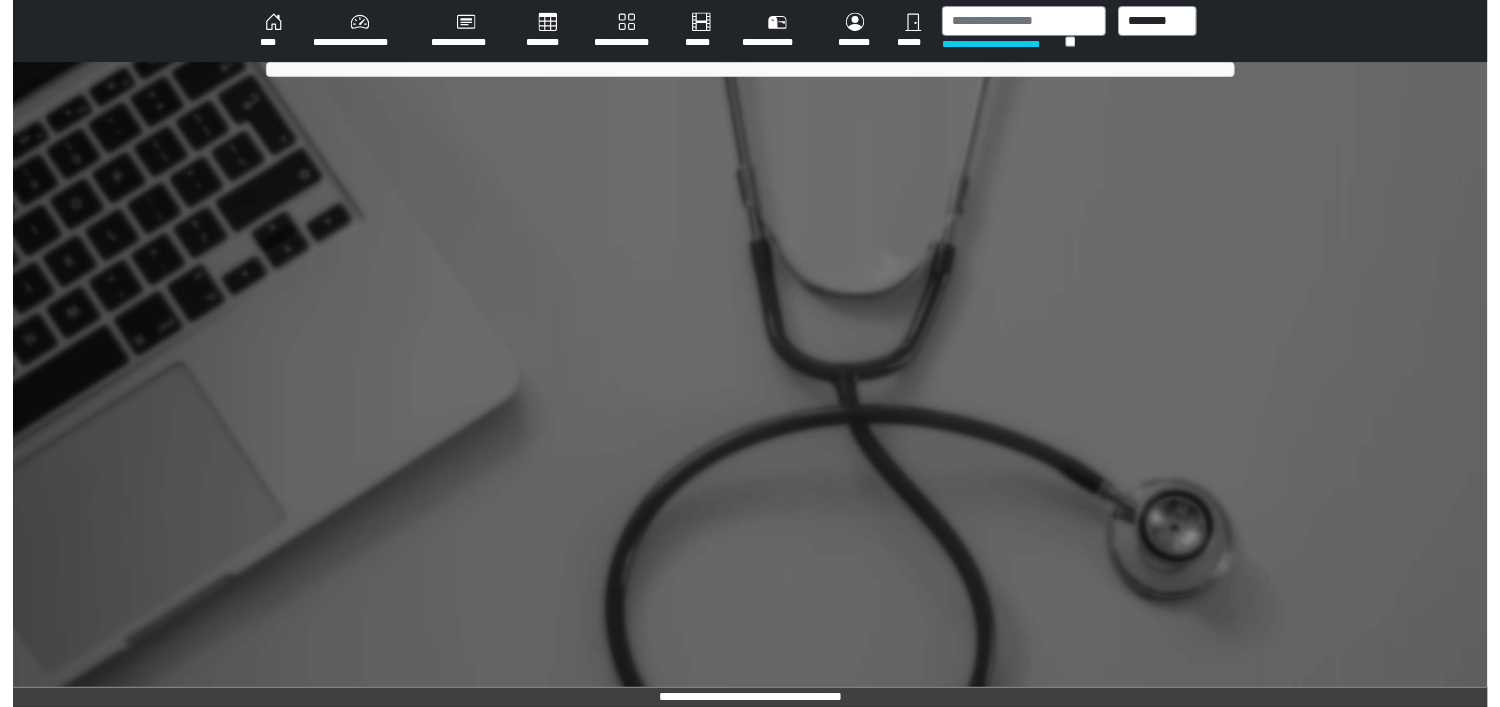 scroll, scrollTop: 0, scrollLeft: 0, axis: both 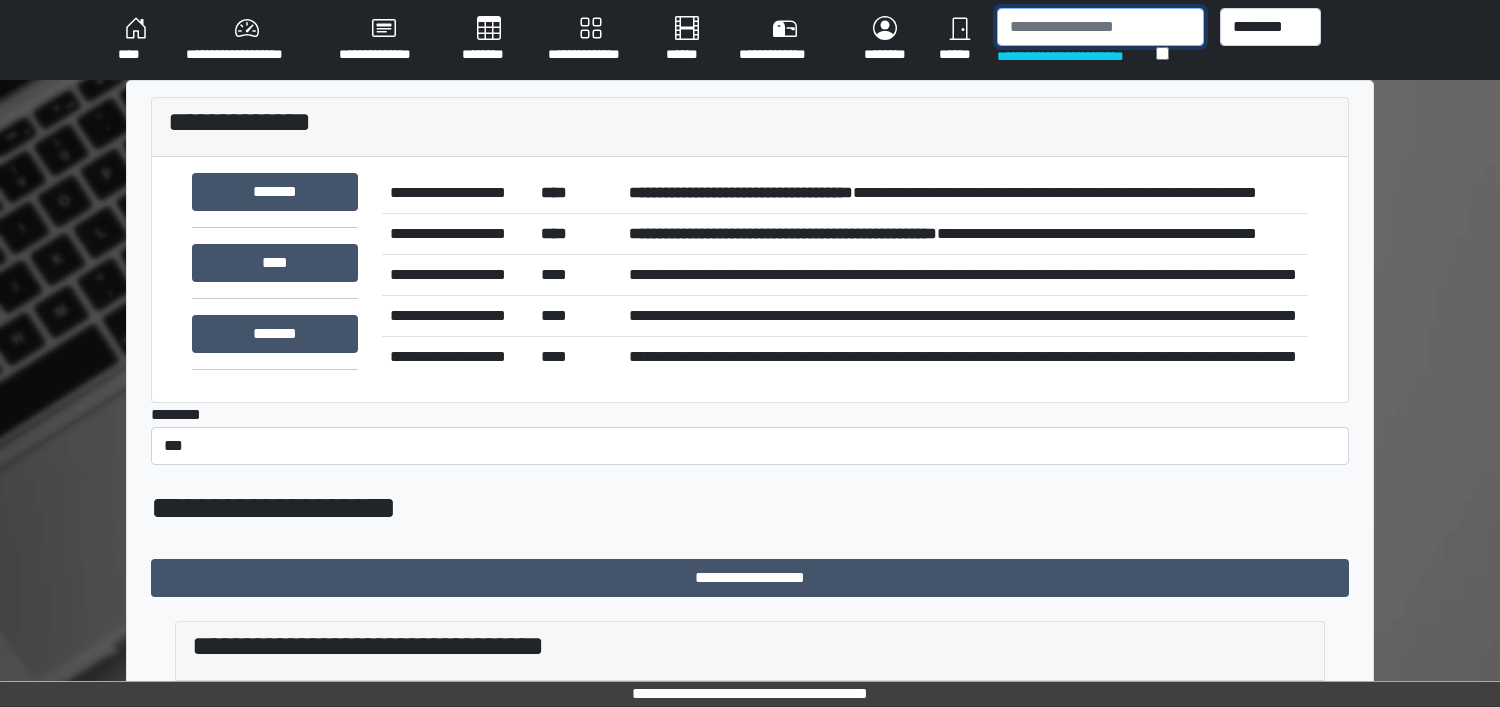 click at bounding box center (1100, 27) 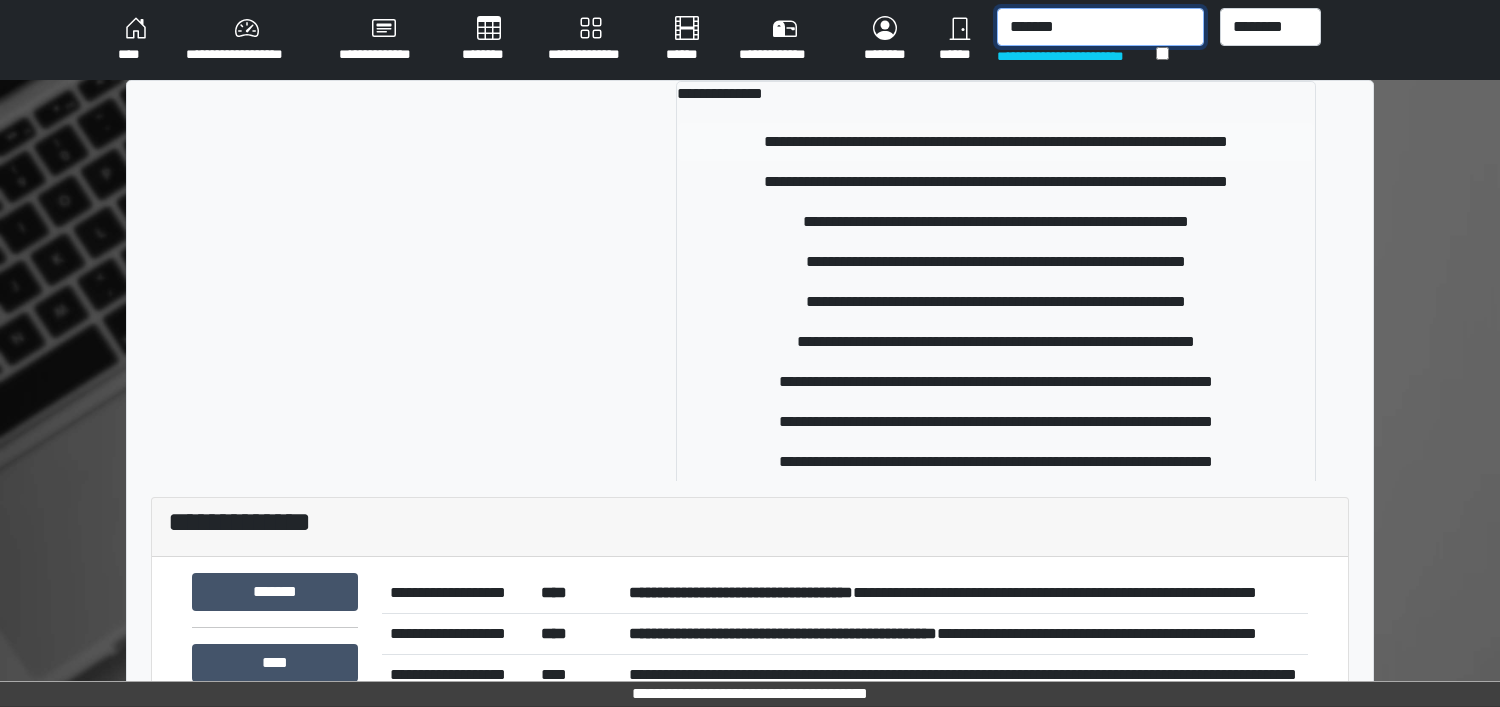type on "*******" 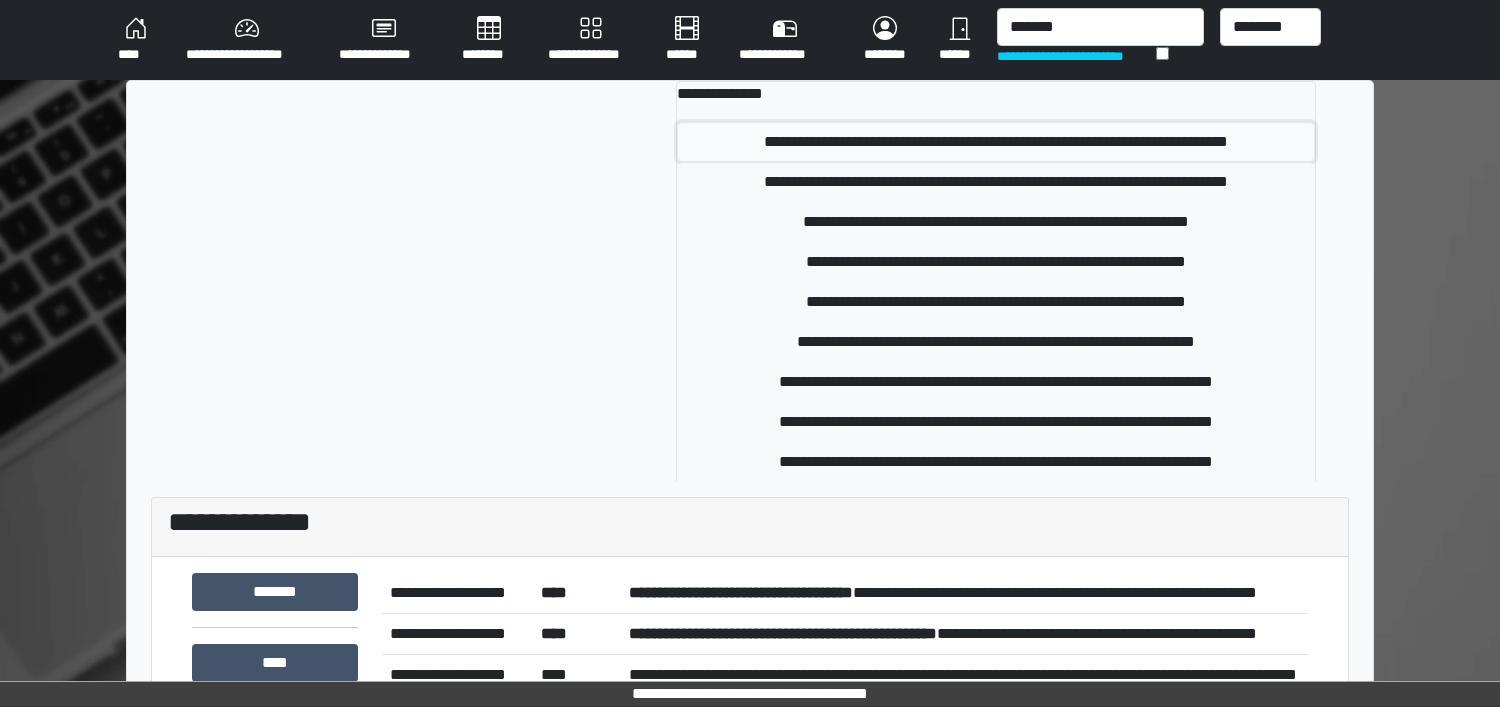 click on "**********" at bounding box center (996, 142) 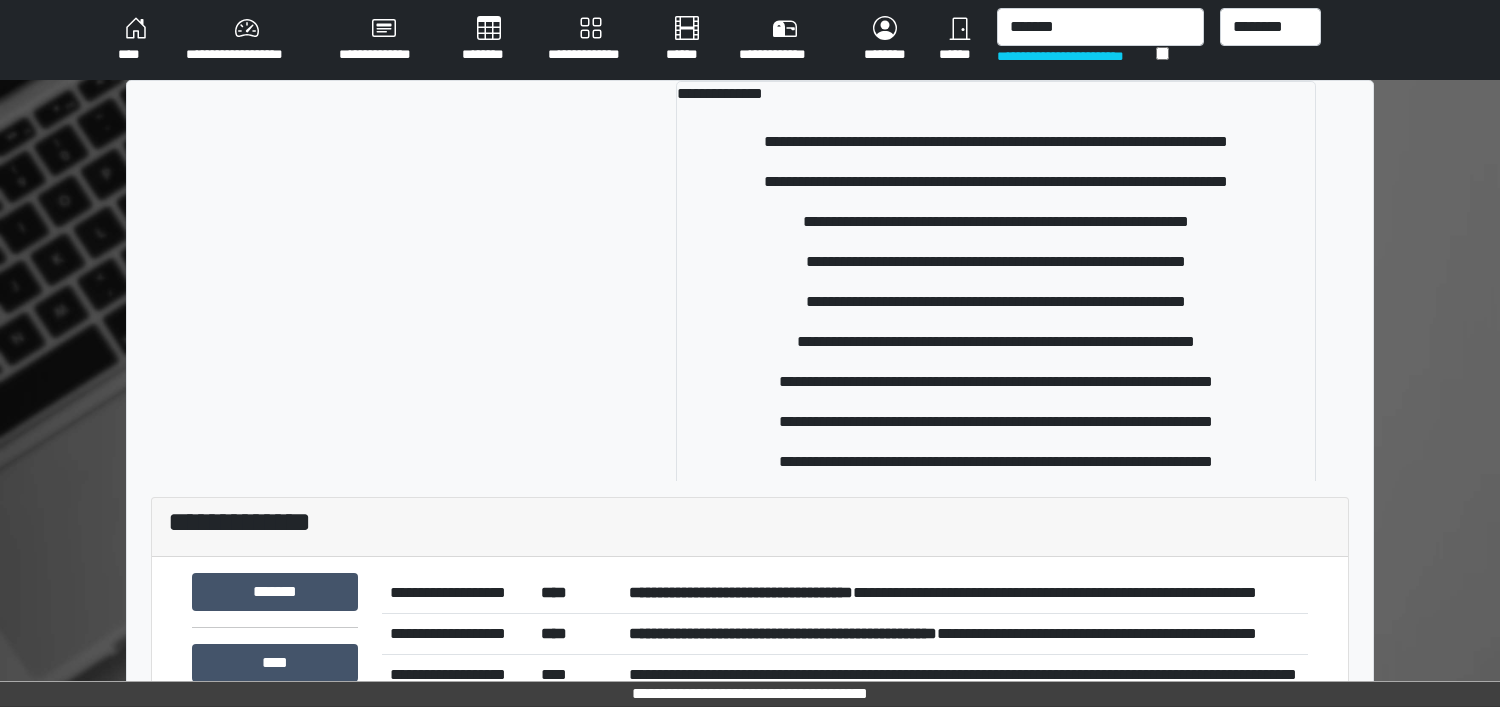 type 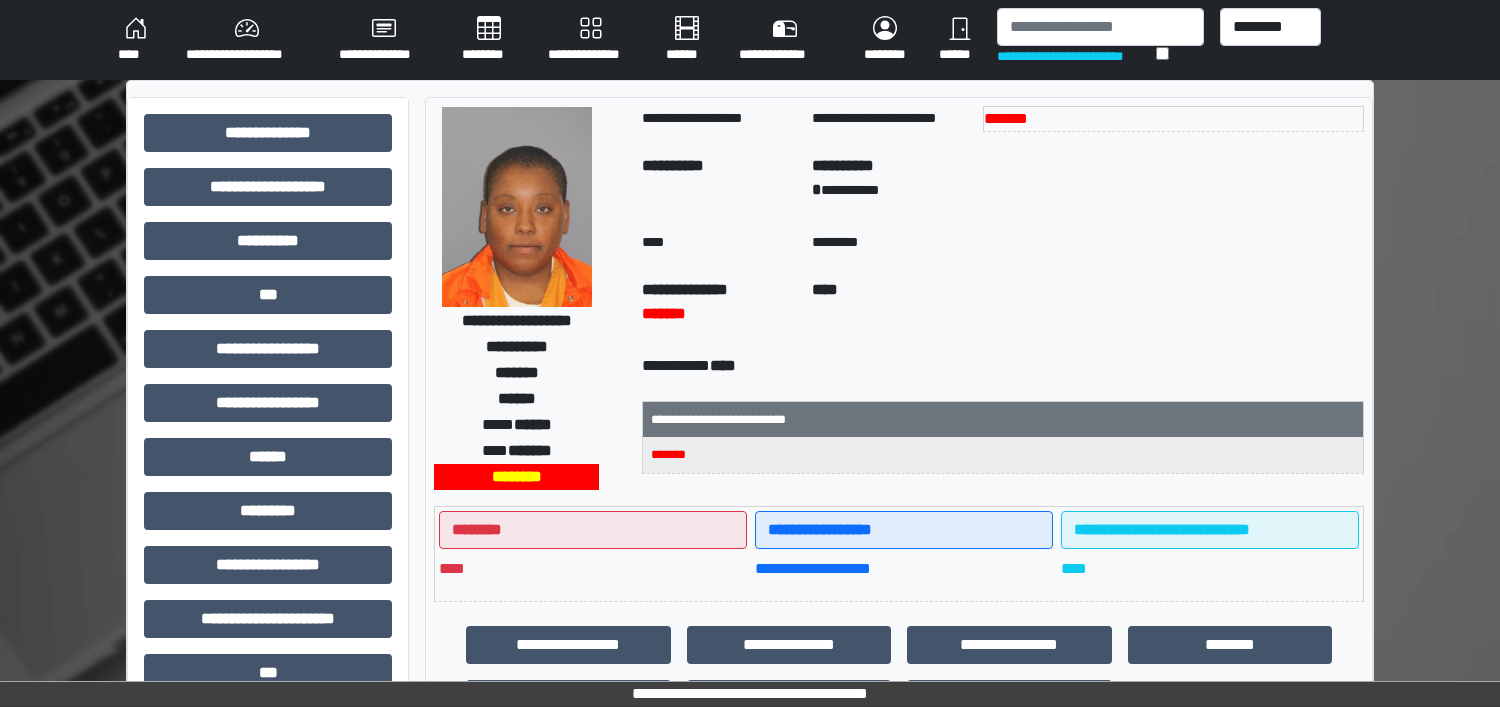click on "****" at bounding box center [136, 40] 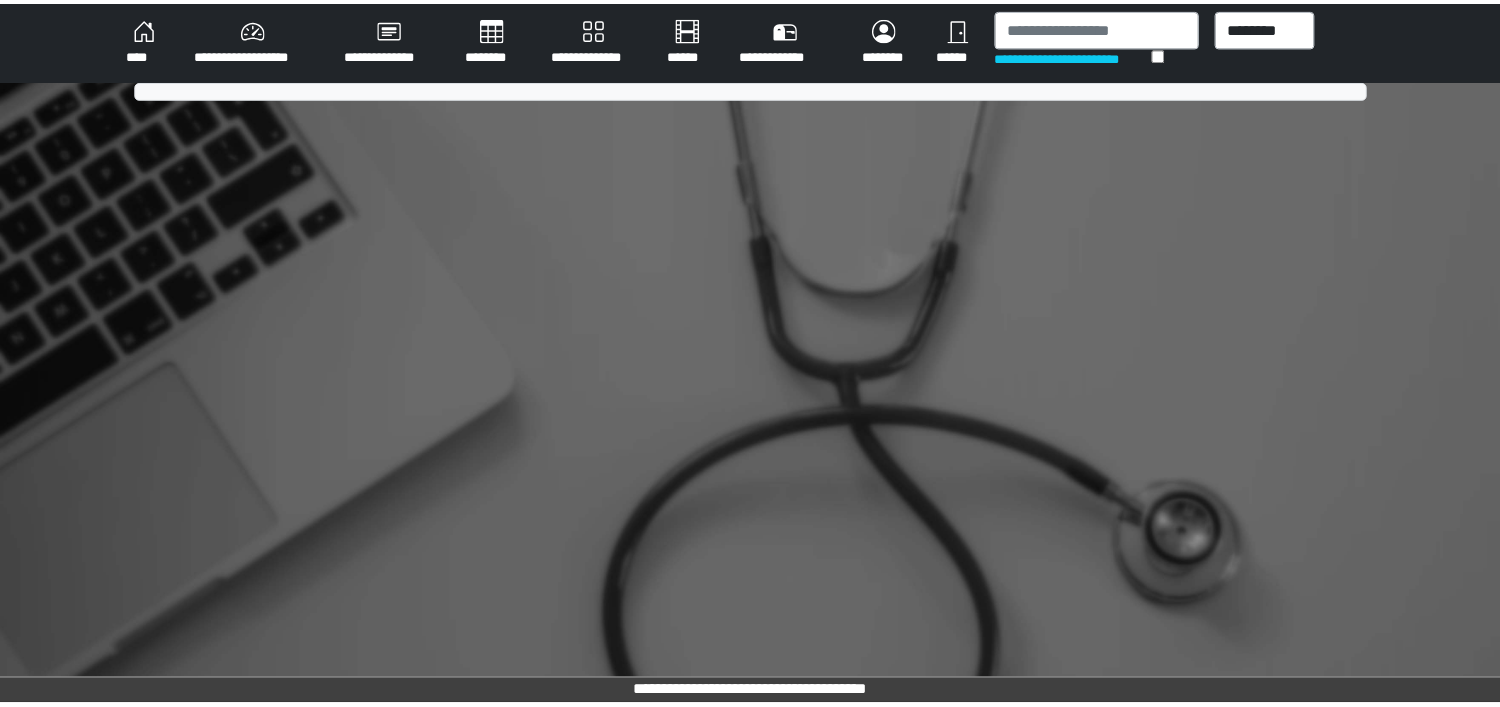 scroll, scrollTop: 0, scrollLeft: 0, axis: both 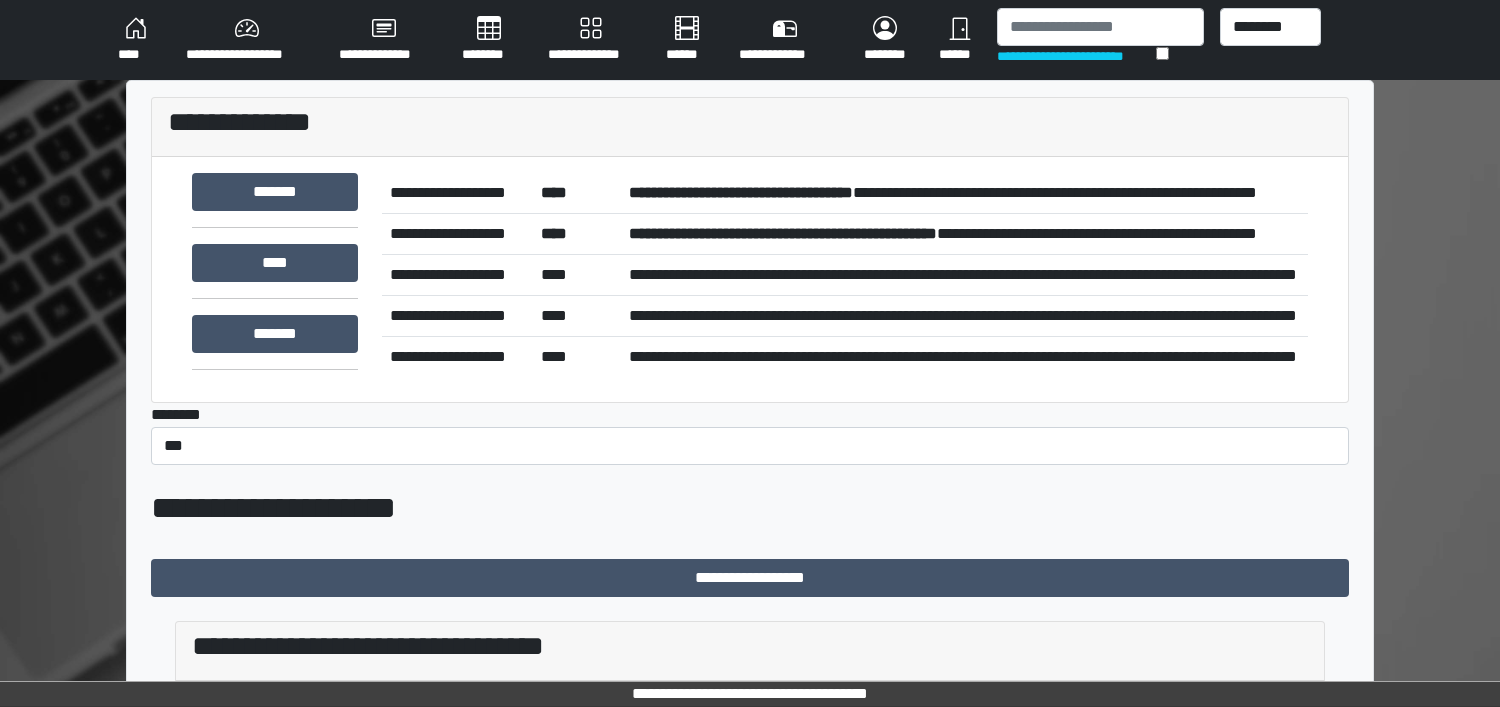 click on "**********" at bounding box center (964, 233) 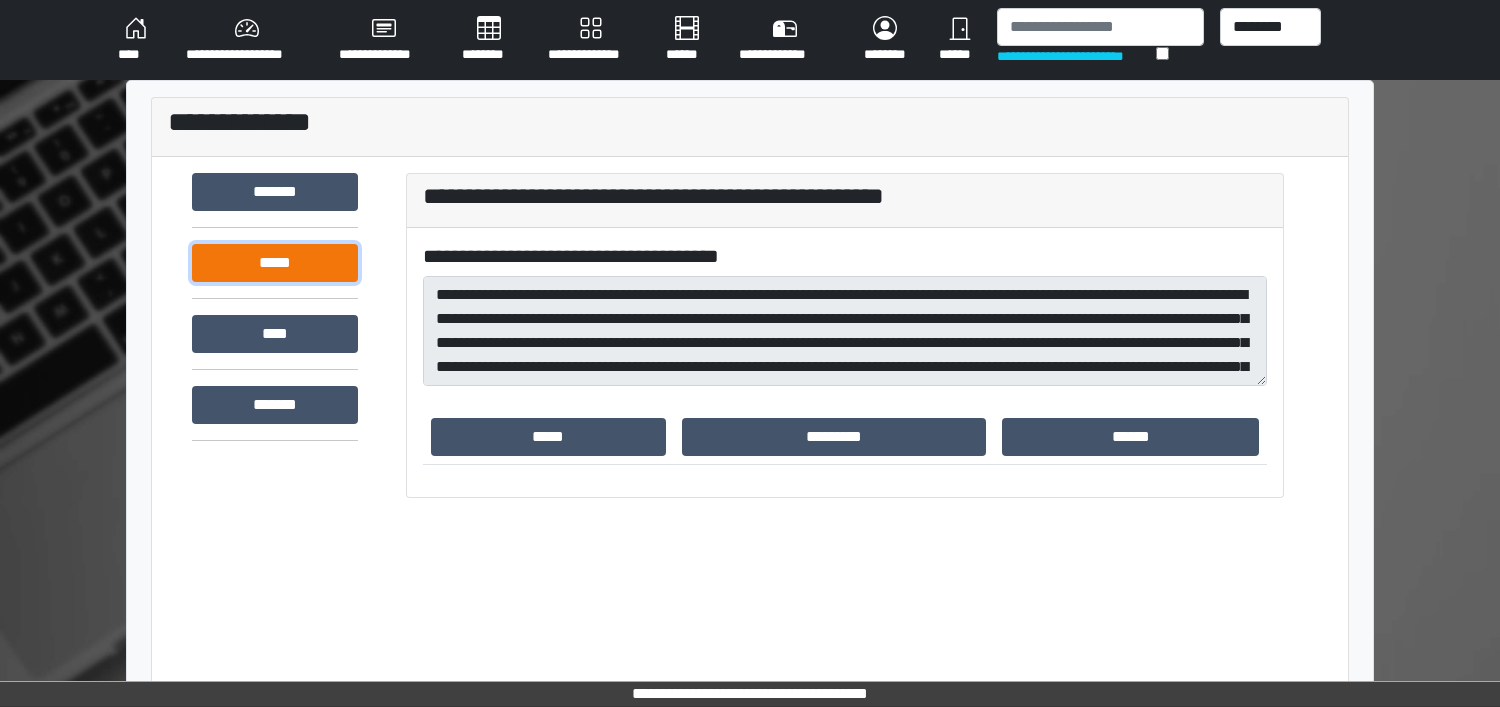 click on "*****" at bounding box center (275, 263) 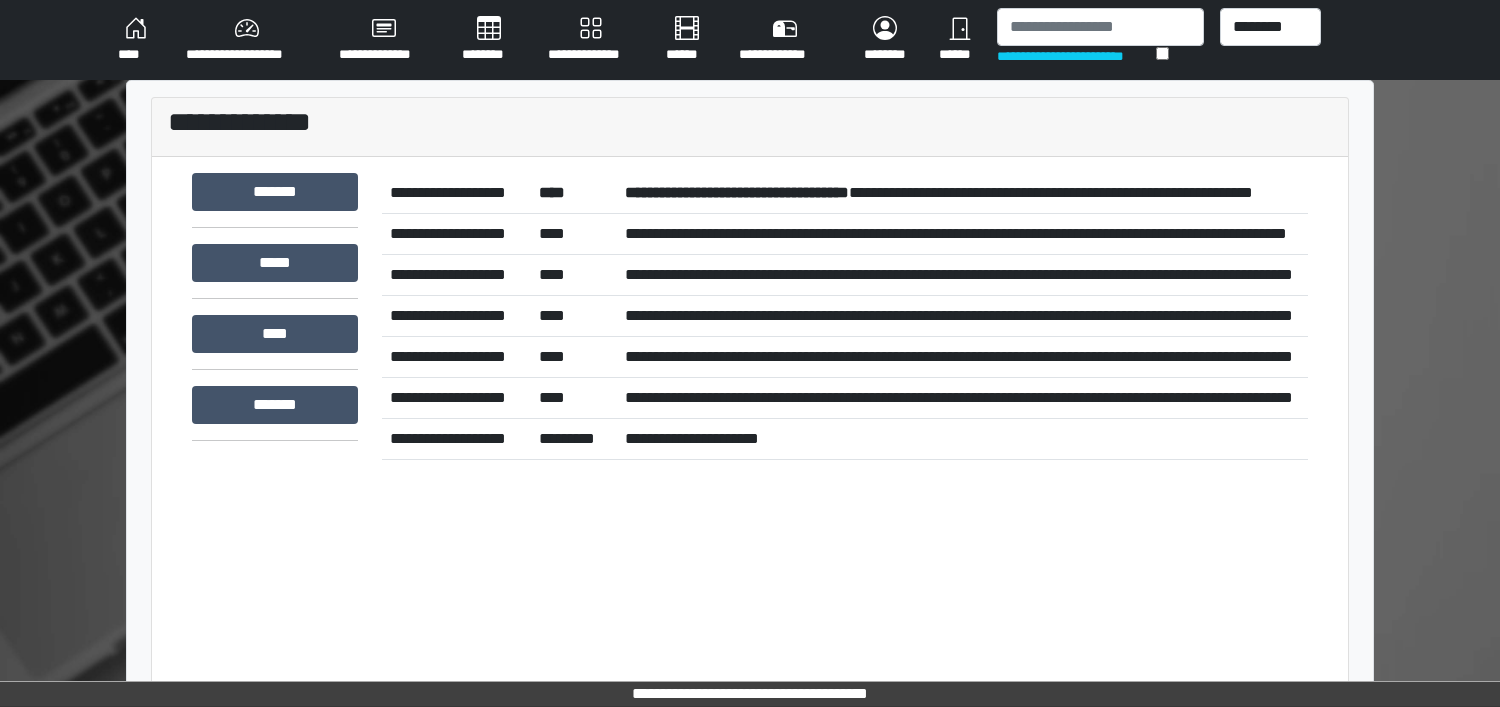 click on "**********" at bounding box center [737, 192] 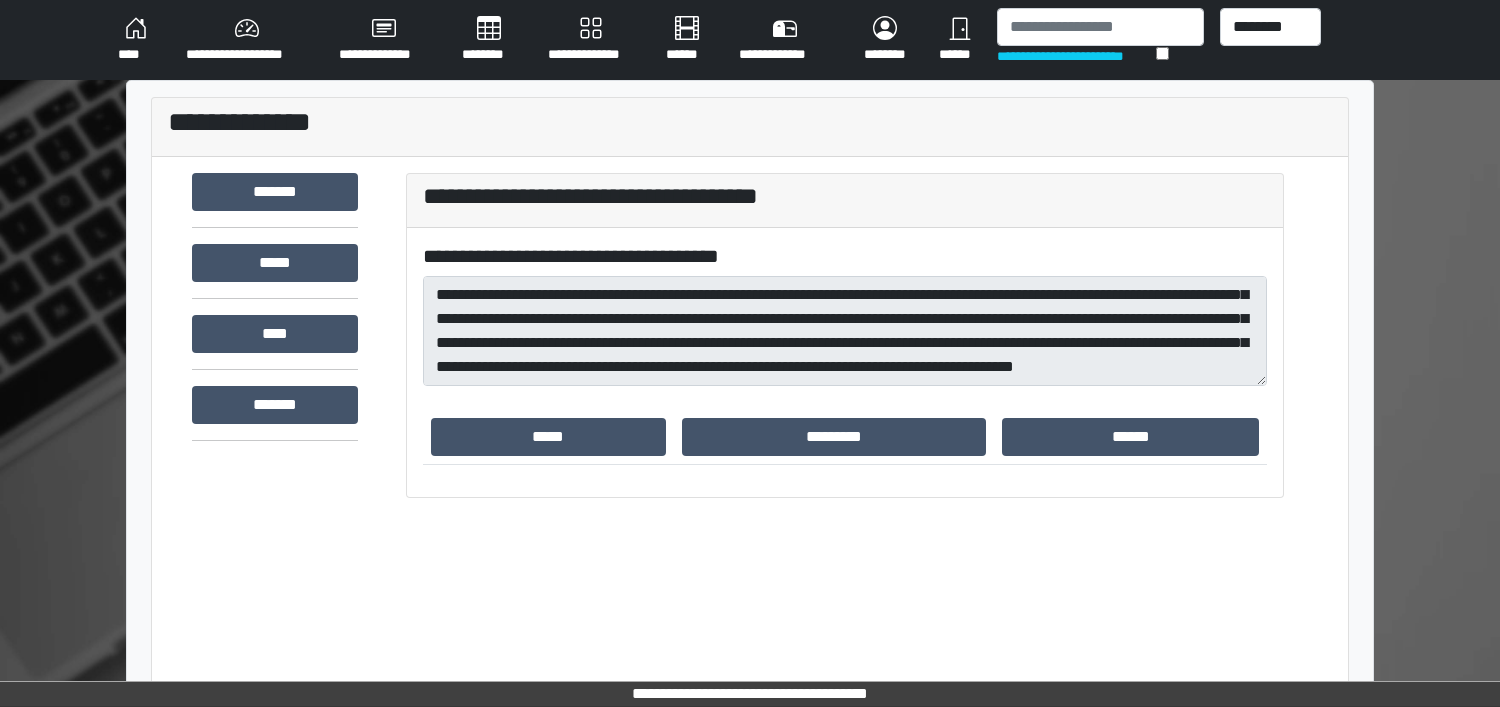 scroll, scrollTop: 96, scrollLeft: 0, axis: vertical 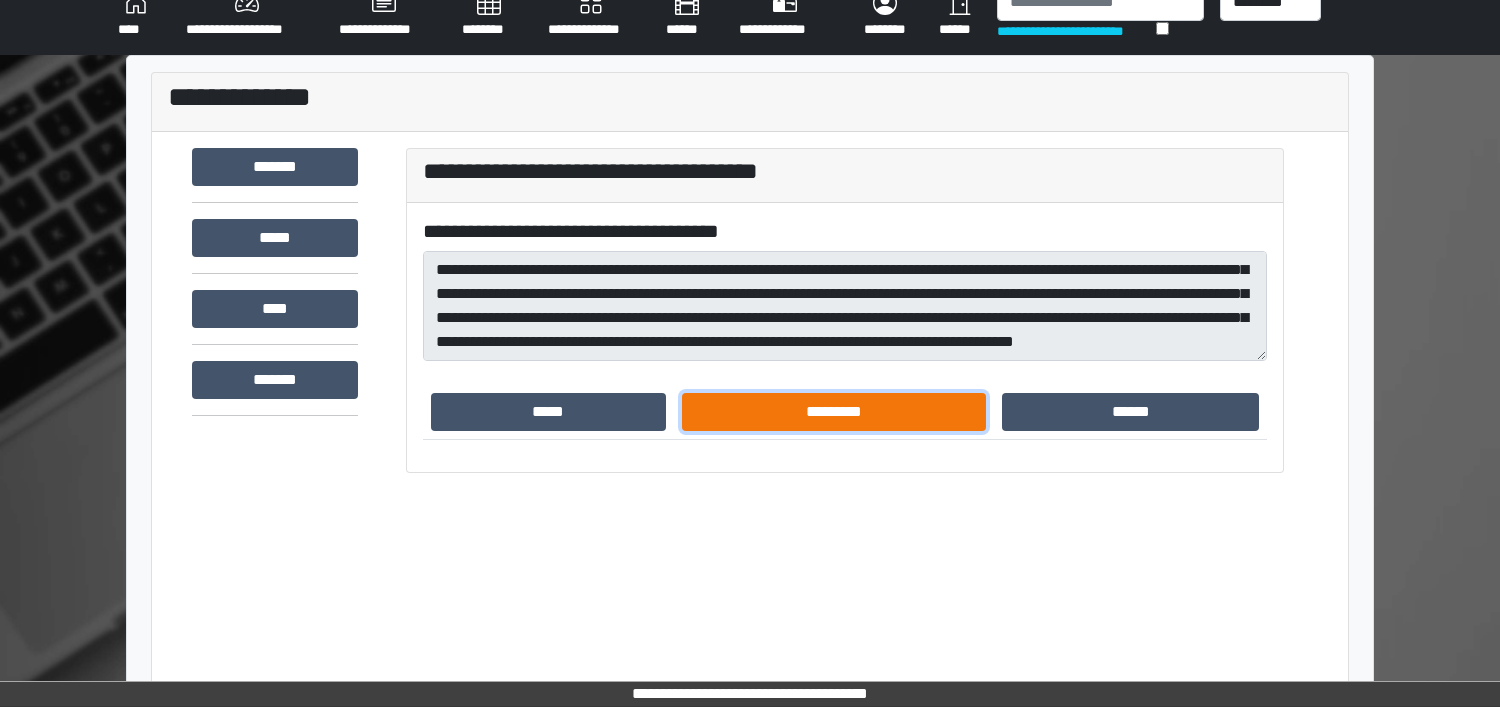 click on "*********" at bounding box center (834, 412) 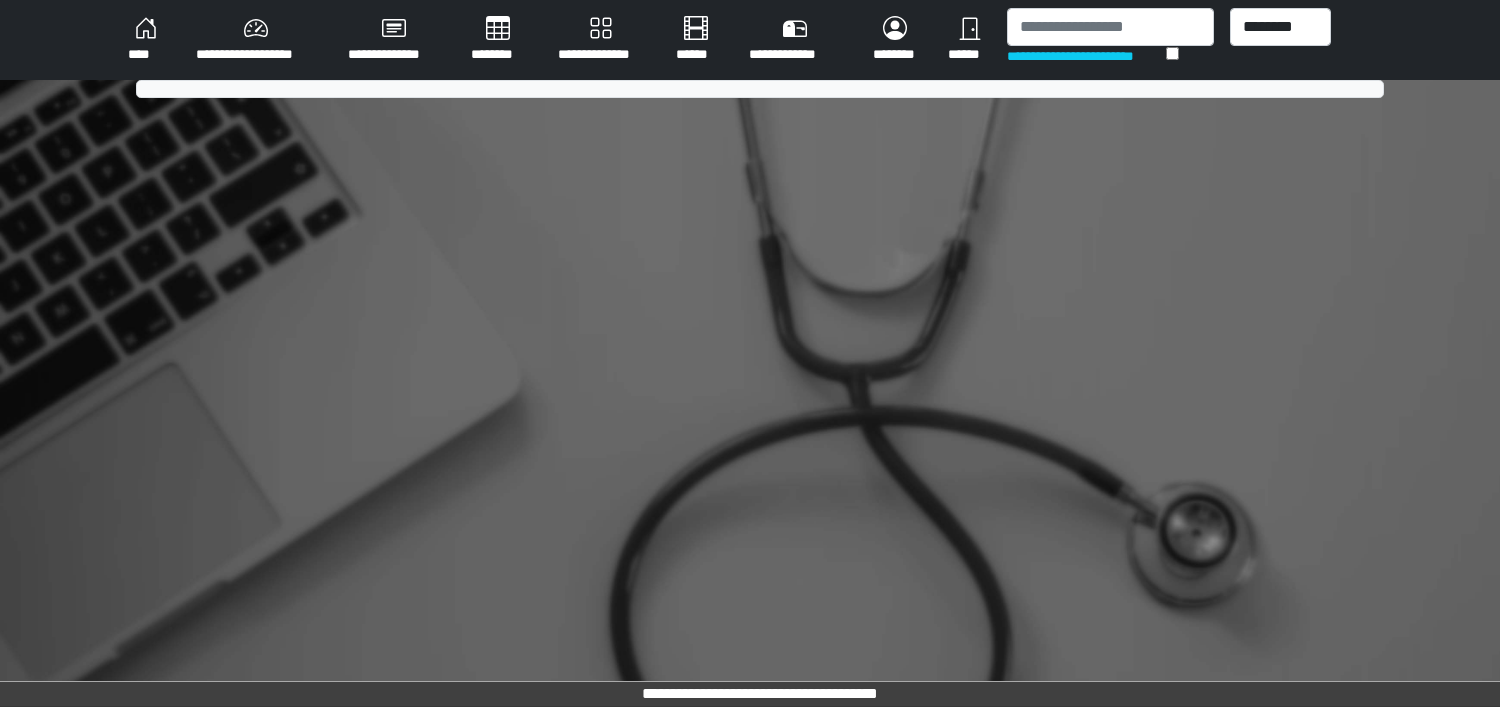 scroll, scrollTop: 0, scrollLeft: 0, axis: both 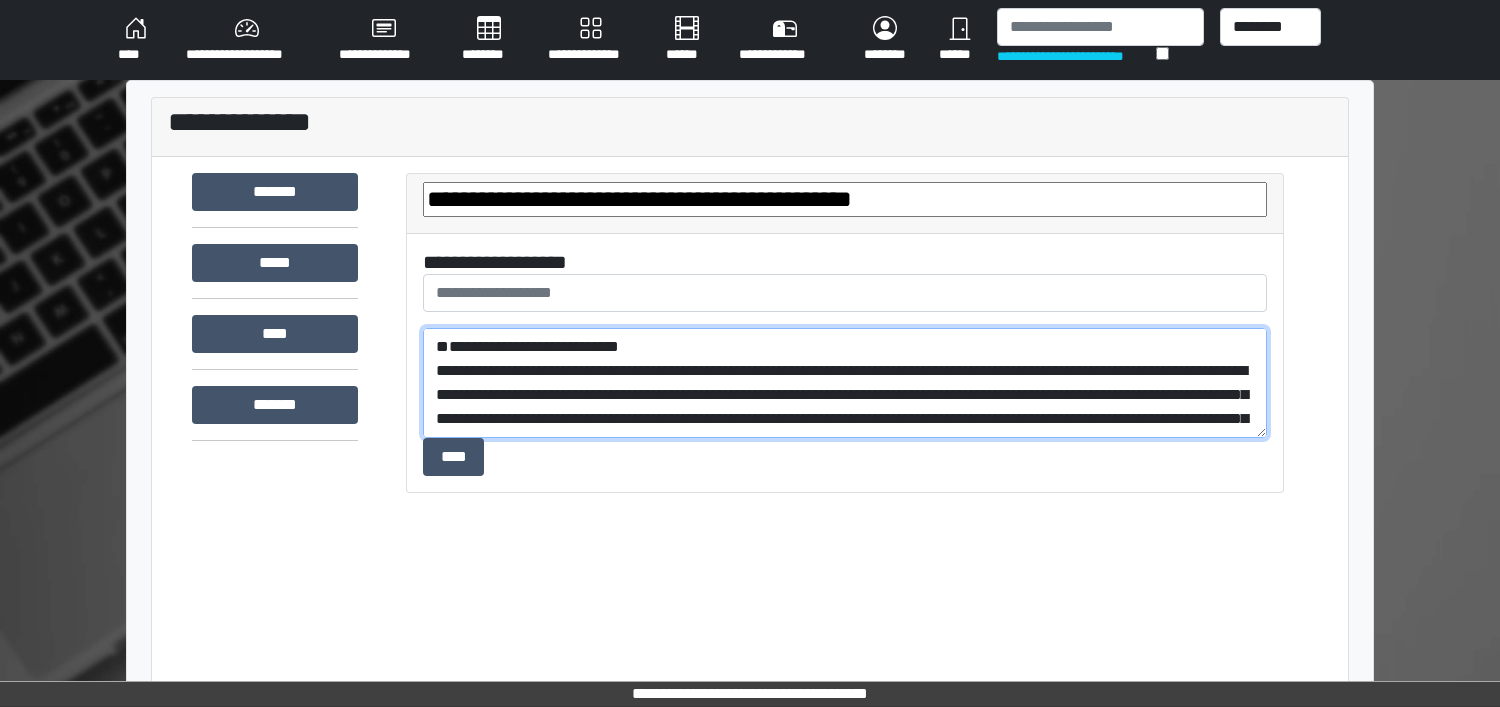 click on "**********" at bounding box center [845, 383] 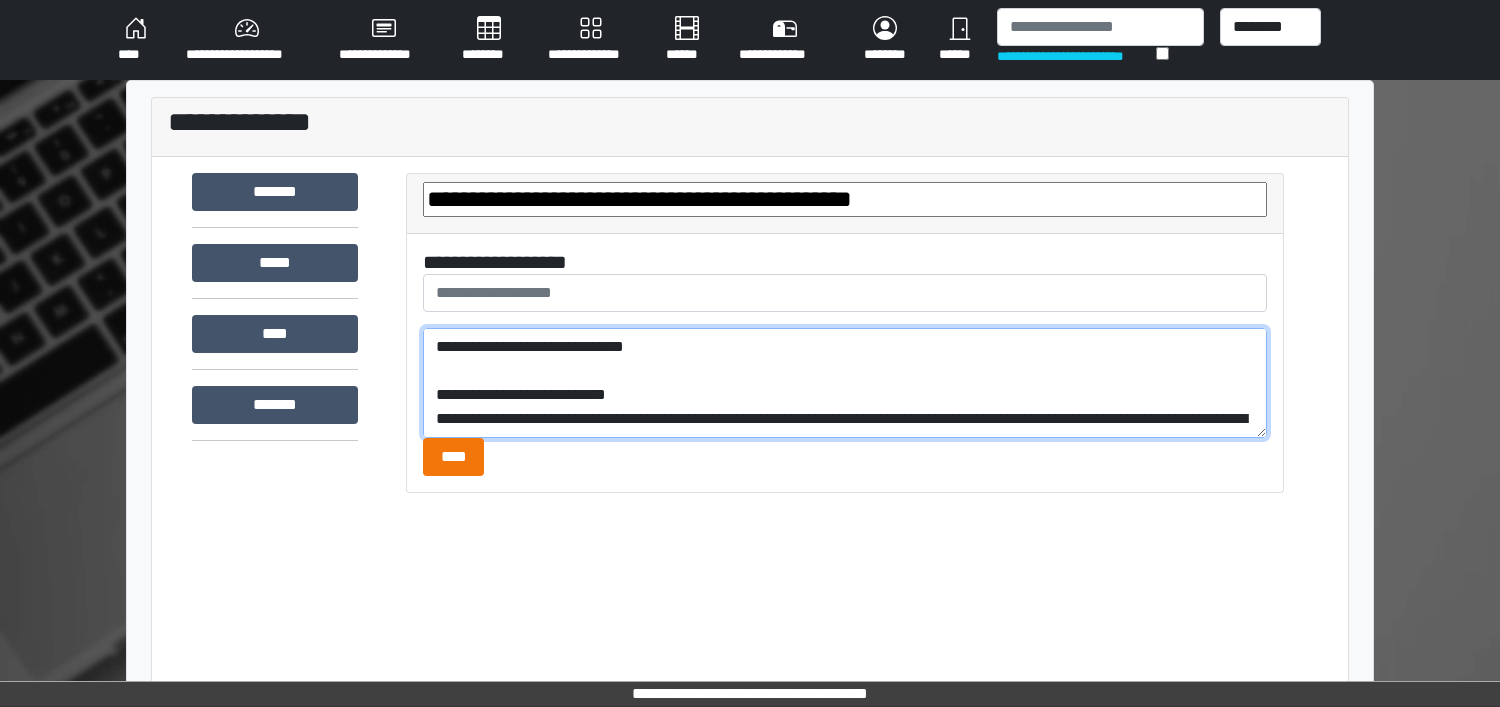 type on "**********" 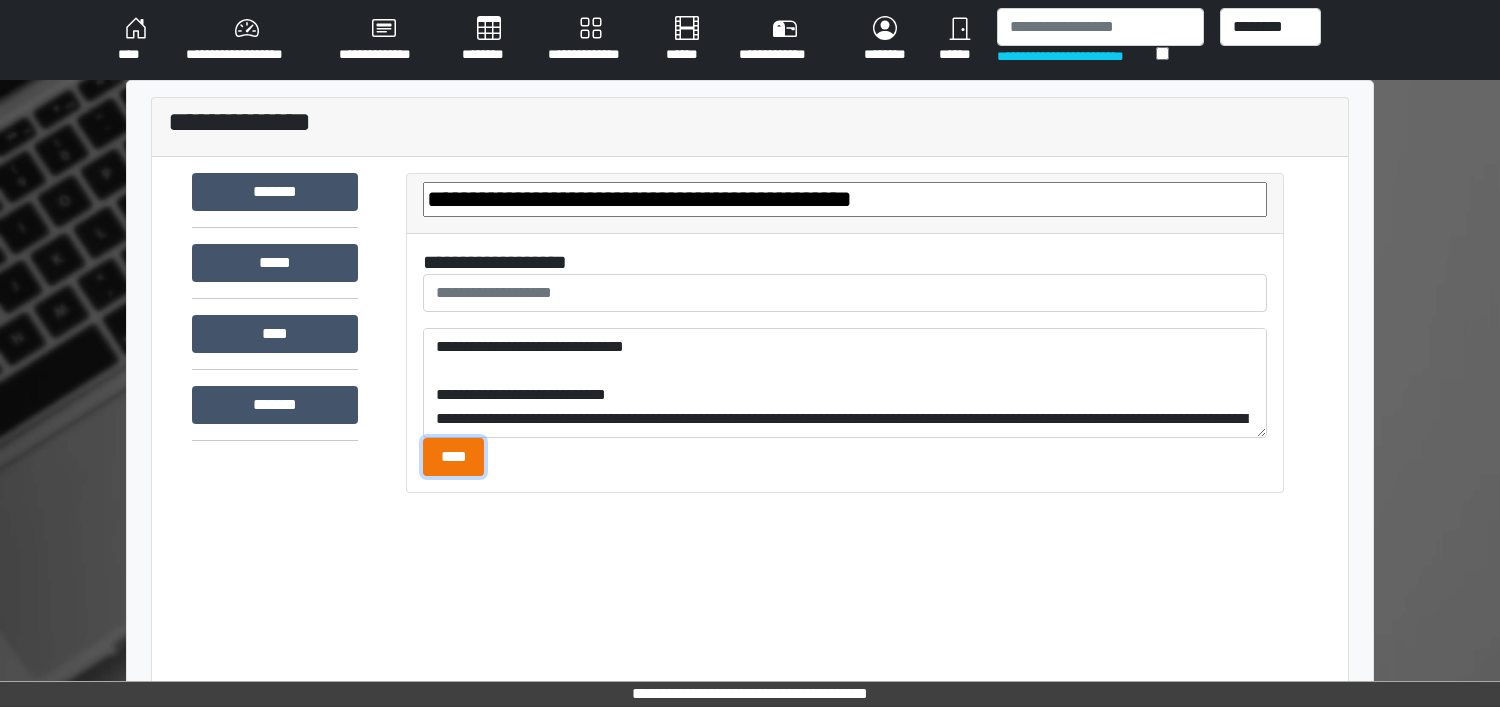 click on "****" at bounding box center [453, 457] 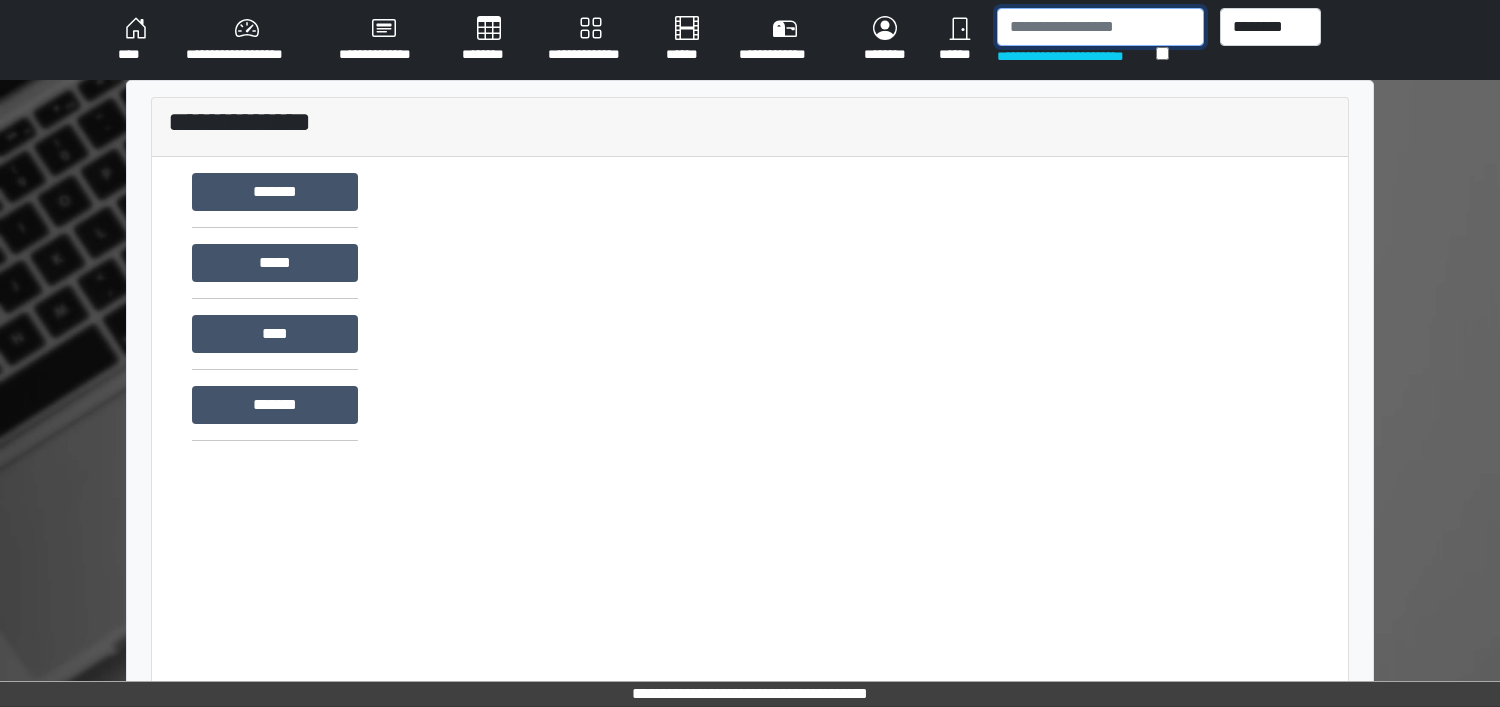 click at bounding box center [1100, 27] 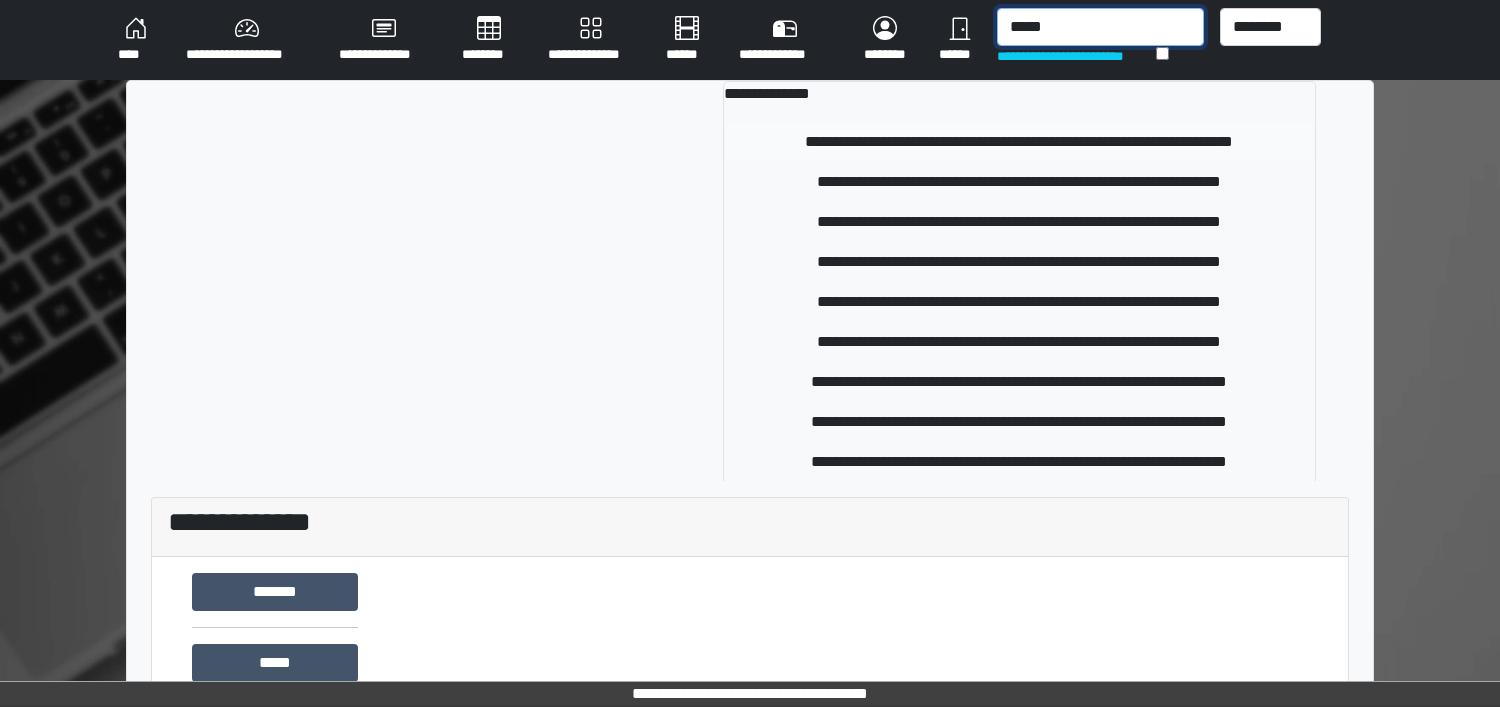 type on "*****" 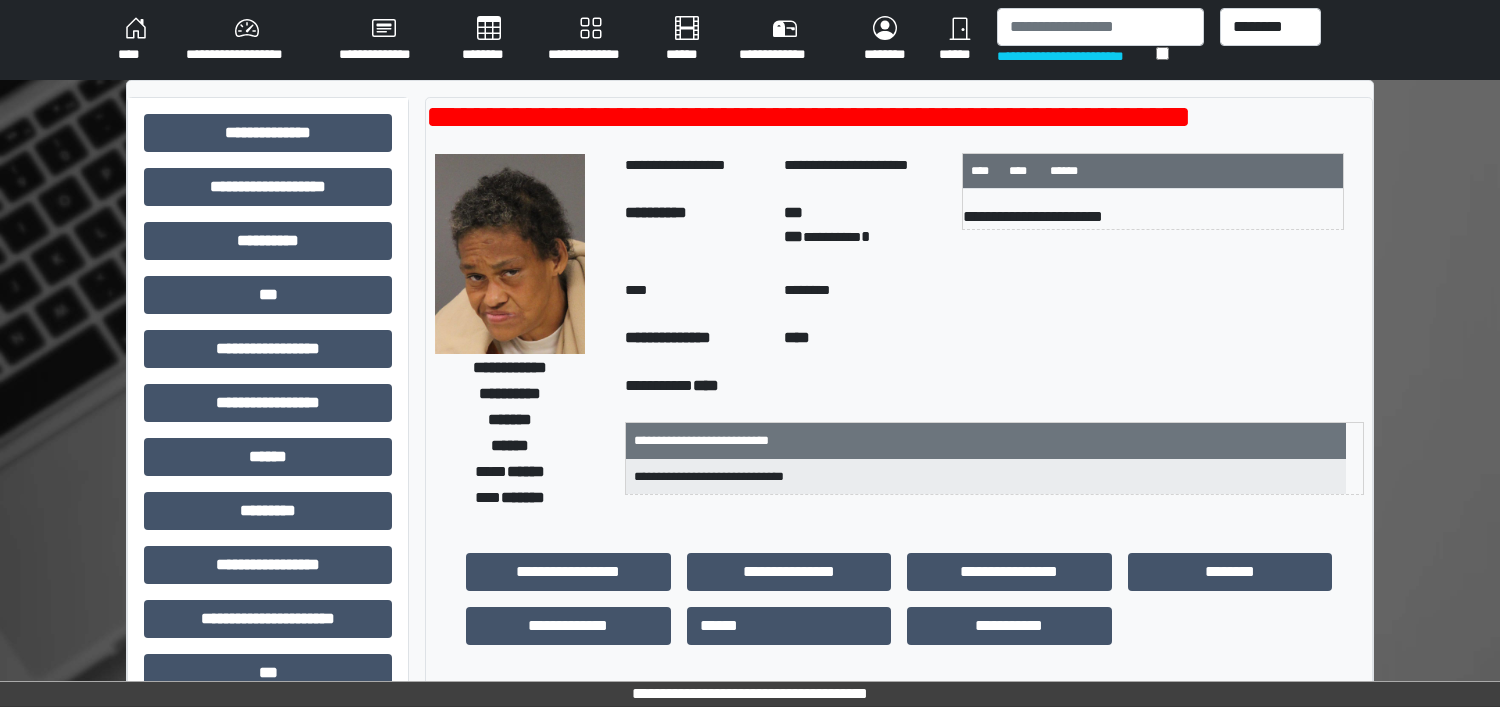 click on "****" at bounding box center (136, 40) 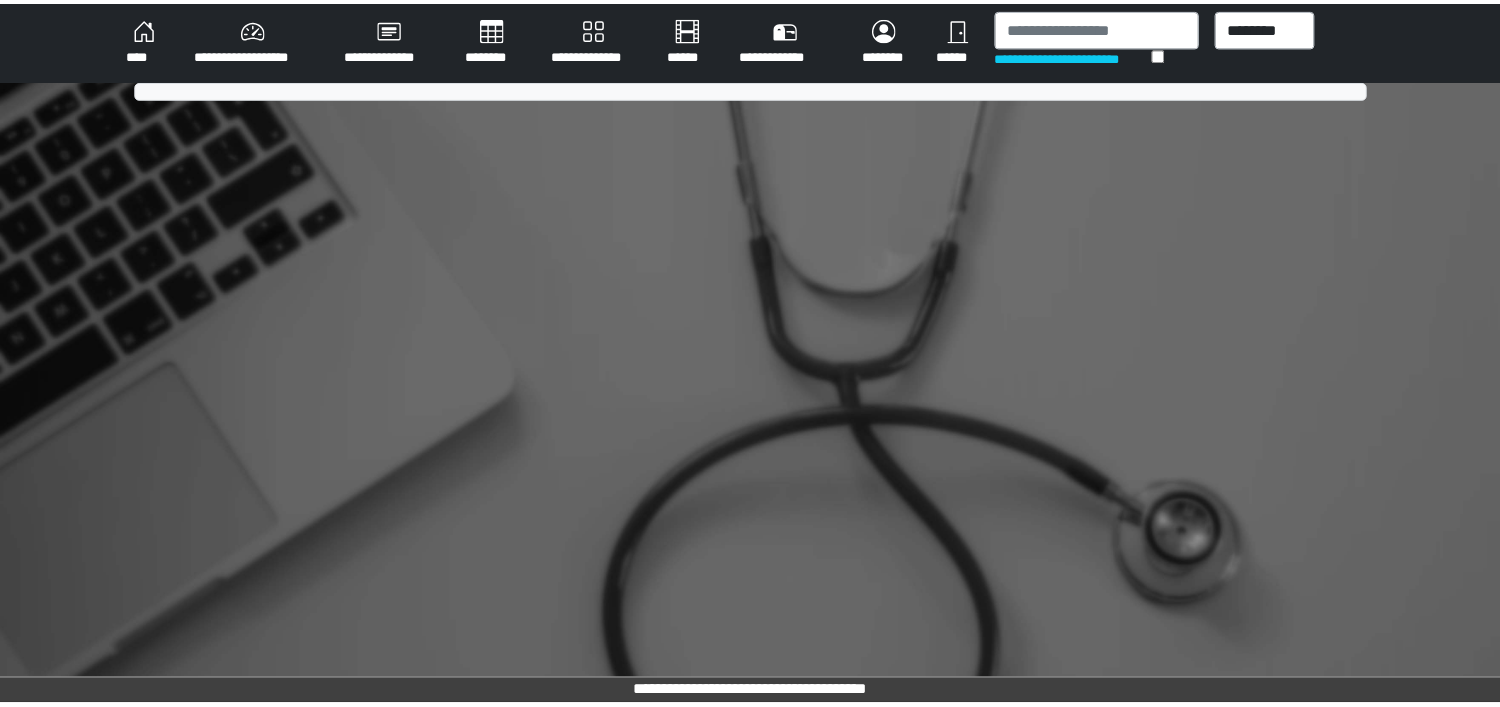 scroll, scrollTop: 0, scrollLeft: 0, axis: both 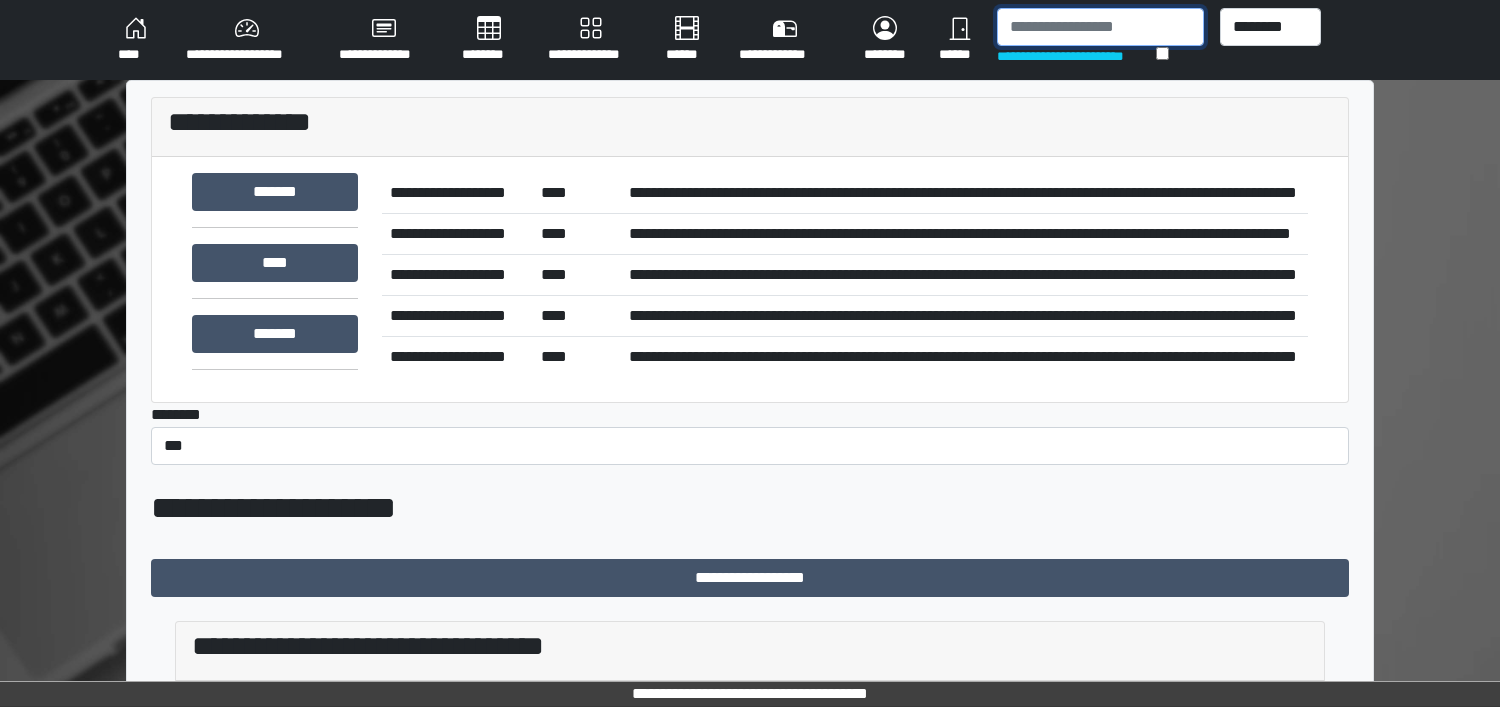 click at bounding box center (1100, 27) 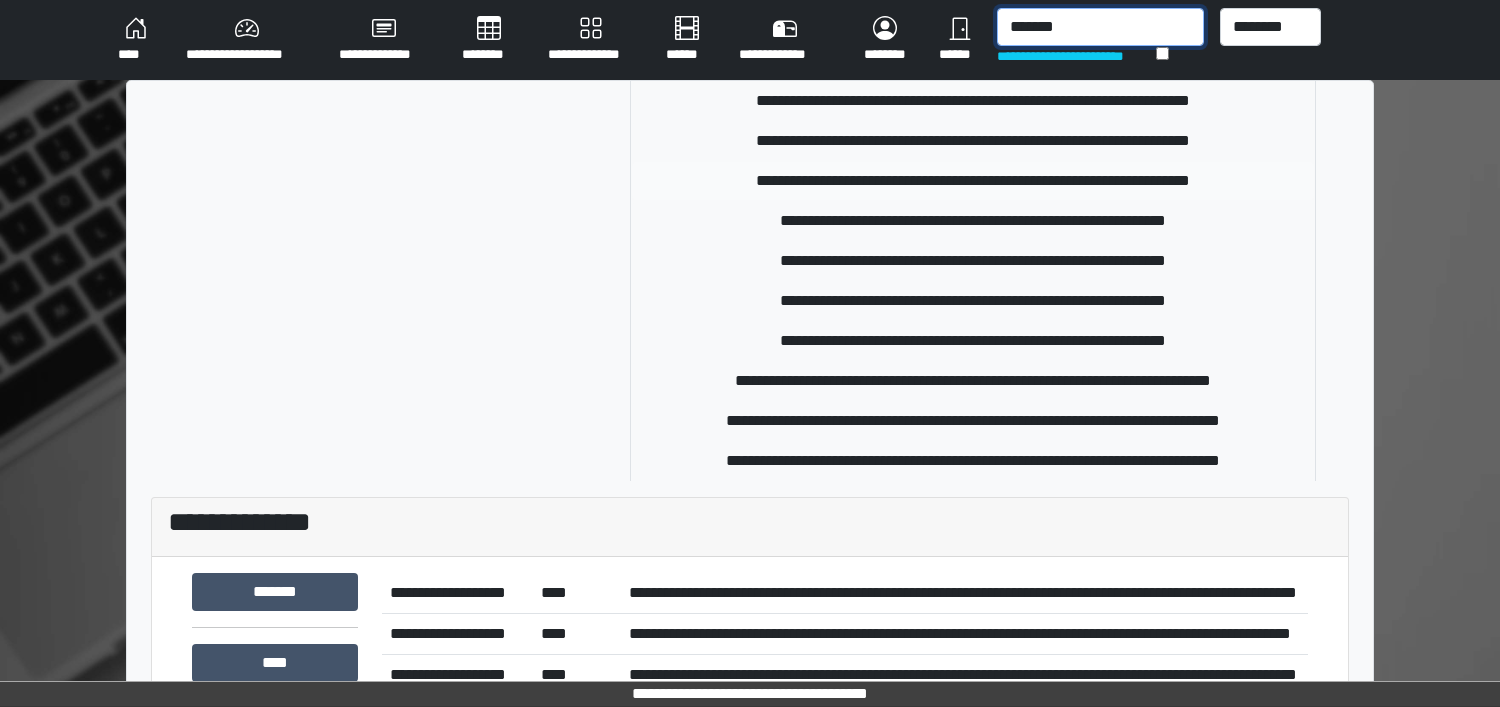 scroll, scrollTop: 125, scrollLeft: 0, axis: vertical 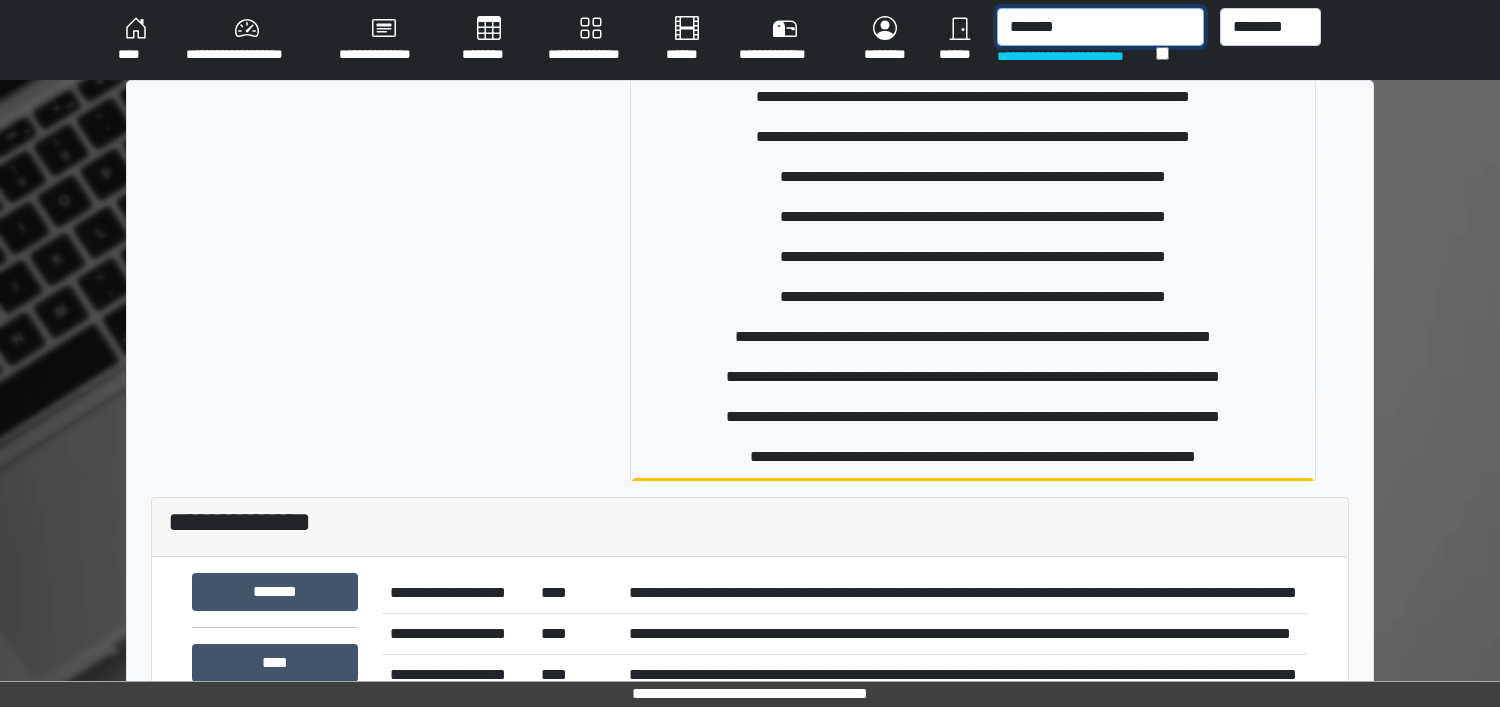 type on "*******" 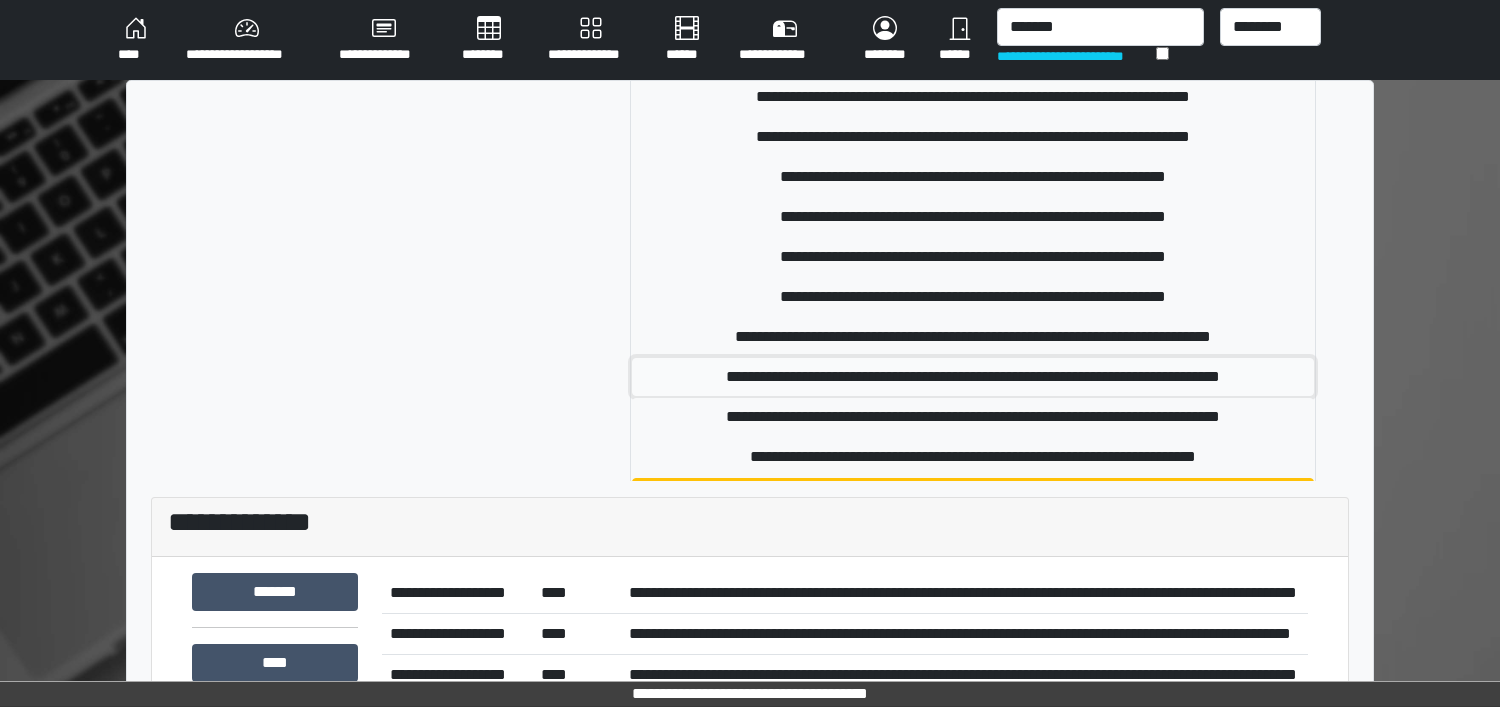 click on "**********" at bounding box center (973, 377) 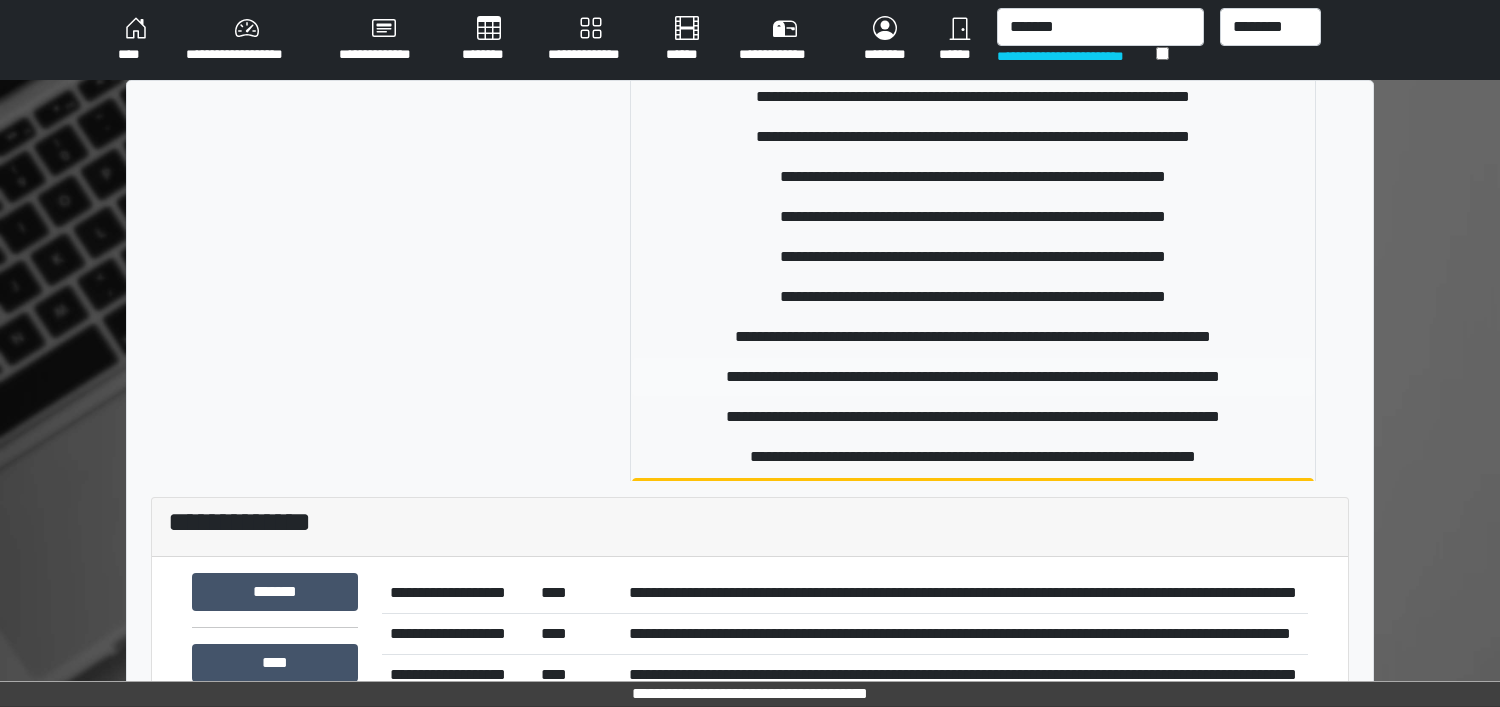 type 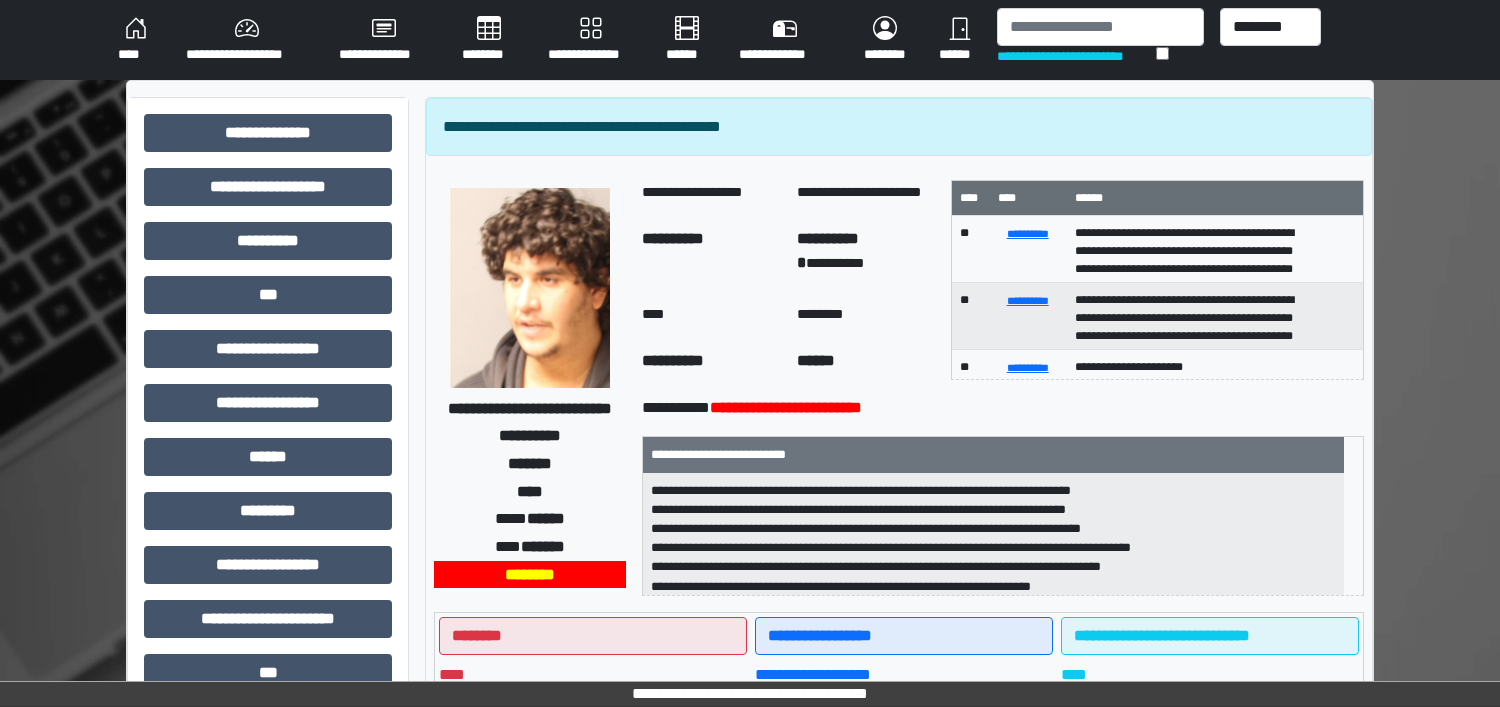 scroll, scrollTop: 25, scrollLeft: 0, axis: vertical 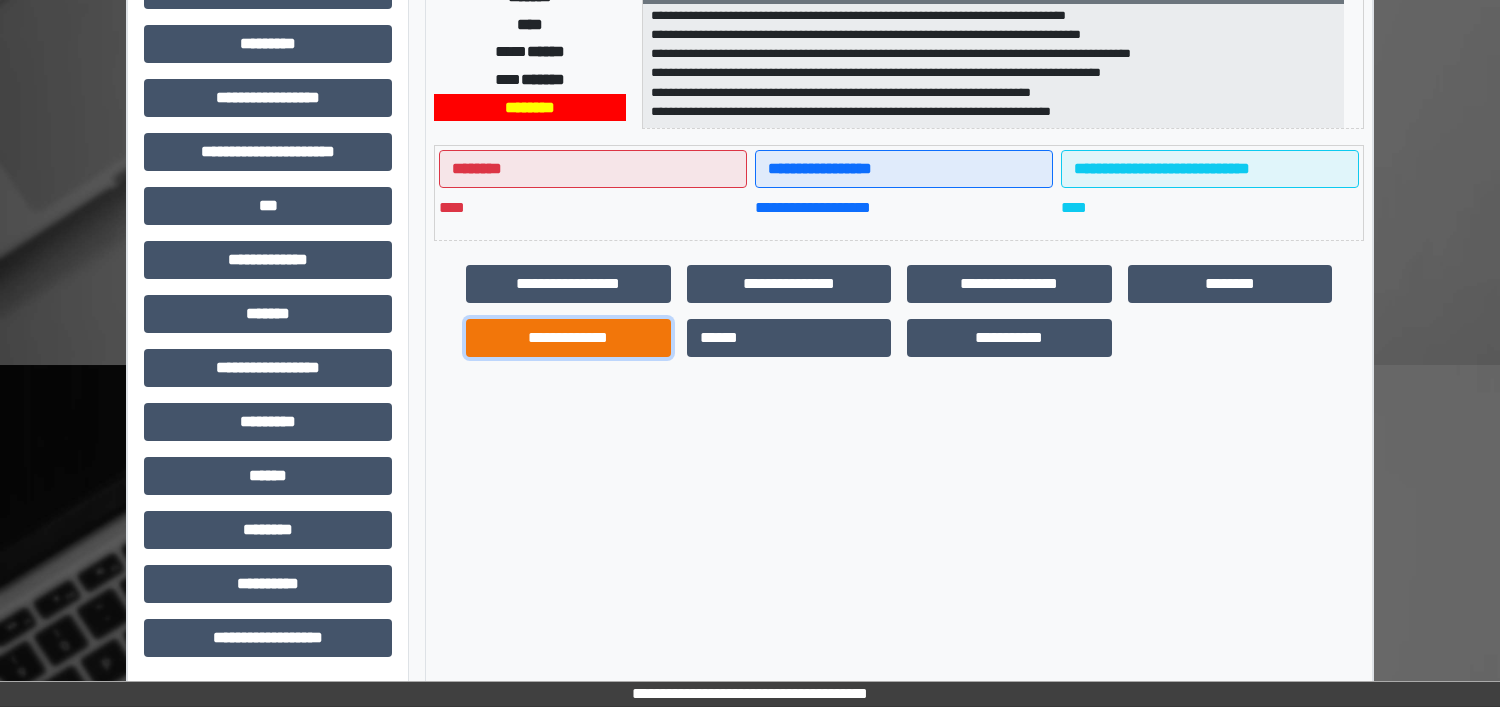 click on "**********" at bounding box center (568, 338) 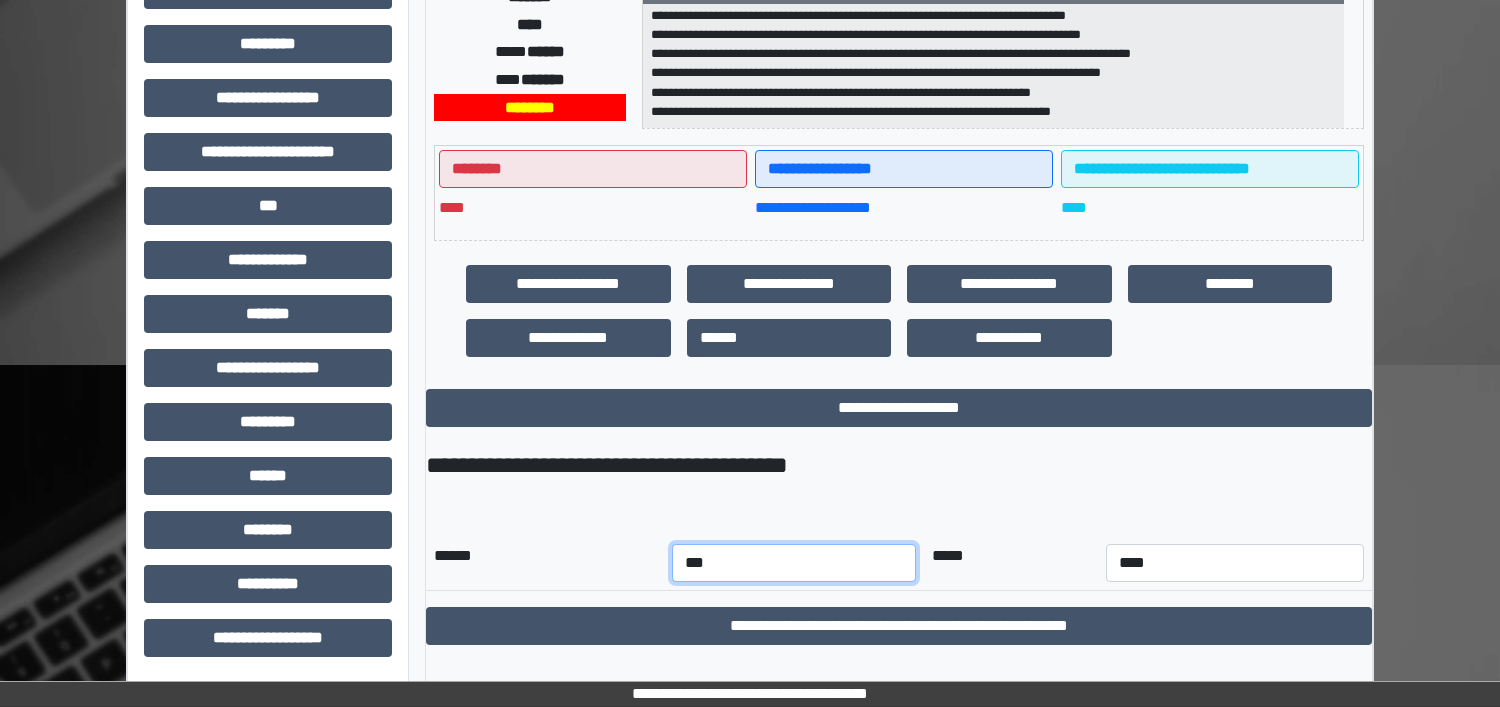 click on "***
***
***
***
***
***
***
***
***
***
***
***" at bounding box center [794, 563] 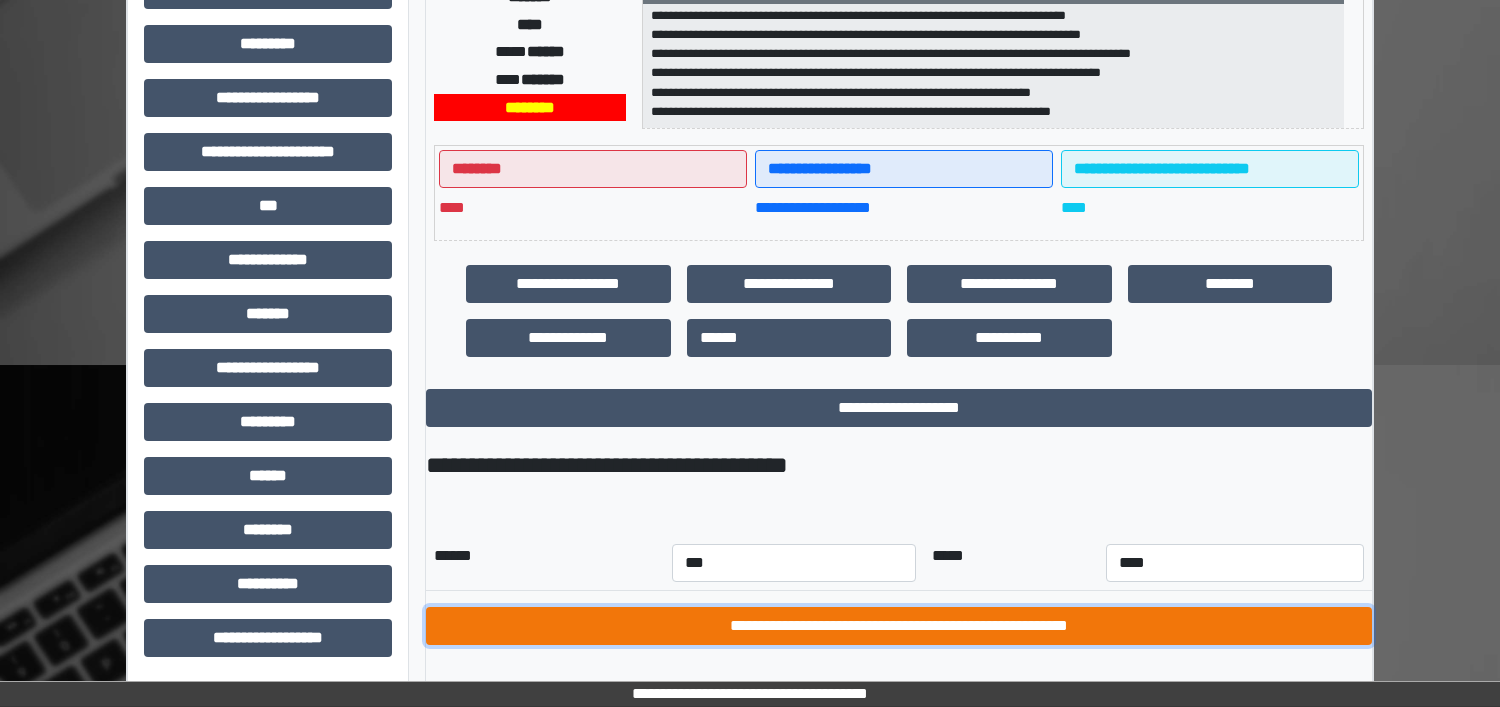 click on "**********" at bounding box center (899, 626) 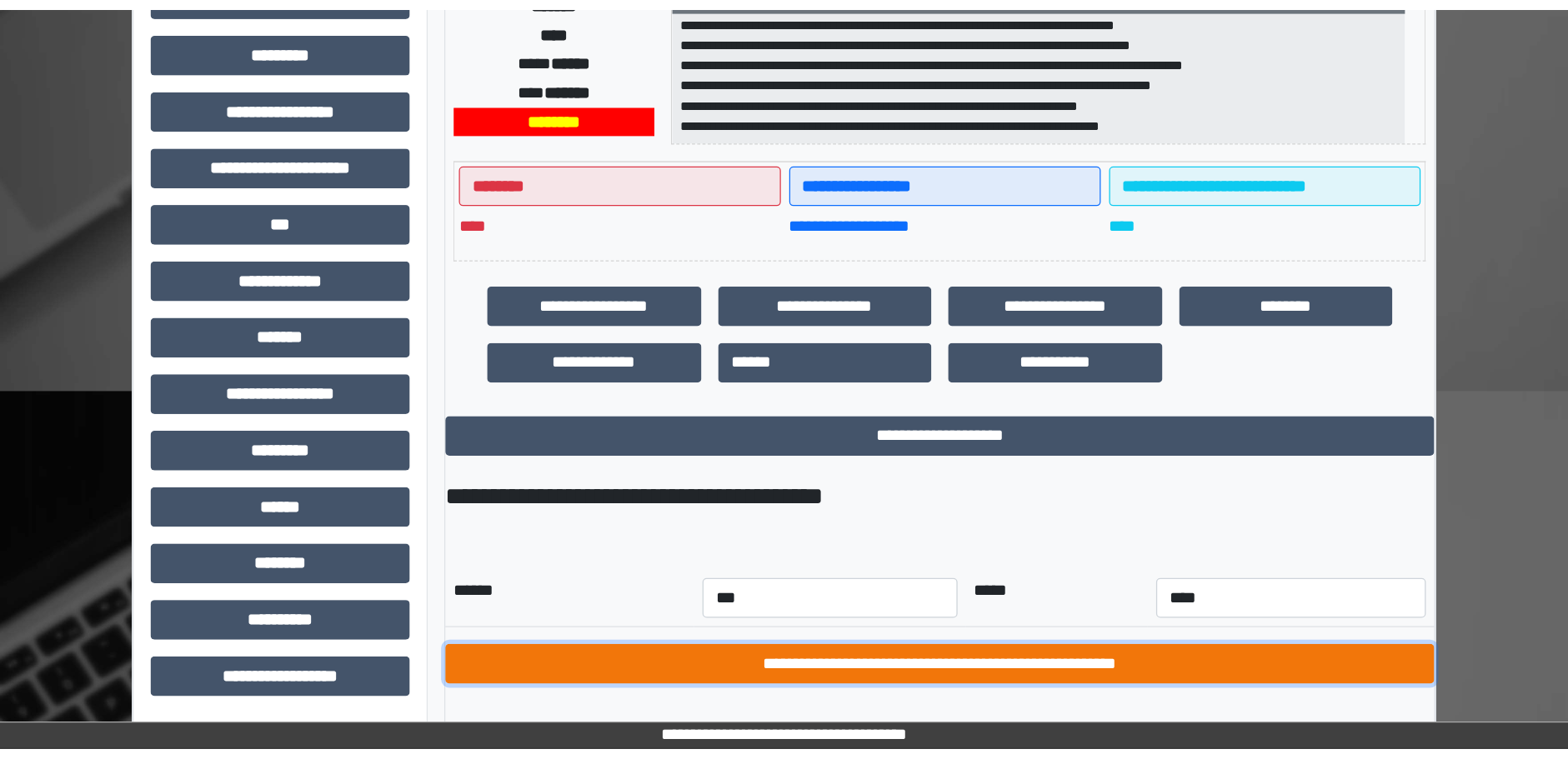 scroll, scrollTop: 227, scrollLeft: 0, axis: vertical 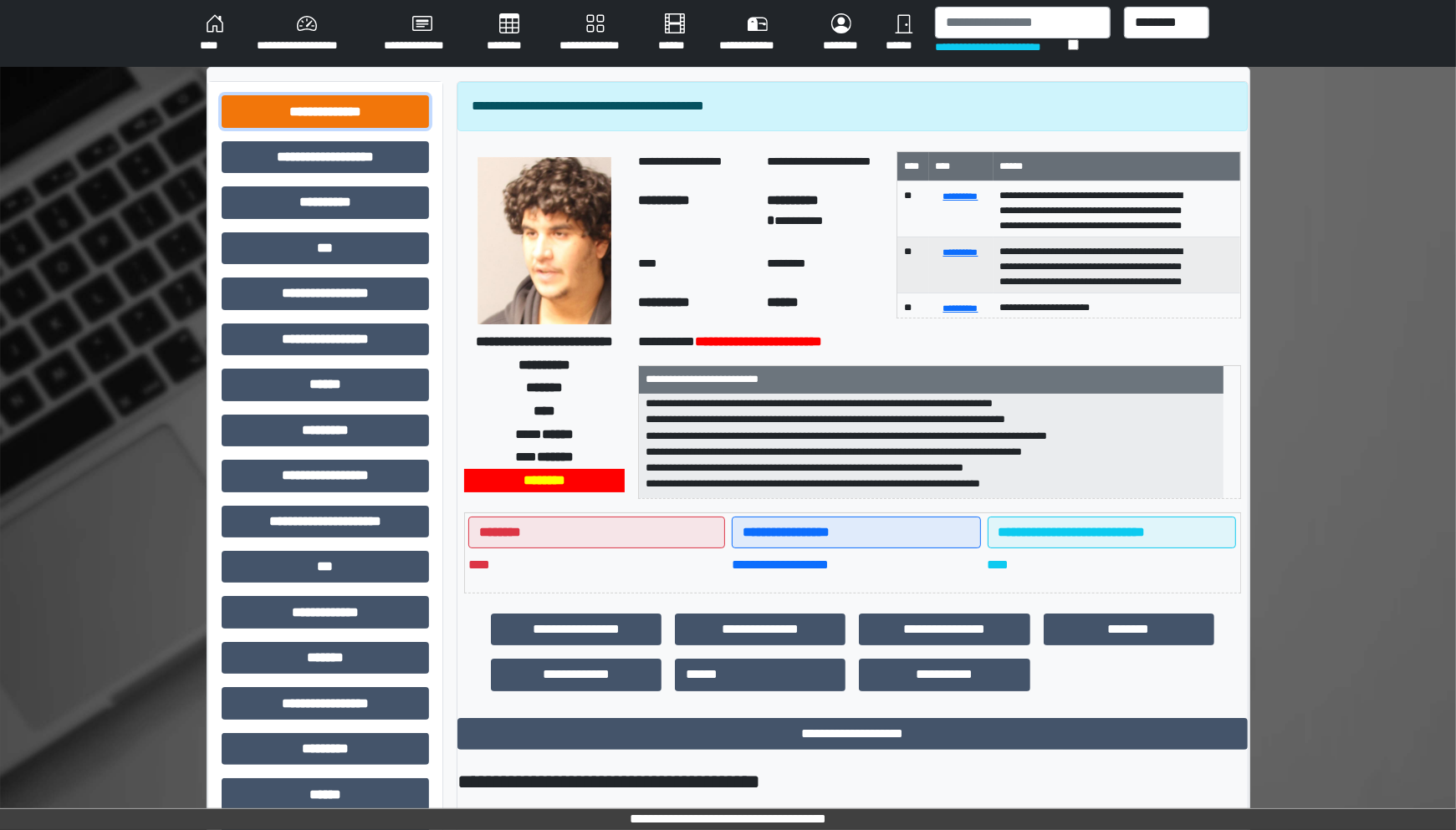 click on "**********" at bounding box center (325, 111) 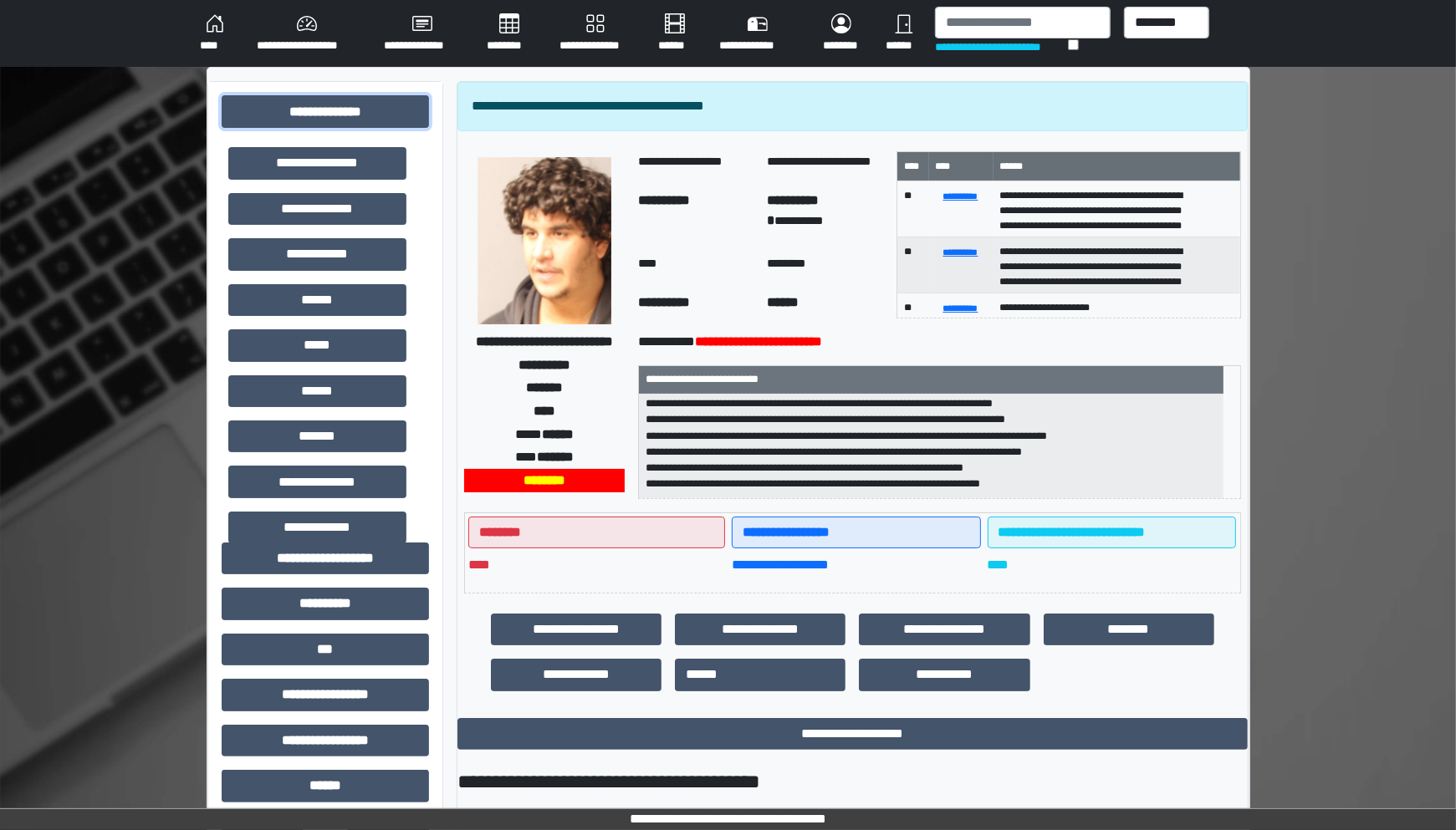 scroll, scrollTop: 313, scrollLeft: 0, axis: vertical 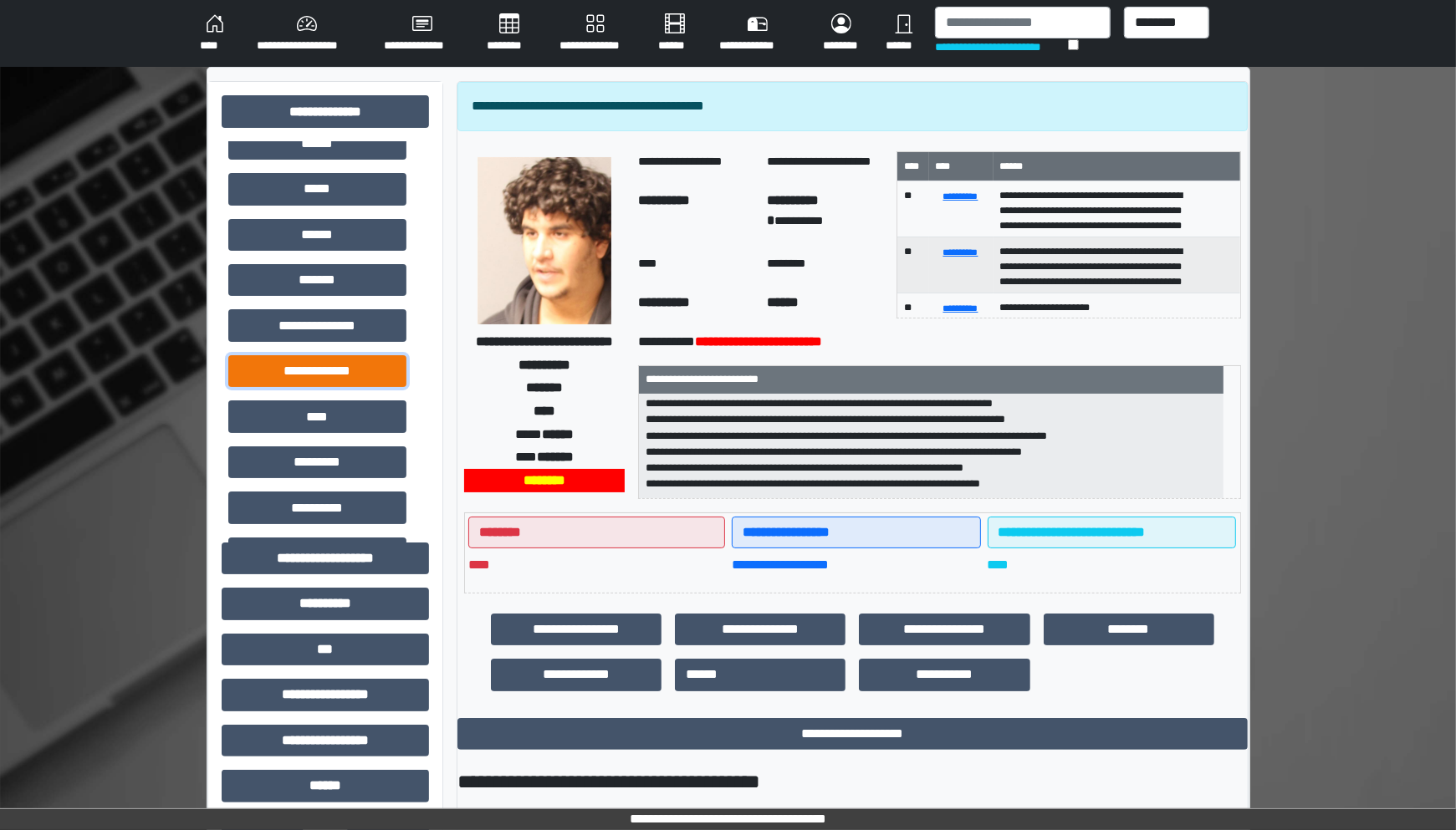 click on "**********" at bounding box center [317, 371] 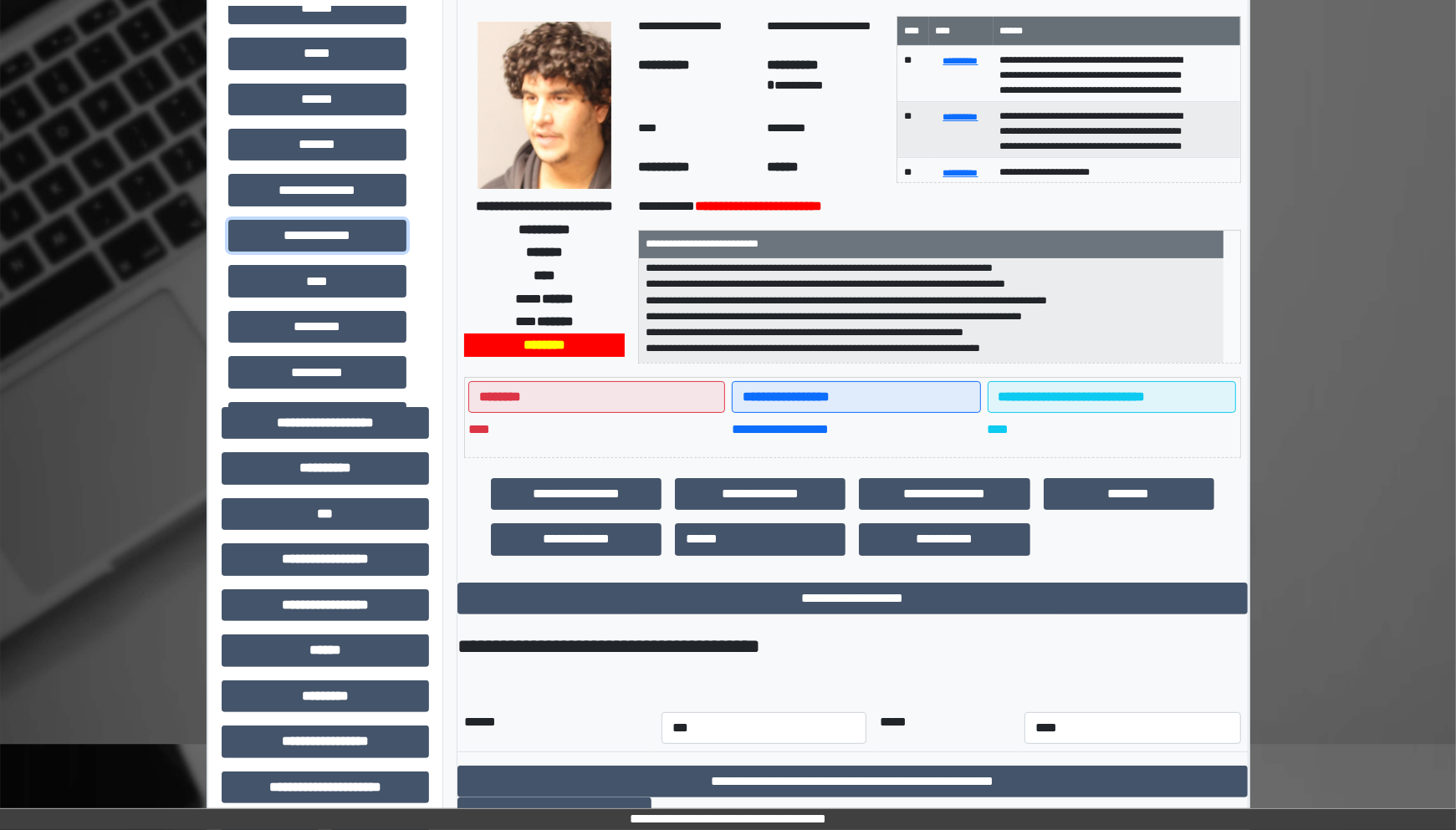 scroll, scrollTop: 522, scrollLeft: 0, axis: vertical 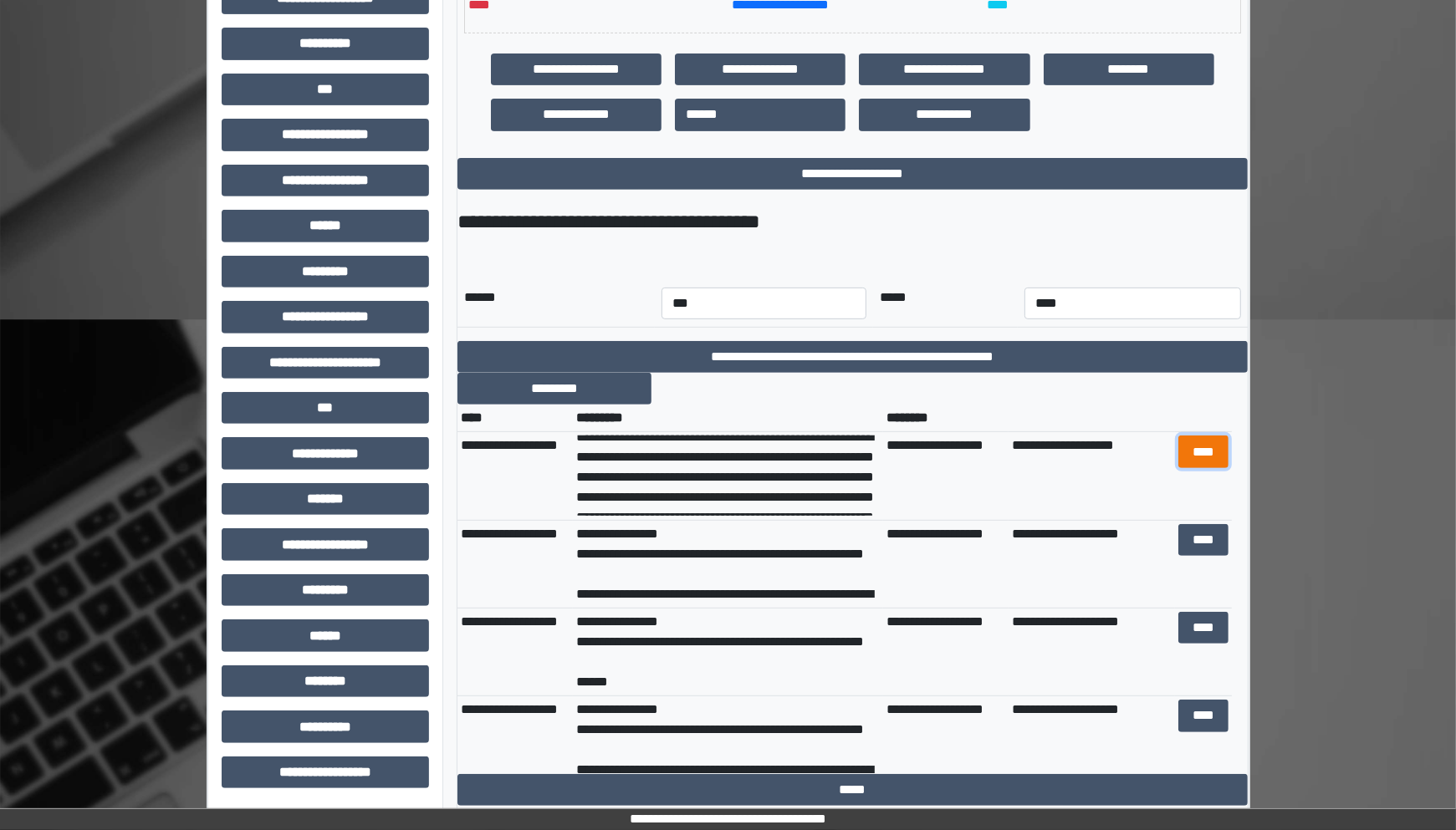 click on "****" at bounding box center [1203, 451] 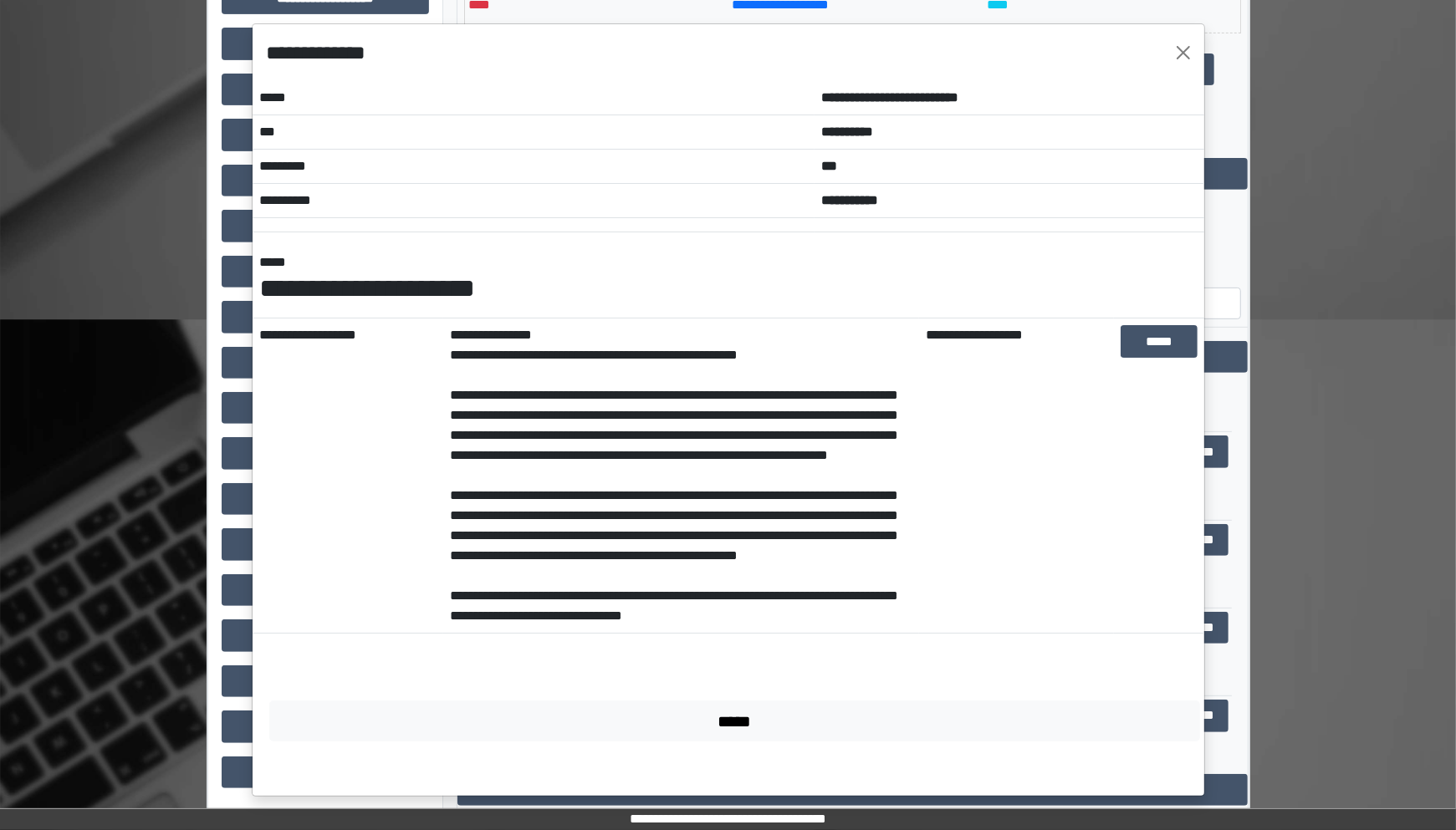 click on "*****" at bounding box center [728, 717] 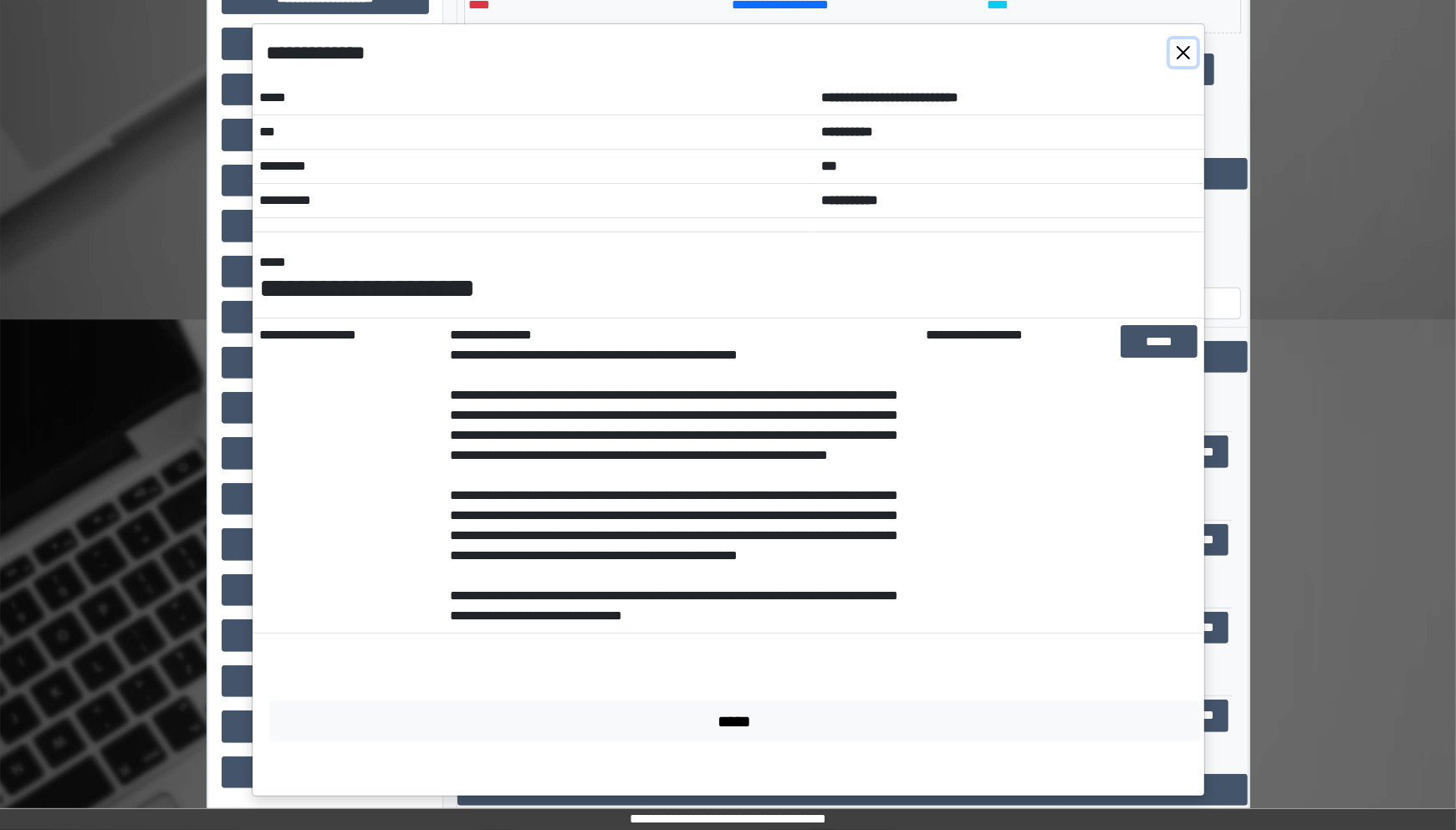 click at bounding box center (1183, 53) 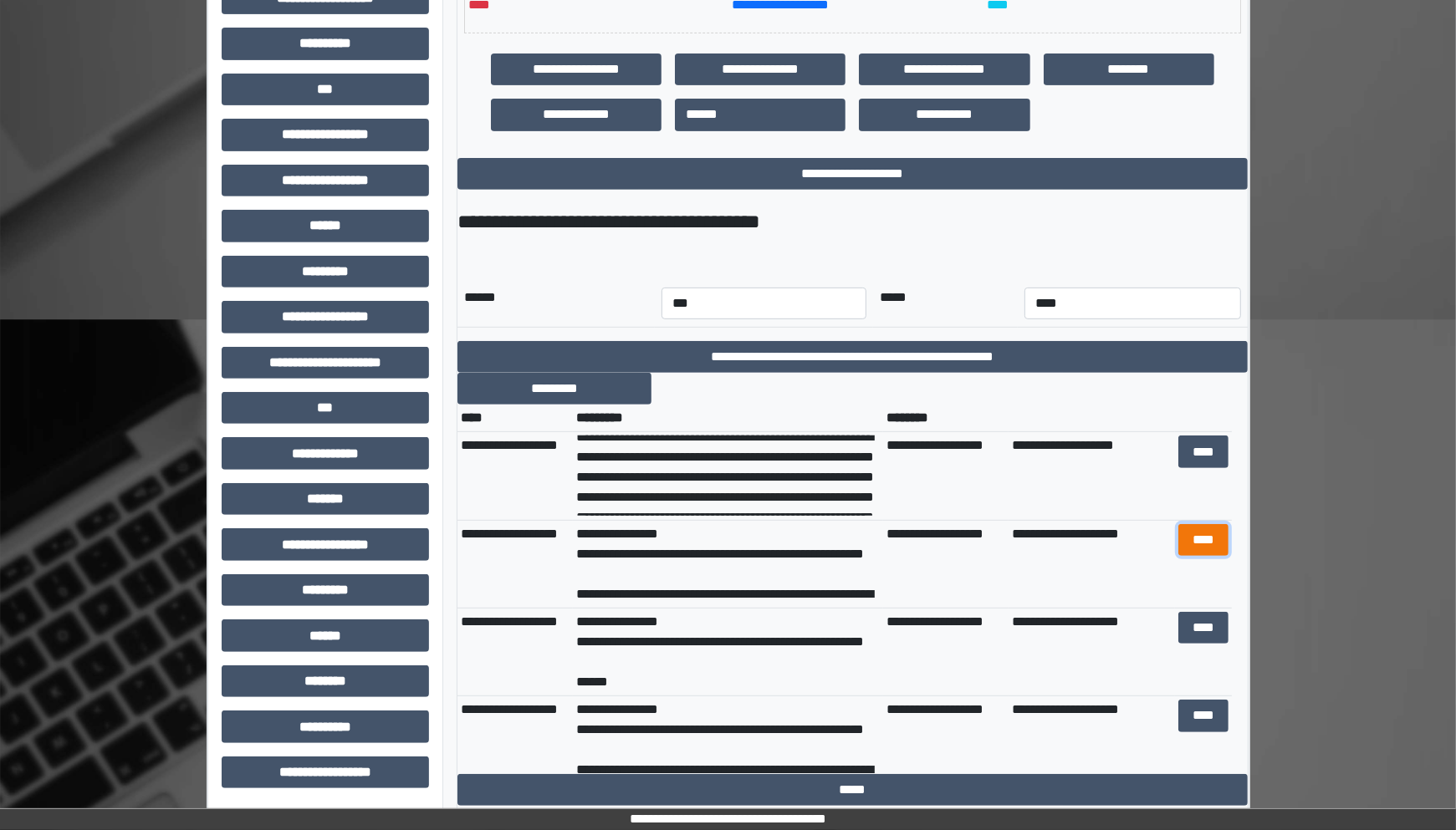 click on "****" at bounding box center (1203, 540) 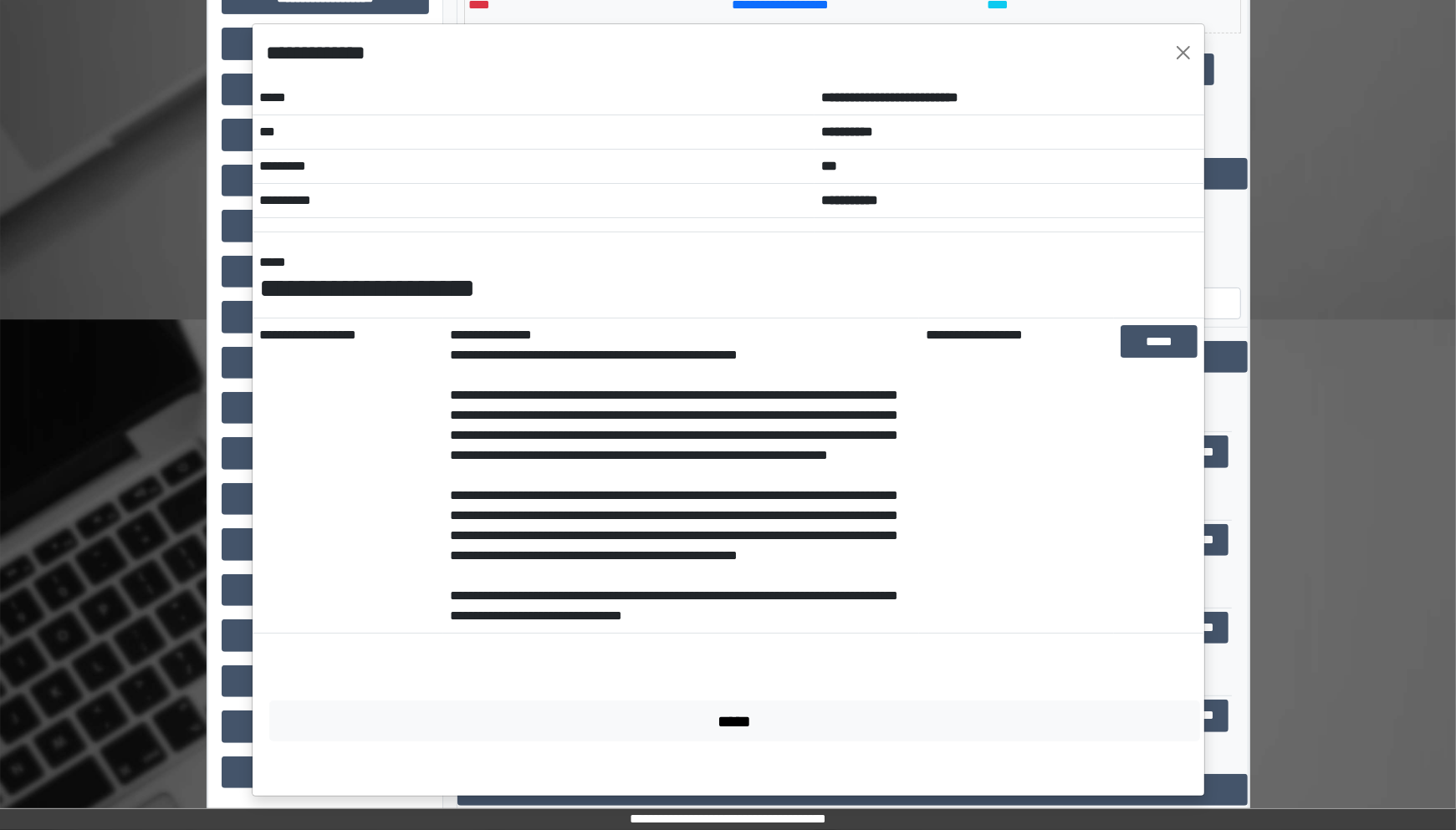 click on "**********" at bounding box center (728, 53) 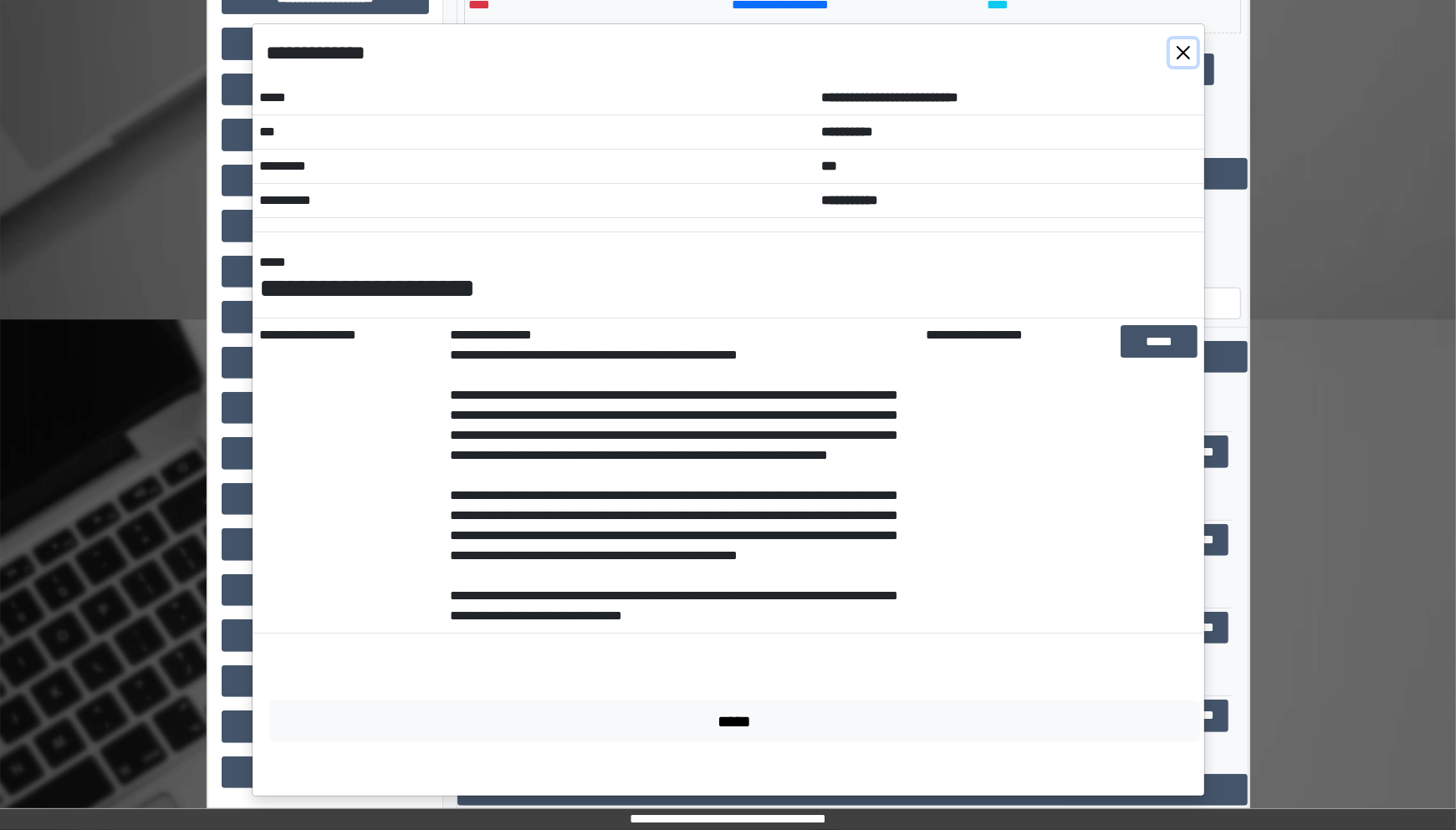 click at bounding box center (1183, 53) 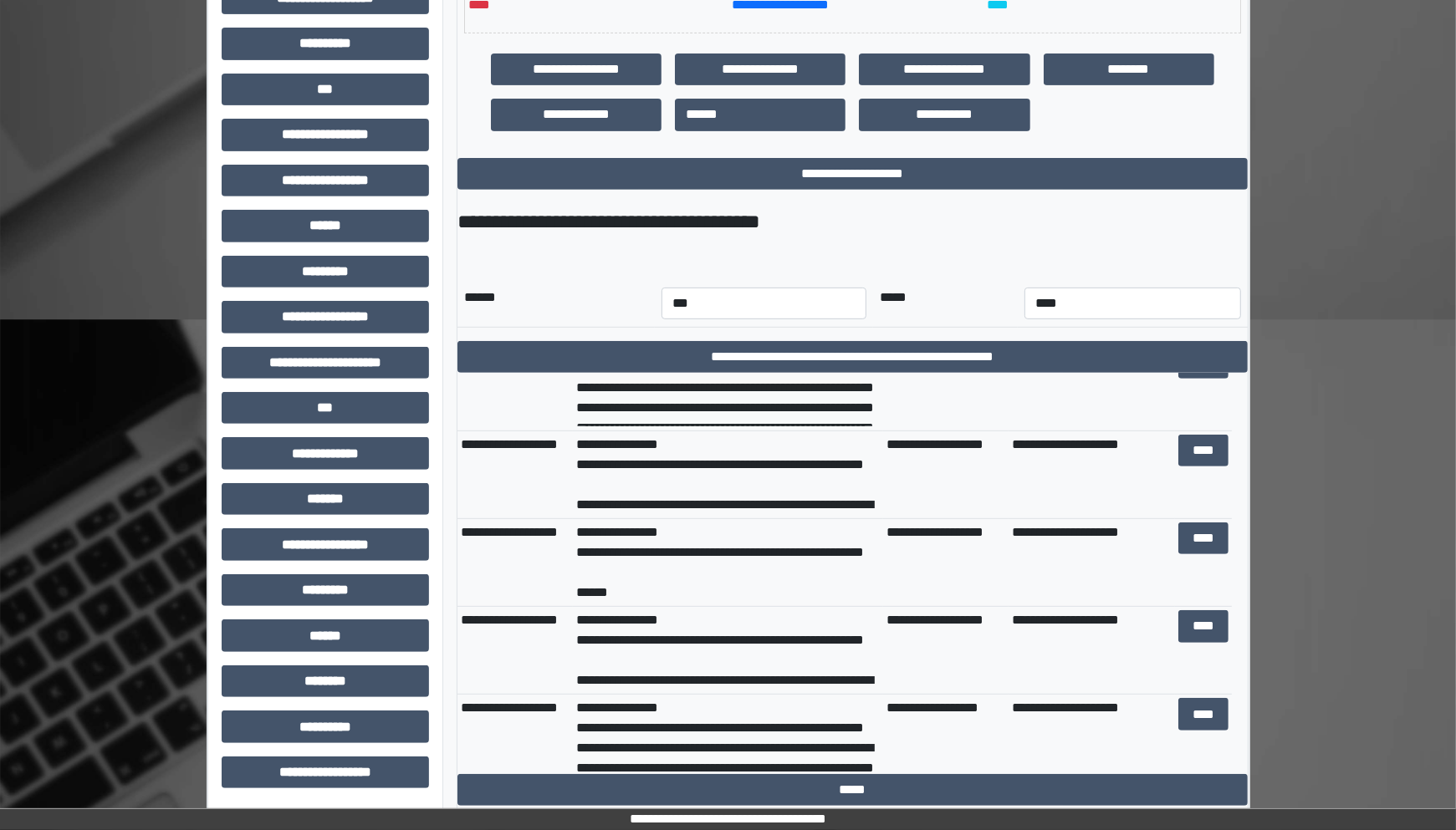 scroll, scrollTop: 0, scrollLeft: 0, axis: both 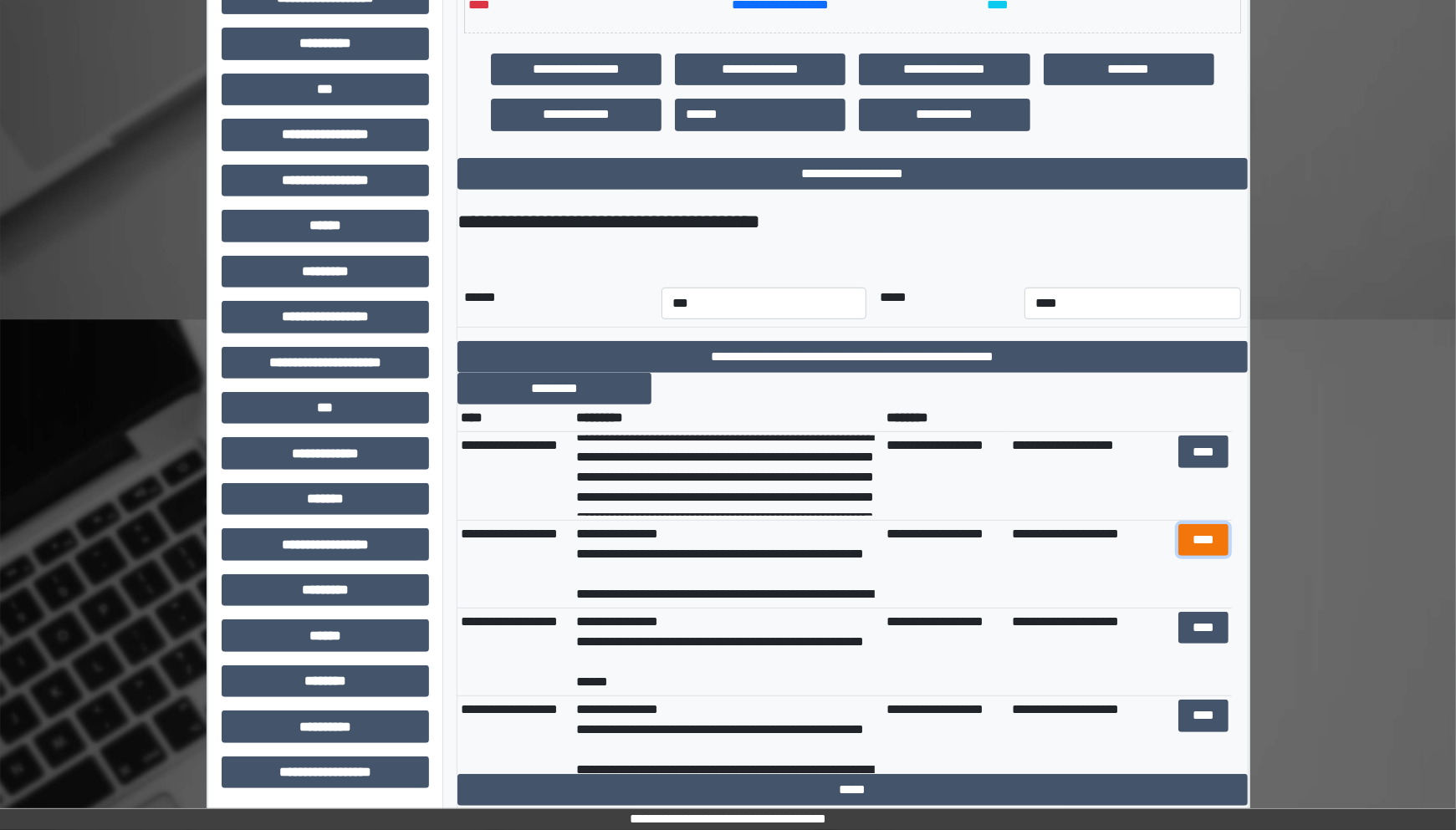 click on "****" at bounding box center (1203, 540) 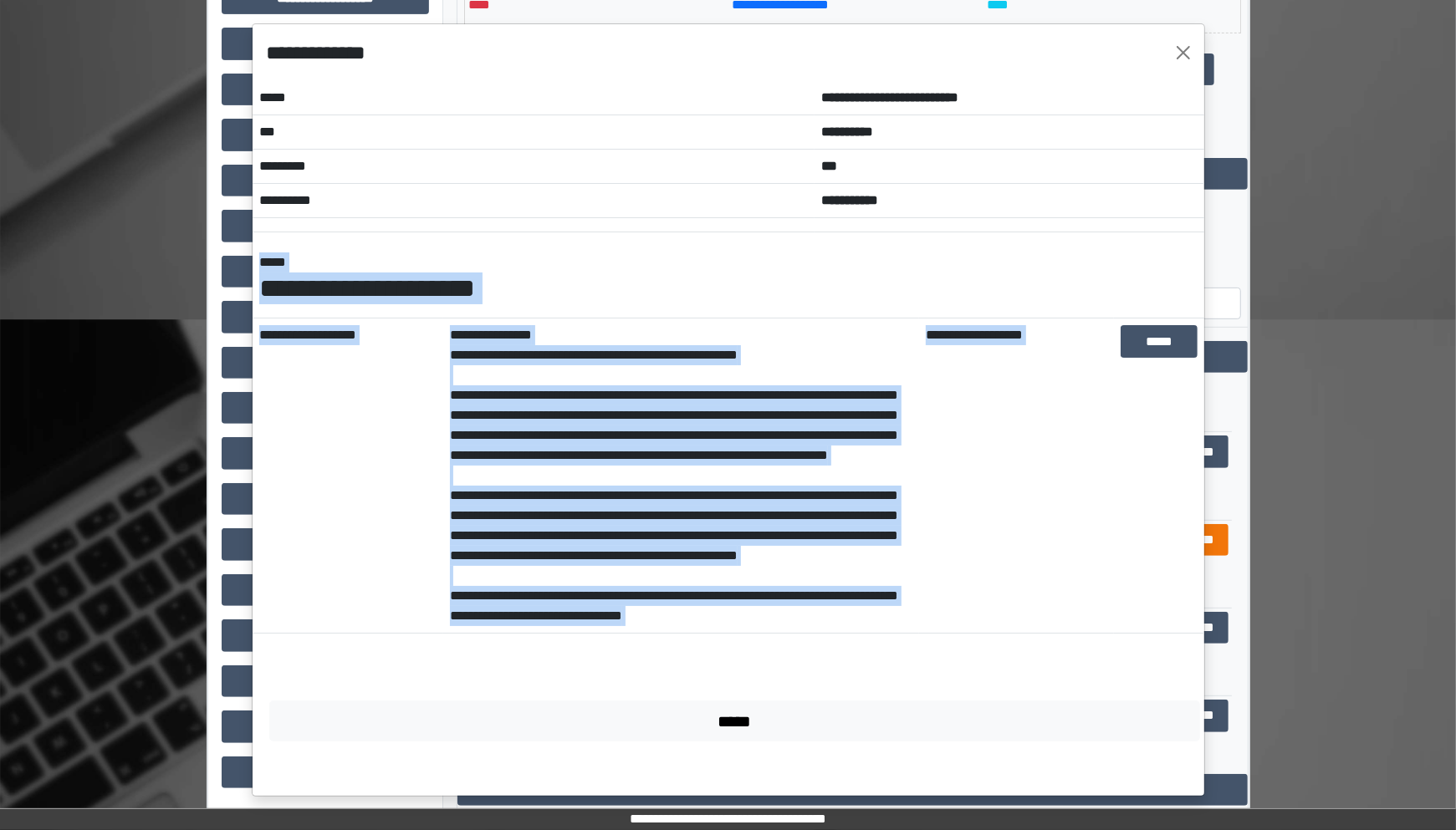 click on "*****" at bounding box center [1158, 476] 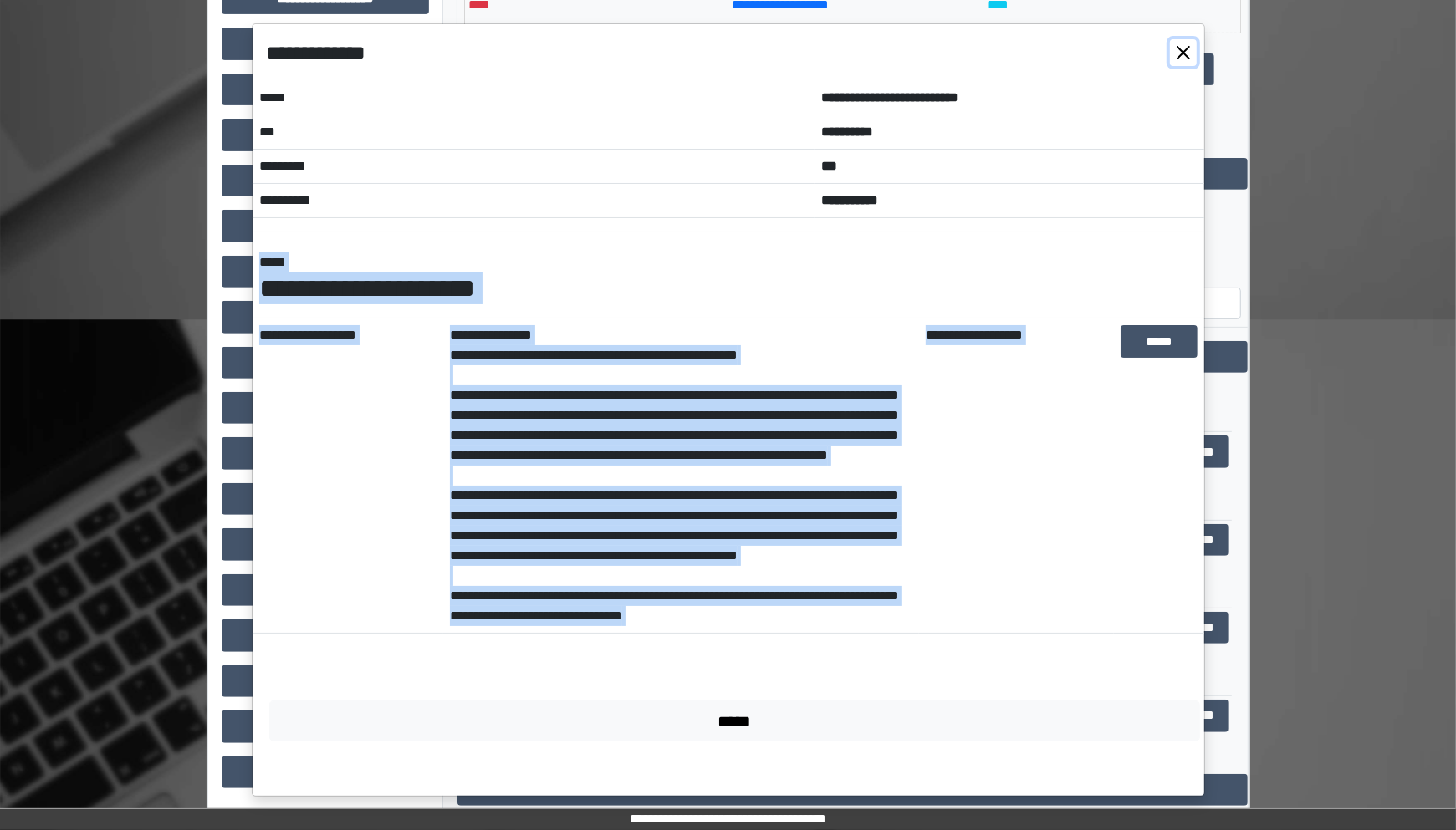 click at bounding box center (1183, 53) 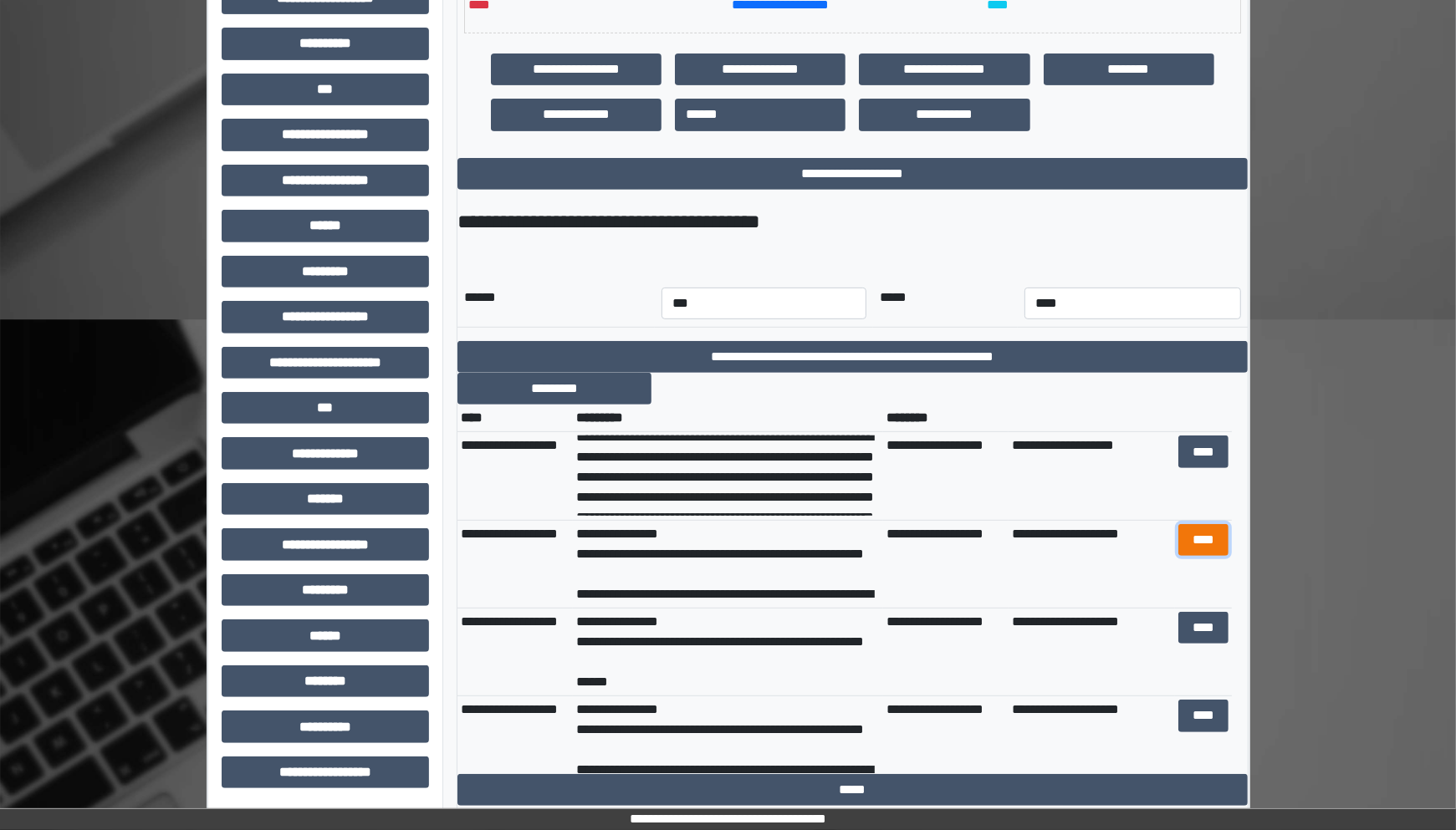 click on "****" at bounding box center [1203, 540] 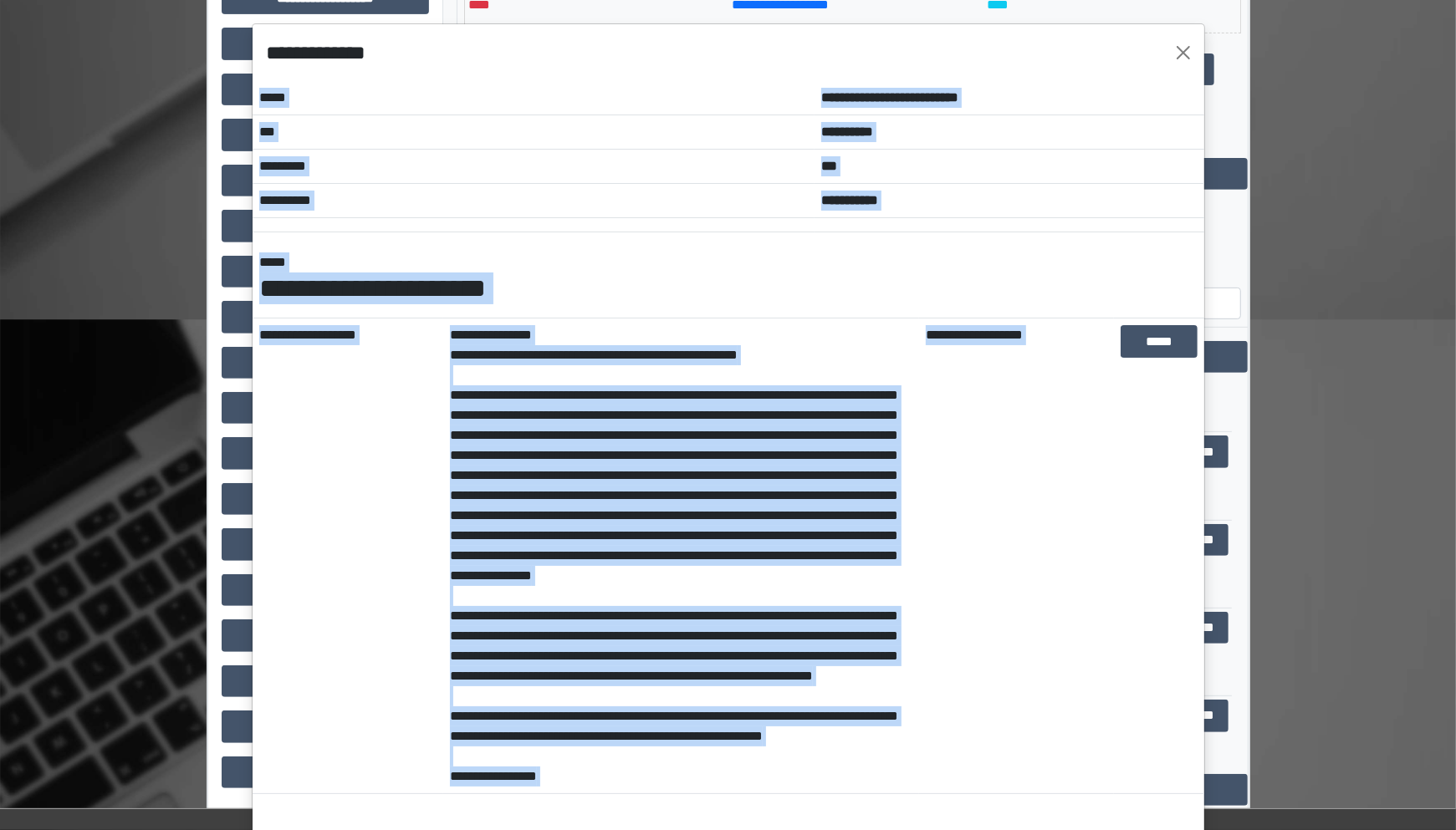 click on "**********" at bounding box center (1016, 556) 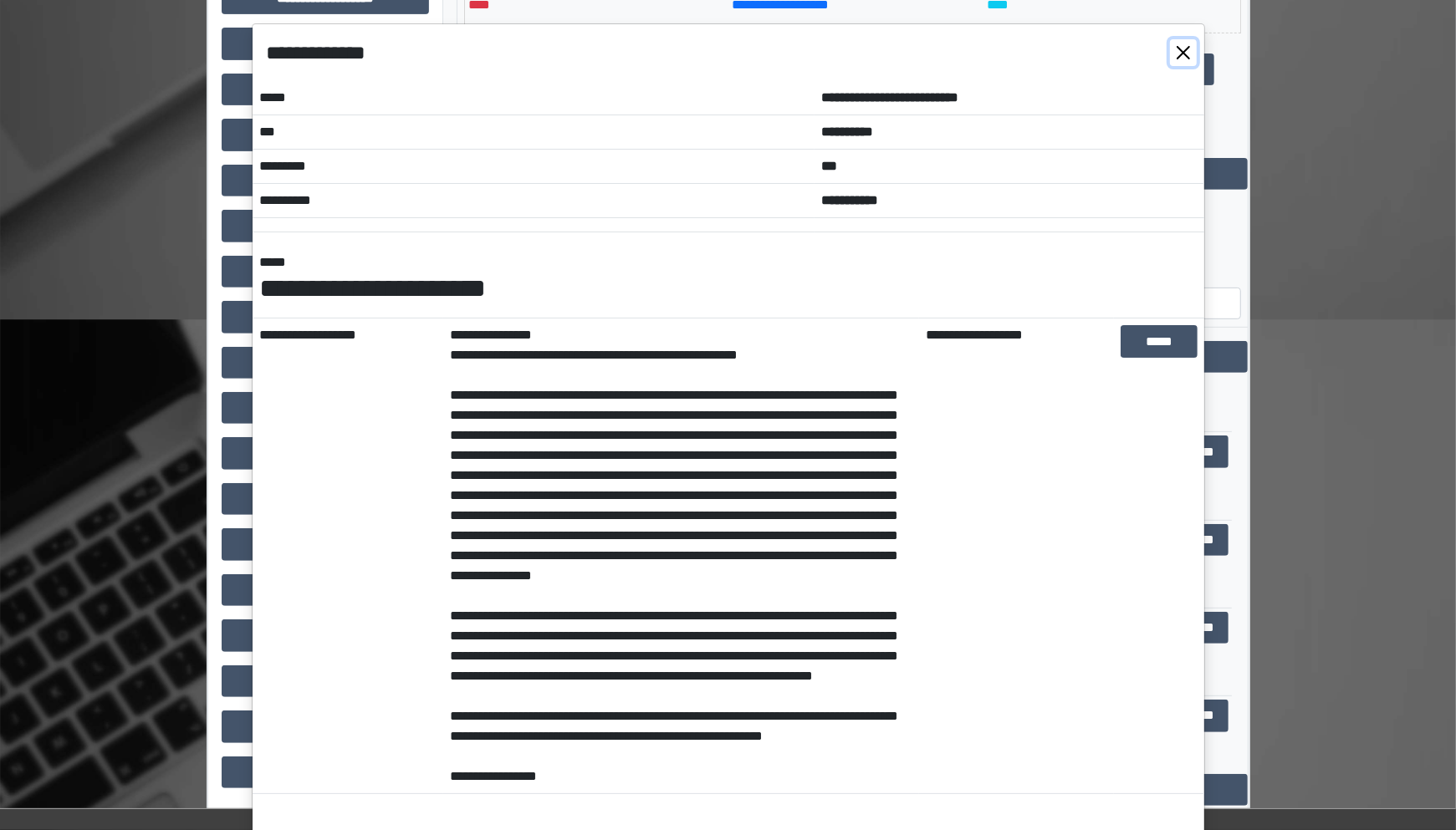 click at bounding box center (1183, 53) 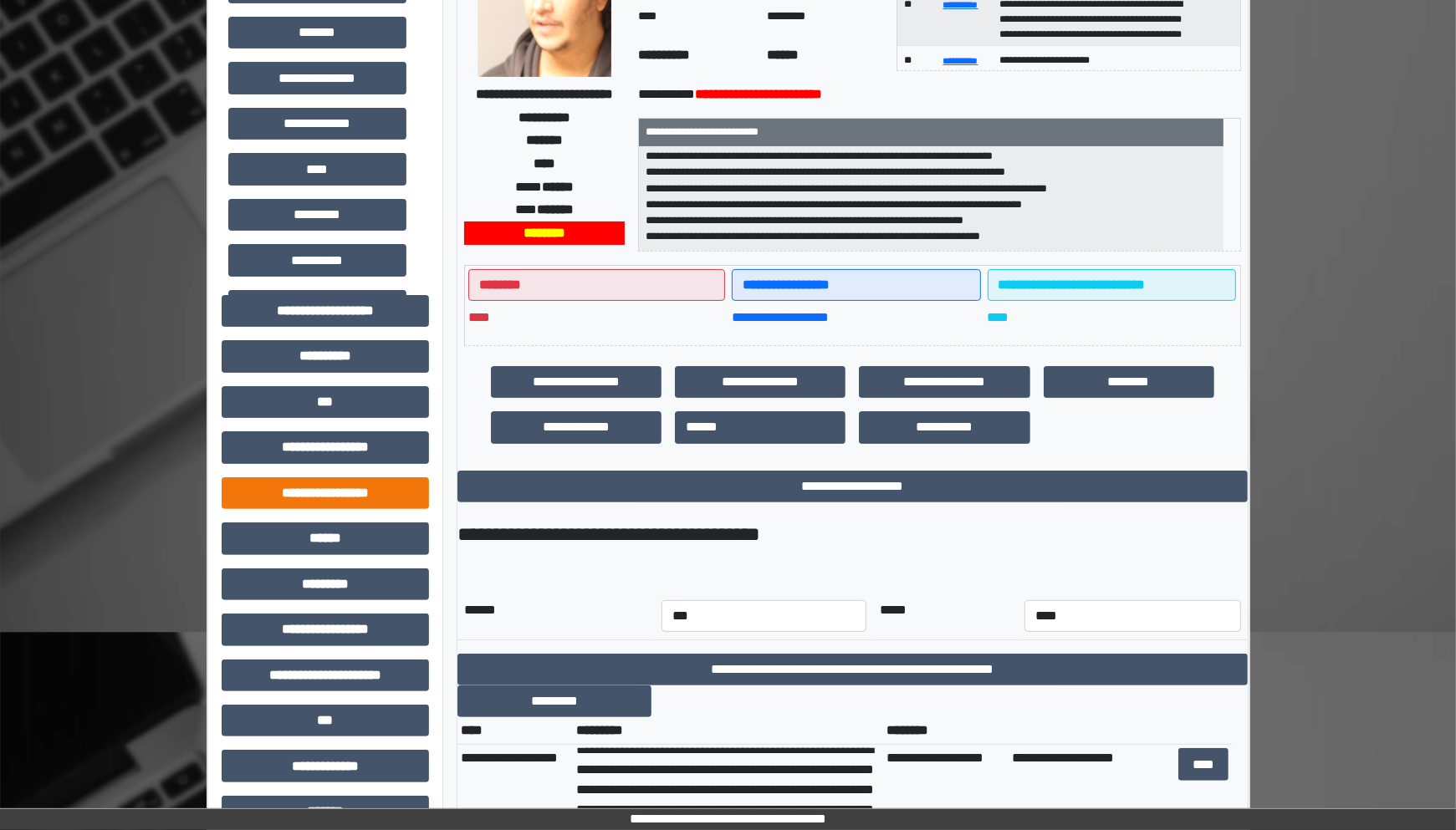 scroll, scrollTop: 247, scrollLeft: 0, axis: vertical 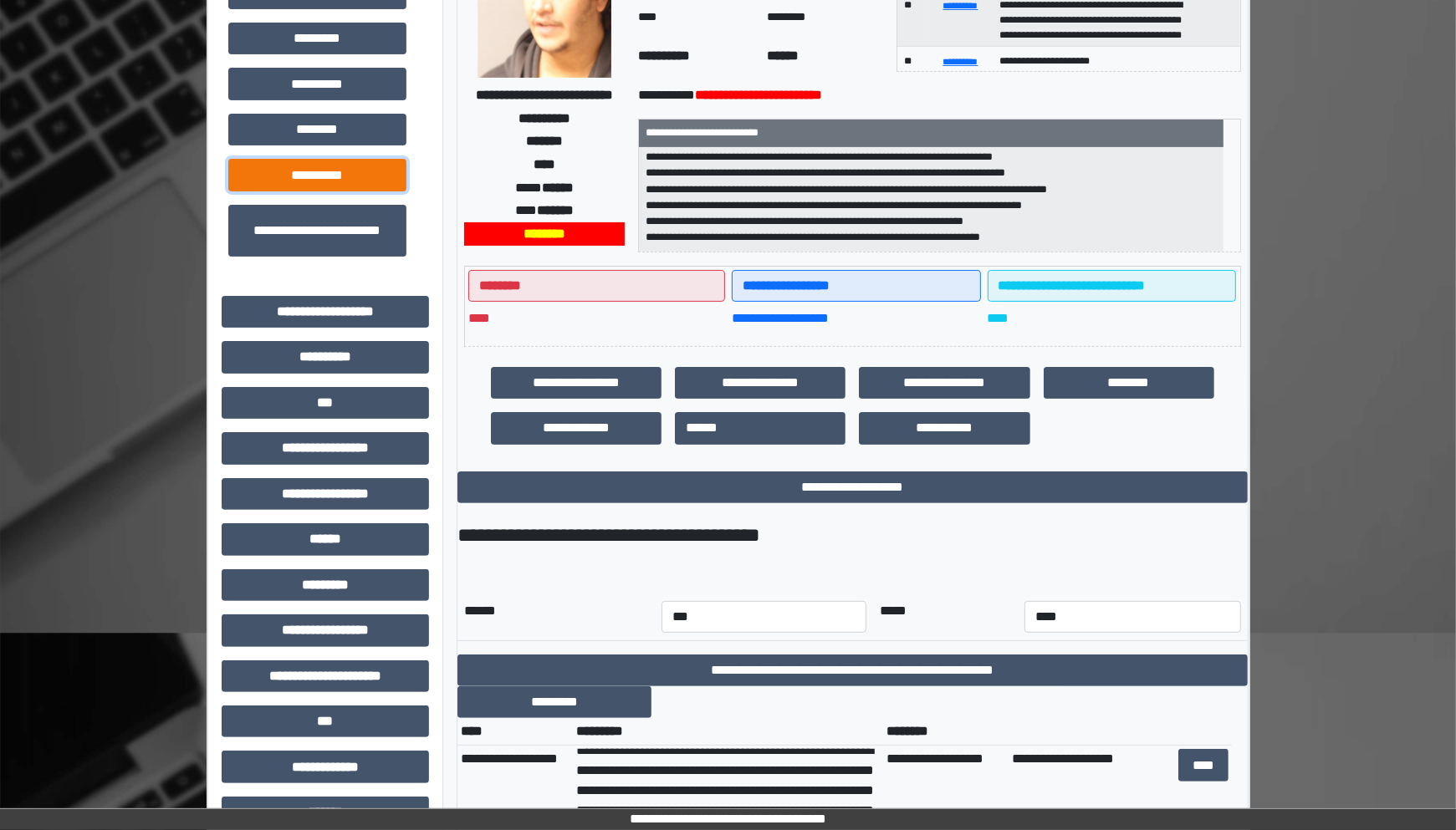 click on "**********" at bounding box center (317, 175) 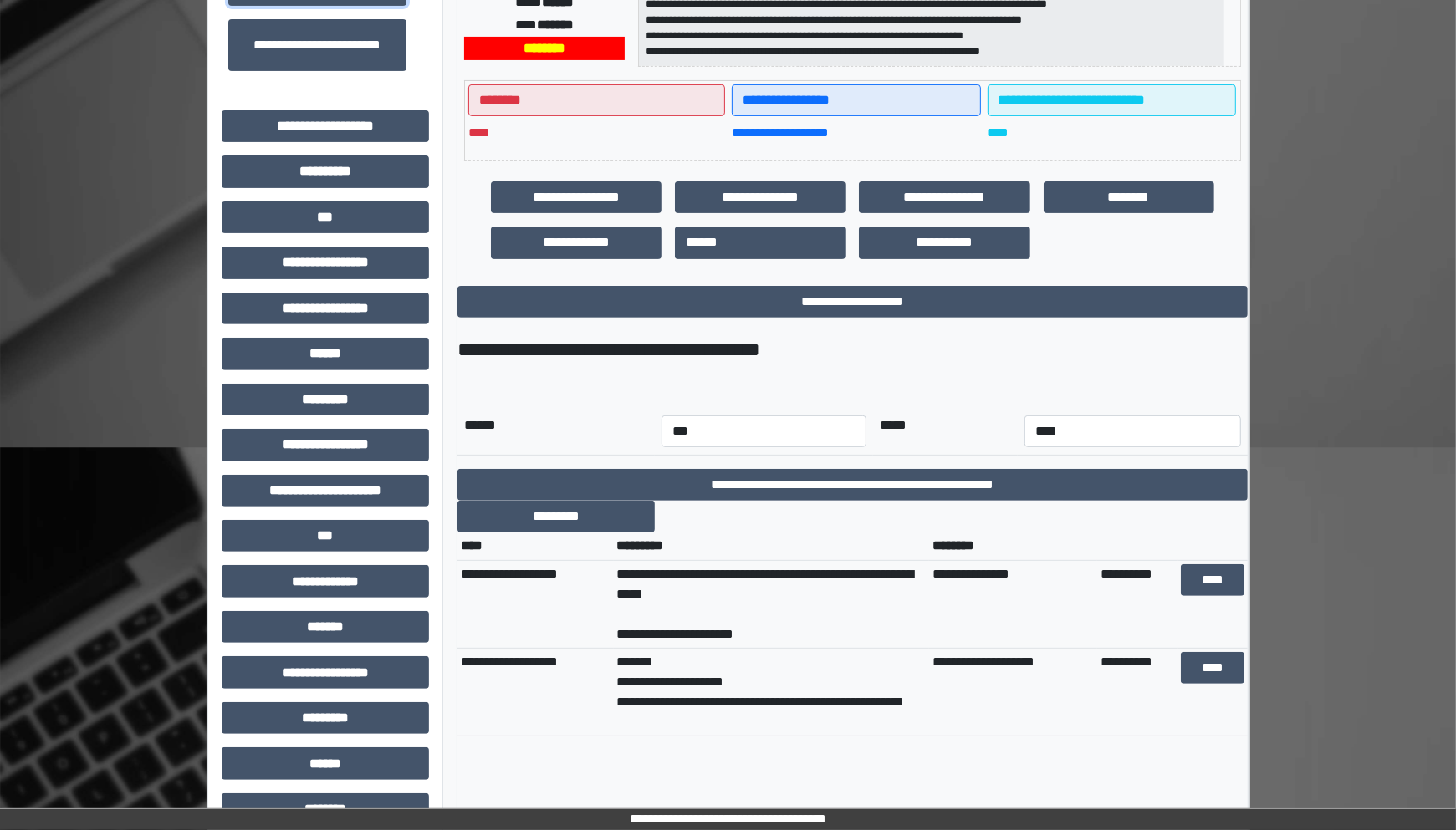 scroll, scrollTop: 456, scrollLeft: 0, axis: vertical 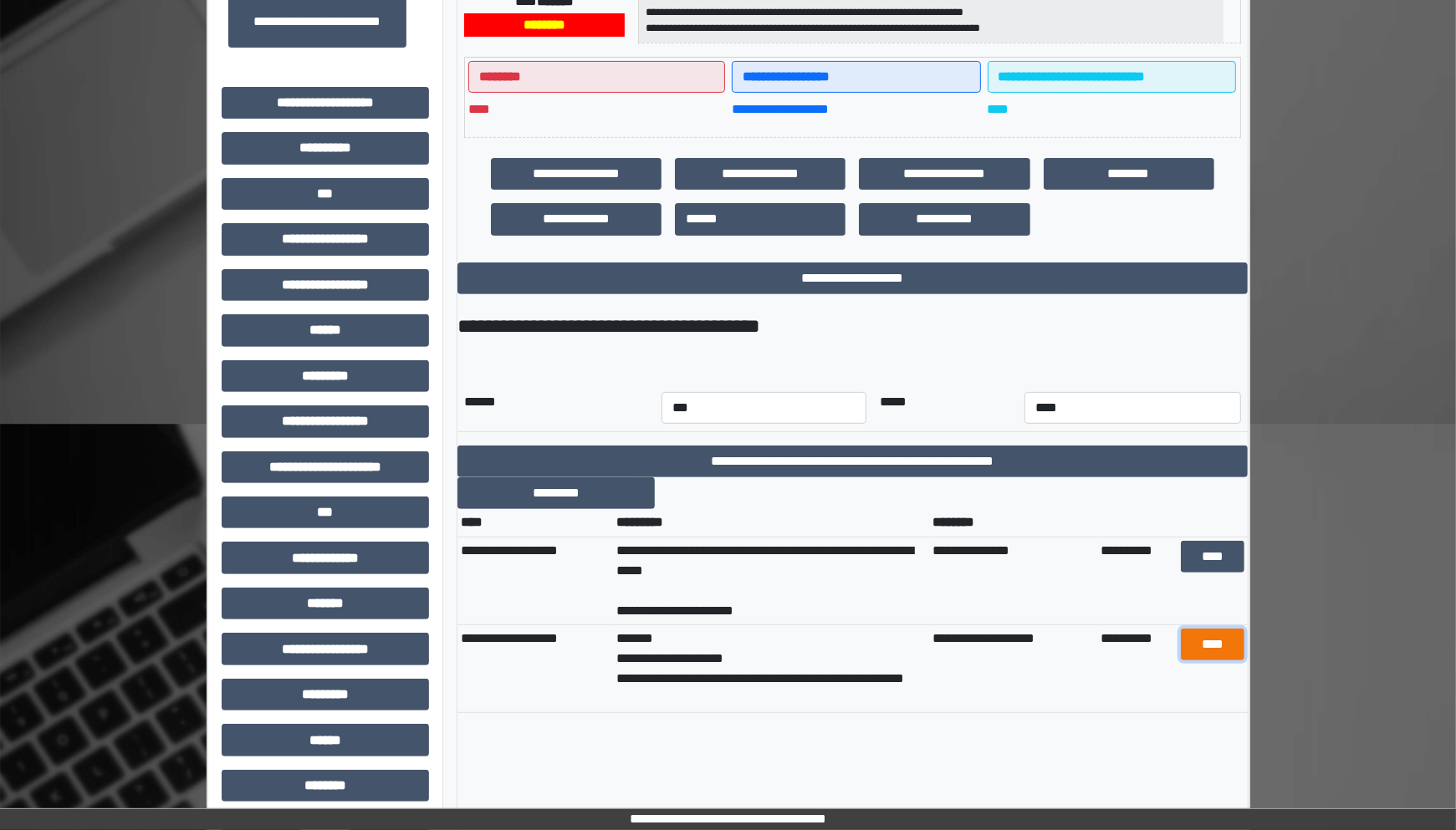 click on "****" at bounding box center [1212, 644] 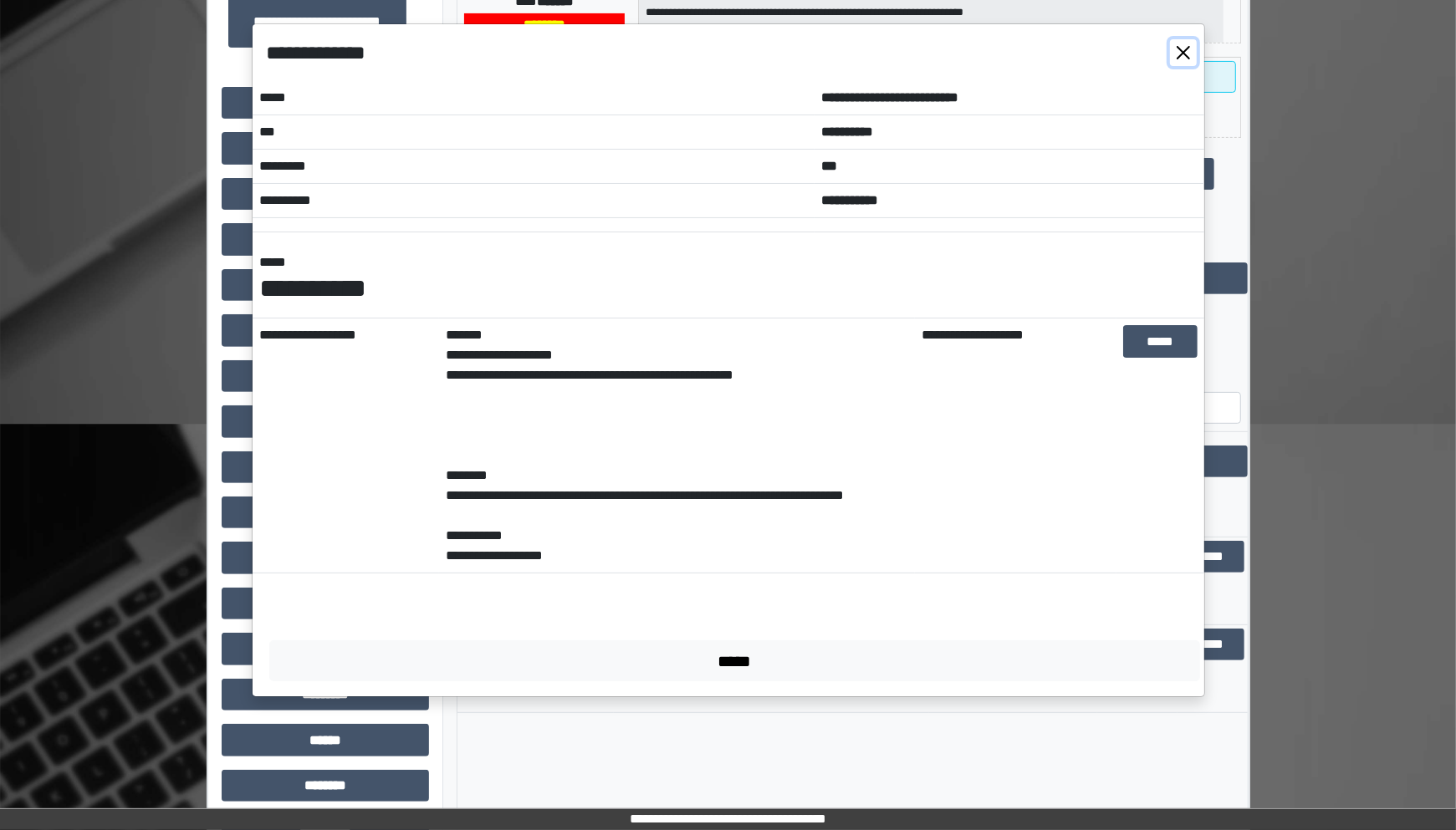 click at bounding box center [1183, 53] 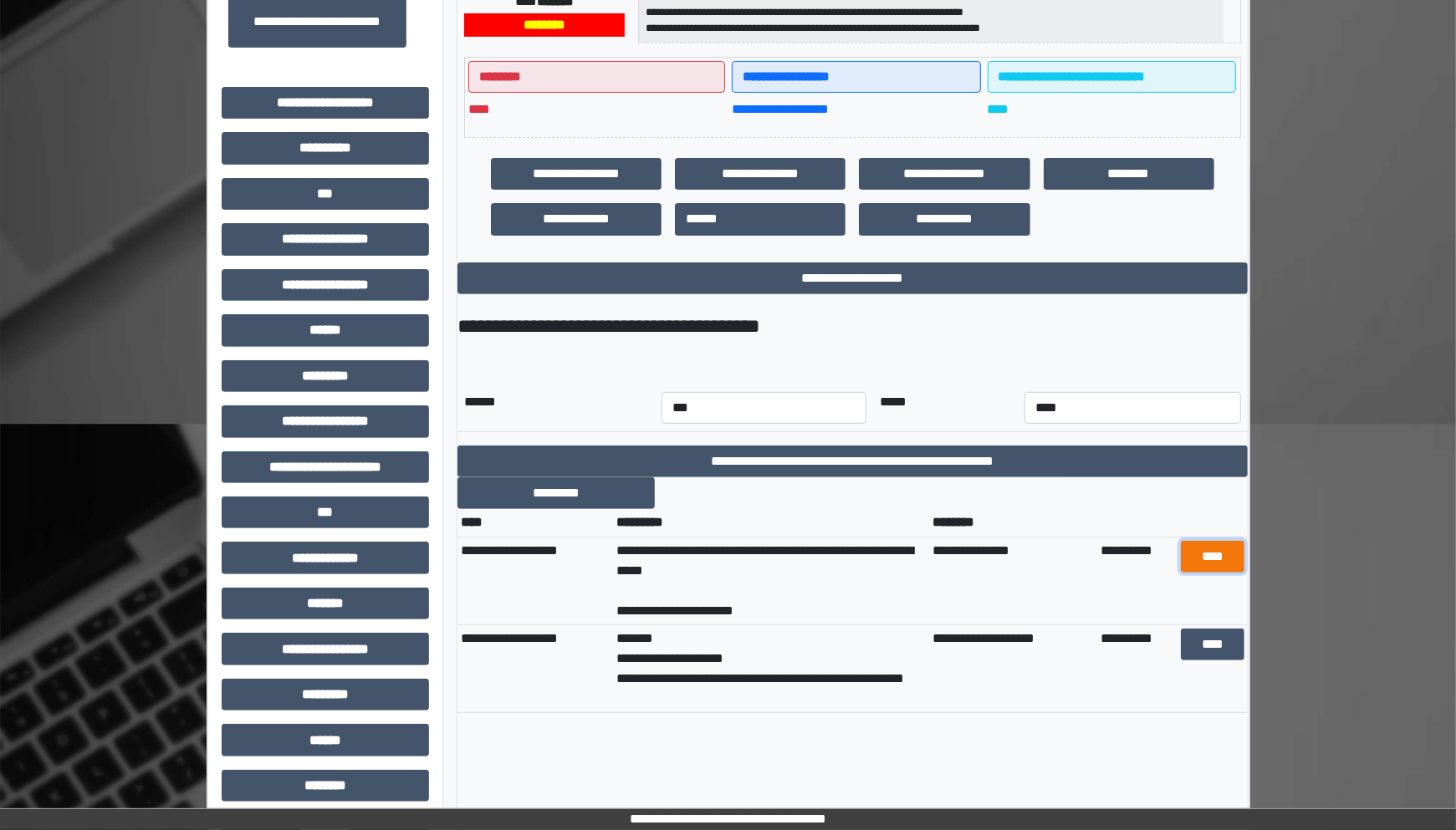 click on "****" at bounding box center (1212, 557) 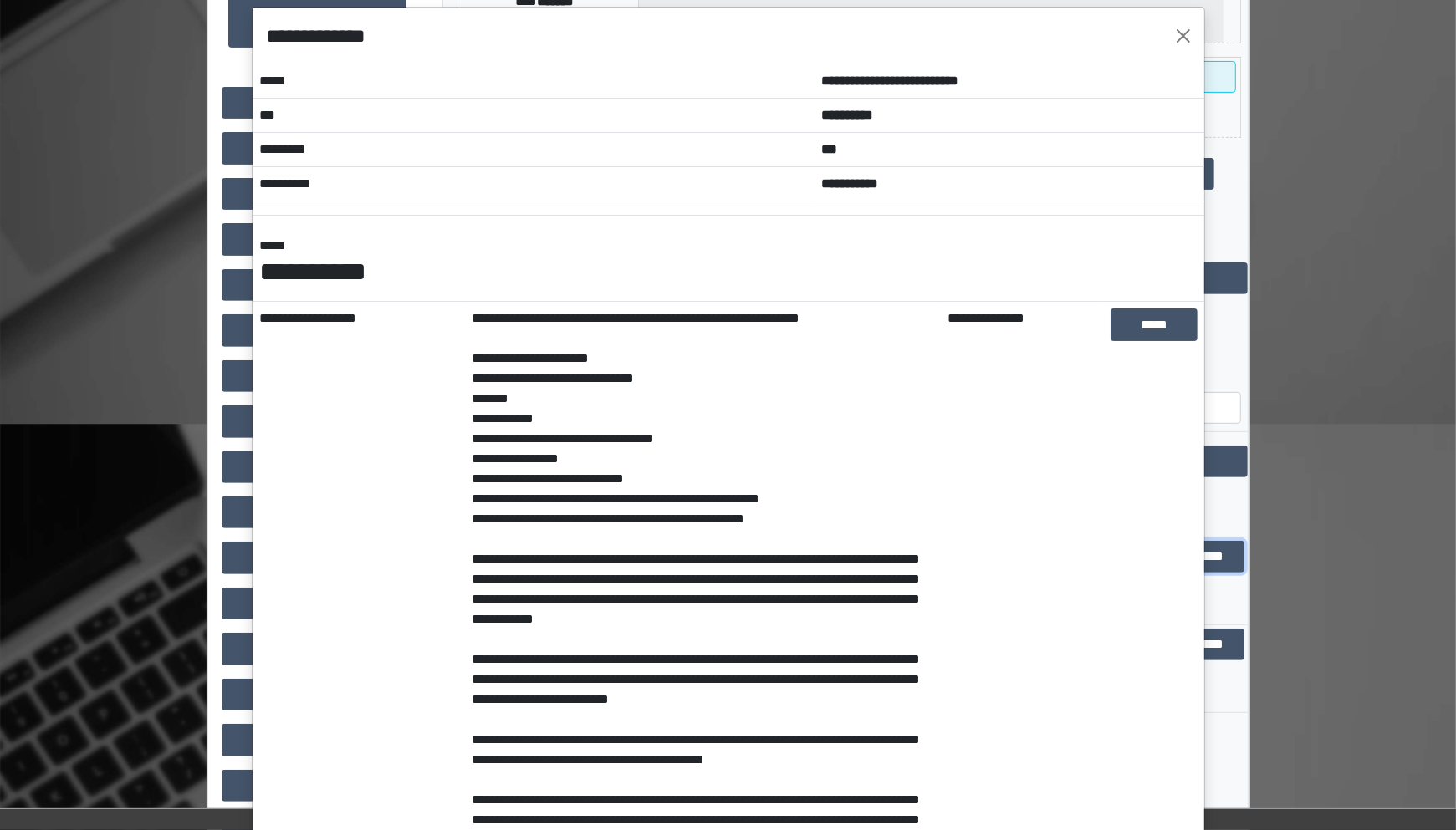 scroll, scrollTop: 0, scrollLeft: 0, axis: both 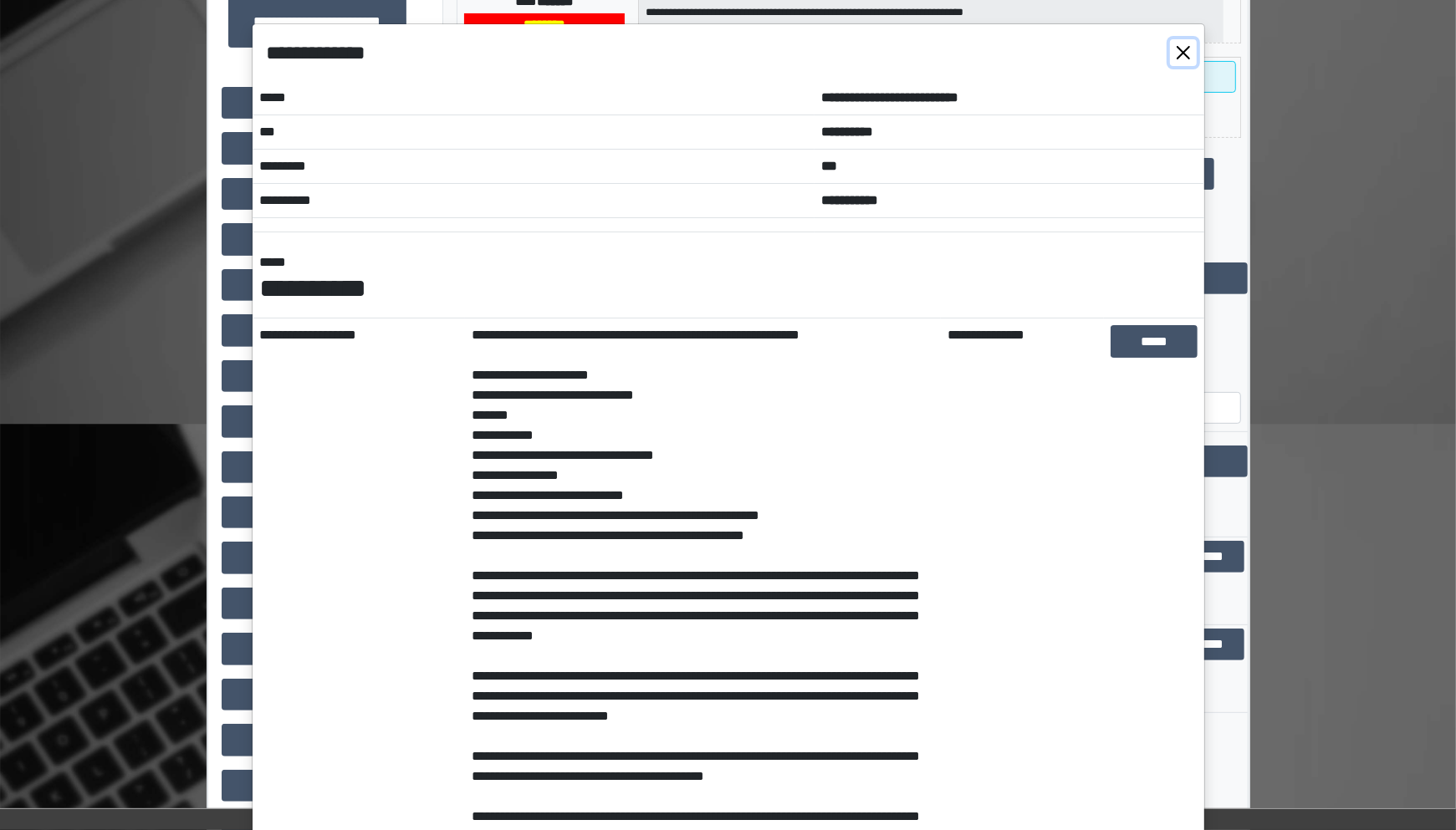 click at bounding box center [1183, 53] 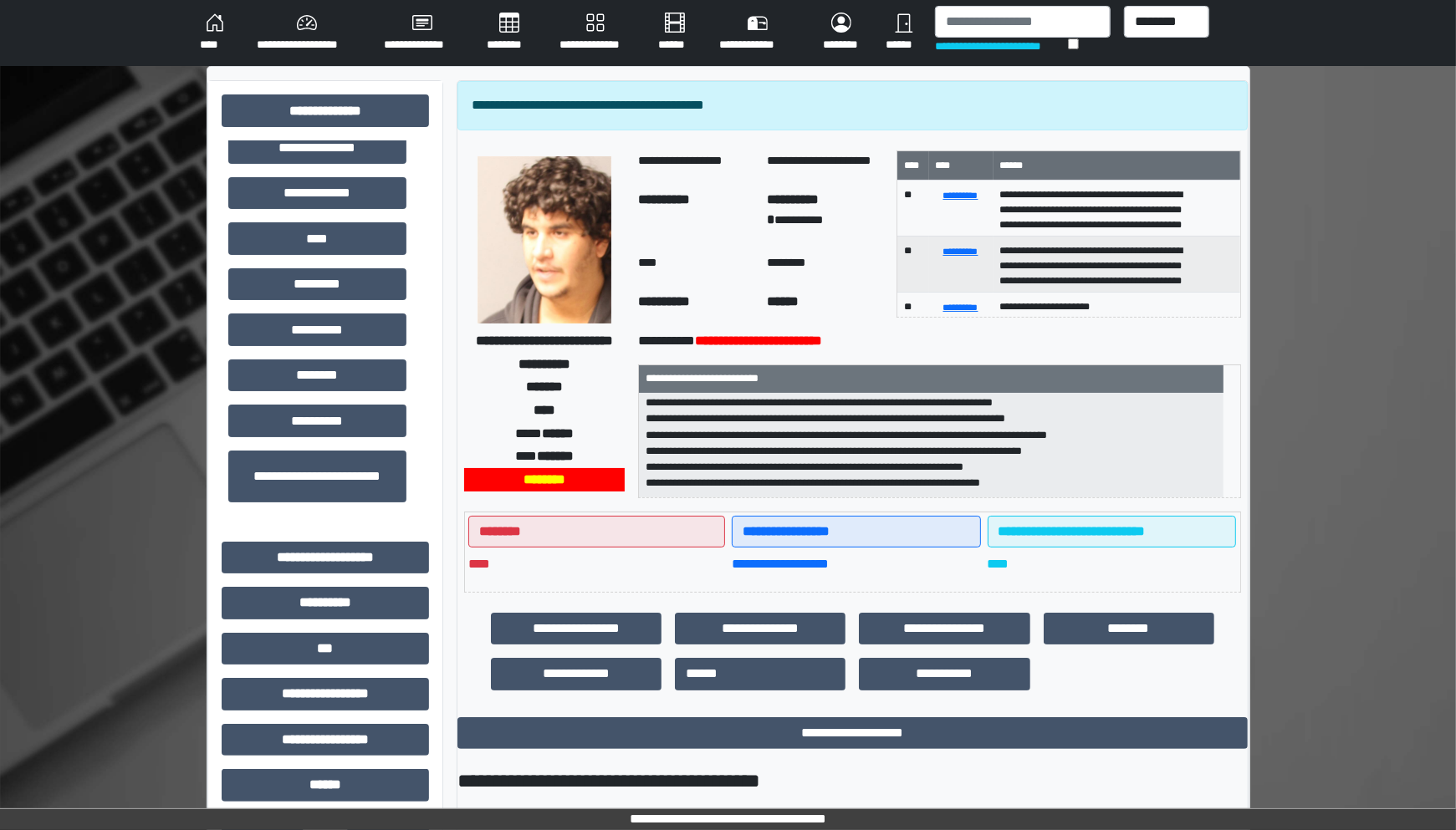 scroll, scrollTop: 0, scrollLeft: 0, axis: both 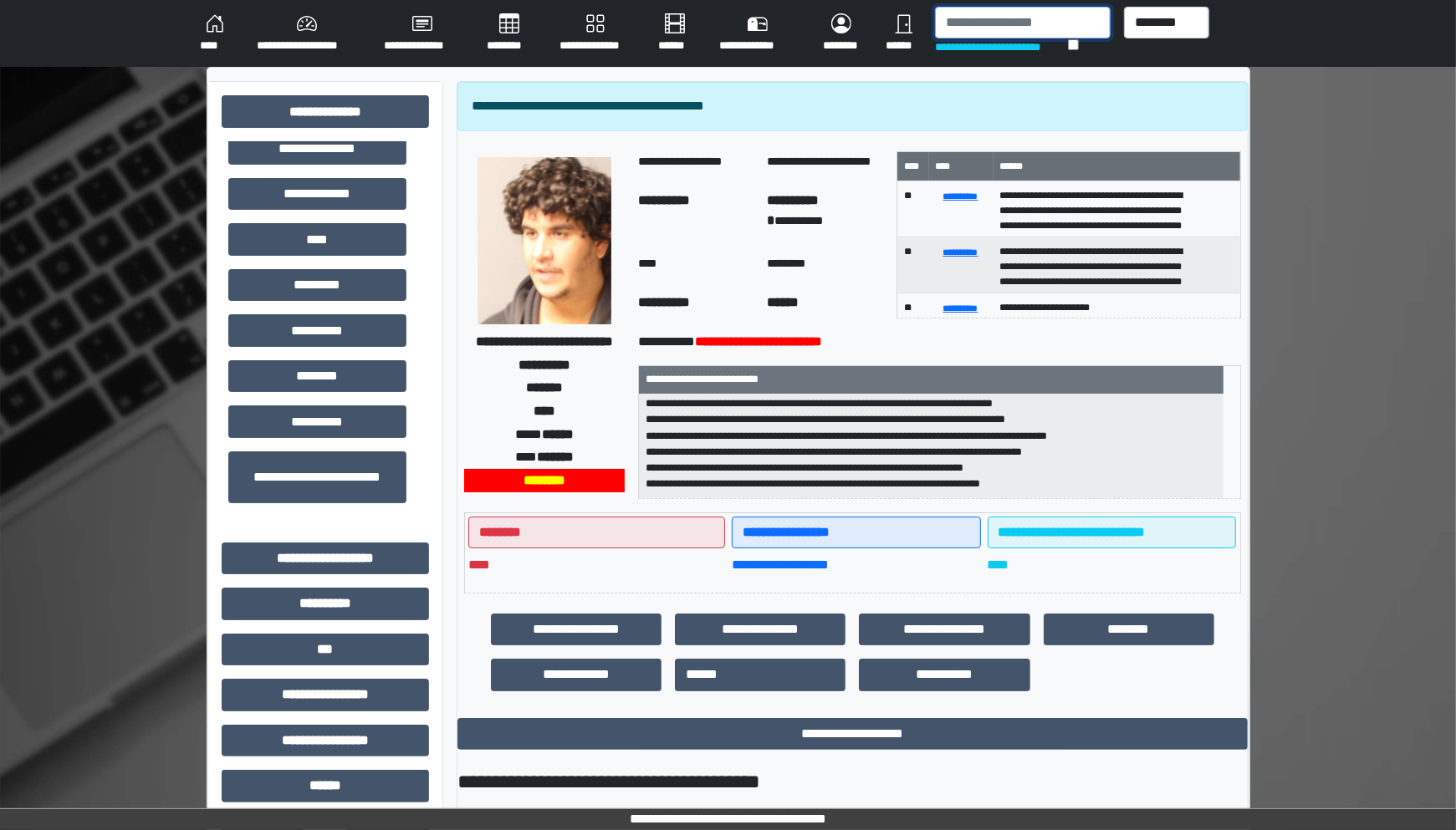 click at bounding box center [1023, 23] 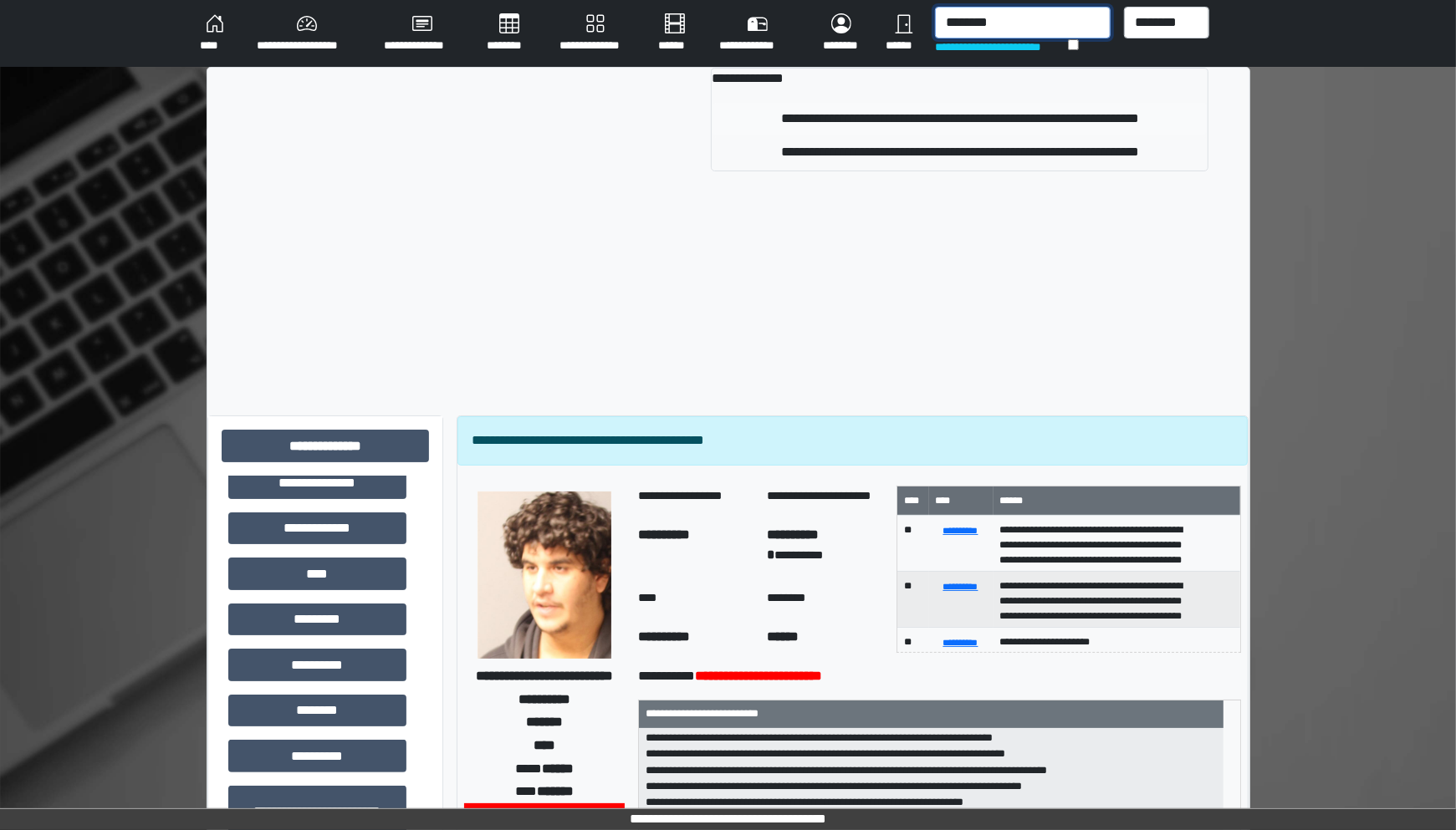 type on "********" 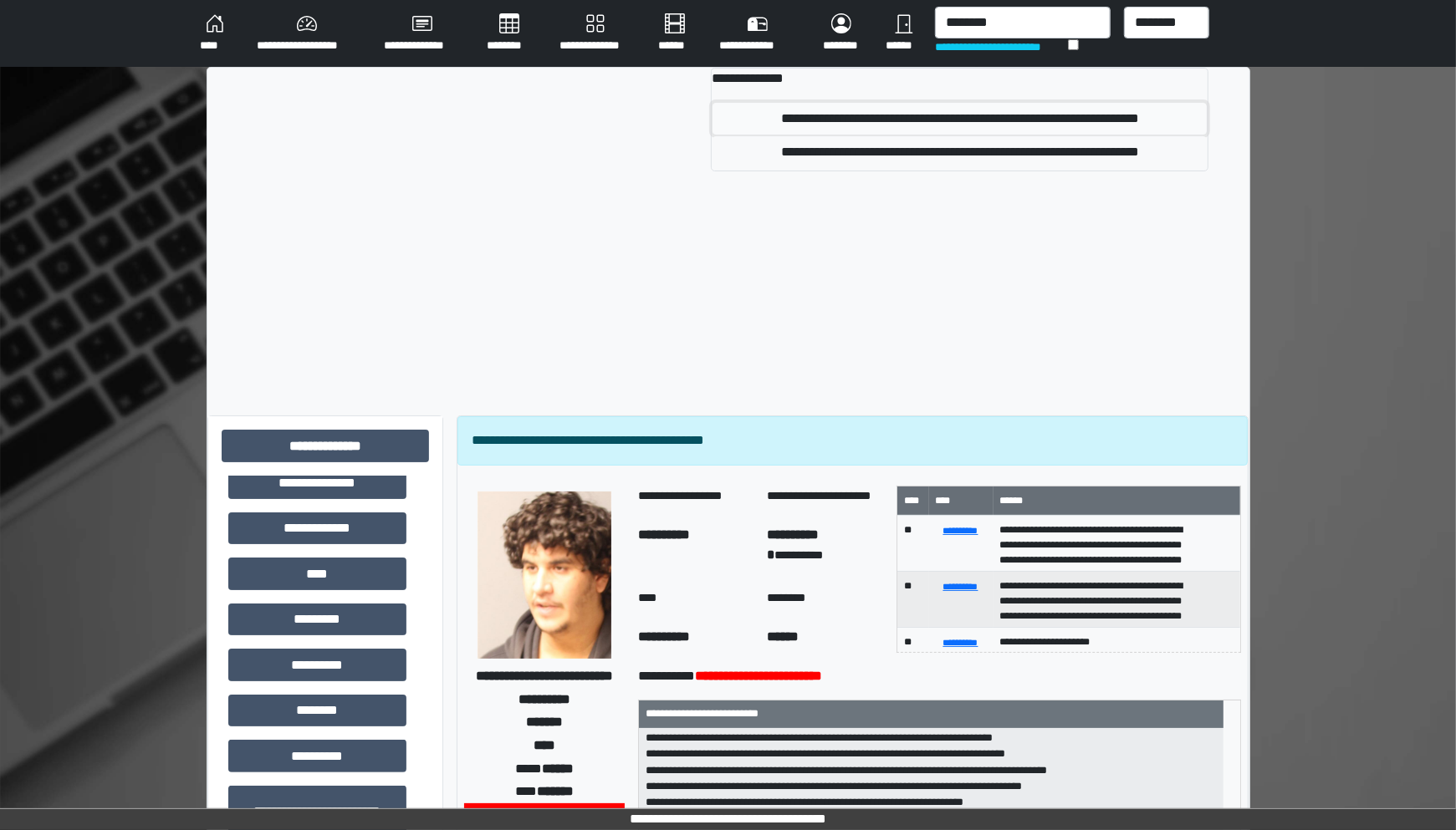 click on "**********" at bounding box center (959, 119) 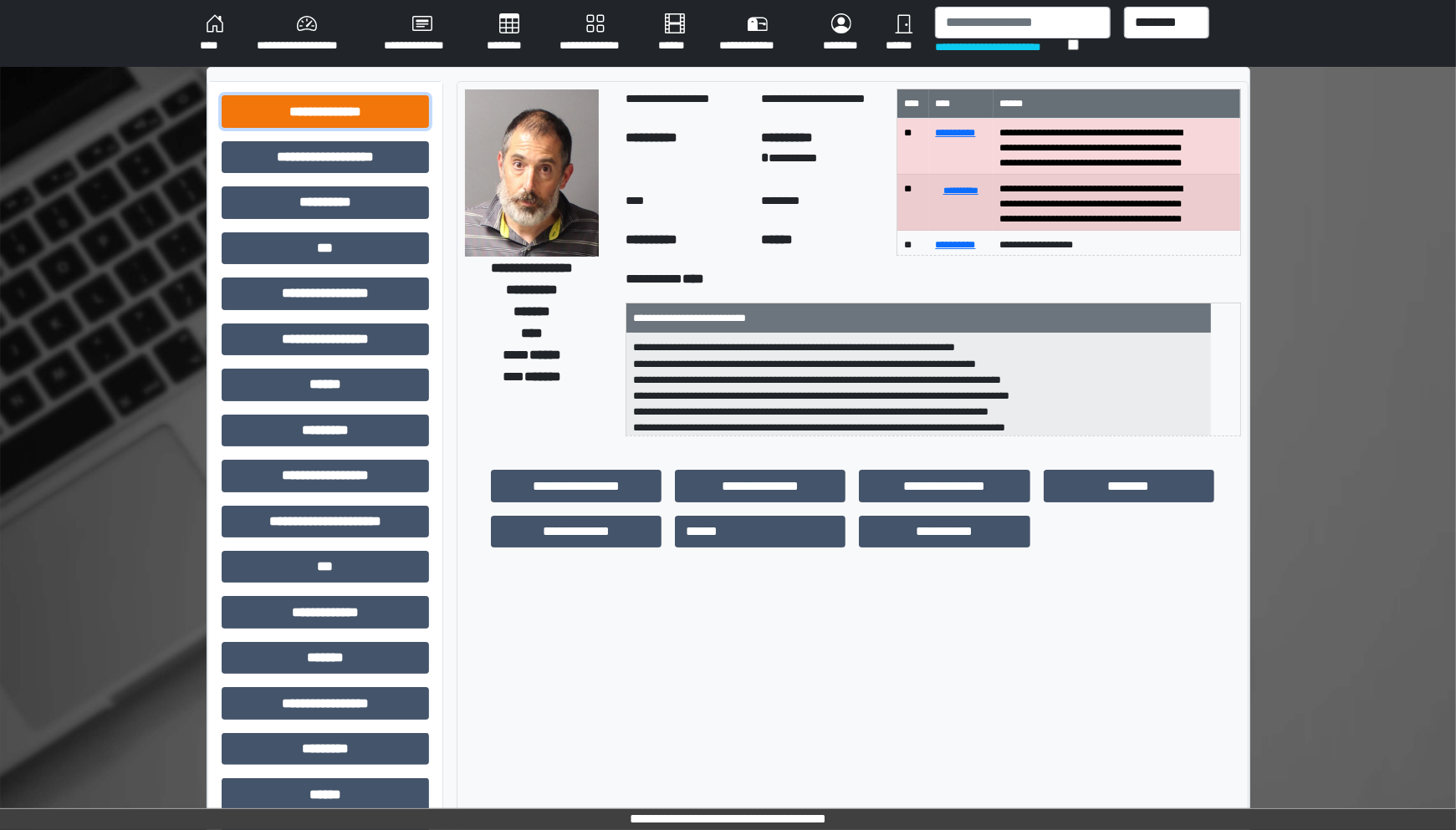 click on "**********" at bounding box center (325, 111) 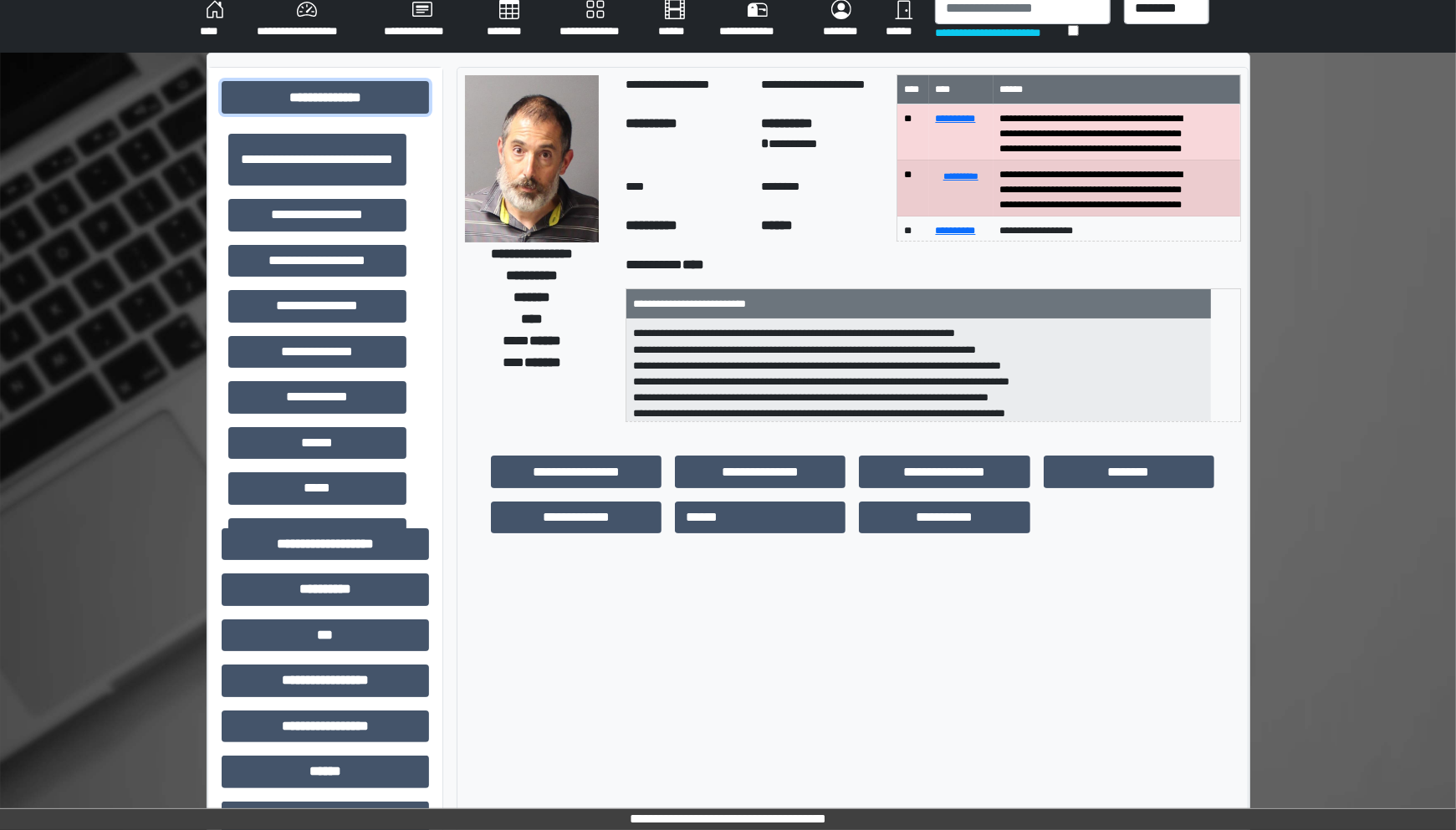 scroll, scrollTop: 313, scrollLeft: 0, axis: vertical 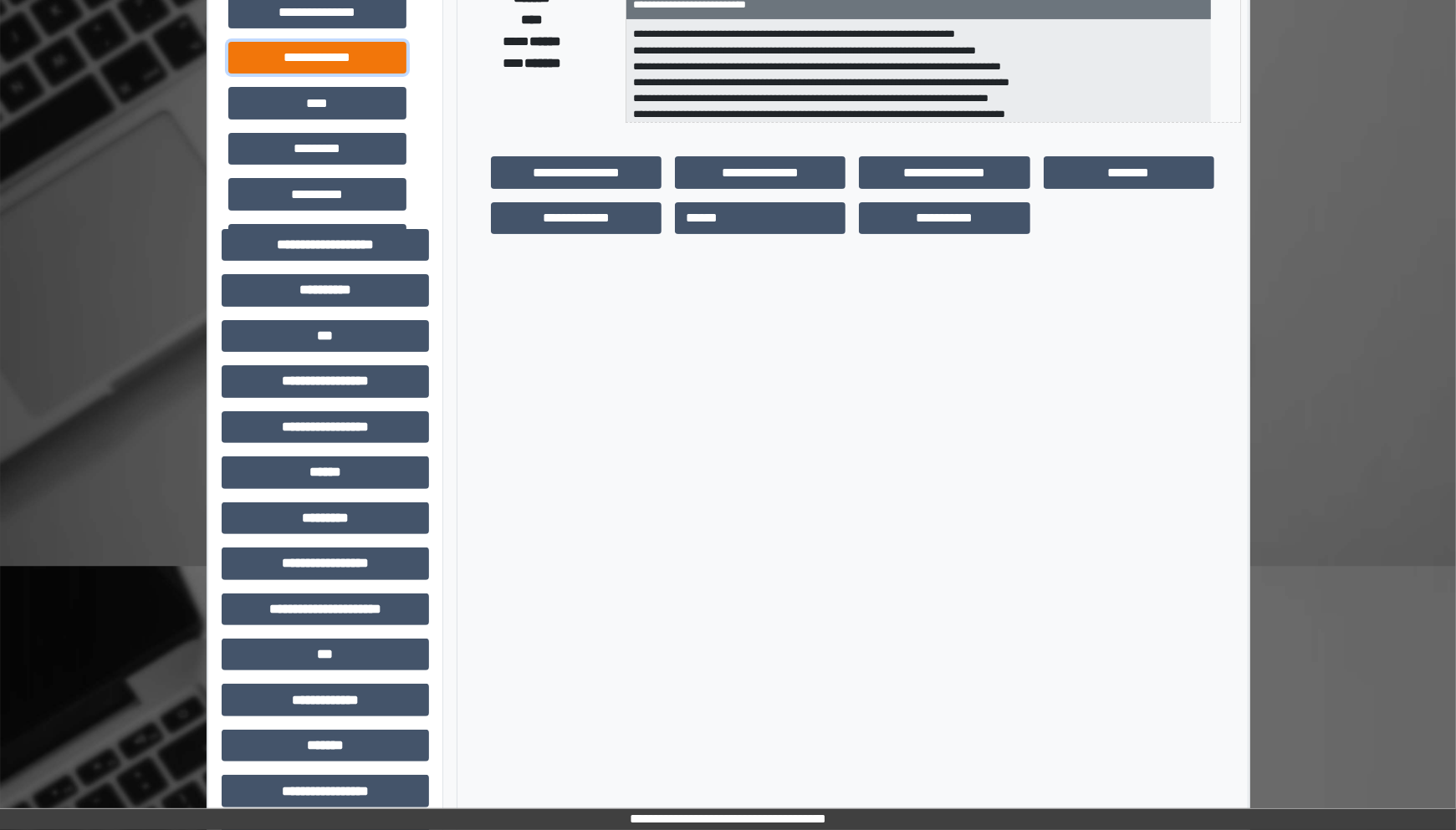 click on "**********" at bounding box center (317, 58) 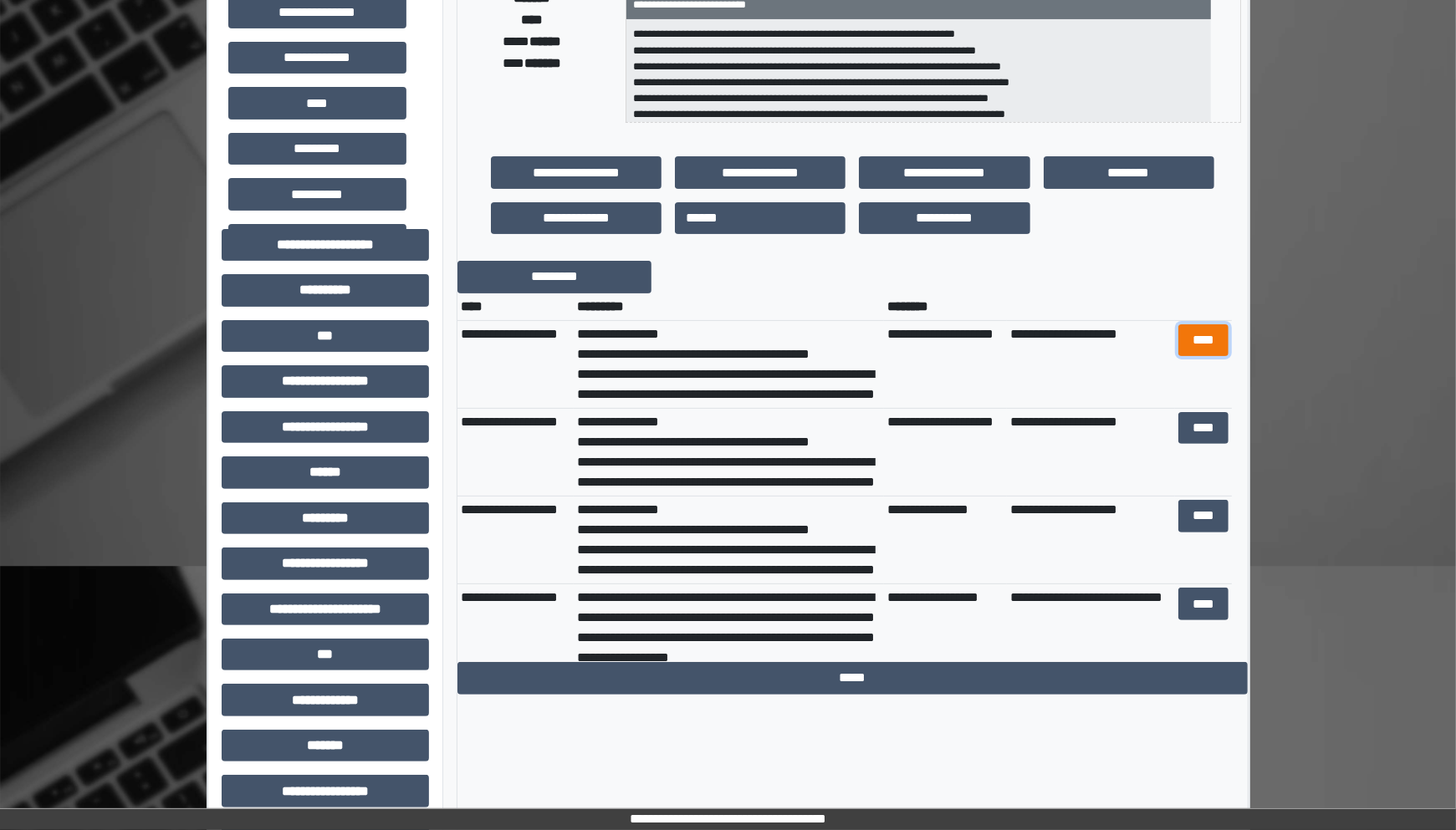 click on "****" at bounding box center (1203, 340) 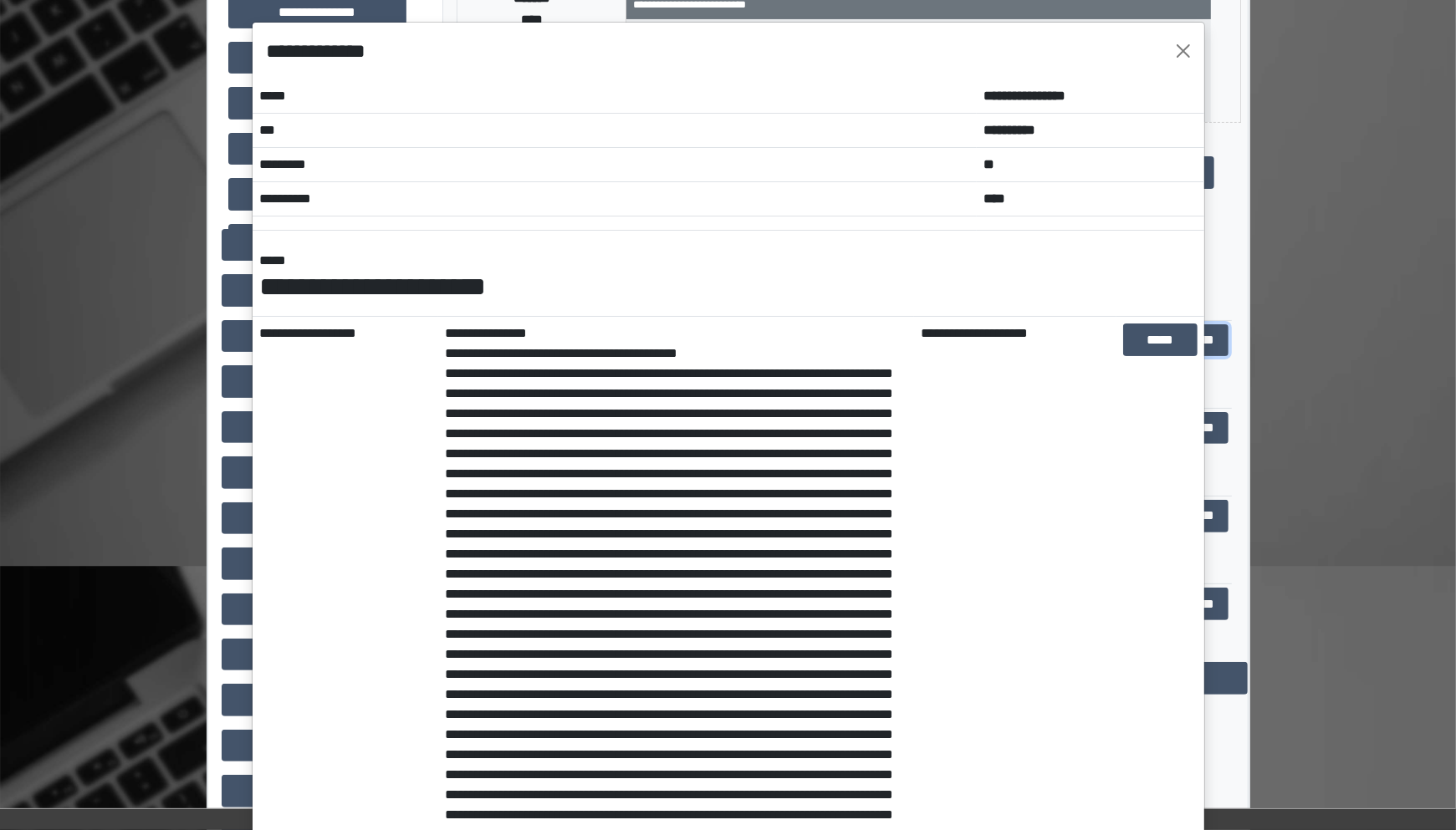 scroll, scrollTop: 0, scrollLeft: 0, axis: both 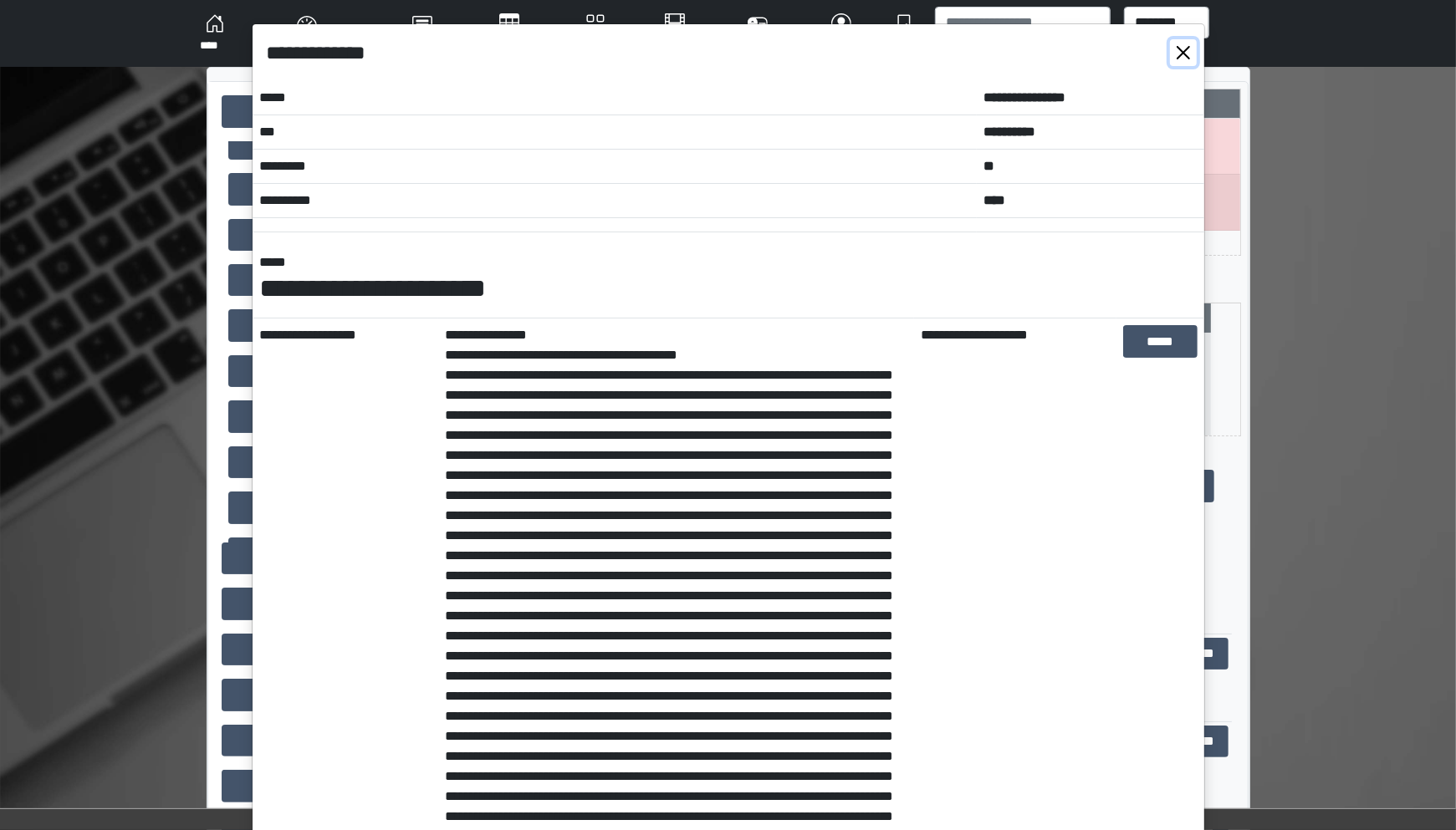click at bounding box center (1183, 53) 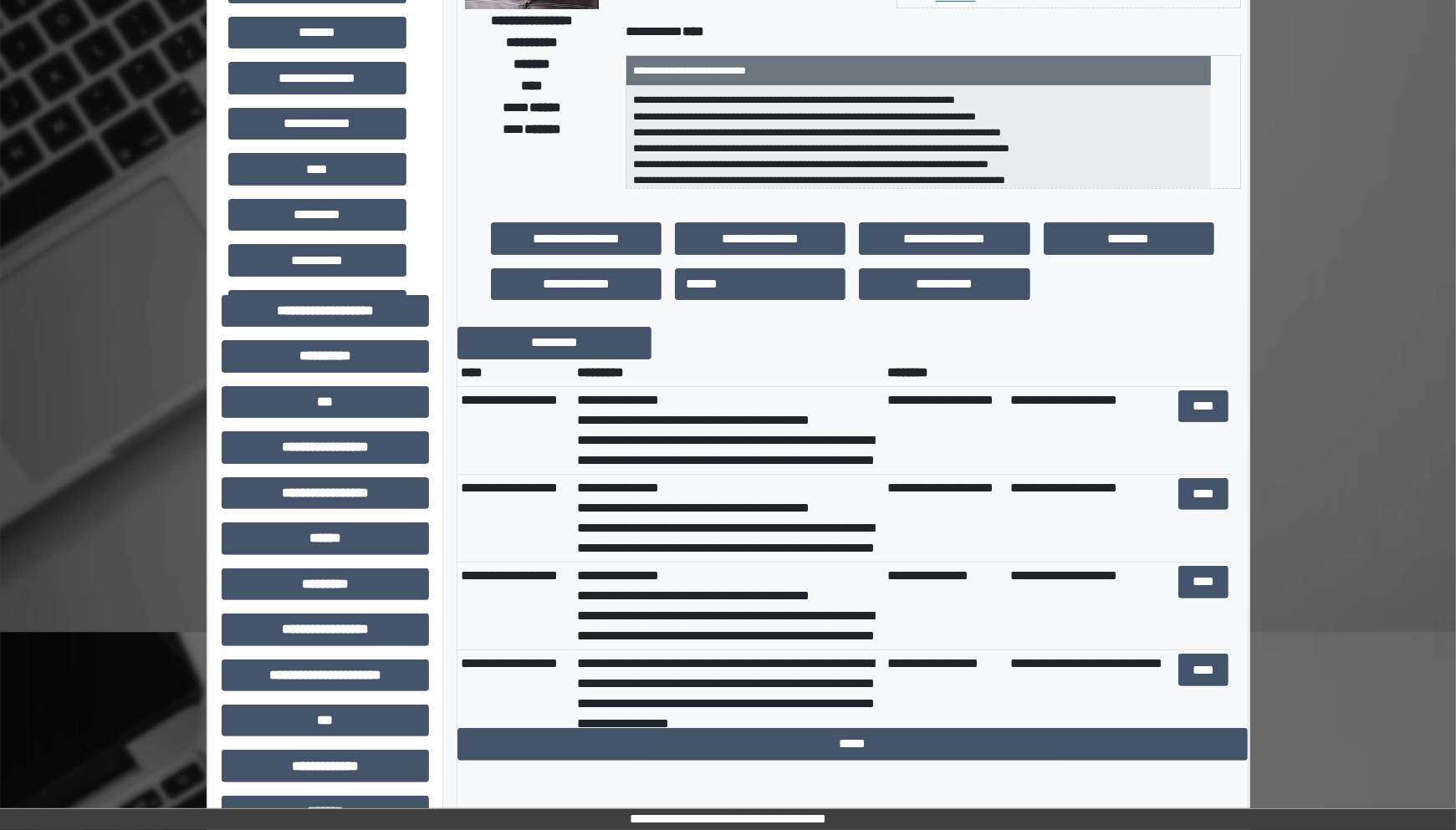 scroll, scrollTop: 522, scrollLeft: 0, axis: vertical 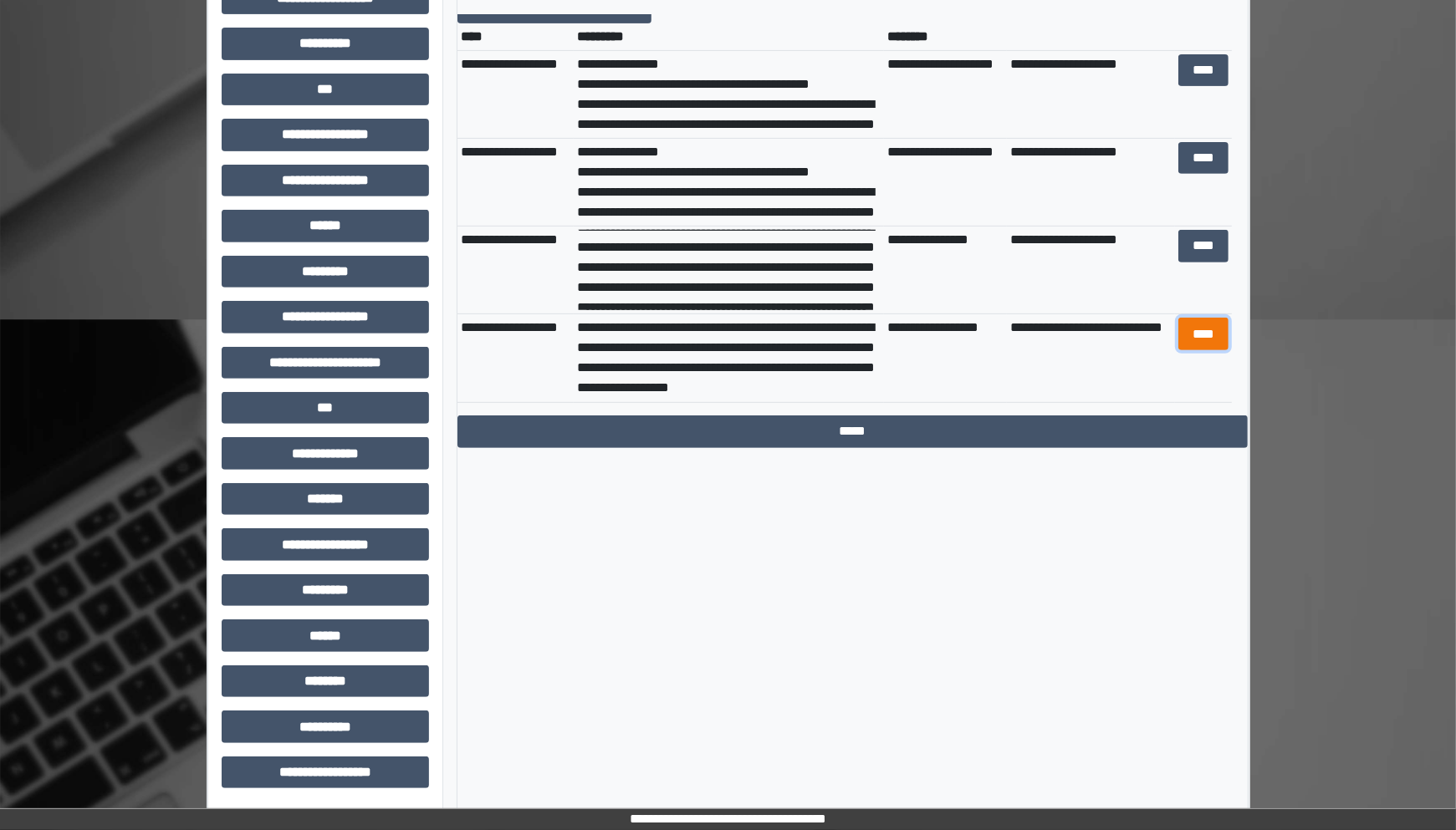 click on "****" at bounding box center (1203, 334) 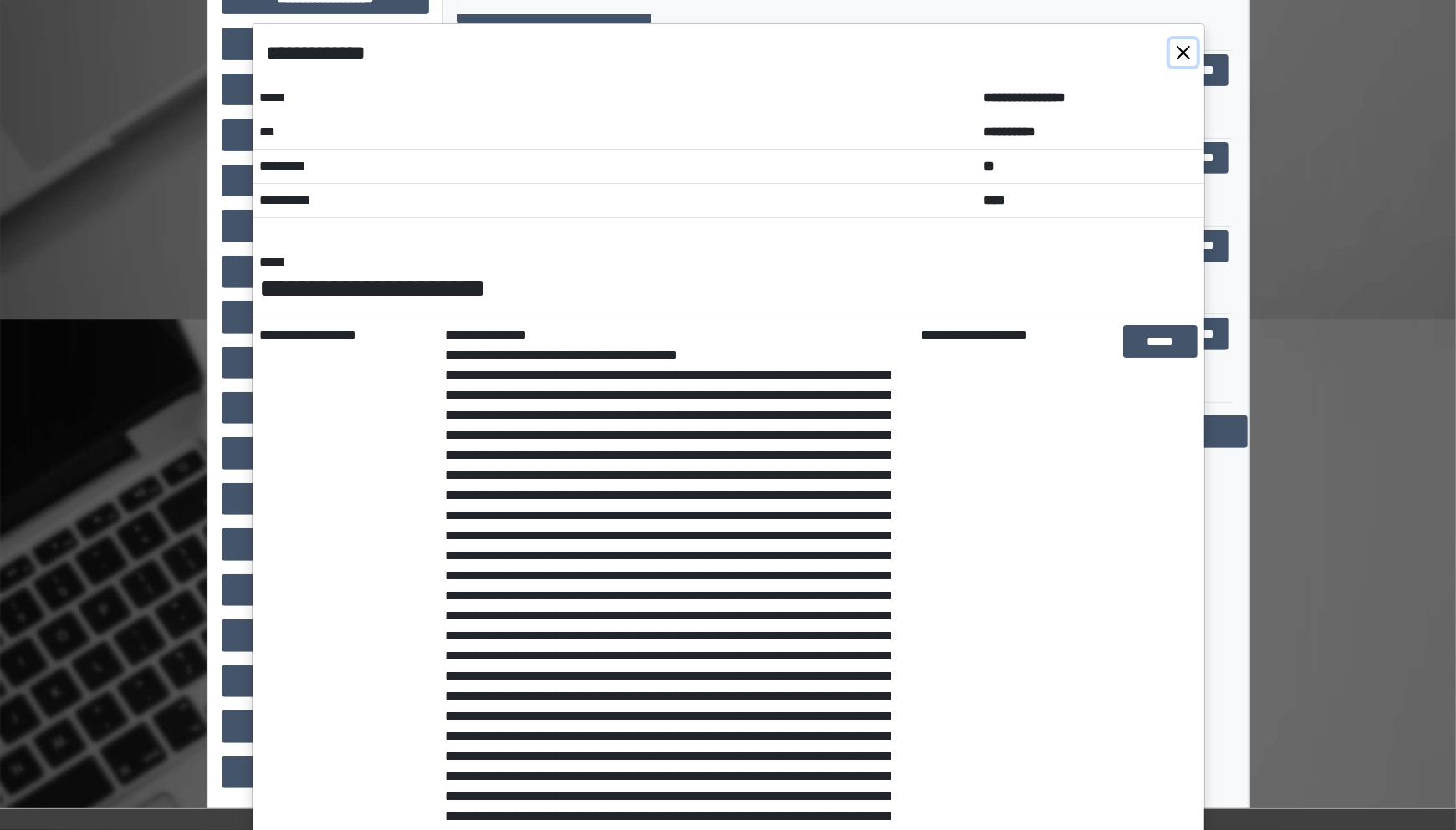 click at bounding box center [1183, 53] 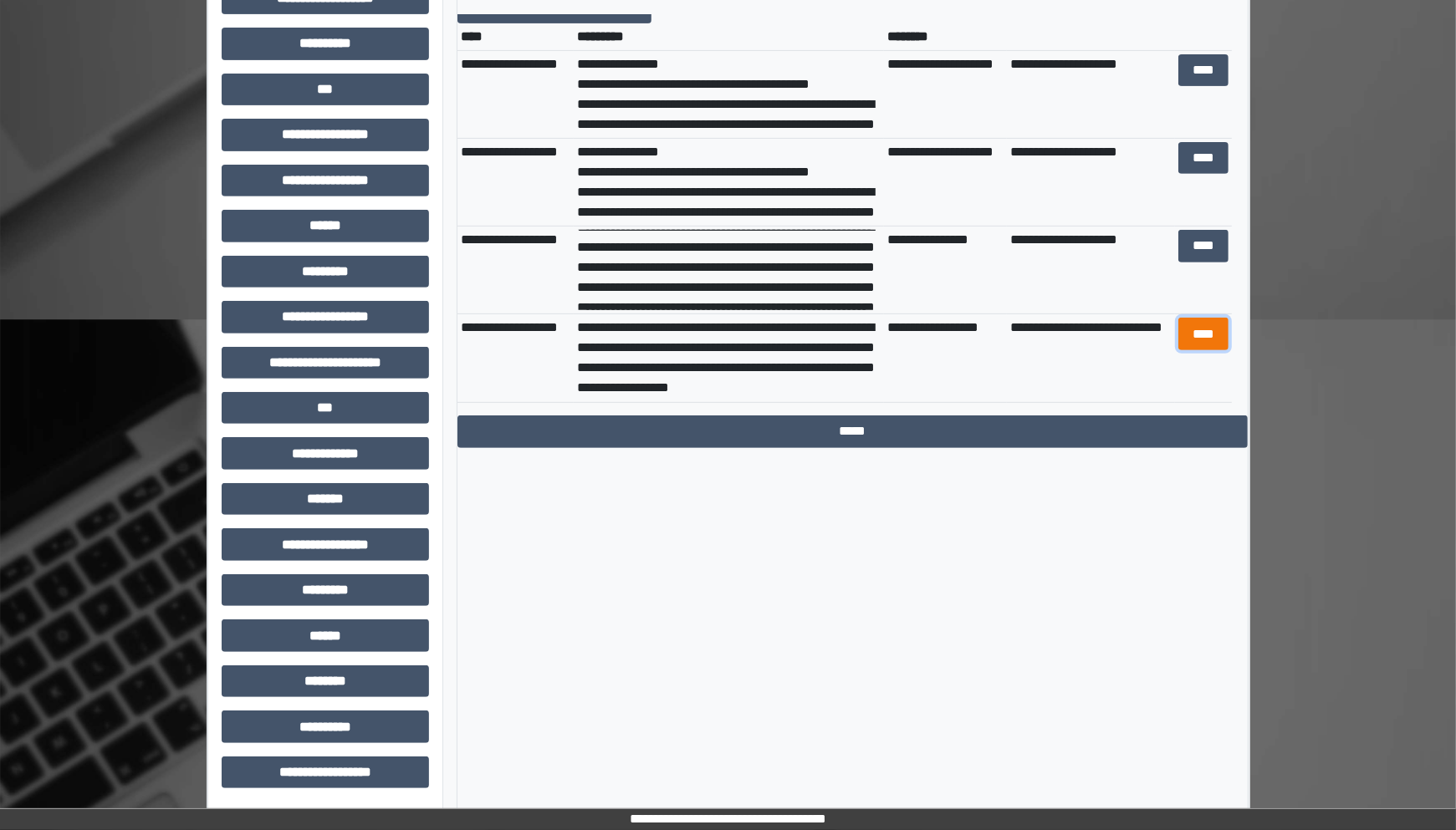 click on "****" at bounding box center (1203, 334) 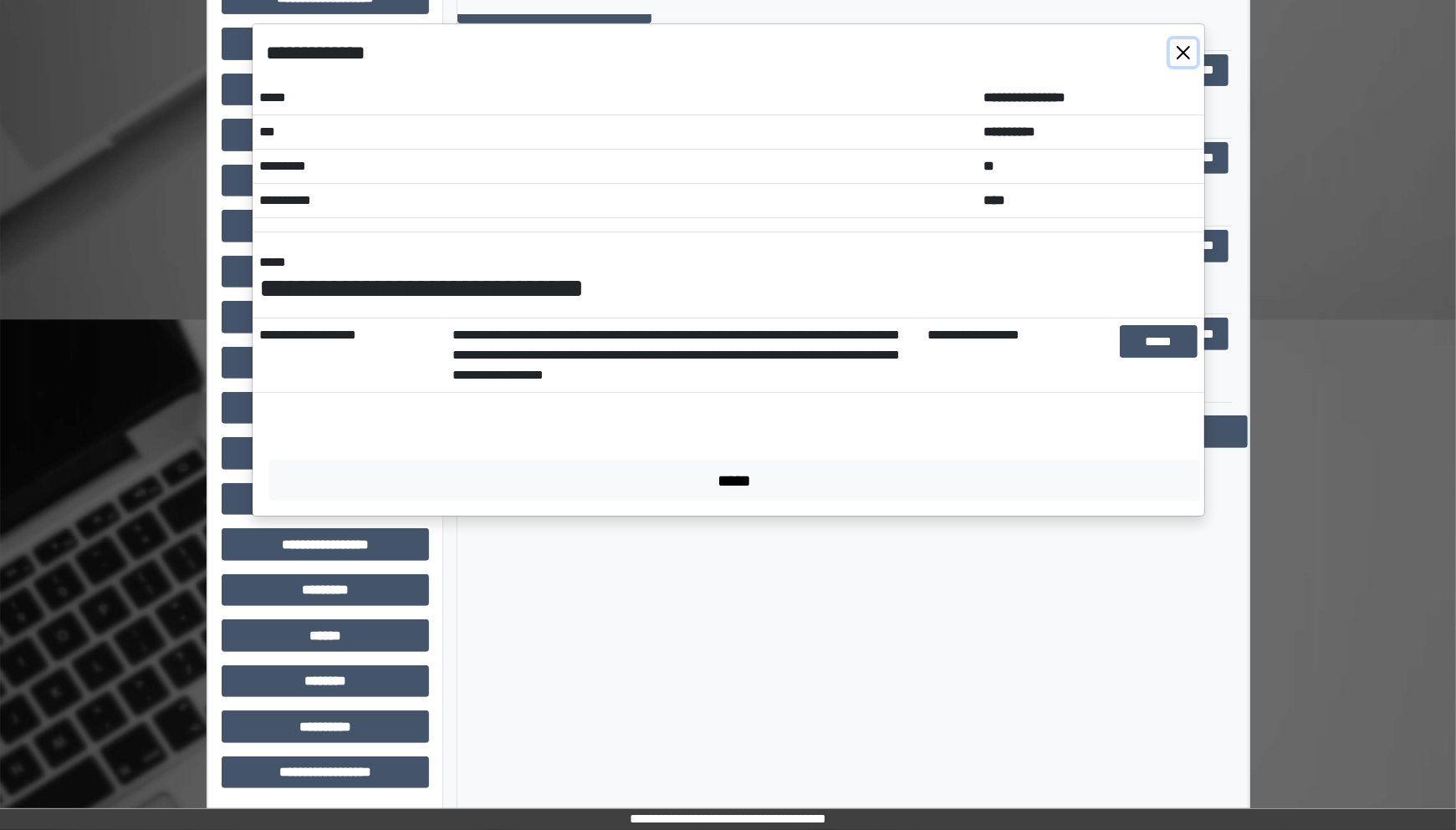 click at bounding box center [1183, 53] 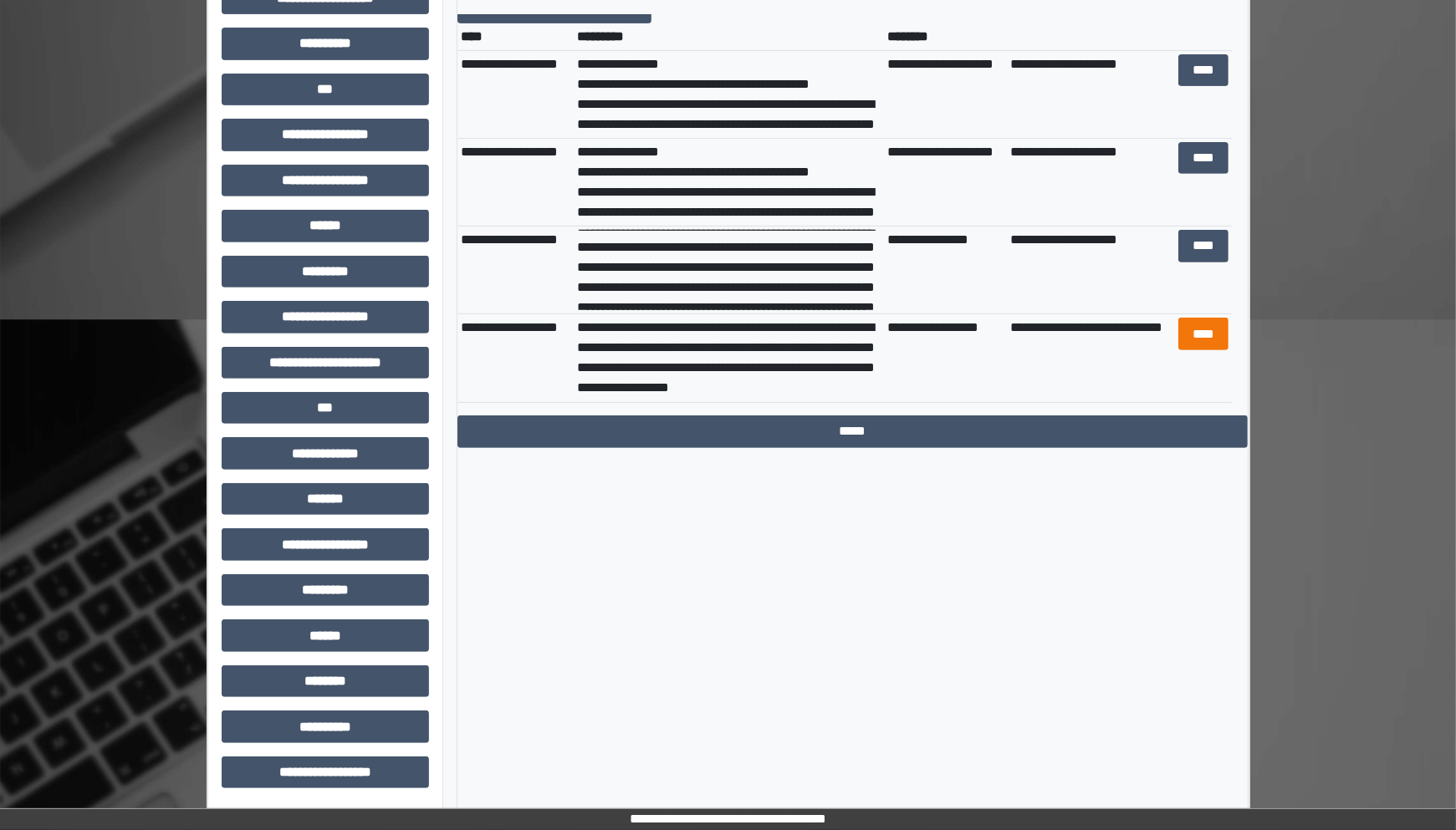 scroll, scrollTop: 0, scrollLeft: 0, axis: both 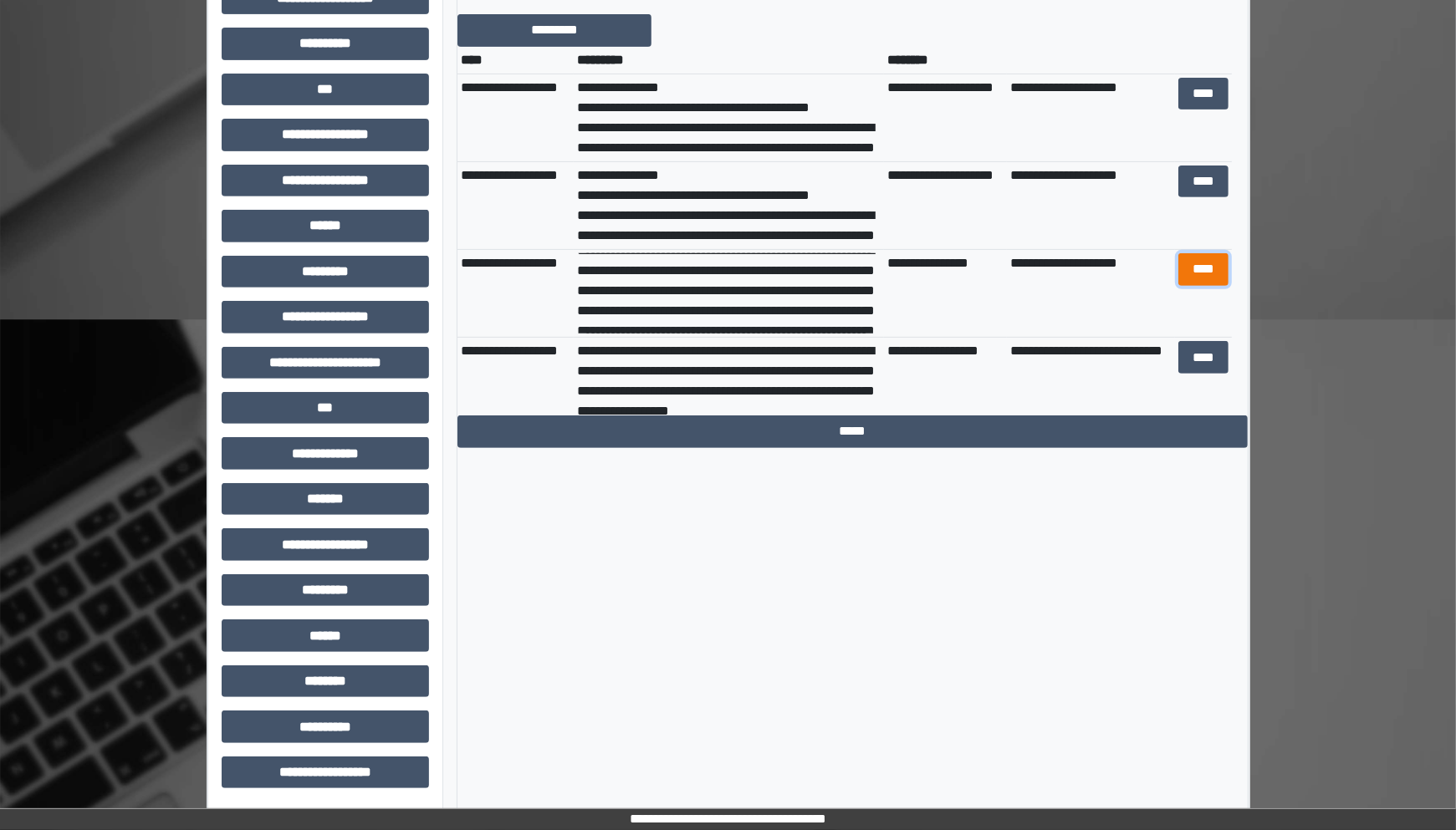 click on "****" at bounding box center (1203, 269) 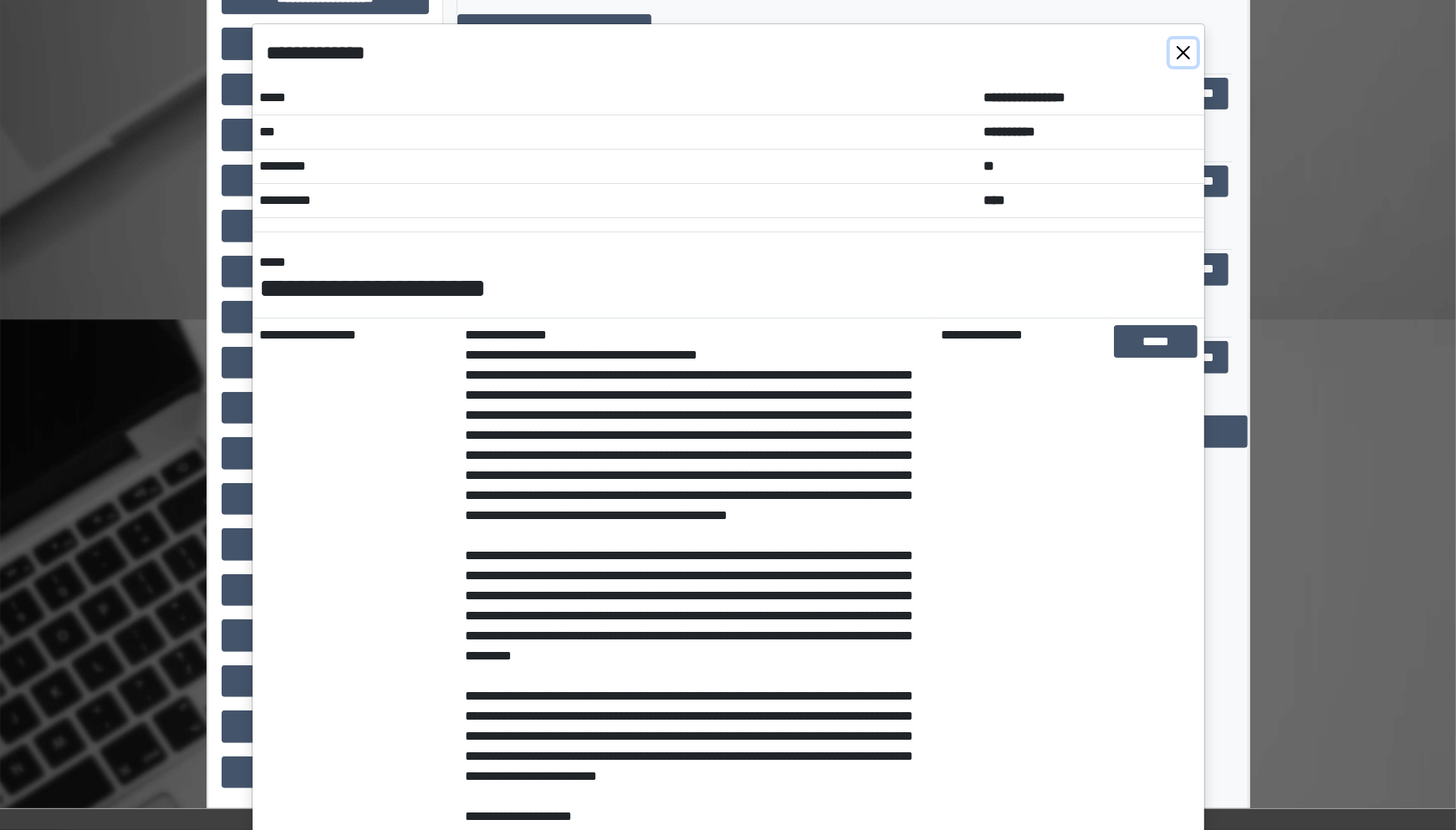 click at bounding box center (1183, 53) 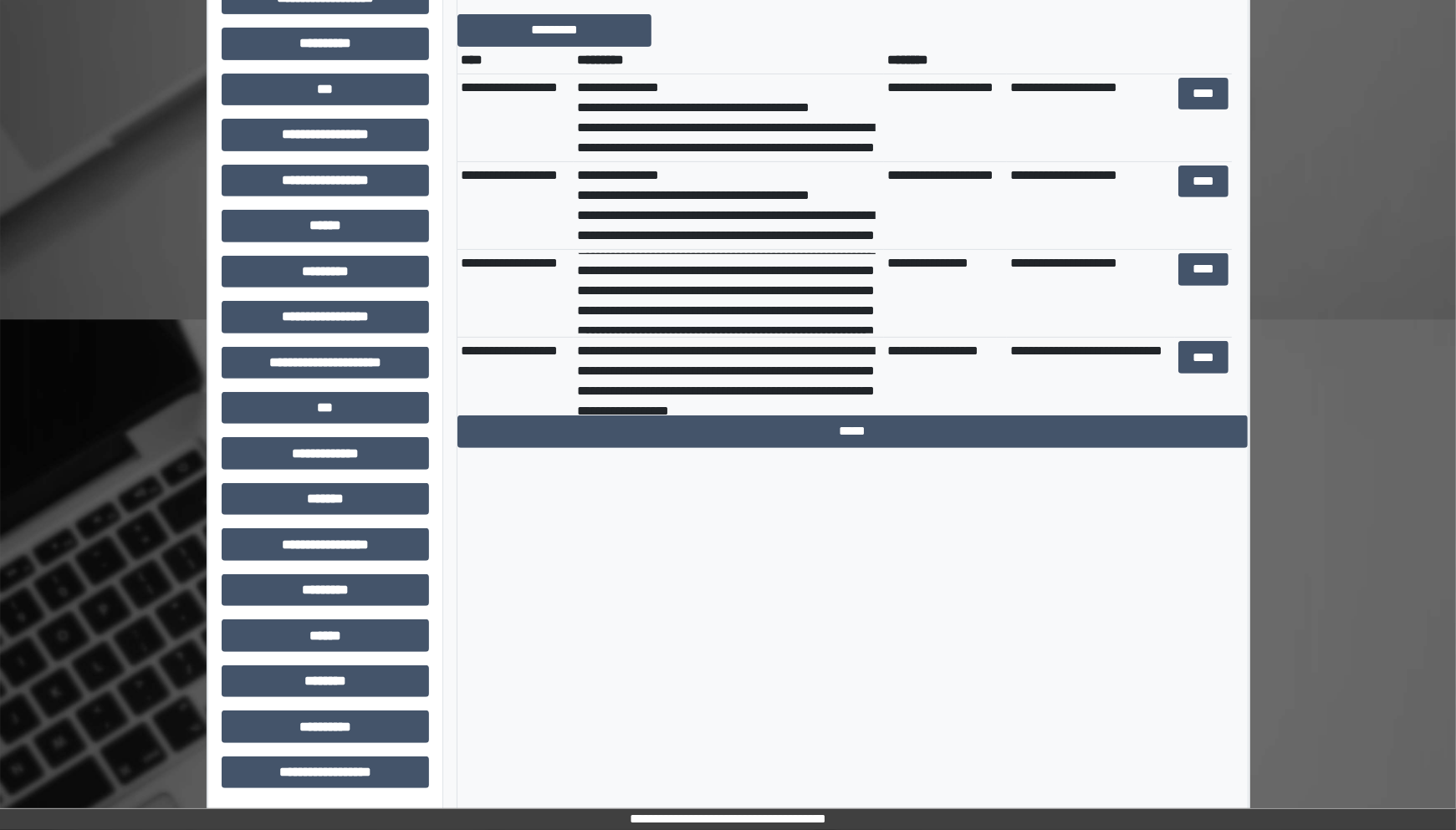 scroll, scrollTop: 456, scrollLeft: 0, axis: vertical 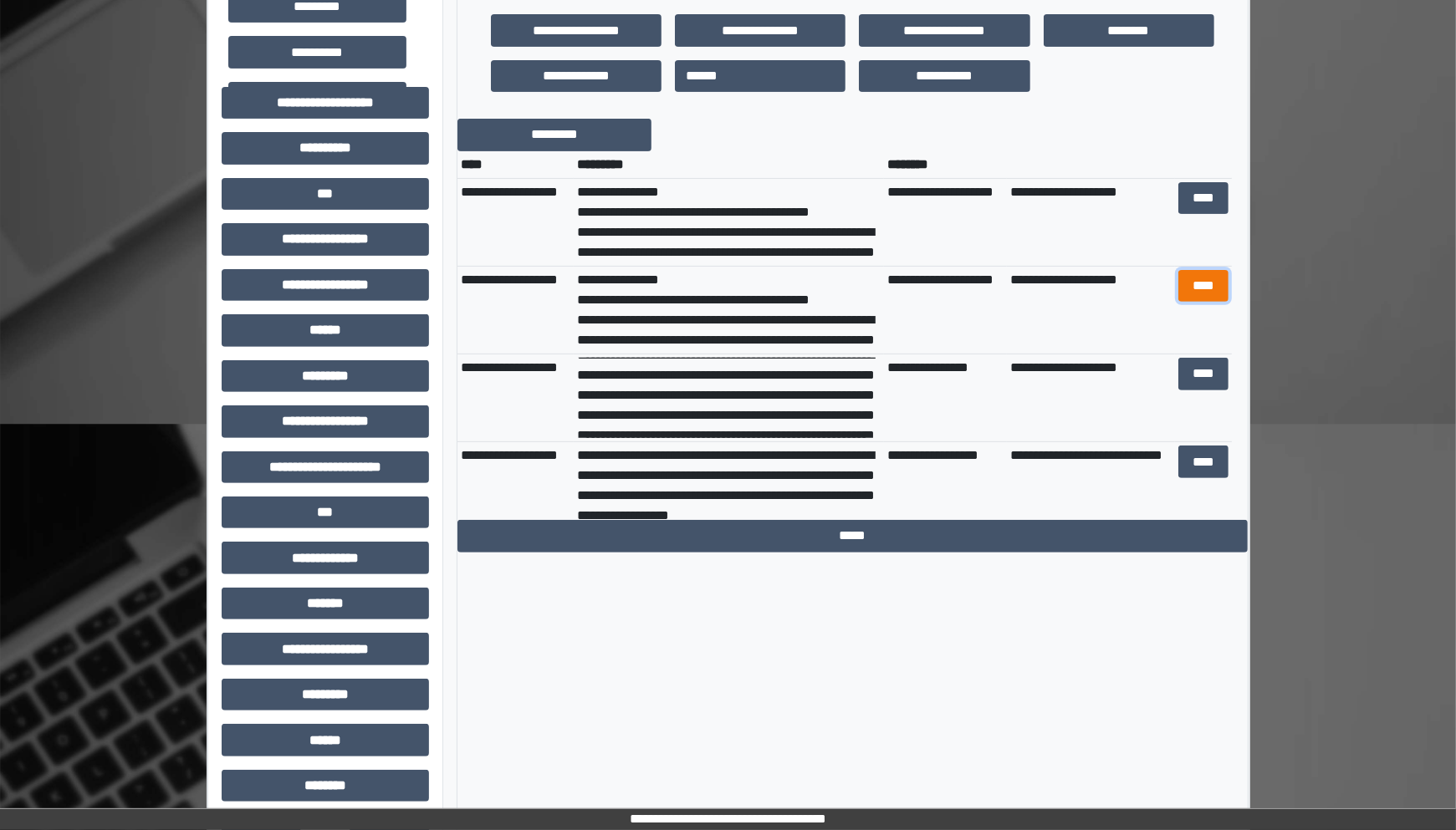 click on "****" at bounding box center [1203, 286] 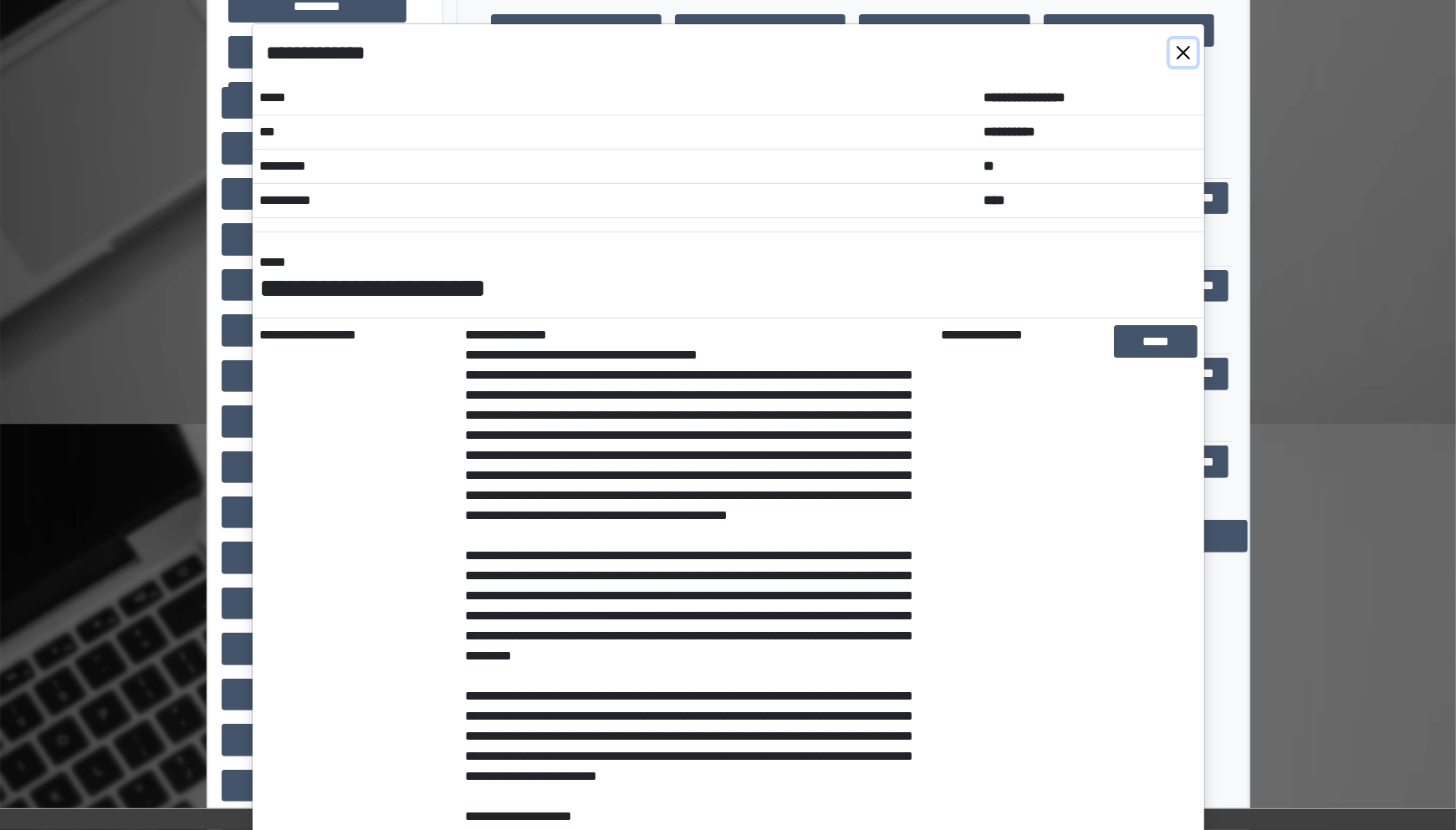 click at bounding box center [1183, 53] 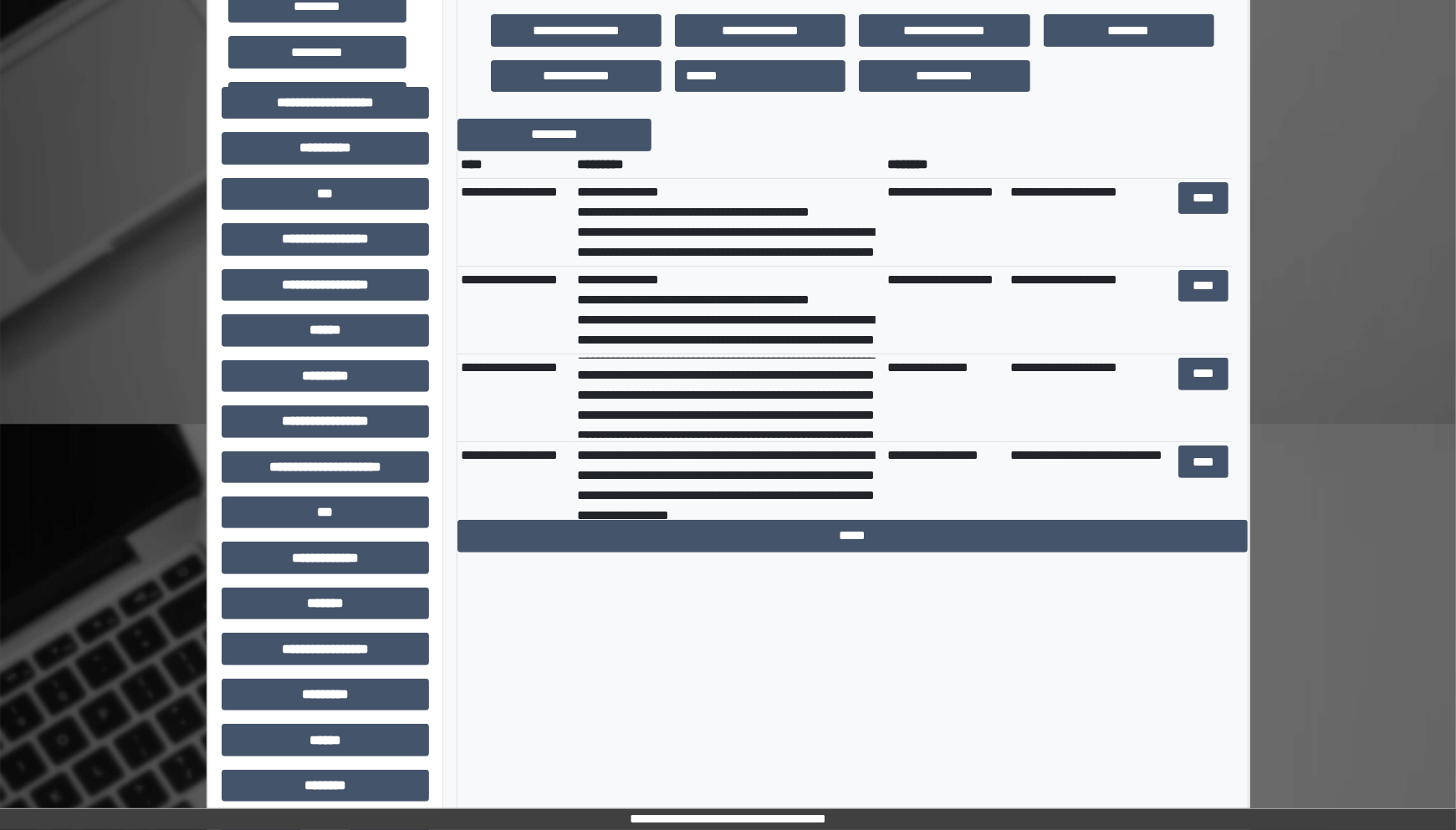 scroll, scrollTop: 351, scrollLeft: 0, axis: vertical 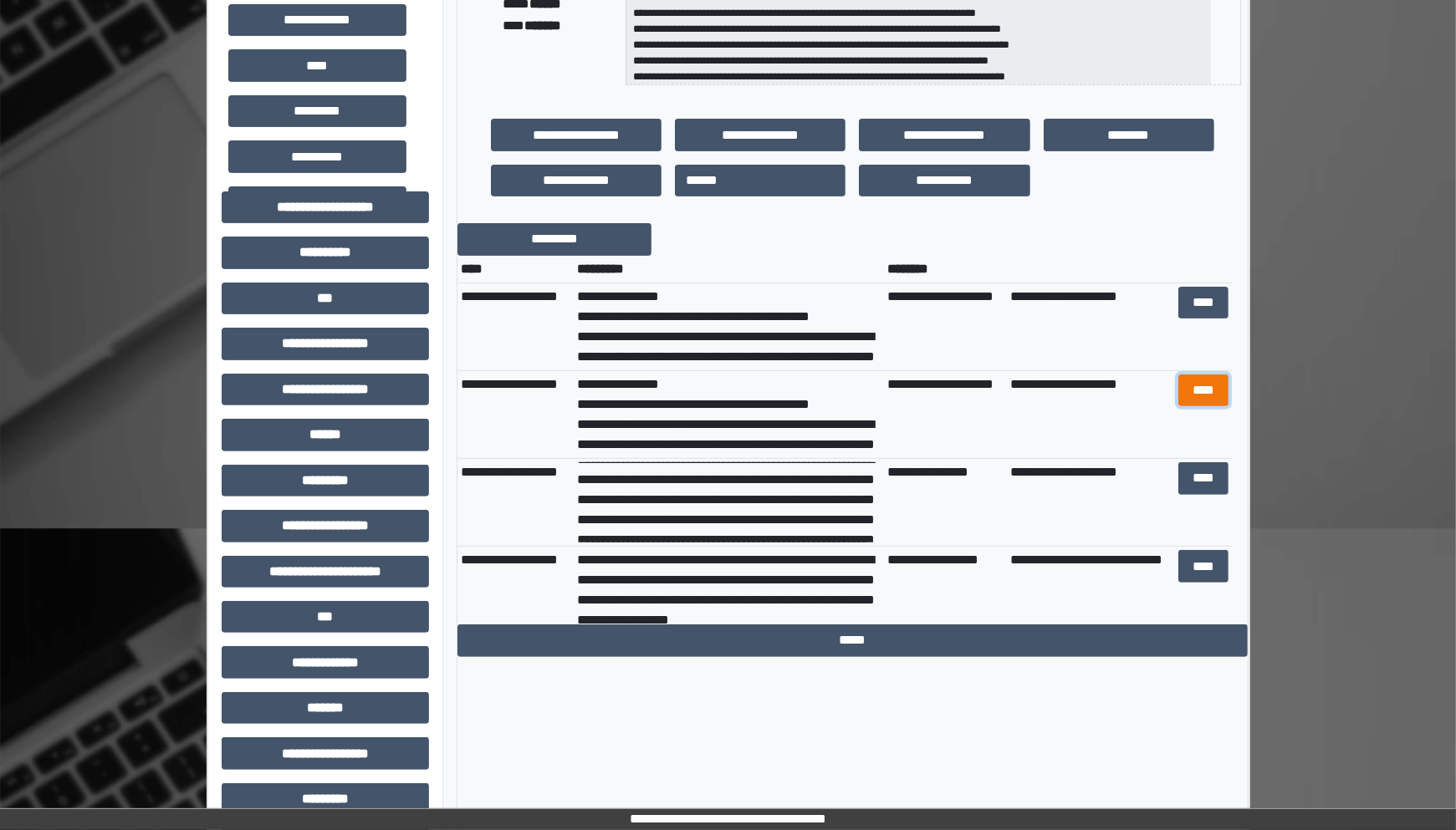 click on "****" at bounding box center [1203, 390] 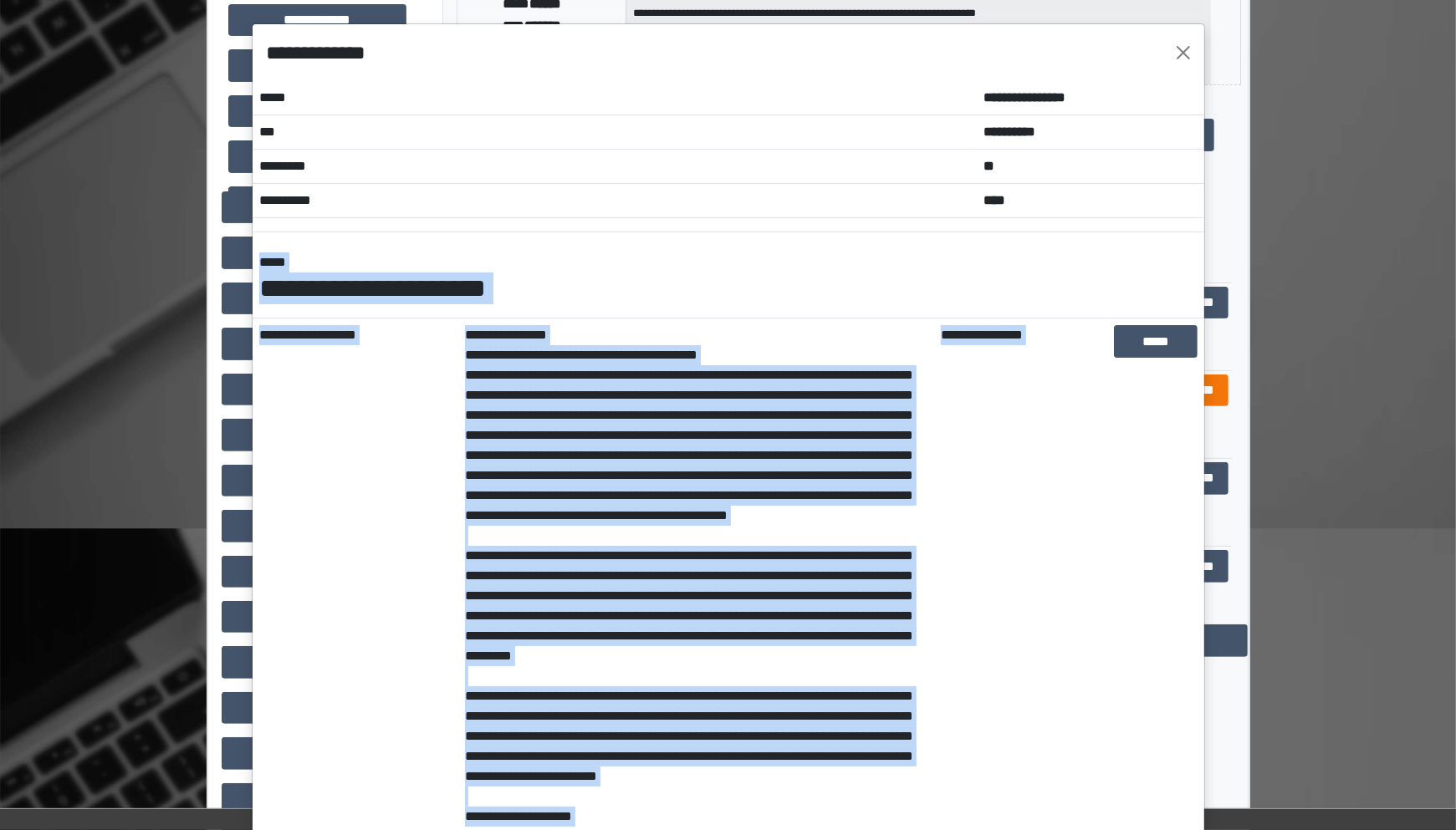click on "**********" at bounding box center [728, 415] 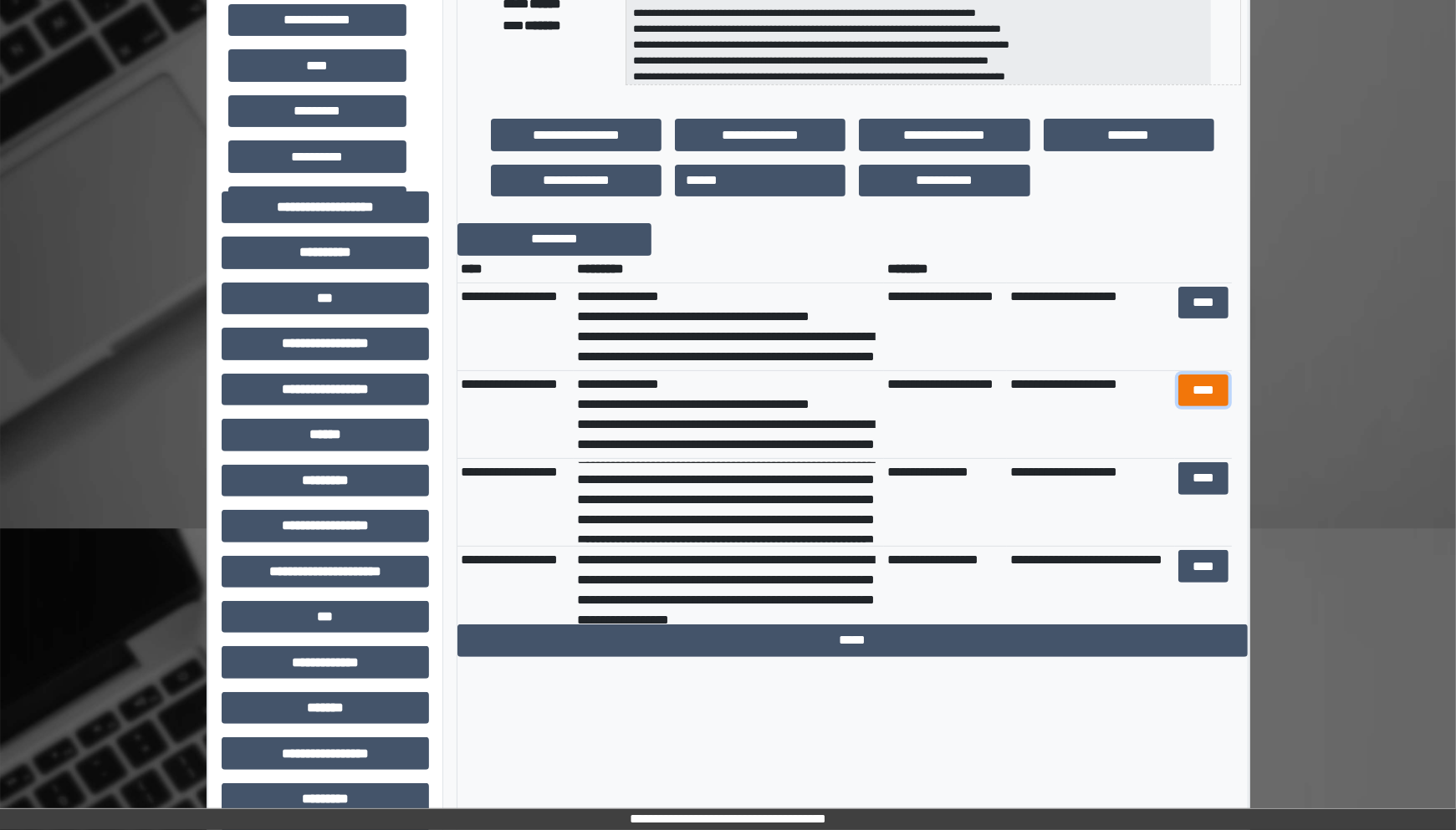 click on "****" at bounding box center [1203, 390] 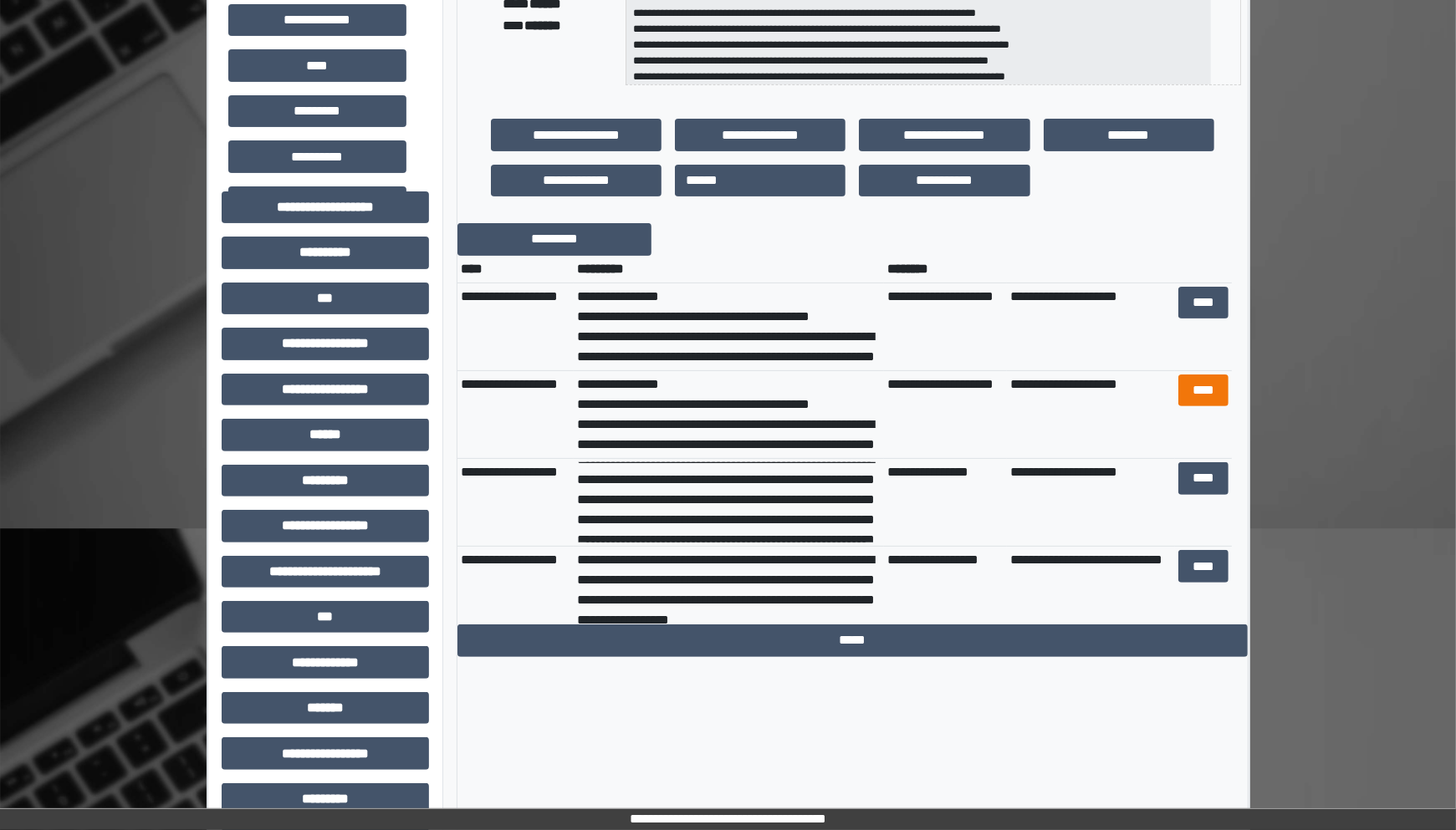 click on "**********" at bounding box center [0, 0] 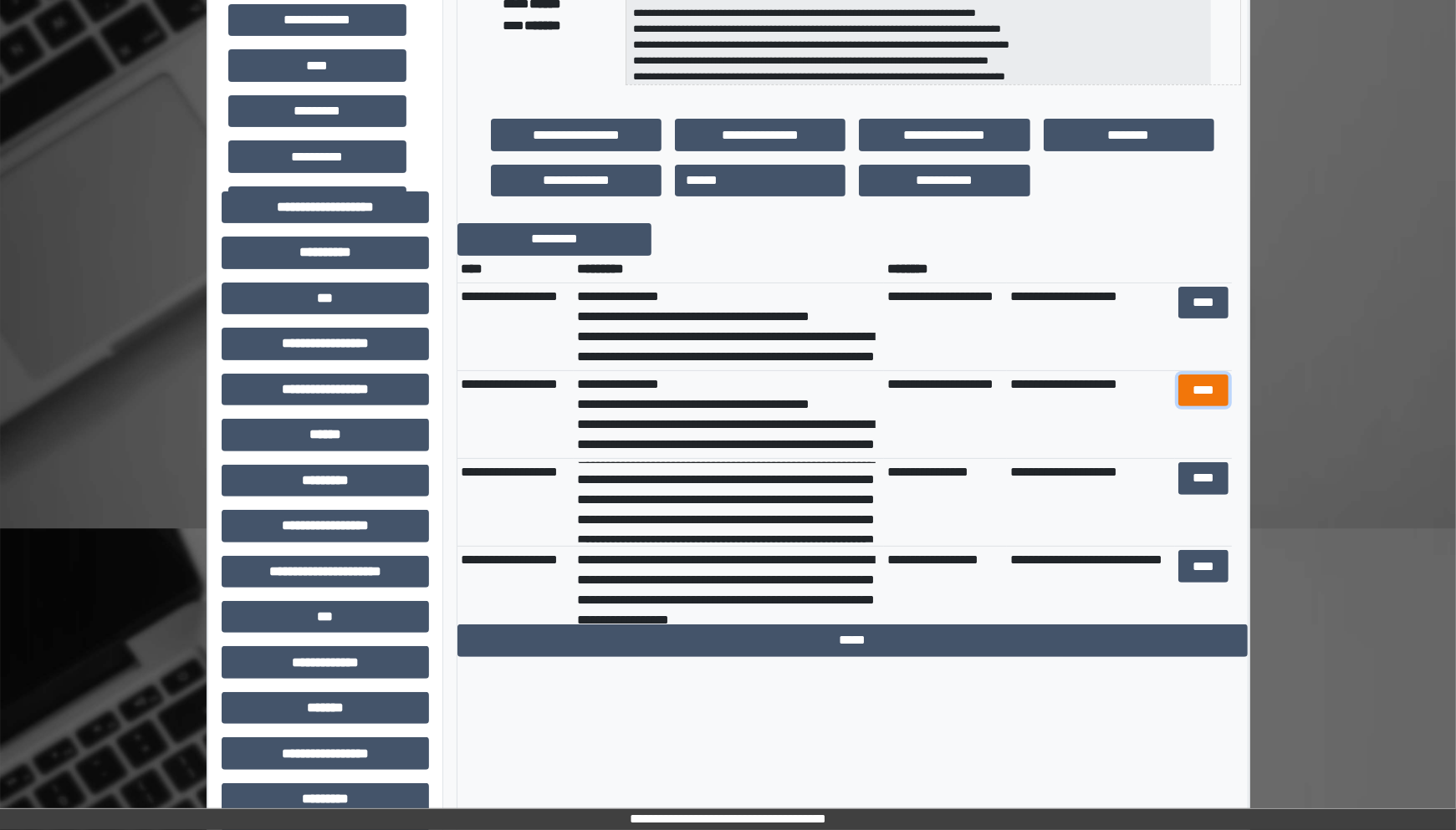 click on "****" at bounding box center (1203, 390) 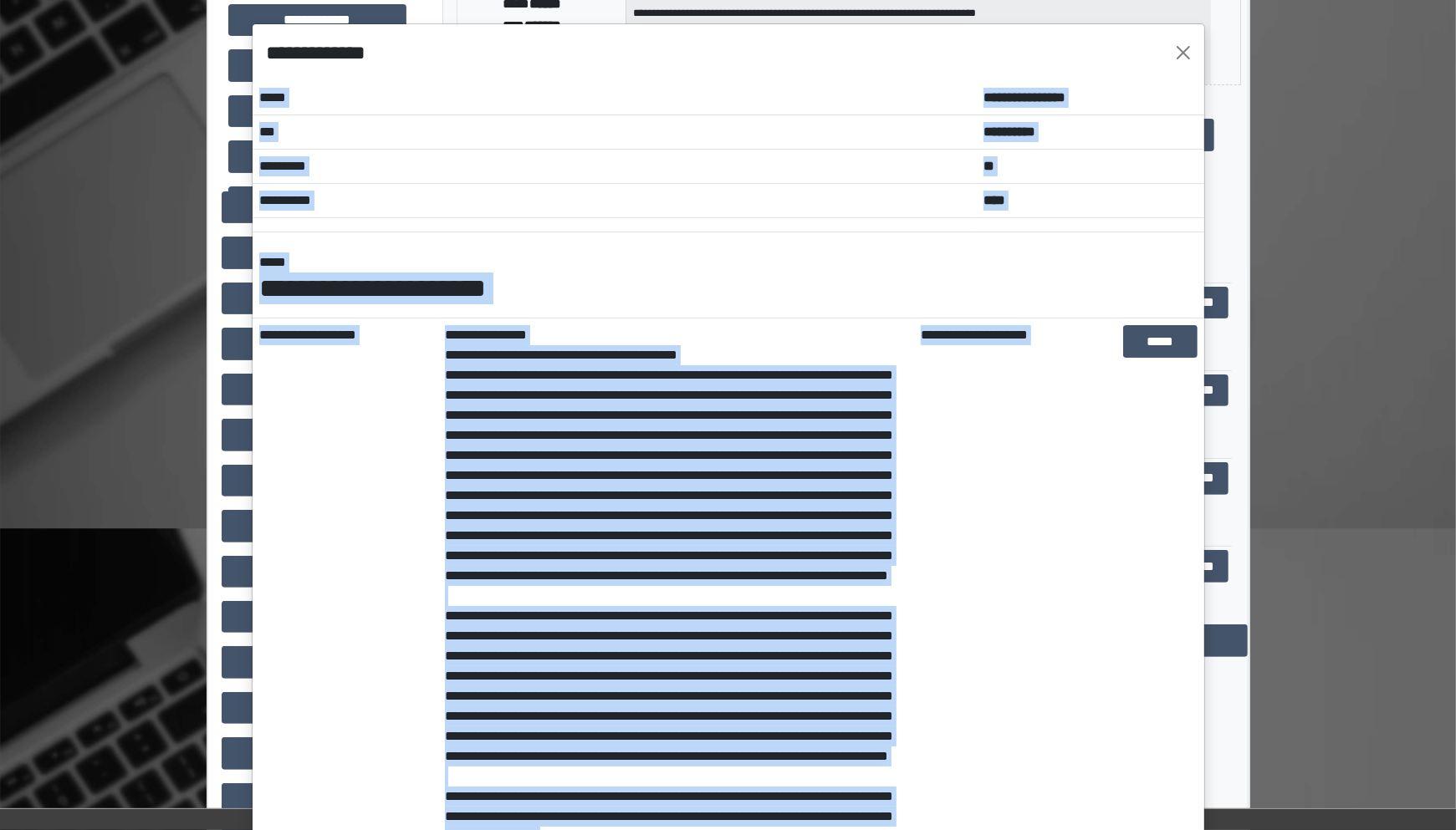 click on "*****" at bounding box center (1160, 606) 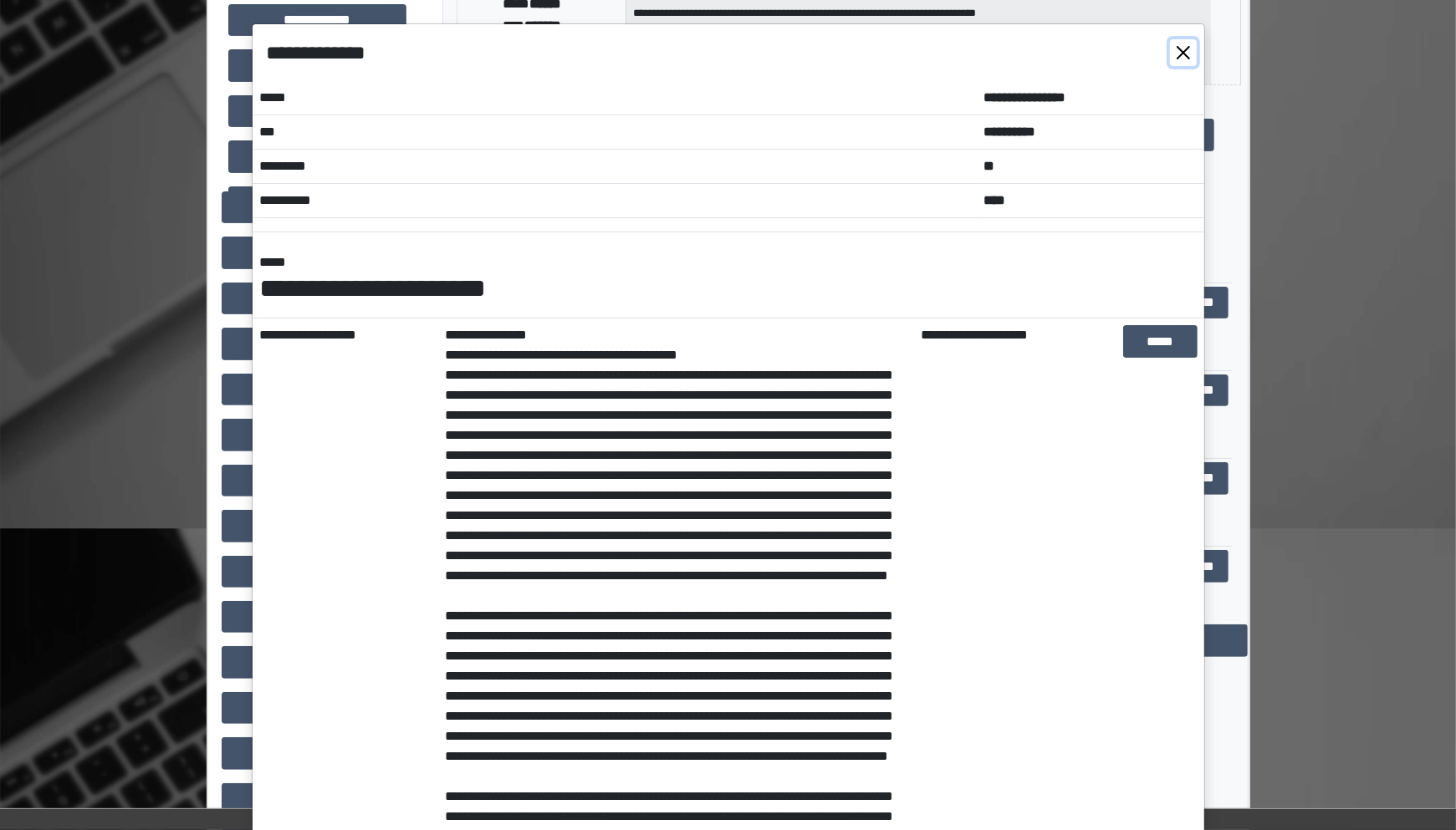 click at bounding box center [1183, 53] 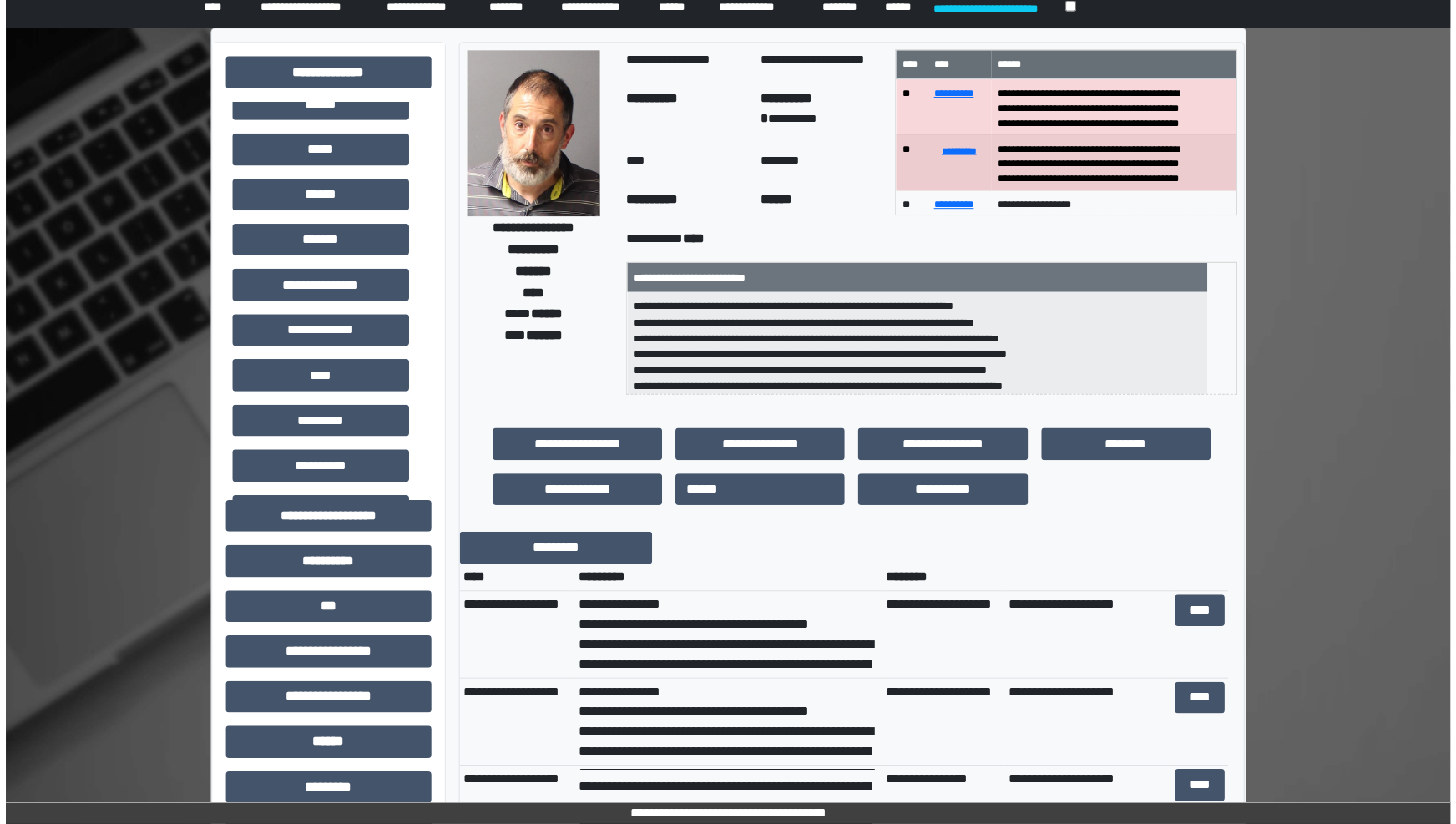 scroll, scrollTop: 38, scrollLeft: 0, axis: vertical 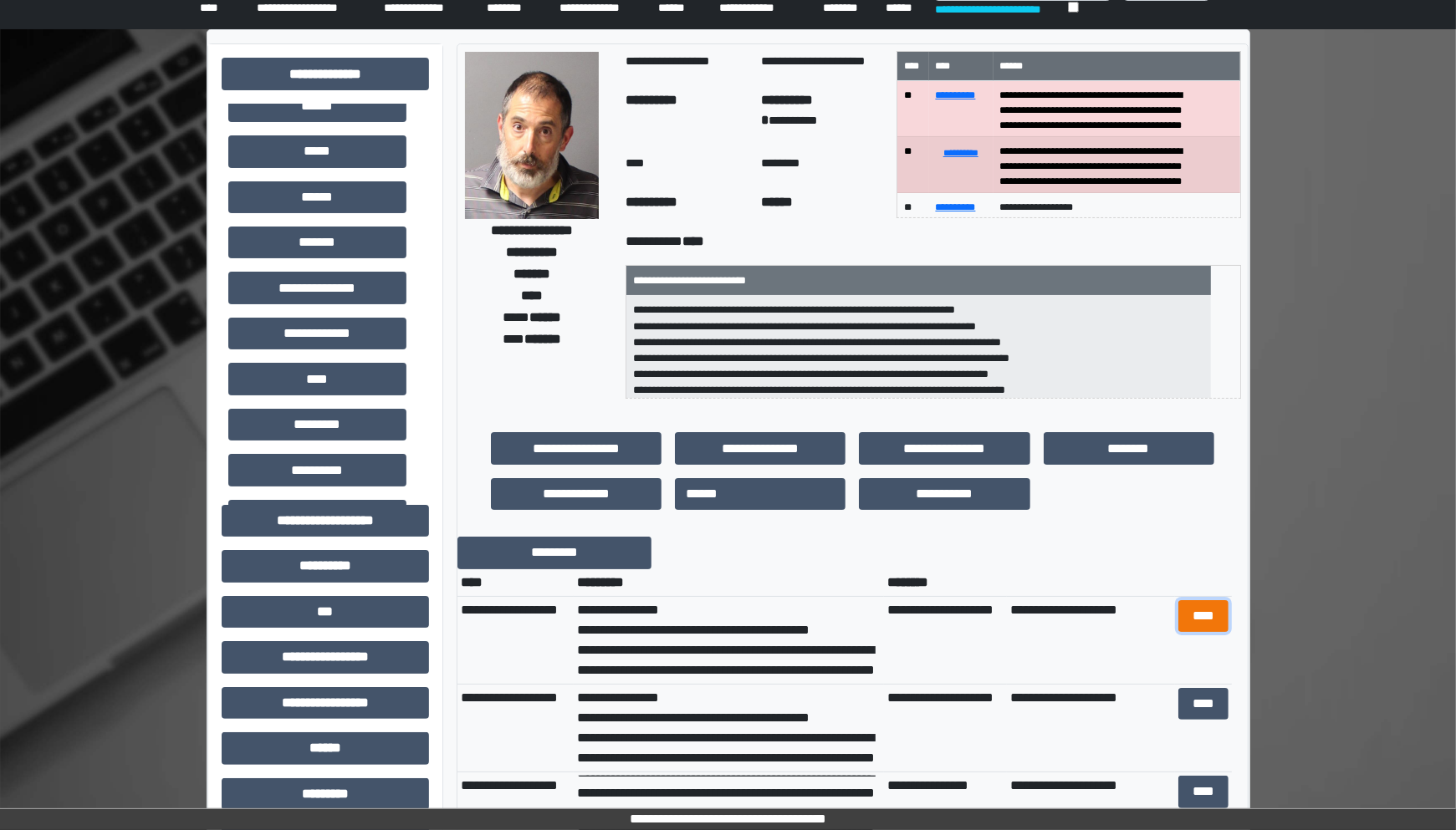 click on "****" at bounding box center [1203, 616] 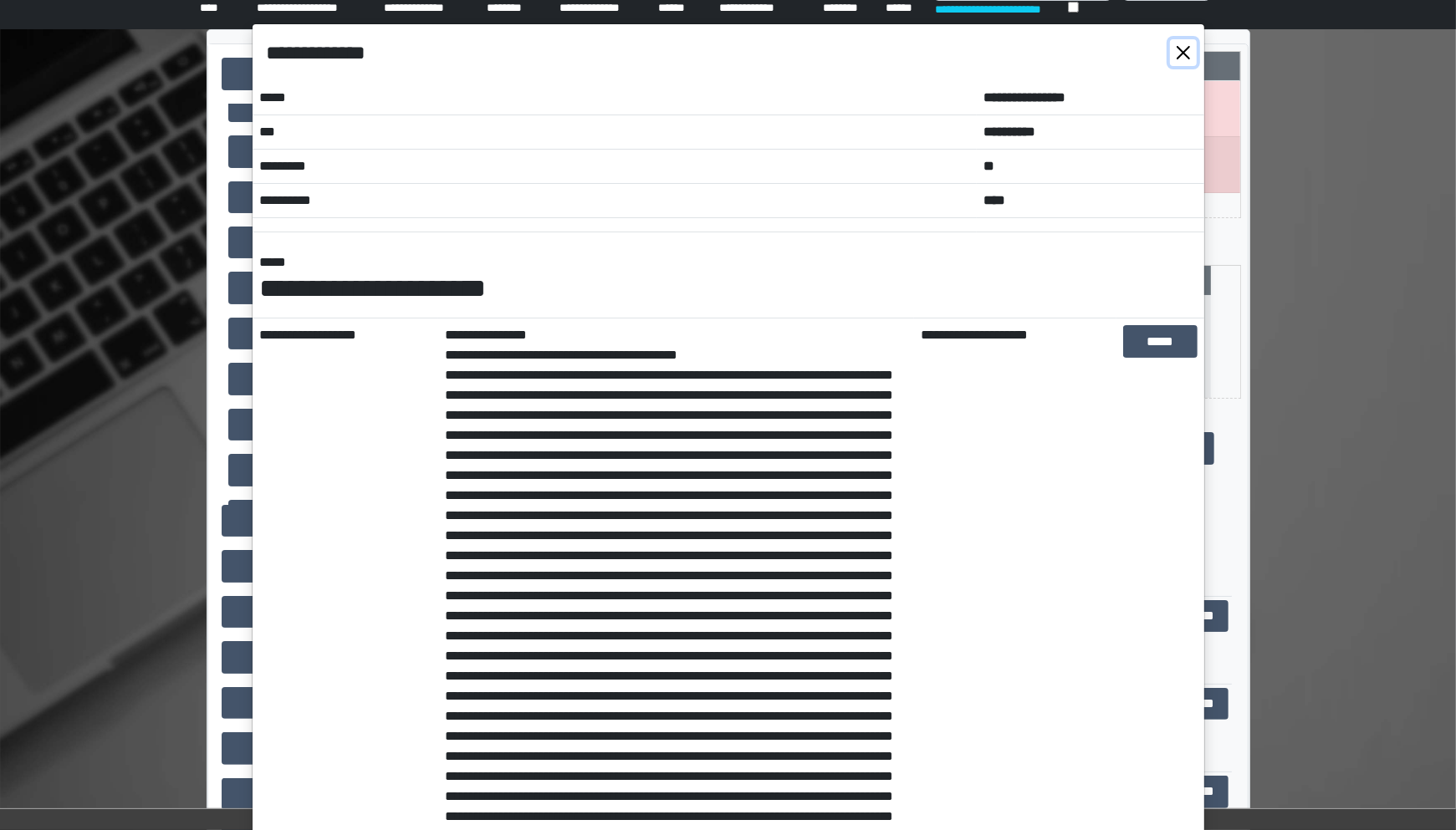 click at bounding box center (1183, 53) 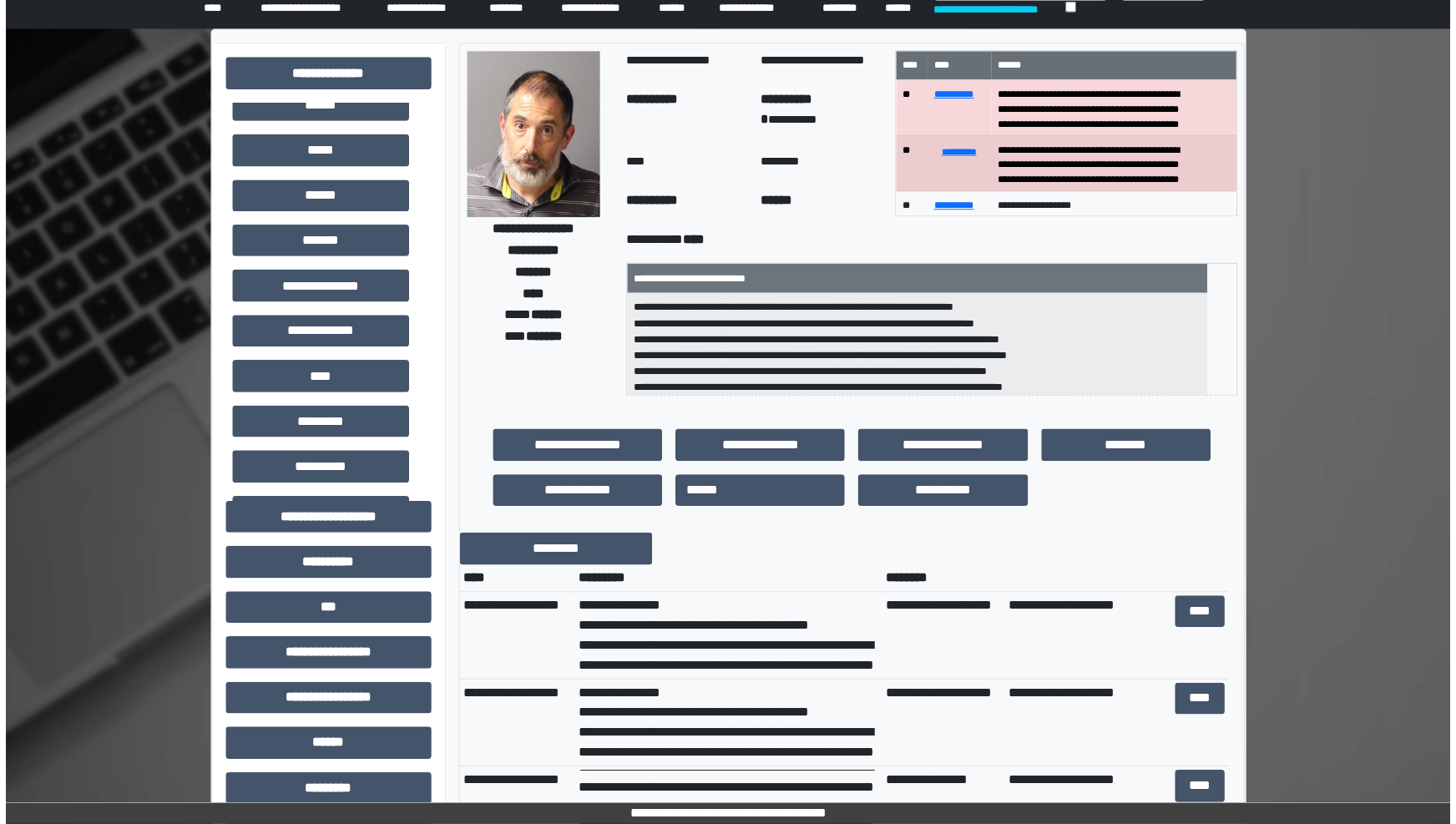 scroll, scrollTop: 313, scrollLeft: 0, axis: vertical 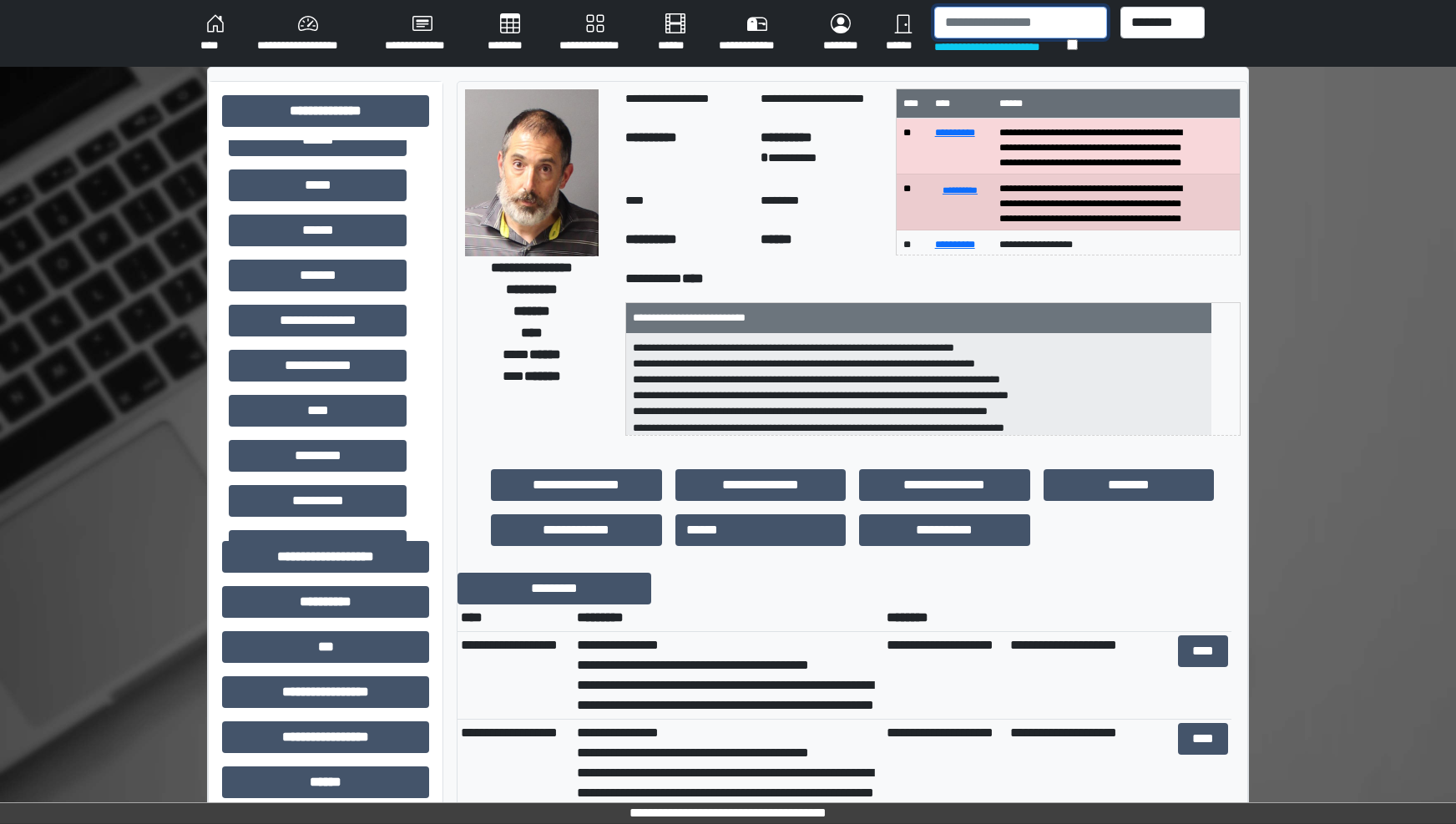 click at bounding box center [1020, 23] 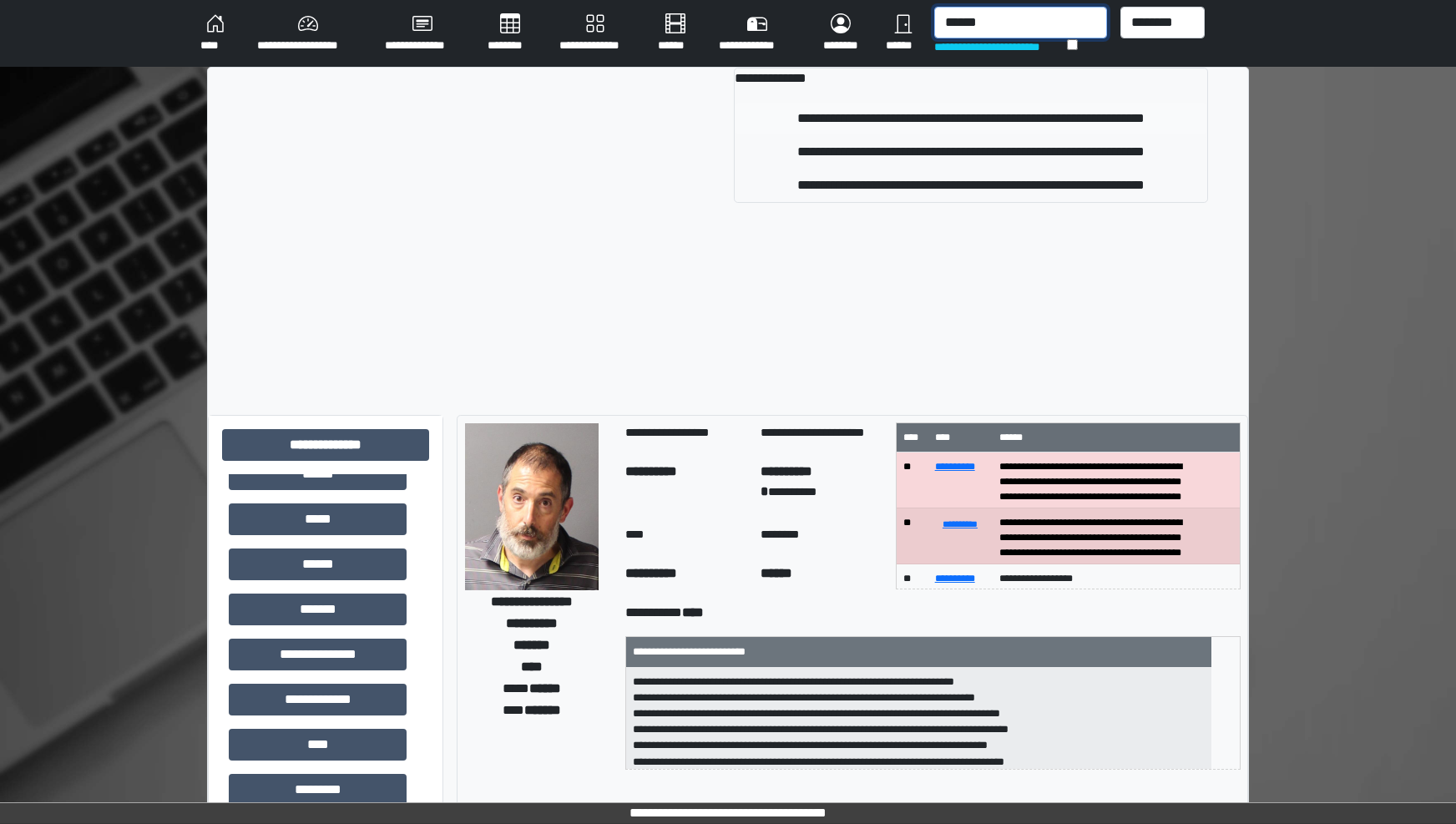 type on "******" 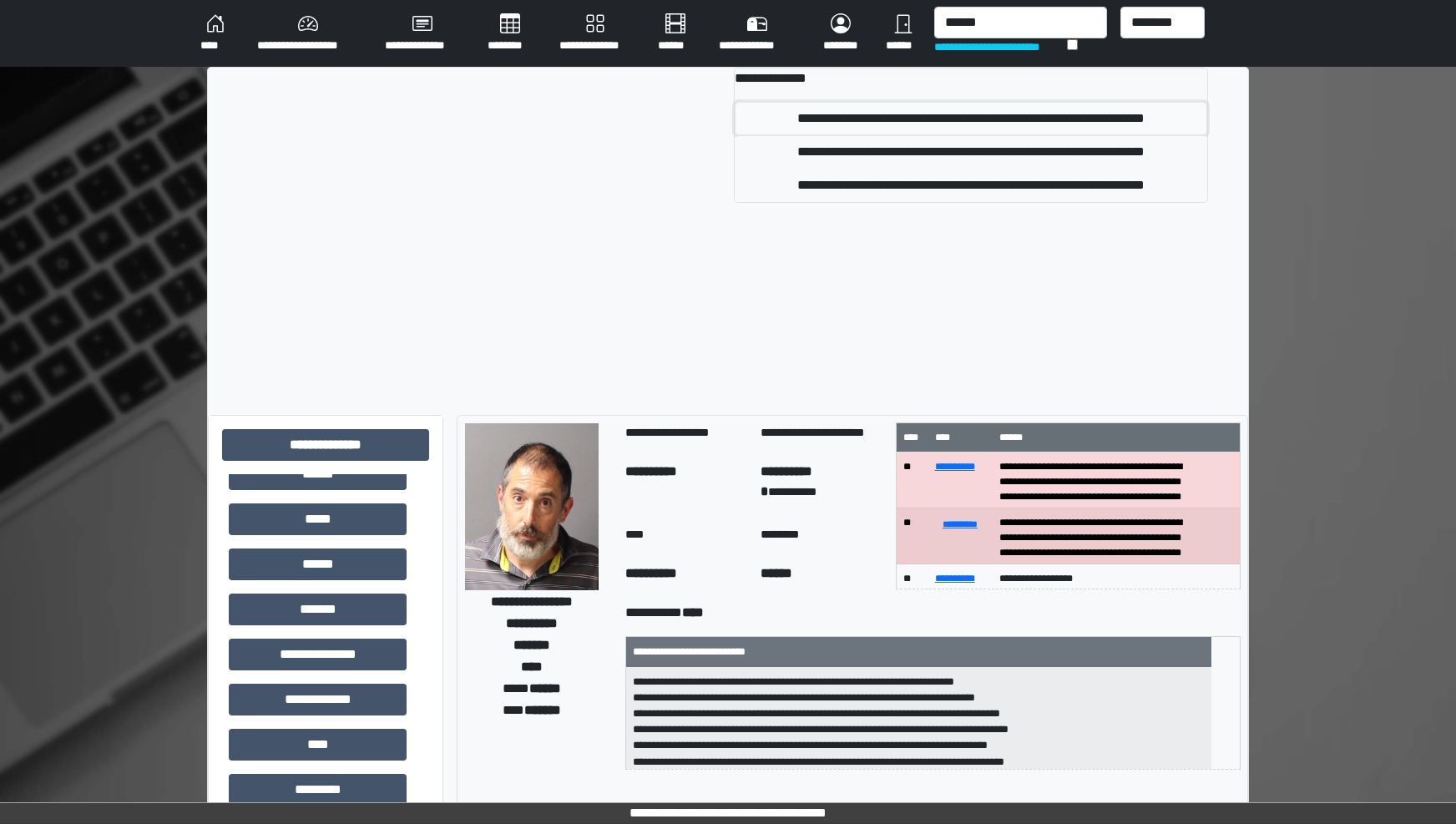 click on "**********" at bounding box center (971, 119) 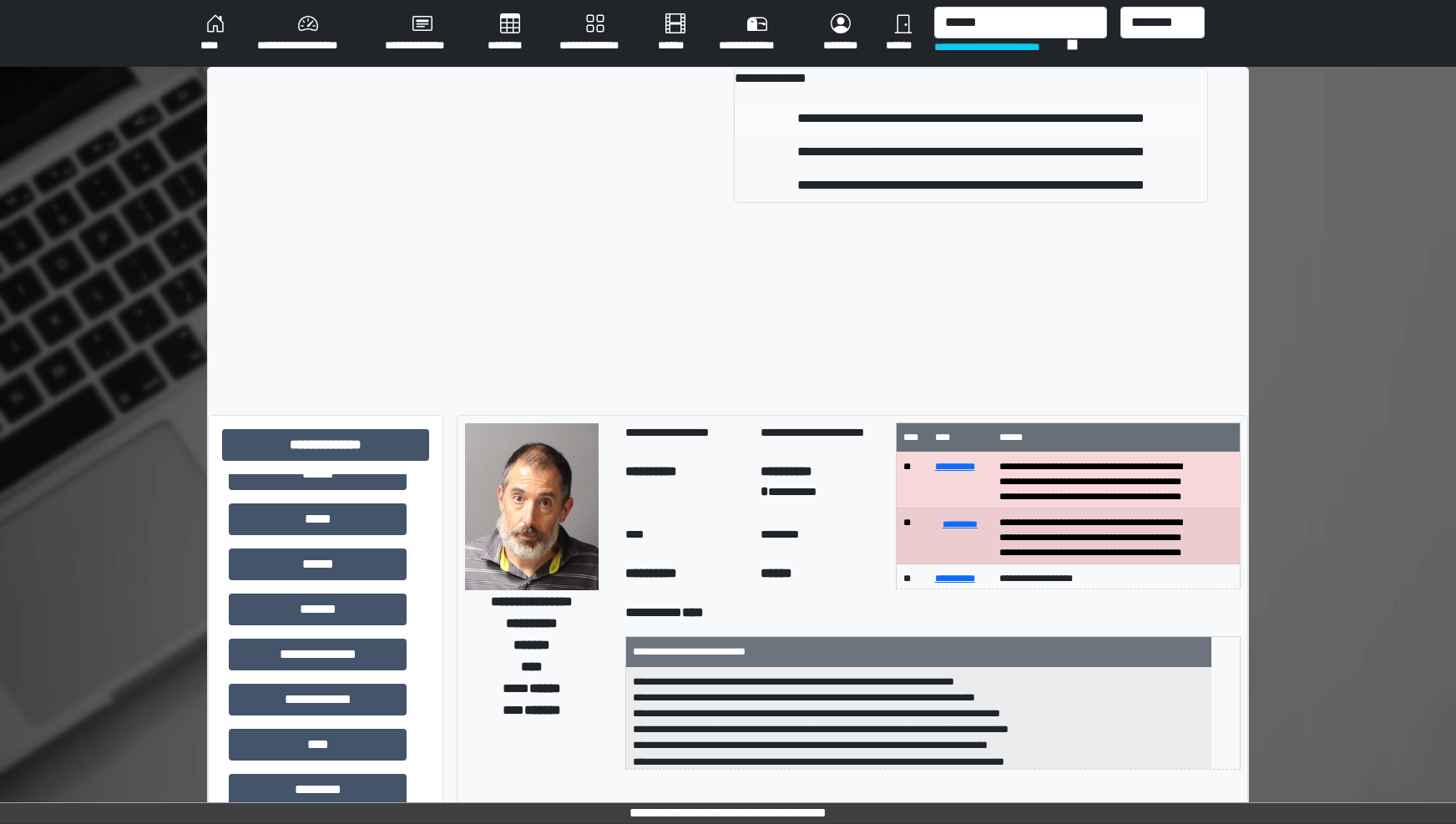 type 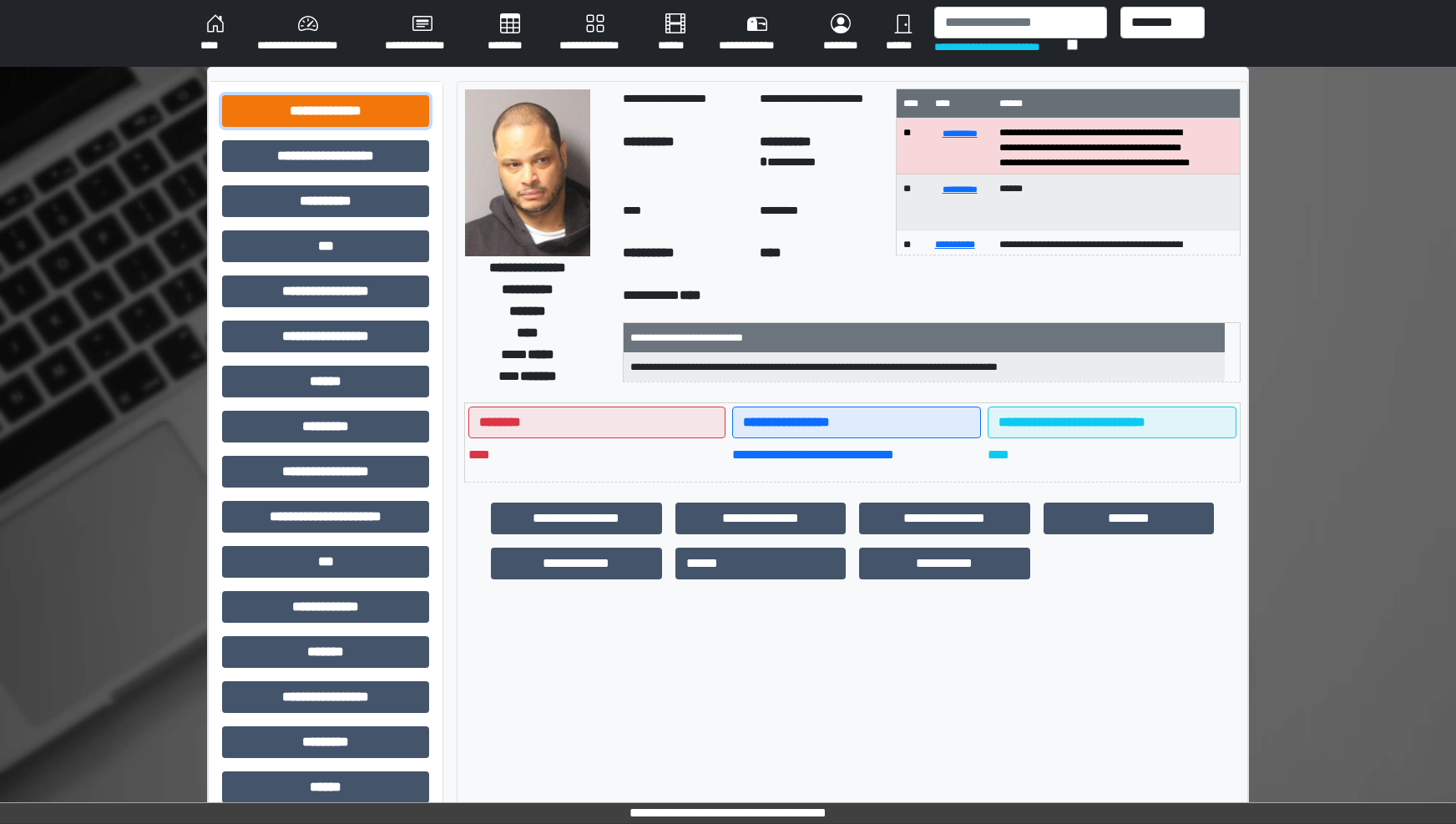 click on "**********" at bounding box center [326, 111] 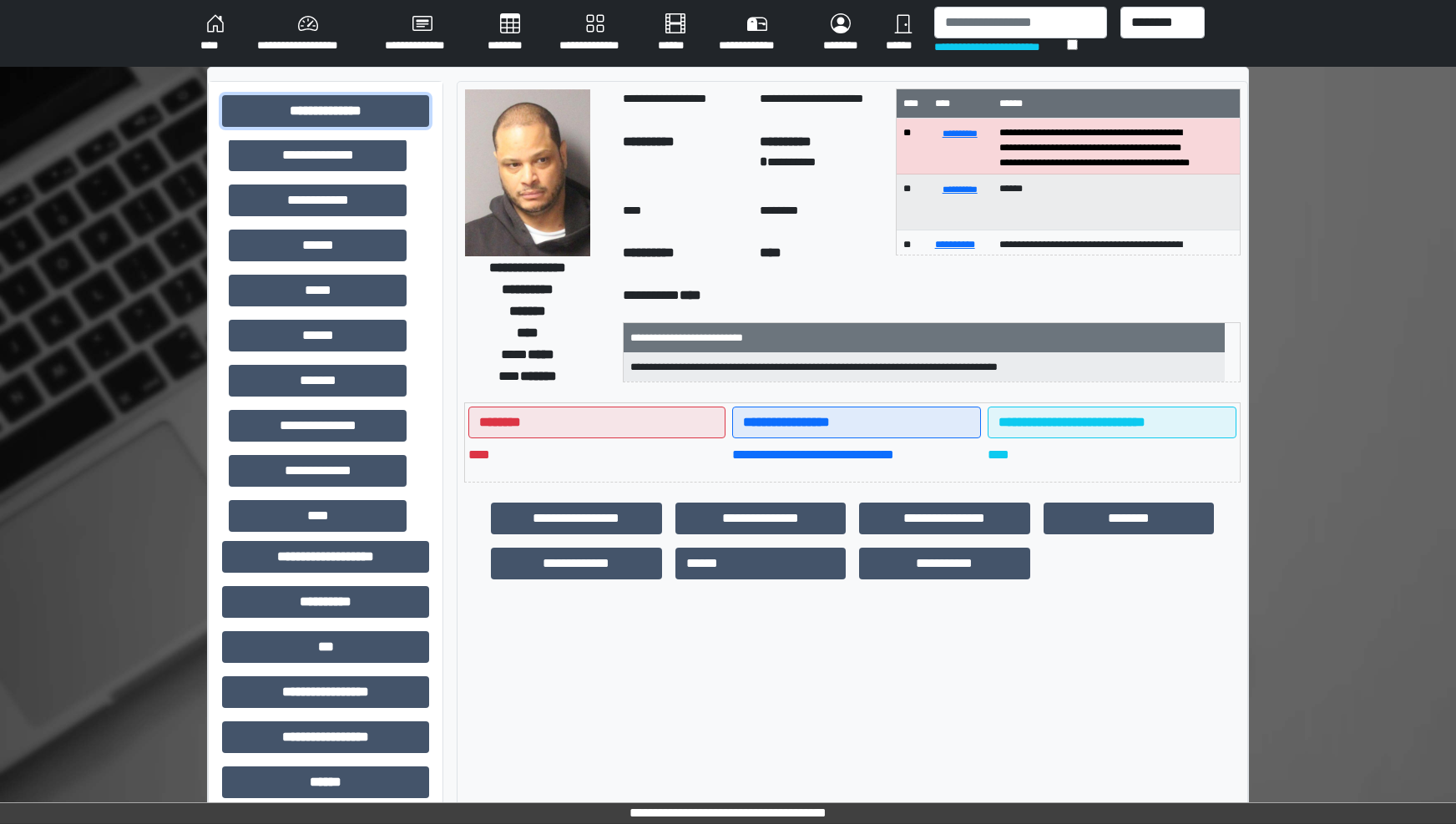 scroll, scrollTop: 209, scrollLeft: 0, axis: vertical 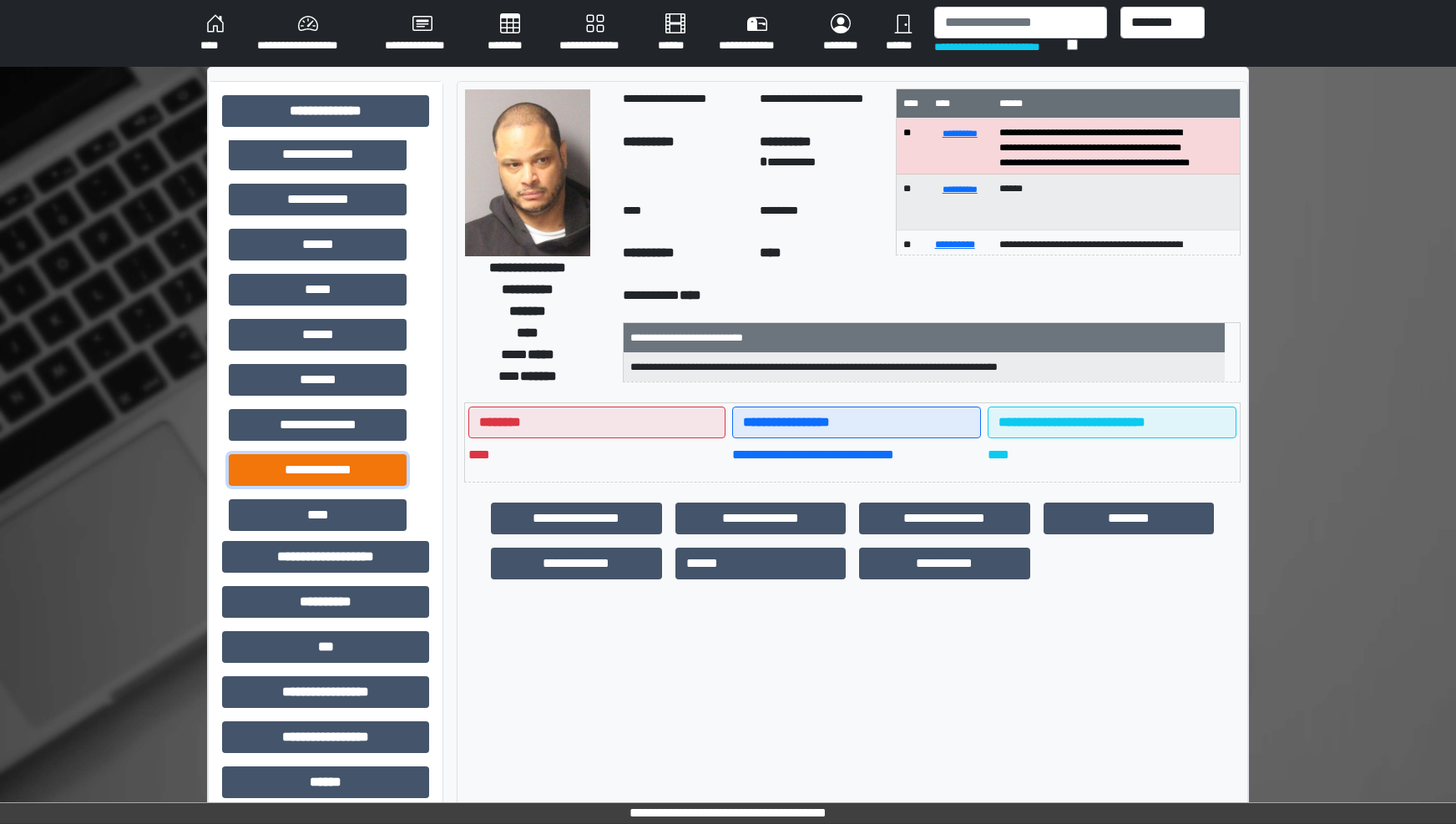 click on "**********" at bounding box center (317, 470) 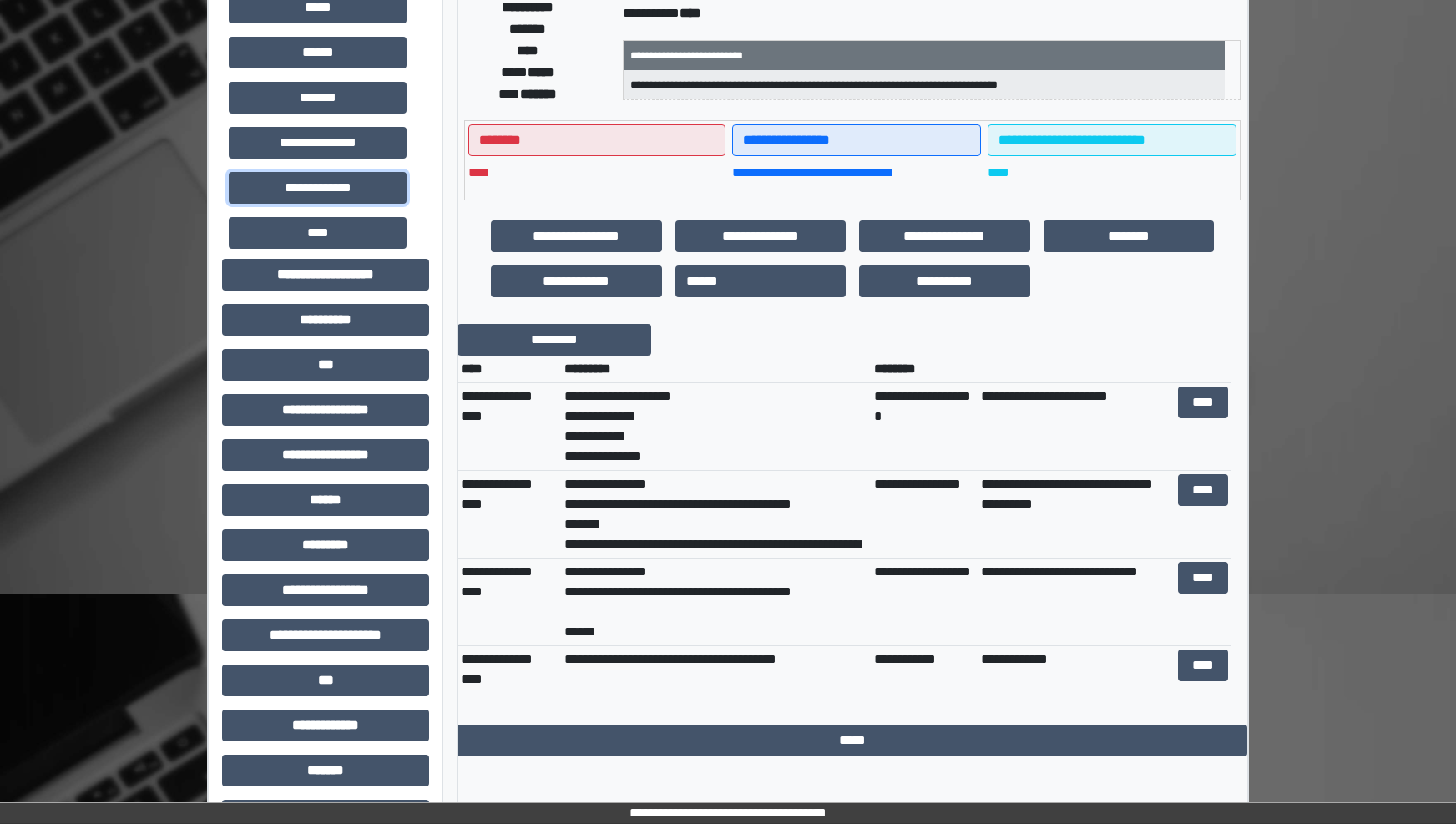 scroll, scrollTop: 313, scrollLeft: 0, axis: vertical 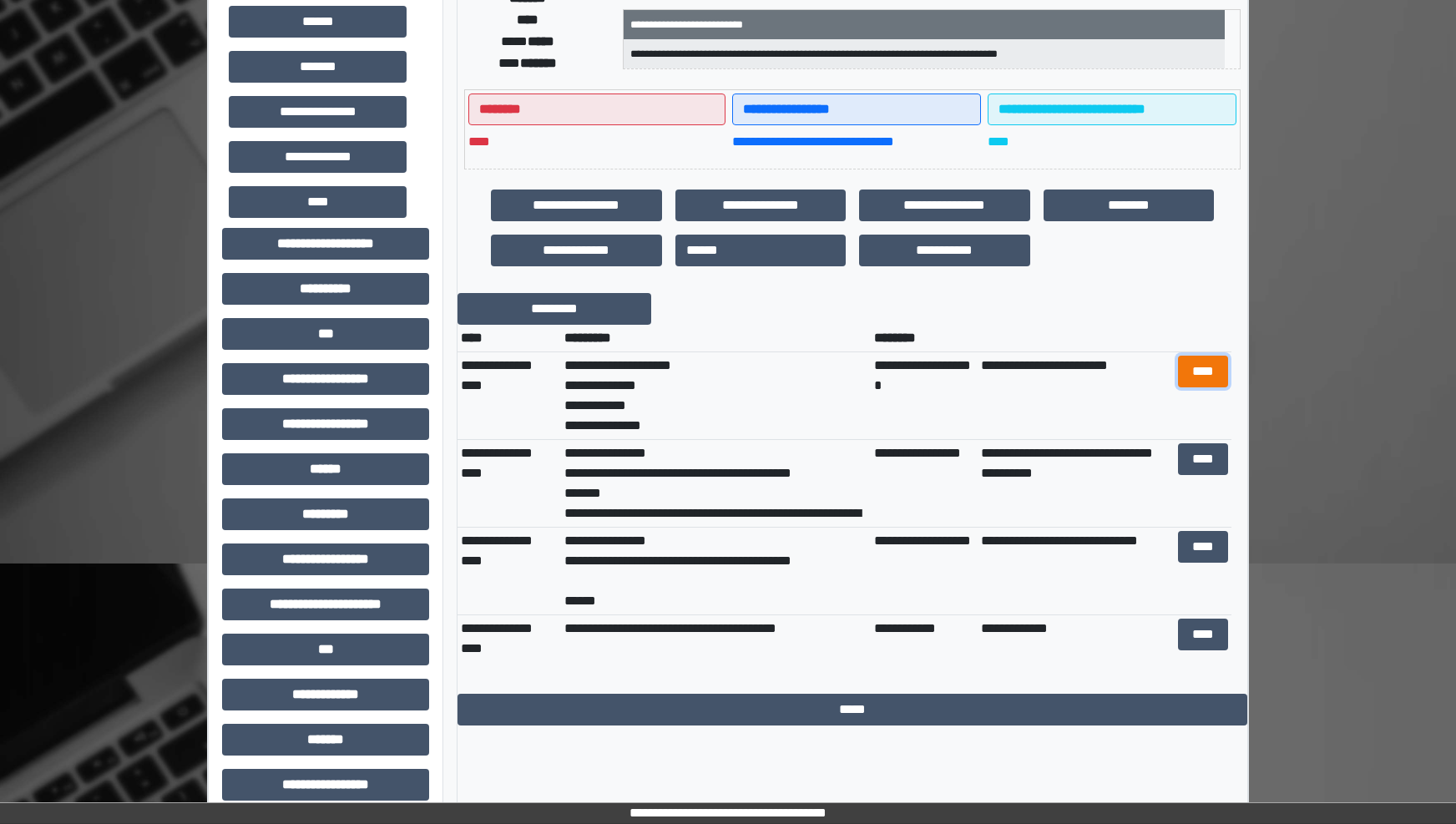 click on "****" at bounding box center (1203, 372) 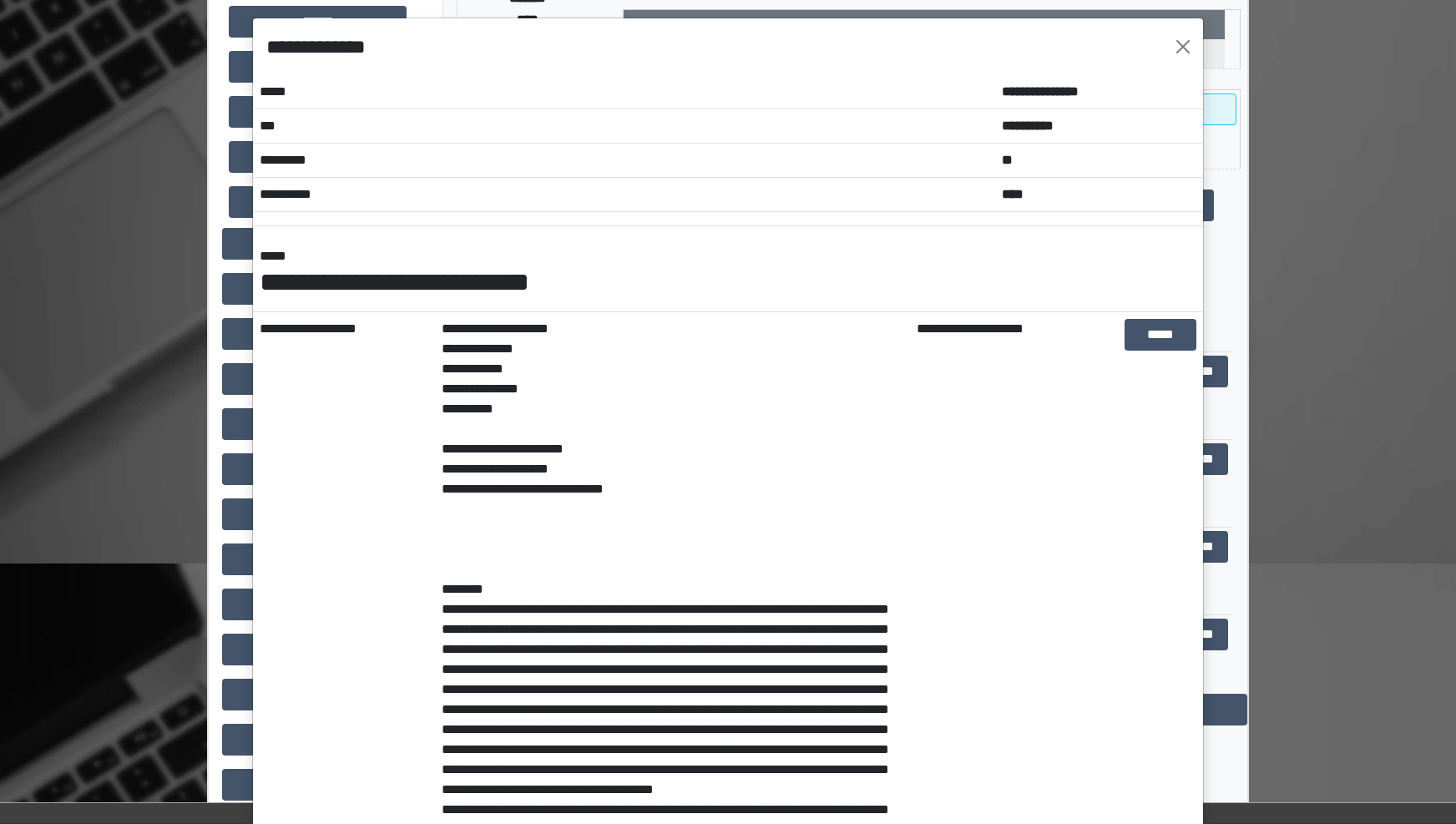 scroll, scrollTop: 0, scrollLeft: 0, axis: both 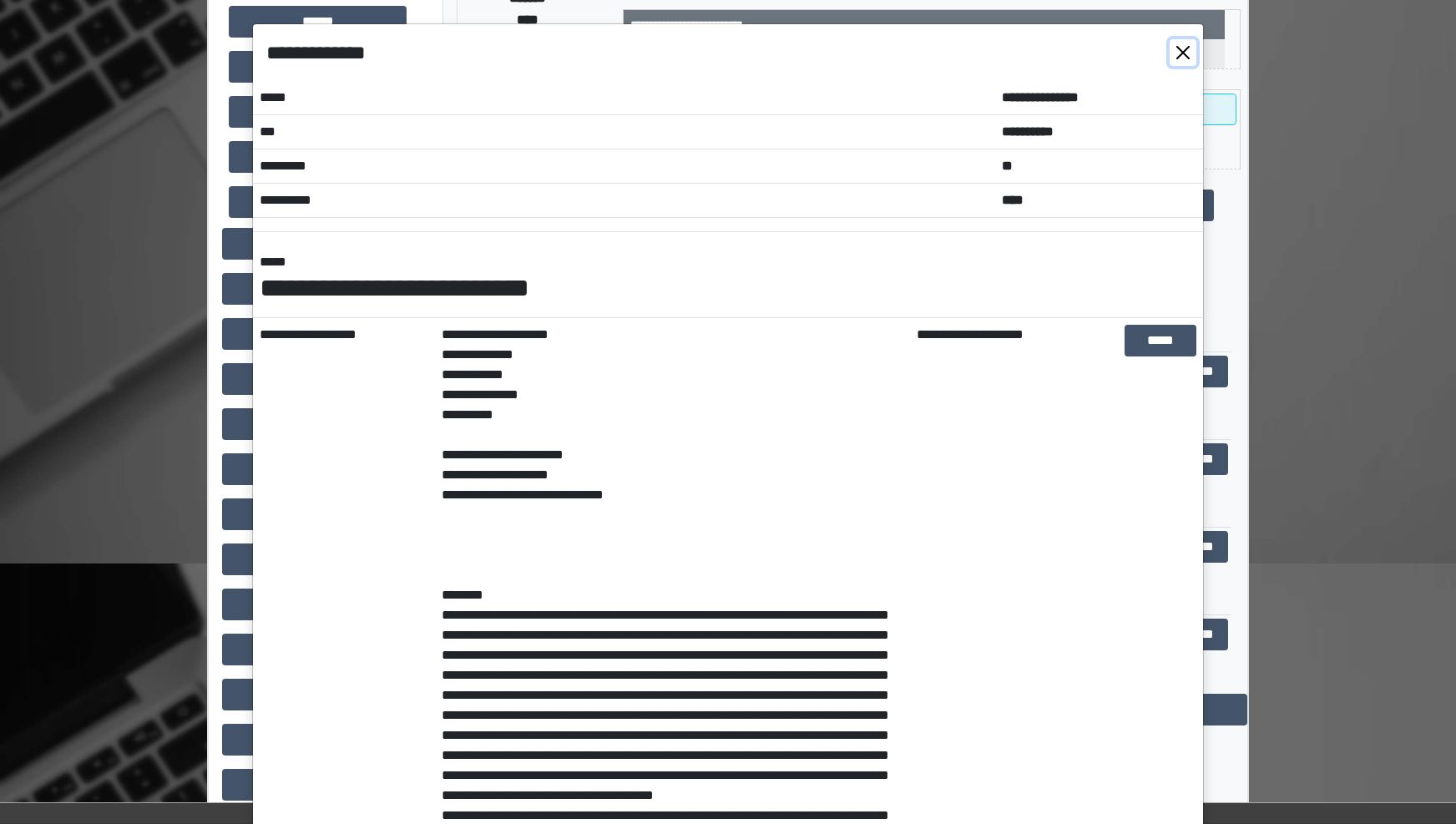 click at bounding box center (1183, 53) 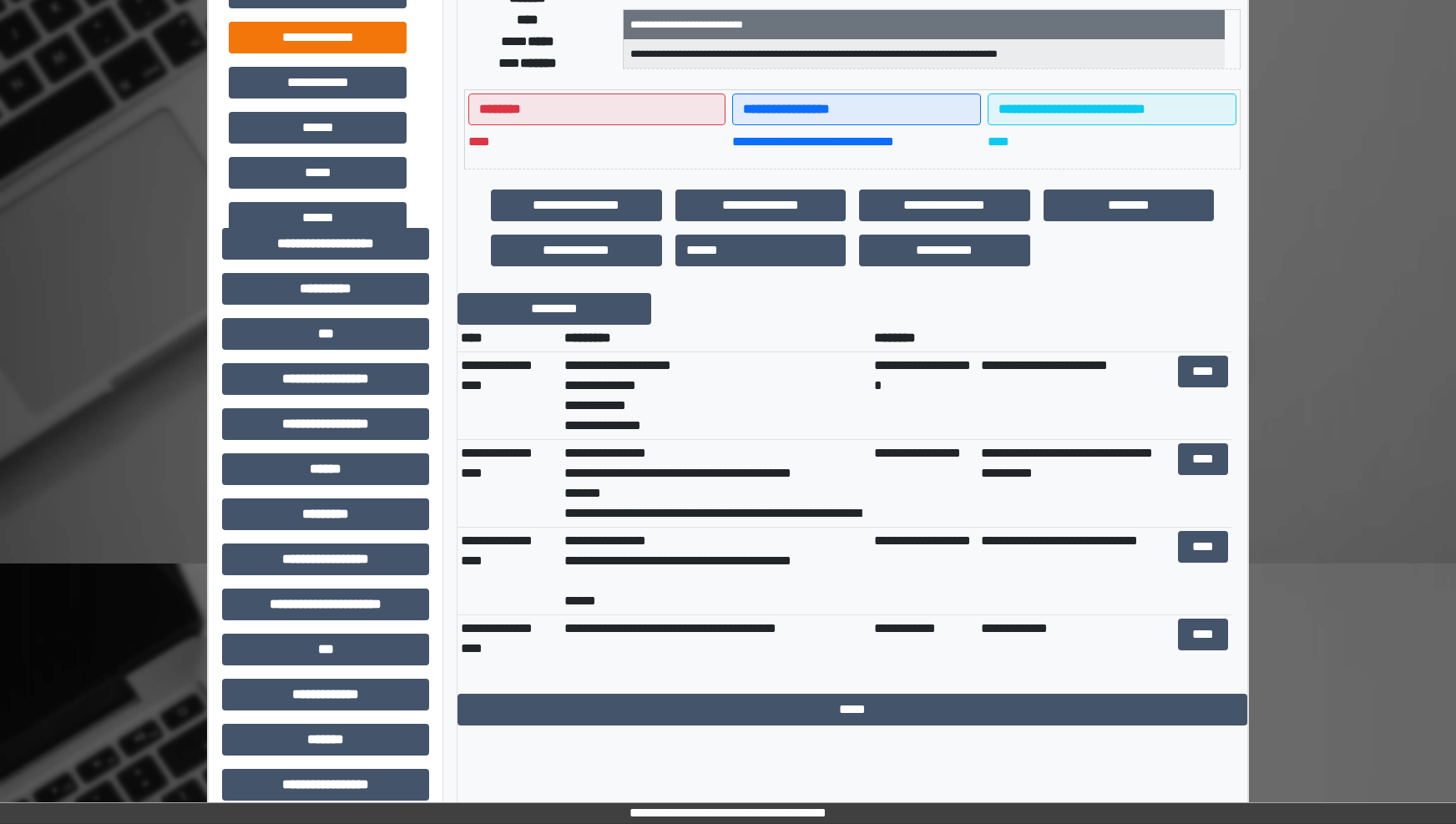 scroll, scrollTop: 0, scrollLeft: 0, axis: both 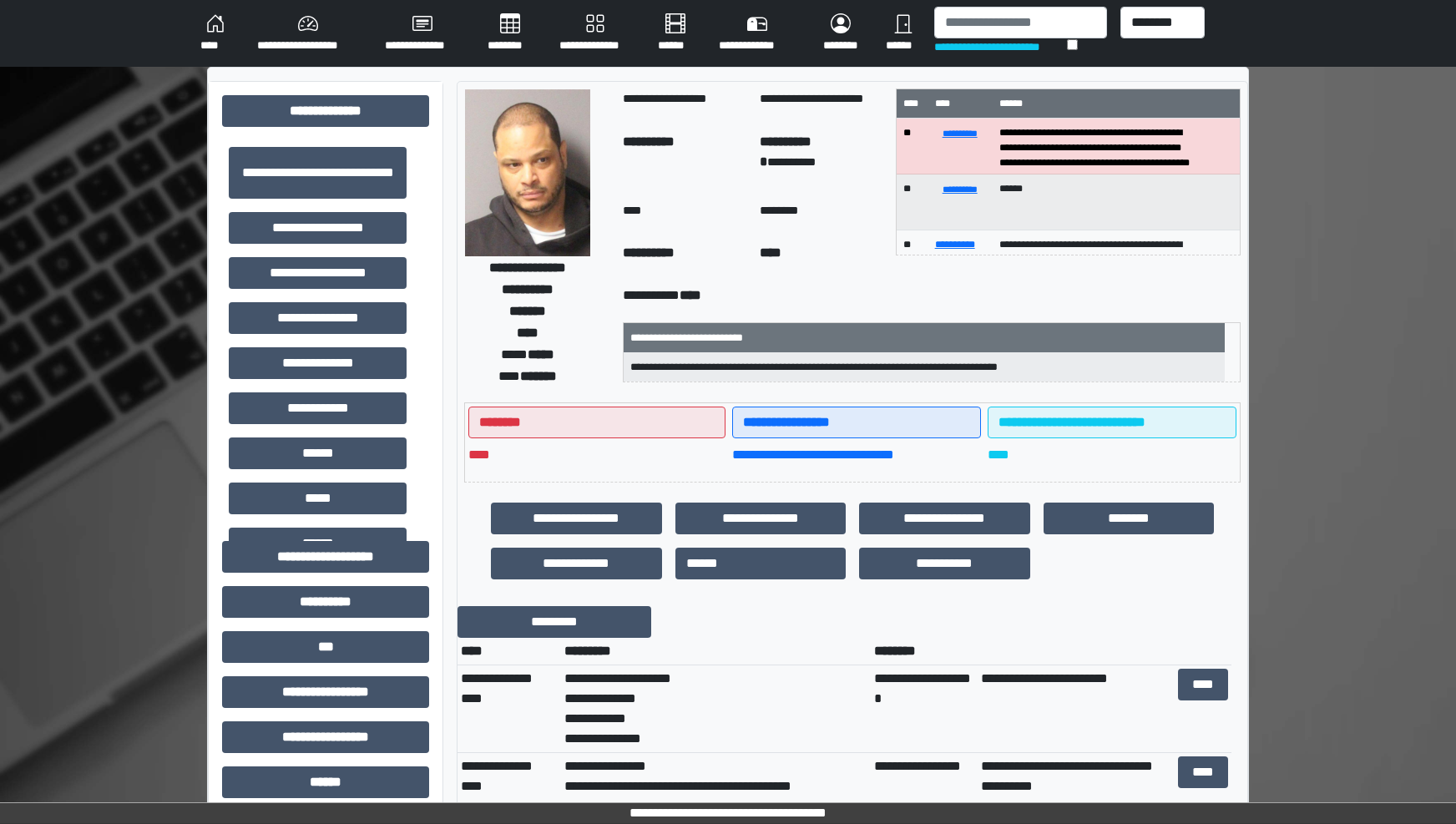 click on "****" at bounding box center (215, 33) 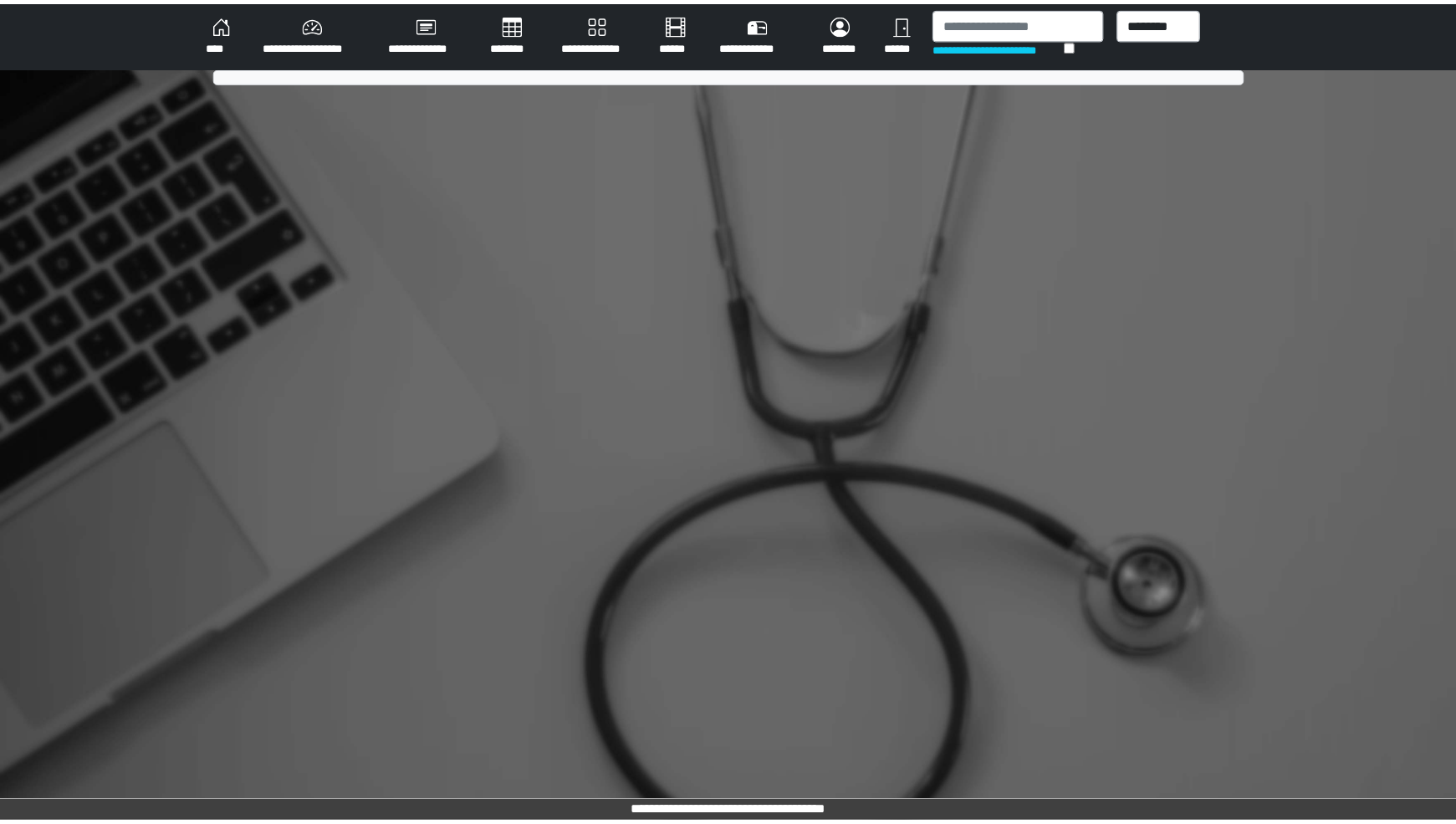 scroll, scrollTop: 0, scrollLeft: 0, axis: both 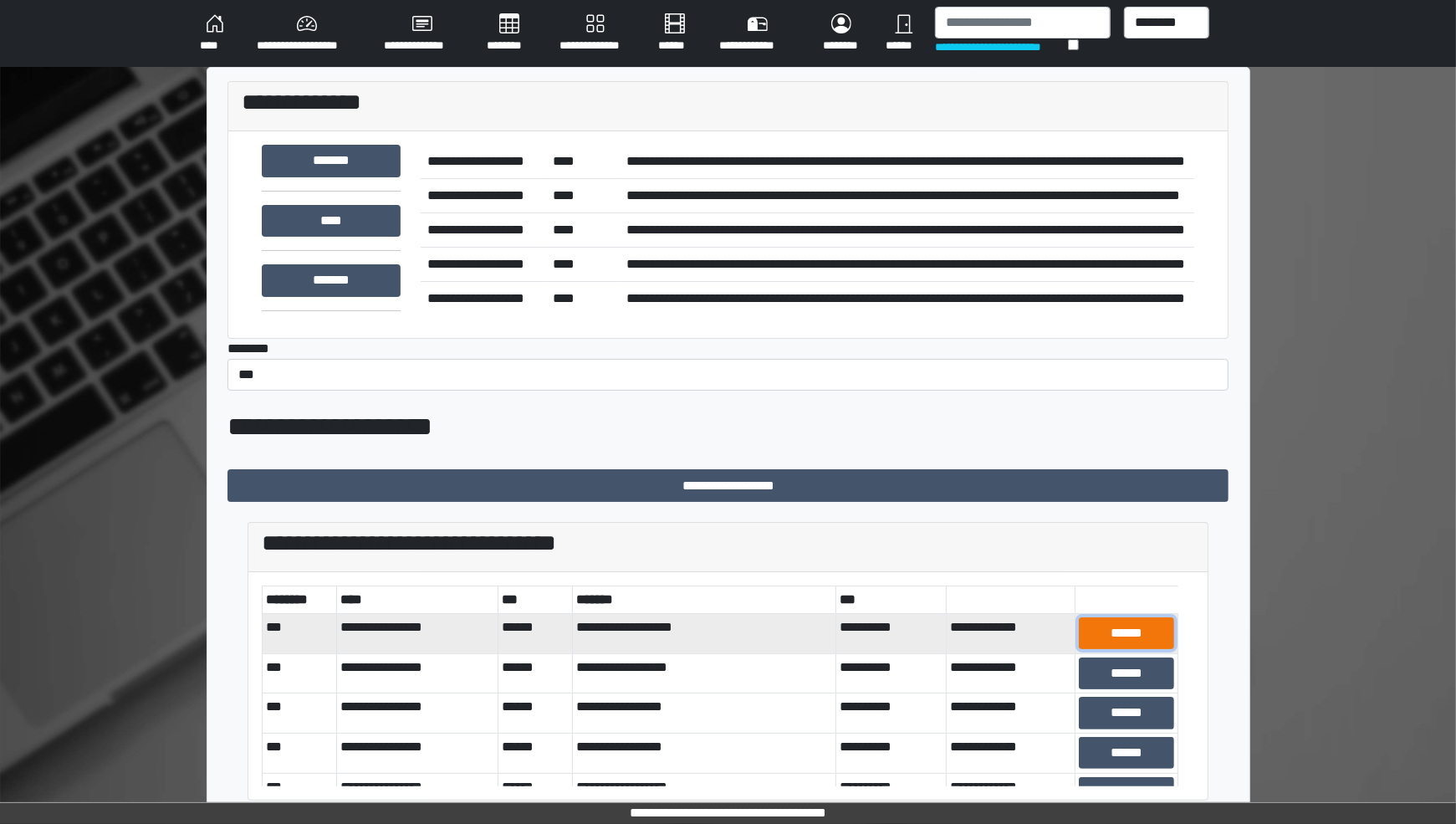 click on "******" at bounding box center [1126, 633] 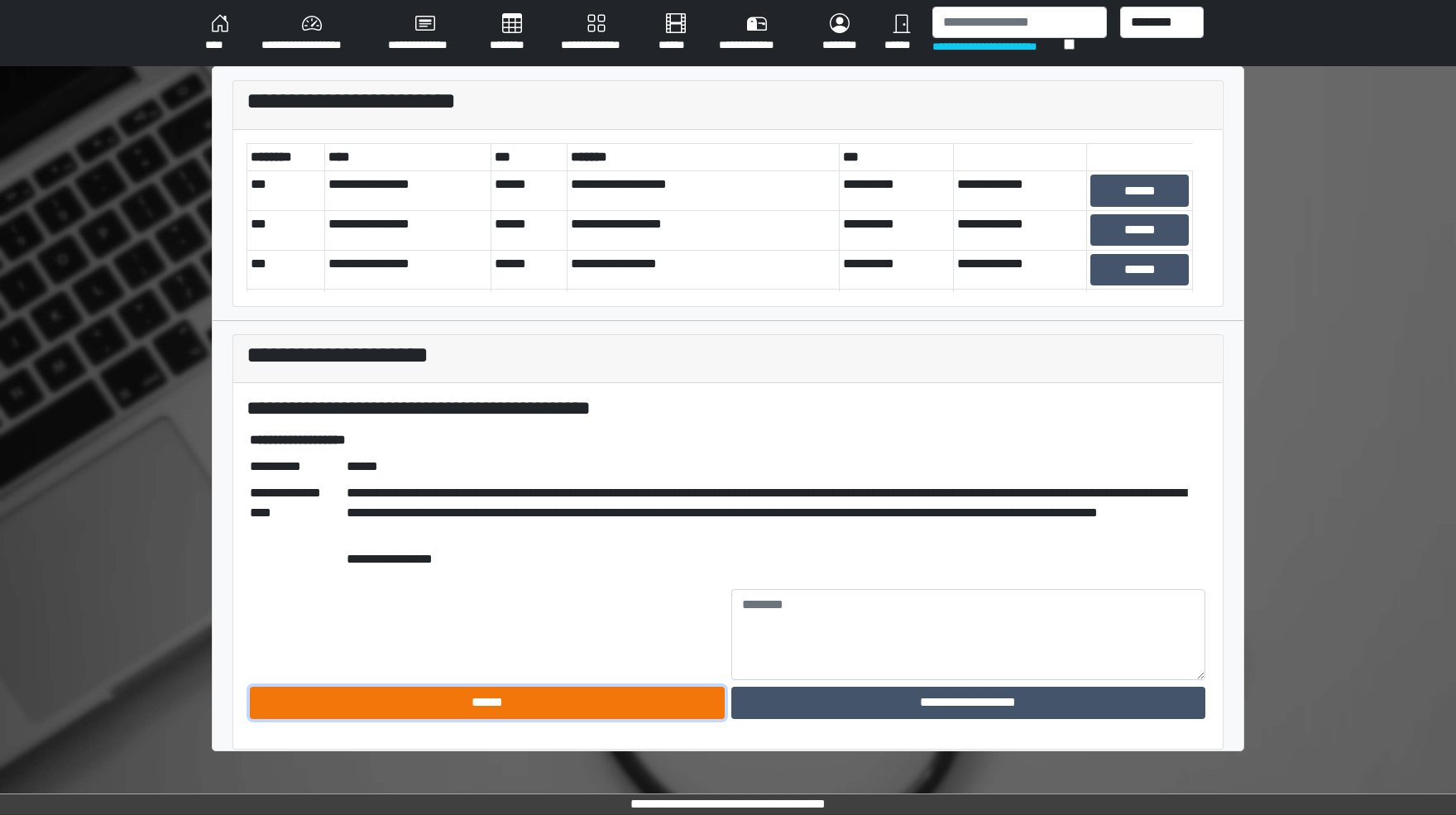 click on "******" at bounding box center (487, 702) 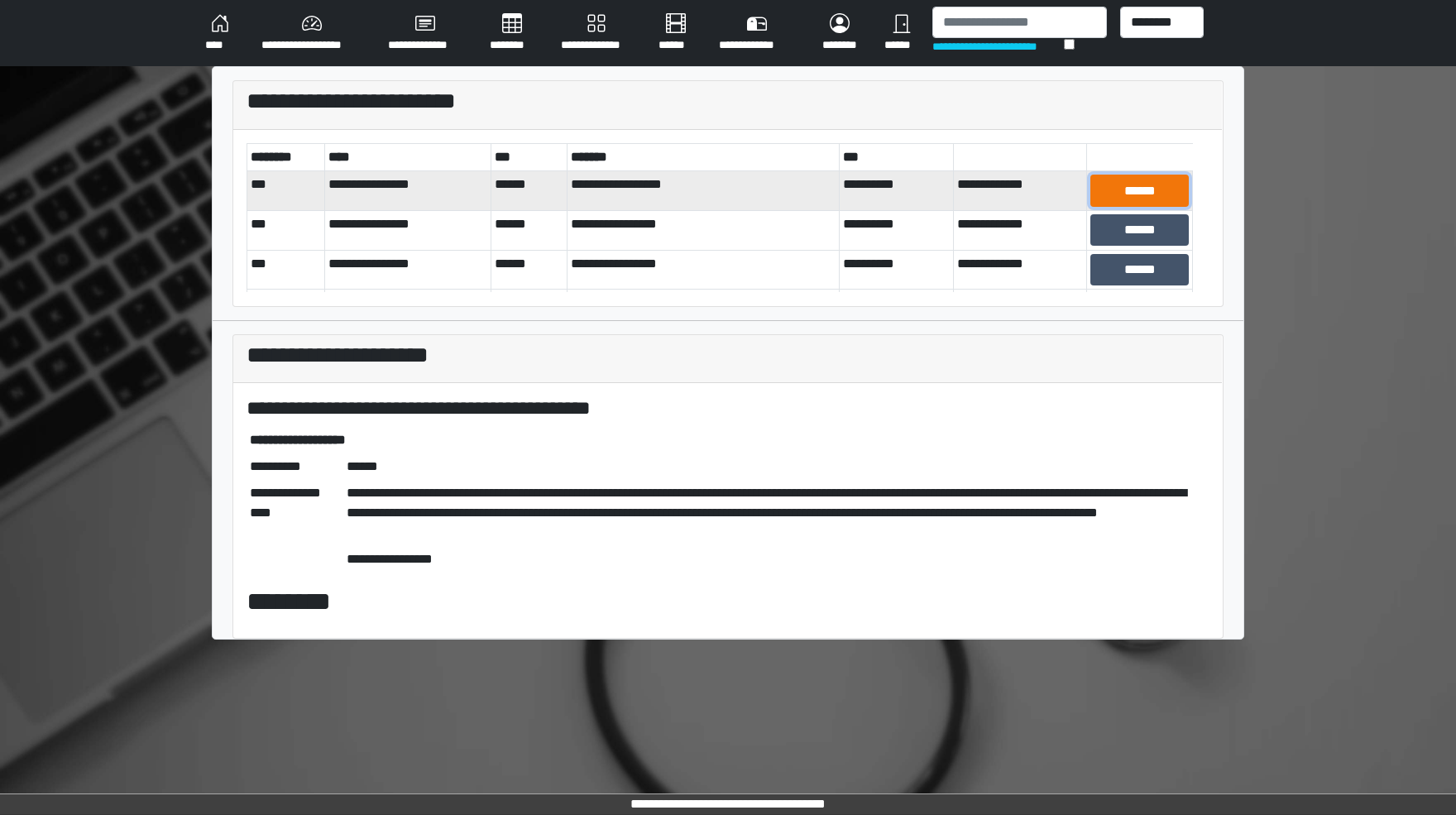 click on "******" at bounding box center (1139, 190) 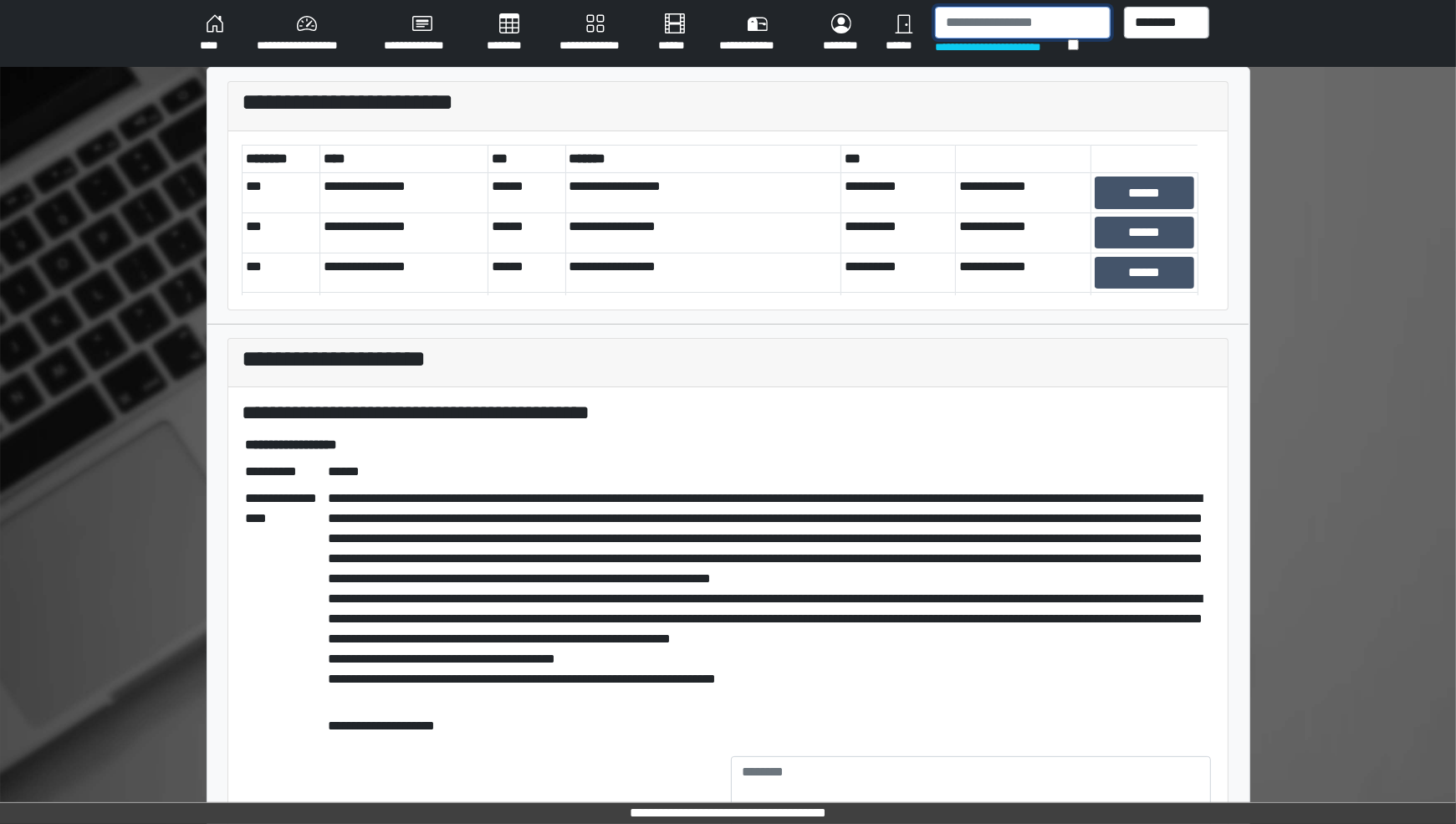 click at bounding box center (1023, 23) 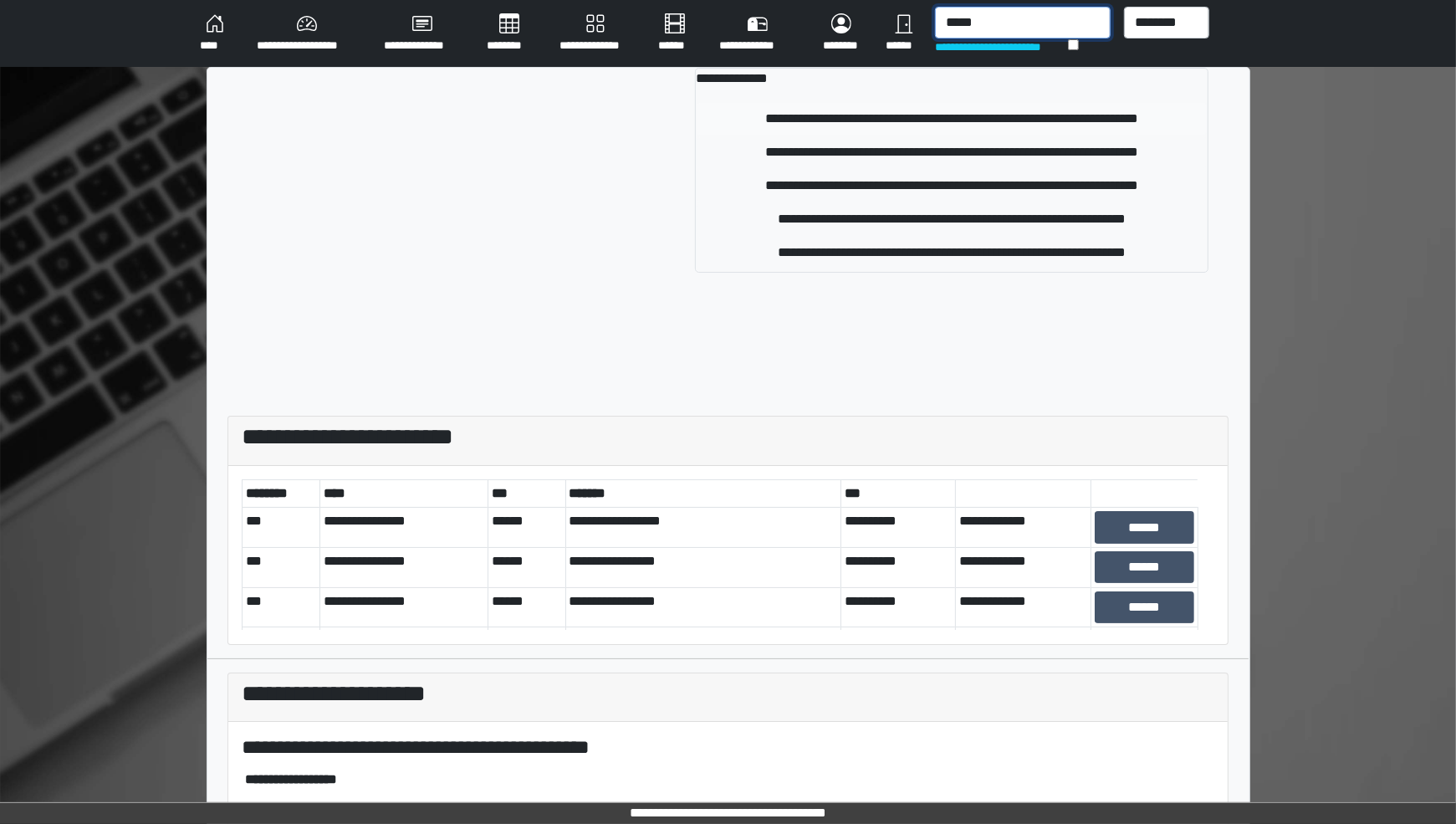 type on "*****" 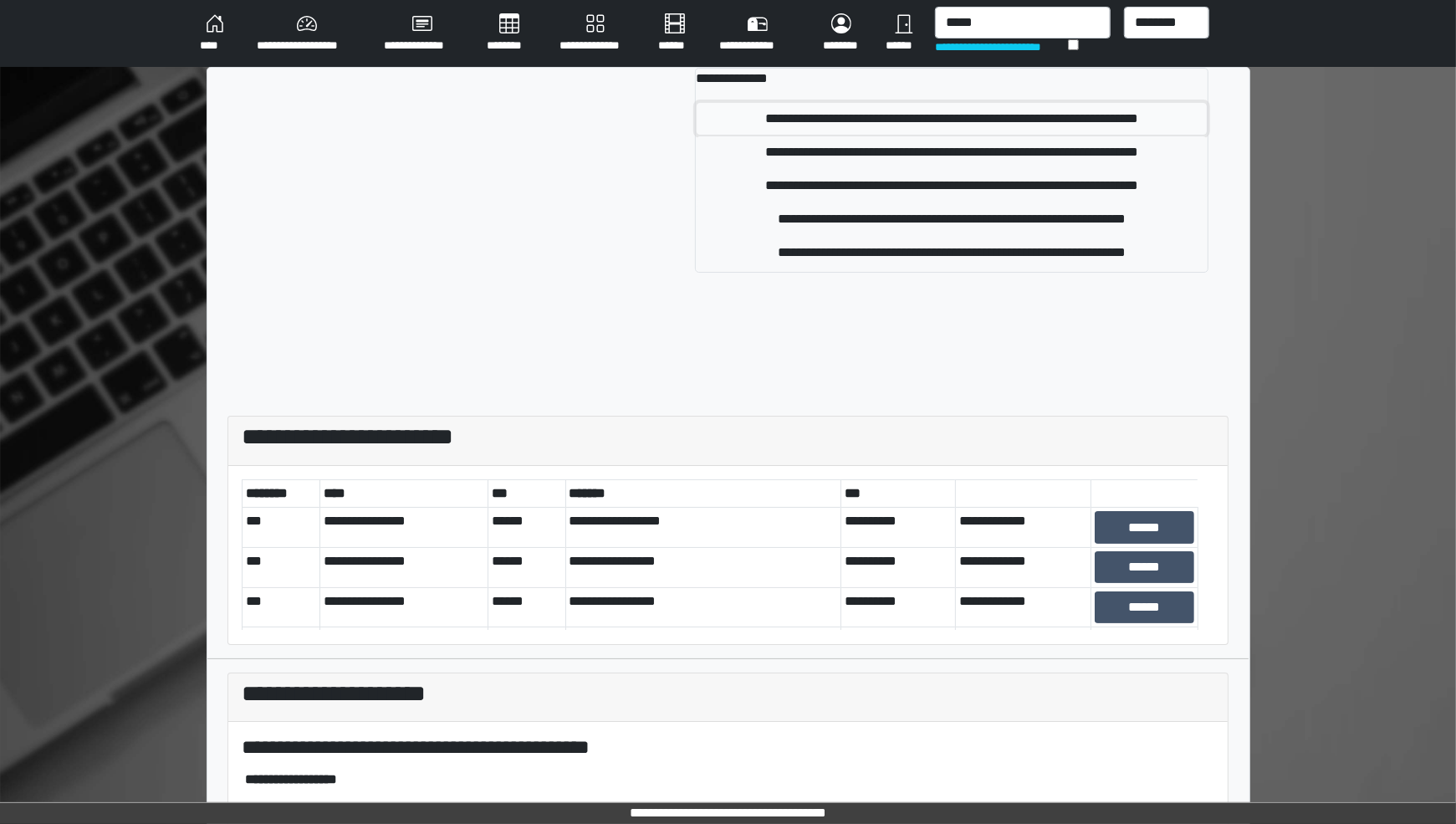 click on "**********" at bounding box center (952, 119) 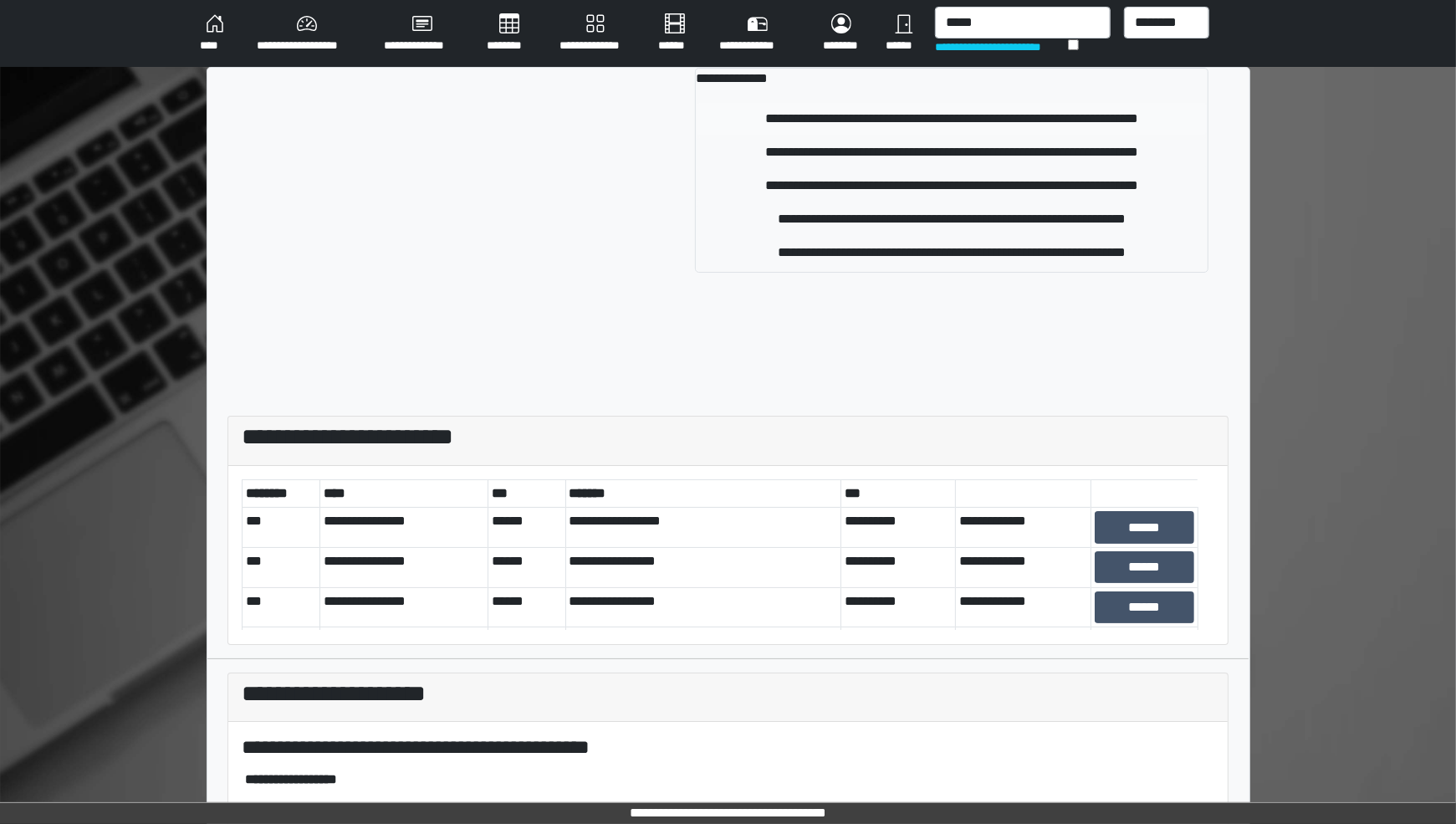 type 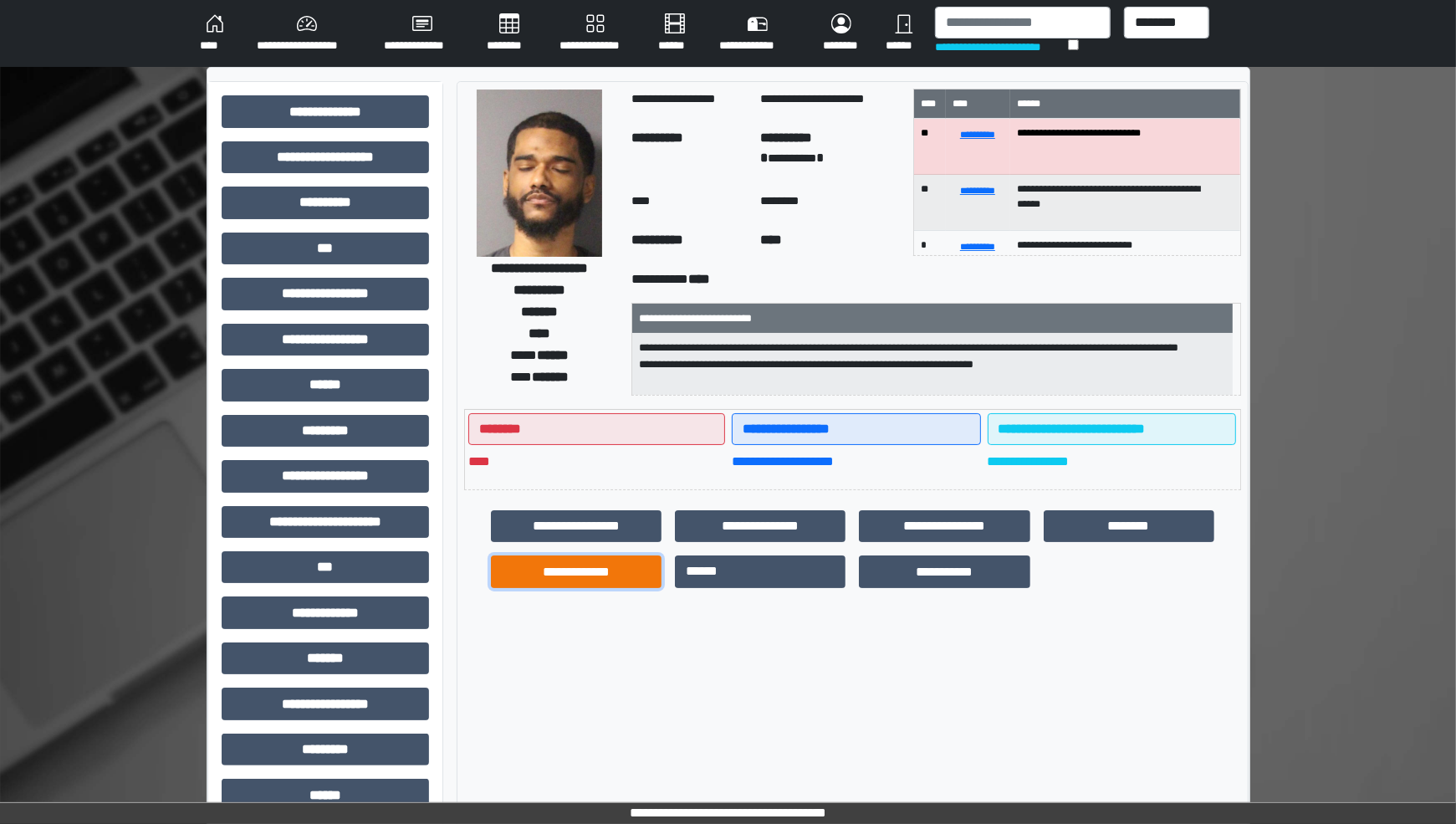 click on "**********" at bounding box center [576, 571] 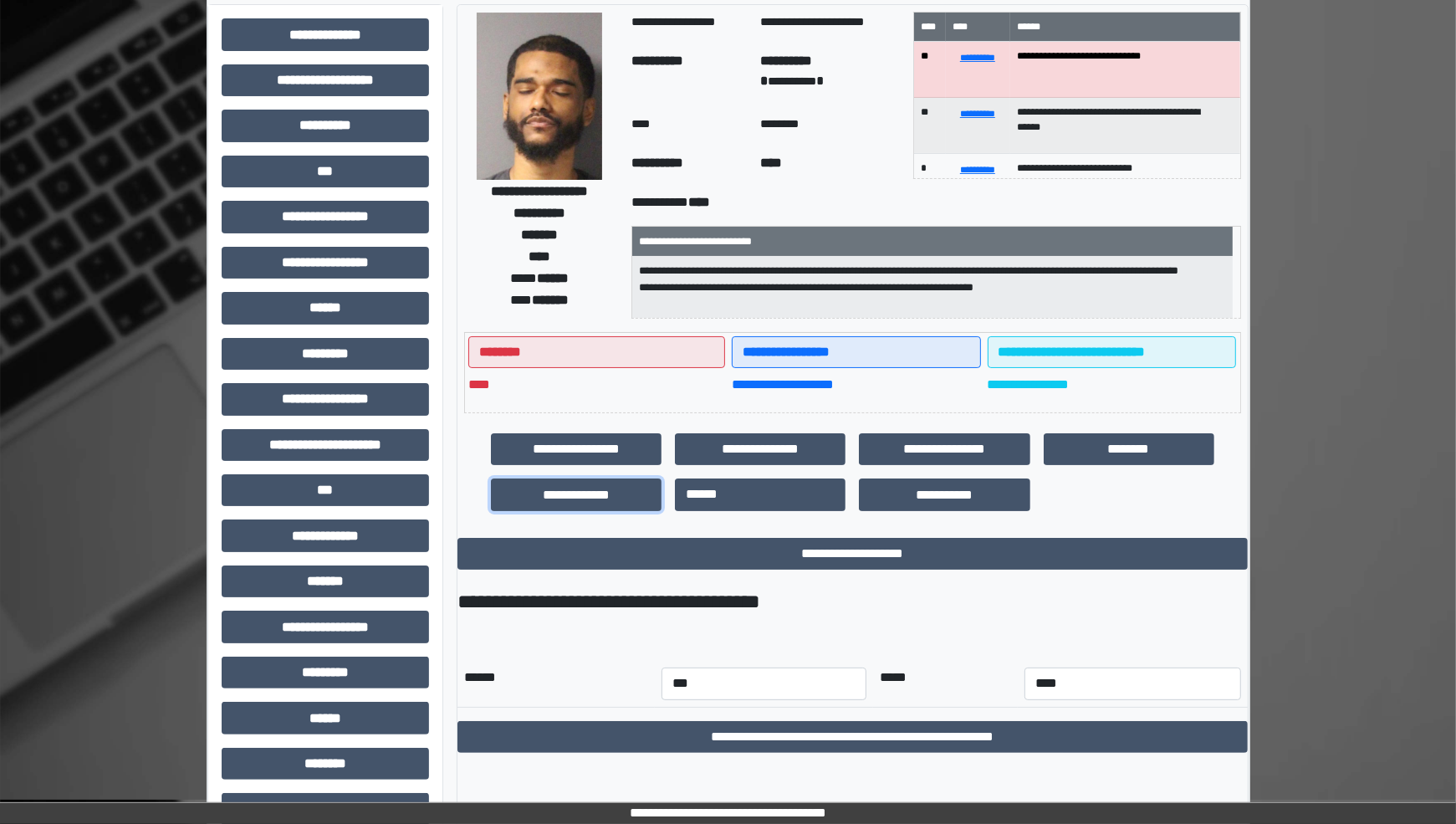 scroll, scrollTop: 166, scrollLeft: 0, axis: vertical 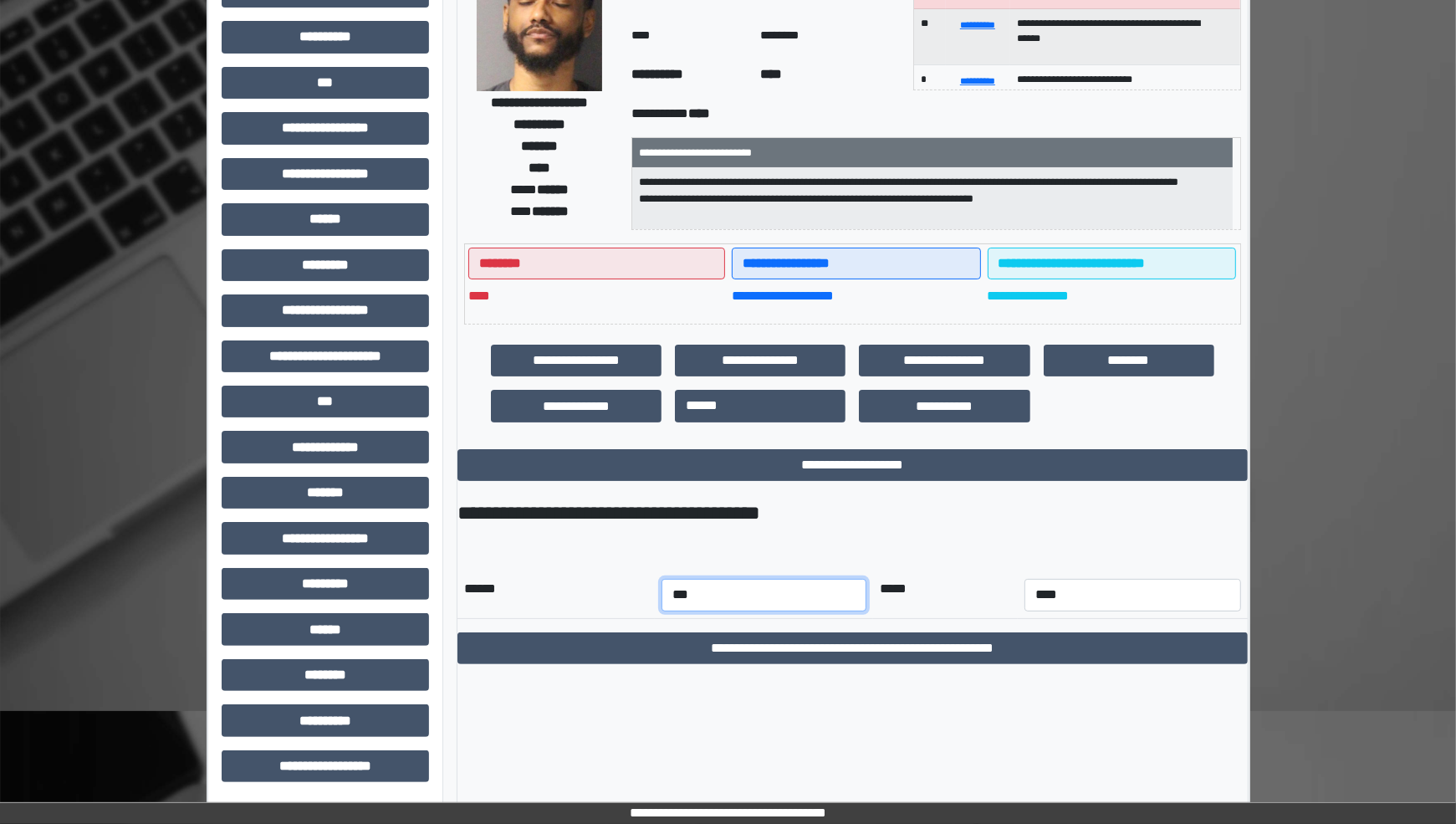 click on "***
***
***
***
***
***
***
***
***
***
***
***" at bounding box center (764, 595) 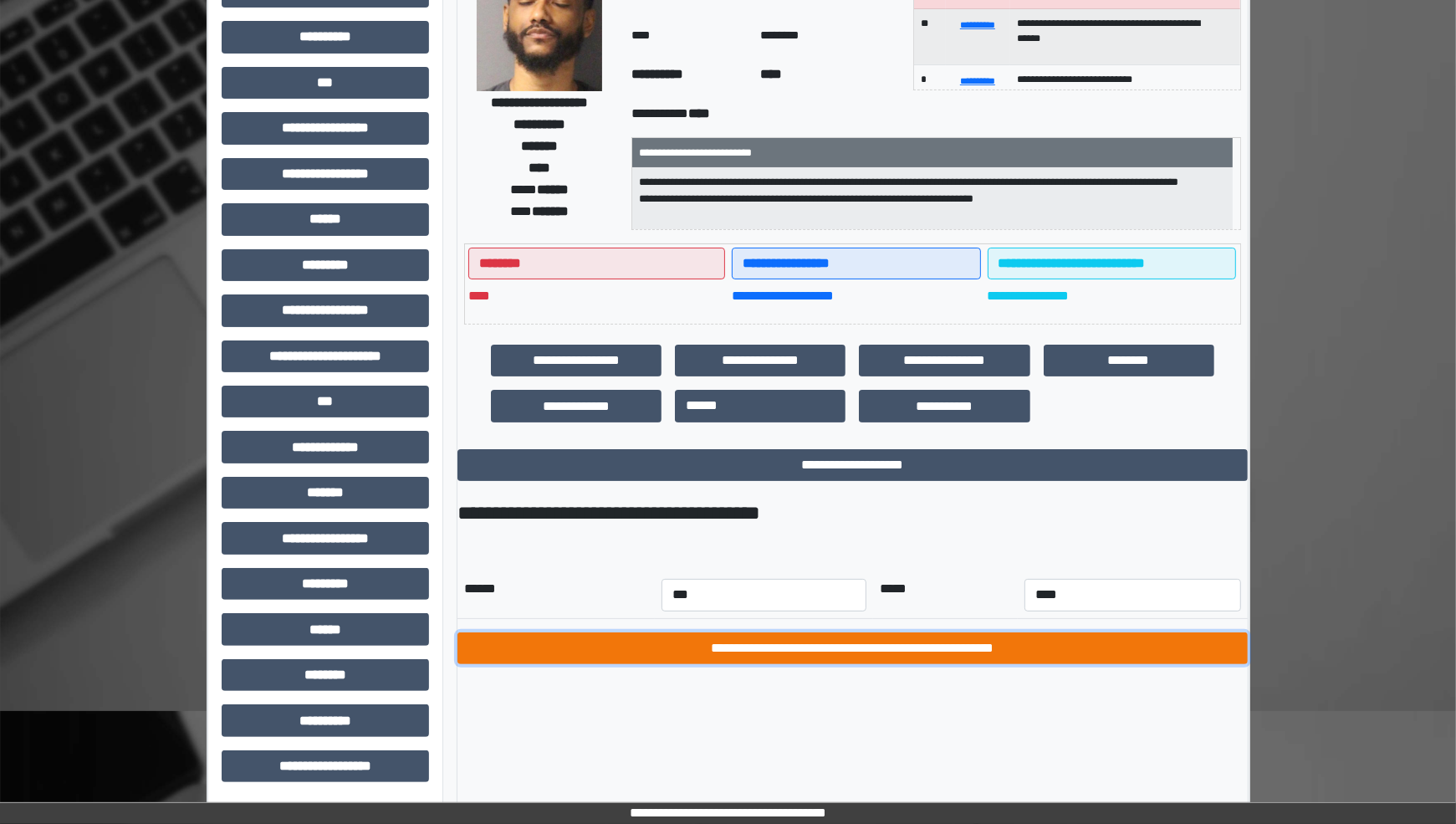 click on "**********" at bounding box center [852, 648] 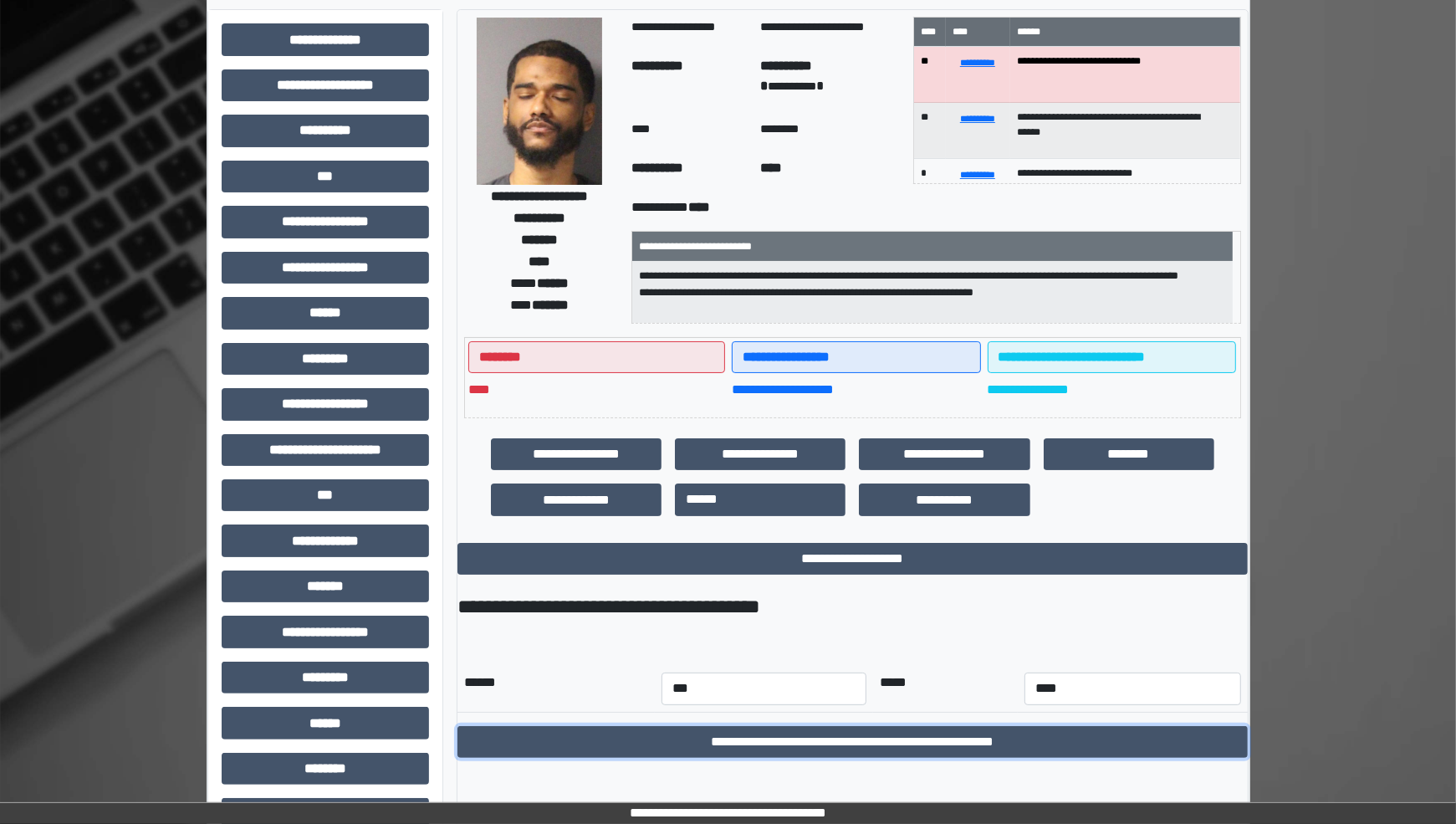 scroll, scrollTop: 0, scrollLeft: 0, axis: both 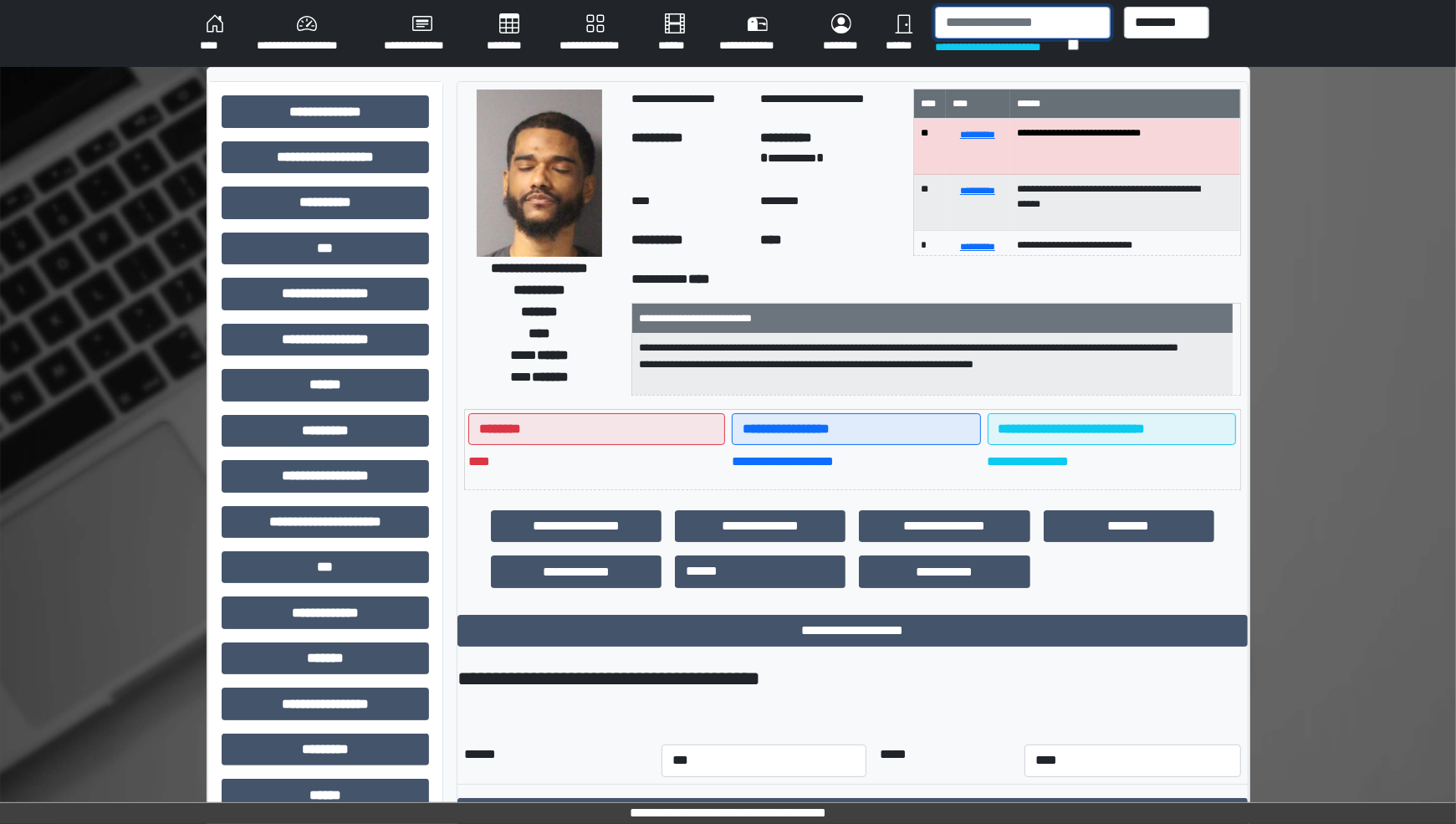 click at bounding box center (1023, 23) 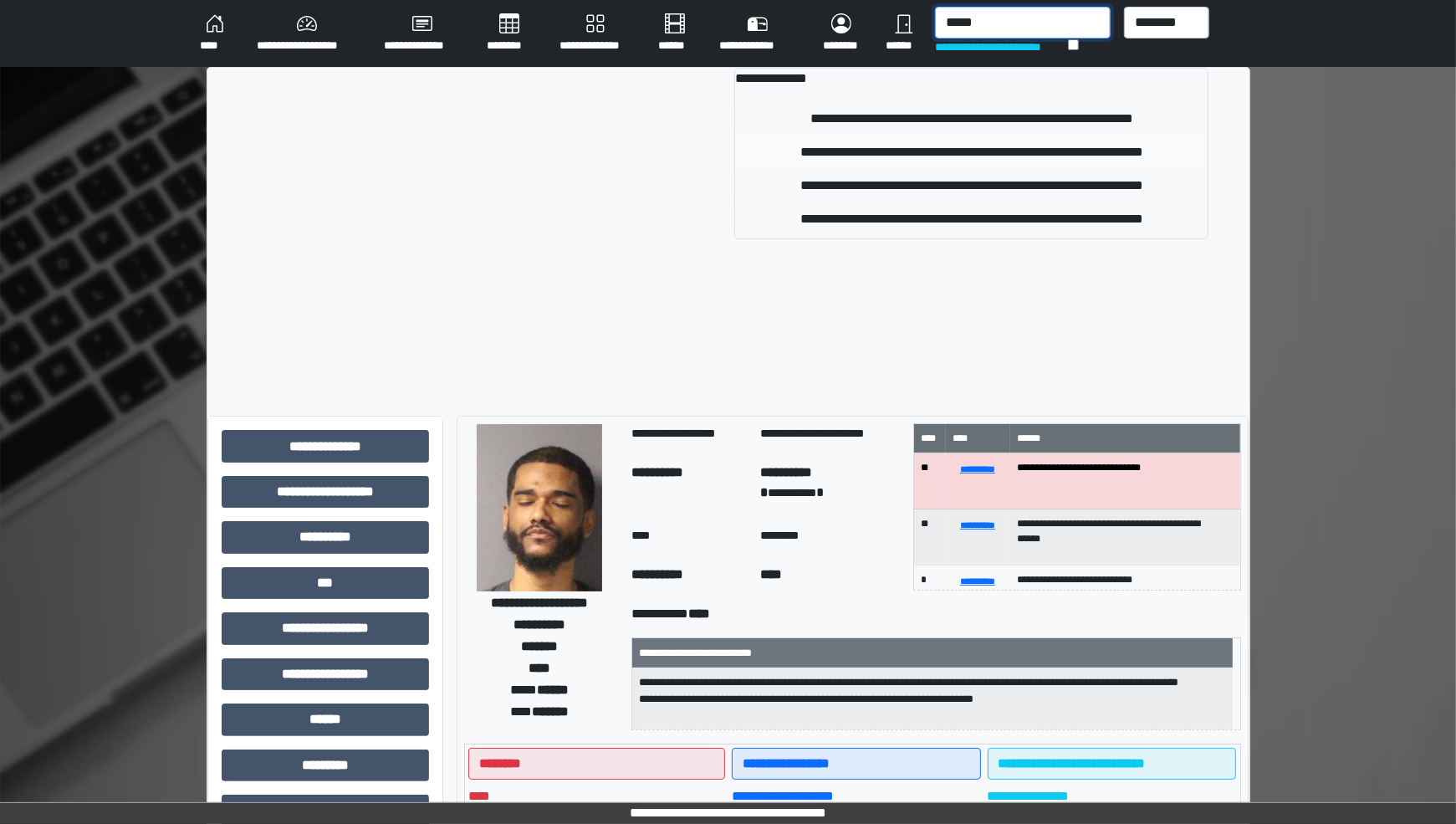 type on "*****" 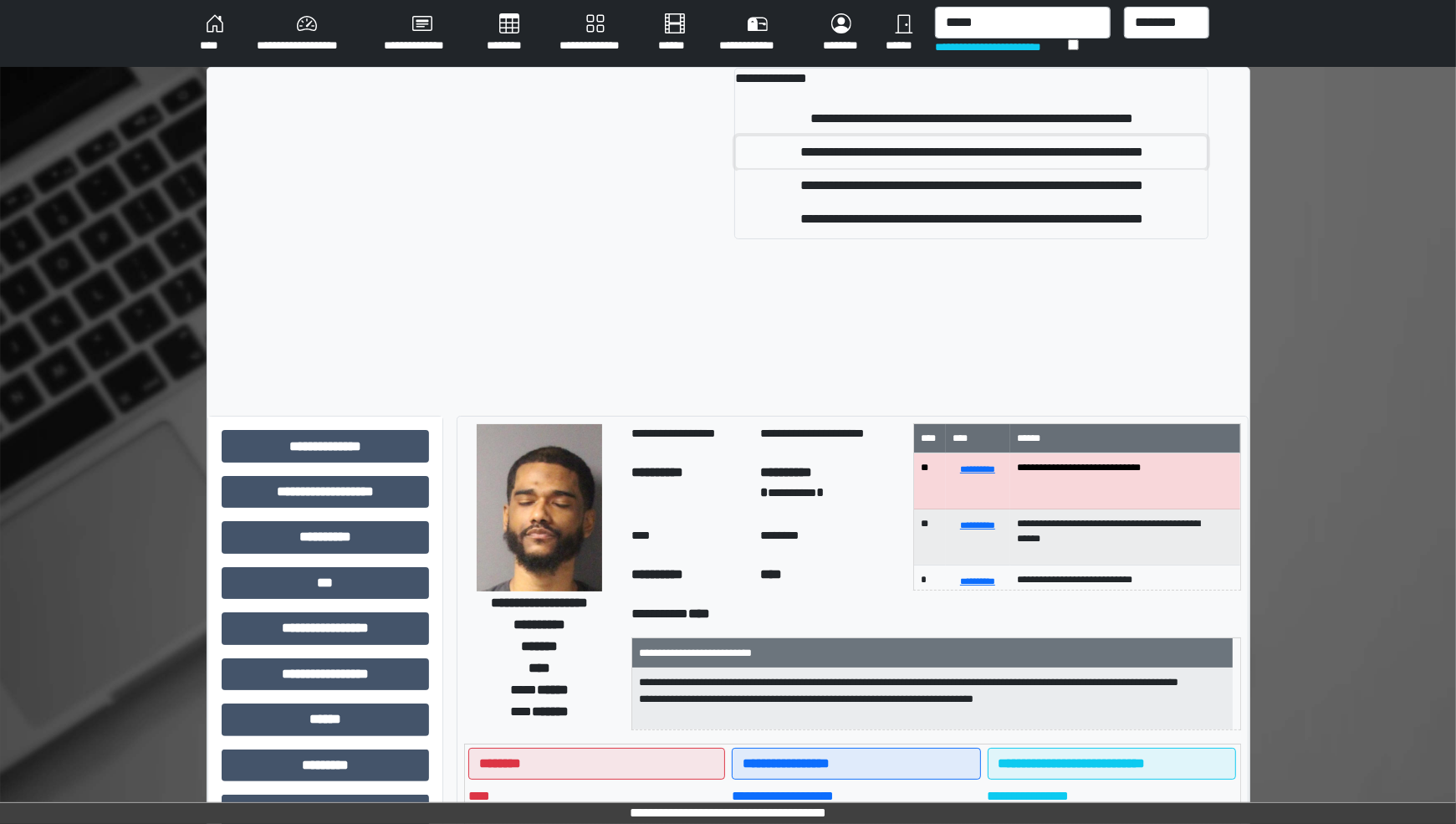 click on "**********" at bounding box center (971, 152) 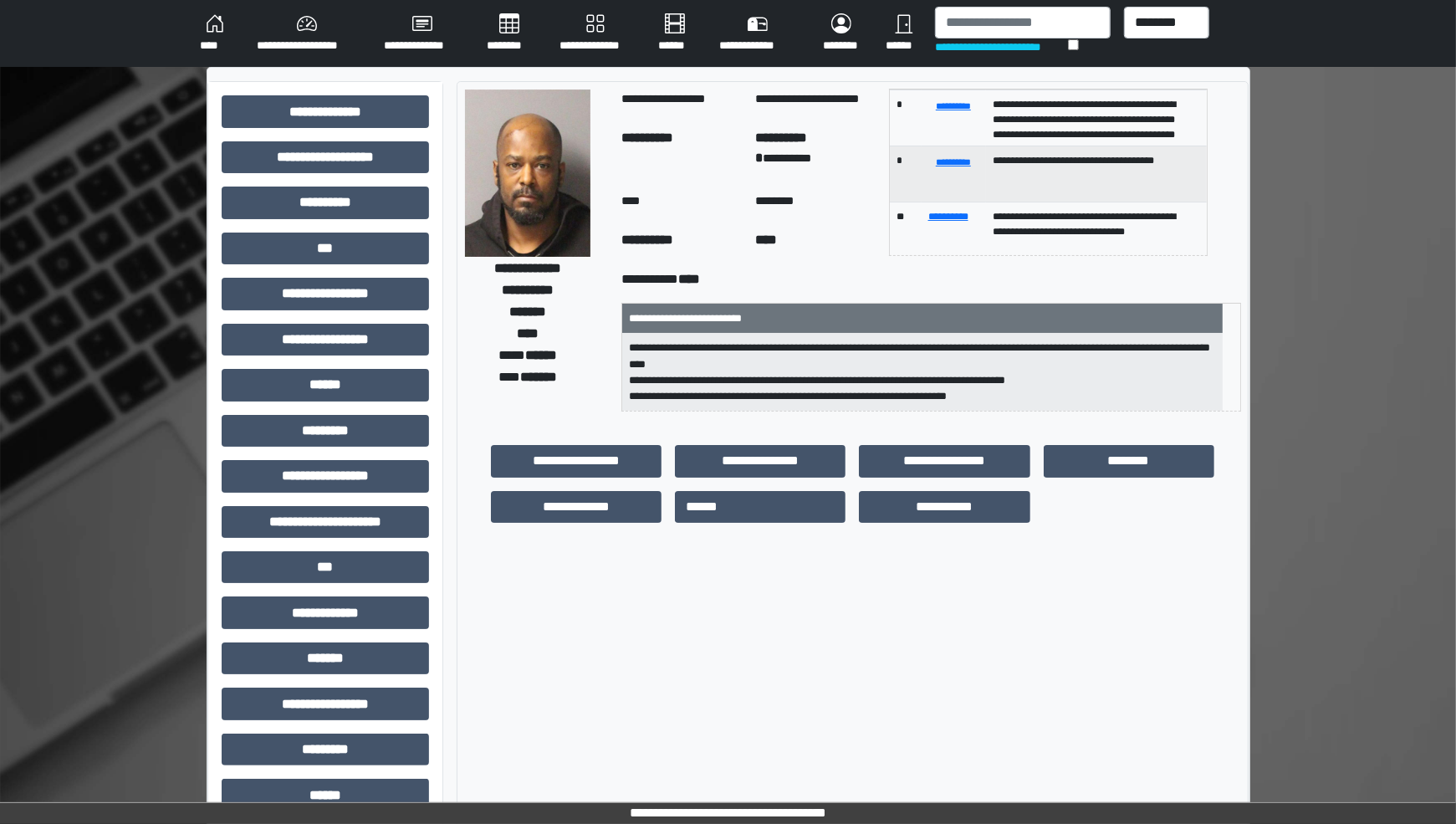 scroll, scrollTop: 105, scrollLeft: 0, axis: vertical 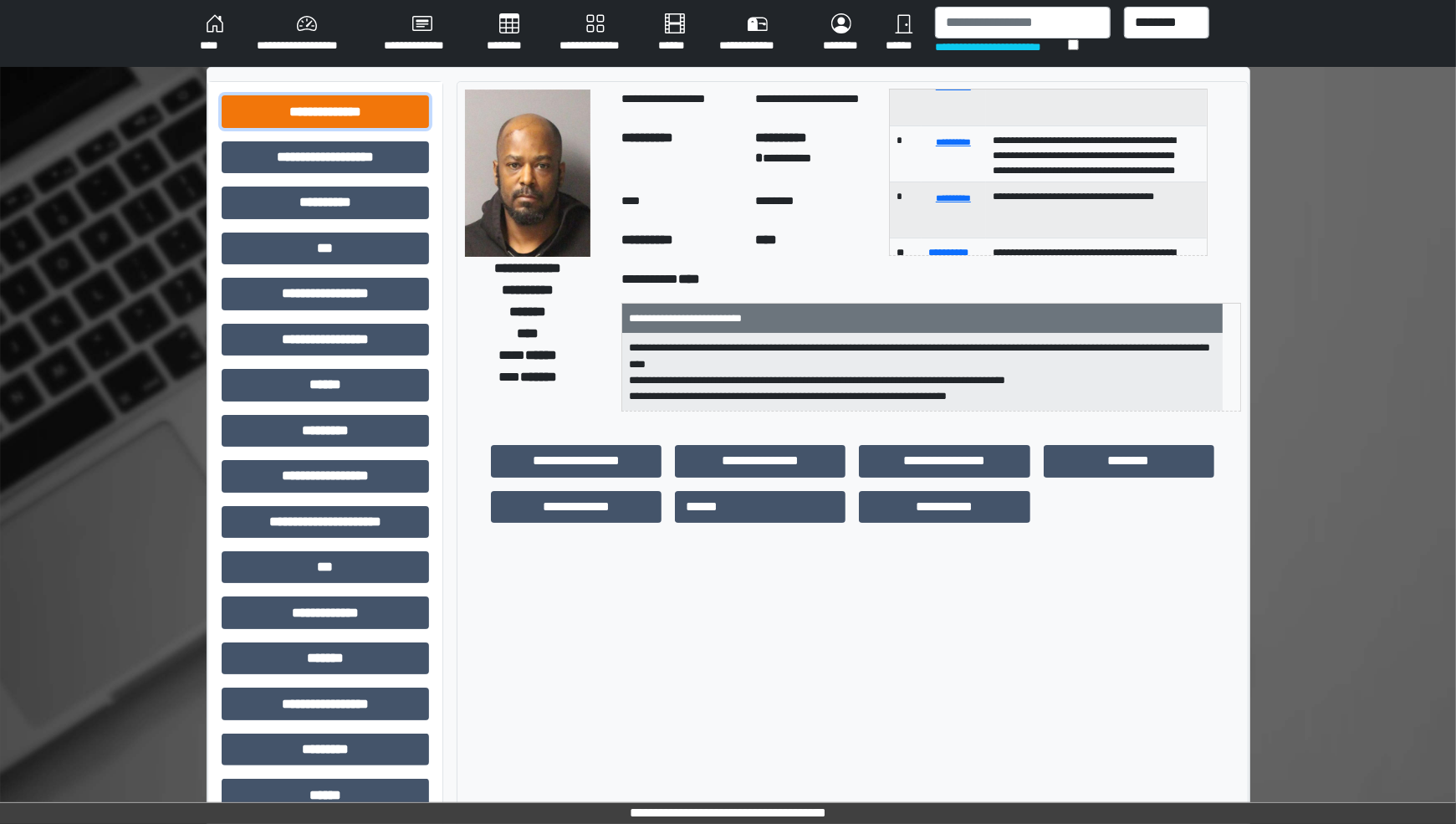 click on "**********" at bounding box center [325, 111] 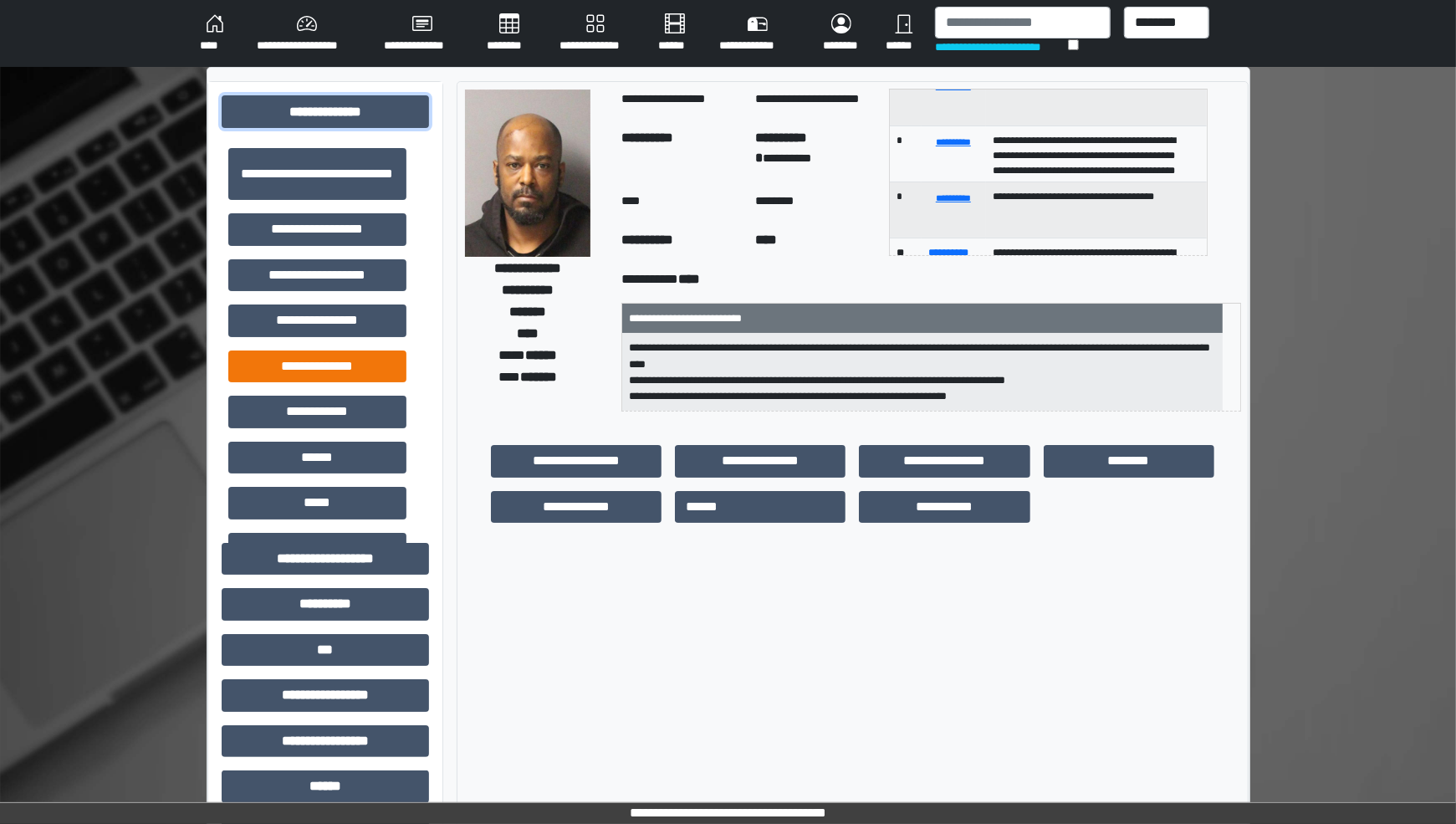 scroll, scrollTop: 314, scrollLeft: 0, axis: vertical 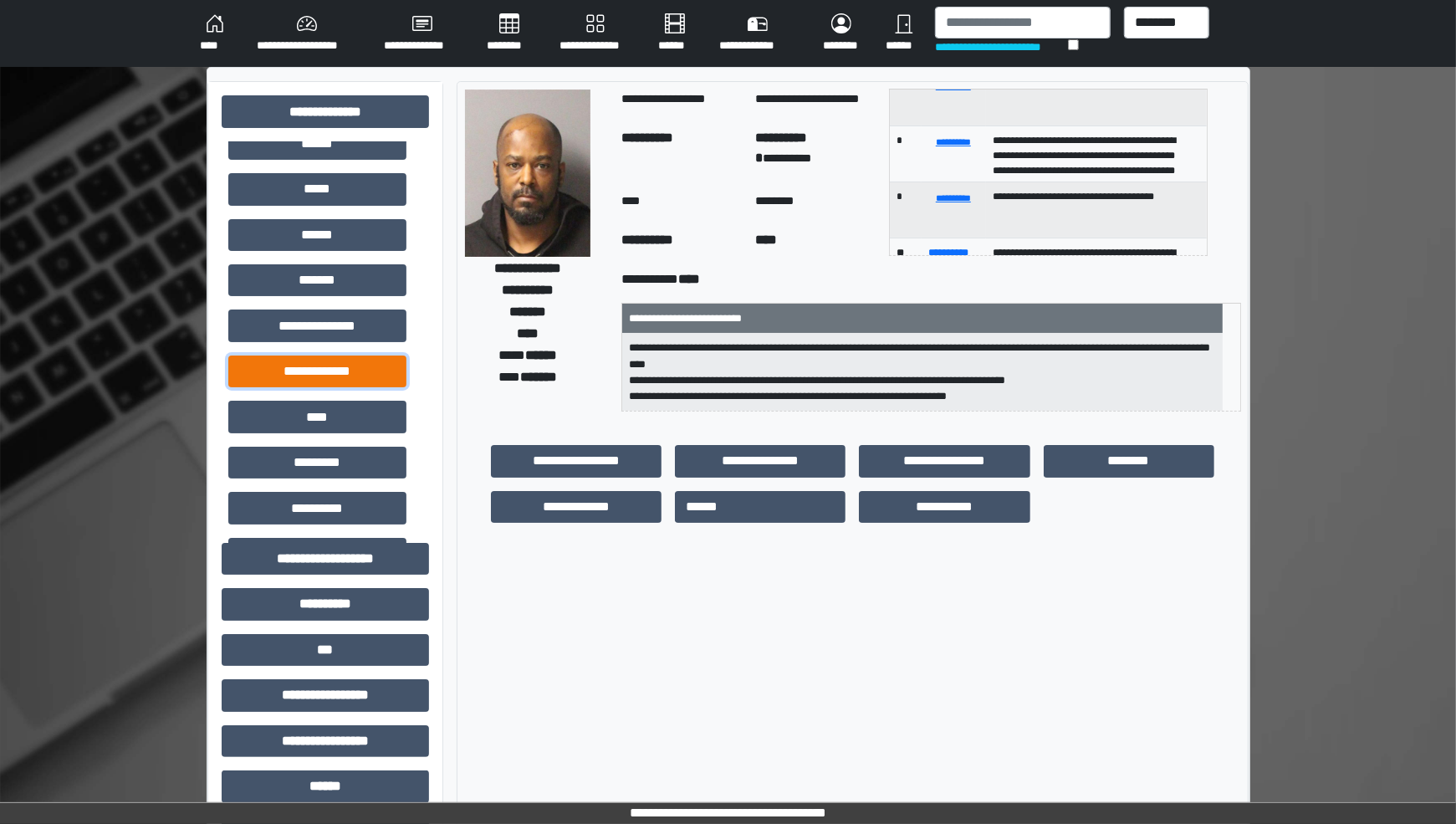 click on "**********" at bounding box center (317, 371) 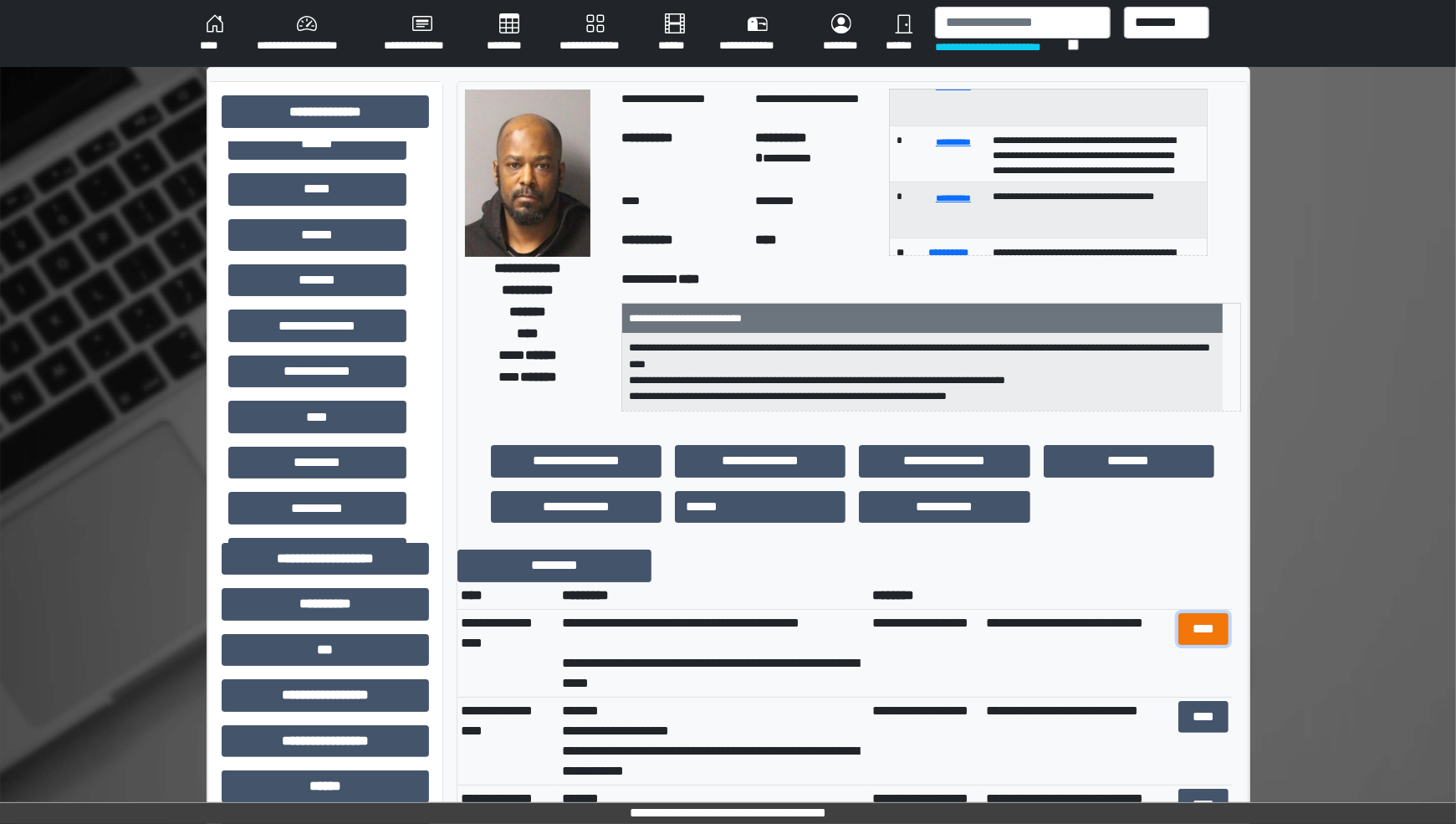 click on "****" at bounding box center [1203, 629] 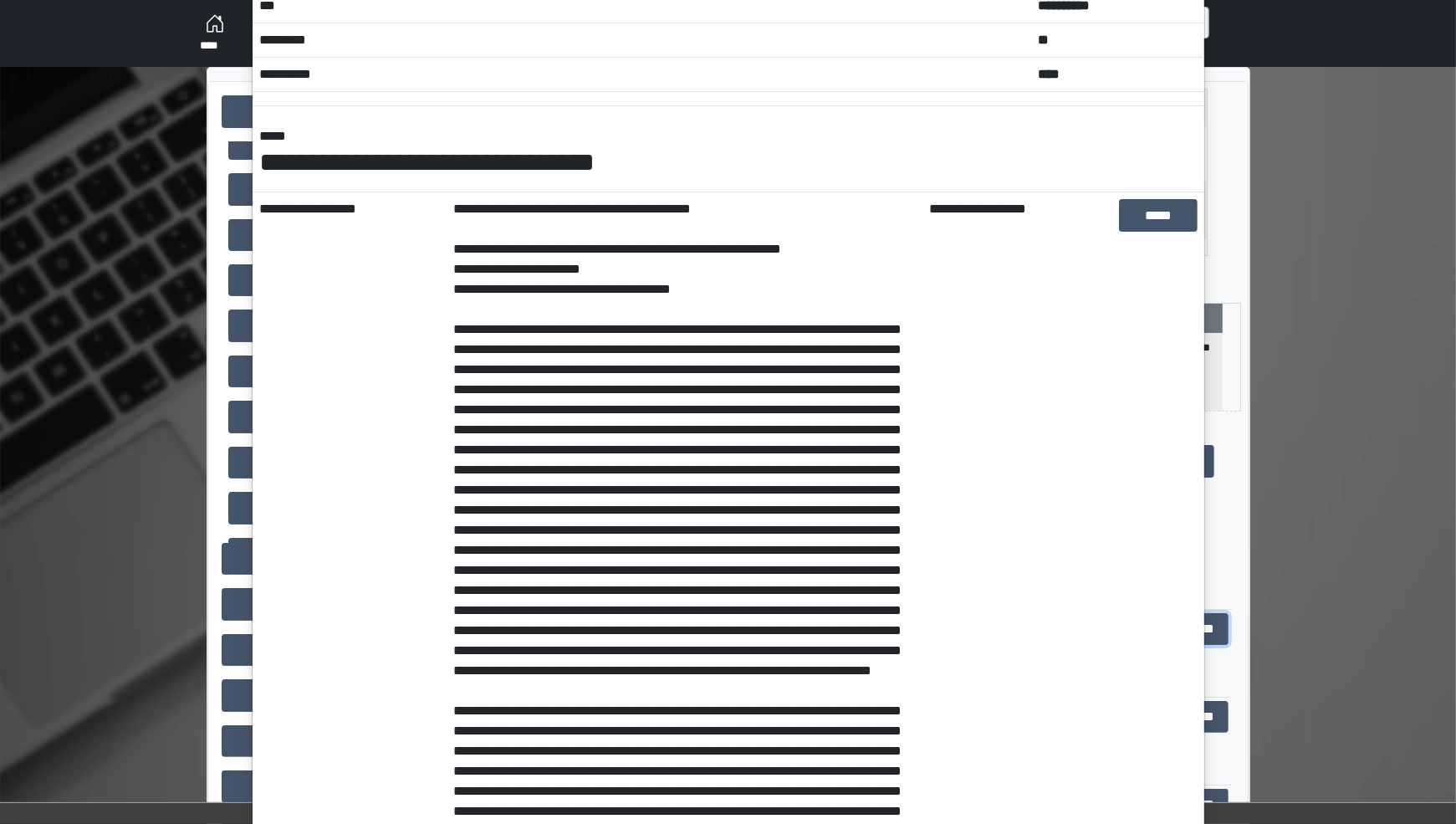 scroll, scrollTop: 0, scrollLeft: 0, axis: both 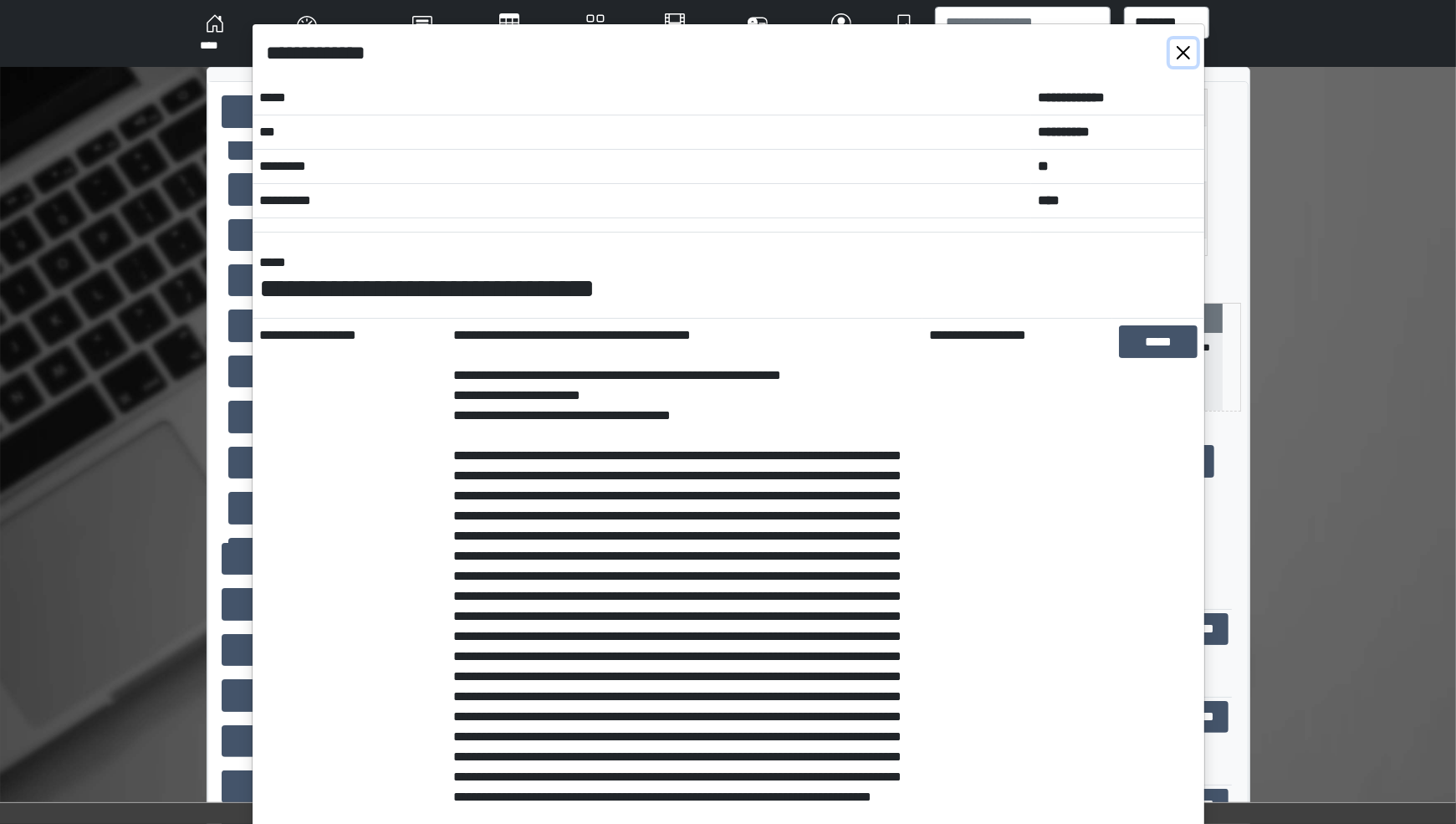 click at bounding box center (1183, 53) 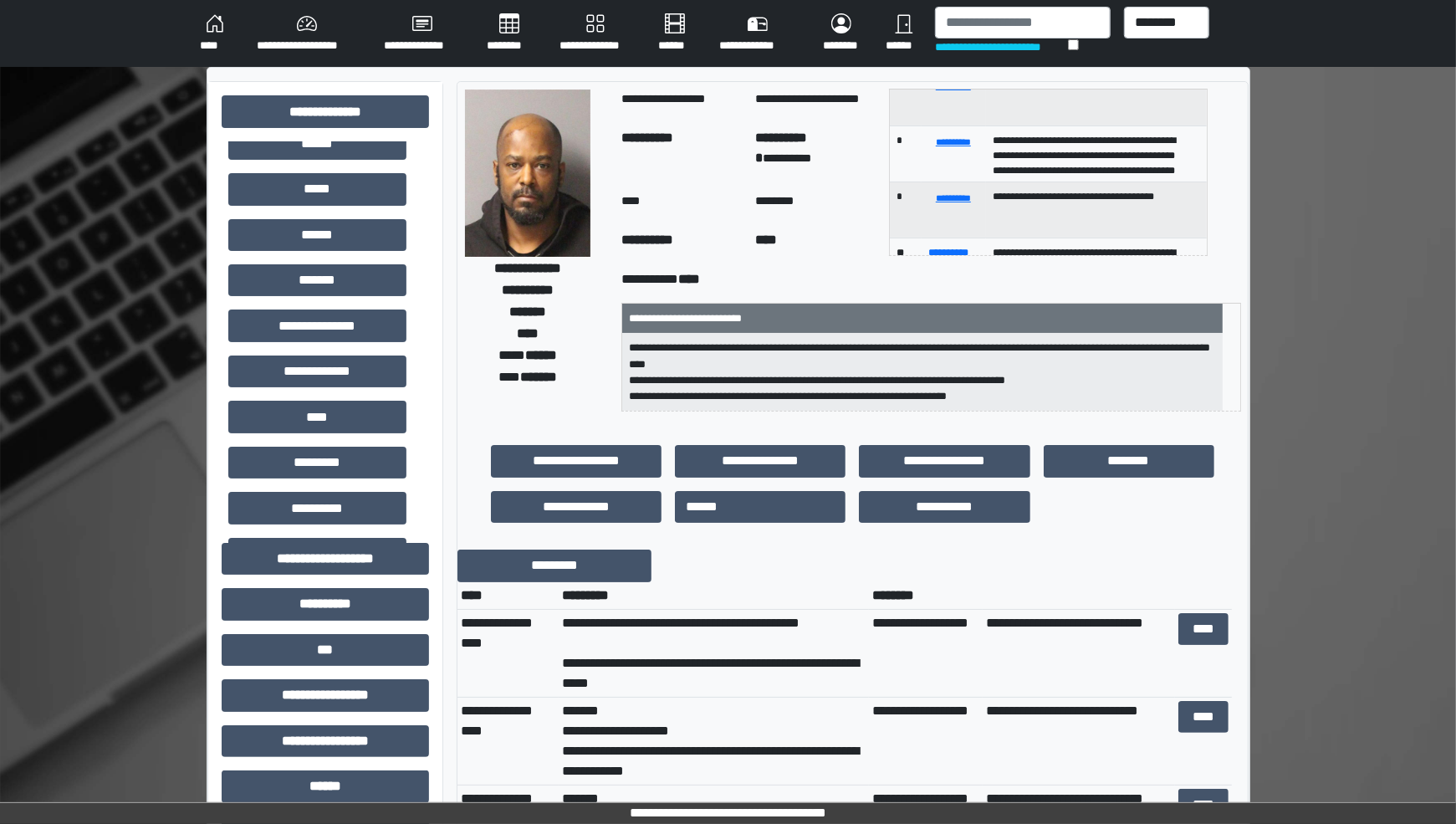 scroll, scrollTop: 0, scrollLeft: 0, axis: both 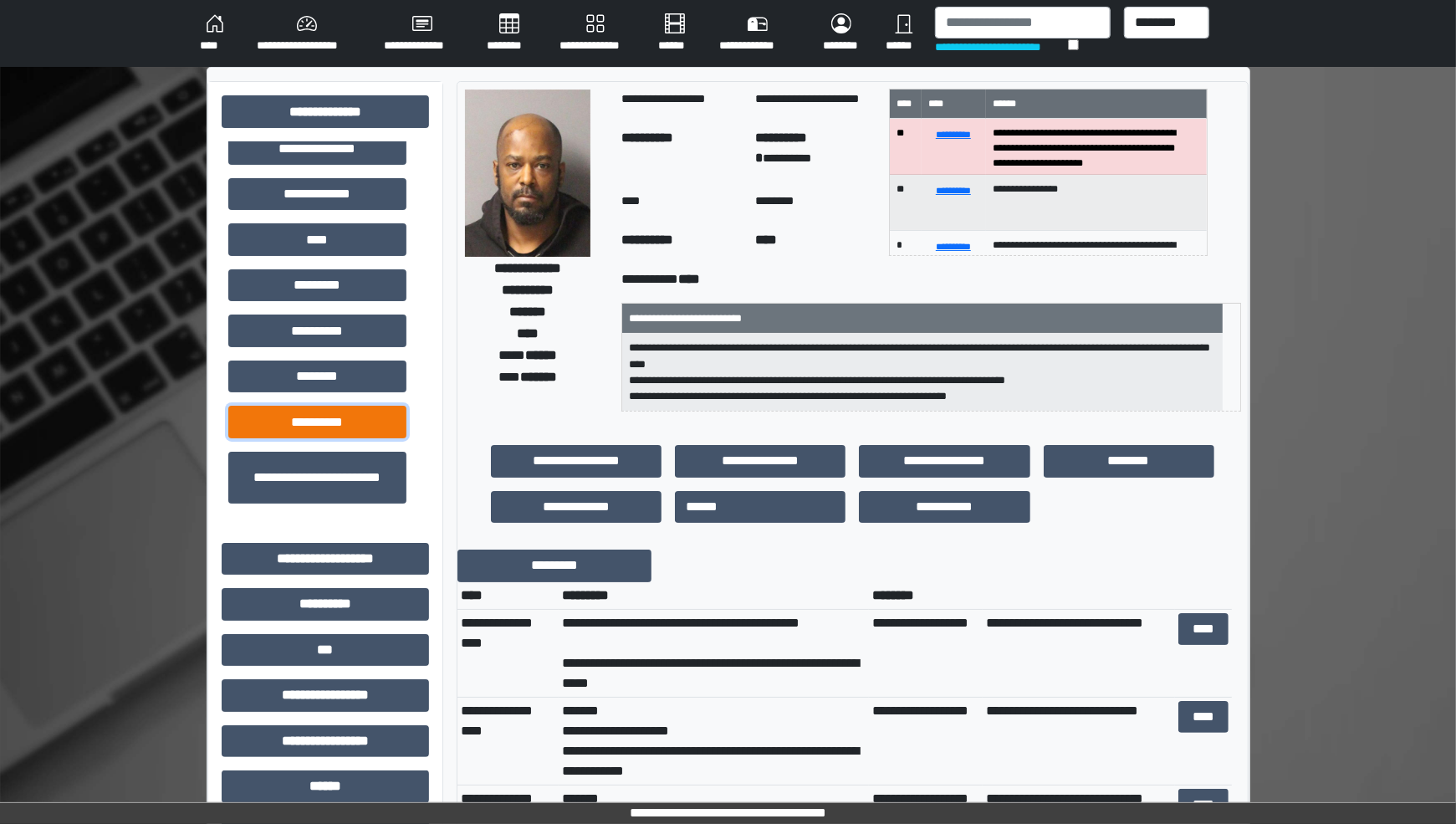 click on "**********" at bounding box center [317, 422] 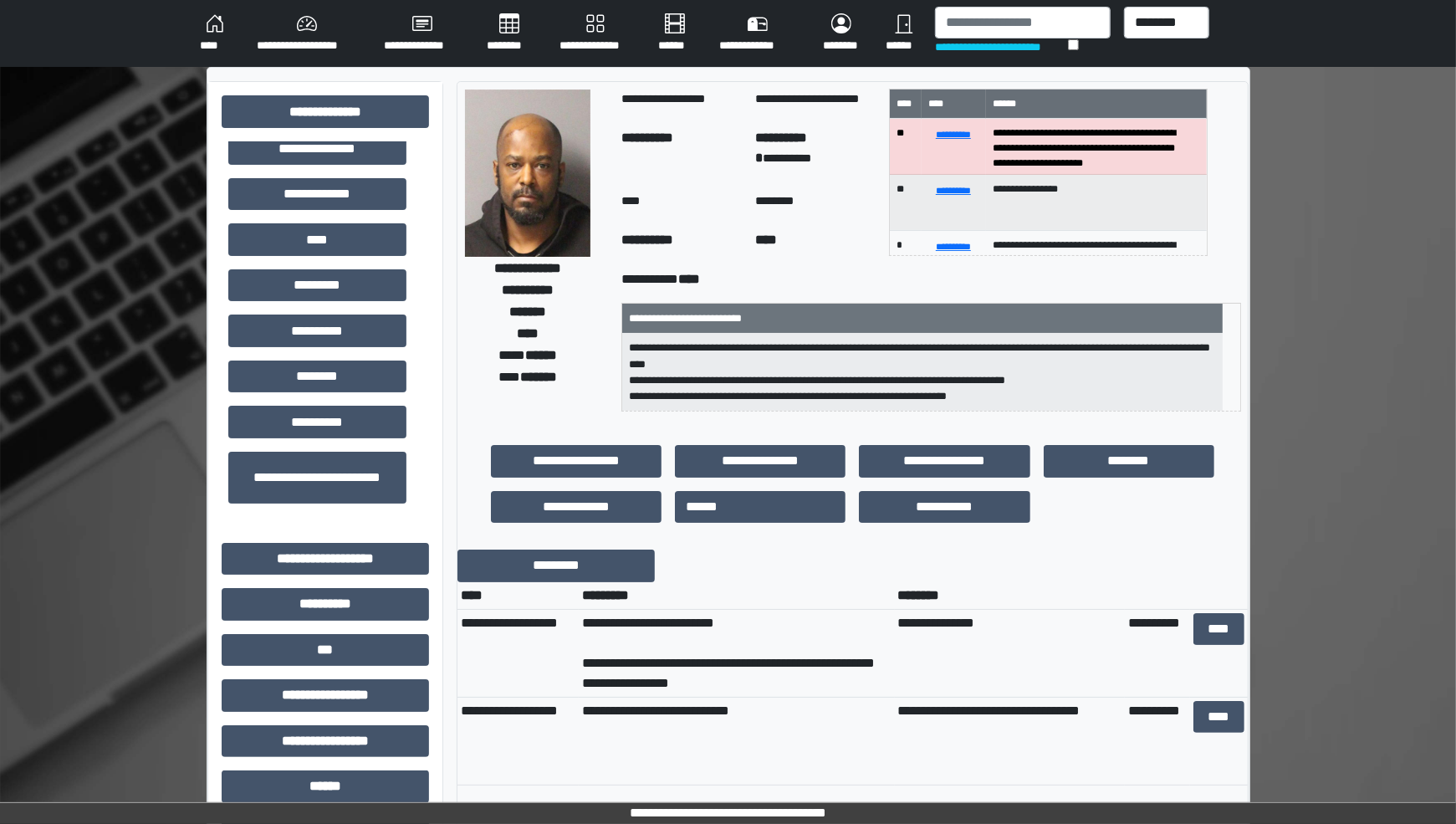 click on "**********" at bounding box center (728, 729) 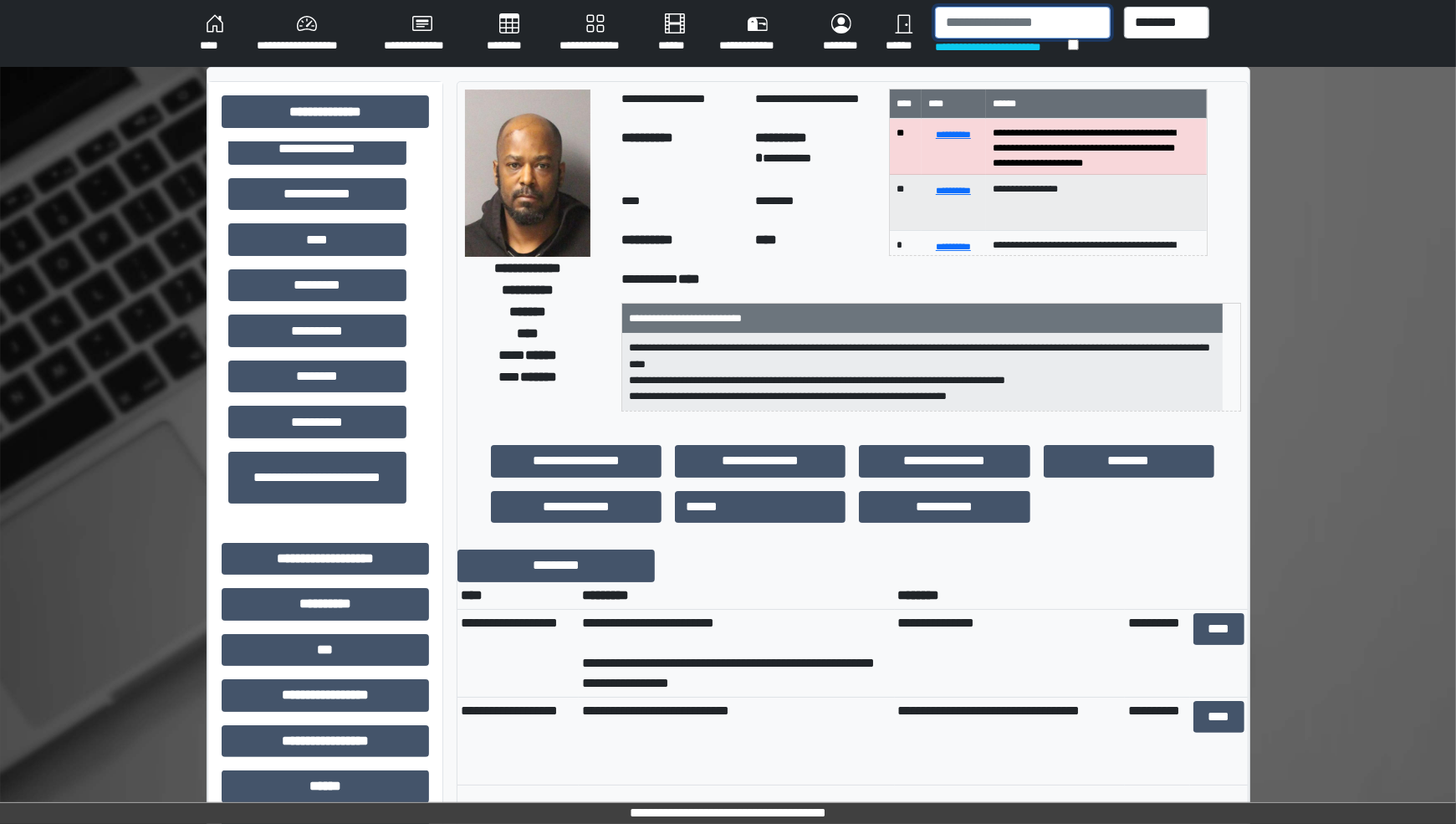 click at bounding box center (1023, 23) 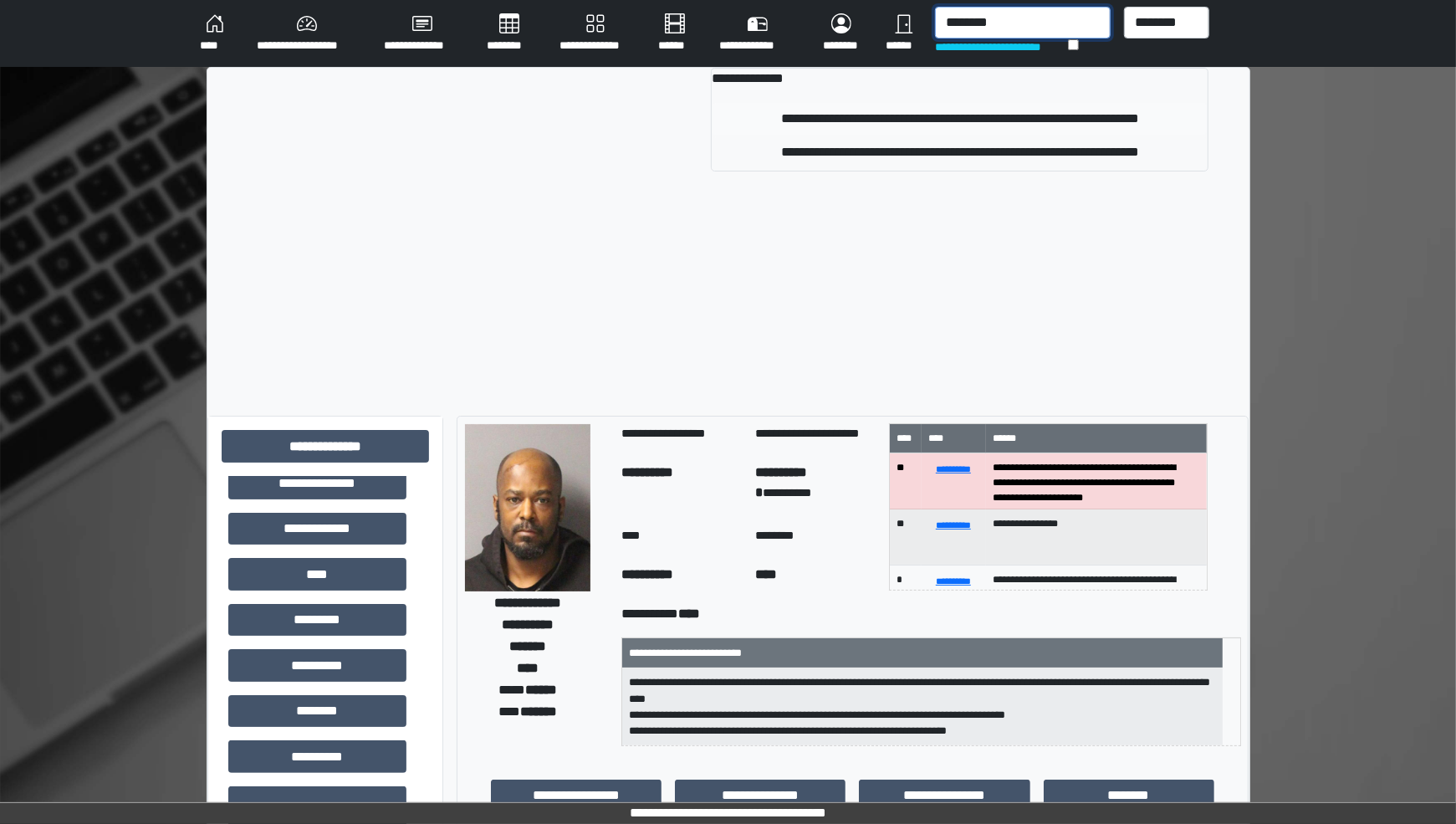 type on "********" 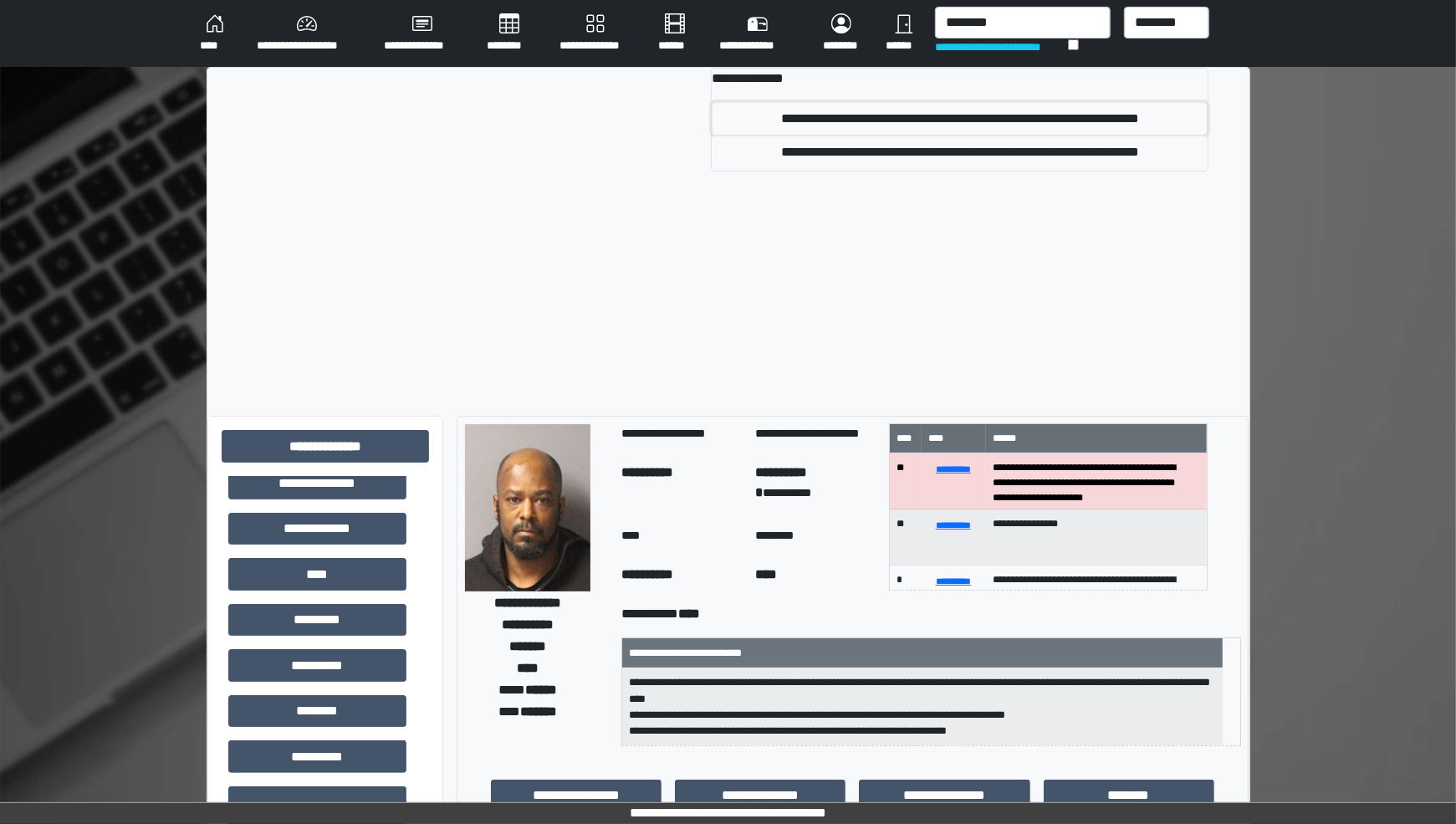 click on "**********" at bounding box center [959, 119] 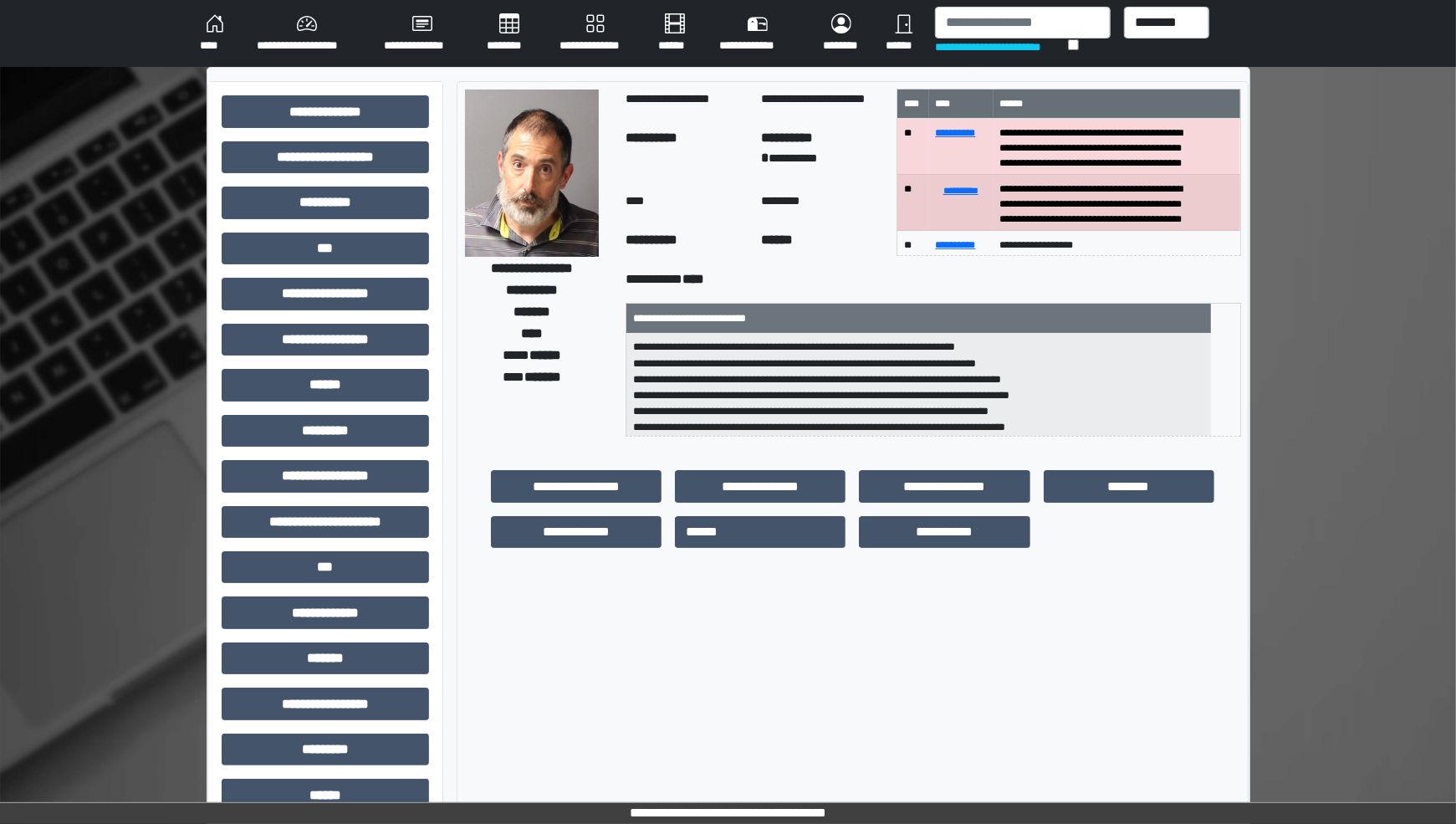 scroll, scrollTop: 0, scrollLeft: 0, axis: both 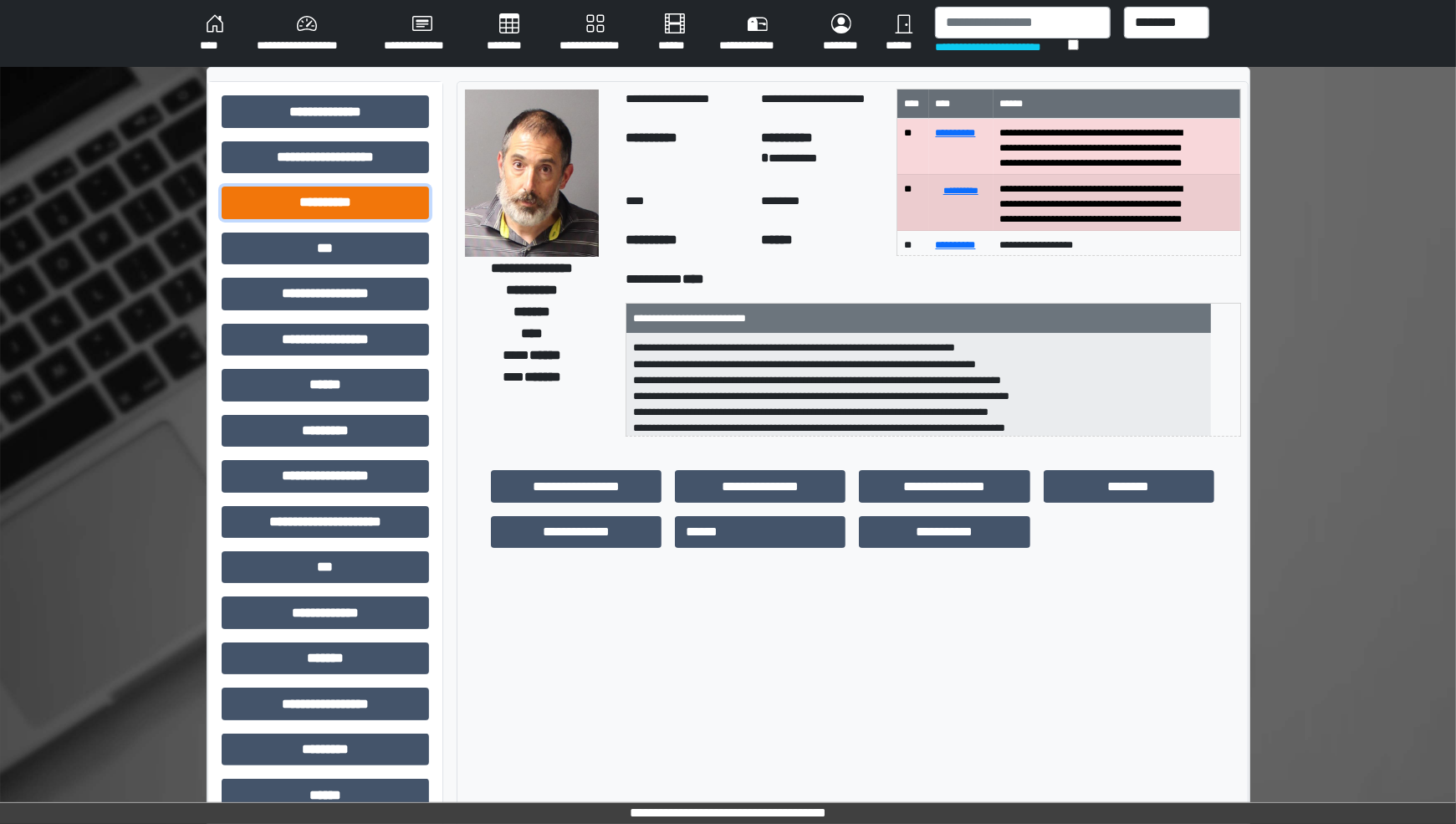click on "**********" at bounding box center [325, 202] 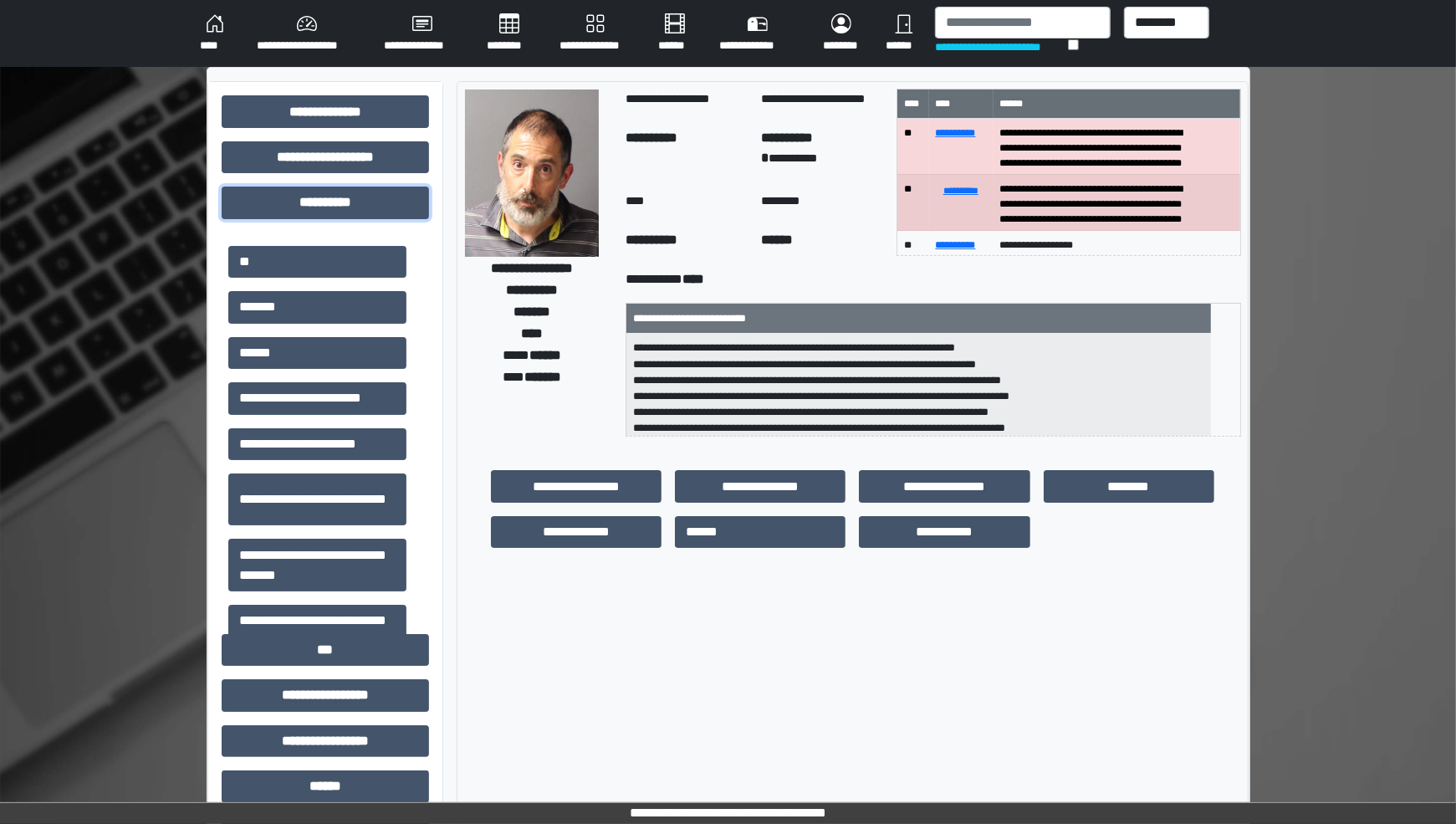 scroll, scrollTop: 172, scrollLeft: 0, axis: vertical 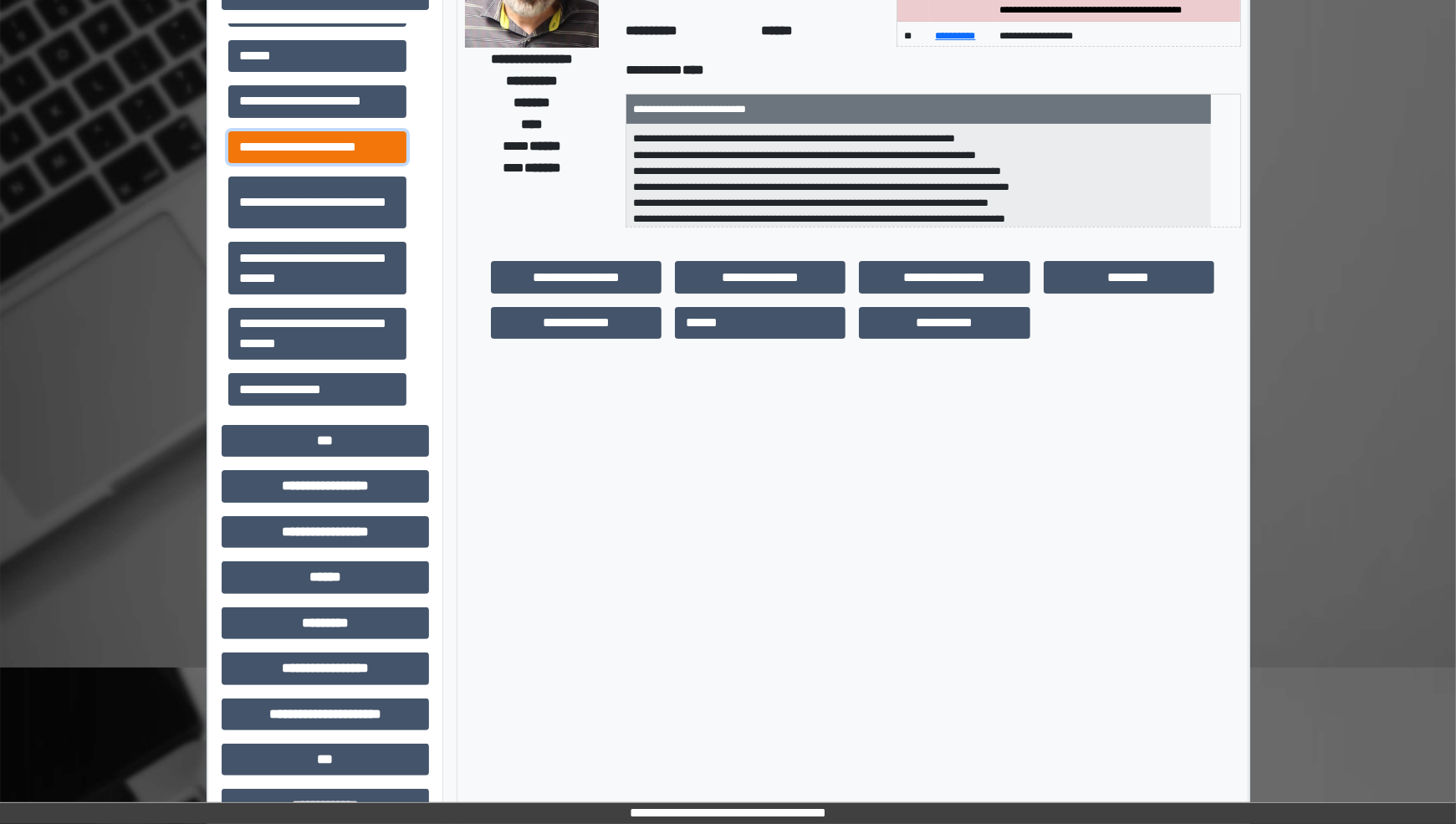 click on "**********" at bounding box center (317, 147) 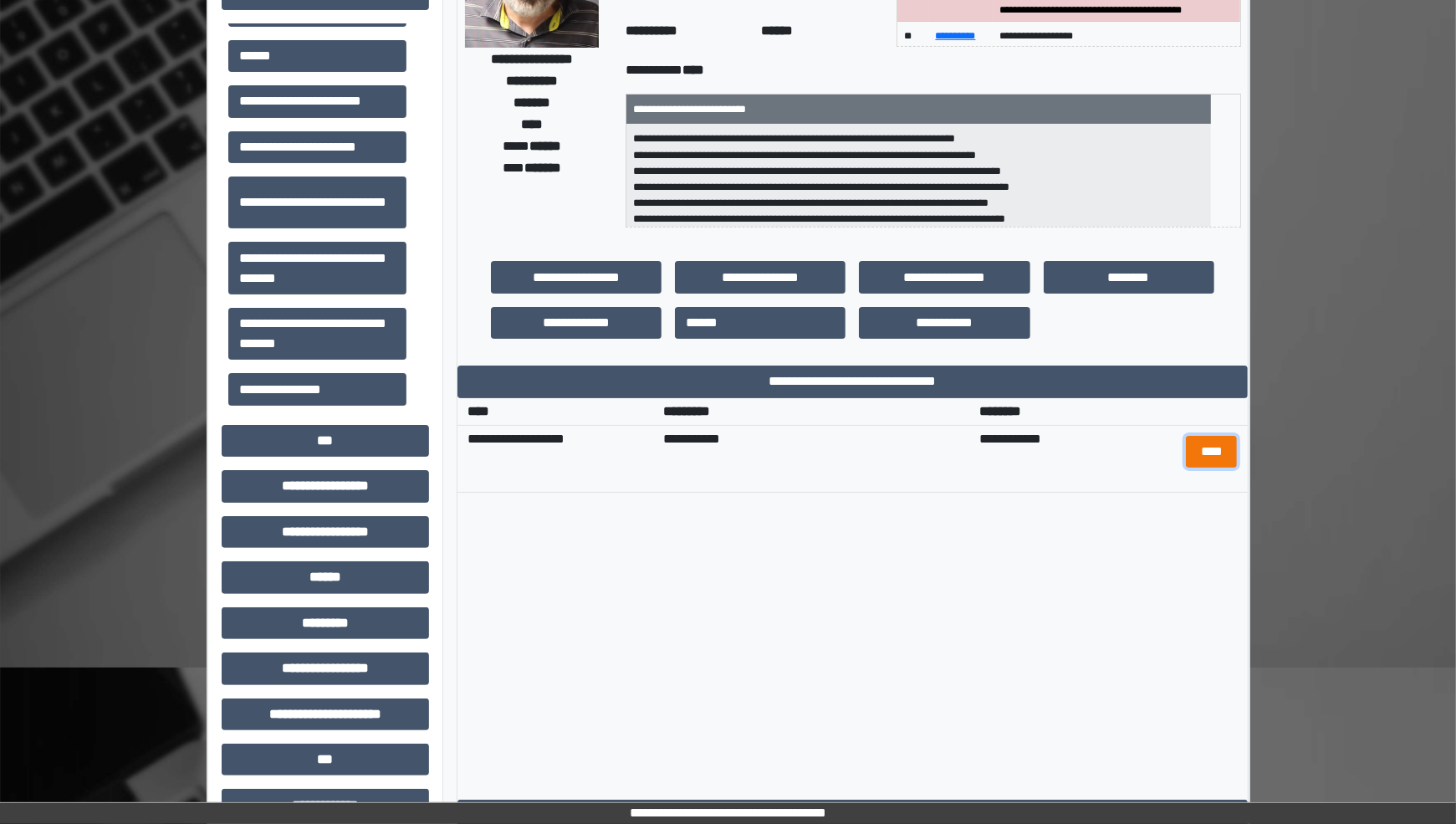 click on "****" at bounding box center (1211, 452) 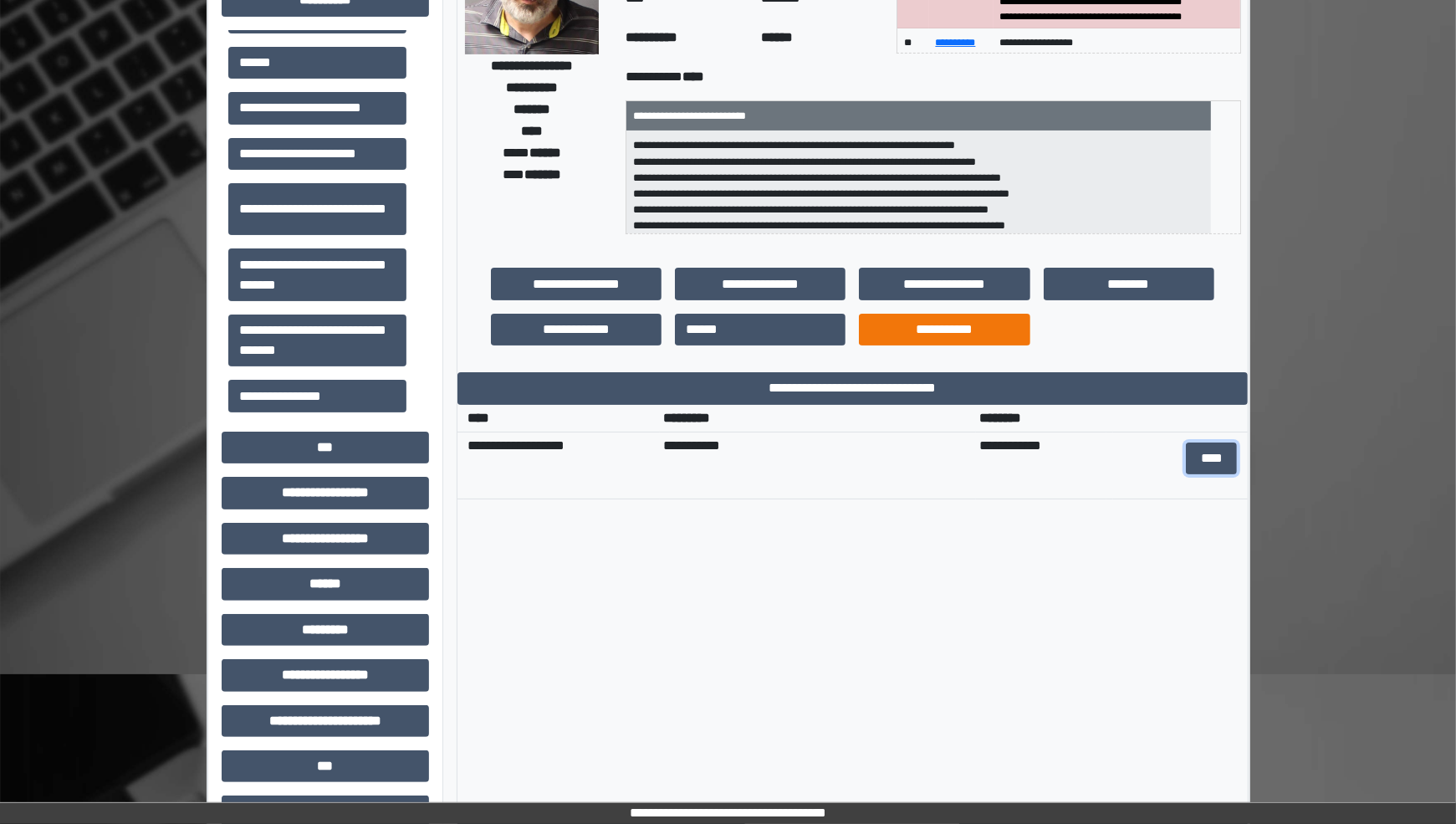 scroll, scrollTop: 0, scrollLeft: 0, axis: both 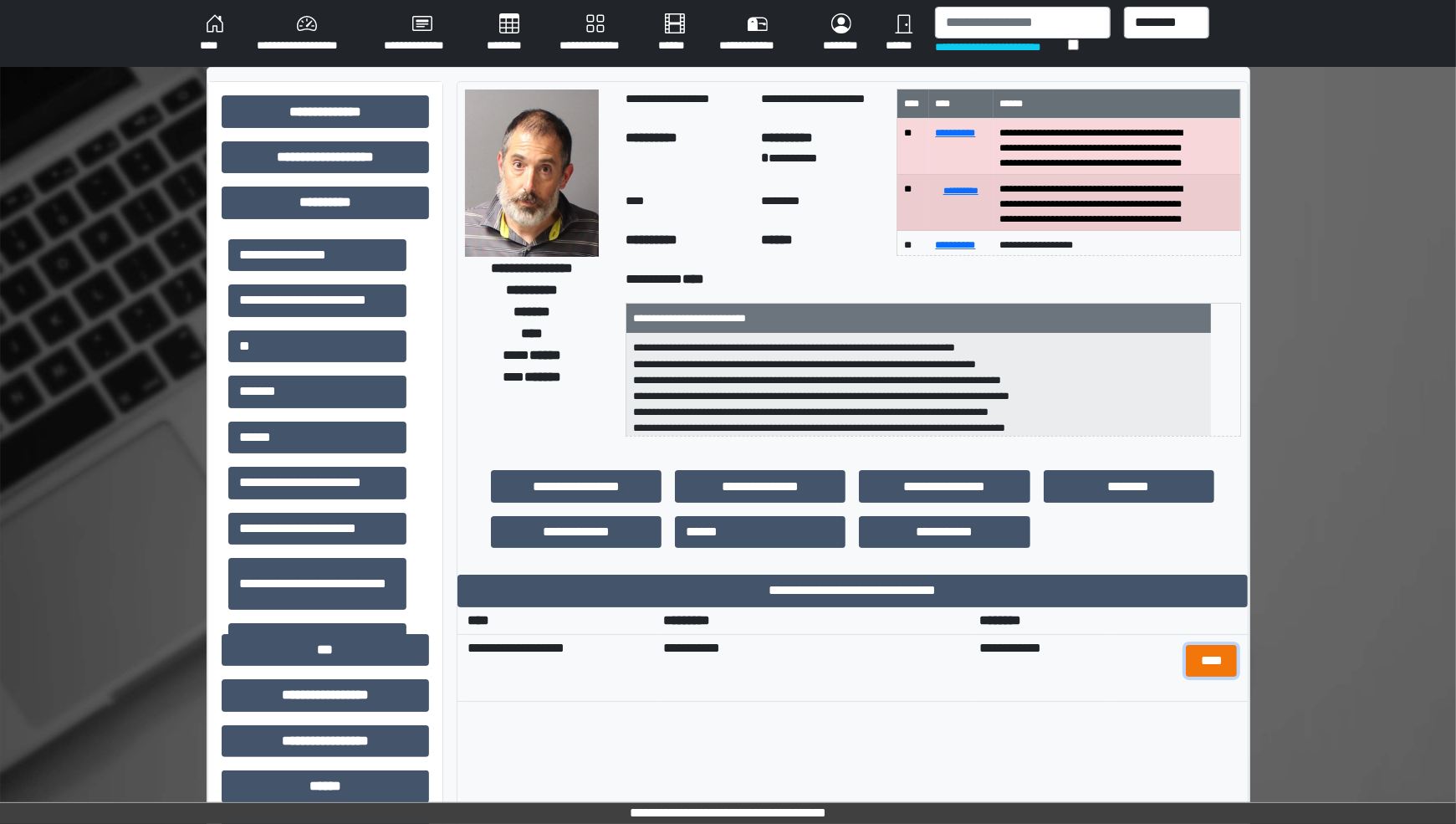 click on "****" at bounding box center (1211, 661) 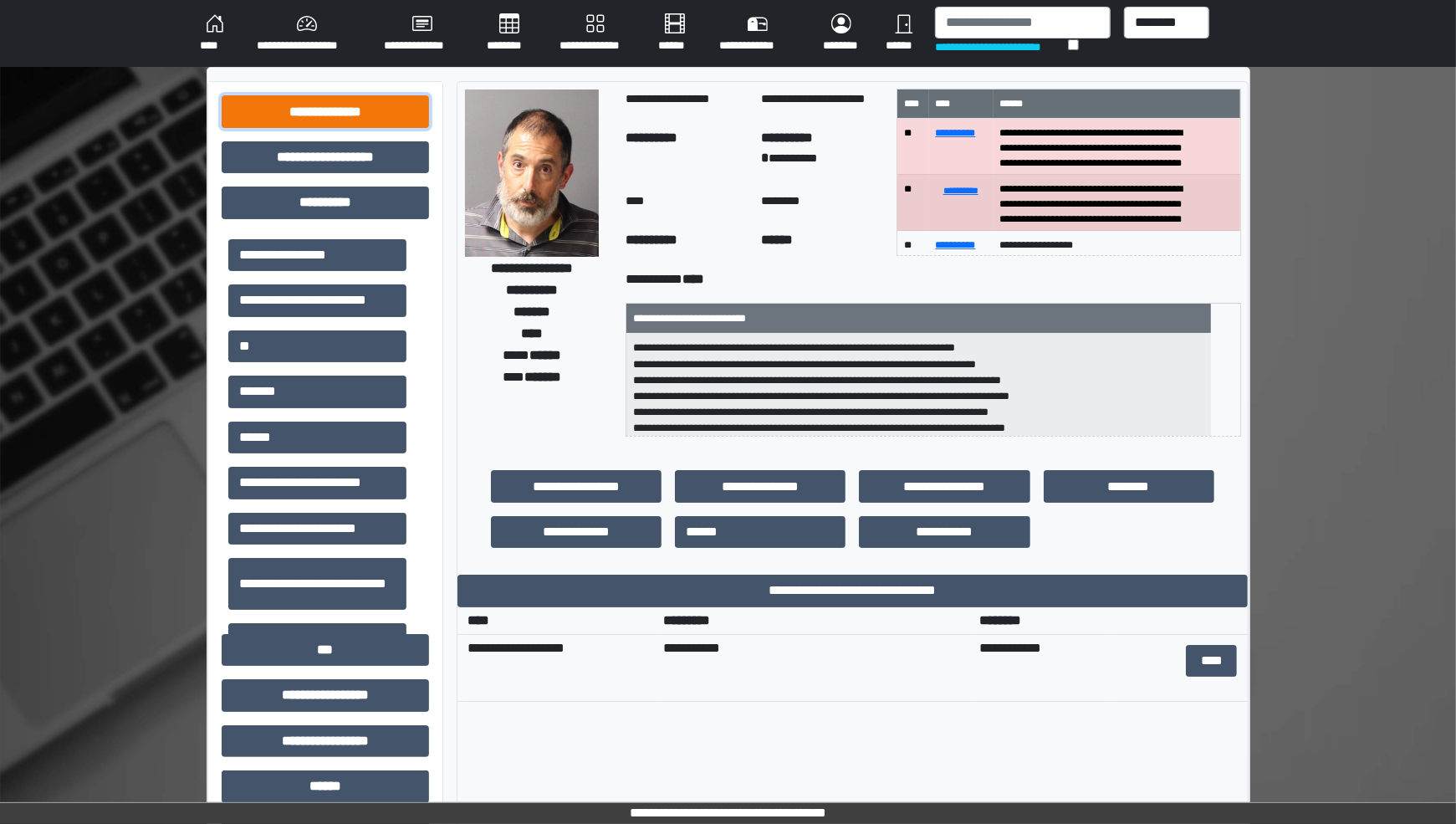 click on "**********" at bounding box center (325, 111) 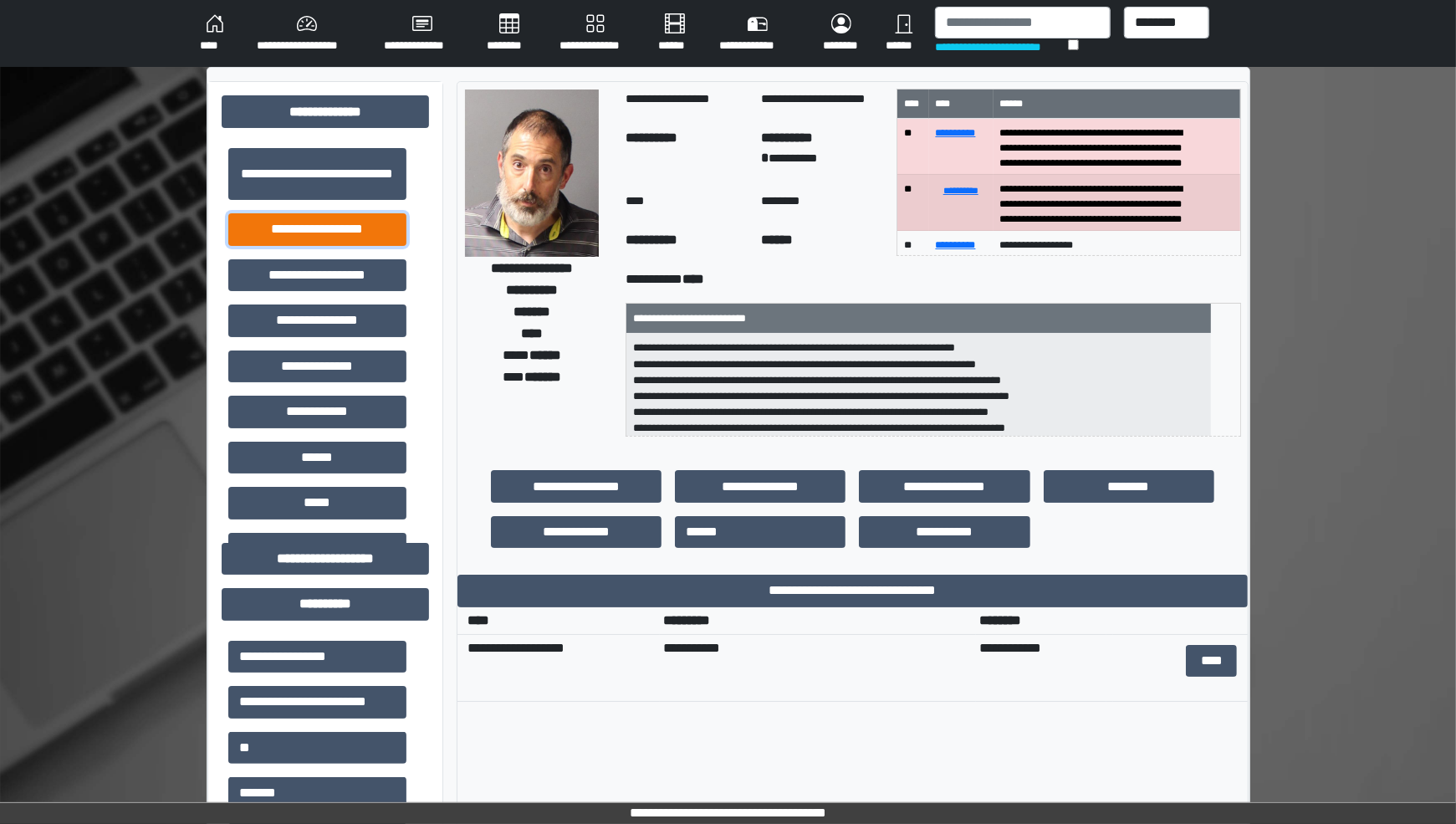 click on "**********" at bounding box center [317, 229] 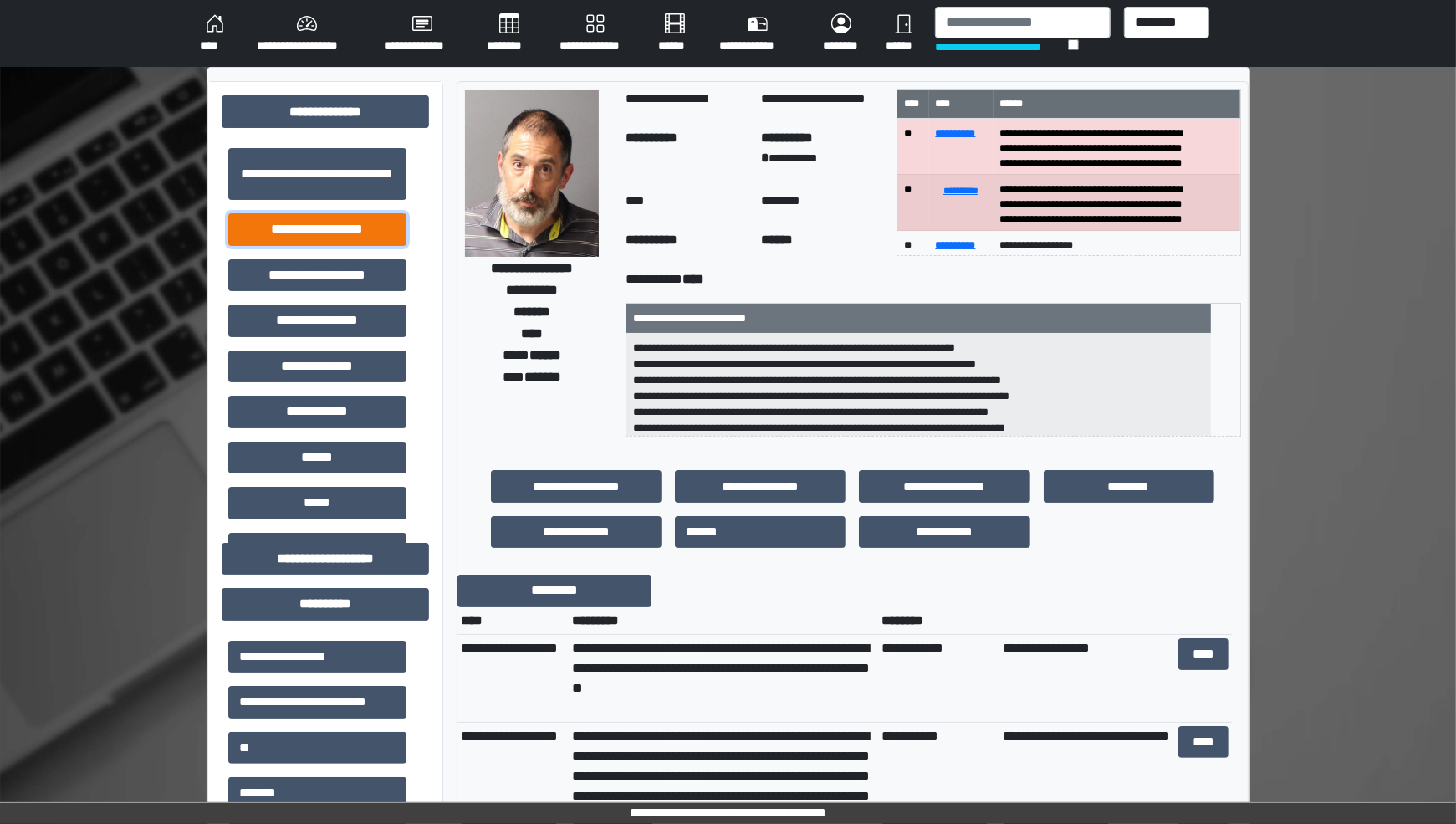 click on "**********" at bounding box center (317, 229) 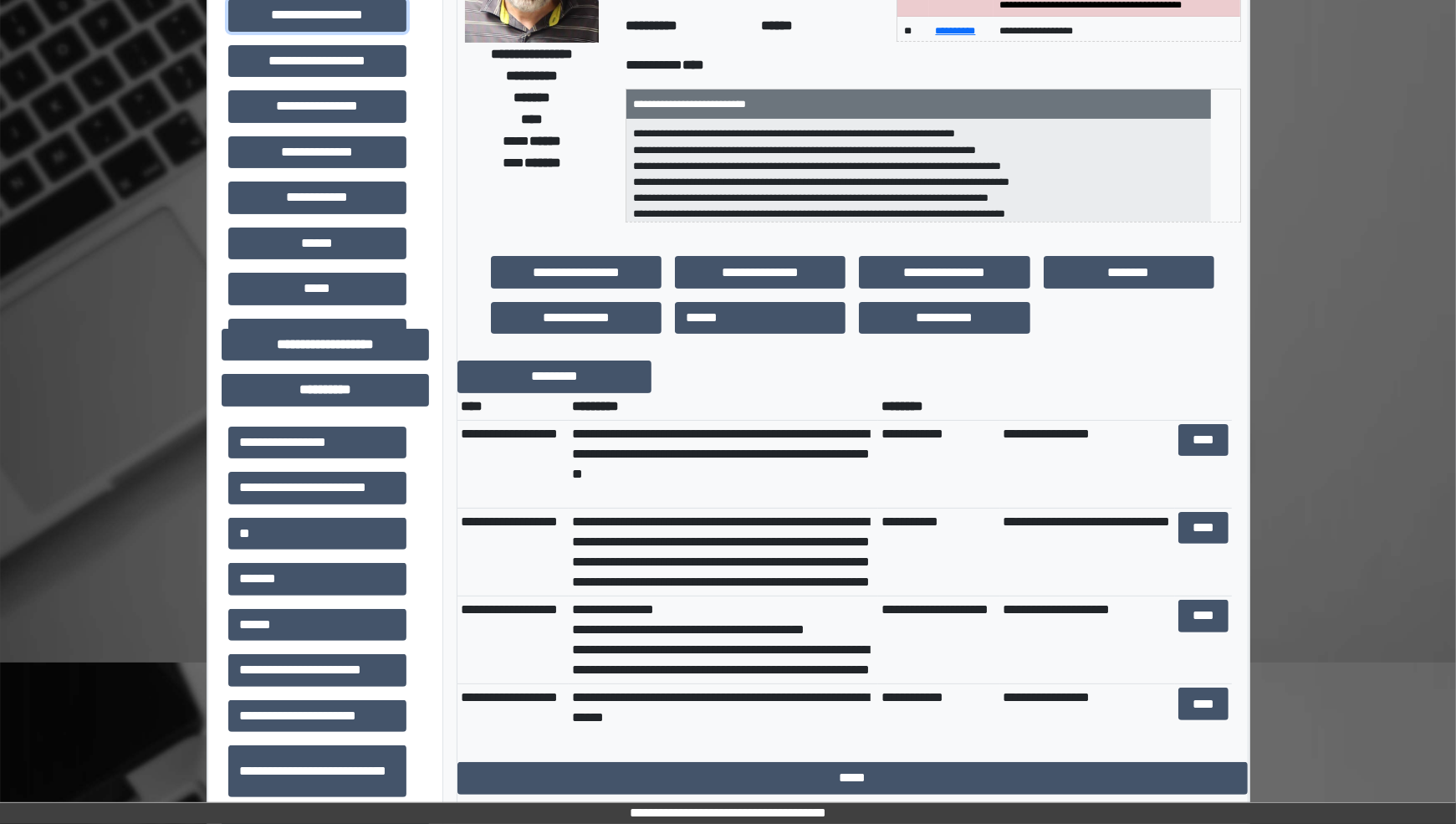 scroll, scrollTop: 260, scrollLeft: 0, axis: vertical 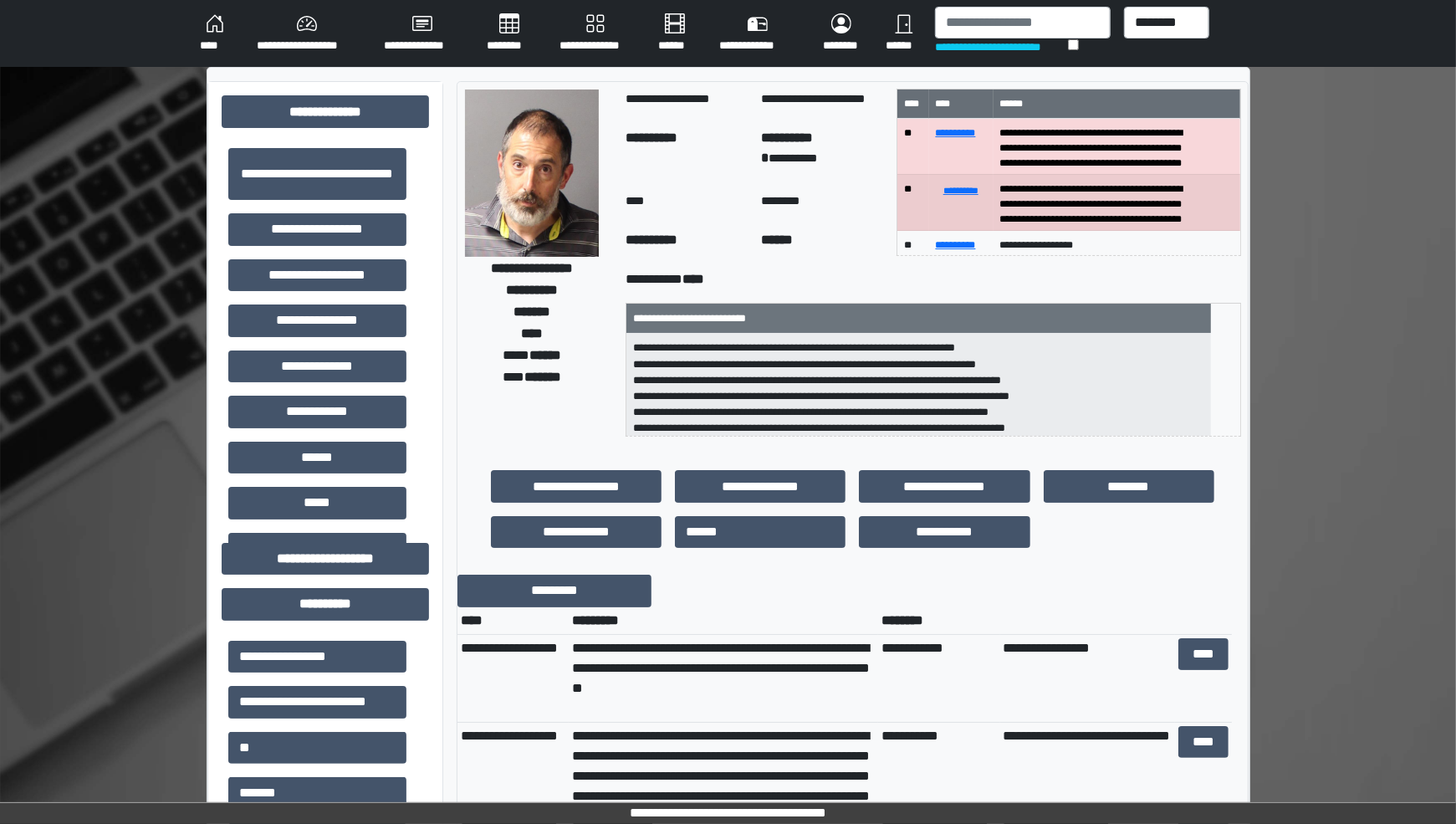 click on "**********" at bounding box center (728, 930) 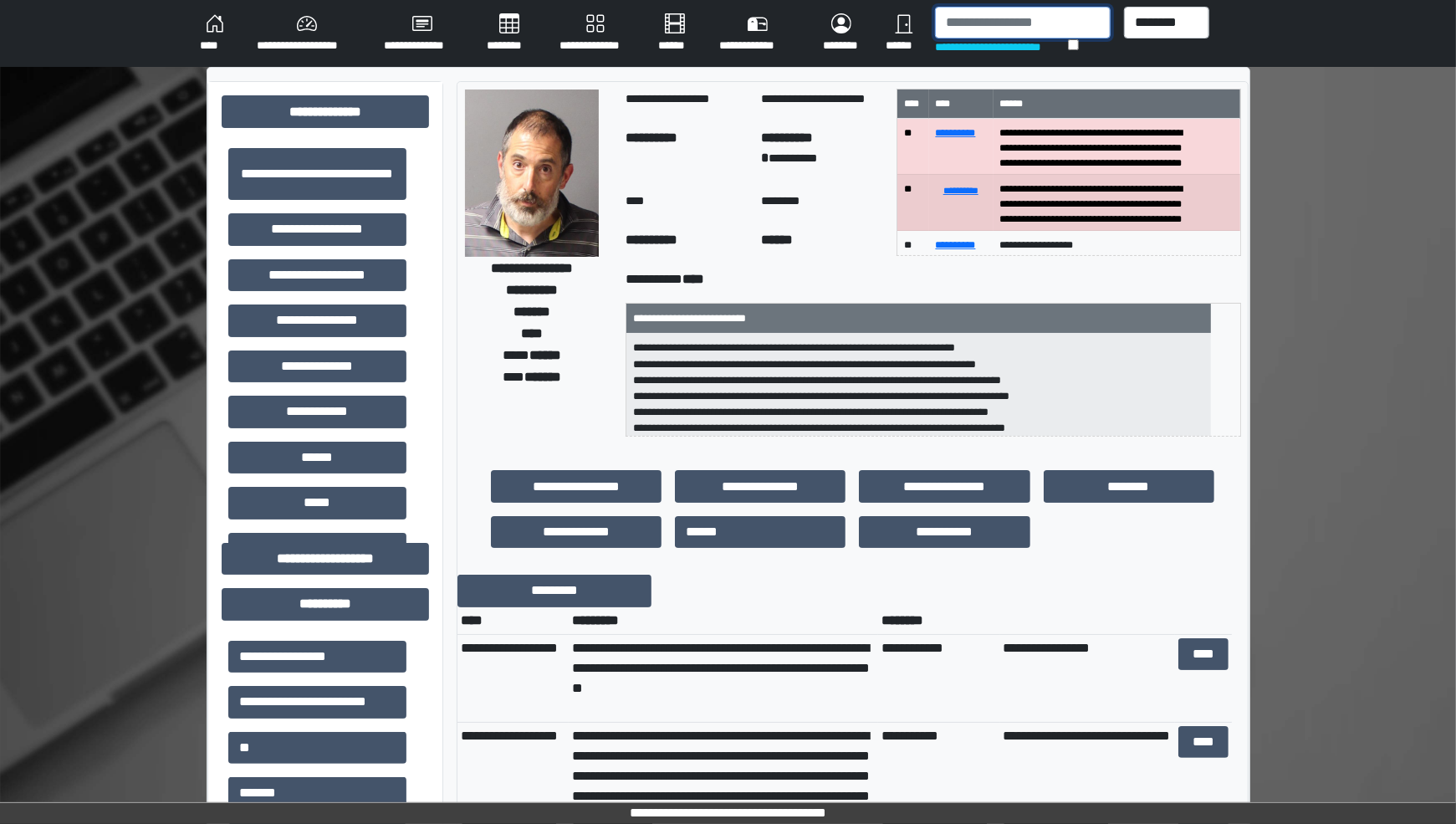click at bounding box center [1023, 23] 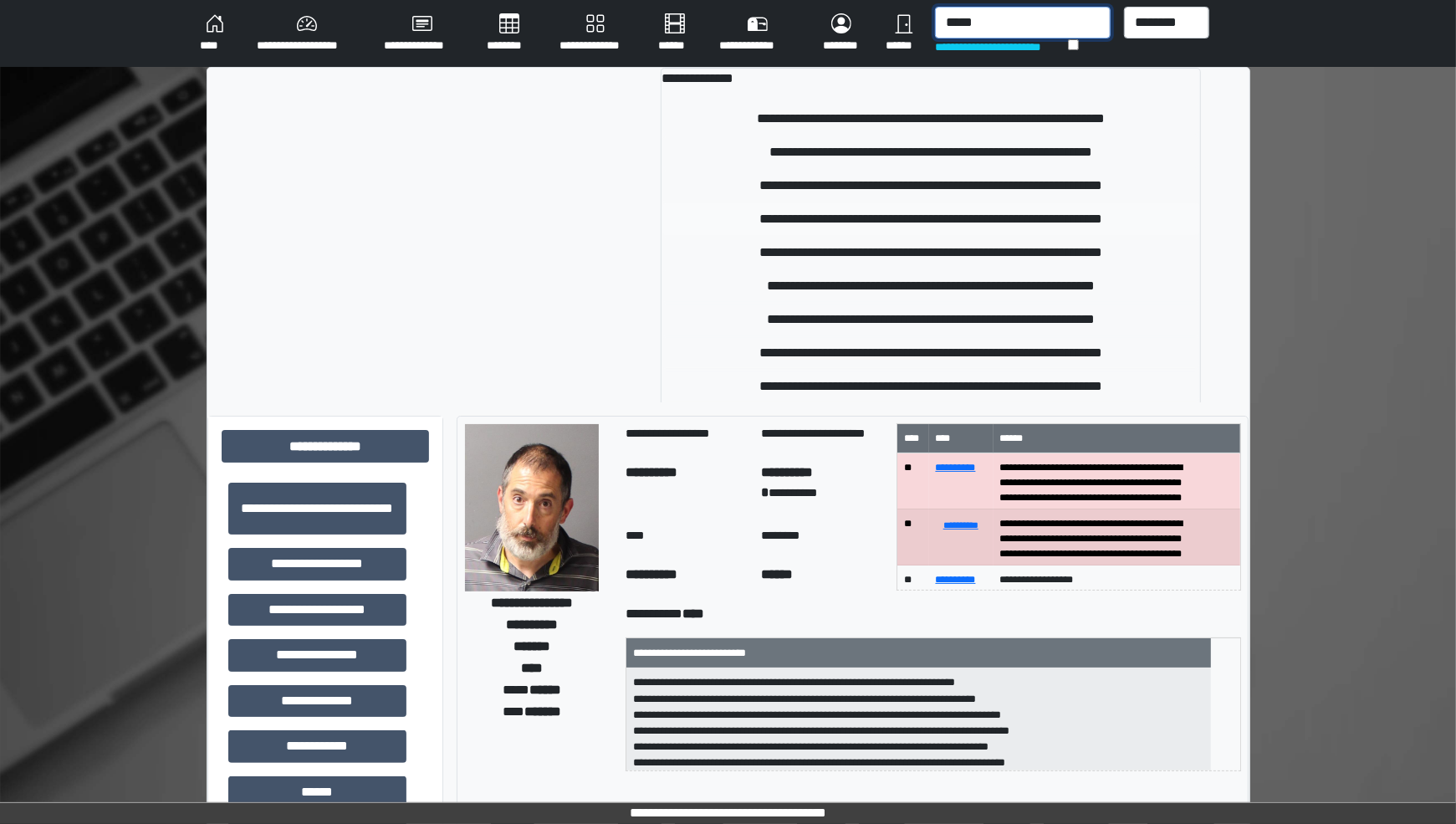type on "*****" 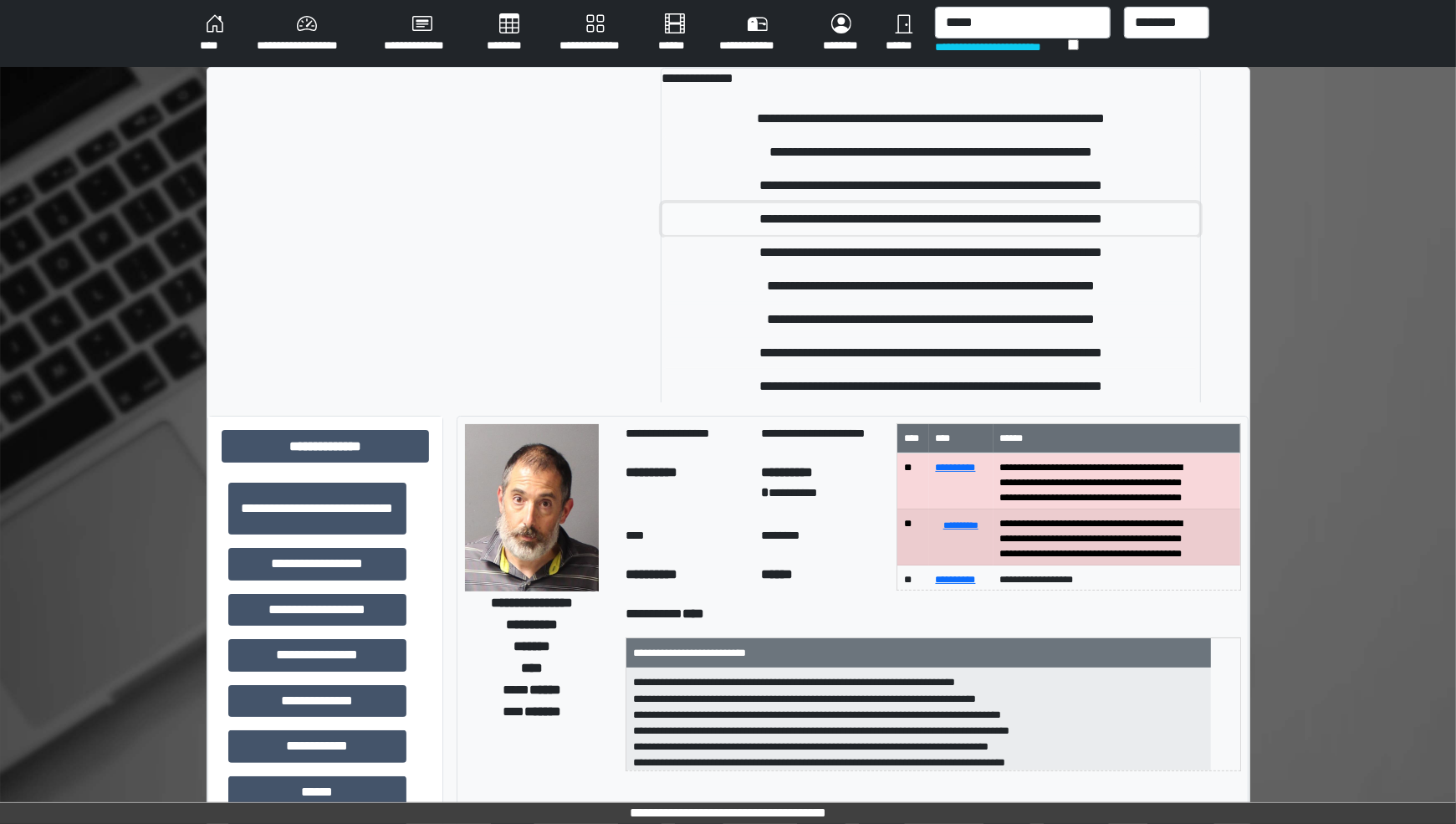 click on "**********" at bounding box center [931, 219] 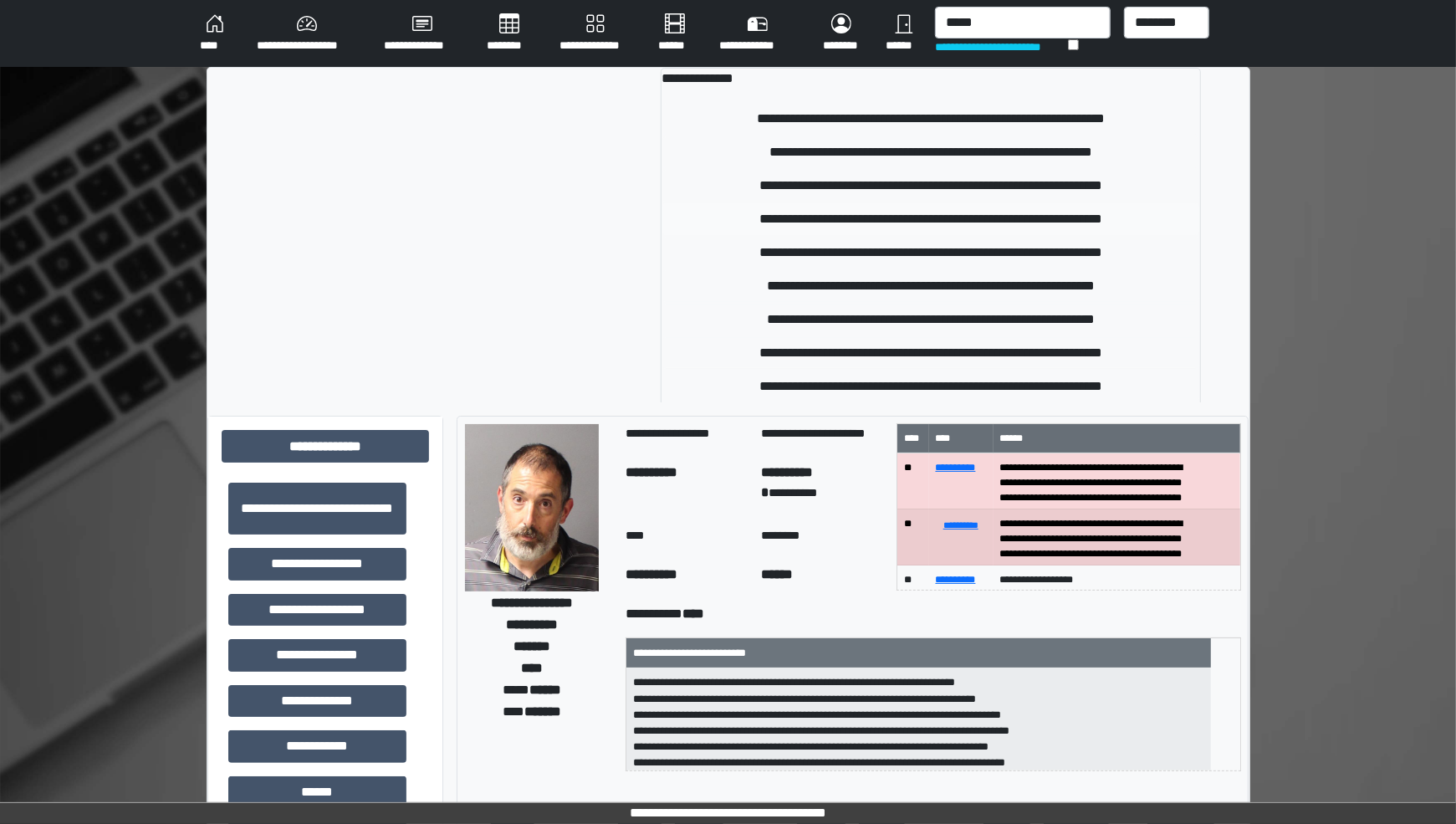 type 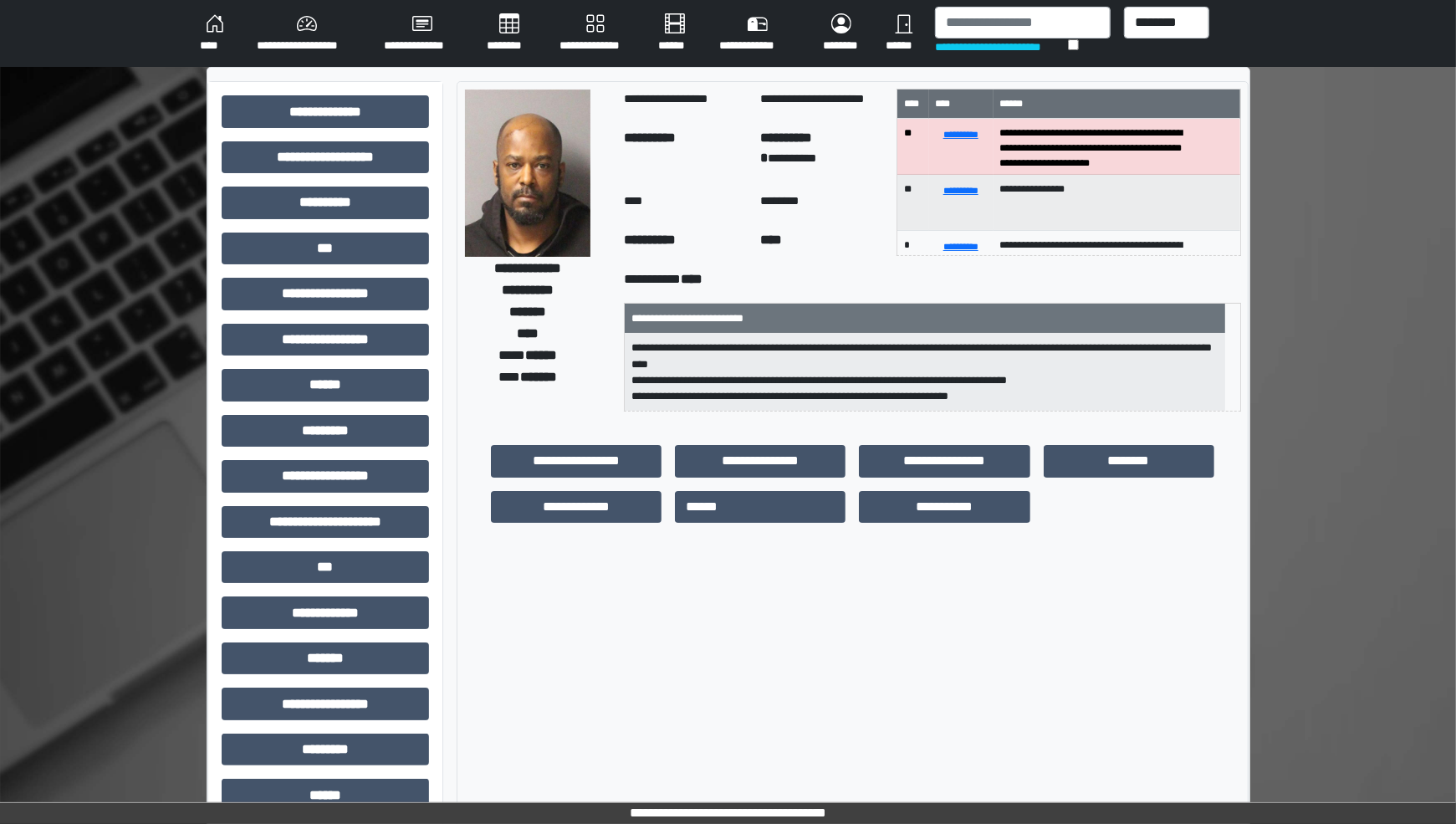 scroll, scrollTop: 3, scrollLeft: 0, axis: vertical 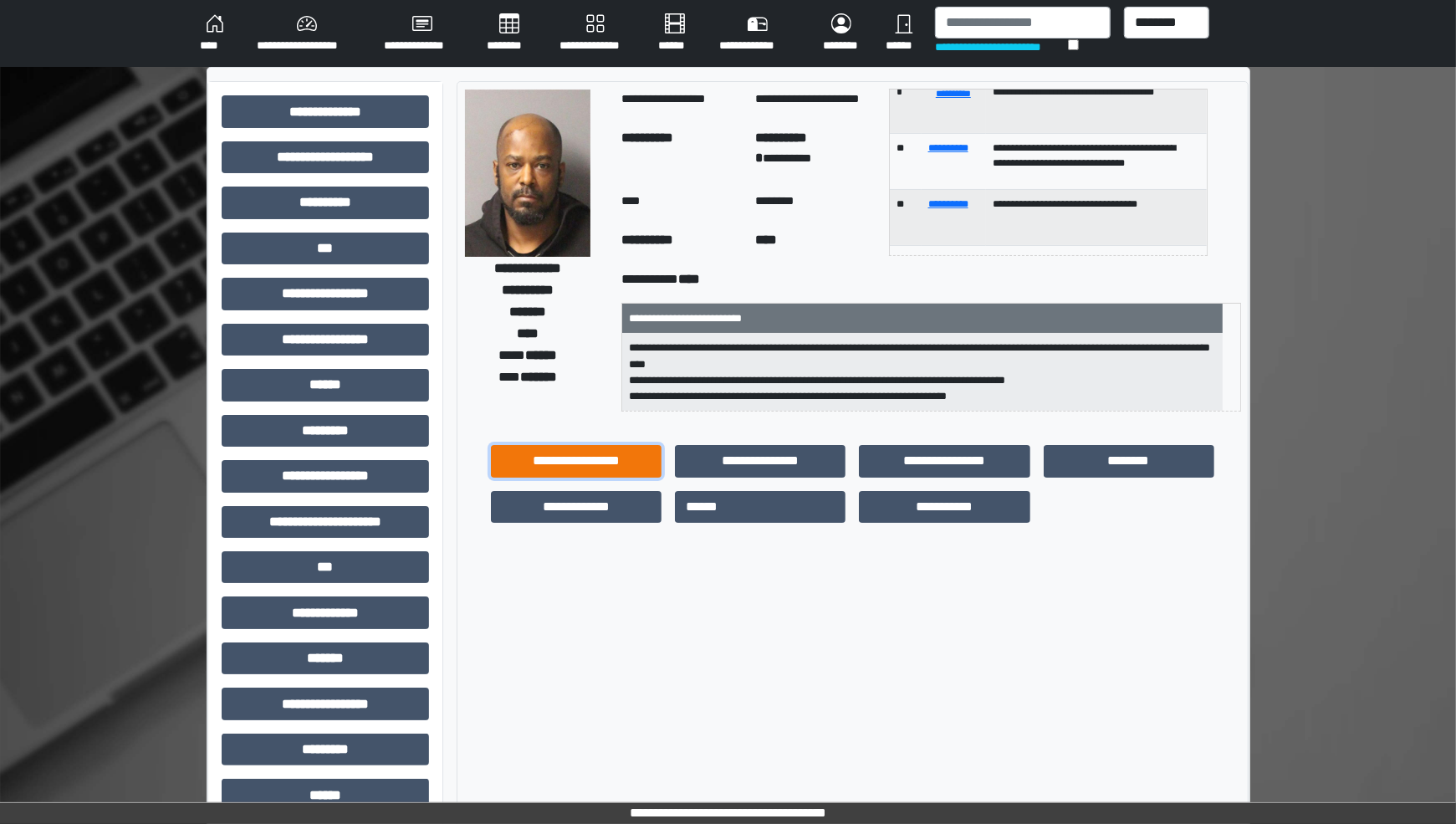 click on "**********" at bounding box center [576, 461] 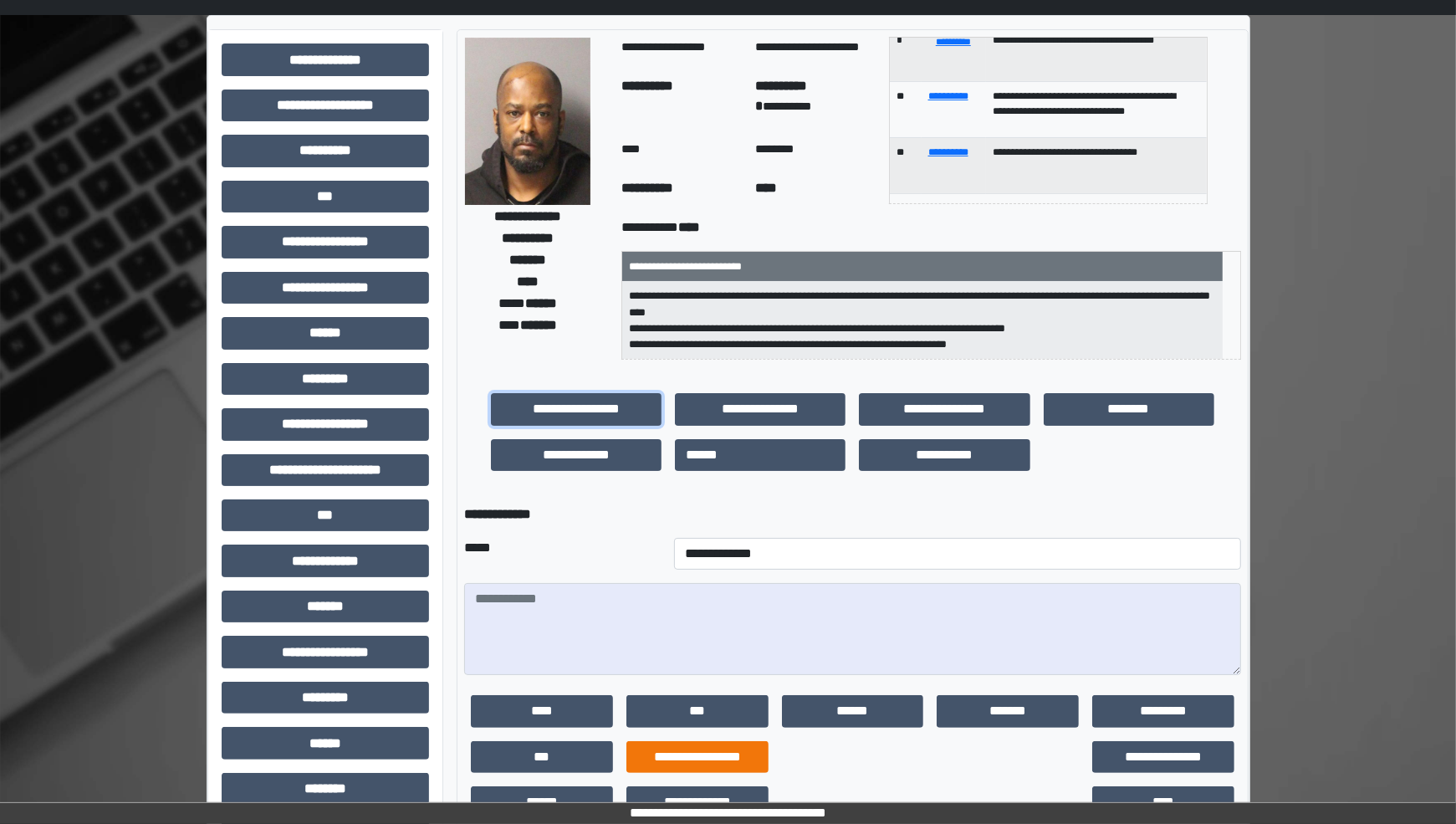 scroll, scrollTop: 105, scrollLeft: 0, axis: vertical 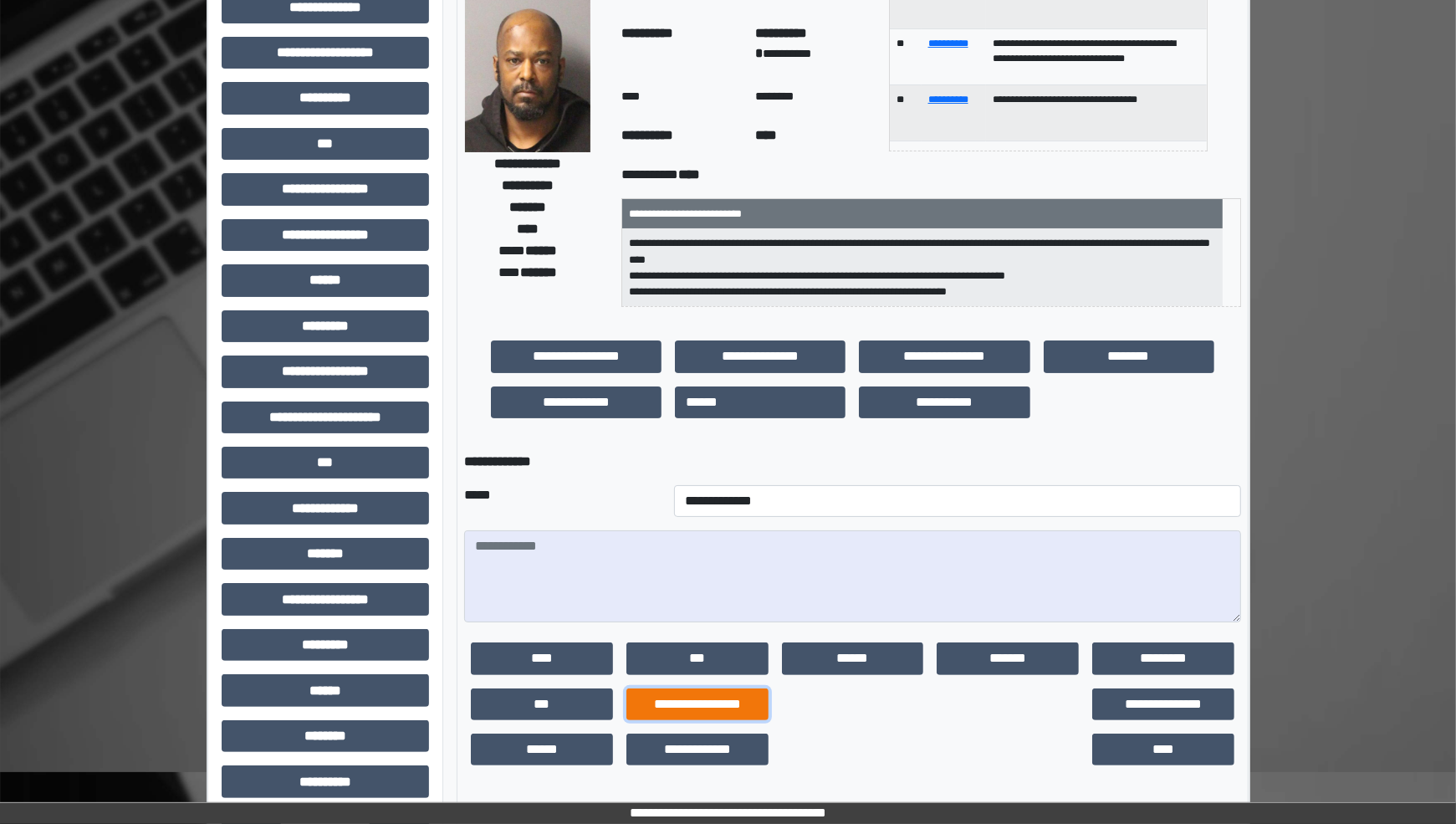 click on "**********" at bounding box center [697, 704] 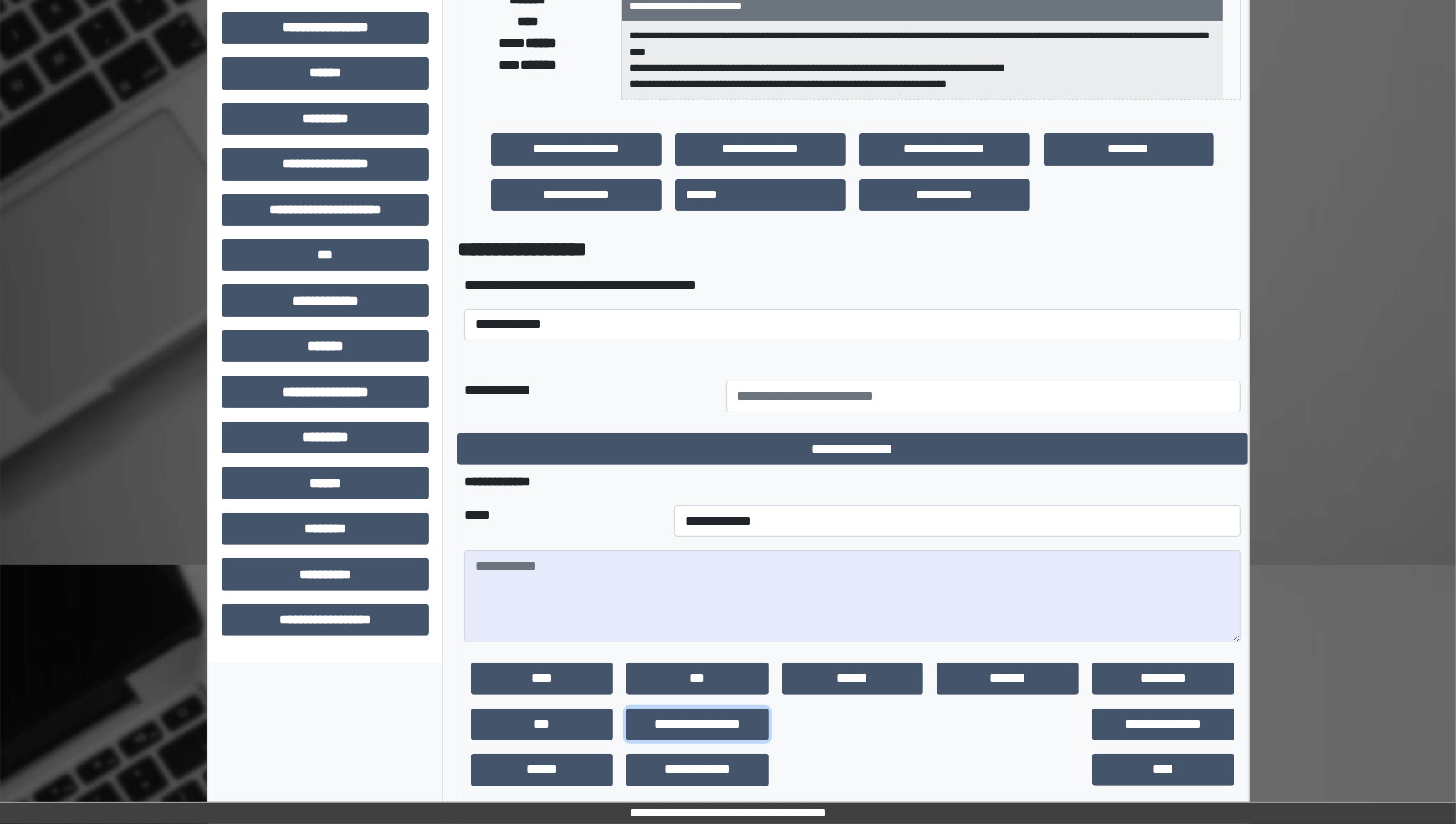 scroll, scrollTop: 314, scrollLeft: 0, axis: vertical 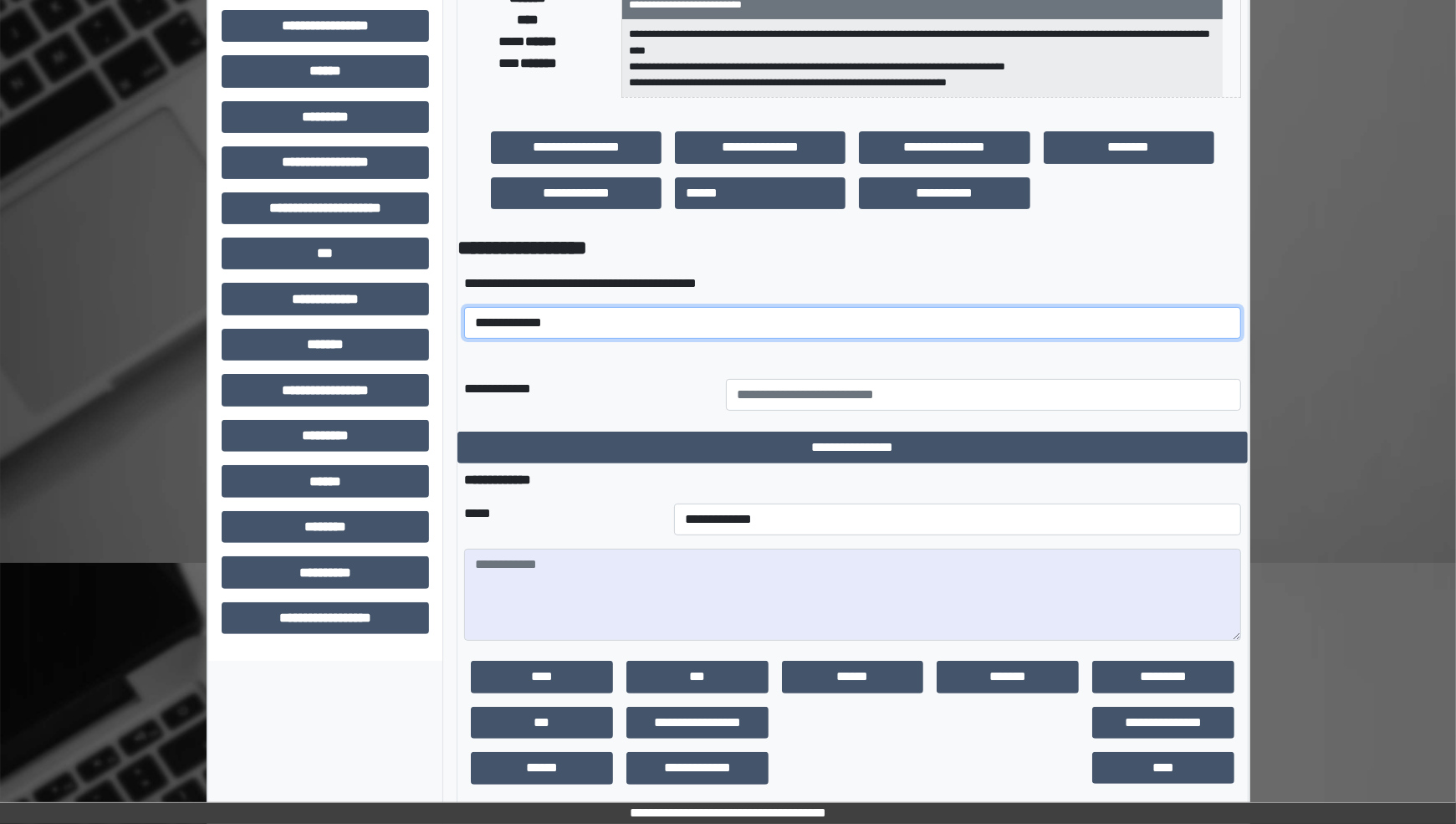 click on "**********" at bounding box center (852, 323) 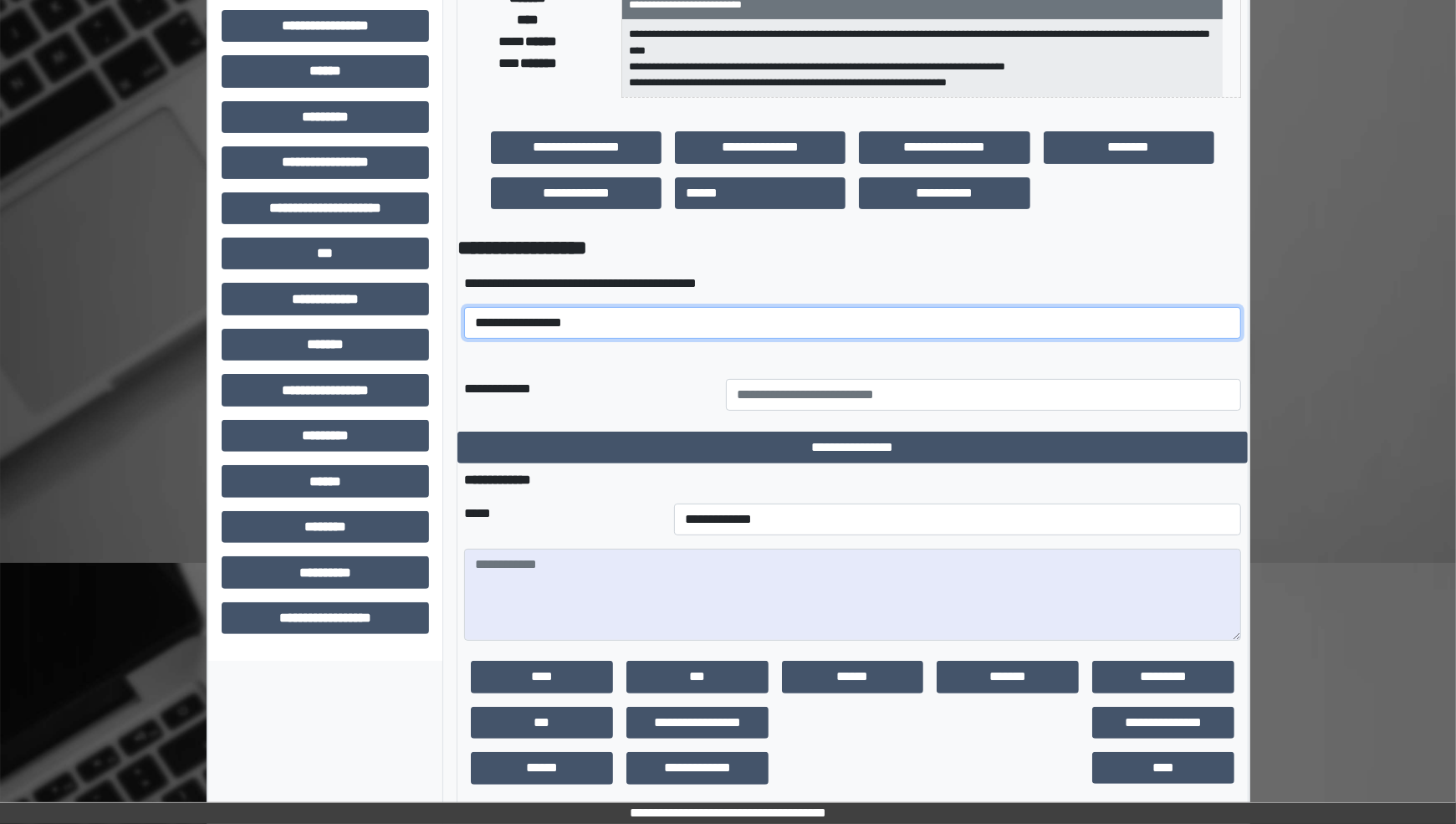 click on "**********" at bounding box center [852, 323] 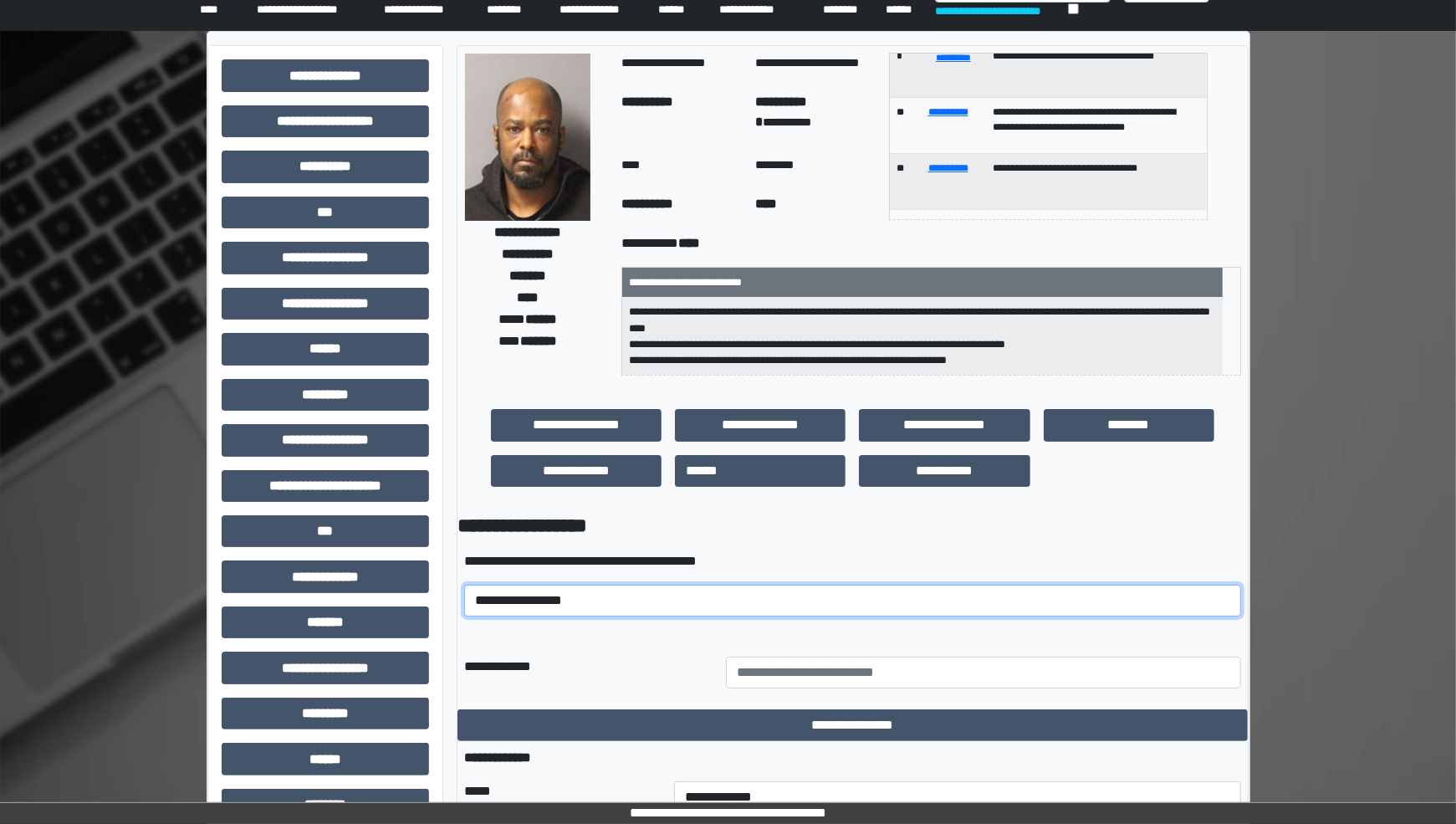 scroll, scrollTop: 0, scrollLeft: 0, axis: both 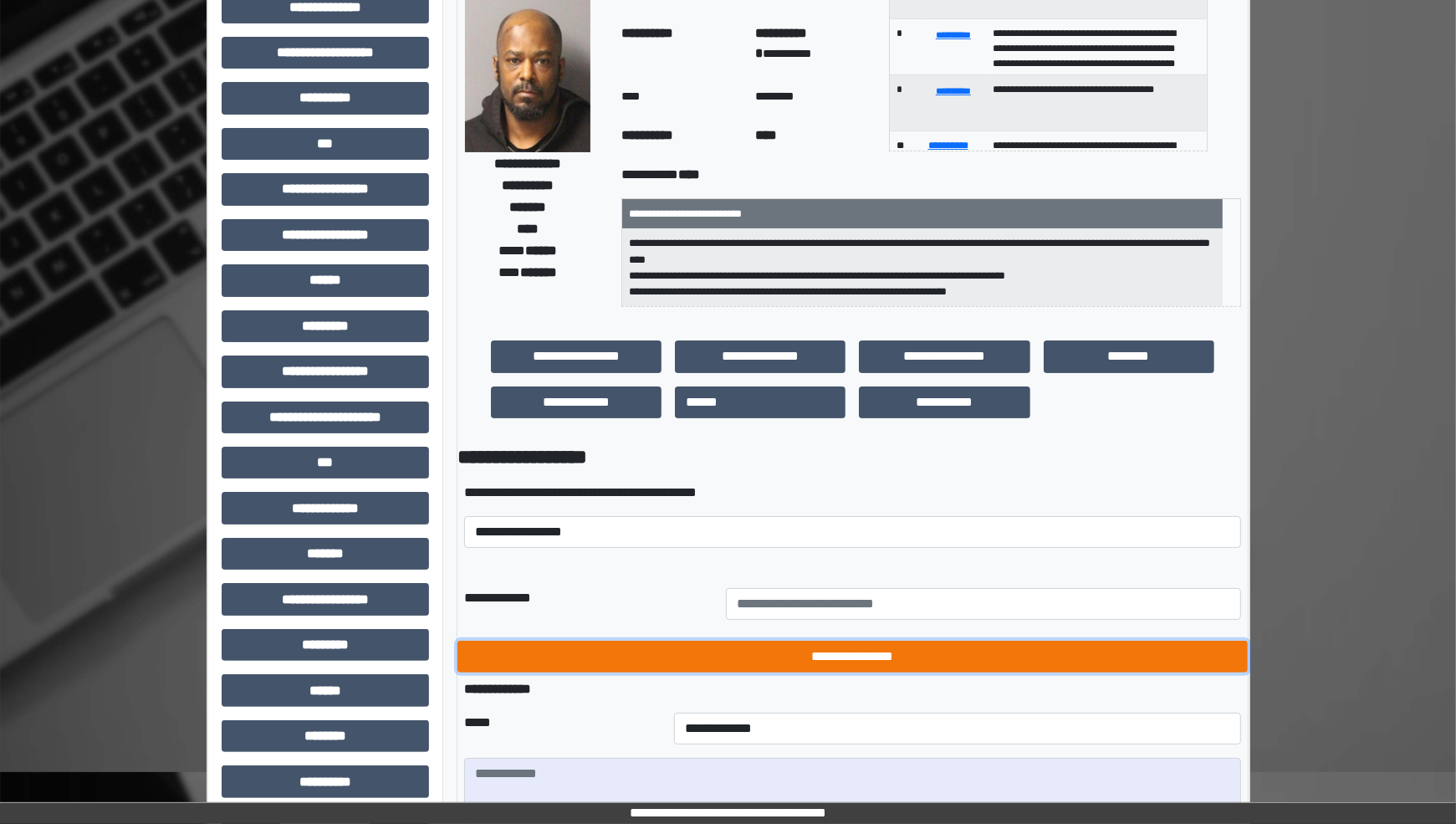 click on "**********" at bounding box center [852, 657] 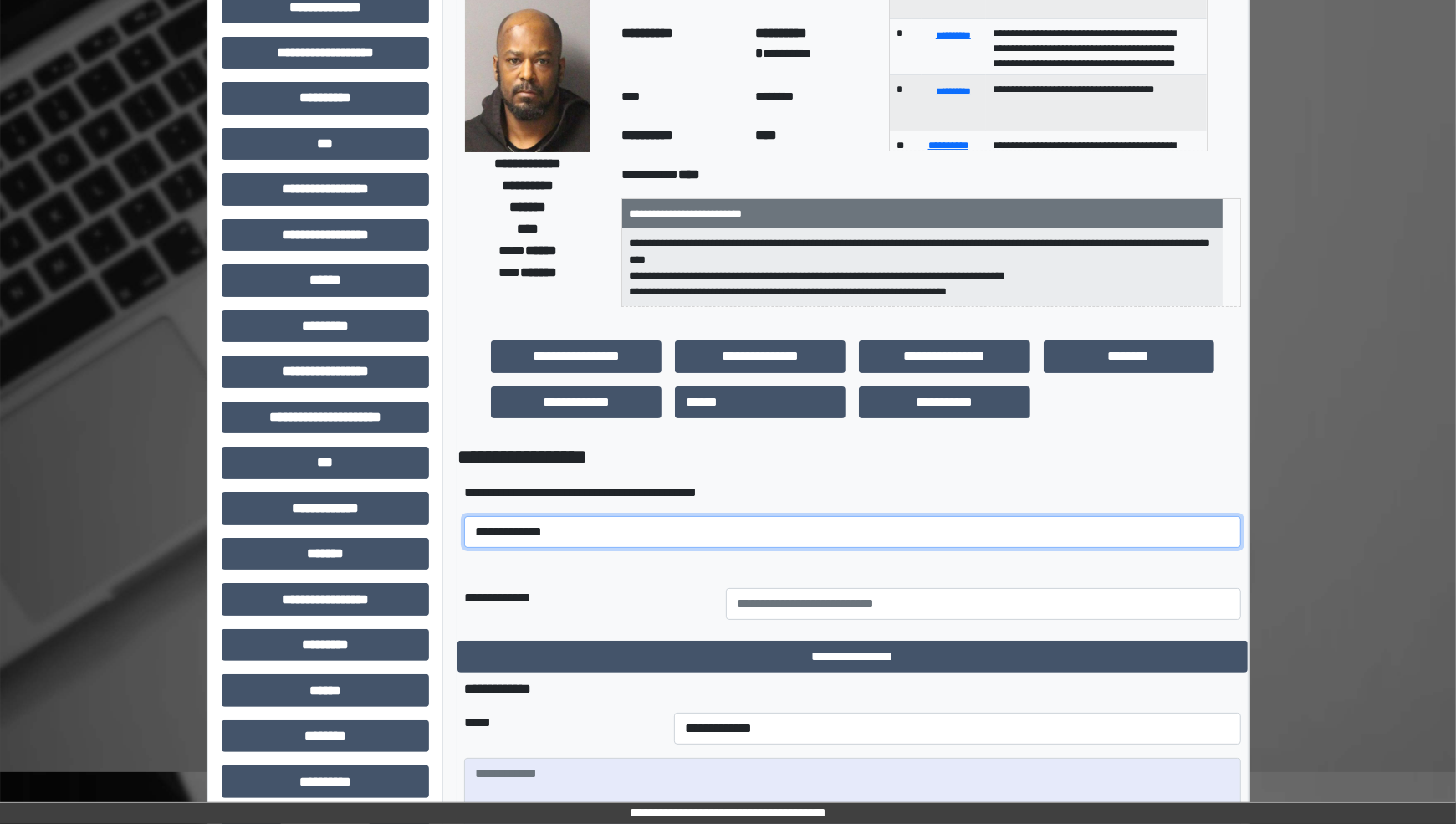 click on "**********" at bounding box center [852, 532] 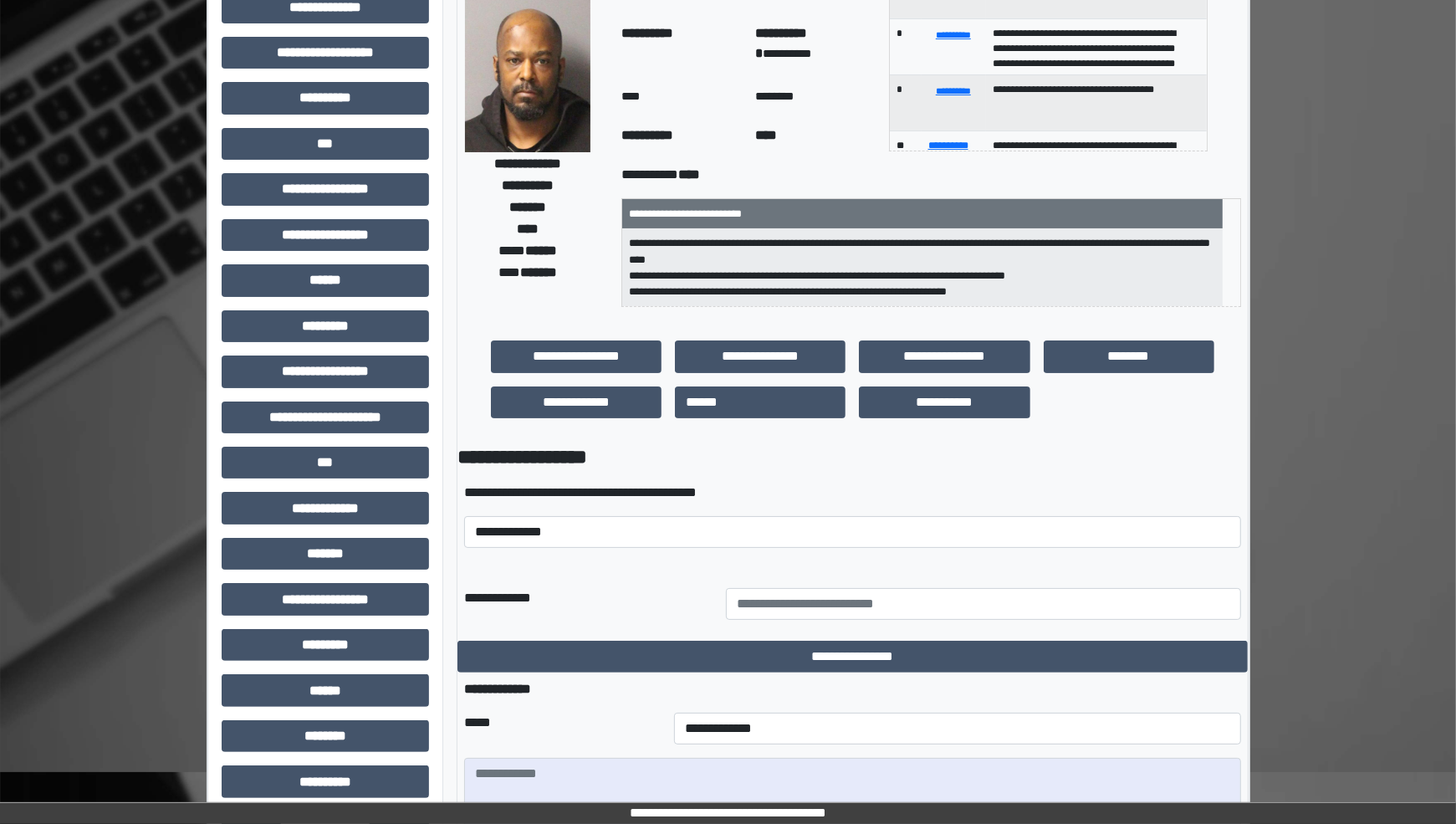 click on "**********" at bounding box center (852, 515) 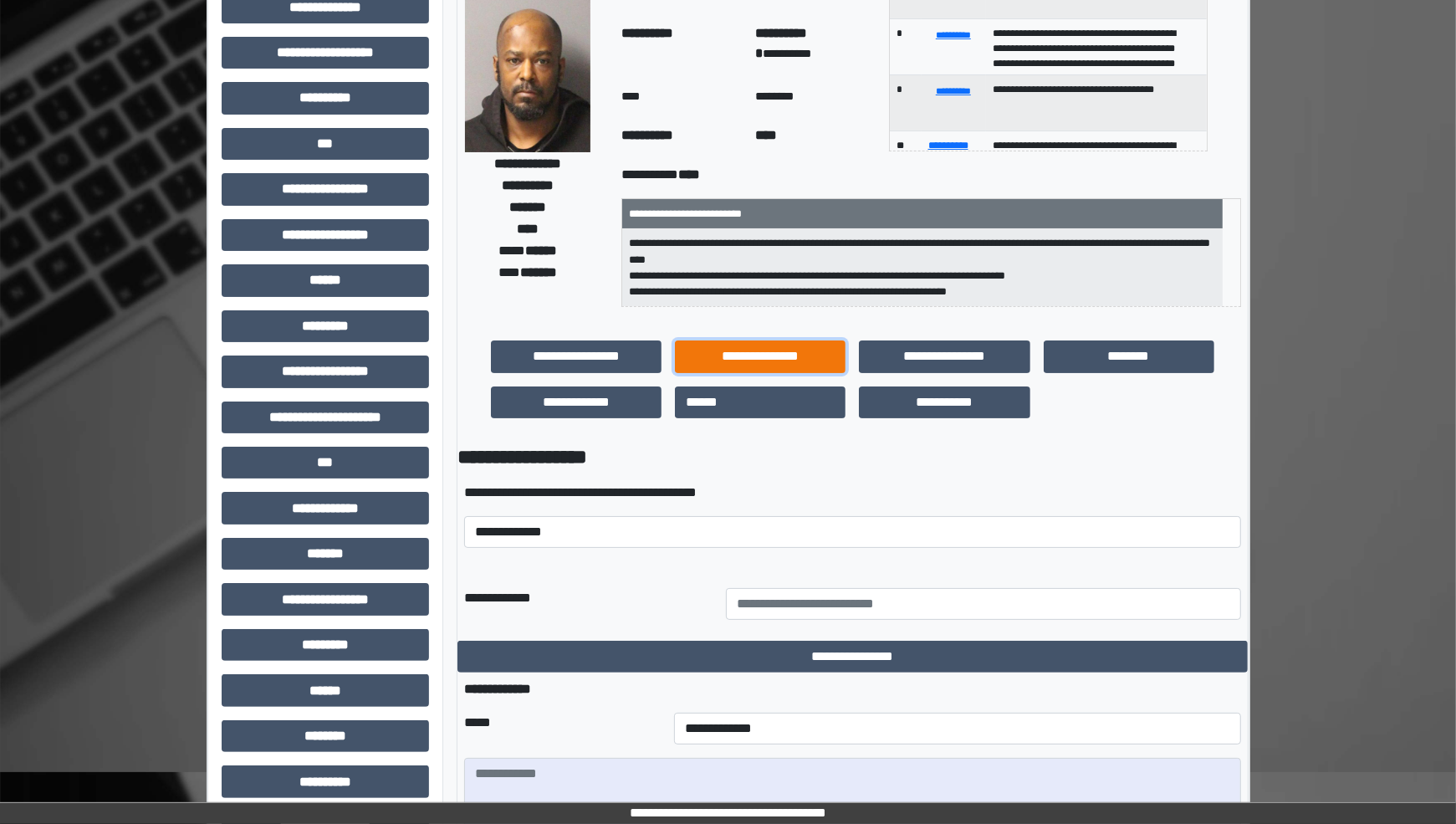 click on "**********" at bounding box center (760, 356) 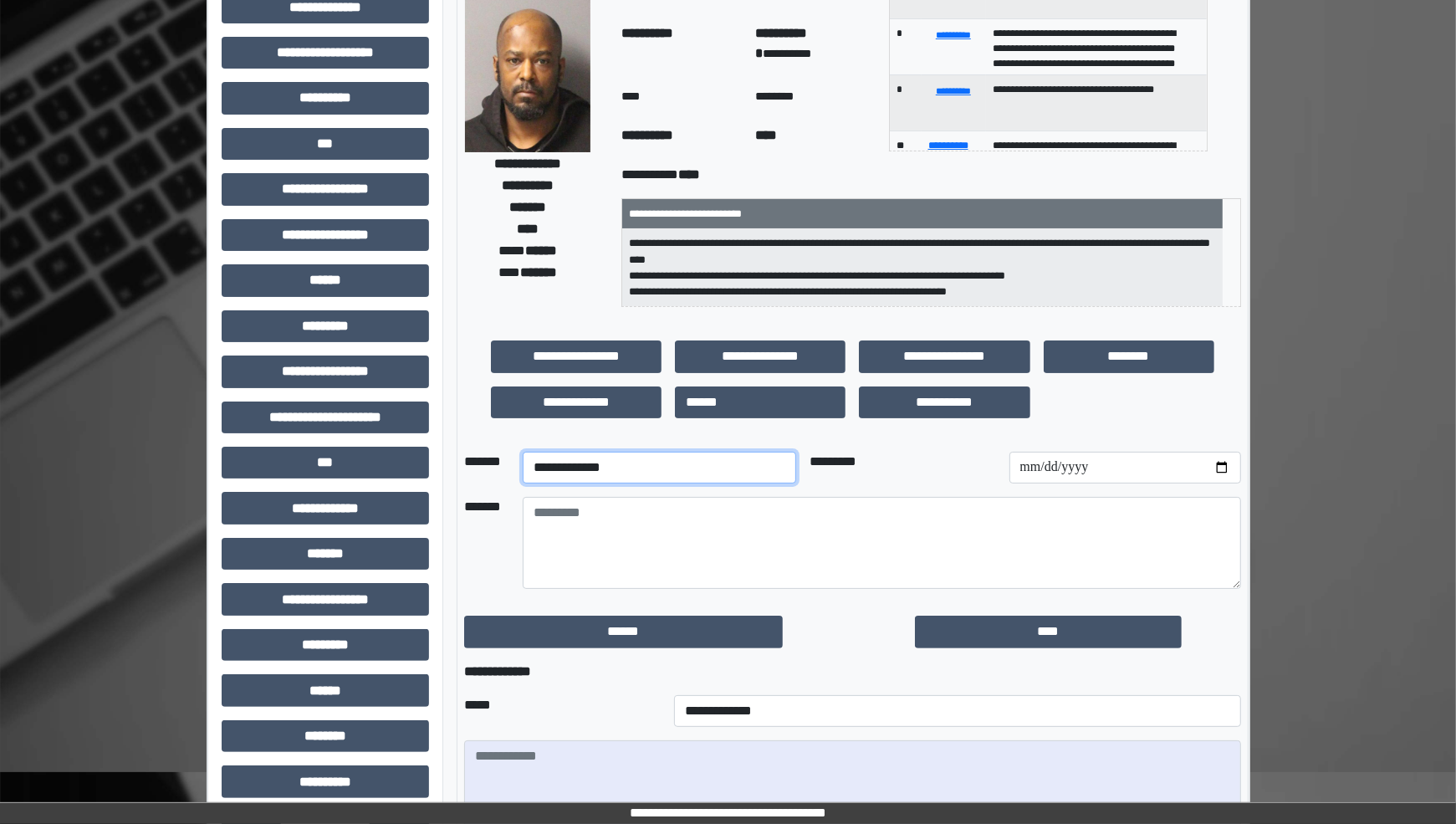 click on "**********" at bounding box center (659, 468) 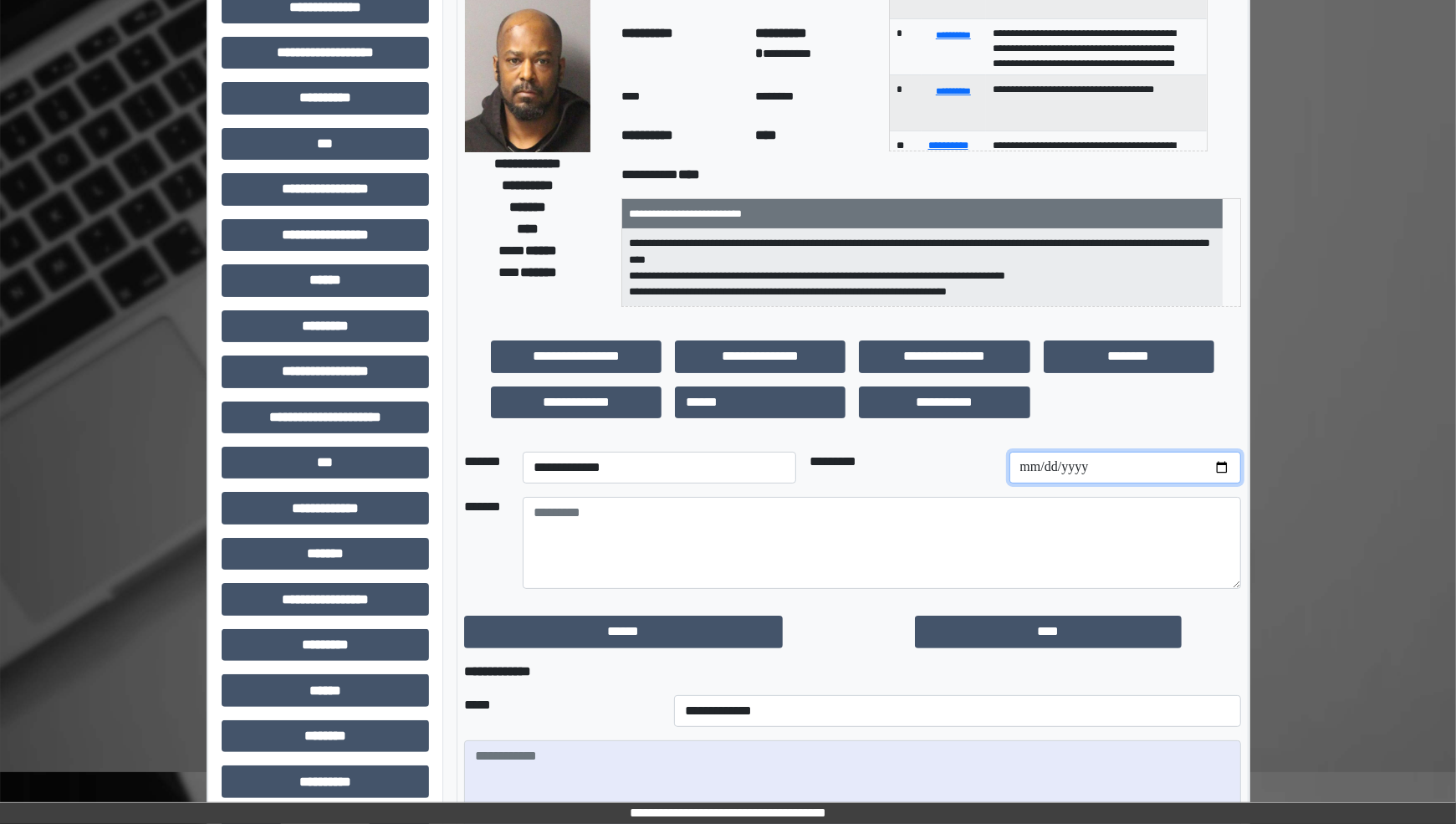 click at bounding box center [1125, 468] 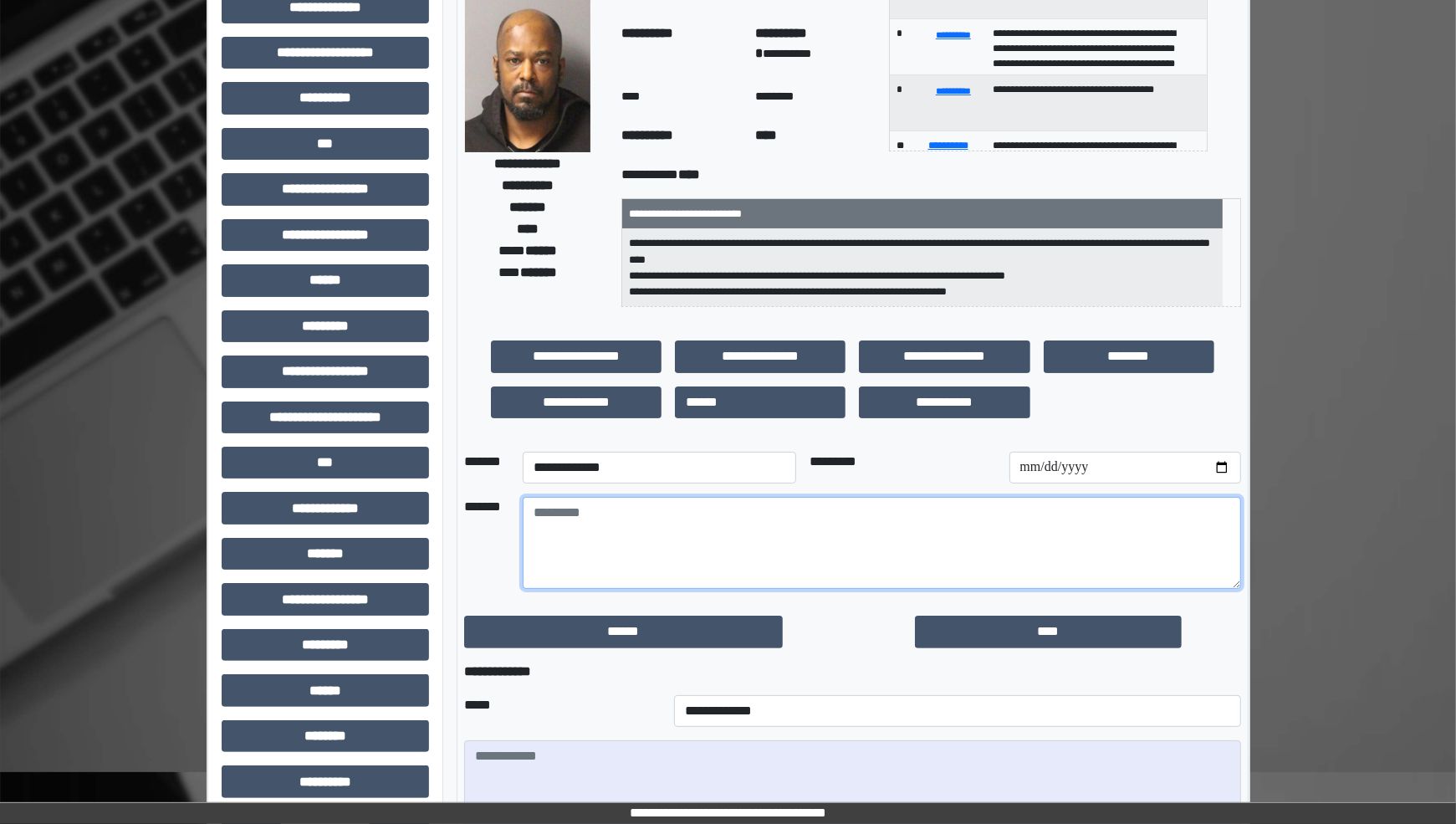 click at bounding box center (881, 543) 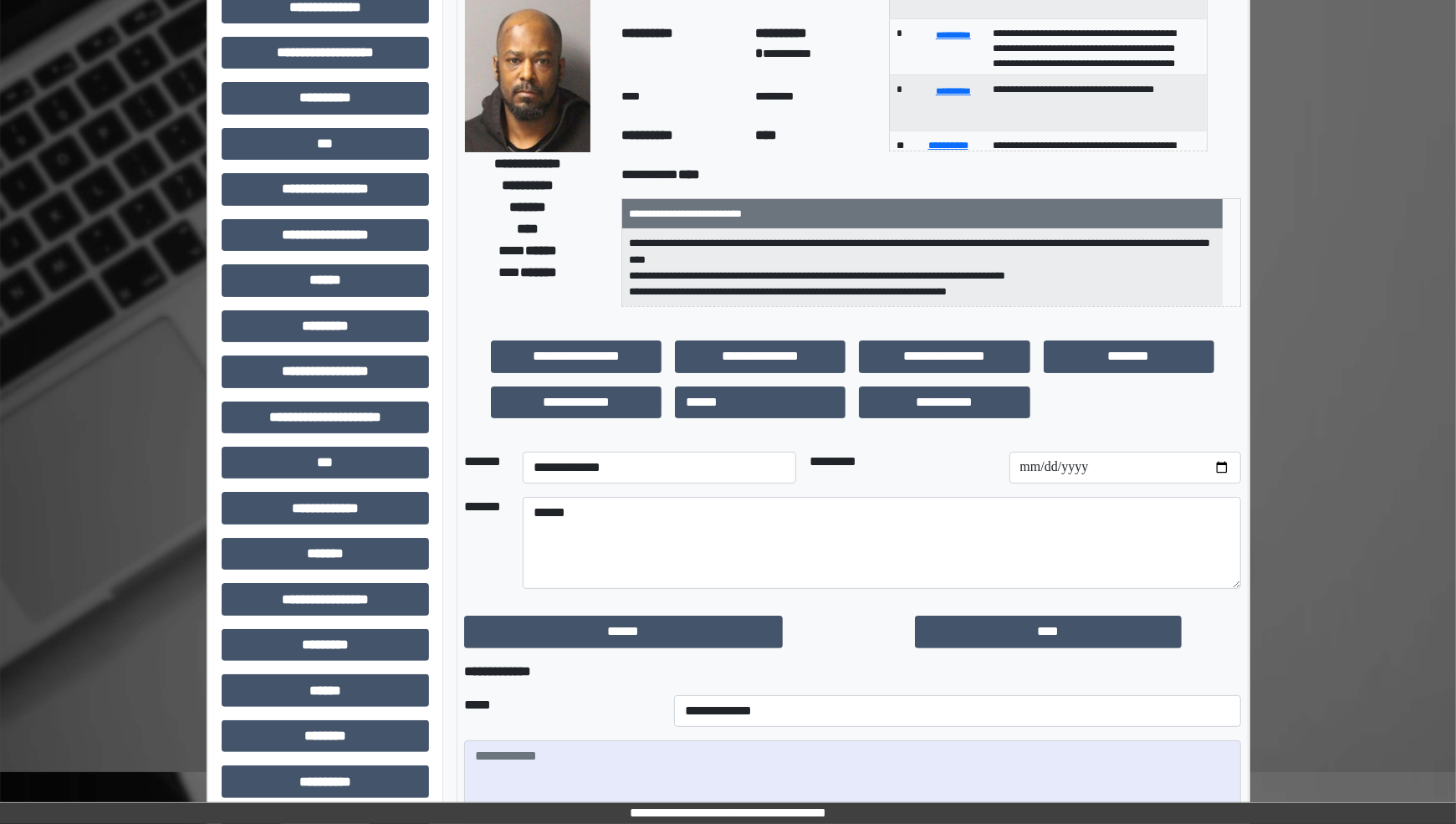 click on "**********" at bounding box center [728, 504] 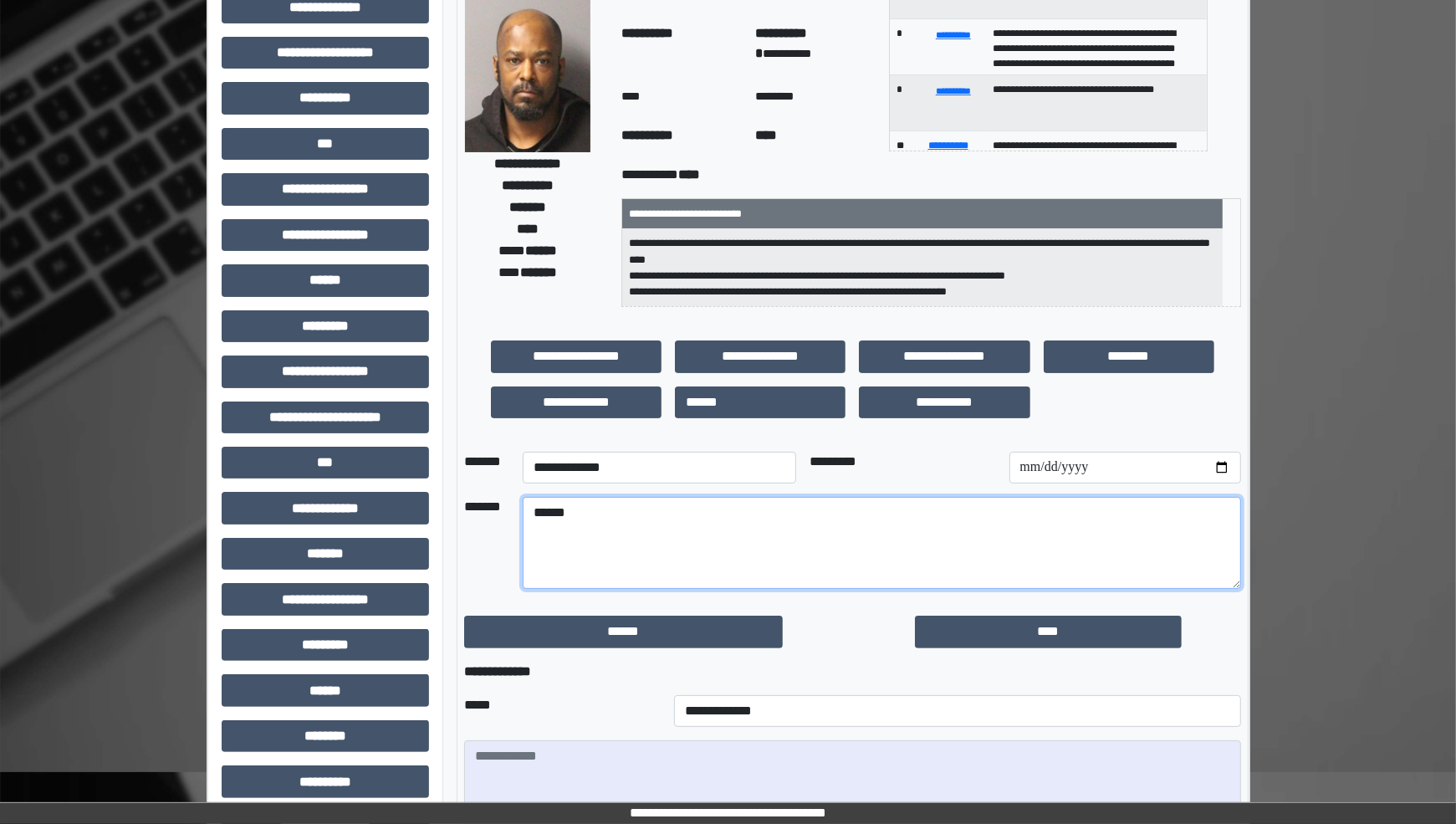 click on "*****" at bounding box center (881, 543) 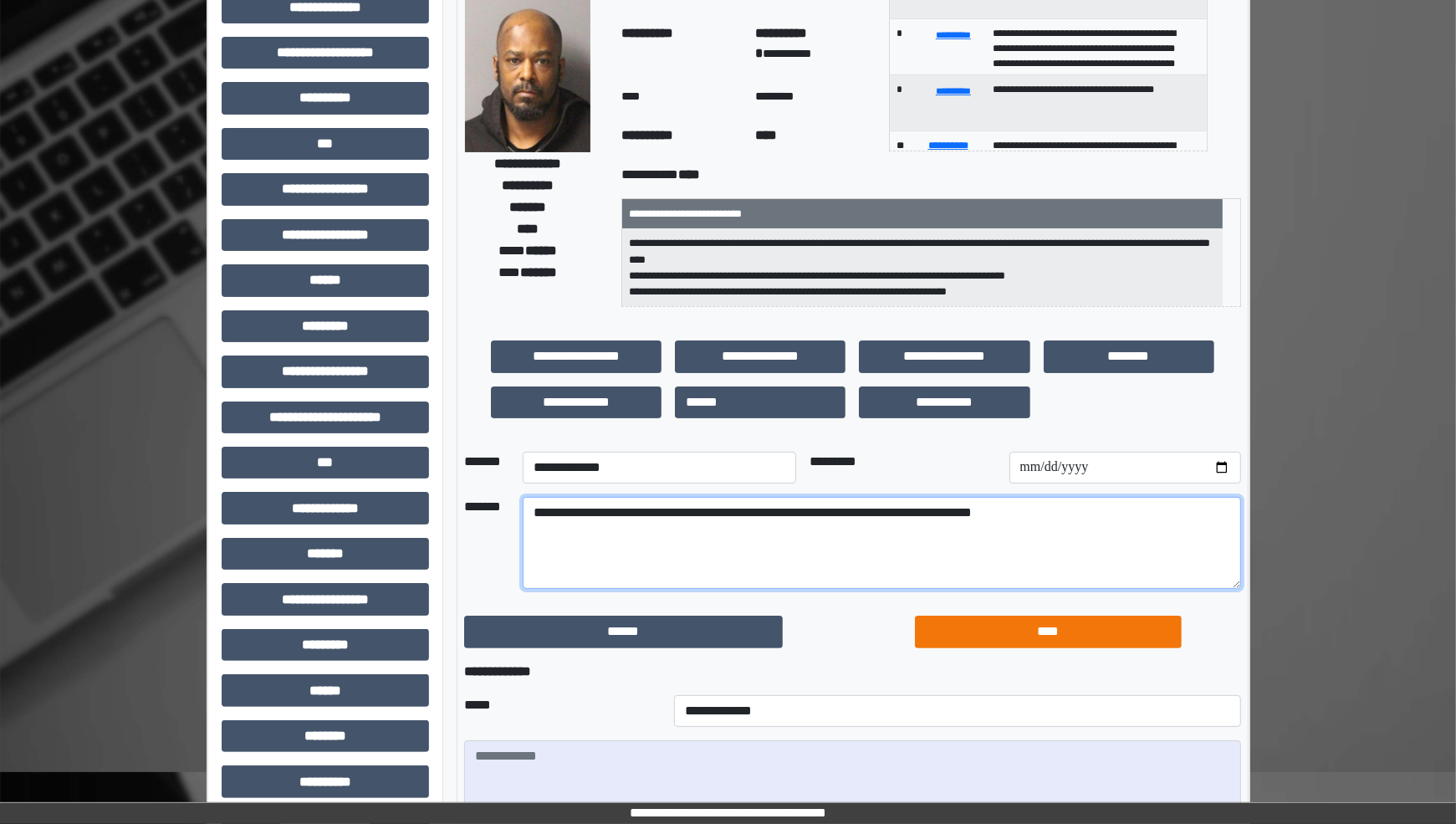 type on "**********" 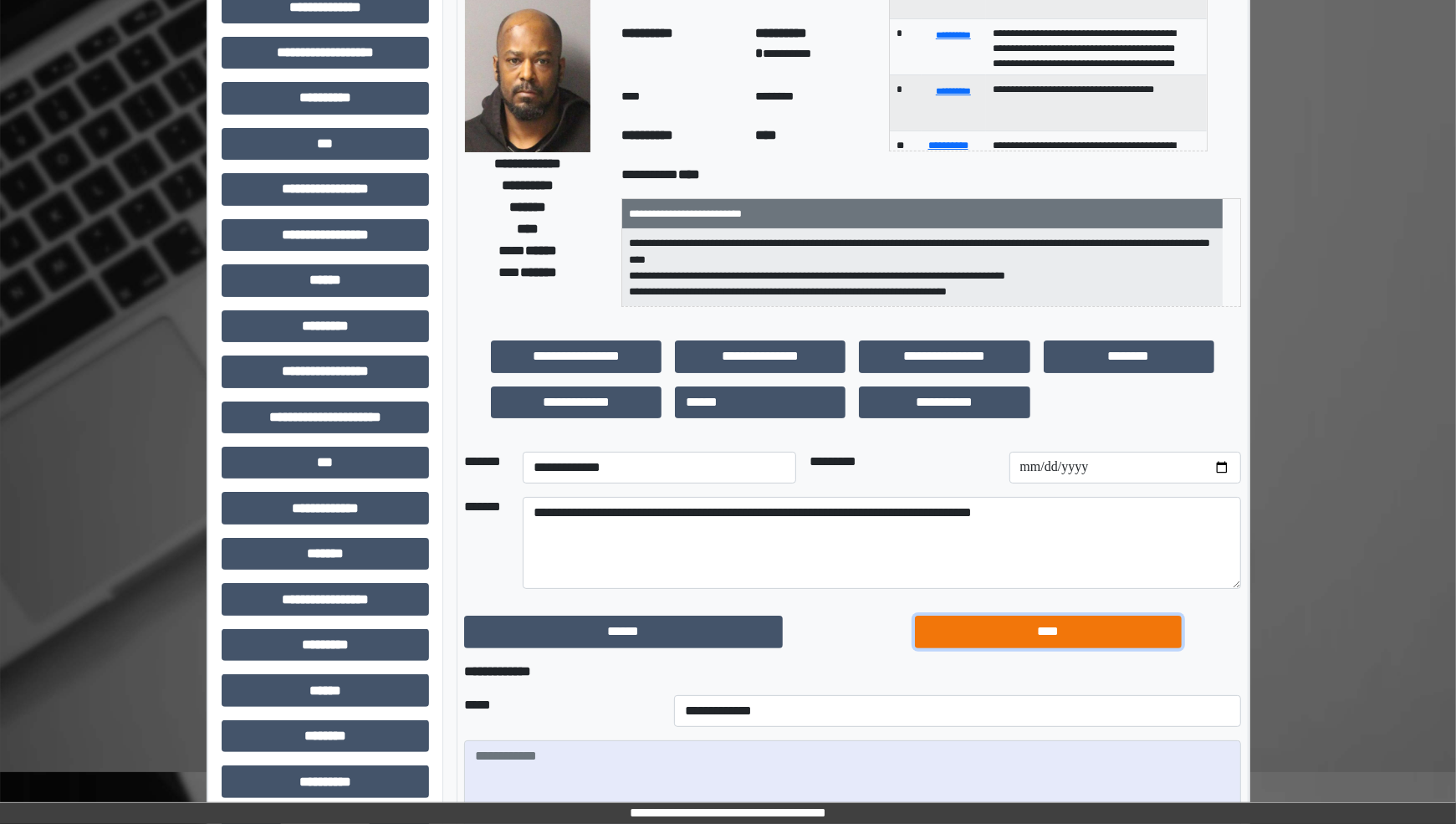 click on "****" at bounding box center [1048, 632] 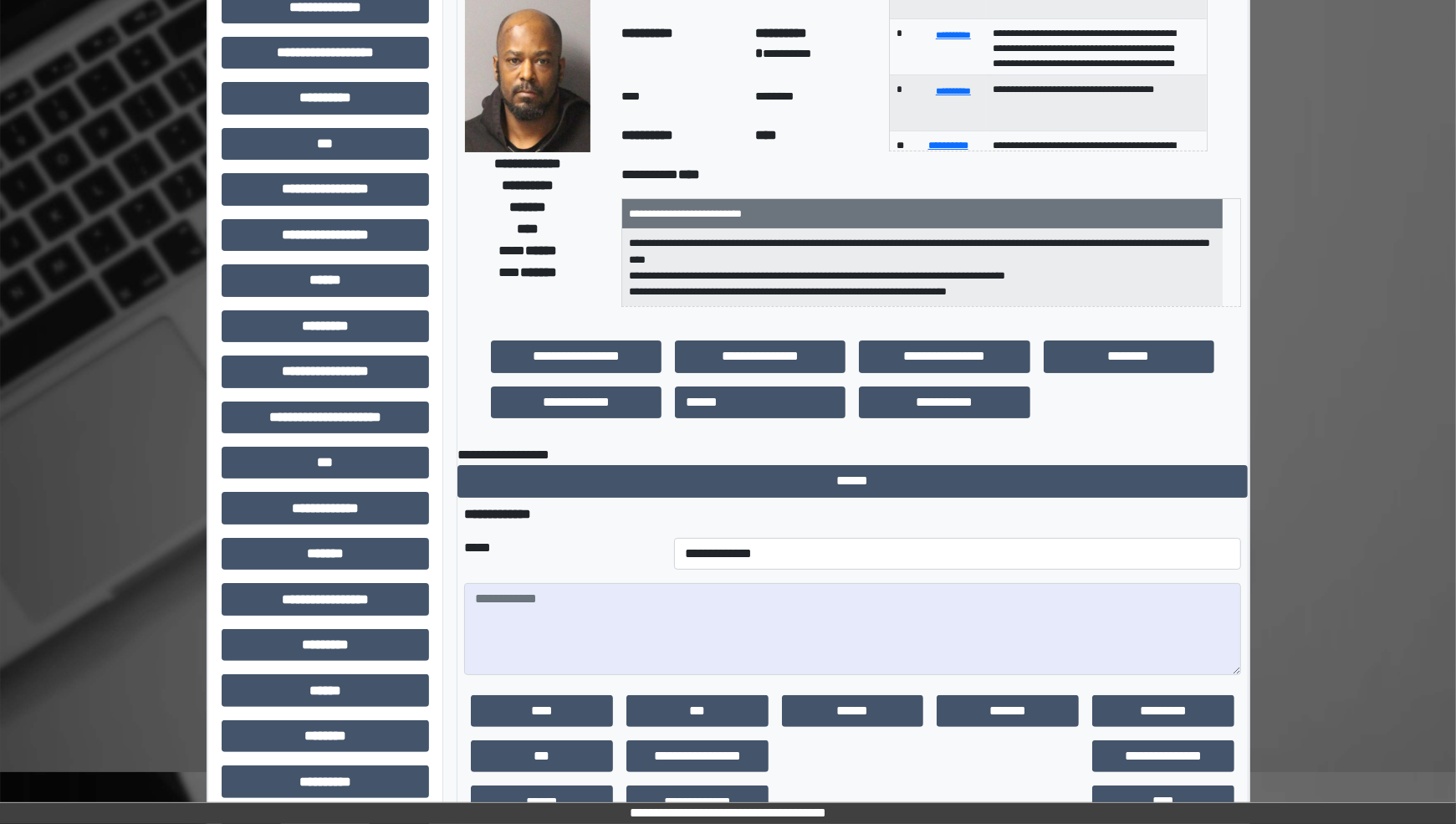 scroll, scrollTop: 0, scrollLeft: 0, axis: both 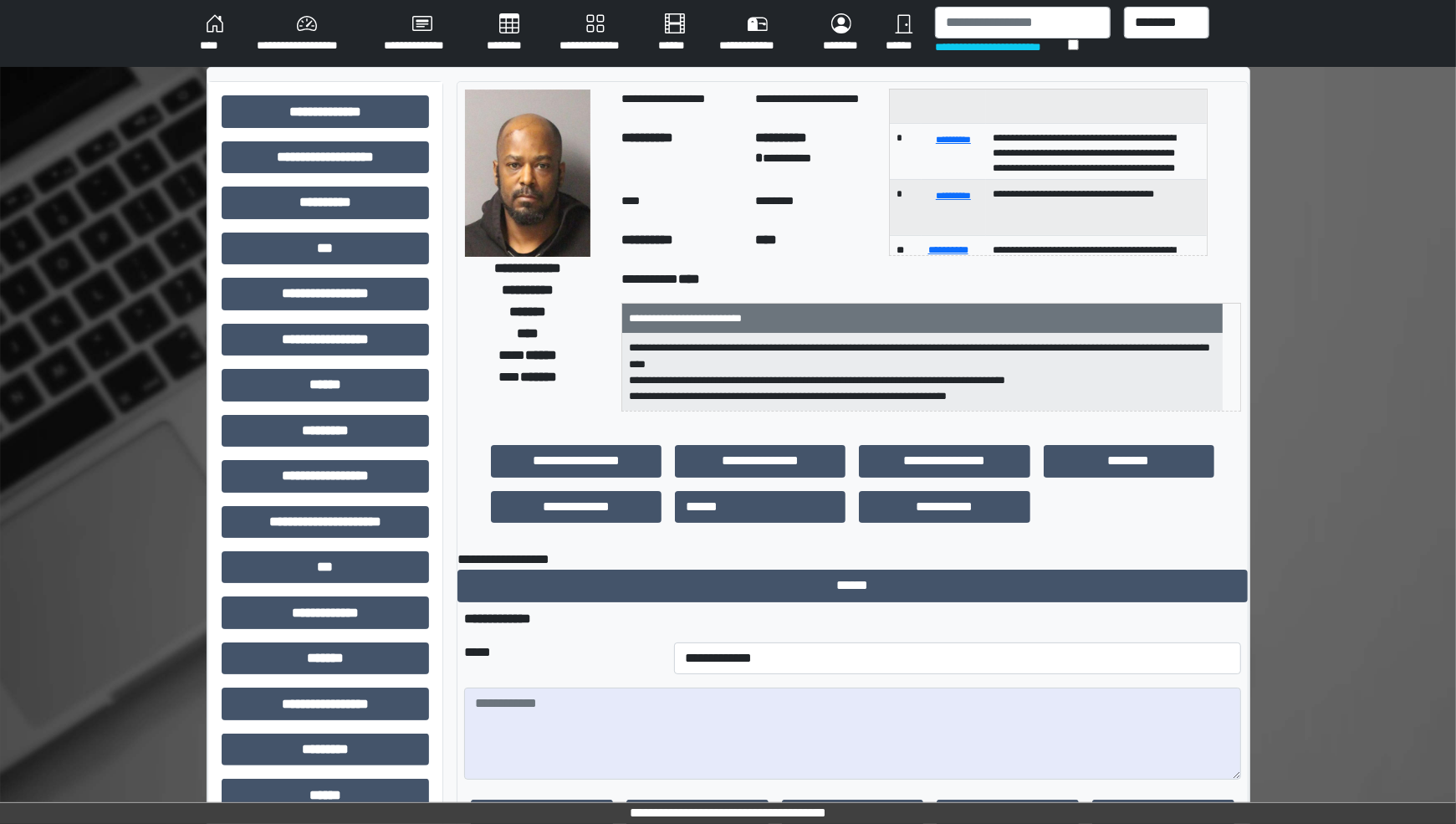 click on "****" at bounding box center (215, 33) 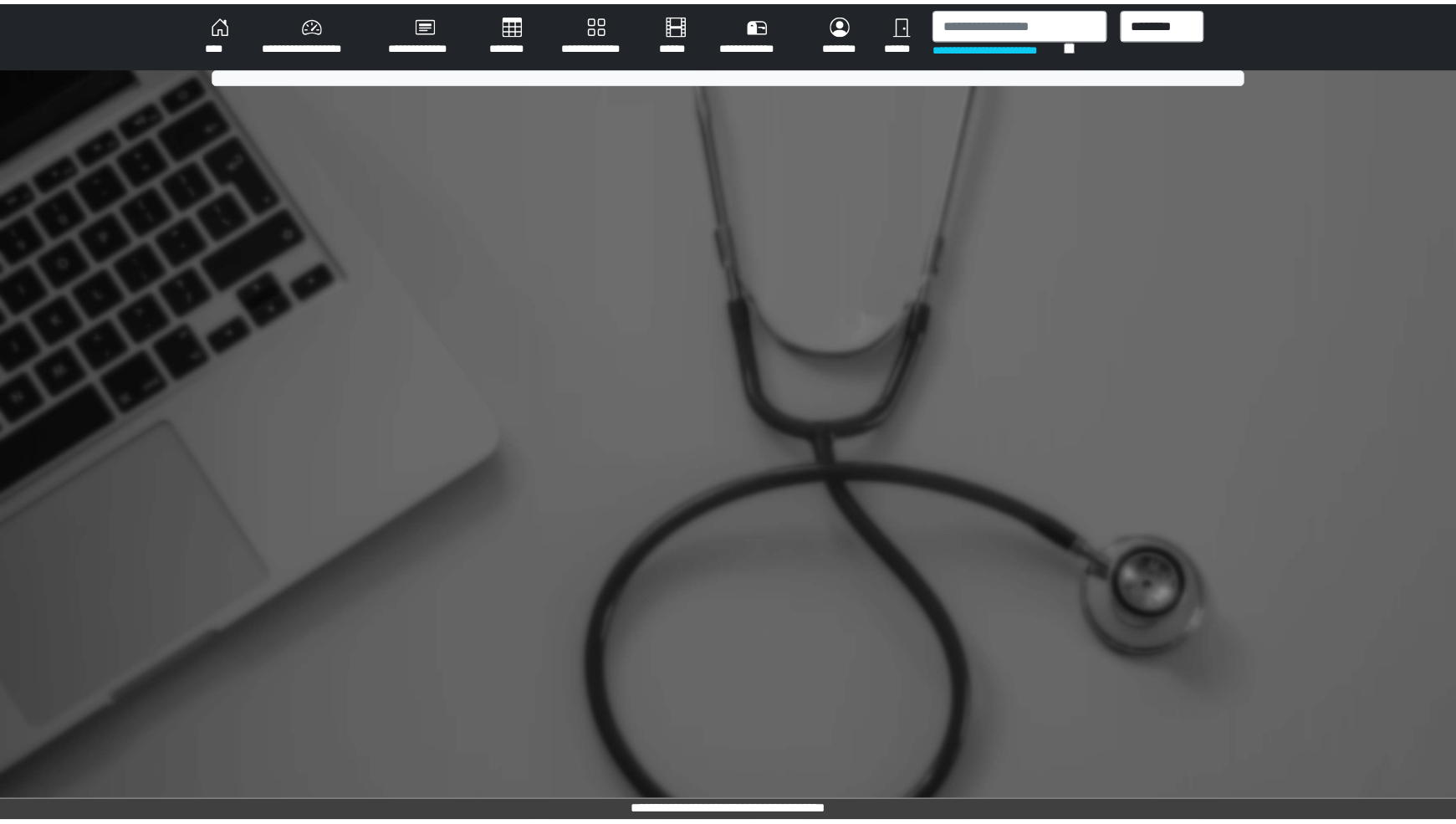 scroll, scrollTop: 0, scrollLeft: 0, axis: both 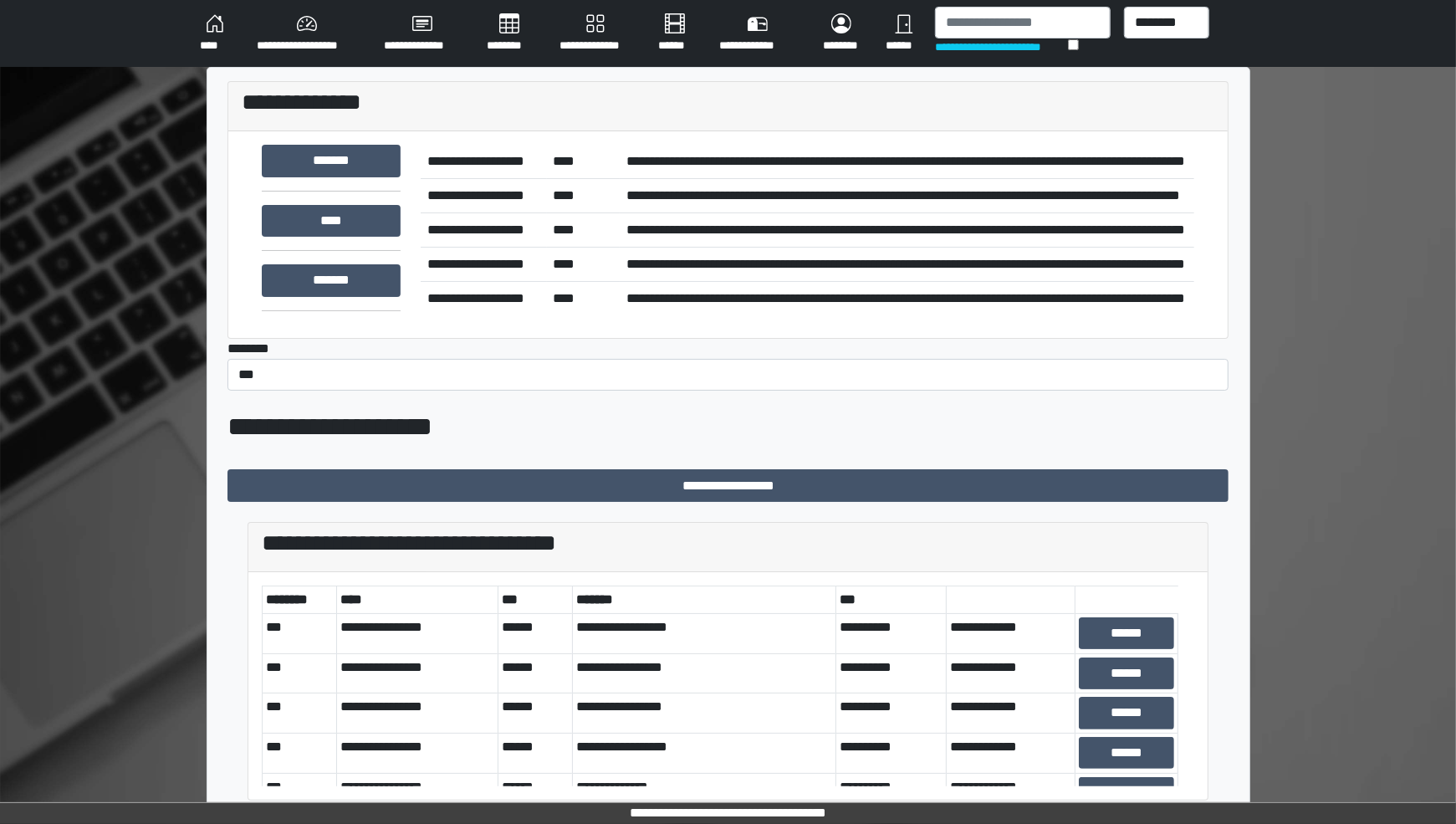 click on "****" at bounding box center (215, 33) 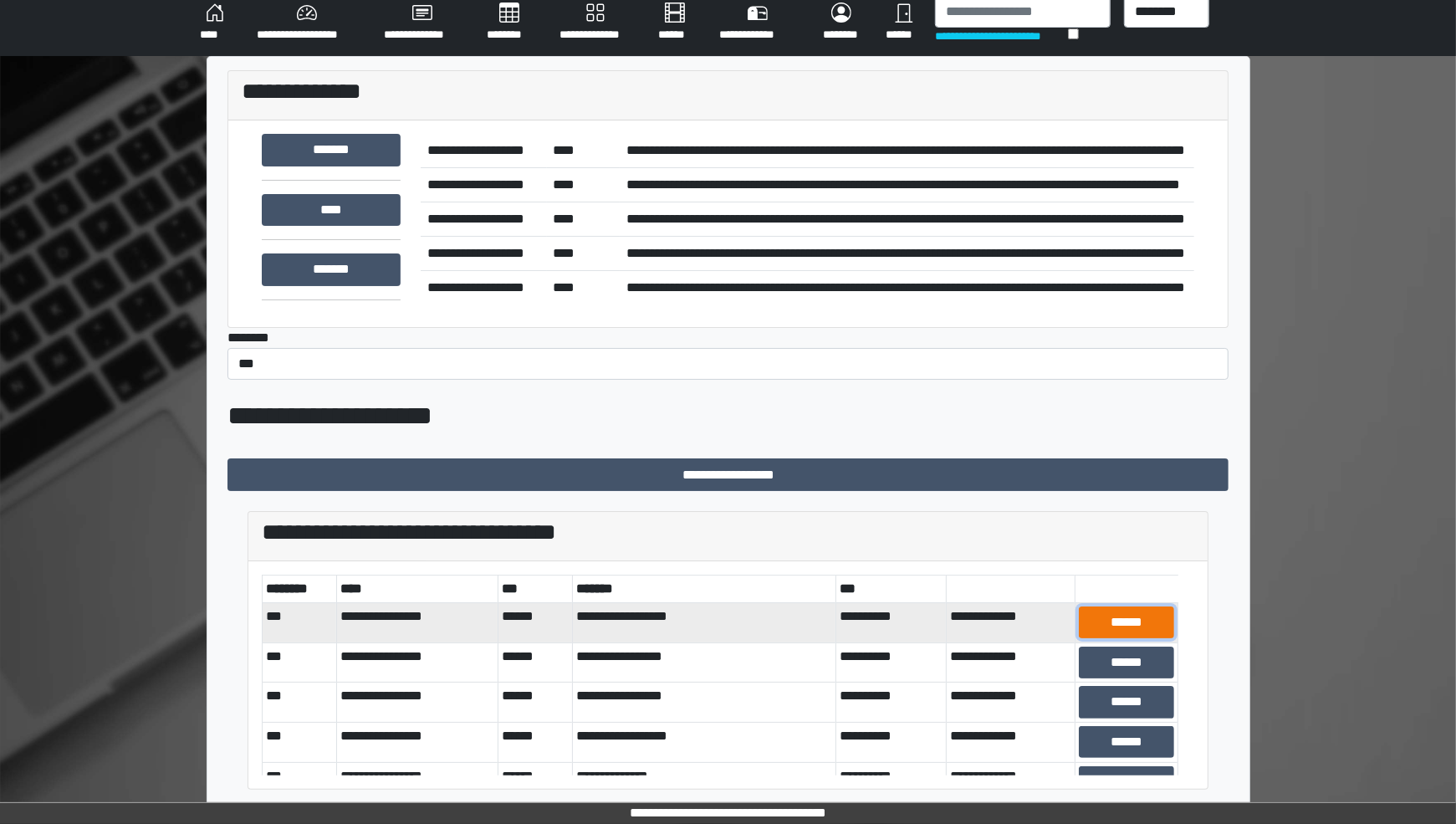 click on "******" at bounding box center (1126, 622) 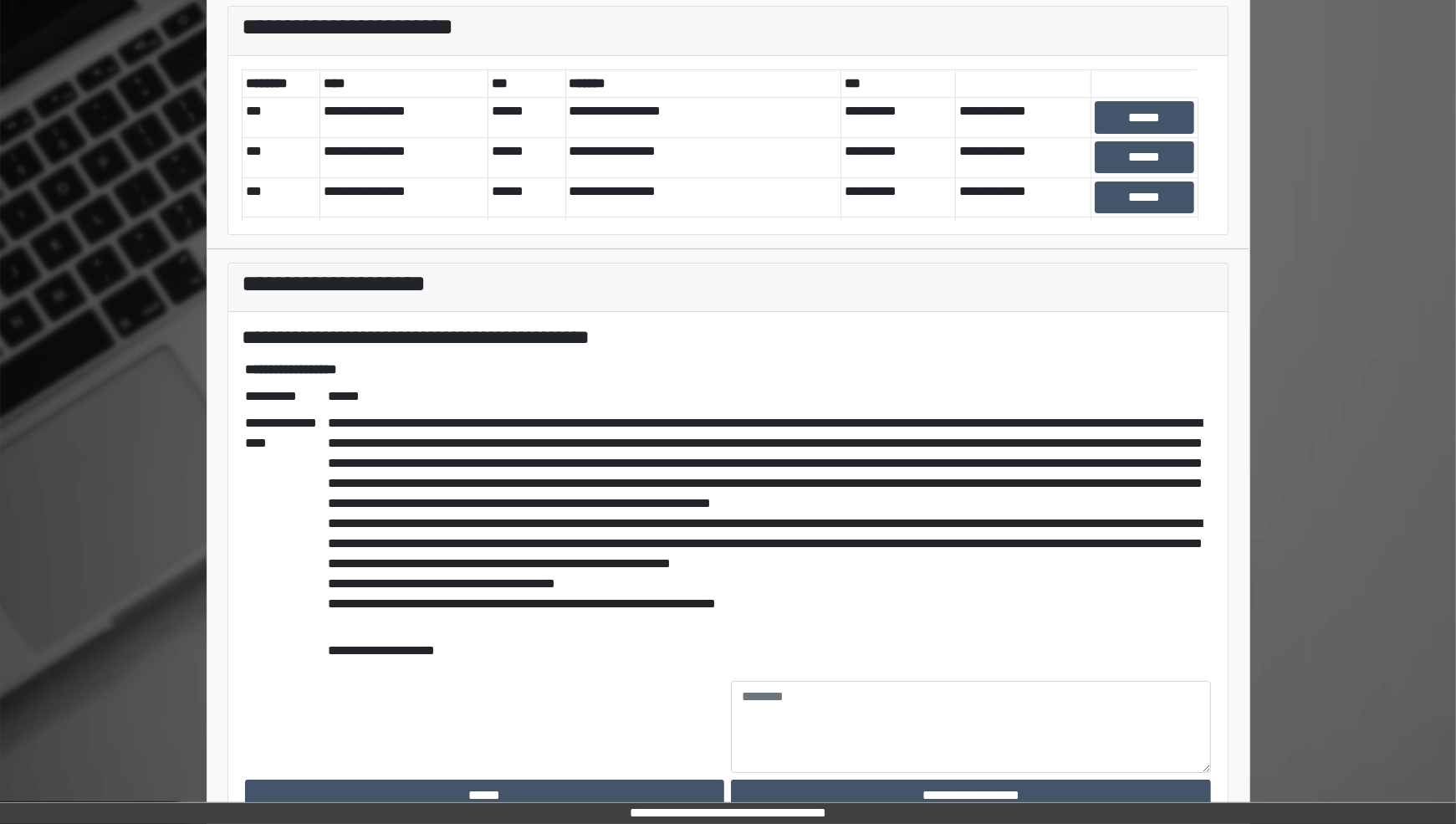 scroll, scrollTop: 110, scrollLeft: 0, axis: vertical 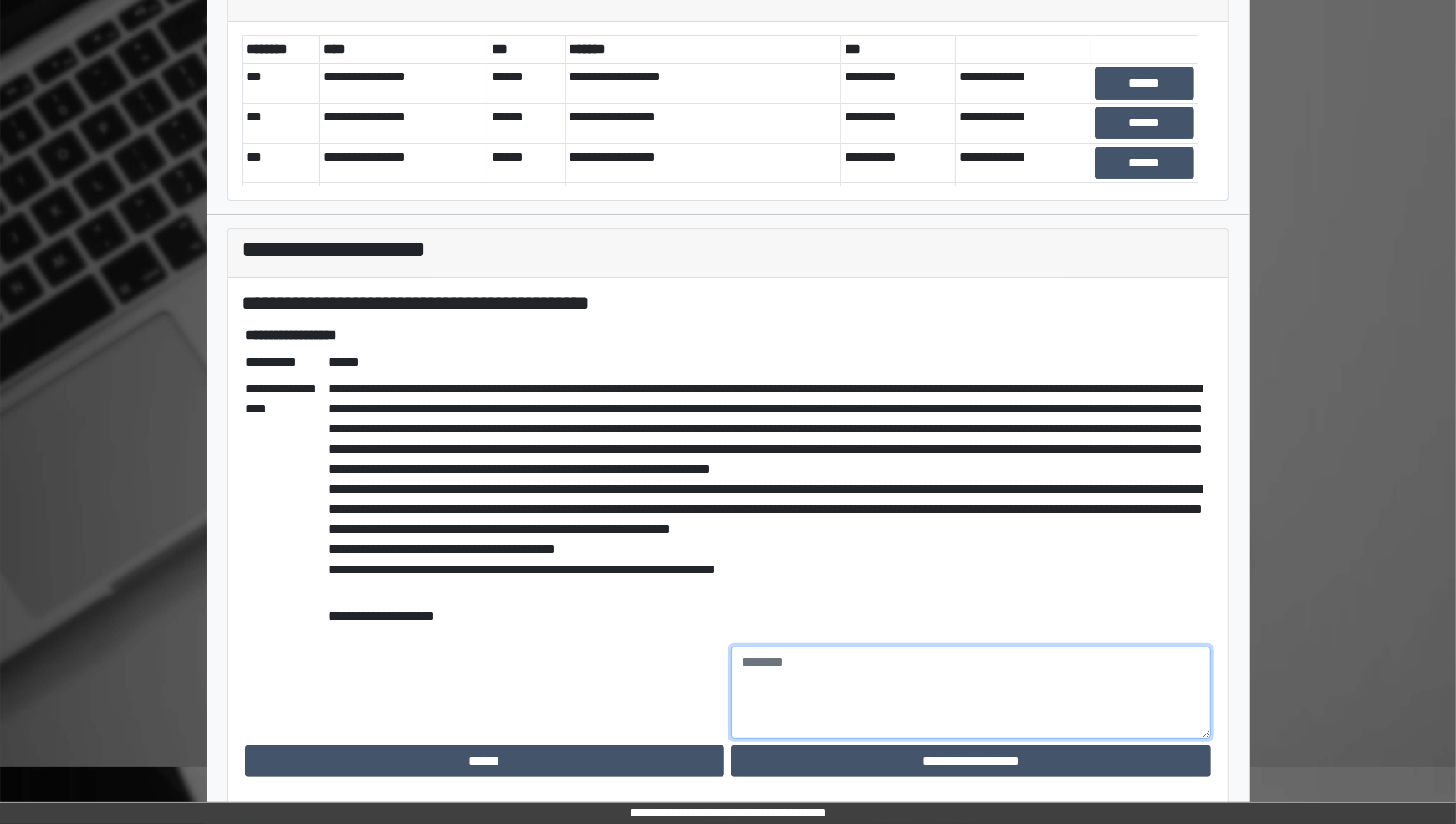 click at bounding box center [971, 693] 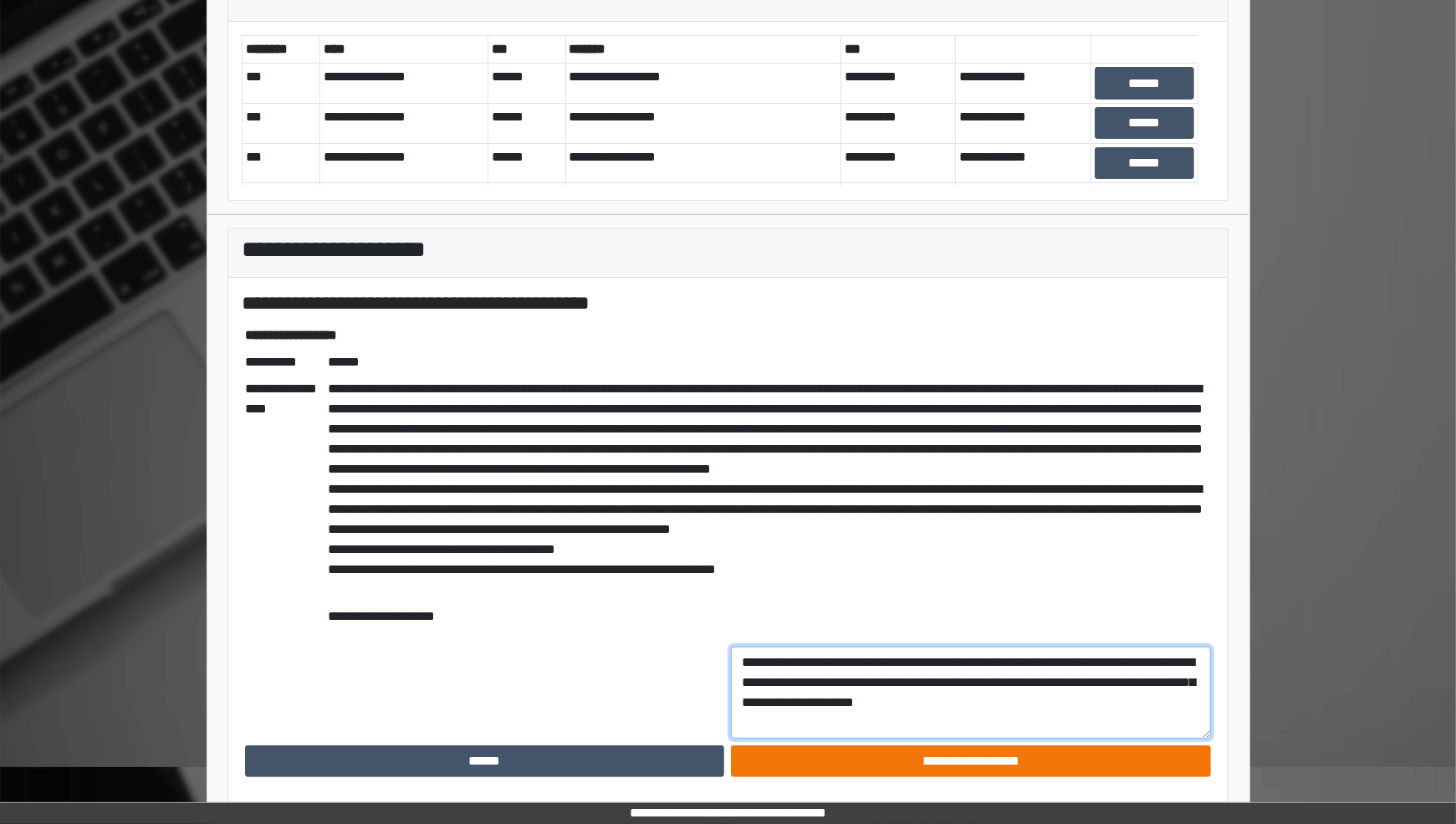 type on "**********" 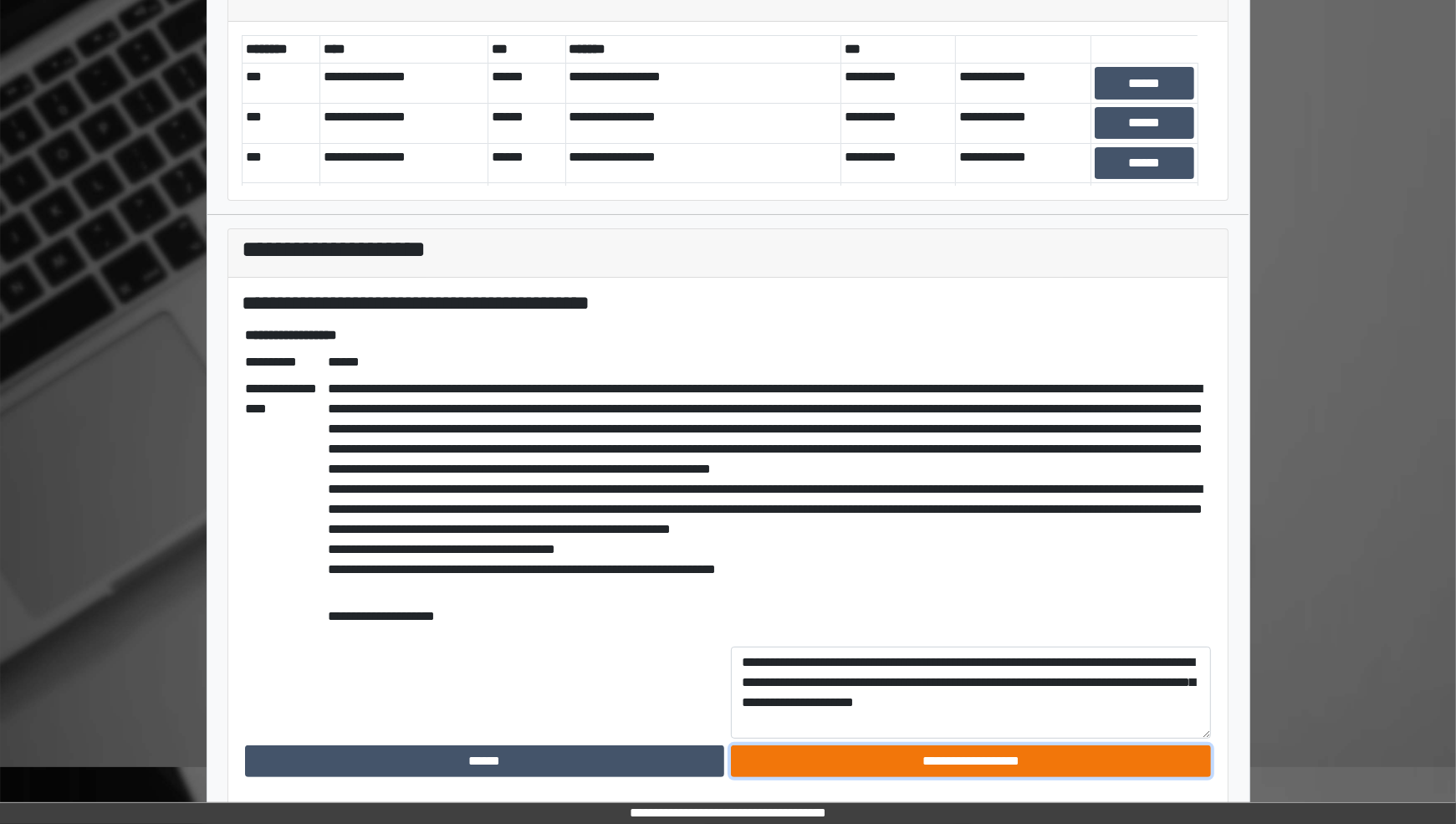 click on "**********" at bounding box center (971, 761) 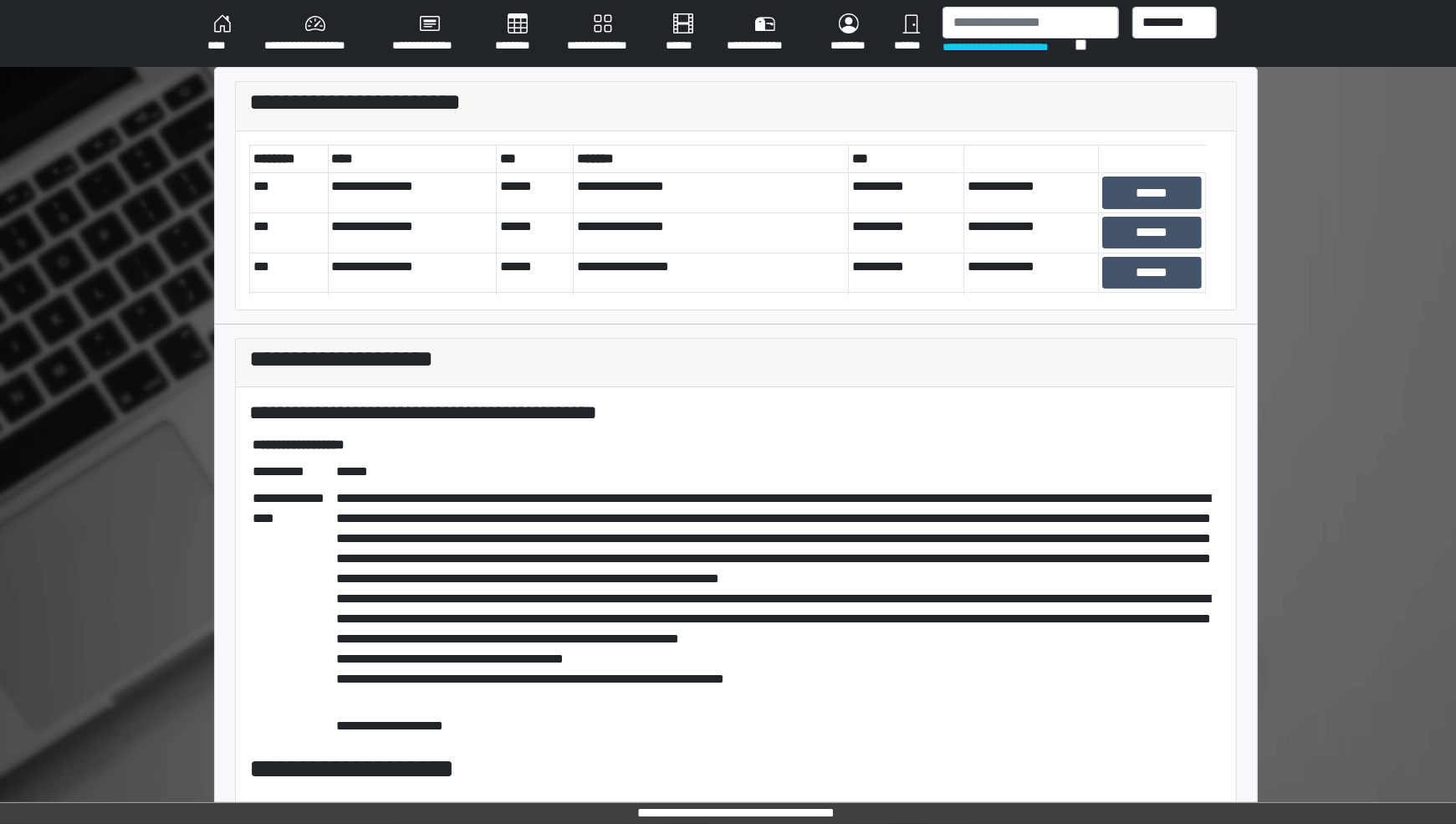 scroll, scrollTop: 0, scrollLeft: 0, axis: both 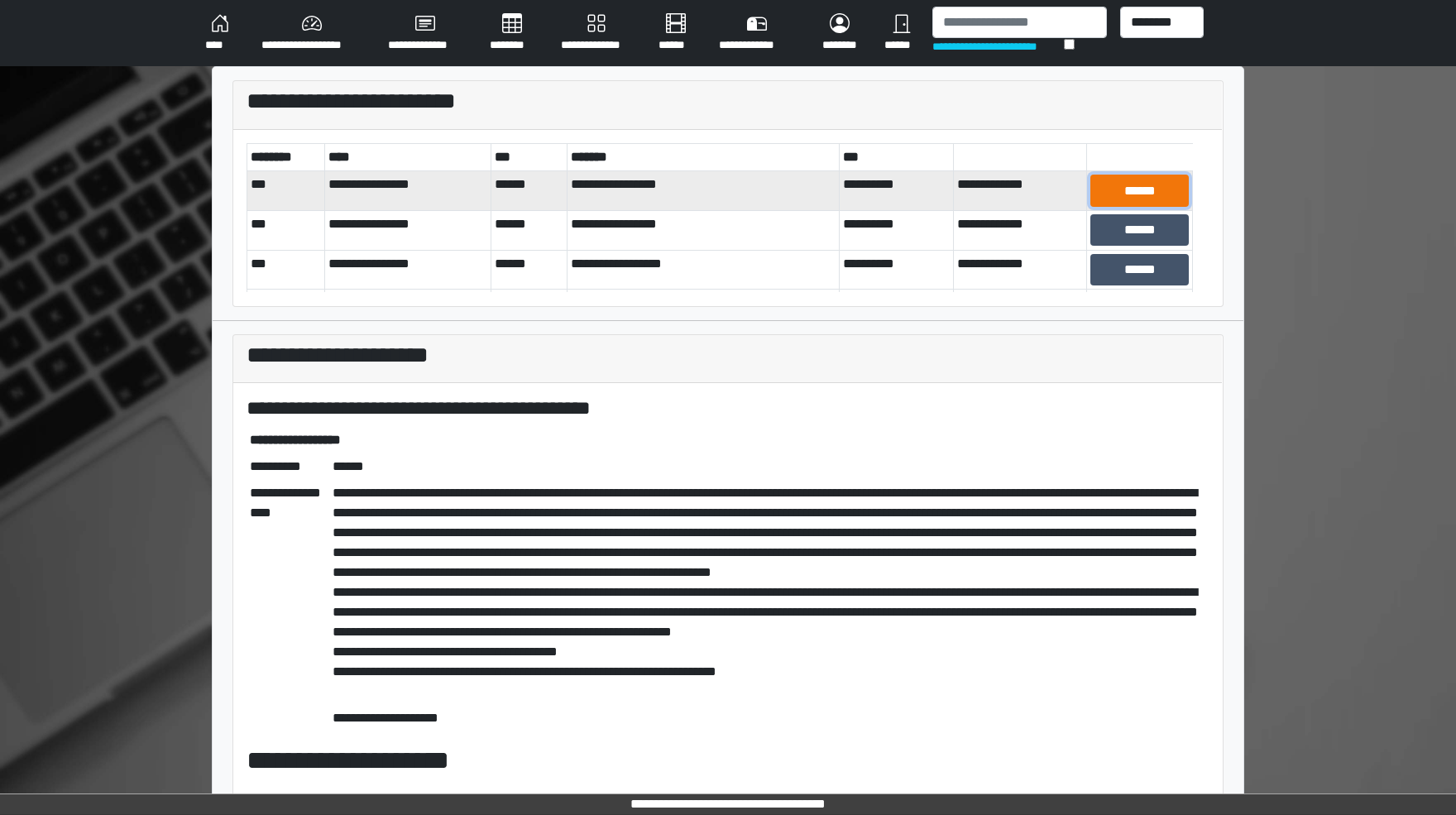 click on "******" at bounding box center (1139, 190) 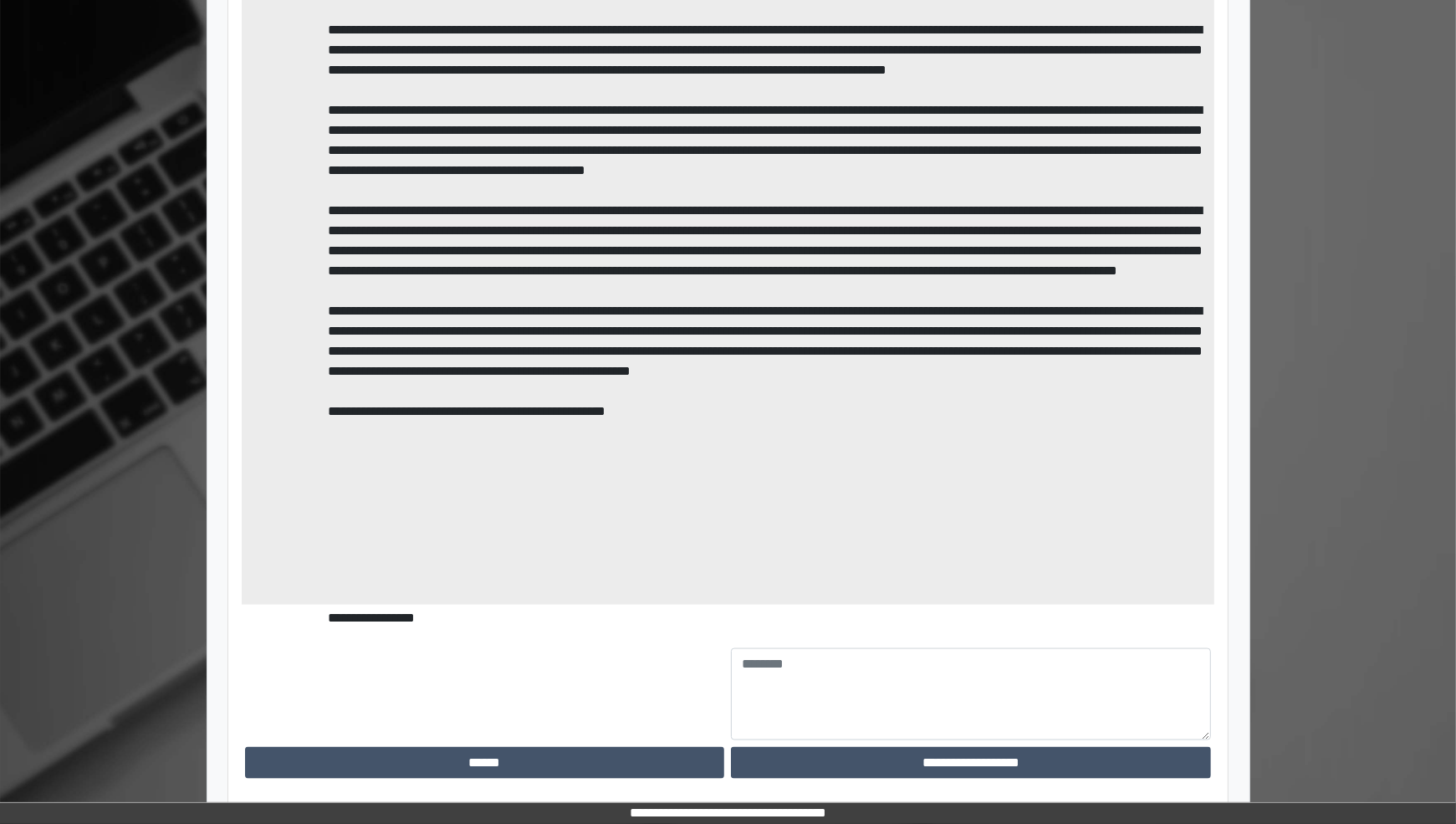 scroll, scrollTop: 1835, scrollLeft: 0, axis: vertical 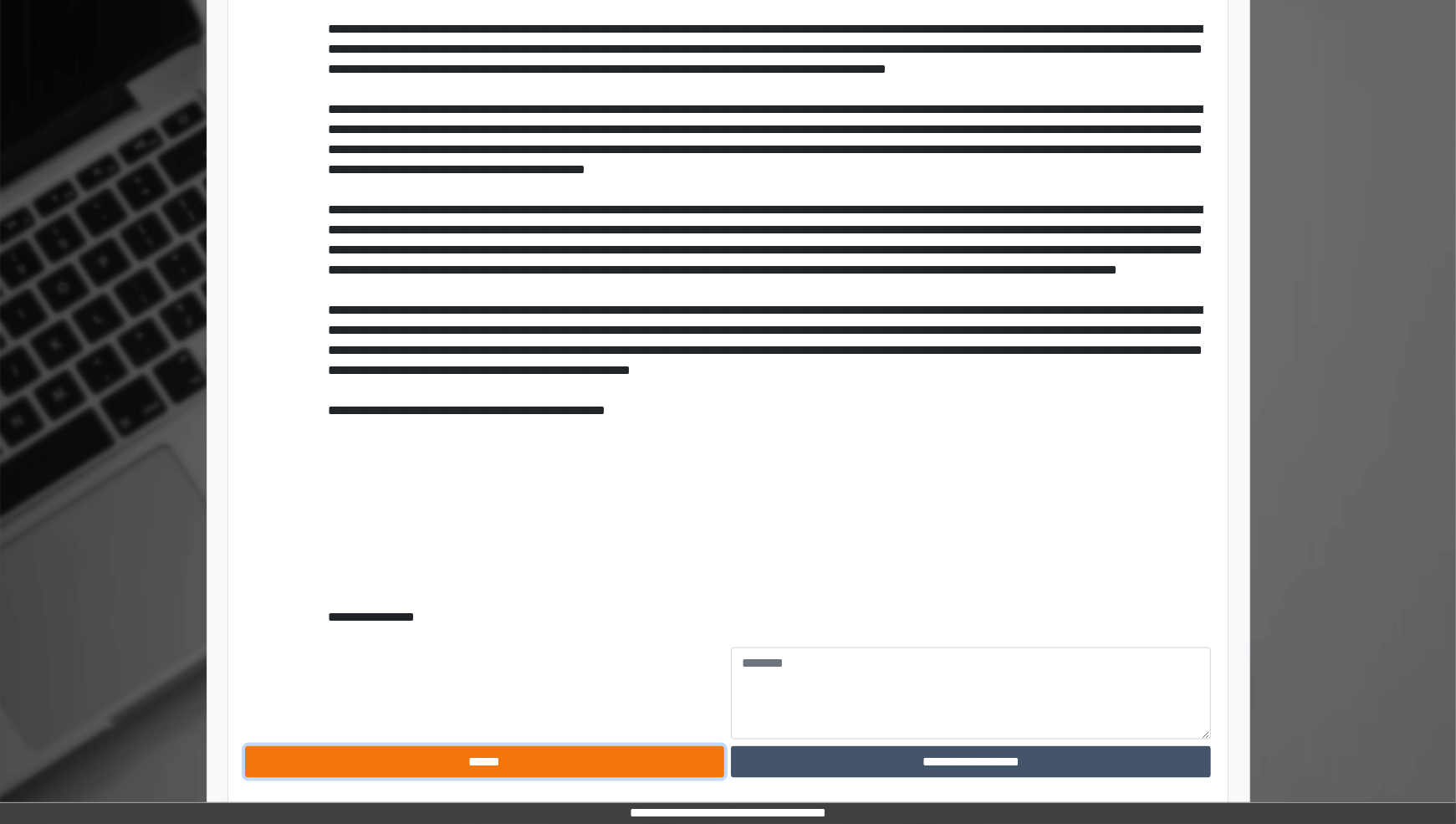 click on "******" at bounding box center (485, 762) 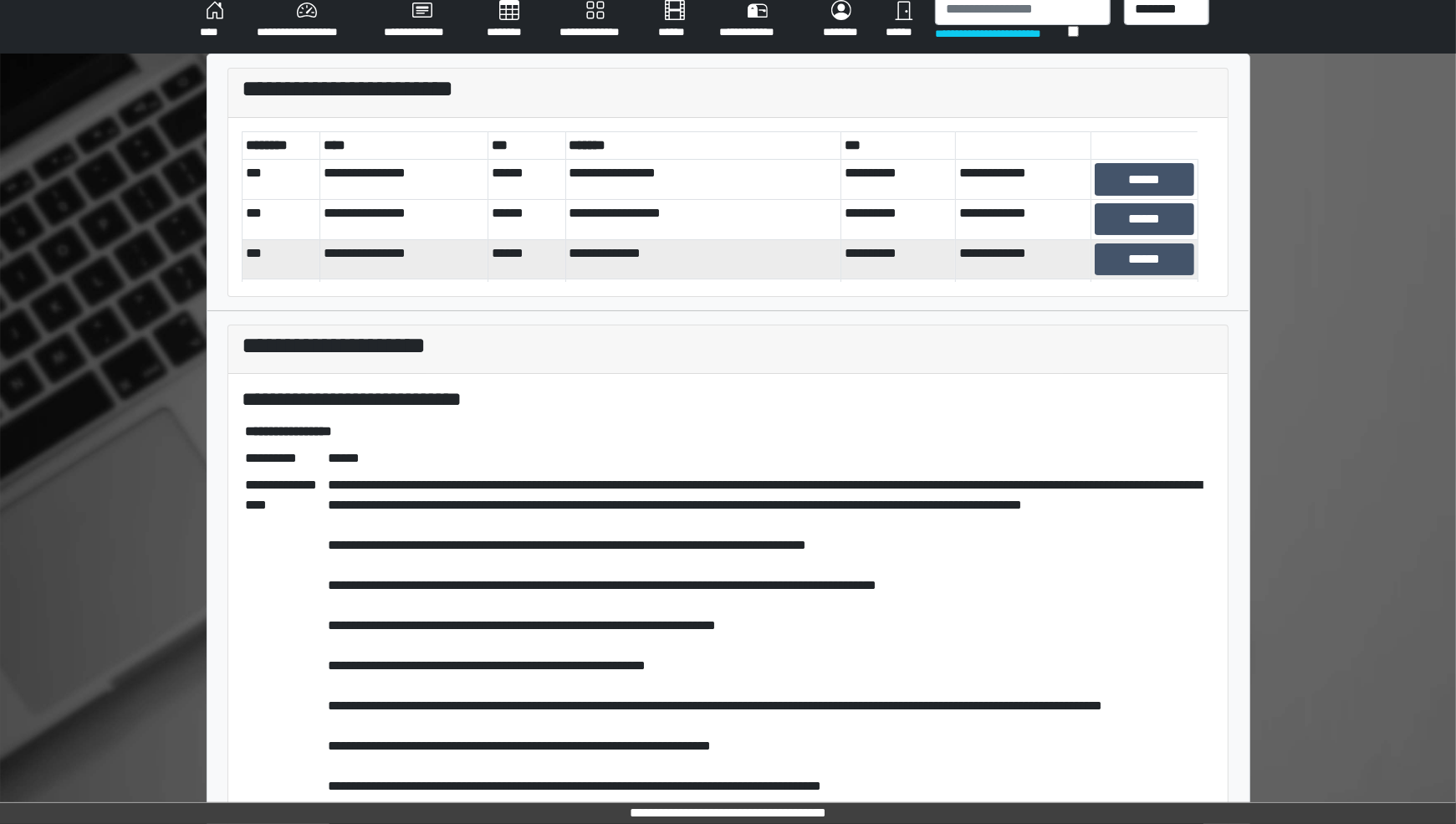 scroll, scrollTop: 0, scrollLeft: 0, axis: both 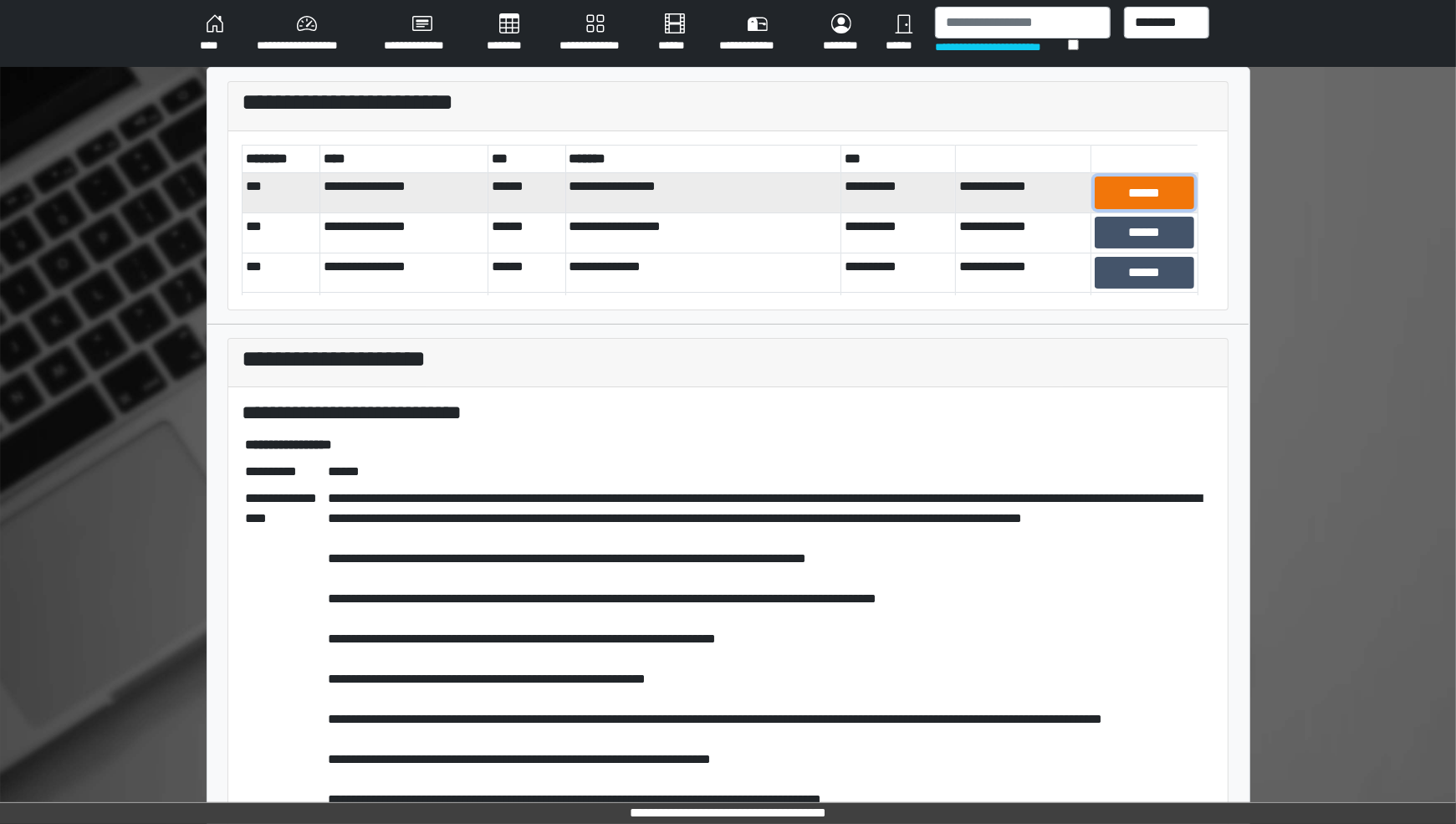 click on "******" at bounding box center [1144, 192] 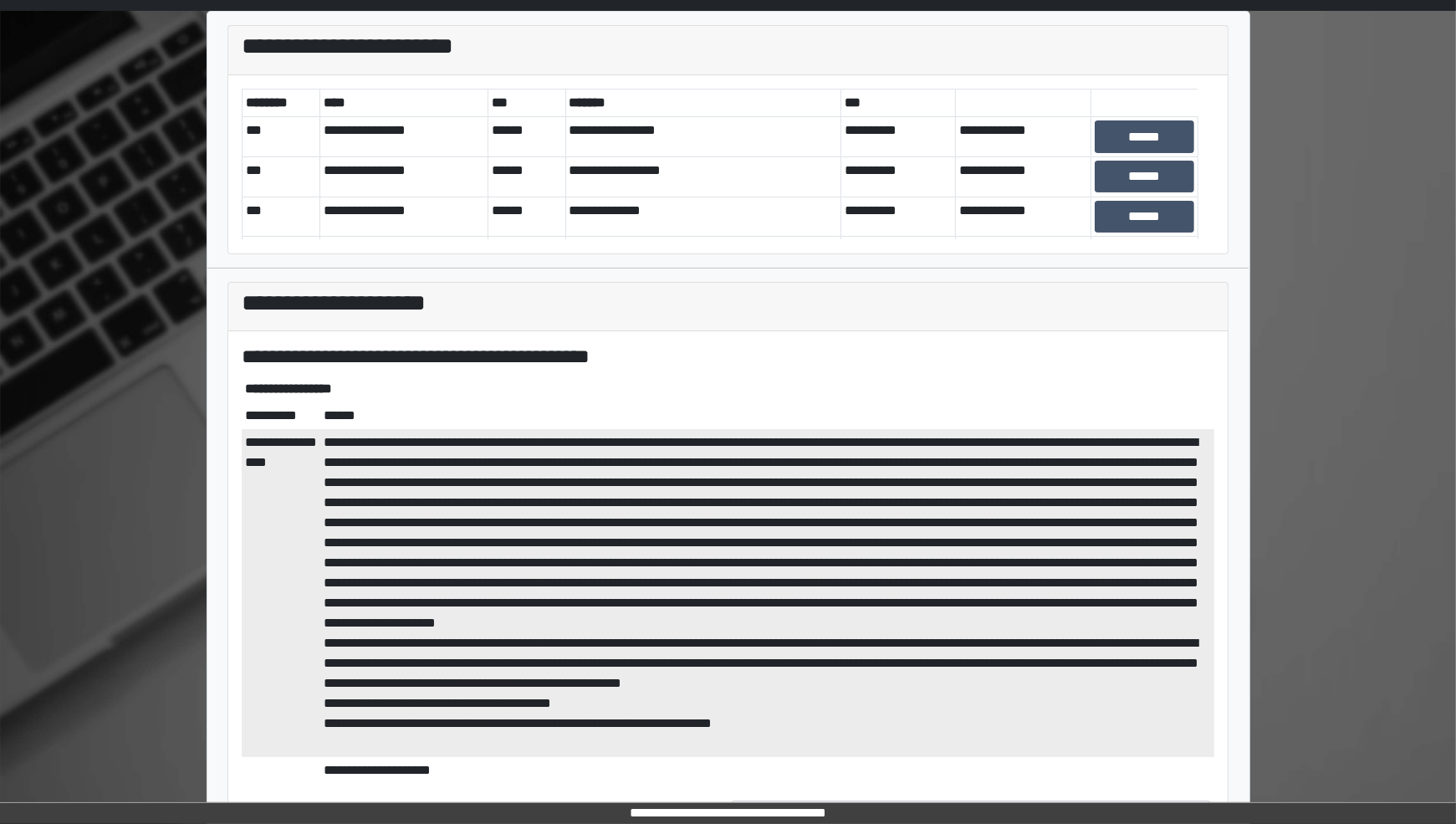 scroll, scrollTop: 209, scrollLeft: 0, axis: vertical 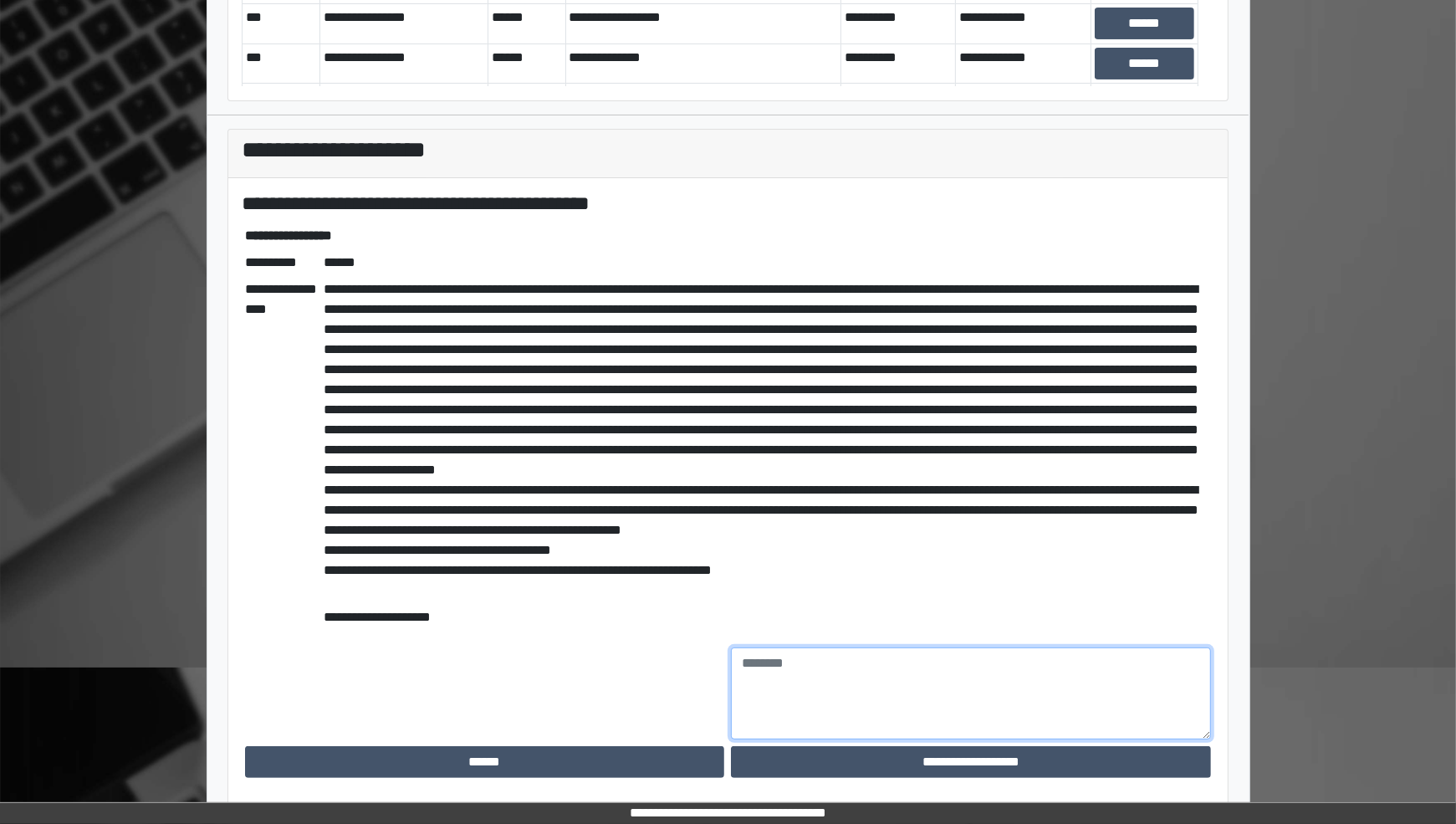 click at bounding box center [971, 693] 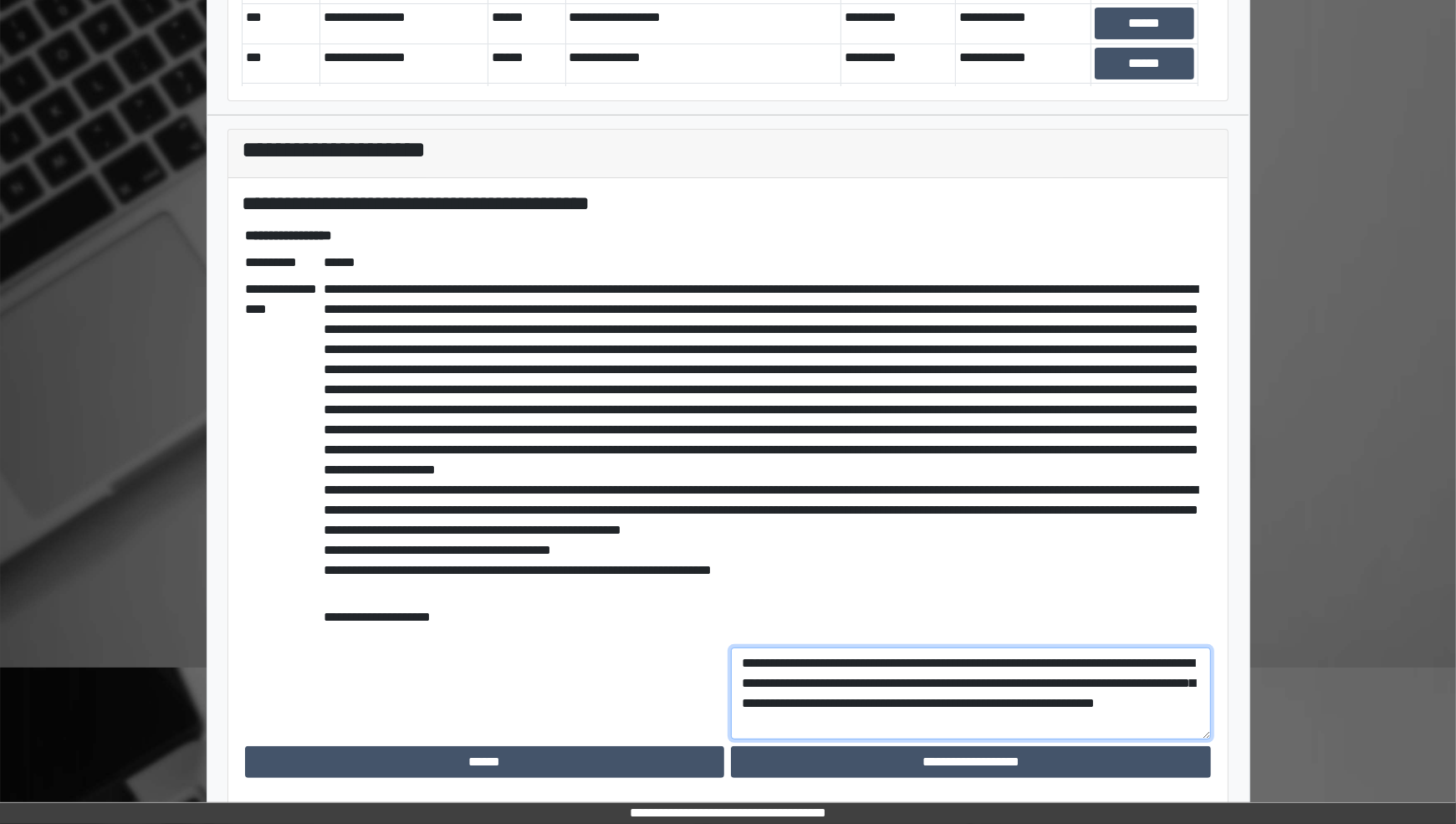 click on "**********" at bounding box center (971, 693) 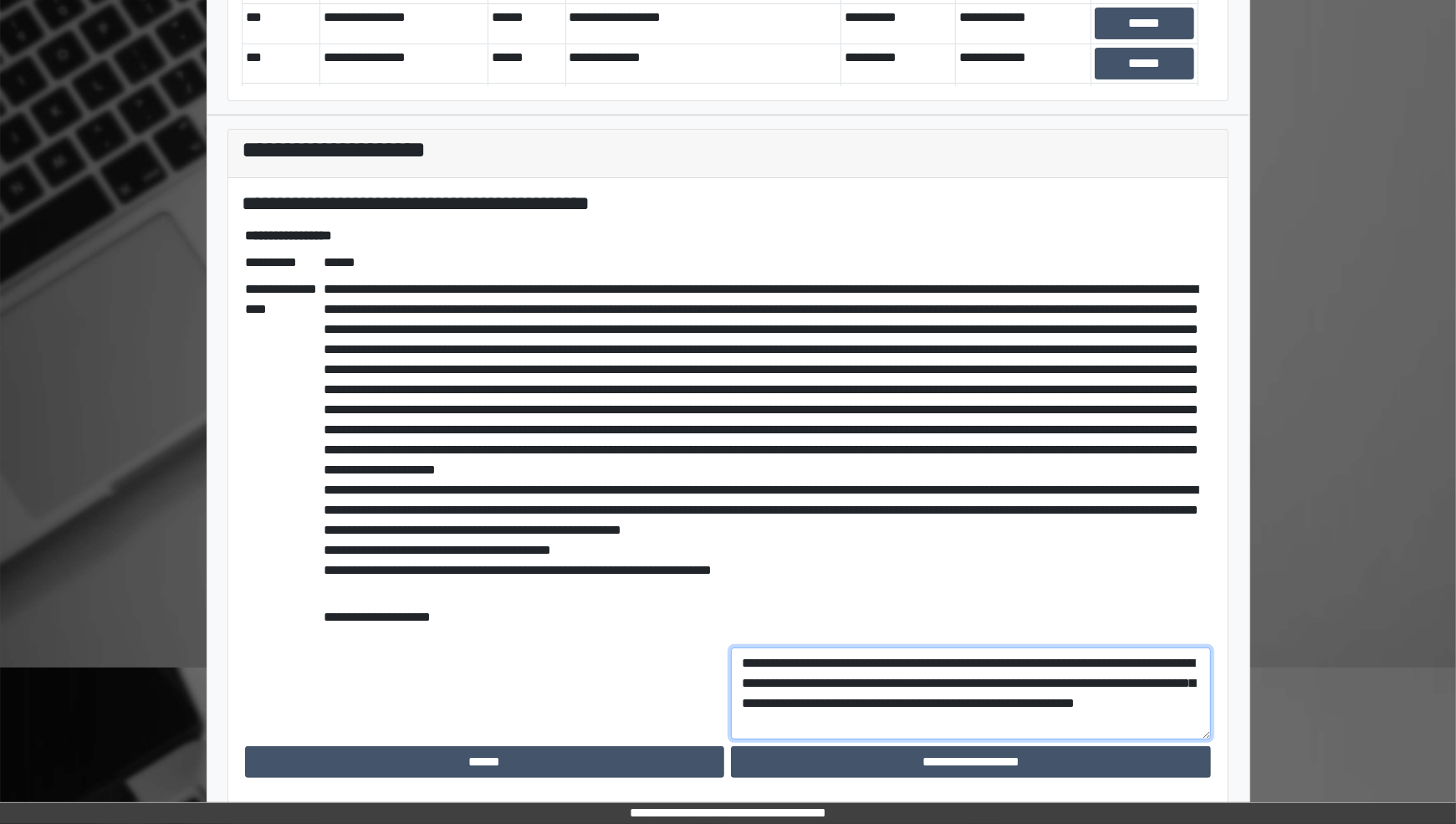 click on "**********" at bounding box center (971, 693) 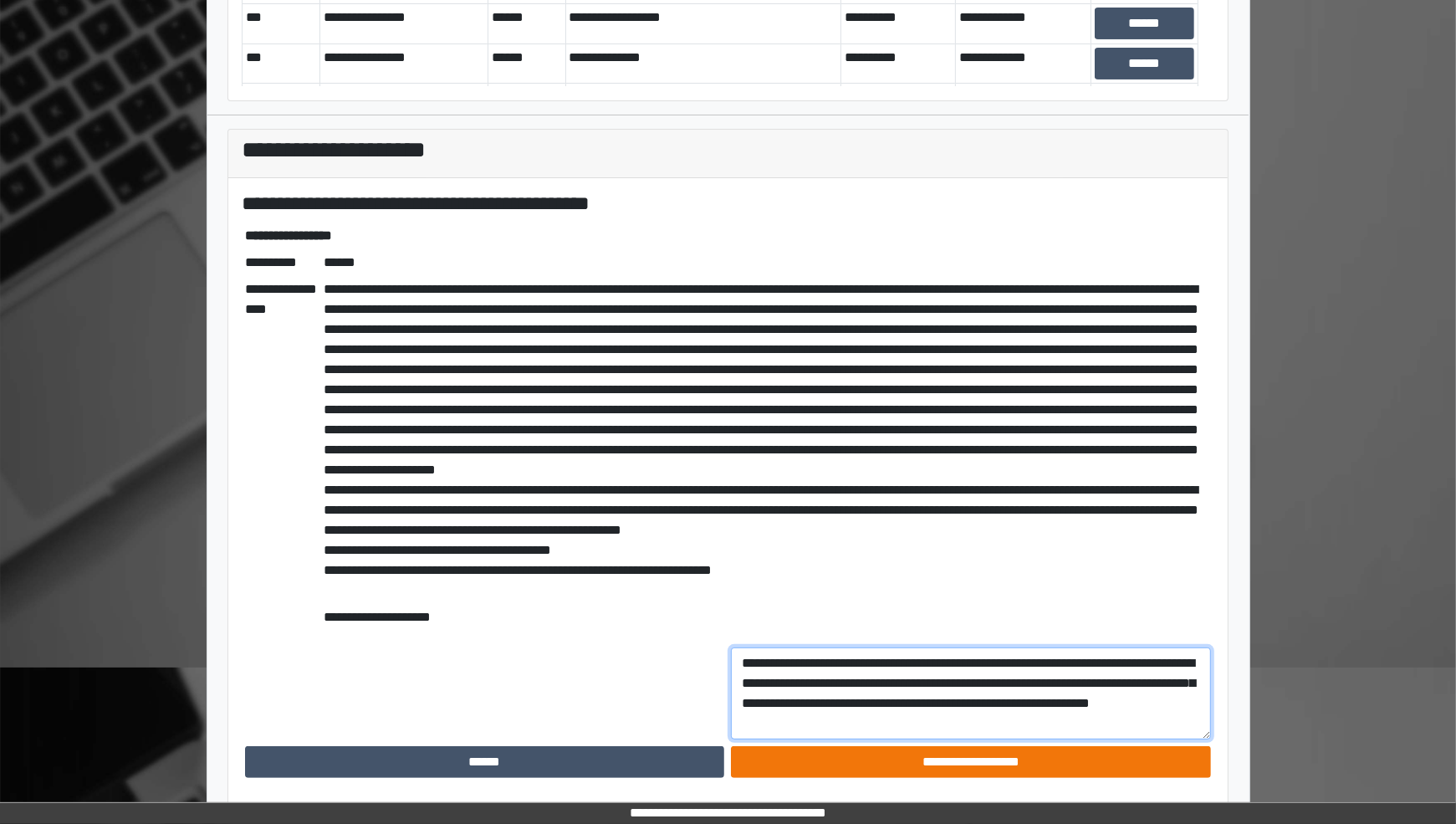 type on "**********" 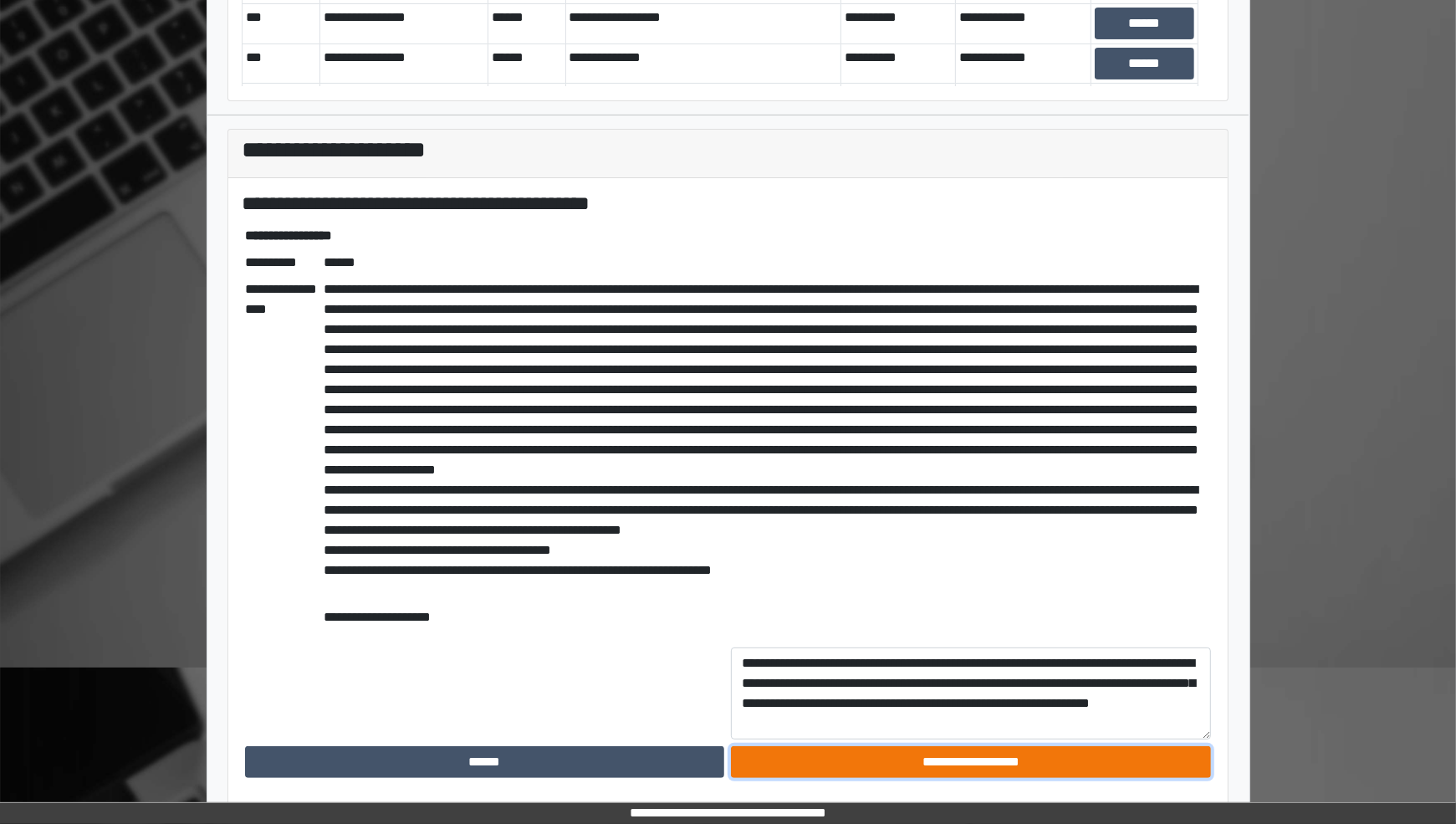 click on "**********" at bounding box center [971, 762] 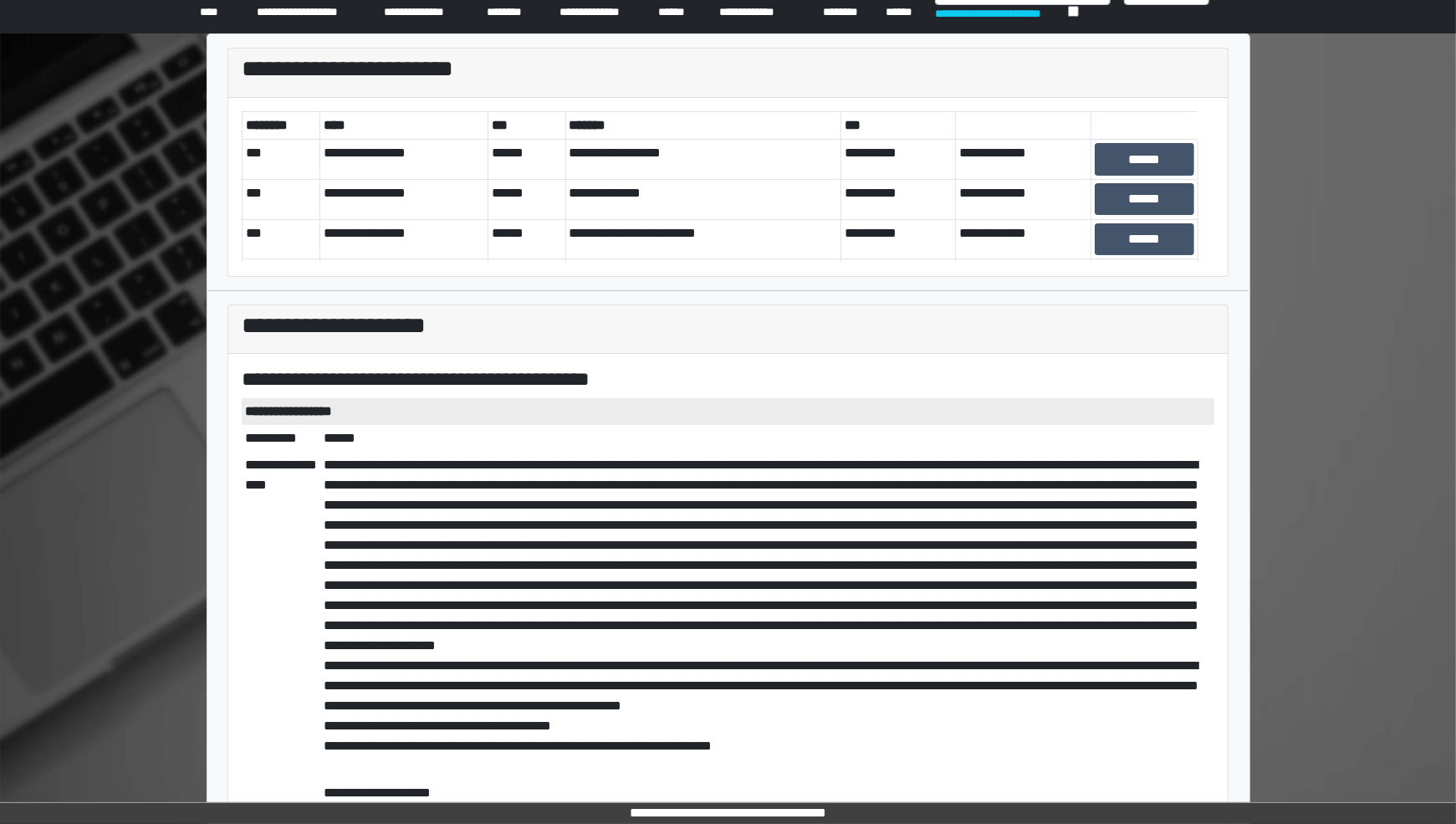 scroll, scrollTop: 0, scrollLeft: 0, axis: both 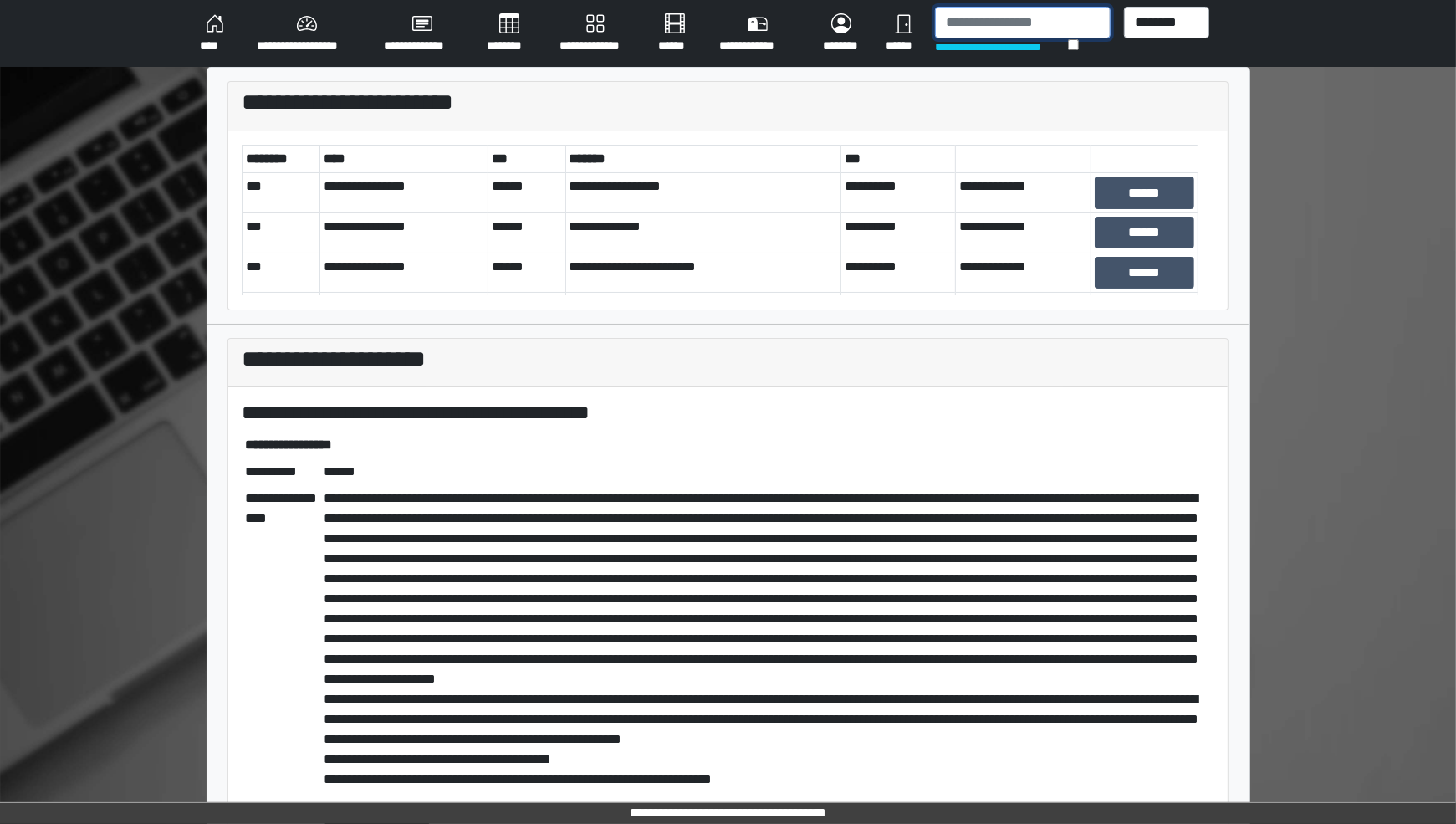 click at bounding box center [1023, 23] 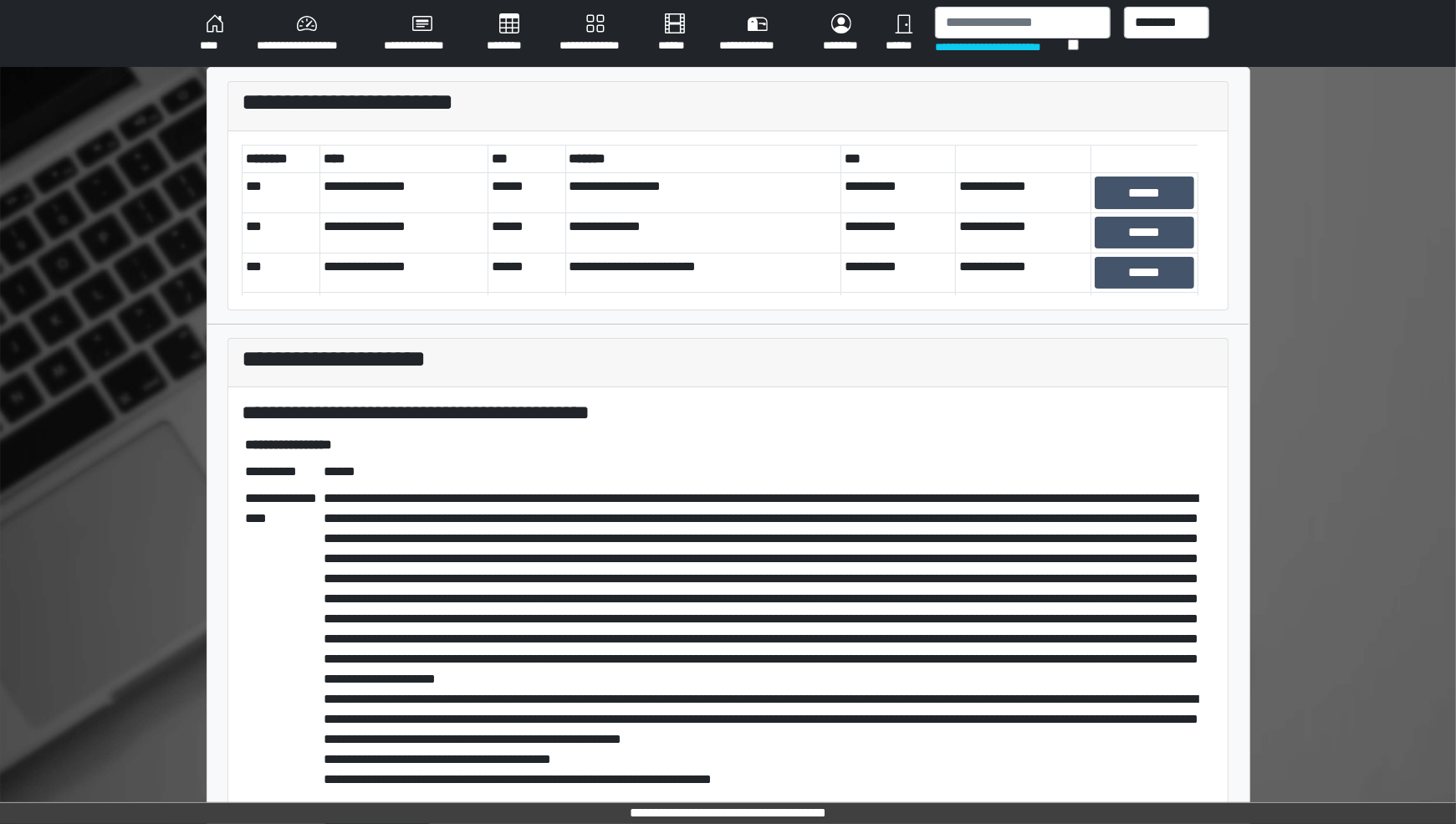 click on "**********" at bounding box center (728, 494) 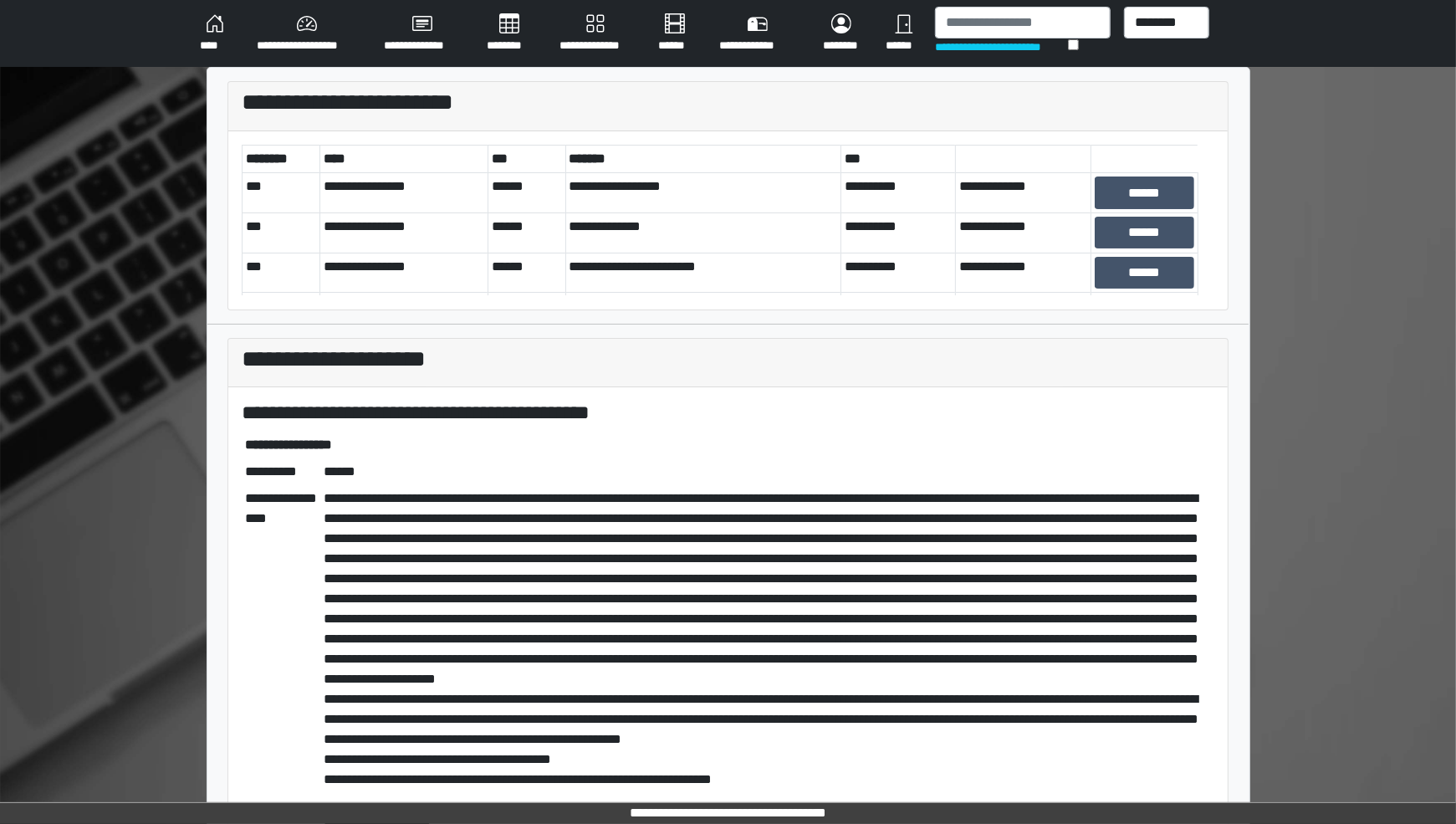 click on "**********" at bounding box center (1001, 47) 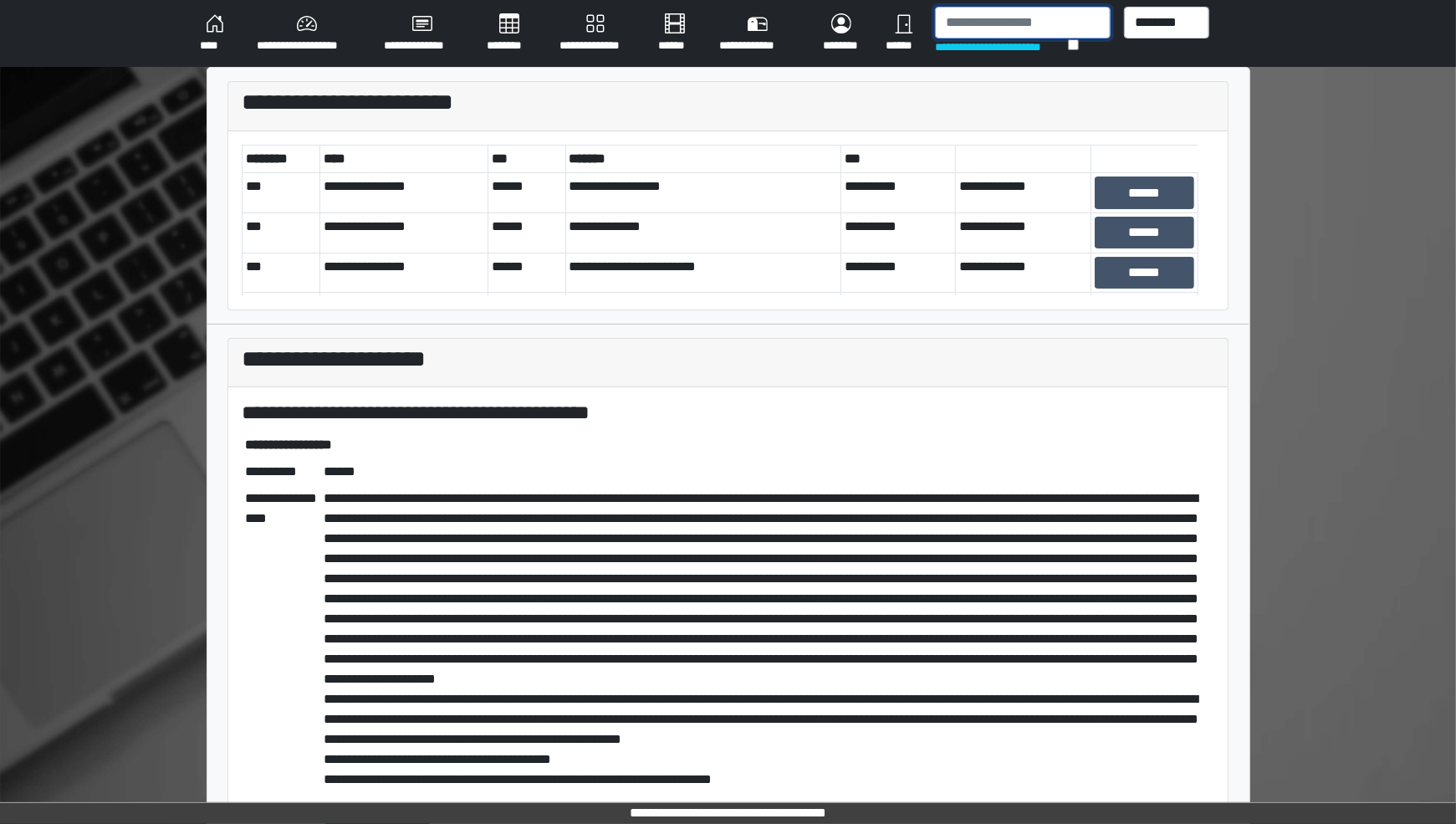 click at bounding box center [1023, 23] 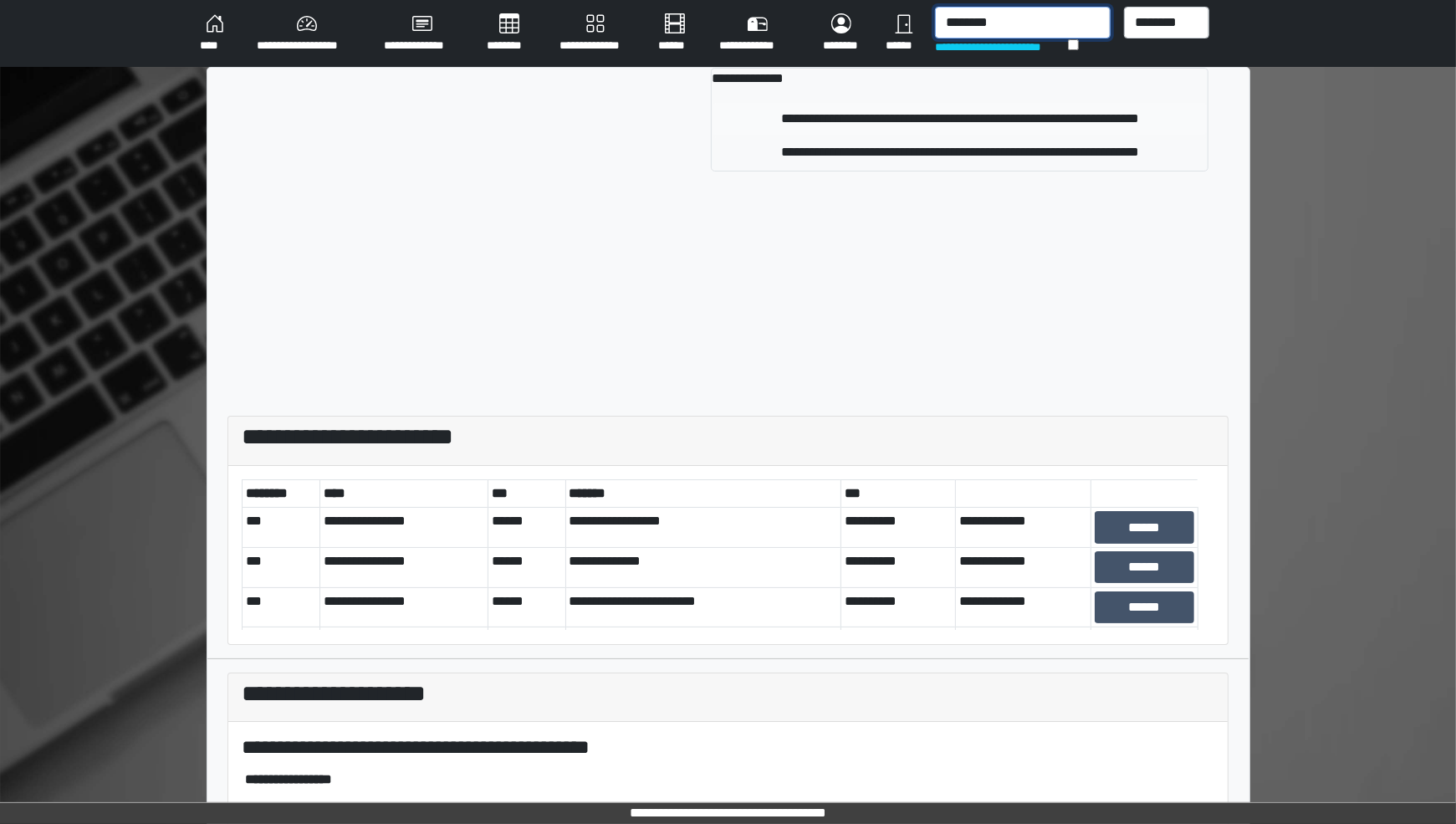 type on "********" 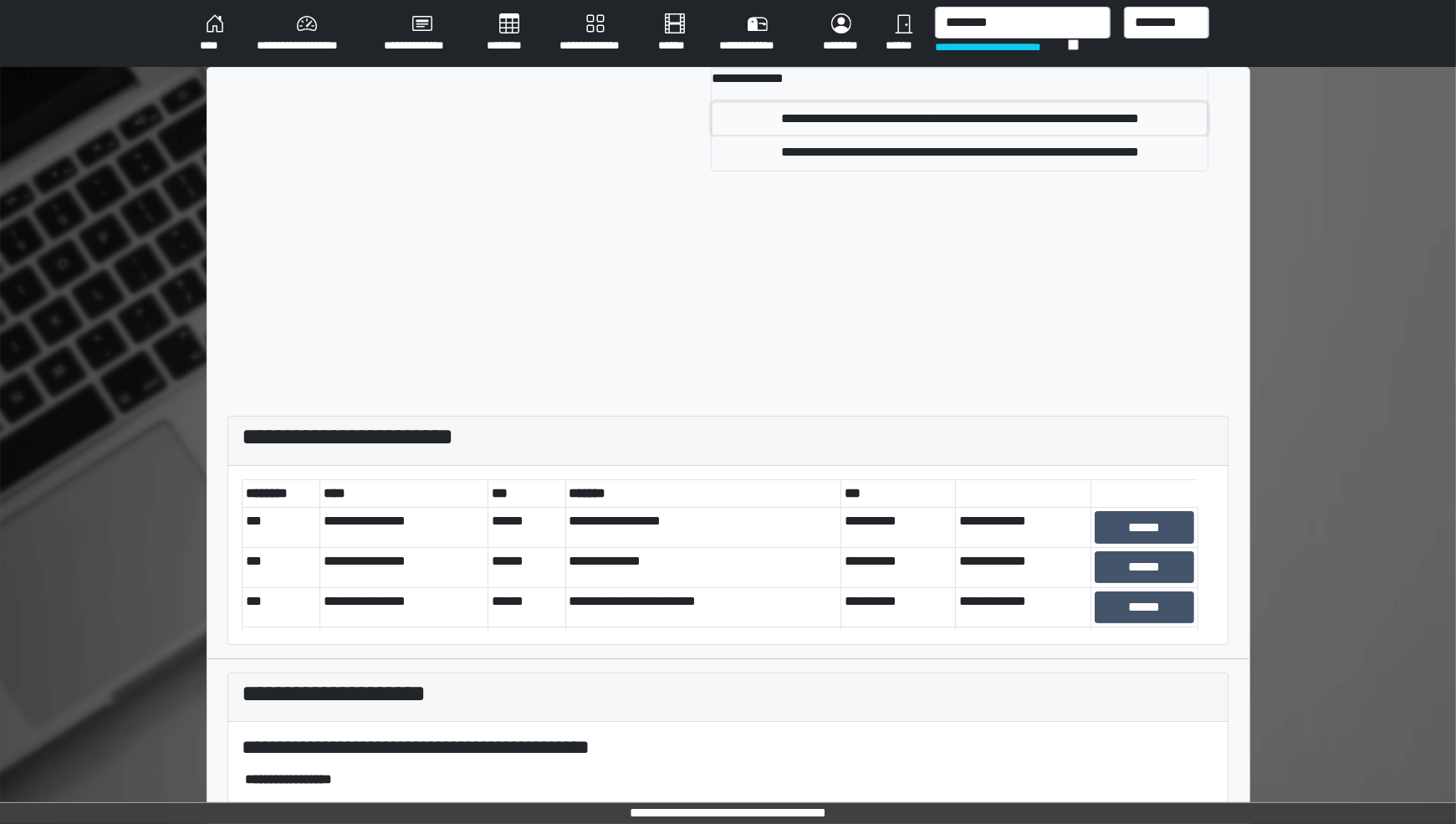 click on "**********" at bounding box center [959, 119] 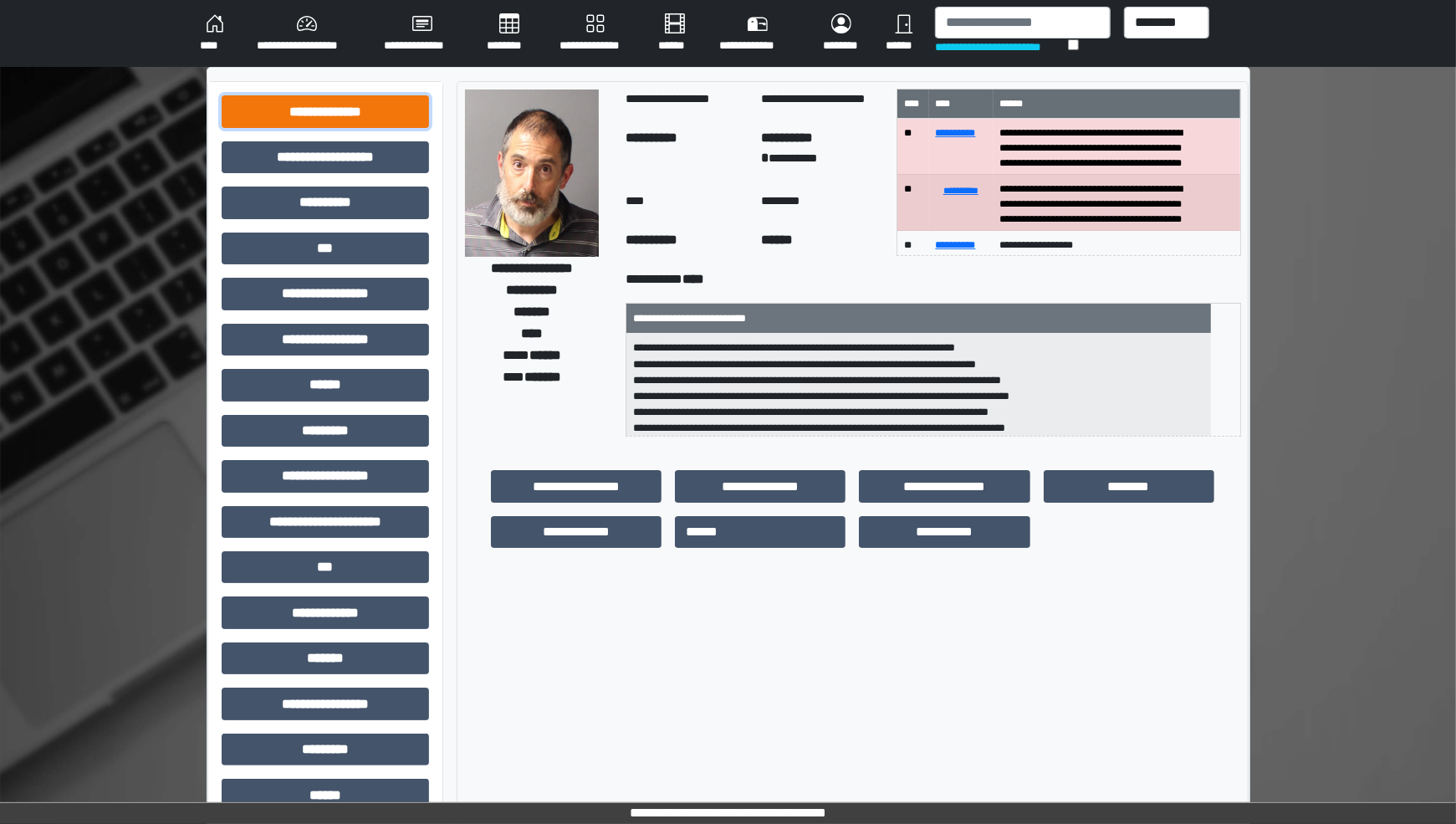 click on "**********" at bounding box center [325, 111] 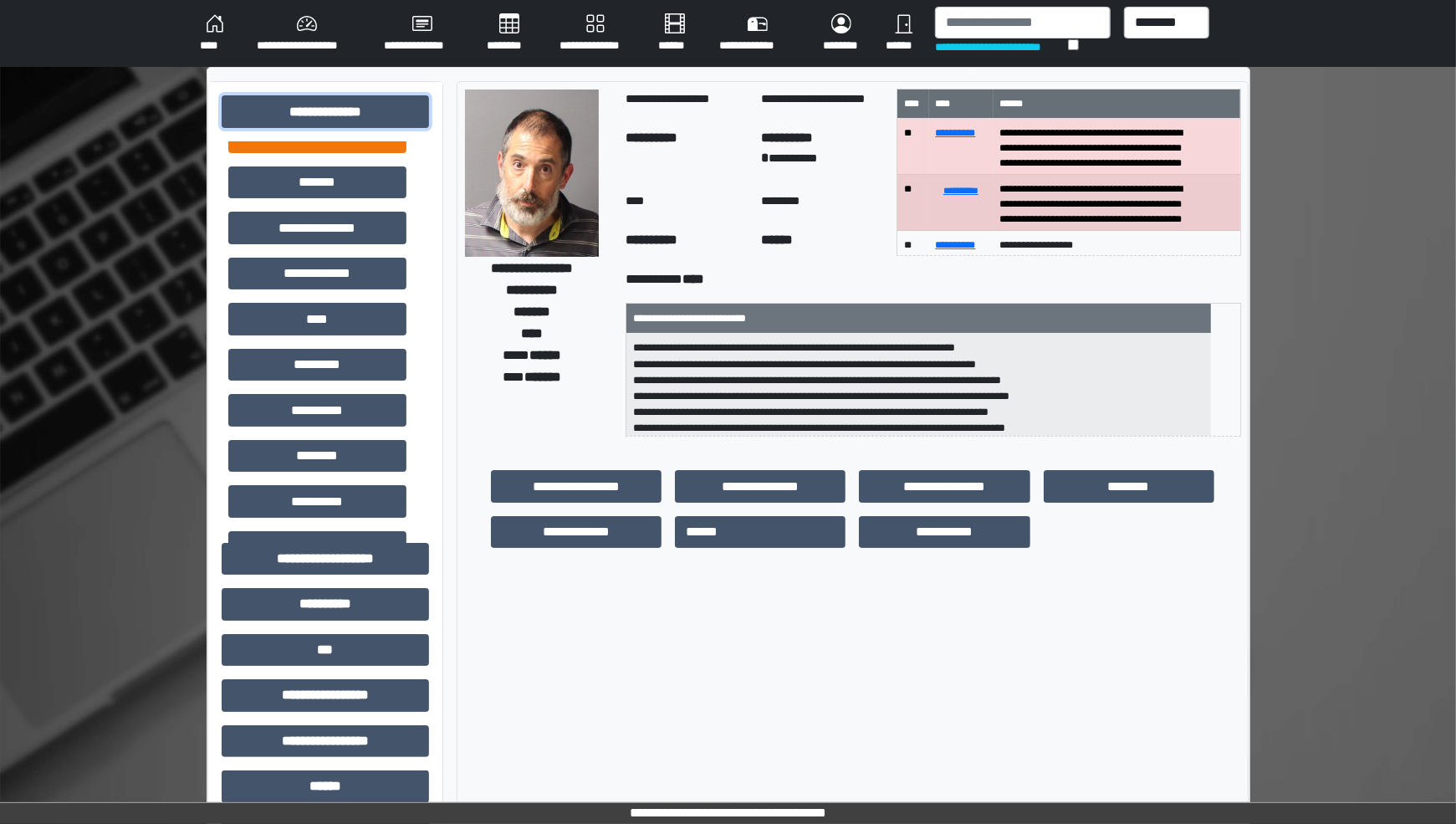 scroll, scrollTop: 418, scrollLeft: 0, axis: vertical 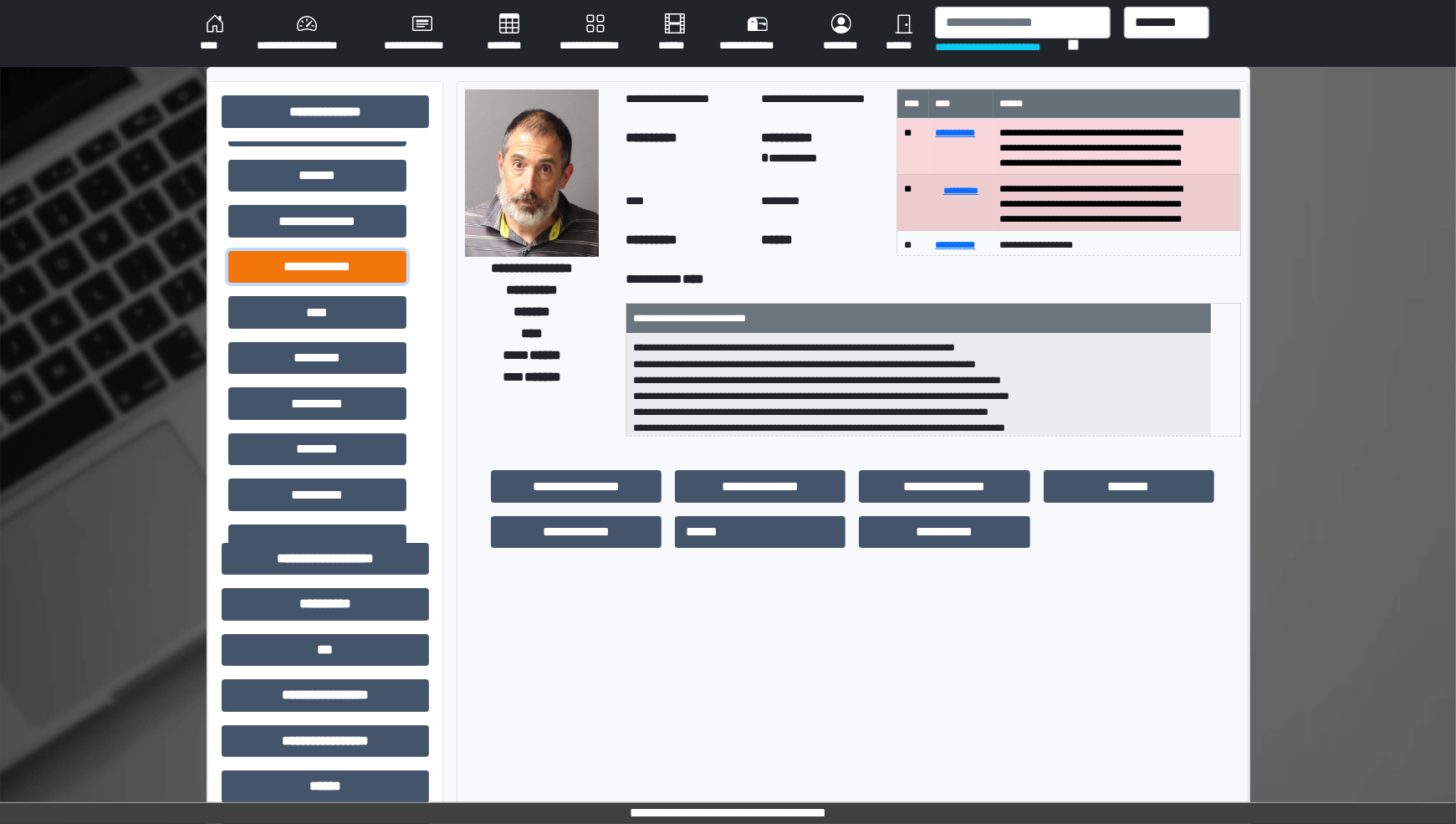 click on "**********" at bounding box center [317, 267] 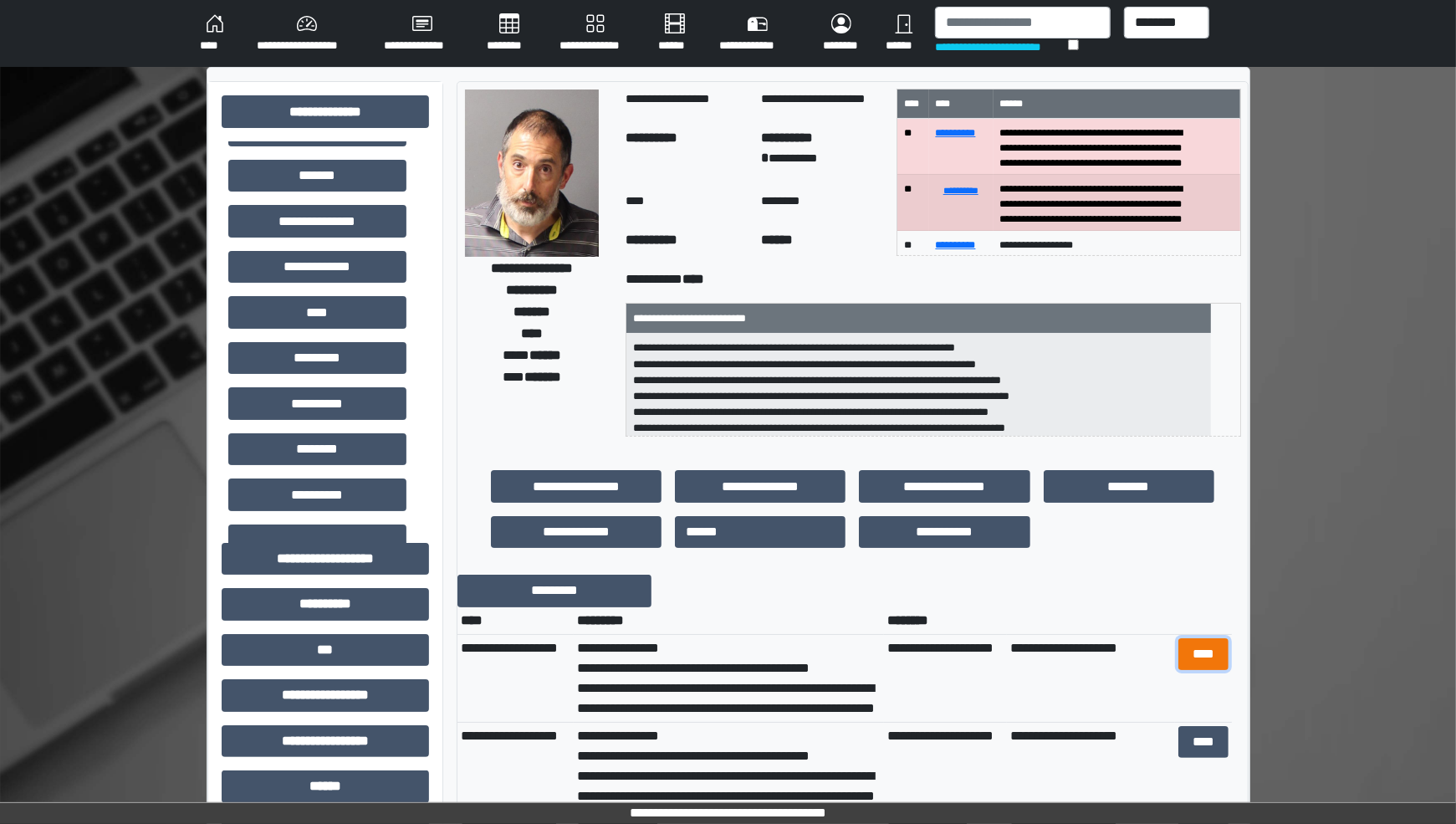 click on "****" at bounding box center (1203, 654) 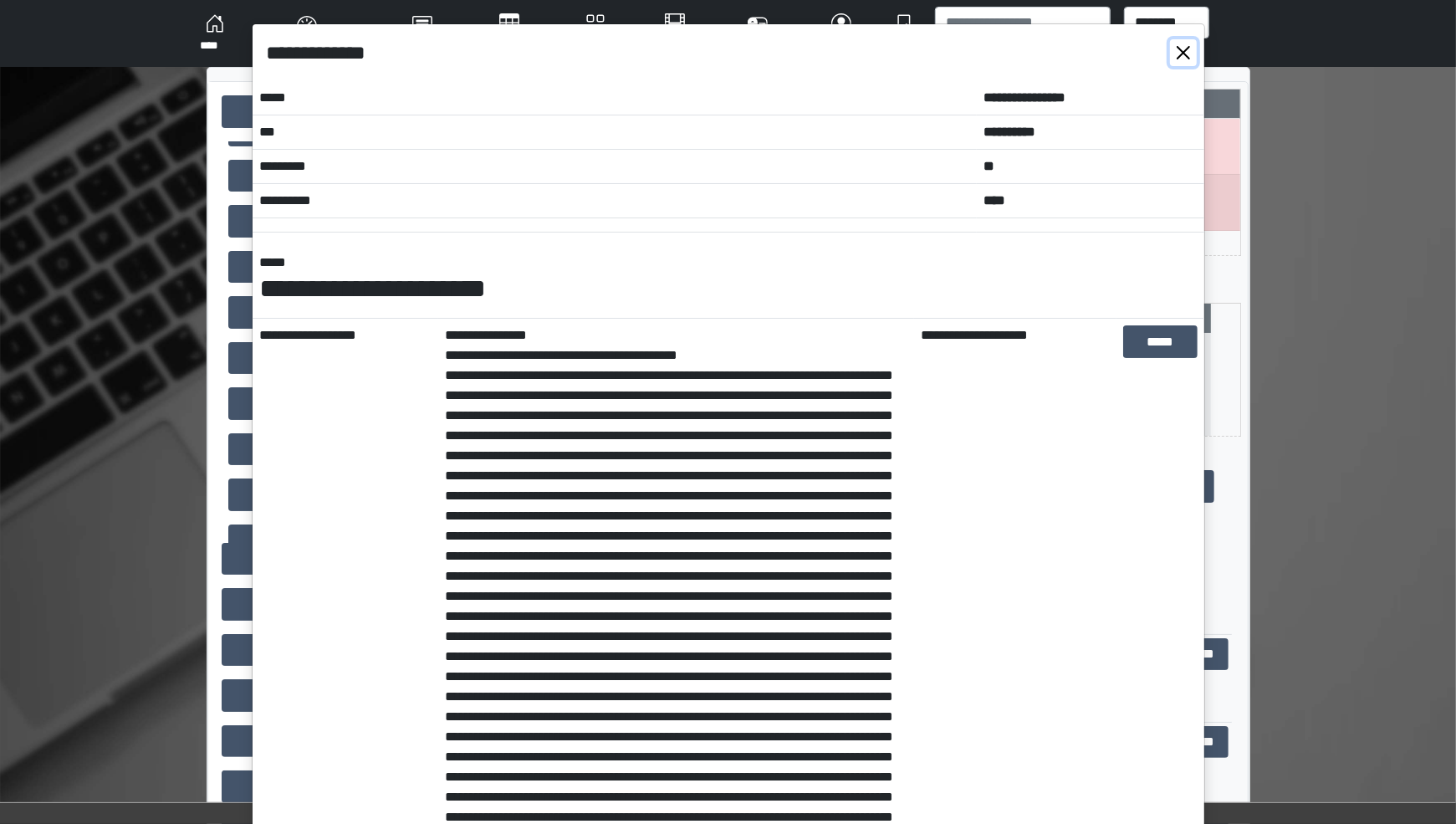 click at bounding box center [1183, 53] 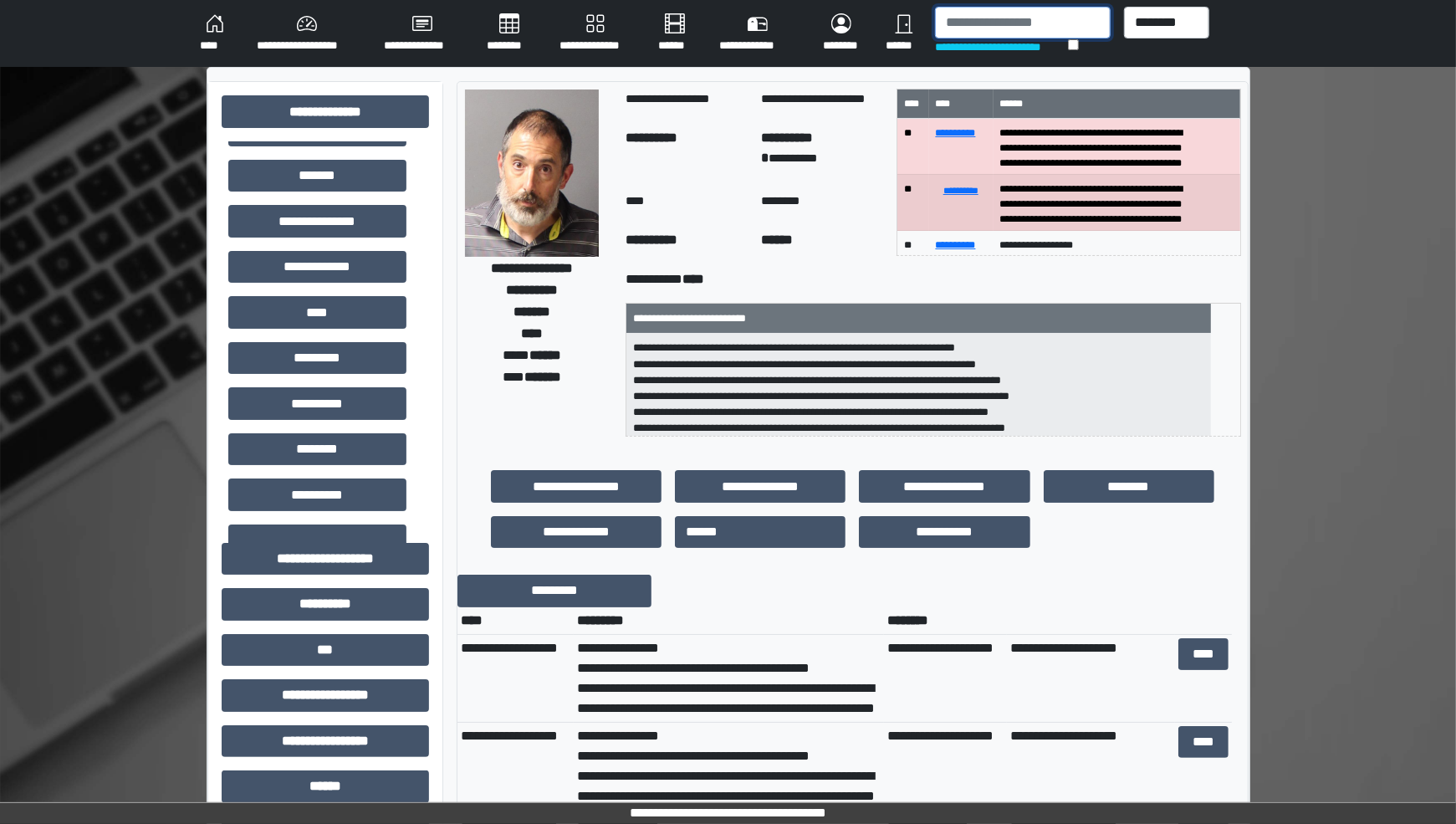 click at bounding box center [1023, 23] 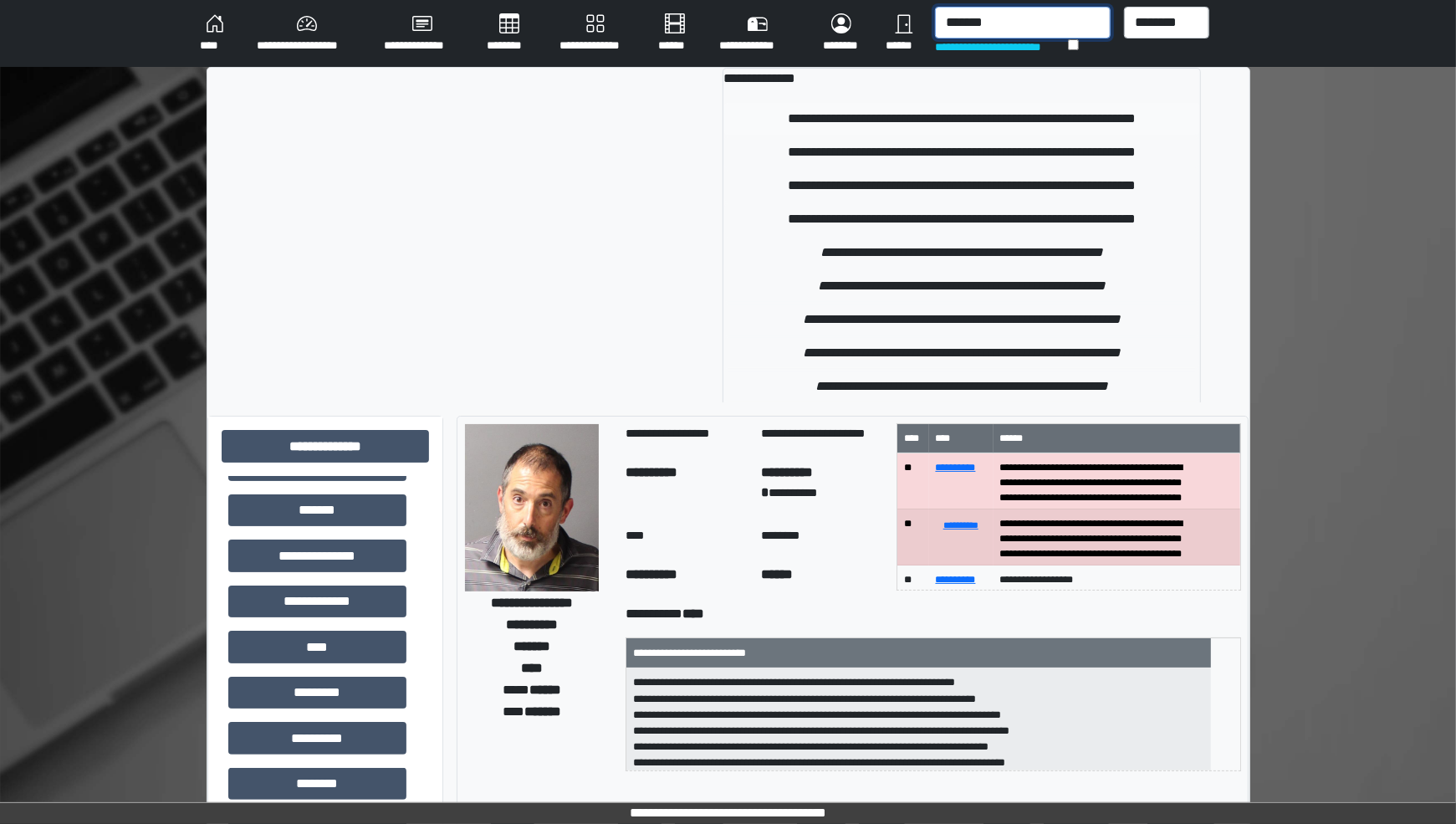 type on "*******" 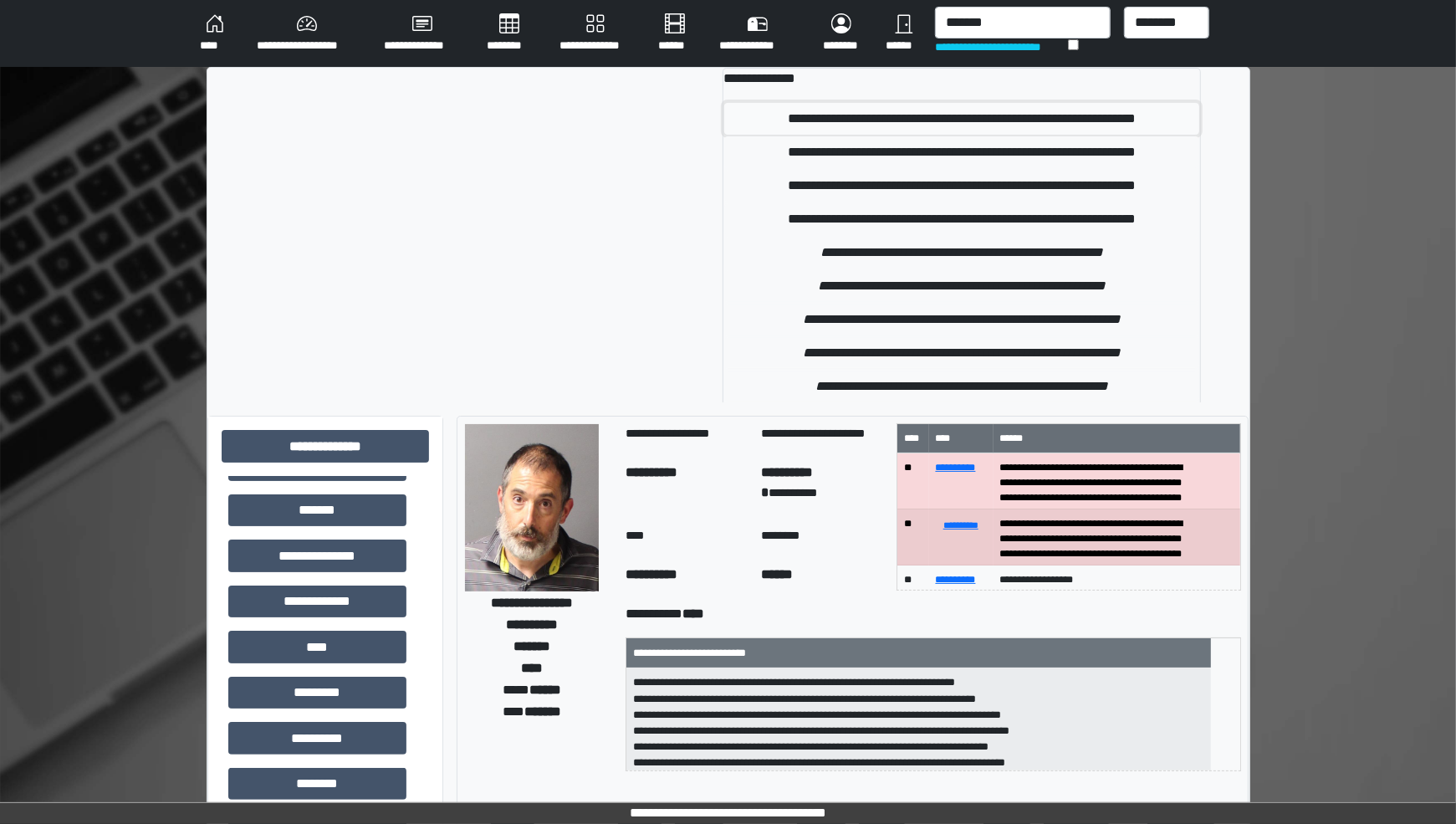 click on "**********" at bounding box center (961, 119) 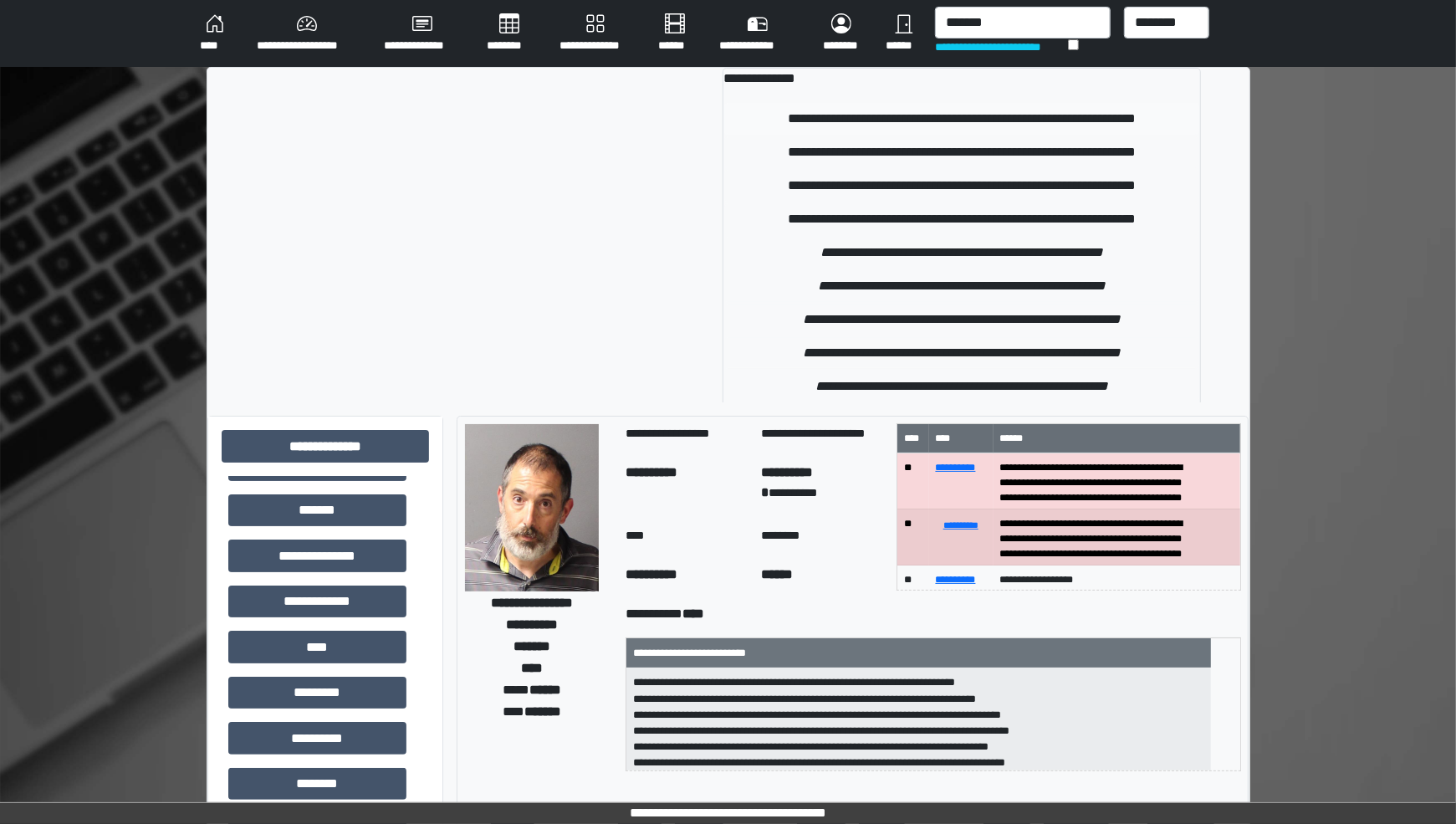 type 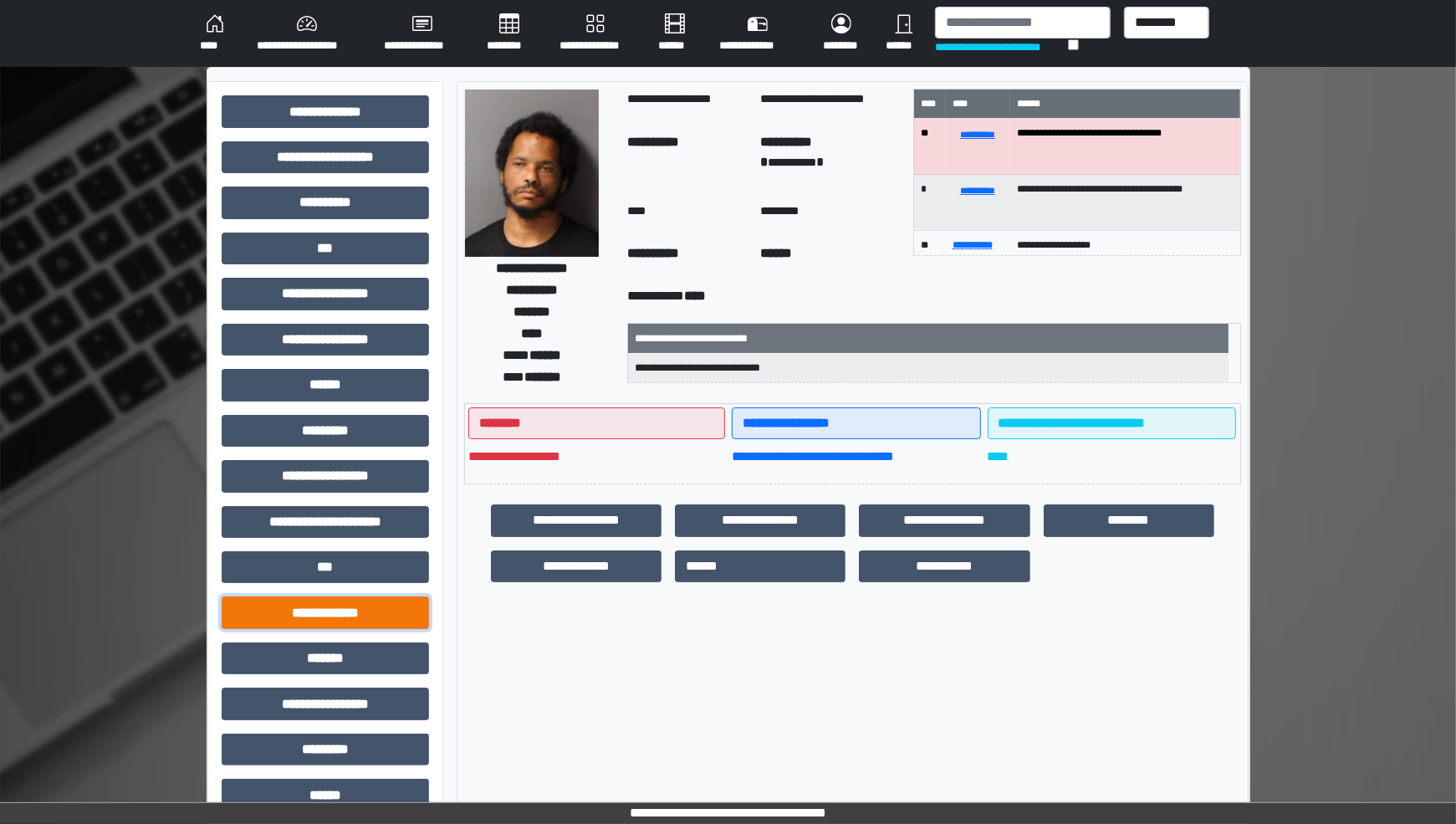click on "**********" at bounding box center [325, 612] 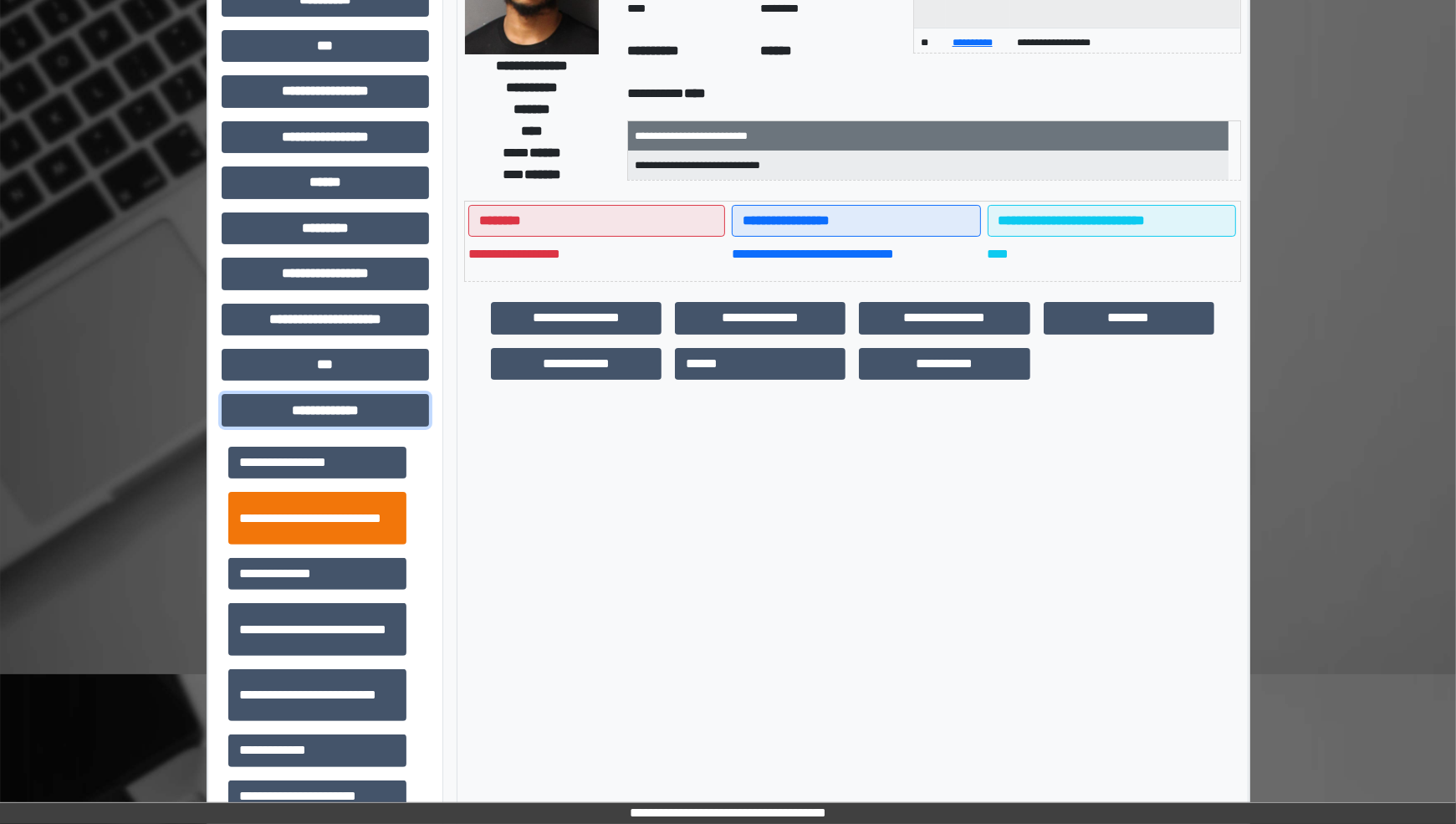 scroll, scrollTop: 209, scrollLeft: 0, axis: vertical 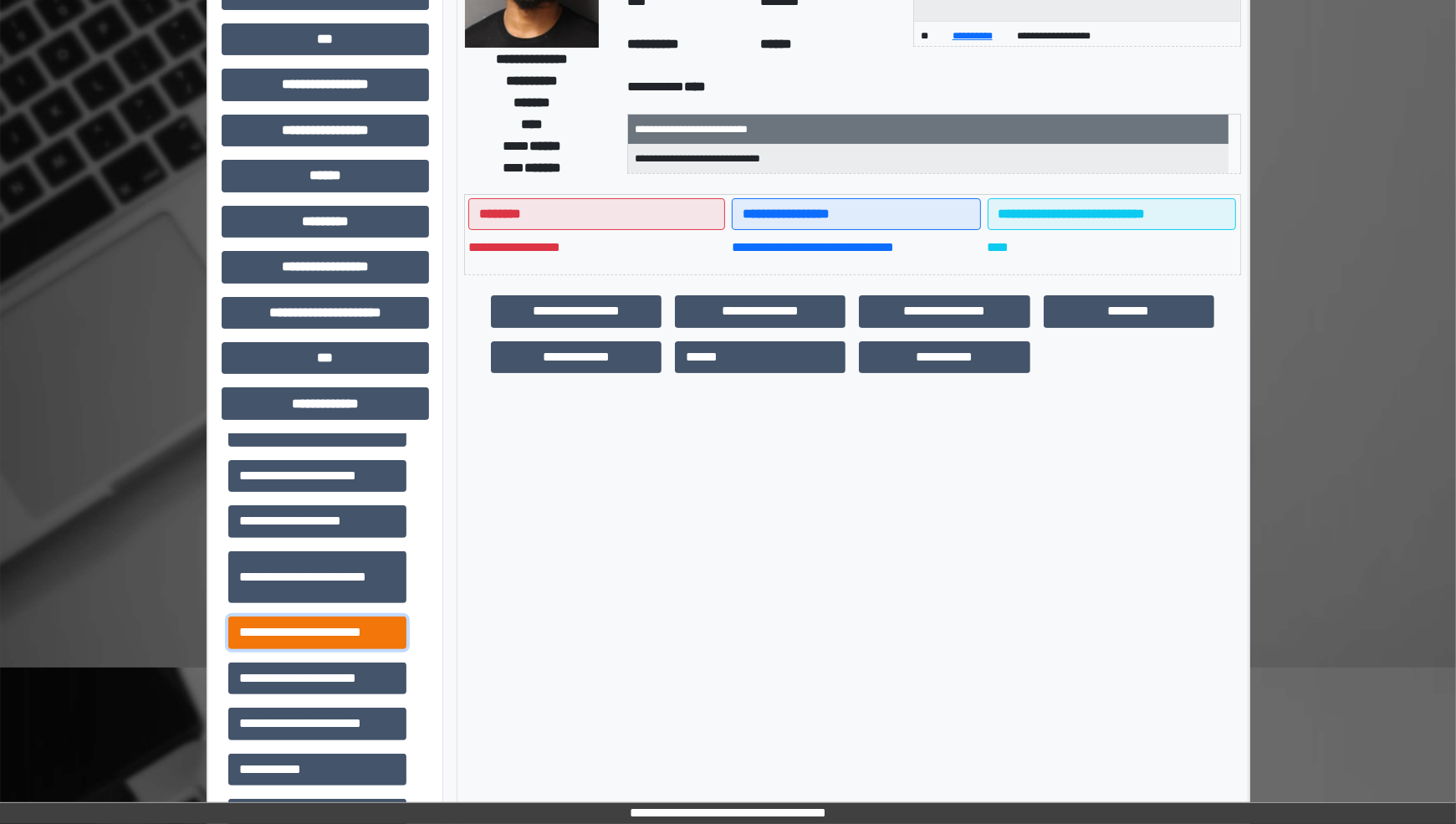 click on "**********" at bounding box center (317, 632) 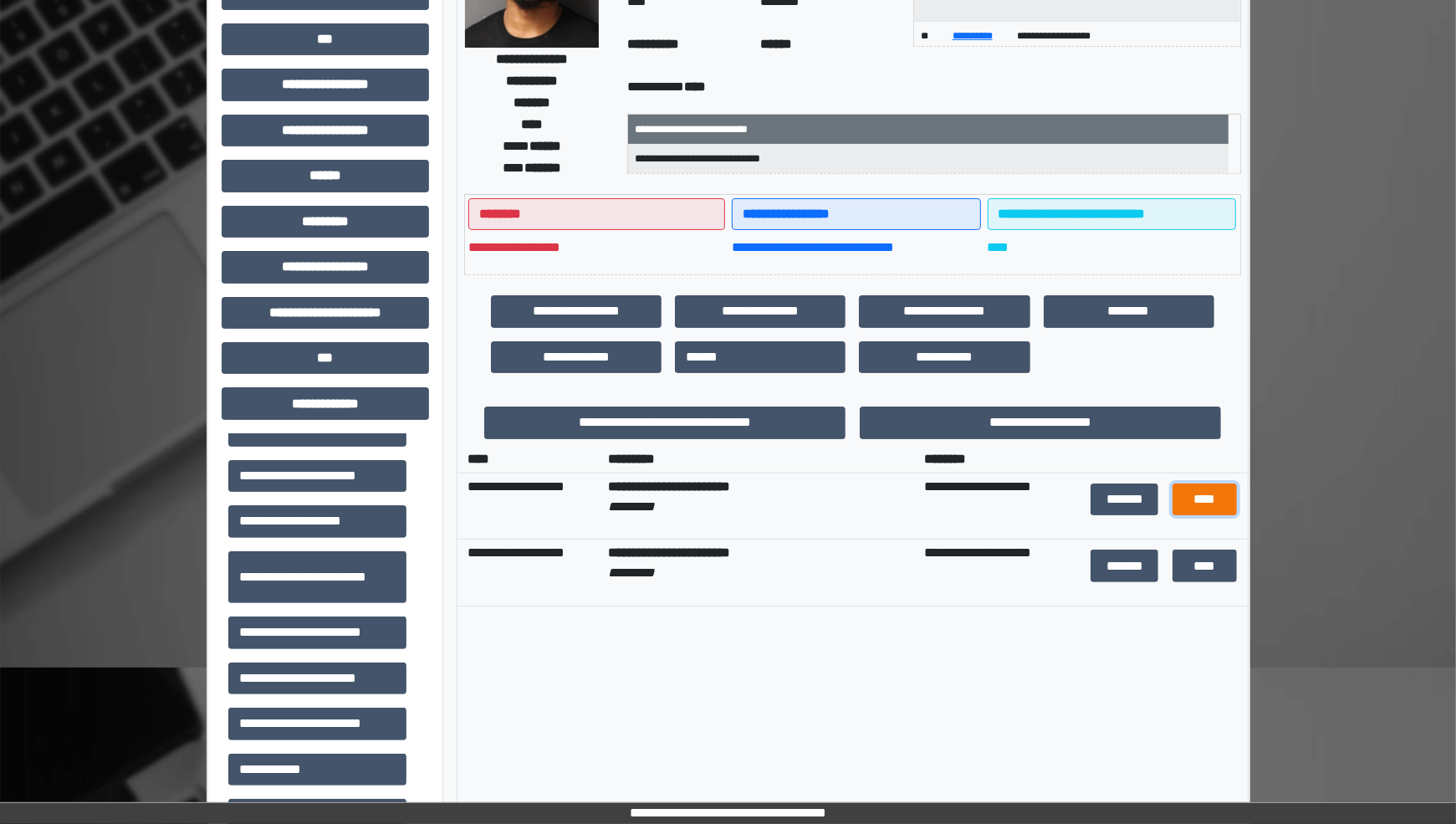 click on "****" at bounding box center (1205, 499) 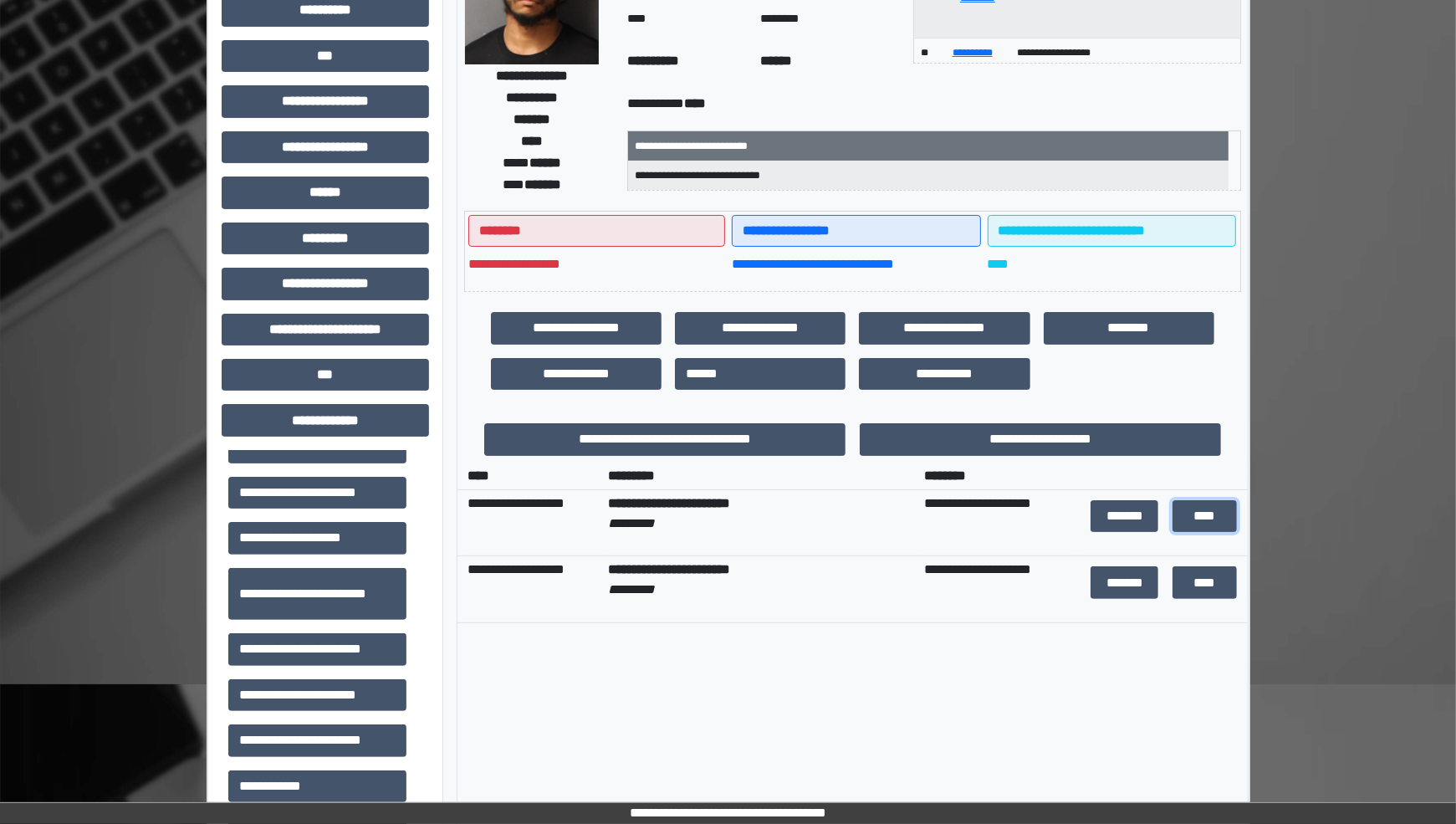 scroll, scrollTop: 0, scrollLeft: 0, axis: both 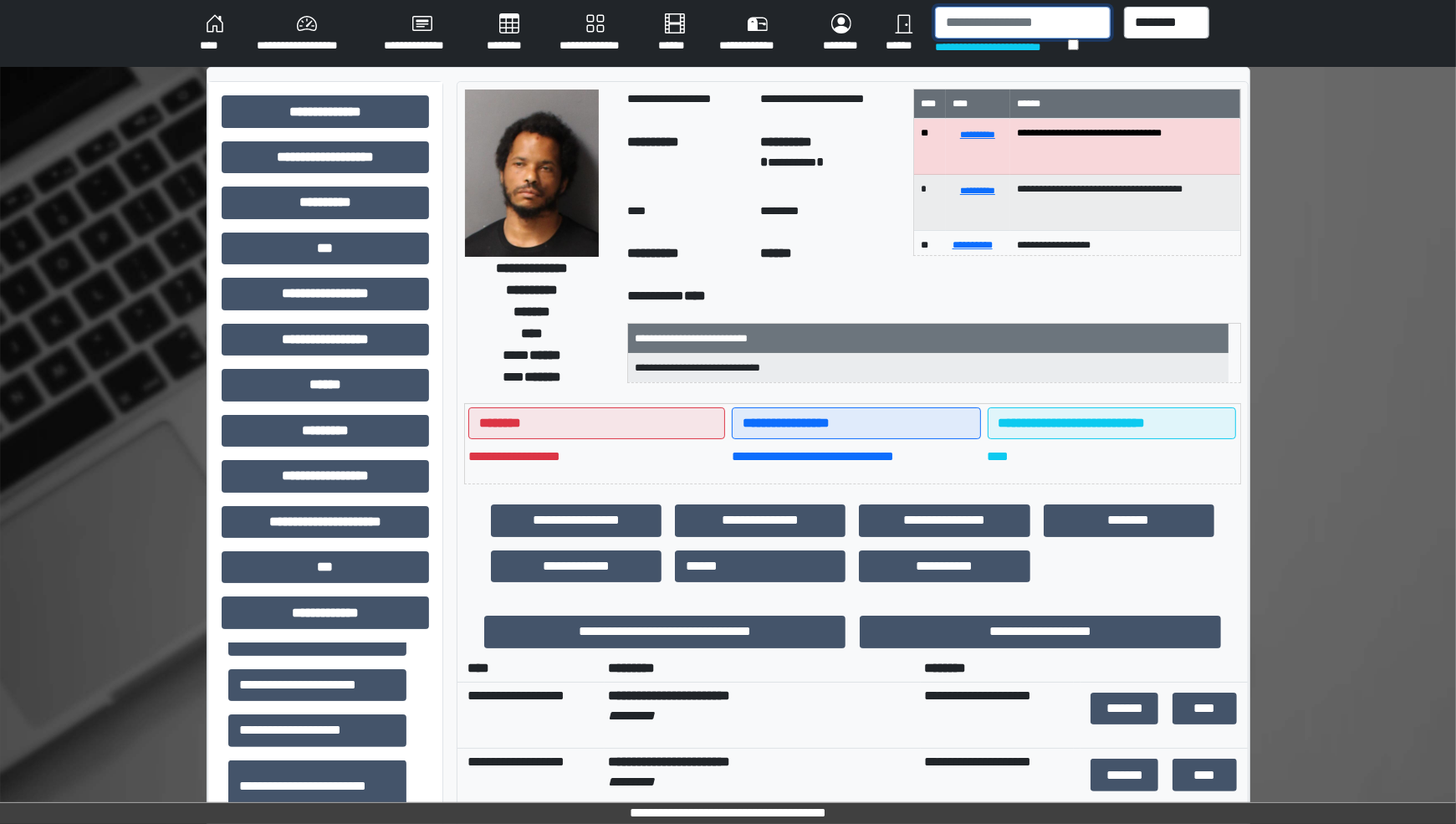 click at bounding box center [1023, 23] 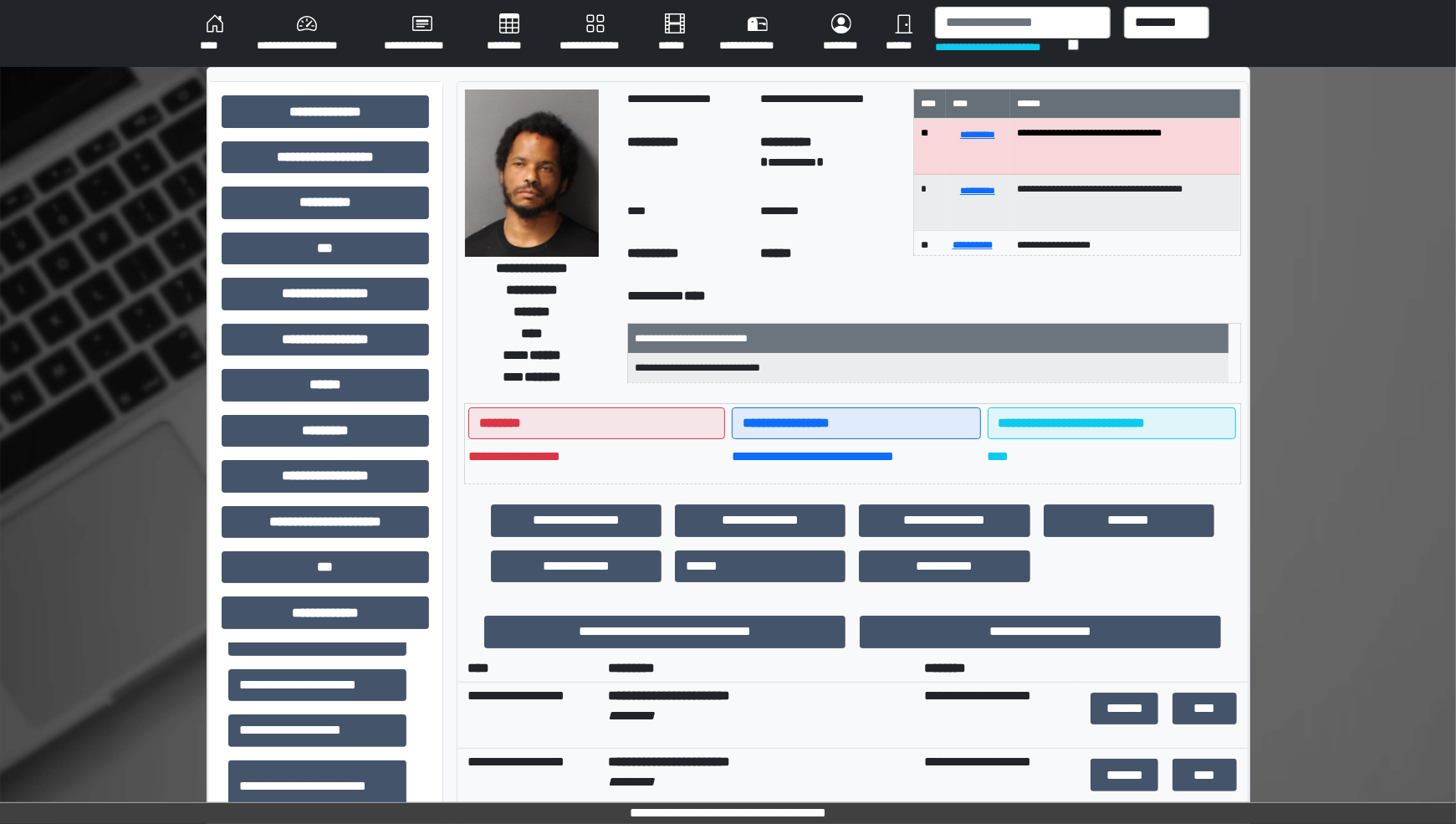 click on "****" at bounding box center [215, 33] 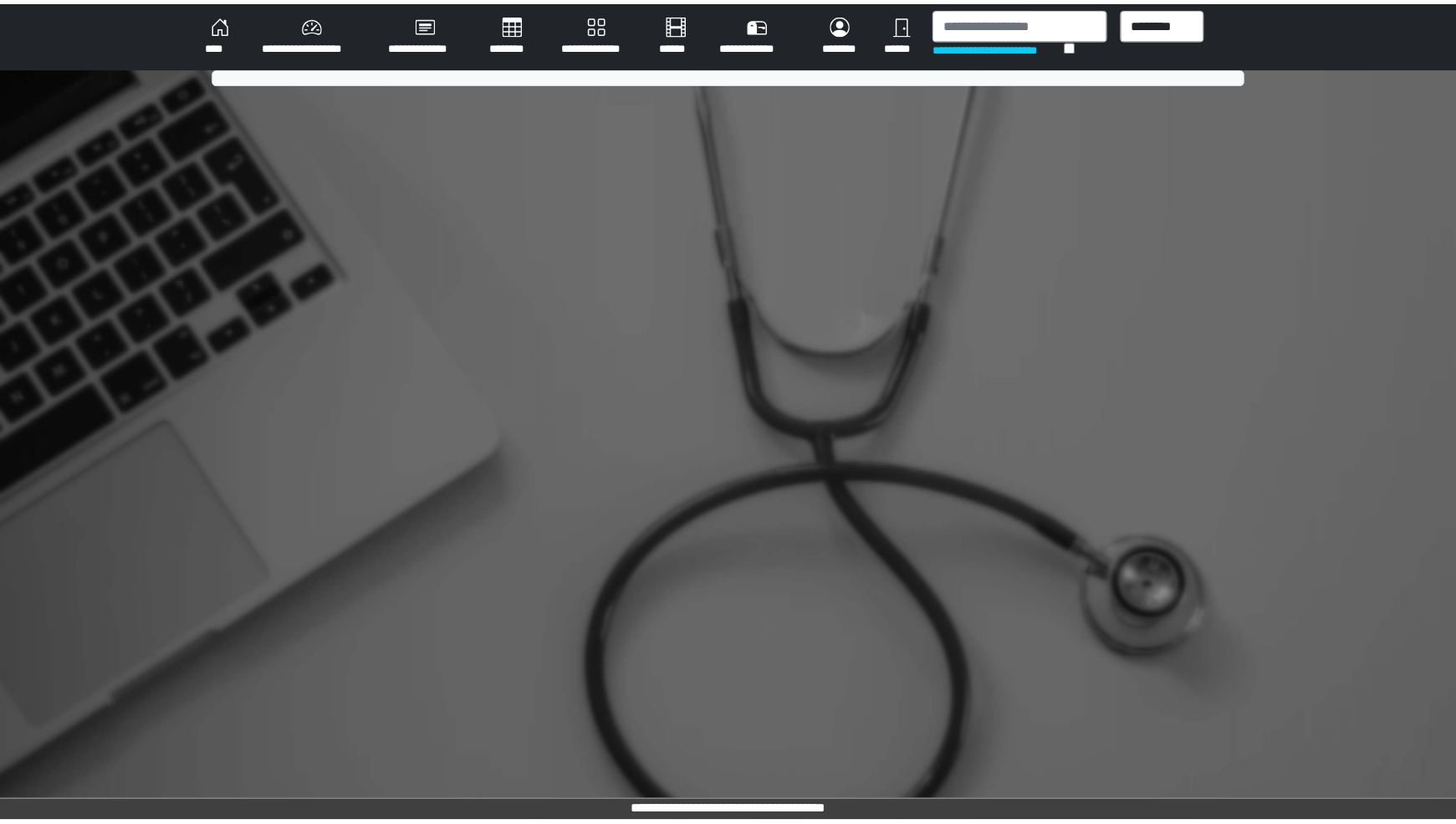scroll, scrollTop: 0, scrollLeft: 0, axis: both 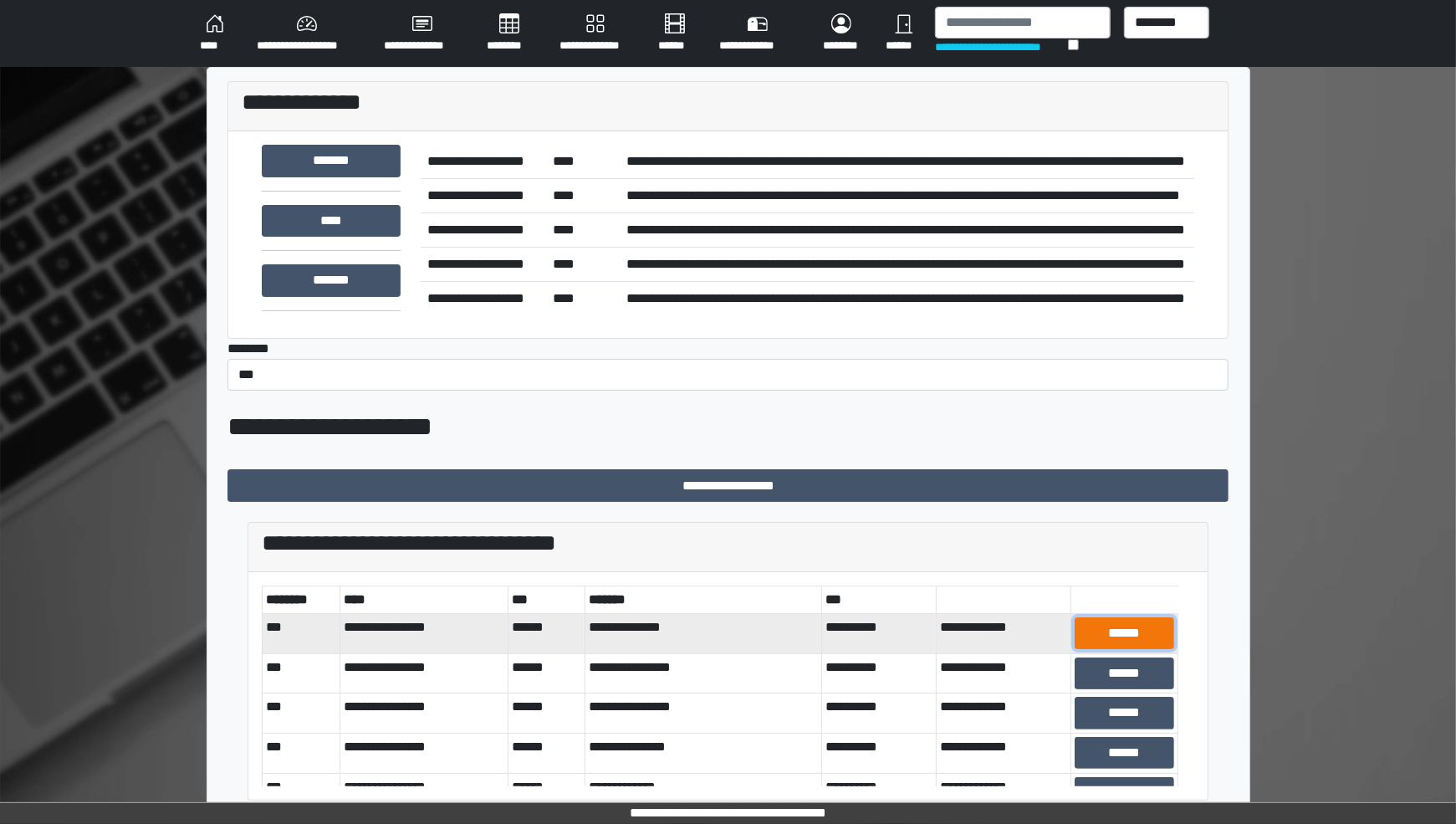 click on "******" at bounding box center [1124, 633] 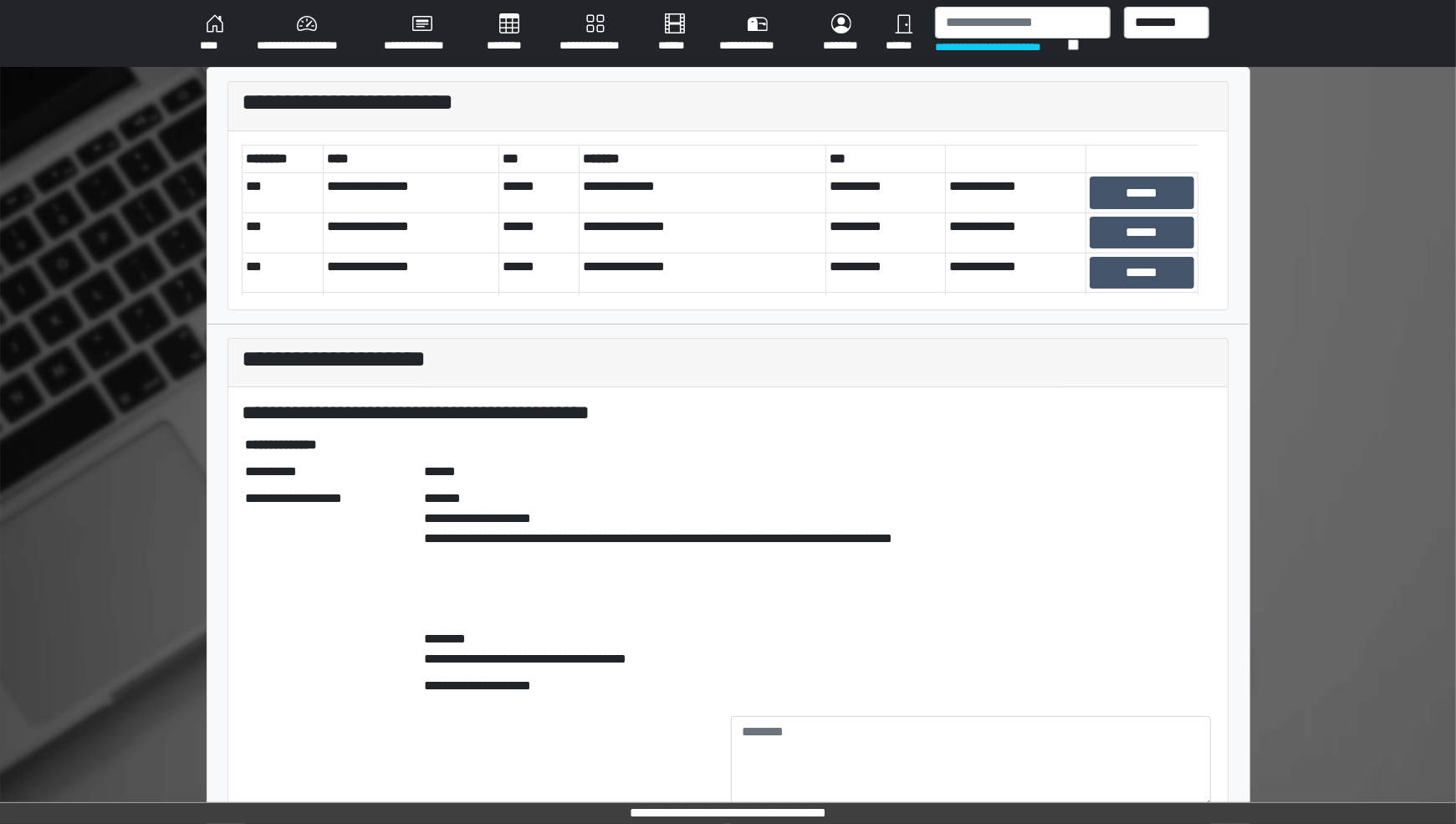 scroll, scrollTop: 69, scrollLeft: 0, axis: vertical 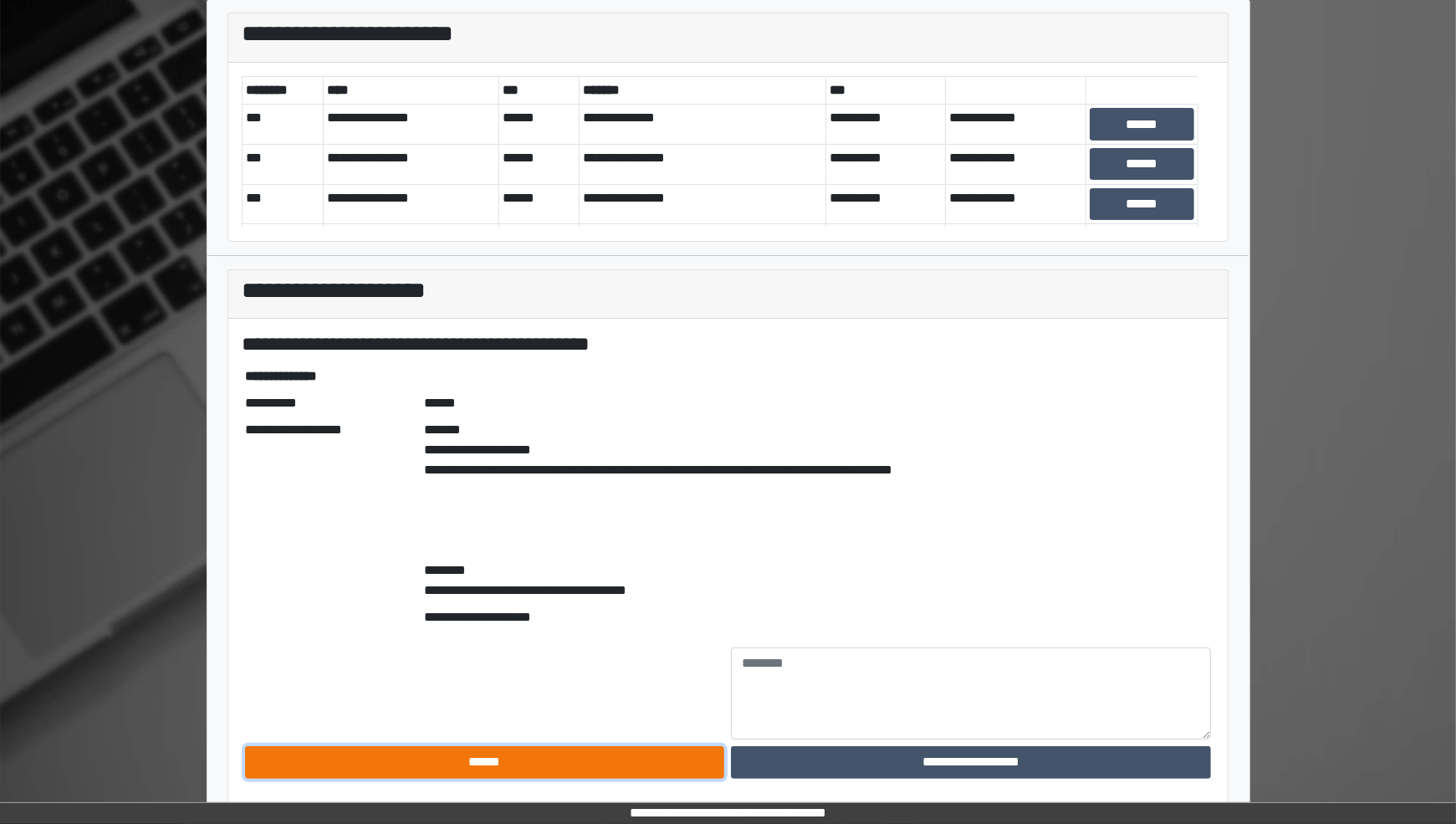 click on "******" at bounding box center (485, 762) 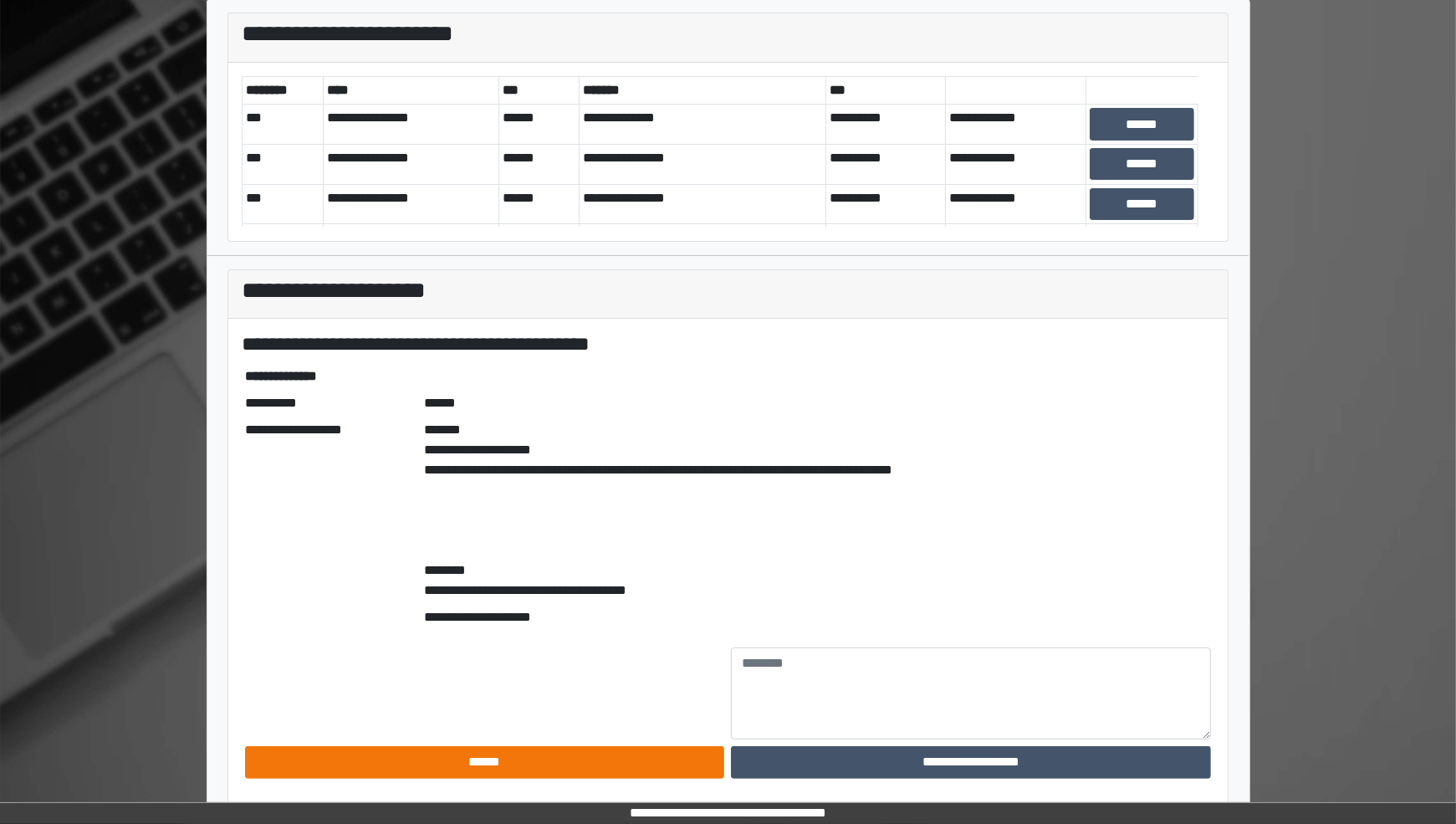 scroll, scrollTop: 0, scrollLeft: 0, axis: both 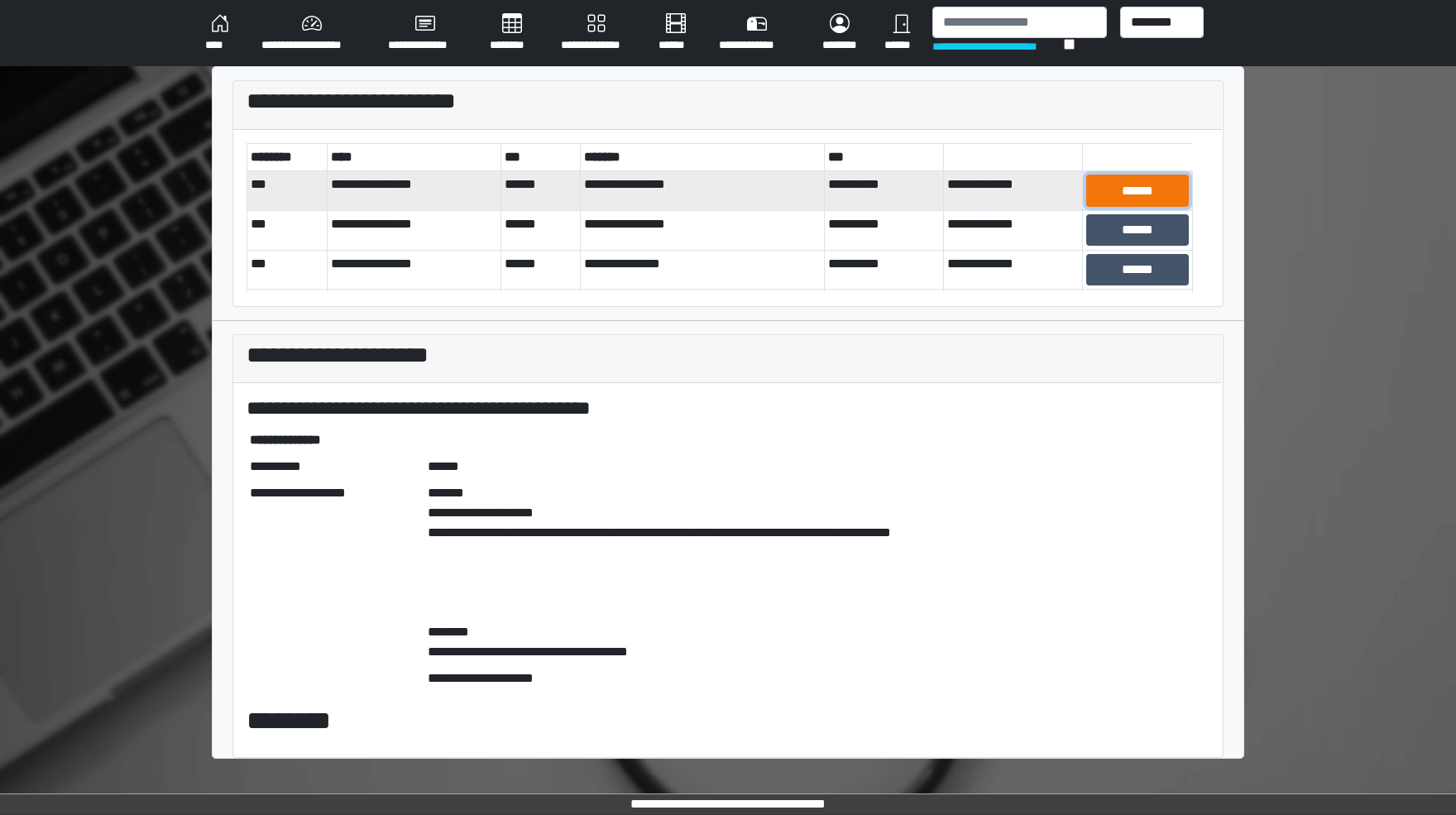 click on "******" at bounding box center (1138, 190) 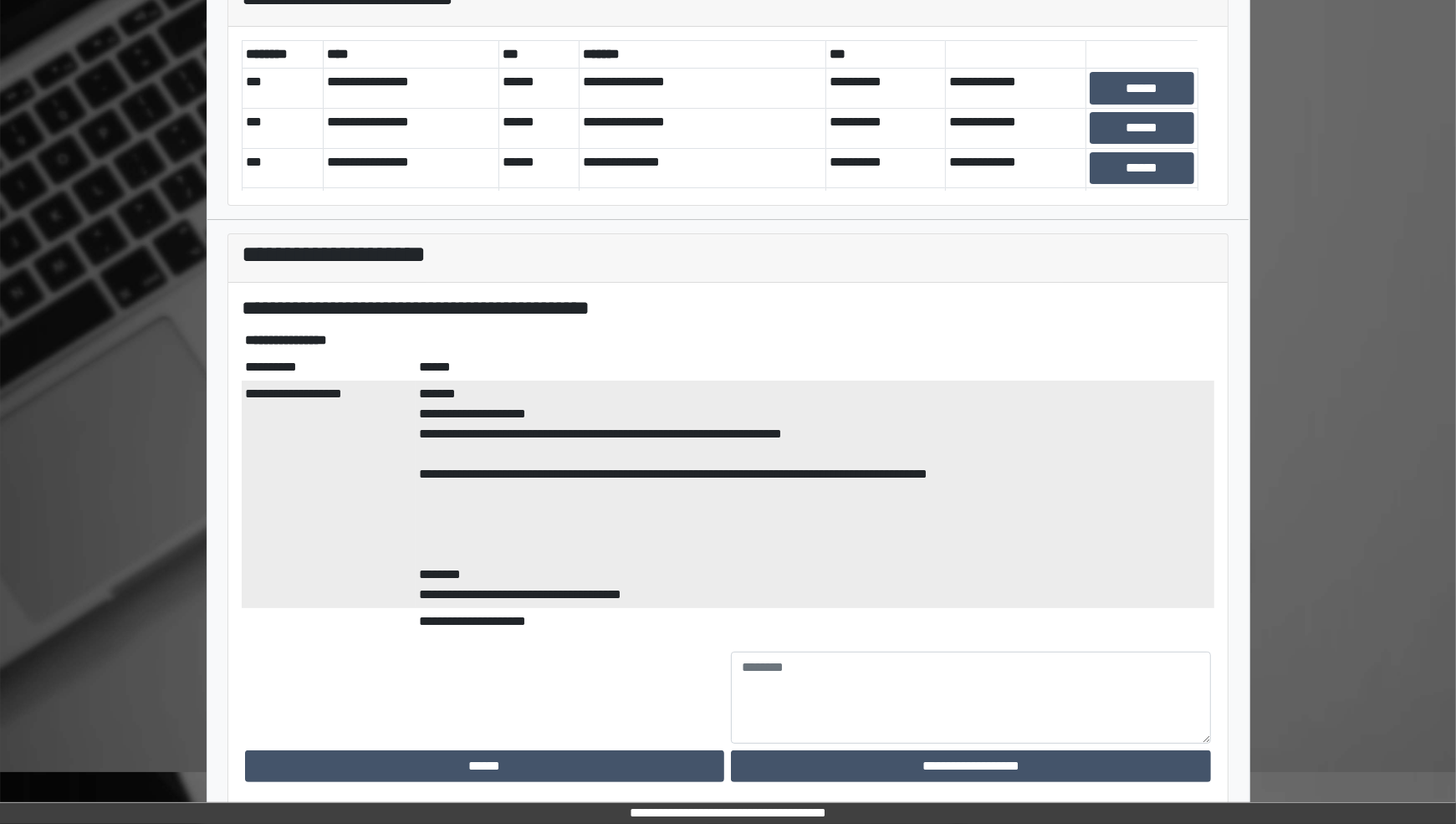 scroll, scrollTop: 110, scrollLeft: 0, axis: vertical 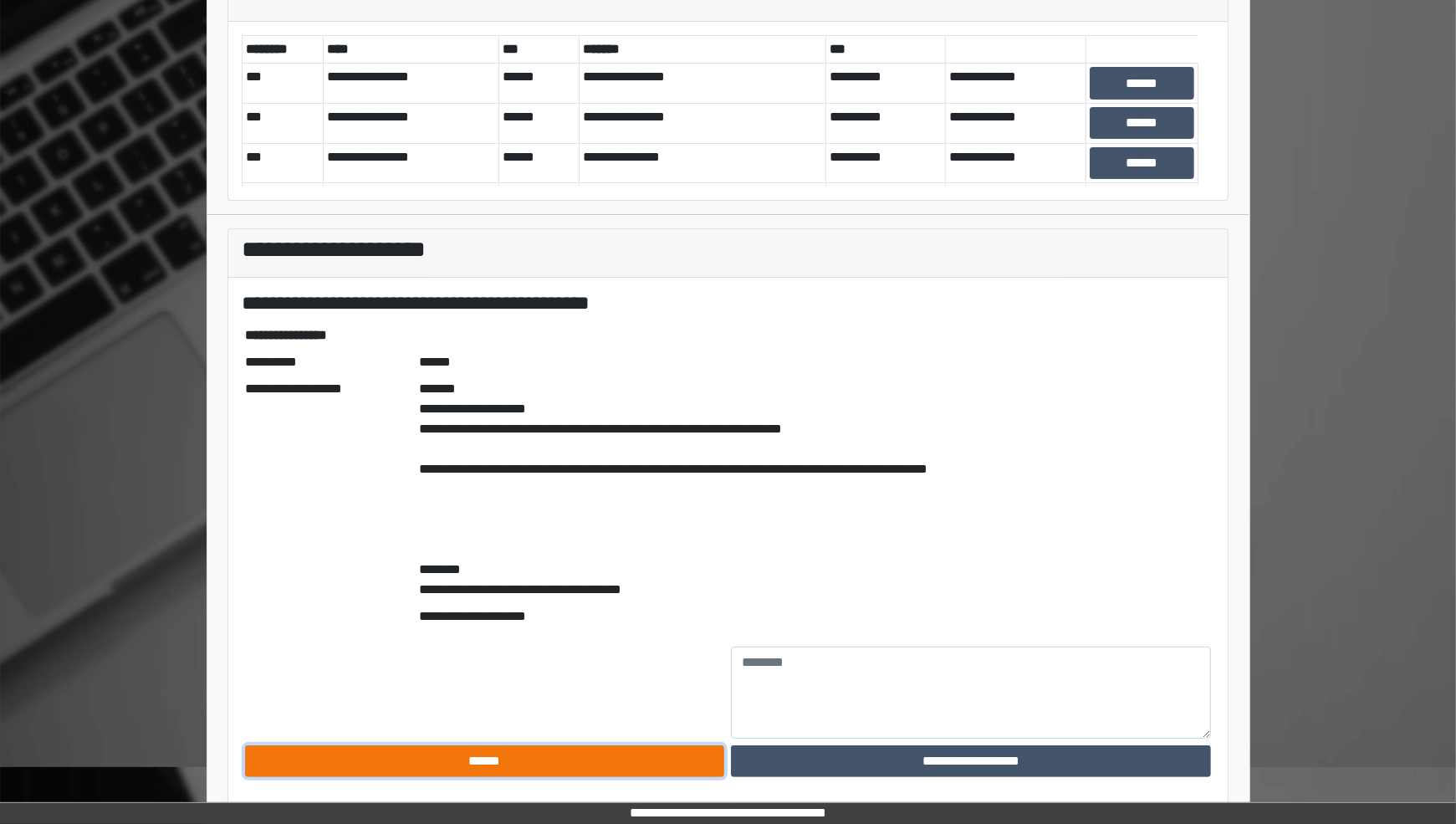 click on "******" at bounding box center [485, 761] 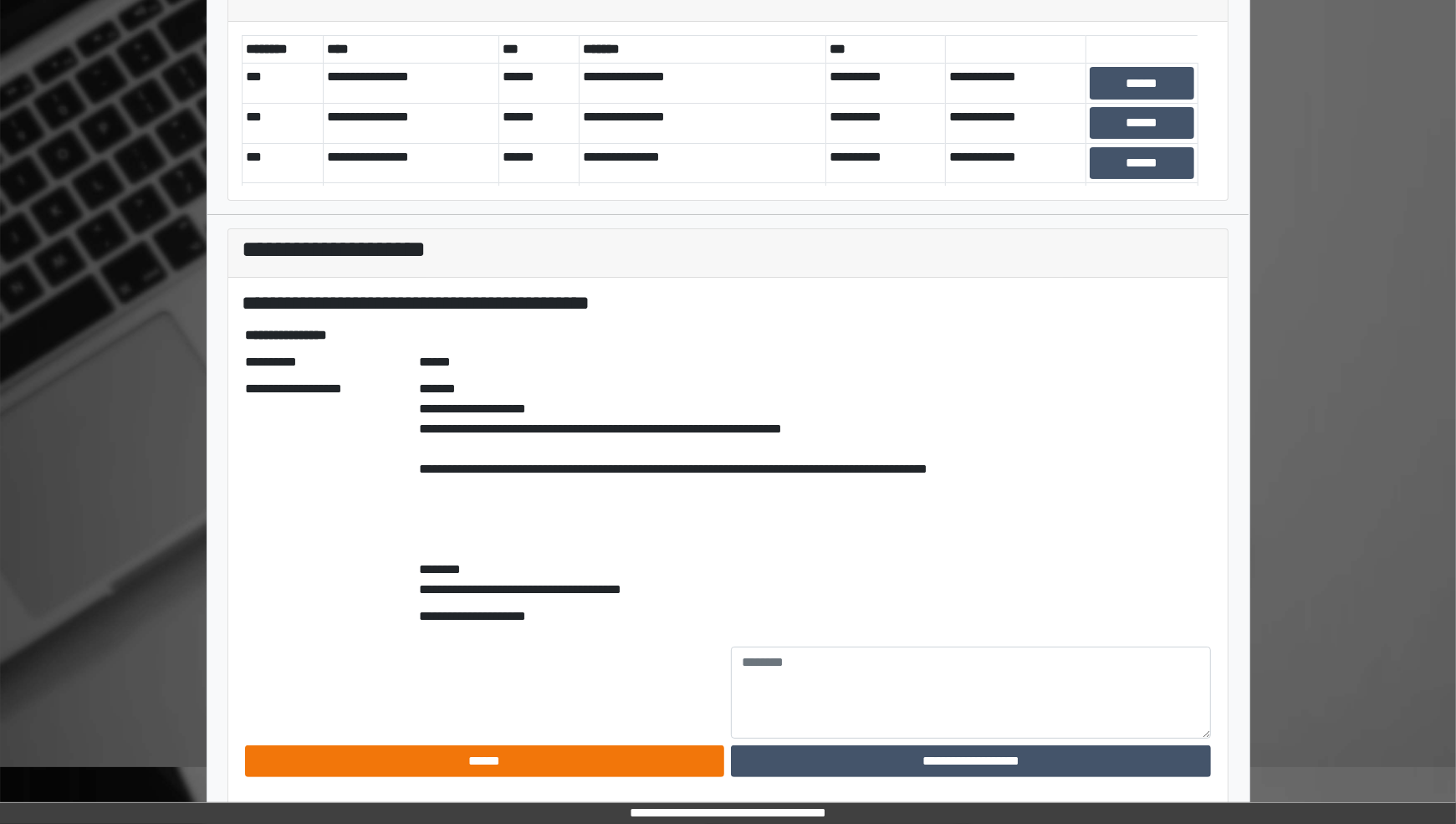 scroll, scrollTop: 0, scrollLeft: 0, axis: both 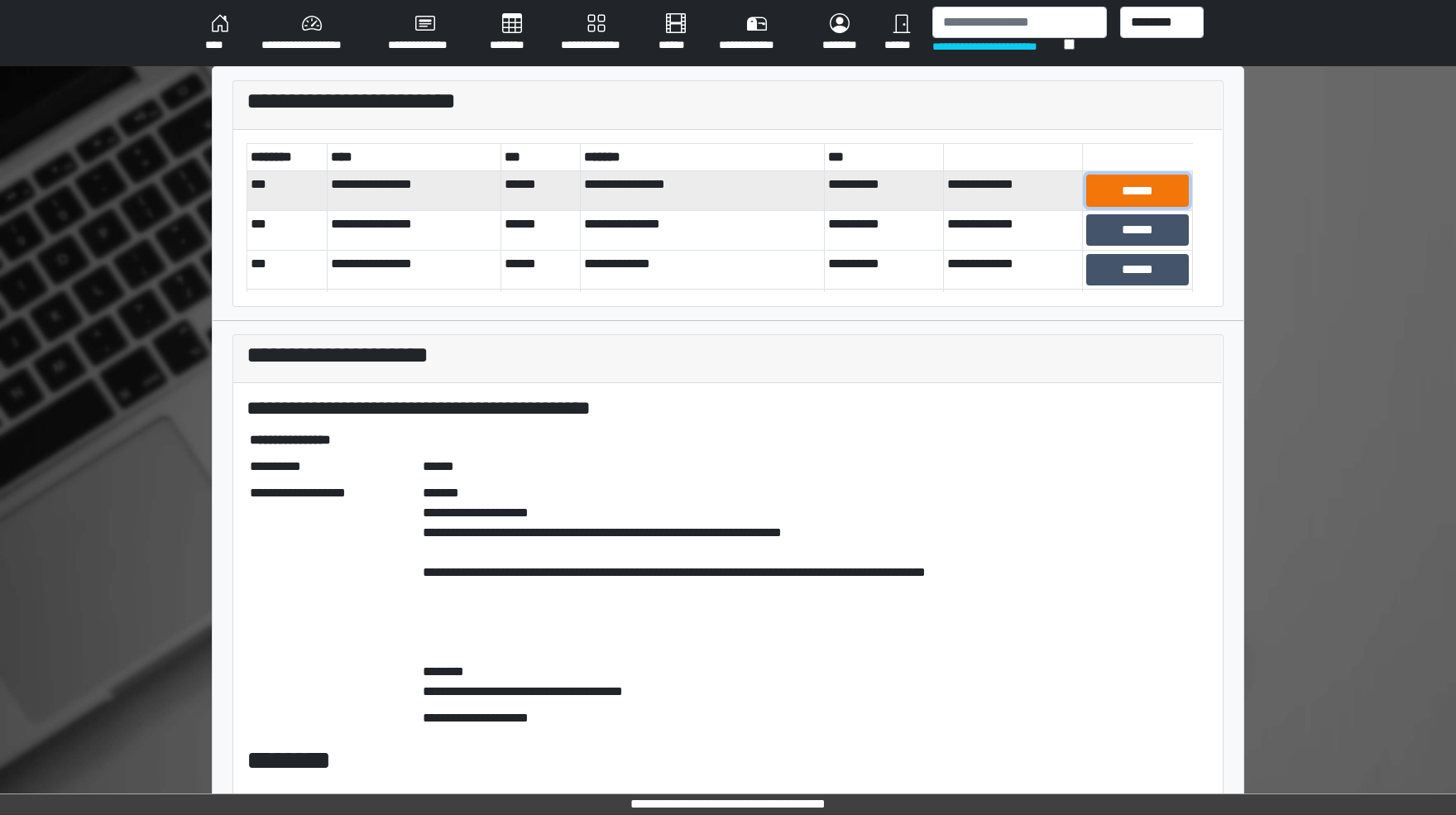 click on "******" at bounding box center [1138, 190] 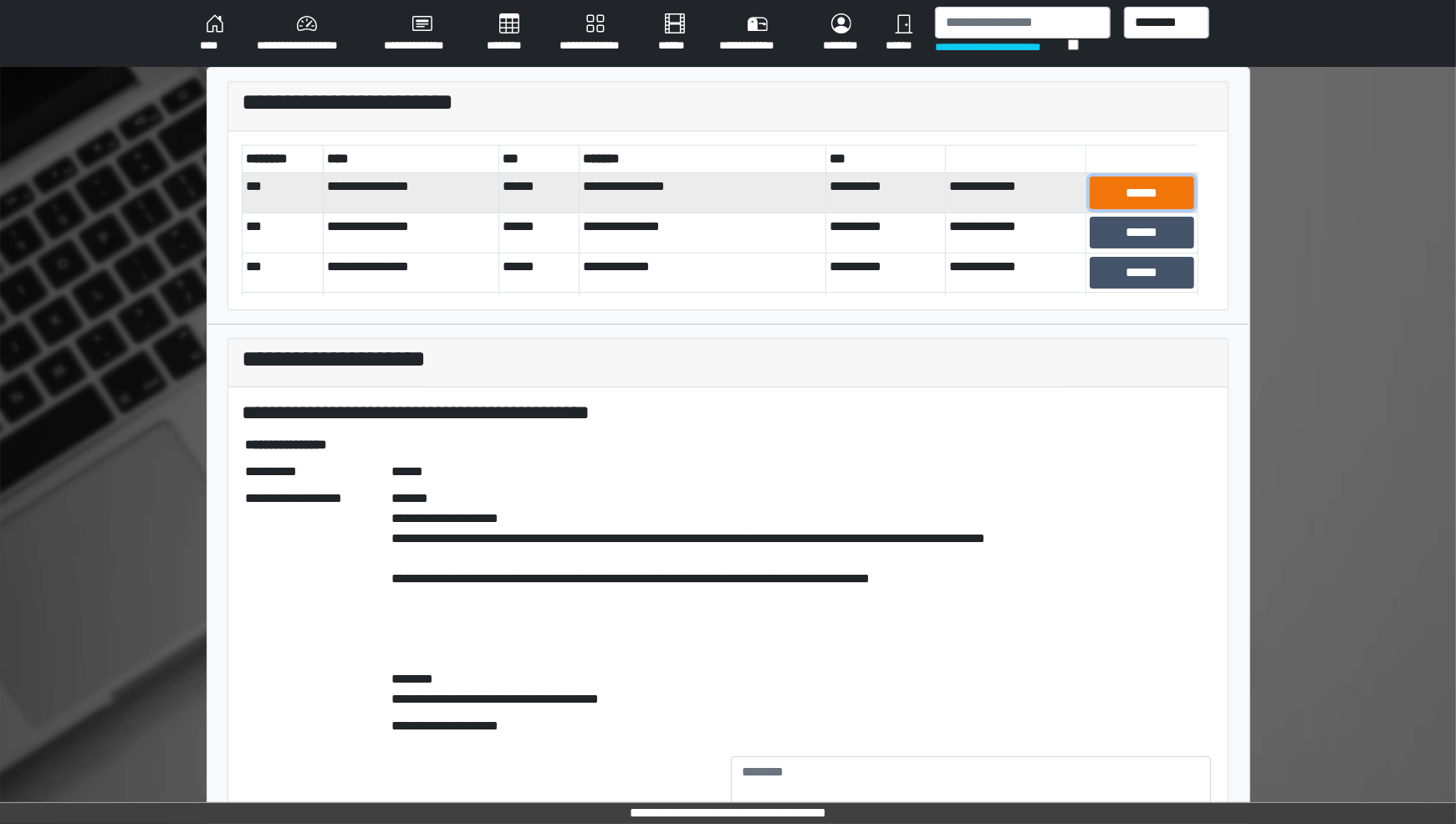 click on "******" at bounding box center (1142, 192) 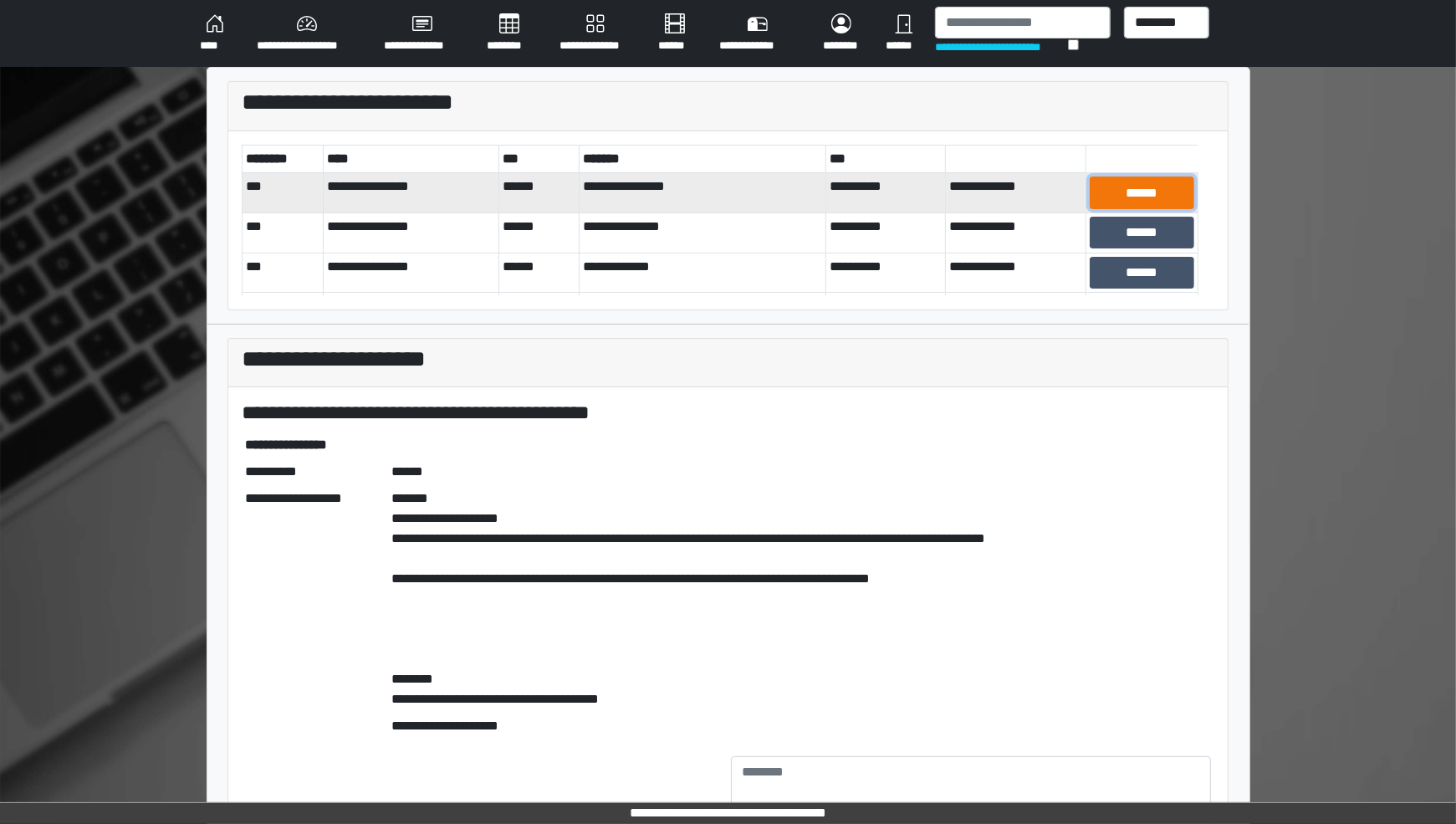 click on "******" at bounding box center (1142, 192) 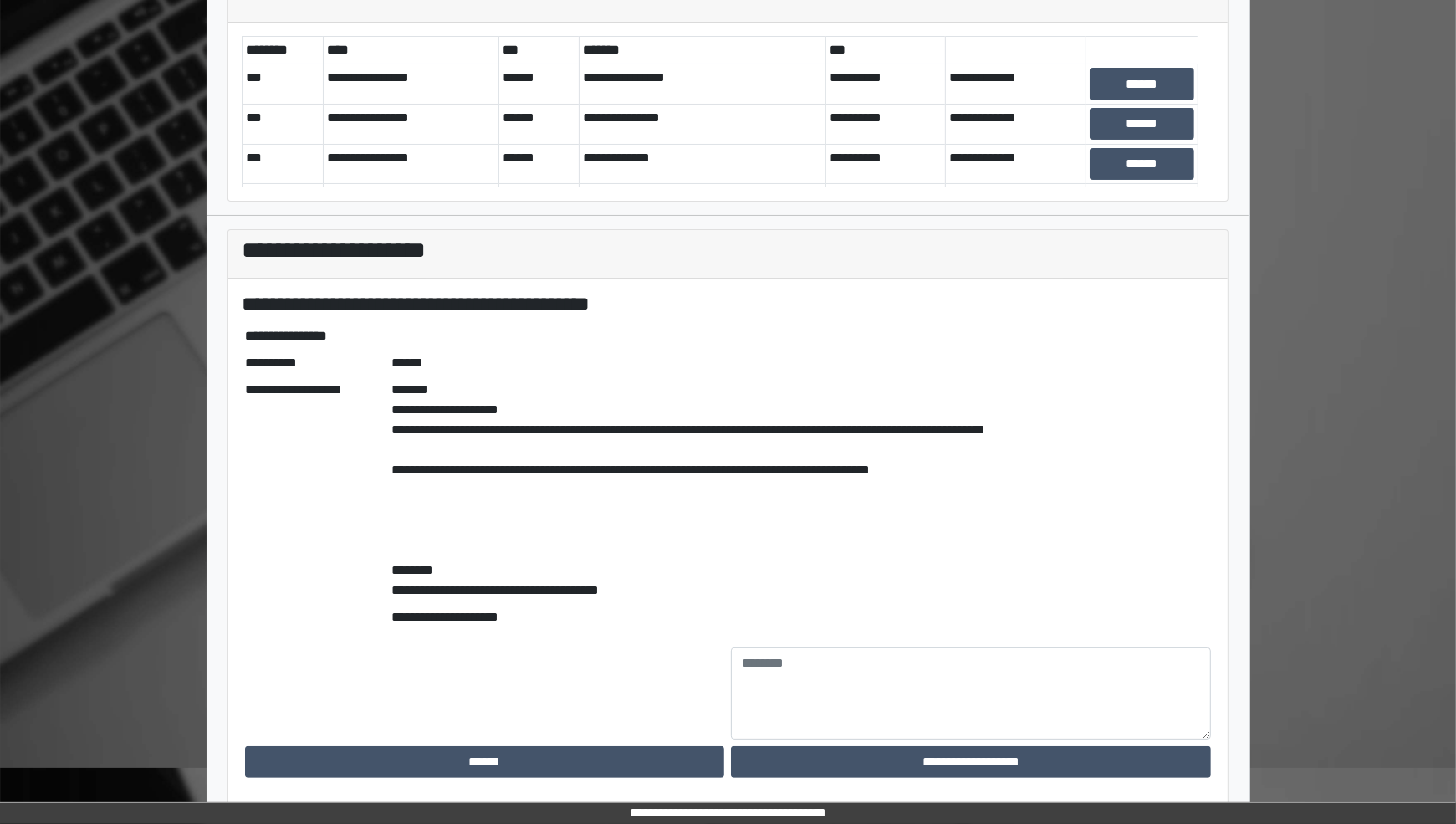 scroll, scrollTop: 110, scrollLeft: 0, axis: vertical 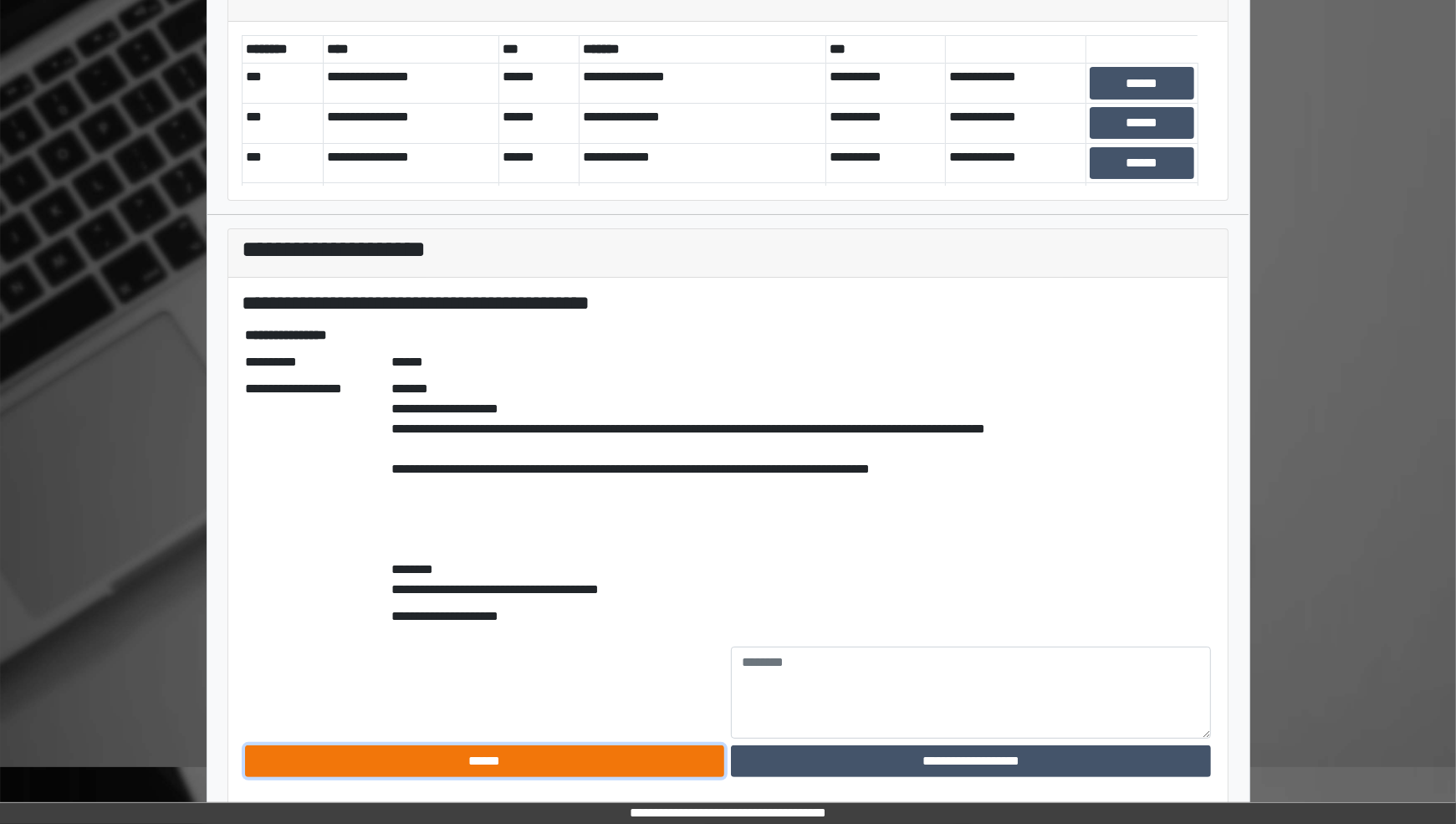 click on "******" at bounding box center (485, 761) 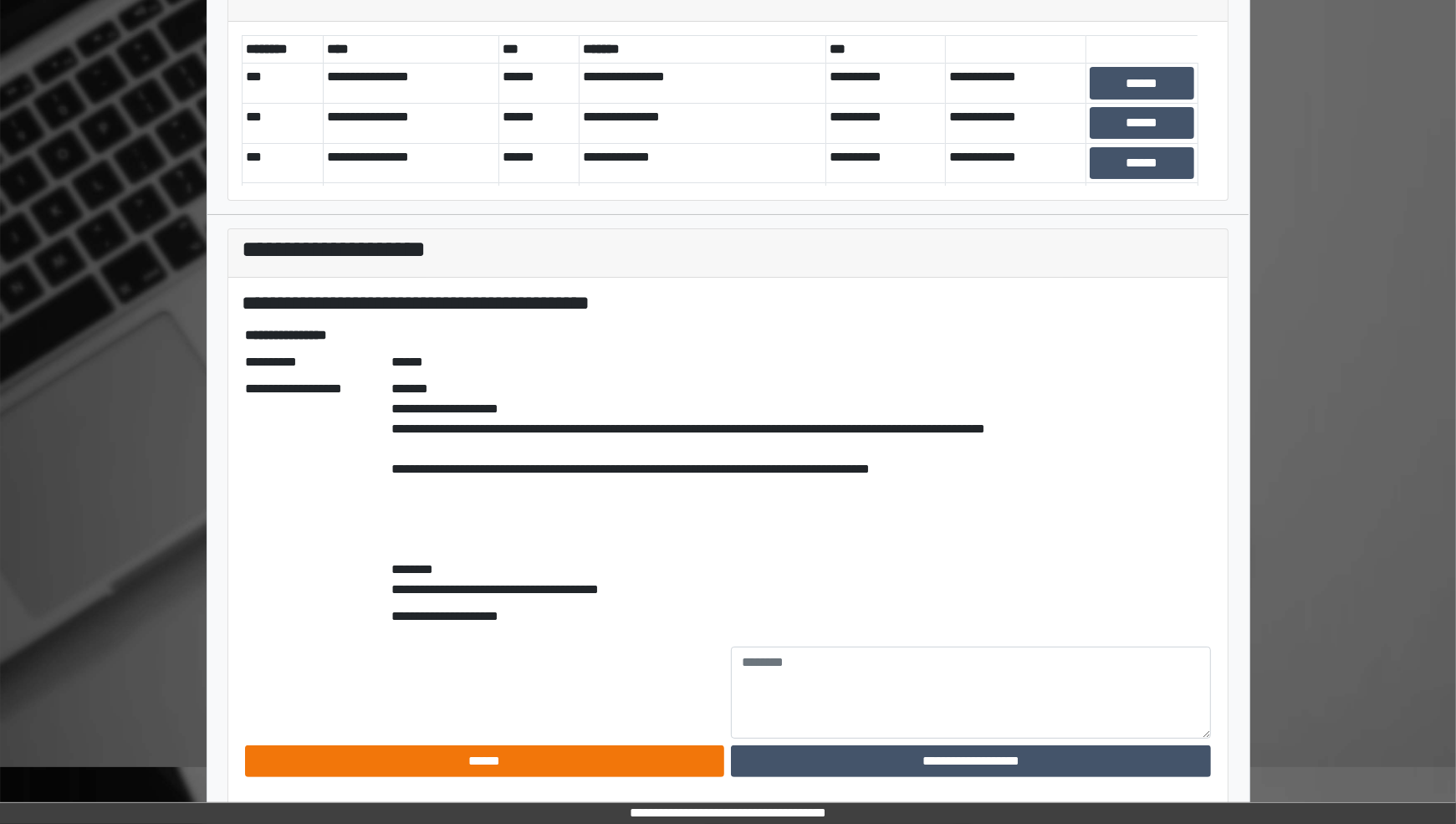 scroll, scrollTop: 0, scrollLeft: 0, axis: both 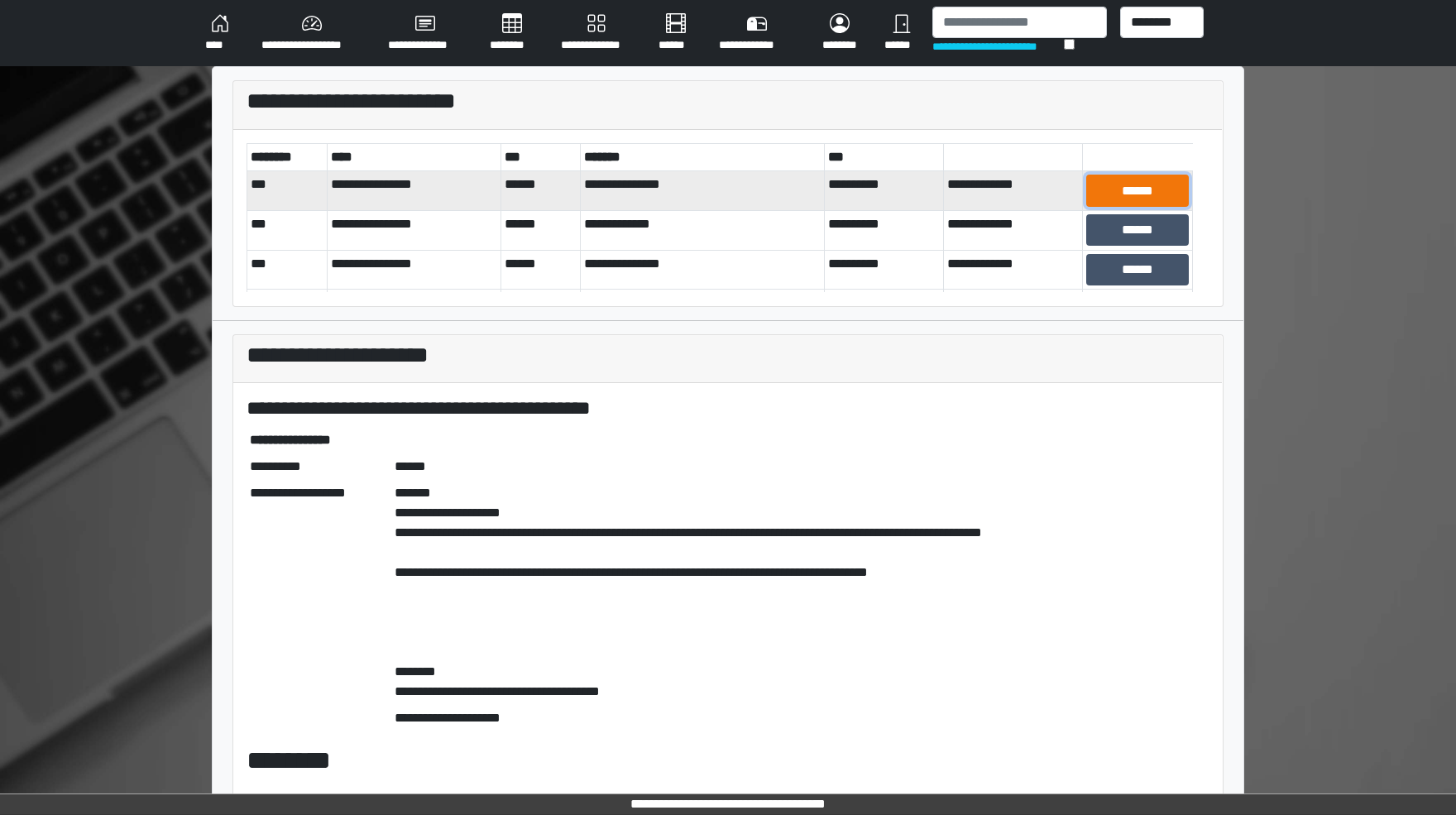 click on "******" at bounding box center [1138, 190] 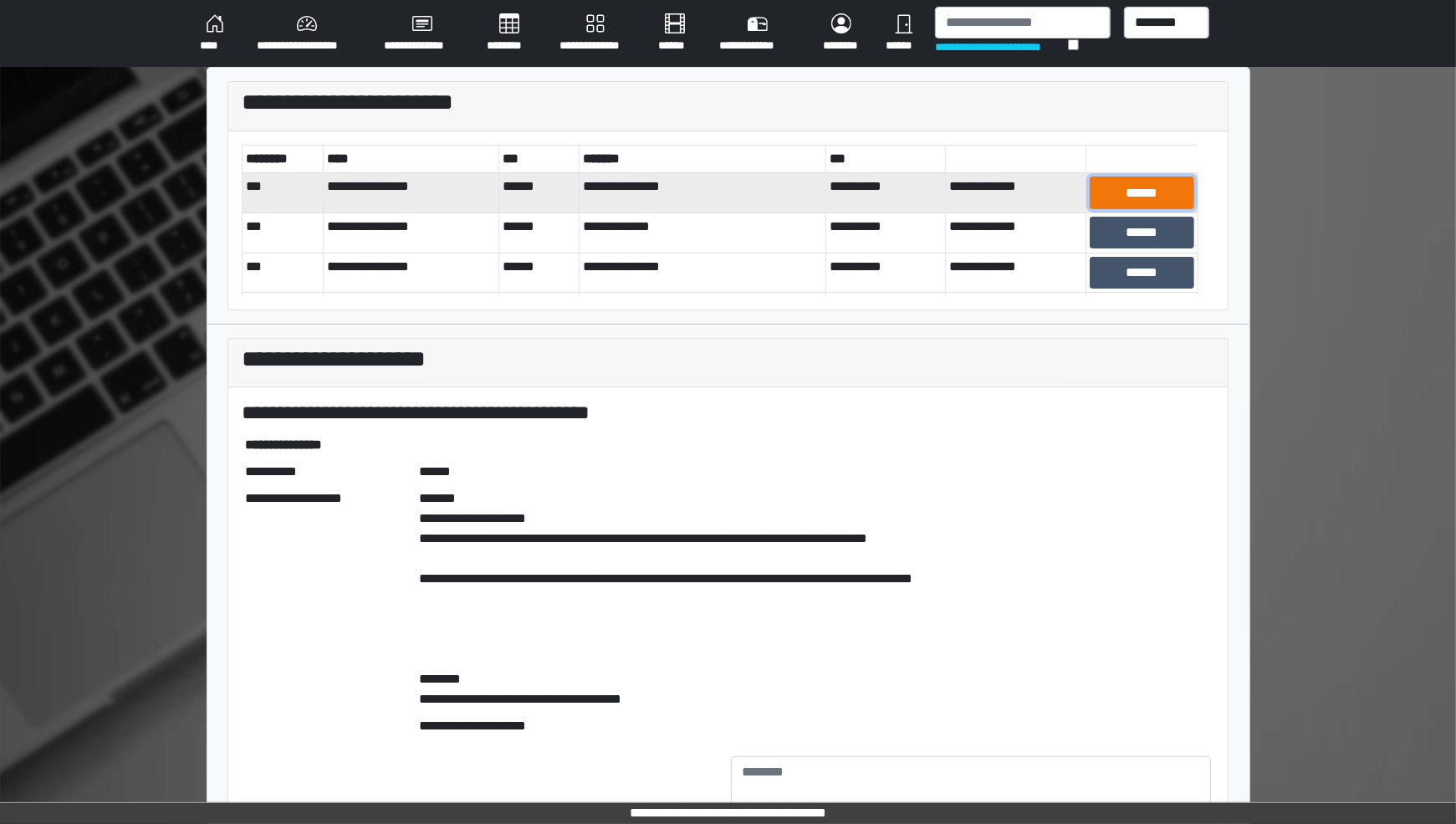 click on "******" at bounding box center (1142, 192) 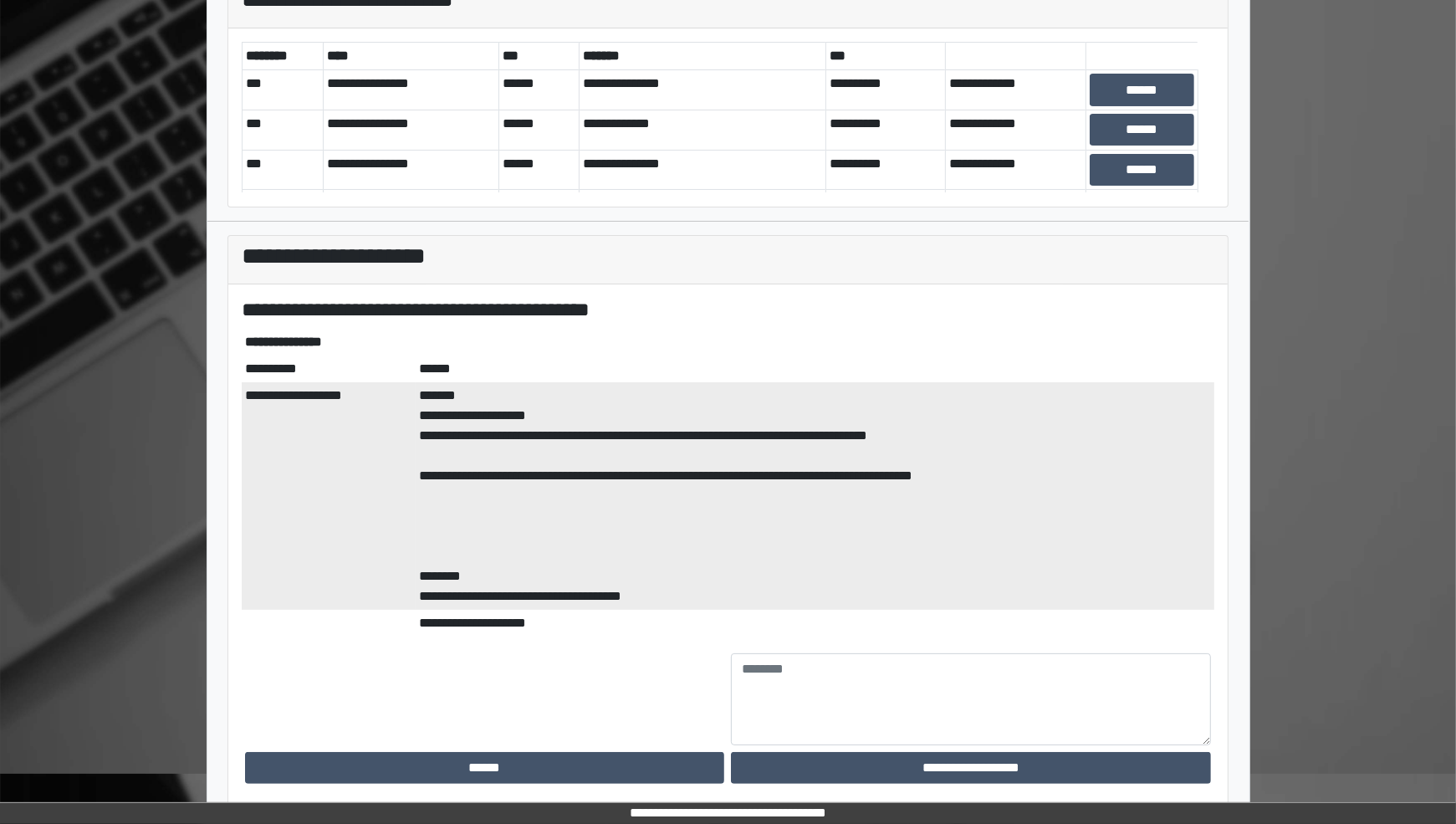 scroll, scrollTop: 110, scrollLeft: 0, axis: vertical 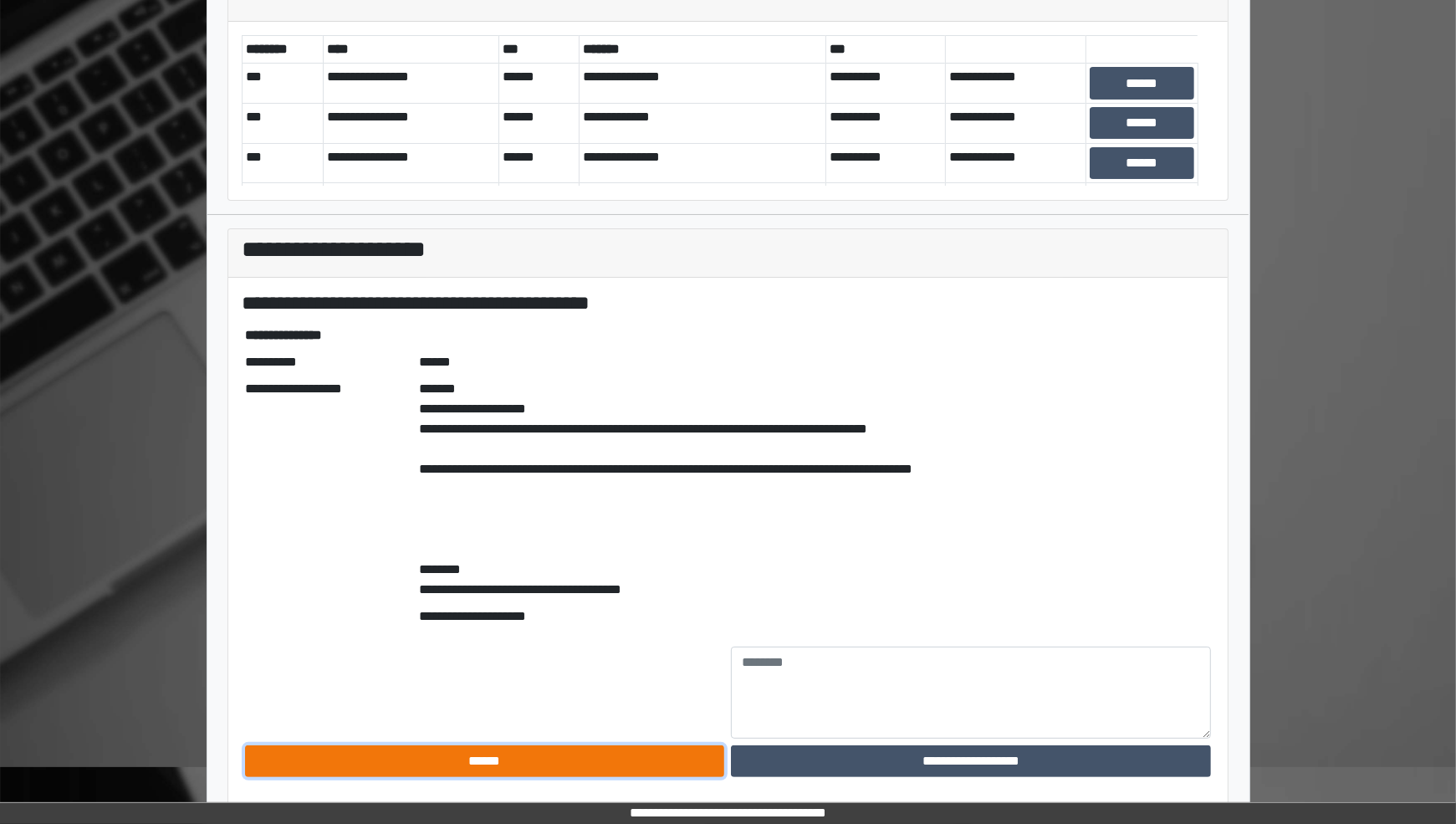 click on "******" at bounding box center [485, 761] 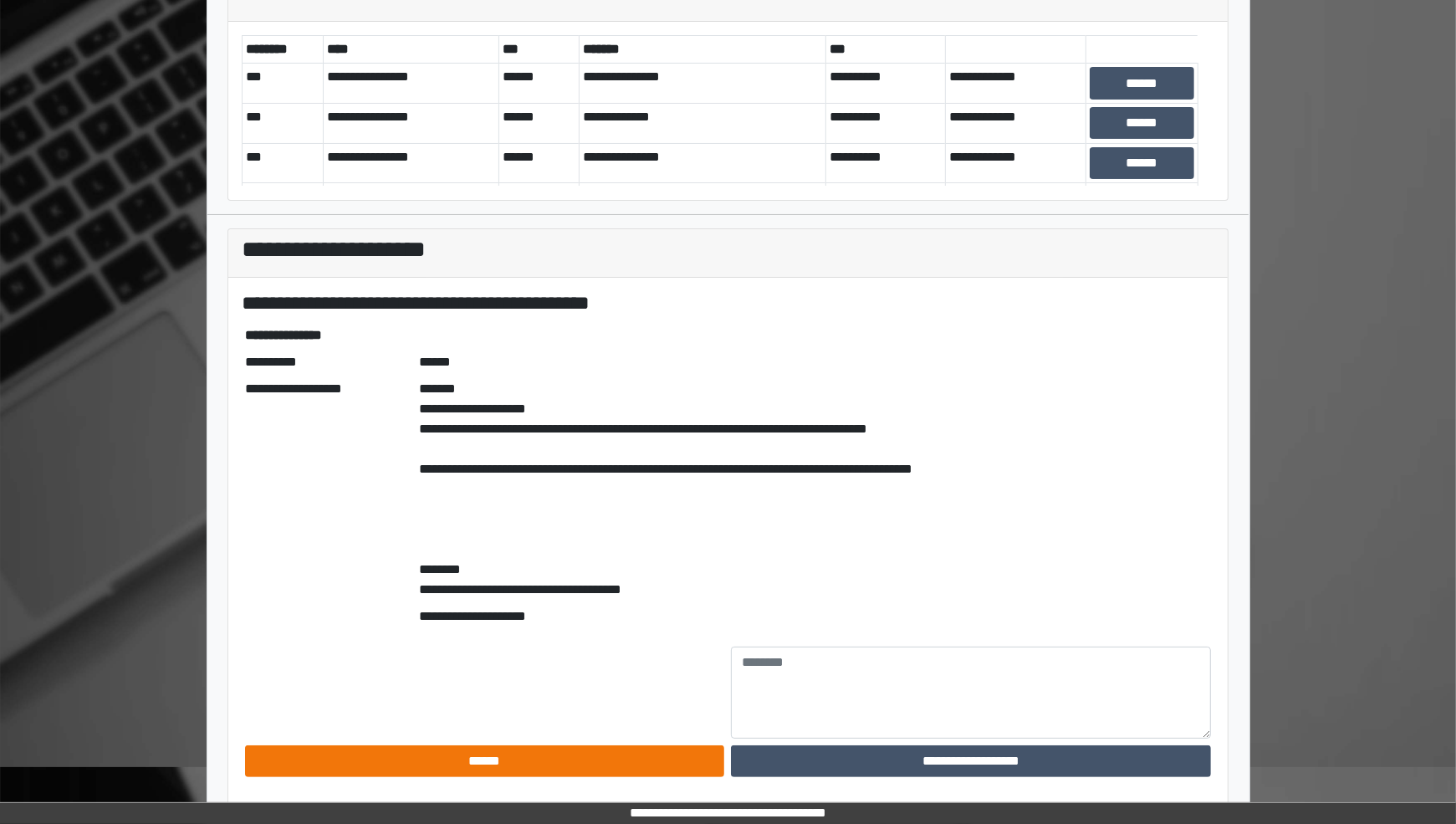 scroll, scrollTop: 0, scrollLeft: 0, axis: both 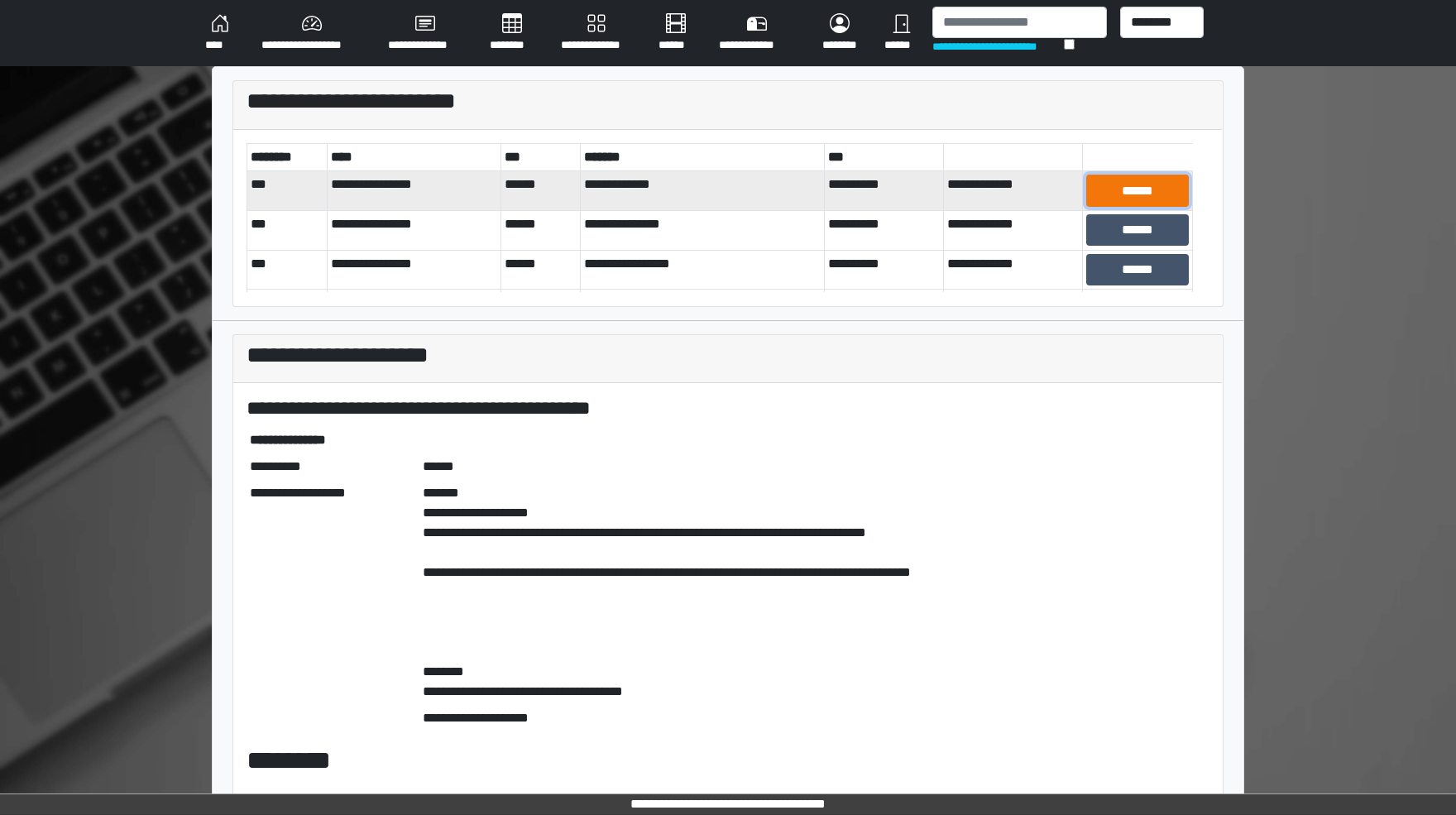 click on "******" at bounding box center (1138, 190) 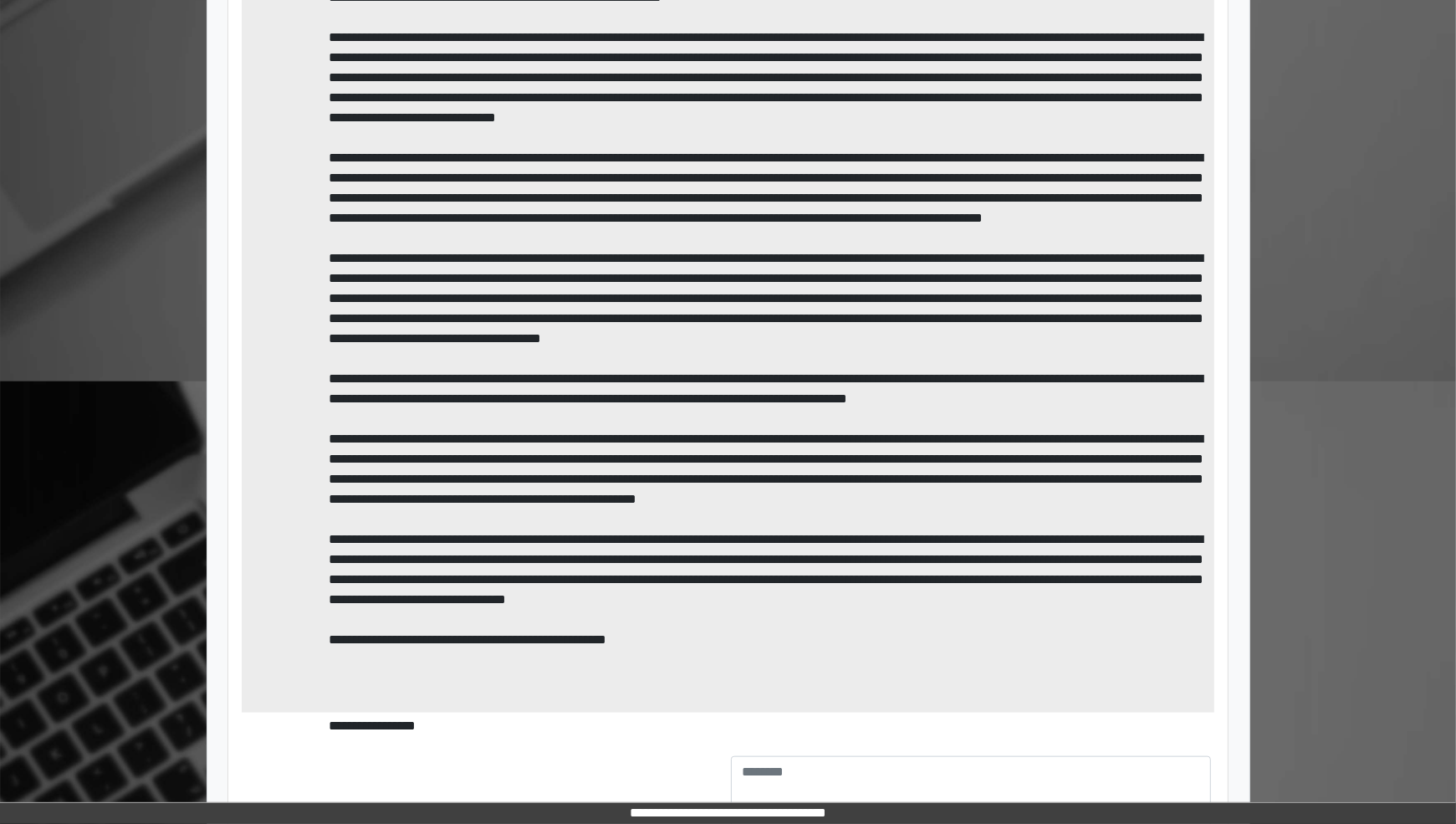 scroll, scrollTop: 1533, scrollLeft: 0, axis: vertical 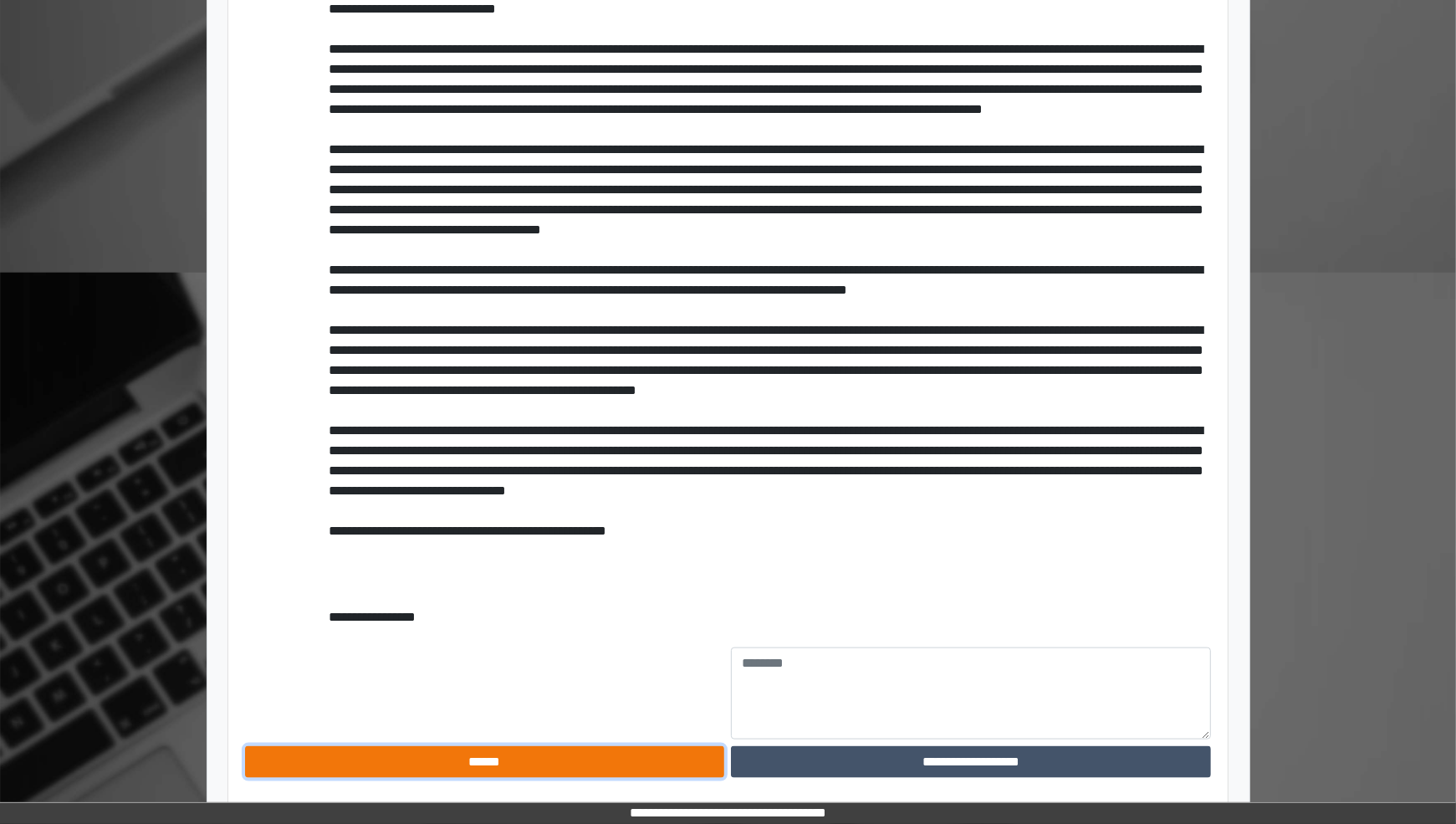 click on "******" at bounding box center [485, 762] 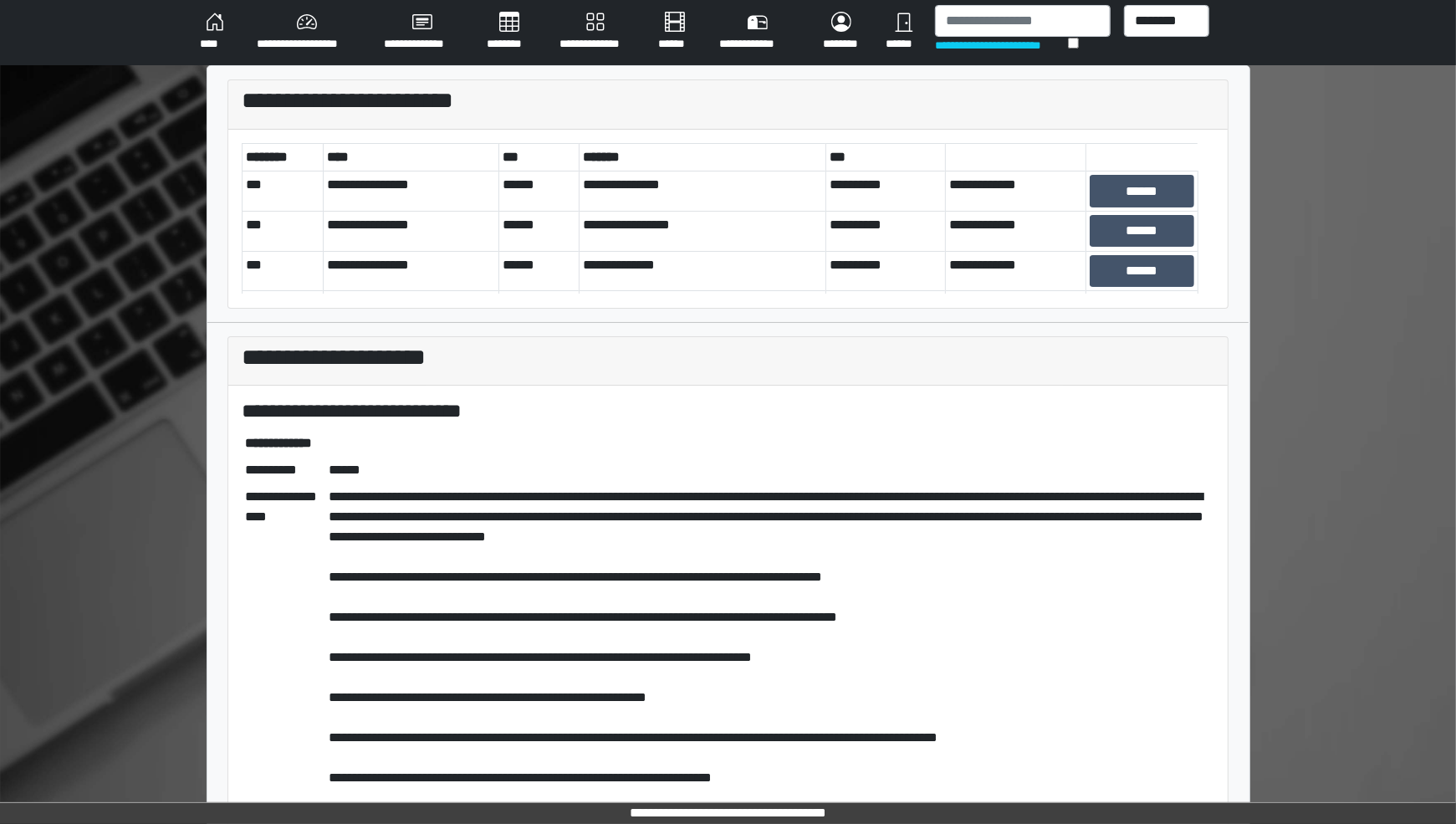scroll, scrollTop: 0, scrollLeft: 0, axis: both 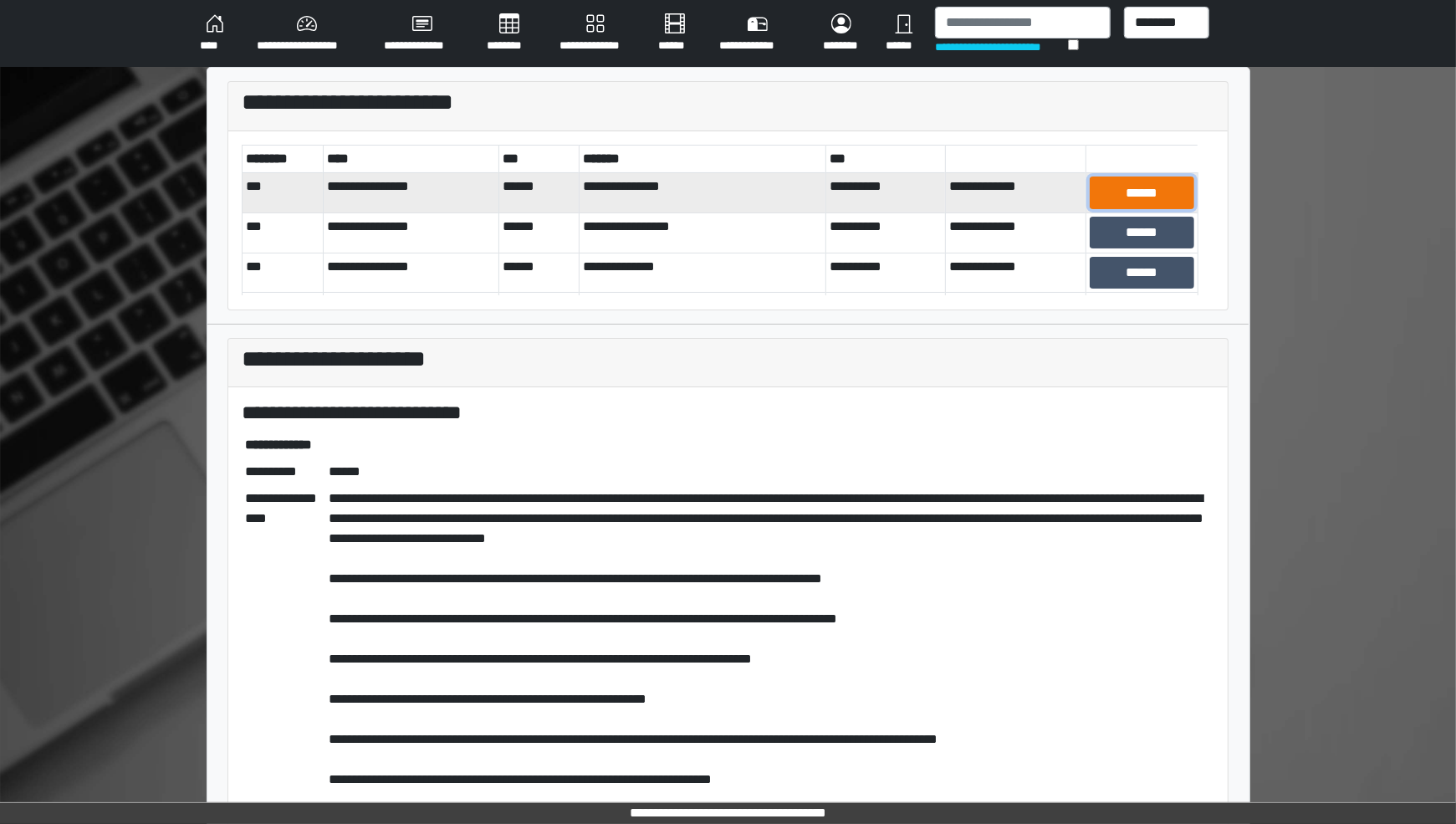 click on "******" at bounding box center [1142, 192] 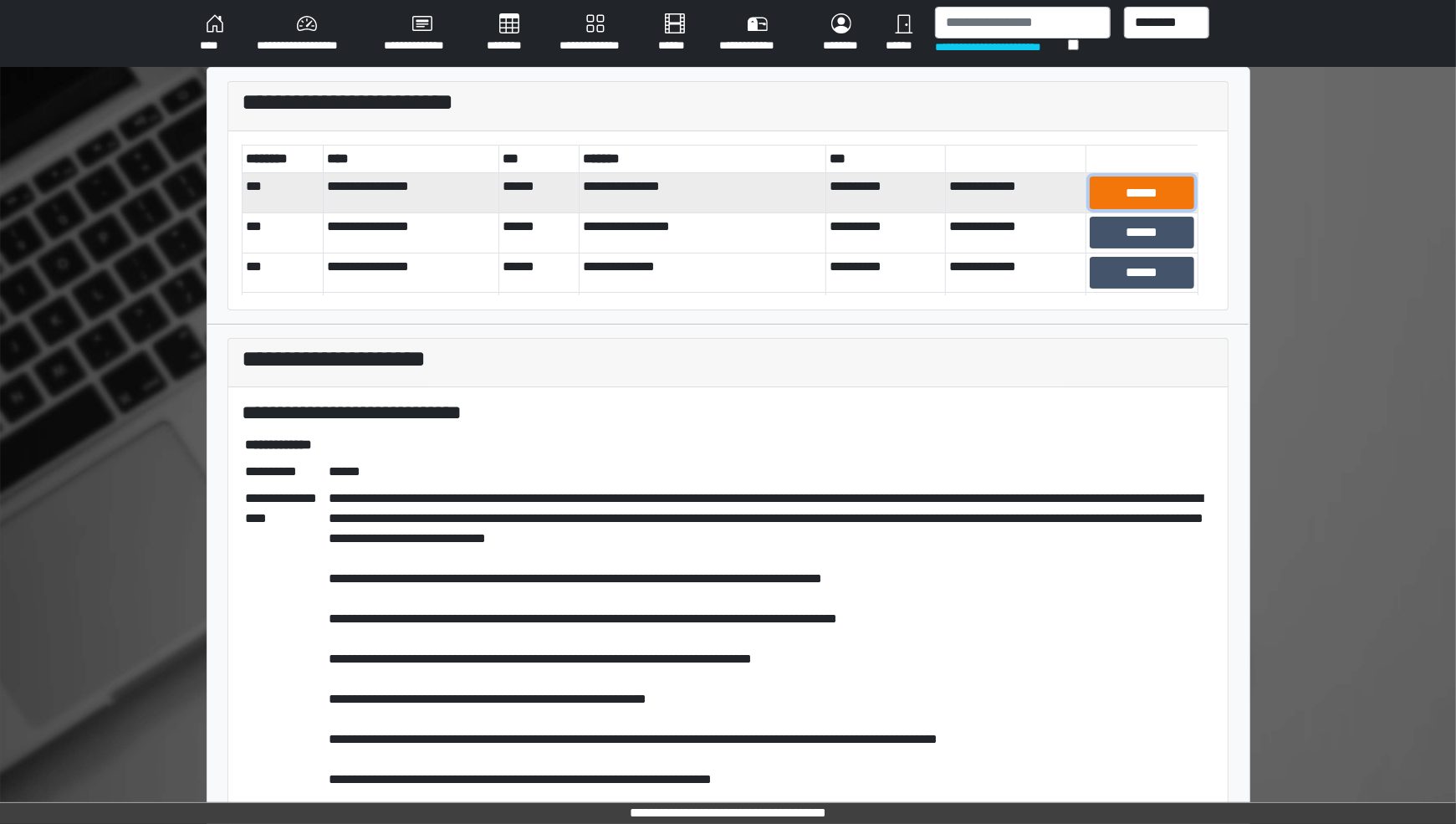 click on "******" at bounding box center [1142, 192] 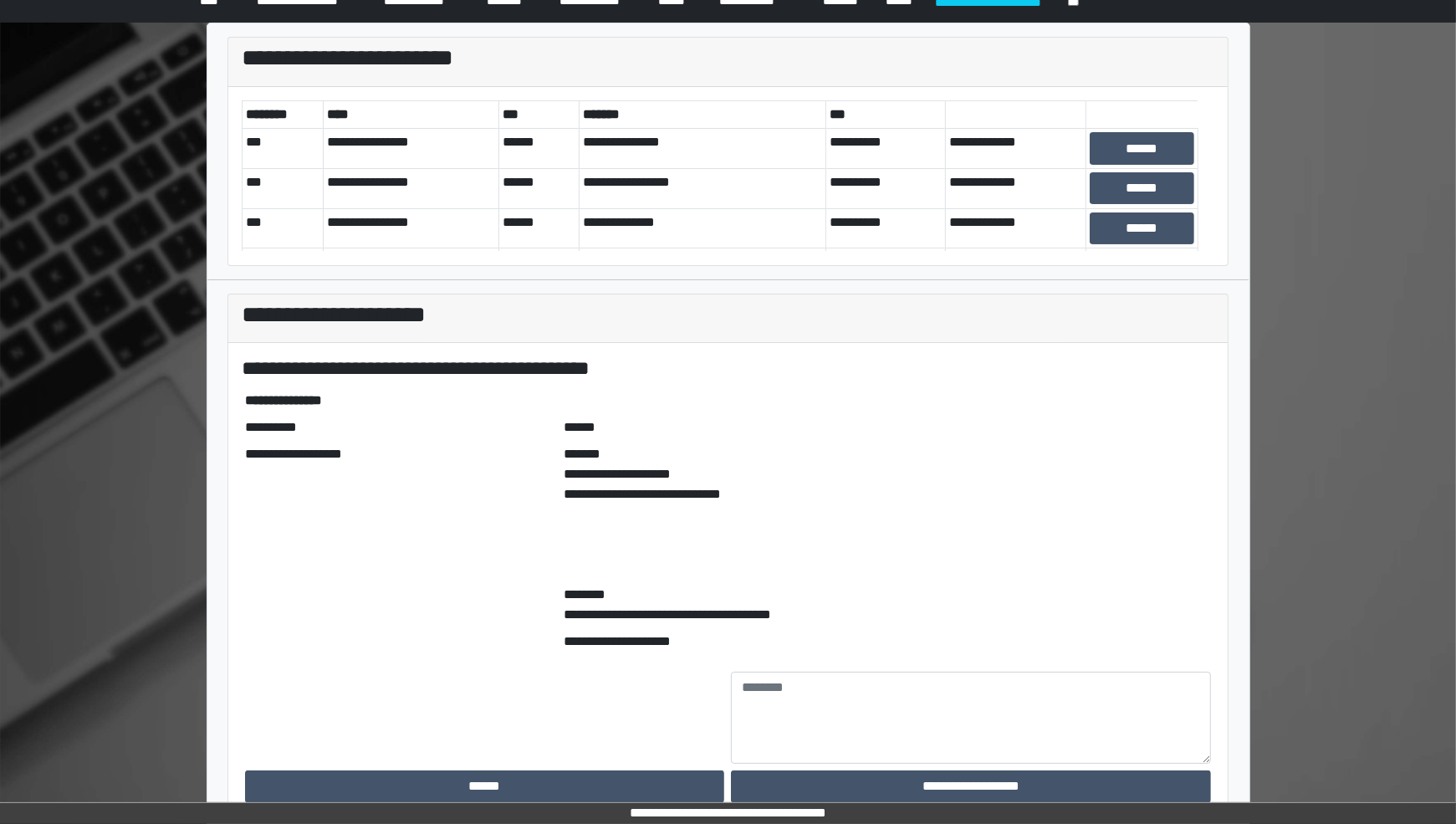 scroll, scrollTop: 69, scrollLeft: 0, axis: vertical 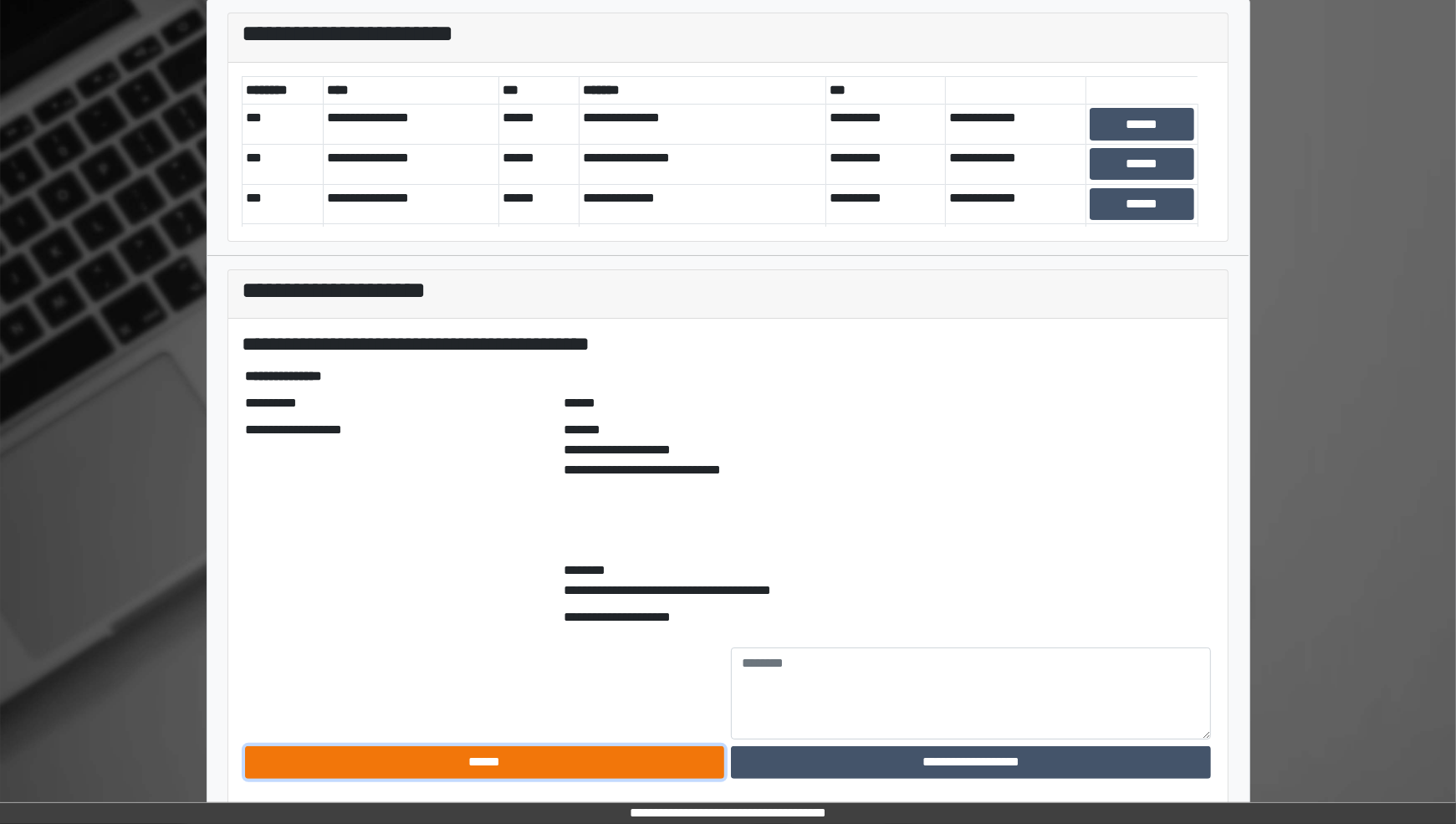 click on "******" at bounding box center [485, 762] 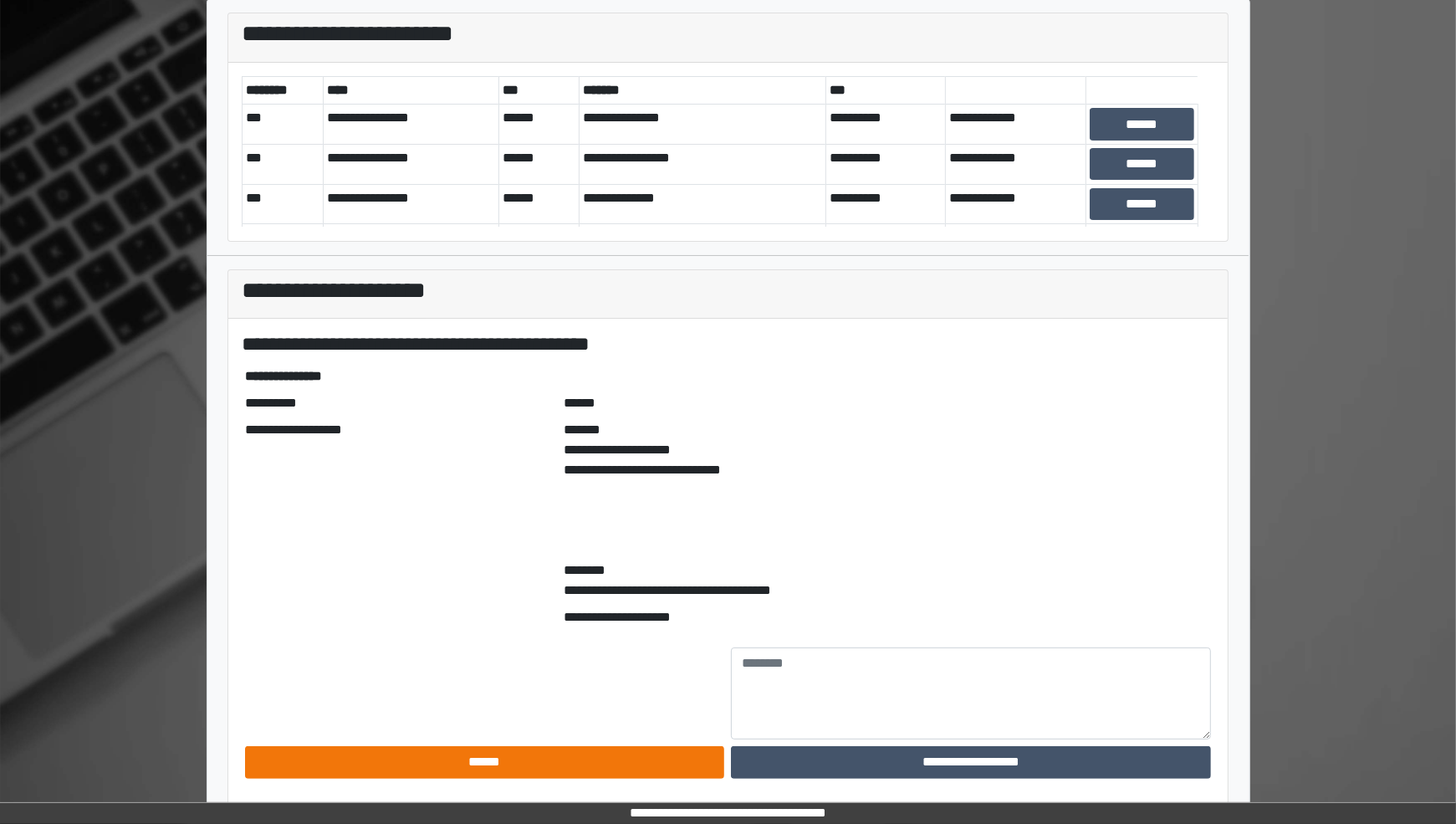 scroll, scrollTop: 0, scrollLeft: 0, axis: both 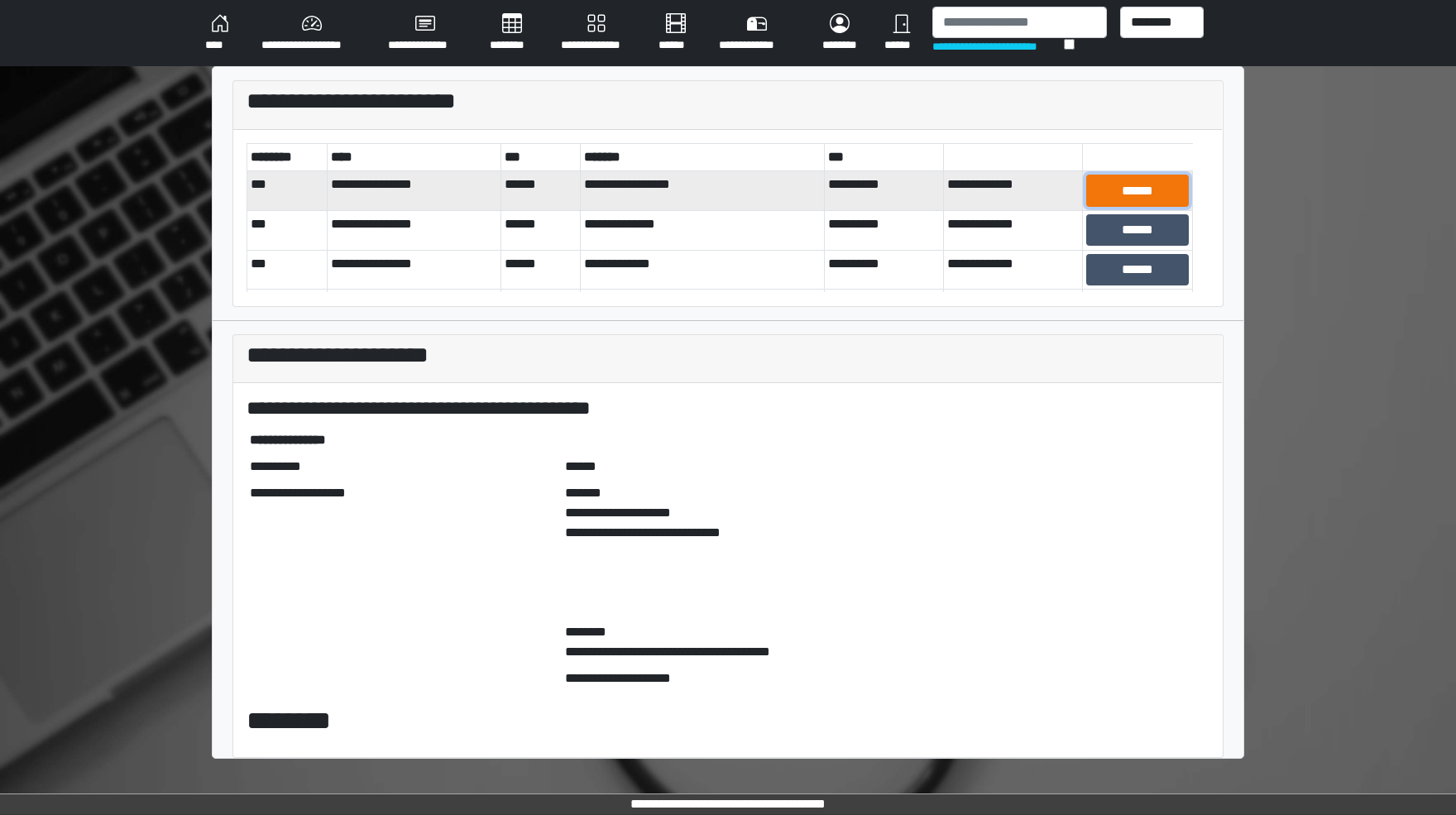 click on "******" at bounding box center [1138, 190] 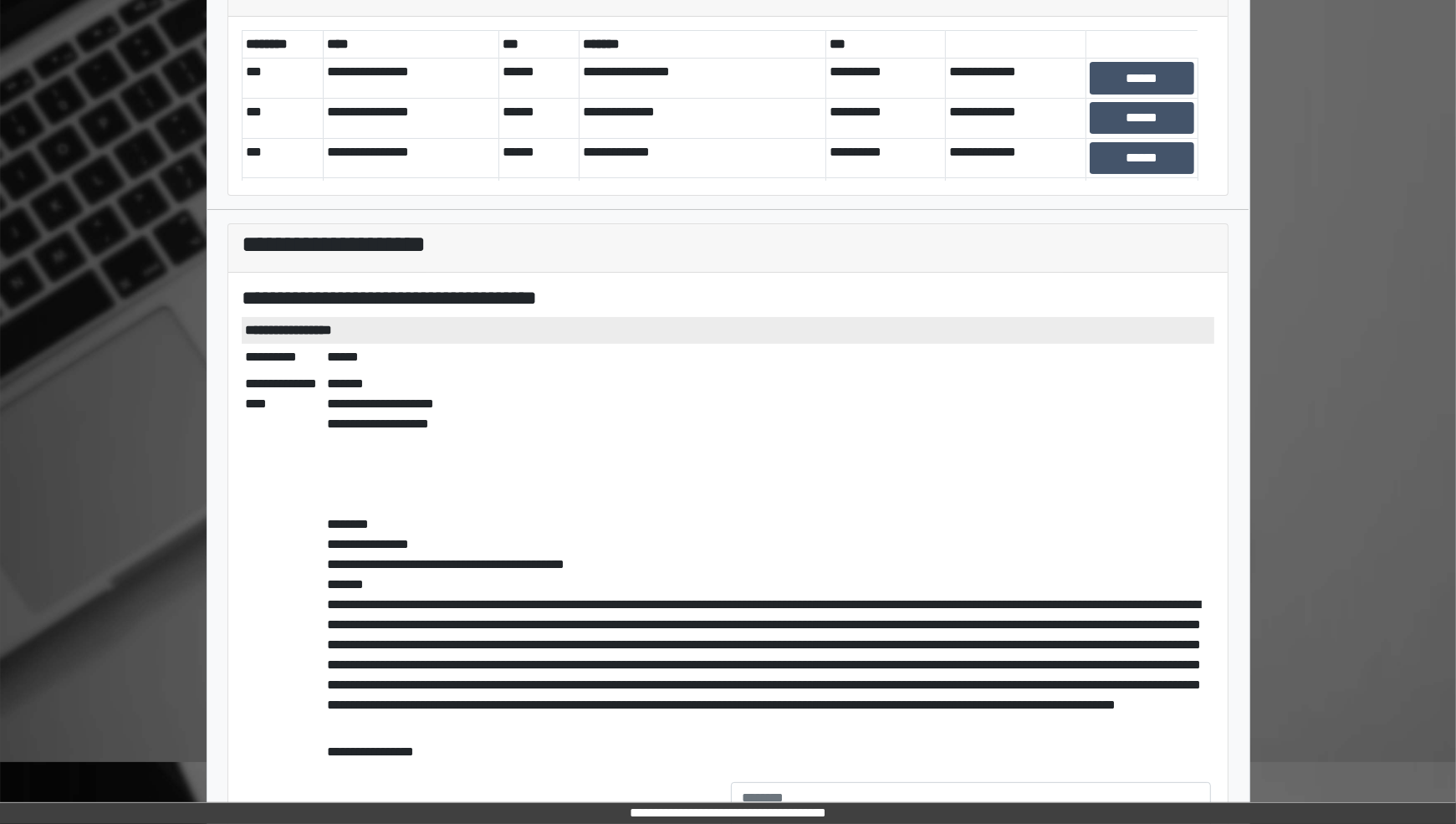 scroll, scrollTop: 249, scrollLeft: 0, axis: vertical 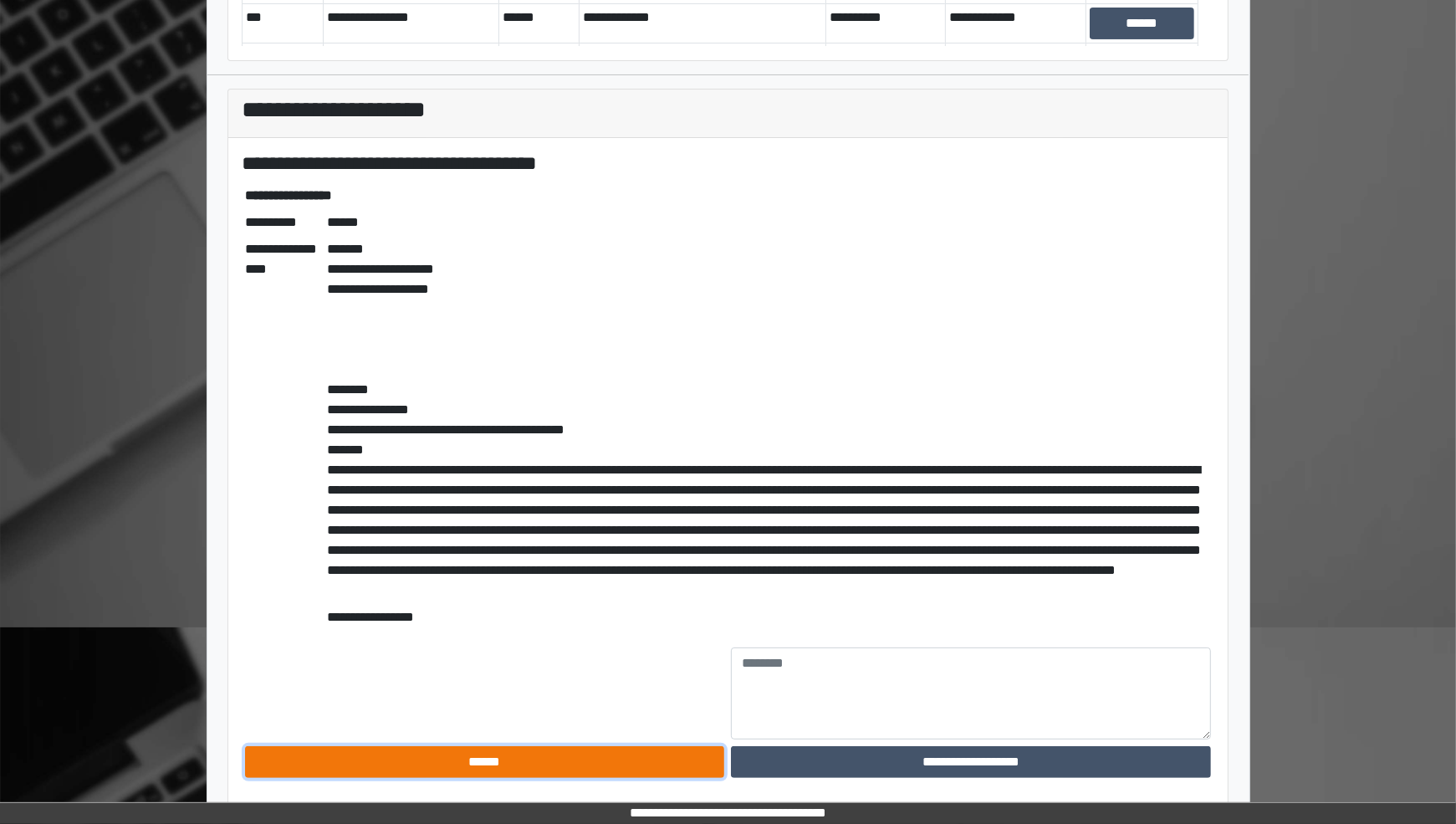 click on "******" at bounding box center [485, 762] 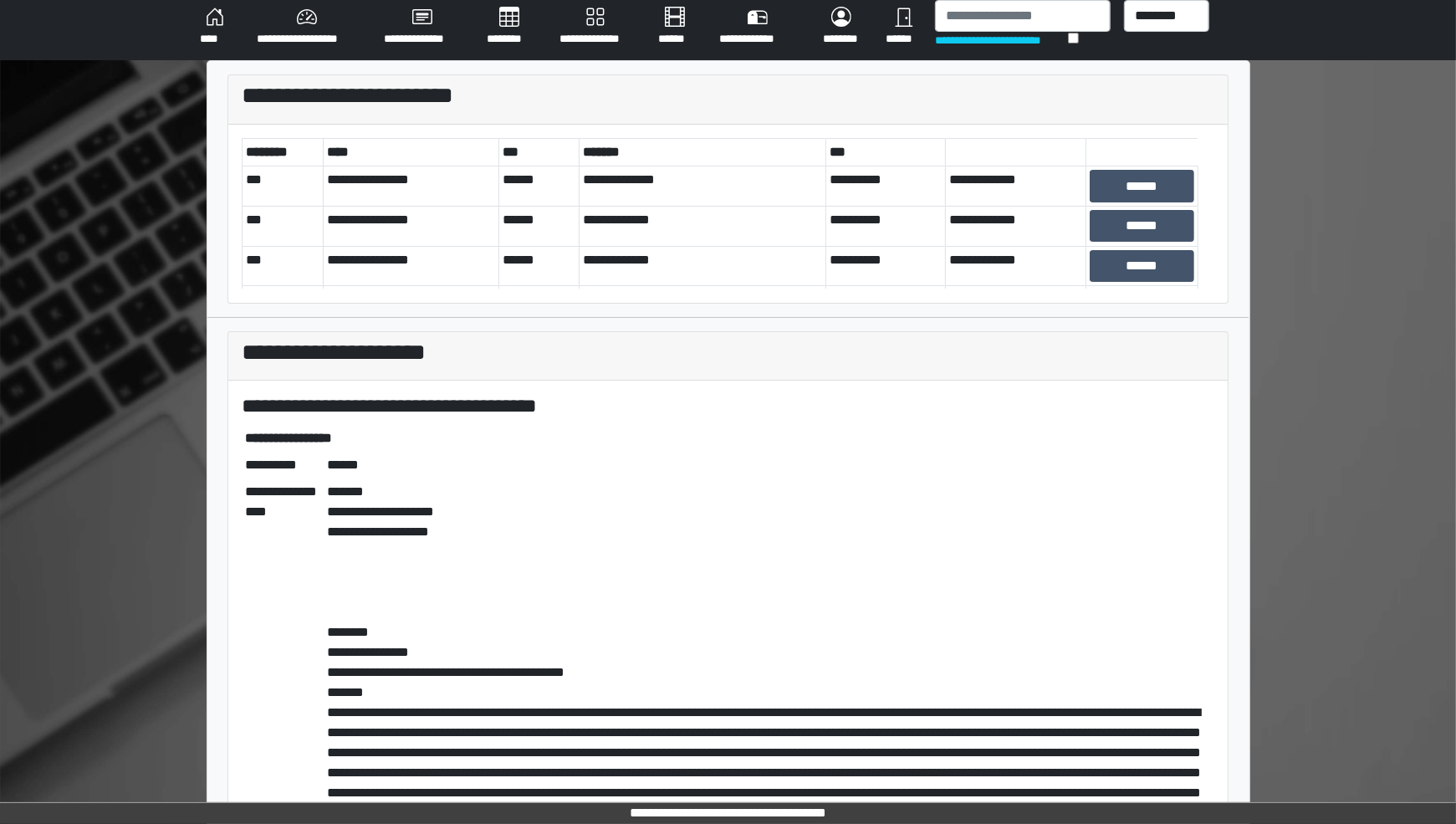 scroll, scrollTop: 0, scrollLeft: 0, axis: both 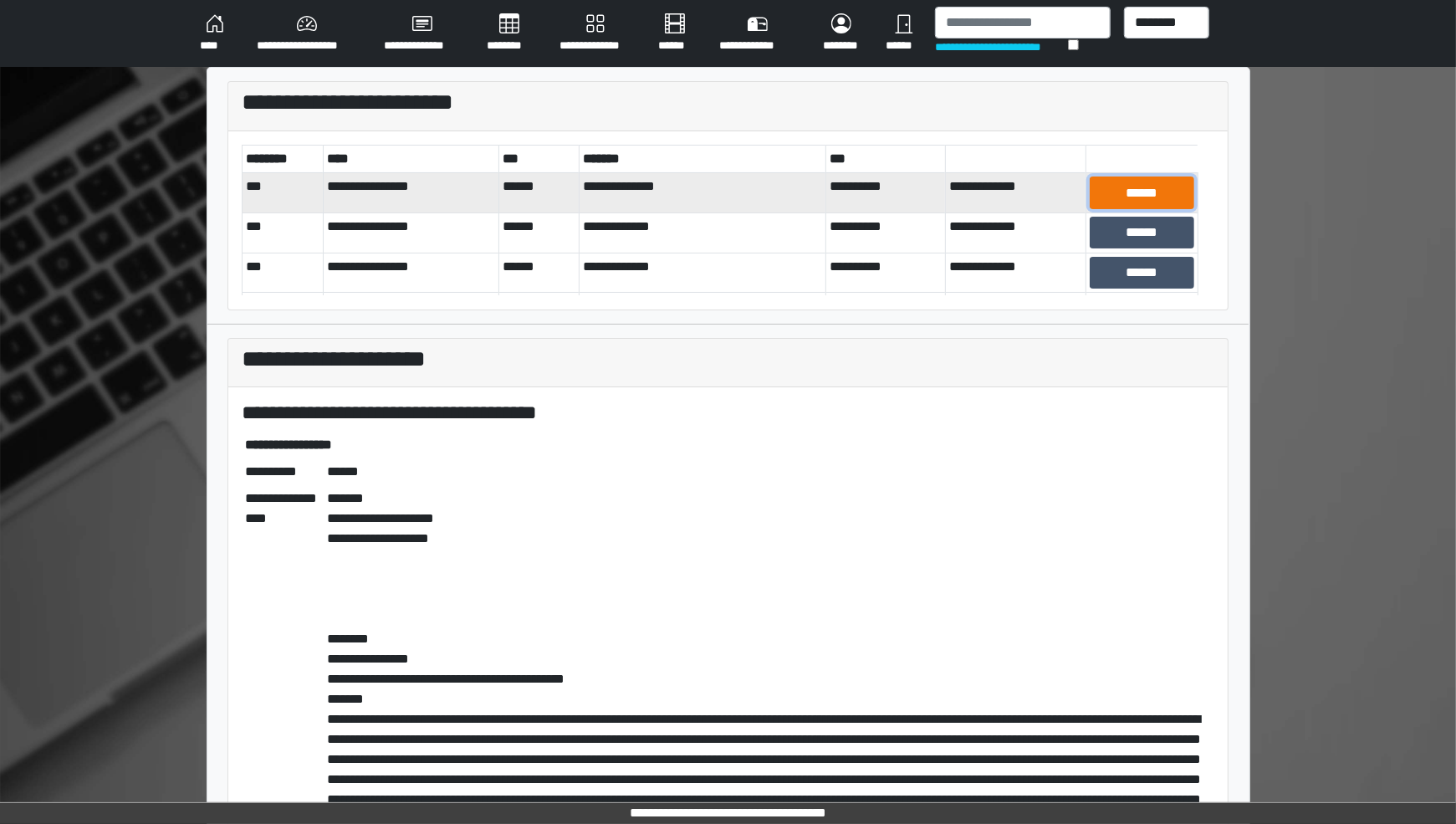 click on "******" at bounding box center (1142, 192) 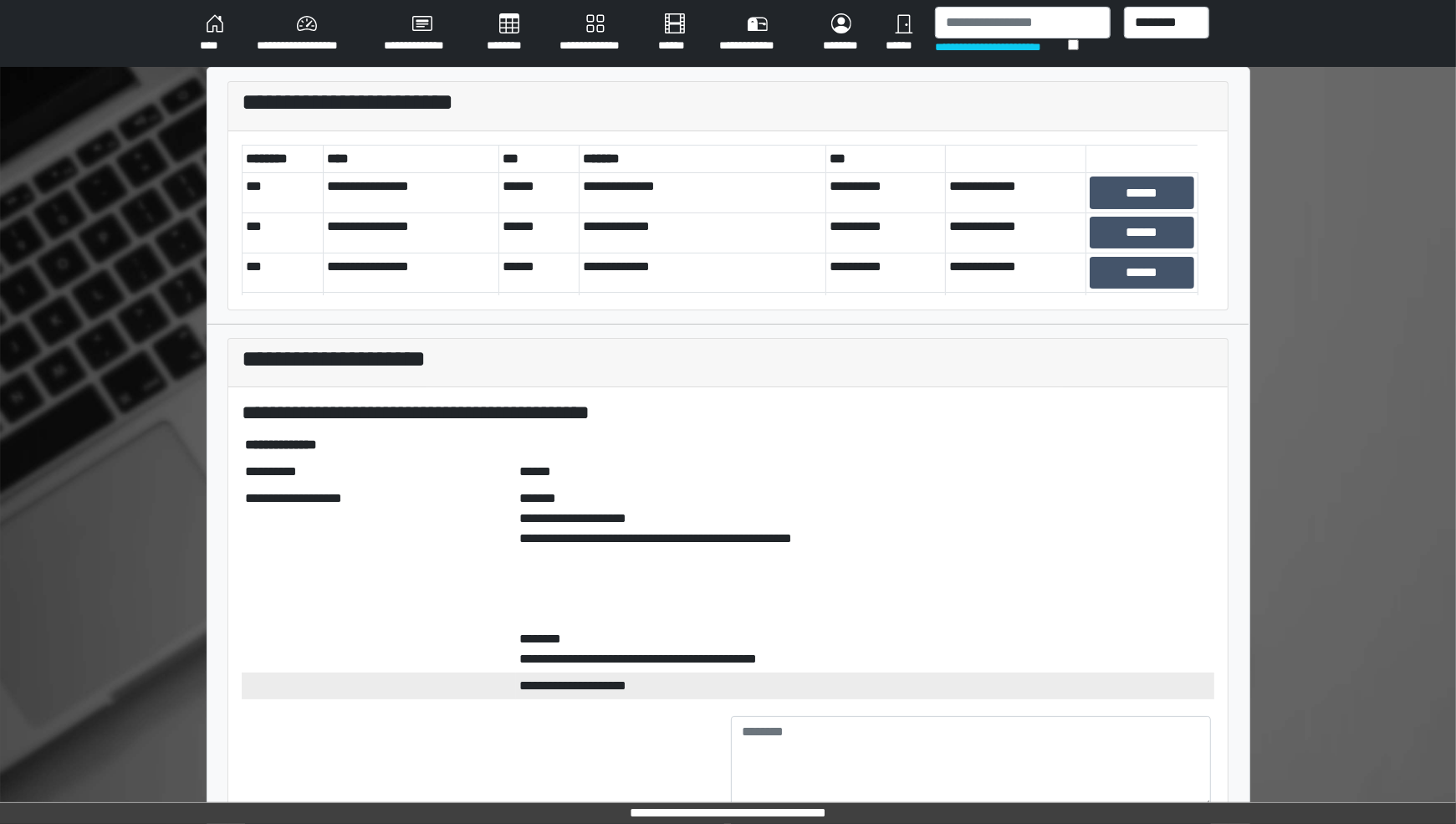 scroll, scrollTop: 69, scrollLeft: 0, axis: vertical 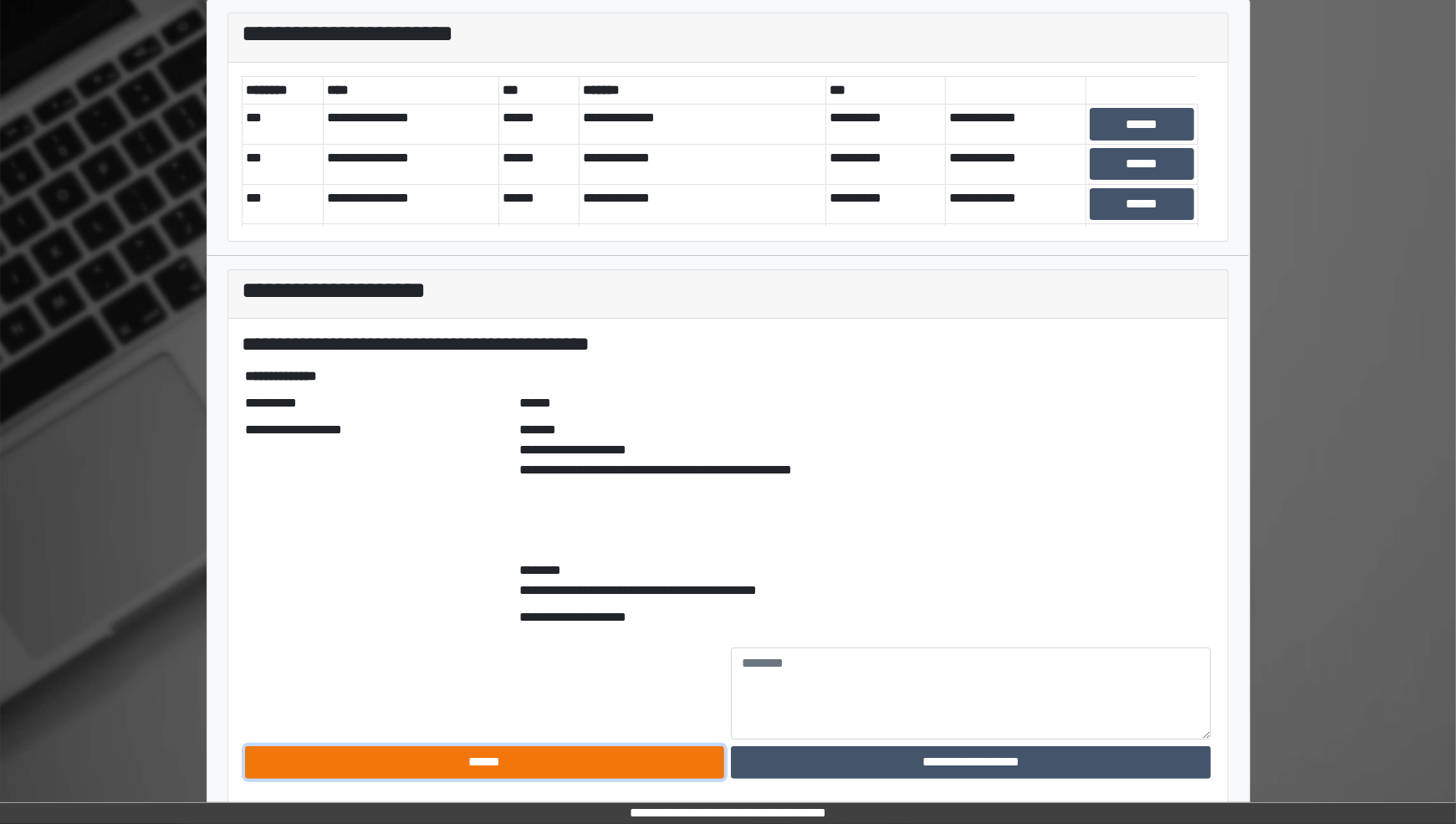 click on "******" at bounding box center (485, 762) 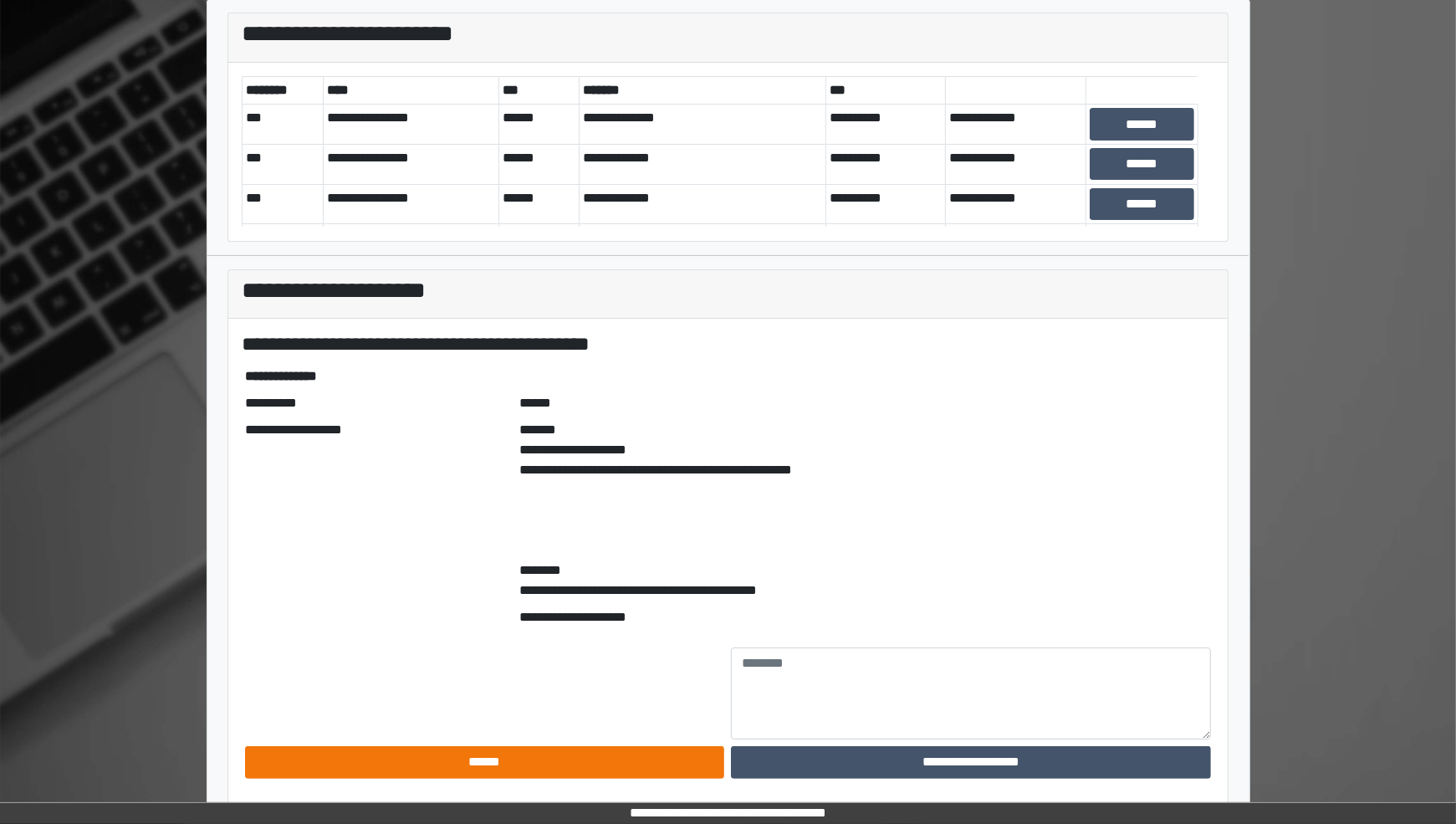 scroll, scrollTop: 0, scrollLeft: 0, axis: both 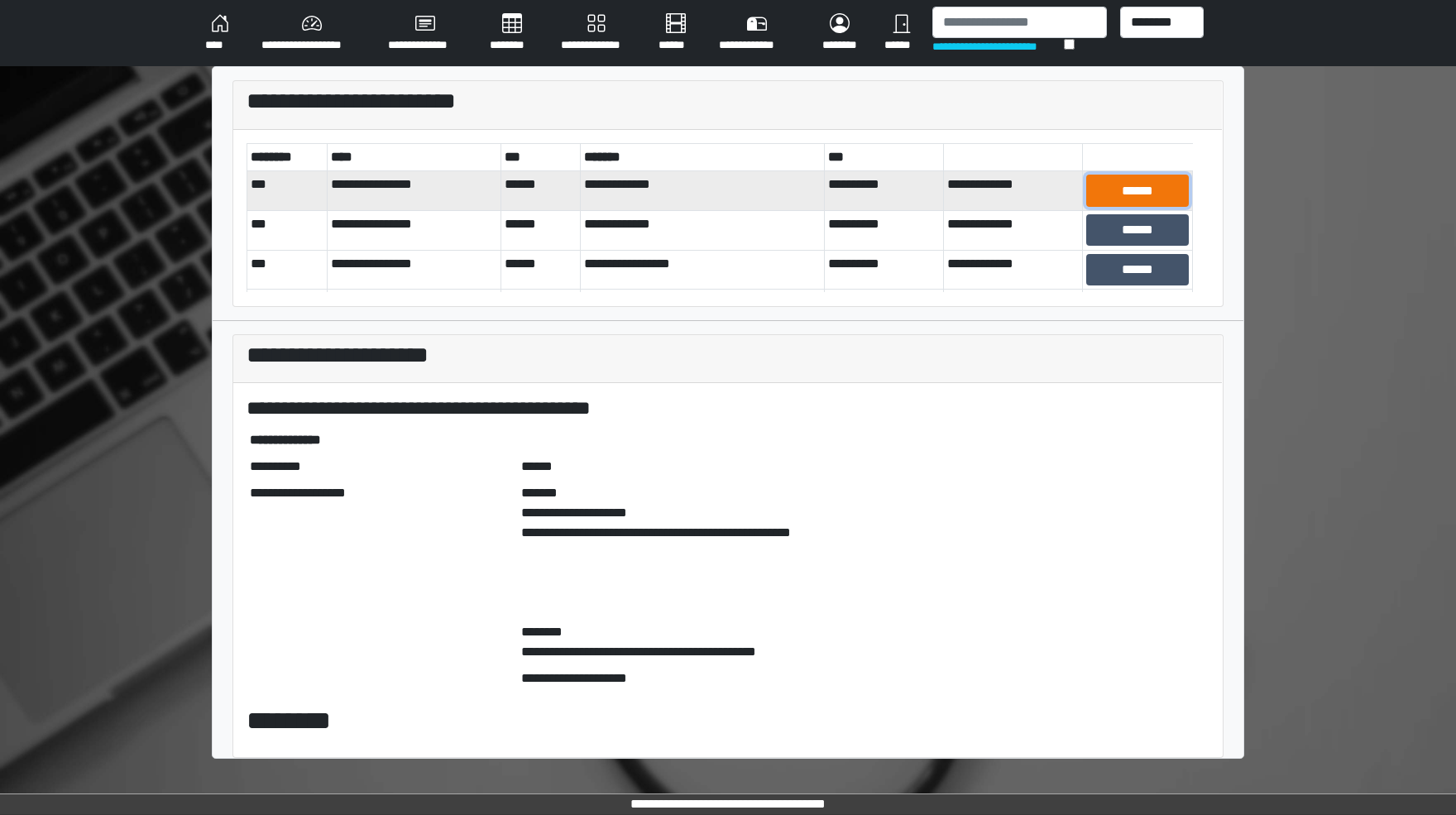 click on "******" at bounding box center [1138, 190] 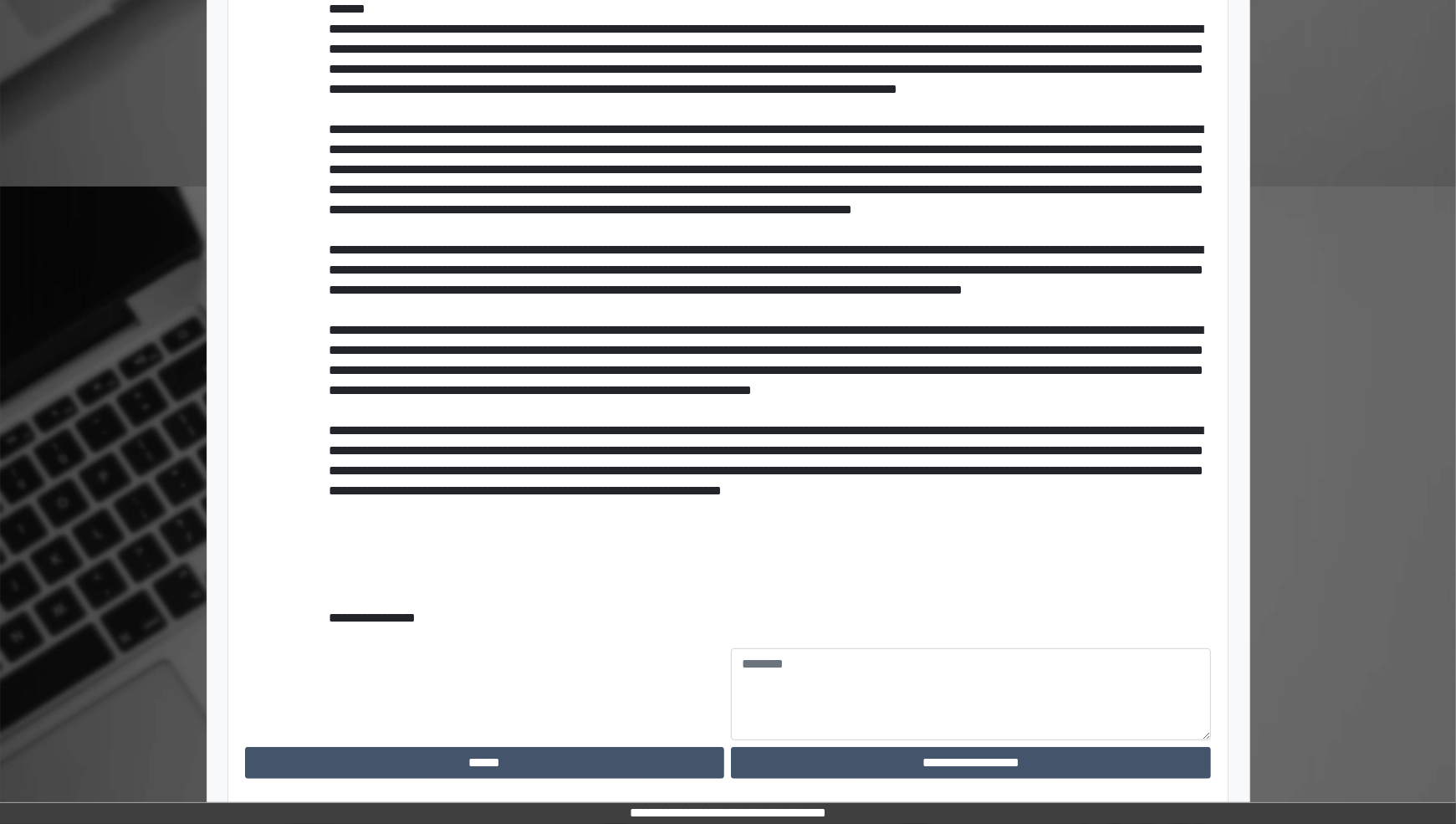 scroll, scrollTop: 691, scrollLeft: 0, axis: vertical 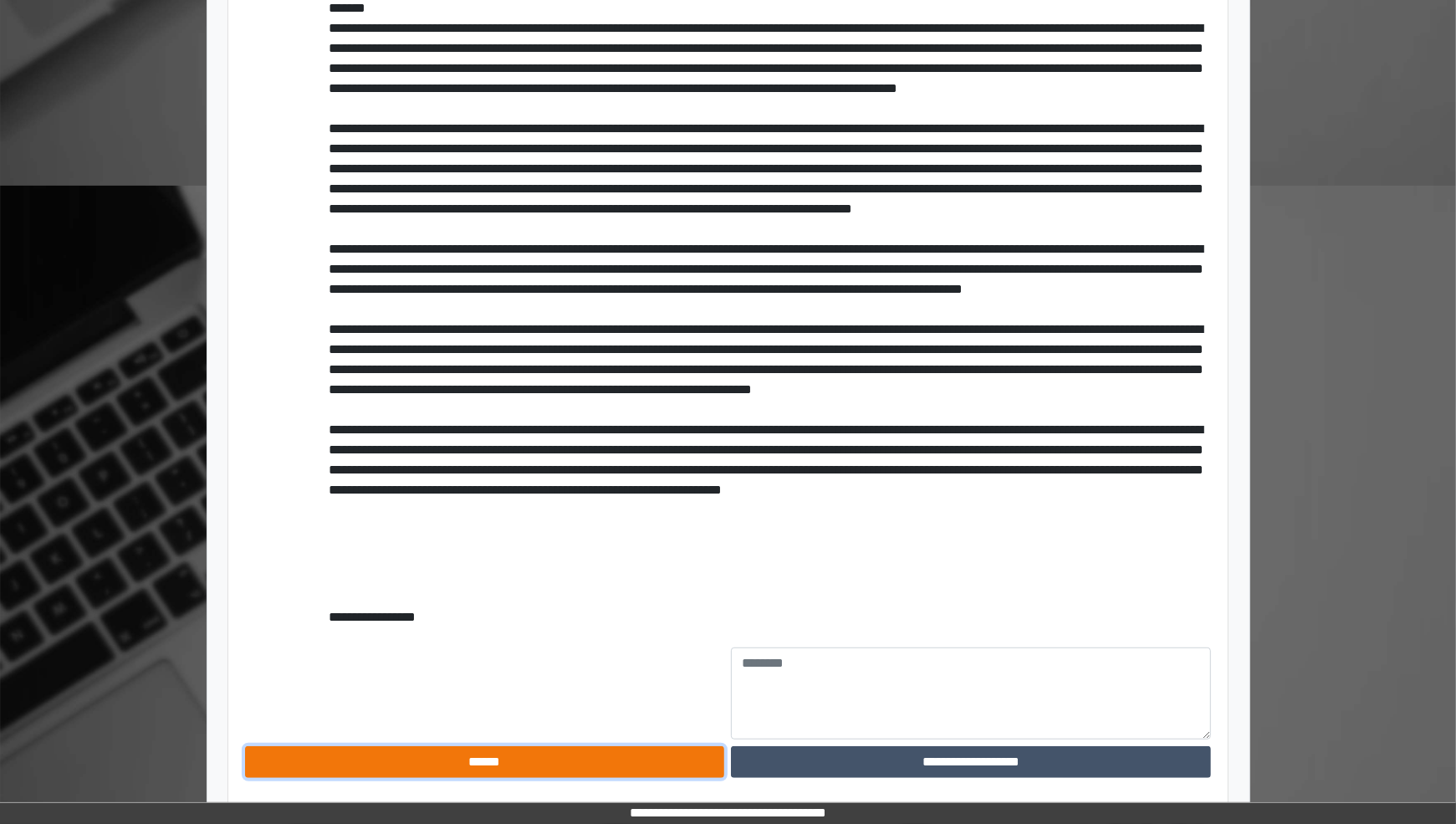 click on "******" at bounding box center [485, 762] 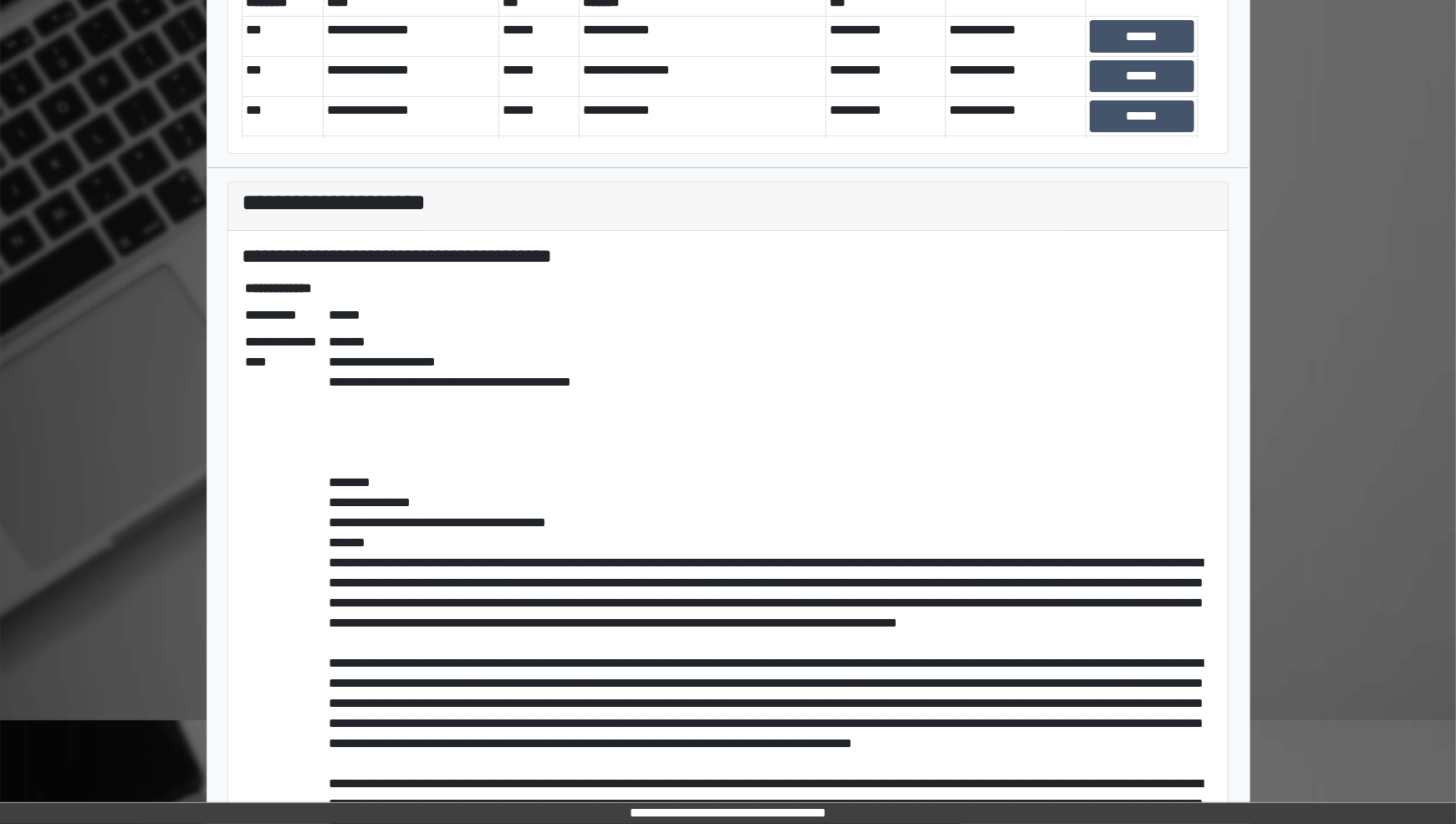 scroll, scrollTop: 0, scrollLeft: 0, axis: both 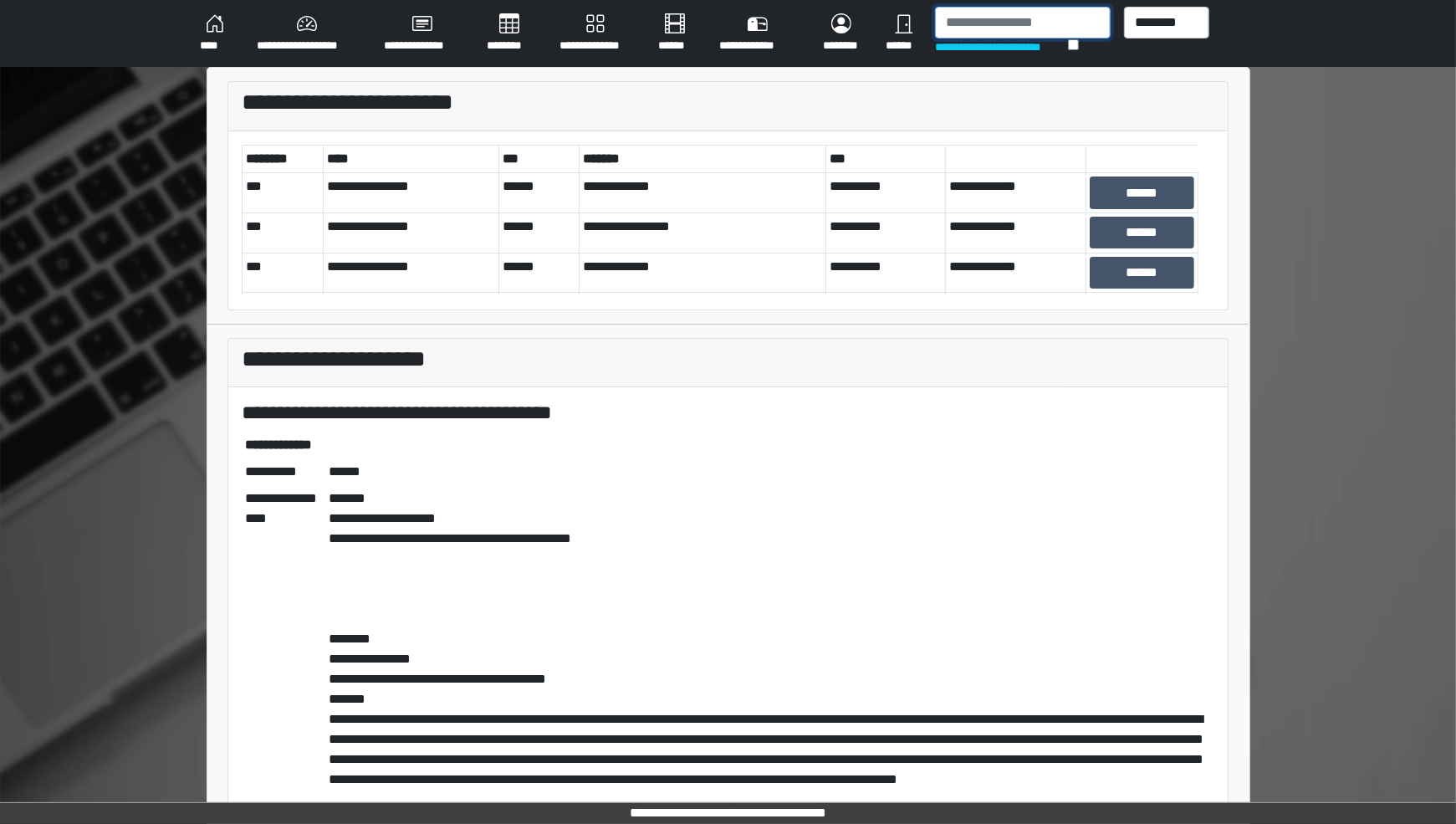 click at bounding box center (1023, 23) 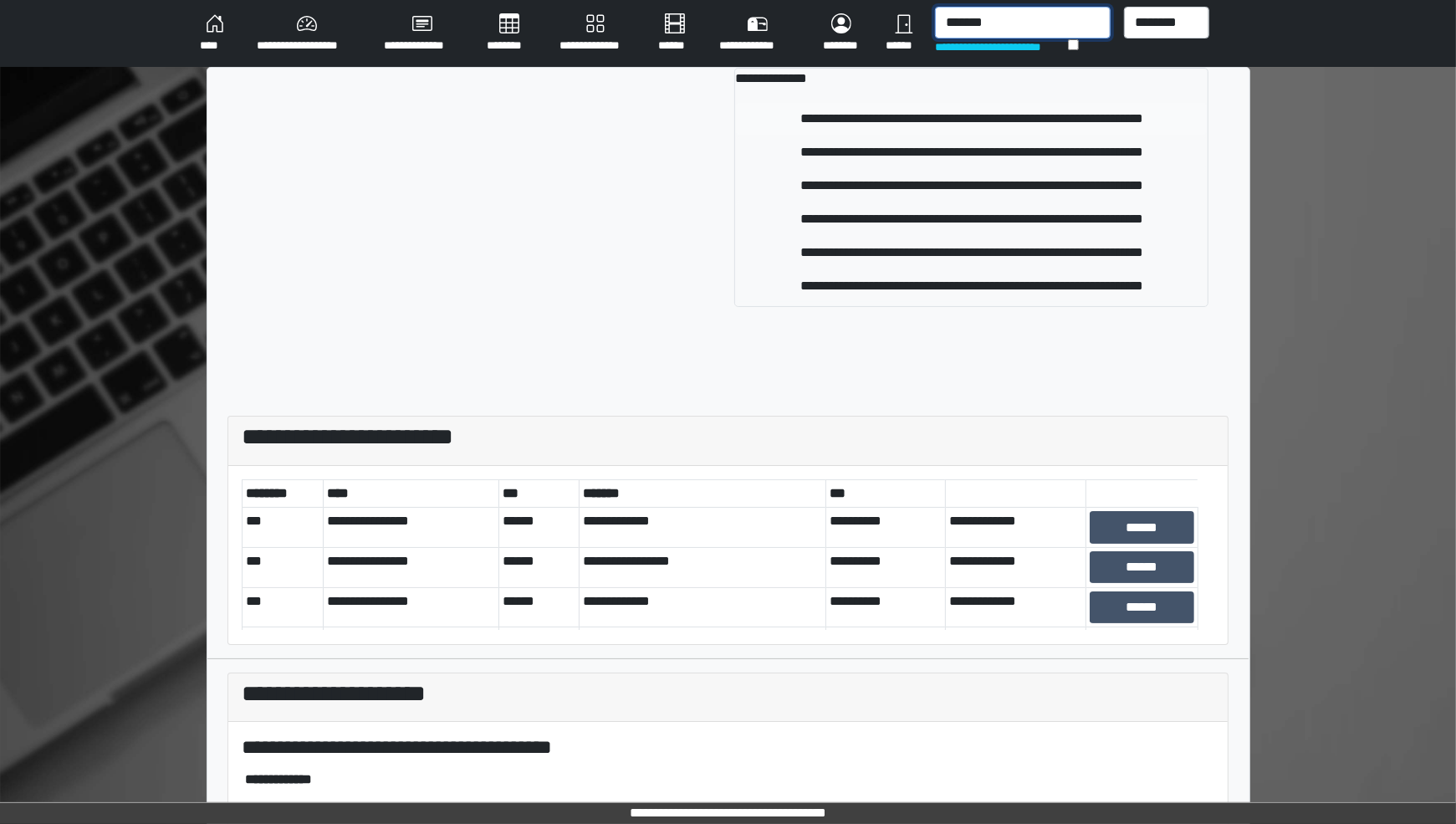 type on "*******" 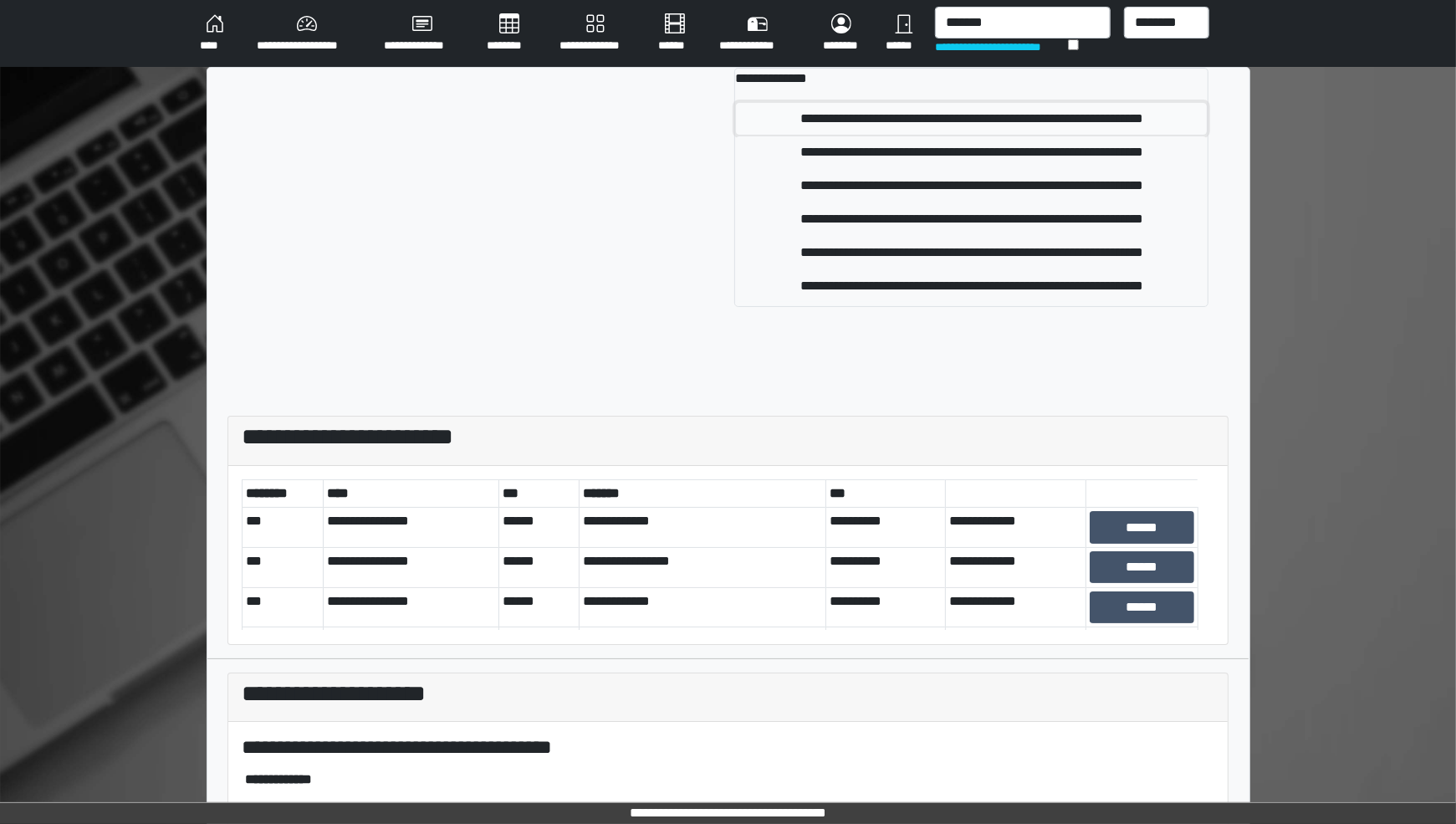 click on "**********" at bounding box center [971, 119] 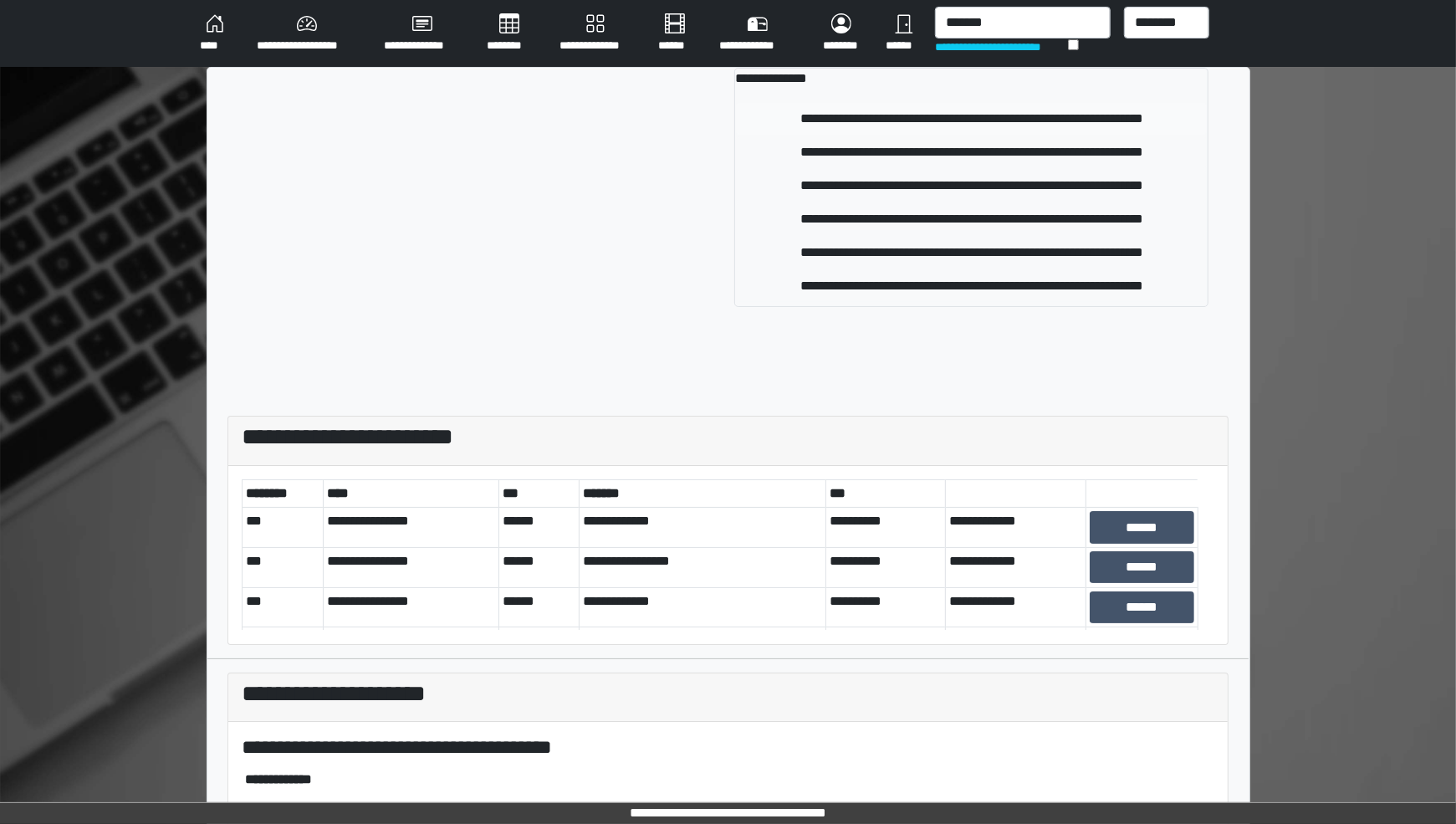 type 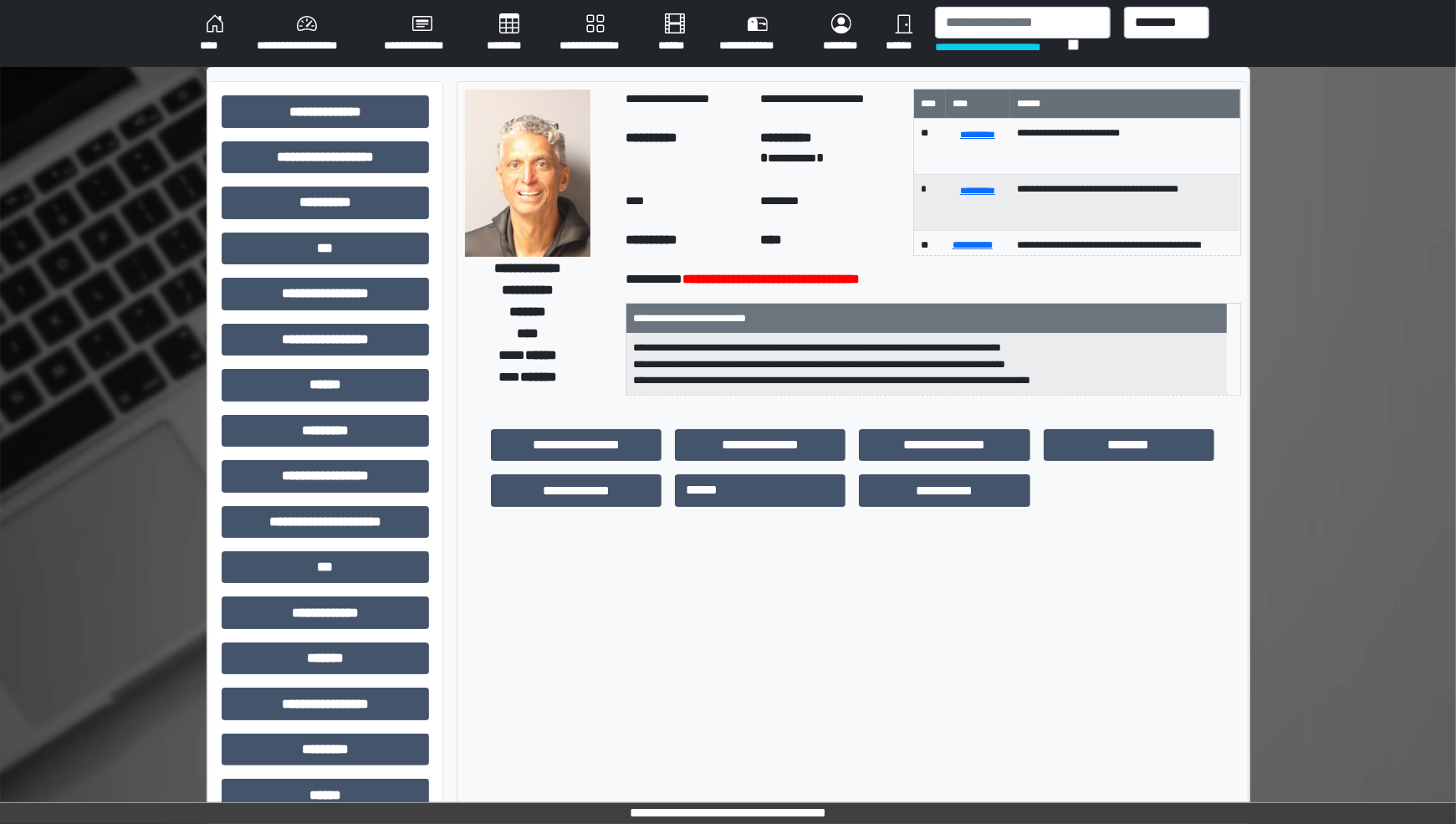 click on "****" at bounding box center [215, 33] 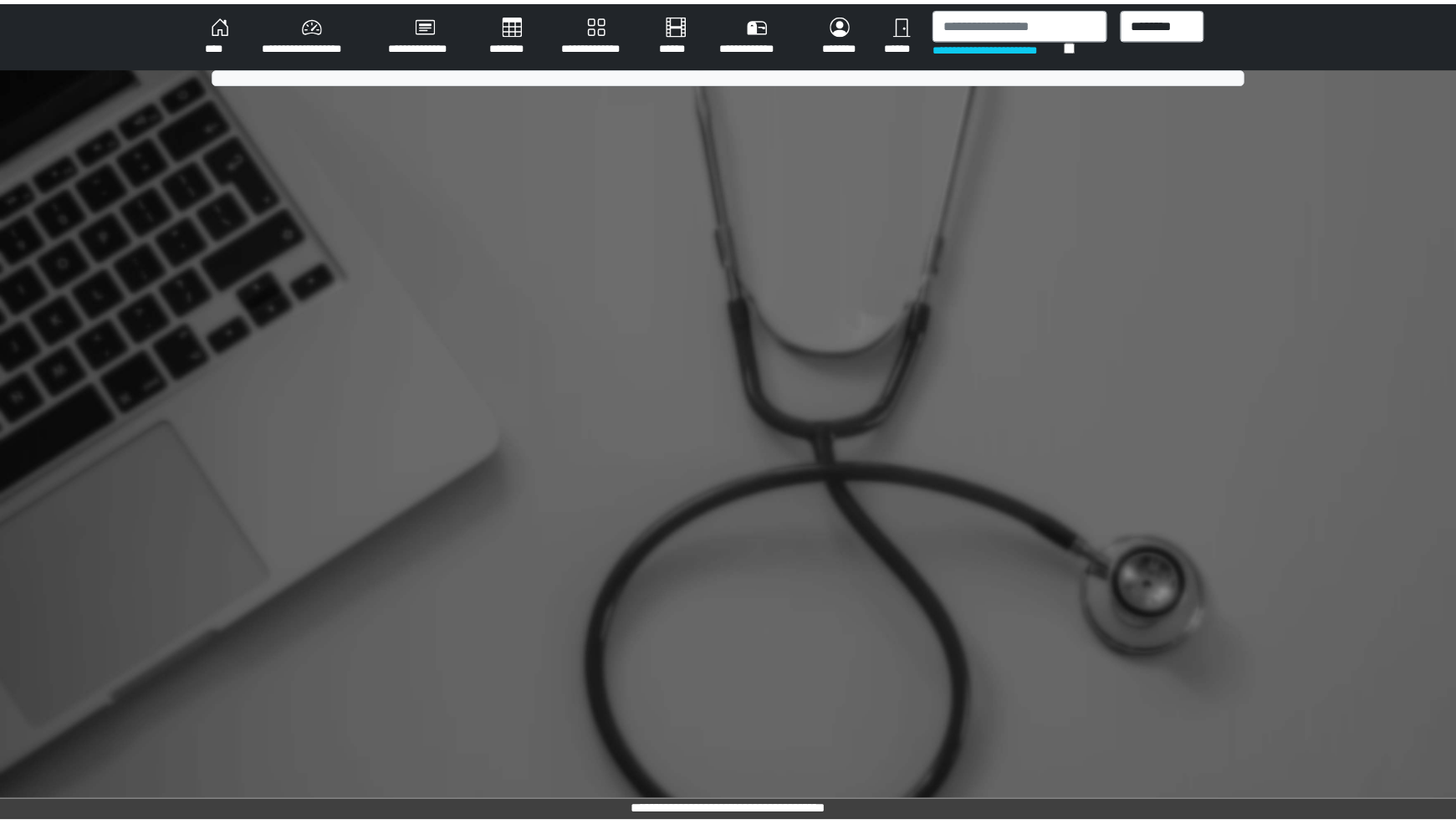 scroll, scrollTop: 0, scrollLeft: 0, axis: both 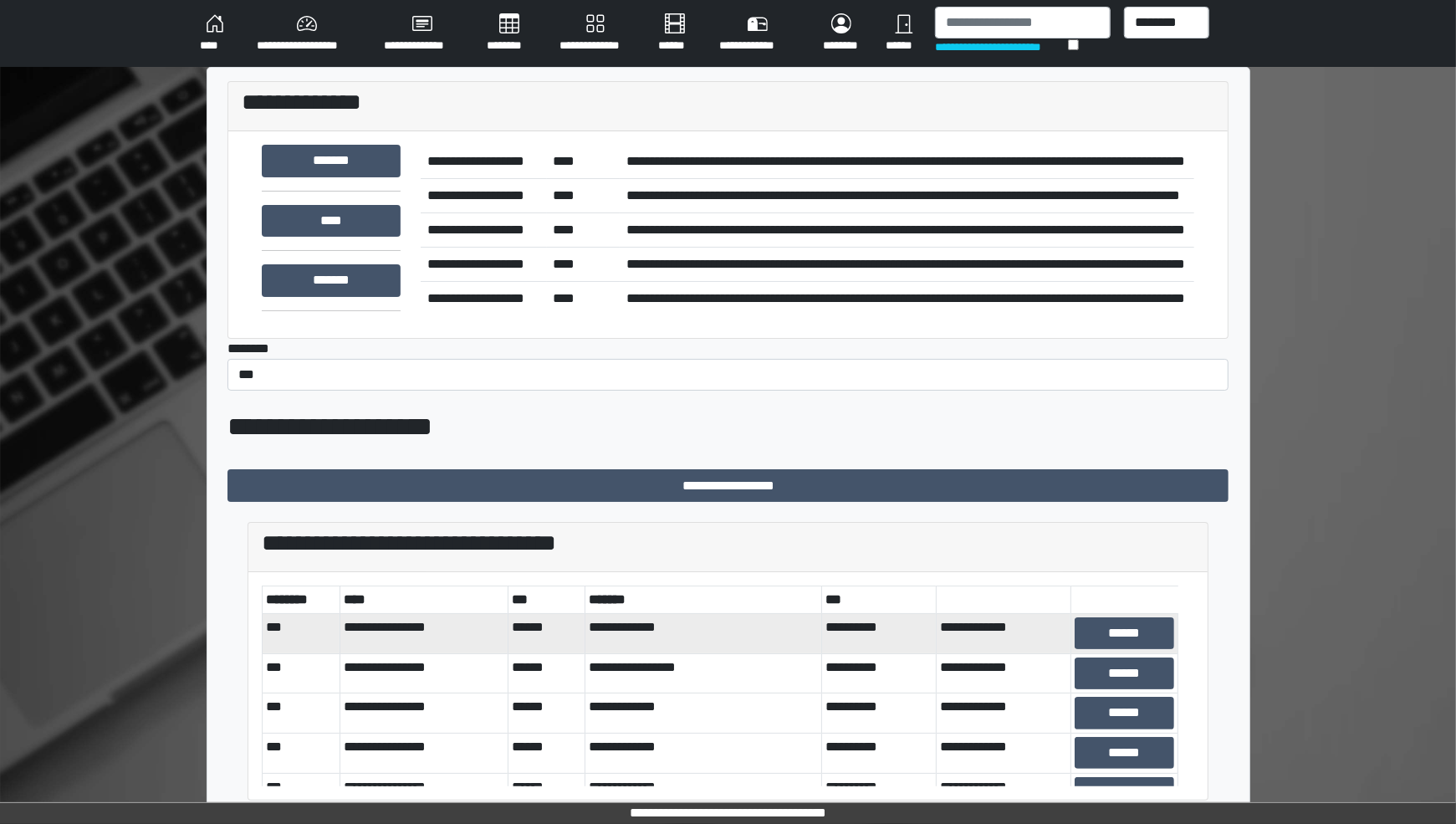 click on "******" at bounding box center [1125, 633] 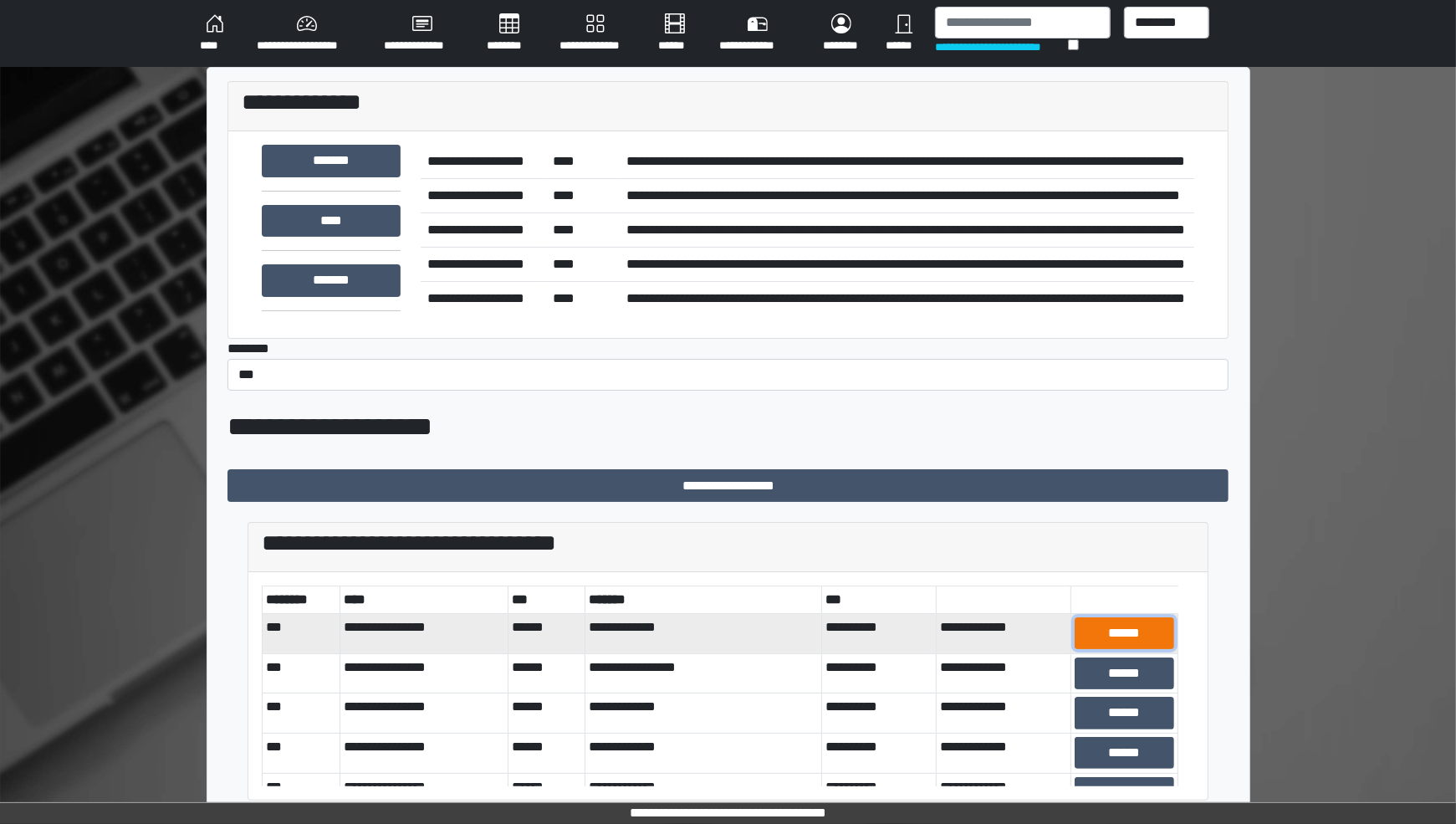 click on "******" at bounding box center [1124, 633] 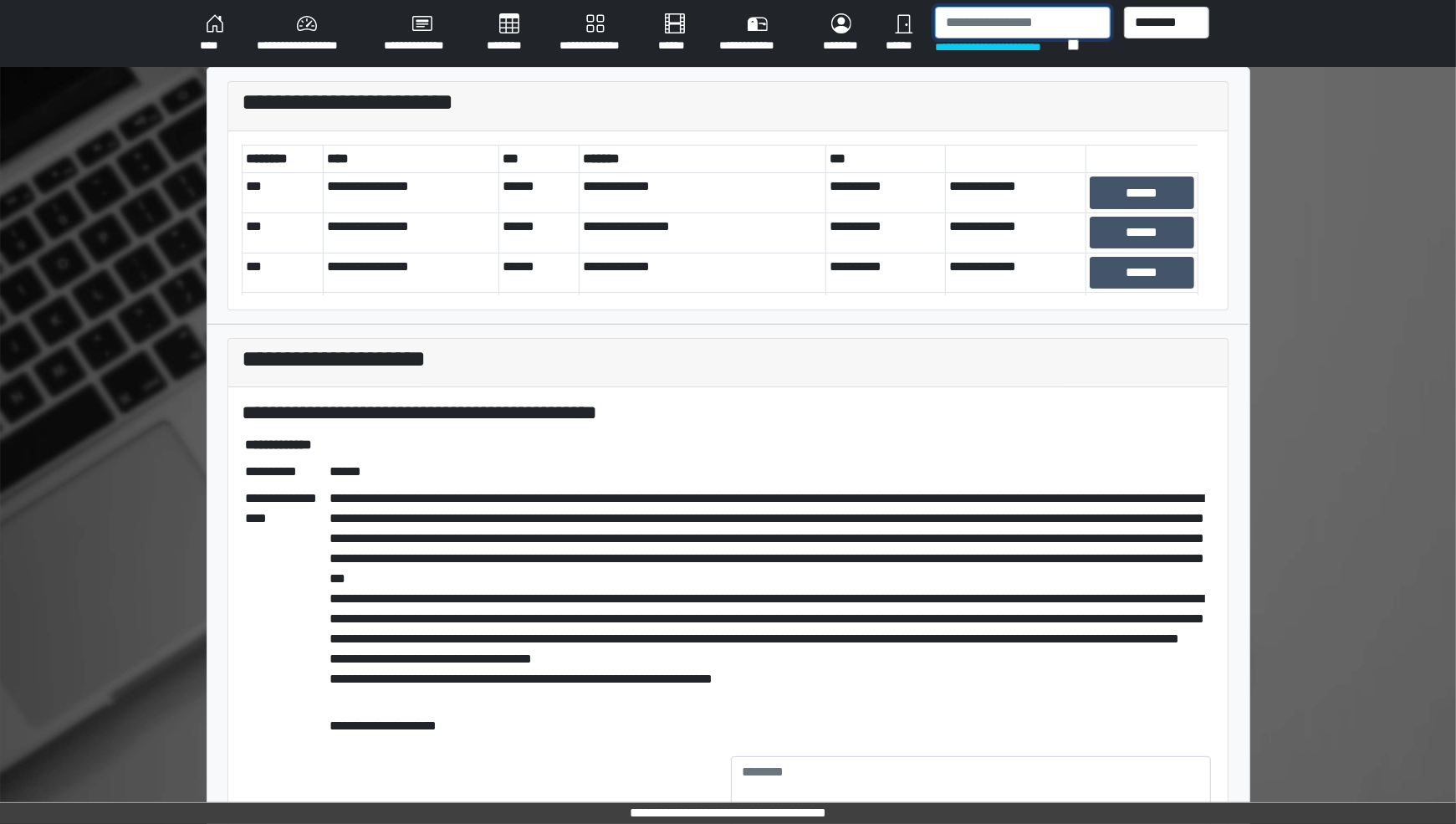 click at bounding box center [1023, 23] 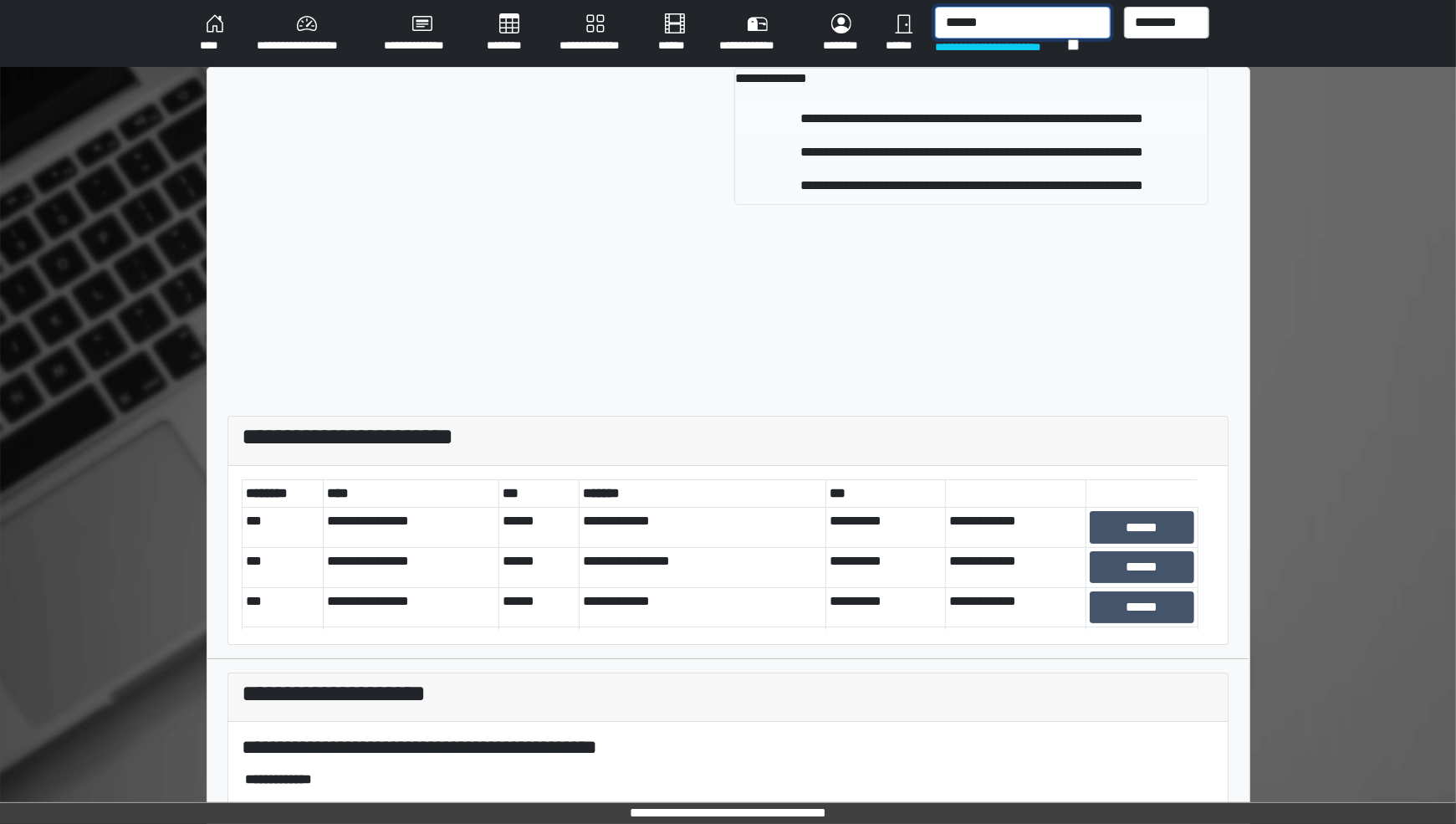 type on "******" 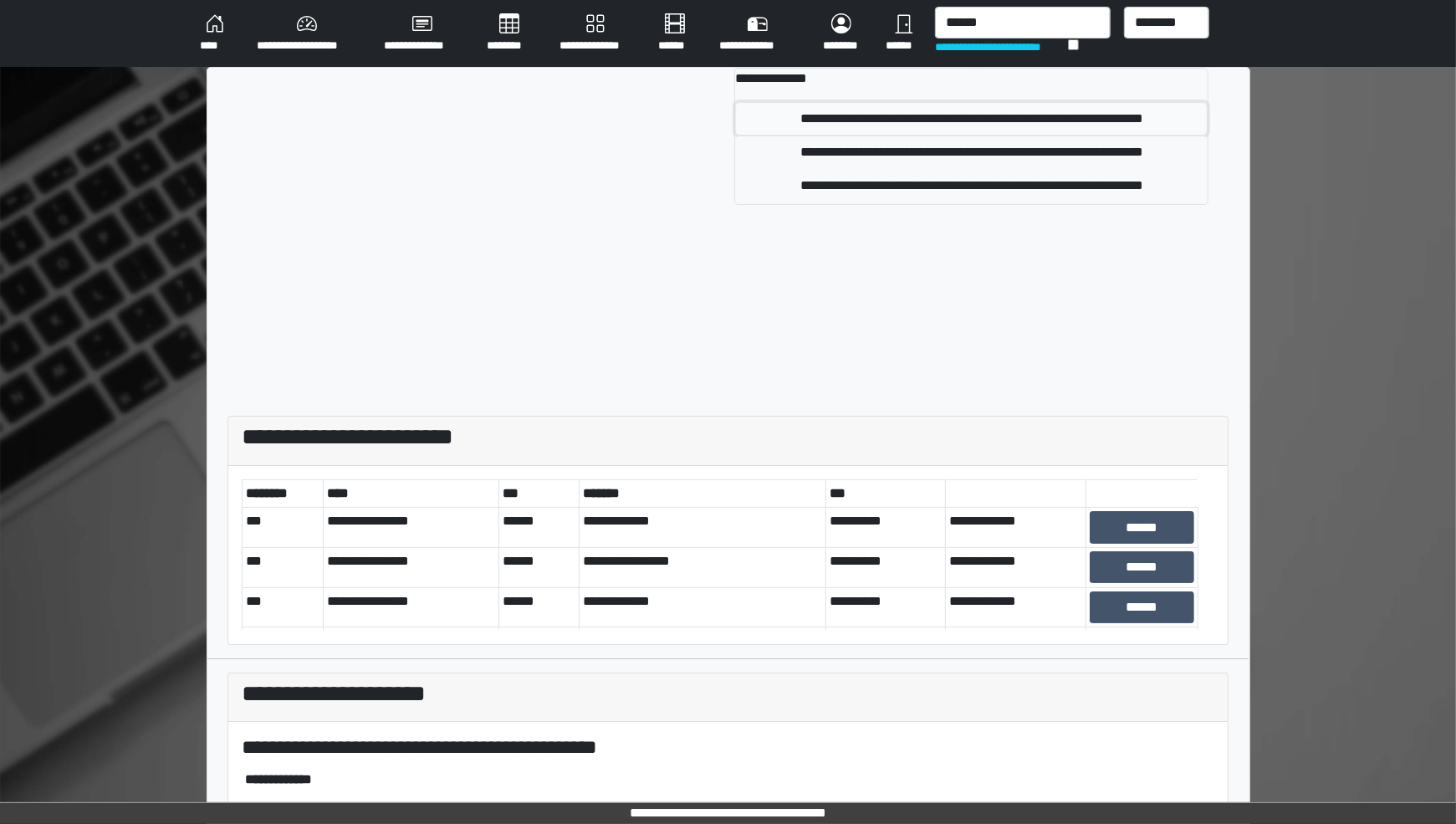 click on "**********" at bounding box center [971, 119] 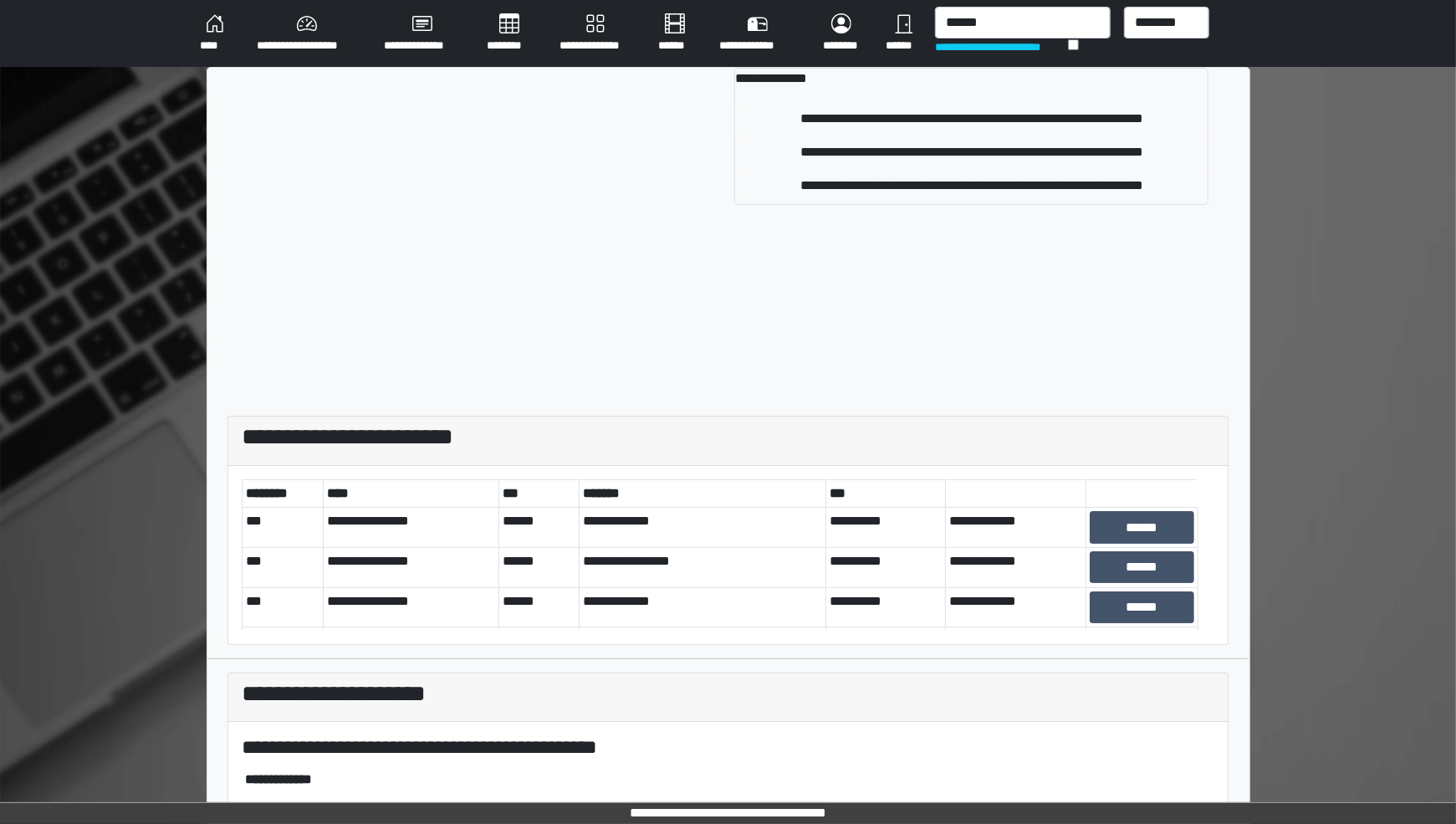 type 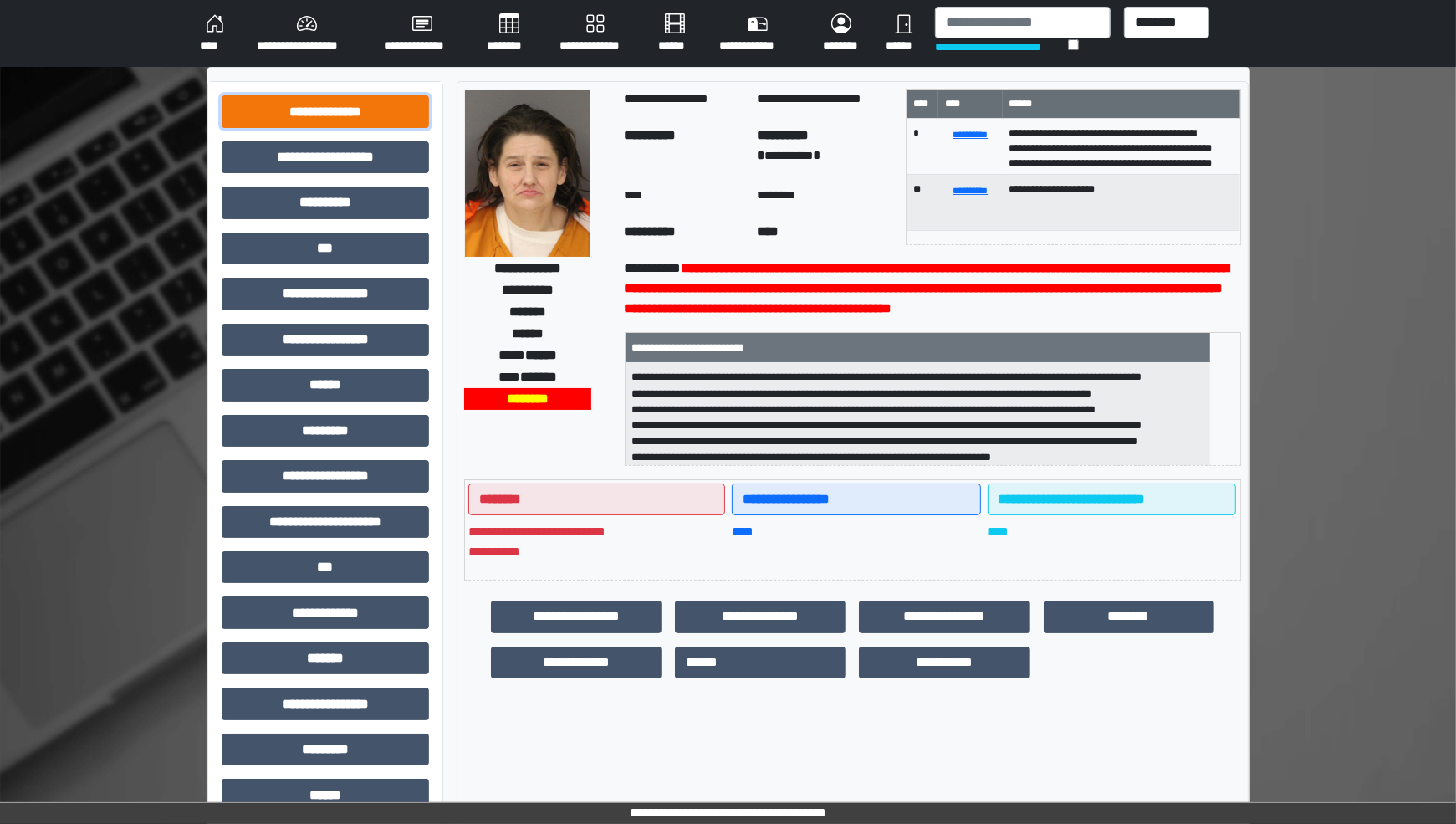 click on "**********" at bounding box center (325, 111) 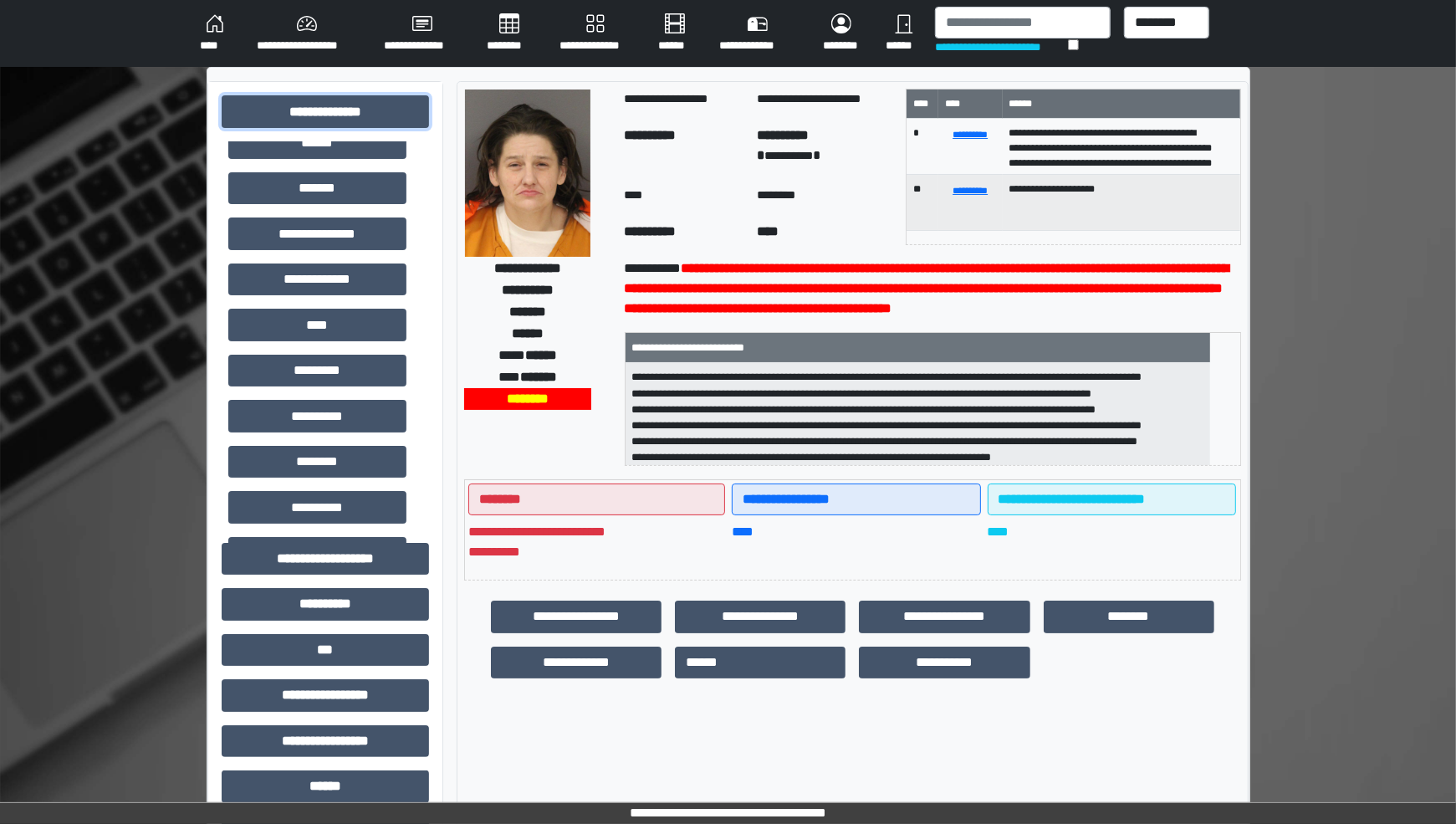 scroll, scrollTop: 418, scrollLeft: 0, axis: vertical 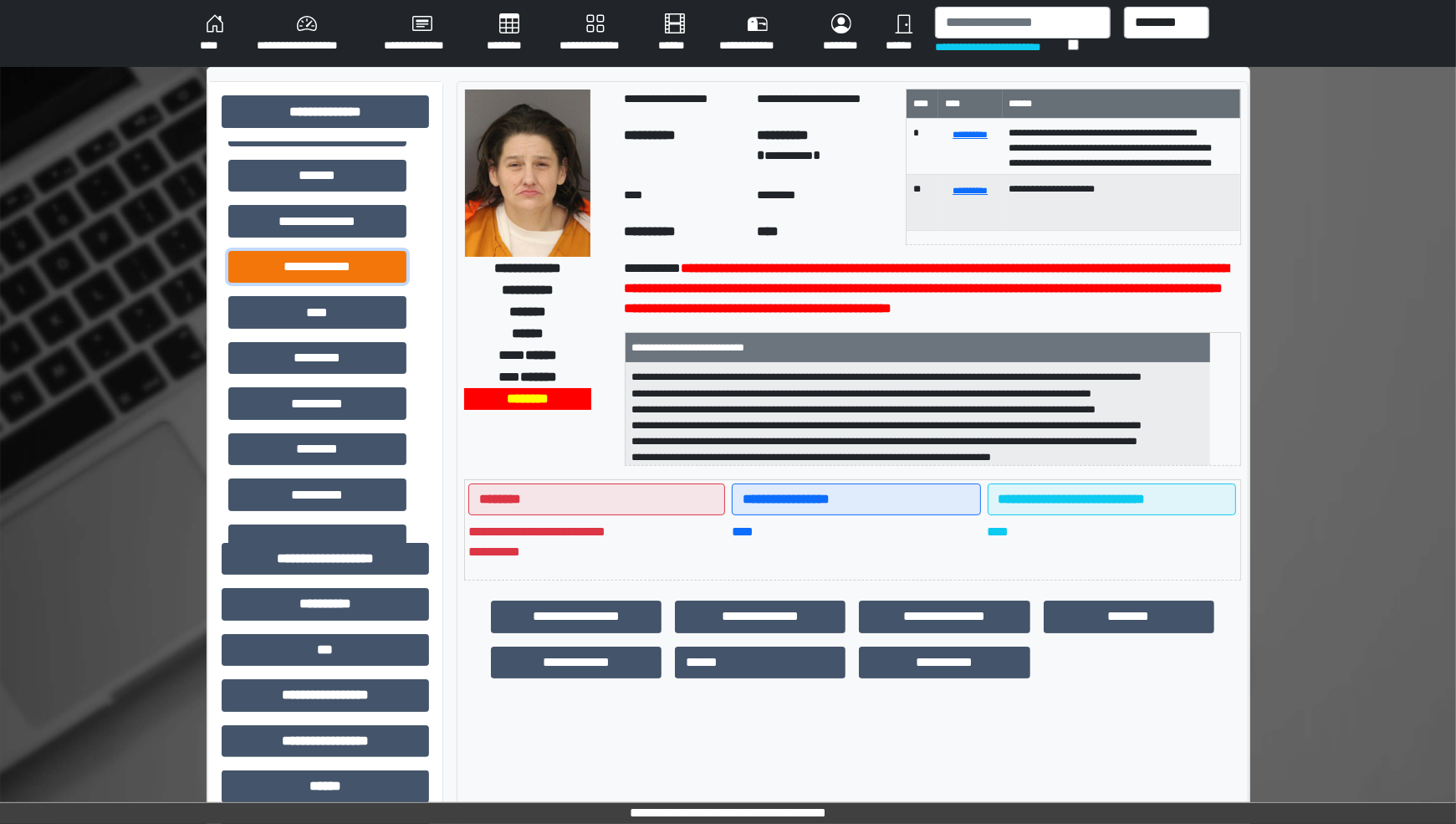 click on "**********" at bounding box center [317, 267] 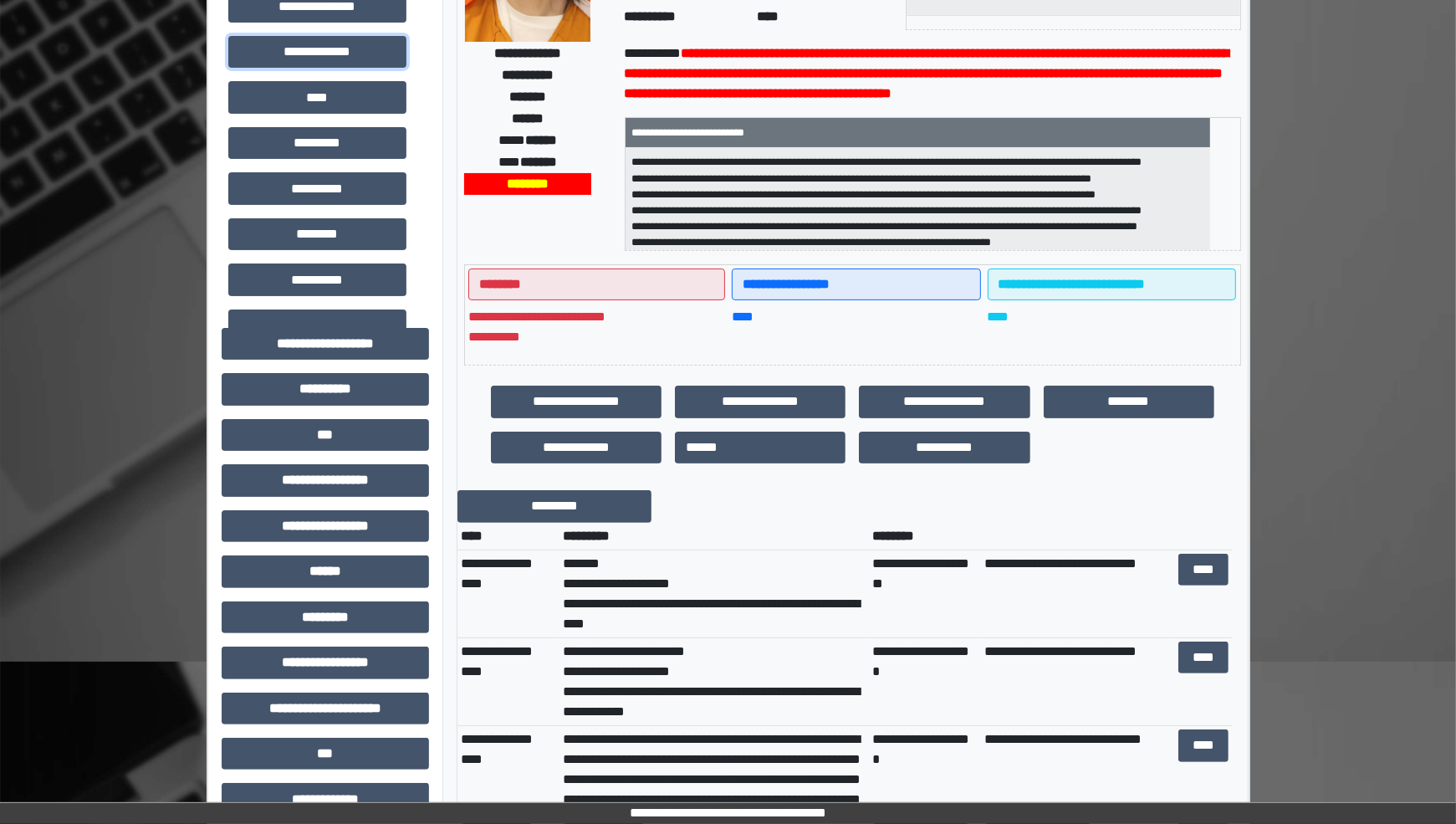 scroll, scrollTop: 209, scrollLeft: 0, axis: vertical 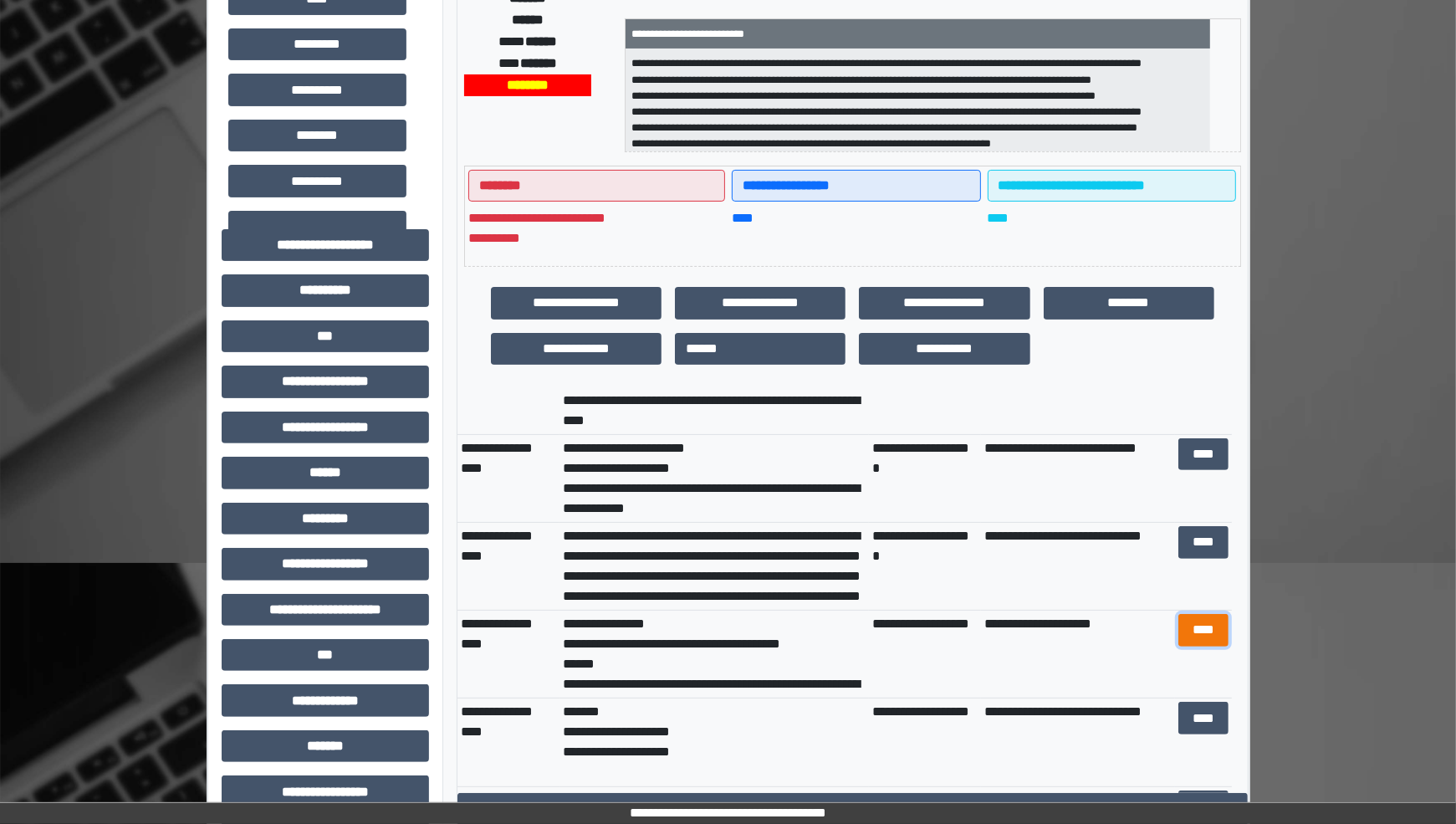 click on "****" at bounding box center [1203, 630] 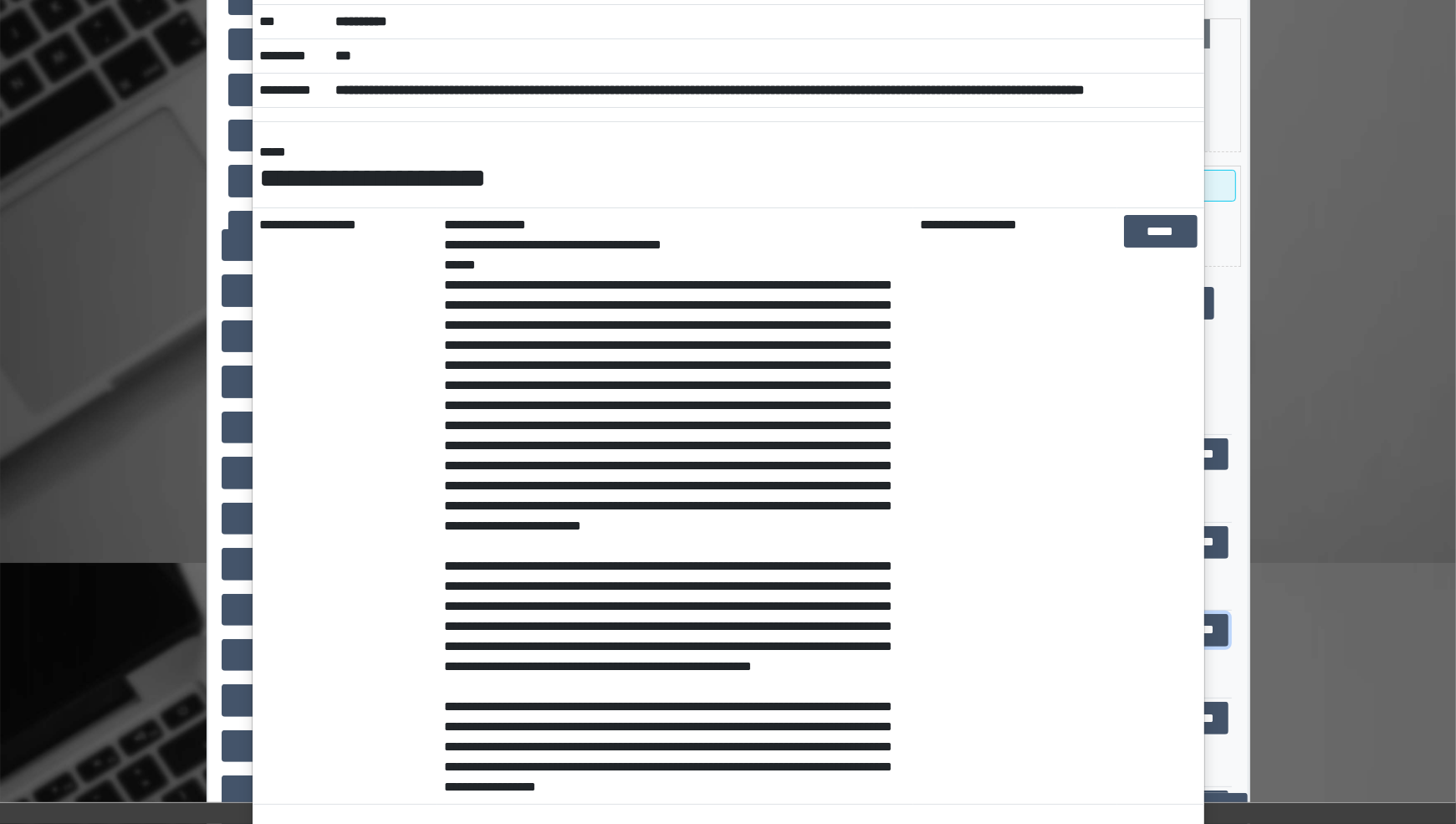scroll, scrollTop: 0, scrollLeft: 0, axis: both 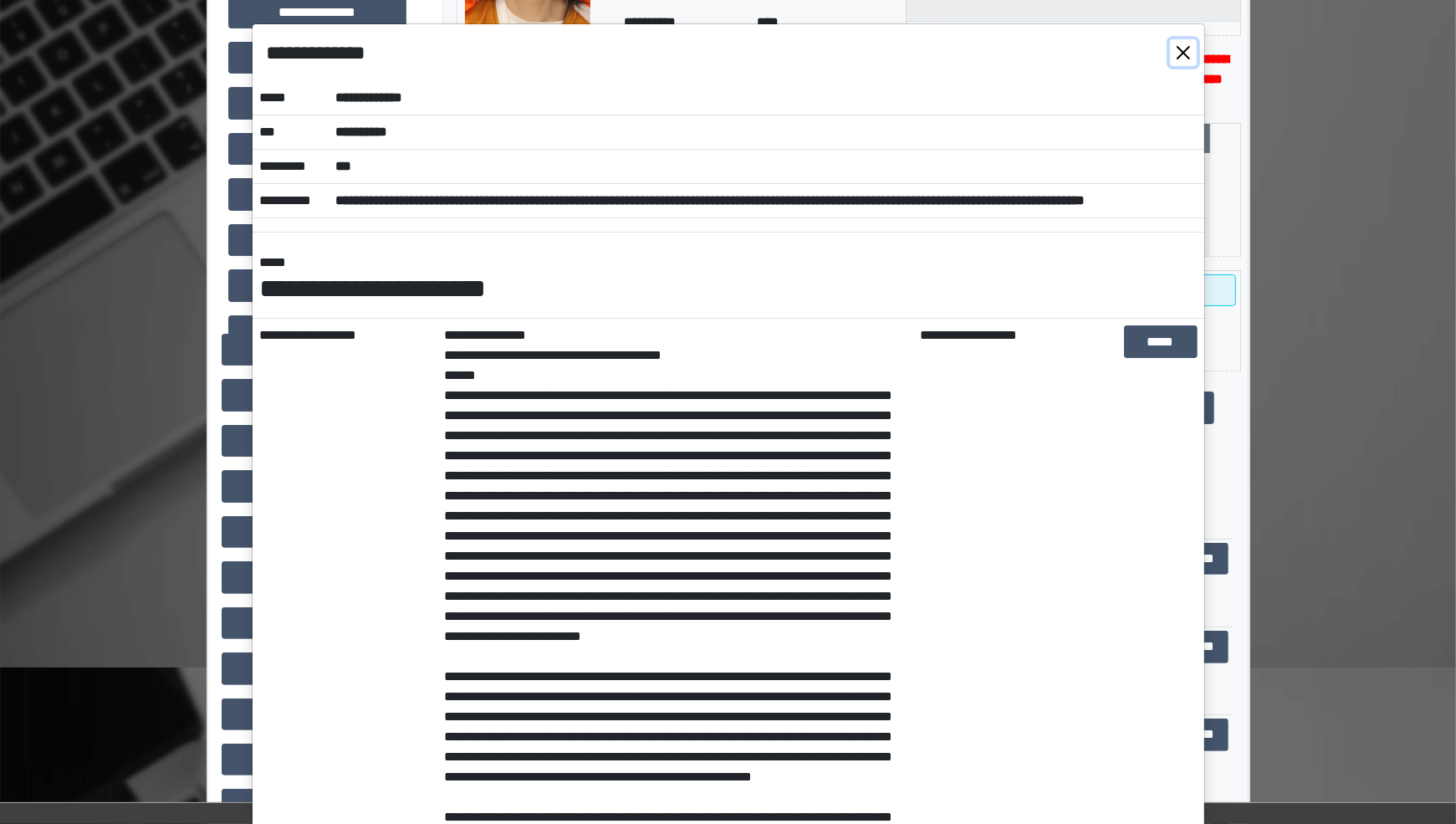 click at bounding box center [1183, 53] 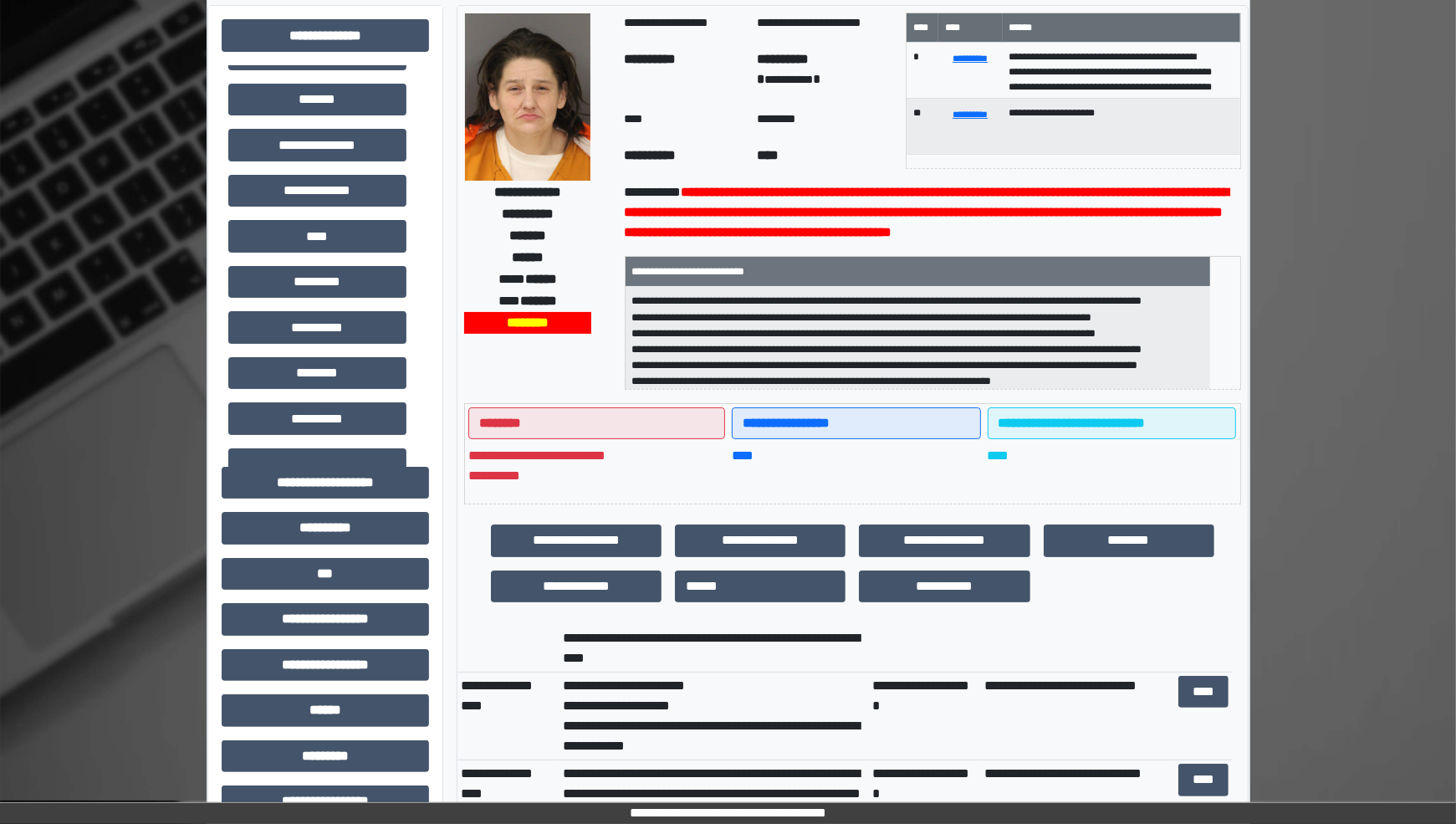 scroll, scrollTop: 0, scrollLeft: 0, axis: both 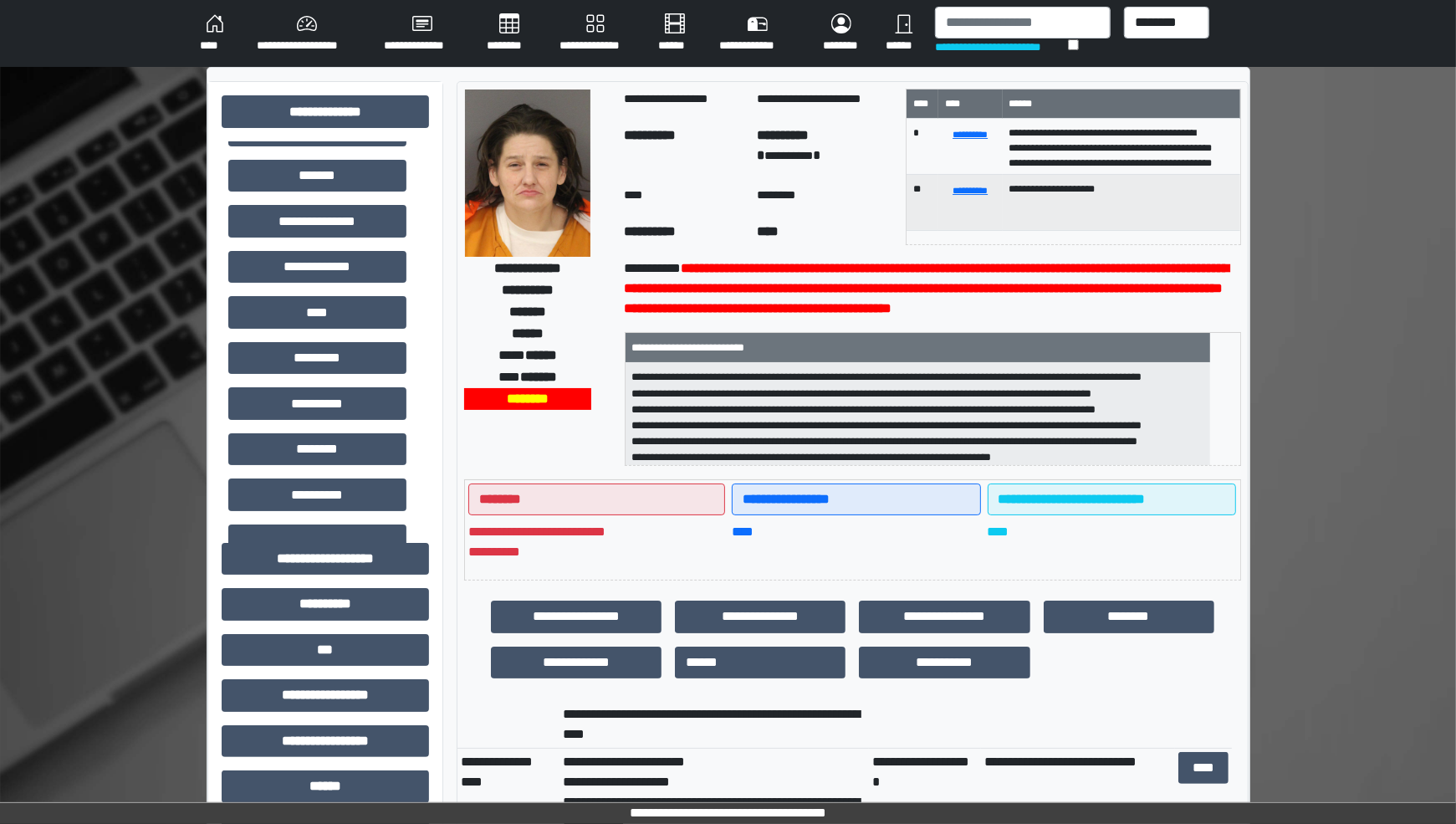 click on "****" at bounding box center [215, 33] 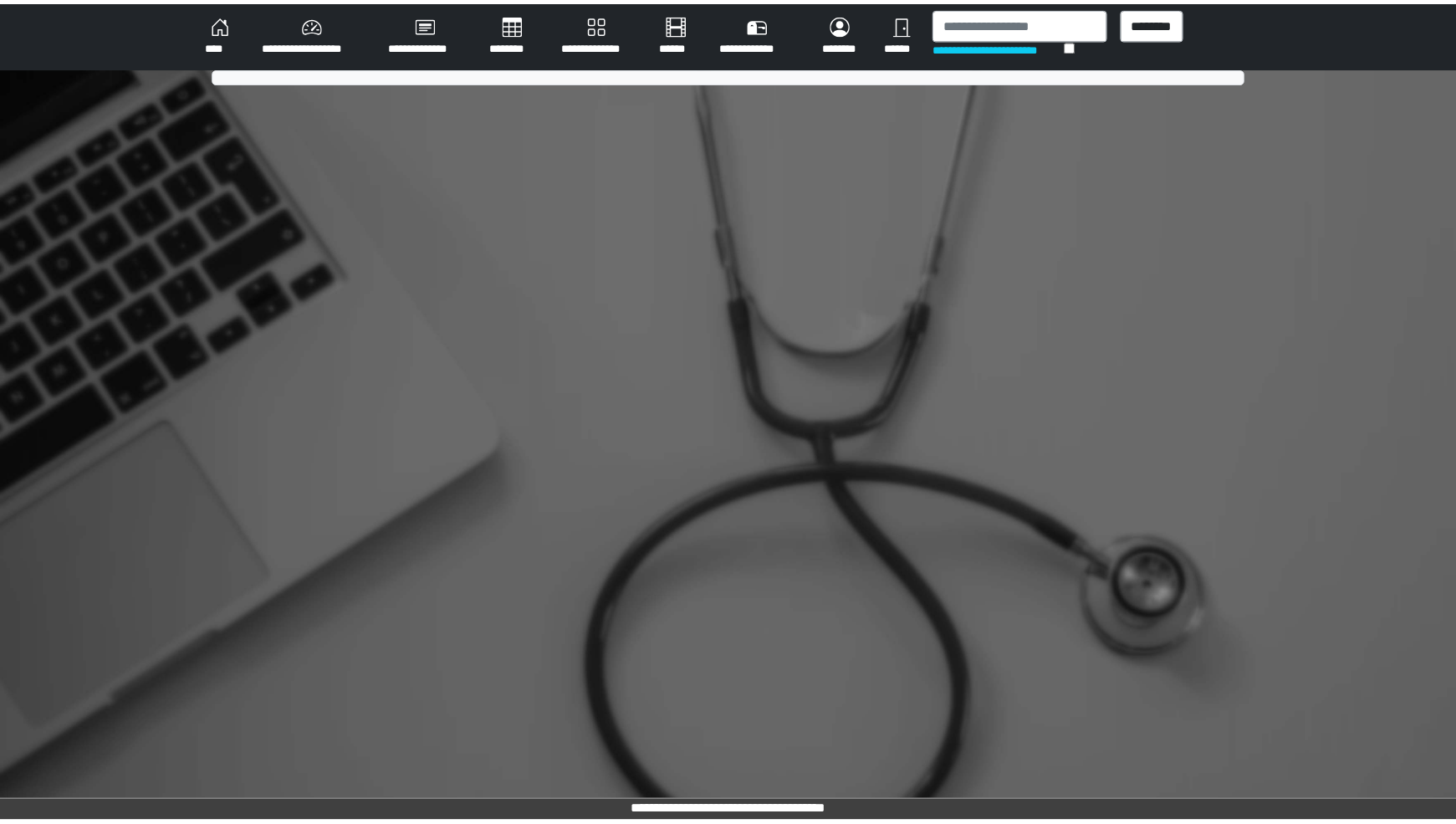 scroll, scrollTop: 0, scrollLeft: 0, axis: both 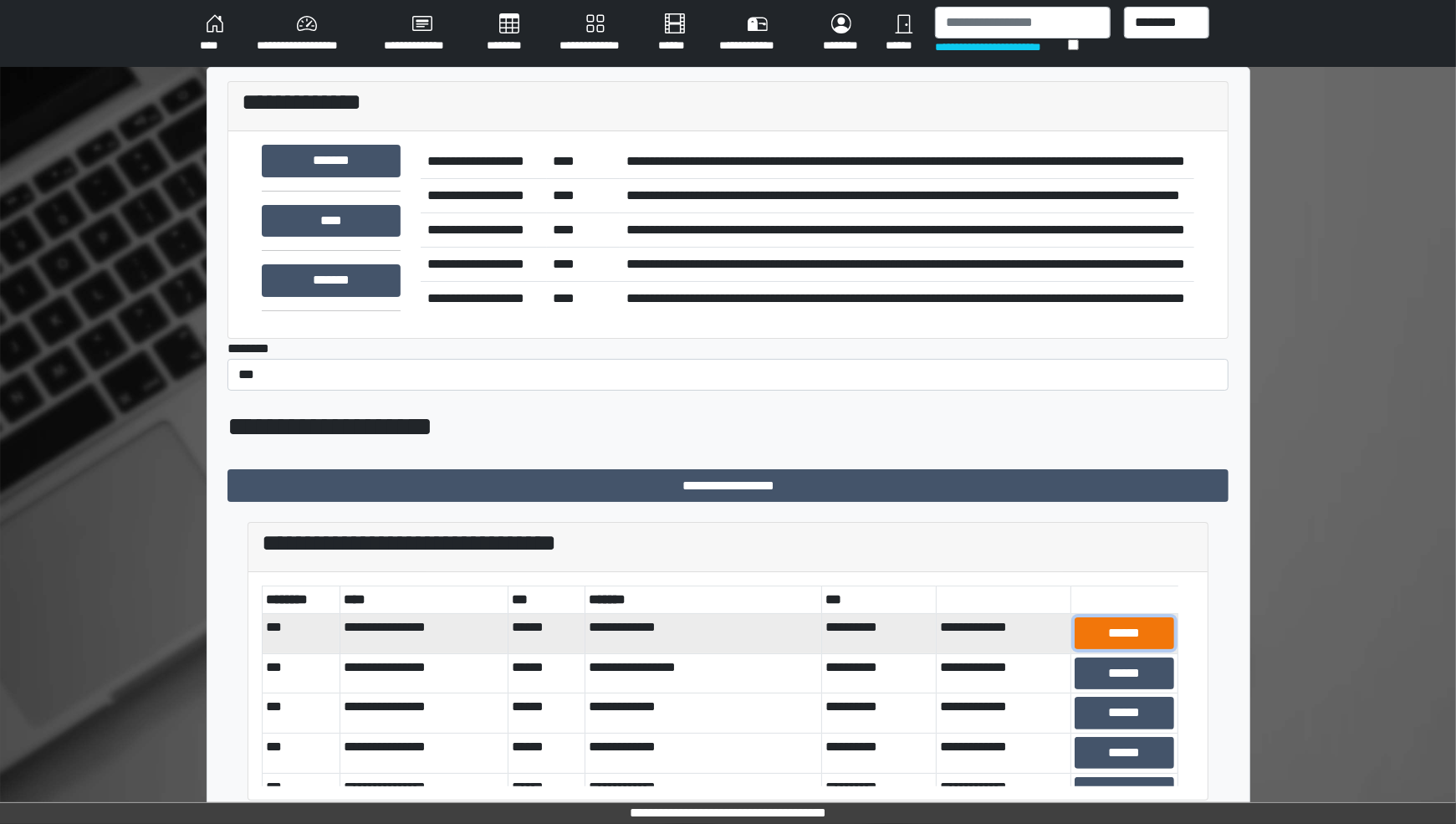 click on "******" at bounding box center (1124, 633) 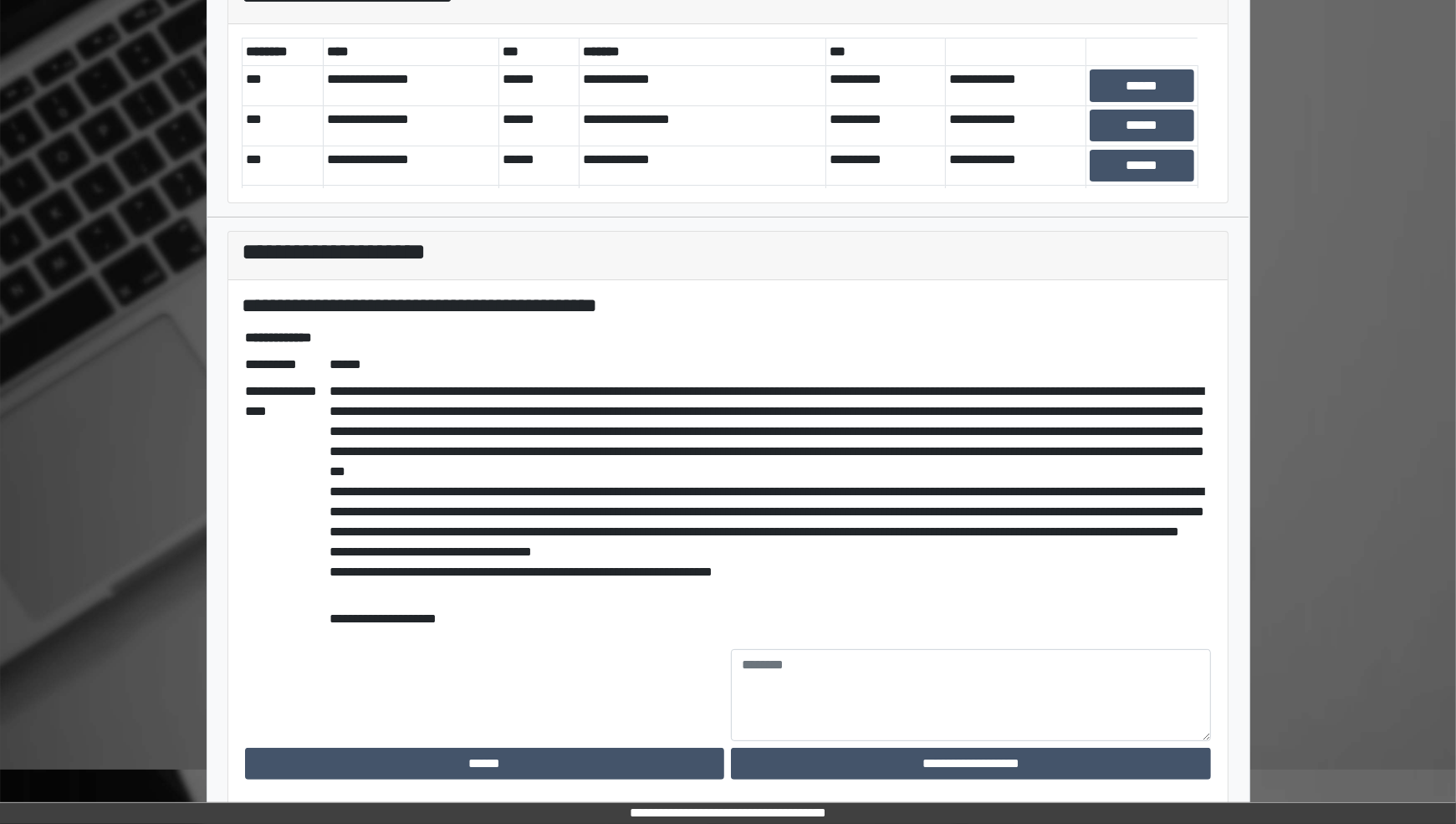 scroll, scrollTop: 110, scrollLeft: 0, axis: vertical 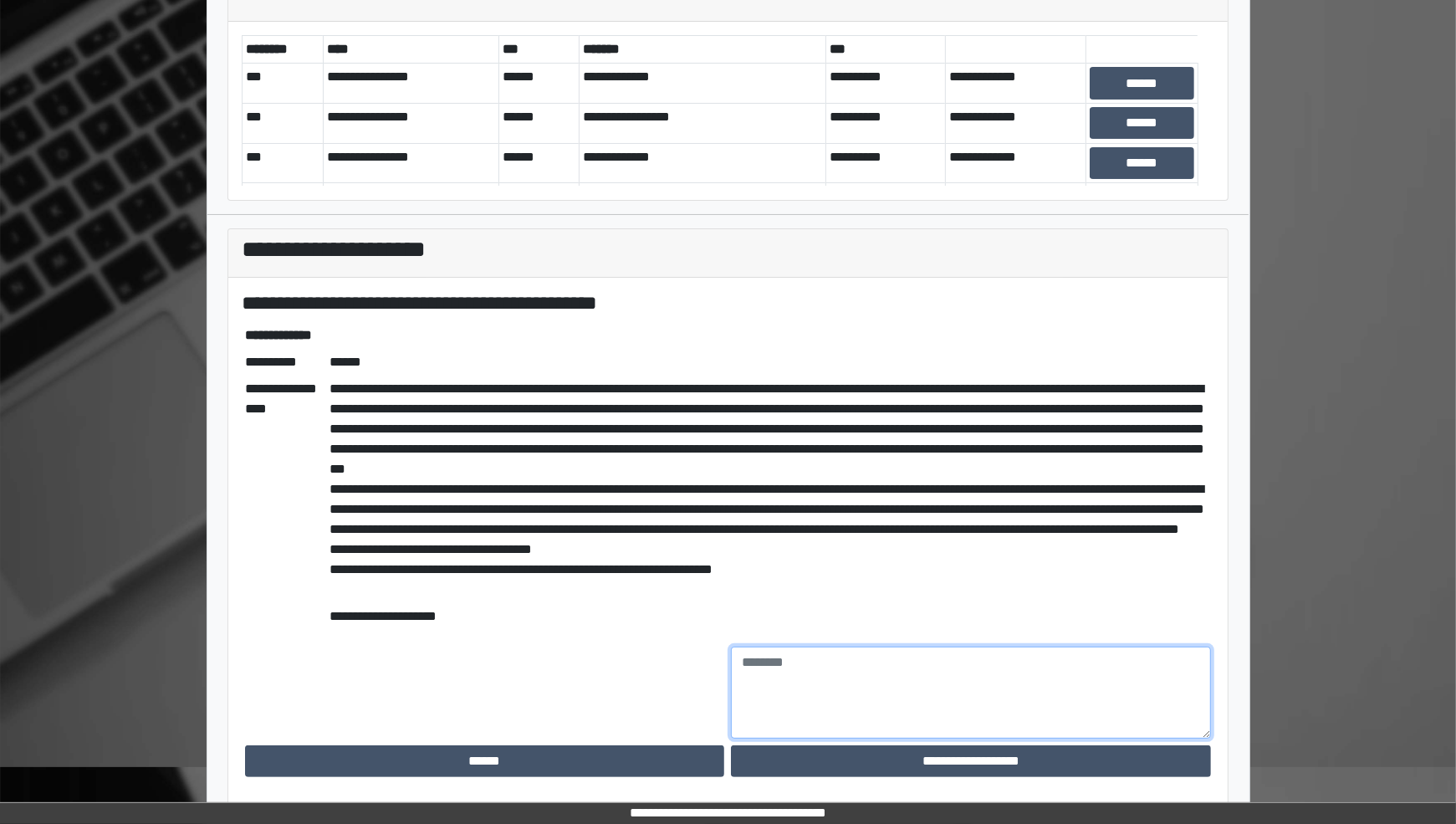 click at bounding box center (971, 693) 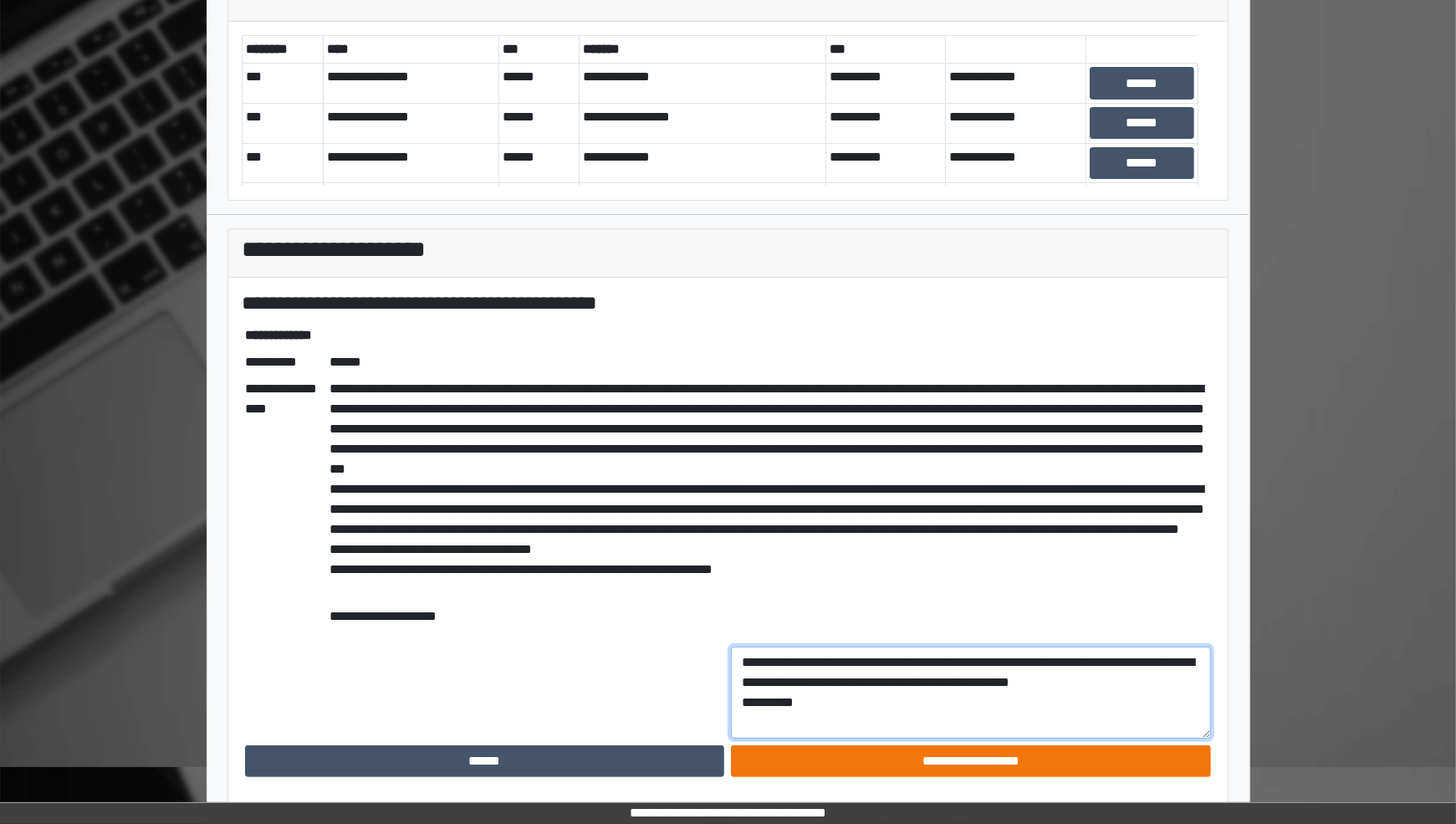 type on "**********" 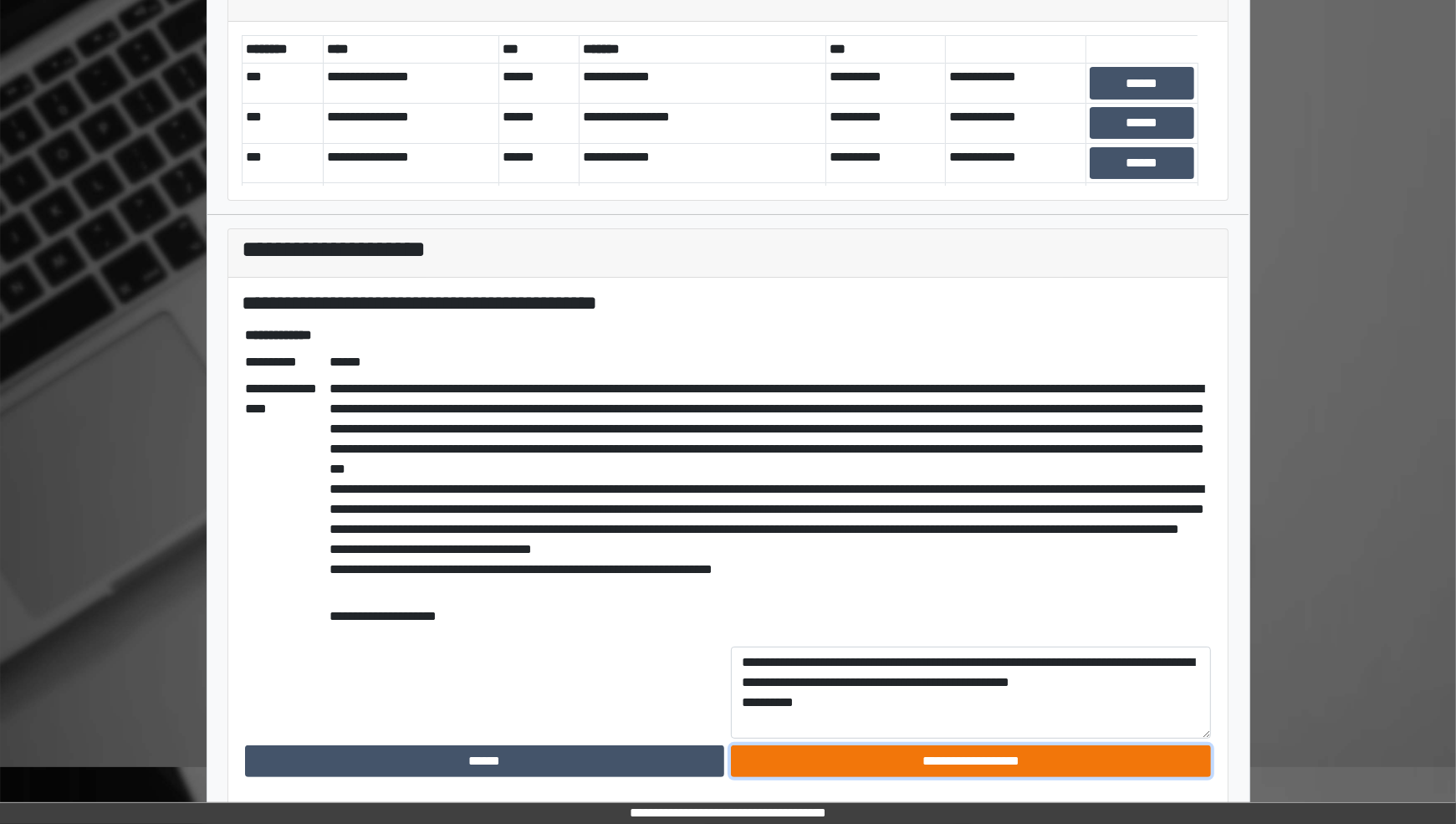 click on "**********" at bounding box center [971, 761] 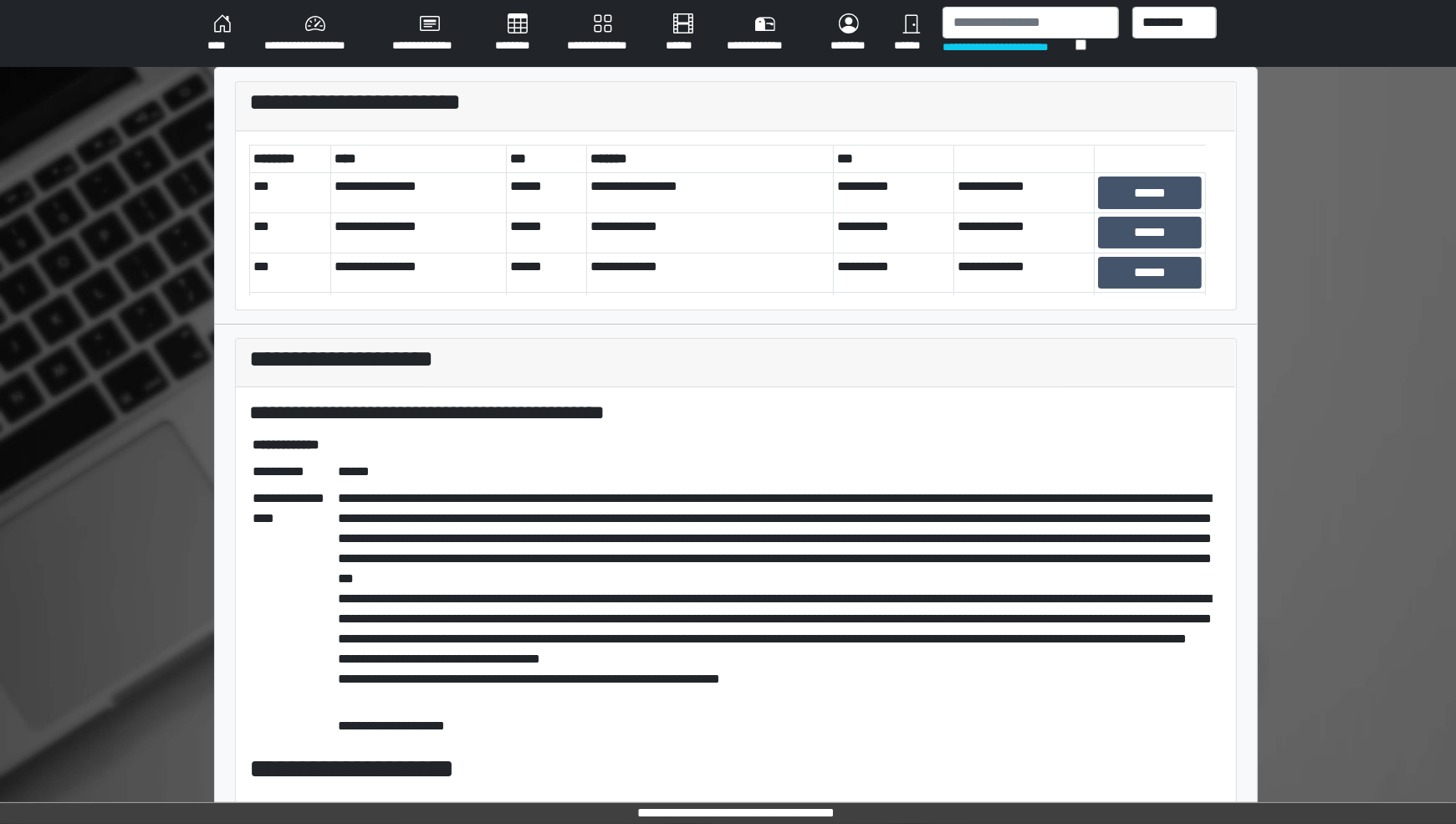 scroll, scrollTop: 0, scrollLeft: 0, axis: both 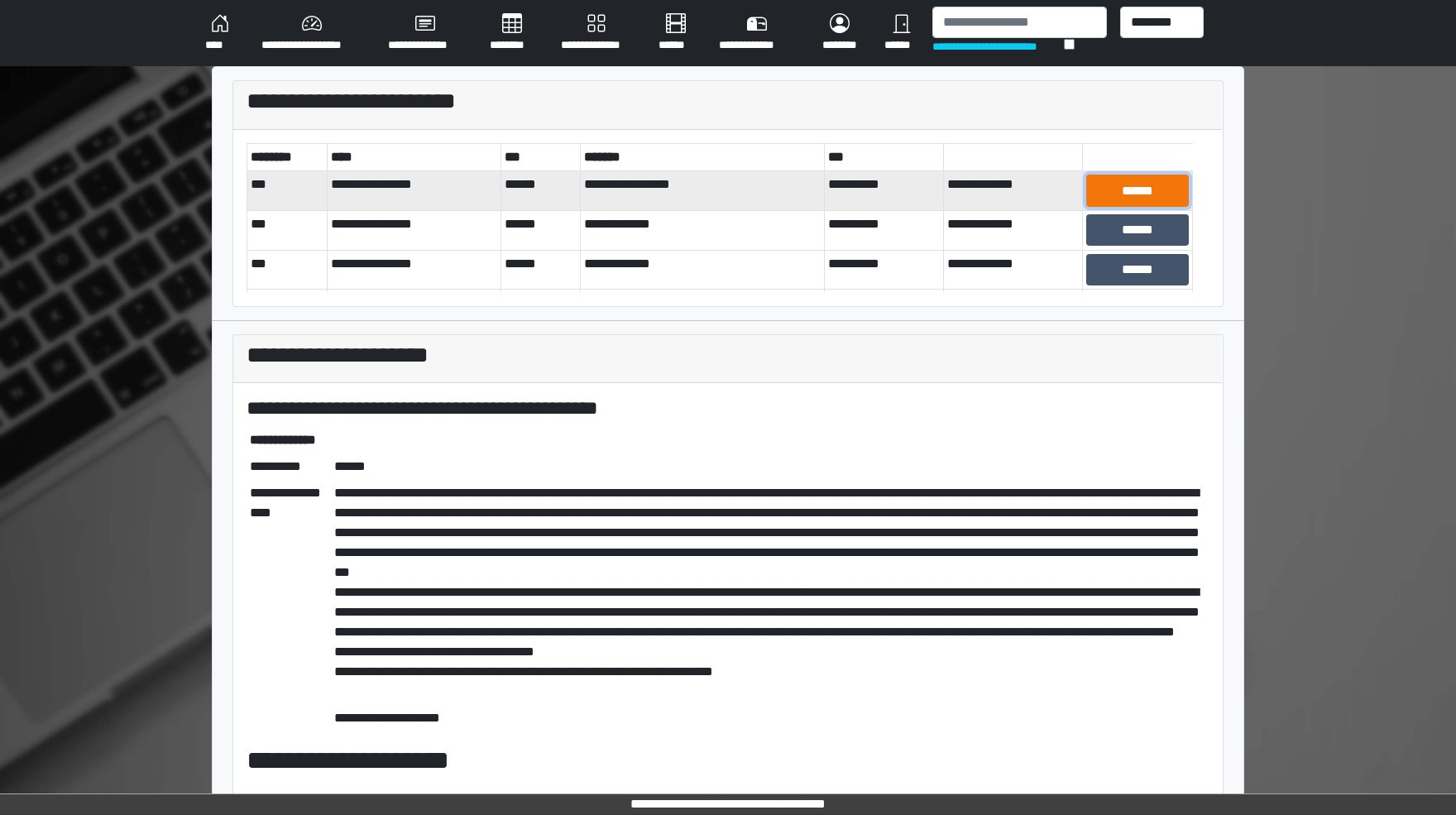 click on "******" at bounding box center (1138, 190) 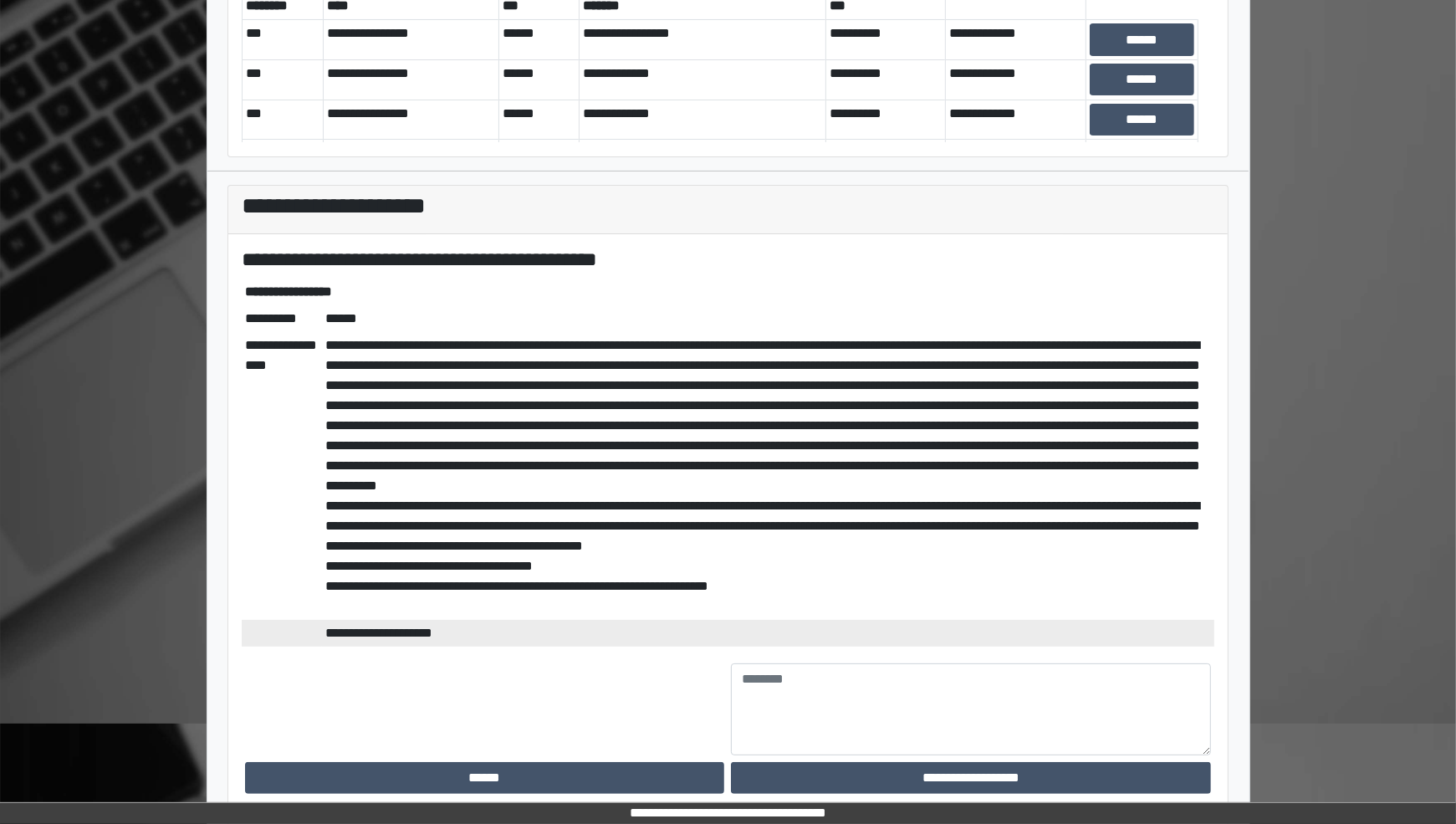 scroll, scrollTop: 169, scrollLeft: 0, axis: vertical 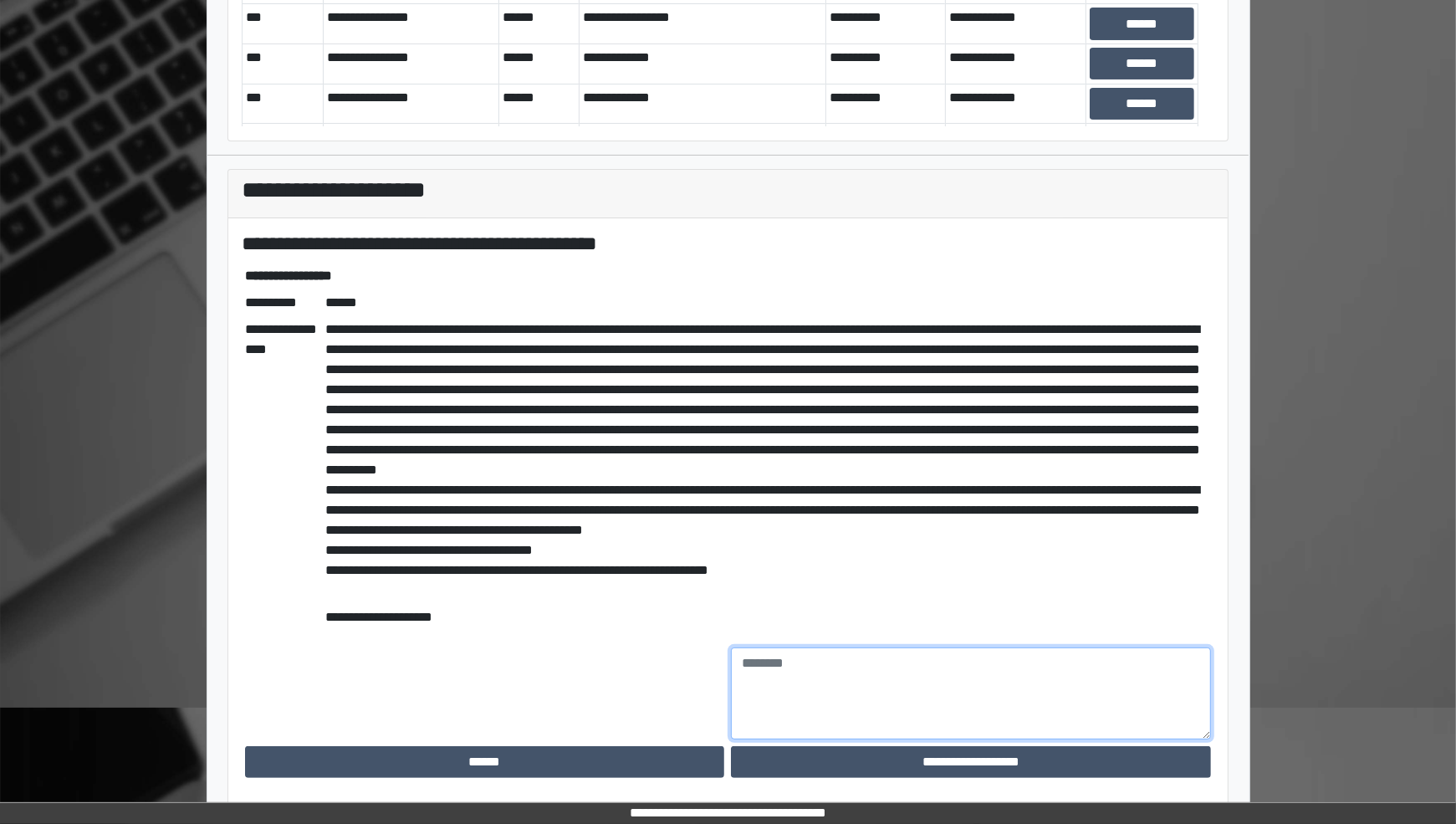 click at bounding box center (971, 693) 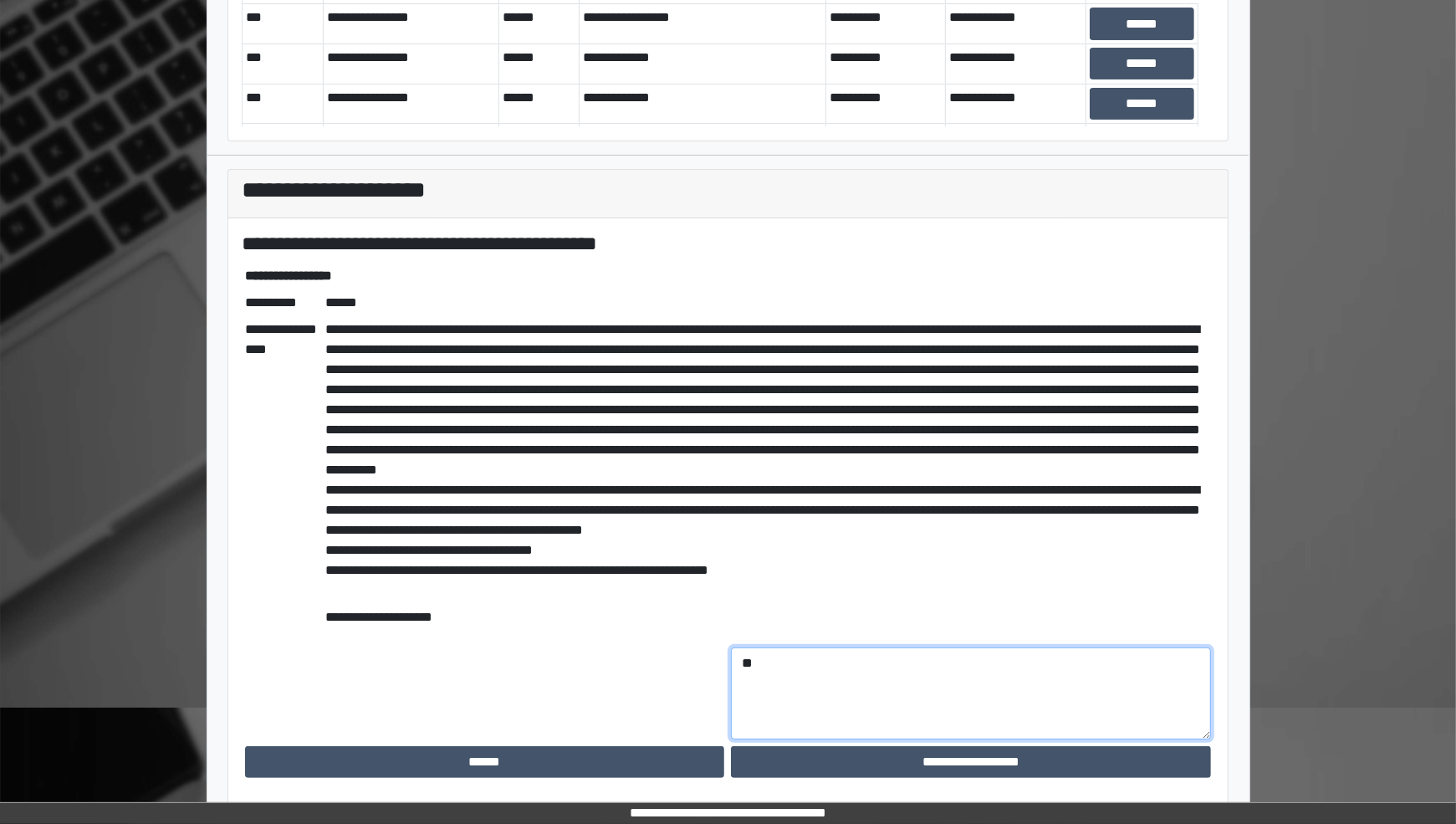 type on "*" 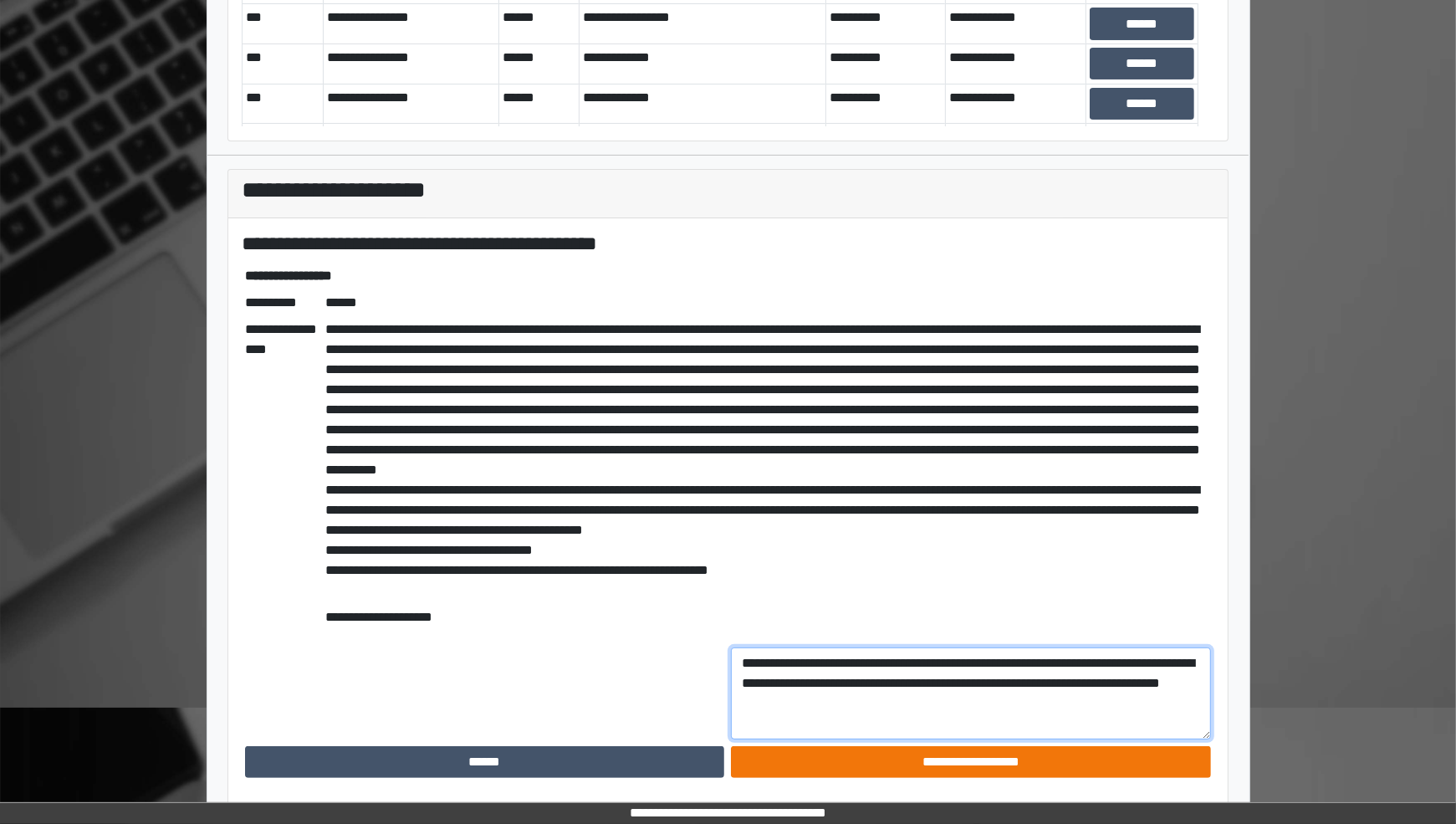 type on "**********" 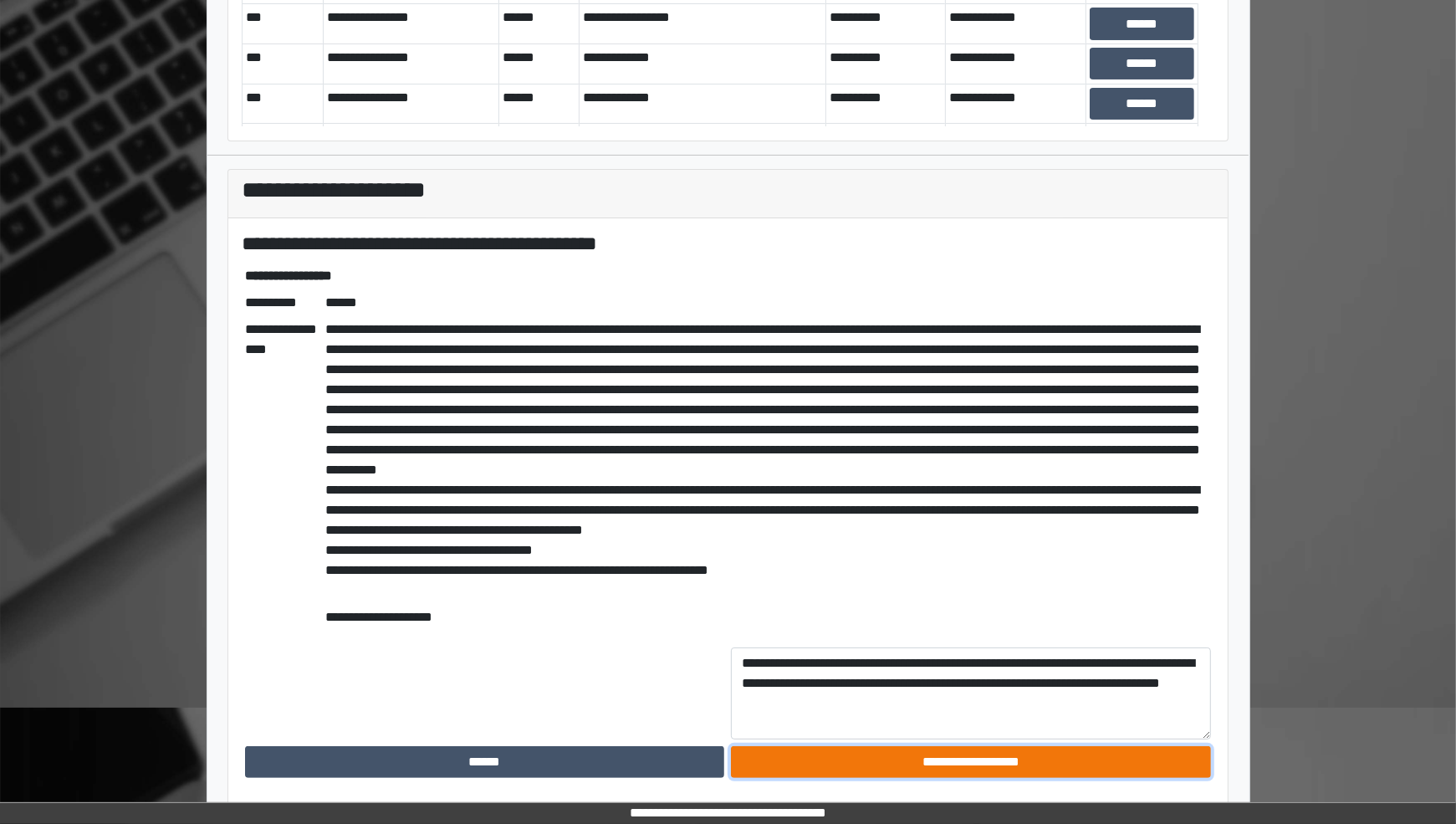 click on "**********" at bounding box center [971, 762] 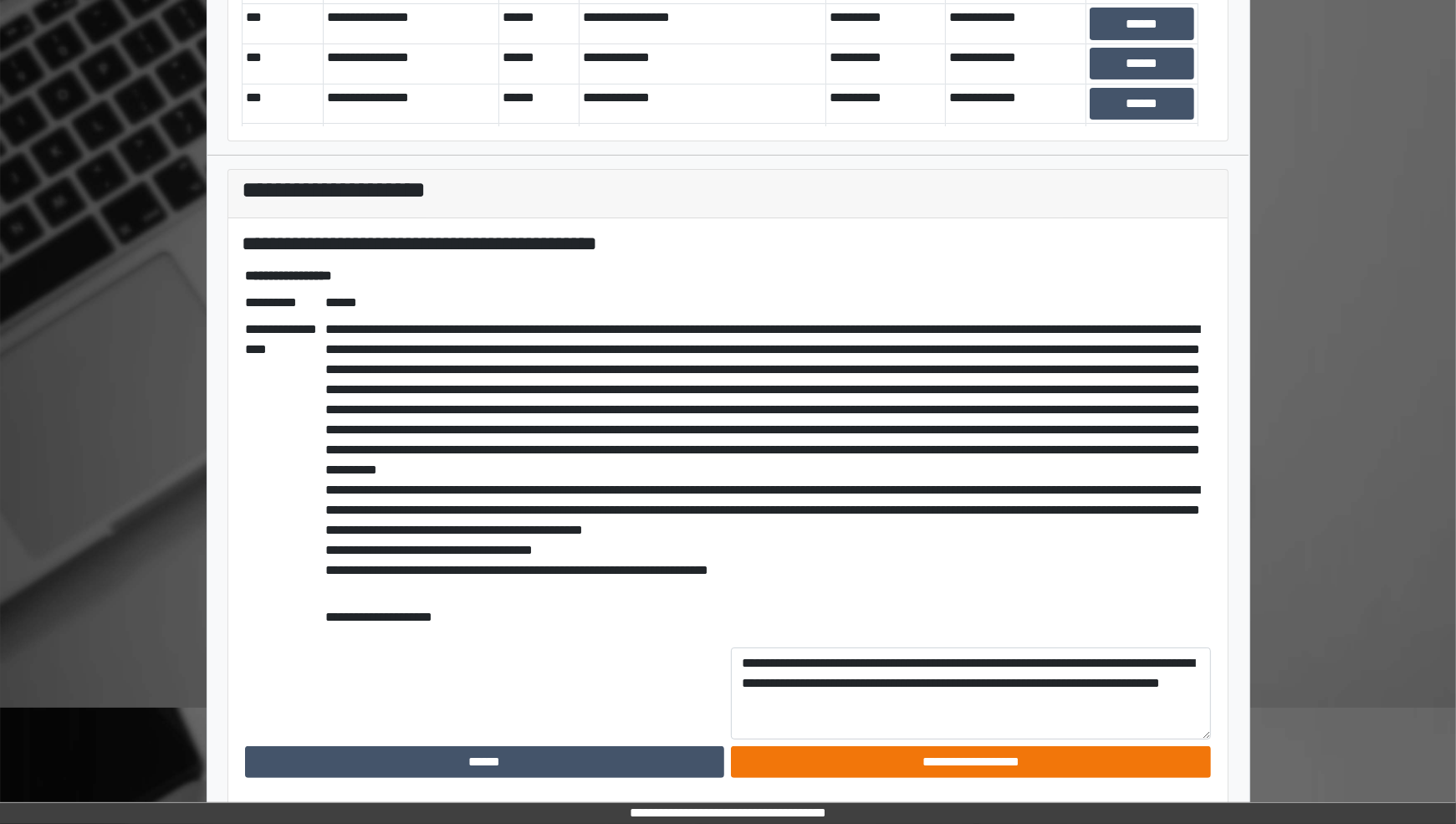 scroll, scrollTop: 57, scrollLeft: 0, axis: vertical 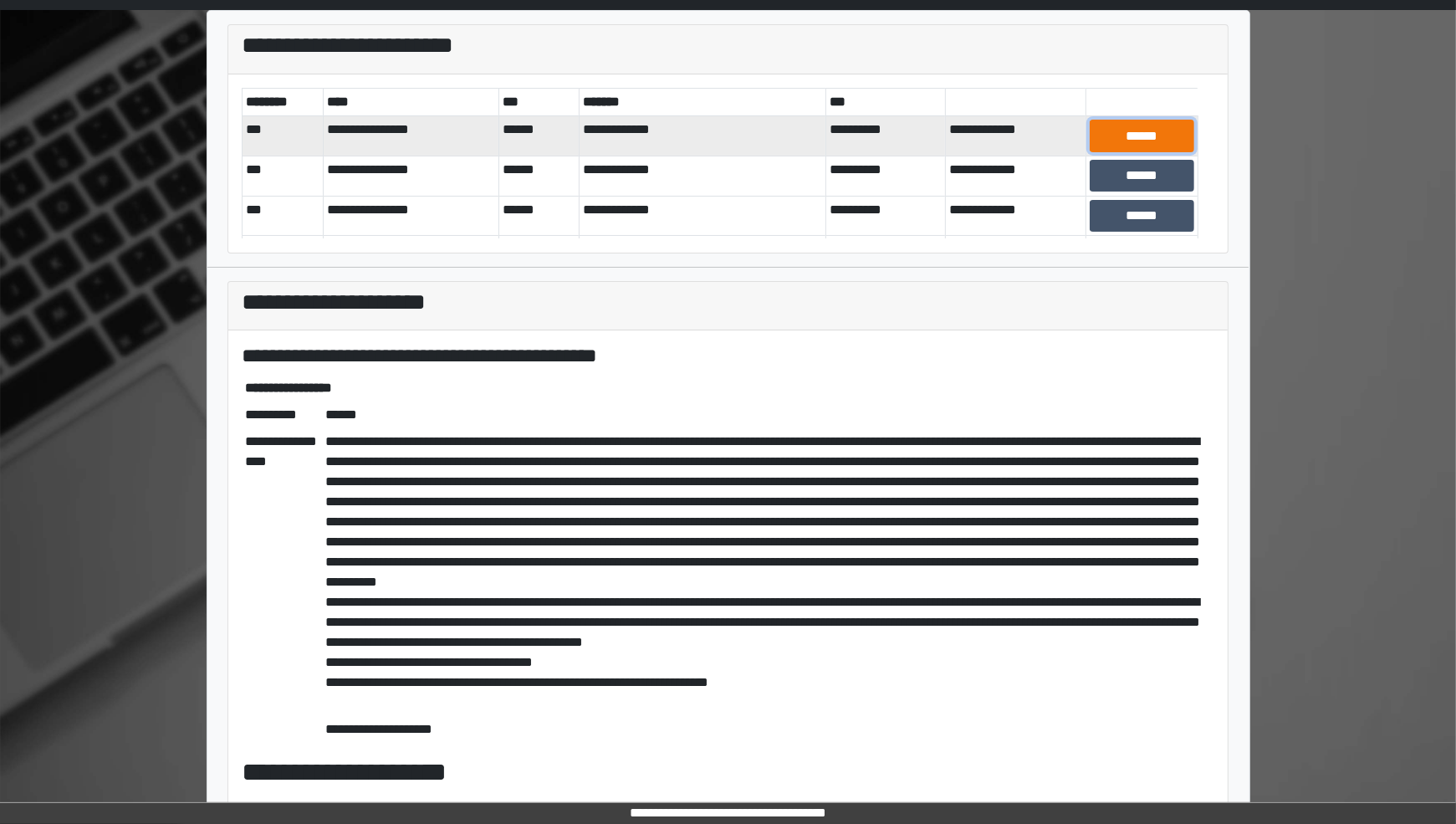 click on "******" at bounding box center [1142, 136] 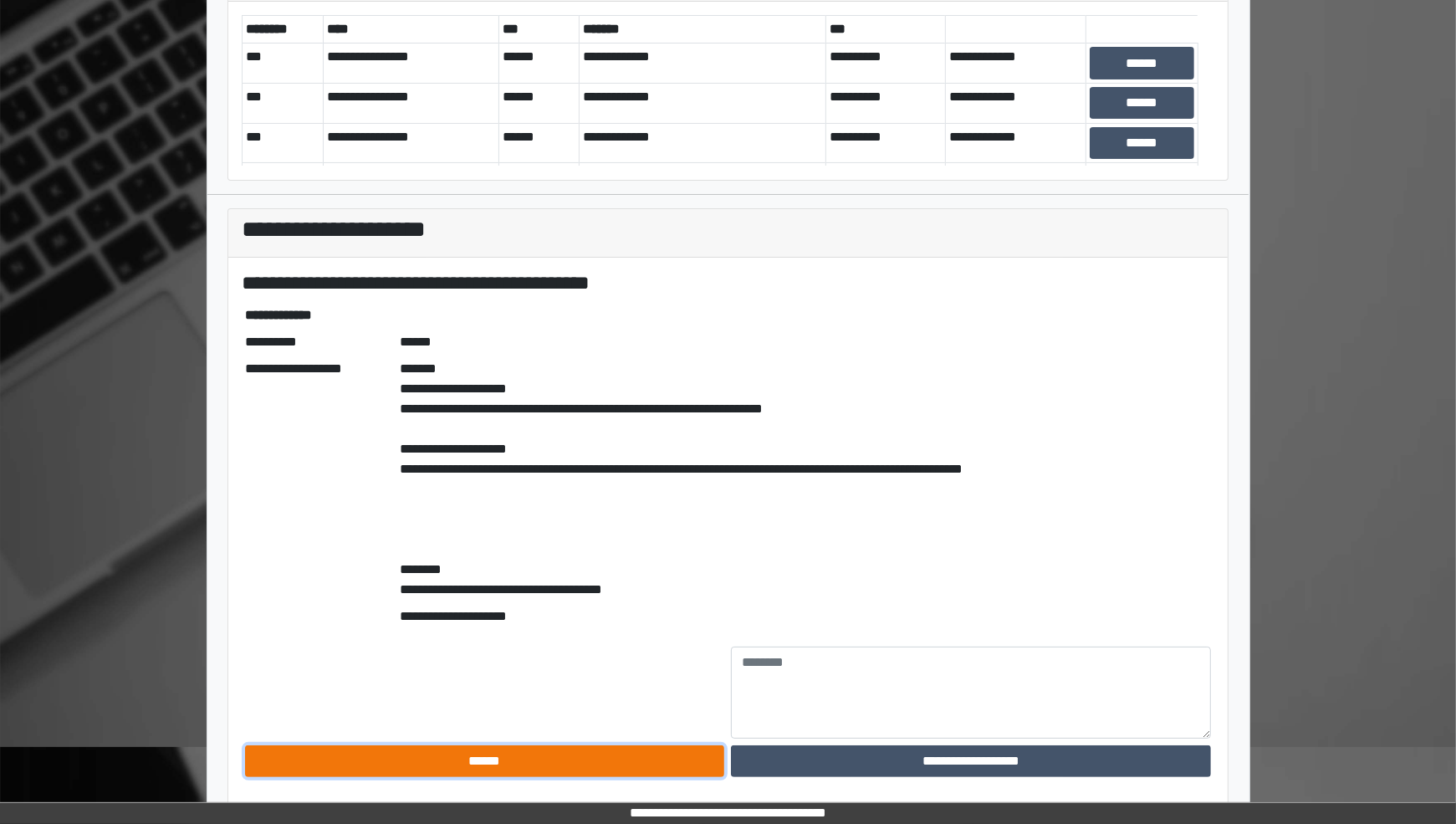 click on "******" at bounding box center (485, 761) 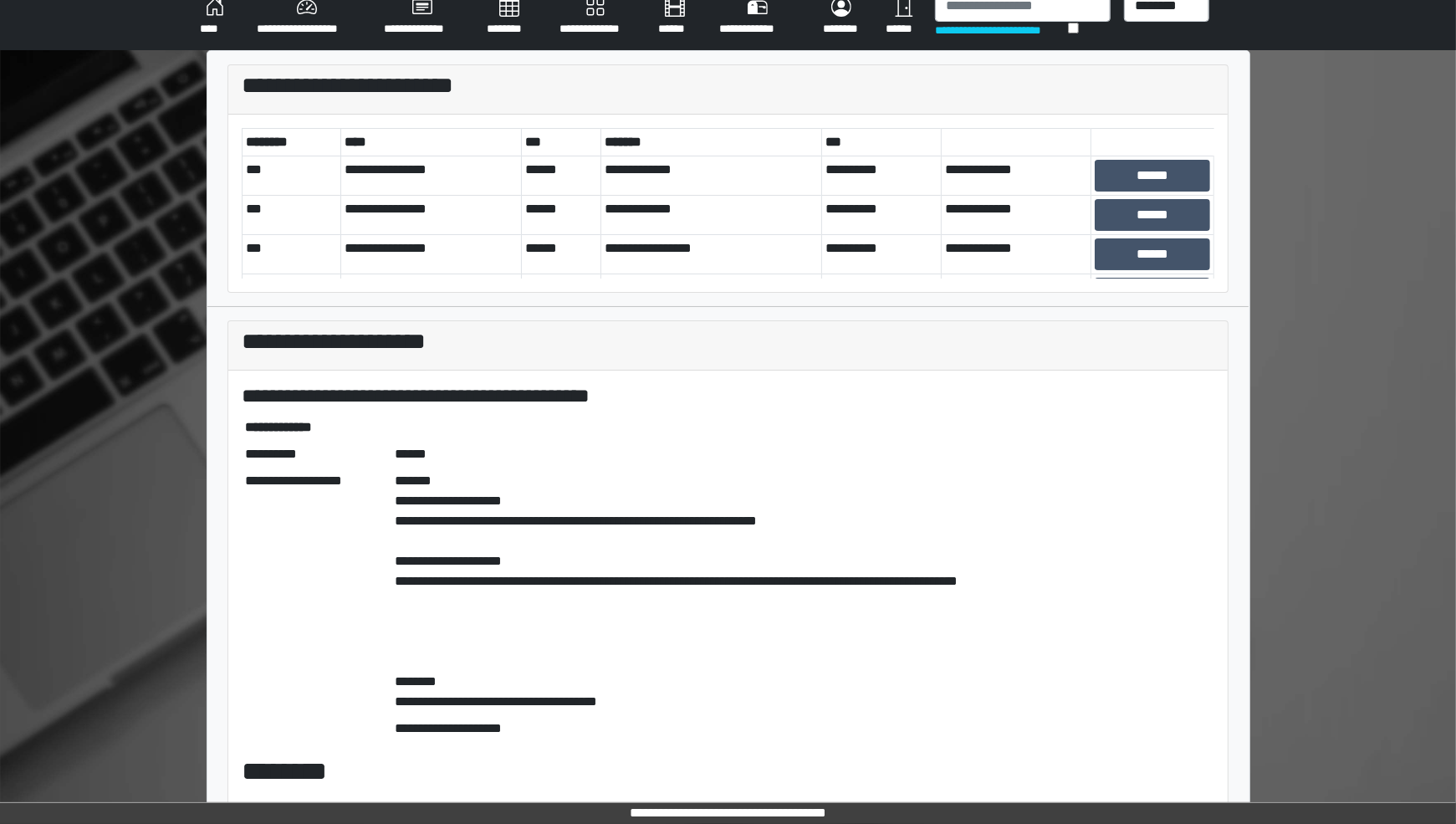 scroll, scrollTop: 17, scrollLeft: 0, axis: vertical 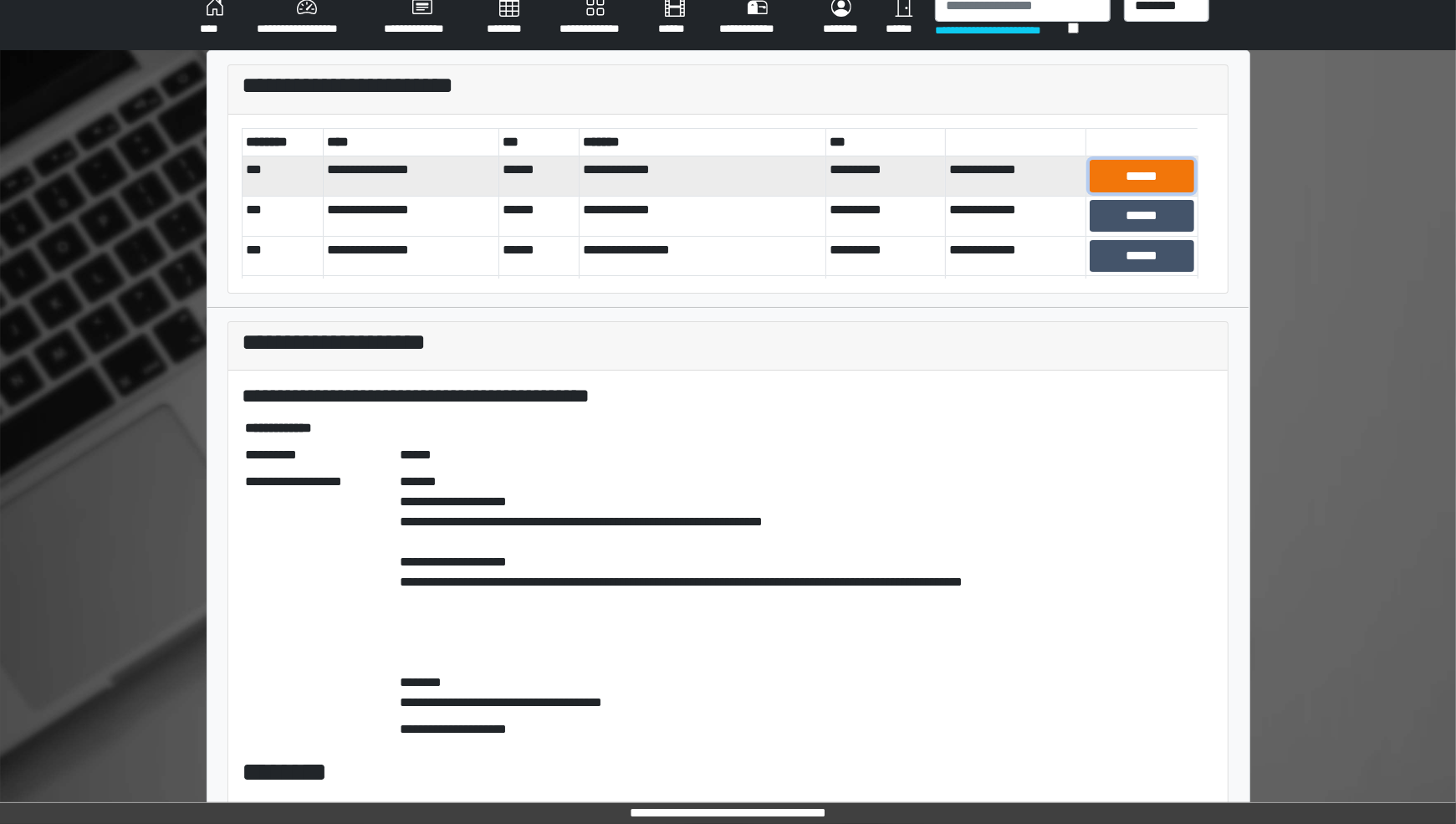 click on "******" at bounding box center (1142, 176) 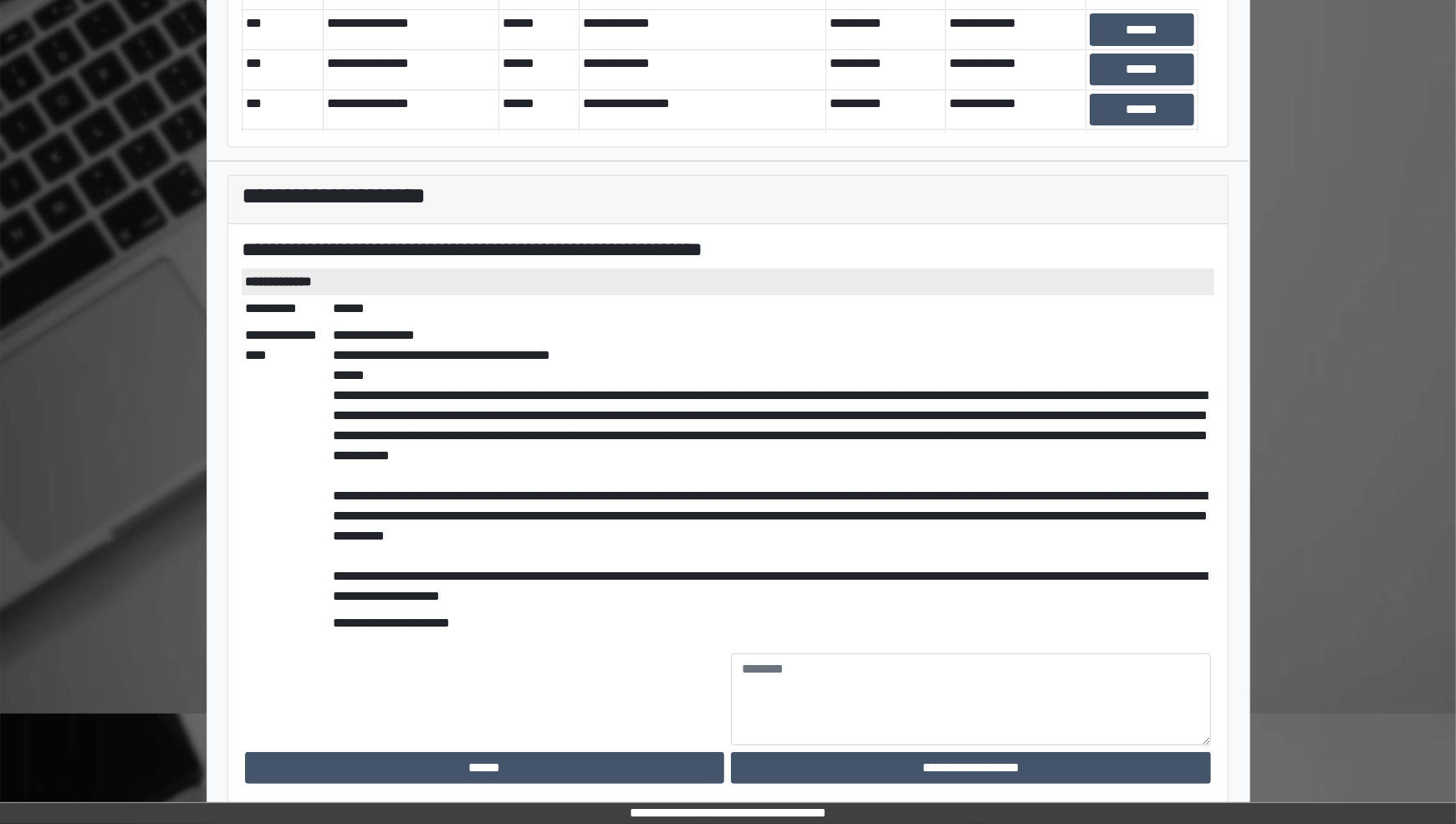scroll, scrollTop: 169, scrollLeft: 0, axis: vertical 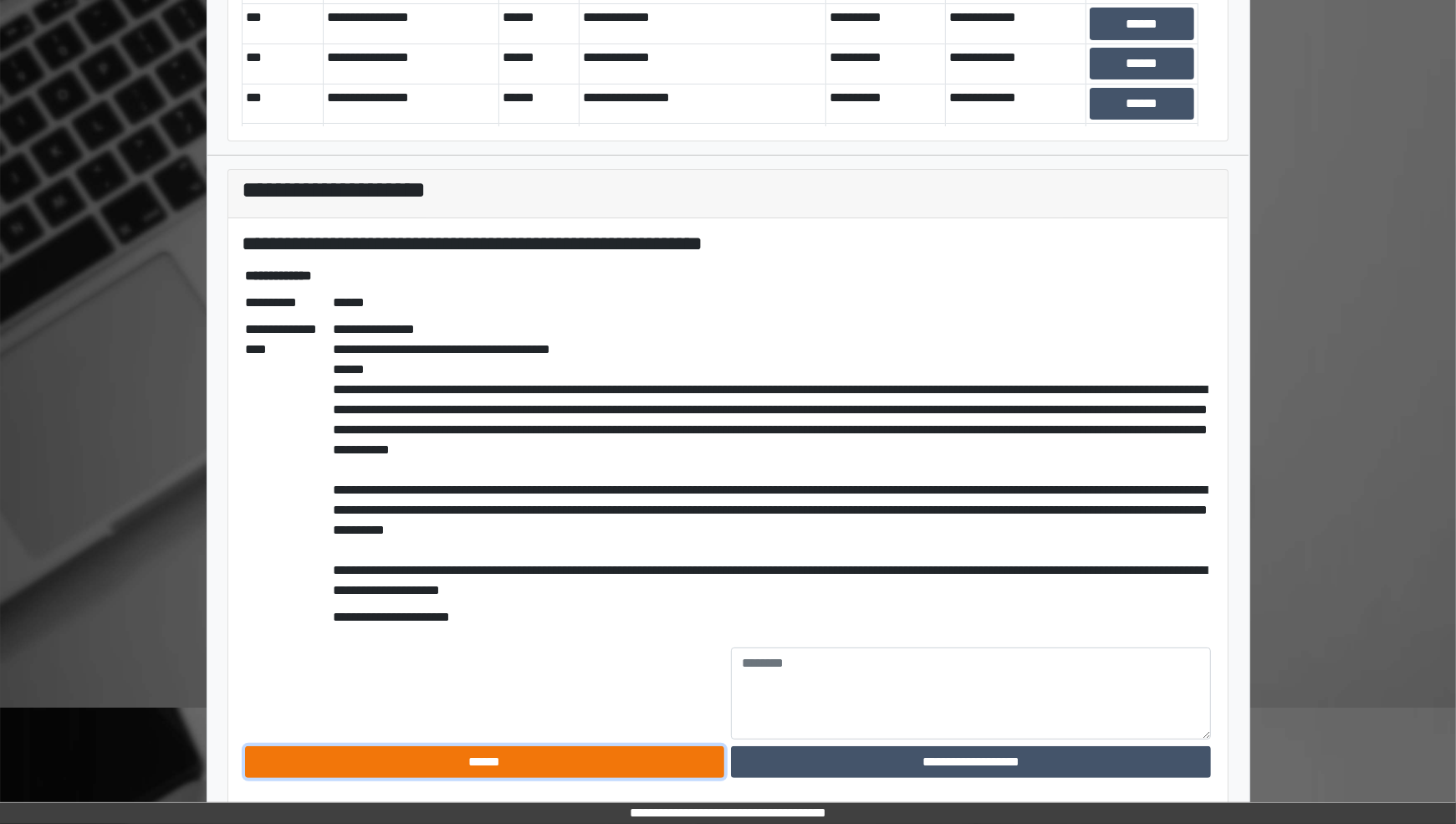 click on "******" at bounding box center (485, 762) 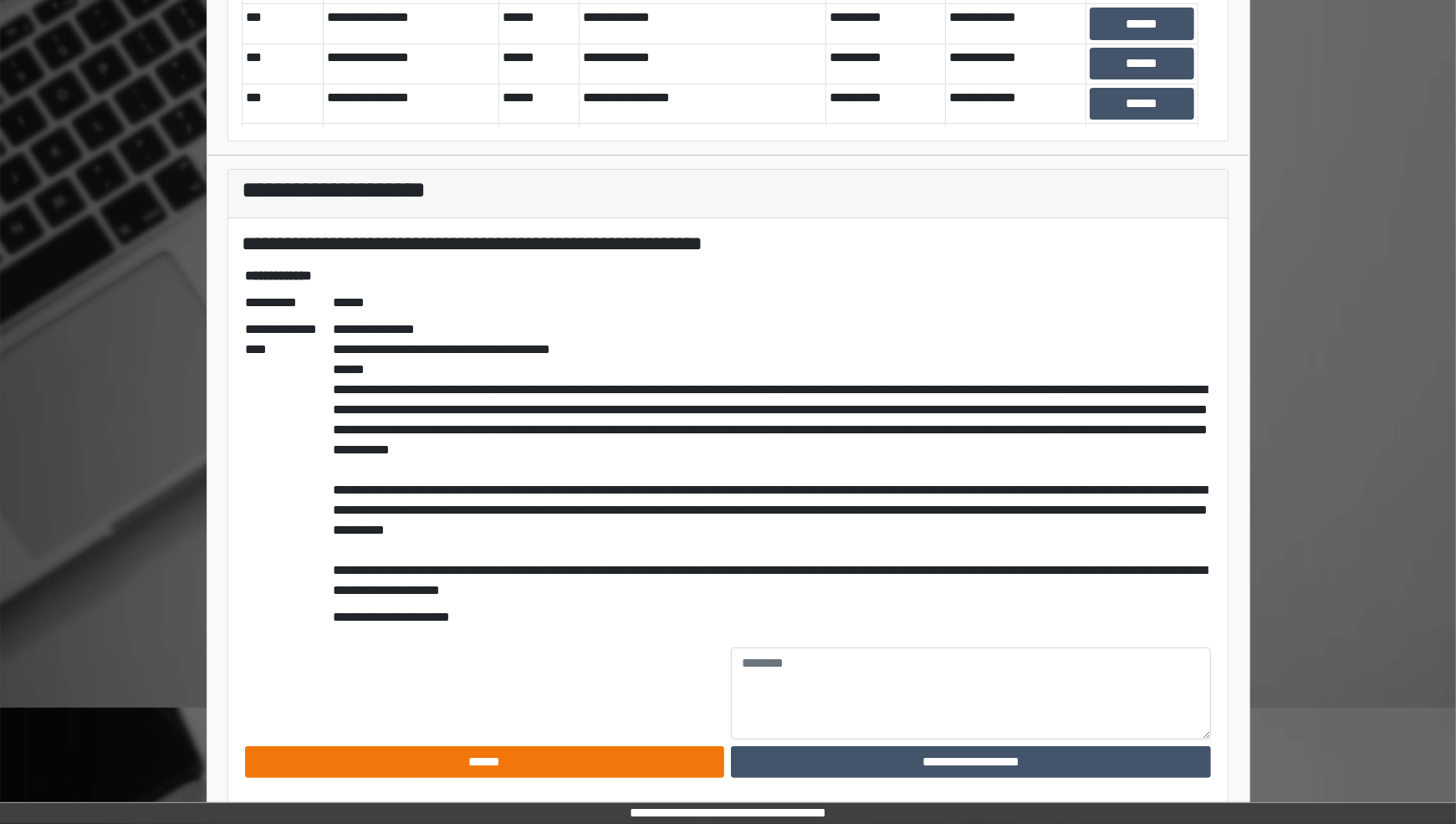 scroll, scrollTop: 57, scrollLeft: 0, axis: vertical 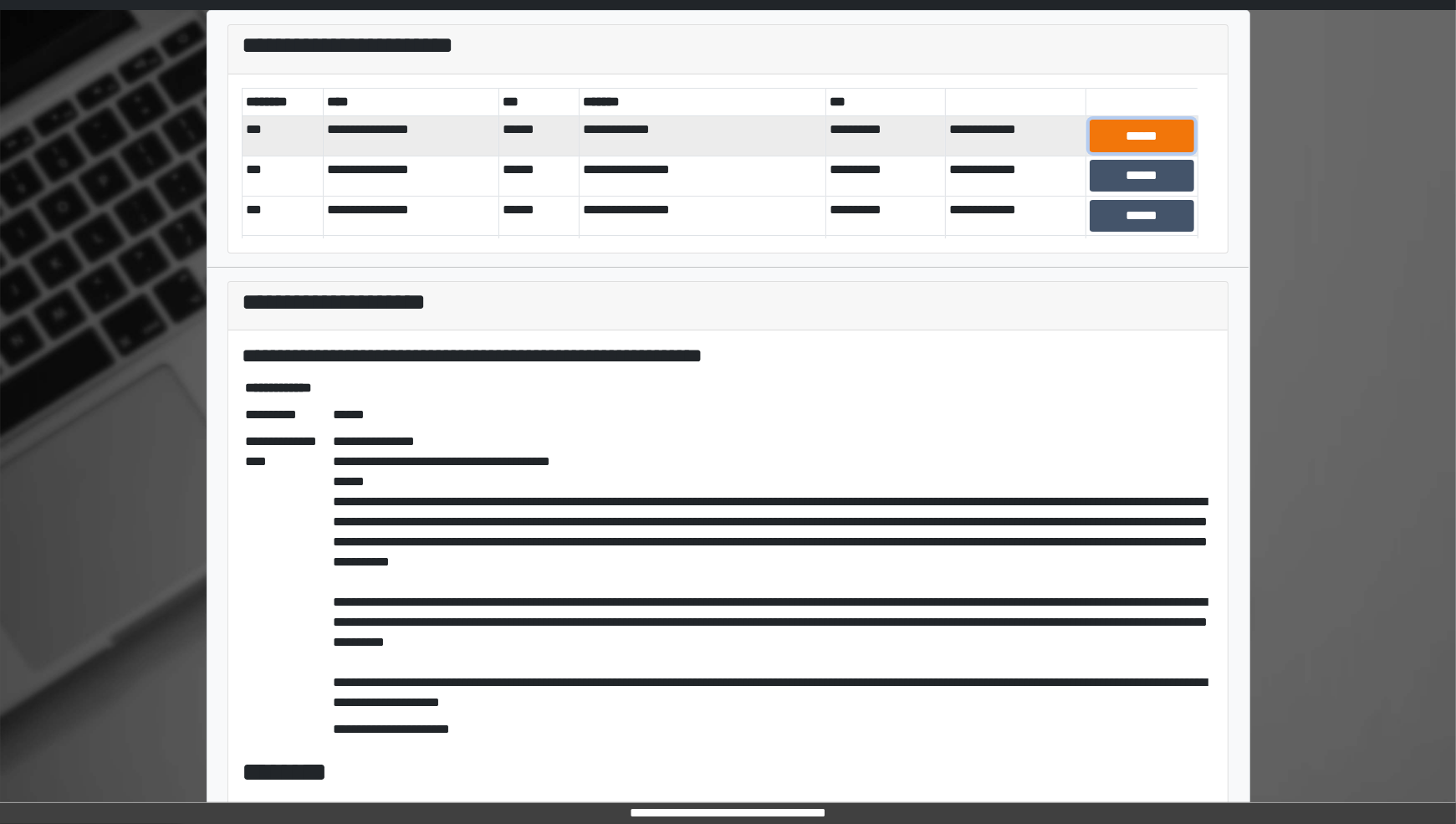 click on "******" at bounding box center (1142, 136) 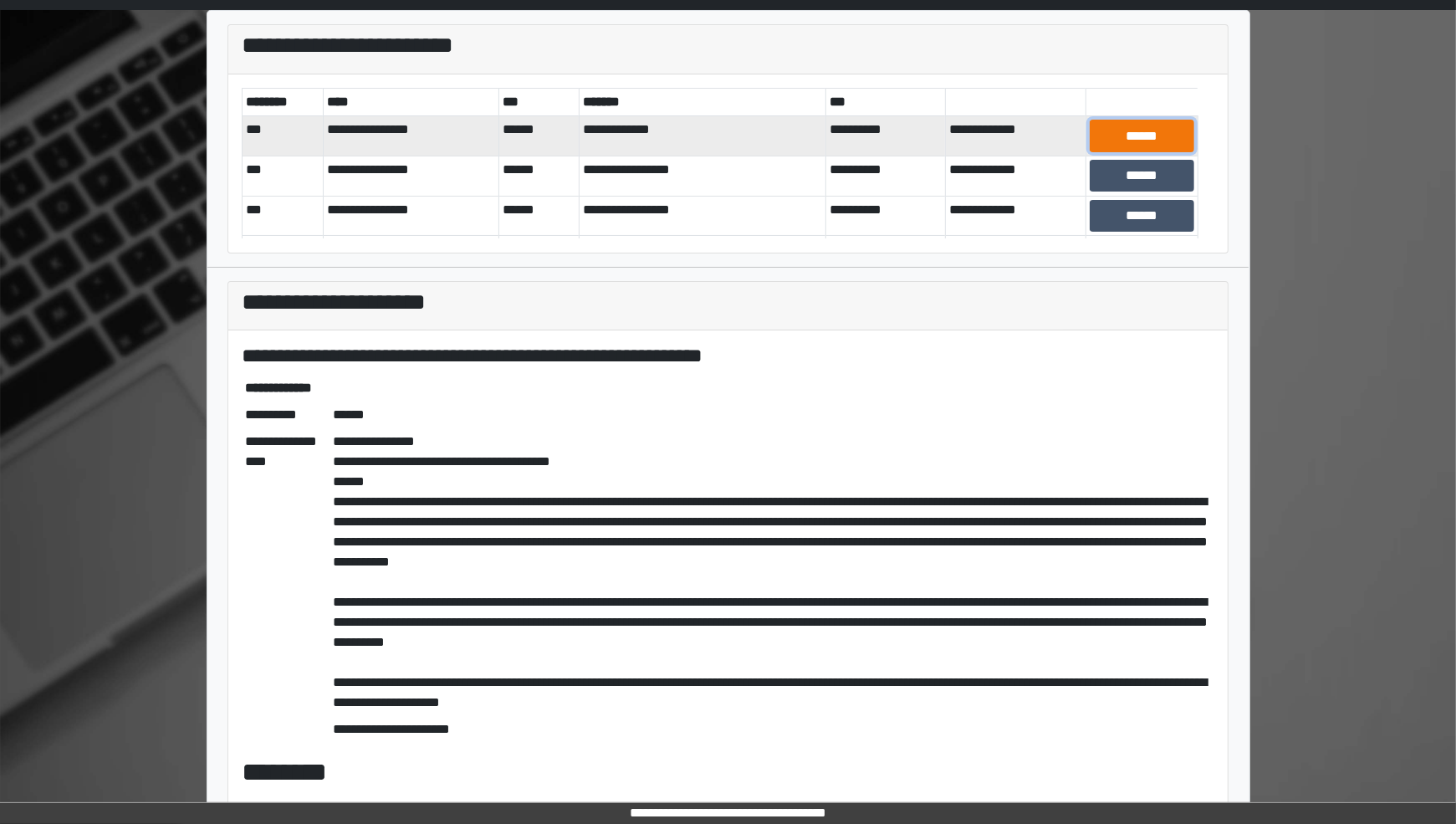 click on "******" at bounding box center [1142, 136] 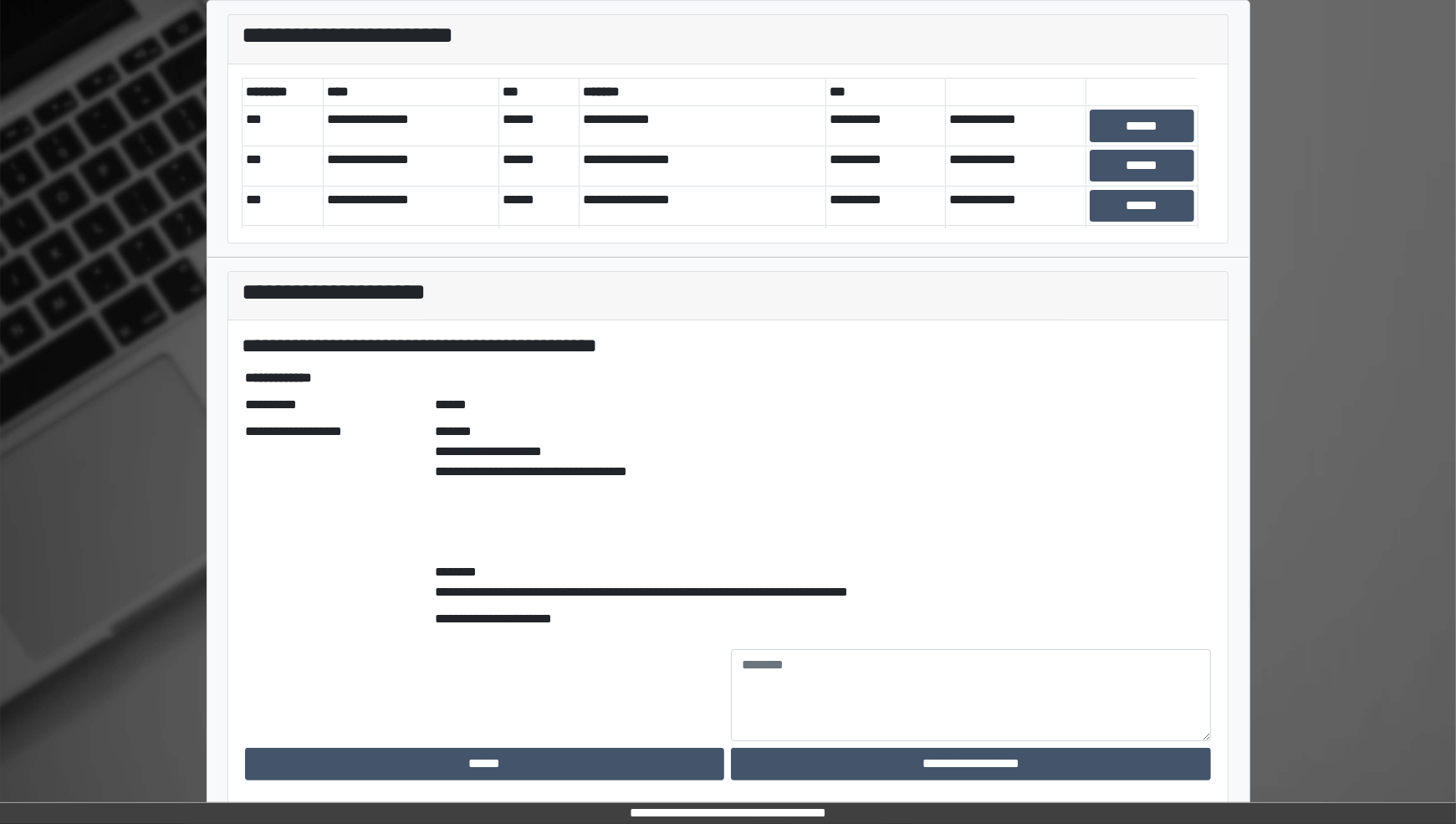 scroll, scrollTop: 69, scrollLeft: 0, axis: vertical 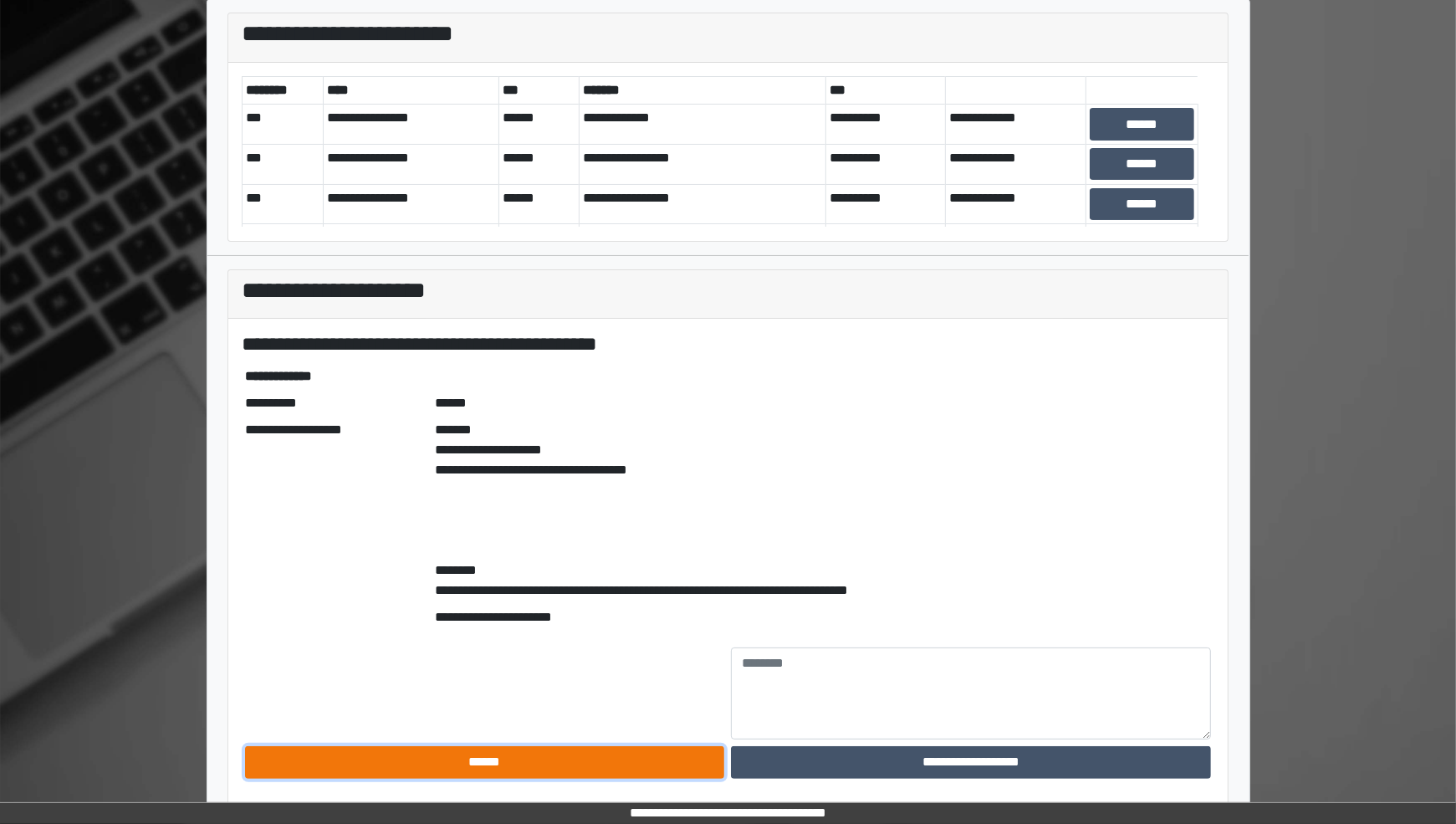 click on "******" at bounding box center [485, 762] 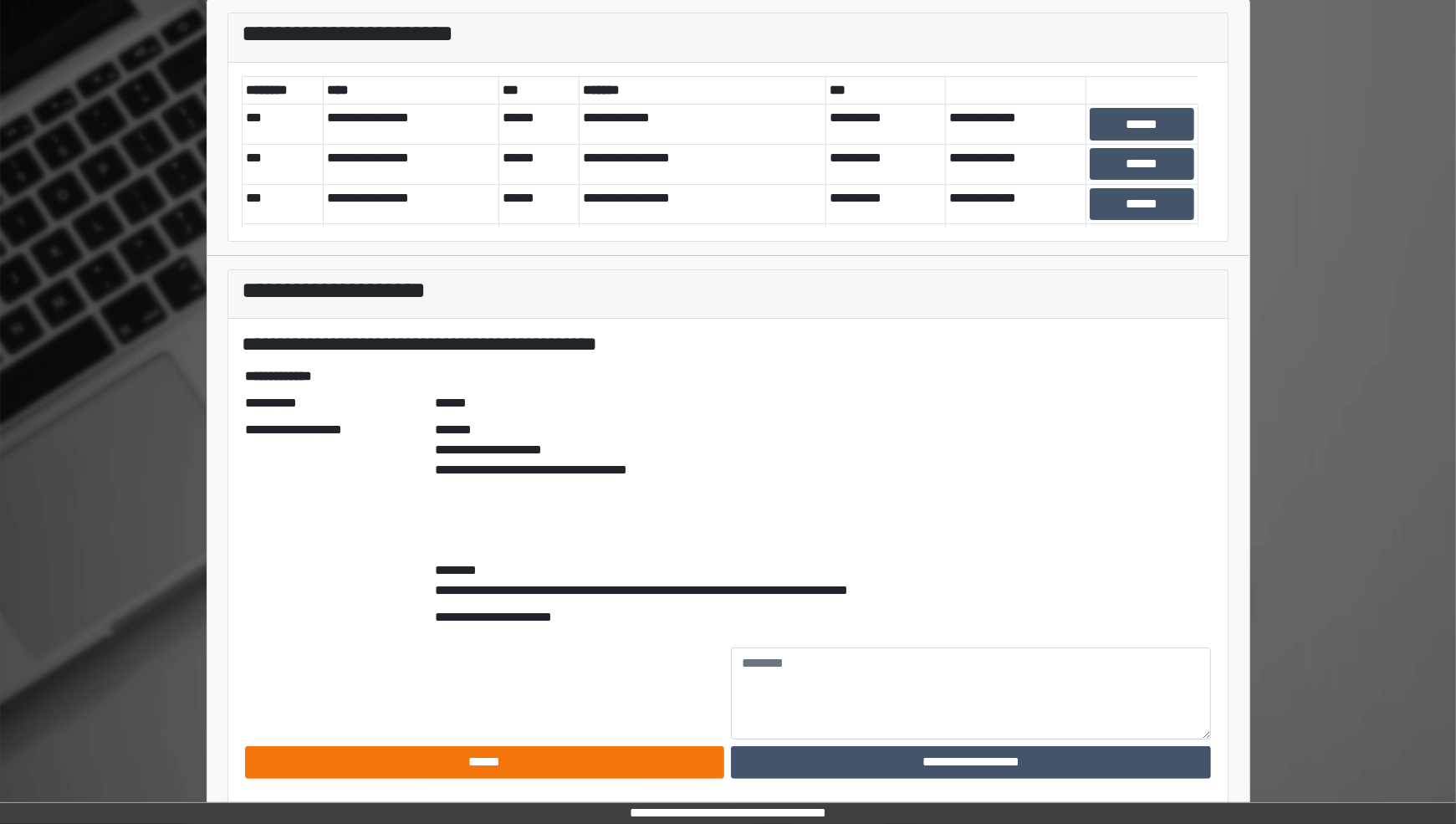 scroll, scrollTop: 0, scrollLeft: 0, axis: both 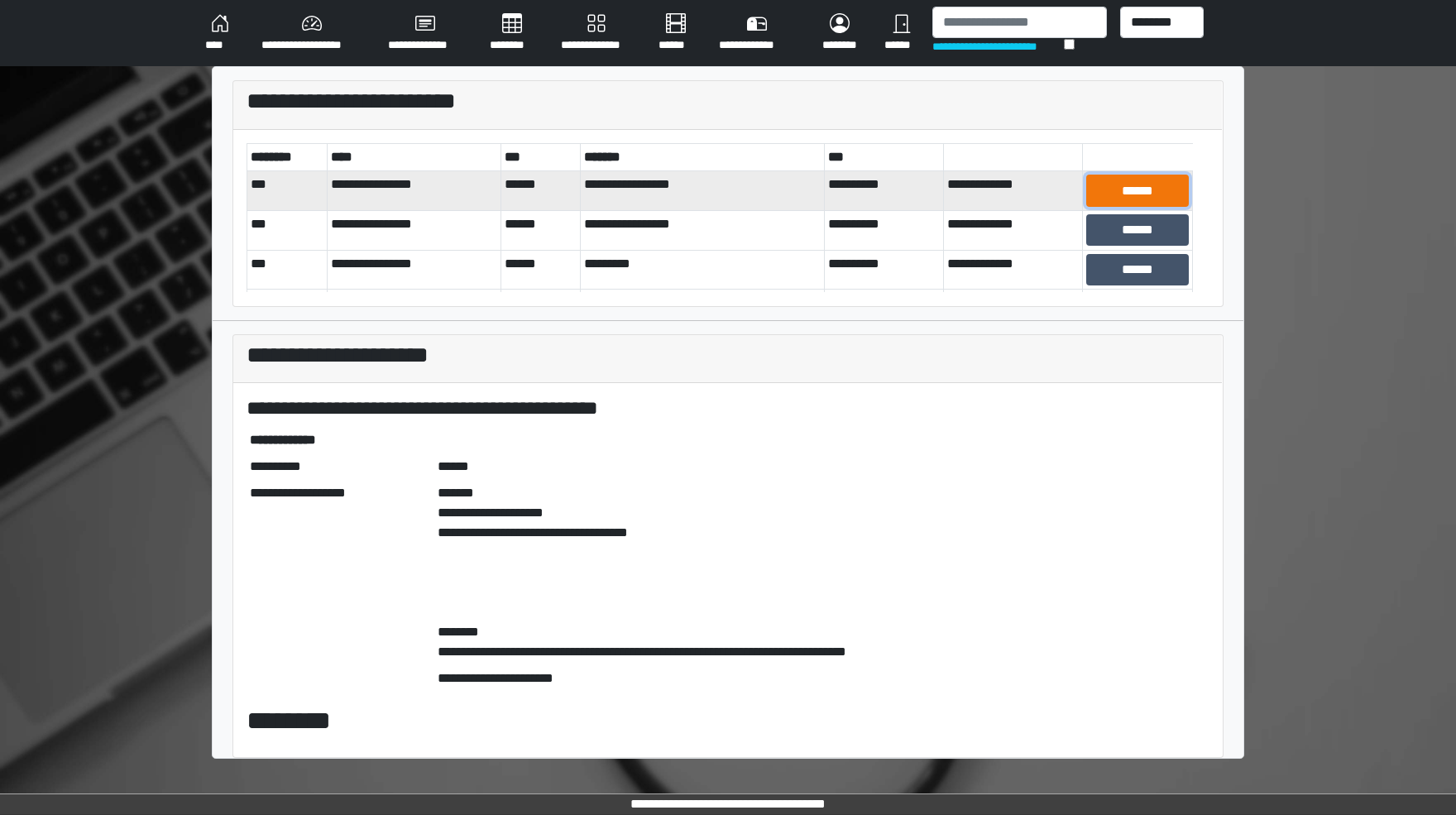 click on "******" at bounding box center [1138, 190] 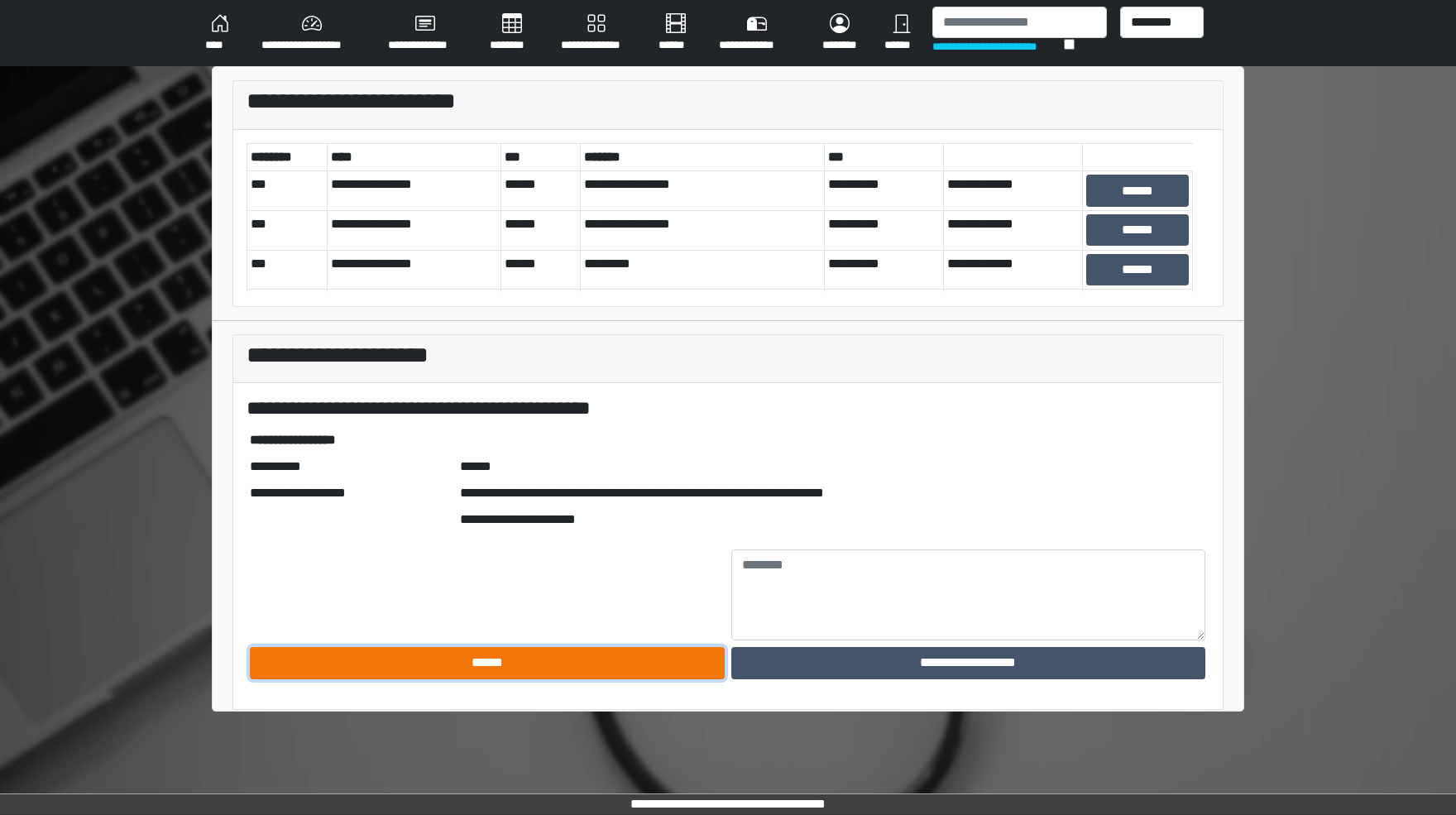 click on "******" at bounding box center [487, 663] 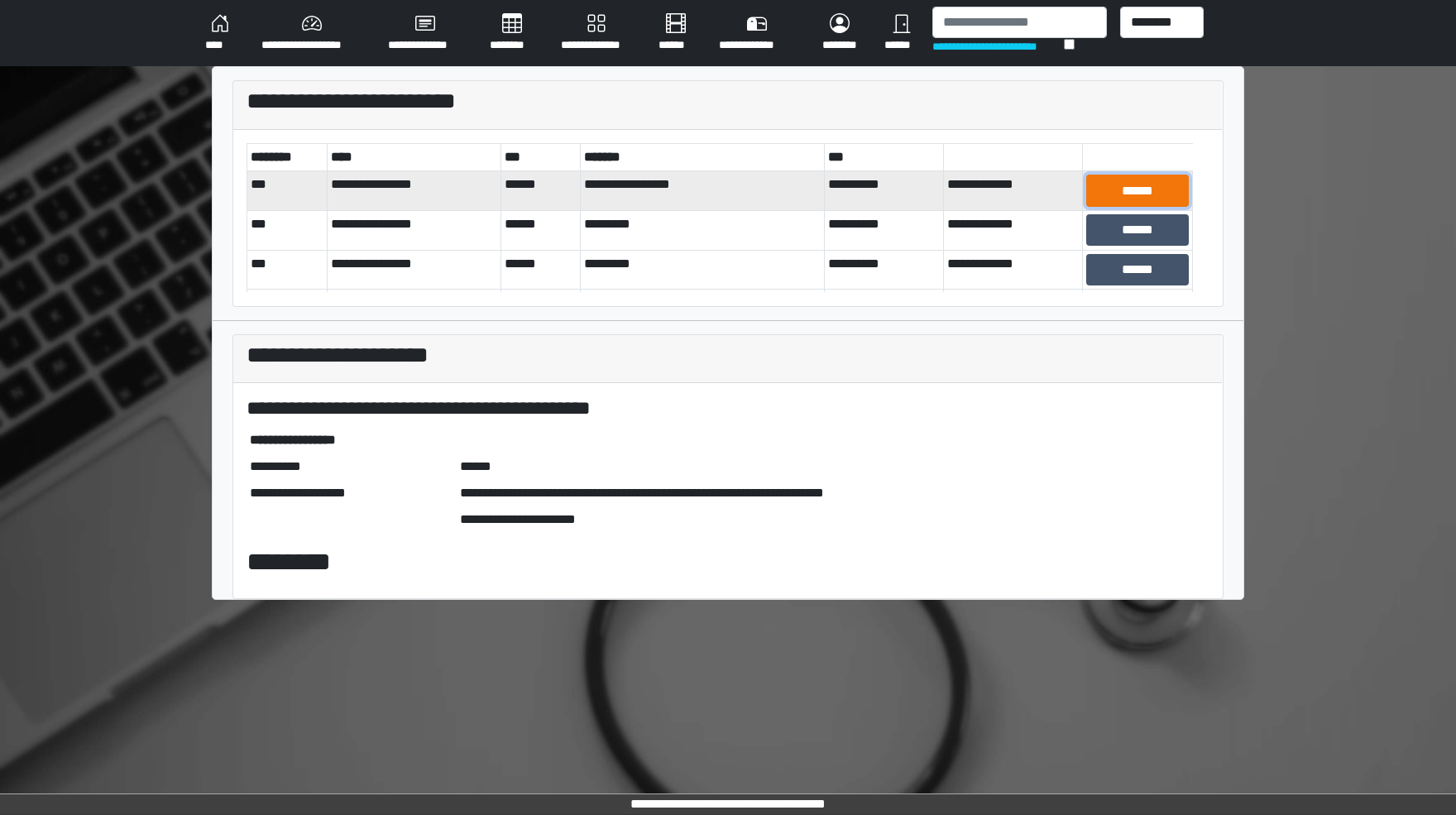 click on "******" at bounding box center [1138, 190] 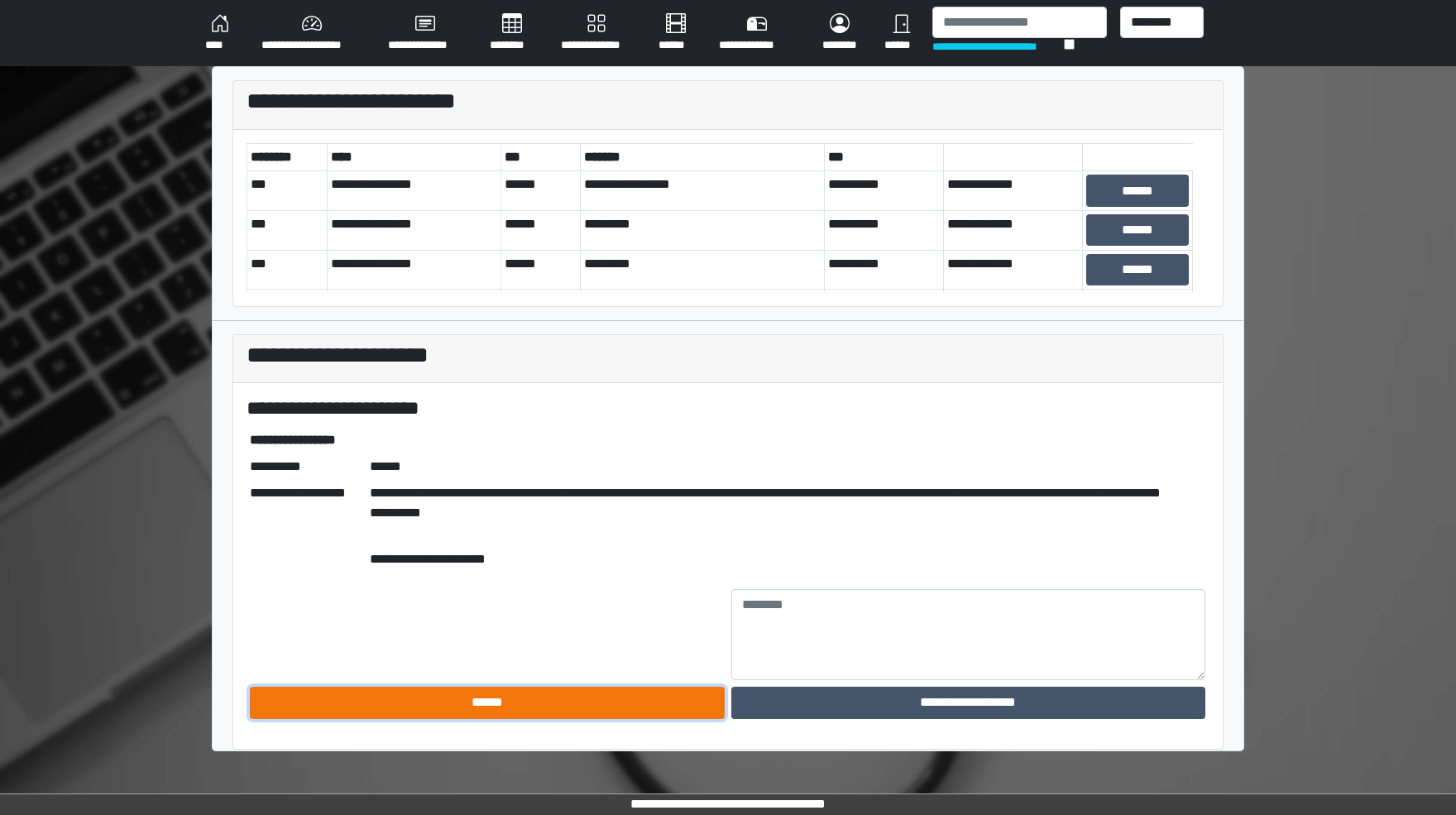click on "******" at bounding box center (487, 702) 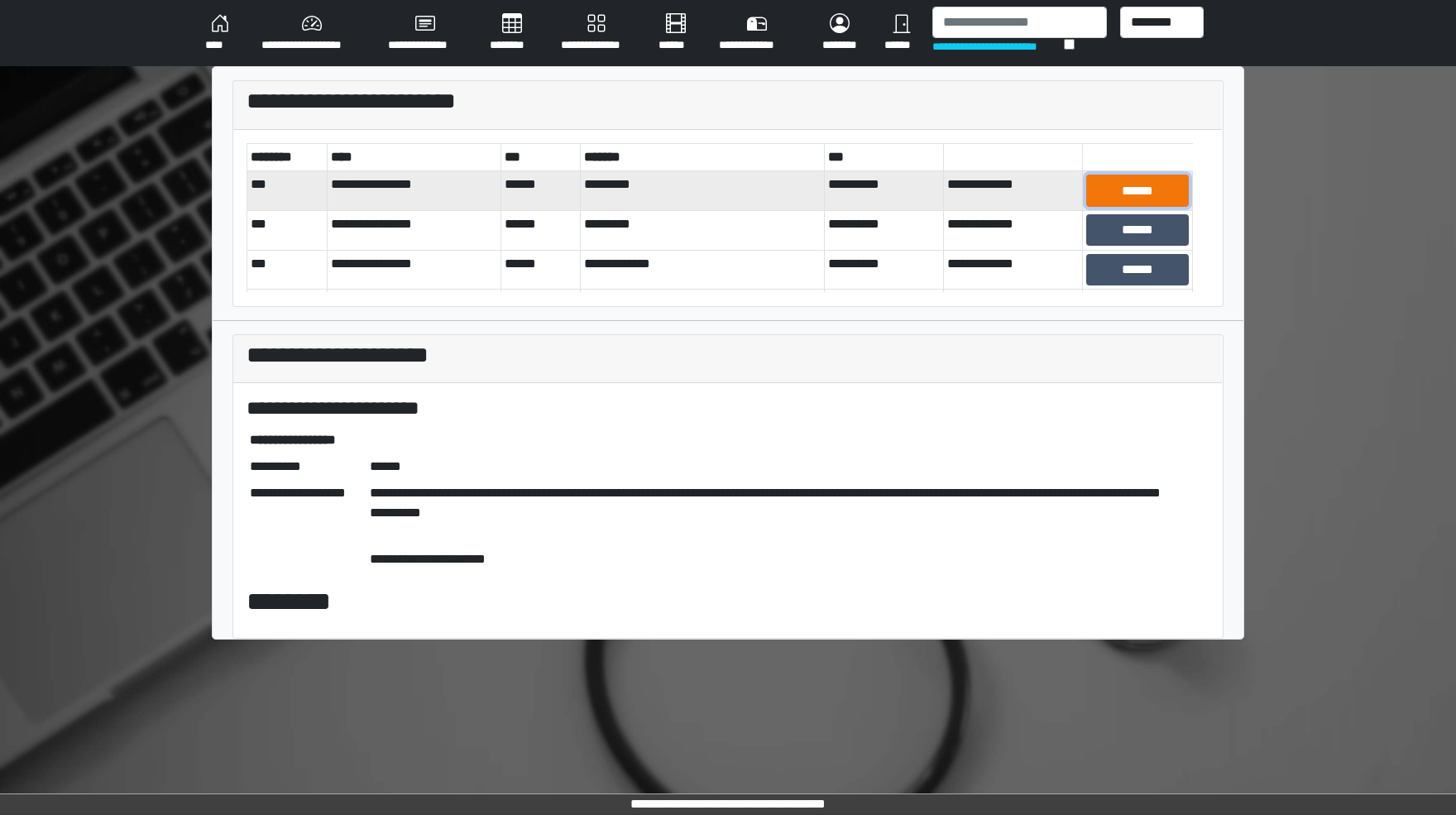 click on "******" at bounding box center [1138, 190] 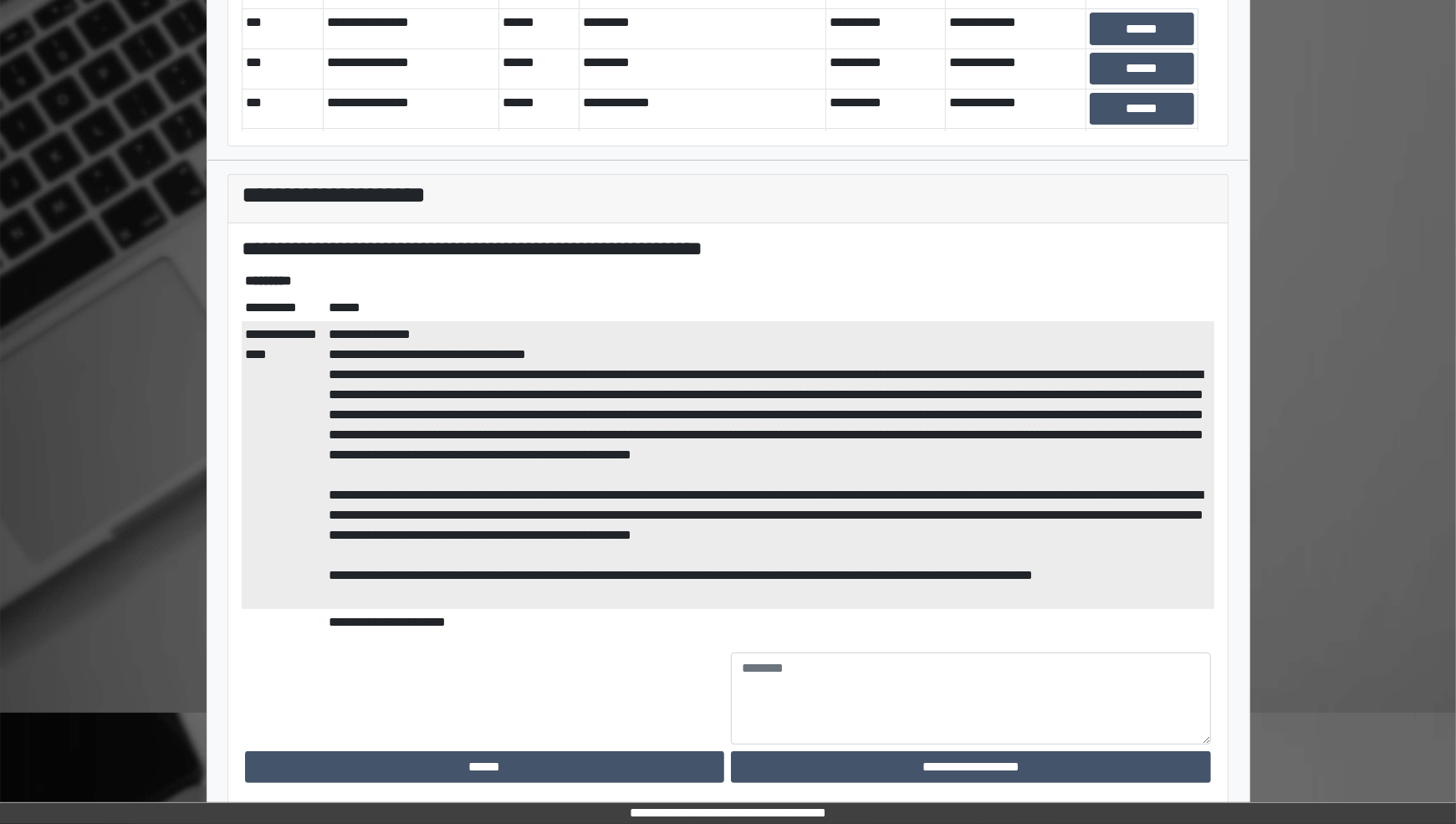 scroll, scrollTop: 169, scrollLeft: 0, axis: vertical 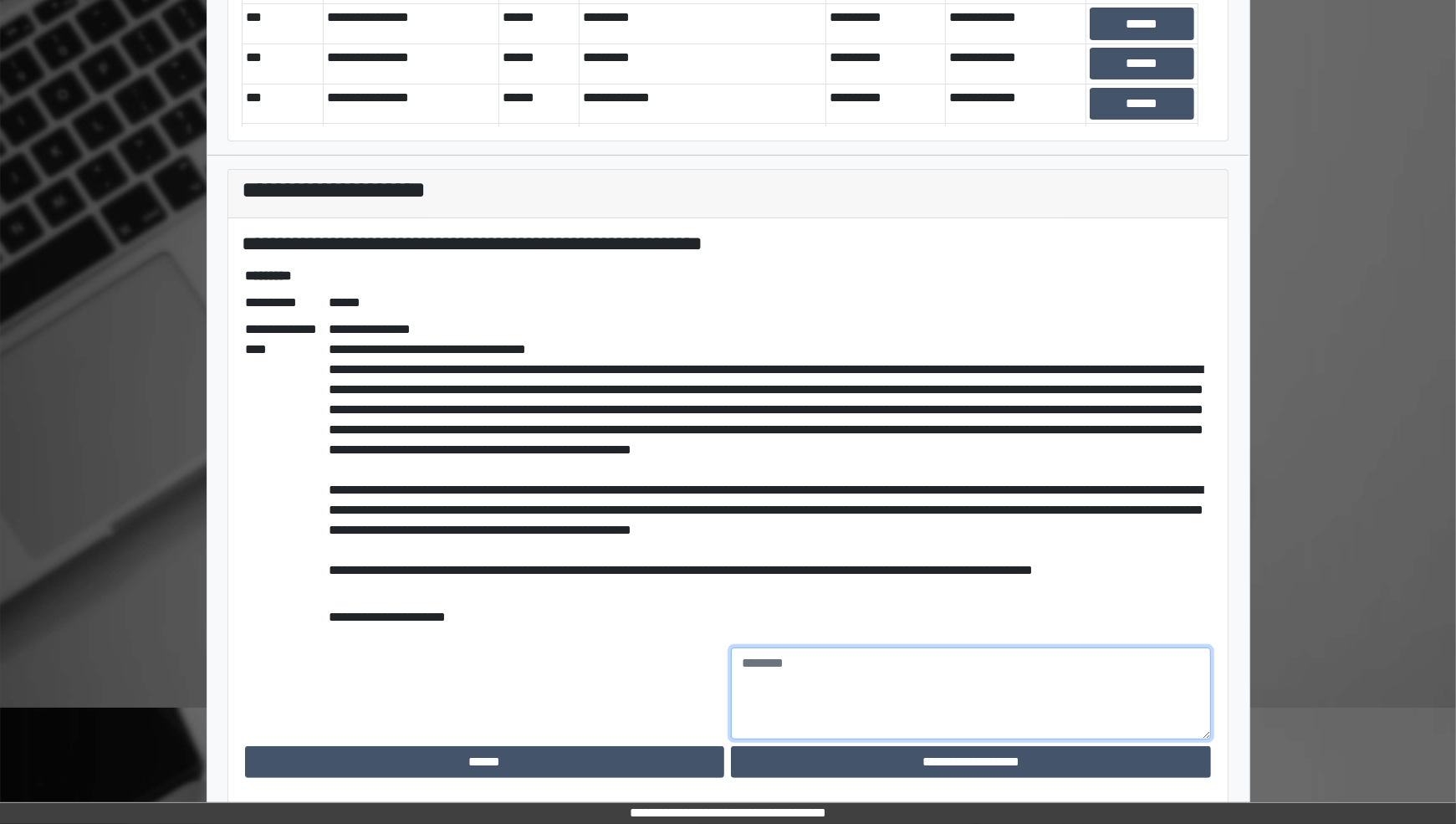 click at bounding box center (971, 693) 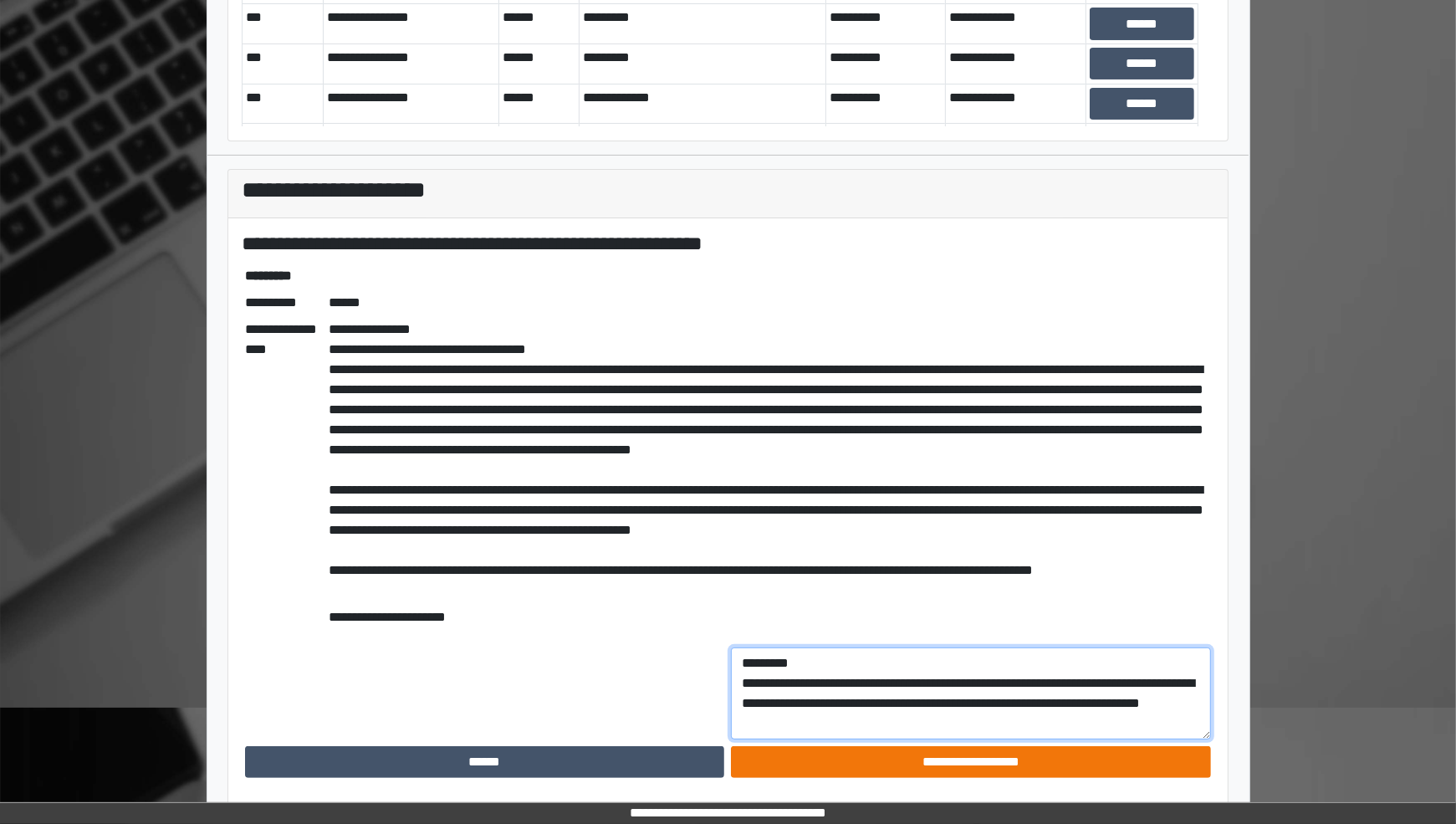 type on "**********" 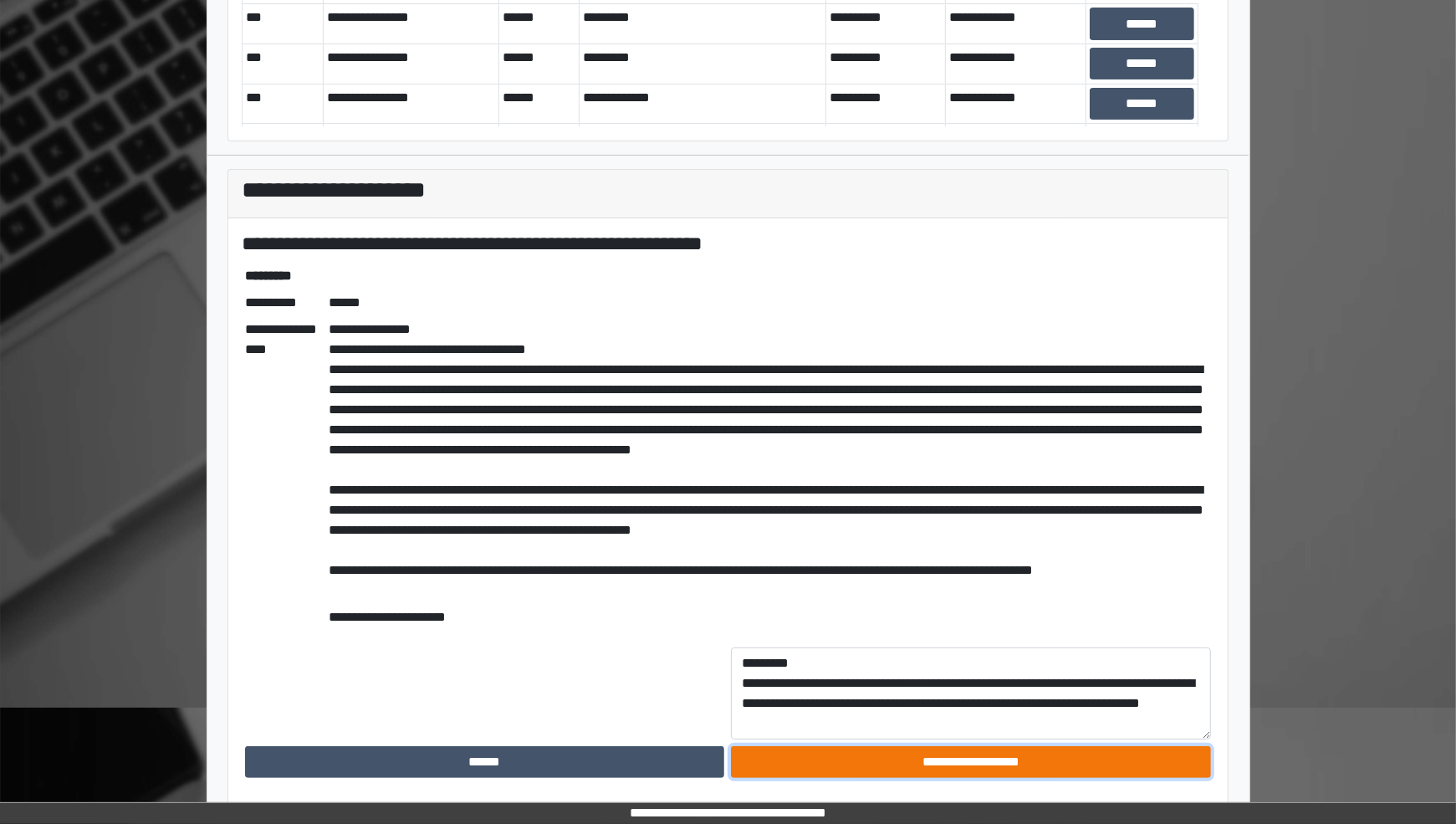 click on "**********" at bounding box center (971, 762) 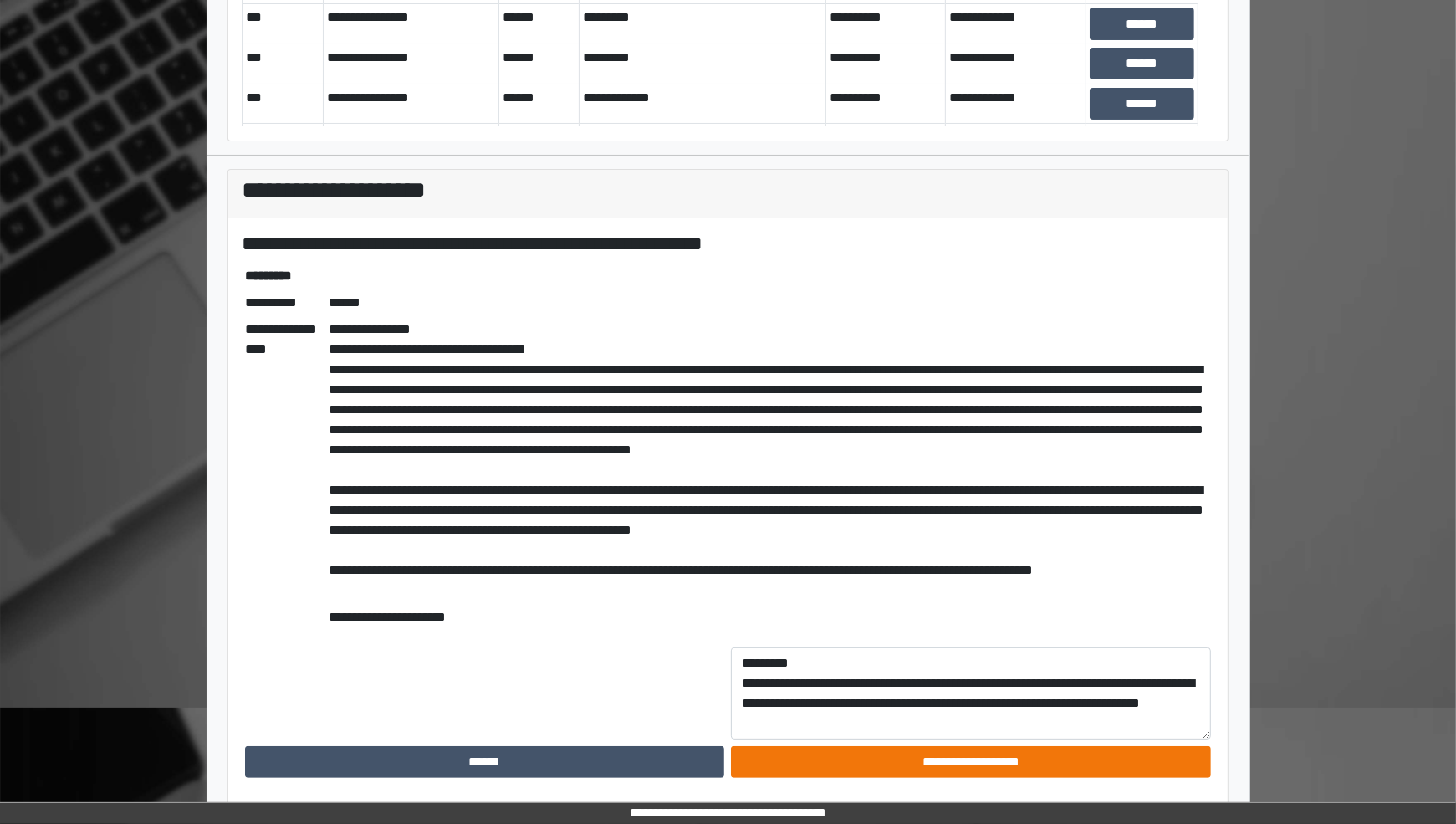 scroll, scrollTop: 57, scrollLeft: 0, axis: vertical 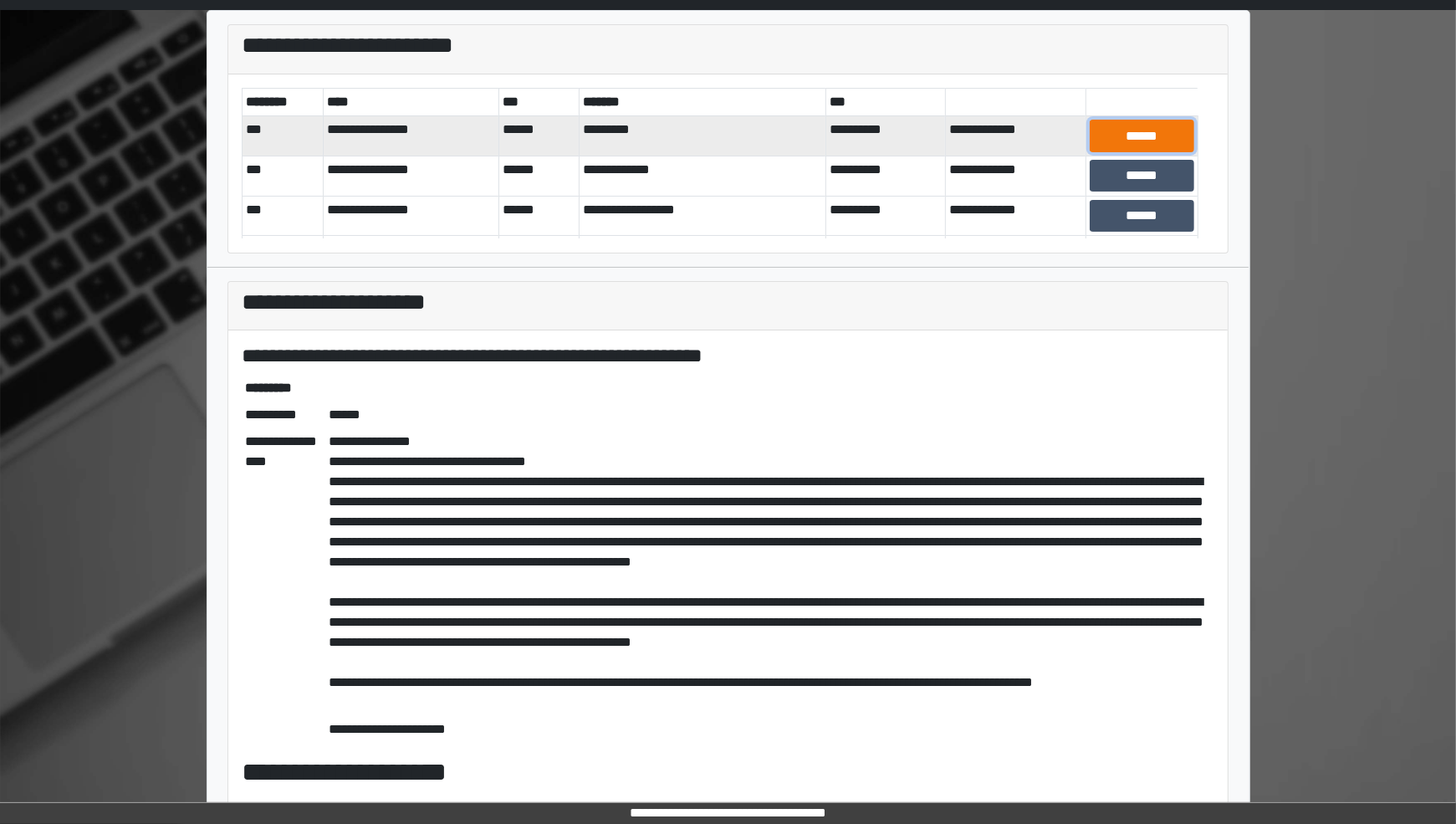click on "******" at bounding box center [1142, 136] 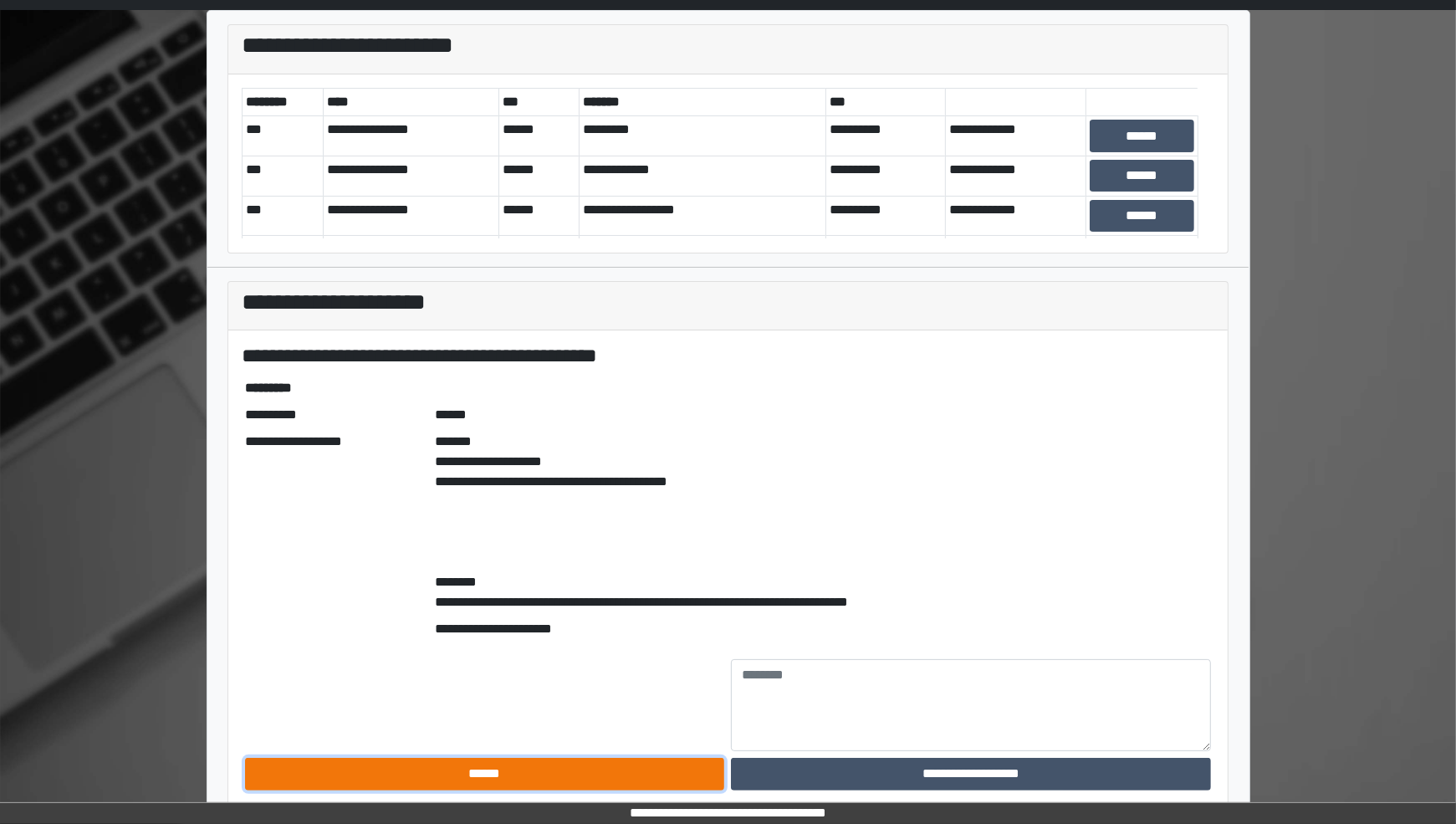 click on "******" at bounding box center (485, 774) 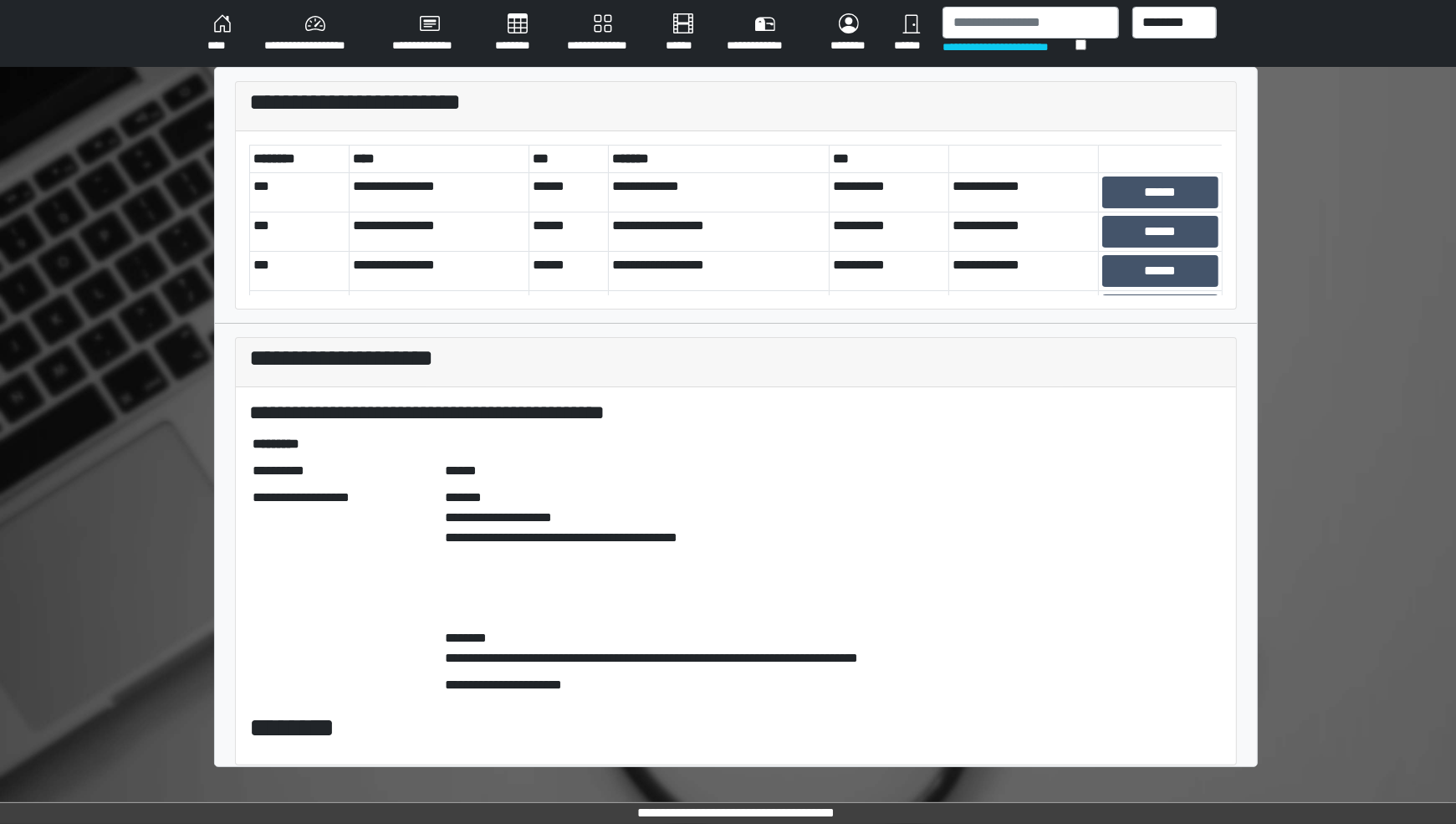 scroll, scrollTop: 0, scrollLeft: 0, axis: both 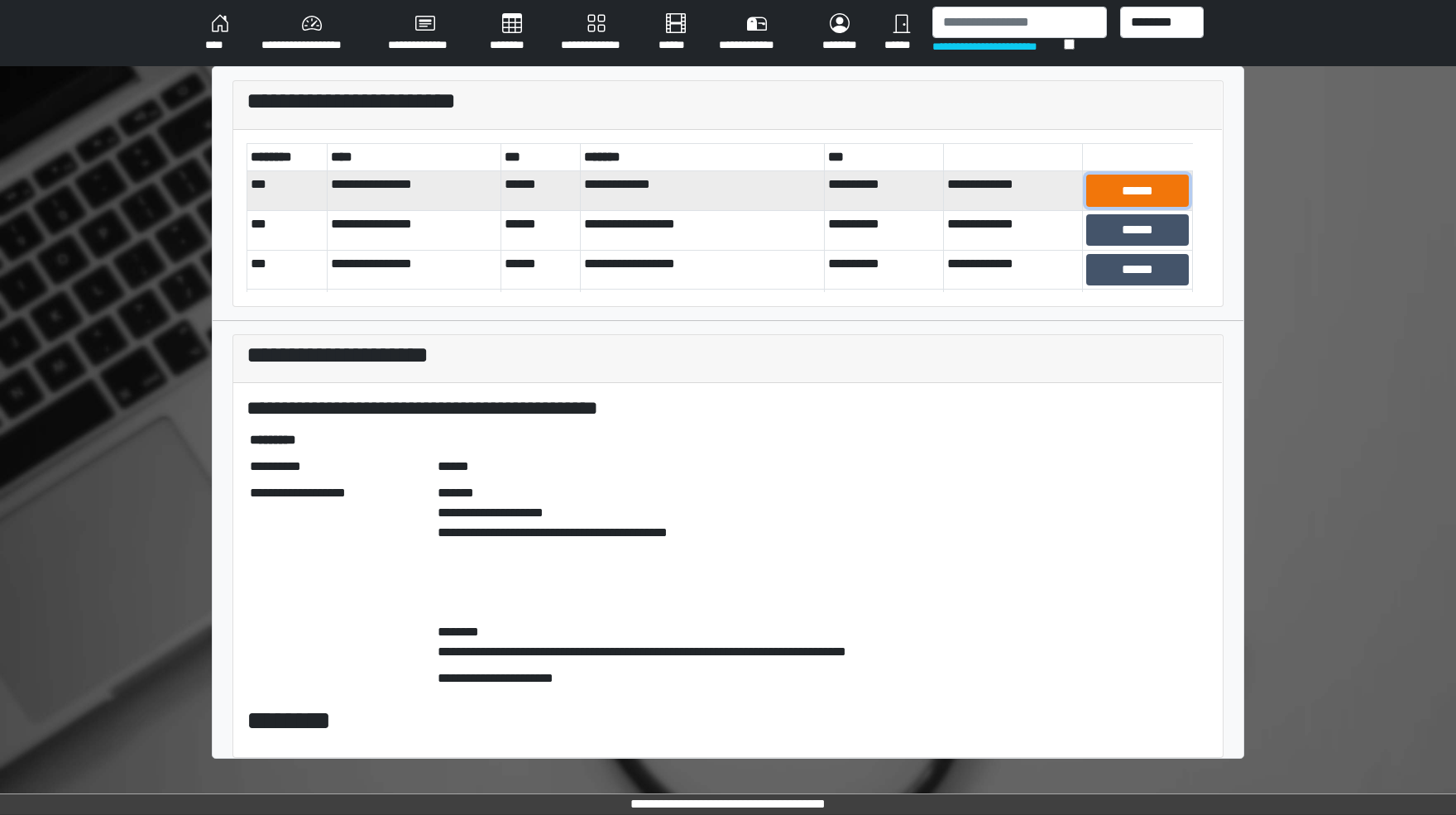 click on "******" at bounding box center (1138, 190) 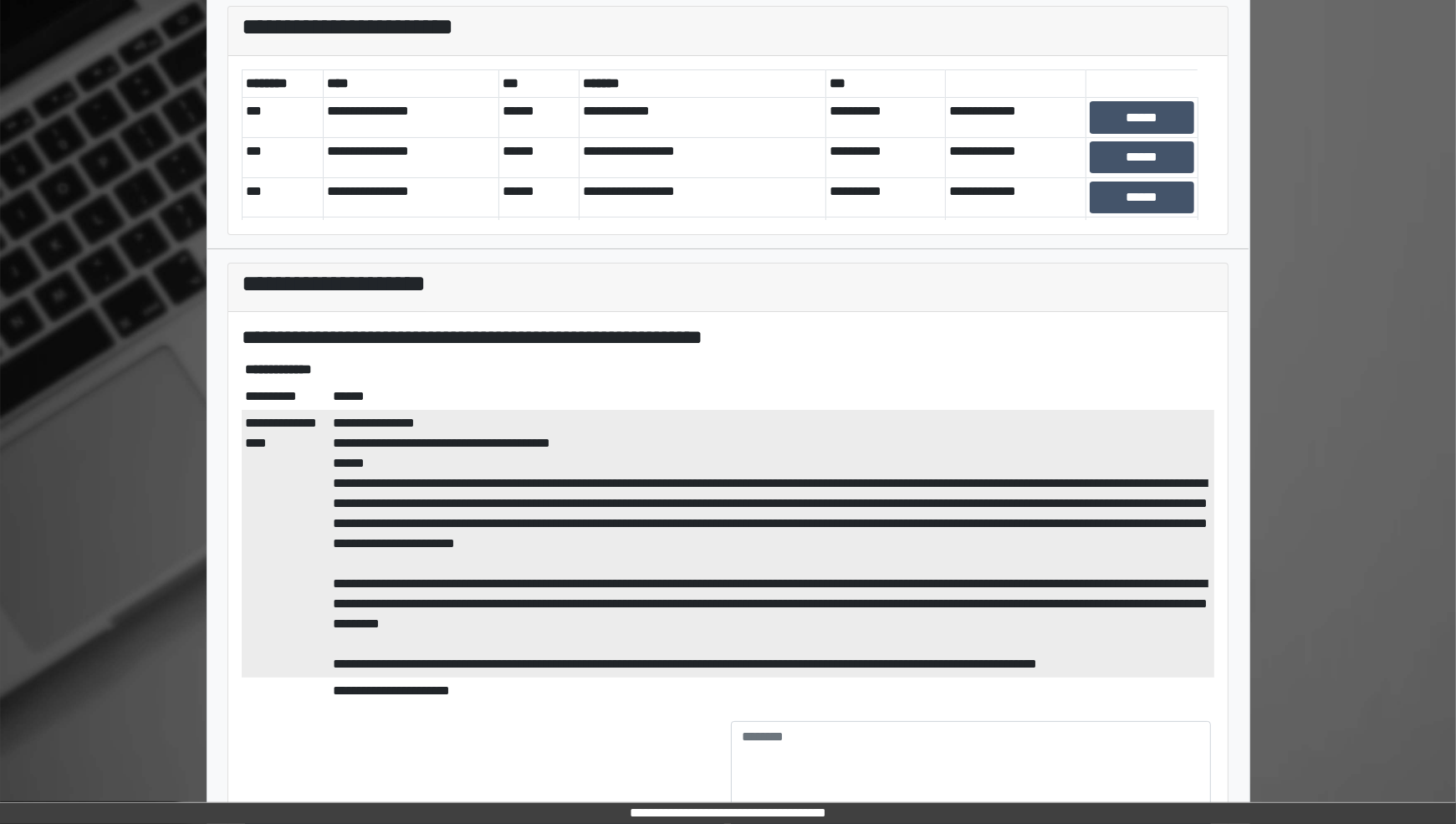 scroll, scrollTop: 149, scrollLeft: 0, axis: vertical 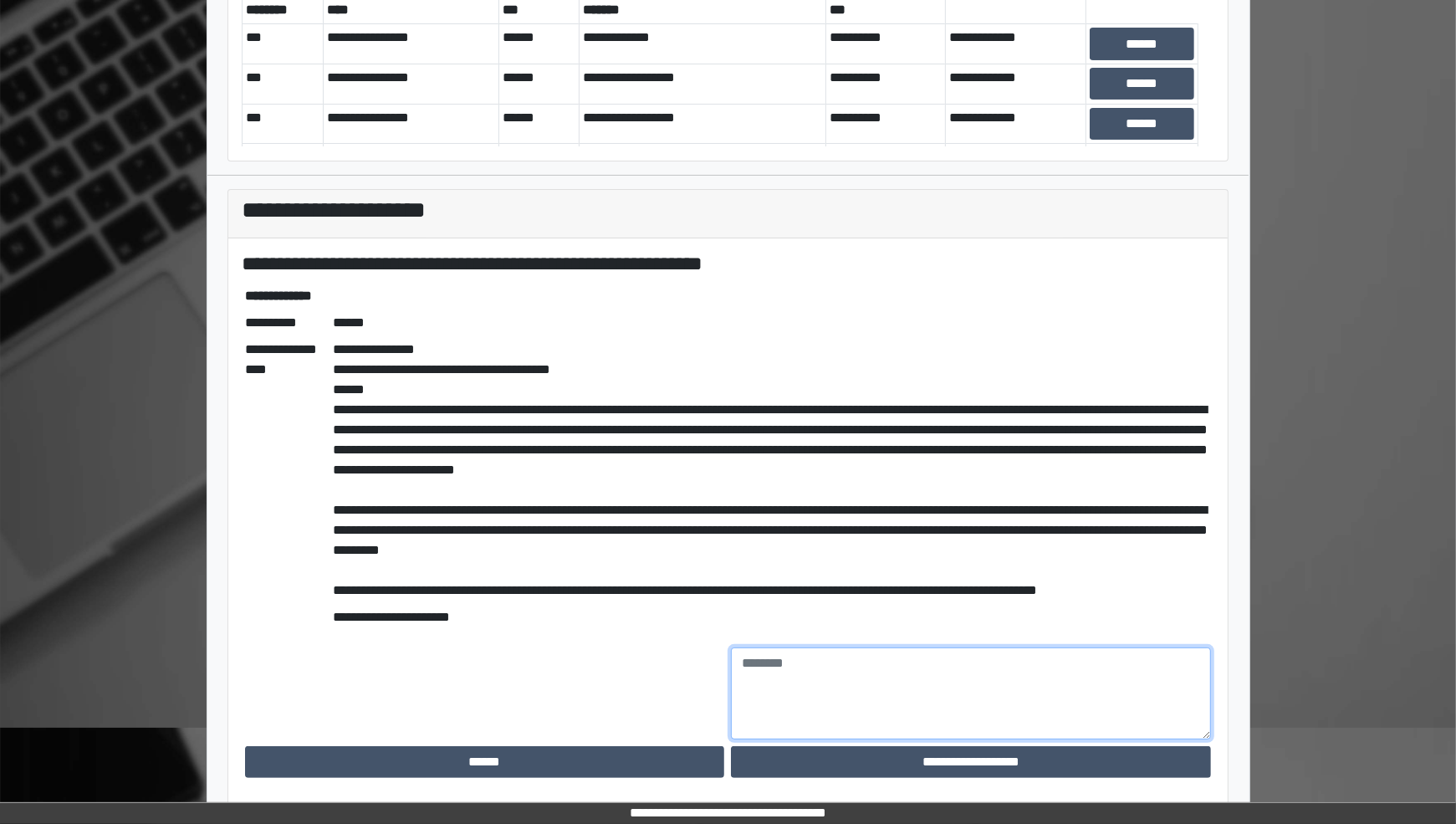 click at bounding box center (971, 693) 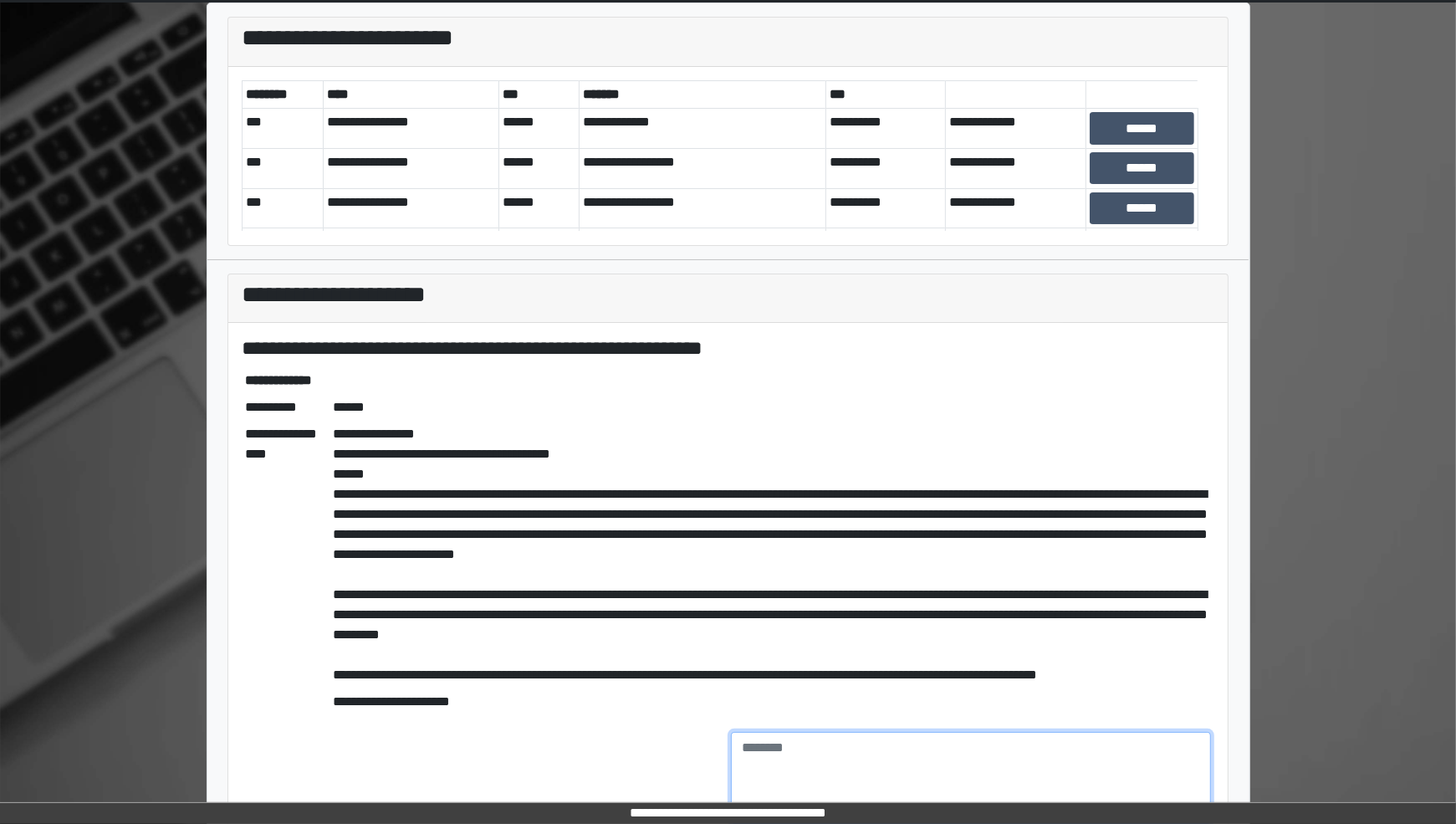 scroll, scrollTop: 0, scrollLeft: 0, axis: both 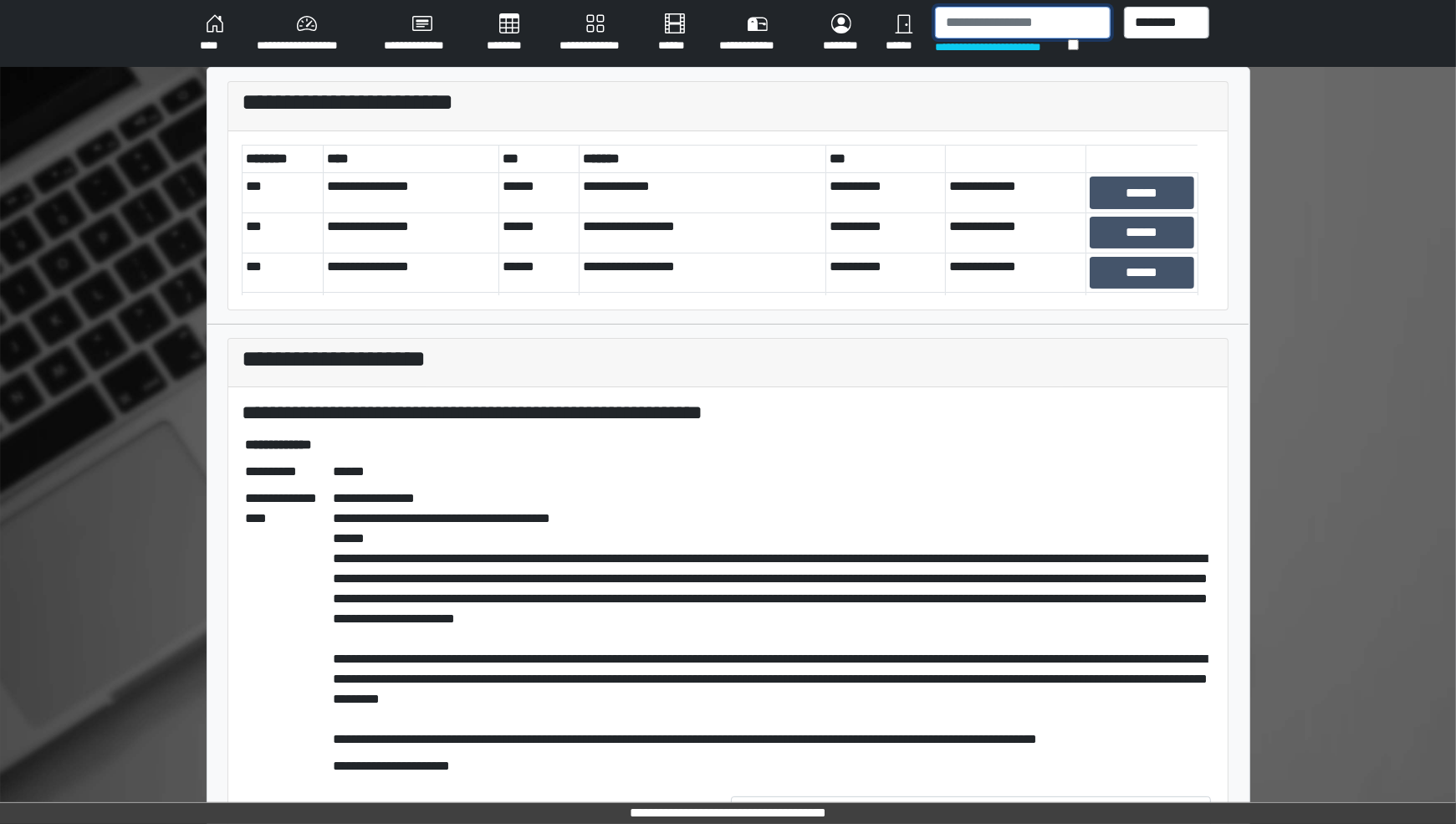 click at bounding box center (1023, 23) 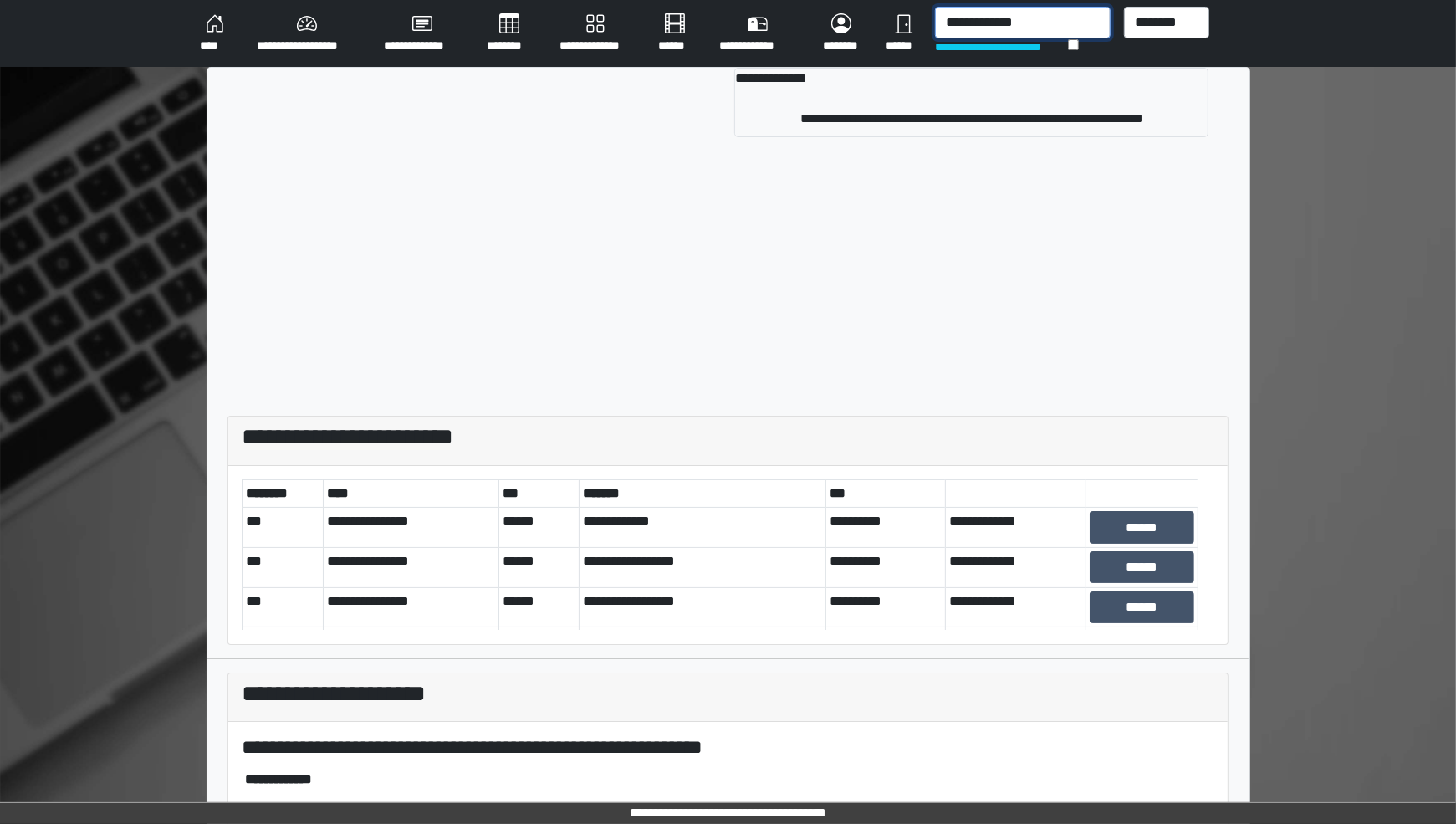type on "**********" 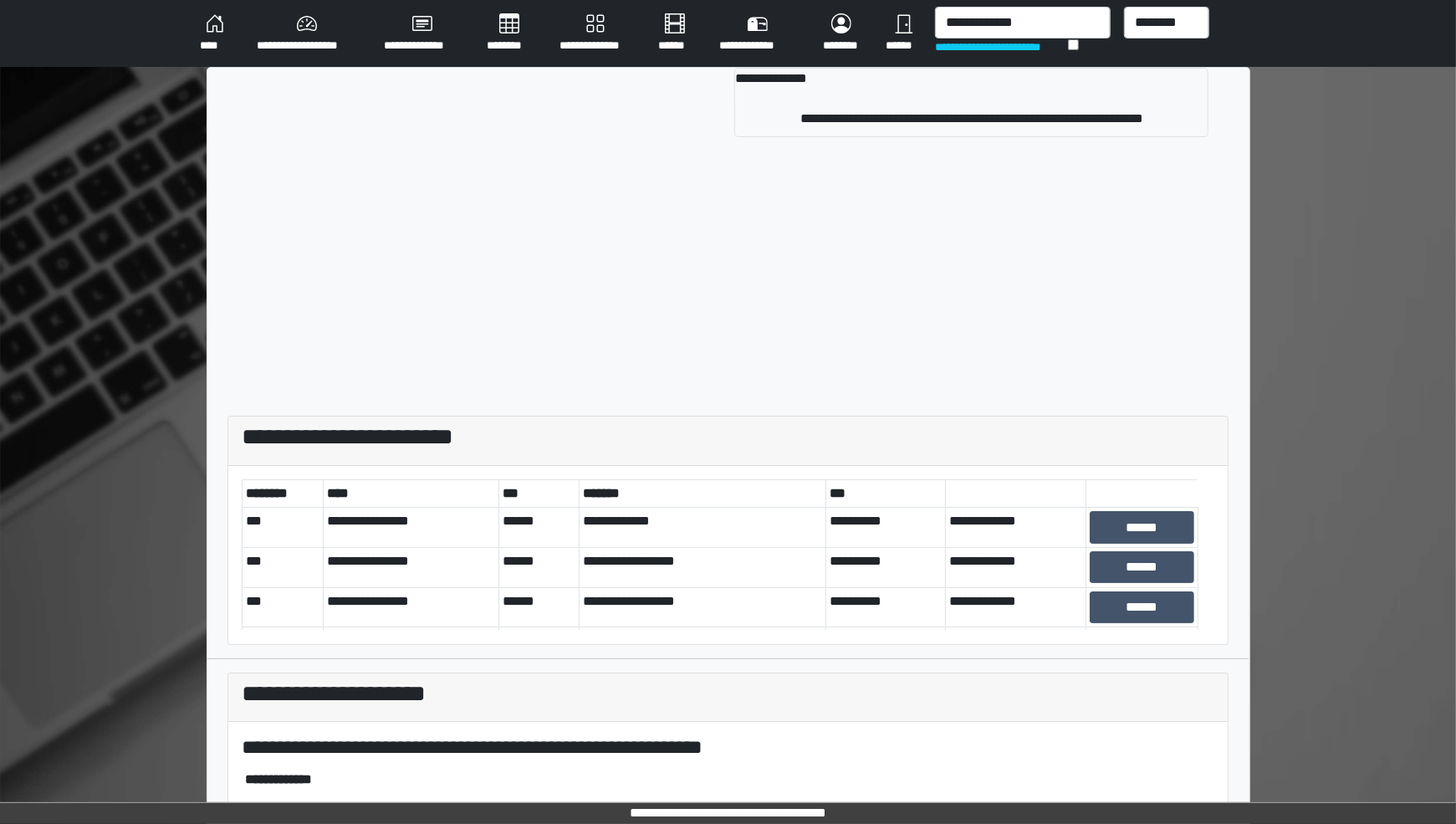 click on "**********" at bounding box center [971, 119] 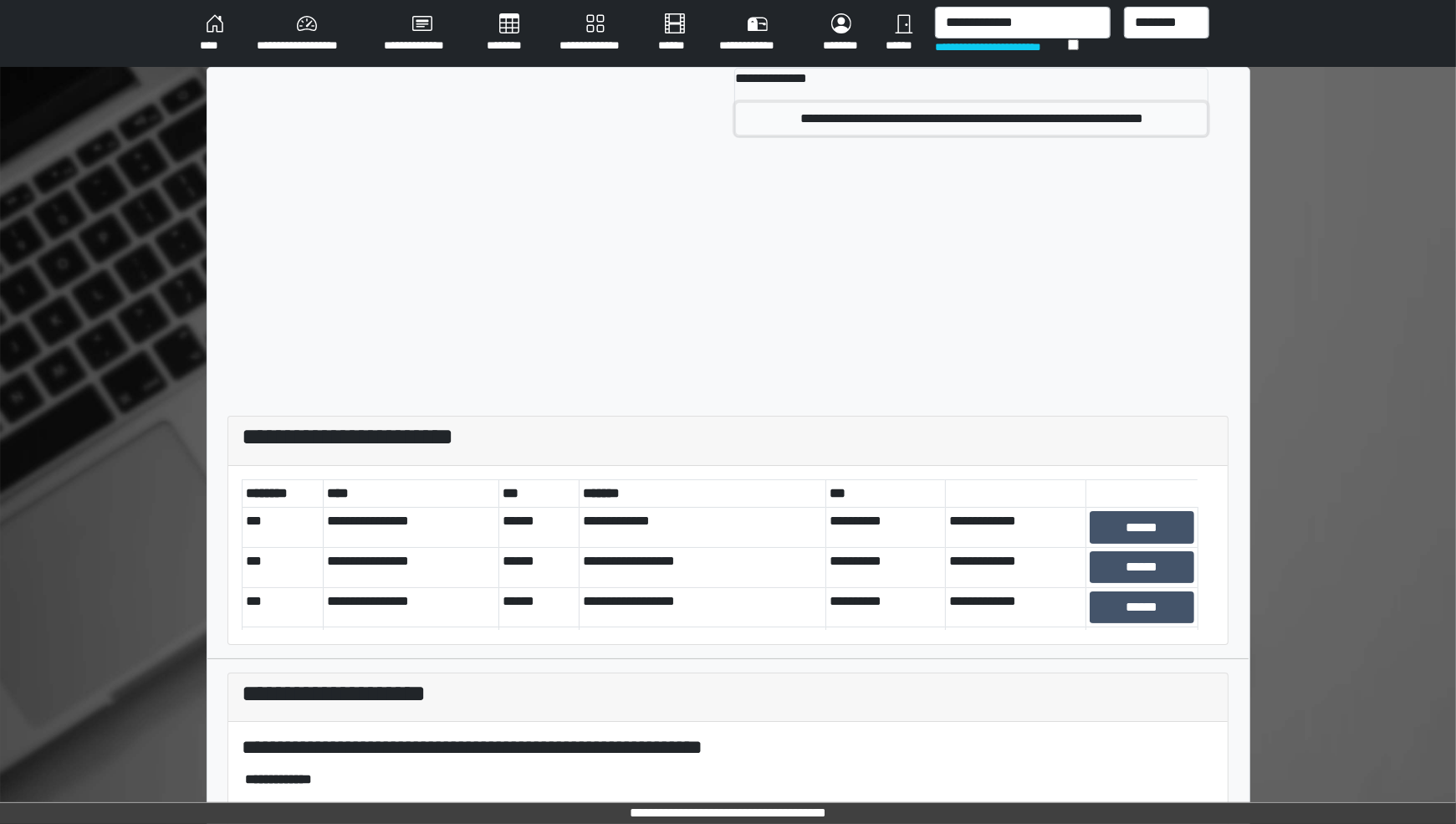 click on "**********" at bounding box center [971, 119] 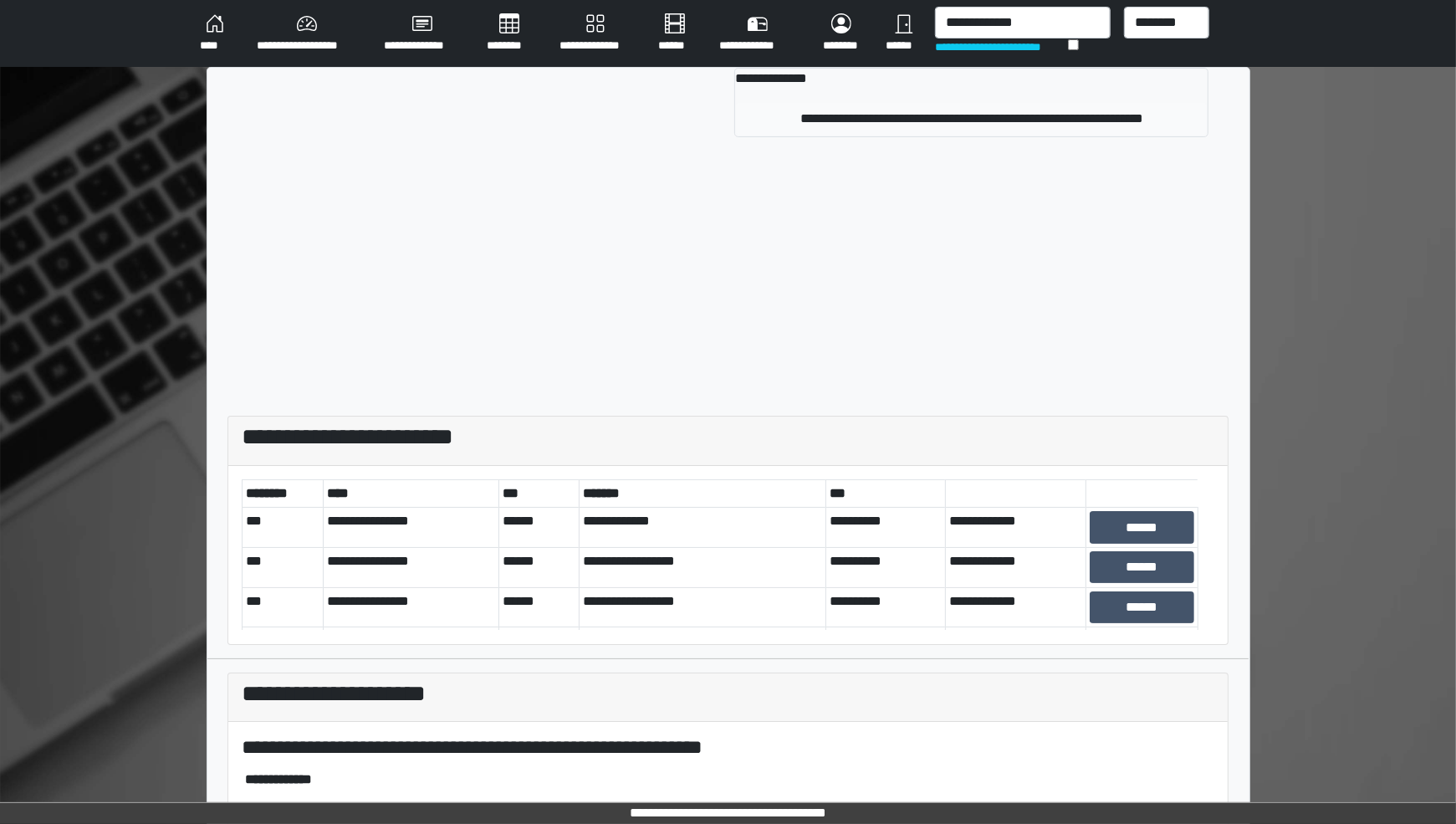 type 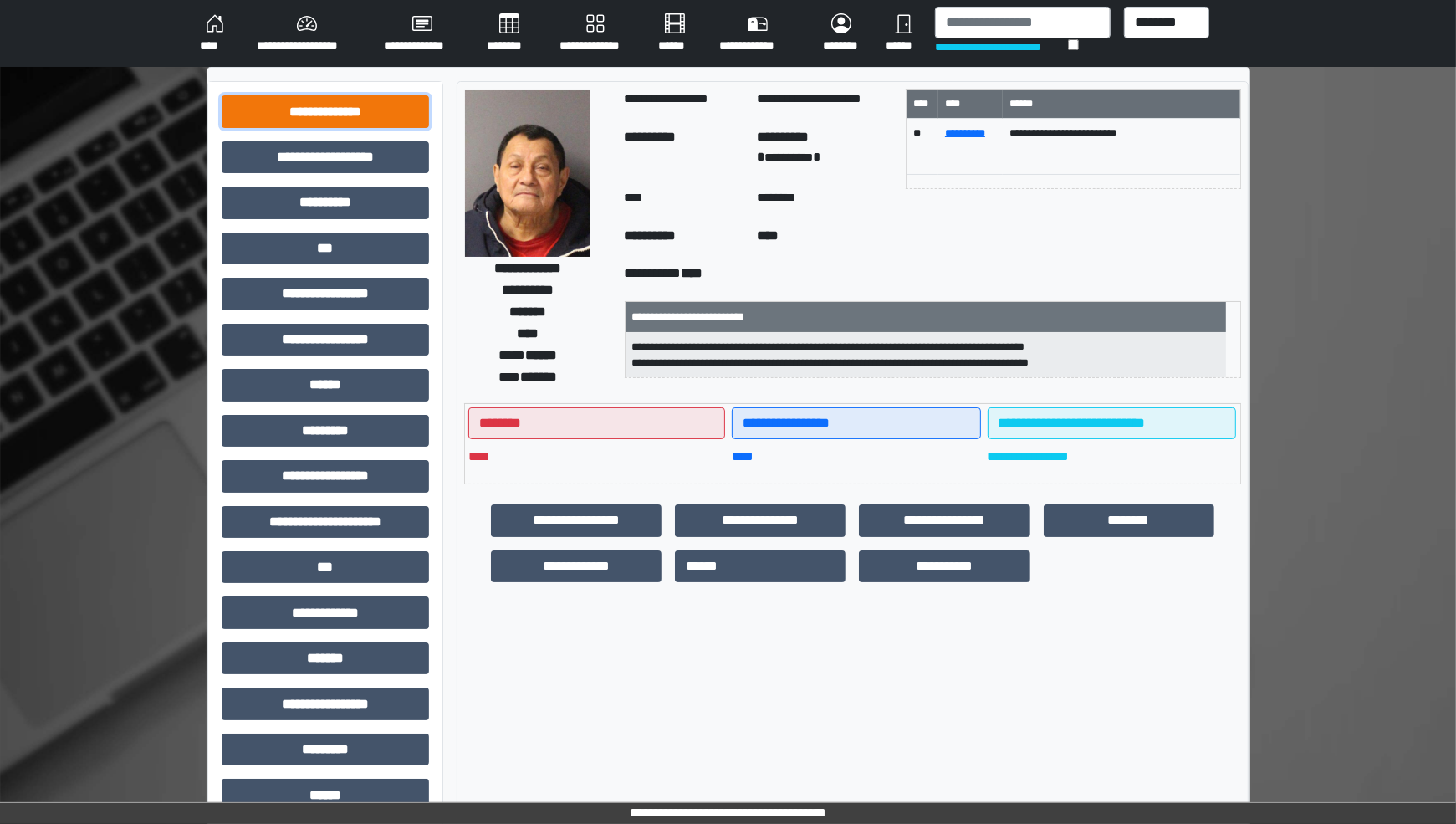 click on "**********" at bounding box center (325, 111) 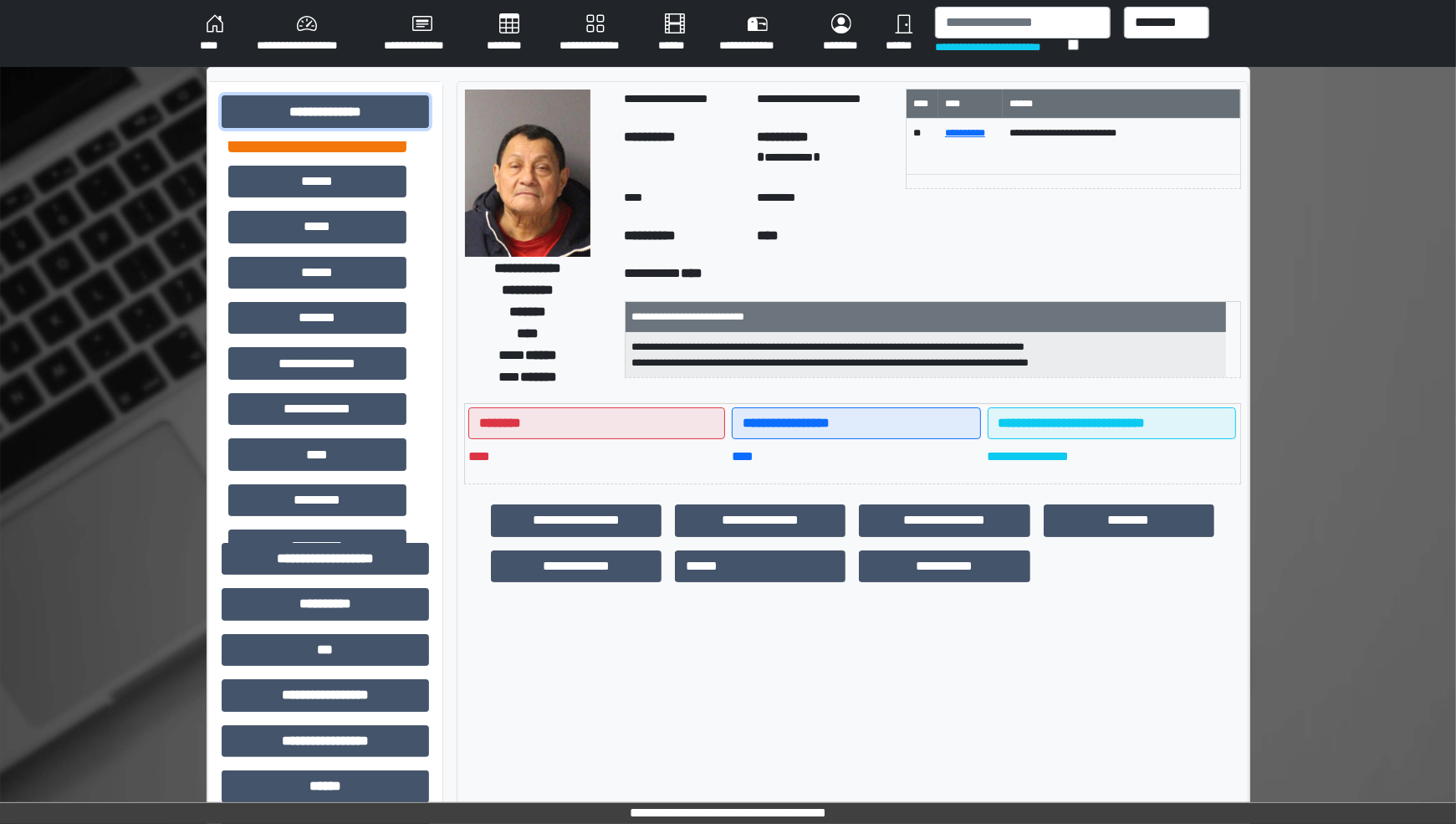 scroll, scrollTop: 314, scrollLeft: 0, axis: vertical 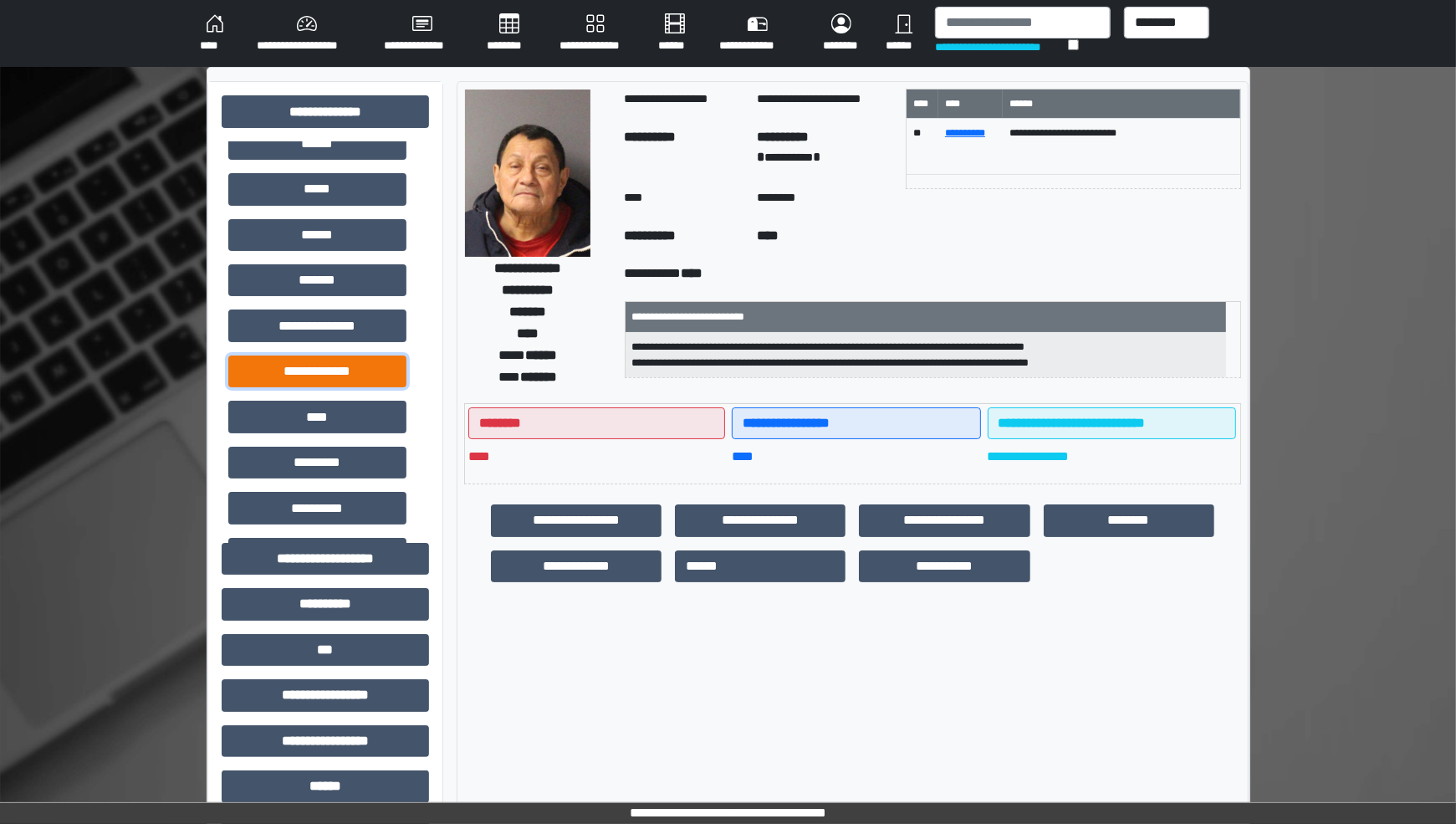 click on "**********" at bounding box center [317, 371] 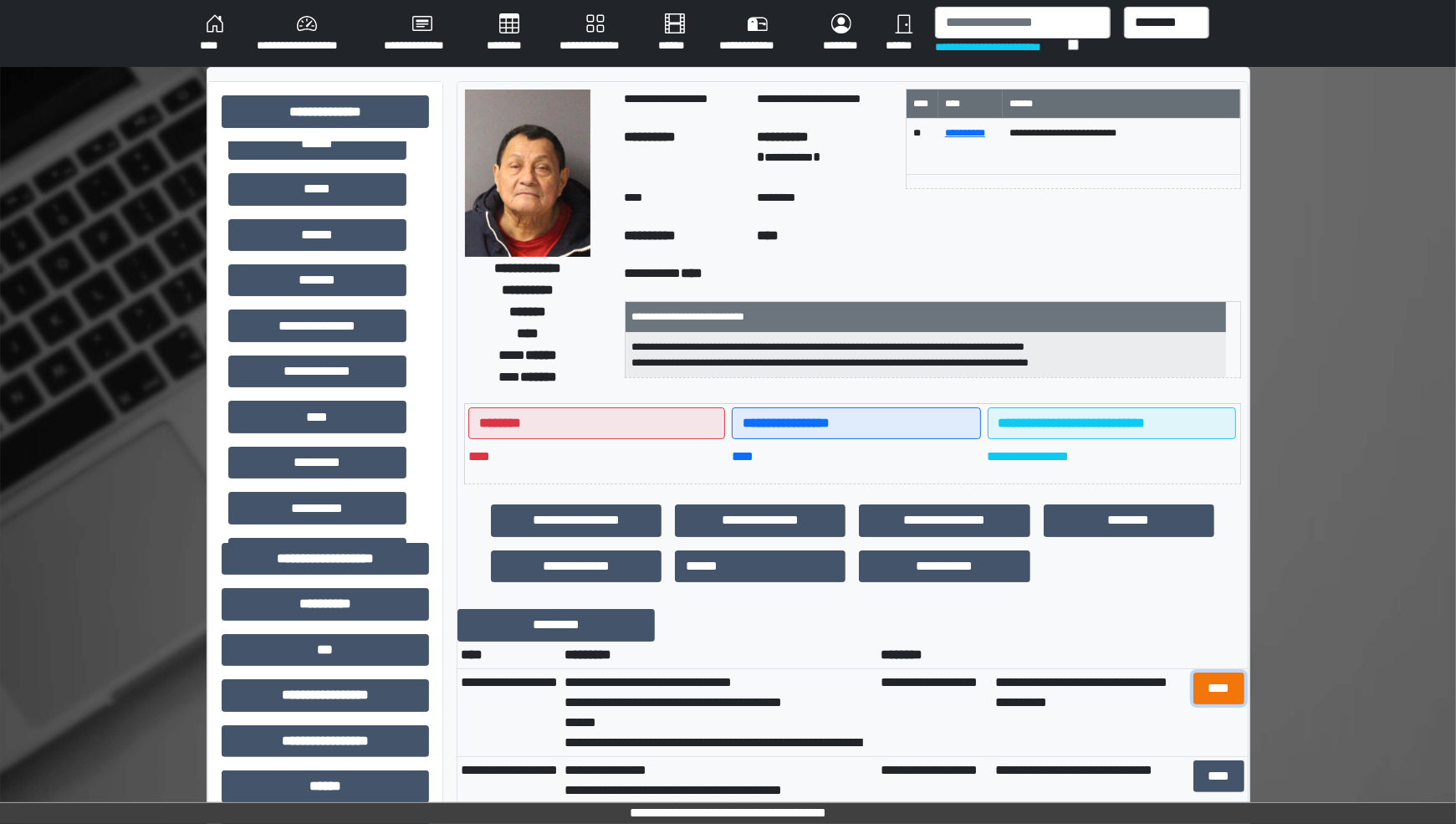 click on "****" at bounding box center (1218, 688) 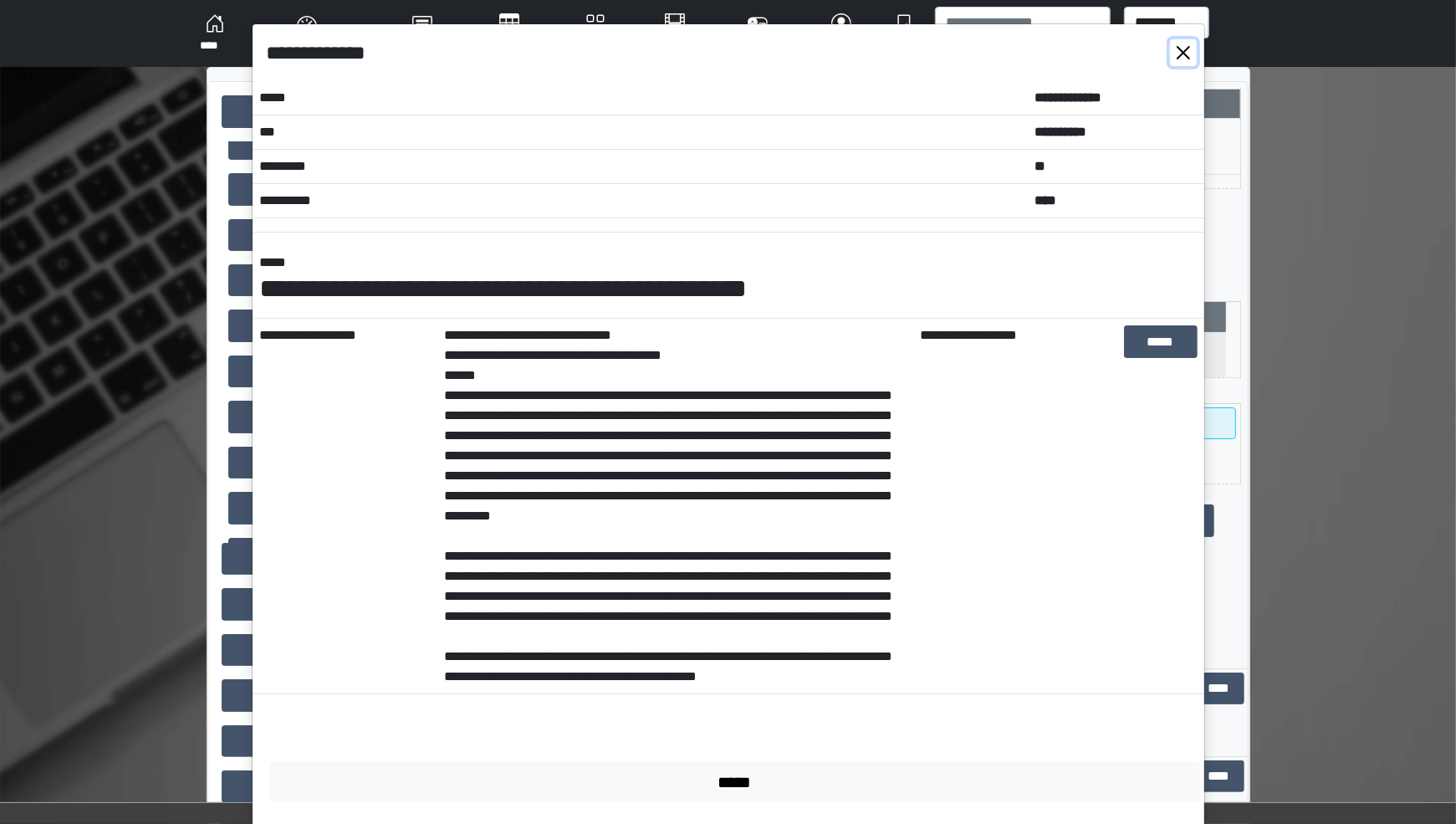 click at bounding box center (1183, 53) 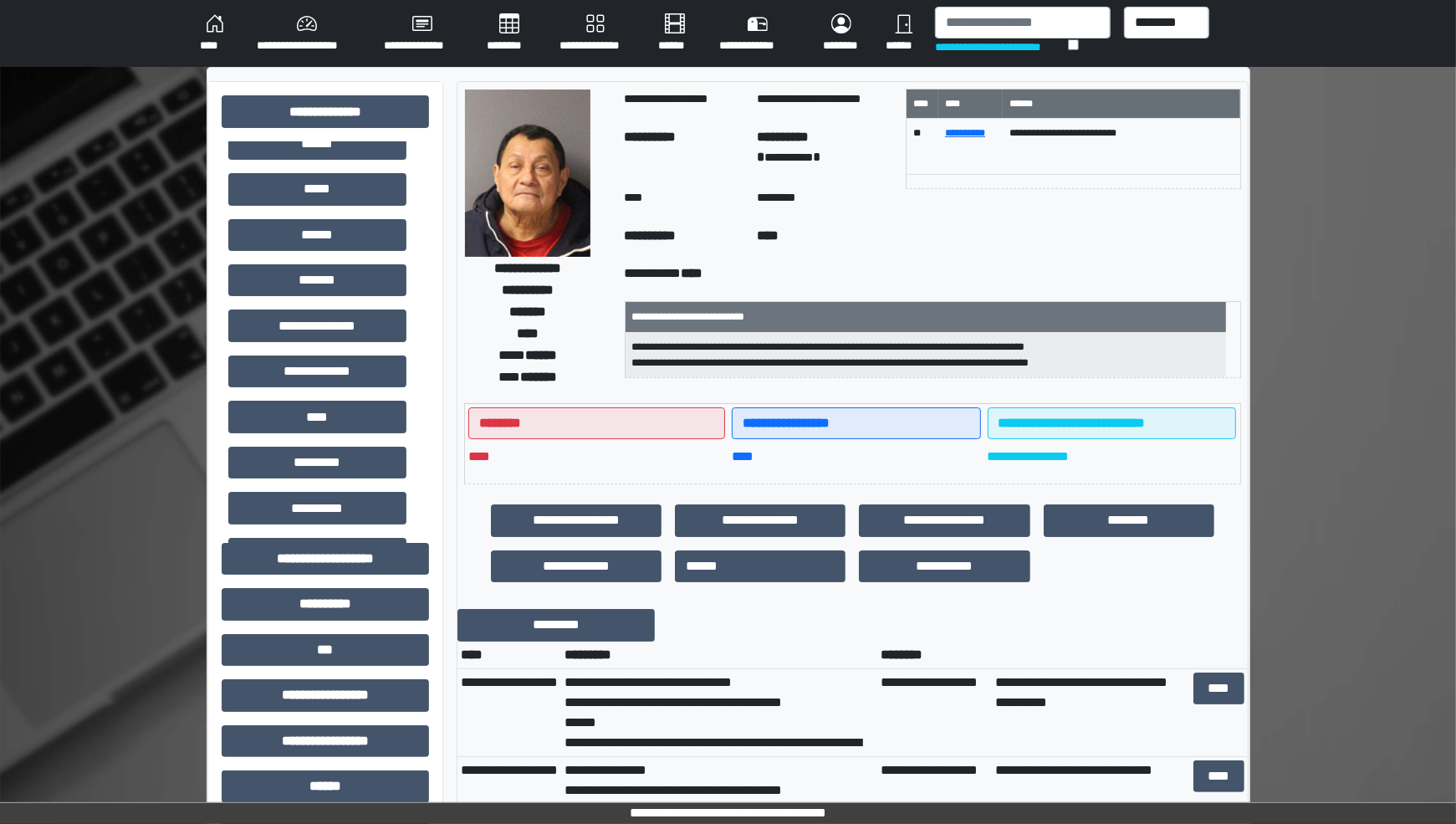 click on "****" at bounding box center (215, 33) 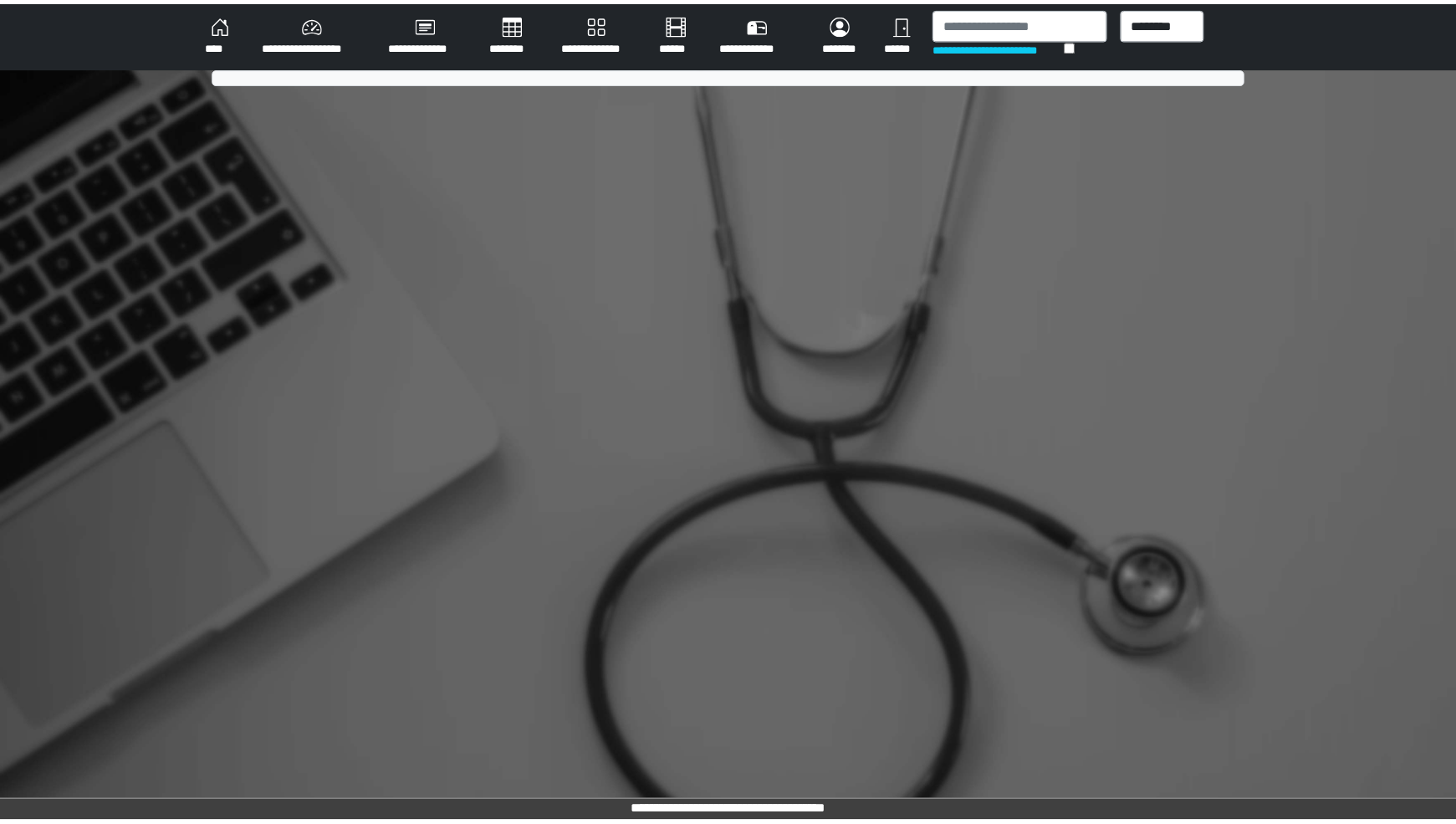 scroll, scrollTop: 0, scrollLeft: 0, axis: both 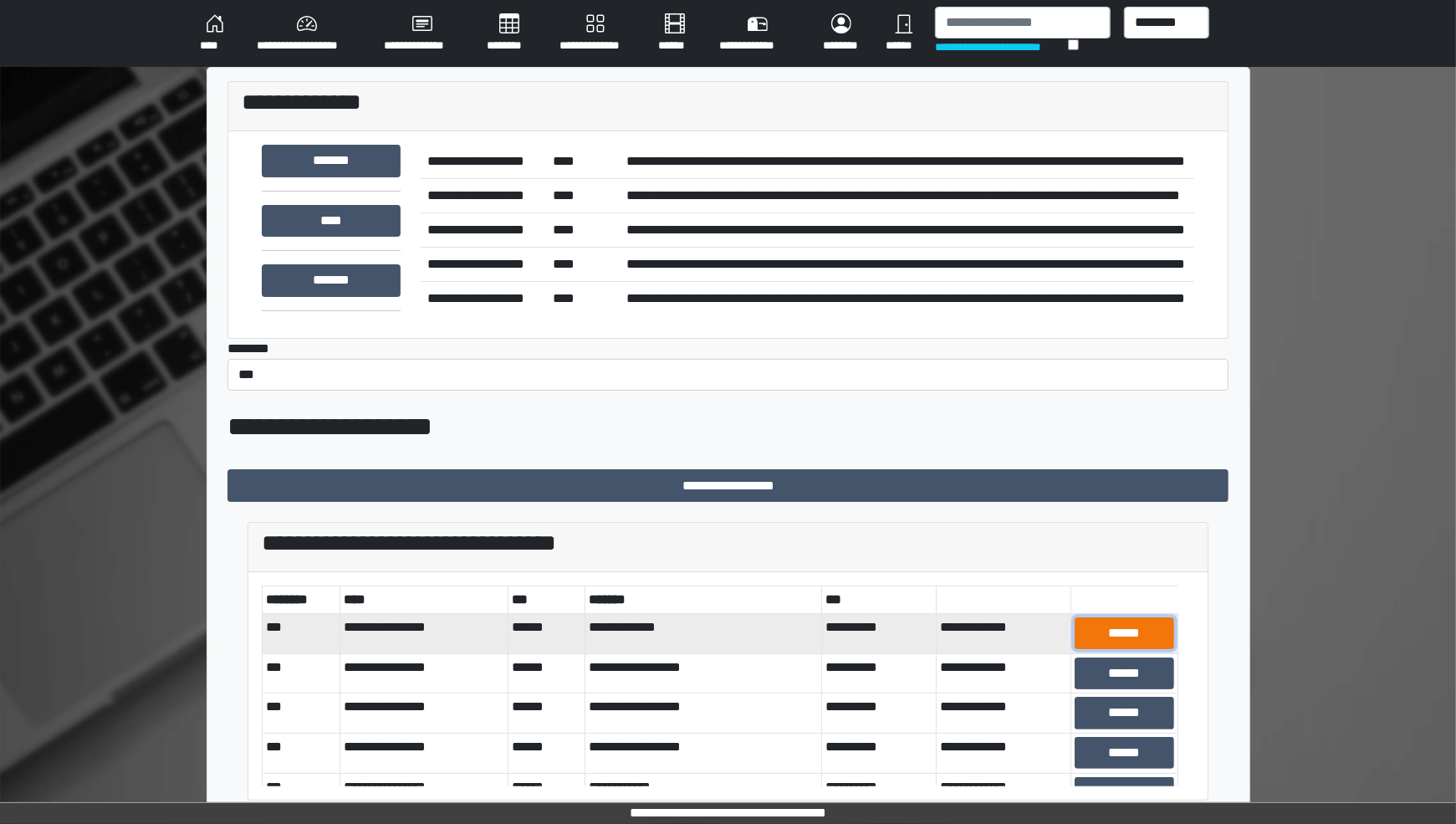 click on "******" at bounding box center [1124, 633] 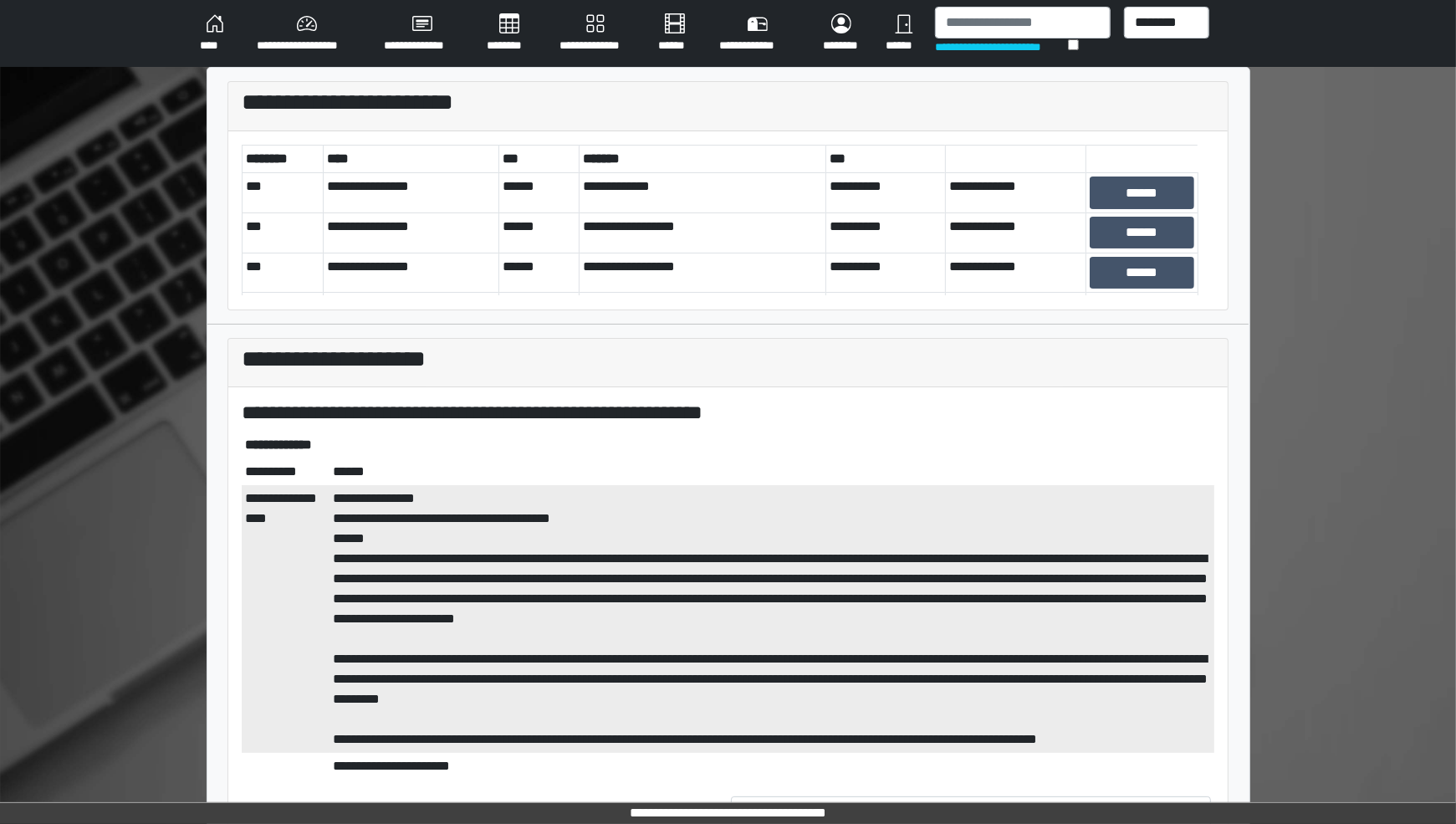 scroll, scrollTop: 149, scrollLeft: 0, axis: vertical 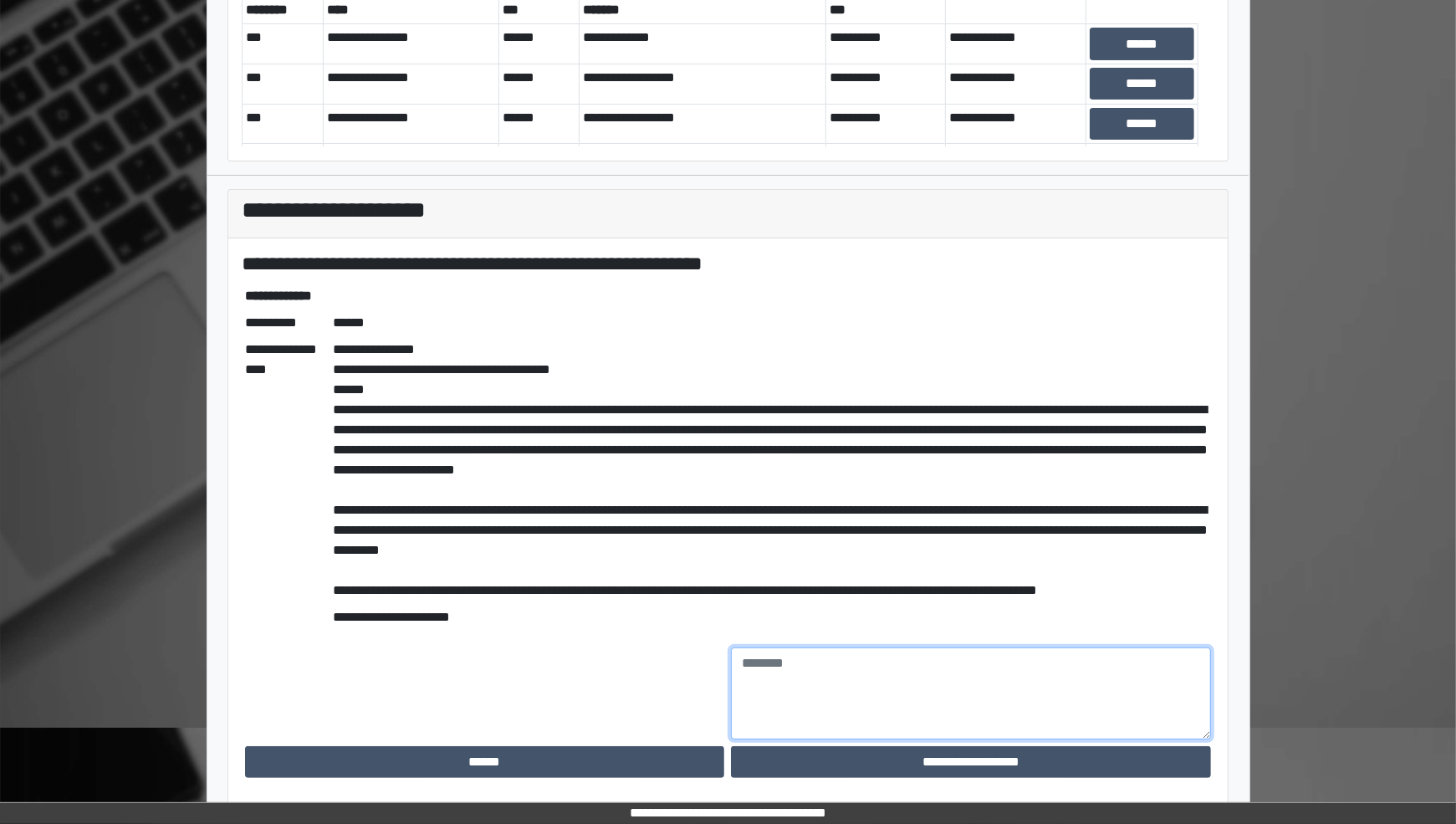 click at bounding box center [971, 693] 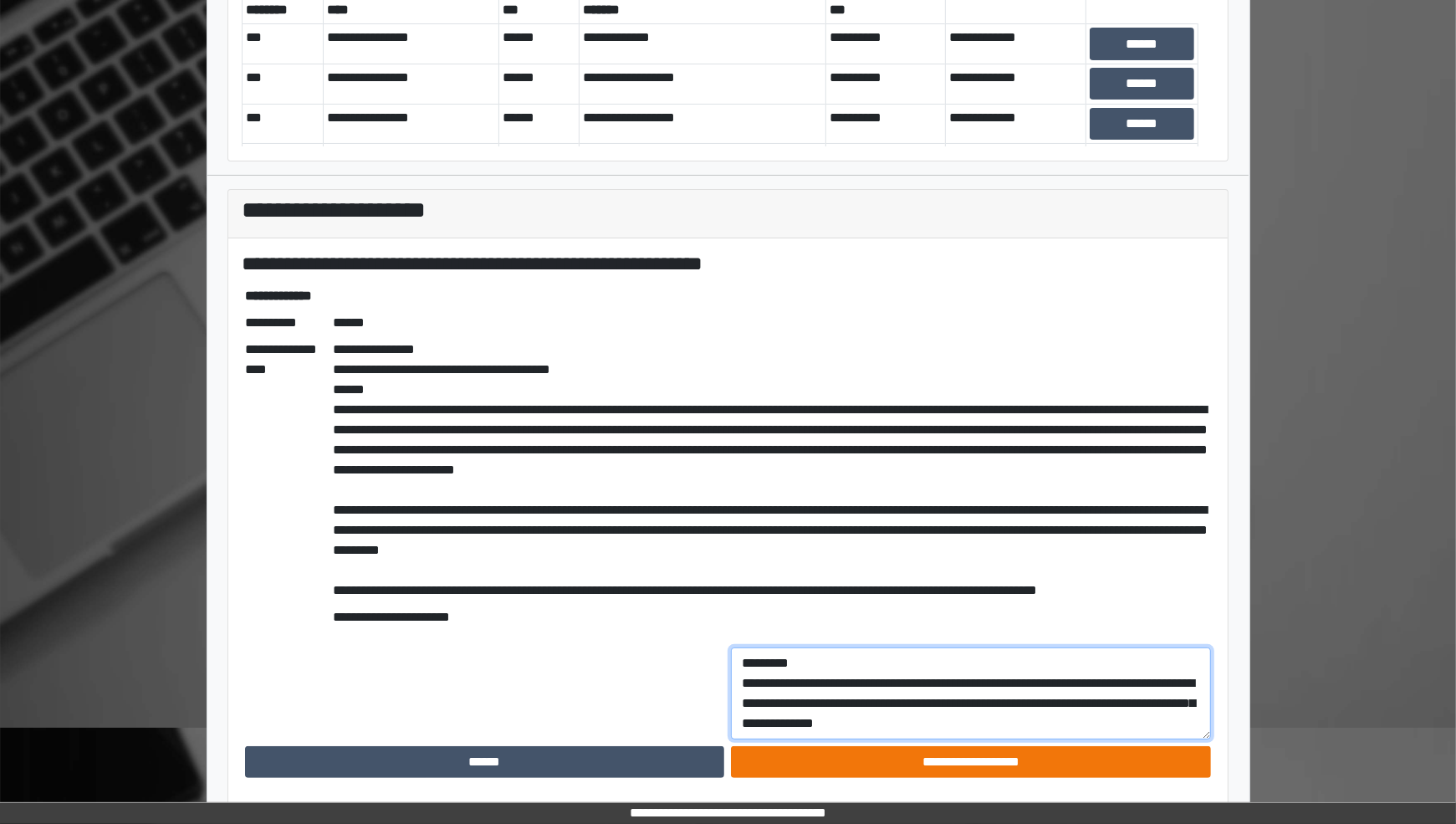 type on "**********" 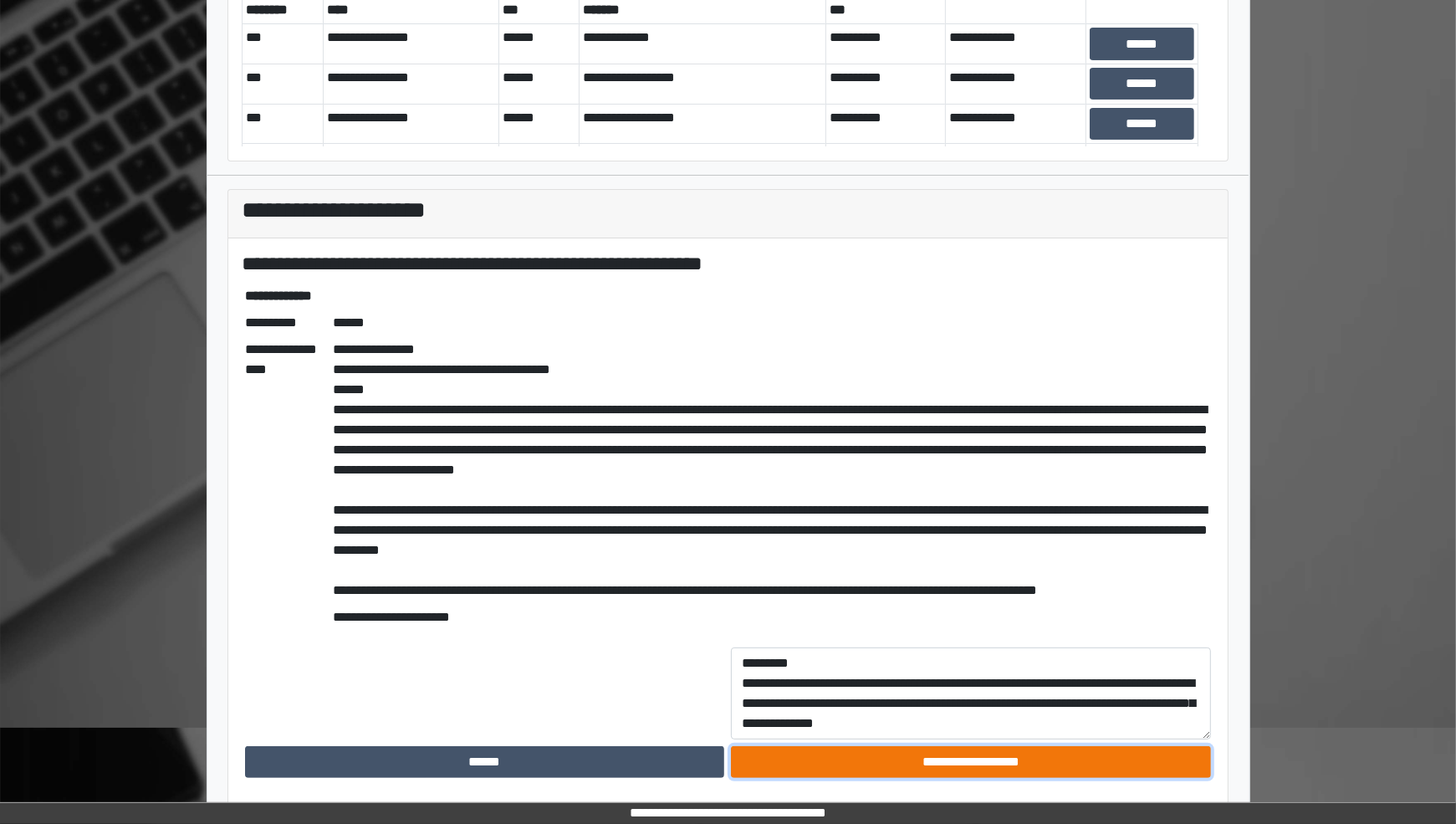 click on "**********" at bounding box center [971, 762] 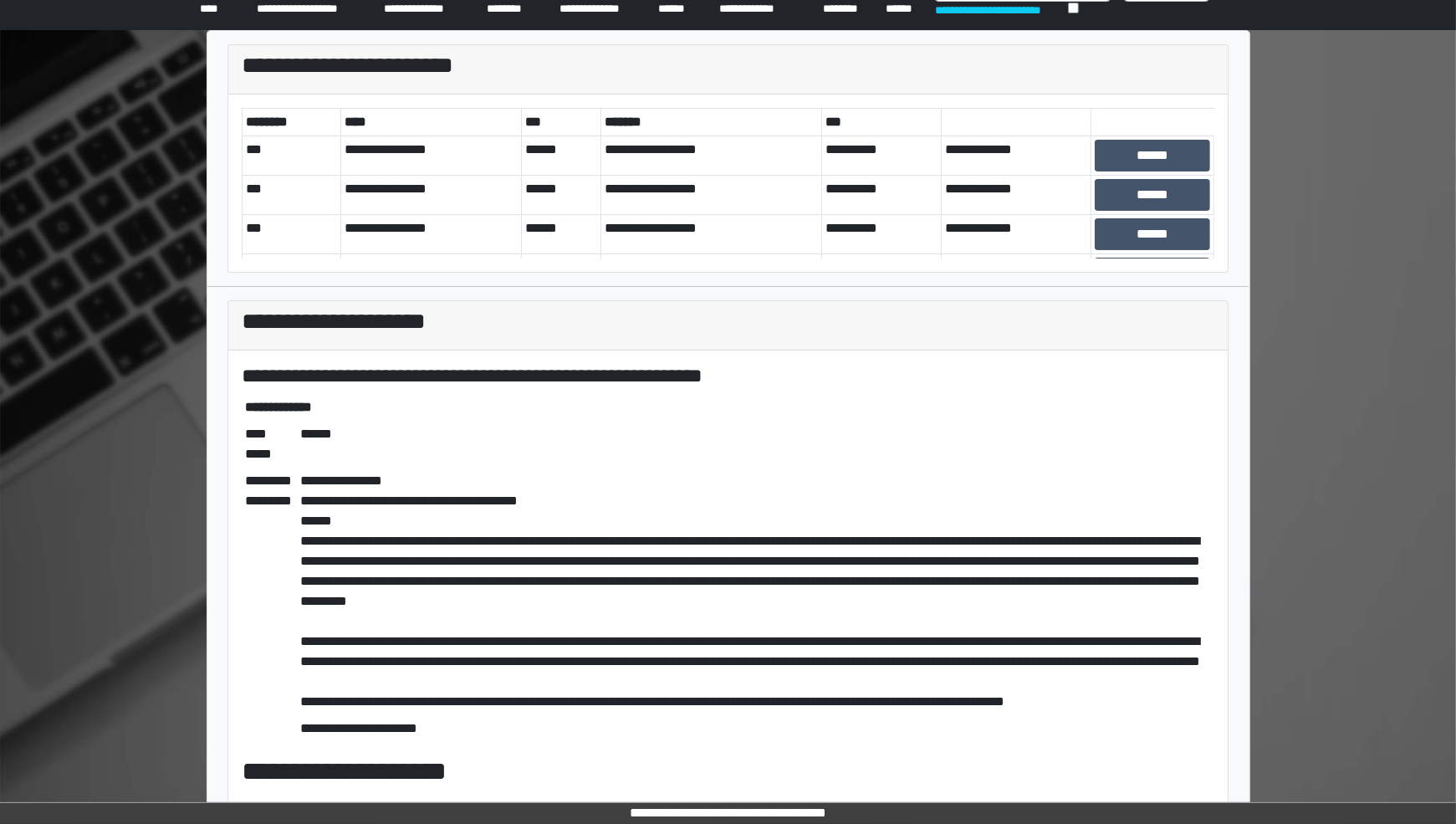 scroll, scrollTop: 36, scrollLeft: 0, axis: vertical 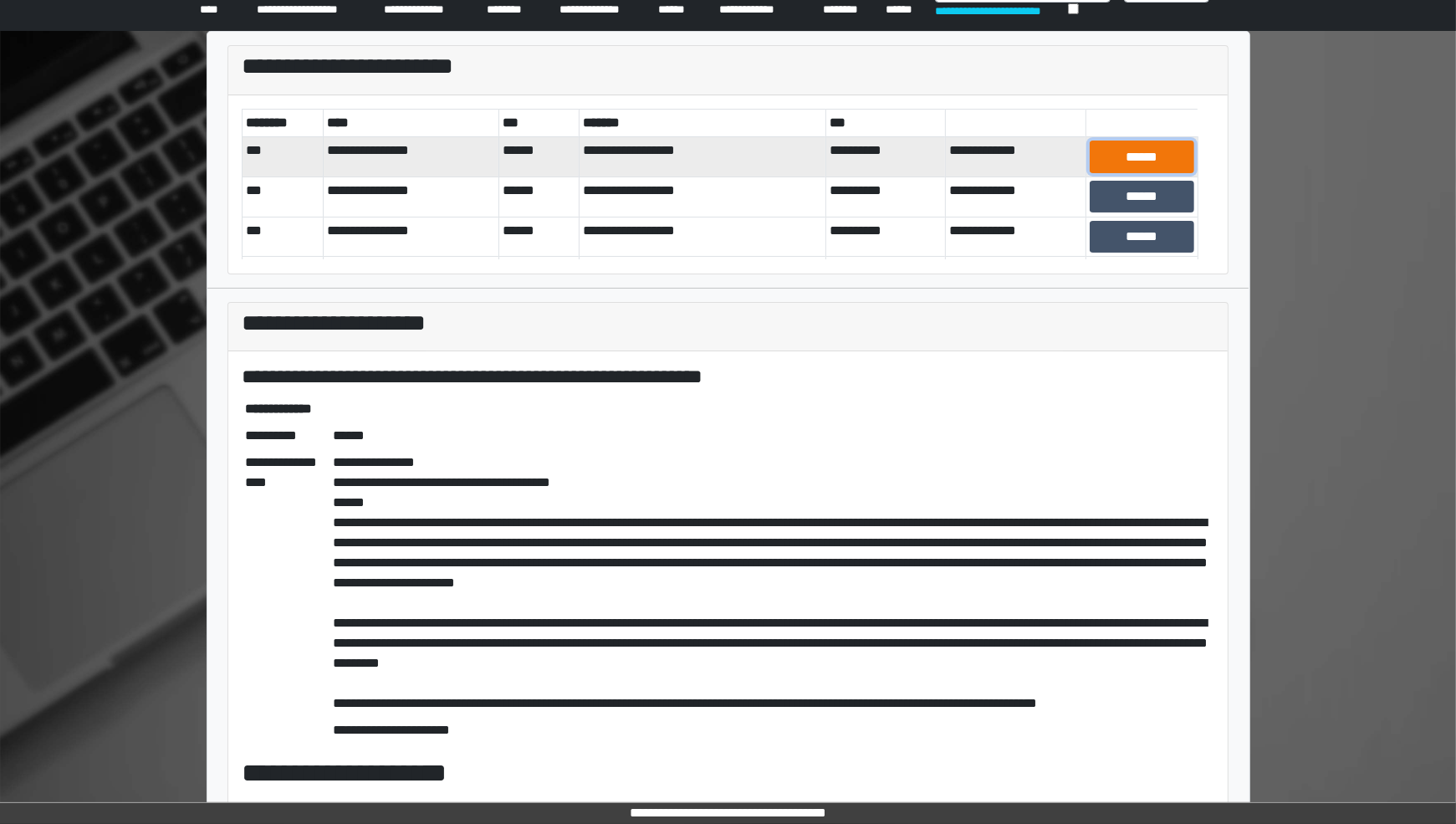 click on "******" at bounding box center [1142, 156] 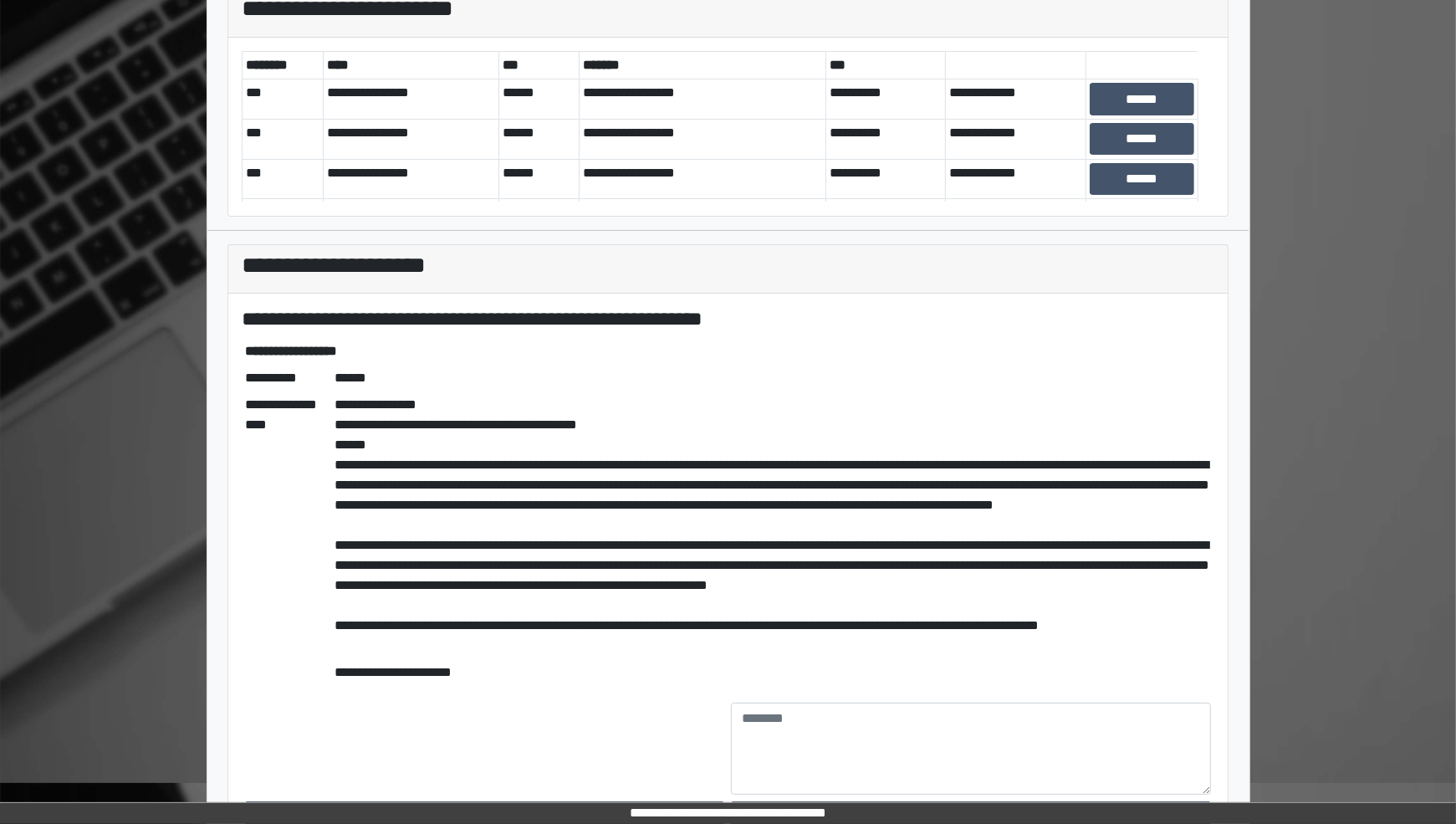 scroll, scrollTop: 149, scrollLeft: 0, axis: vertical 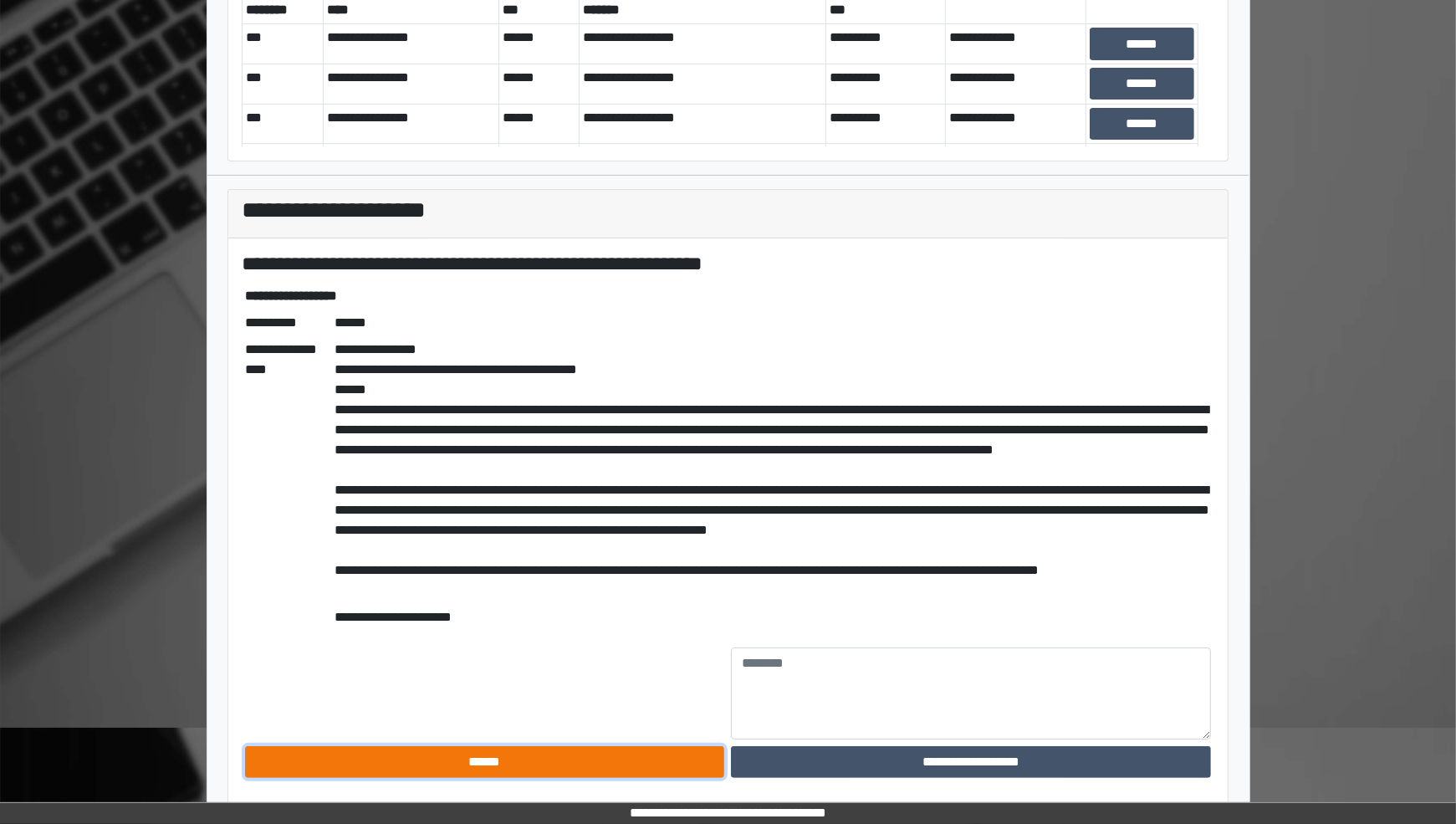 click on "******" at bounding box center (485, 762) 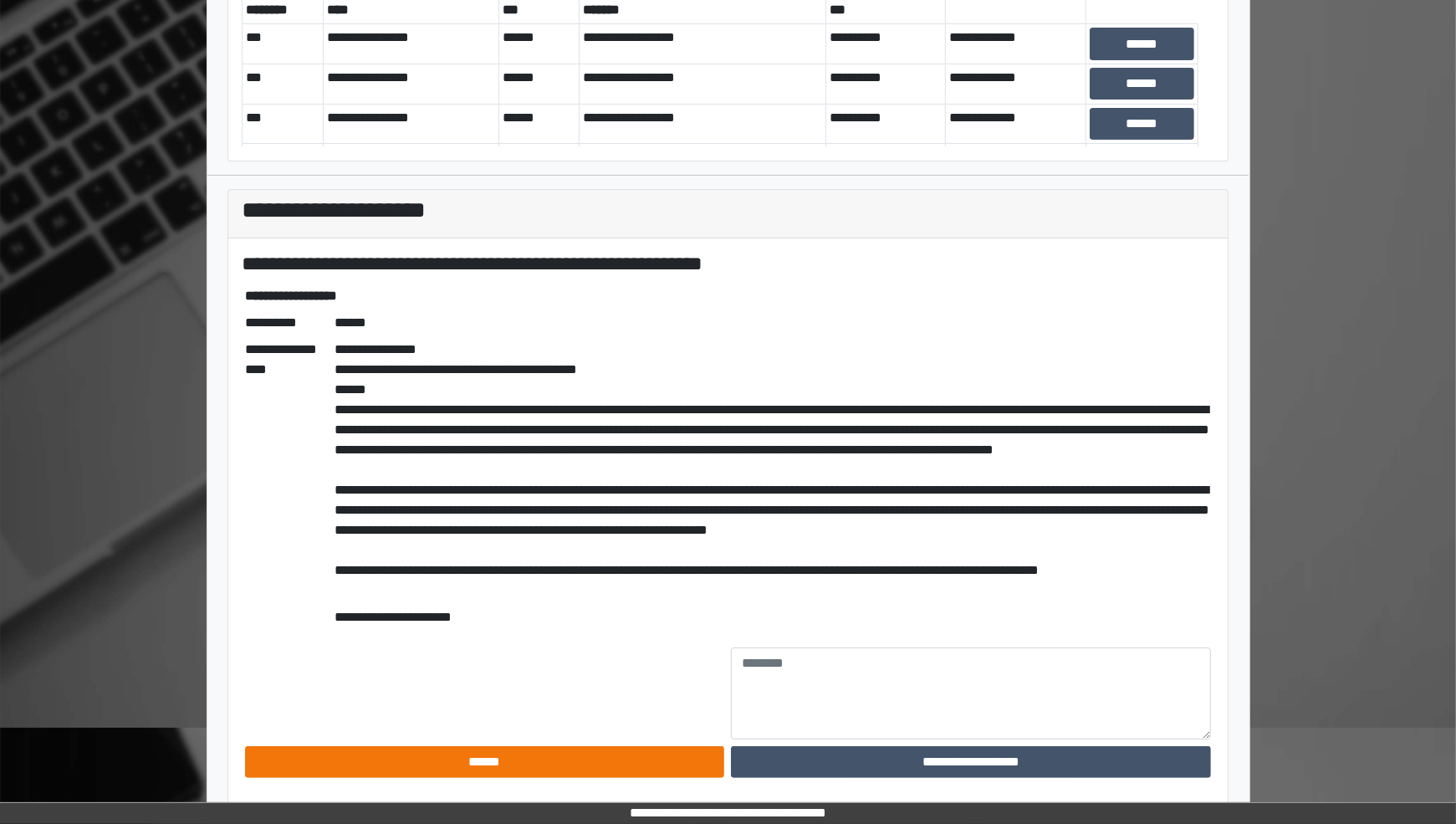 scroll, scrollTop: 36, scrollLeft: 0, axis: vertical 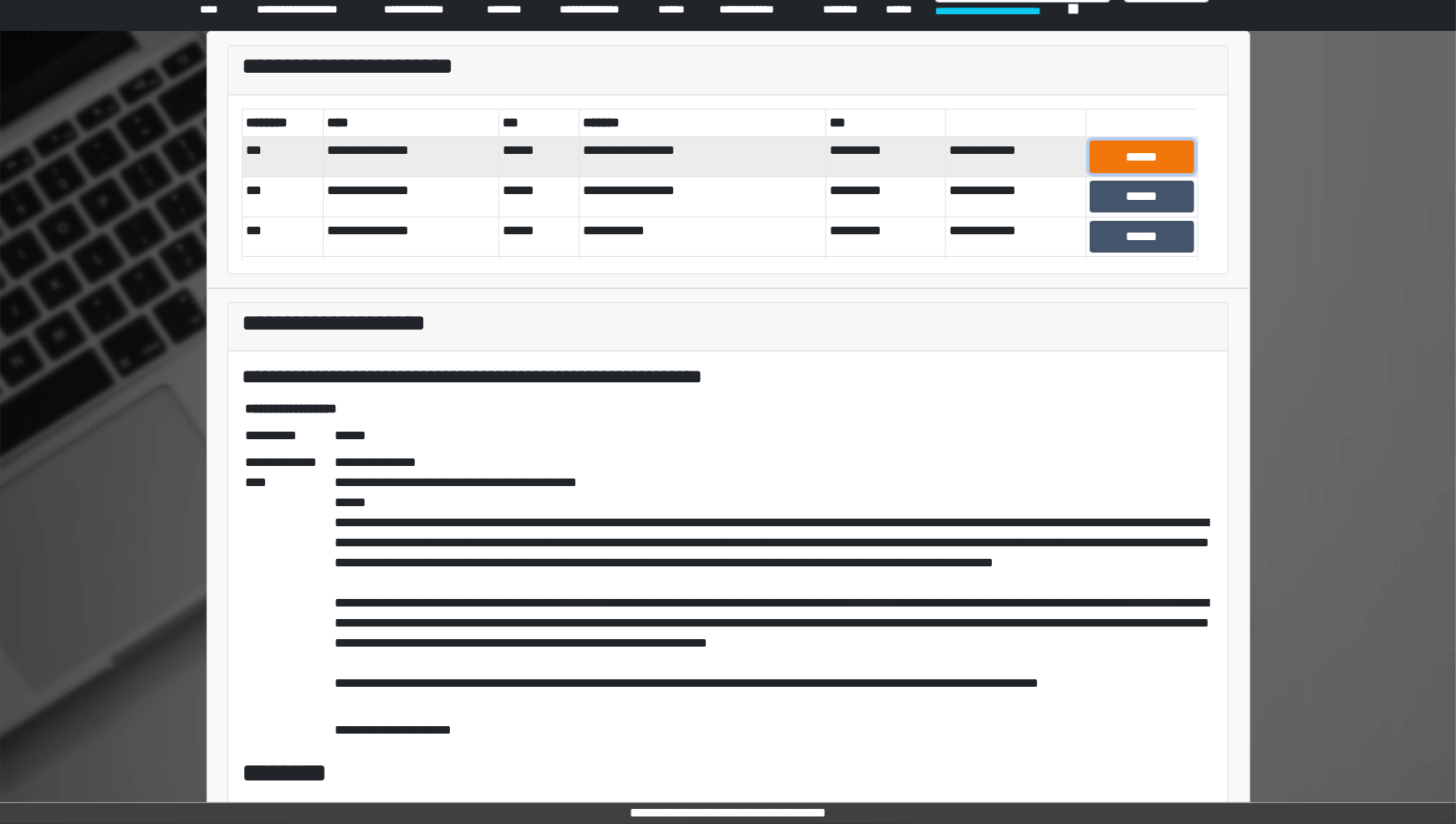 click on "******" at bounding box center (1142, 156) 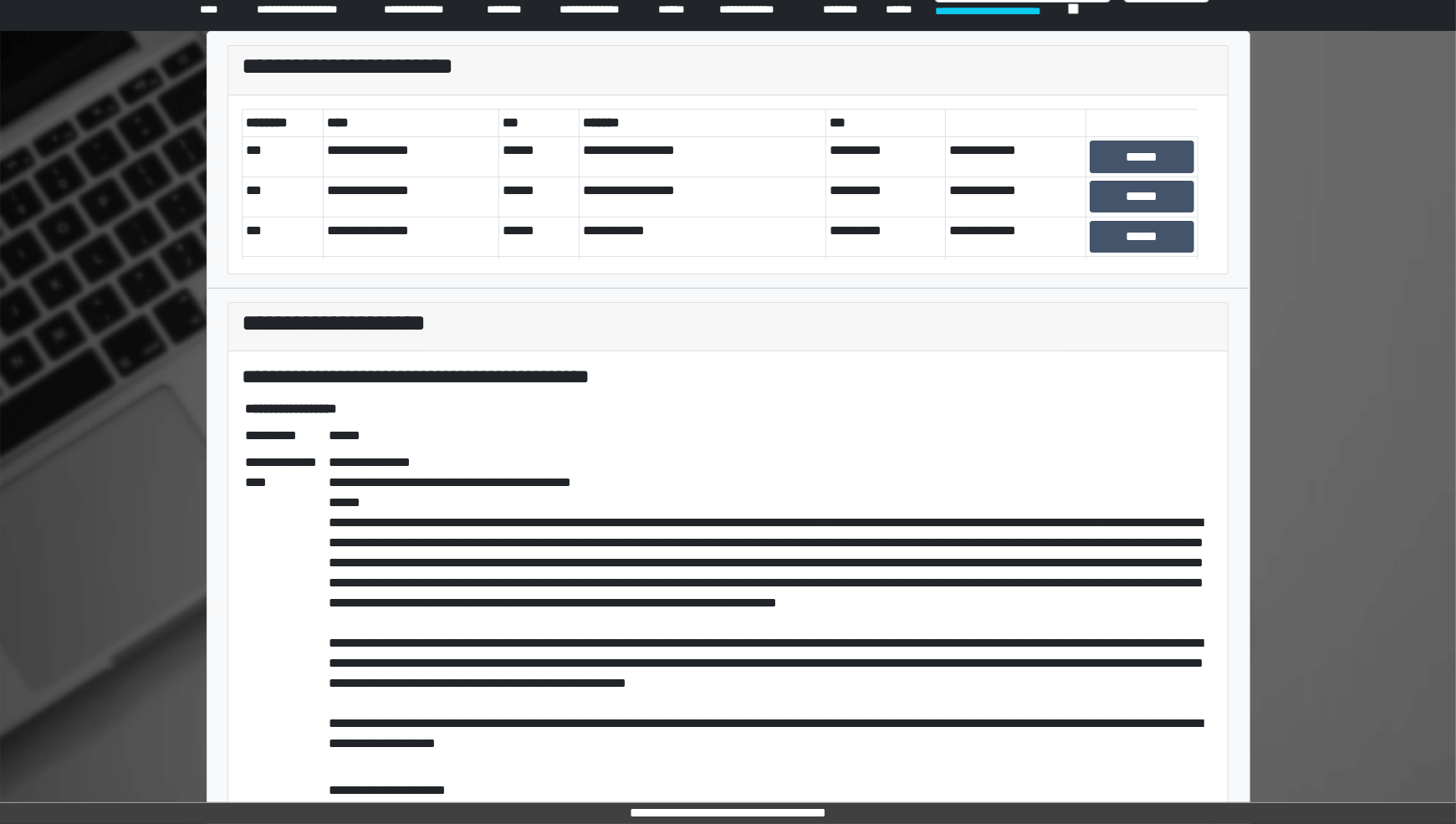 scroll, scrollTop: 209, scrollLeft: 0, axis: vertical 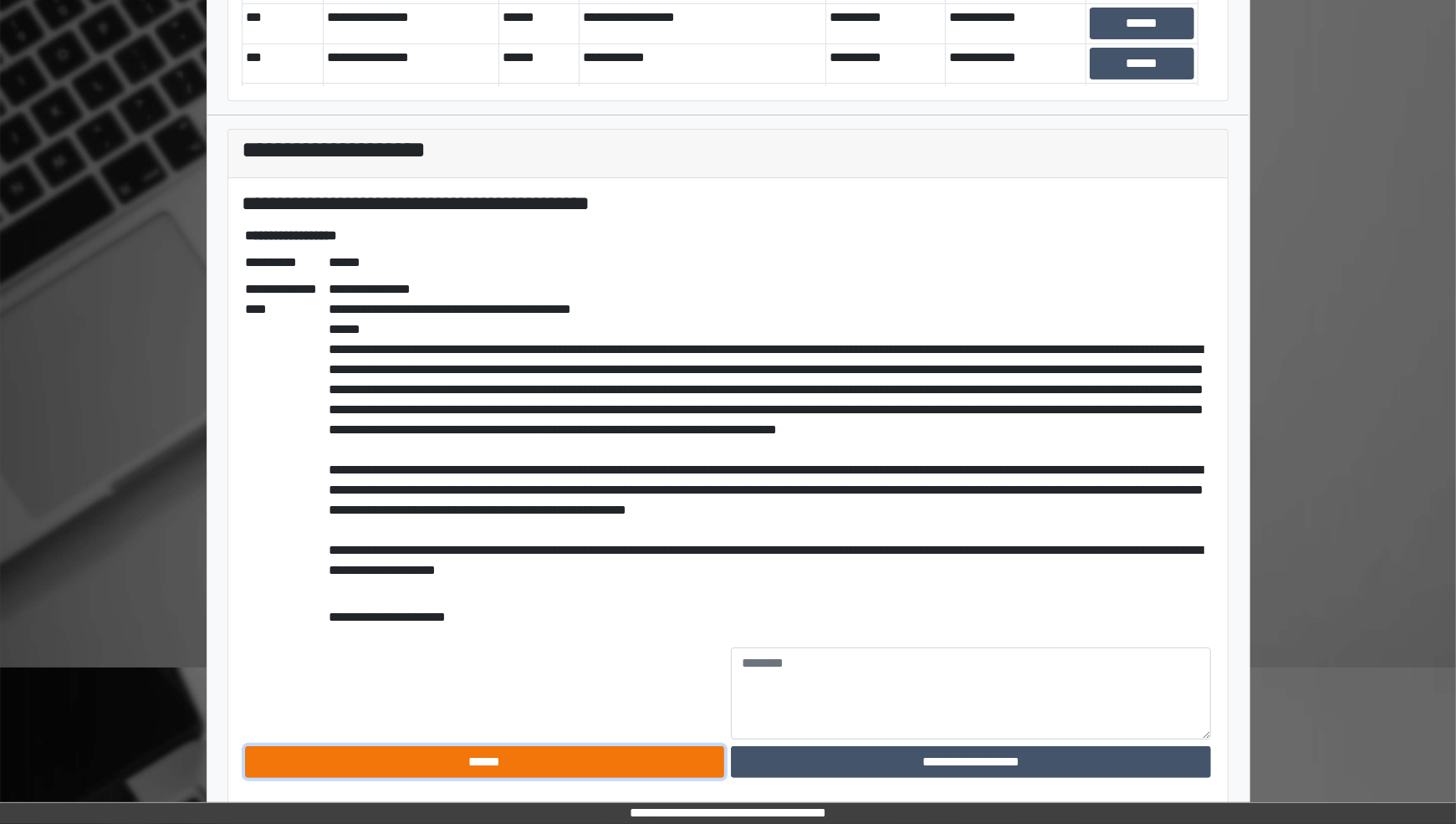click on "******" at bounding box center [485, 762] 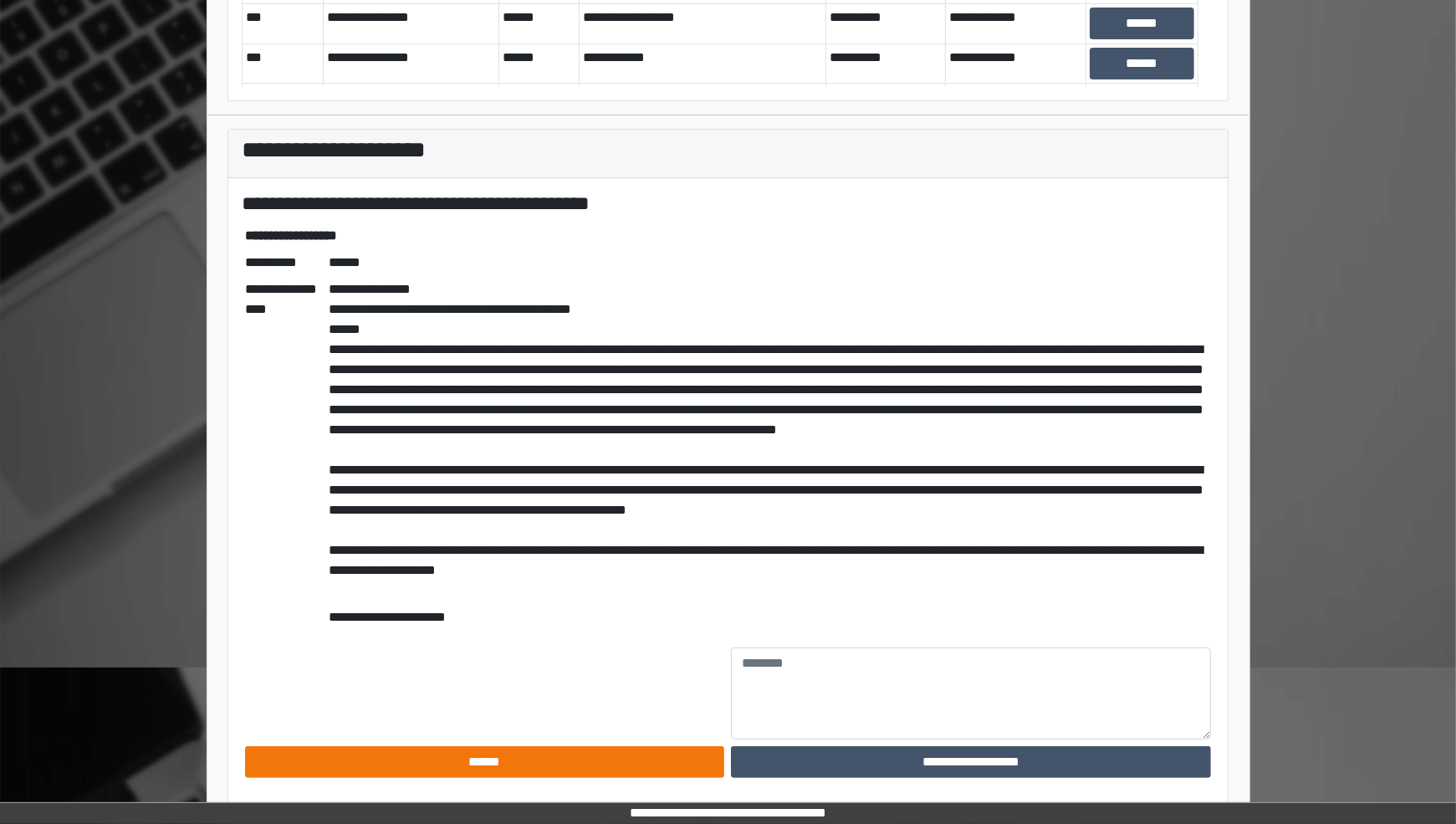 scroll, scrollTop: 97, scrollLeft: 0, axis: vertical 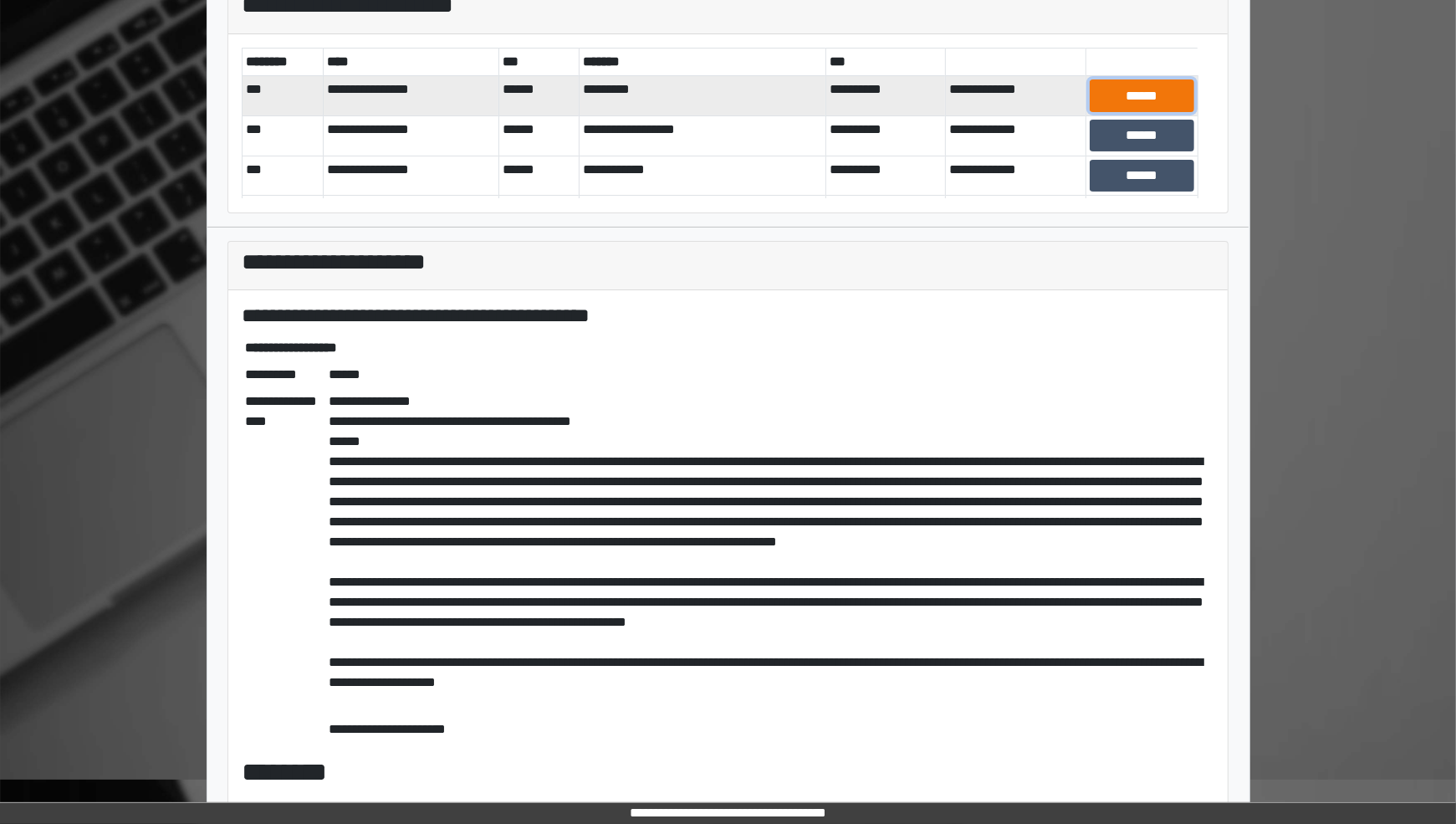 click on "******" at bounding box center (1142, 95) 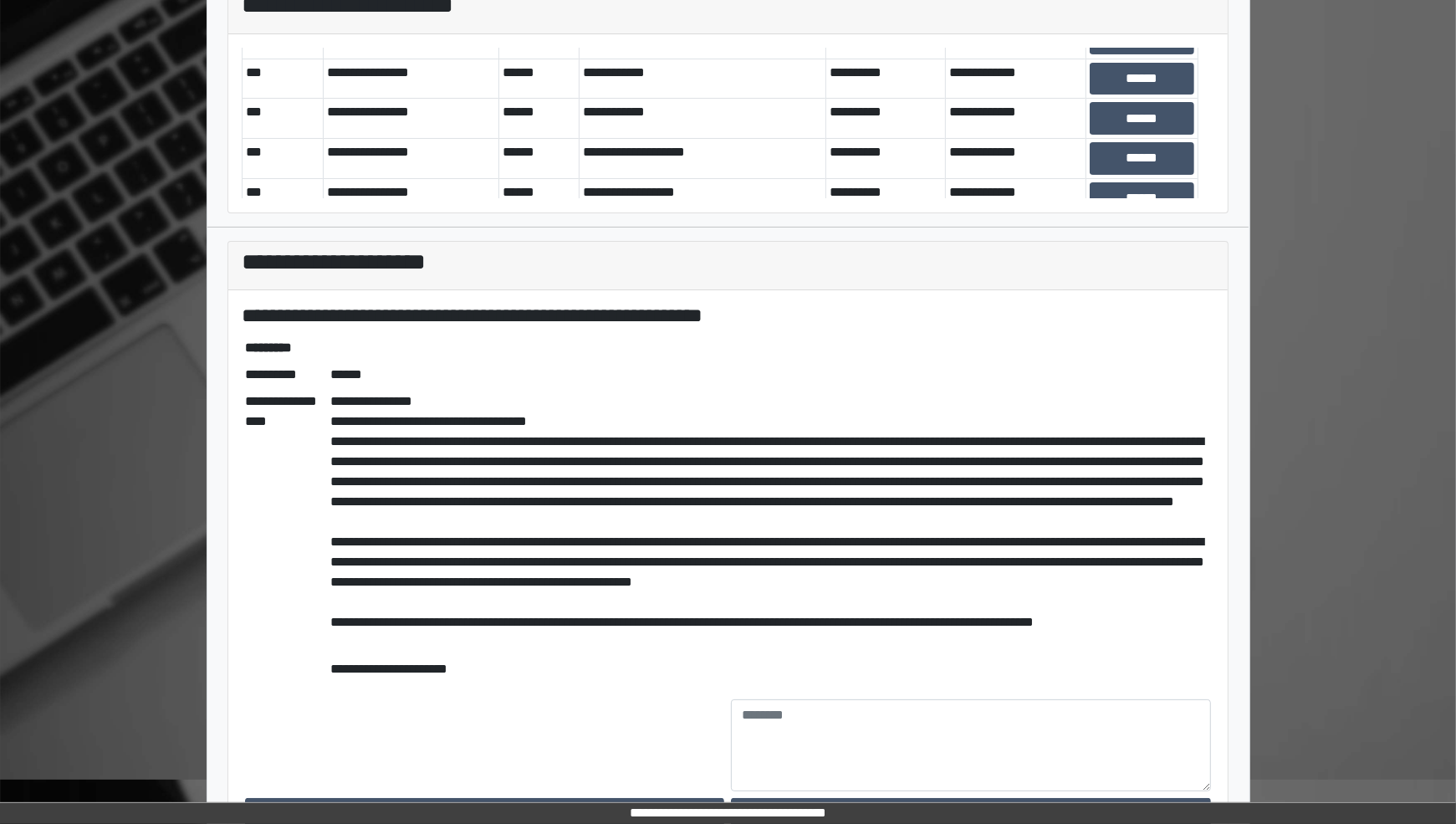 scroll, scrollTop: 211, scrollLeft: 0, axis: vertical 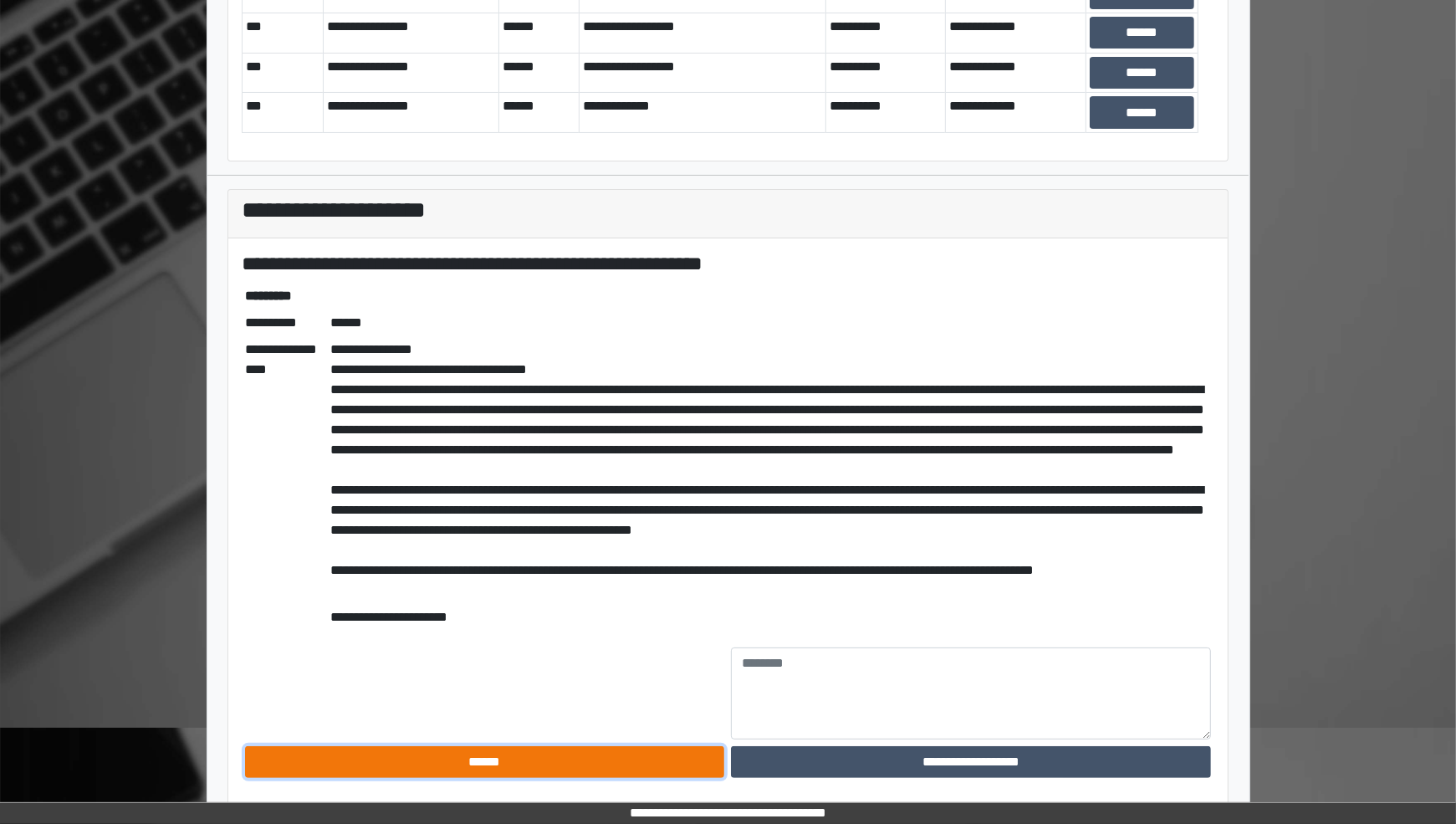 click on "******" at bounding box center (485, 762) 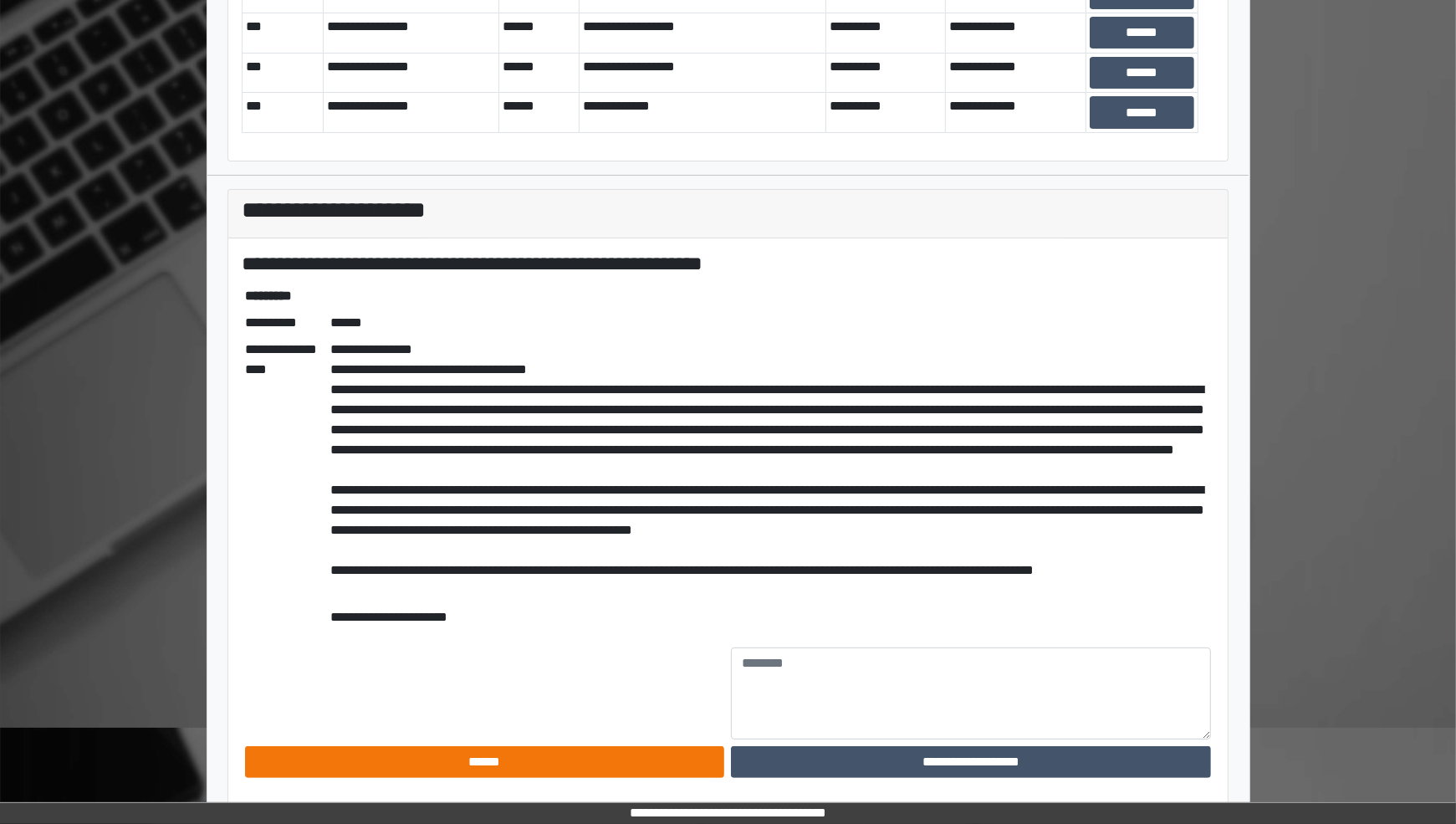 scroll, scrollTop: 36, scrollLeft: 0, axis: vertical 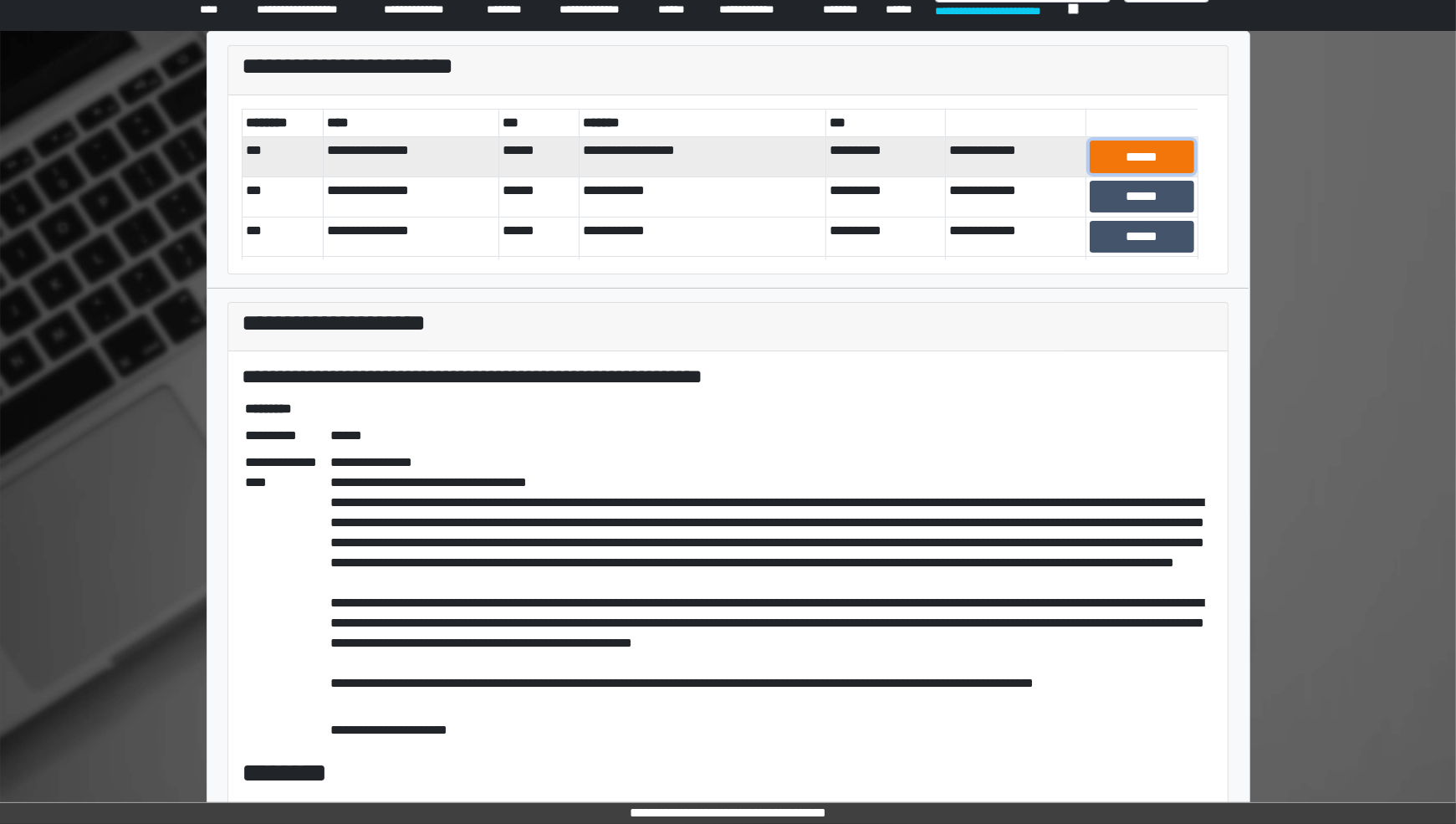 click on "******" at bounding box center [1142, 156] 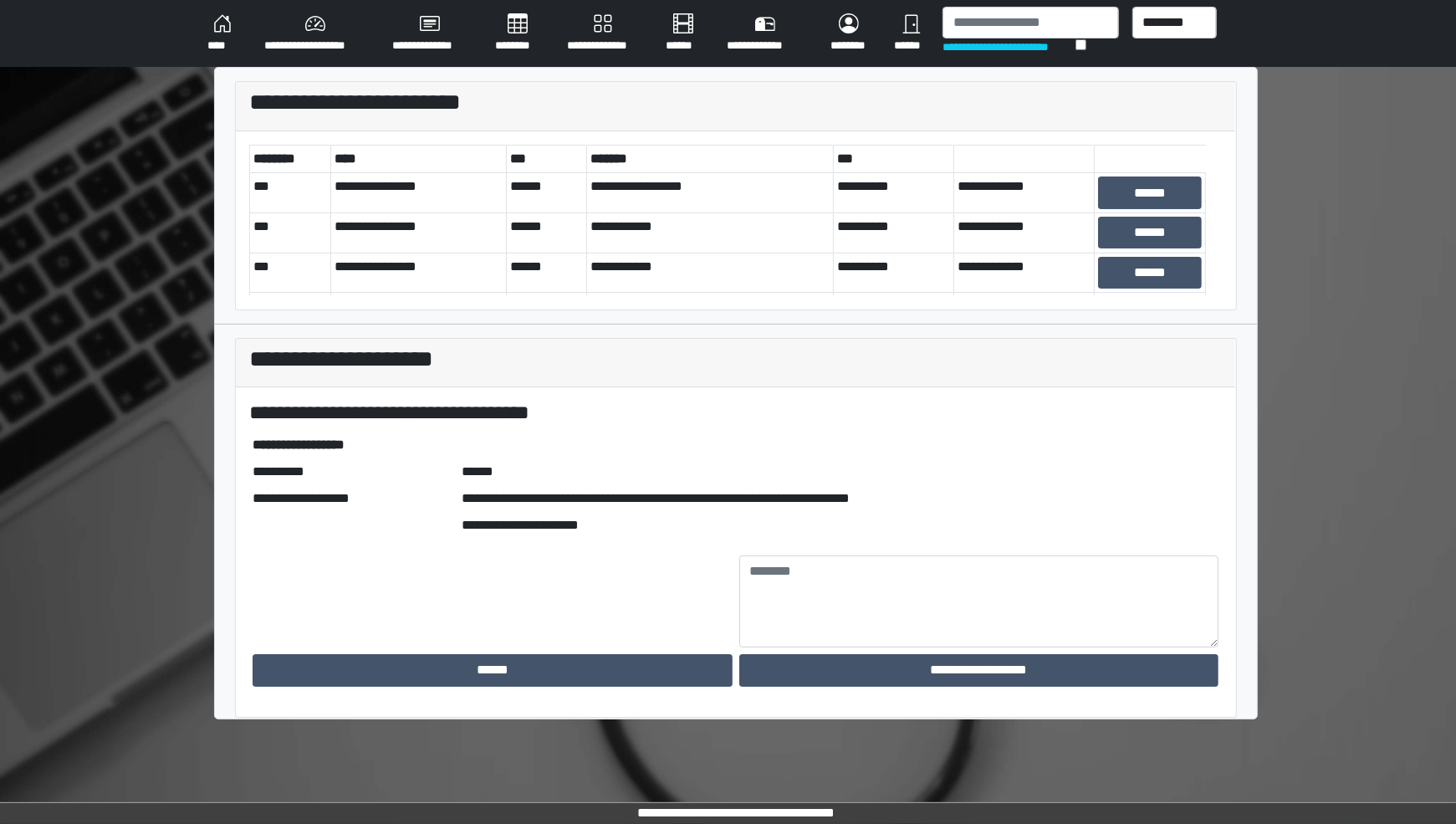 scroll, scrollTop: 0, scrollLeft: 0, axis: both 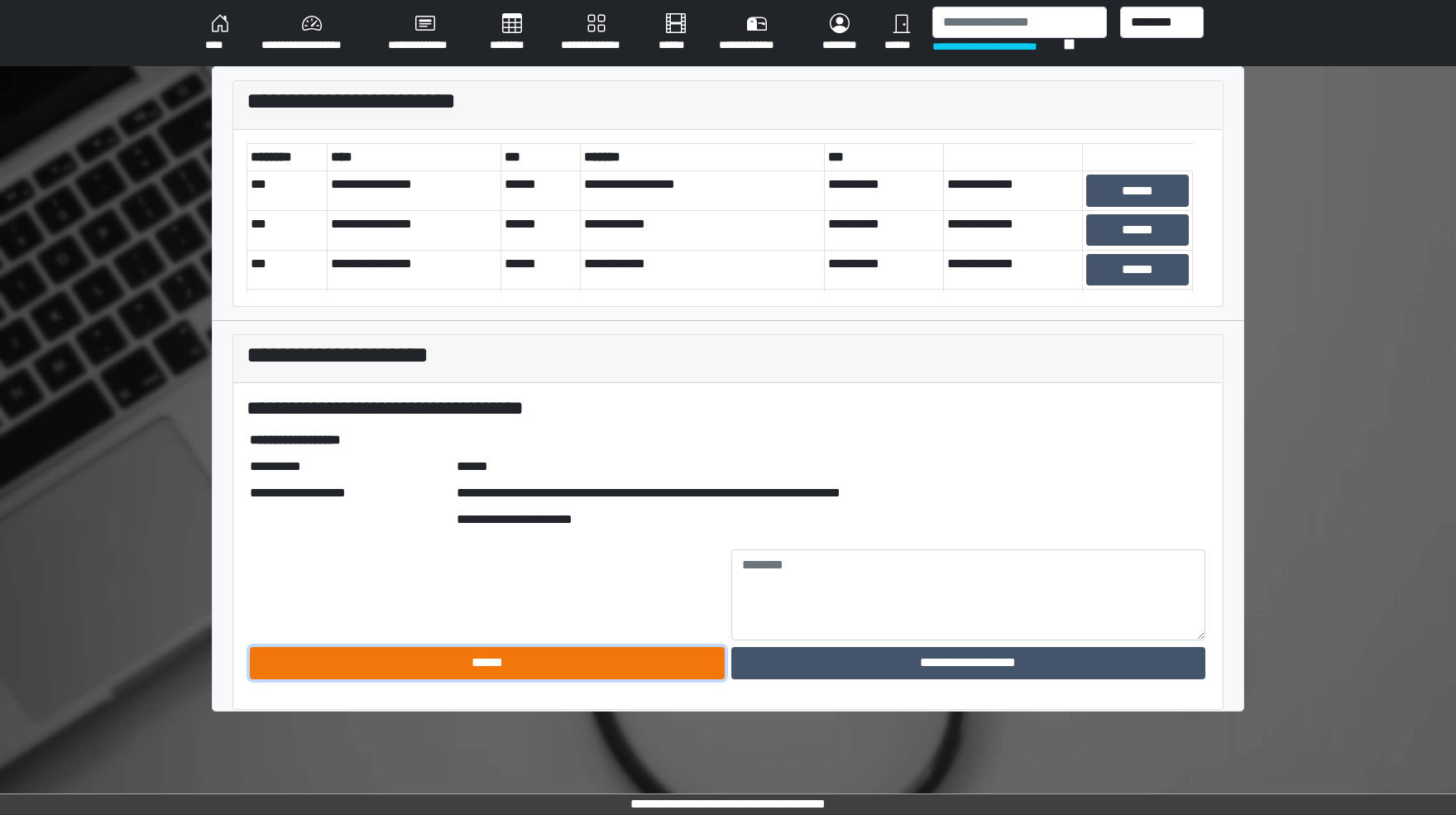 click on "******" at bounding box center [487, 663] 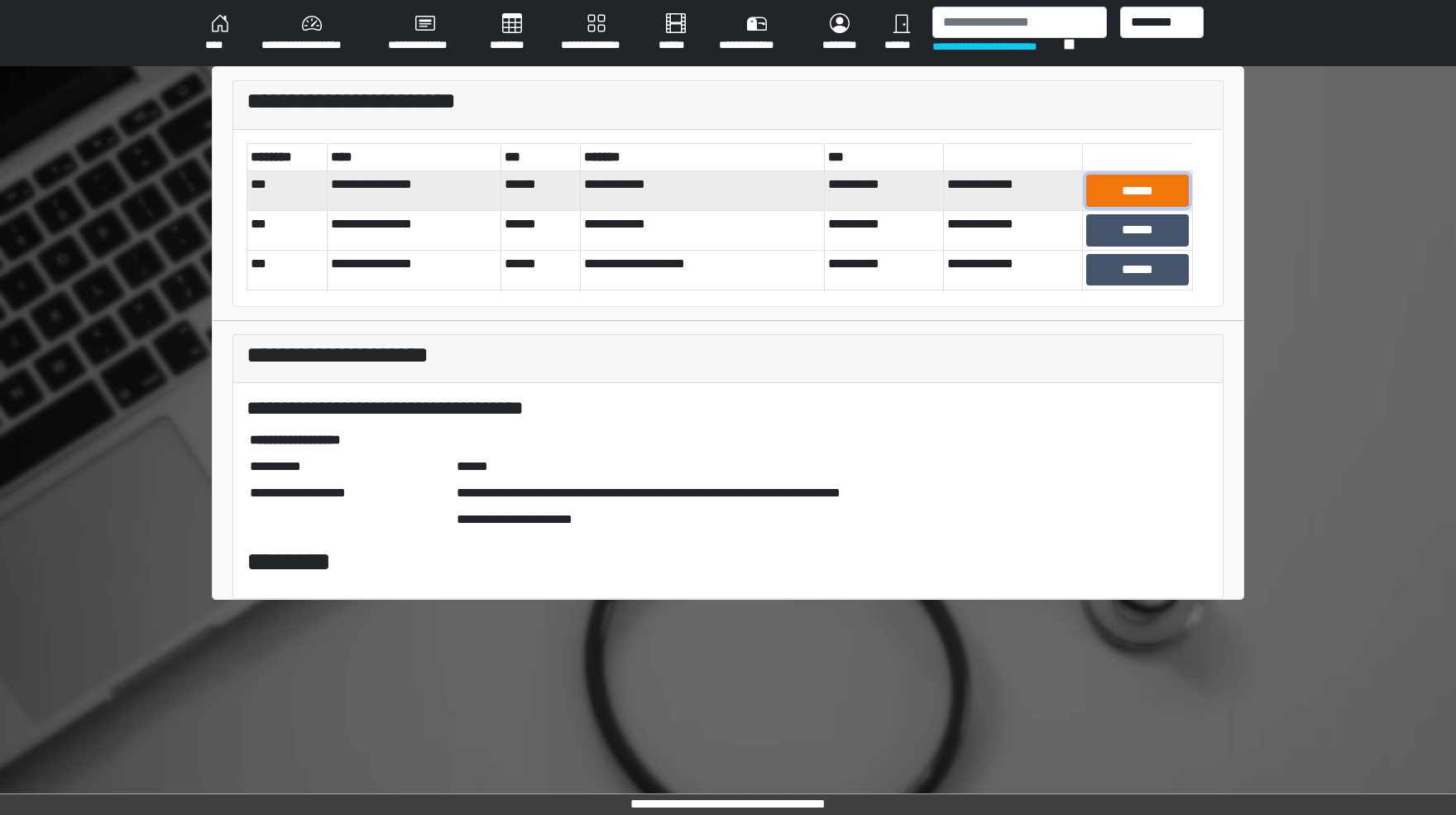 click on "******" at bounding box center (1138, 190) 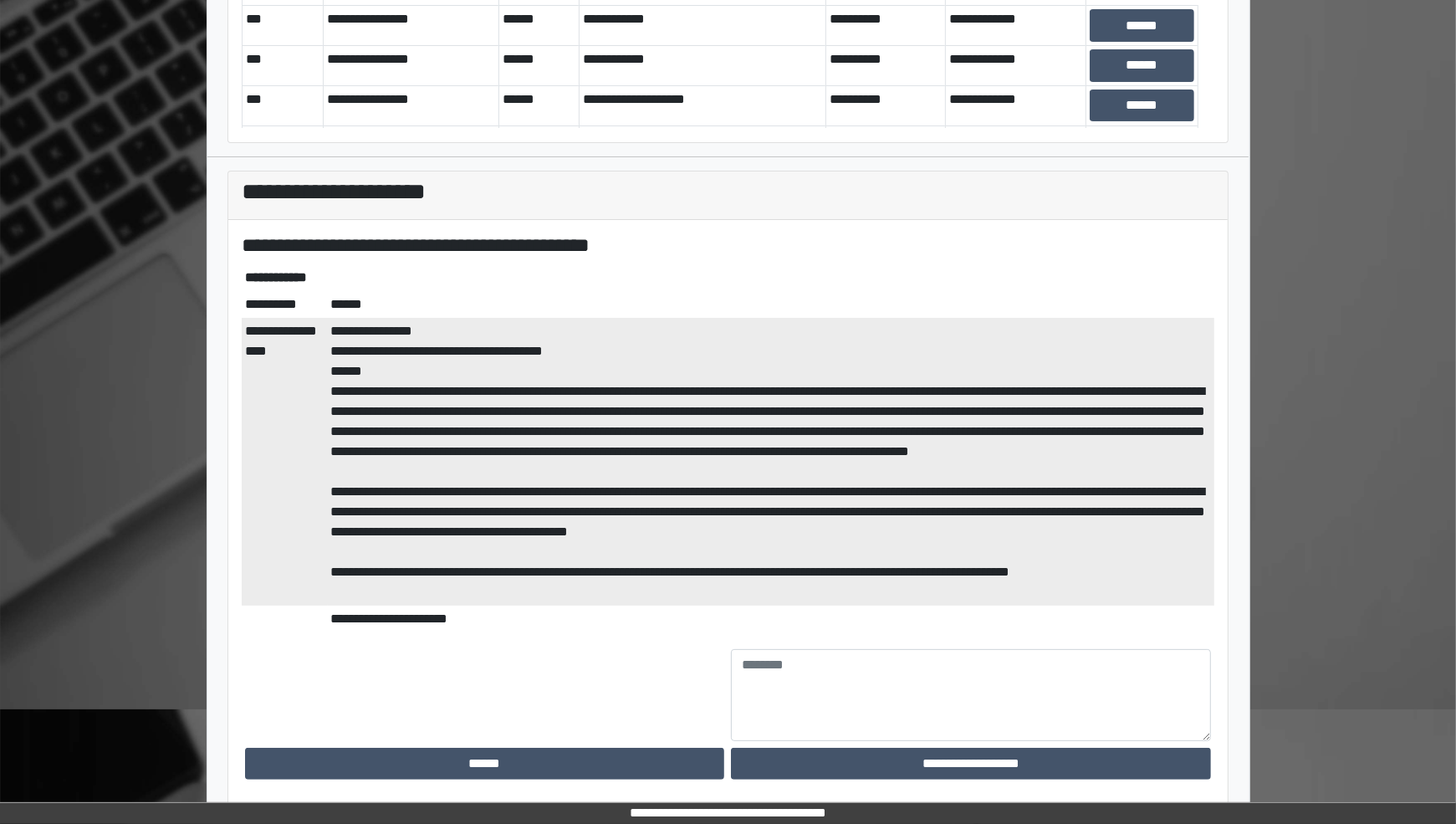 scroll, scrollTop: 169, scrollLeft: 0, axis: vertical 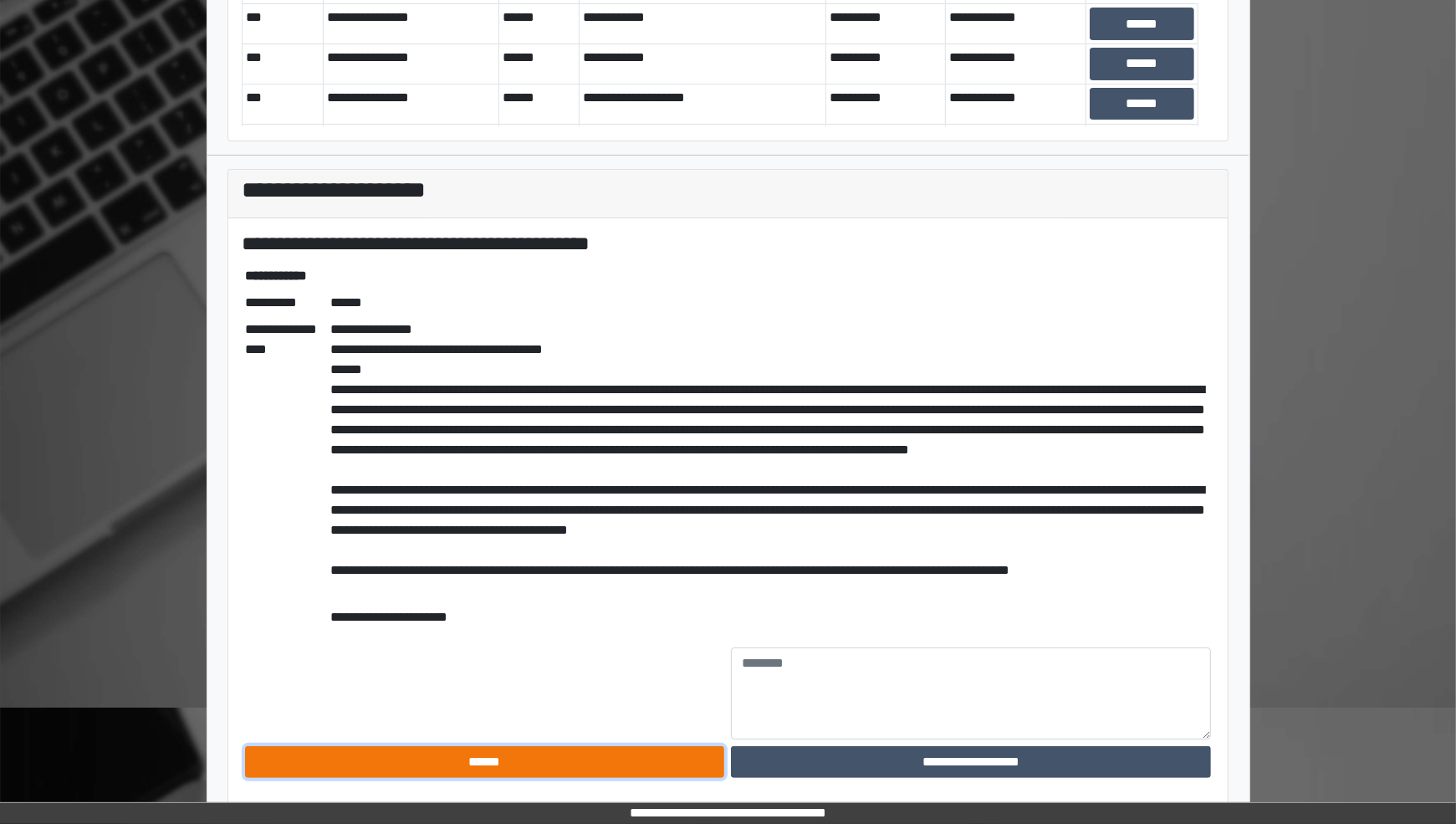 click on "******" at bounding box center (485, 762) 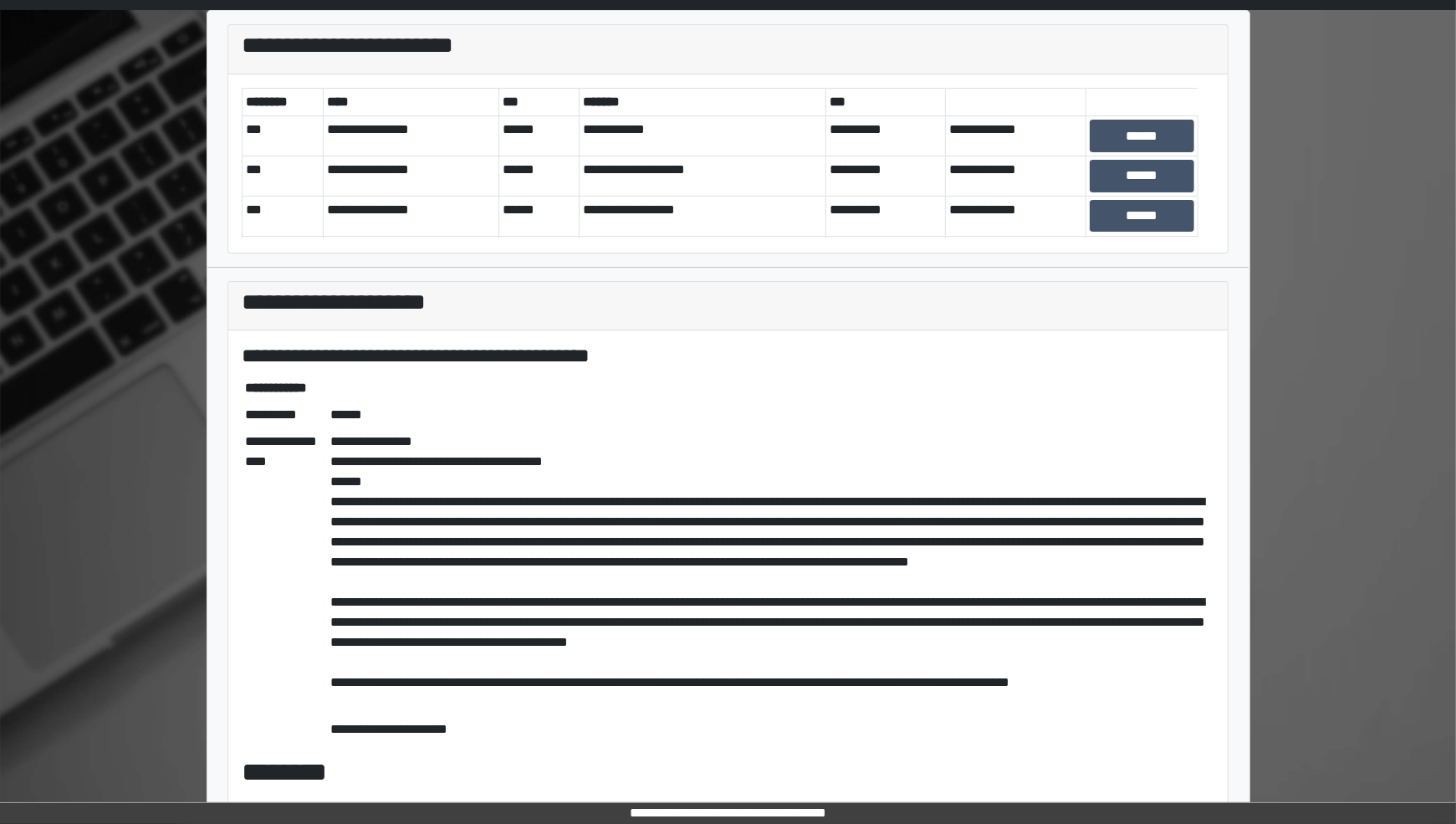 scroll, scrollTop: 57, scrollLeft: 0, axis: vertical 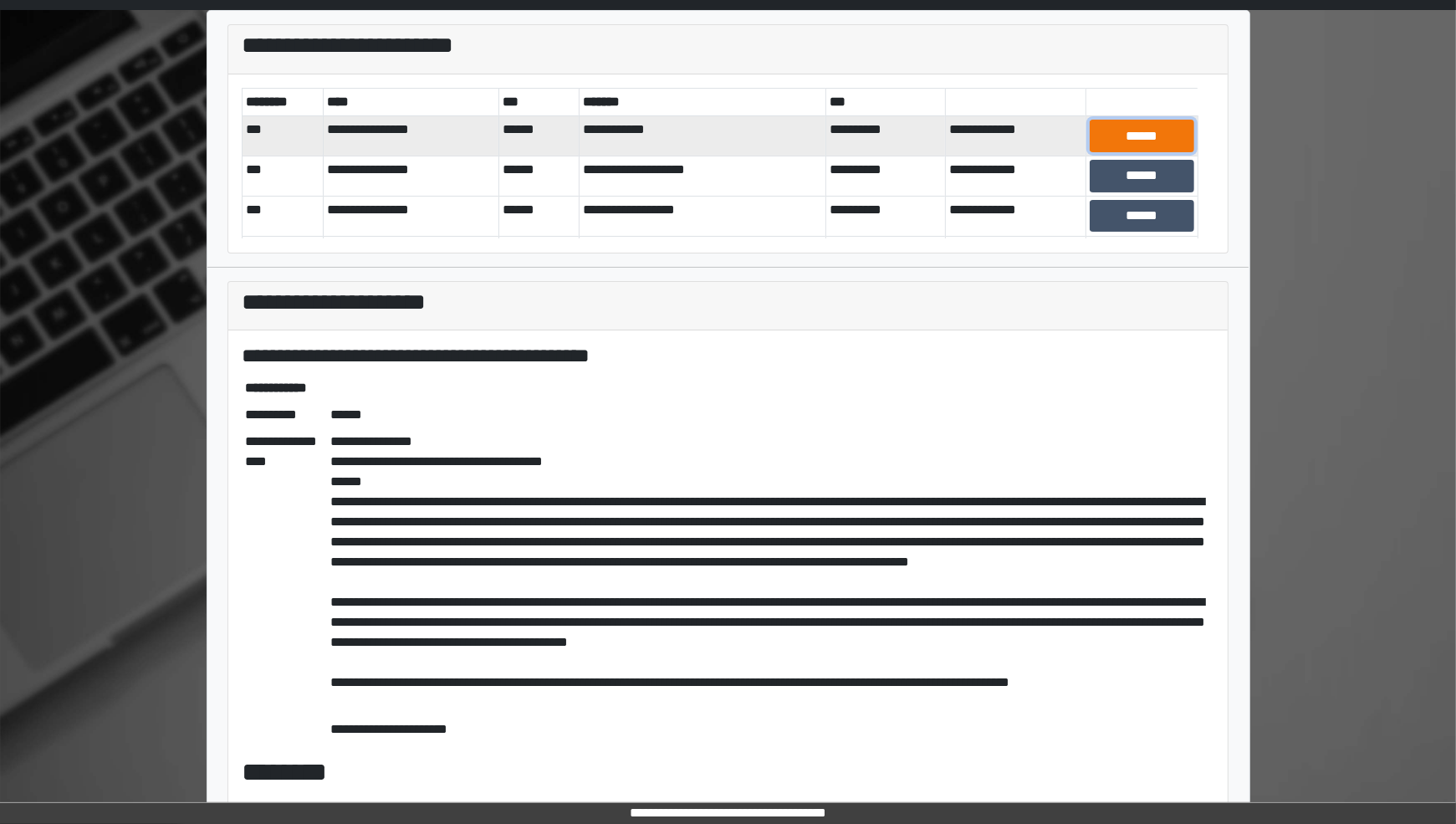 click on "******" at bounding box center (1142, 136) 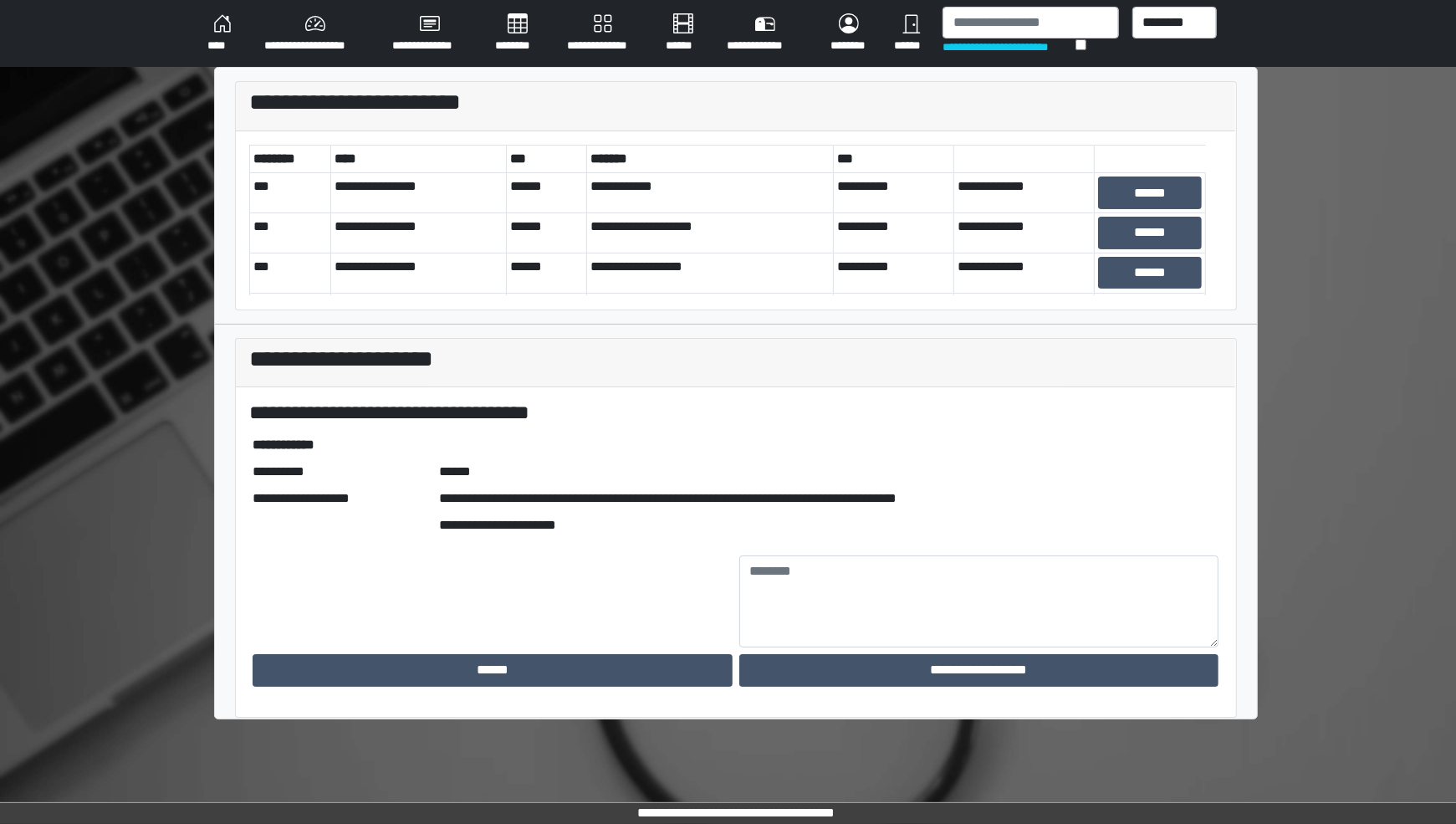 scroll, scrollTop: 0, scrollLeft: 0, axis: both 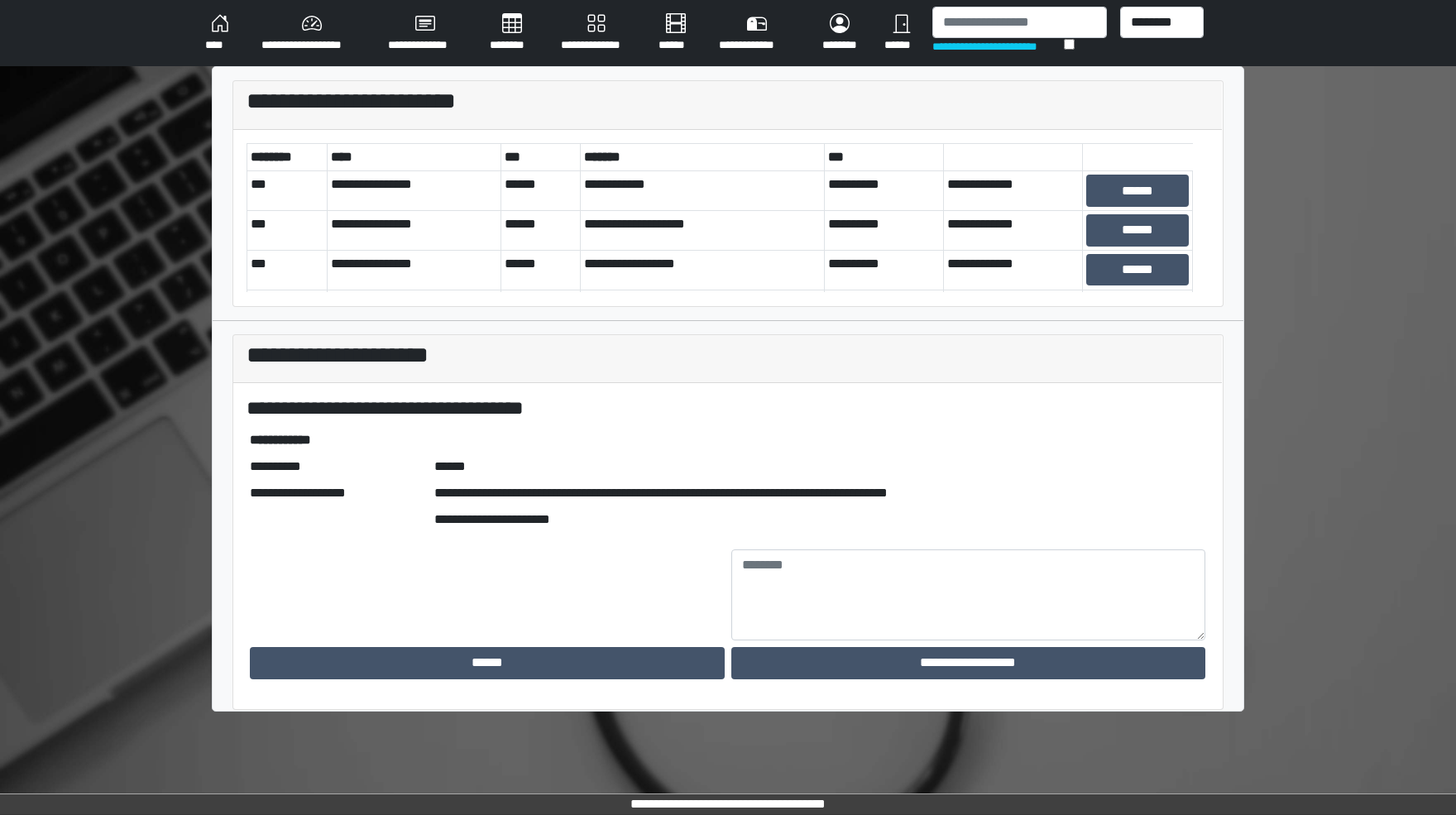 click on "******" at bounding box center [487, 663] 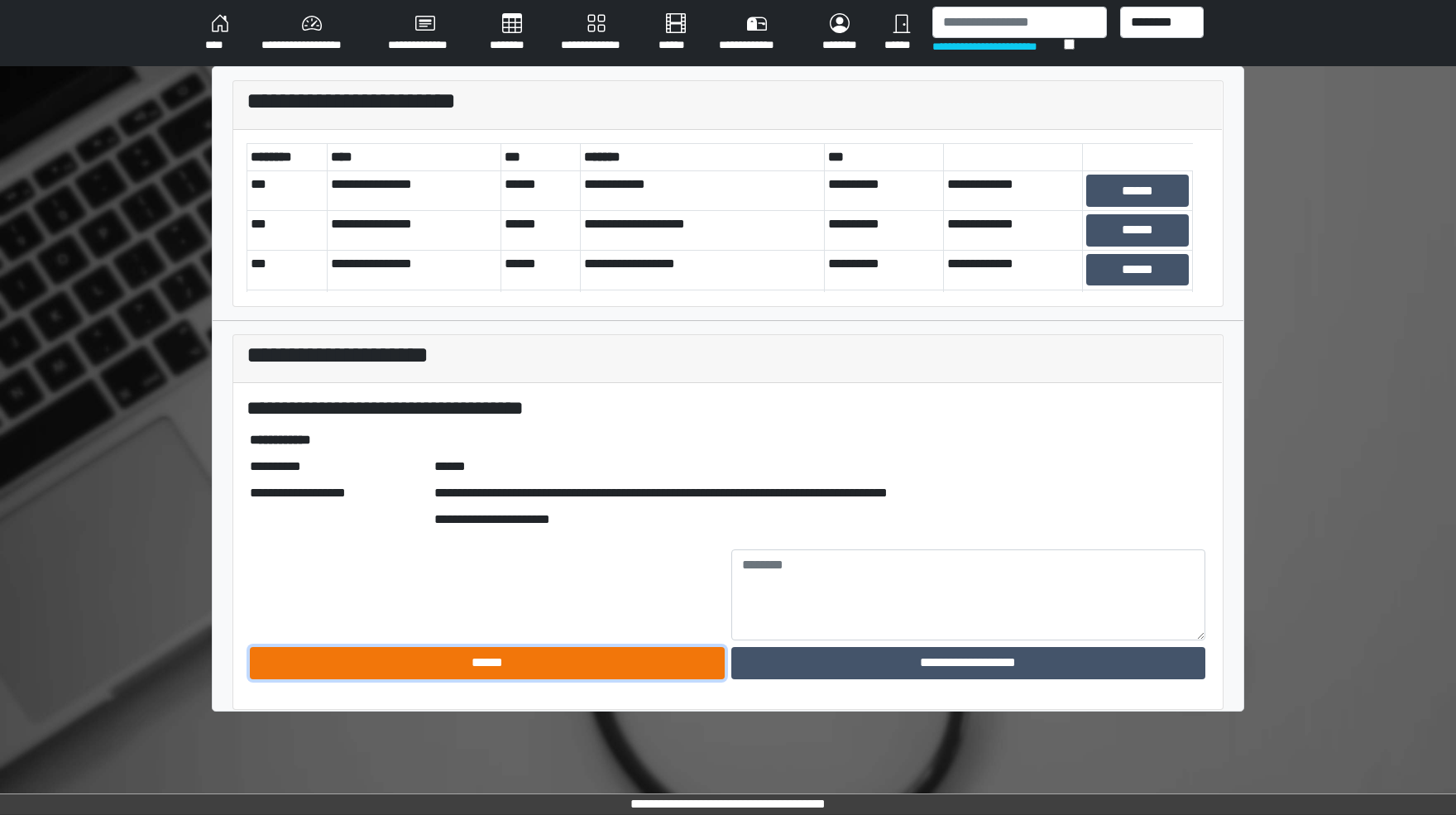 click on "******" at bounding box center (487, 663) 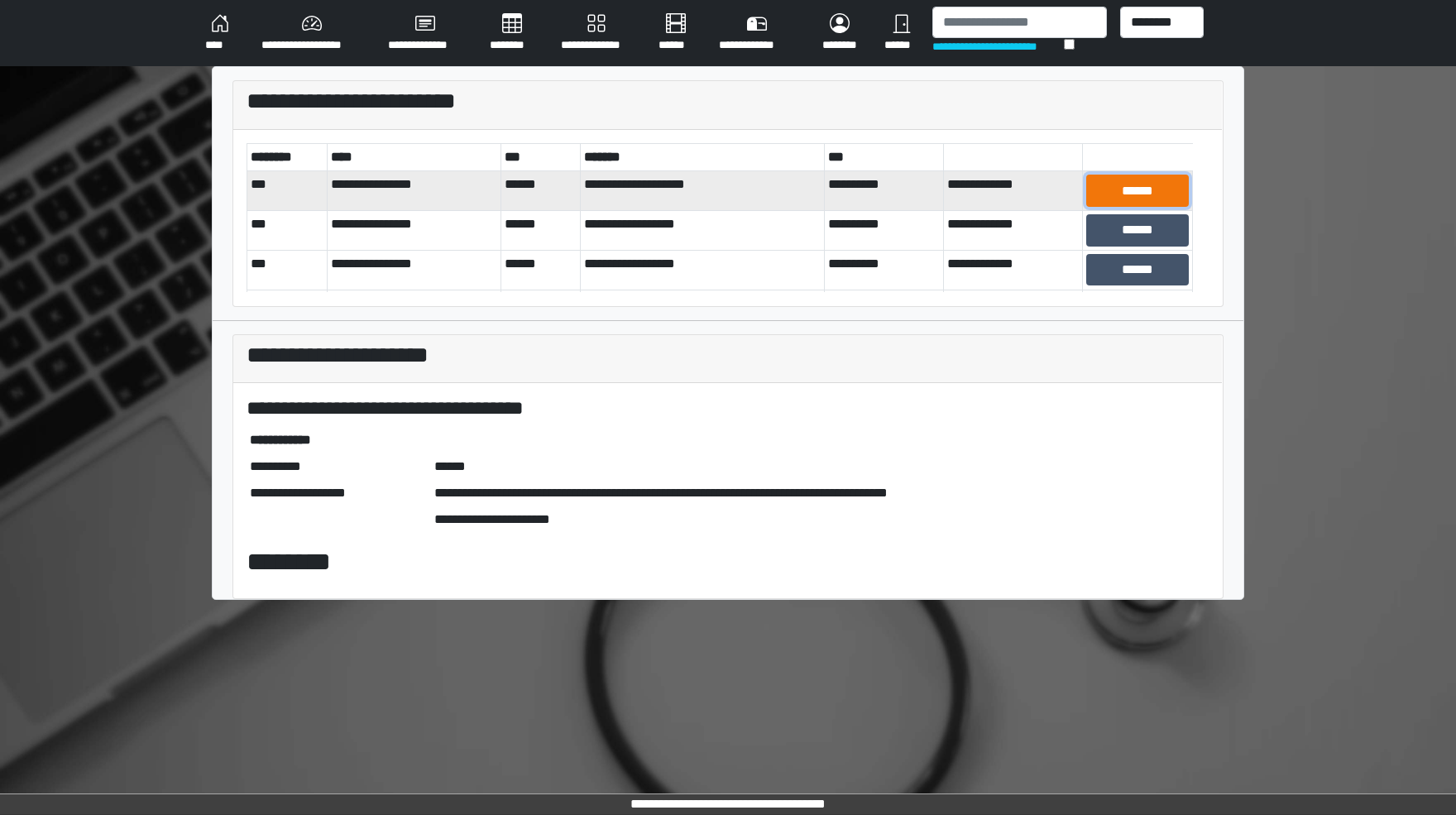 click on "******" at bounding box center [1138, 190] 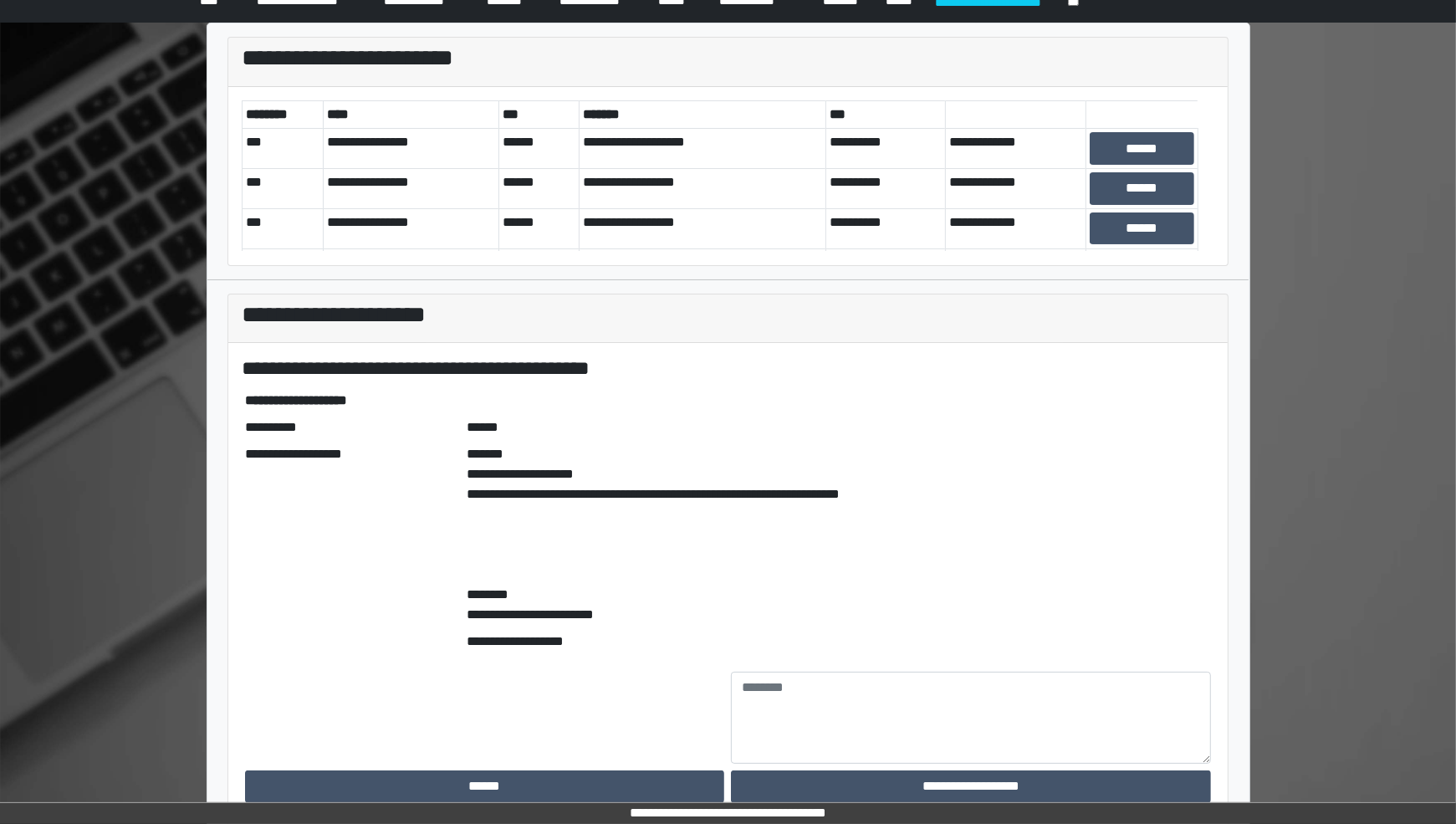 scroll, scrollTop: 69, scrollLeft: 0, axis: vertical 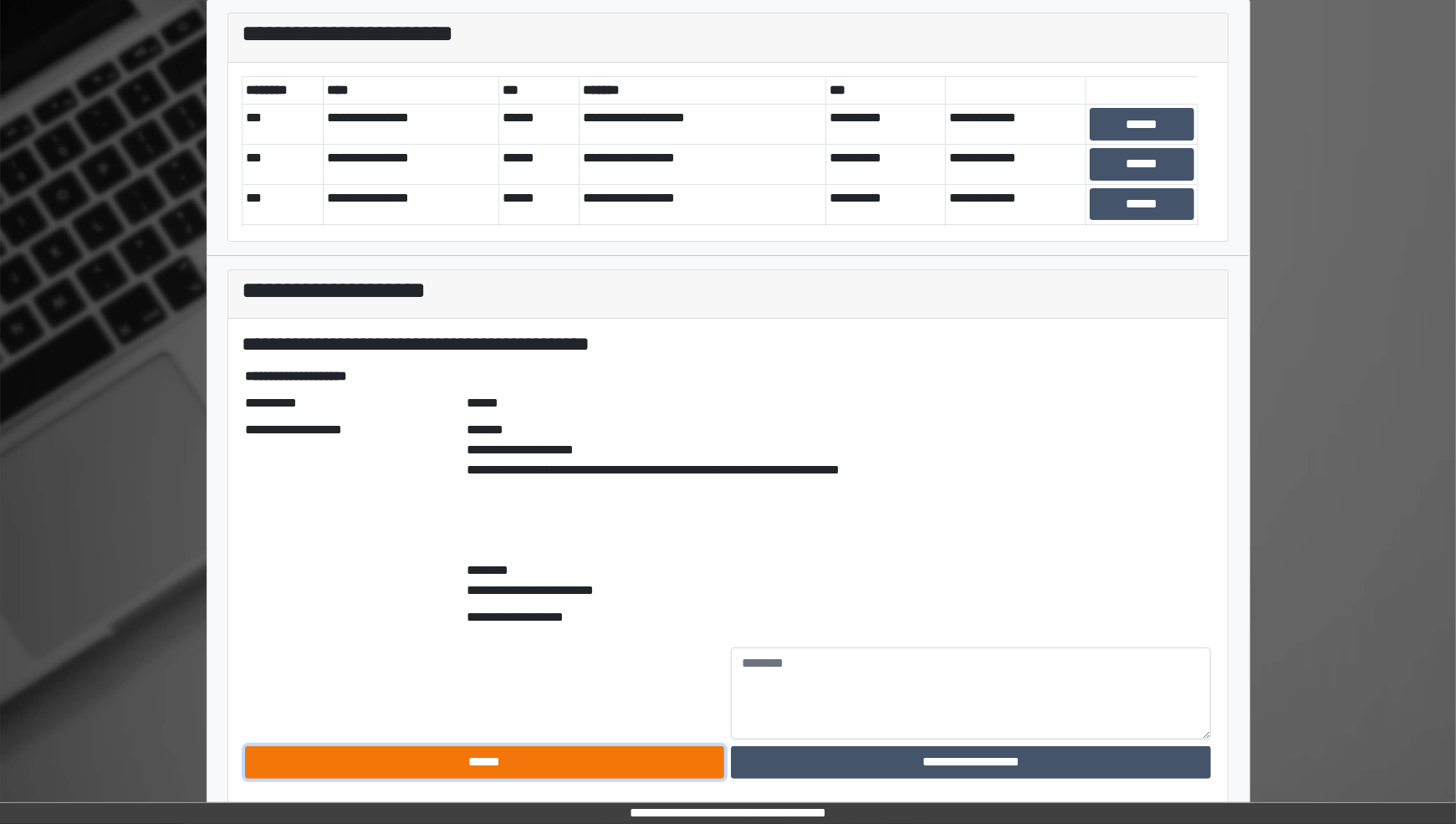 click on "******" at bounding box center (485, 762) 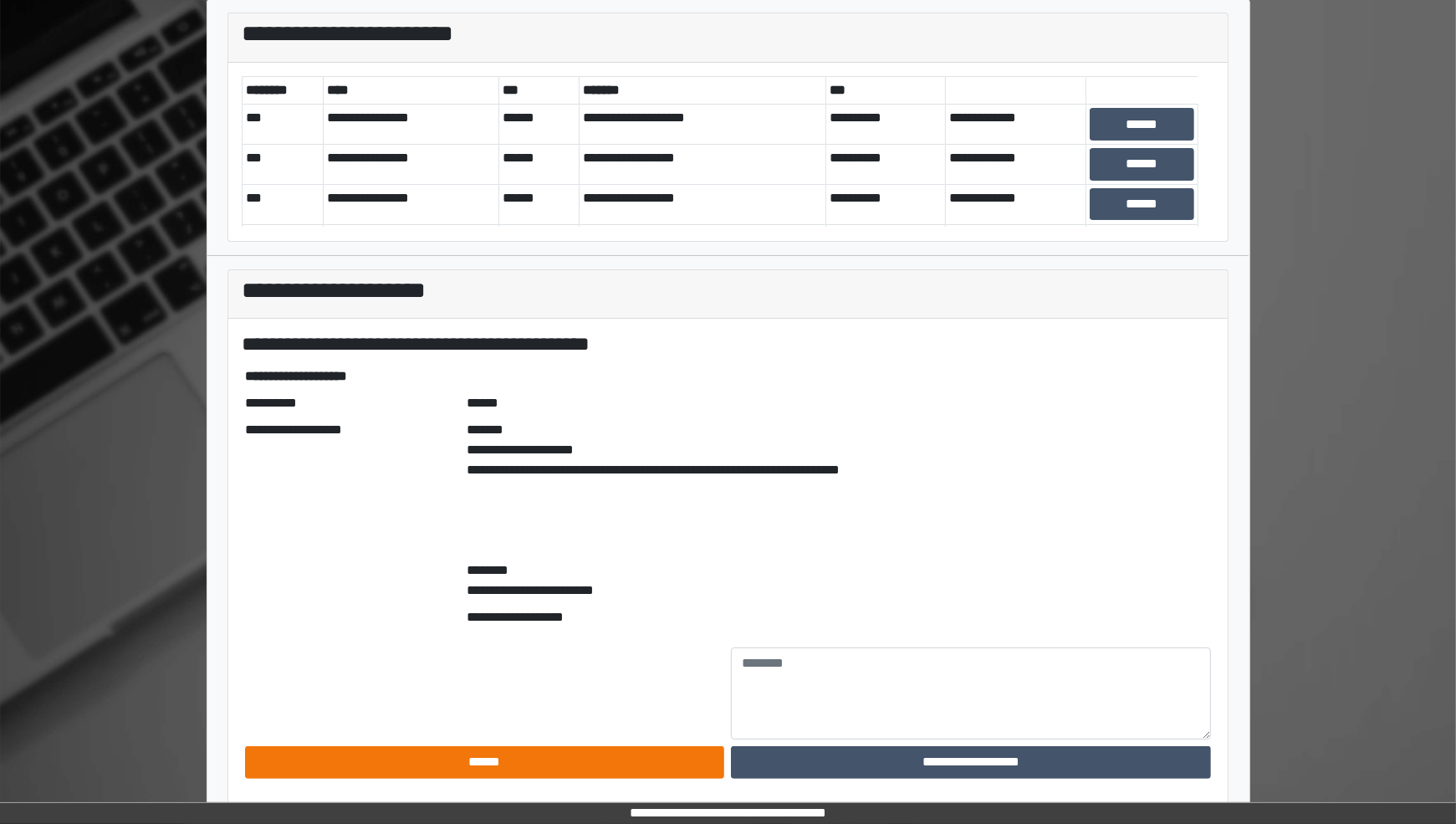 scroll, scrollTop: 0, scrollLeft: 0, axis: both 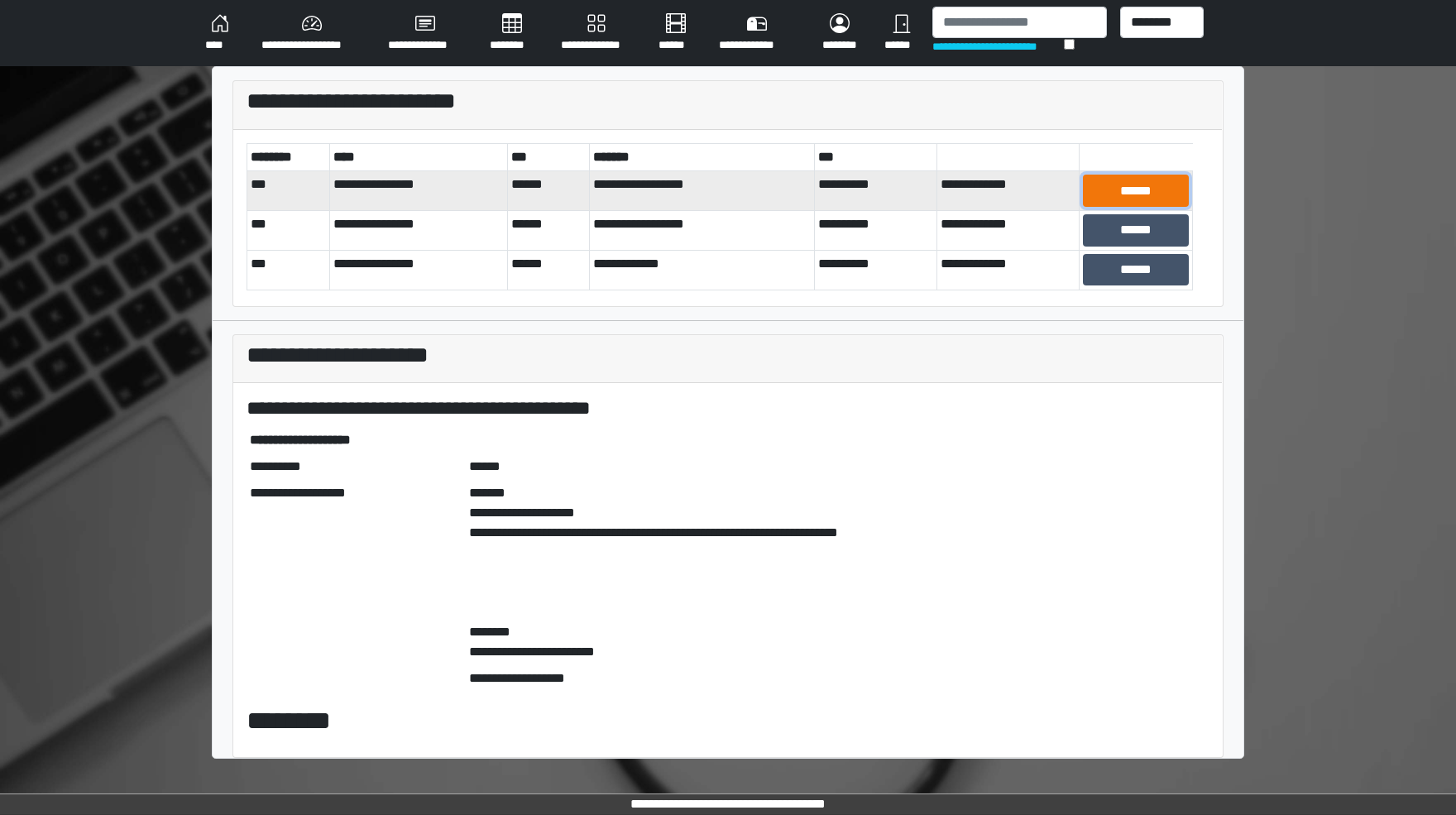 click on "******" at bounding box center (1136, 190) 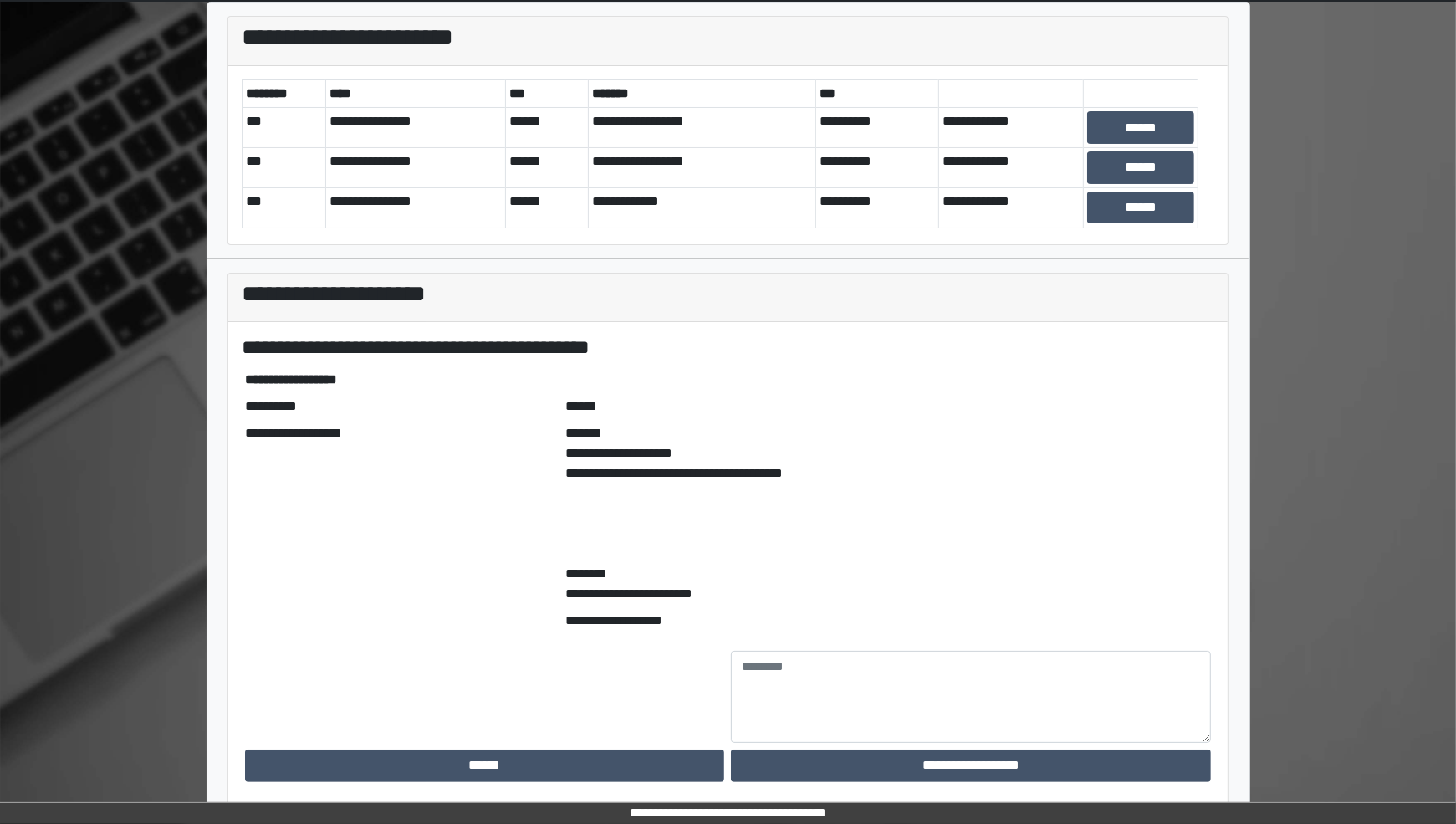 scroll, scrollTop: 69, scrollLeft: 0, axis: vertical 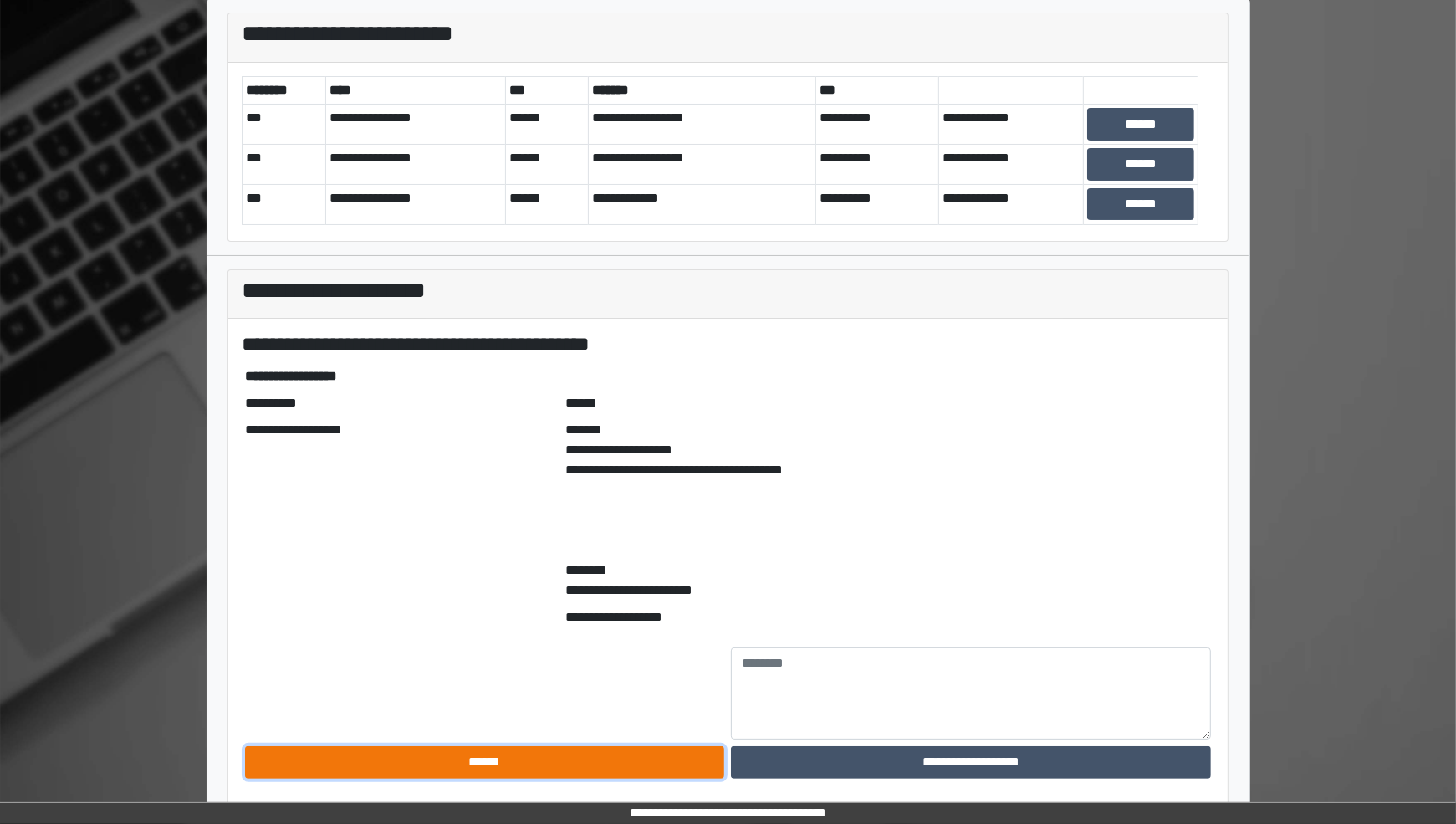 click on "******" at bounding box center (485, 762) 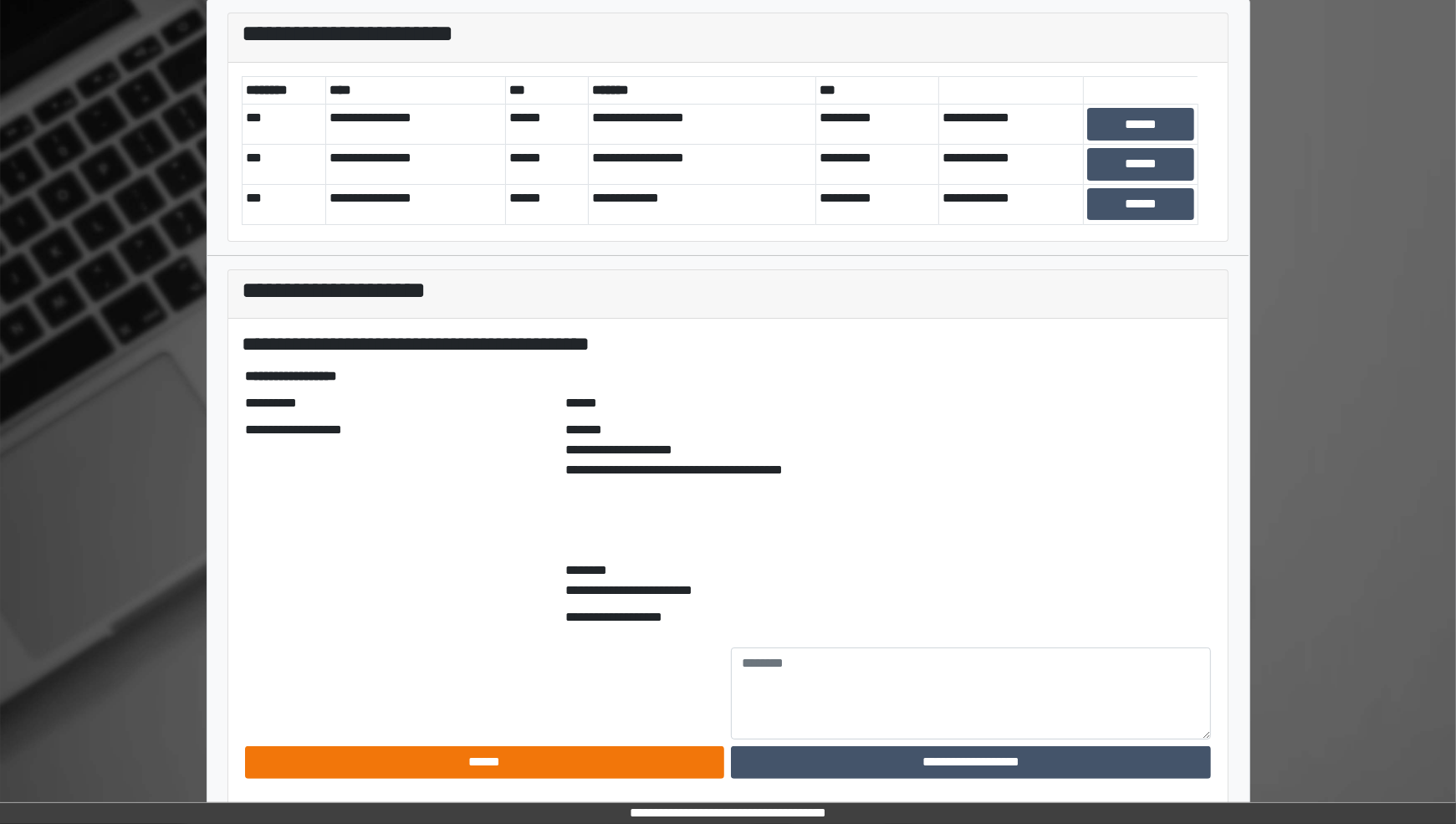 scroll, scrollTop: 0, scrollLeft: 0, axis: both 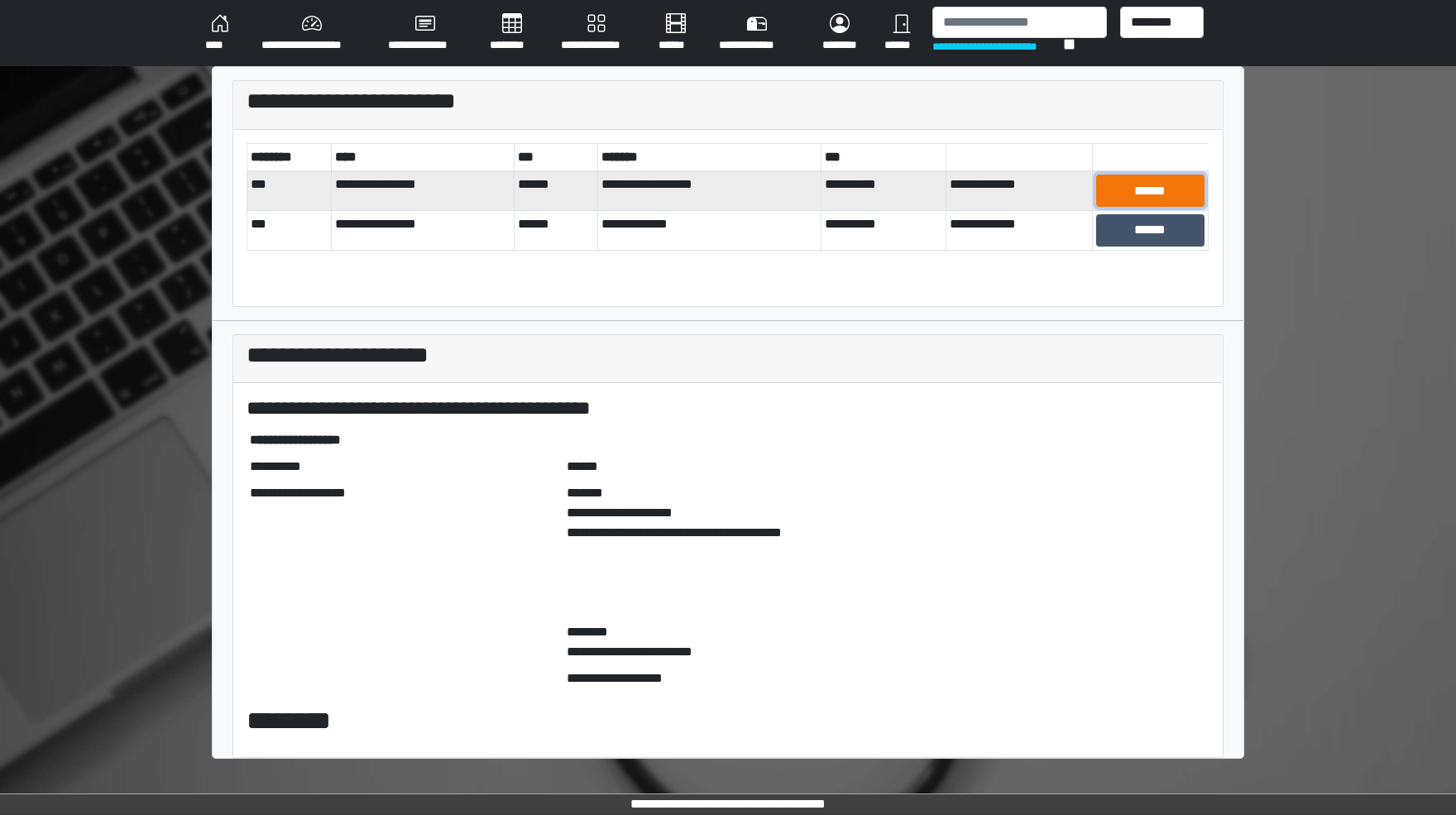 click on "******" at bounding box center (1150, 190) 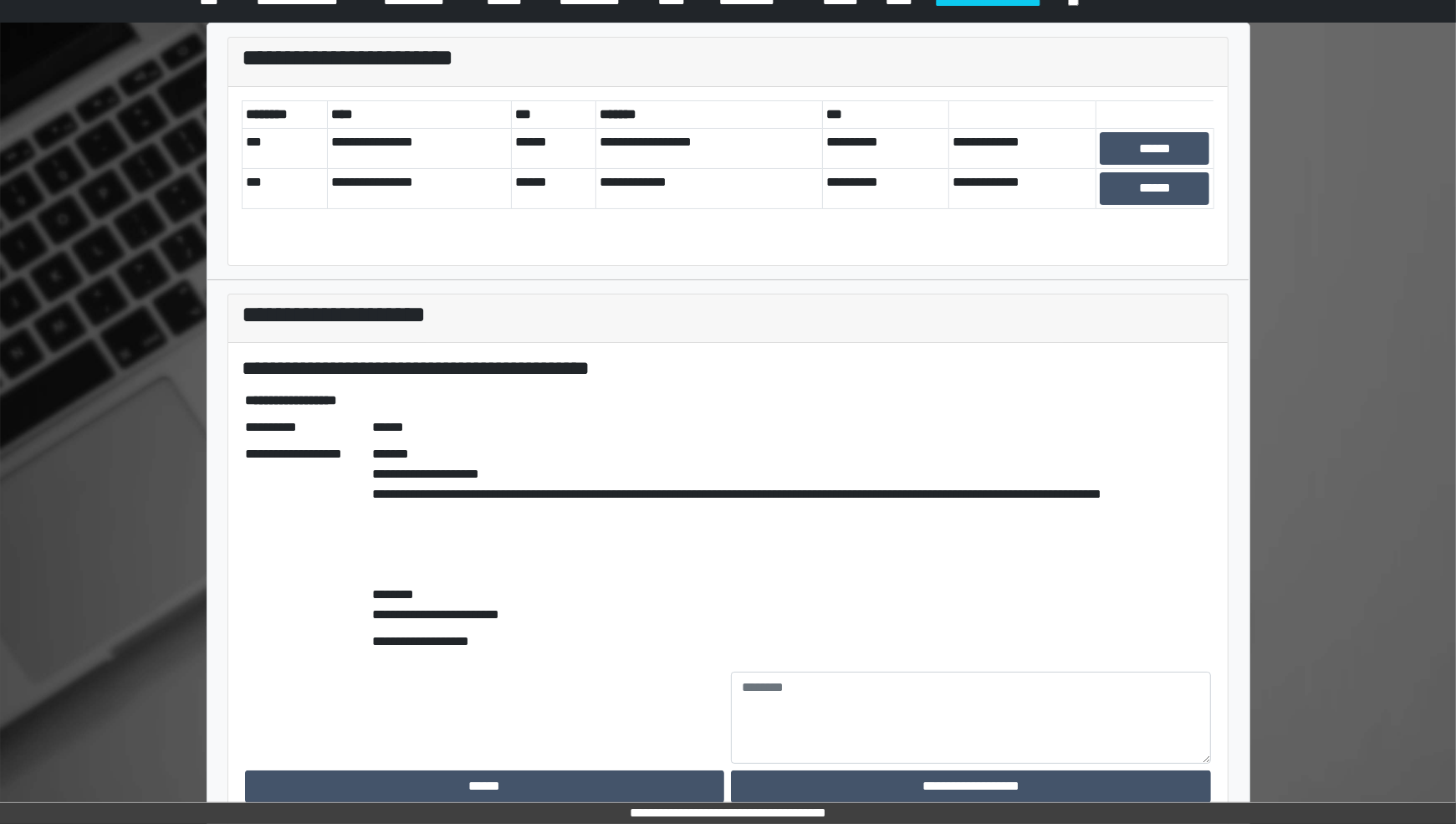 scroll, scrollTop: 69, scrollLeft: 0, axis: vertical 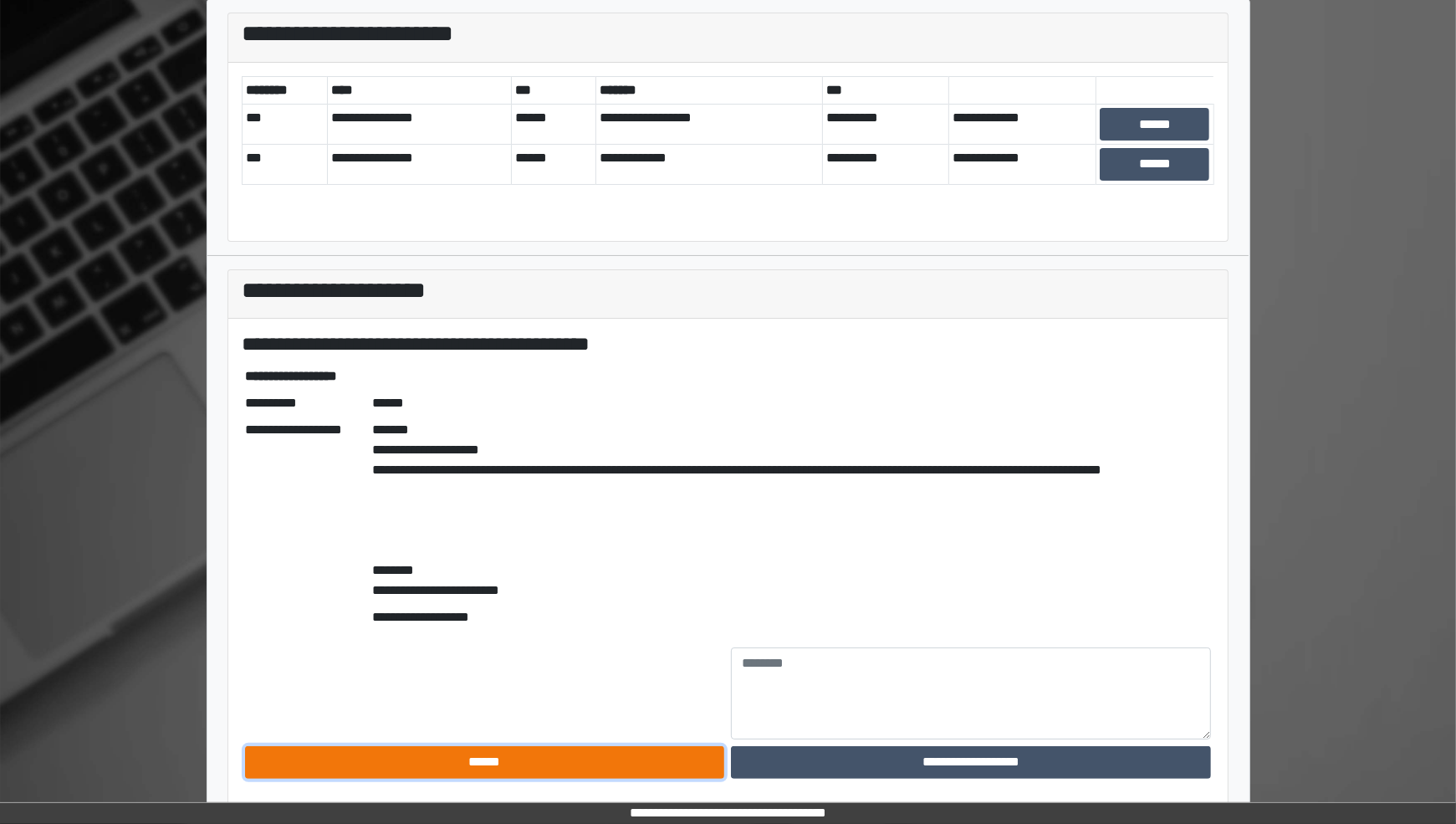 click on "******" at bounding box center [485, 762] 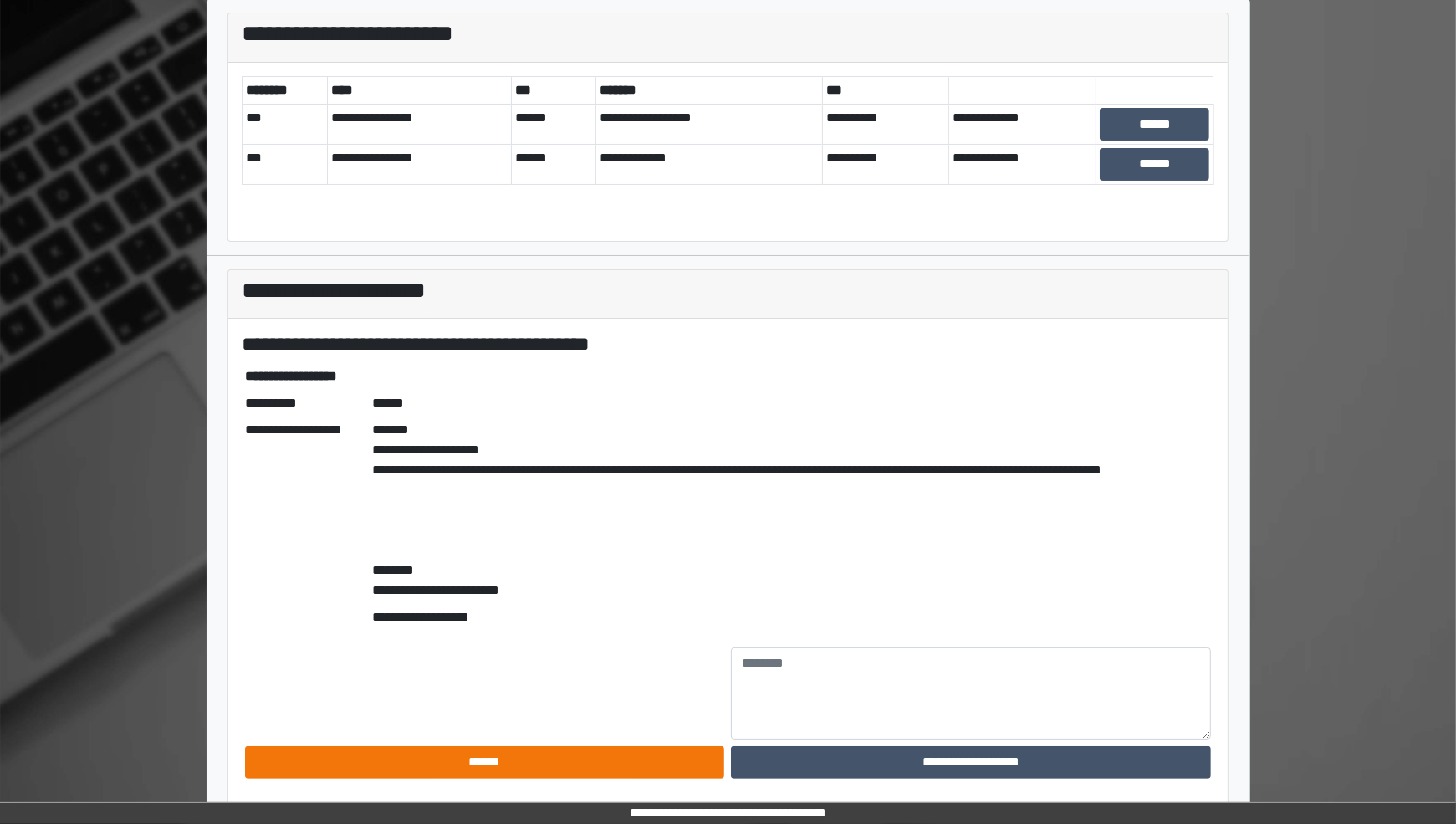 scroll, scrollTop: 0, scrollLeft: 0, axis: both 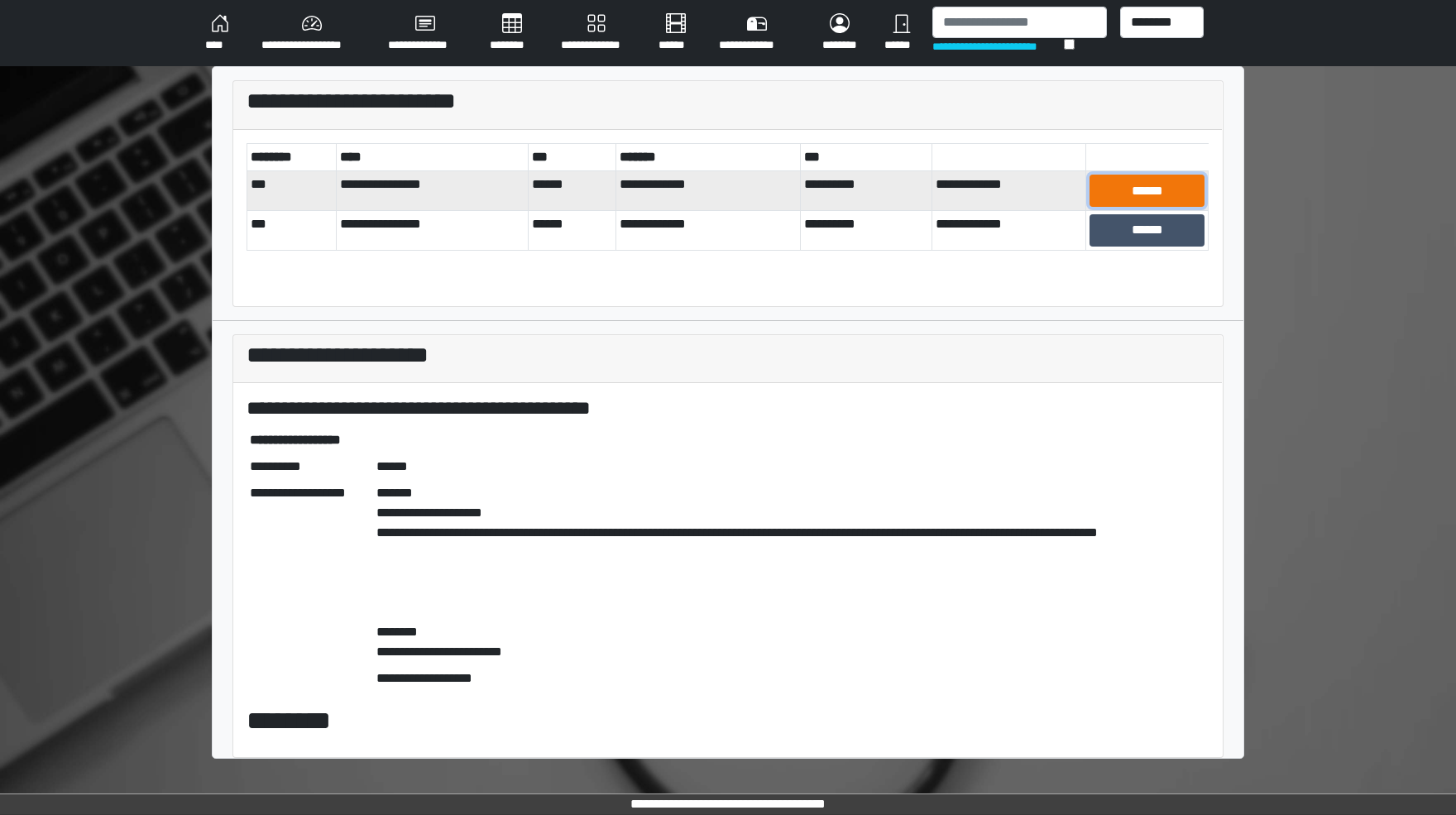 click on "******" at bounding box center [1147, 190] 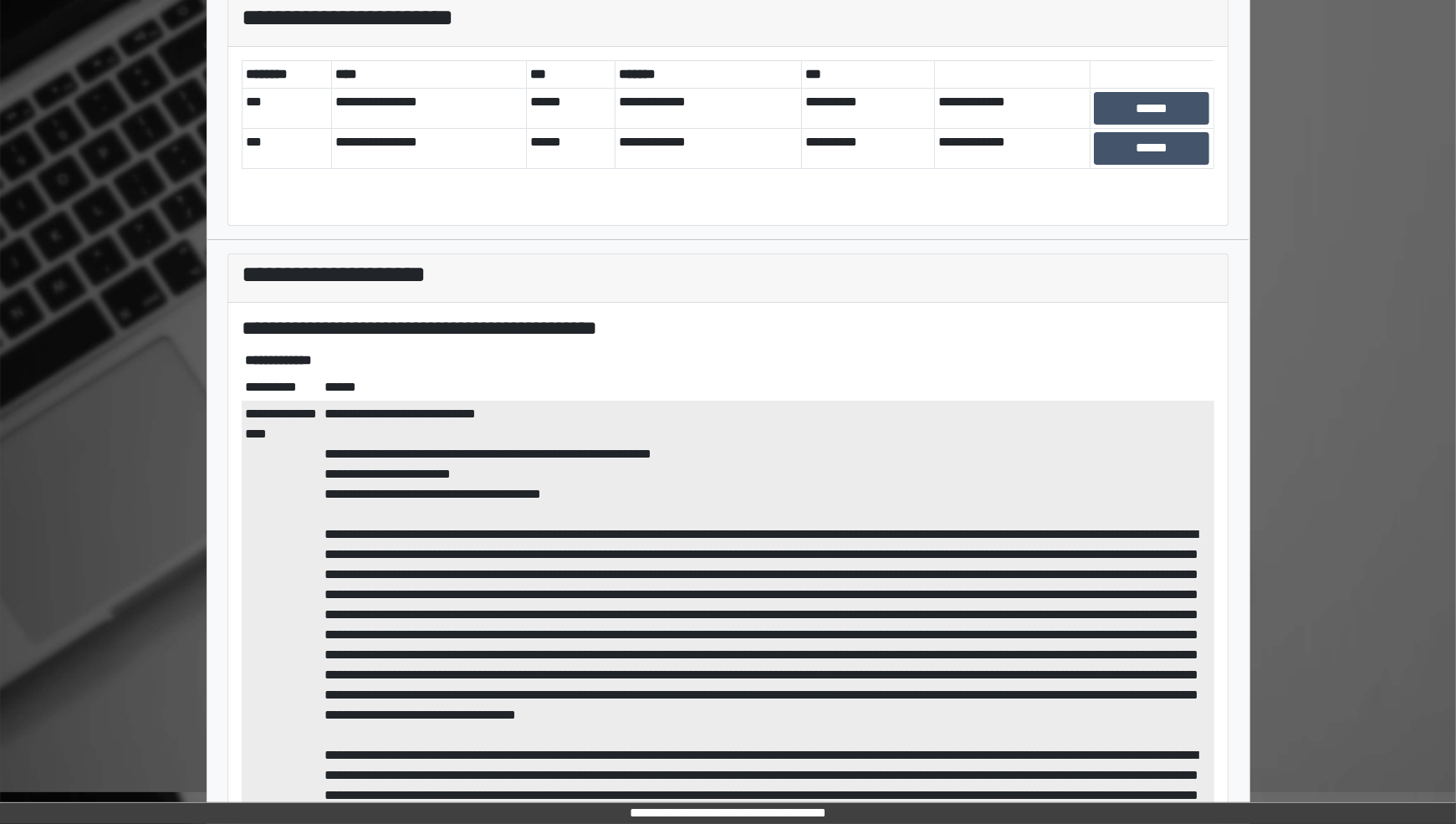 scroll, scrollTop: 410, scrollLeft: 0, axis: vertical 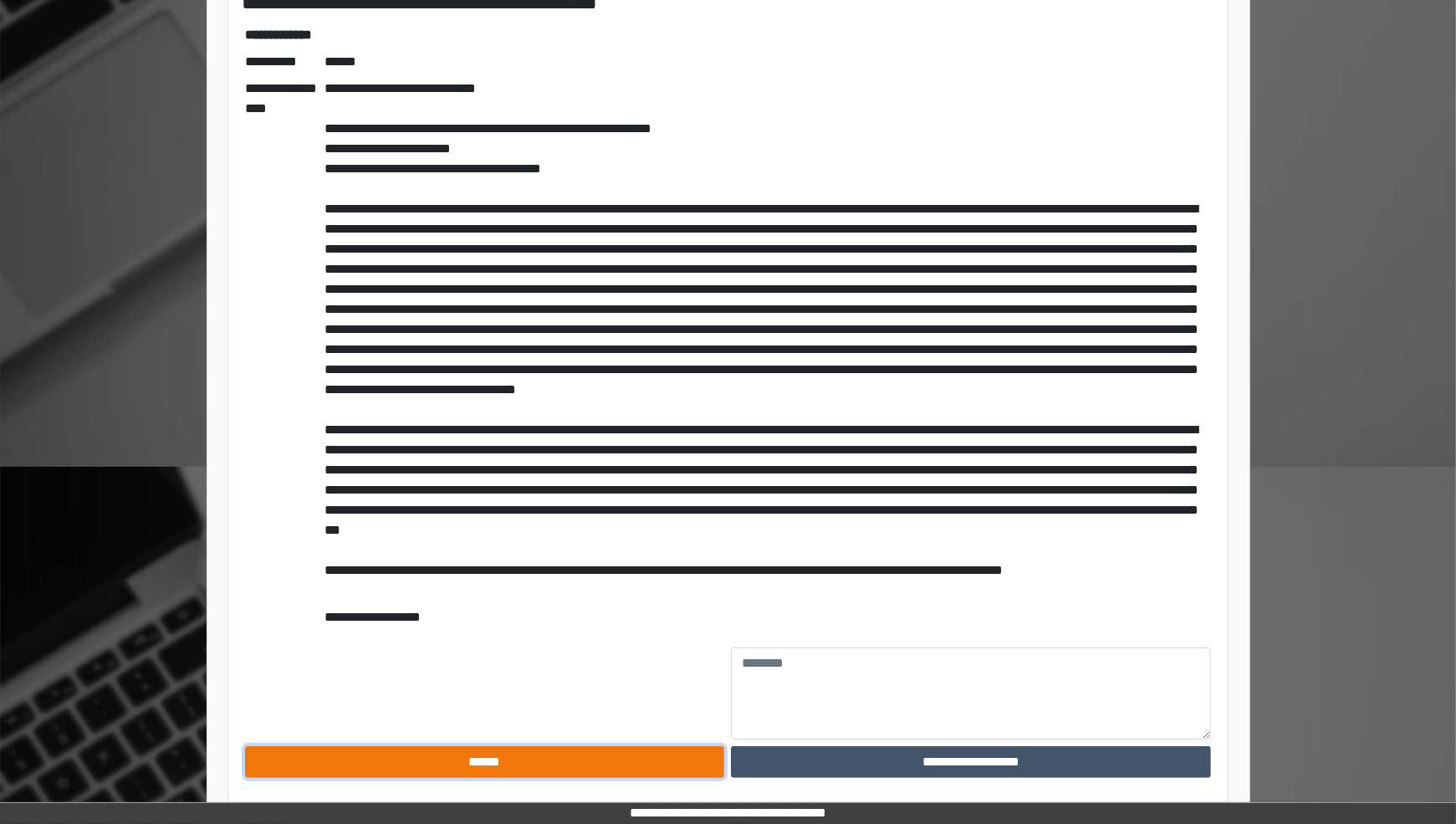 click on "******" at bounding box center (485, 762) 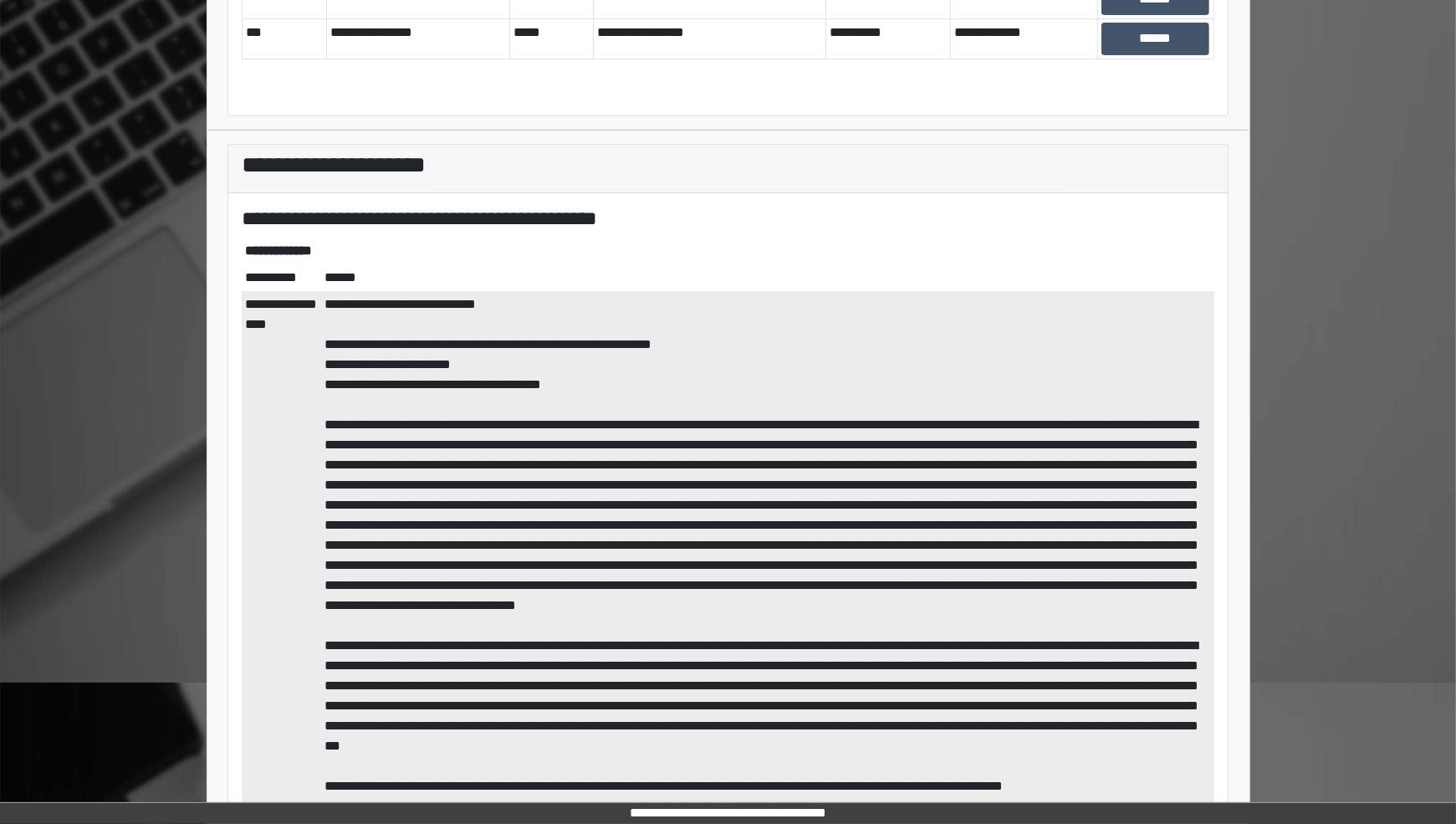 scroll, scrollTop: 0, scrollLeft: 0, axis: both 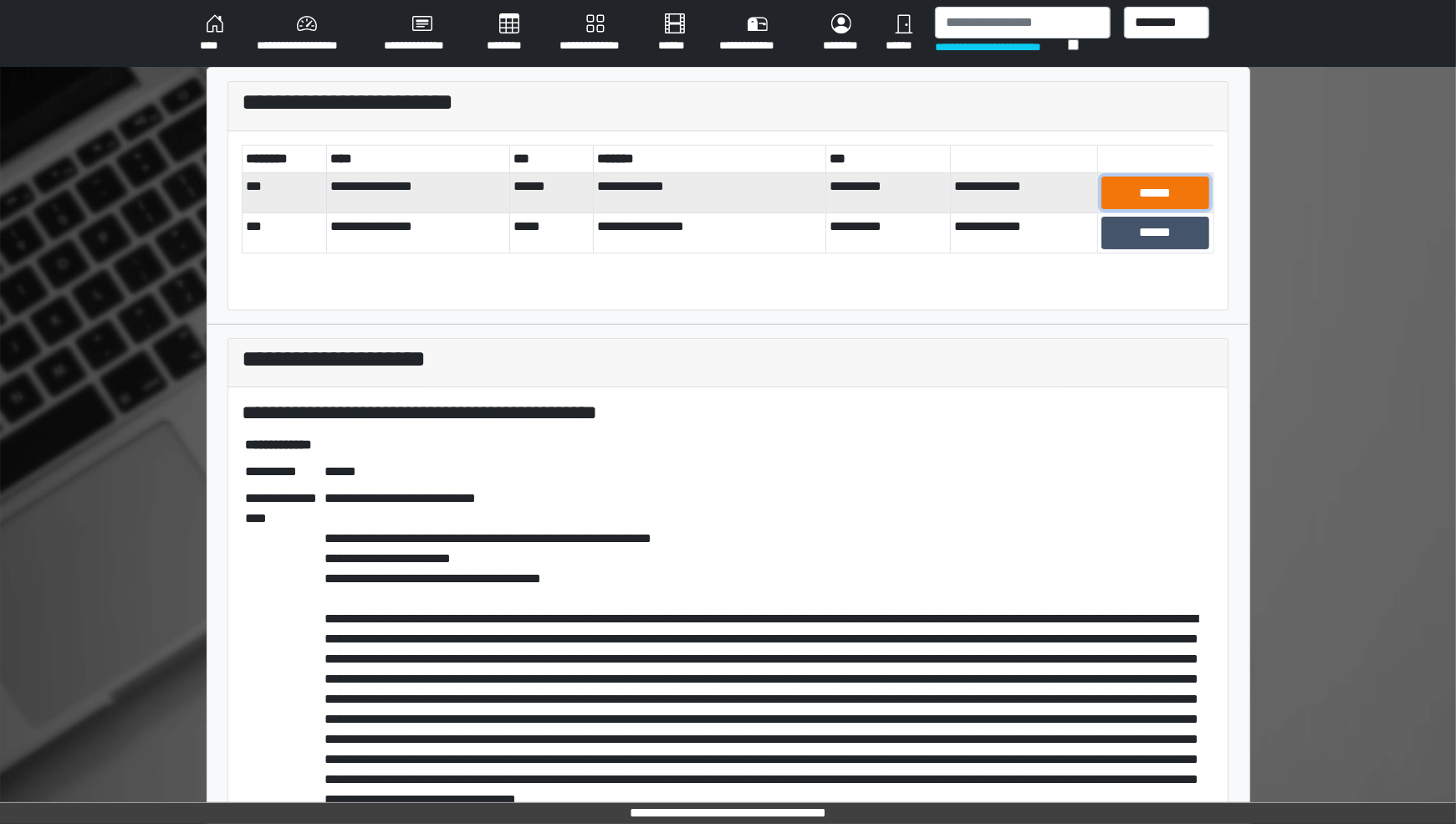 click on "******" at bounding box center [1156, 192] 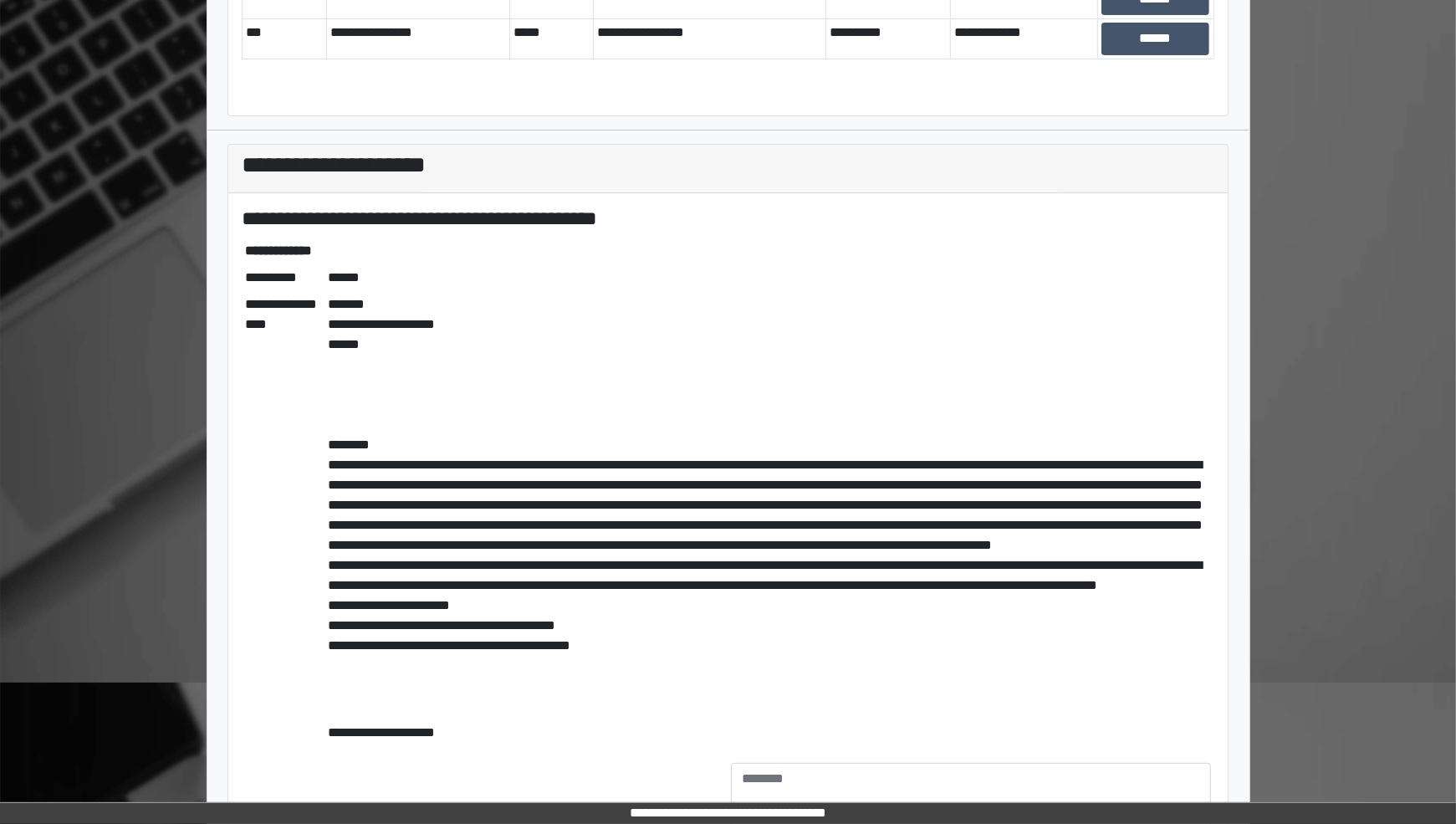 scroll, scrollTop: 310, scrollLeft: 0, axis: vertical 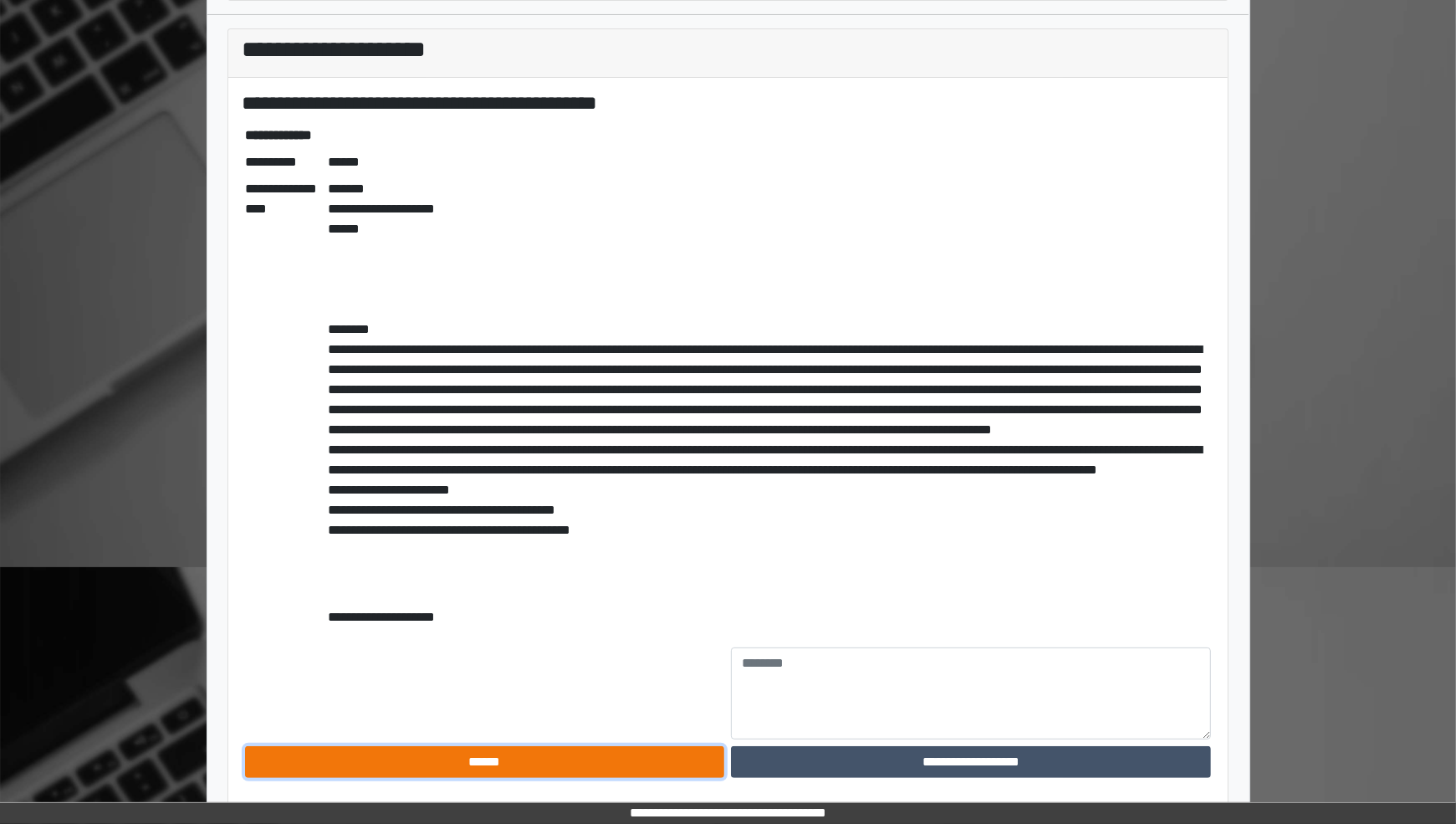 click on "******" at bounding box center (485, 762) 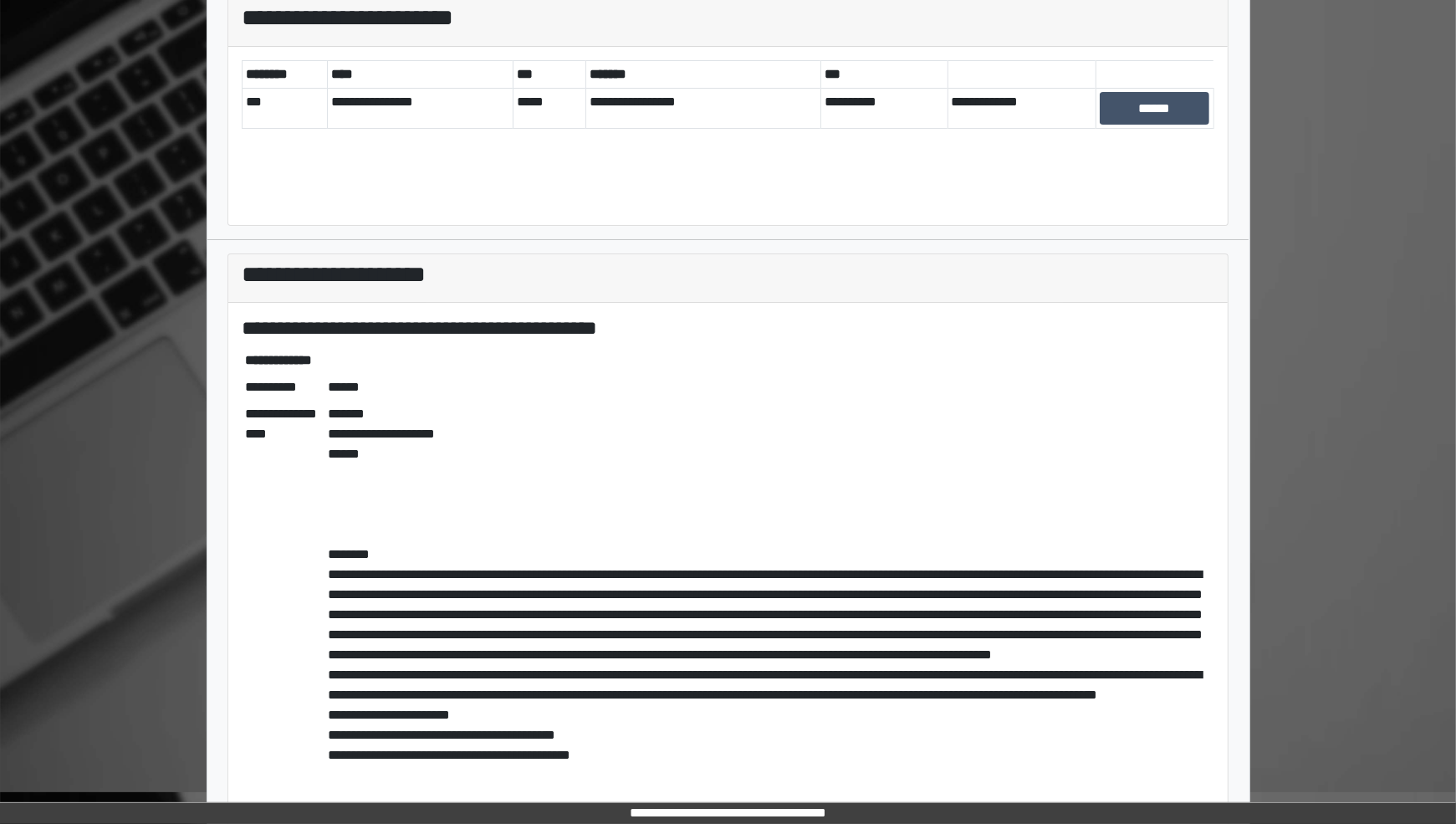 scroll, scrollTop: 0, scrollLeft: 0, axis: both 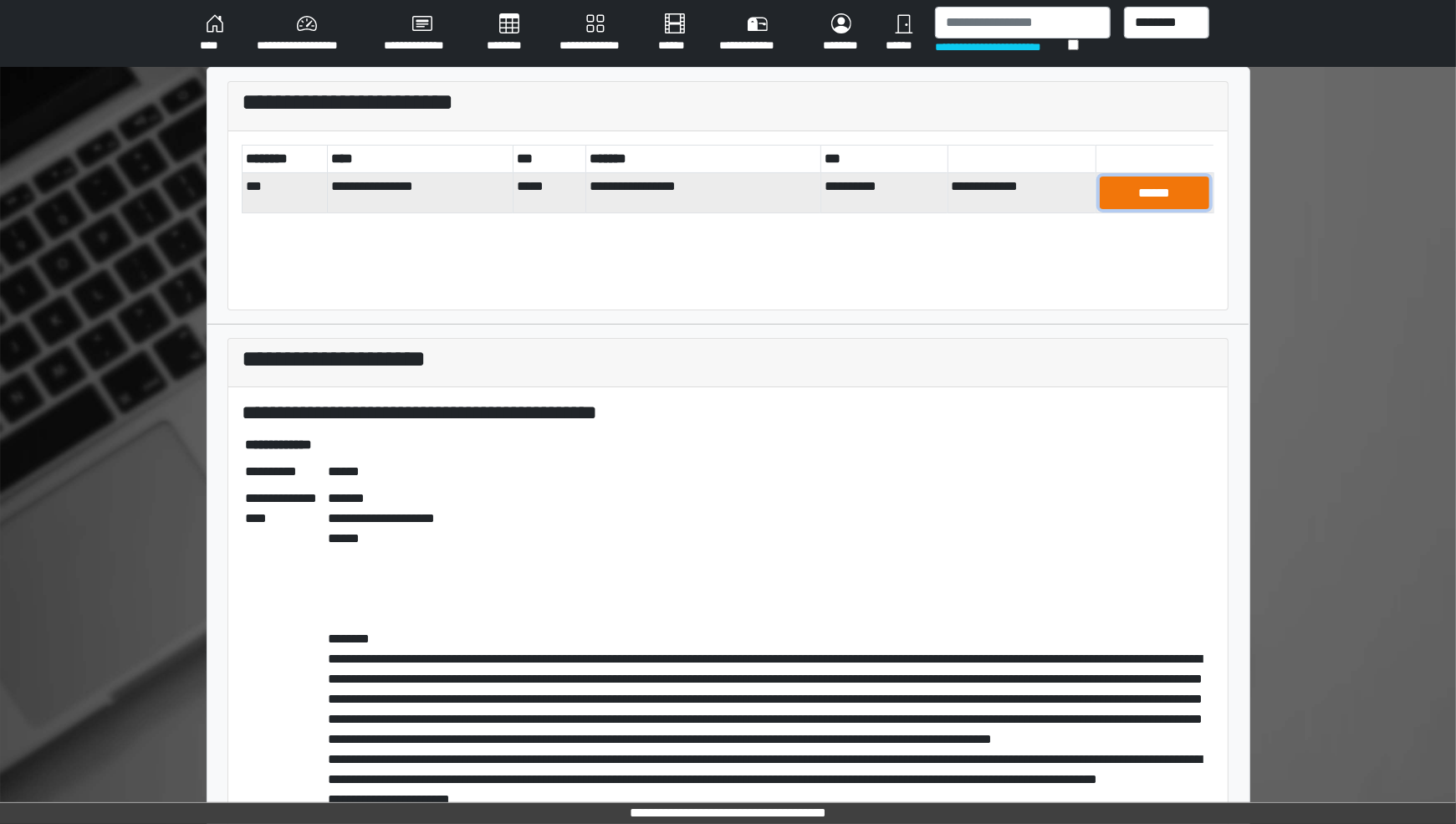 click on "******" at bounding box center [1155, 192] 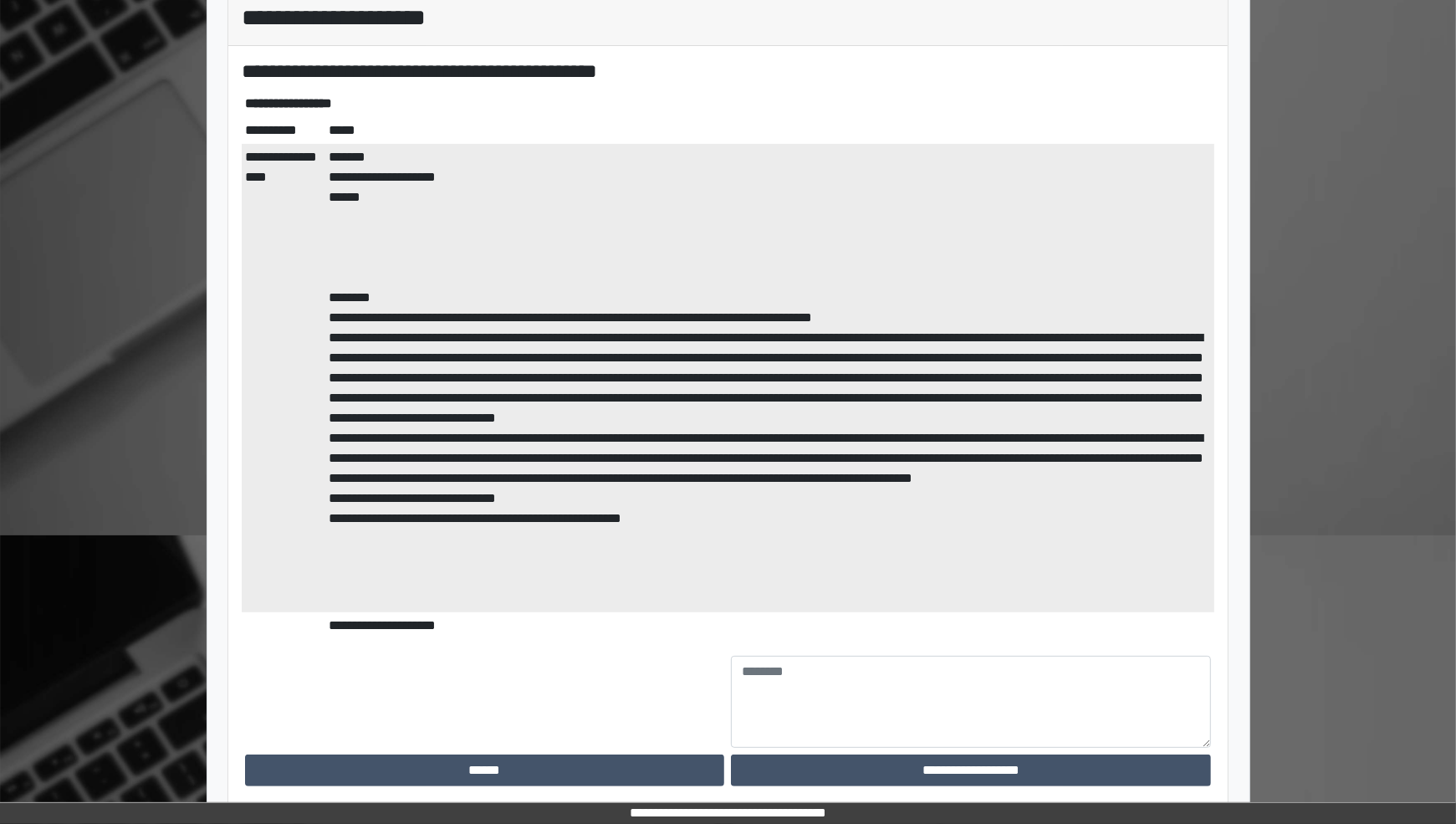 scroll, scrollTop: 350, scrollLeft: 0, axis: vertical 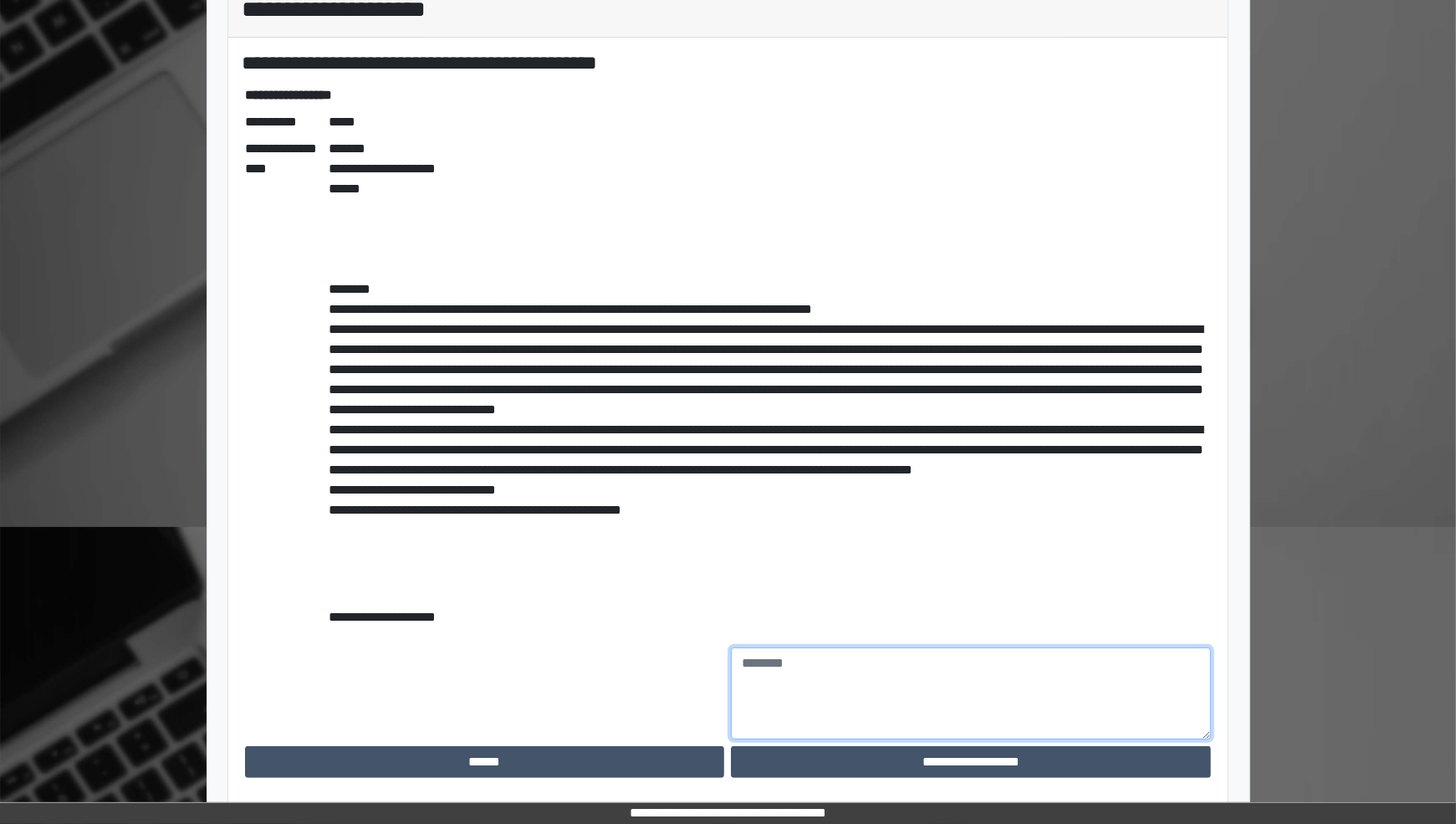 click at bounding box center [971, 693] 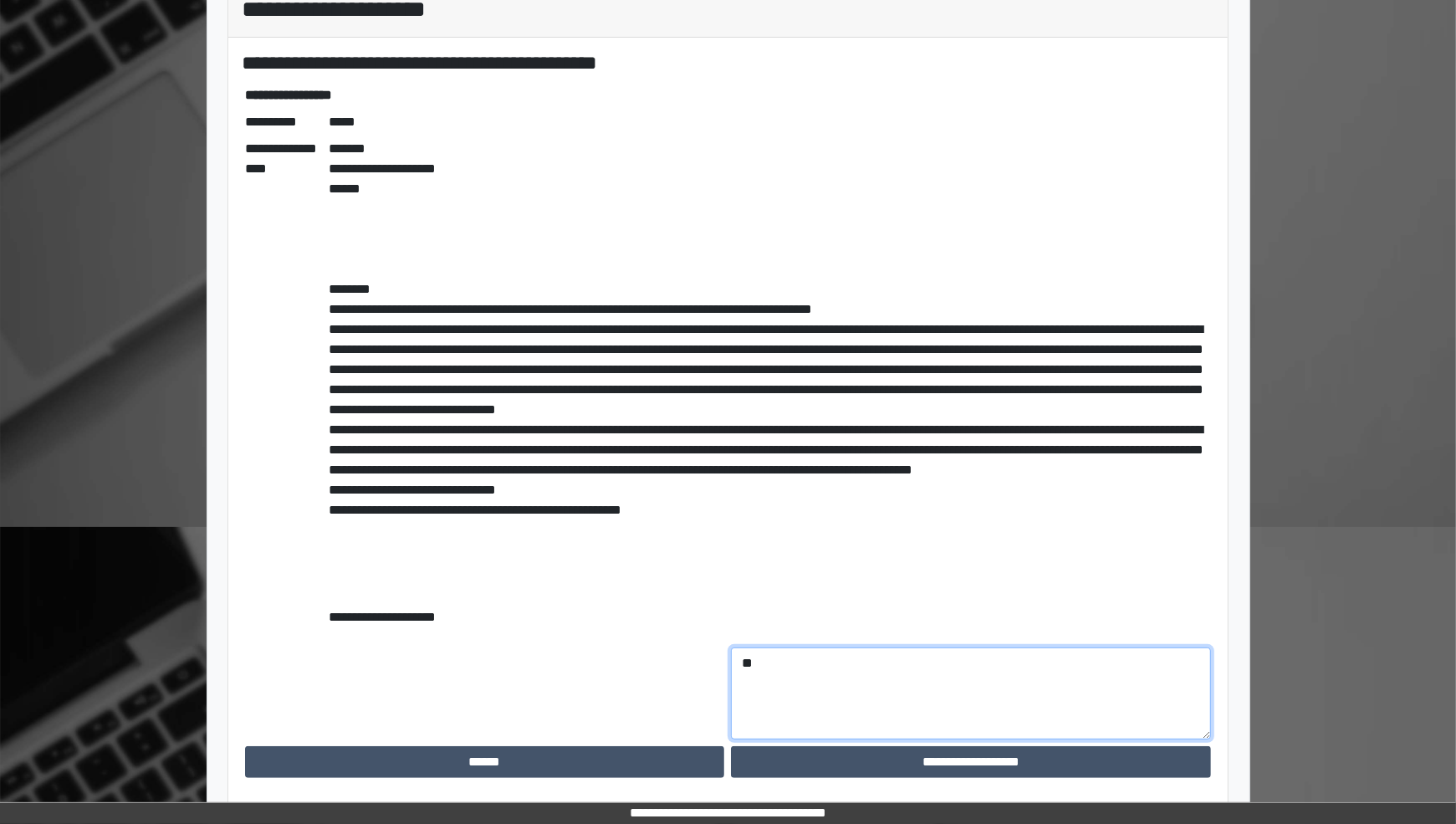 type on "*" 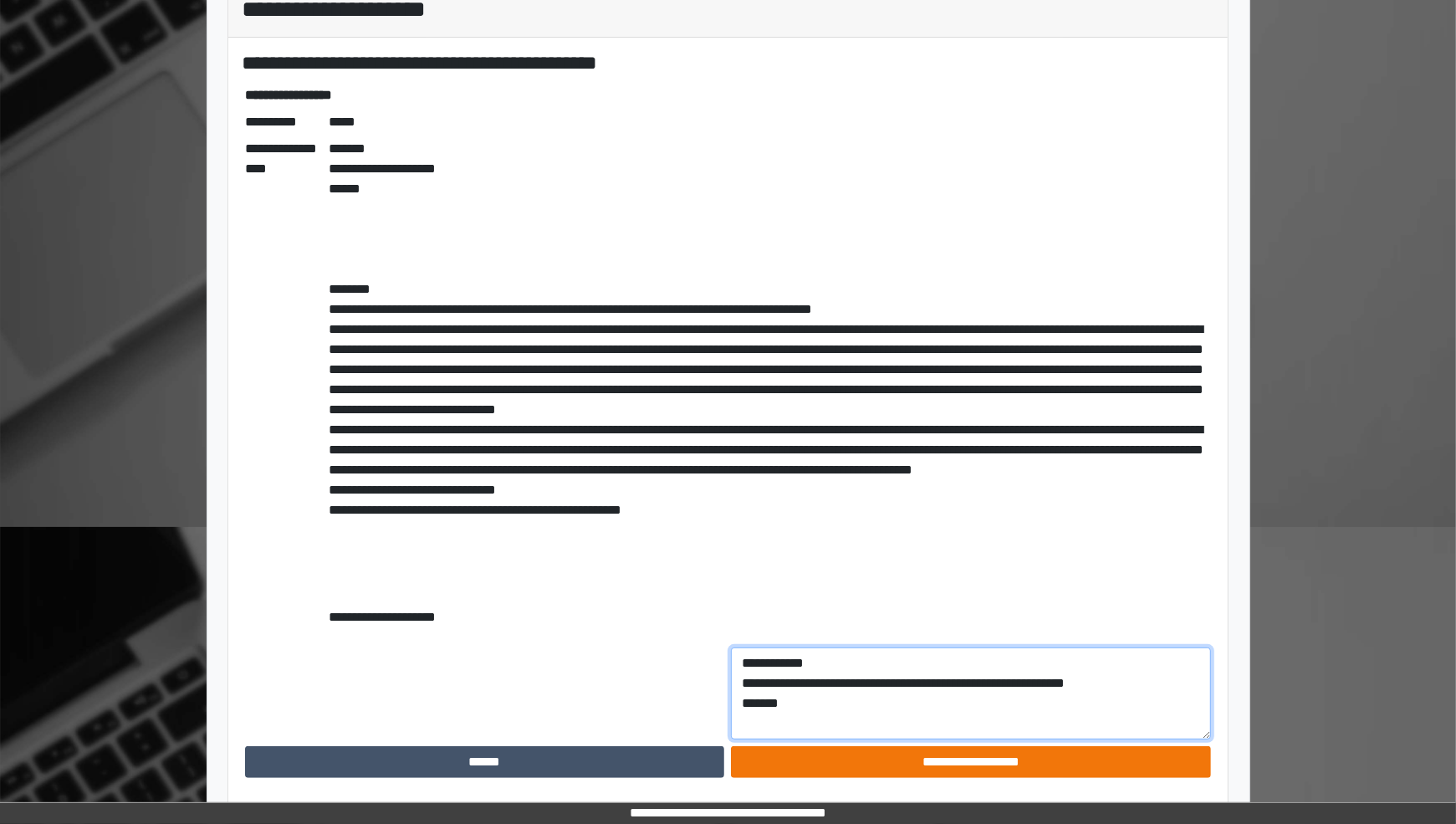 type on "**********" 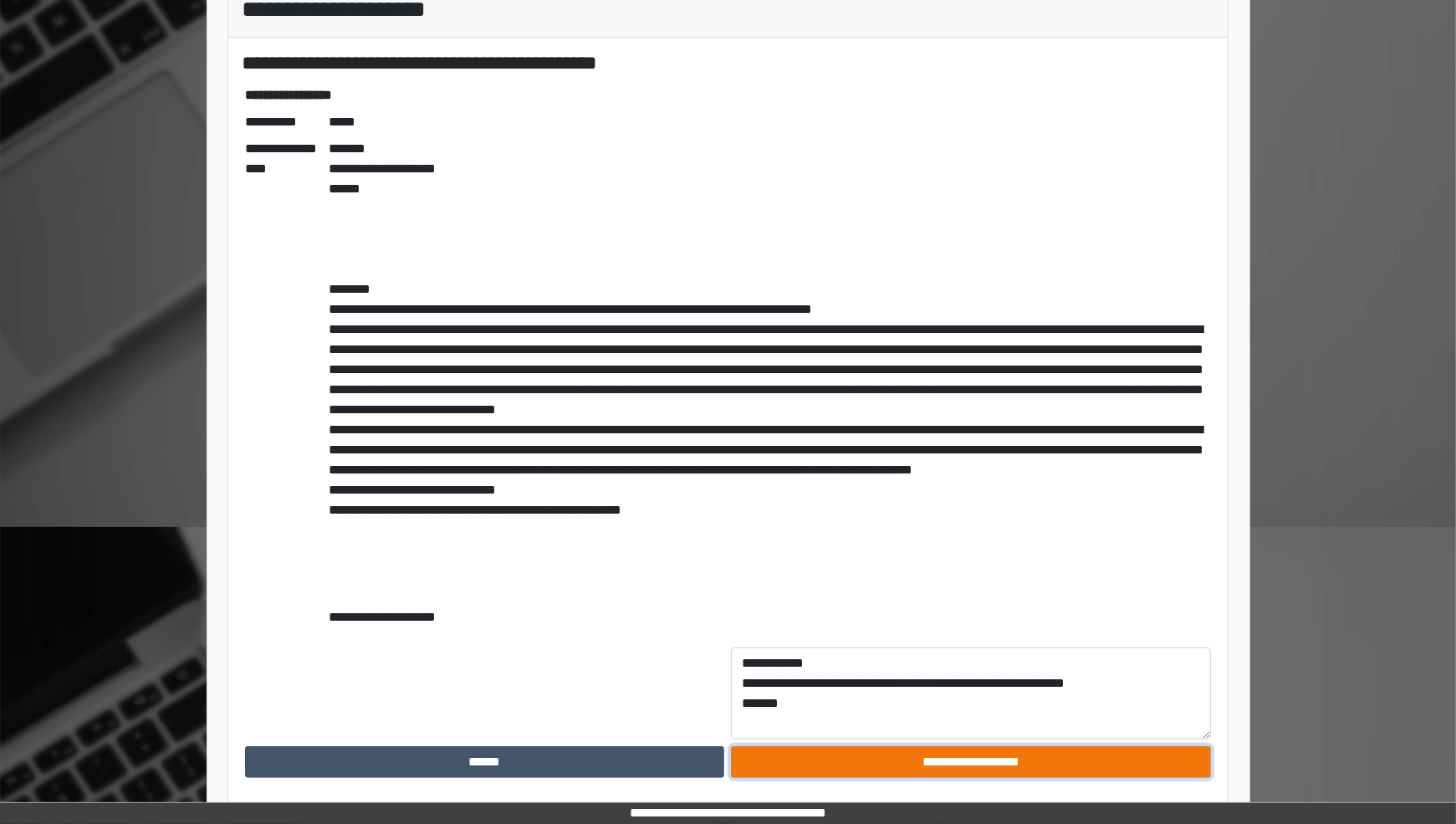 click on "**********" at bounding box center (971, 762) 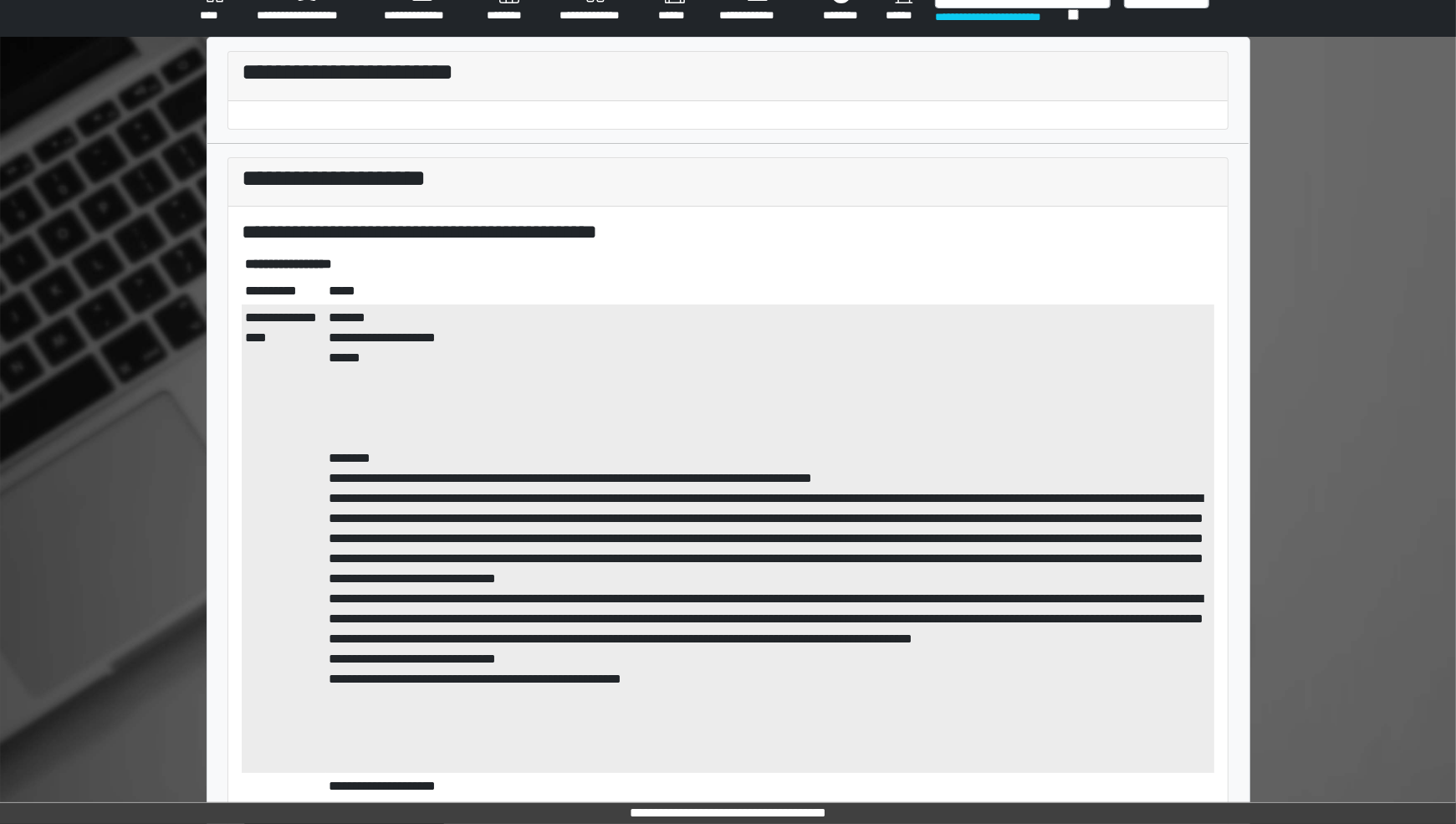 scroll, scrollTop: 0, scrollLeft: 0, axis: both 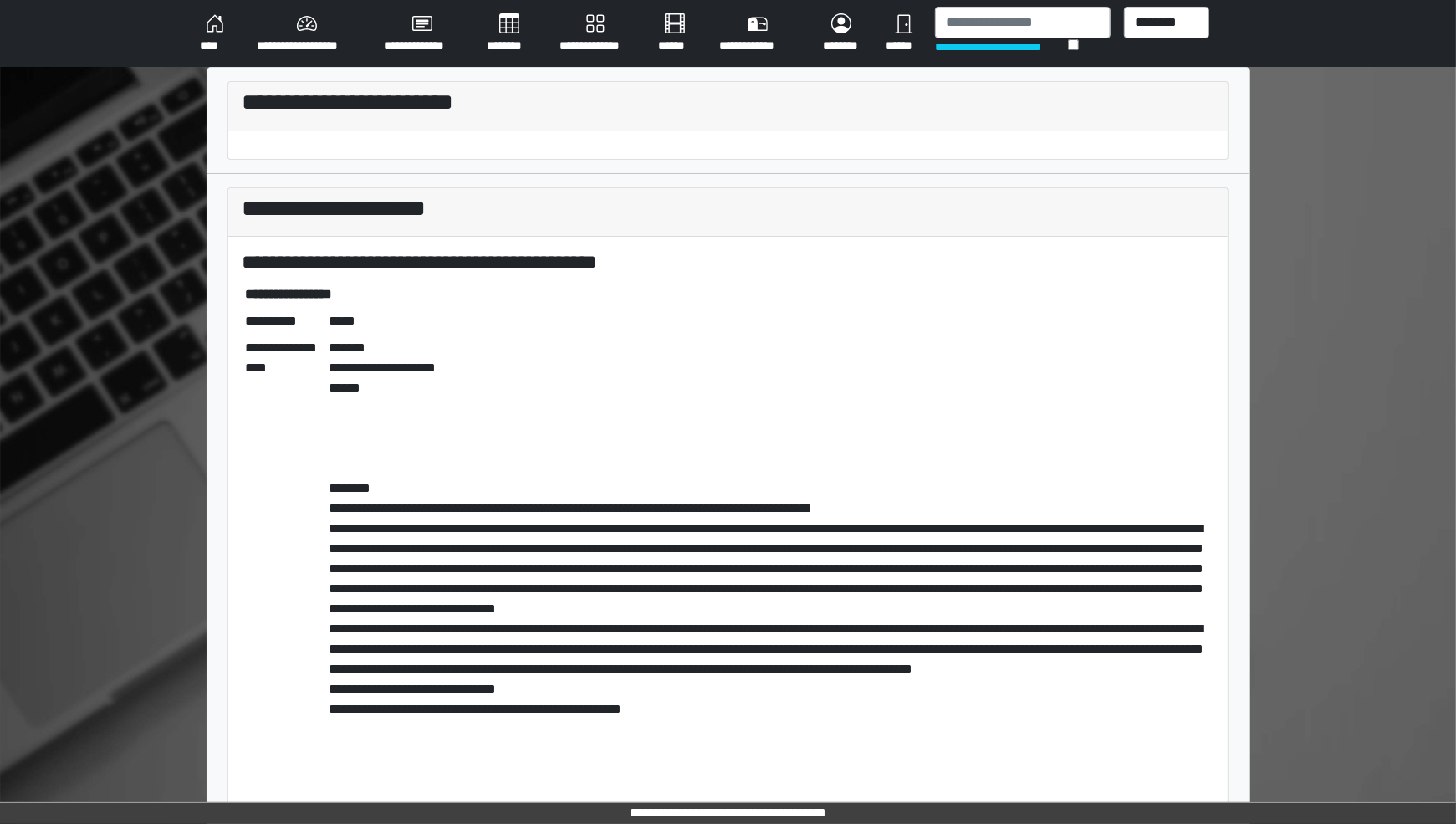 click on "****" at bounding box center [215, 33] 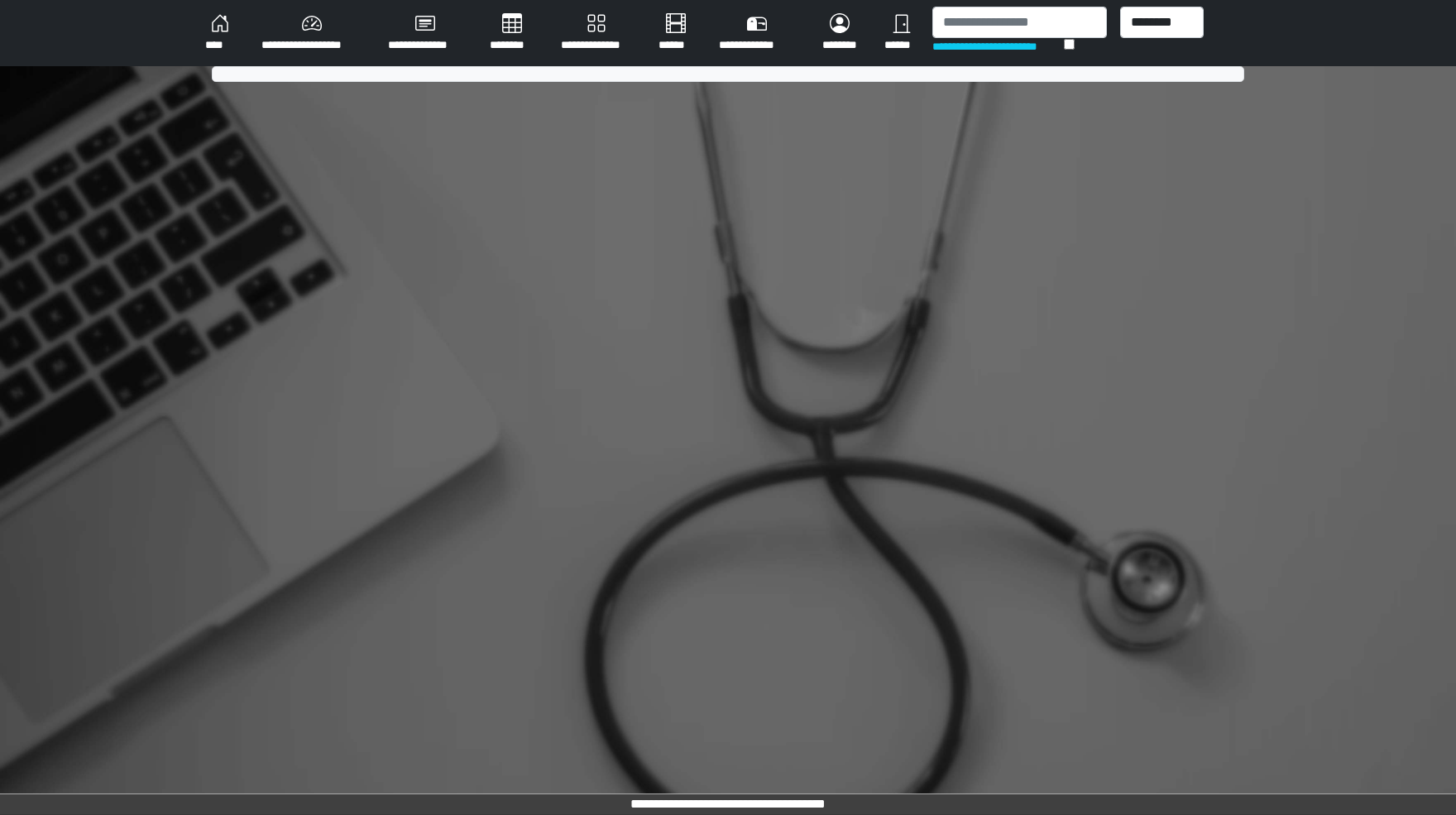 scroll, scrollTop: 0, scrollLeft: 0, axis: both 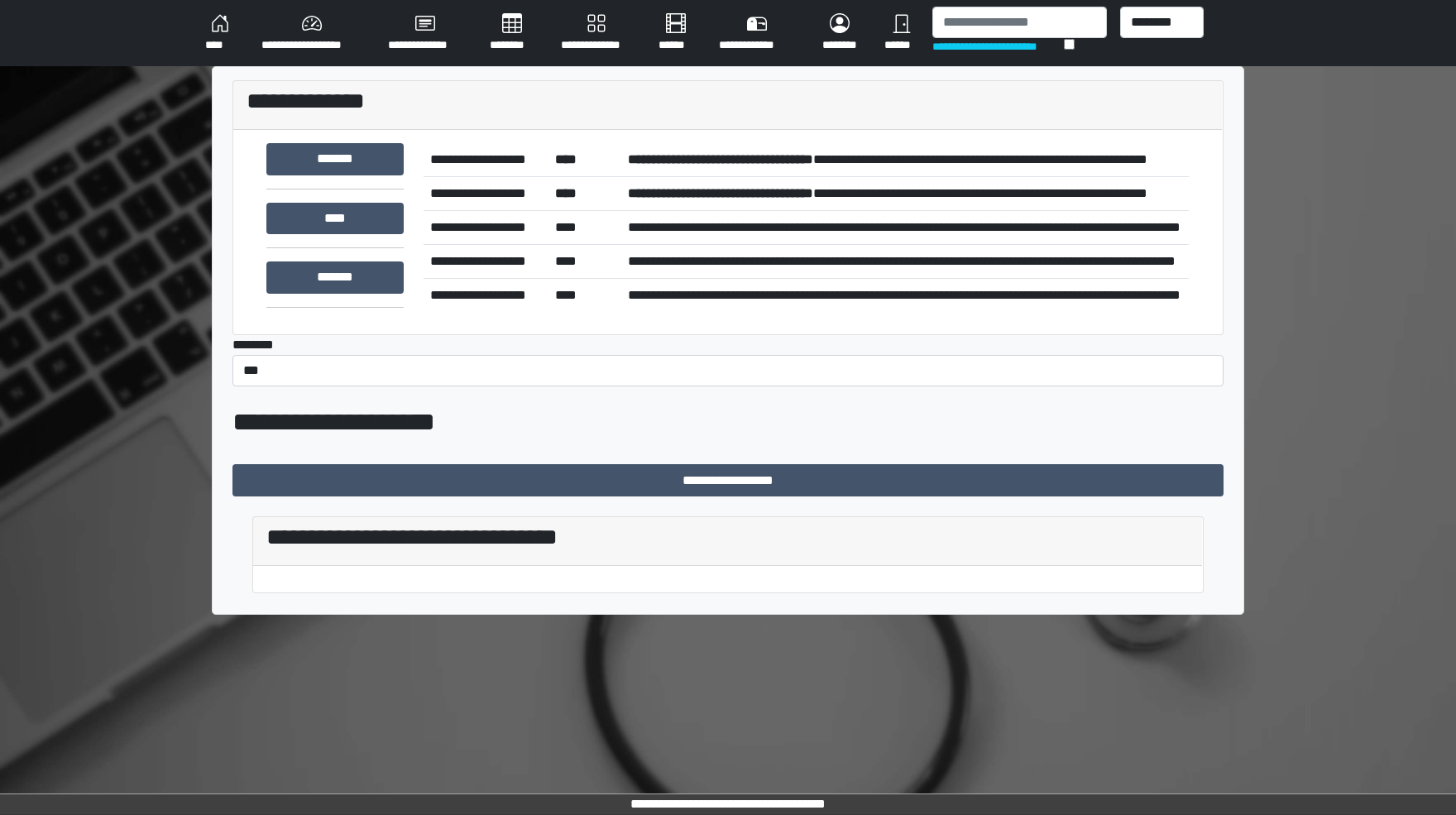 click on "**********" at bounding box center [905, 228] 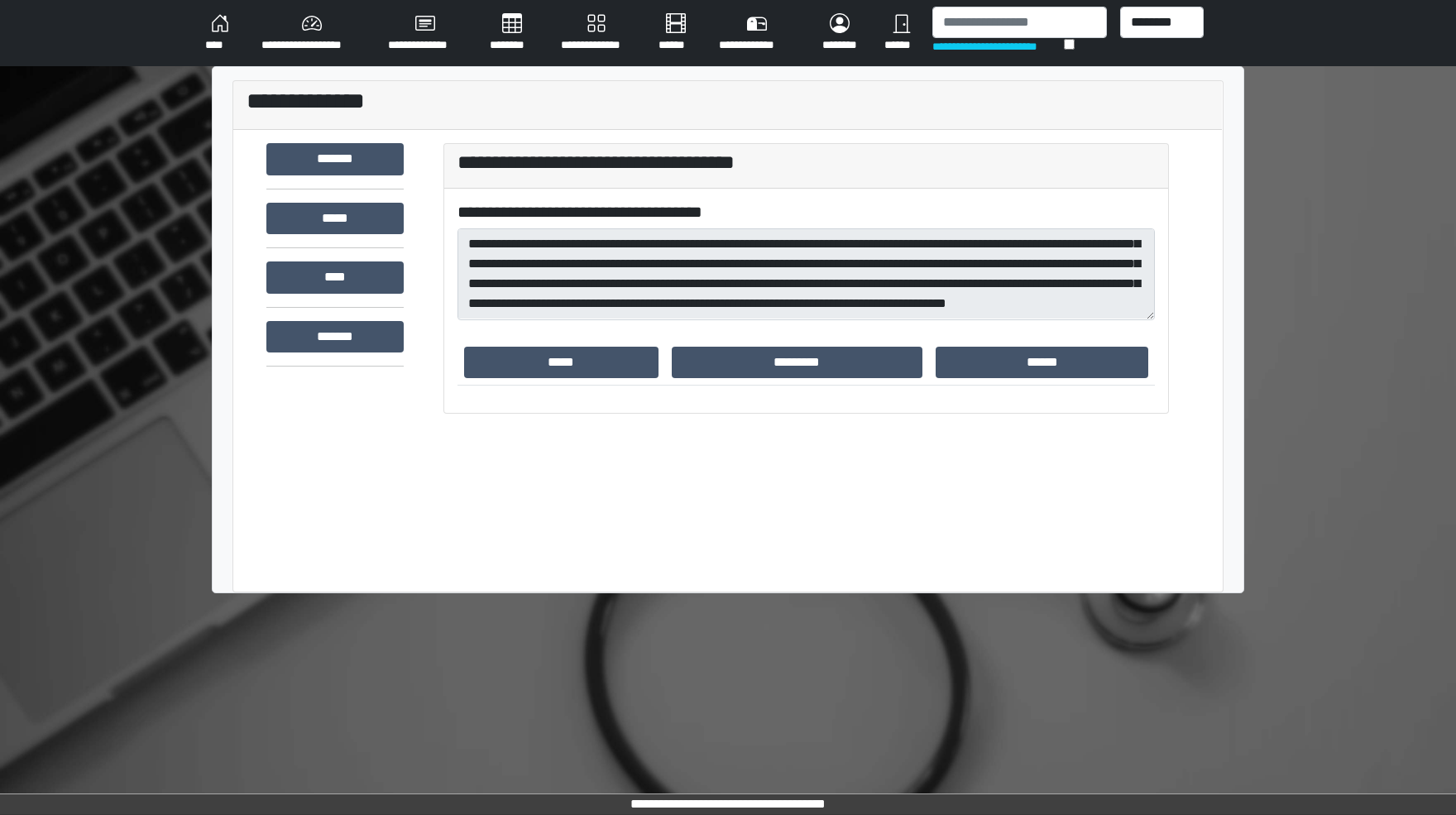 scroll, scrollTop: 79, scrollLeft: 0, axis: vertical 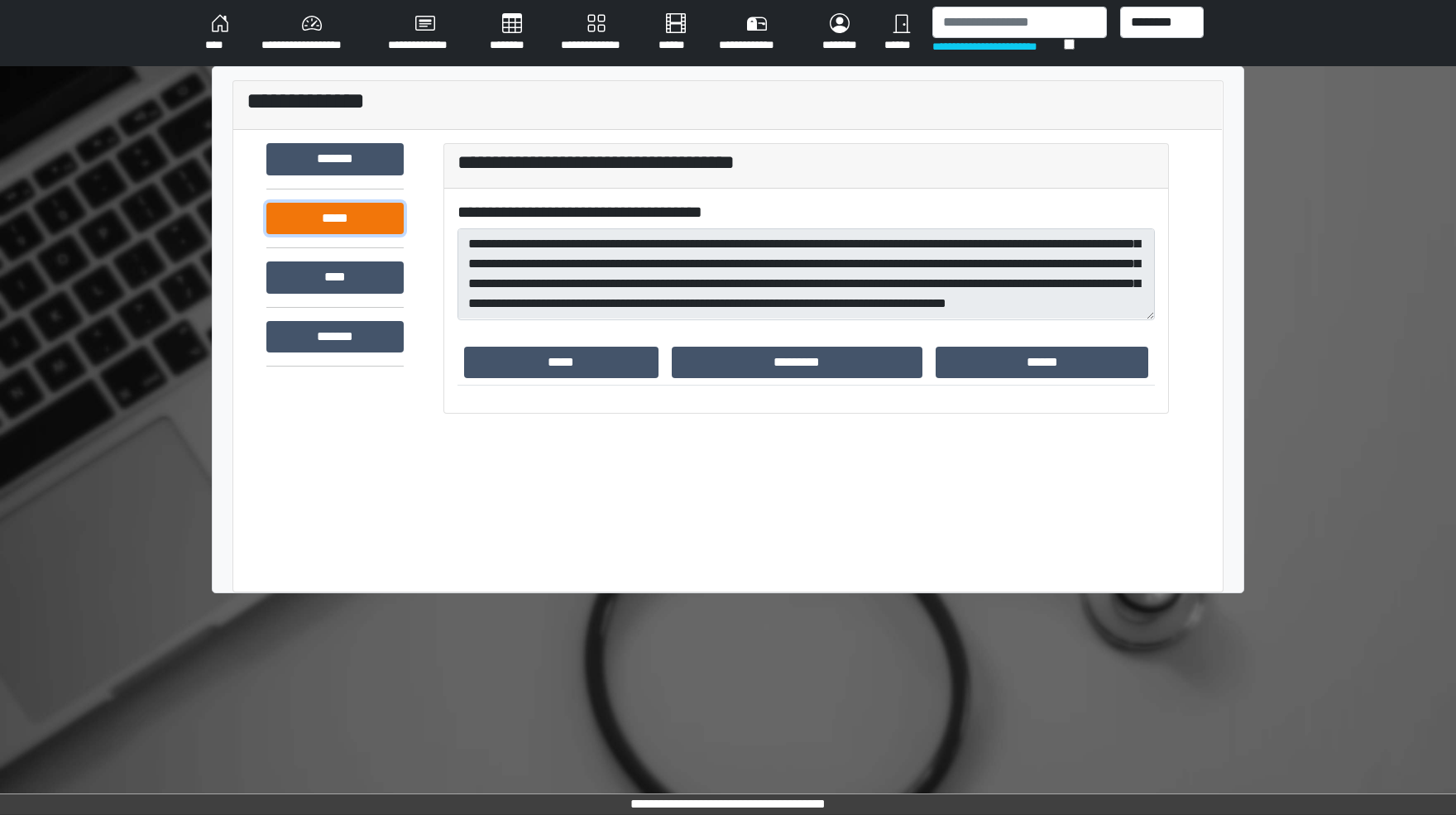 click on "*****" at bounding box center (335, 218) 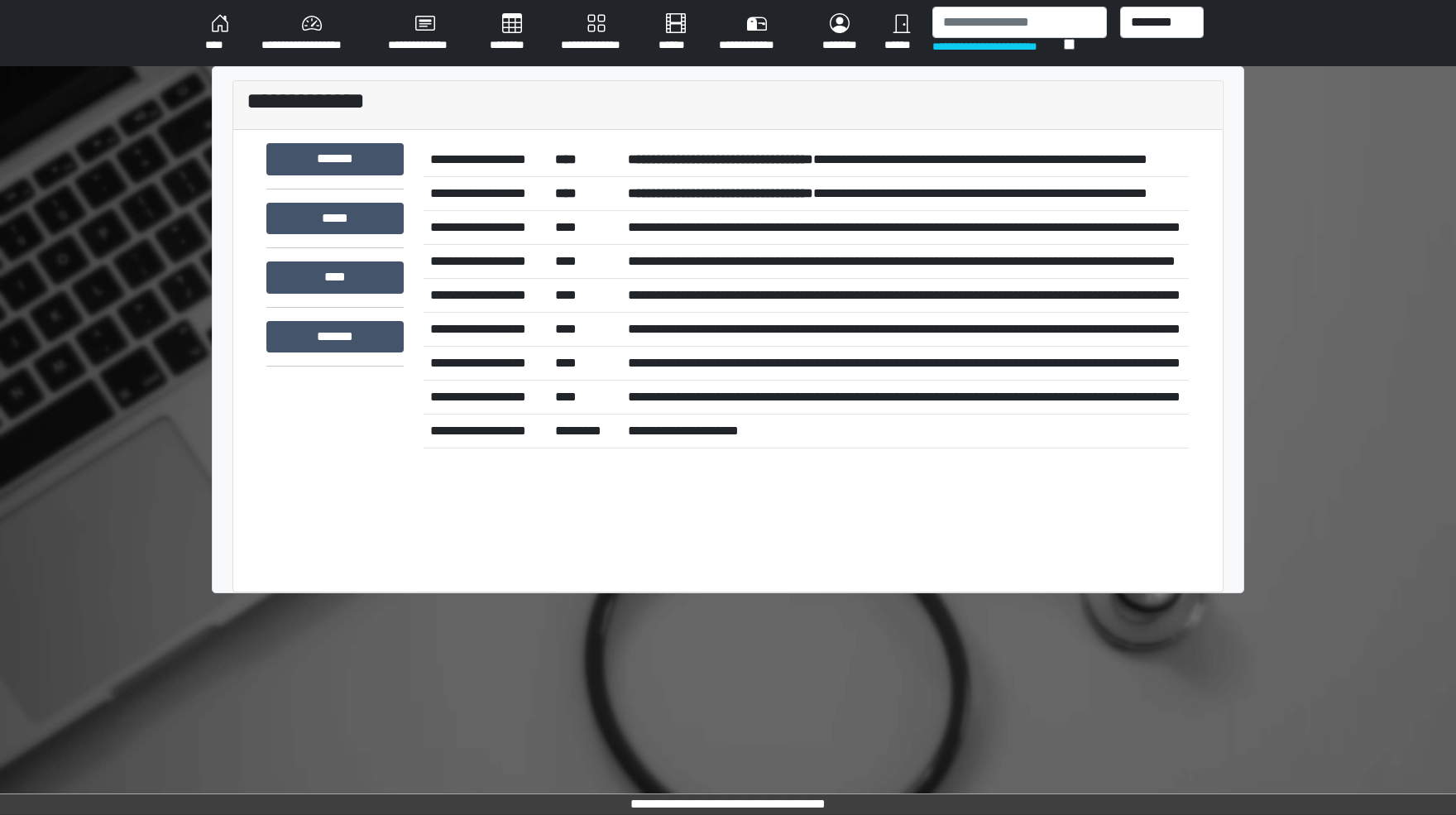 click on "****" at bounding box center (585, 194) 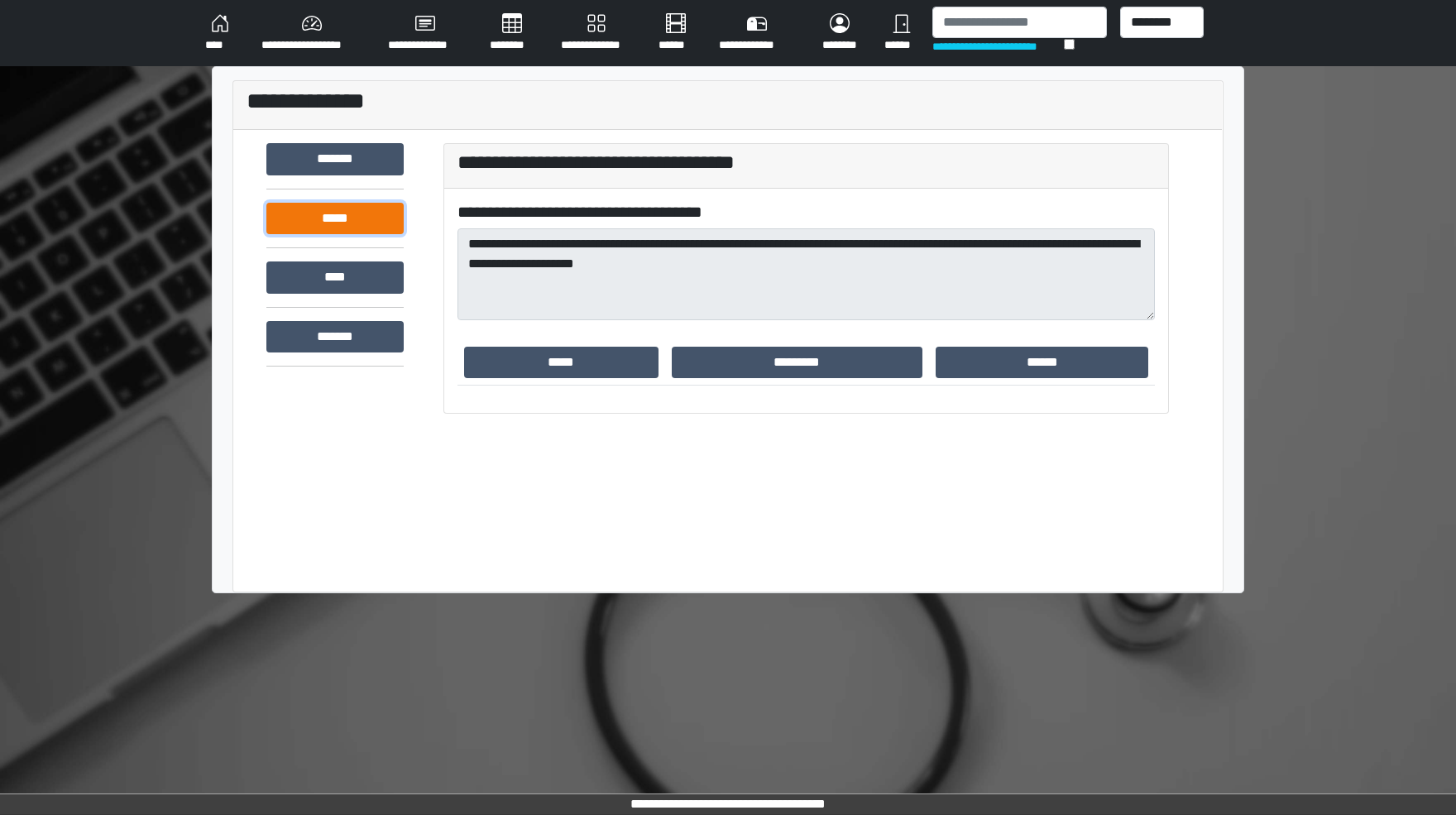 click on "*****" at bounding box center (335, 218) 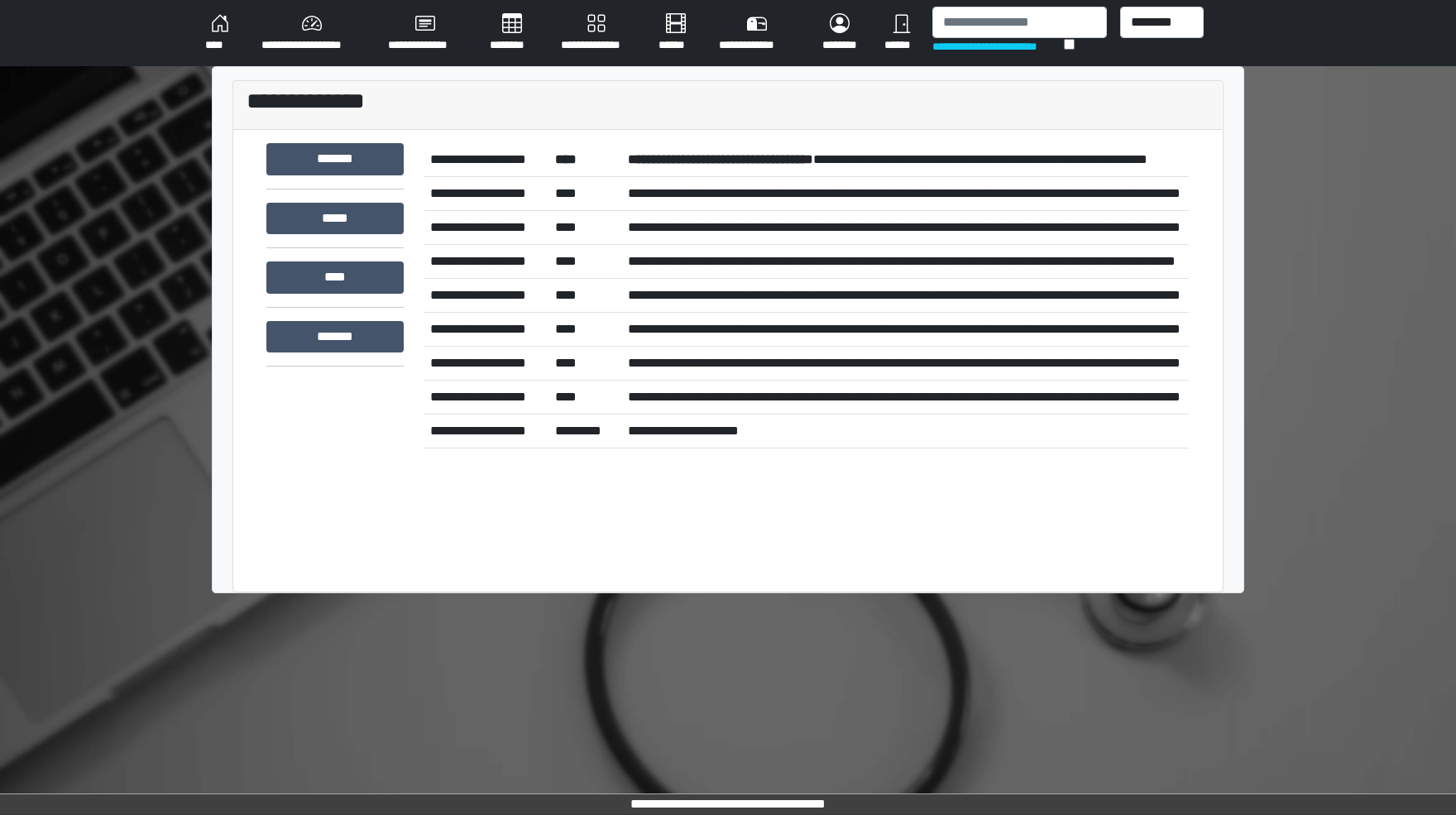click on "**********" at bounding box center [486, 160] 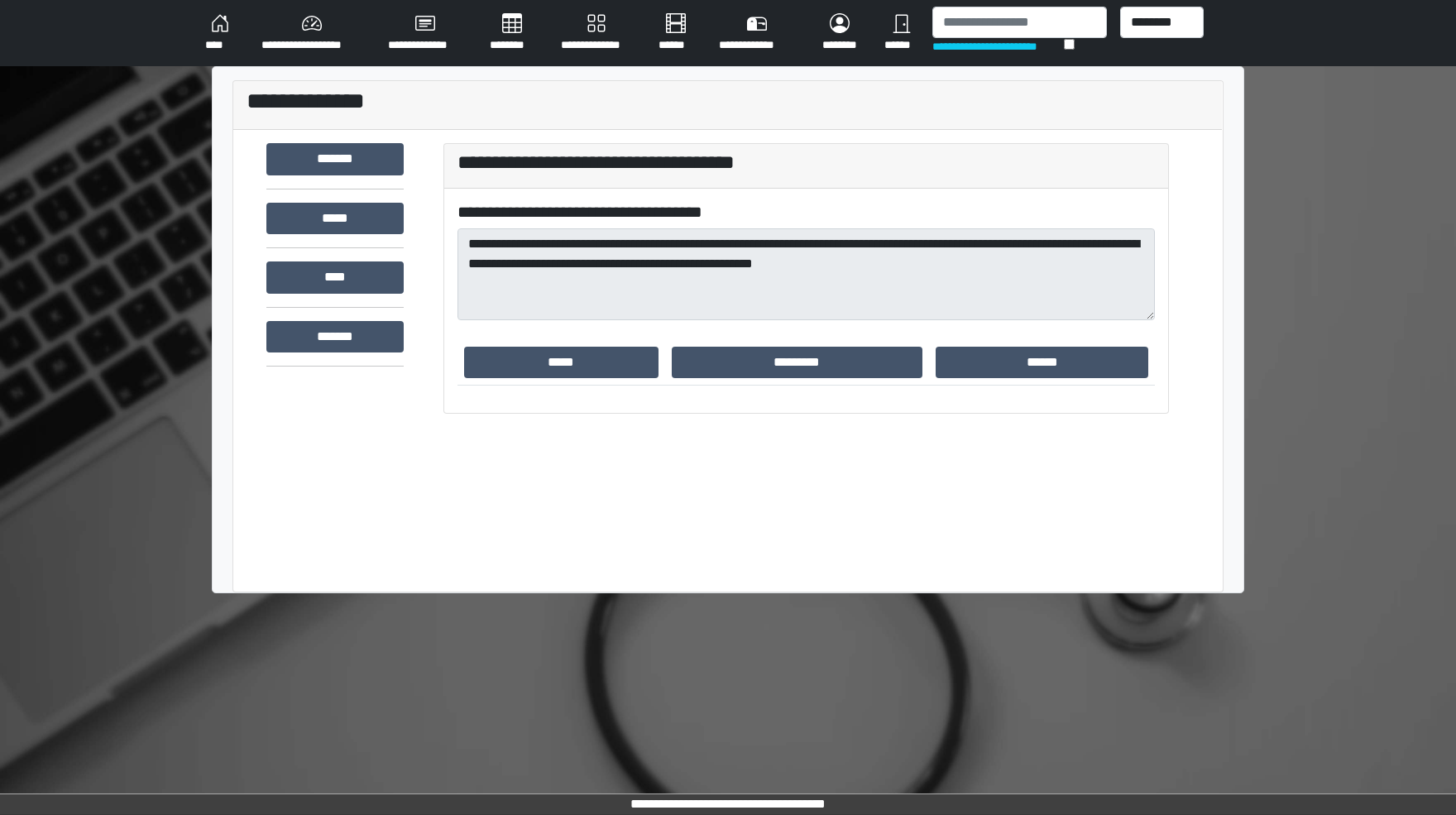 drag, startPoint x: 204, startPoint y: 36, endPoint x: 193, endPoint y: 25, distance: 15.556349 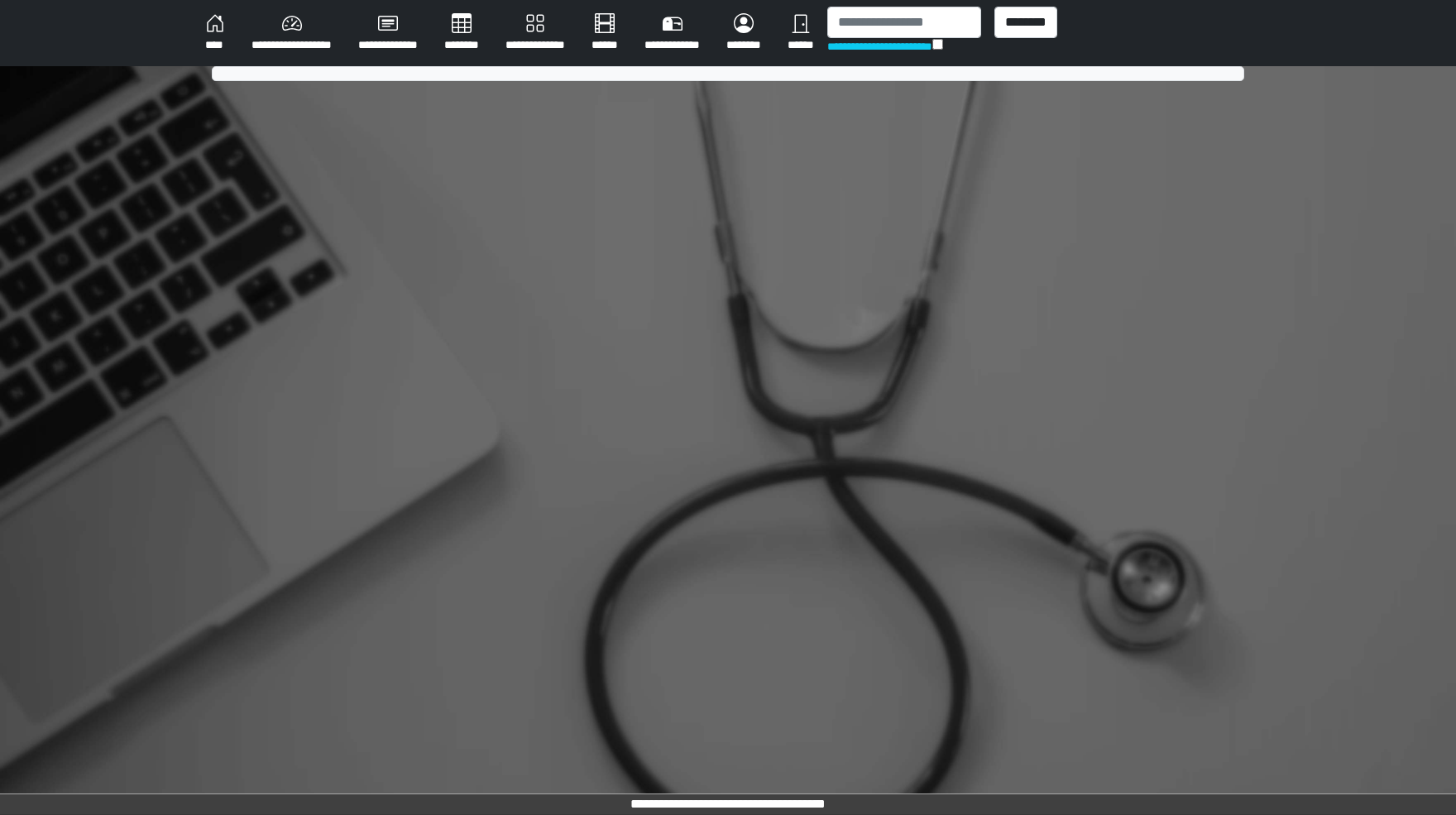 scroll, scrollTop: 0, scrollLeft: 0, axis: both 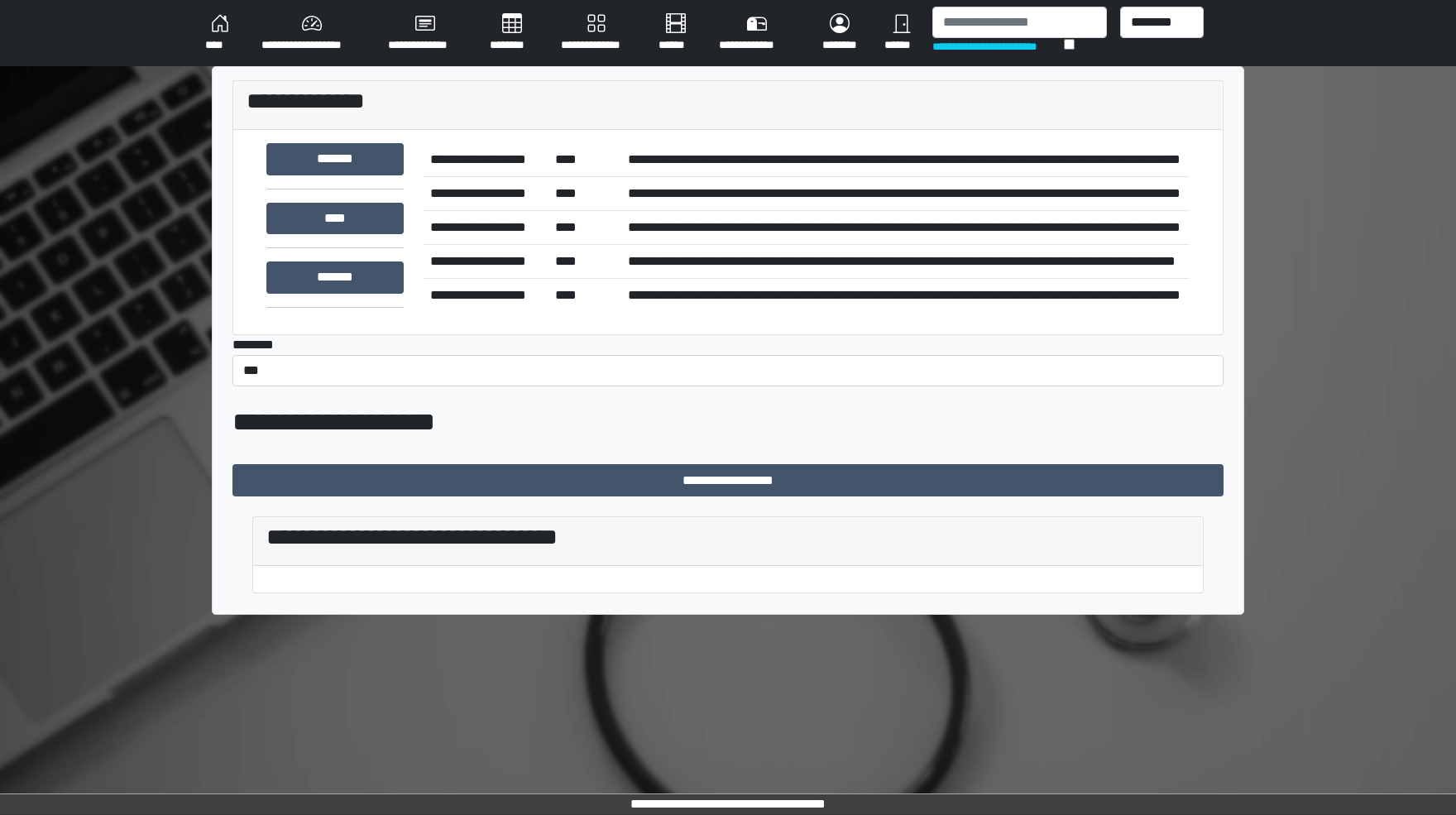 click on "****" at bounding box center [220, 33] 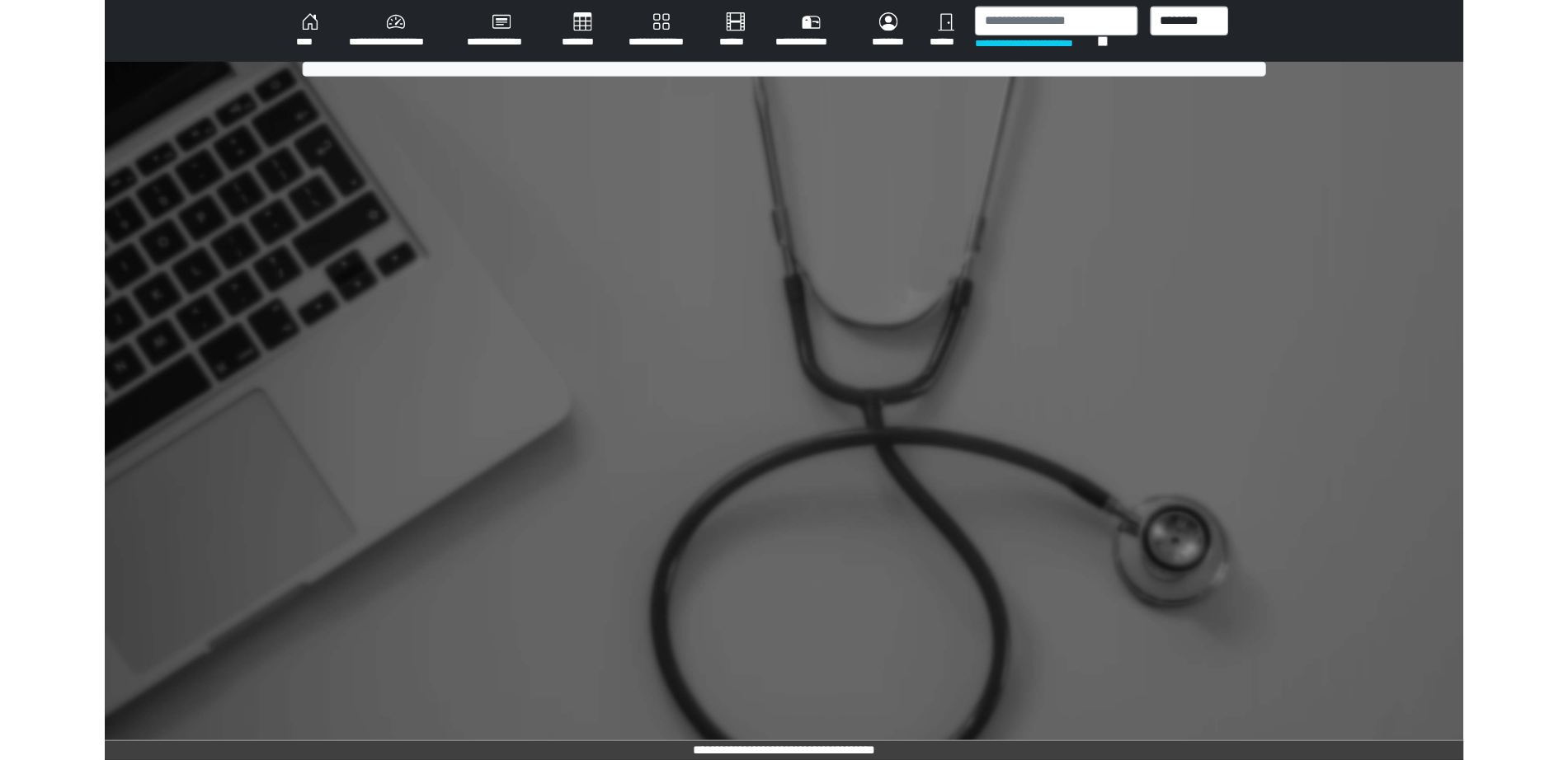 scroll, scrollTop: 0, scrollLeft: 0, axis: both 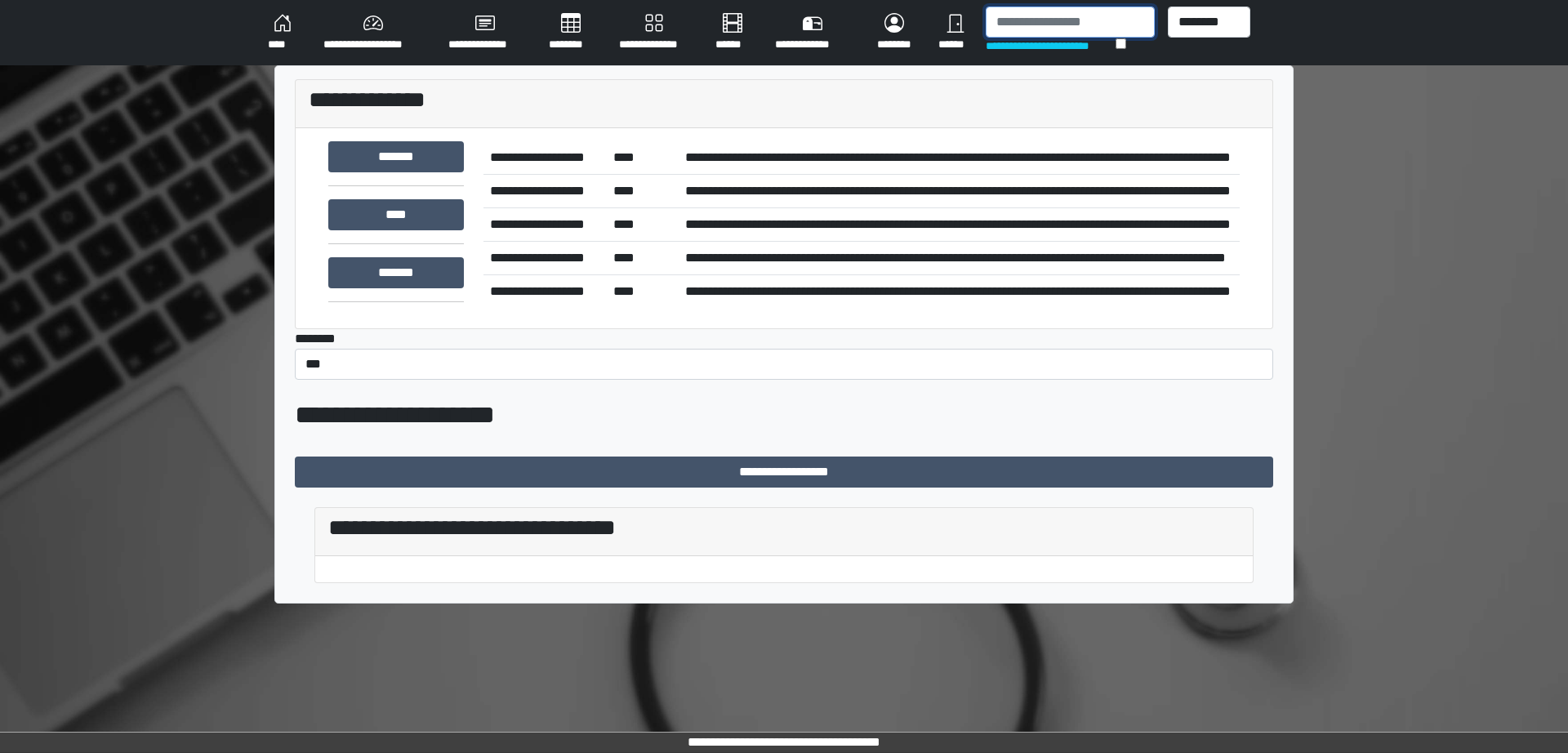 click at bounding box center [1070, 22] 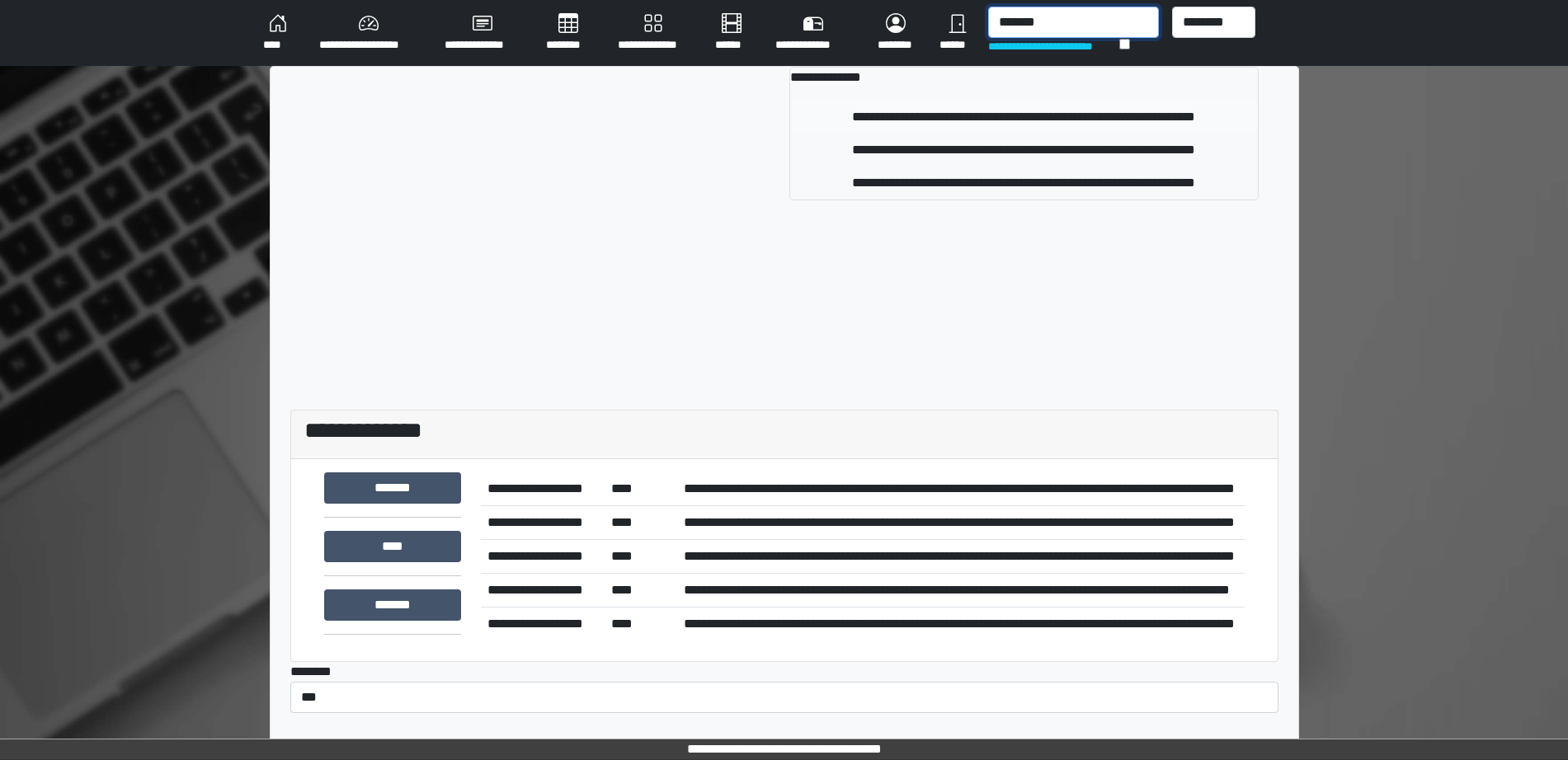 type on "*******" 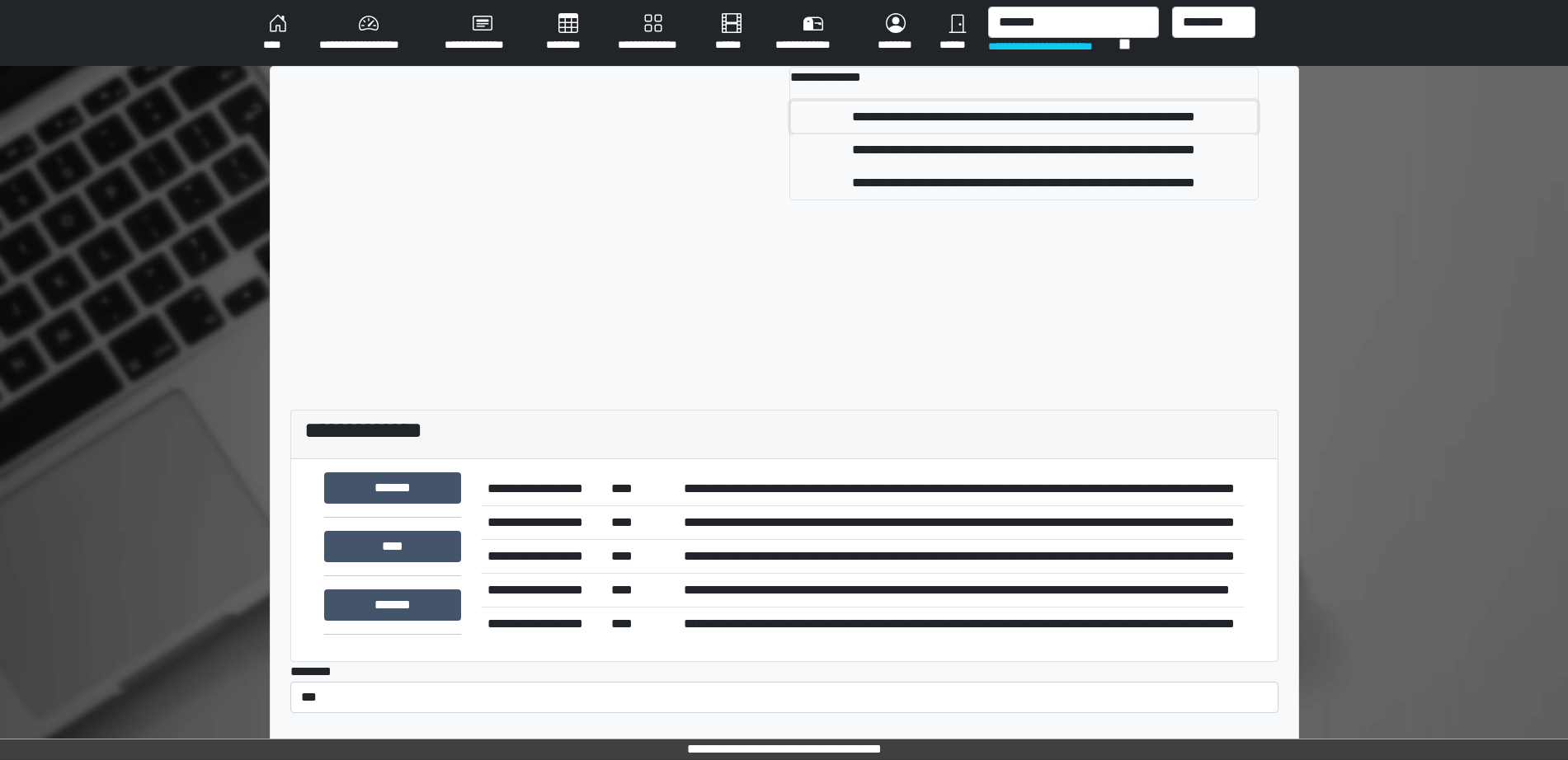 click on "**********" at bounding box center (1024, 117) 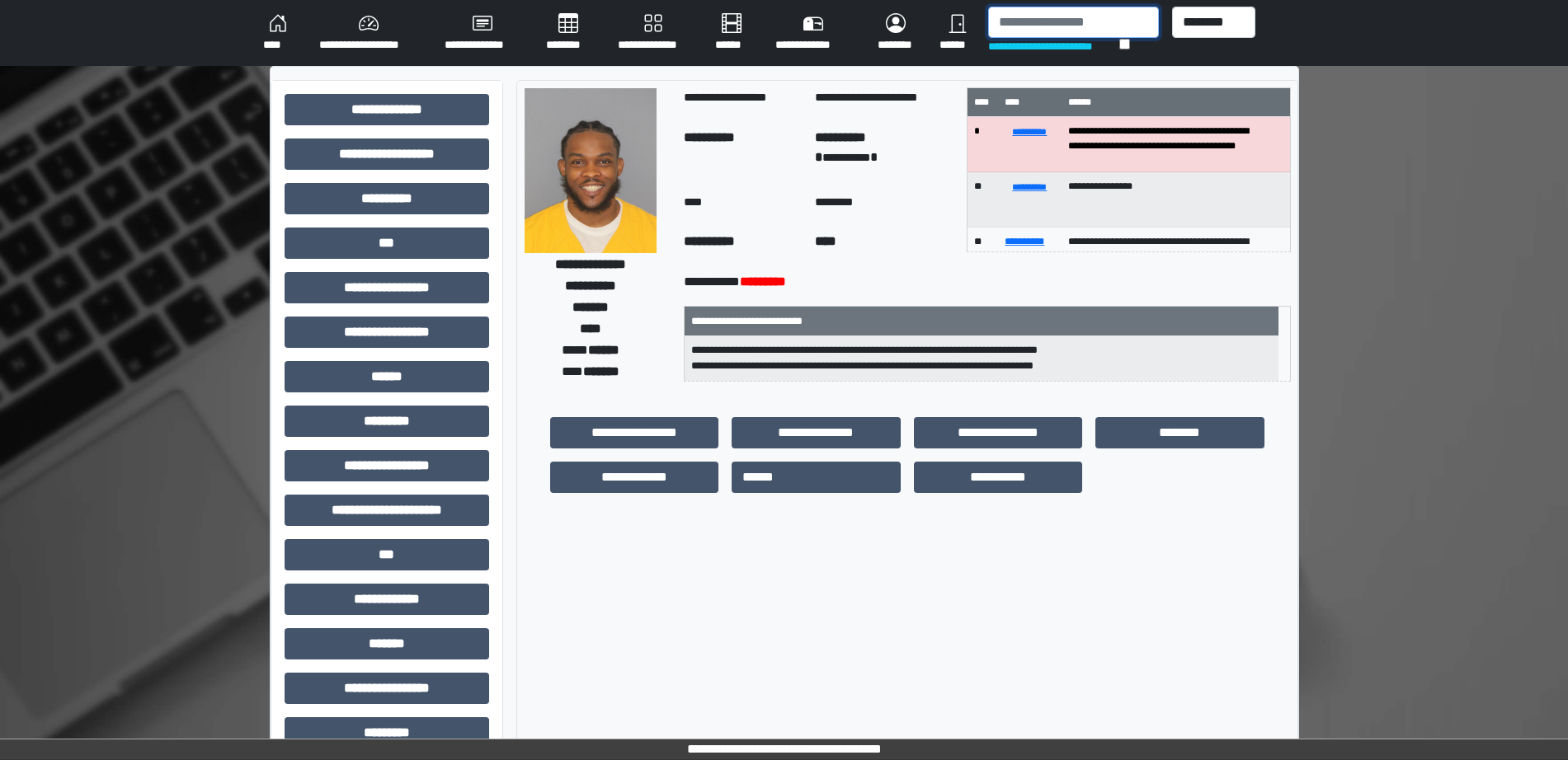 click at bounding box center (1073, 22) 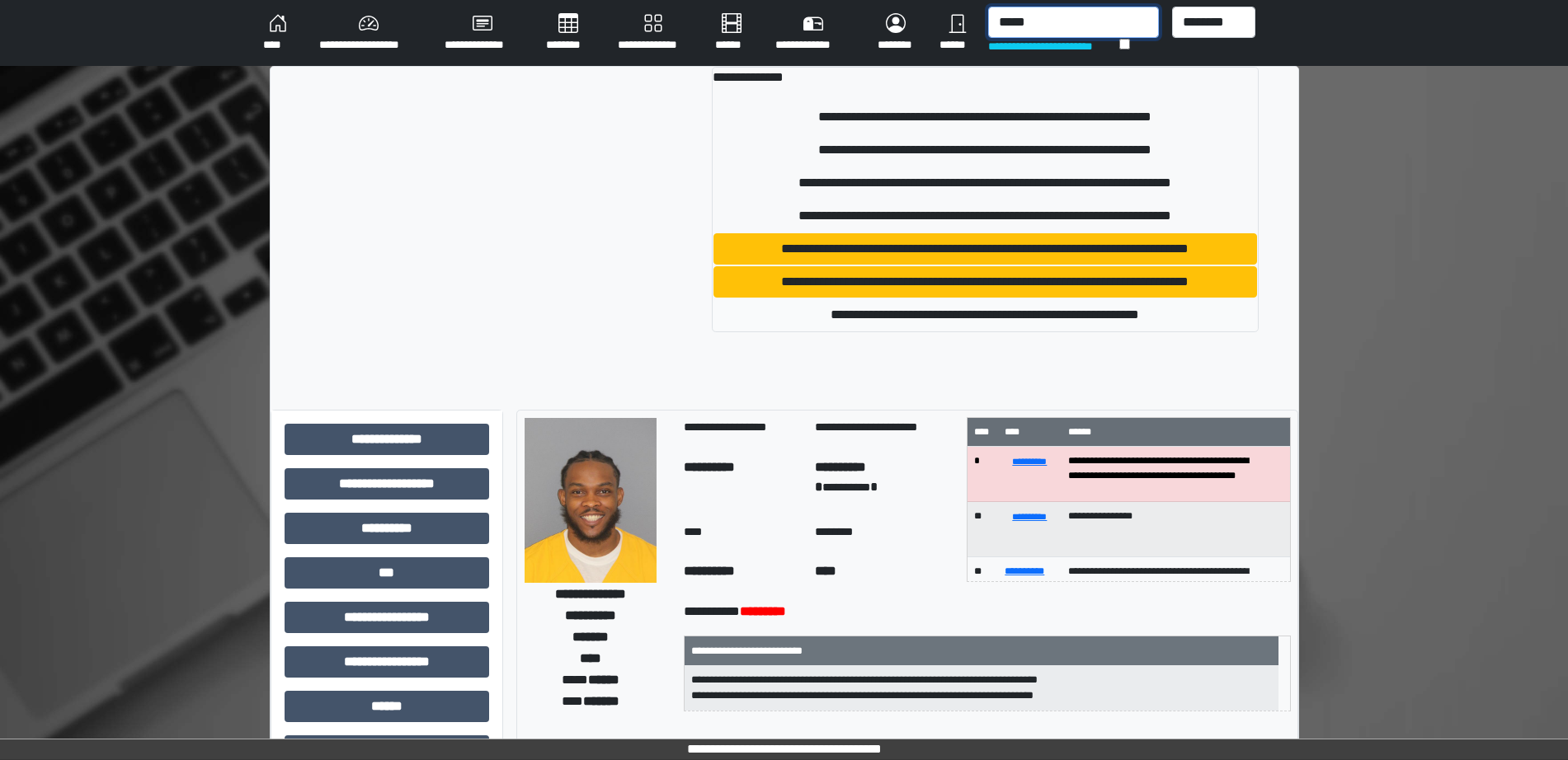 type on "*****" 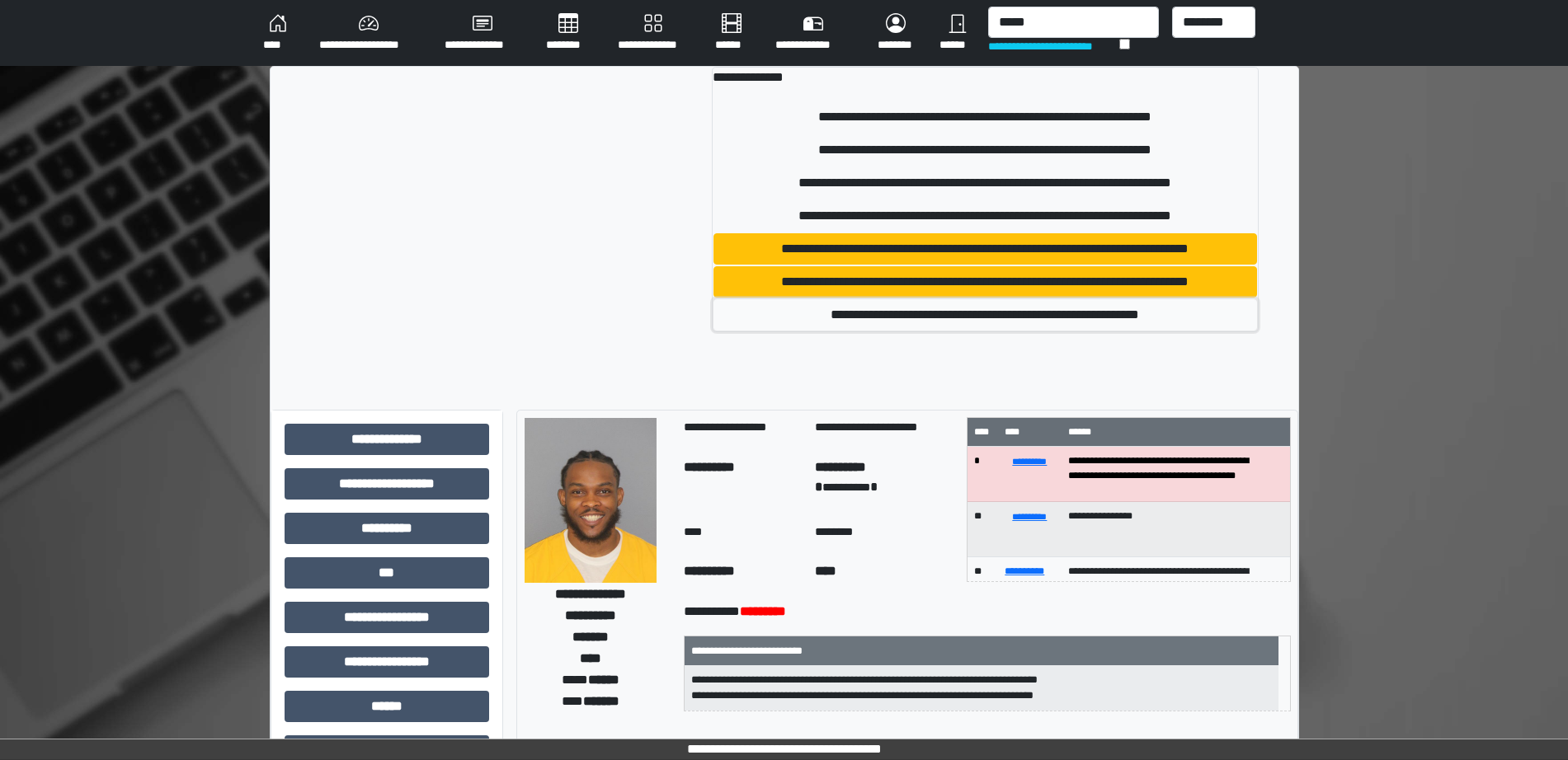 click on "**********" at bounding box center [985, 315] 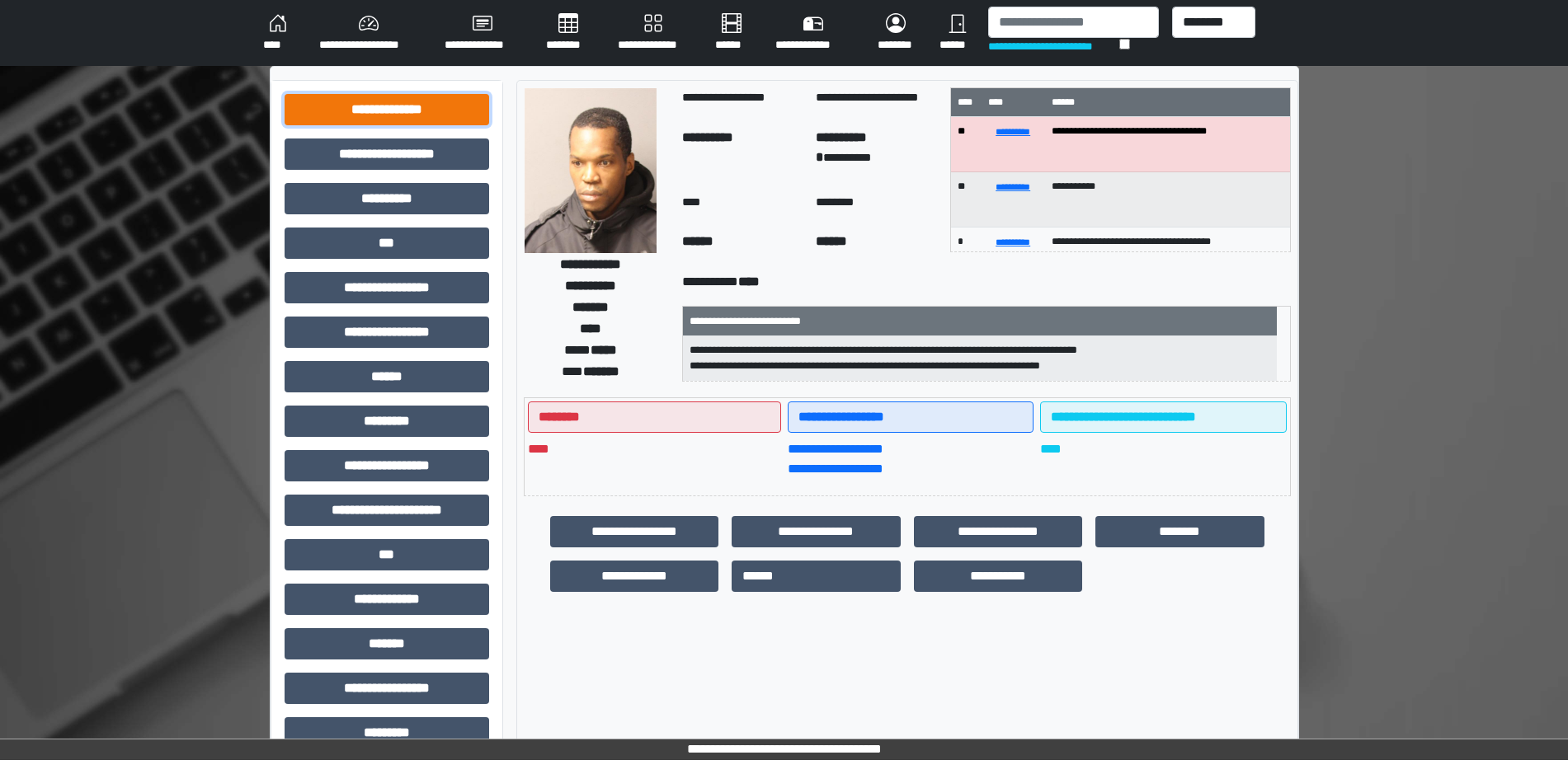 click on "**********" at bounding box center [387, 110] 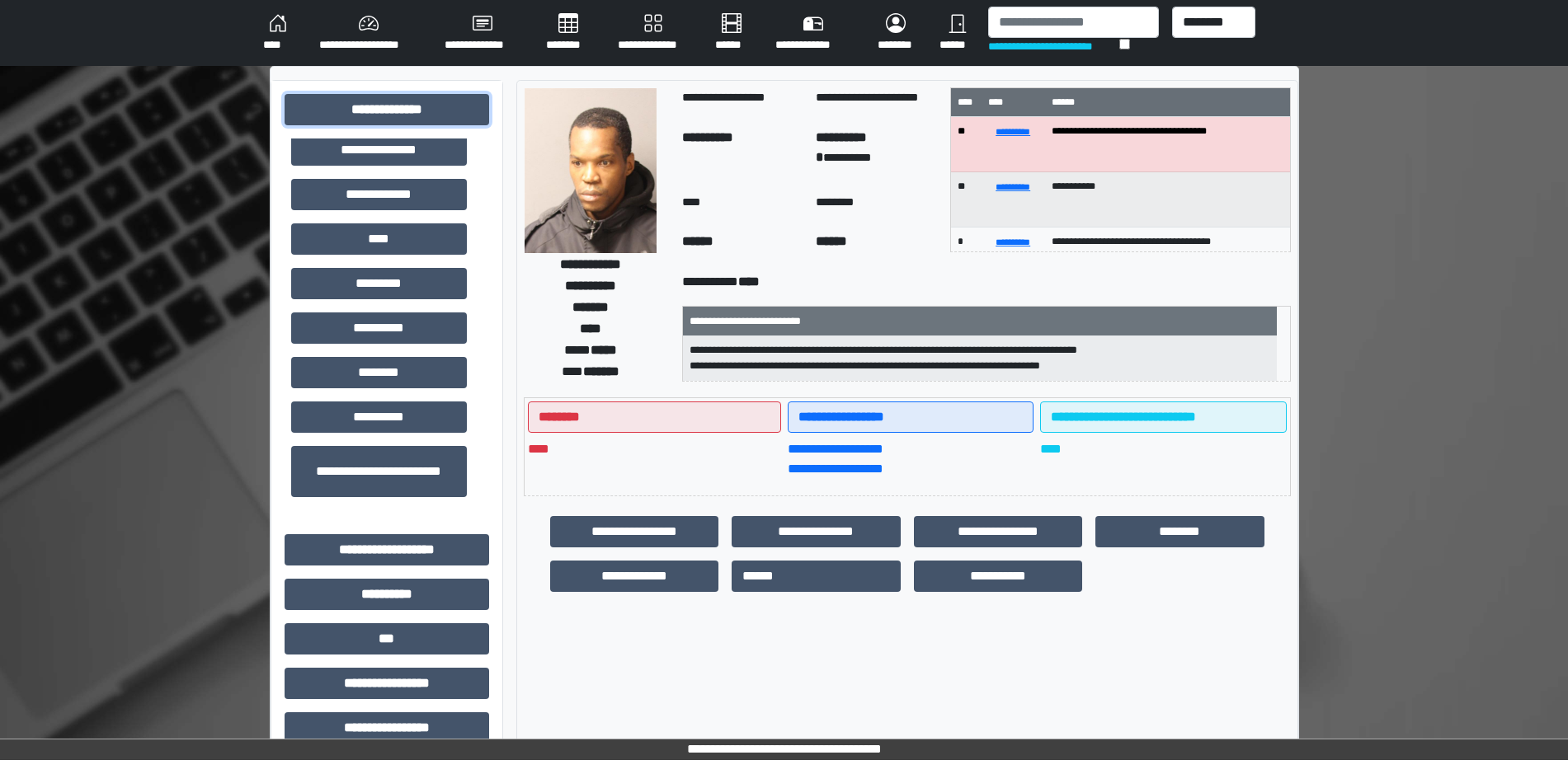 scroll, scrollTop: 478, scrollLeft: 0, axis: vertical 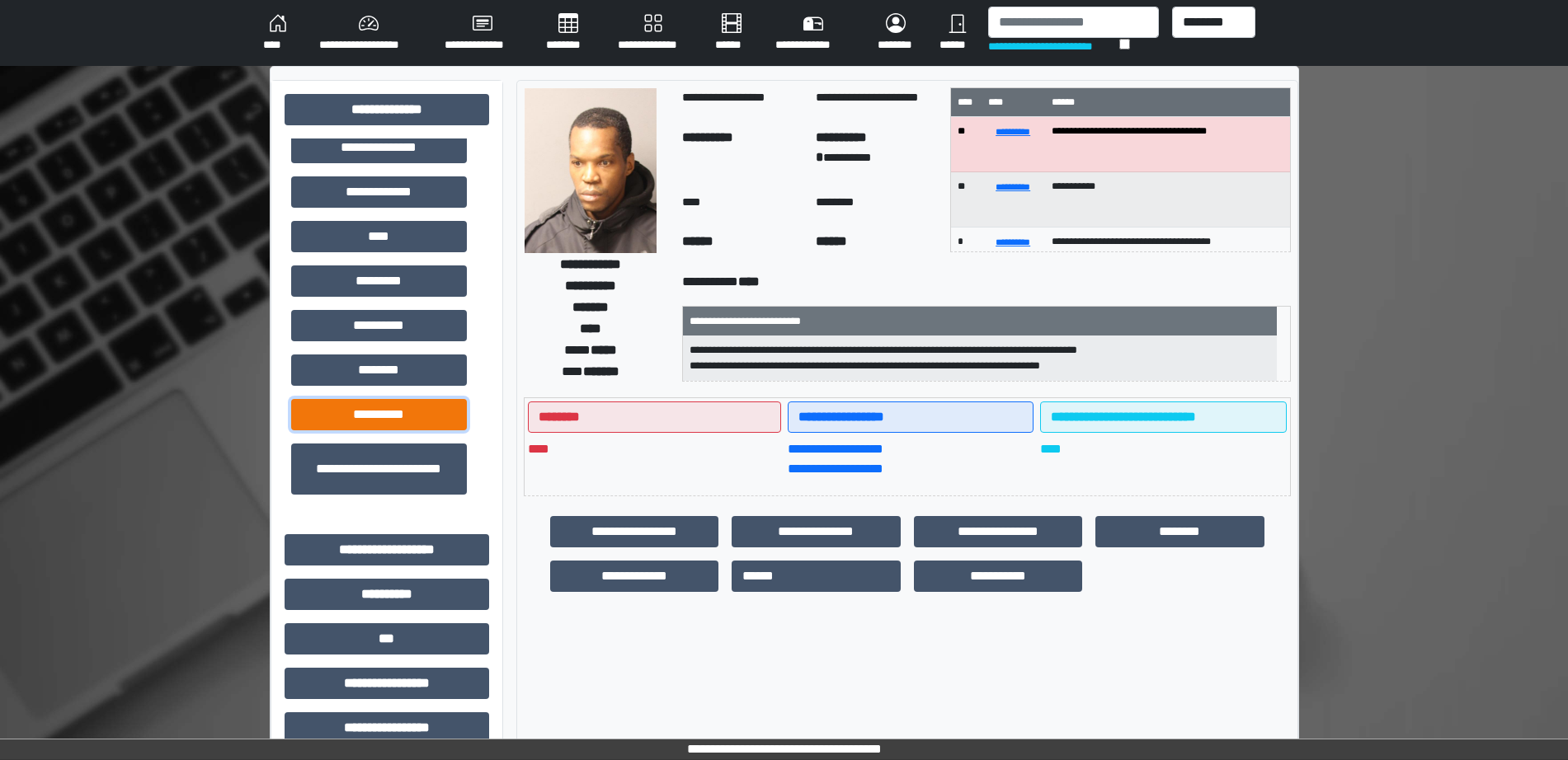 click on "**********" at bounding box center (379, 415) 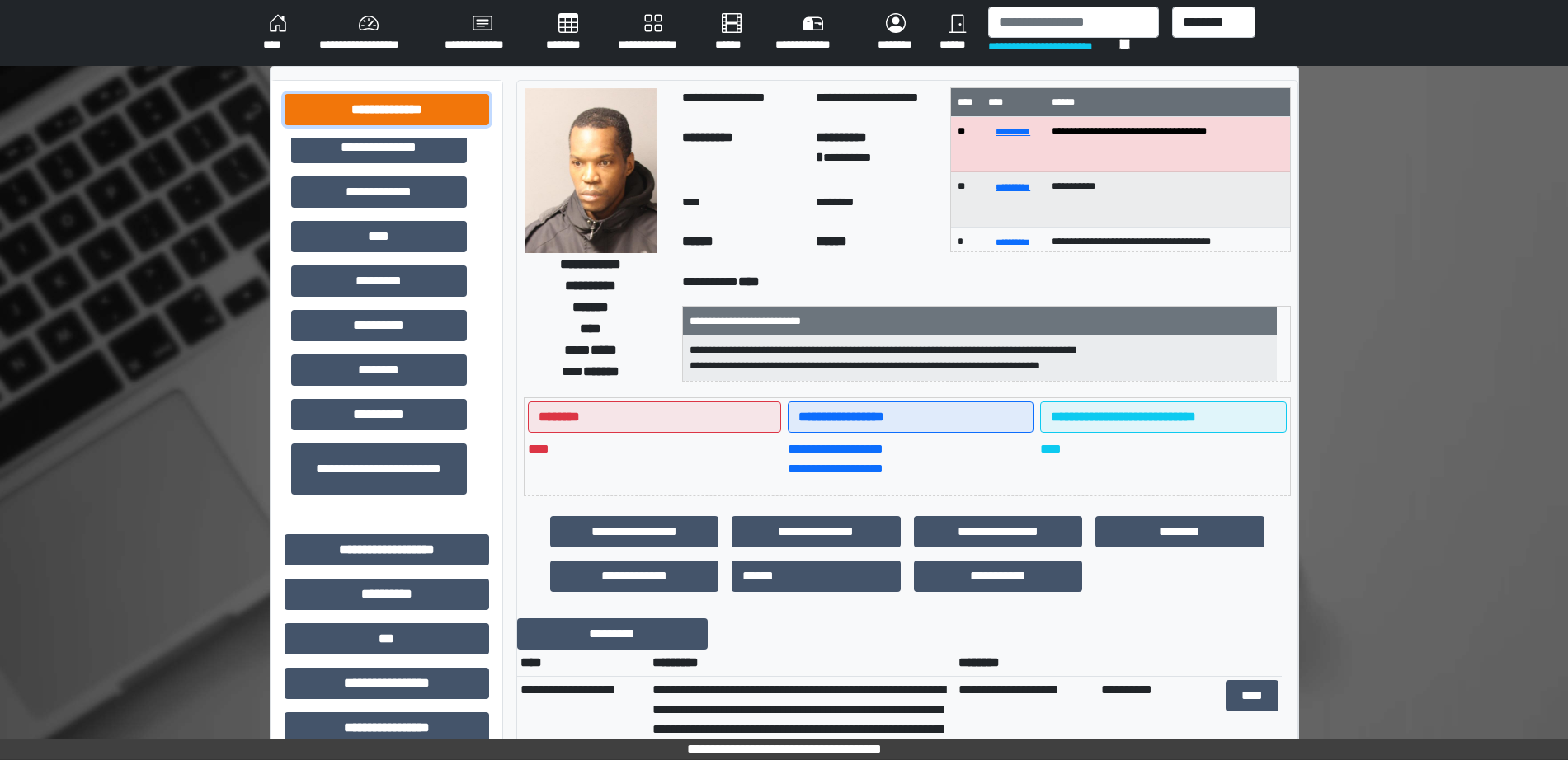 click on "**********" at bounding box center [387, 110] 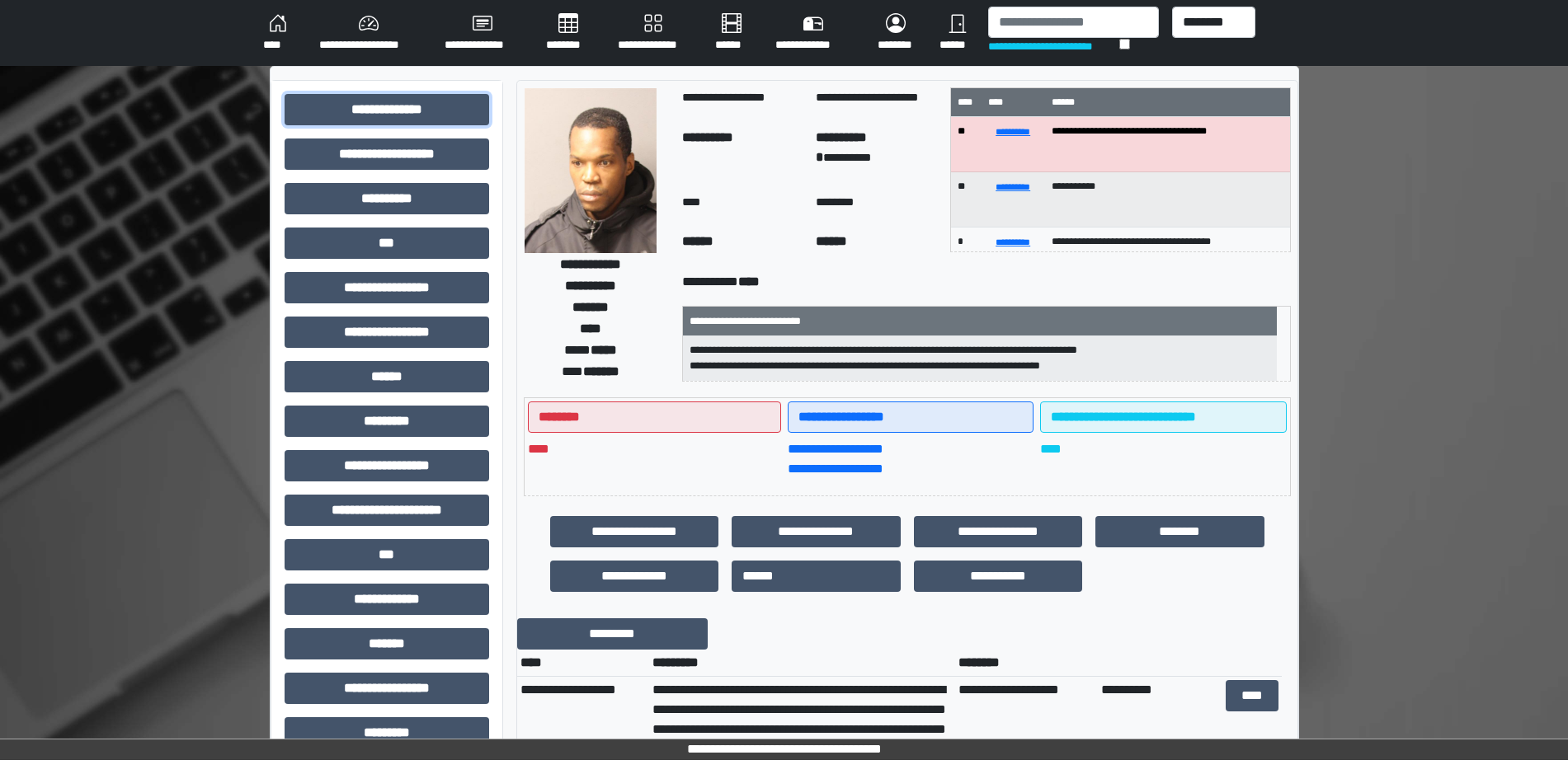 scroll, scrollTop: 206, scrollLeft: 0, axis: vertical 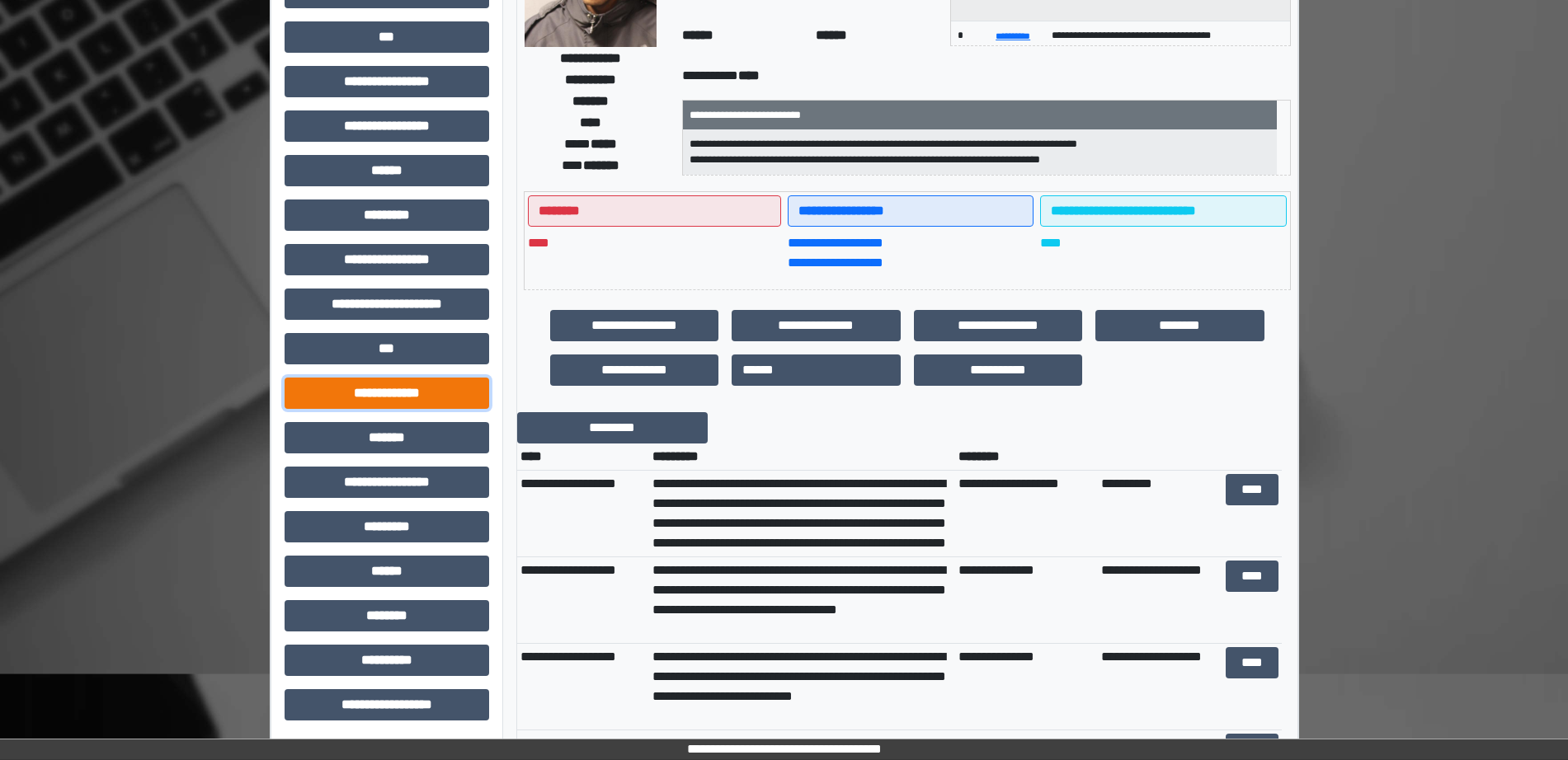 click on "**********" at bounding box center (387, 393) 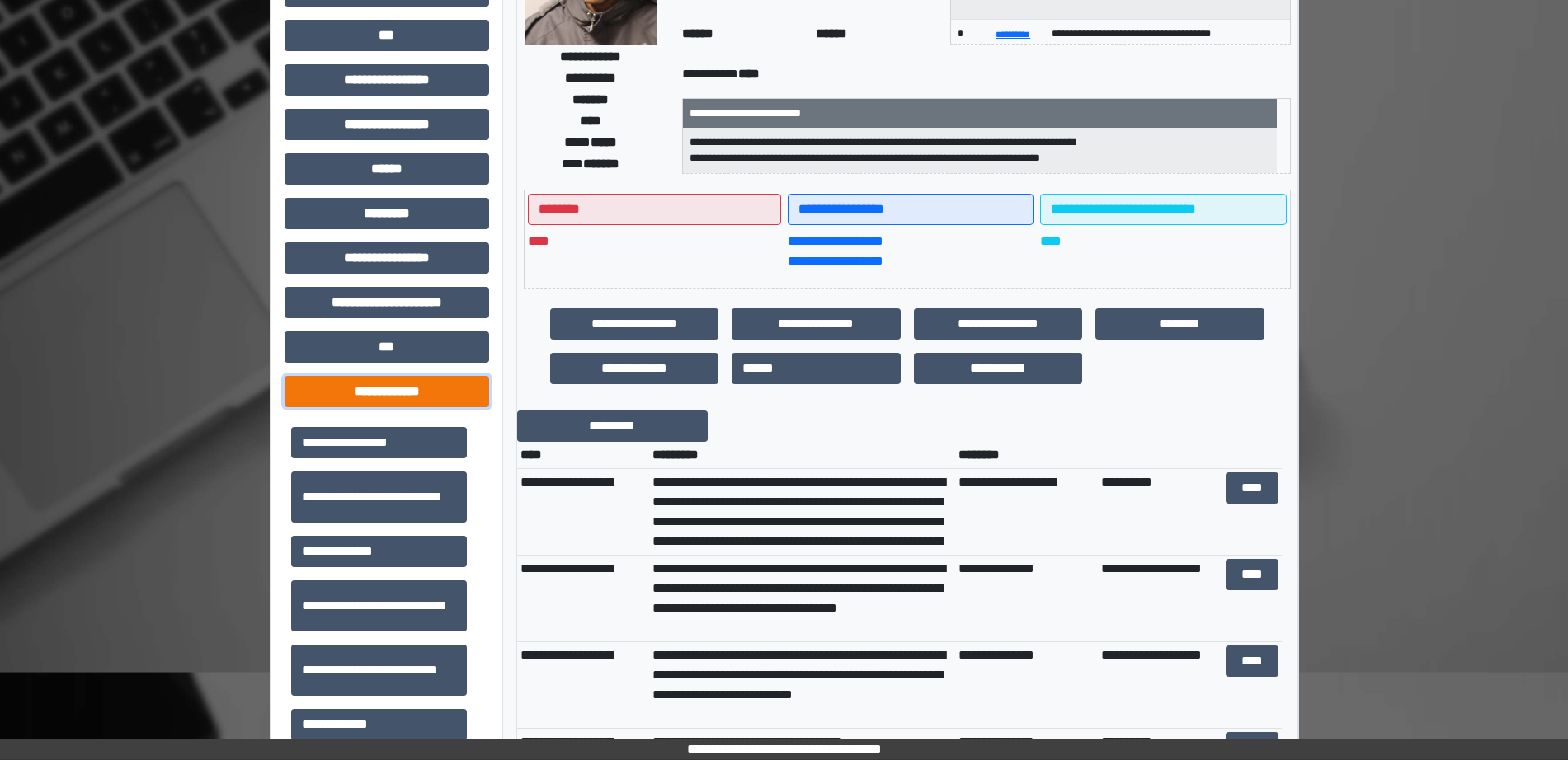 scroll, scrollTop: 603, scrollLeft: 0, axis: vertical 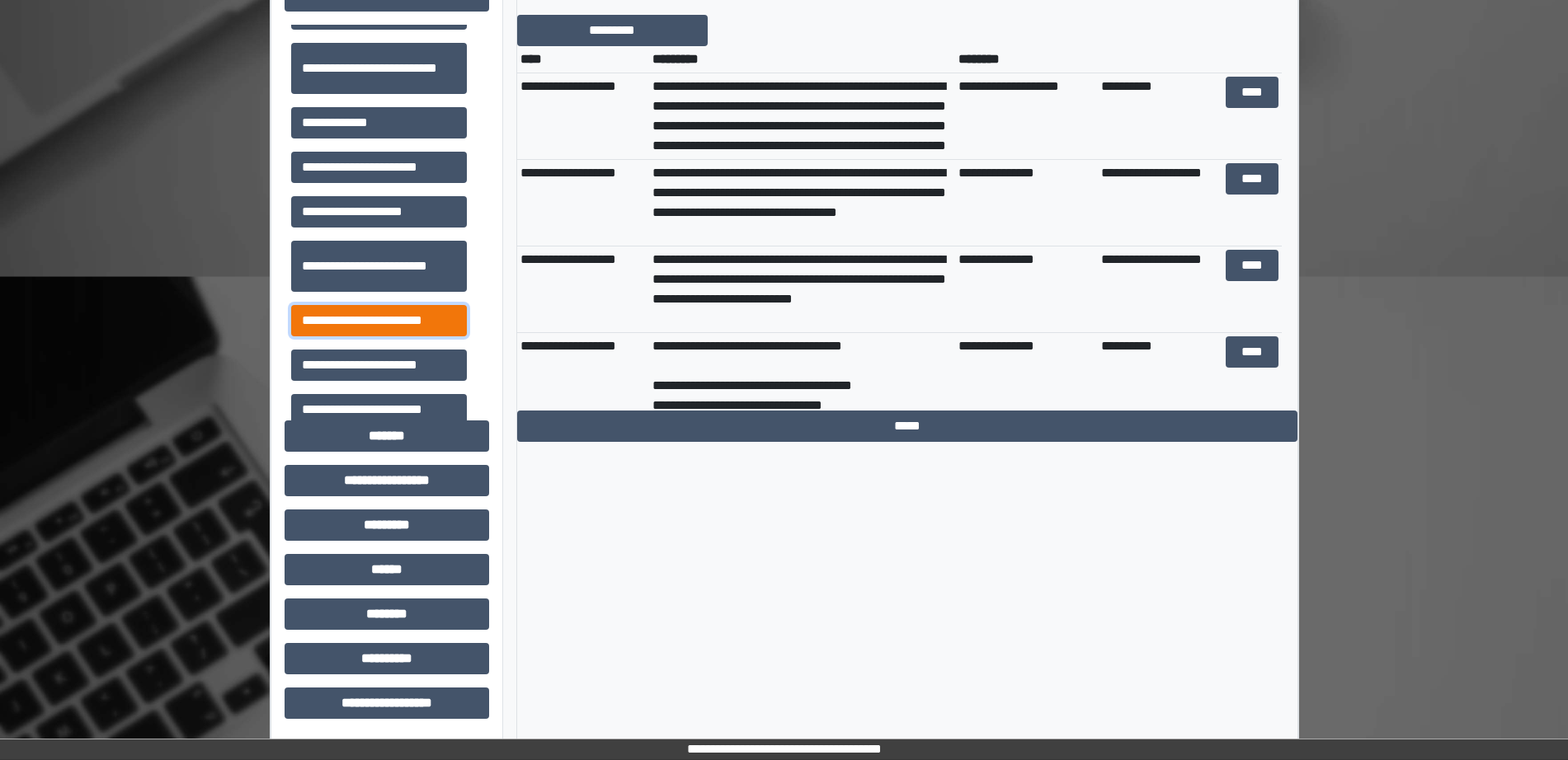 click on "**********" at bounding box center [379, 321] 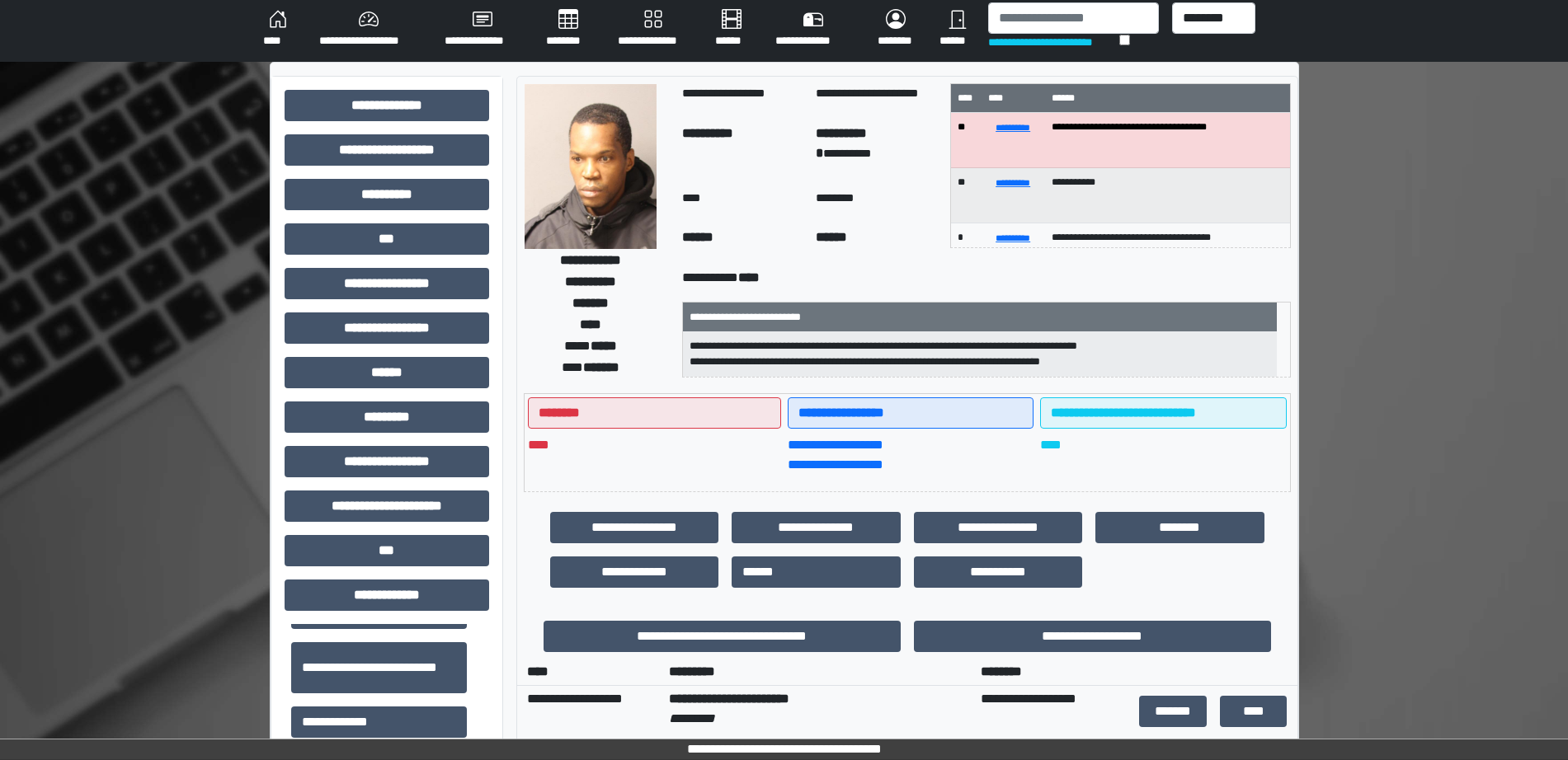 scroll, scrollTop: 0, scrollLeft: 0, axis: both 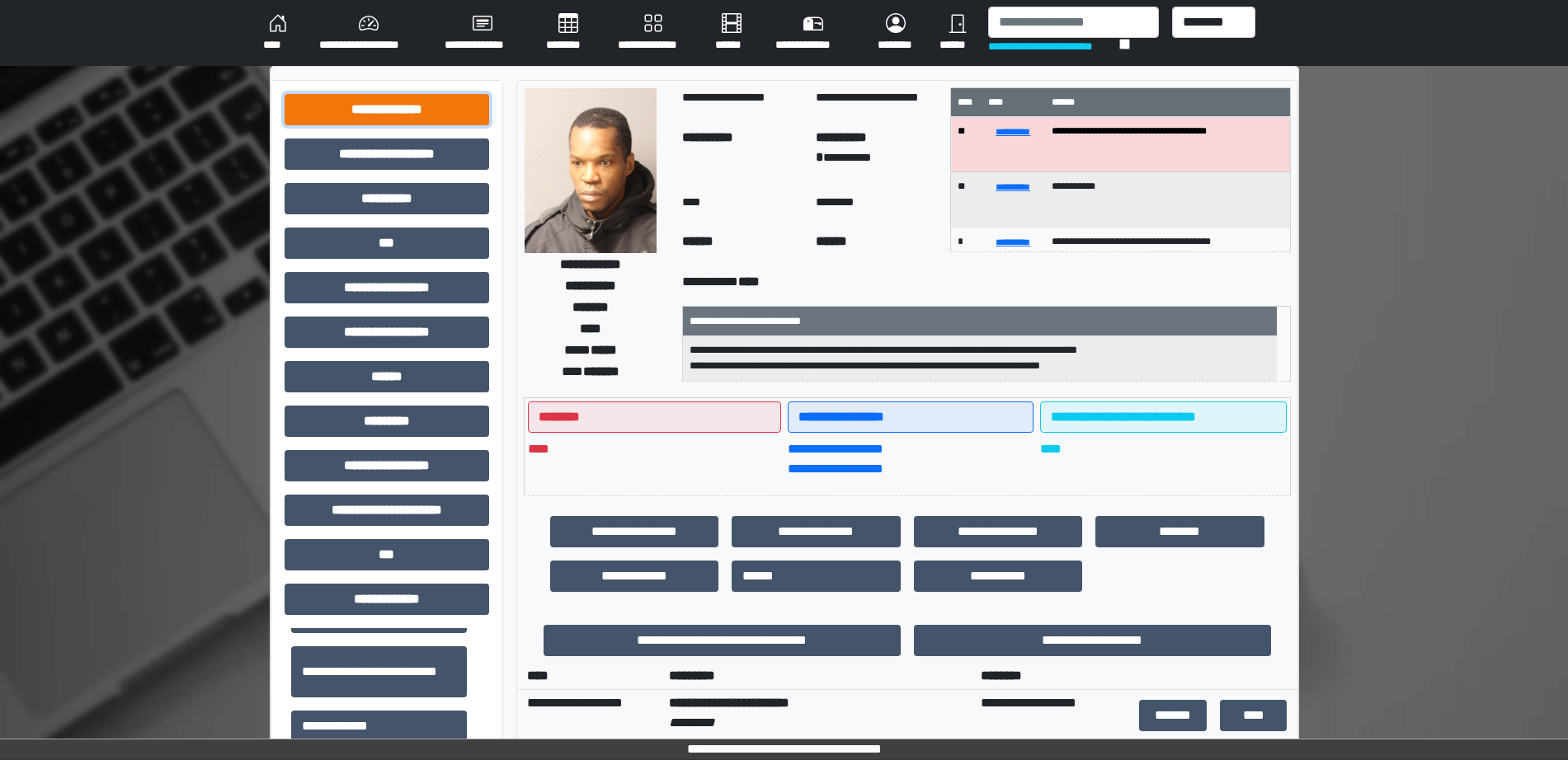 click on "**********" at bounding box center [387, 110] 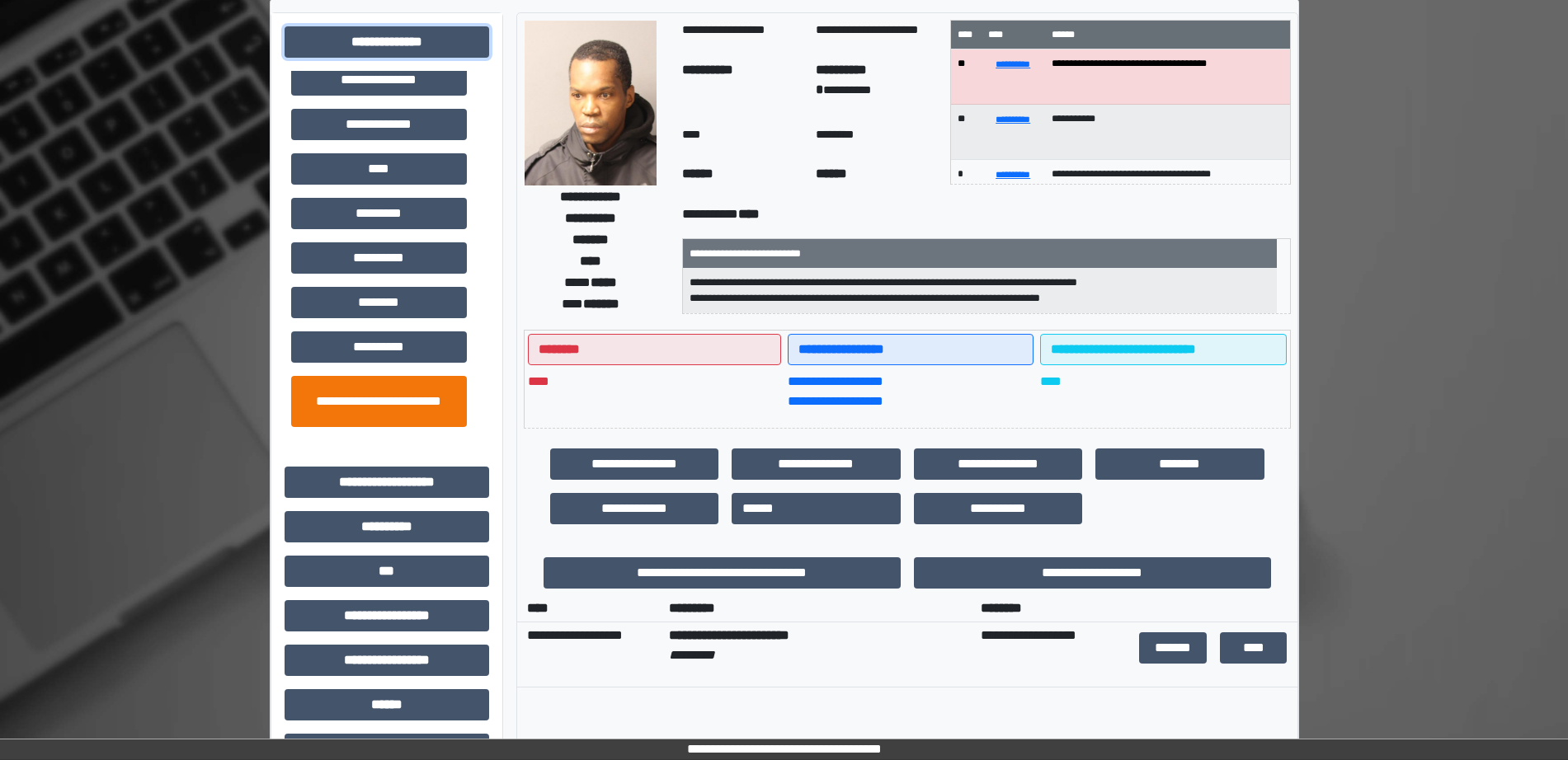 scroll, scrollTop: 103, scrollLeft: 0, axis: vertical 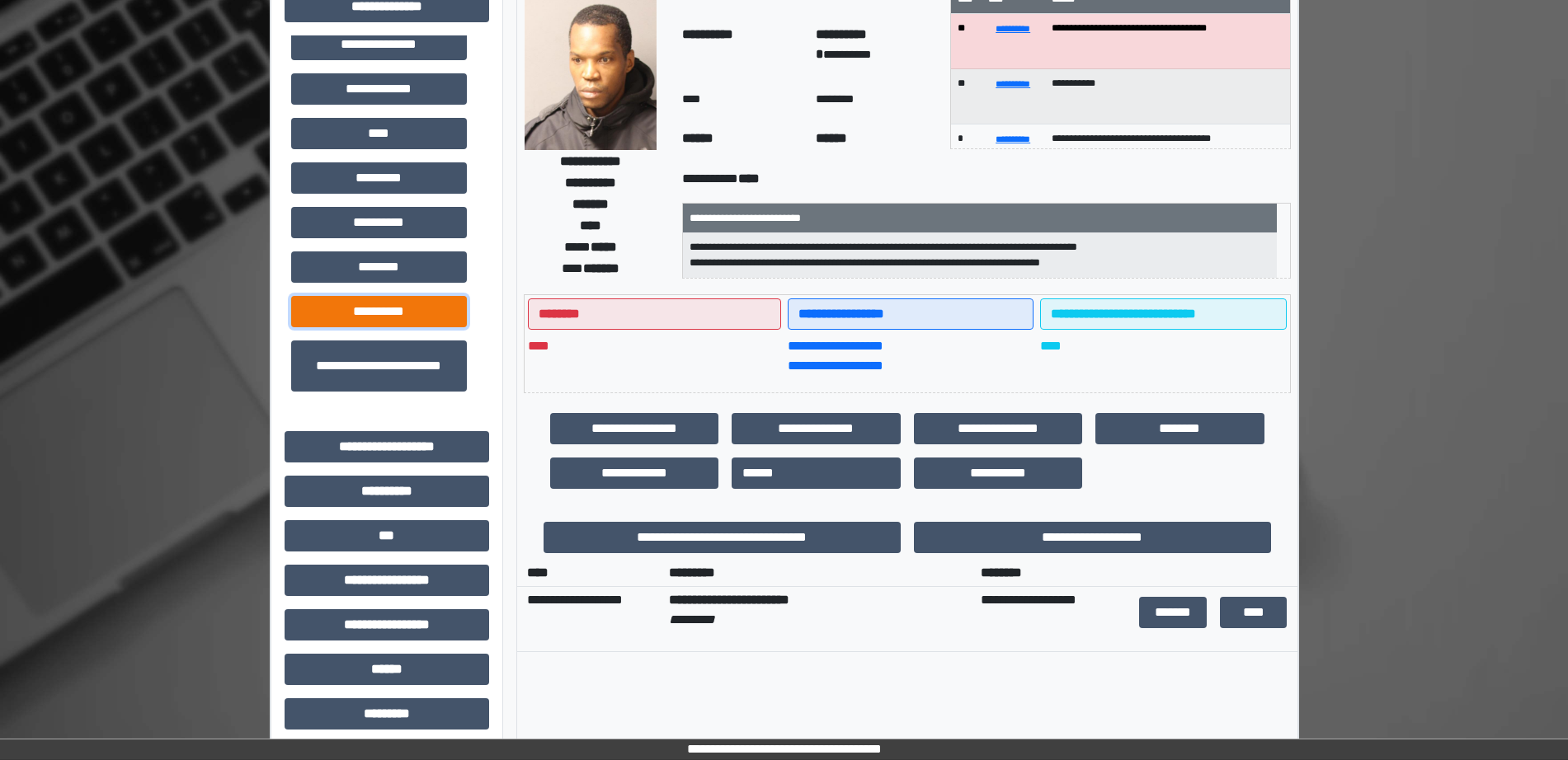 click on "**********" at bounding box center [379, 312] 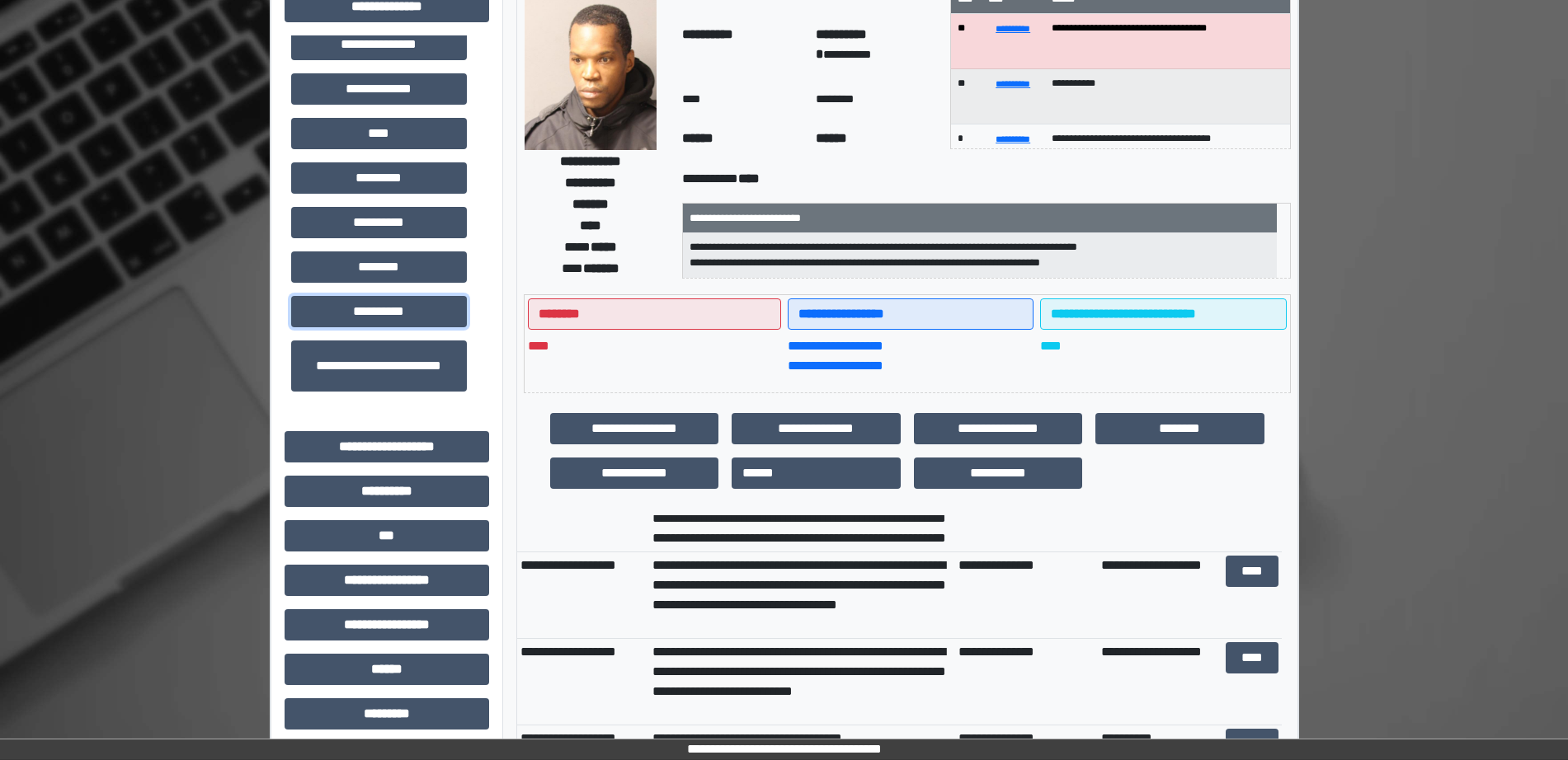 scroll, scrollTop: 109, scrollLeft: 0, axis: vertical 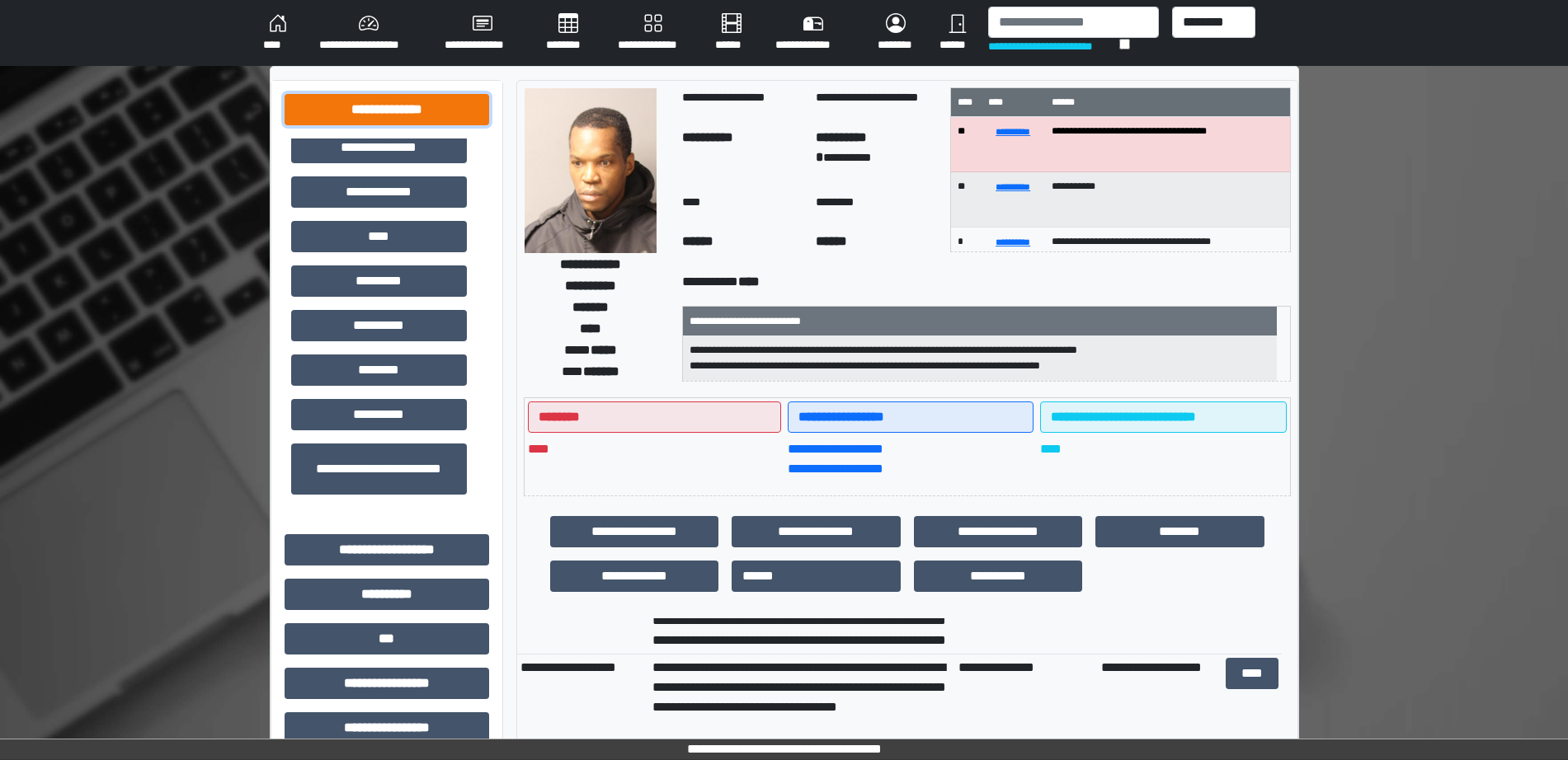 click on "**********" at bounding box center [387, 110] 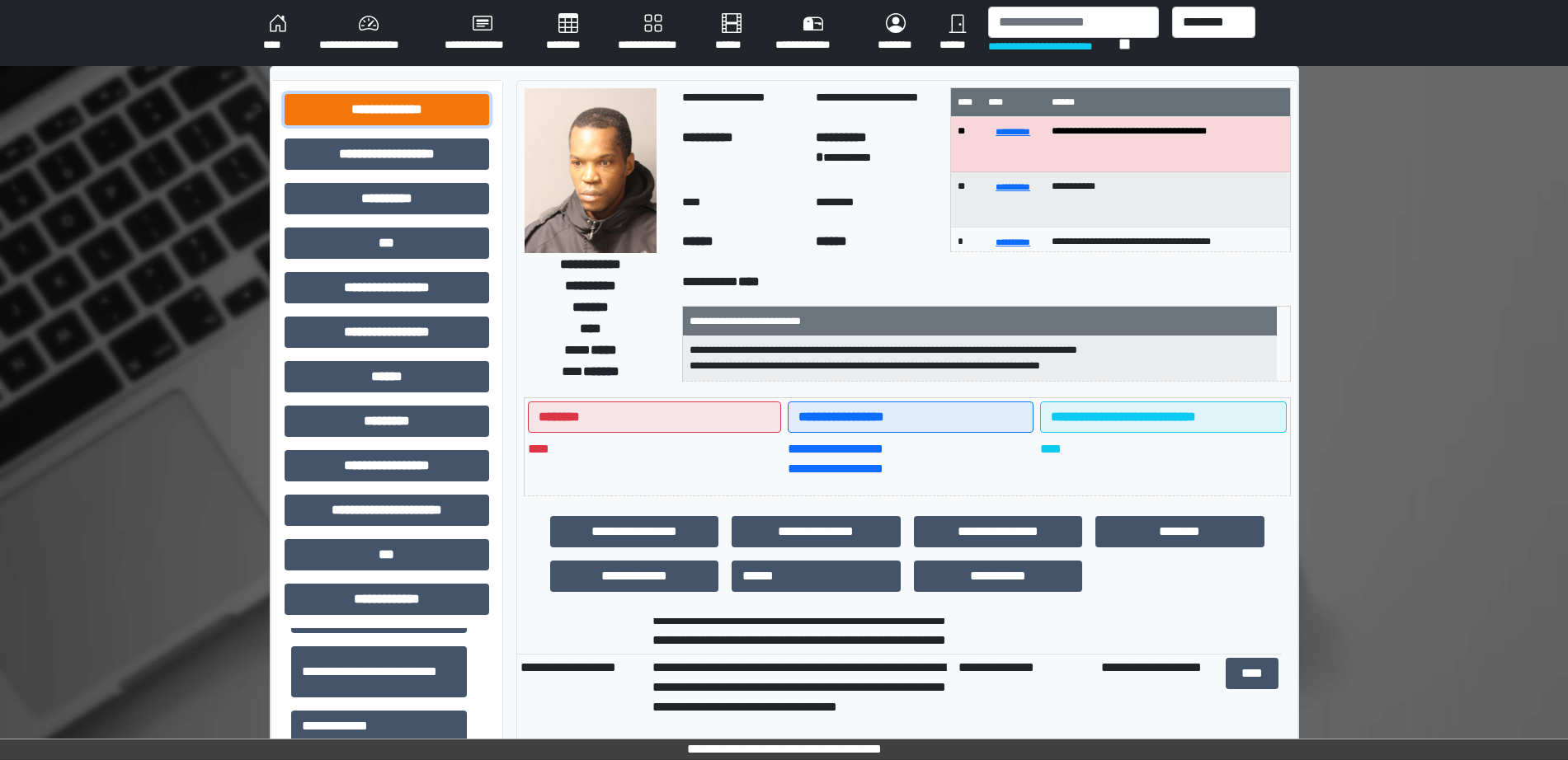 click on "**********" at bounding box center [387, 110] 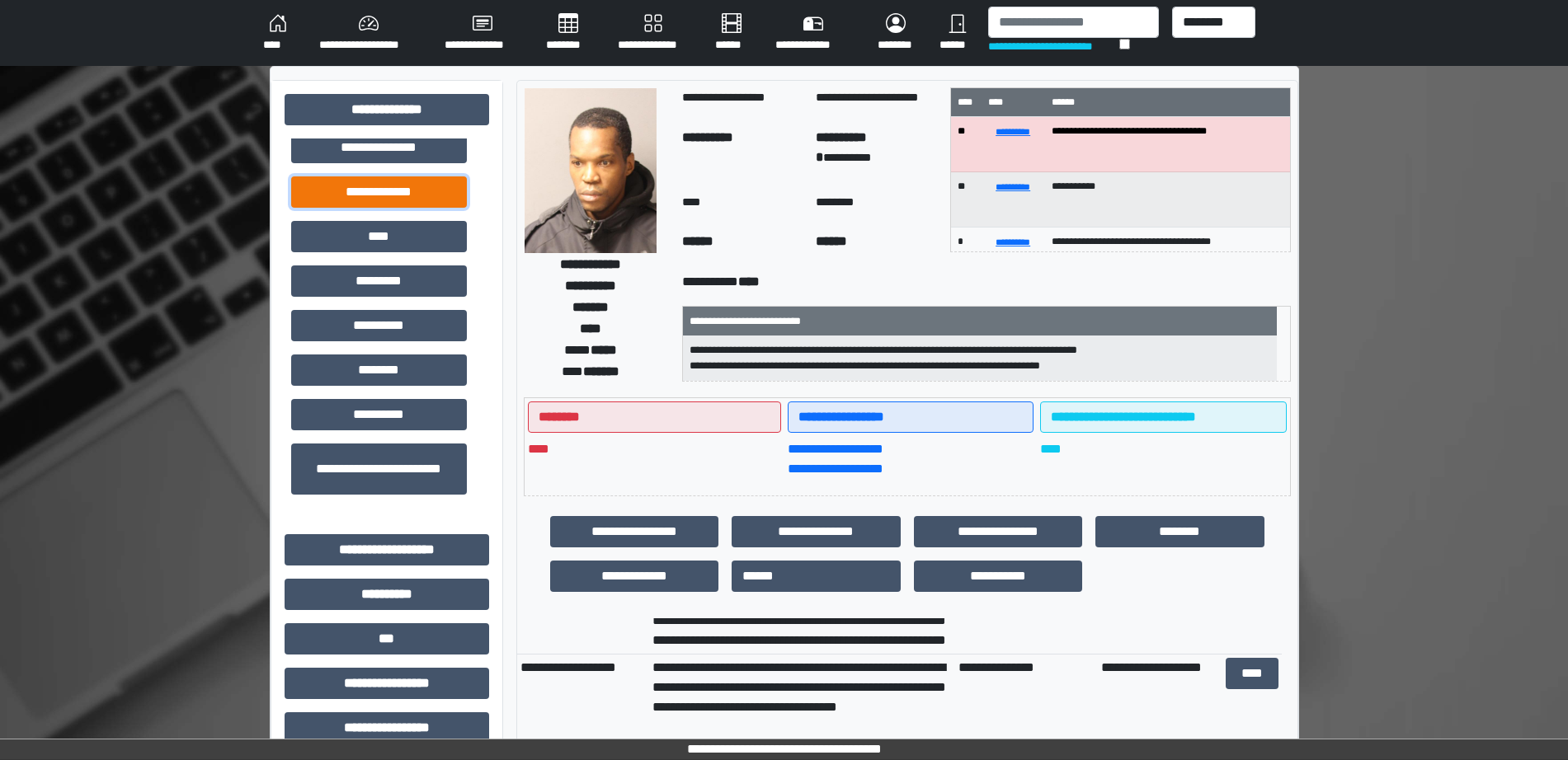 click on "**********" at bounding box center (379, 192) 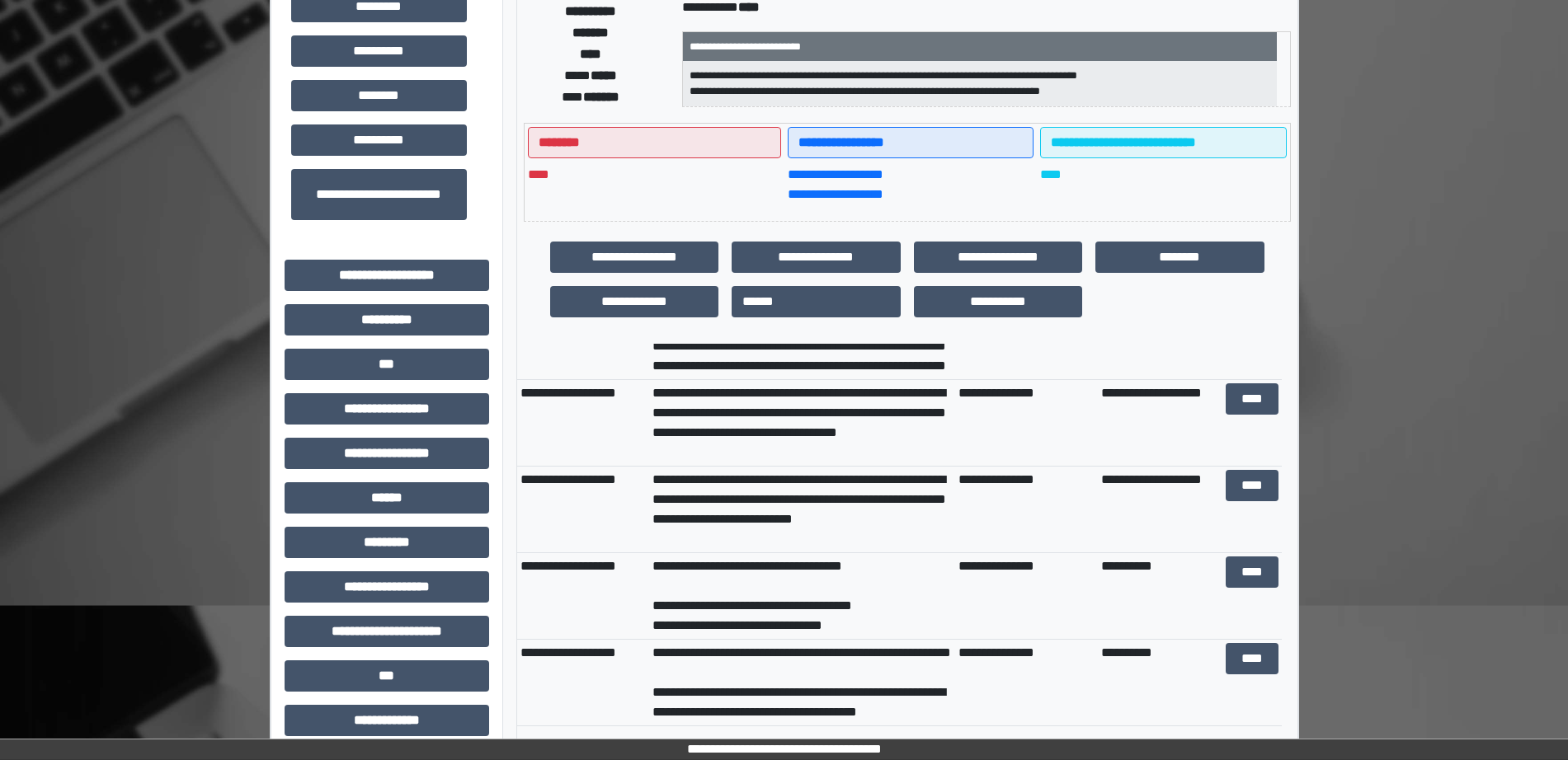 scroll, scrollTop: 279, scrollLeft: 0, axis: vertical 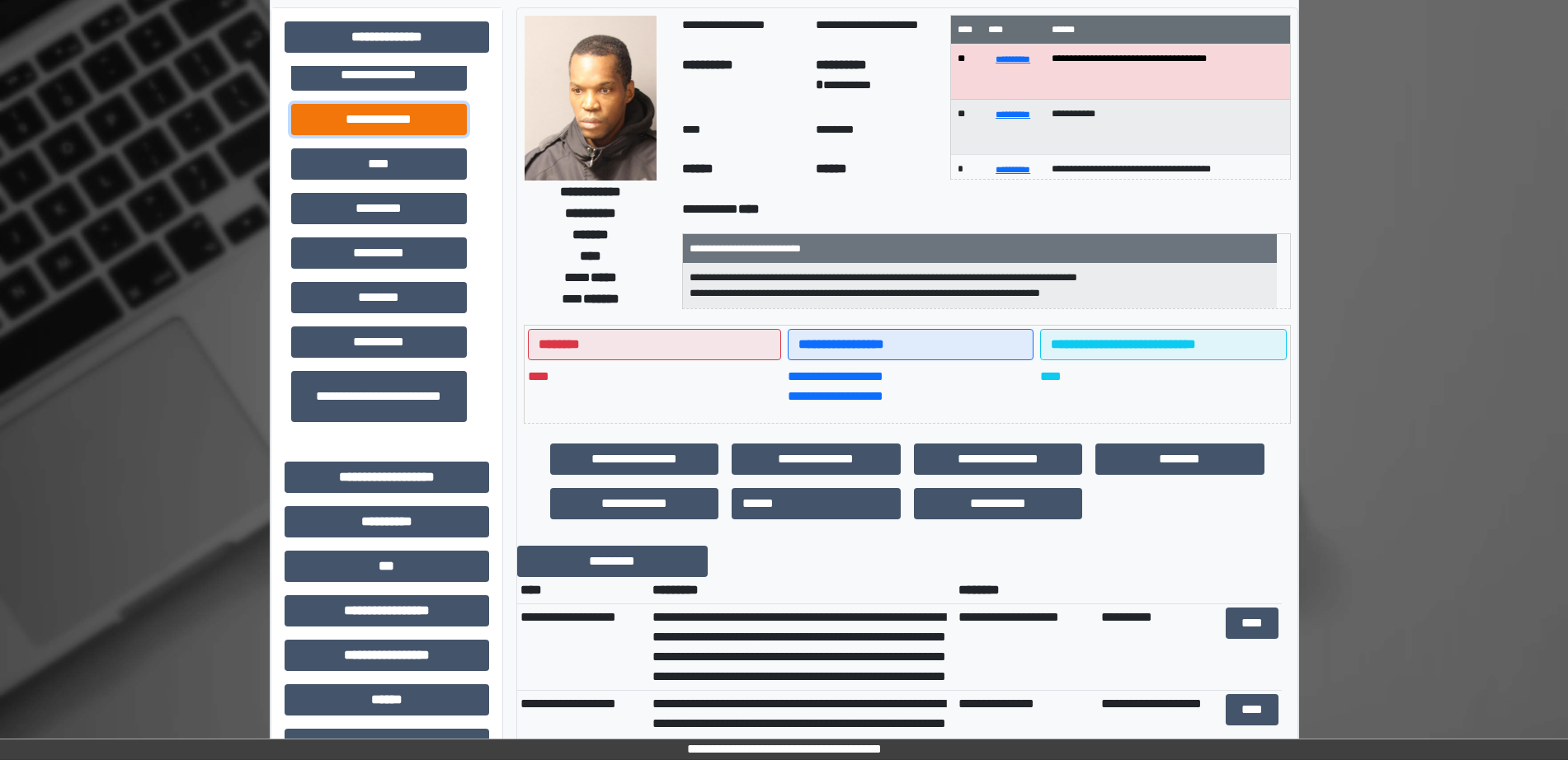 click on "**********" at bounding box center [379, 120] 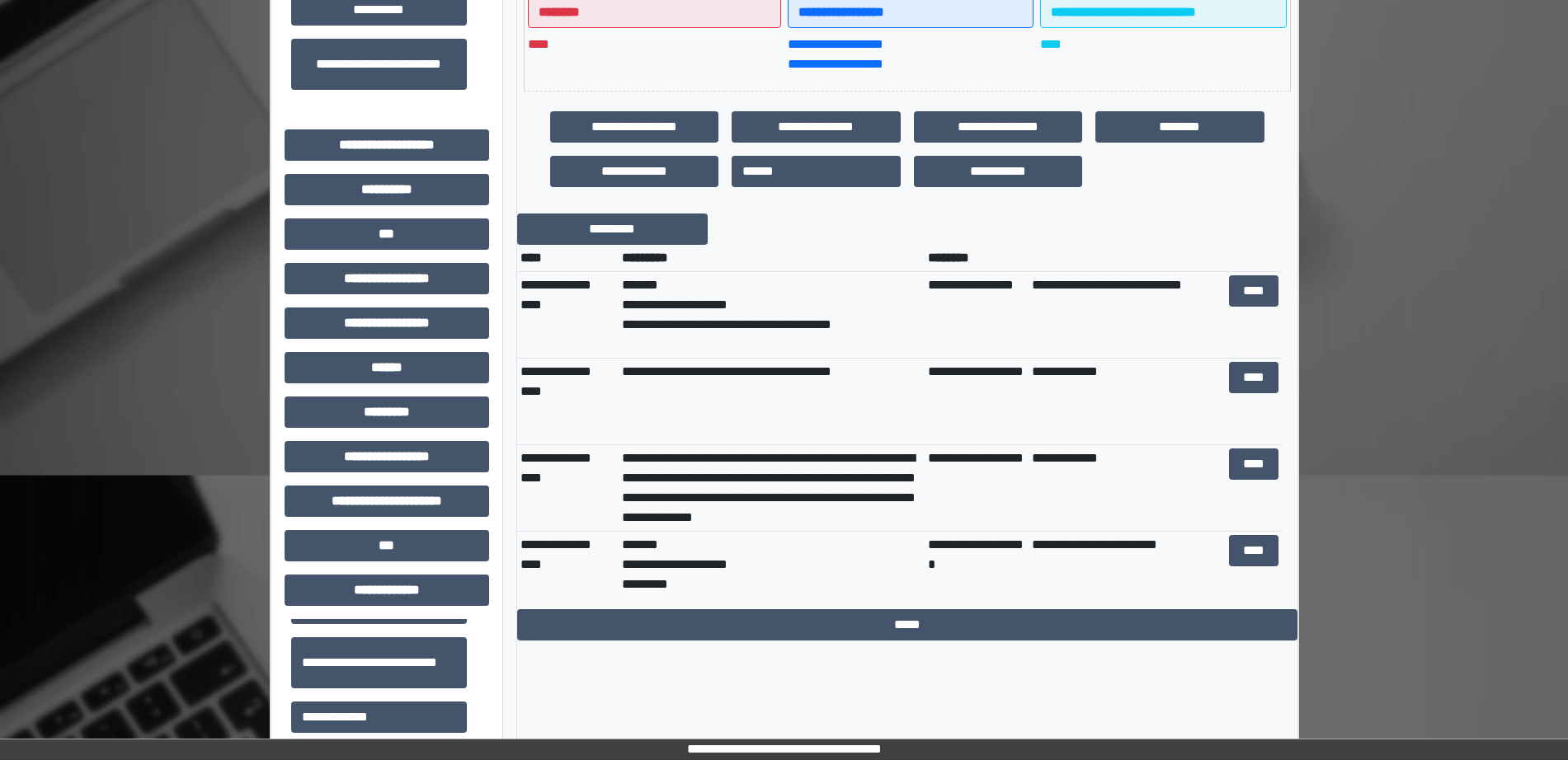 scroll, scrollTop: 429, scrollLeft: 0, axis: vertical 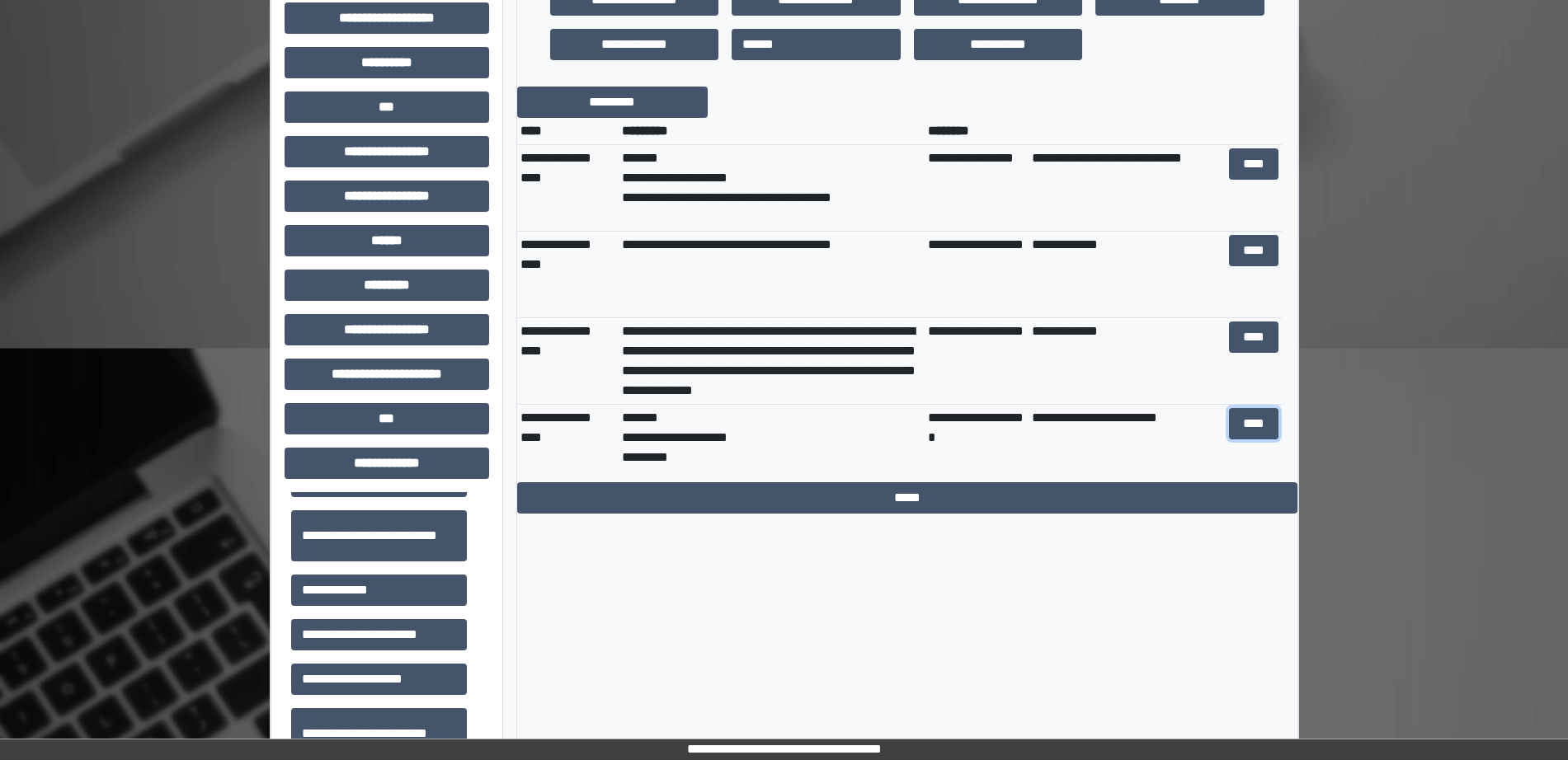 click on "****" at bounding box center (1254, 424) 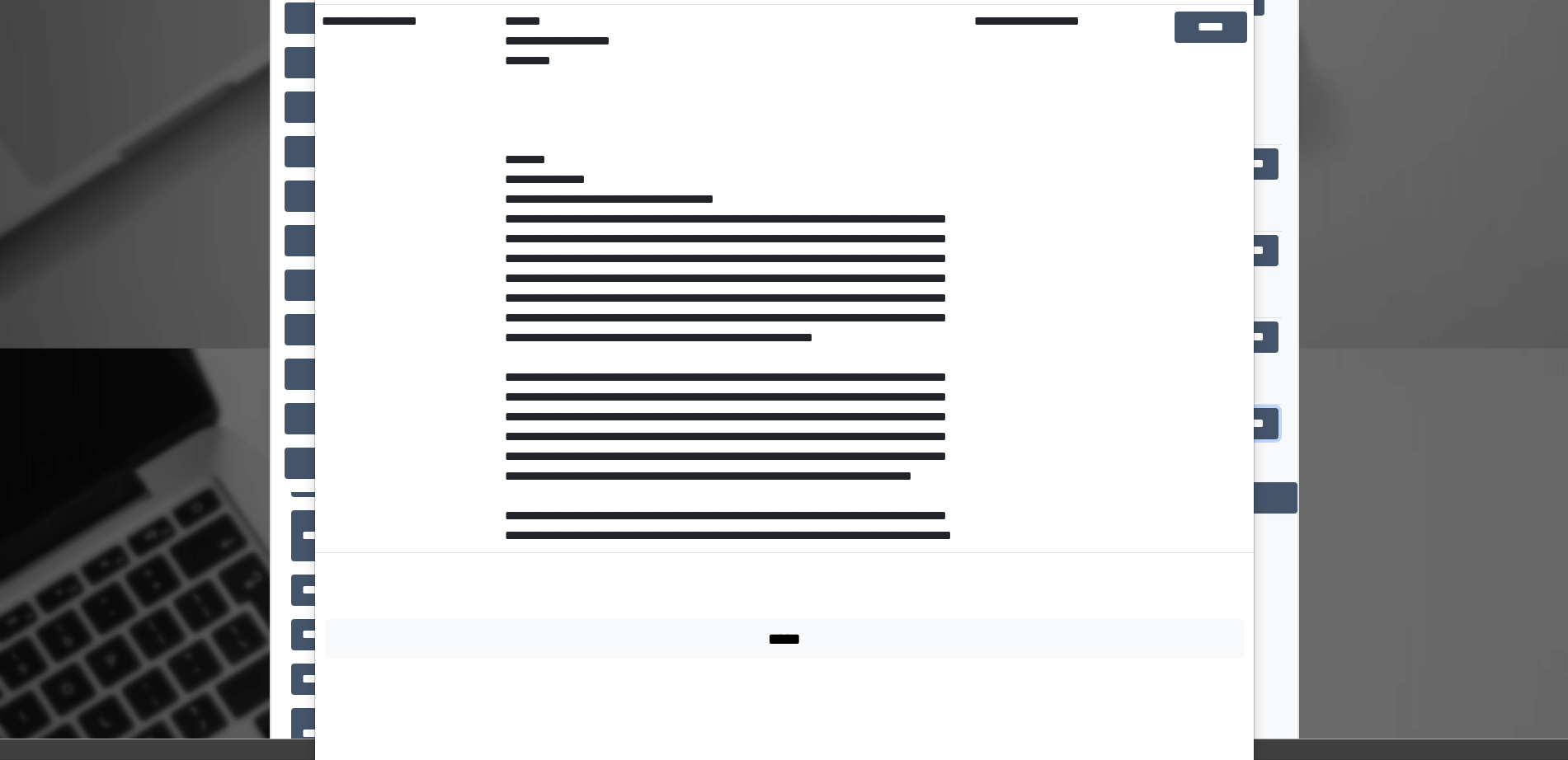 scroll, scrollTop: 0, scrollLeft: 0, axis: both 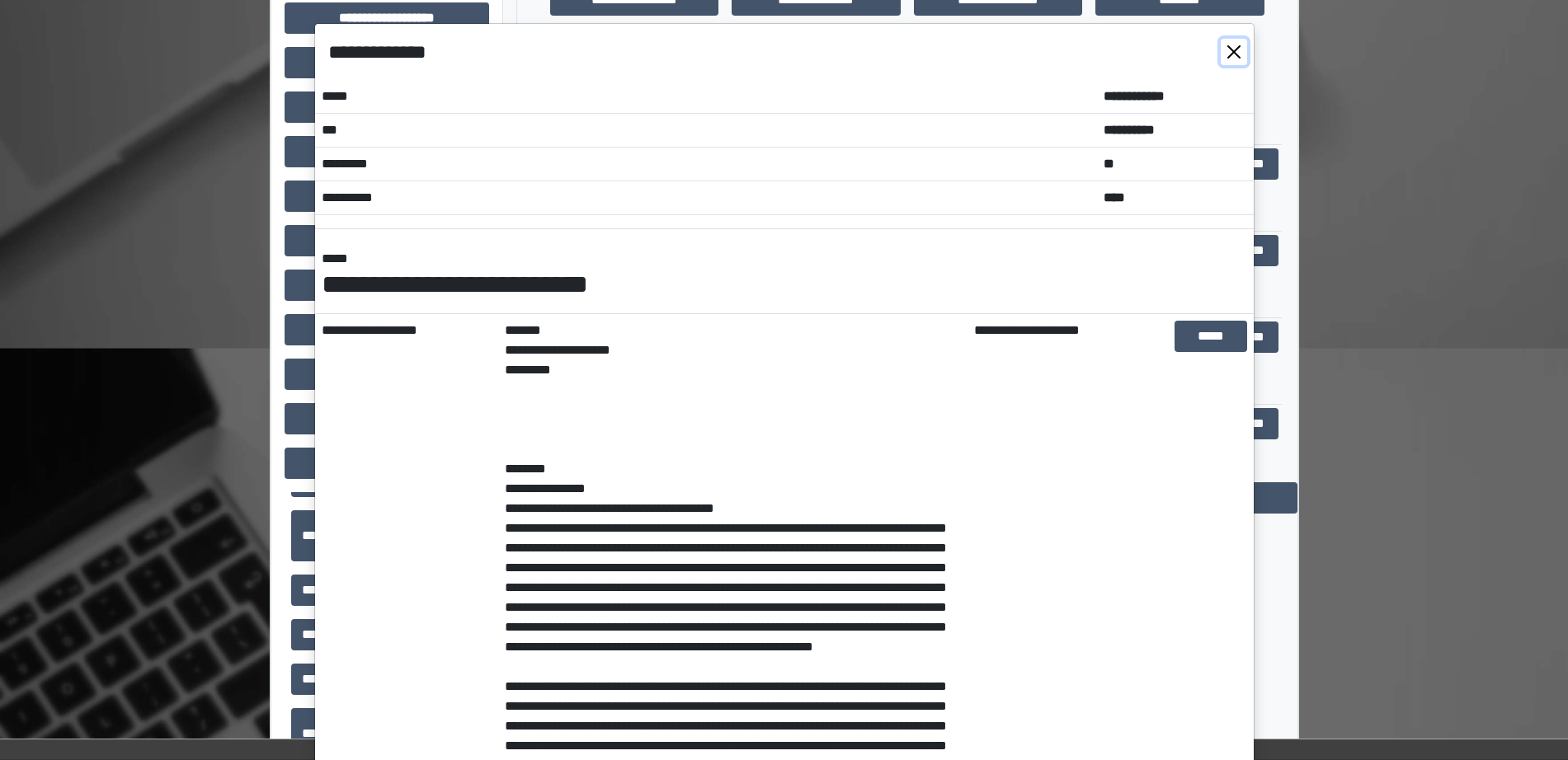 click at bounding box center [1234, 52] 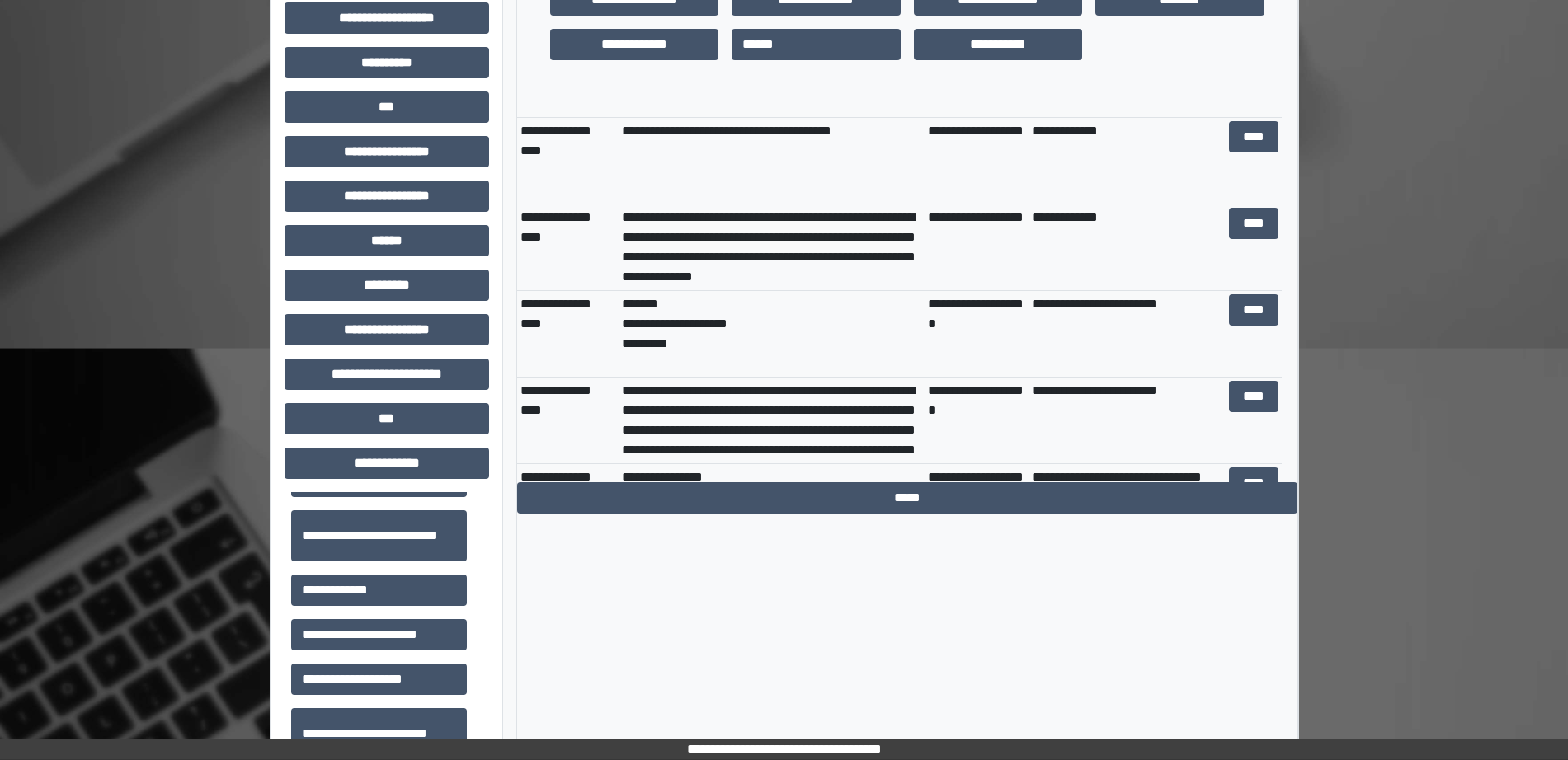scroll, scrollTop: 195, scrollLeft: 0, axis: vertical 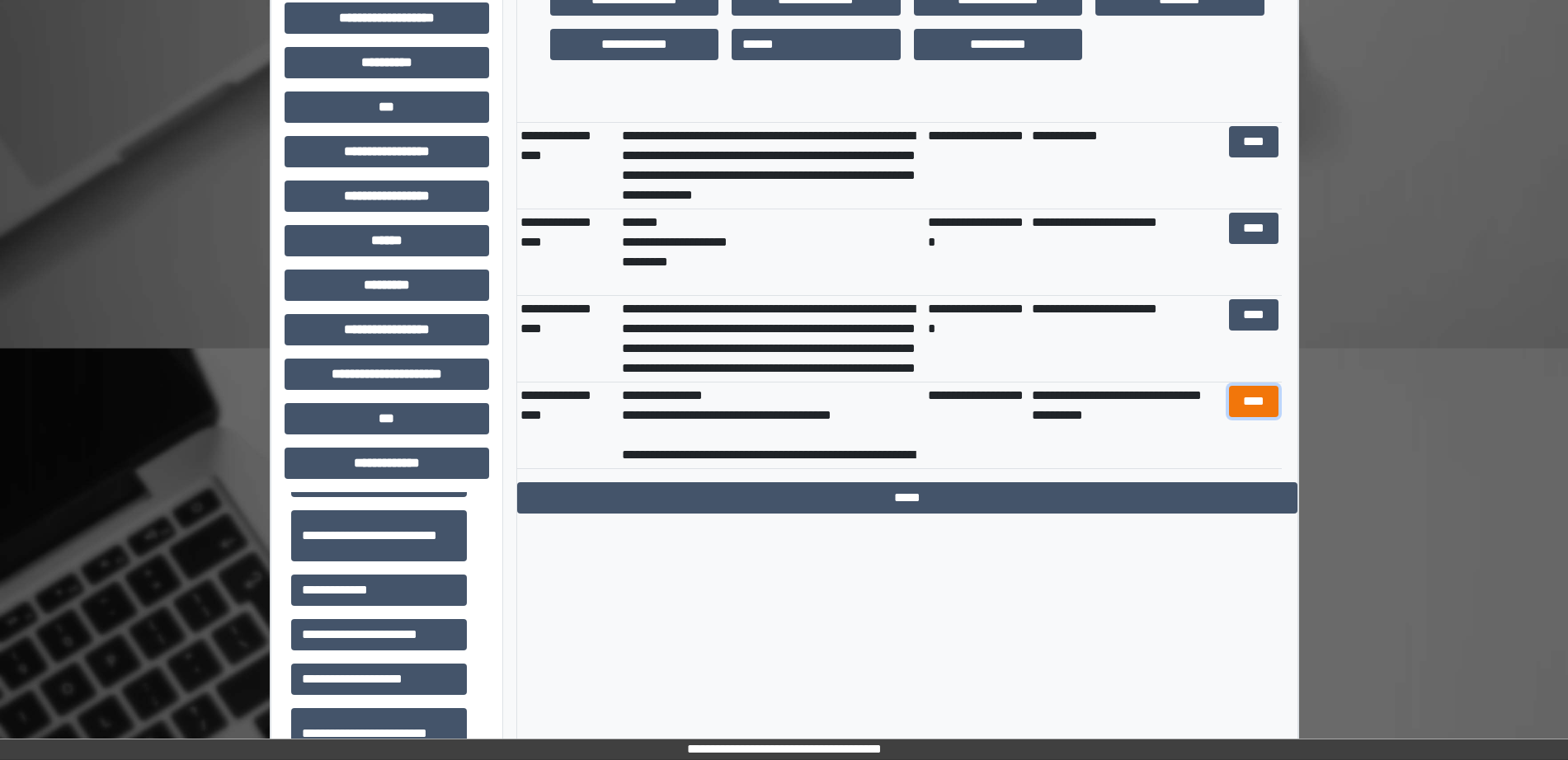 click on "****" at bounding box center (1254, 401) 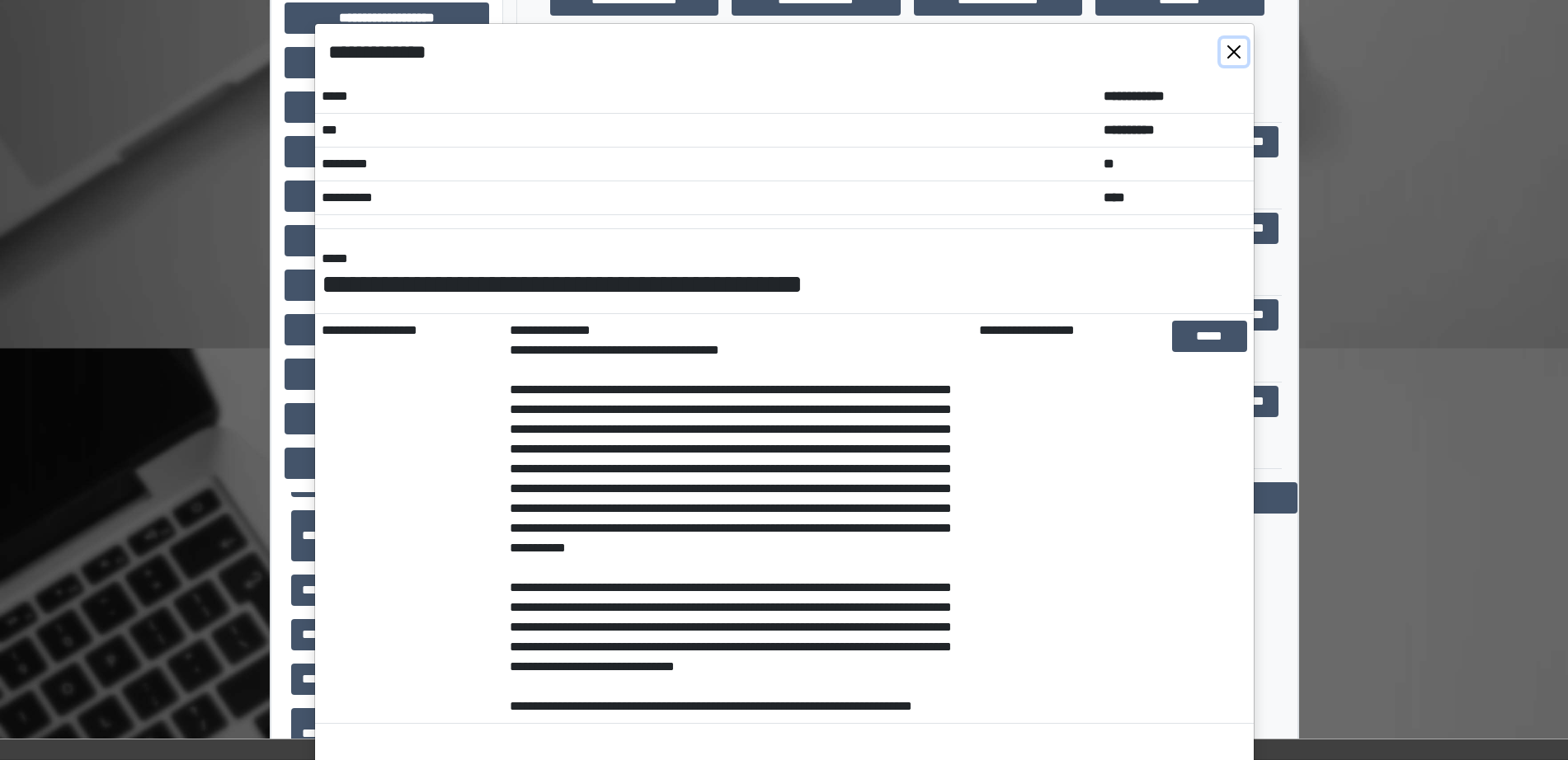 click at bounding box center [1234, 52] 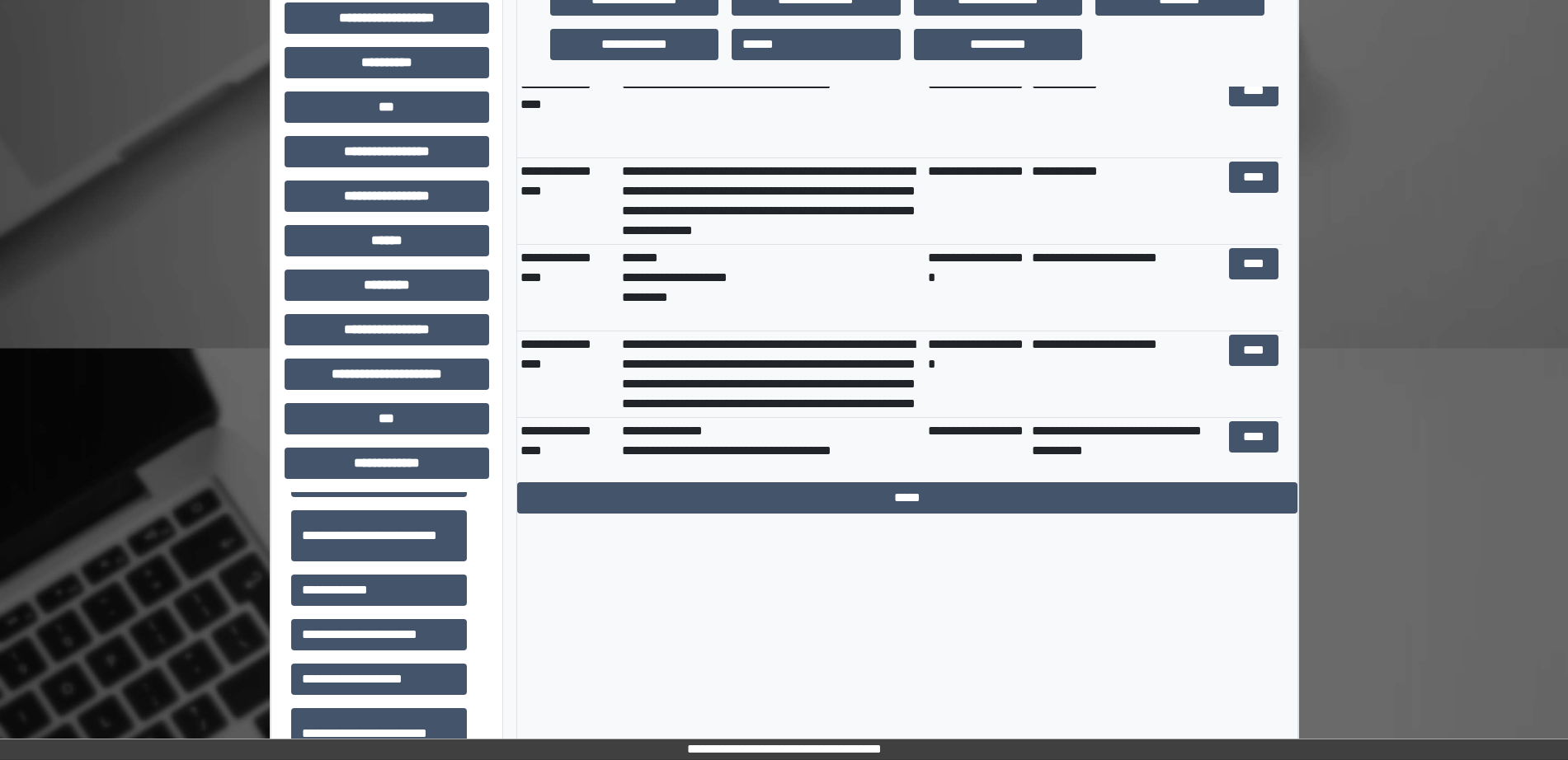 scroll, scrollTop: 195, scrollLeft: 0, axis: vertical 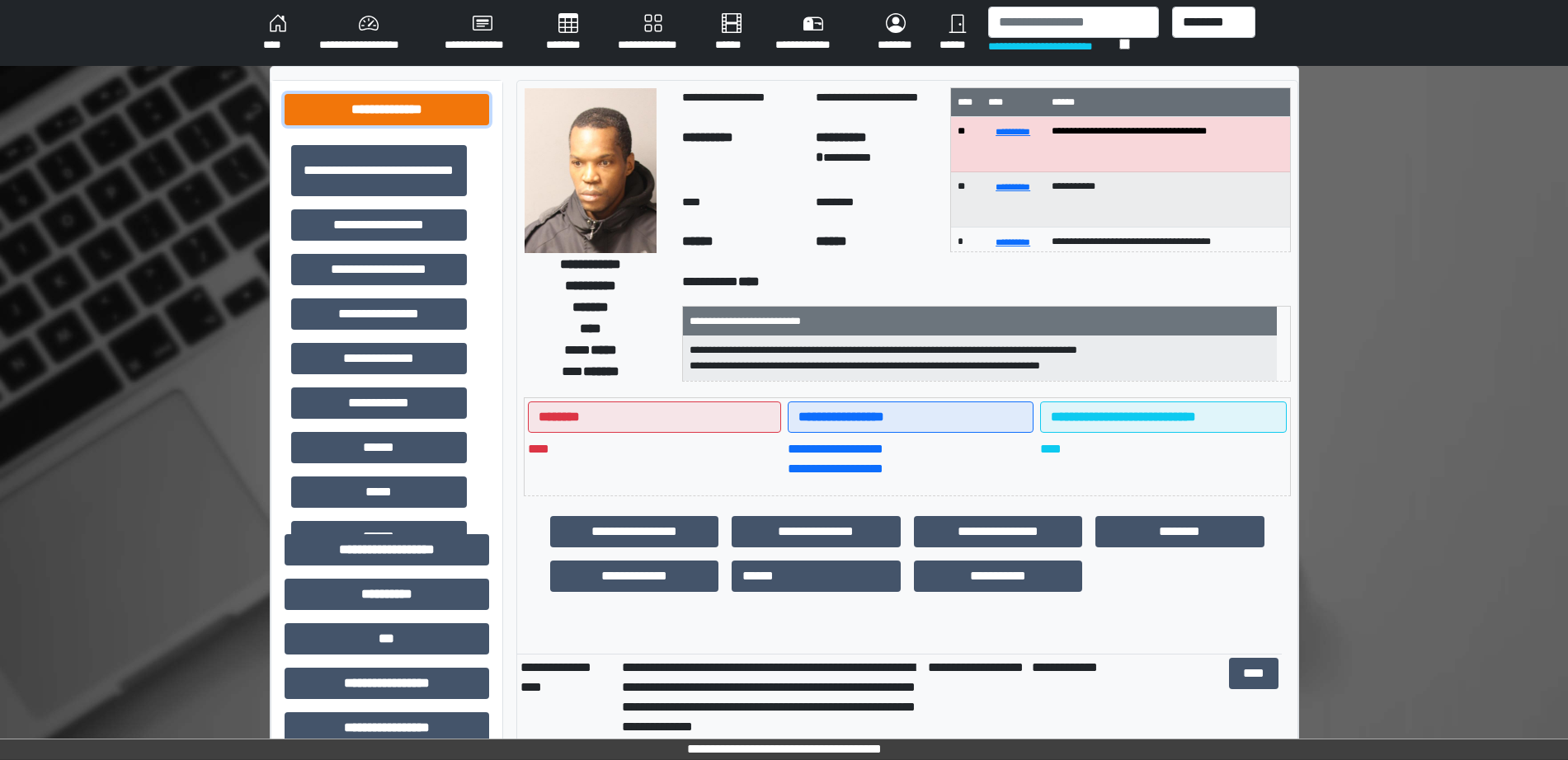 click on "**********" at bounding box center [387, 110] 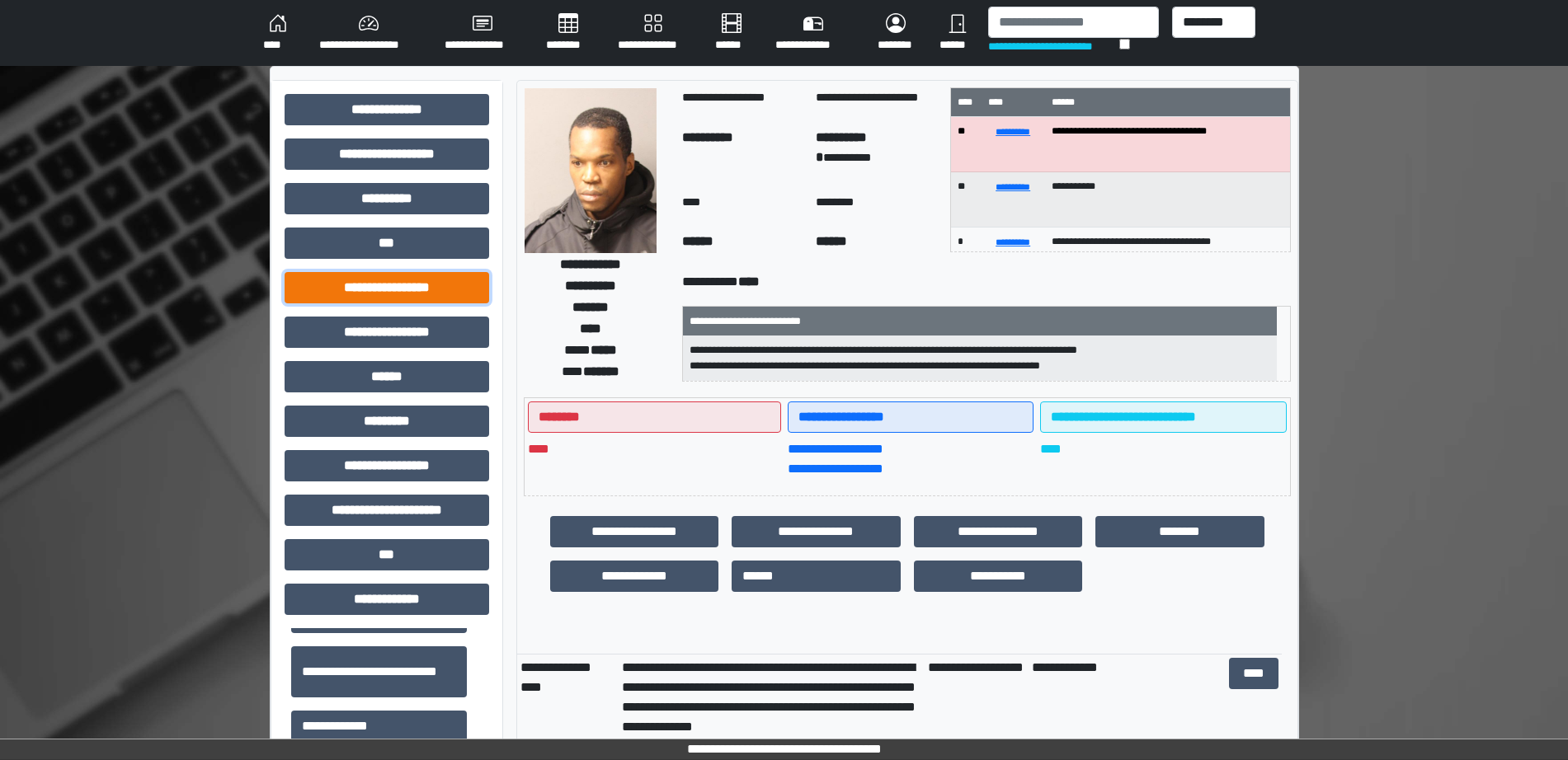 click on "**********" at bounding box center (387, 288) 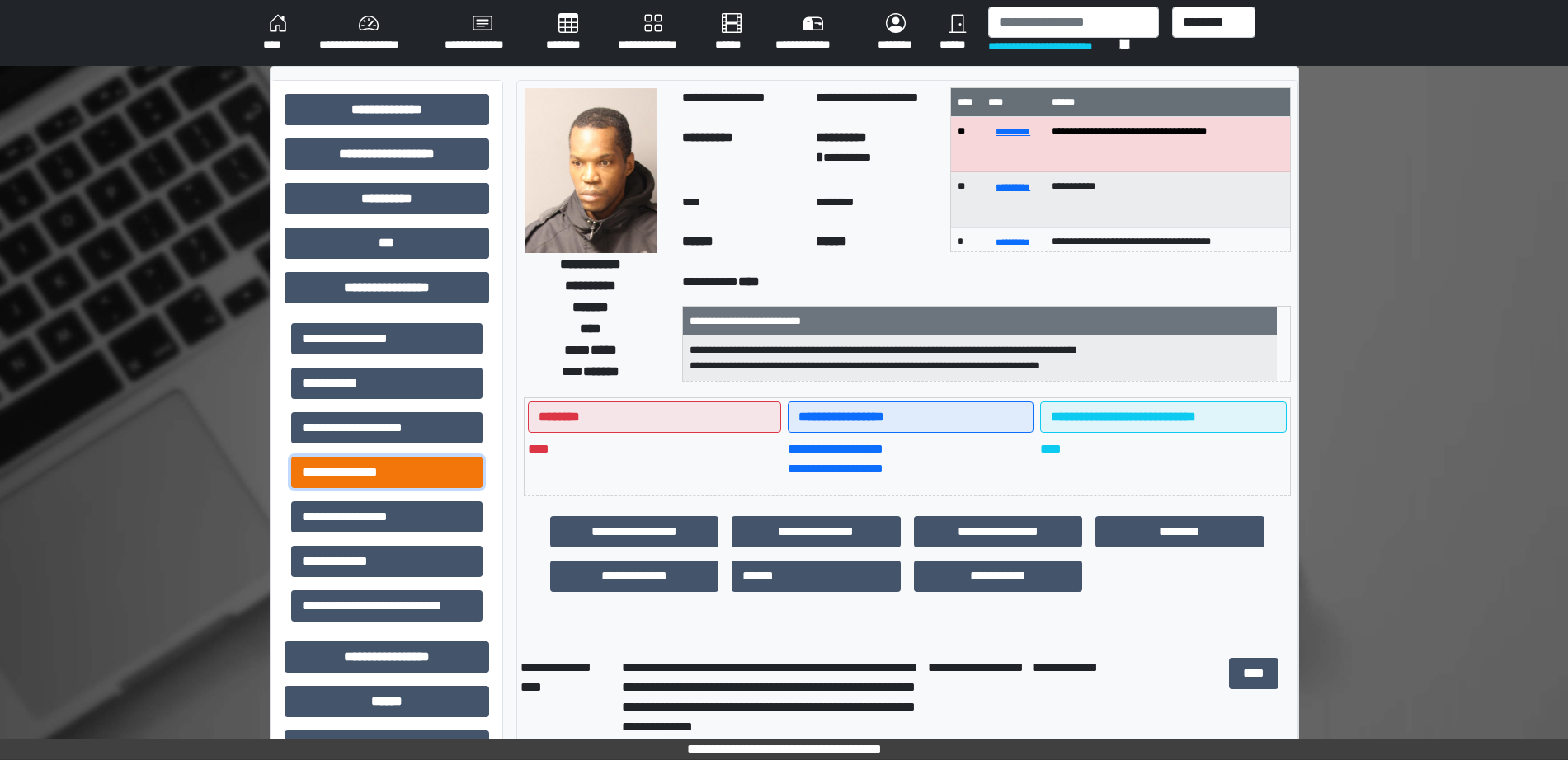 click on "**********" at bounding box center [387, 472] 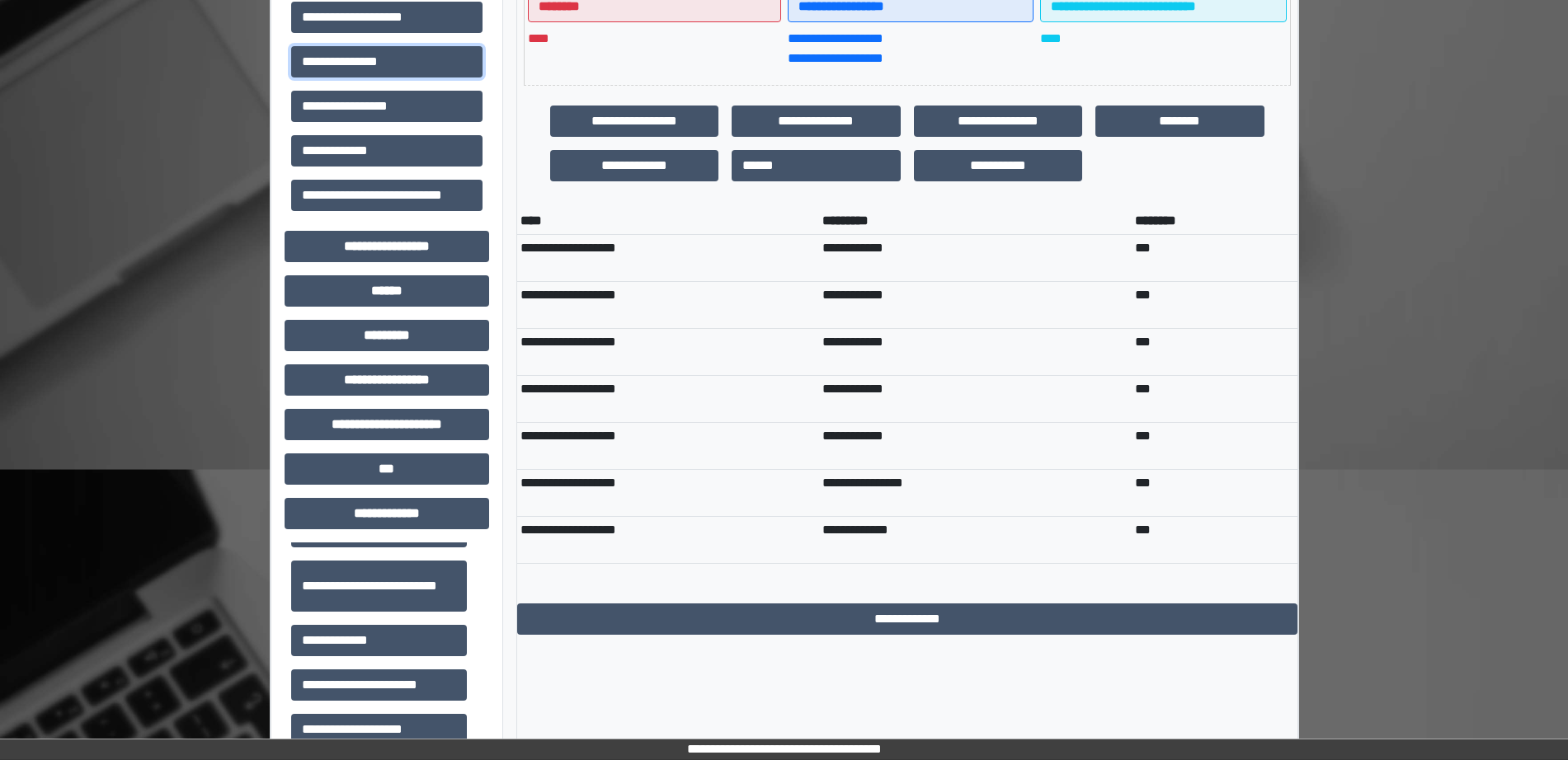 scroll, scrollTop: 412, scrollLeft: 0, axis: vertical 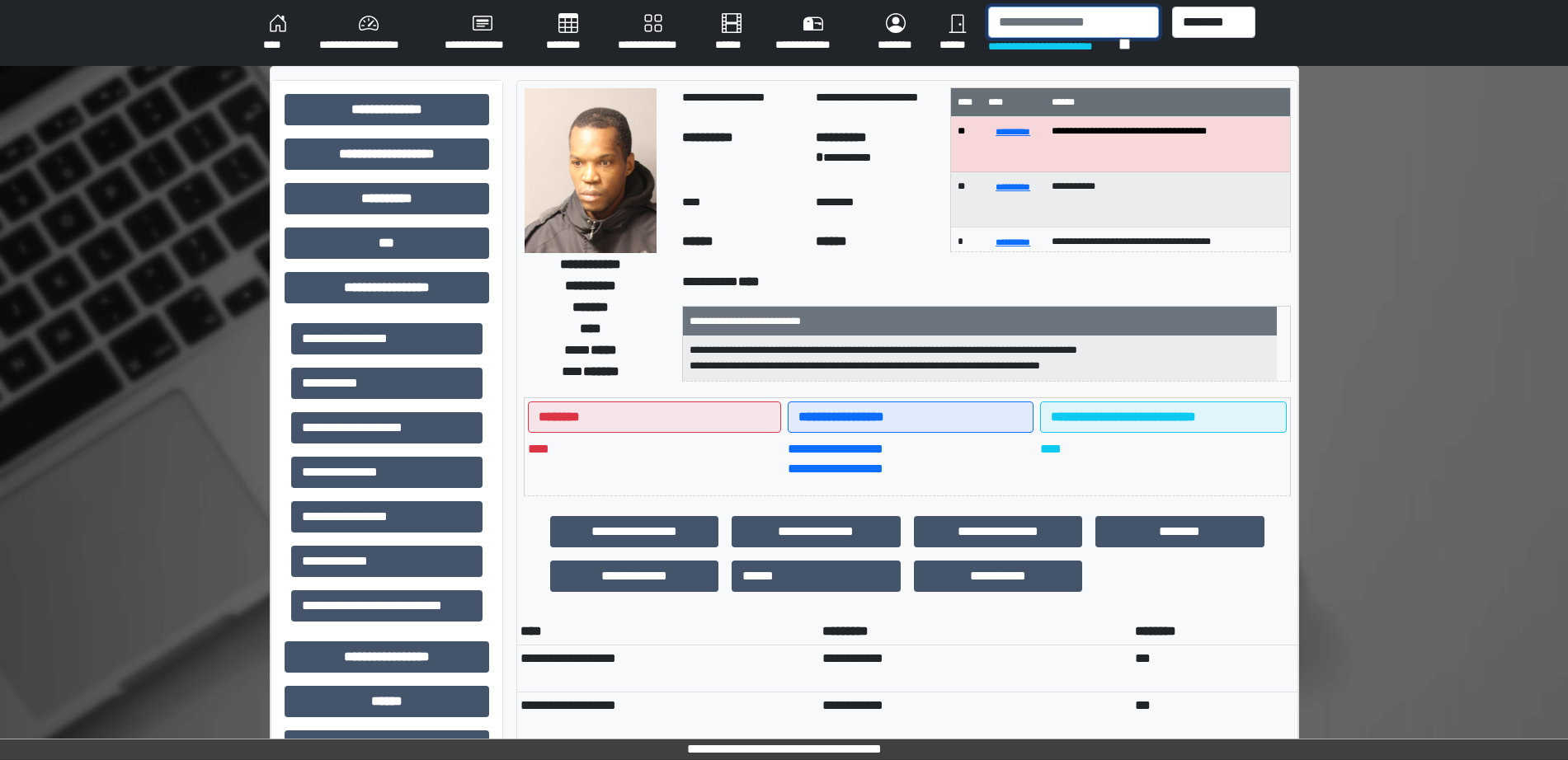 click at bounding box center [1073, 22] 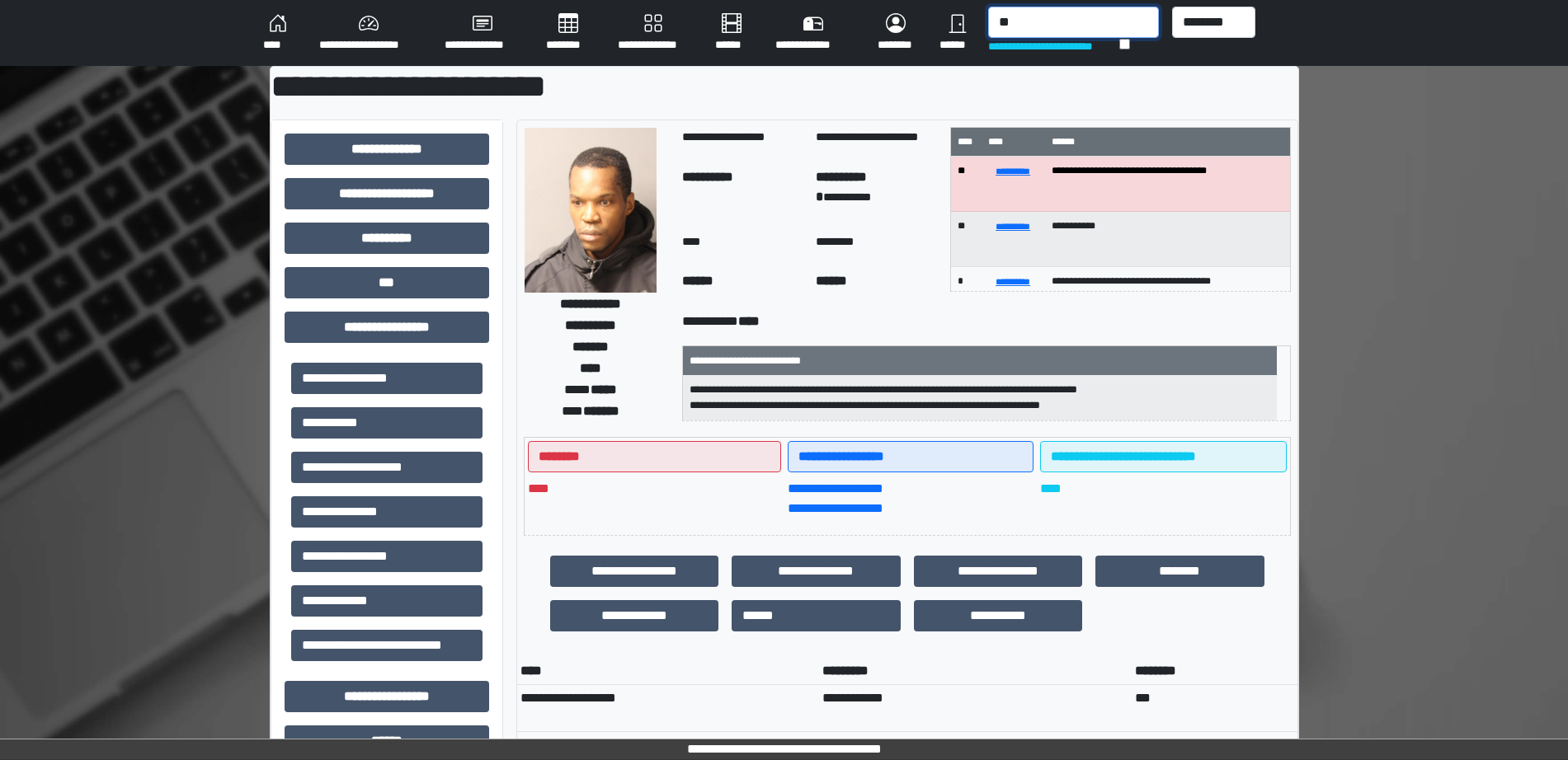 type on "*" 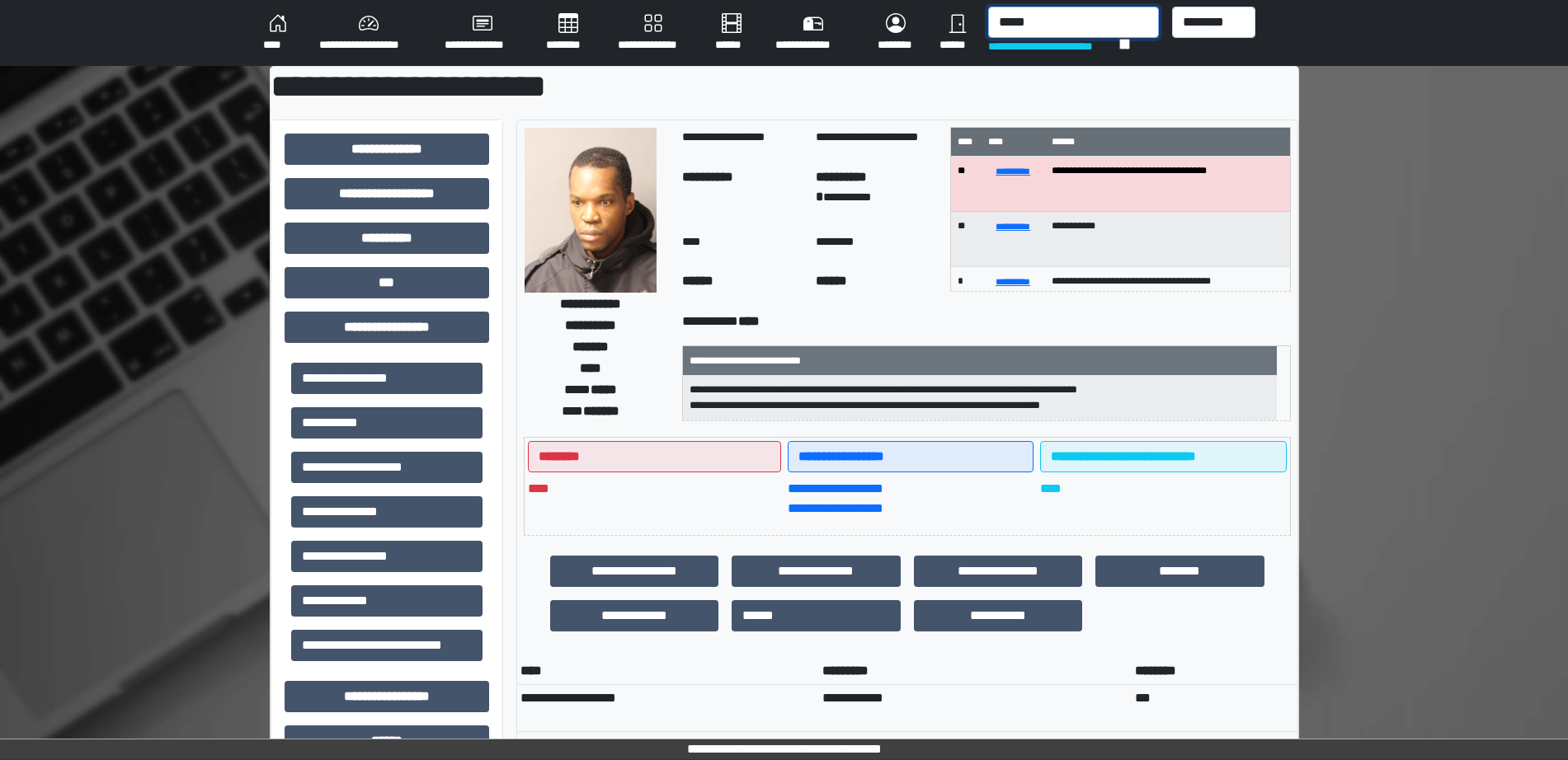 drag, startPoint x: 1091, startPoint y: 20, endPoint x: 749, endPoint y: -89, distance: 358.9499 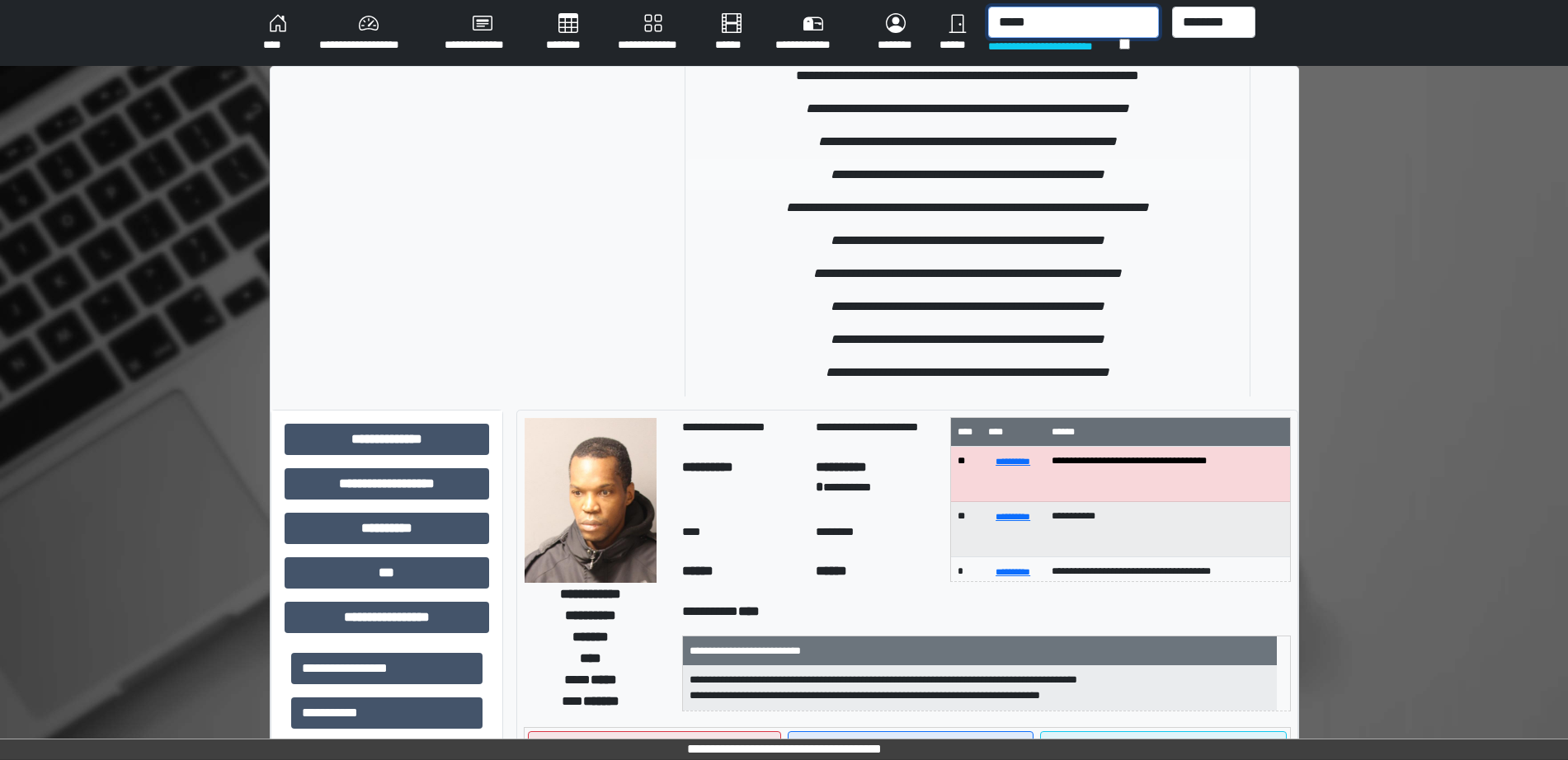 scroll, scrollTop: 0, scrollLeft: 0, axis: both 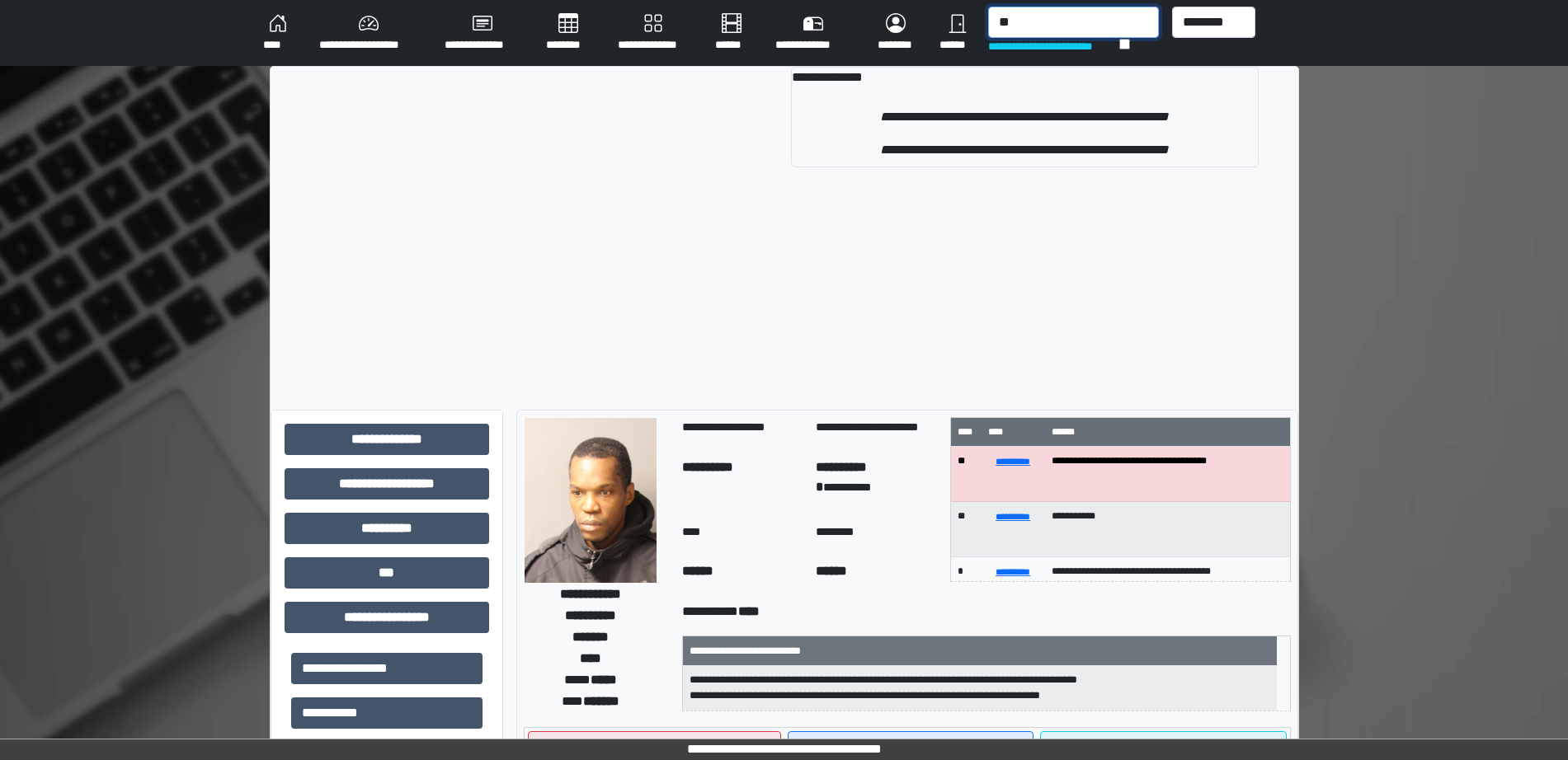 type on "*" 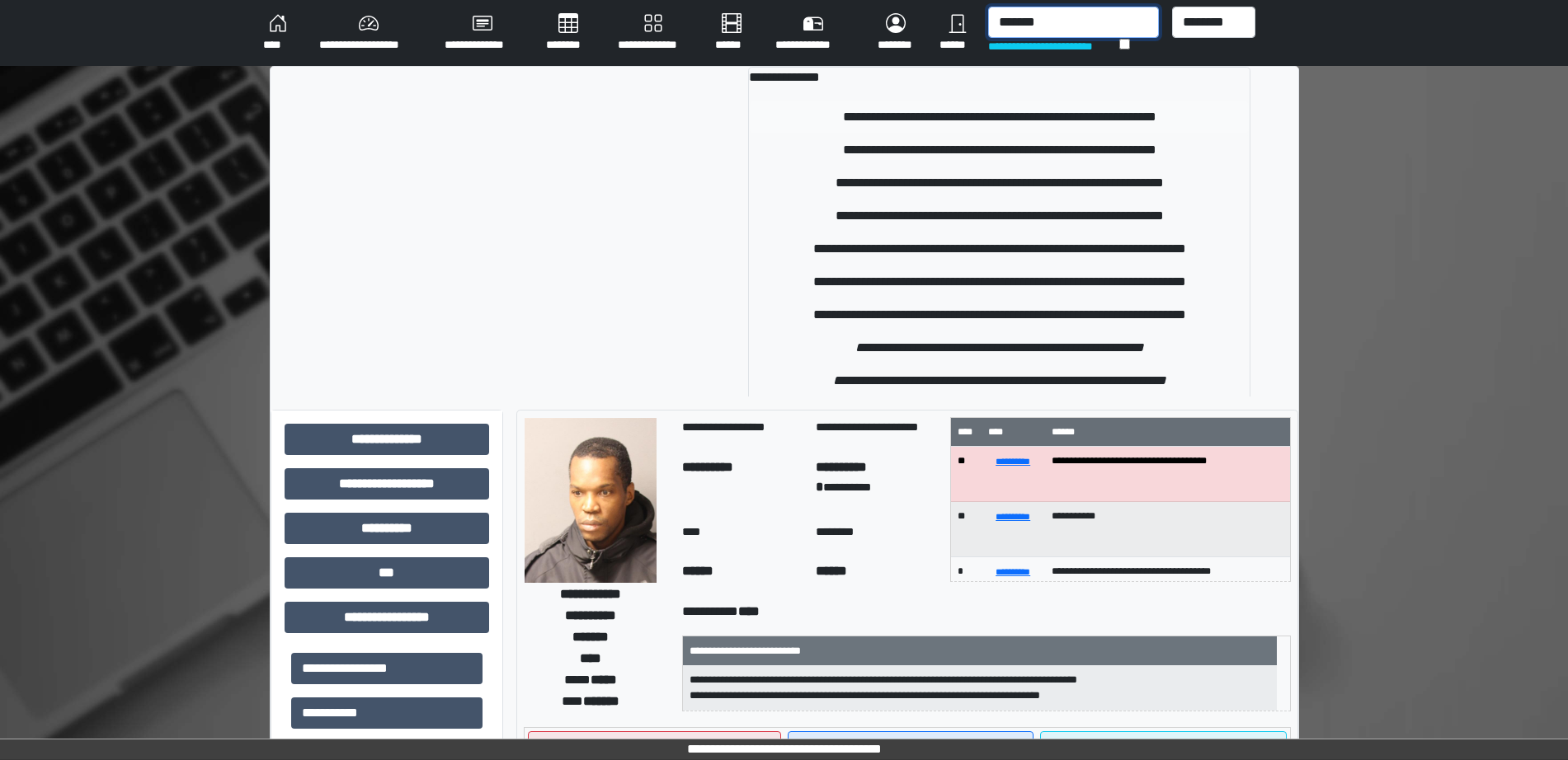 type on "*******" 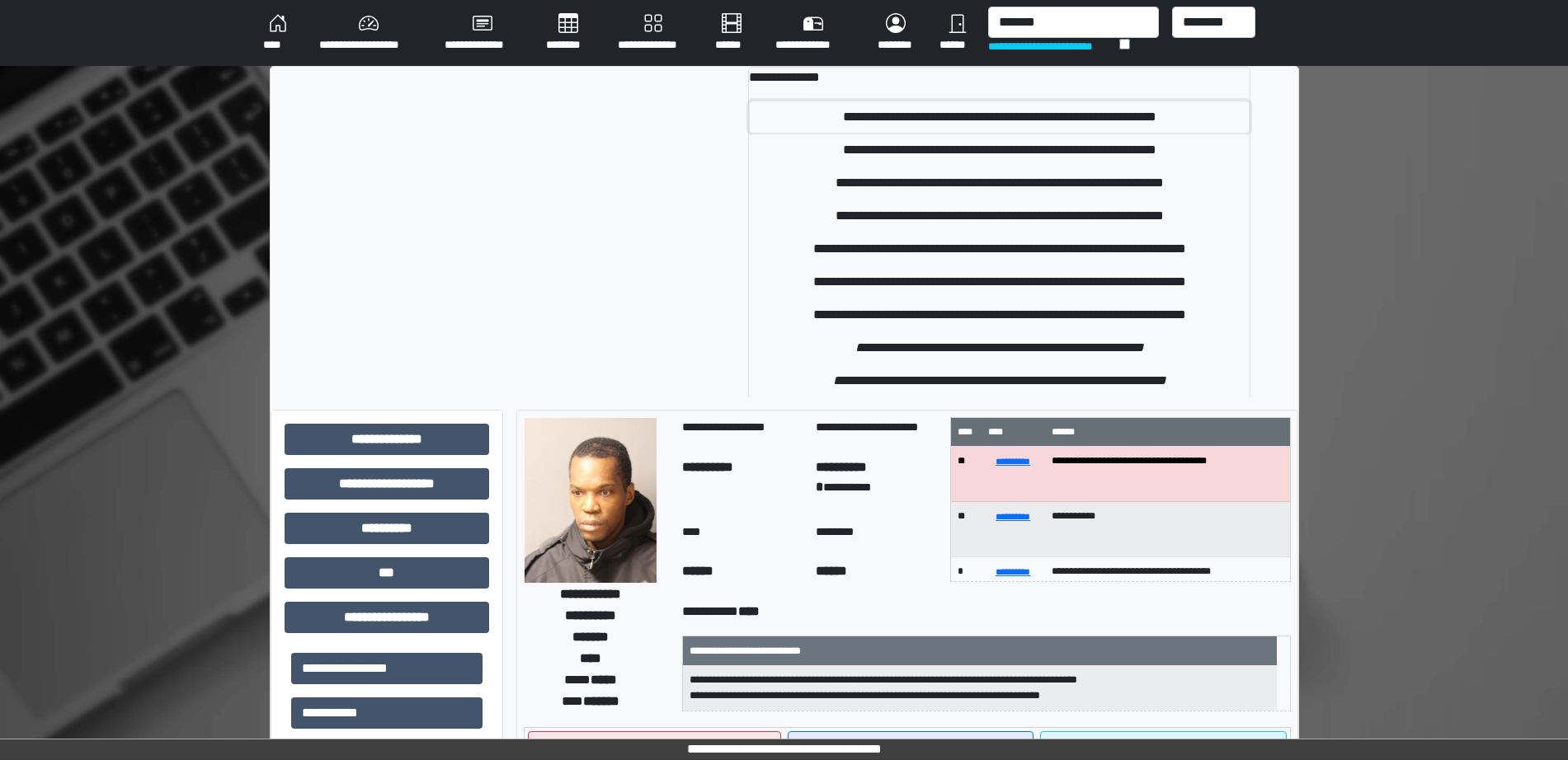 click on "**********" at bounding box center (999, 117) 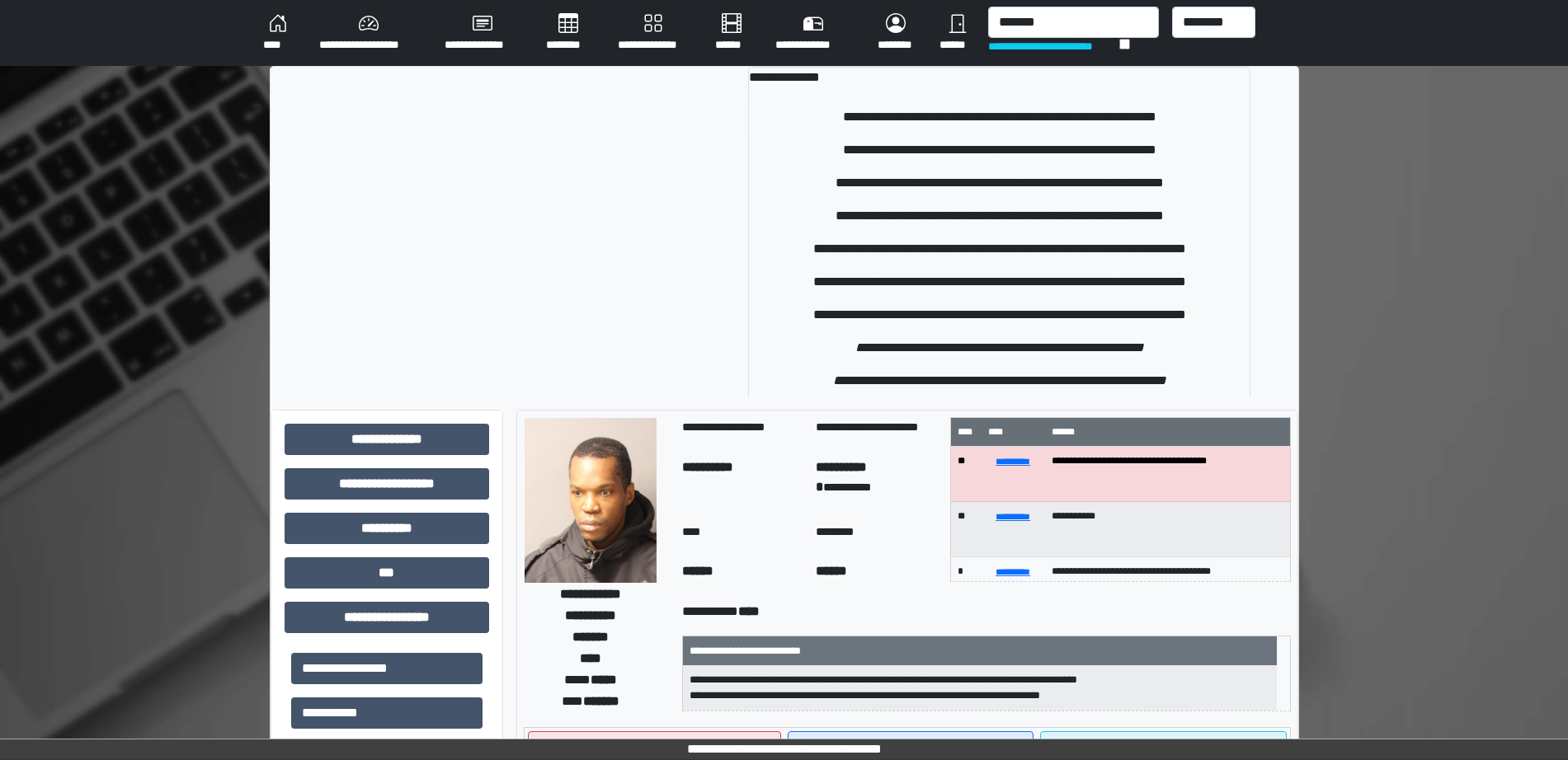 type 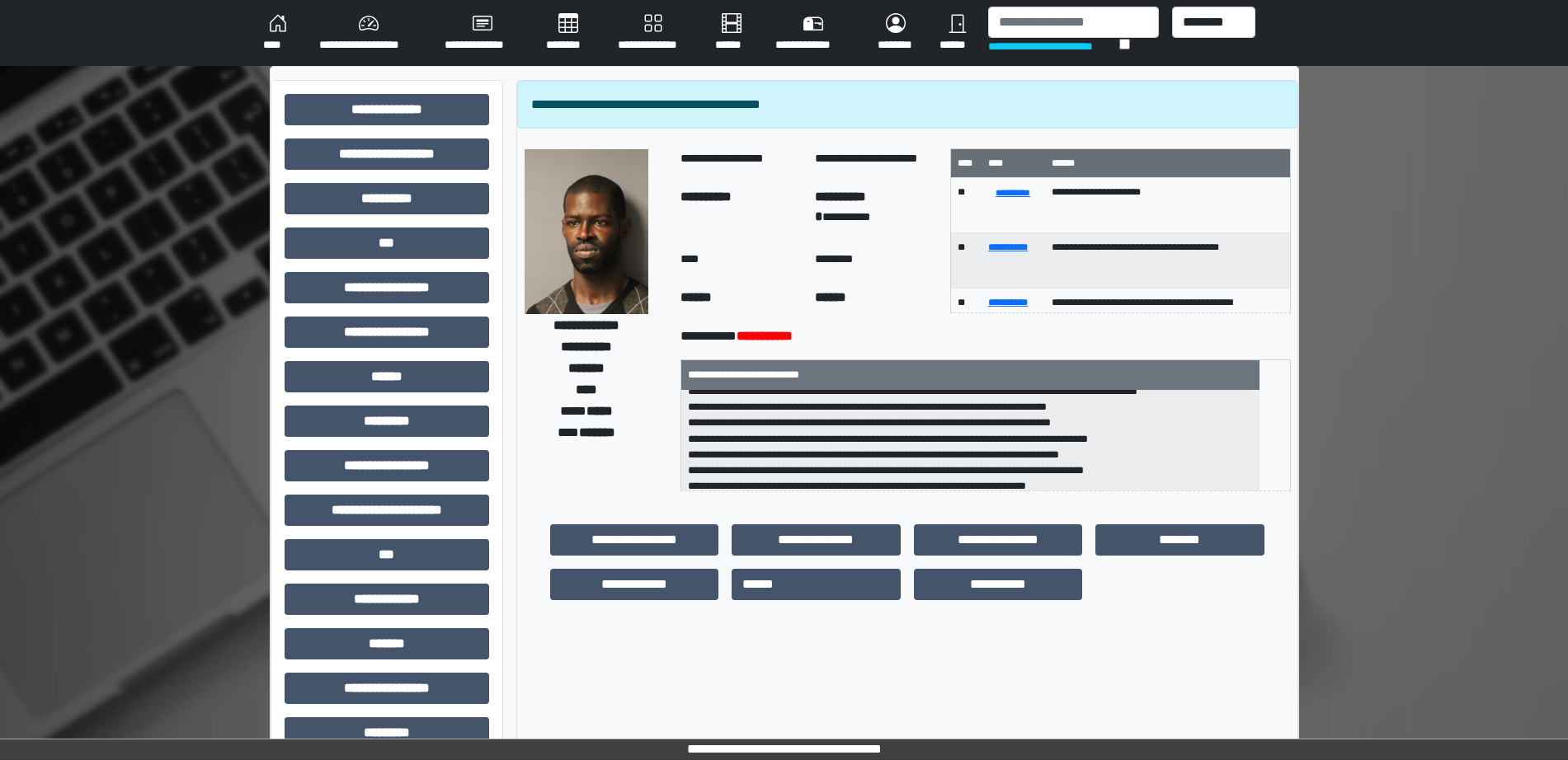 scroll, scrollTop: 68, scrollLeft: 0, axis: vertical 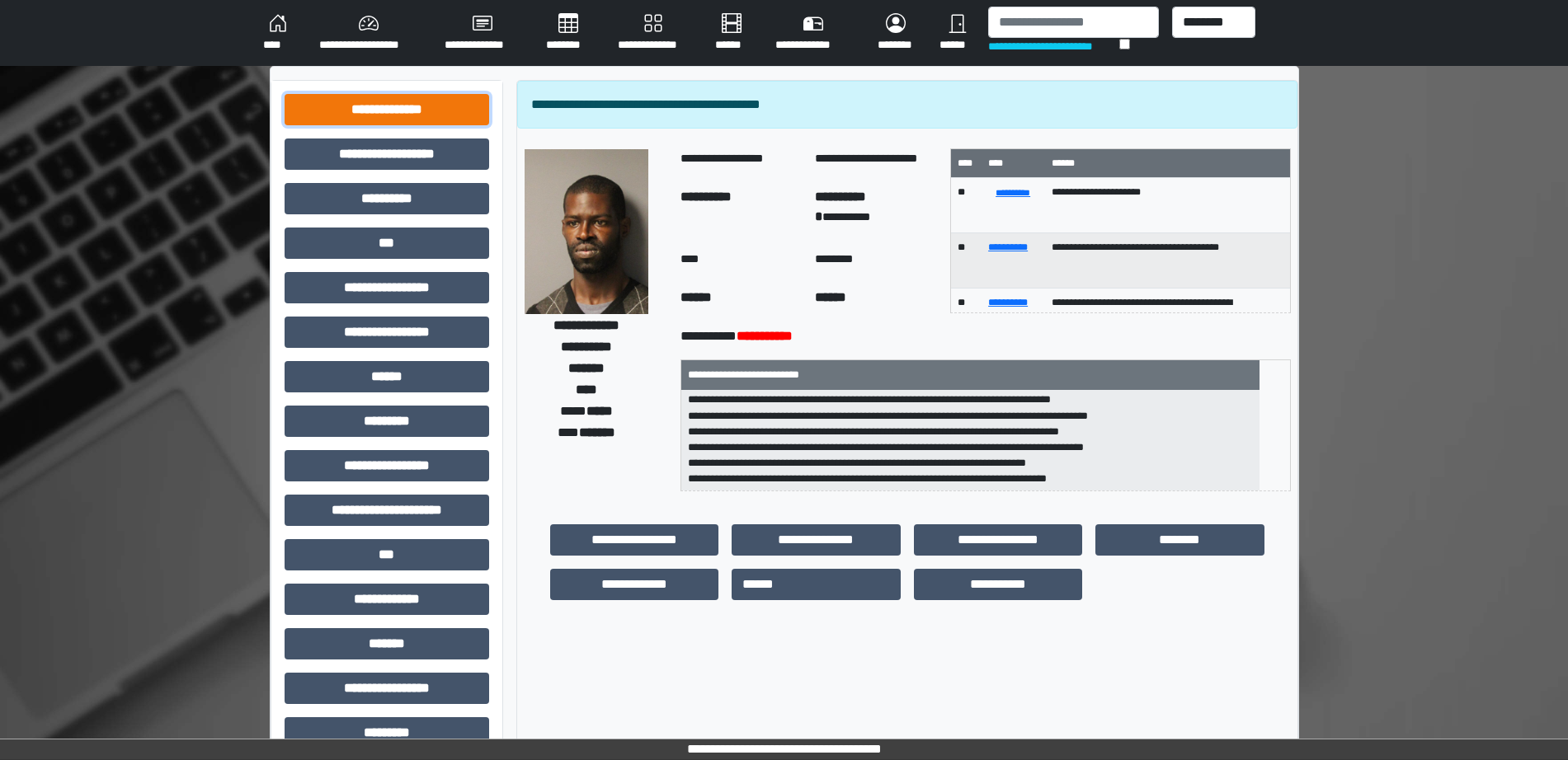 click on "**********" at bounding box center (387, 110) 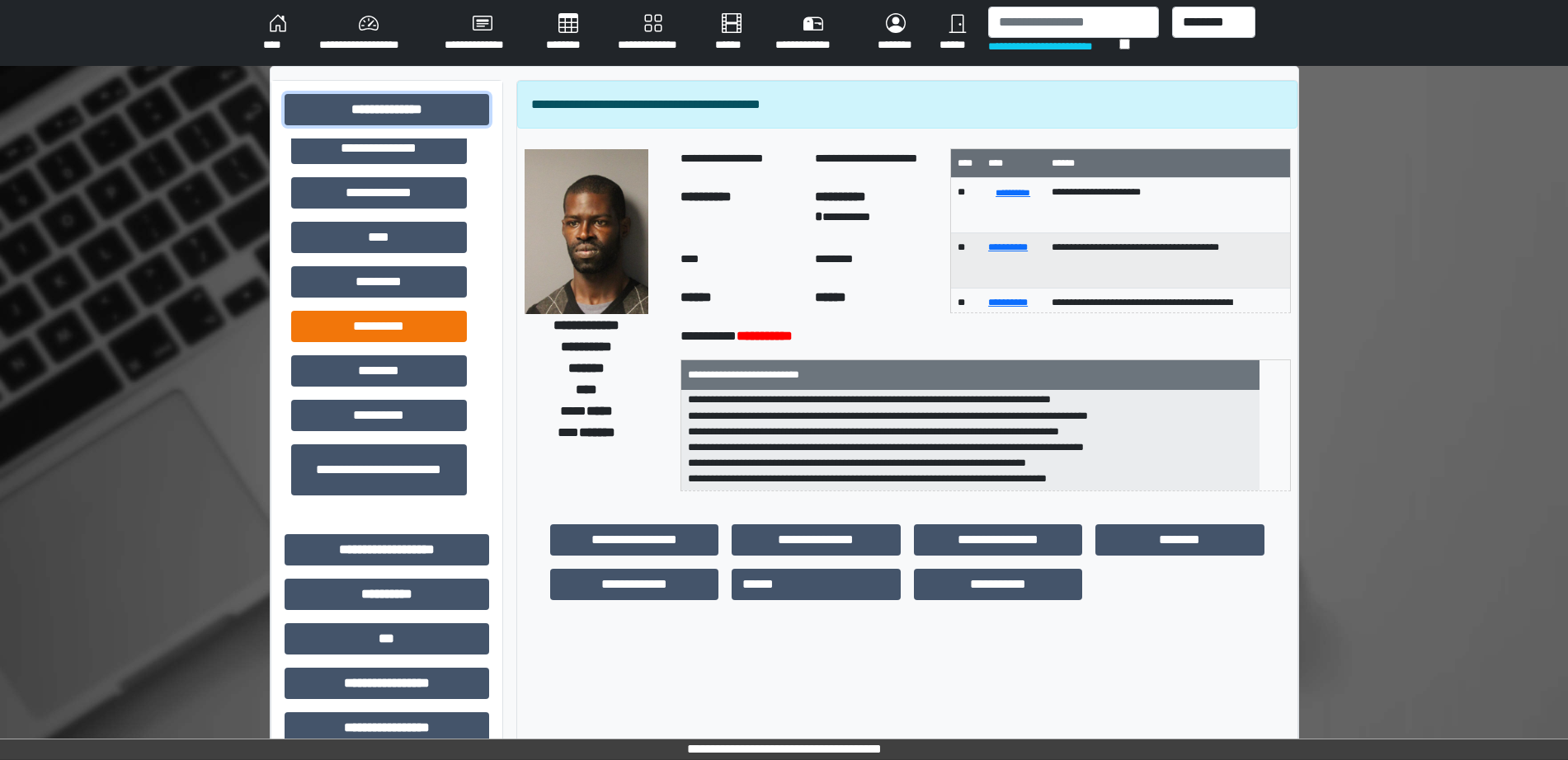 scroll, scrollTop: 478, scrollLeft: 0, axis: vertical 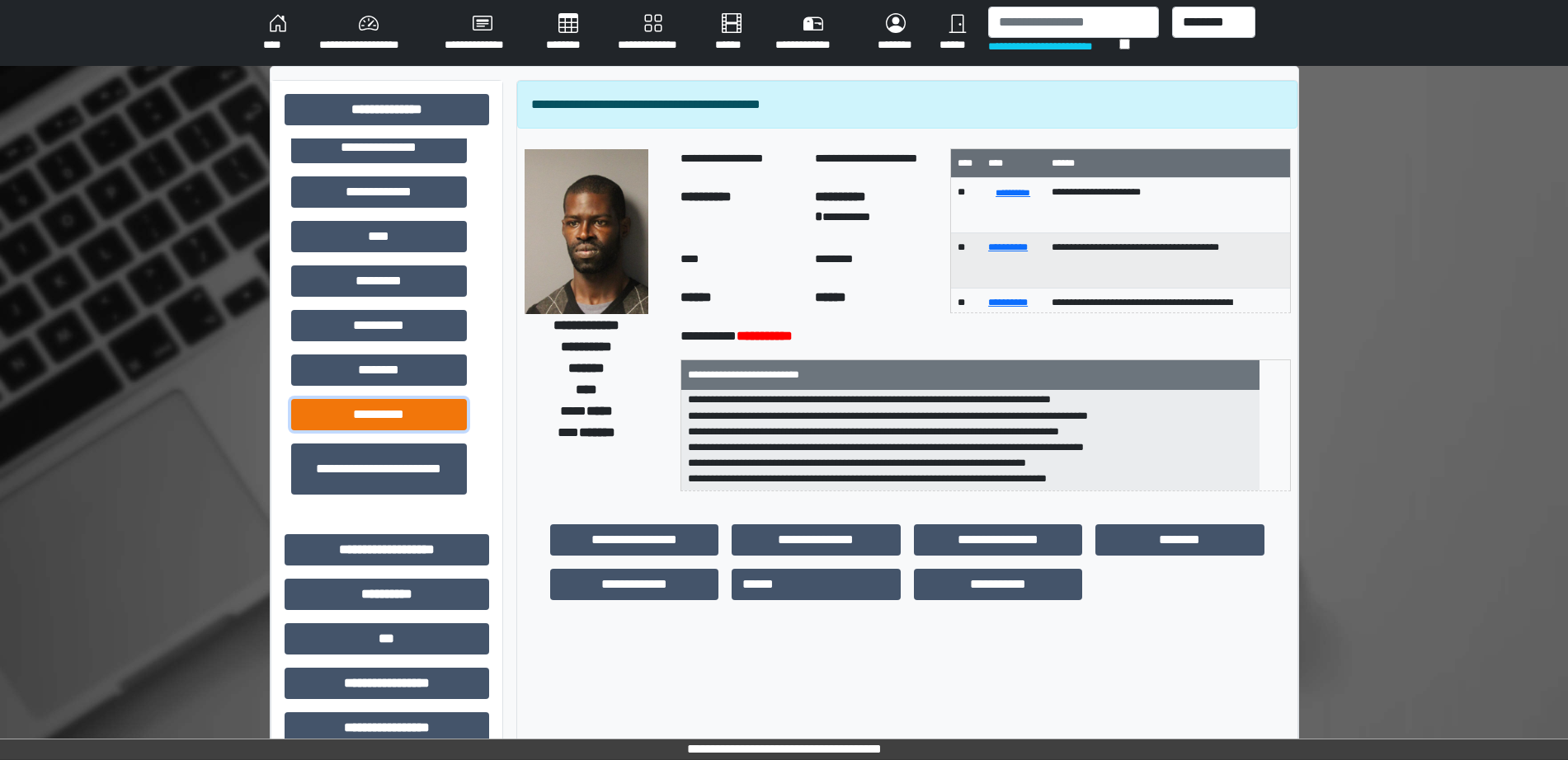 click on "**********" at bounding box center [379, 415] 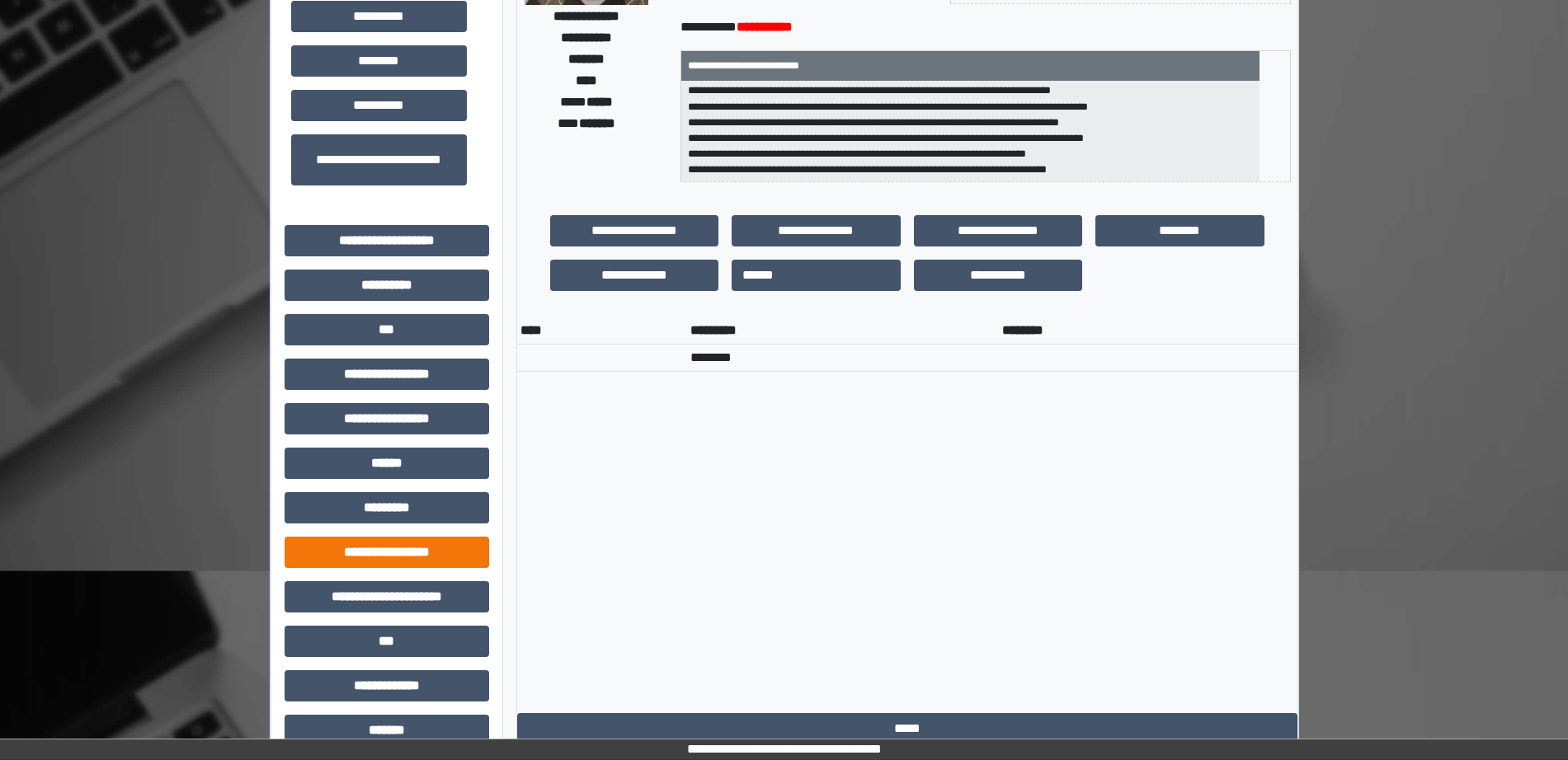 scroll, scrollTop: 515, scrollLeft: 0, axis: vertical 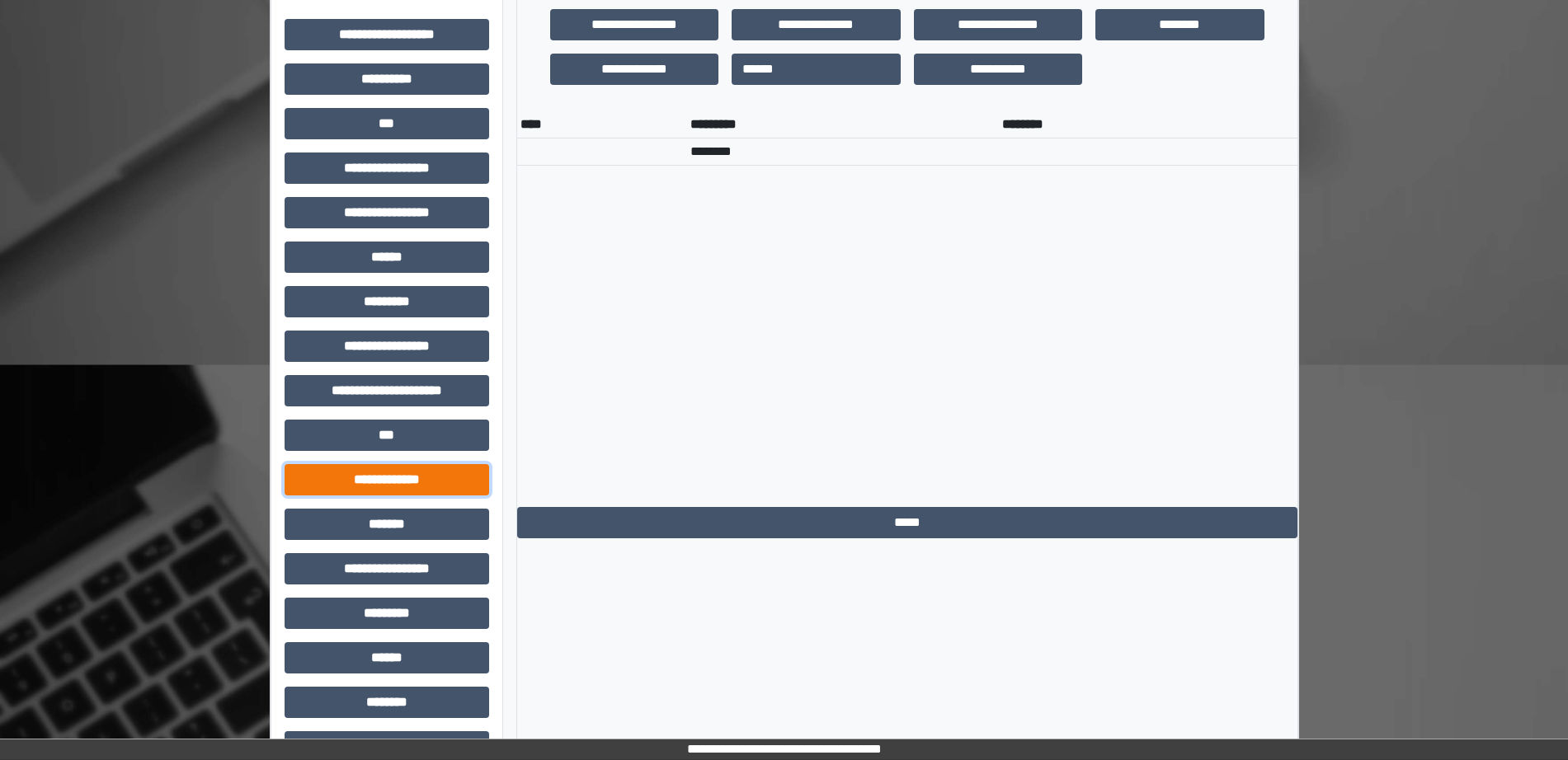 click on "**********" at bounding box center (387, 480) 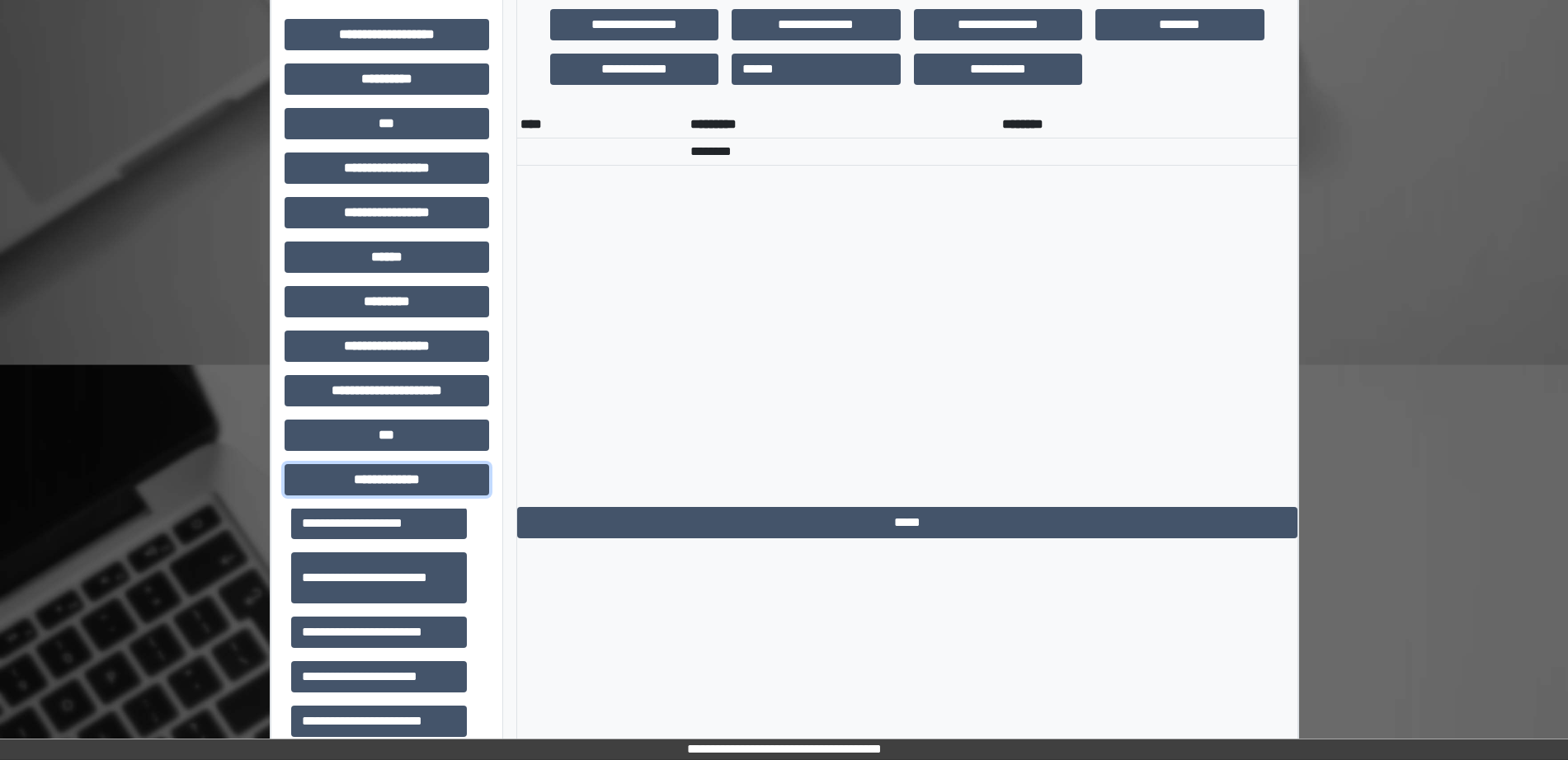 scroll, scrollTop: 412, scrollLeft: 0, axis: vertical 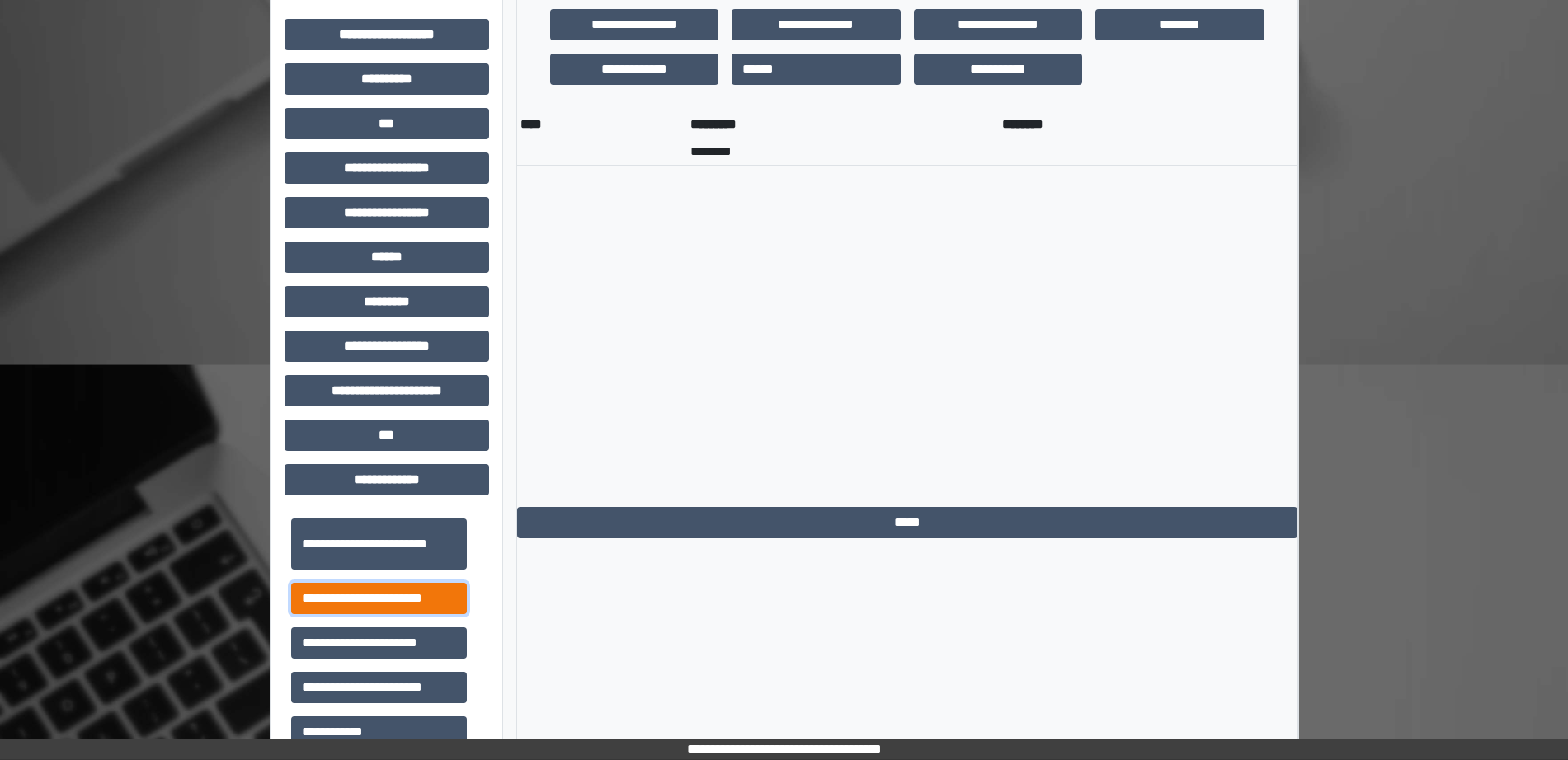 click on "**********" at bounding box center [379, 598] 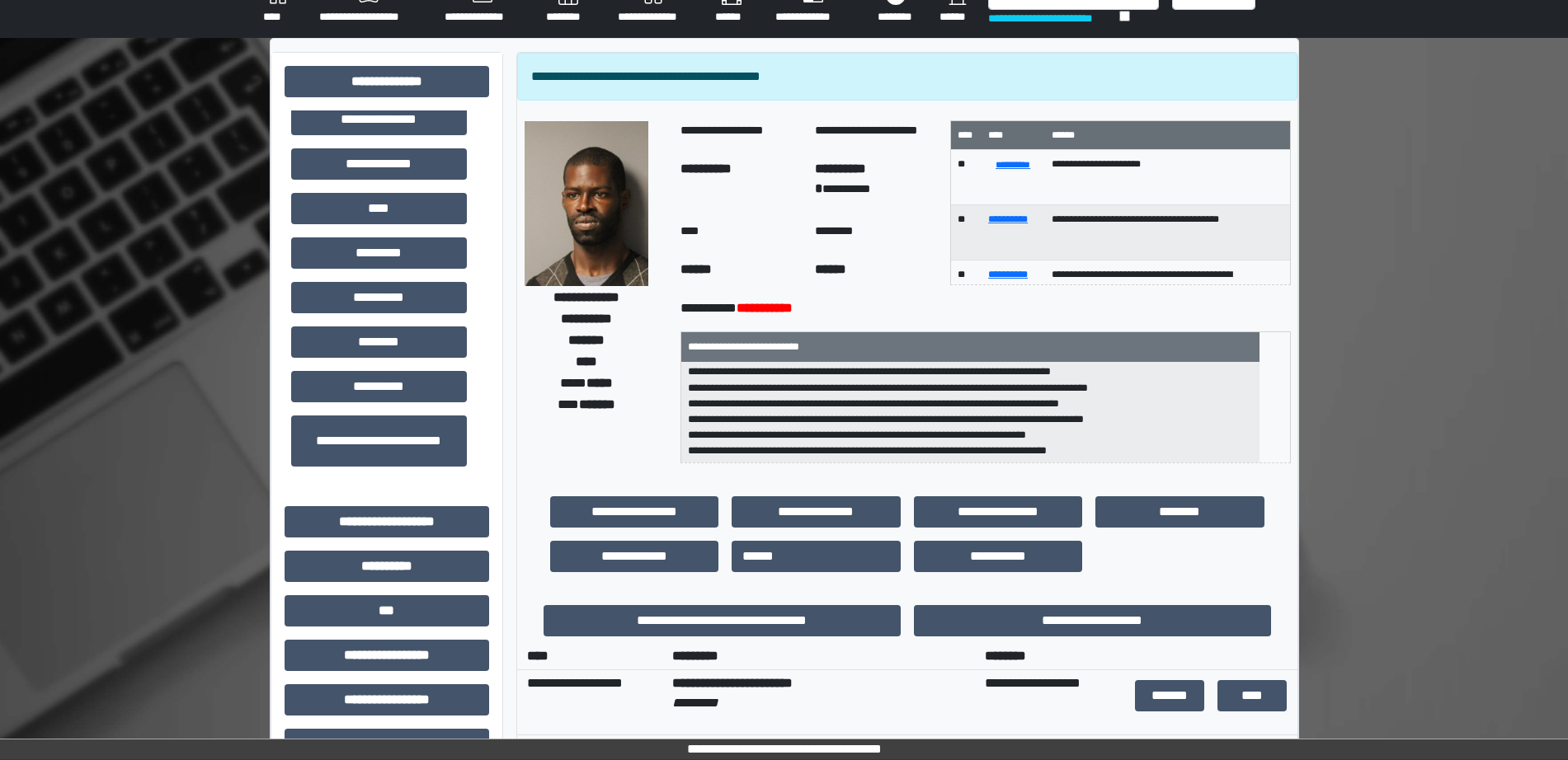 scroll, scrollTop: 0, scrollLeft: 0, axis: both 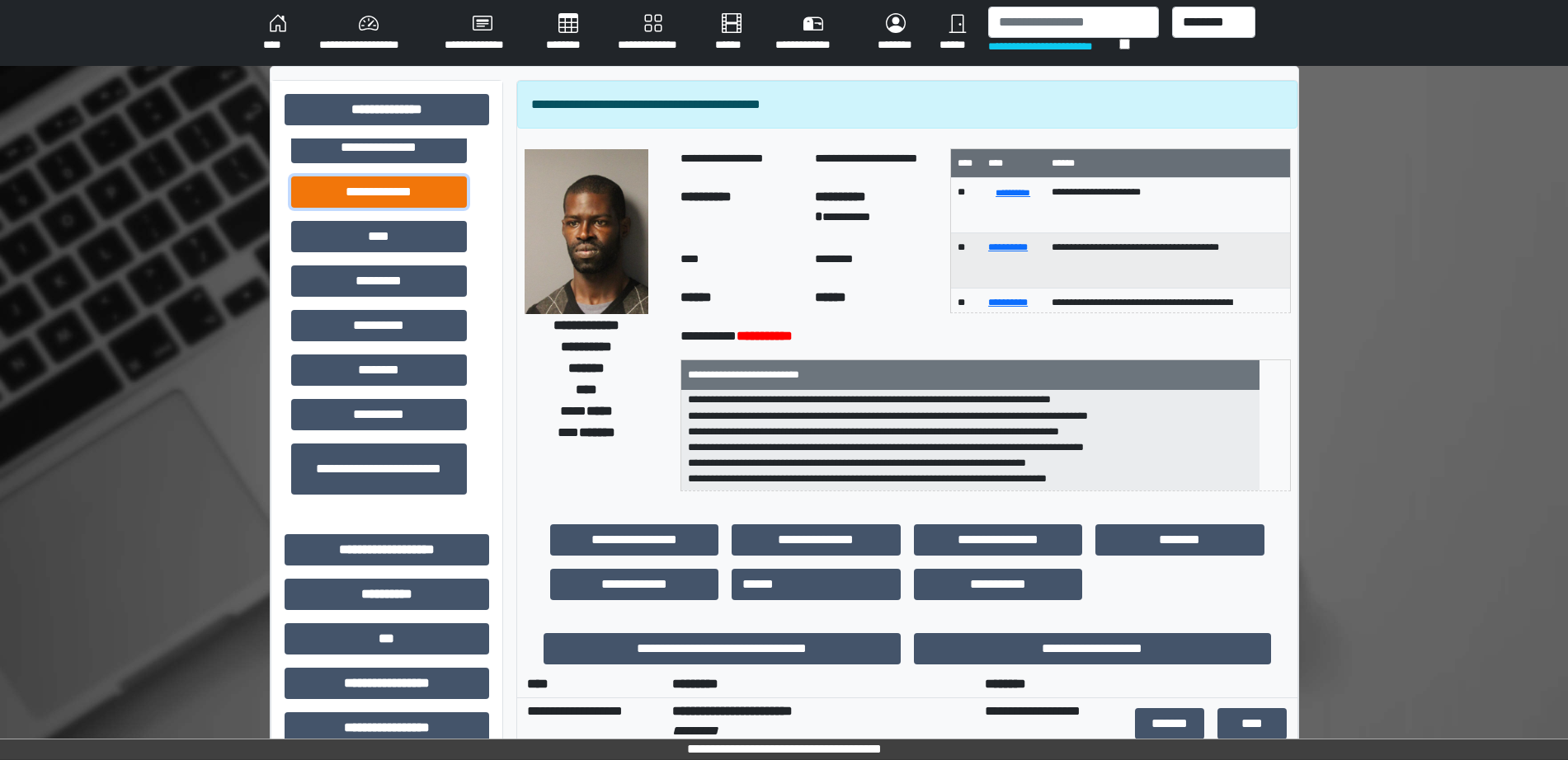 click on "**********" at bounding box center [379, 192] 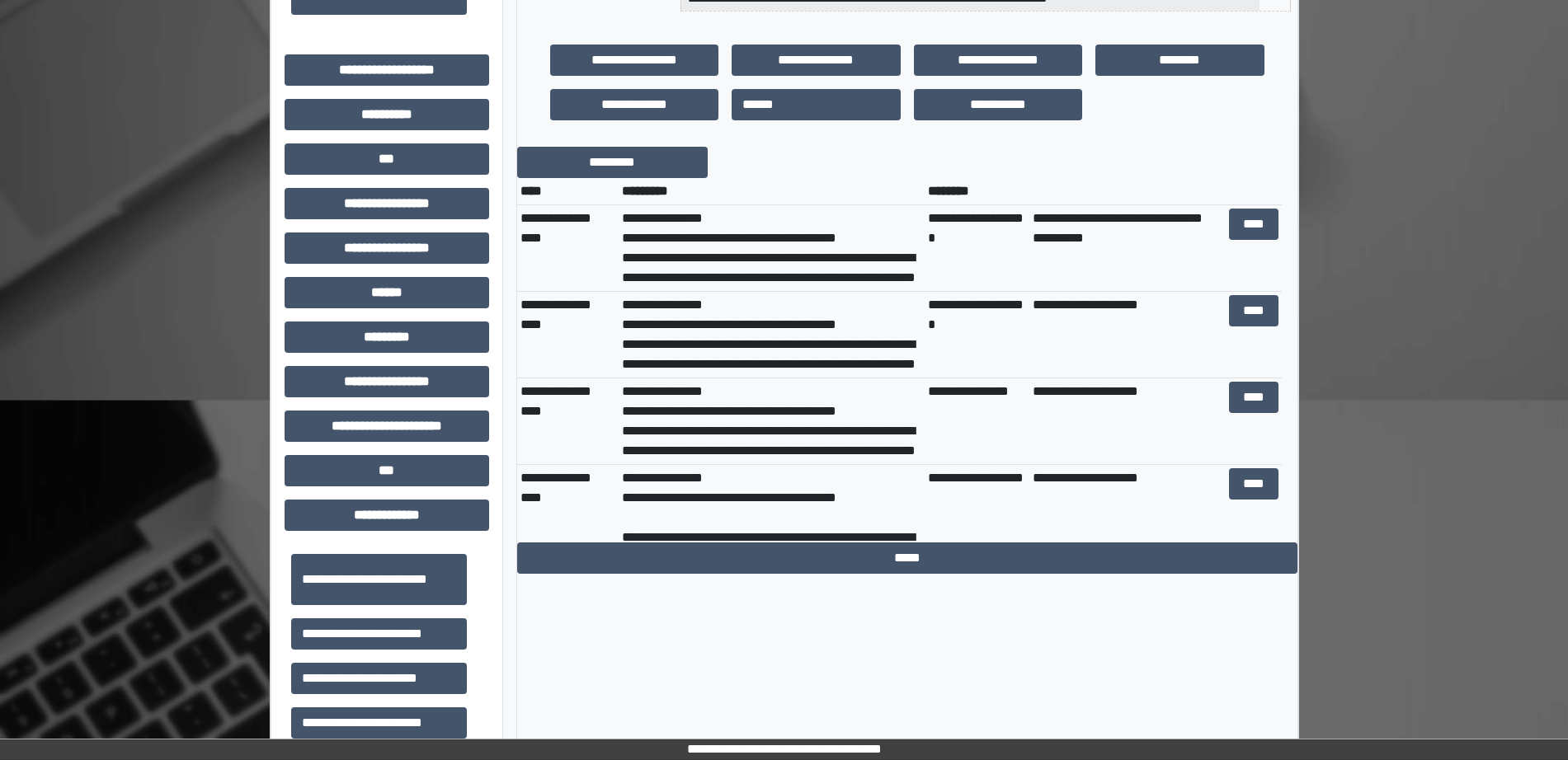 scroll, scrollTop: 515, scrollLeft: 0, axis: vertical 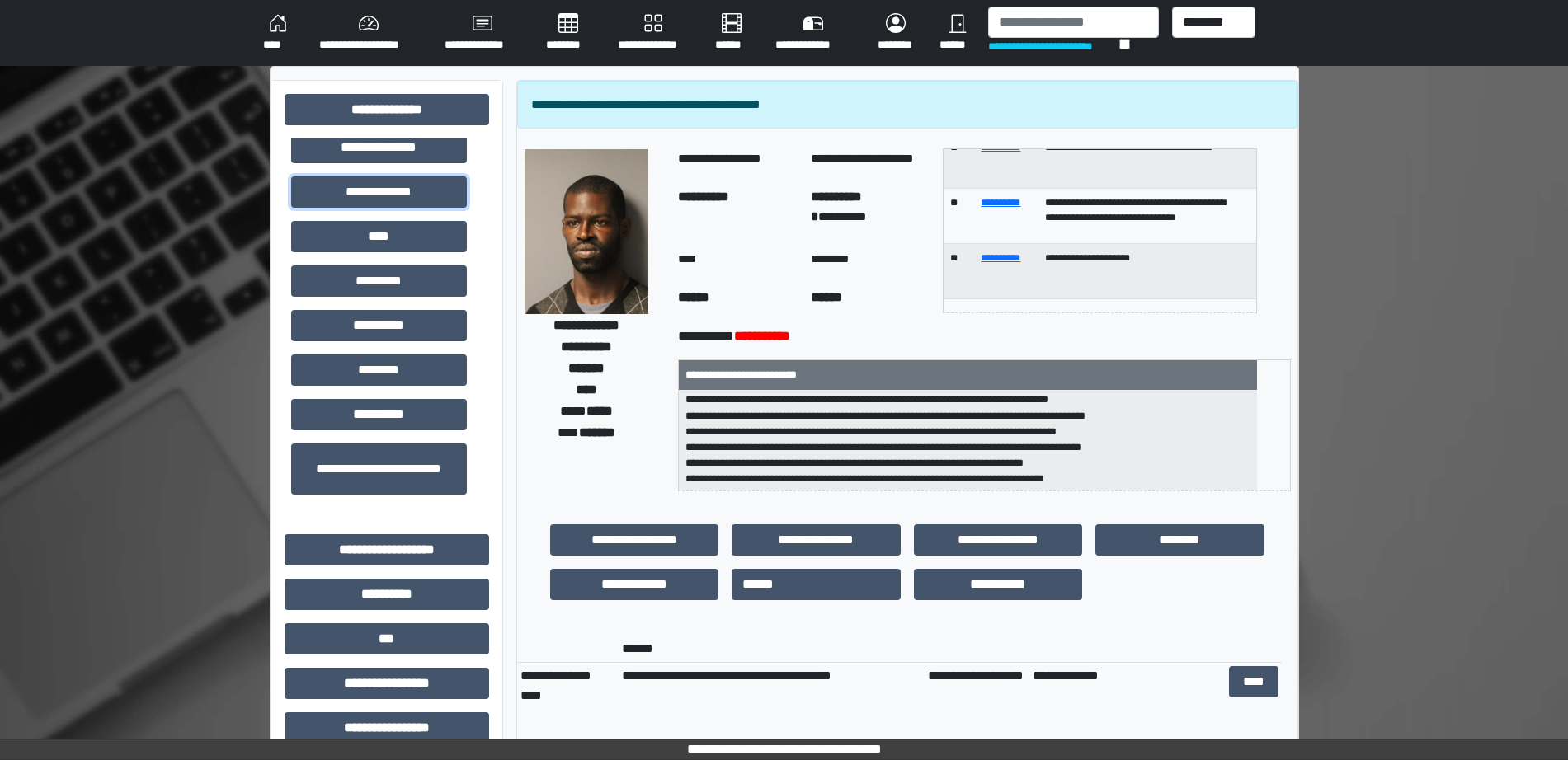 type 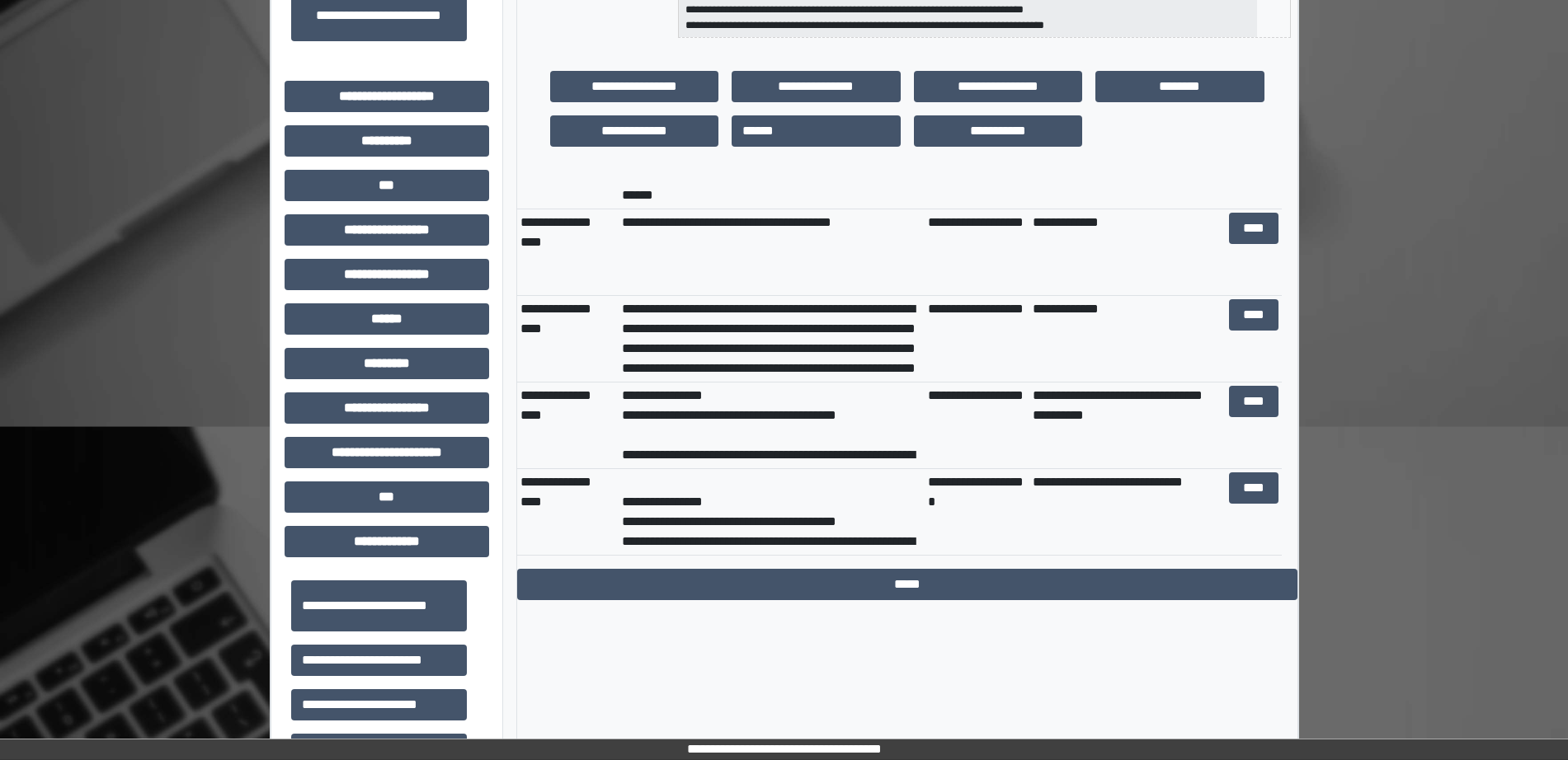 scroll, scrollTop: 515, scrollLeft: 0, axis: vertical 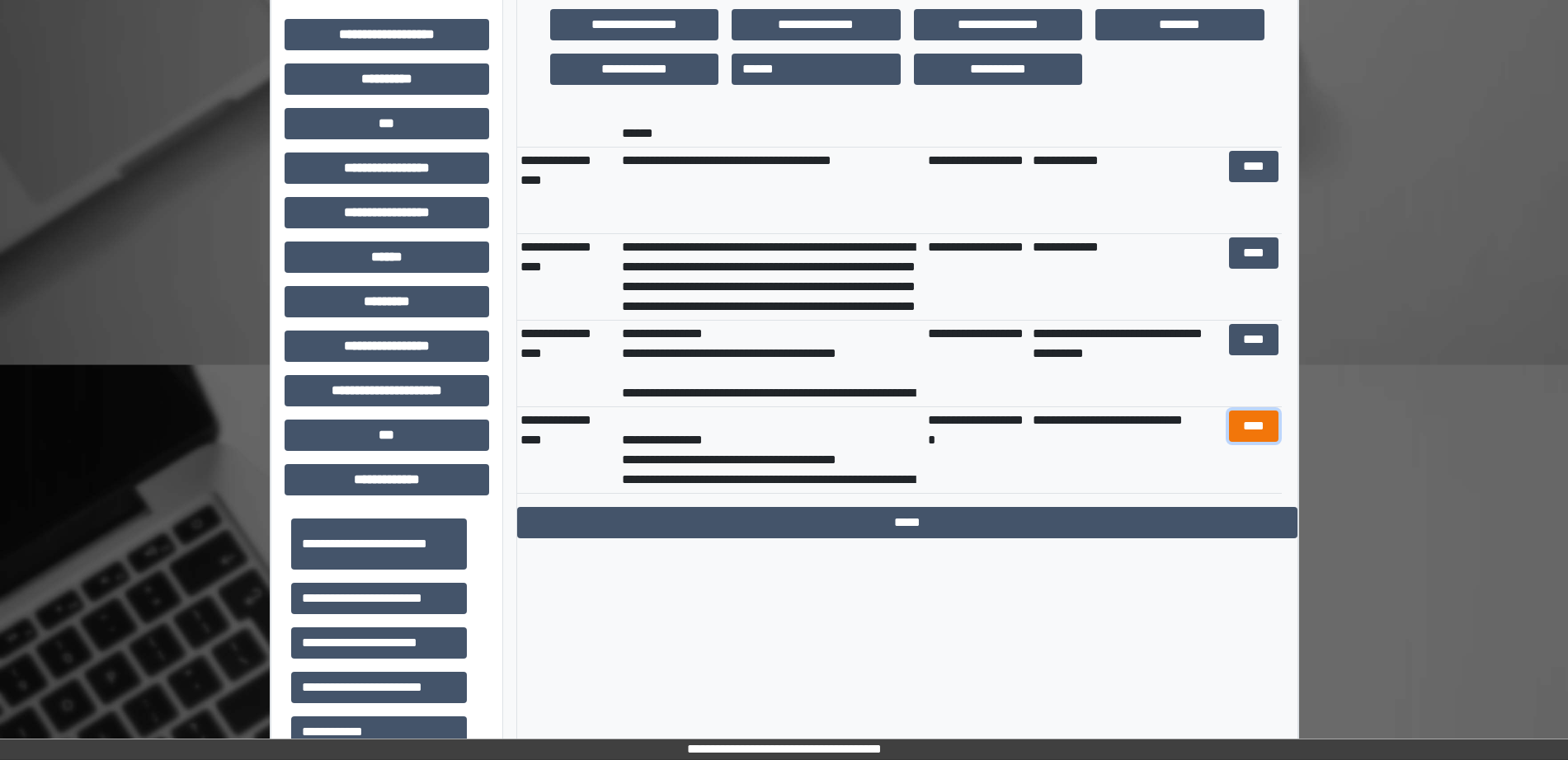 click on "****" at bounding box center (1254, 426) 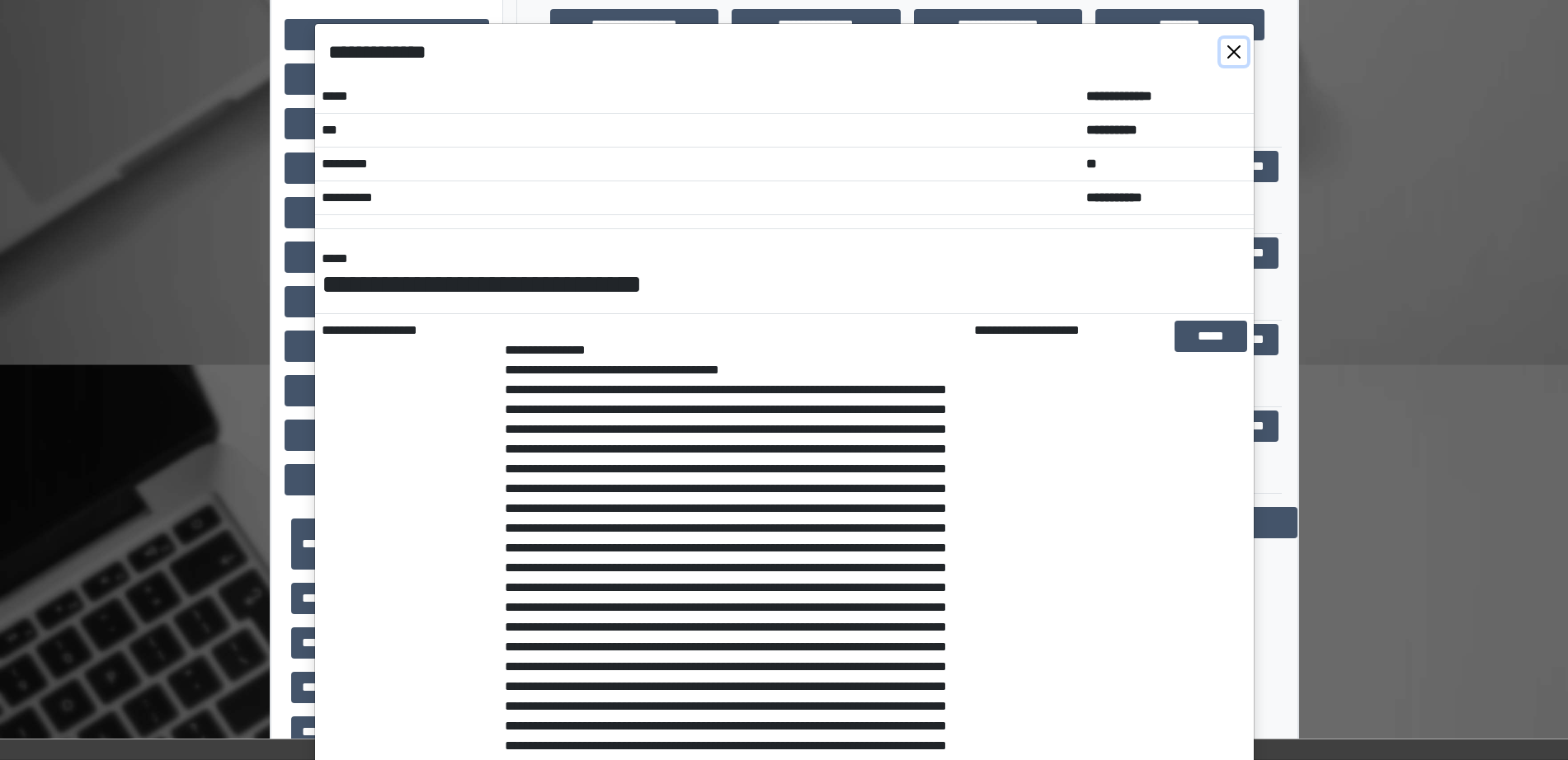 click at bounding box center (1234, 52) 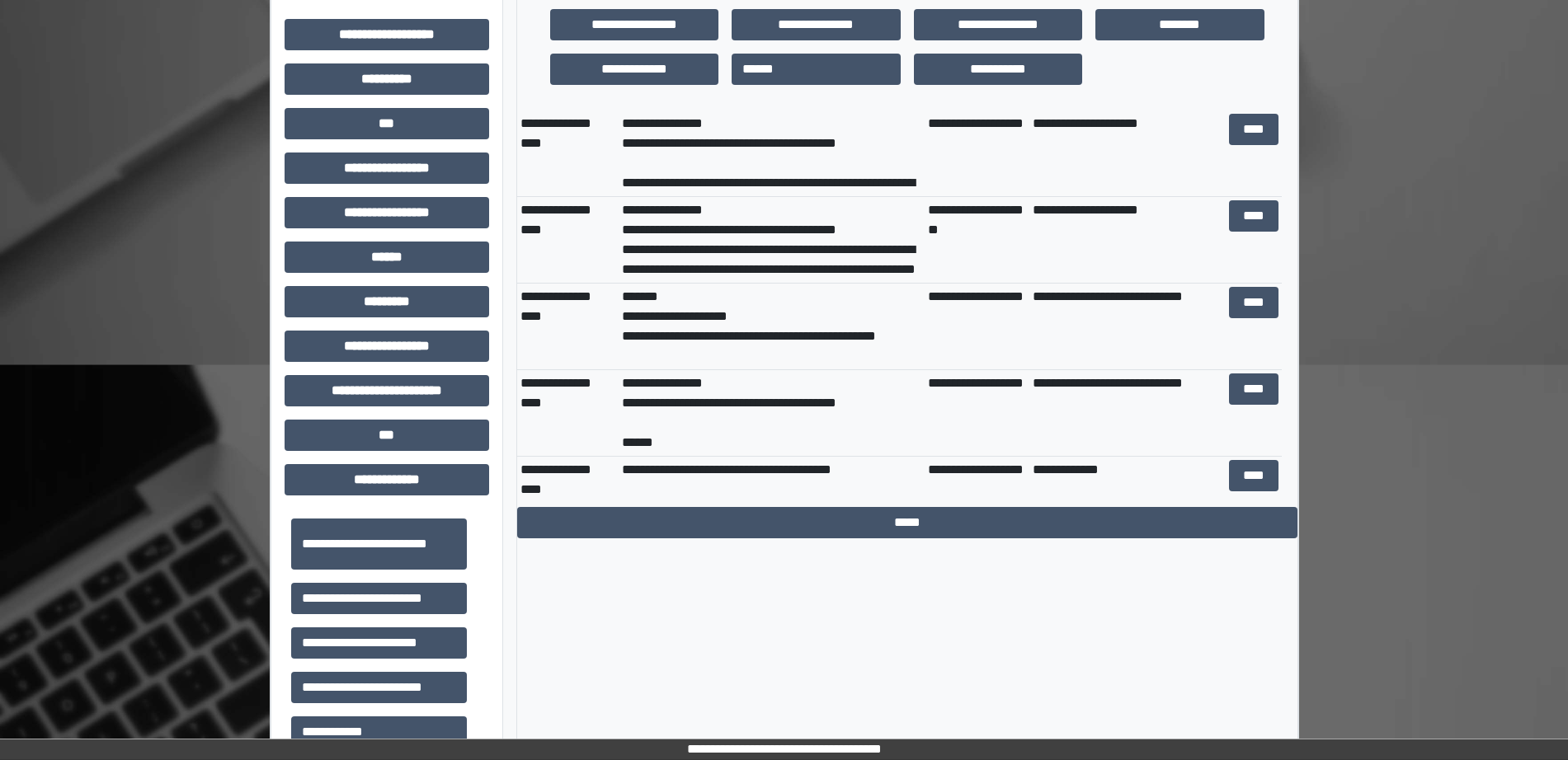scroll, scrollTop: 216, scrollLeft: 0, axis: vertical 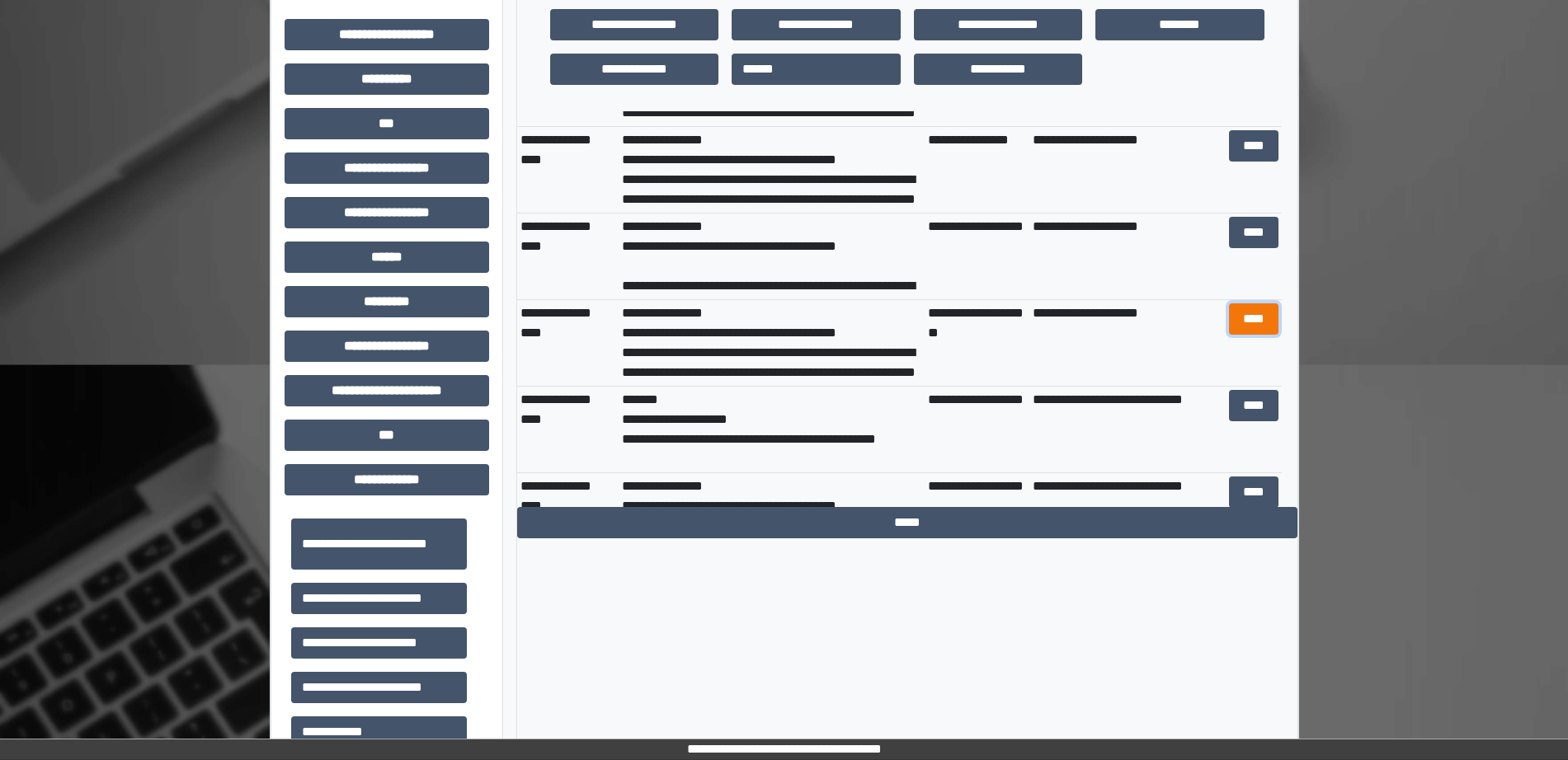click on "****" at bounding box center [1254, 319] 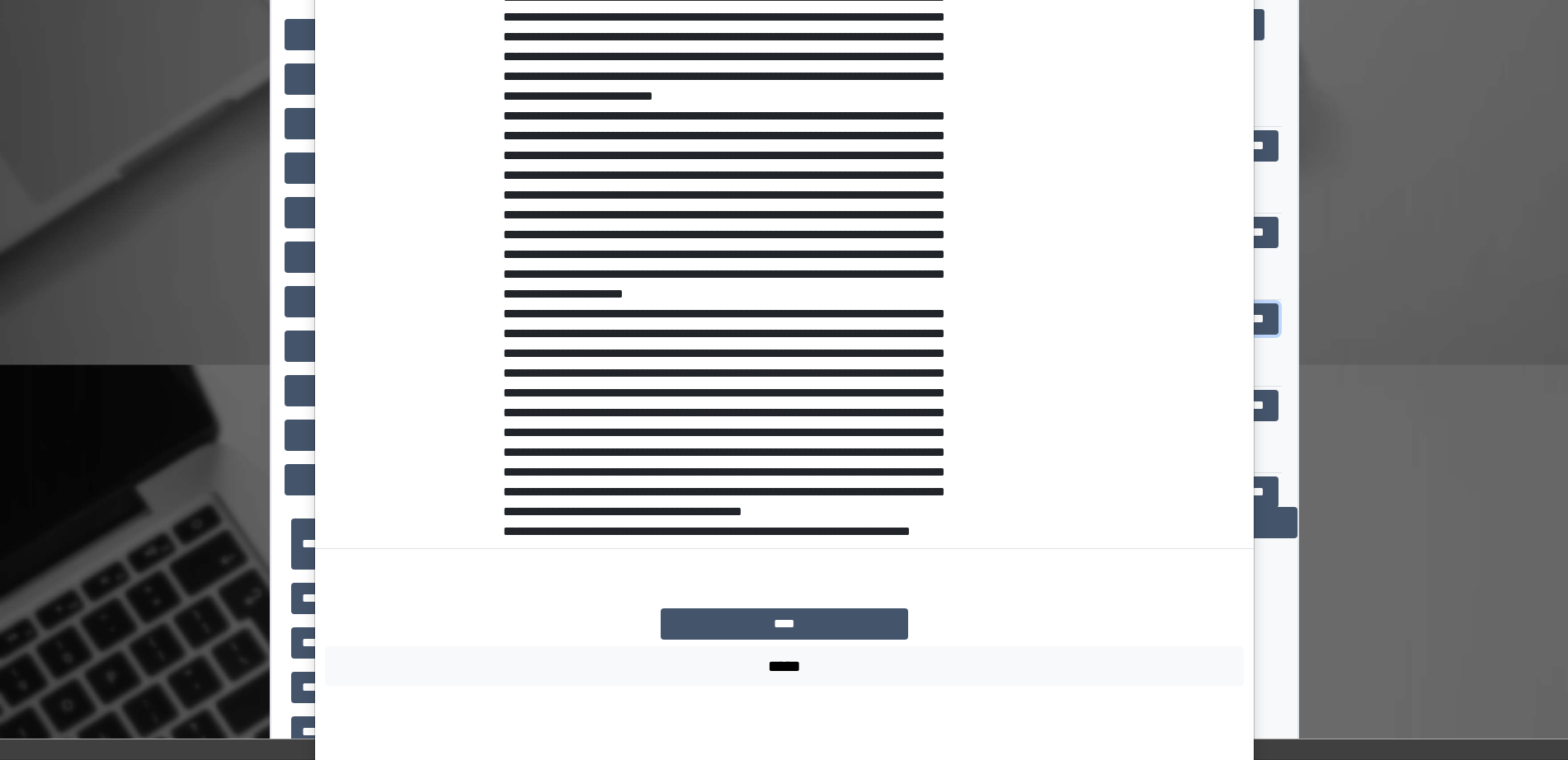 scroll, scrollTop: 0, scrollLeft: 0, axis: both 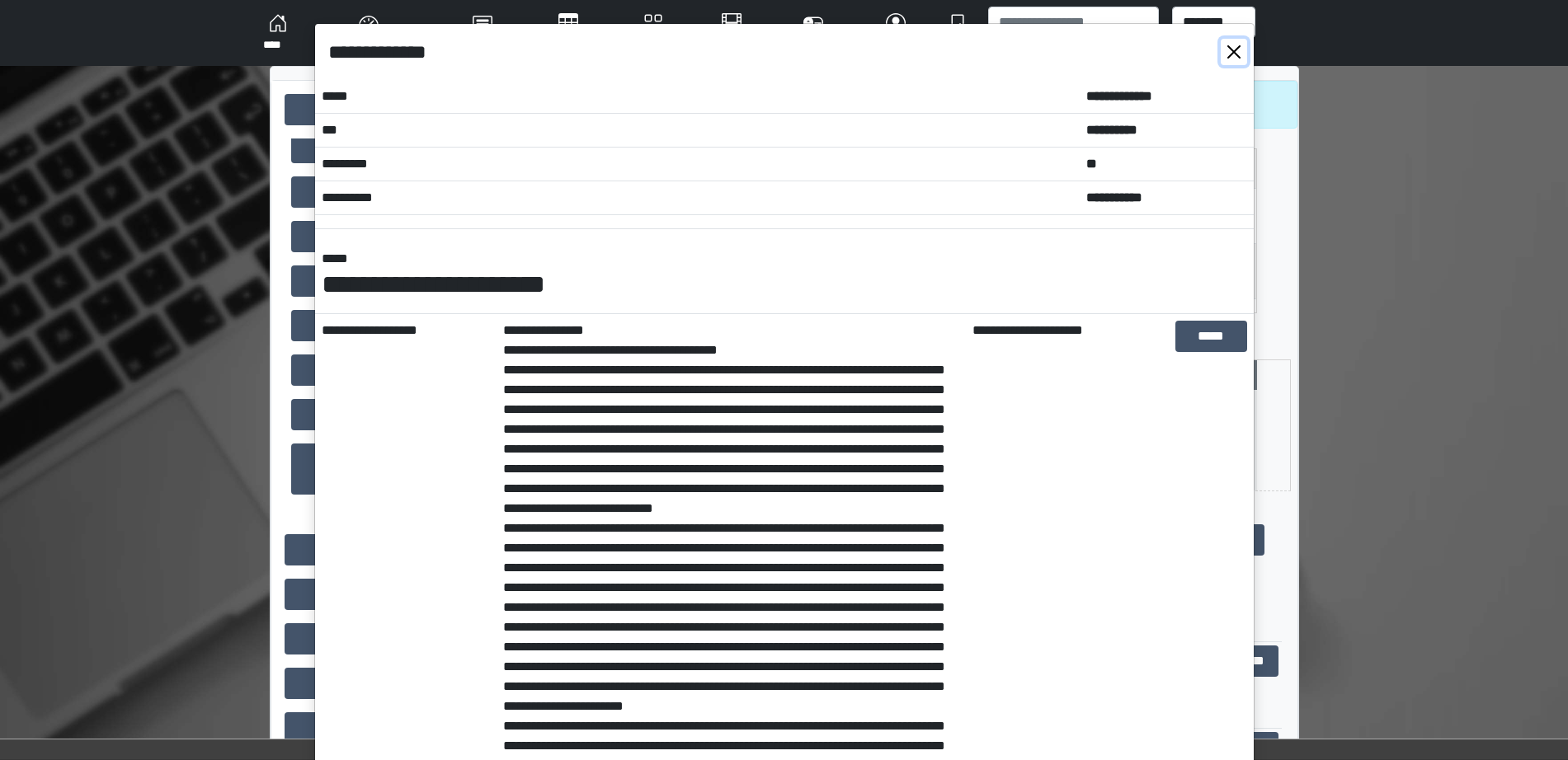 click at bounding box center (1234, 52) 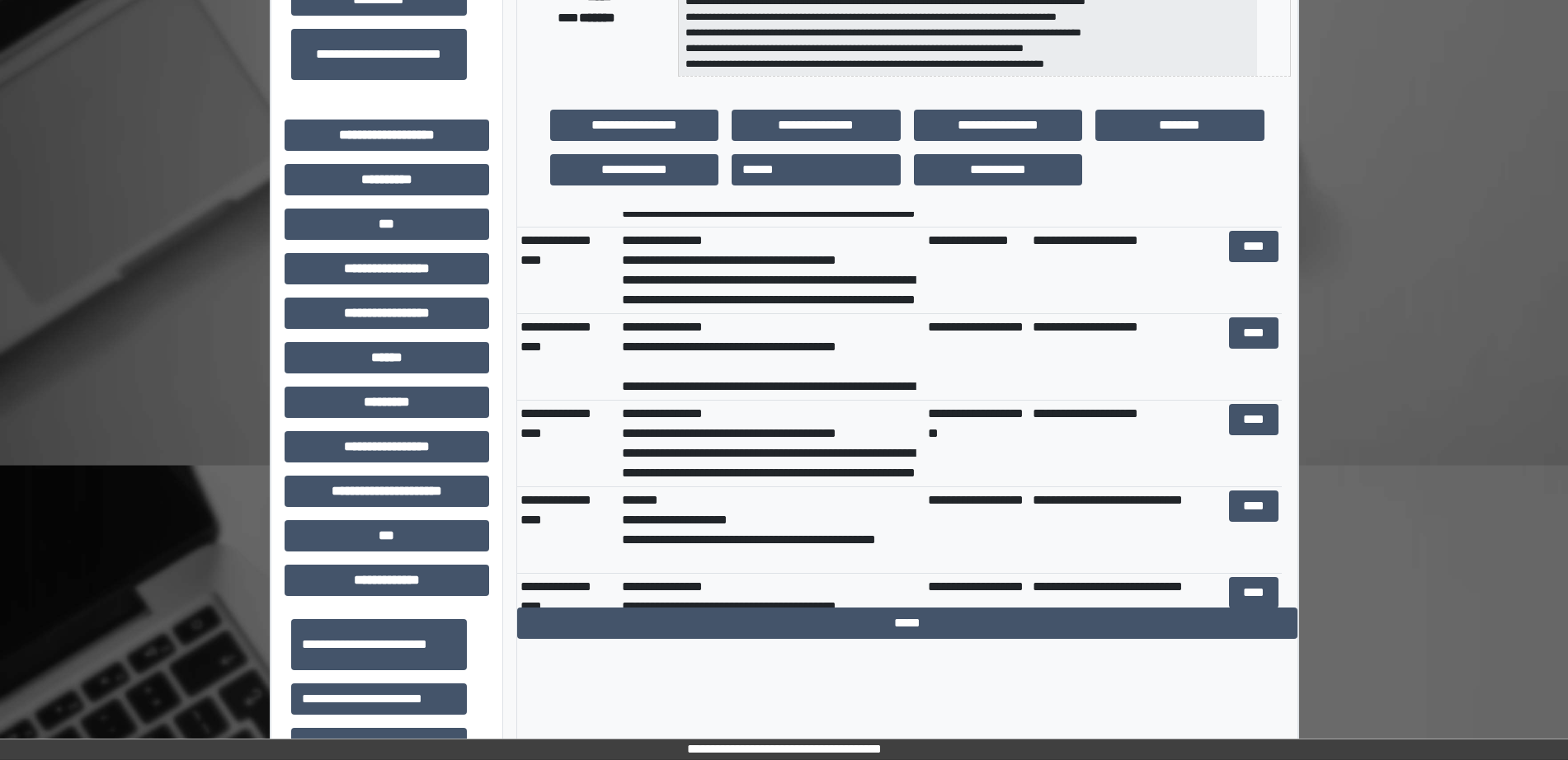 scroll, scrollTop: 433, scrollLeft: 0, axis: vertical 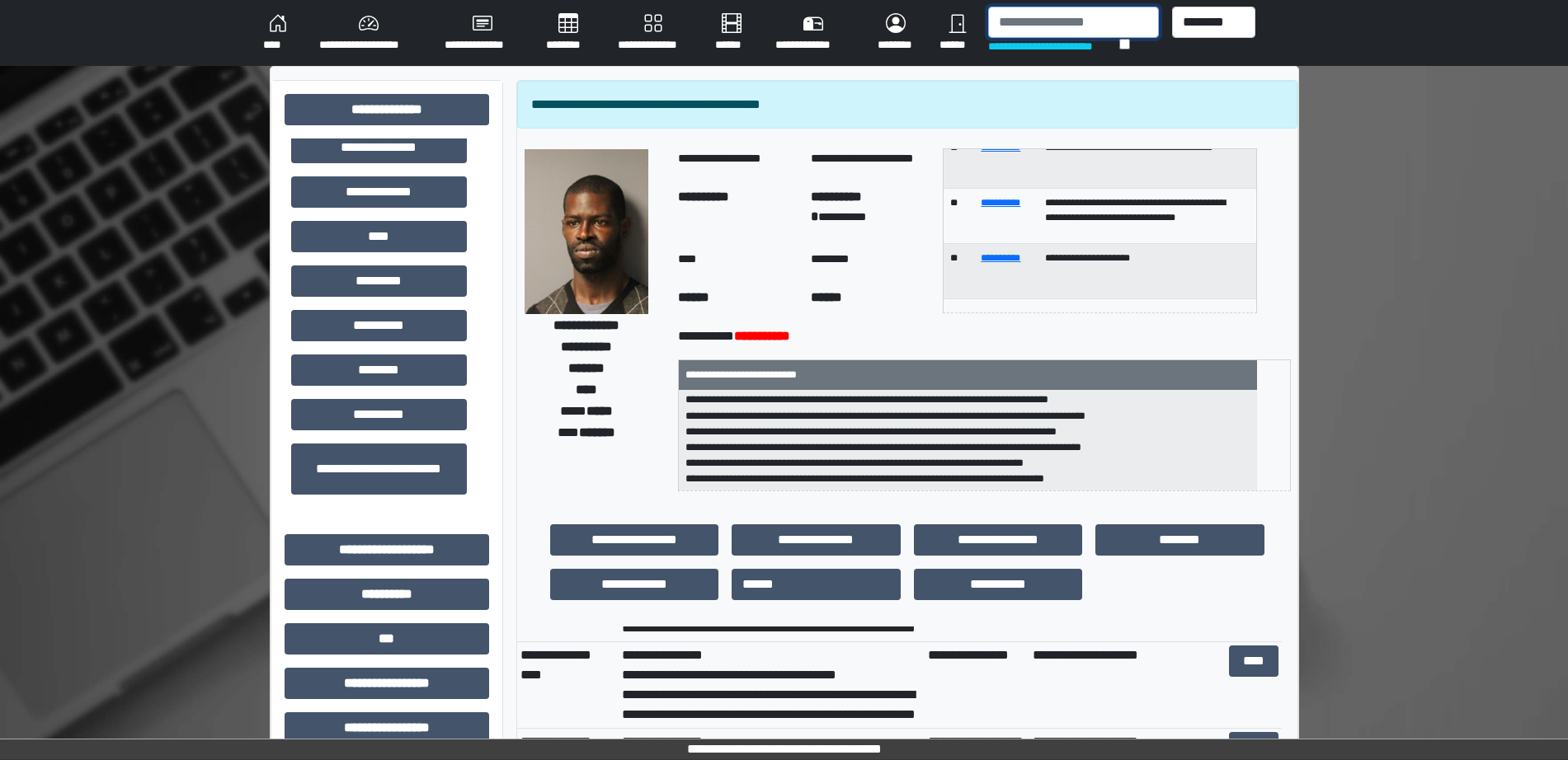 click at bounding box center [1073, 22] 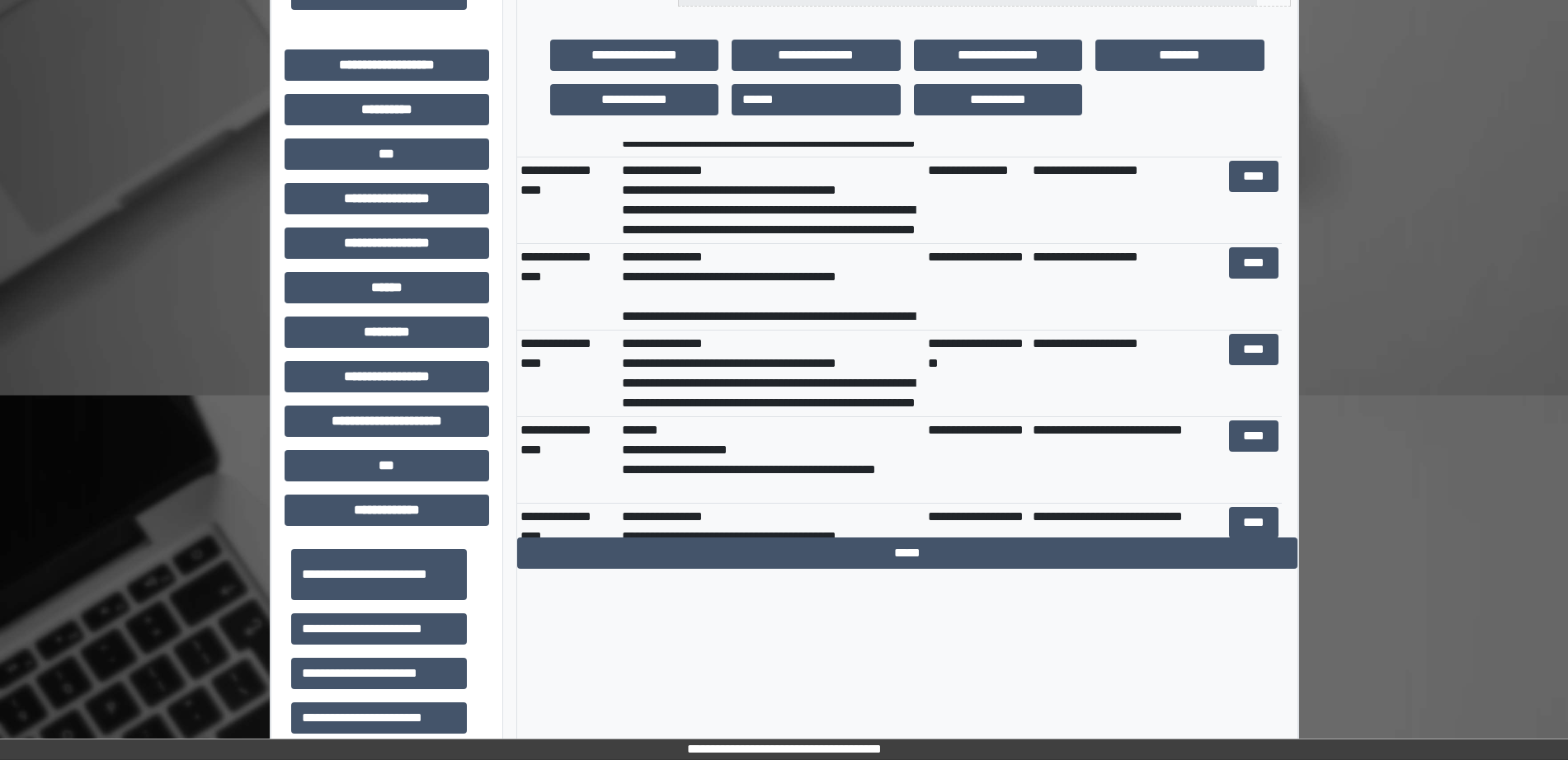 scroll, scrollTop: 487, scrollLeft: 0, axis: vertical 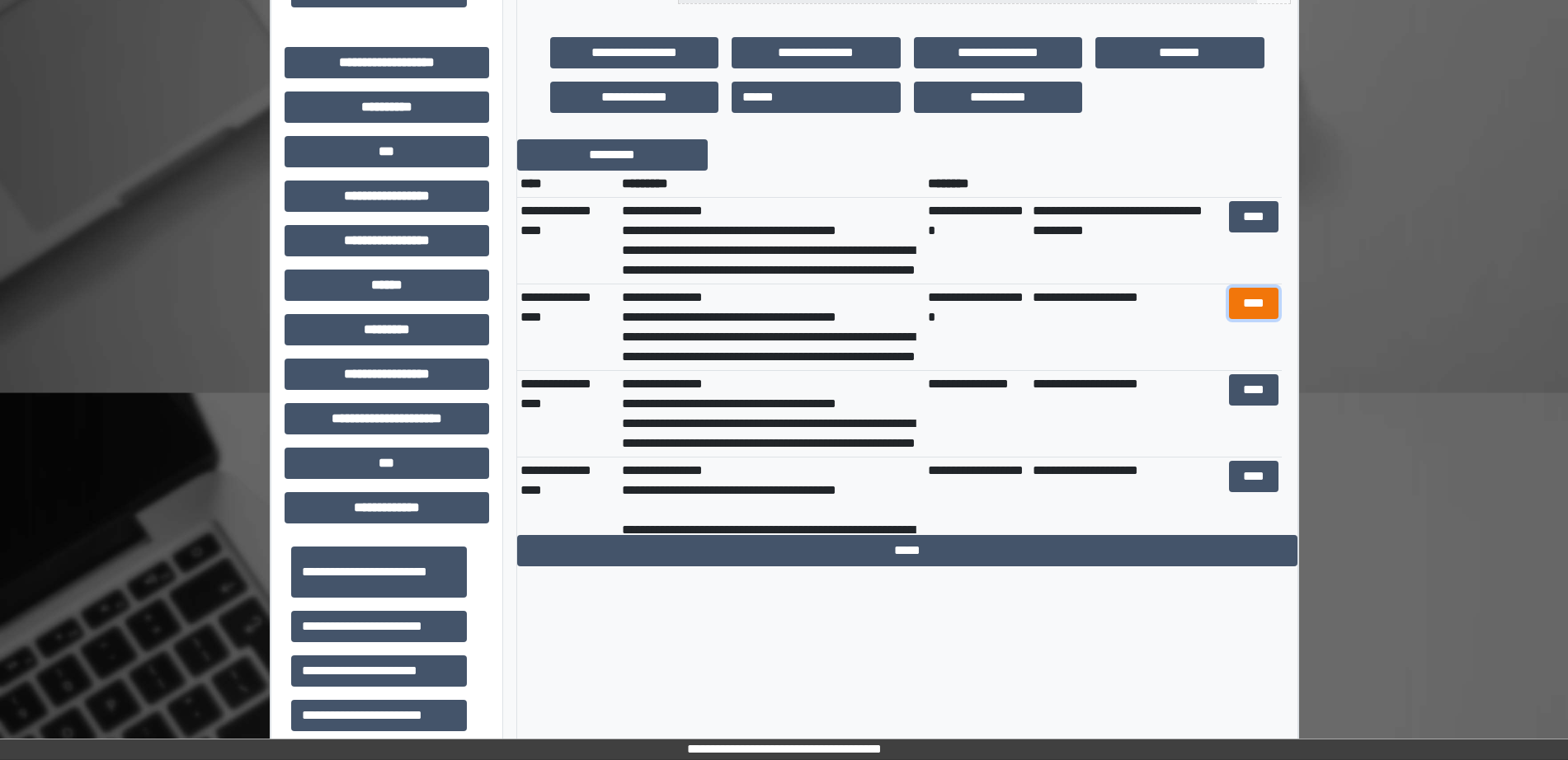 click on "****" at bounding box center (1254, 303) 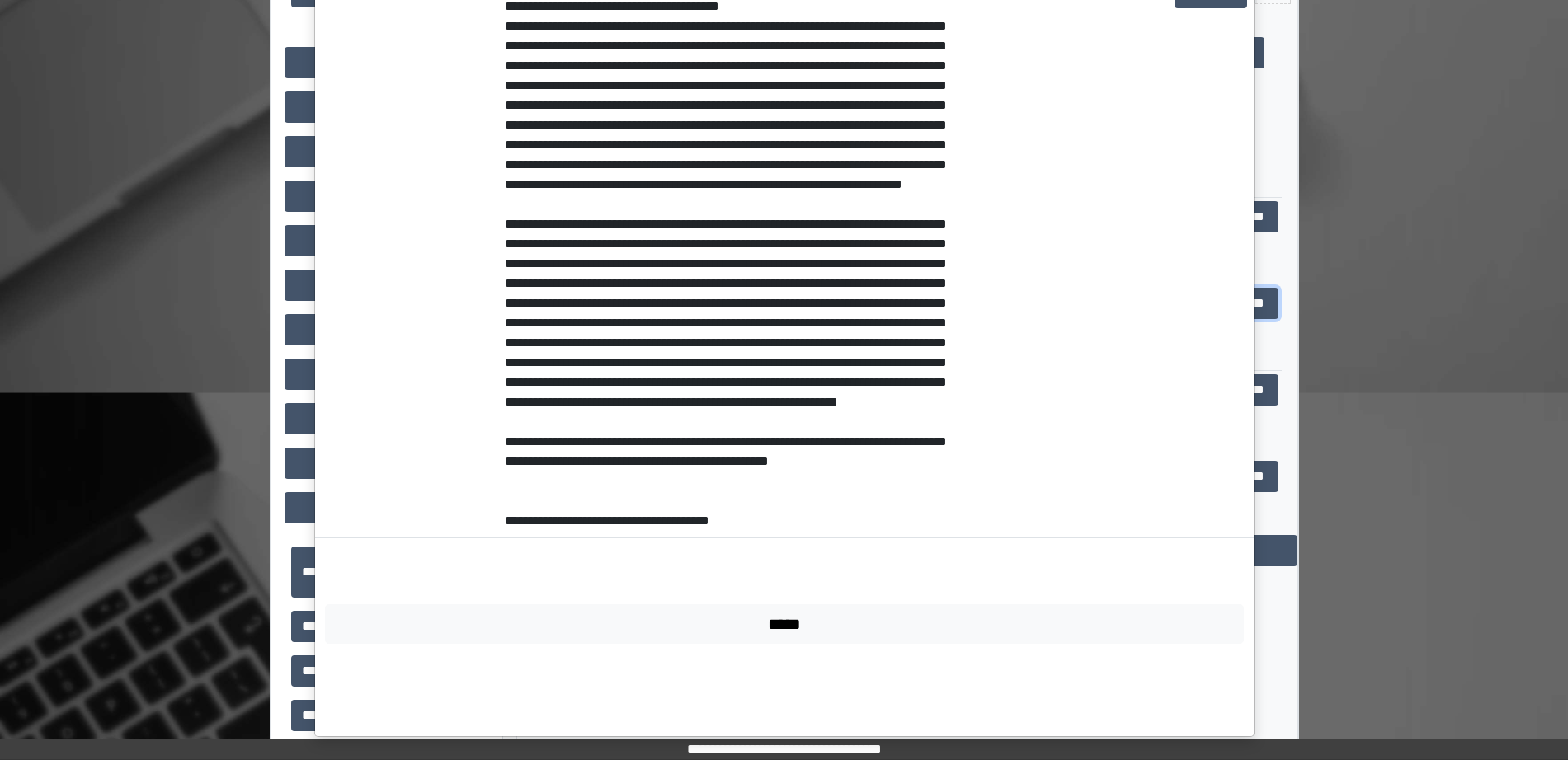 scroll, scrollTop: 0, scrollLeft: 0, axis: both 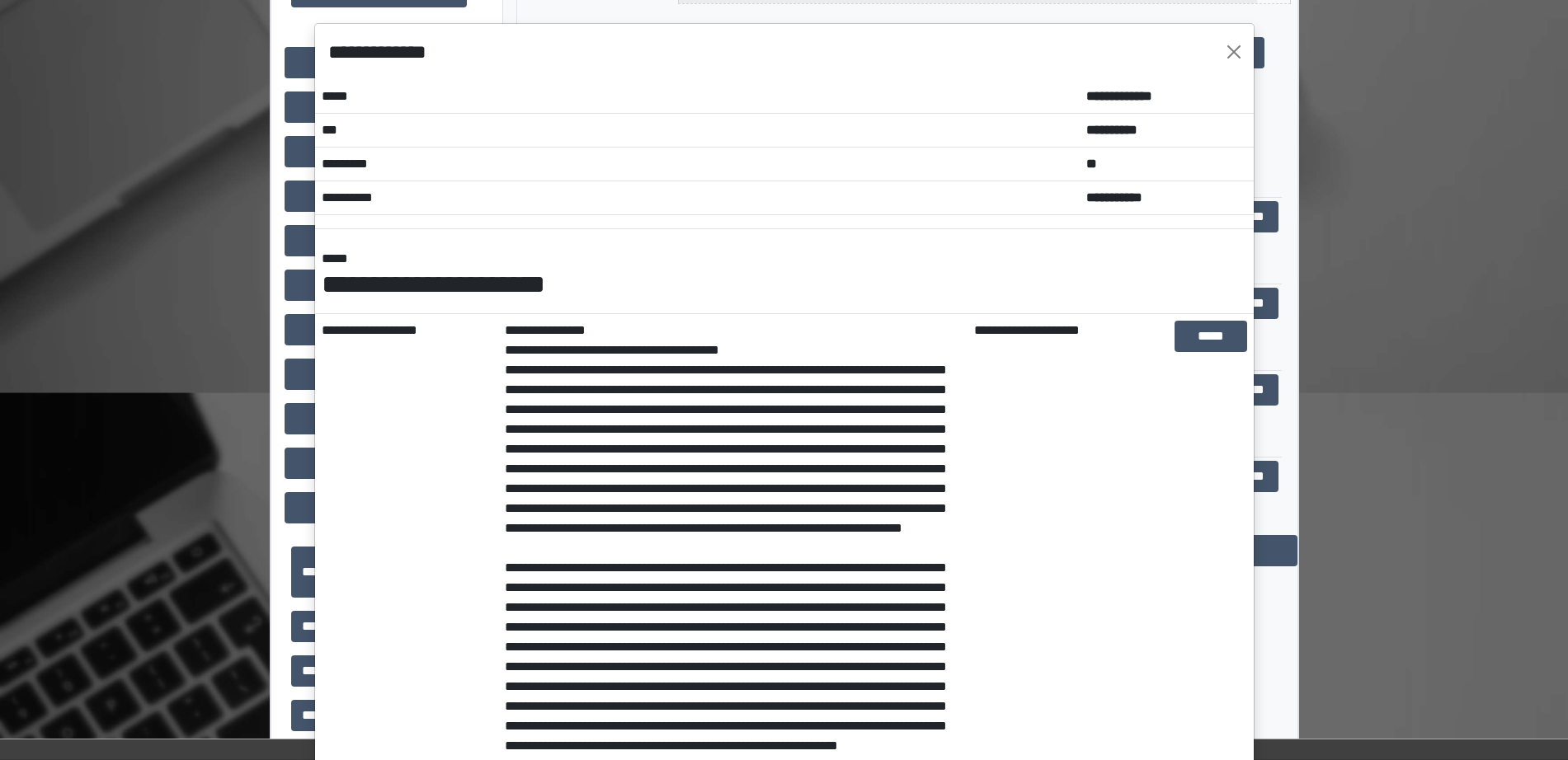 click on "**********" at bounding box center [784, 52] 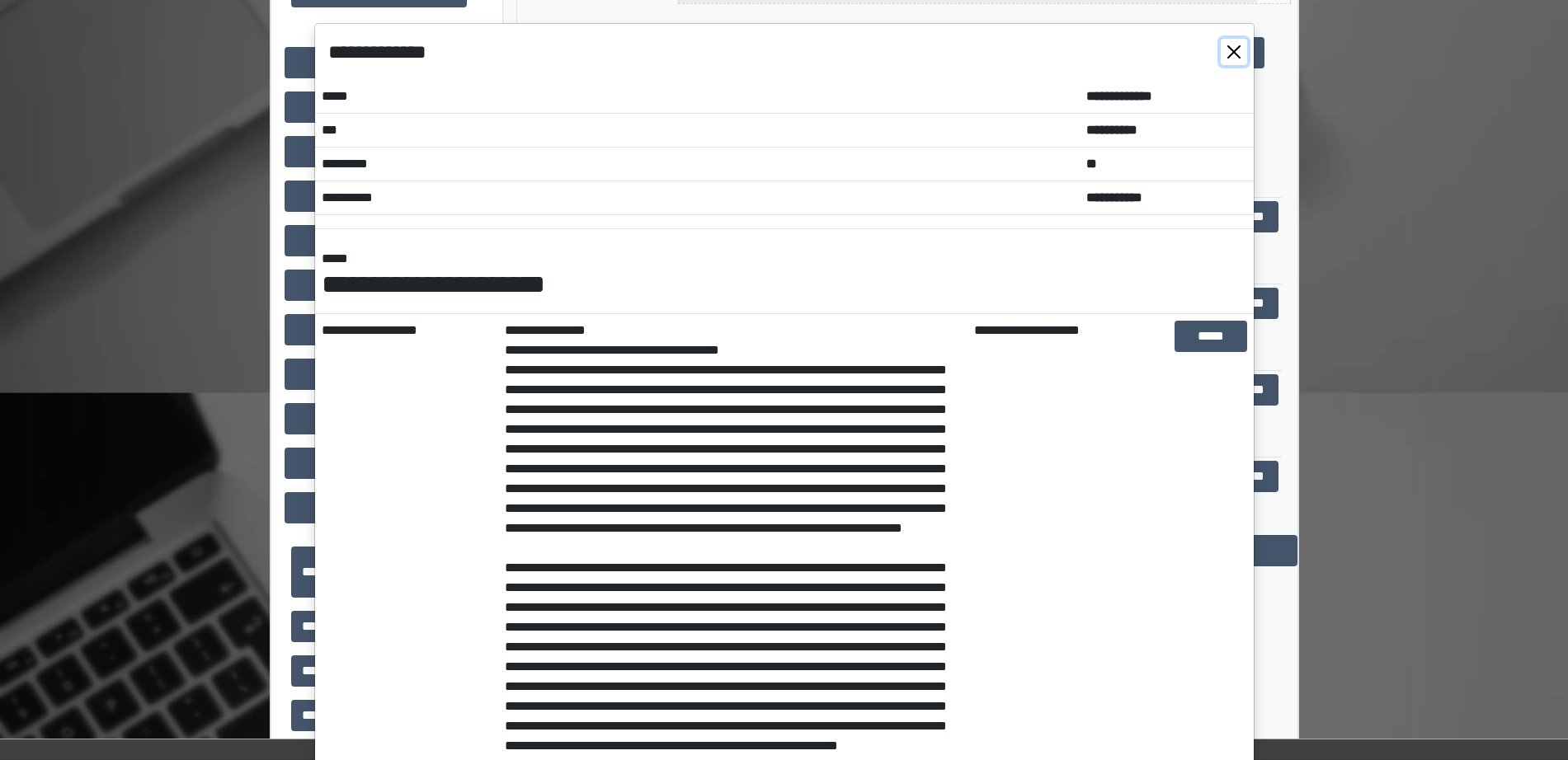 click at bounding box center [1234, 52] 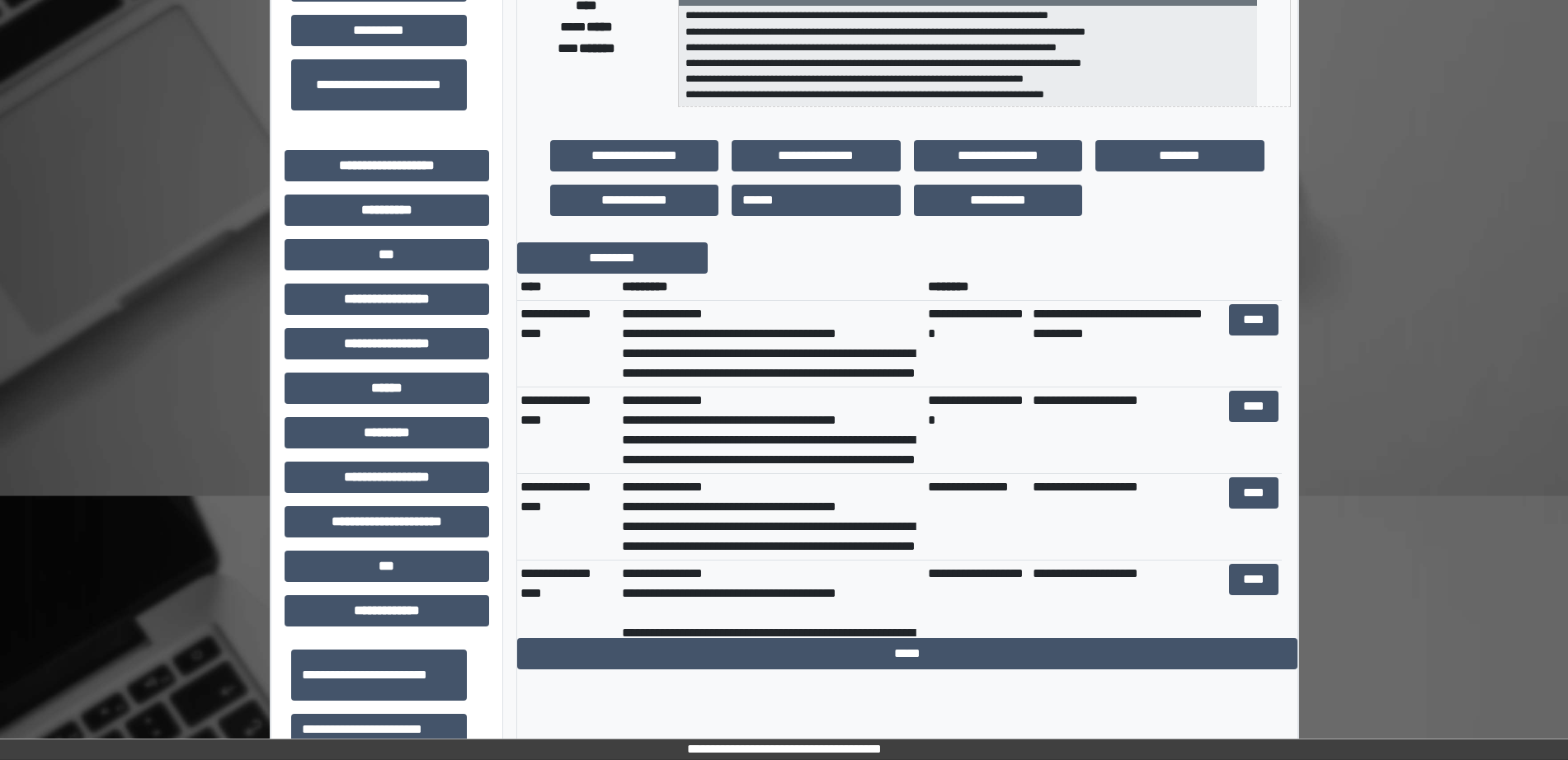 scroll, scrollTop: 281, scrollLeft: 0, axis: vertical 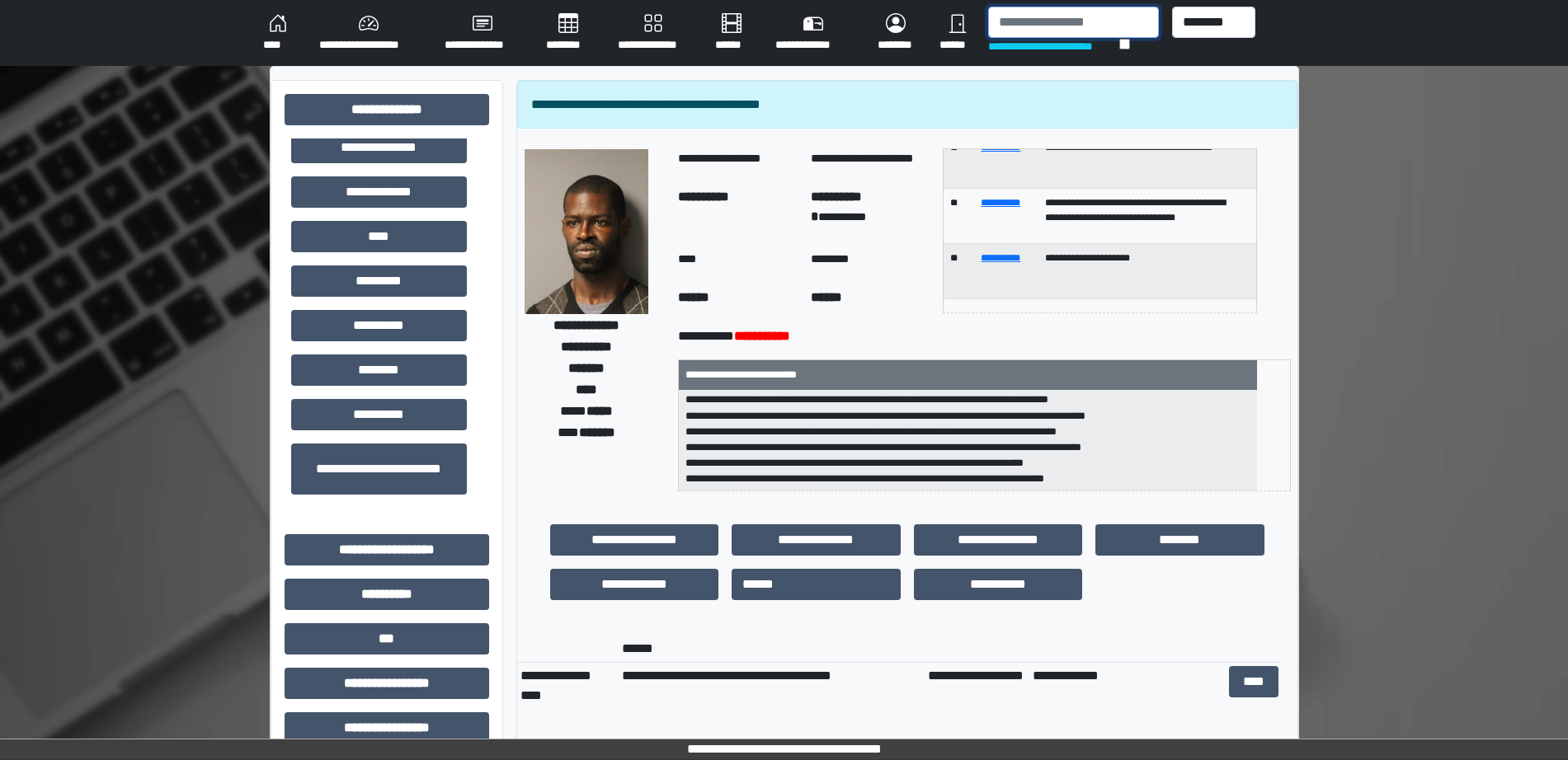 click at bounding box center (1073, 22) 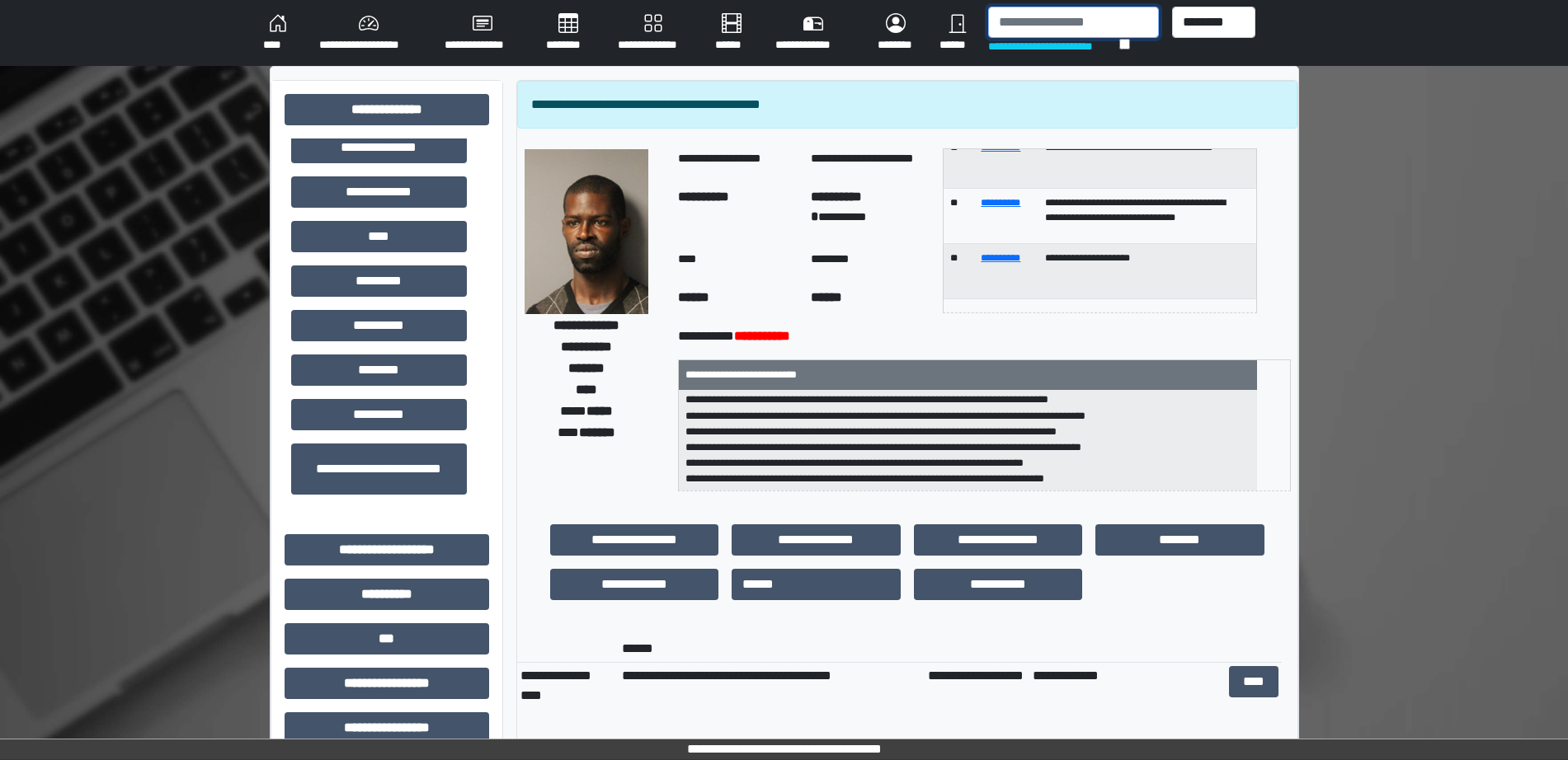 click at bounding box center [1073, 22] 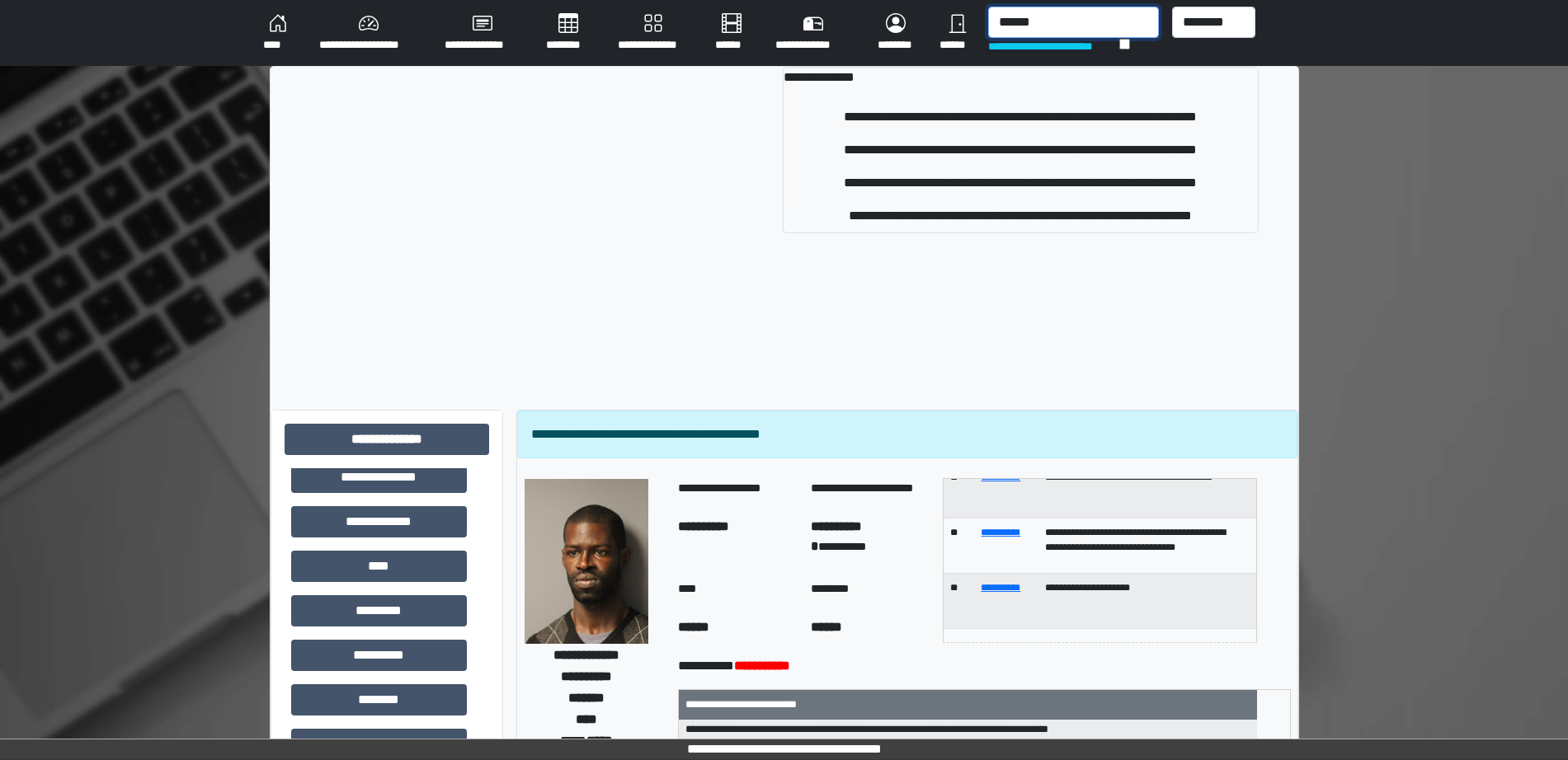 type on "******" 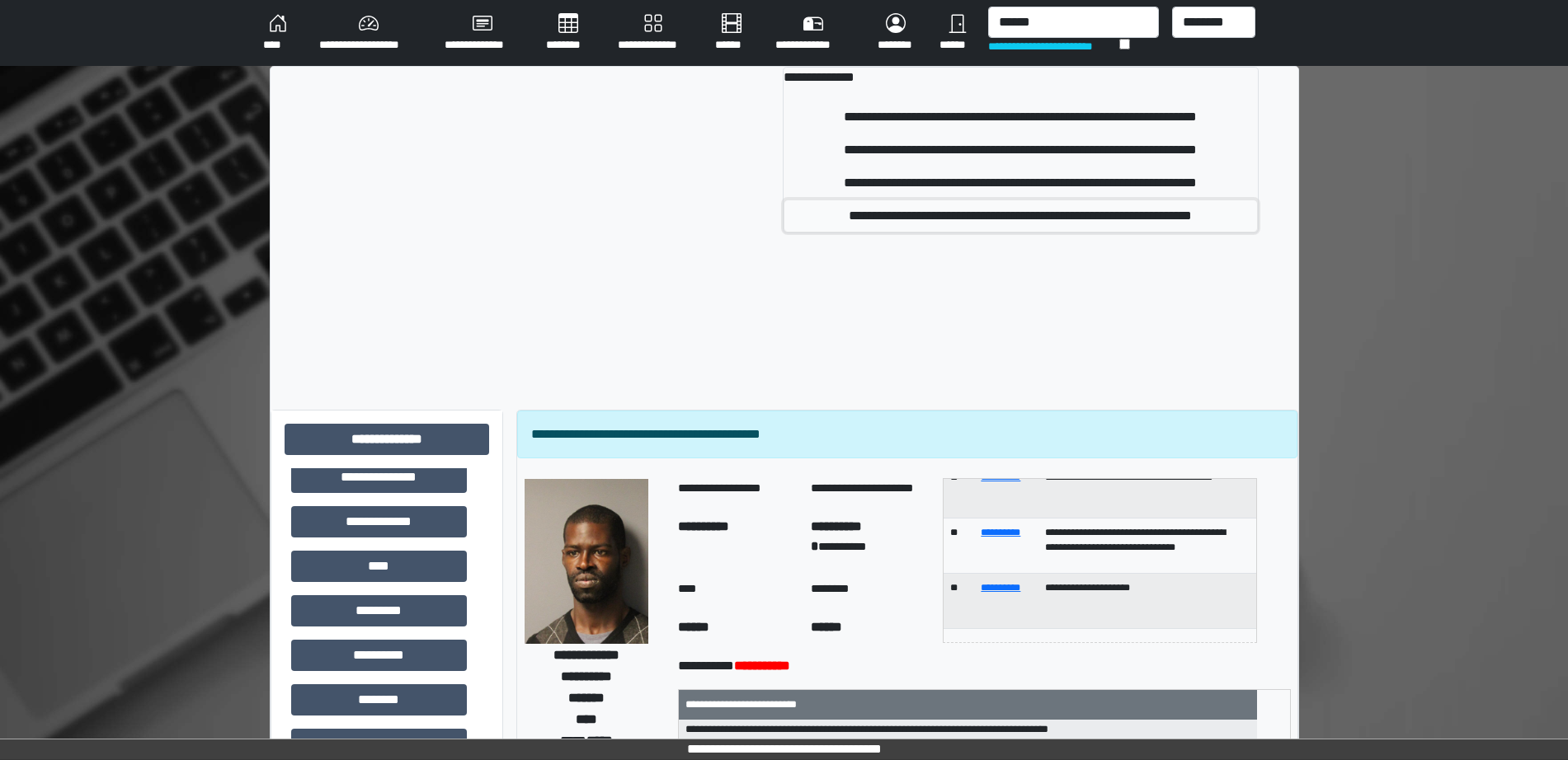 click on "**********" at bounding box center (1020, 216) 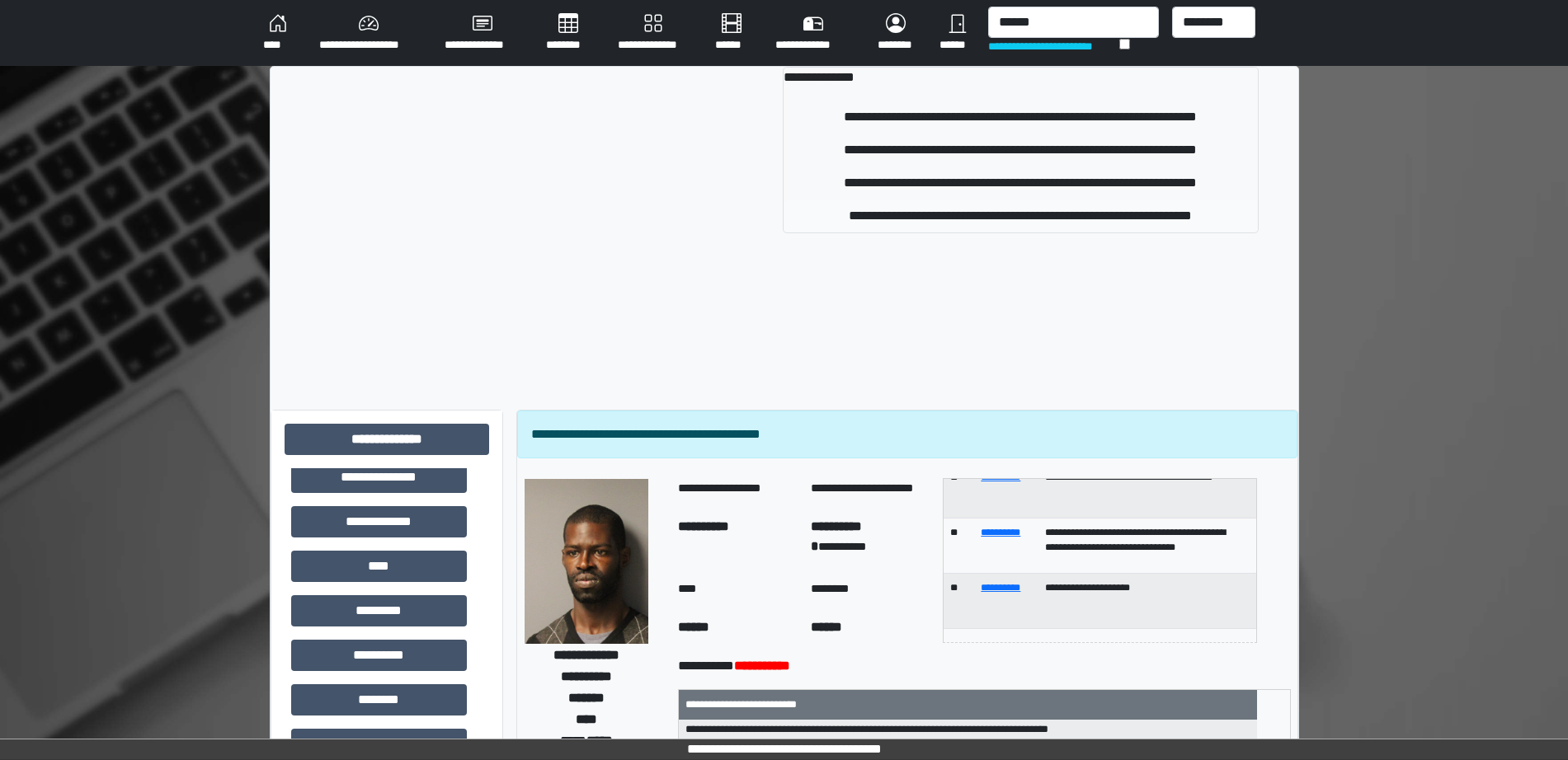 type 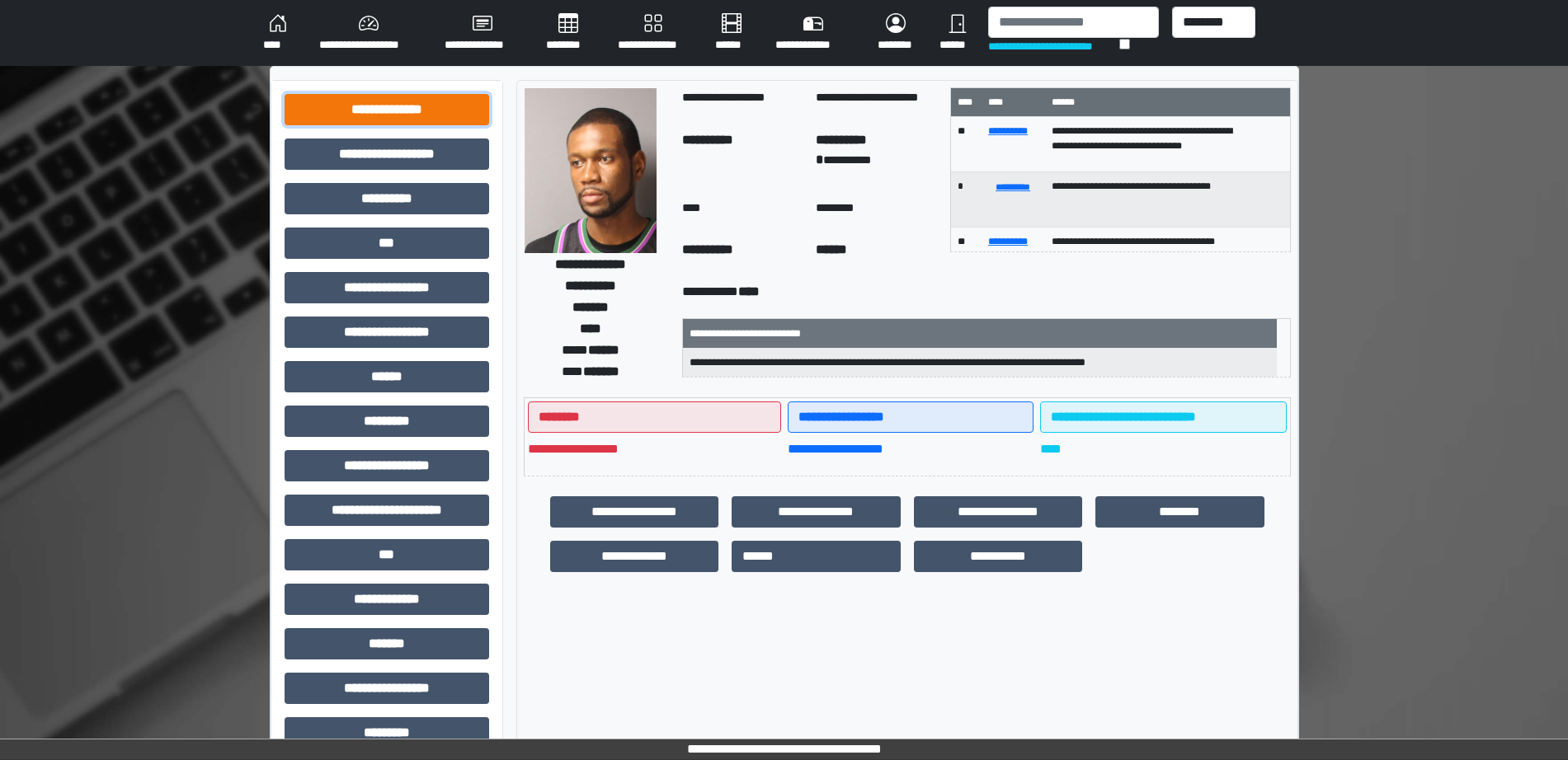 click on "**********" at bounding box center (387, 110) 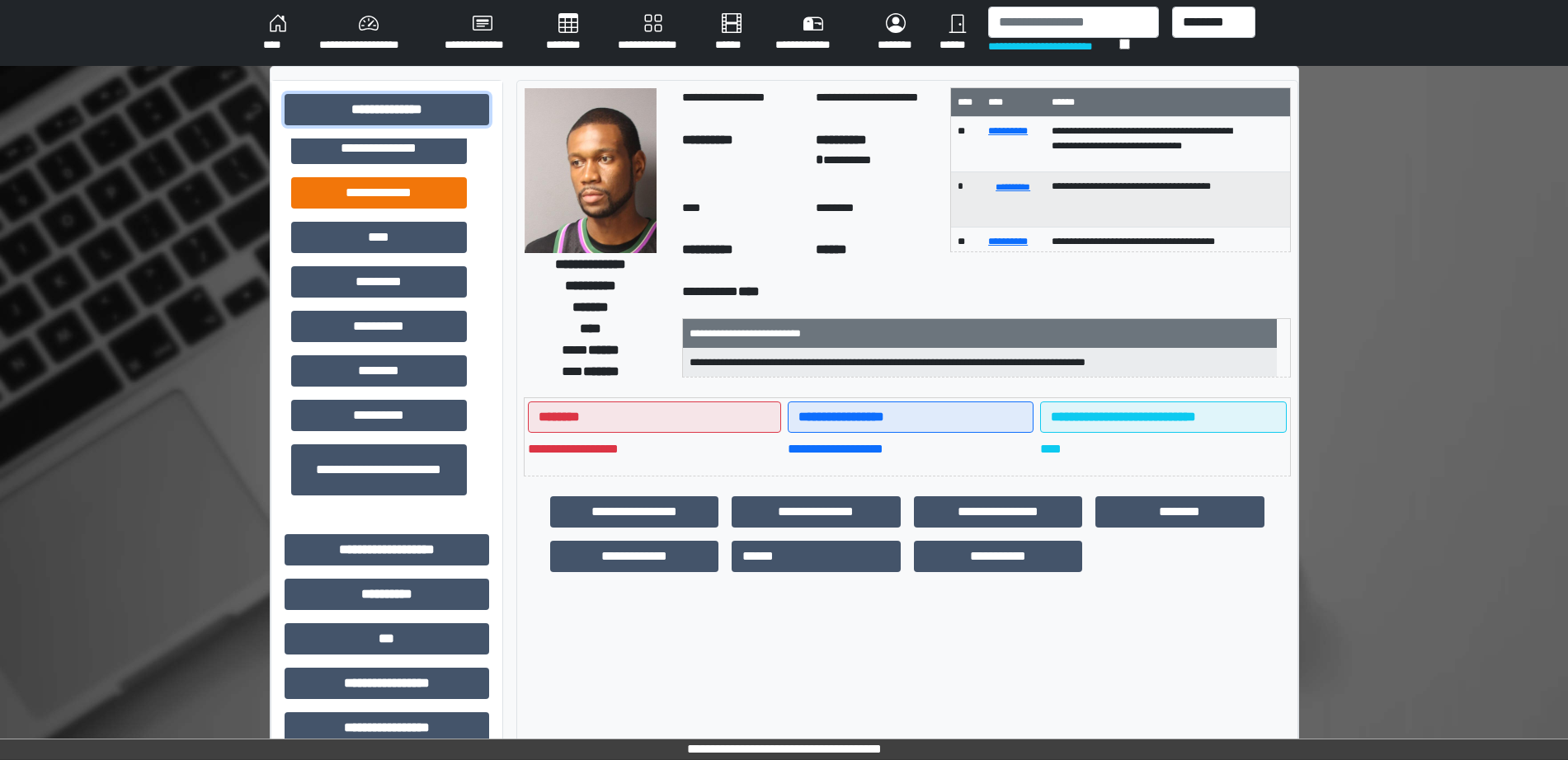 scroll, scrollTop: 478, scrollLeft: 0, axis: vertical 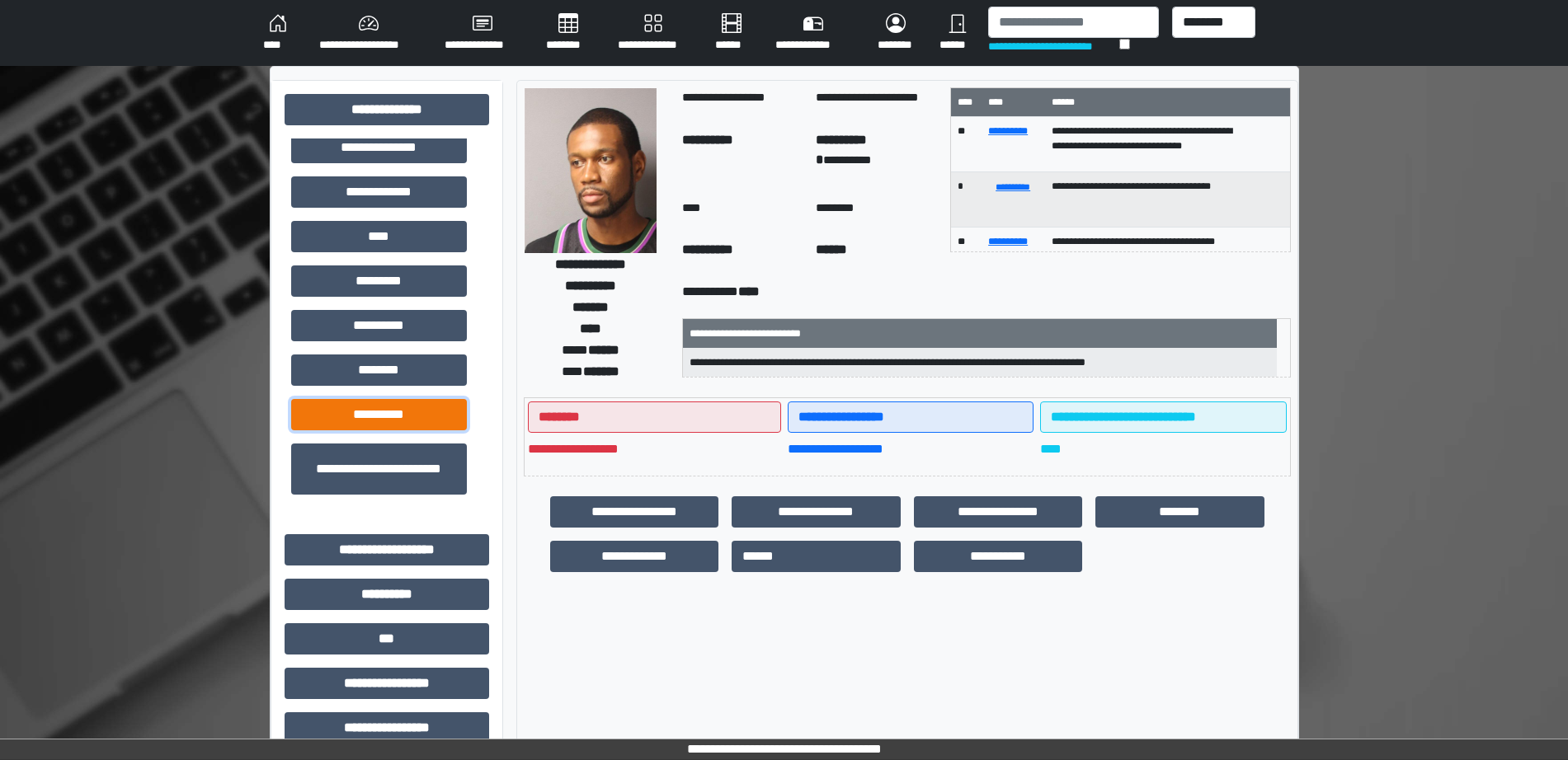 click on "**********" at bounding box center (379, 415) 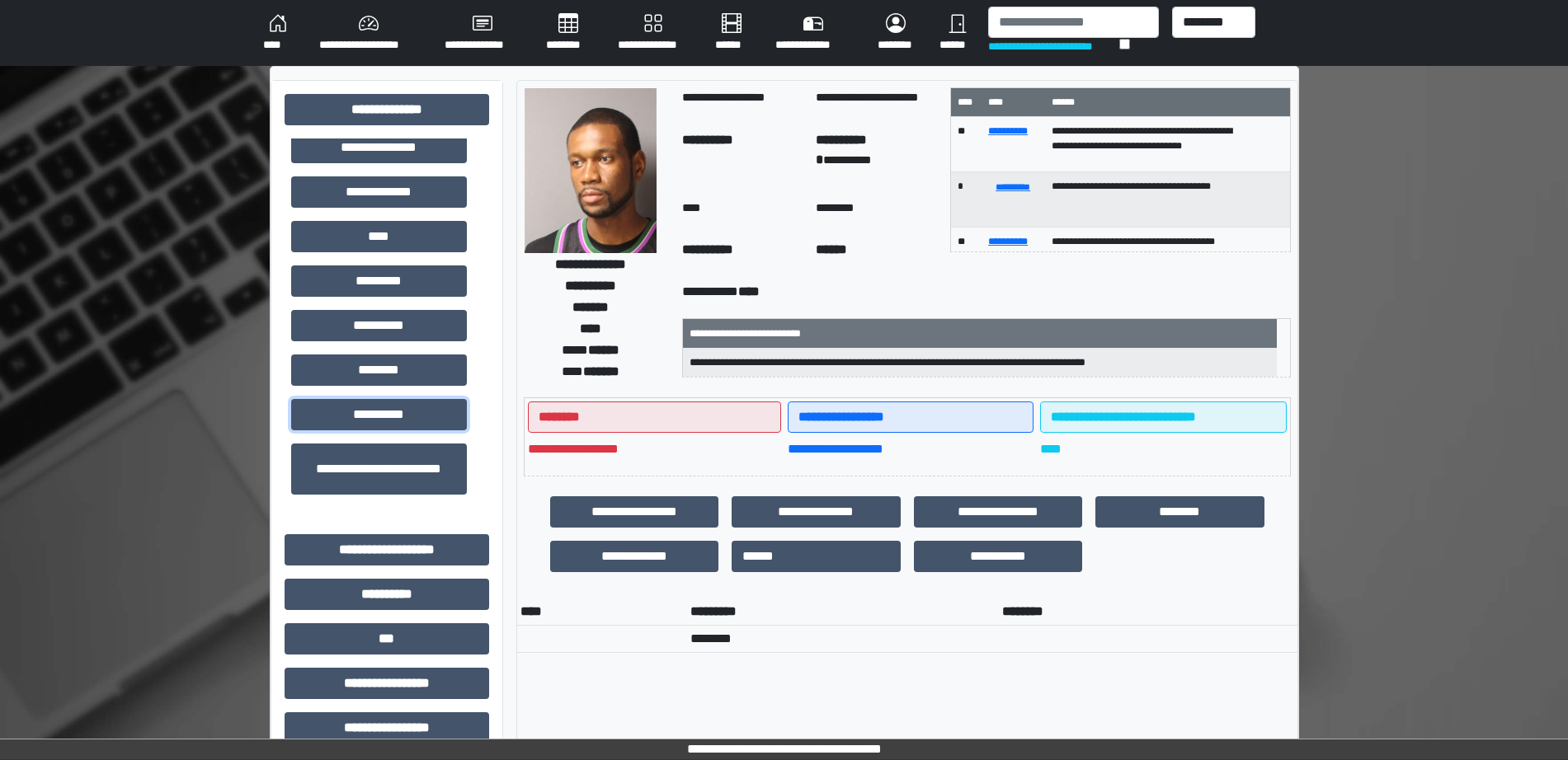 type 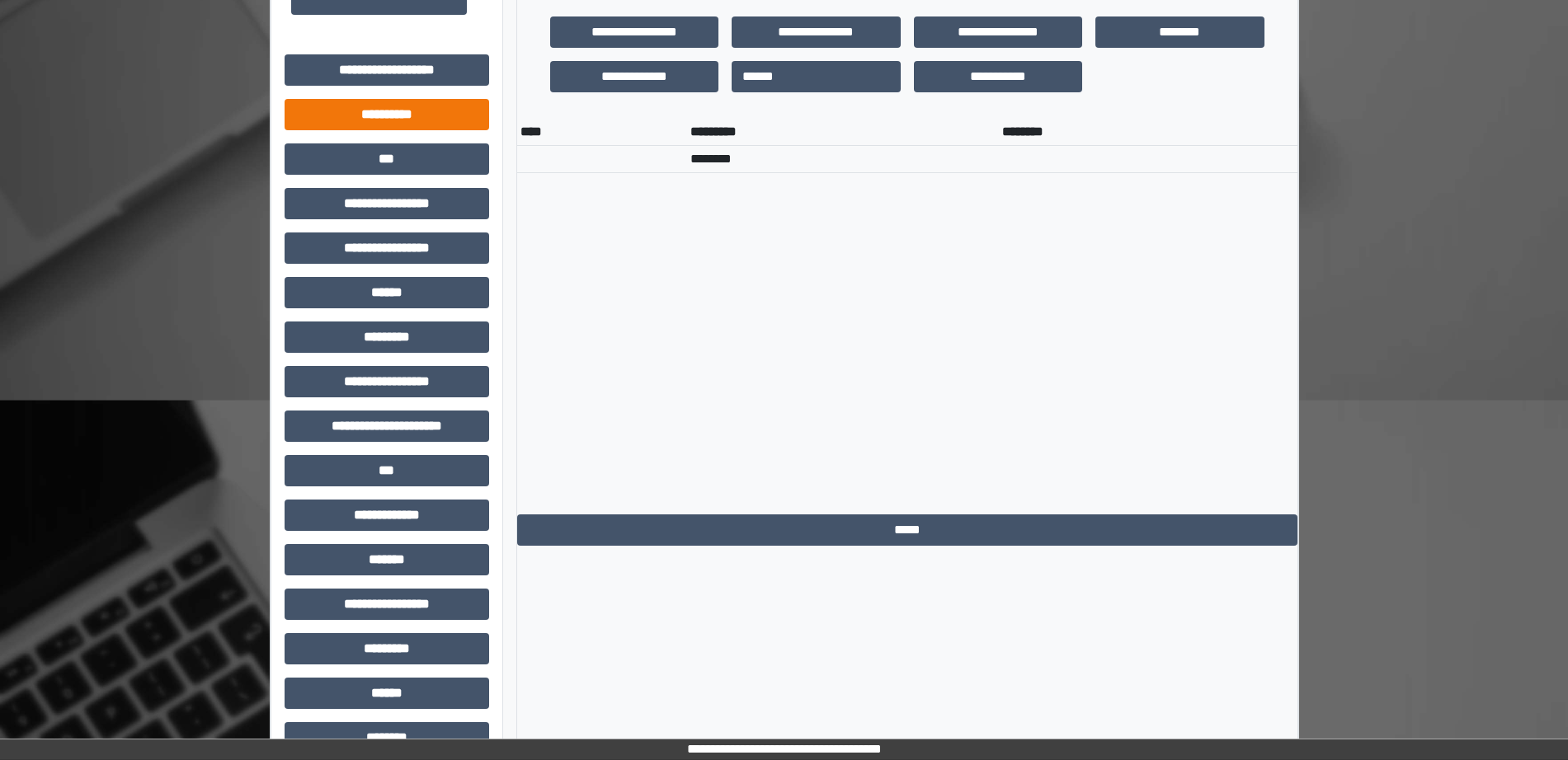 scroll, scrollTop: 515, scrollLeft: 0, axis: vertical 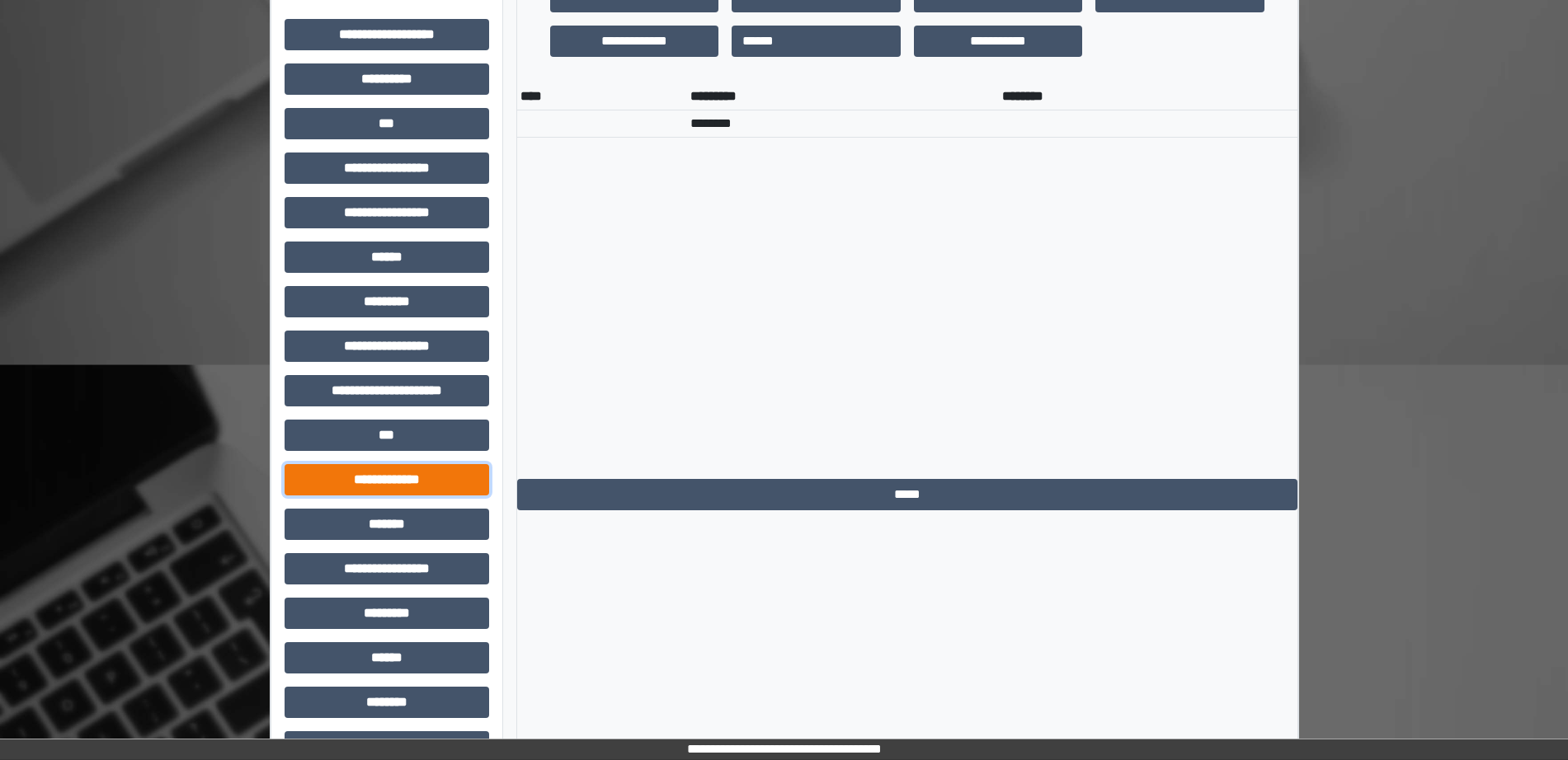 click on "**********" at bounding box center [387, 480] 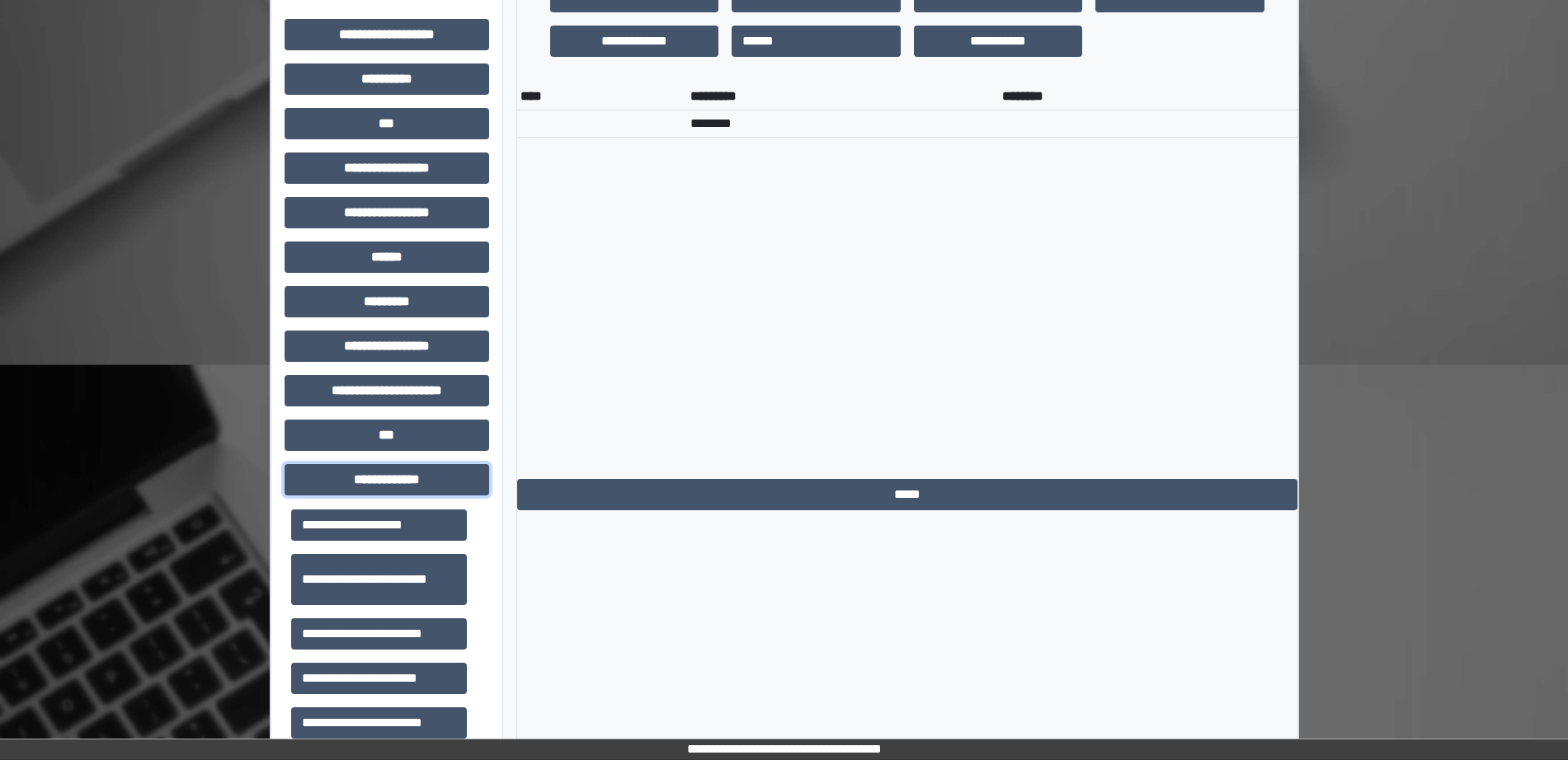 scroll, scrollTop: 412, scrollLeft: 0, axis: vertical 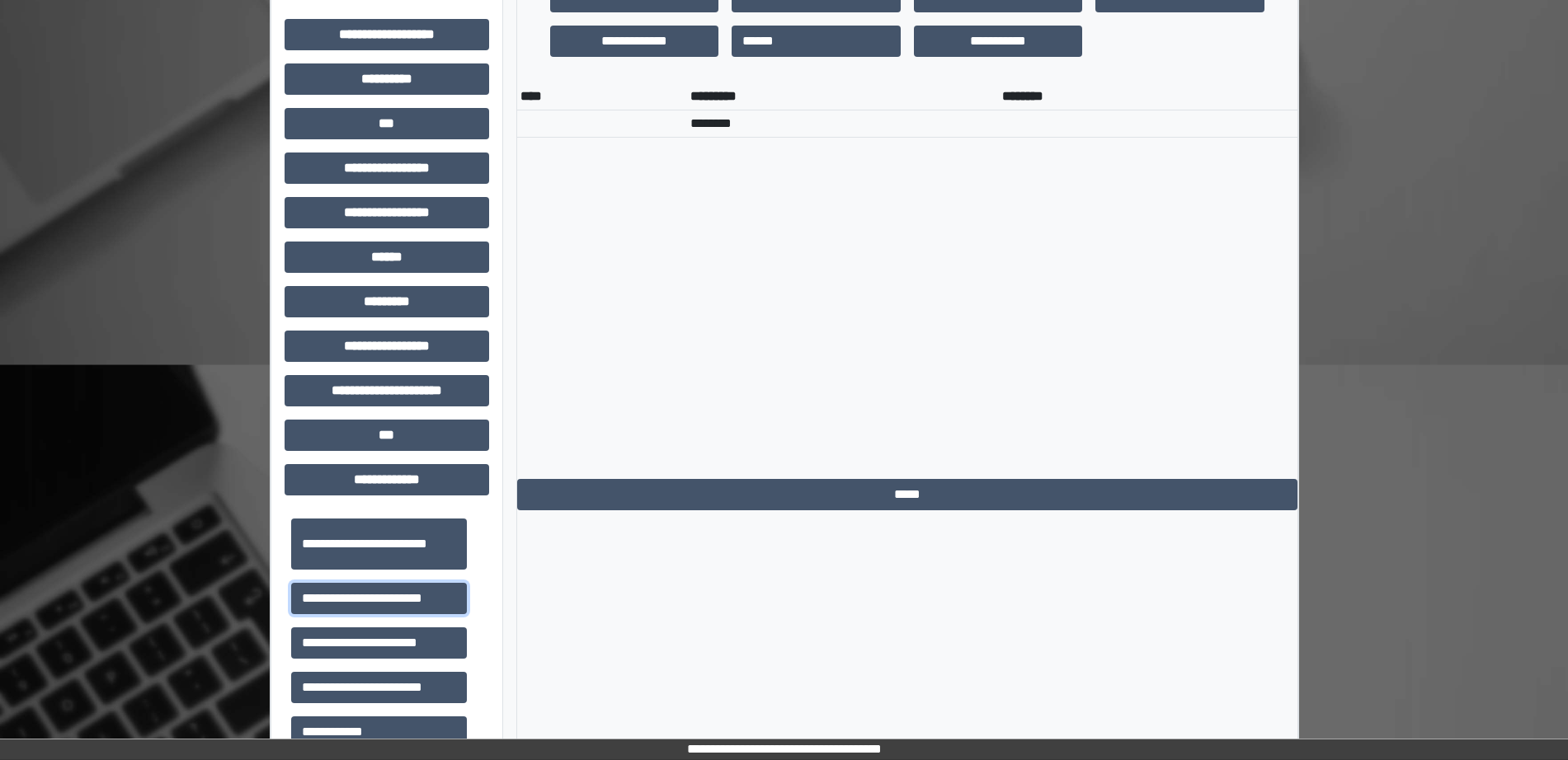 click on "**********" at bounding box center (379, 598) 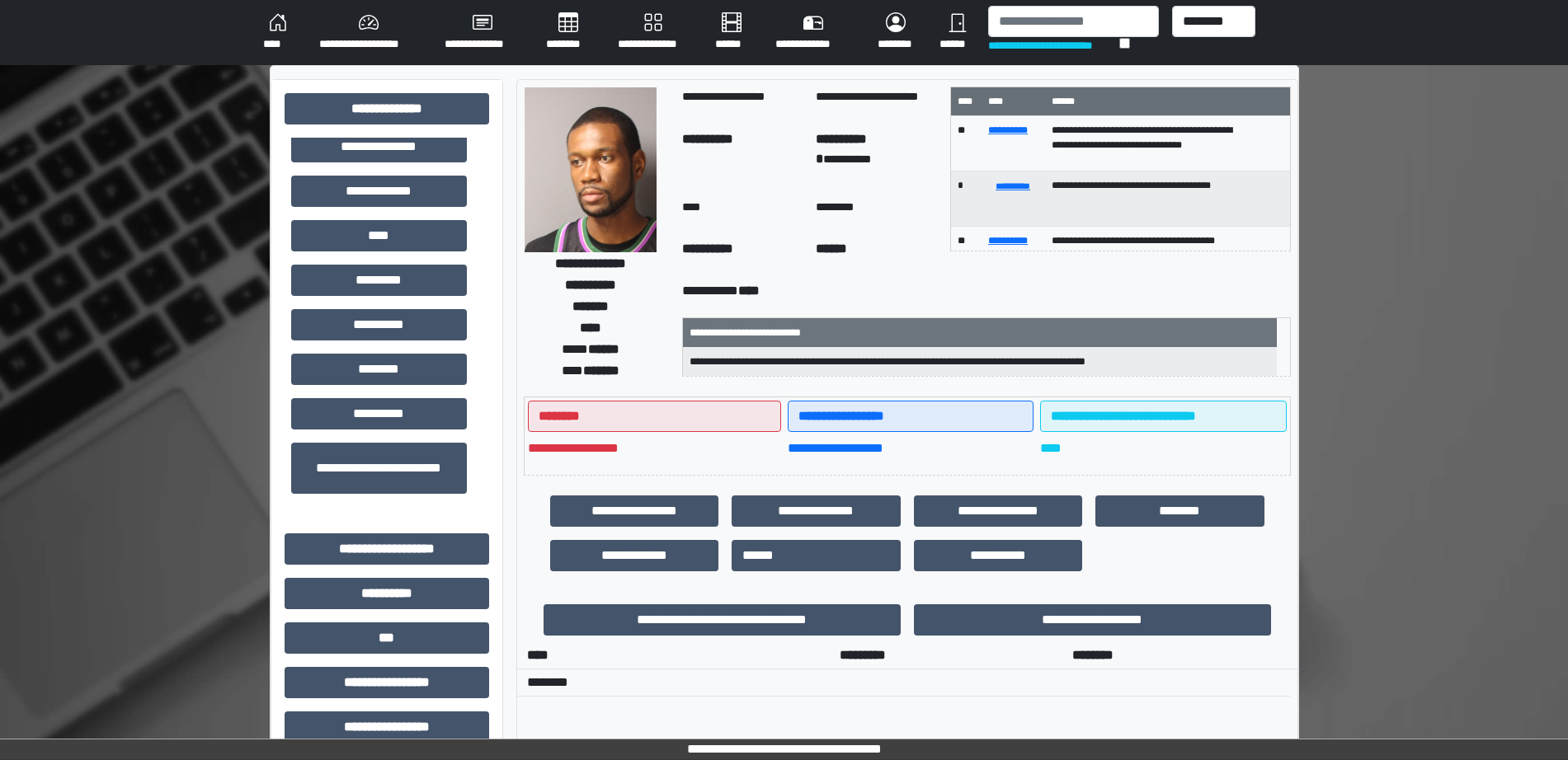 scroll, scrollTop: 0, scrollLeft: 0, axis: both 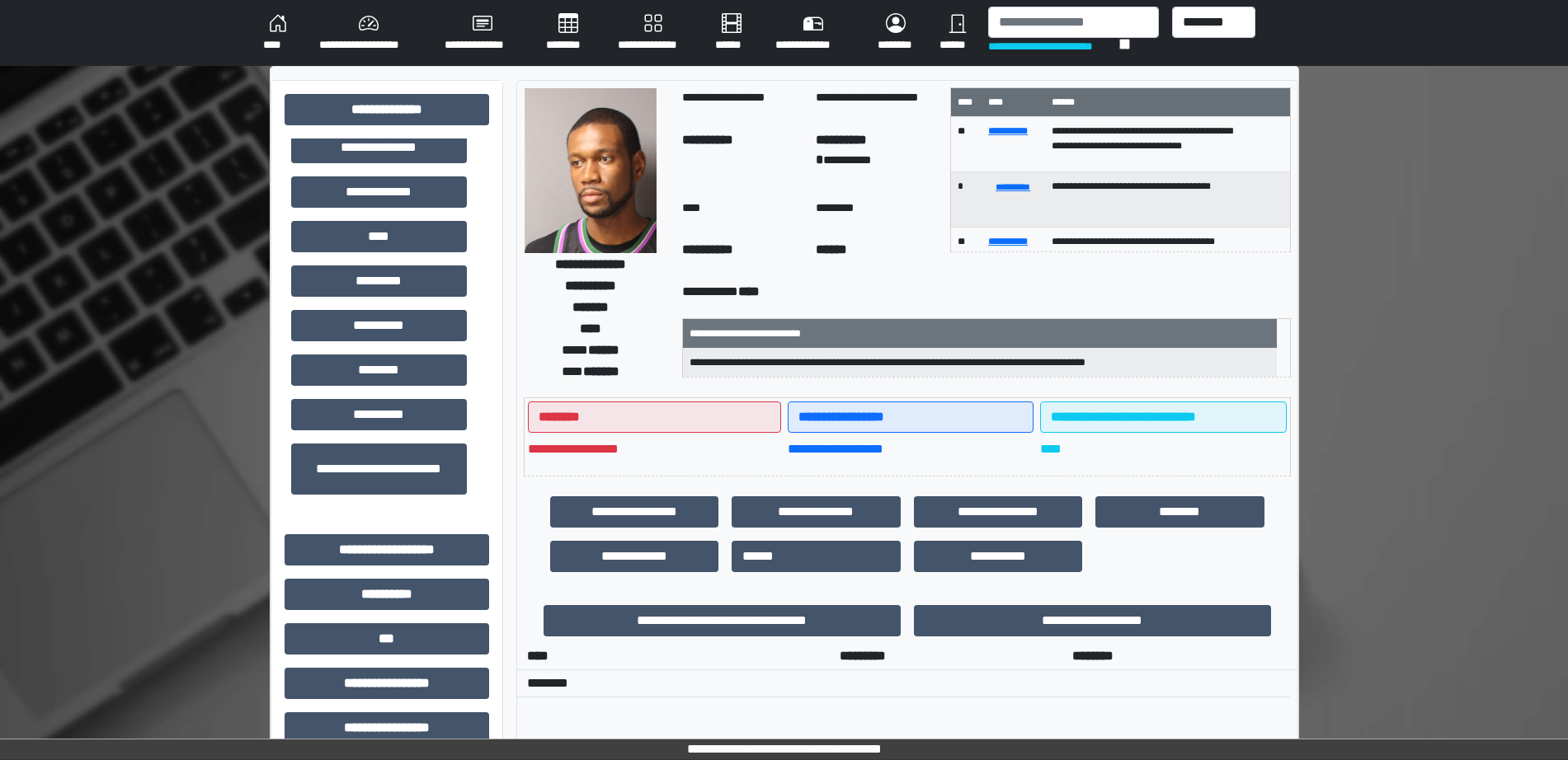 click on "**********" at bounding box center [379, 192] 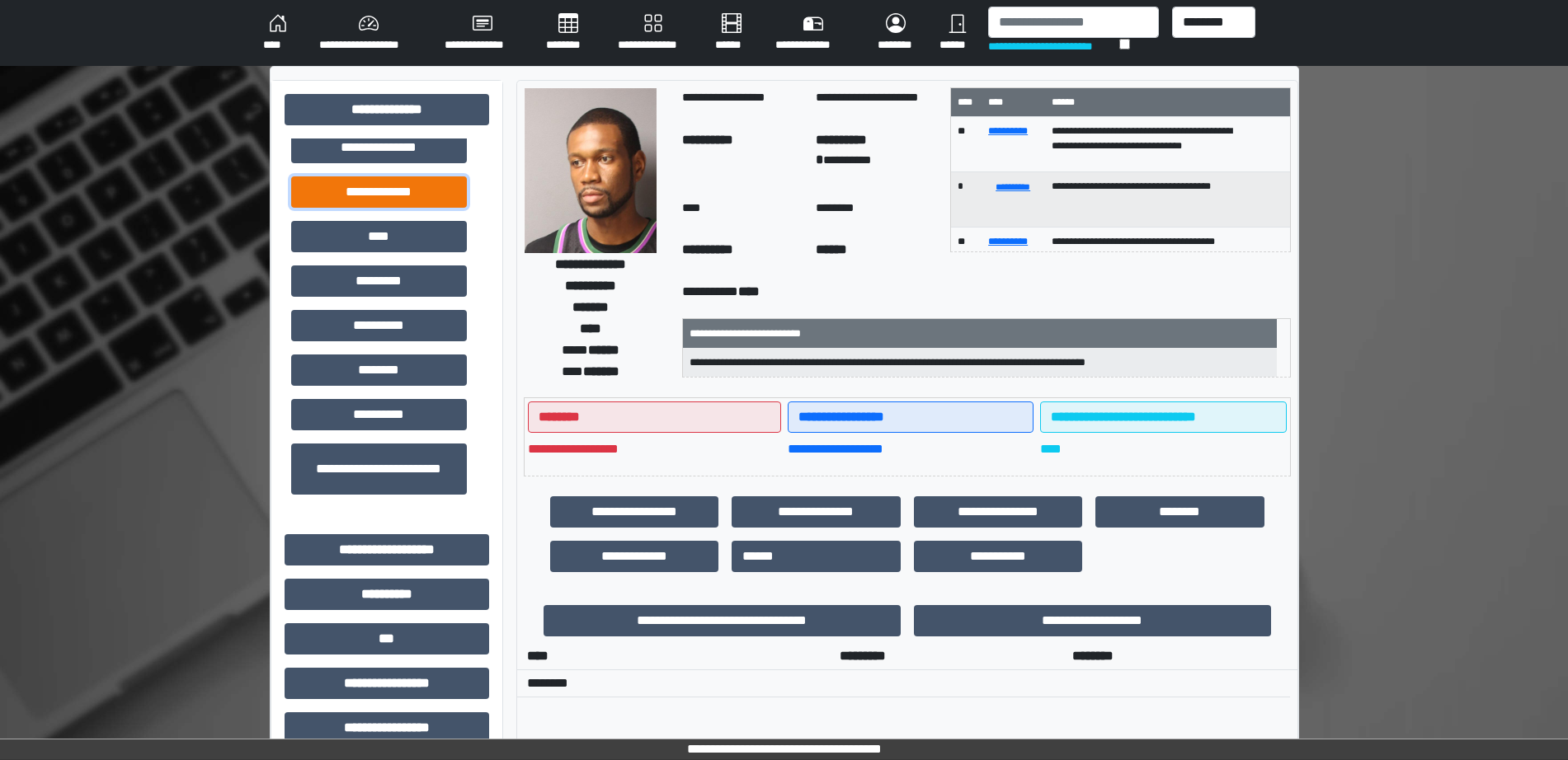 click on "**********" at bounding box center (379, 192) 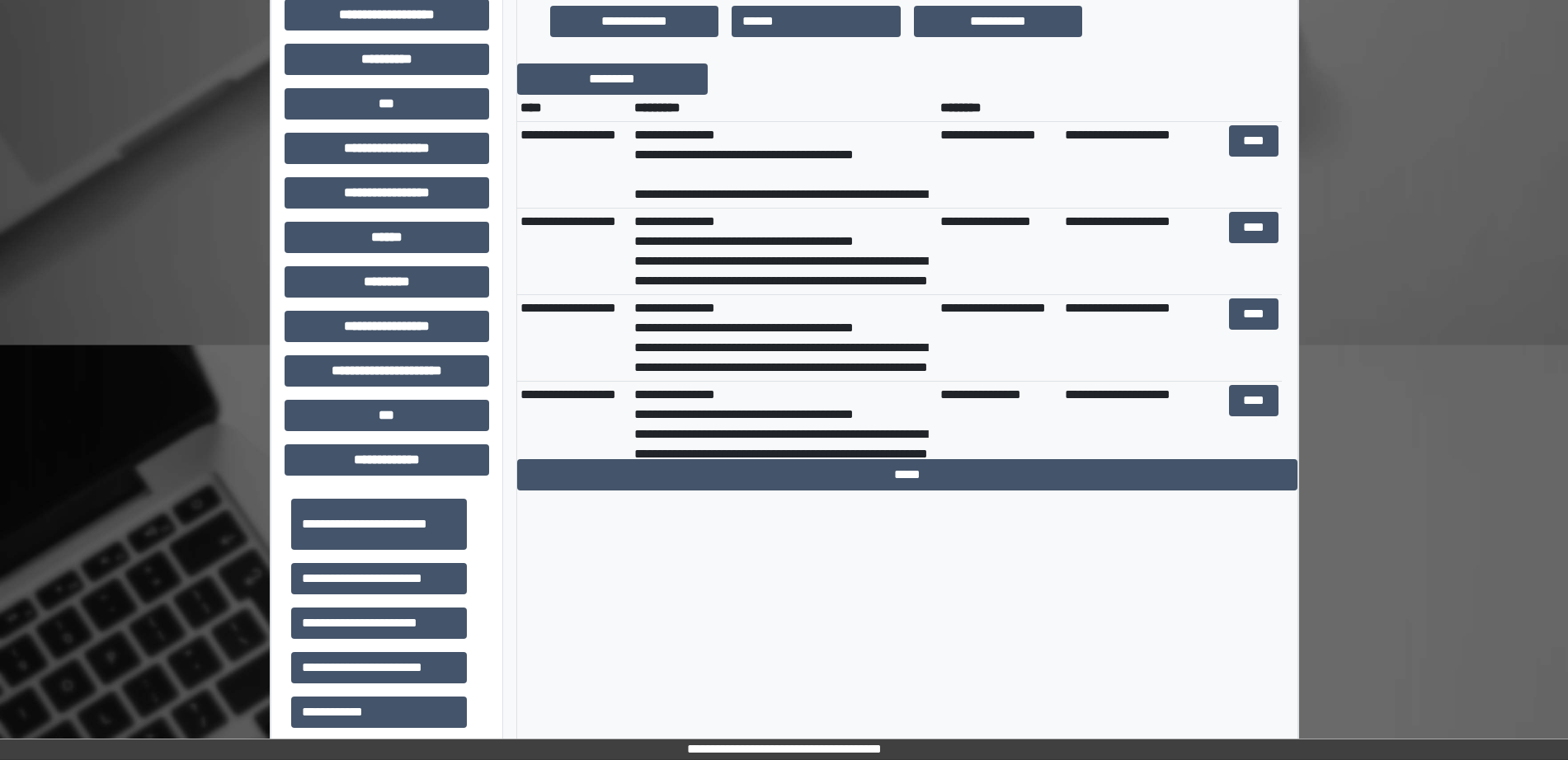 scroll, scrollTop: 551, scrollLeft: 0, axis: vertical 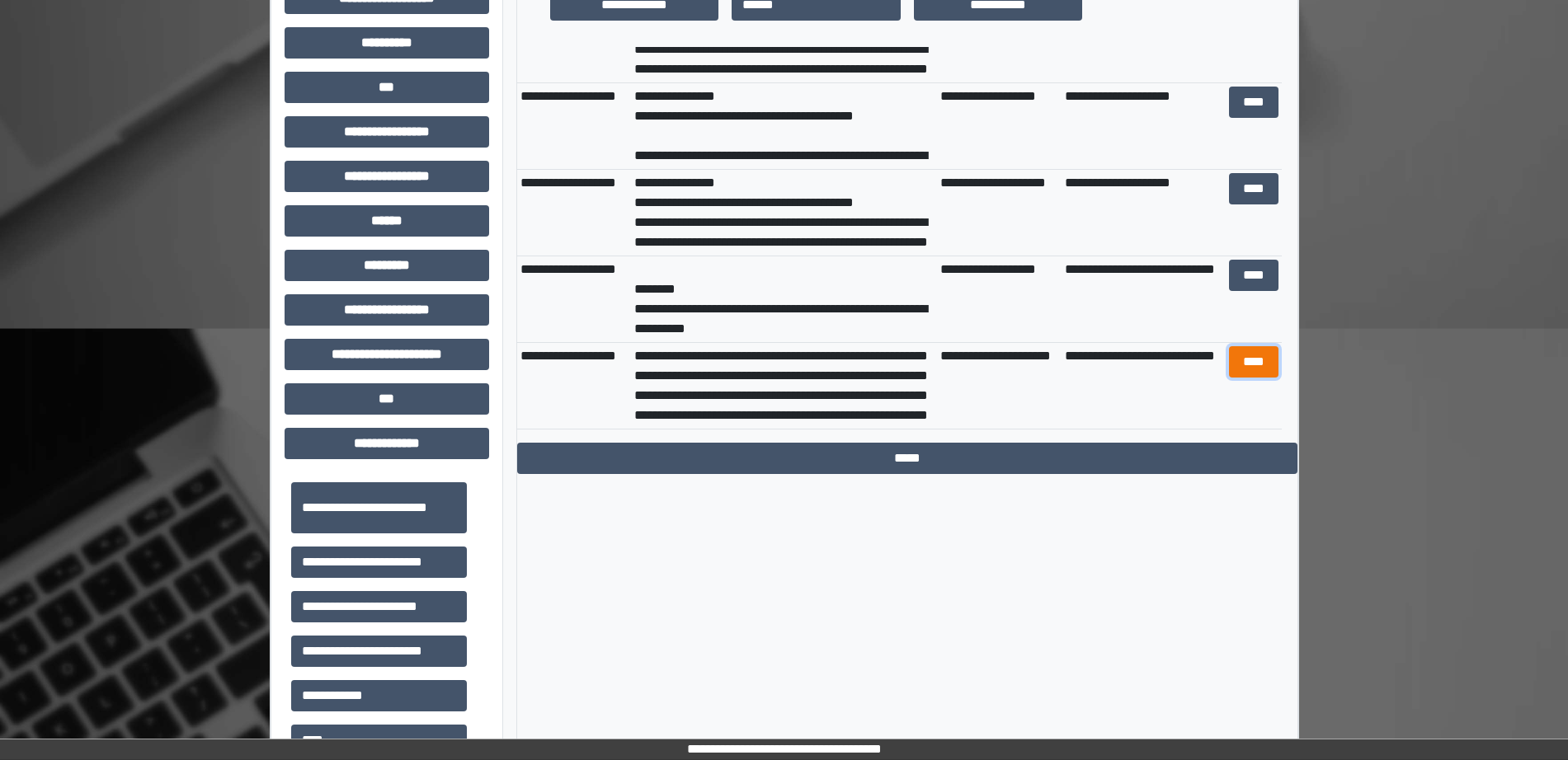 click on "****" at bounding box center [1254, 362] 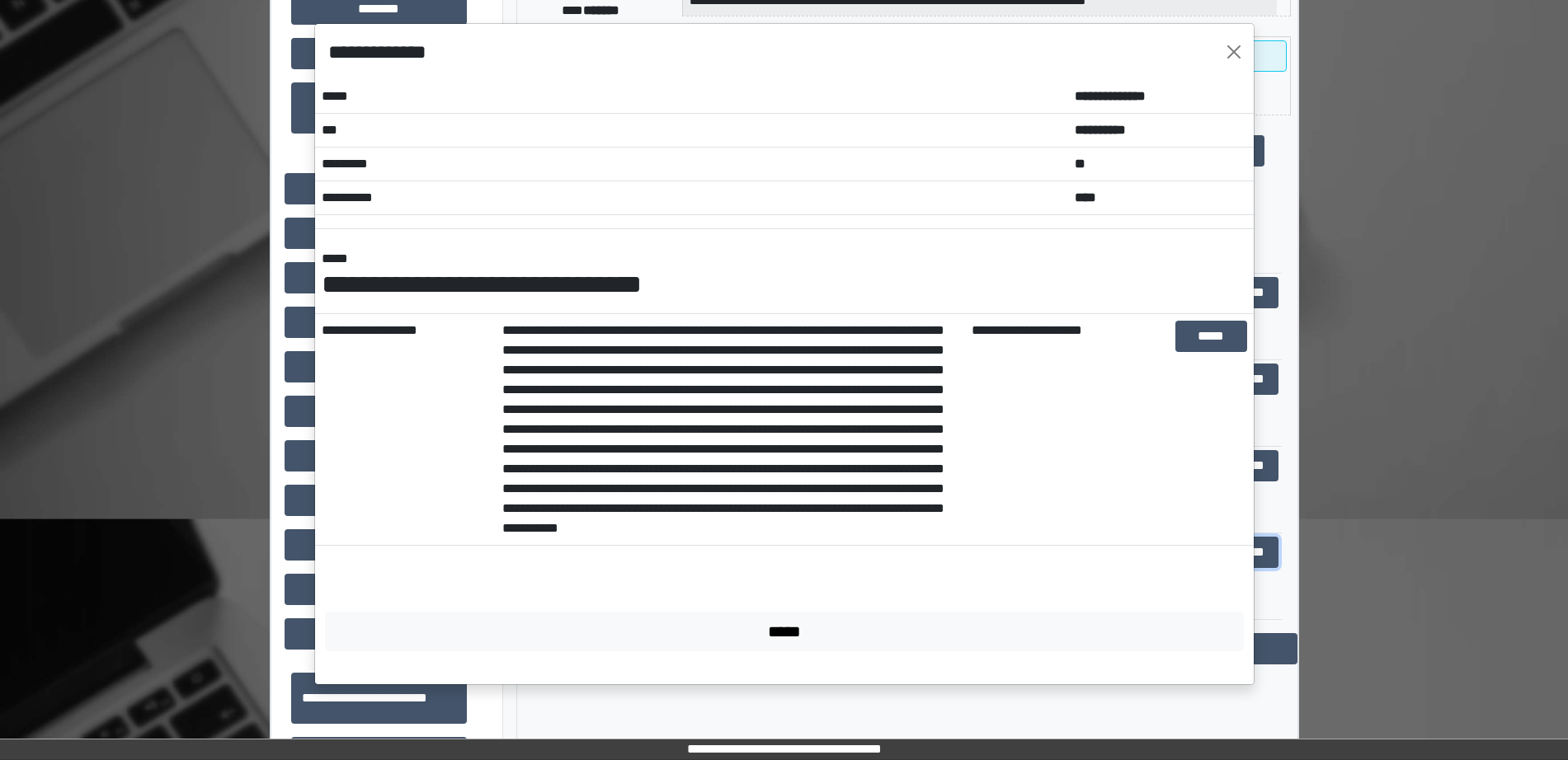 scroll, scrollTop: 345, scrollLeft: 0, axis: vertical 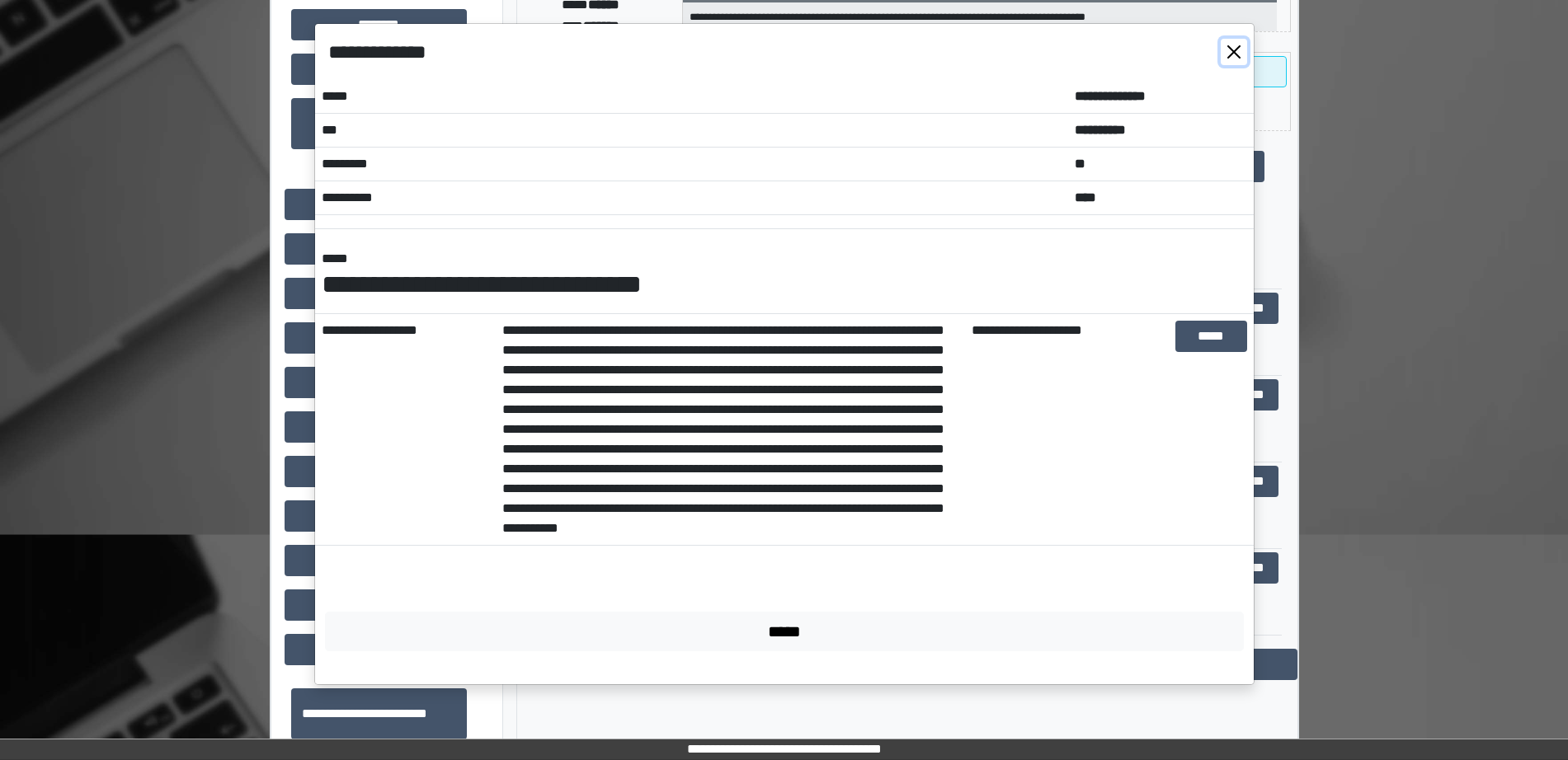 click at bounding box center (1234, 52) 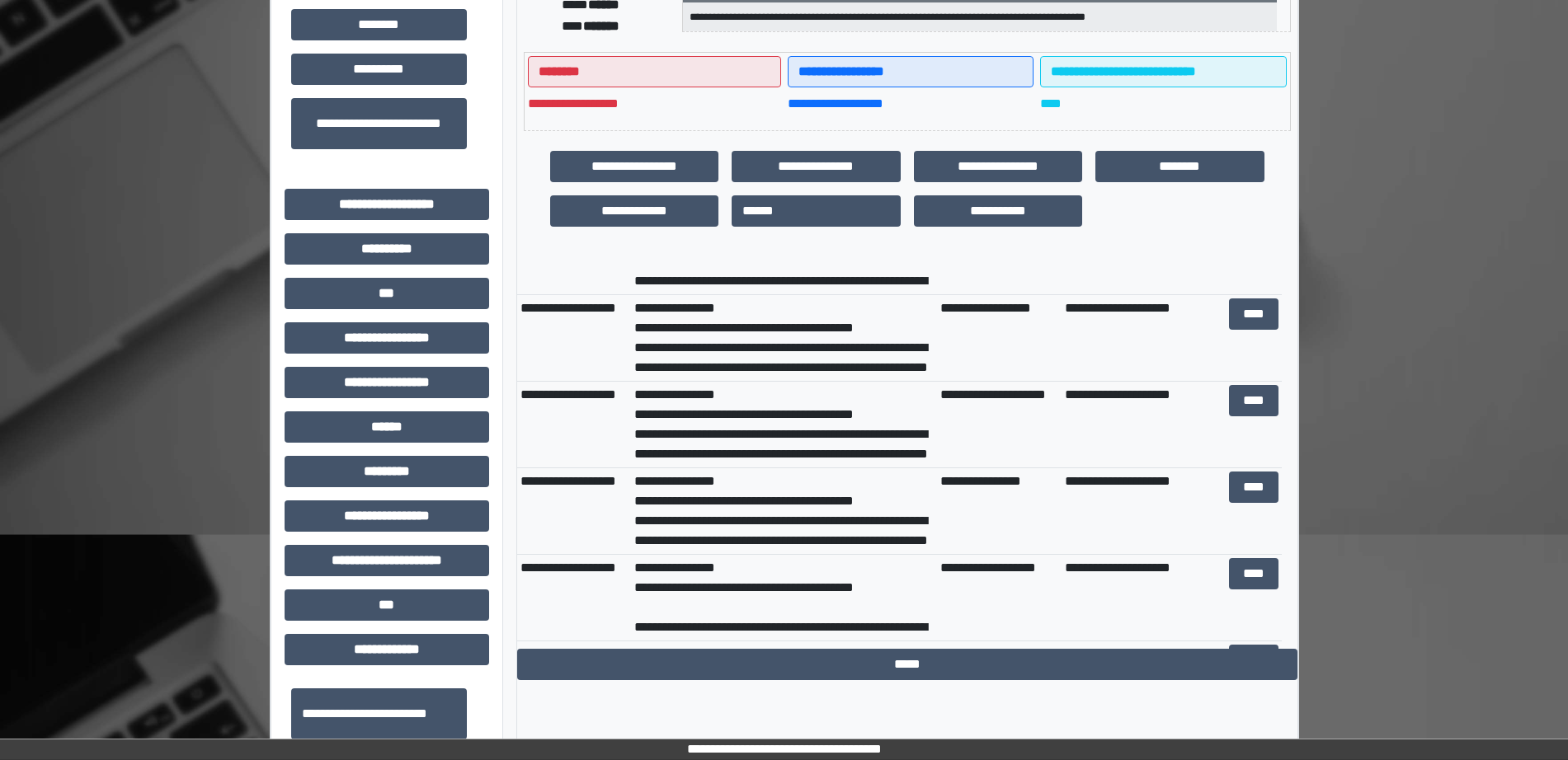 scroll, scrollTop: 0, scrollLeft: 0, axis: both 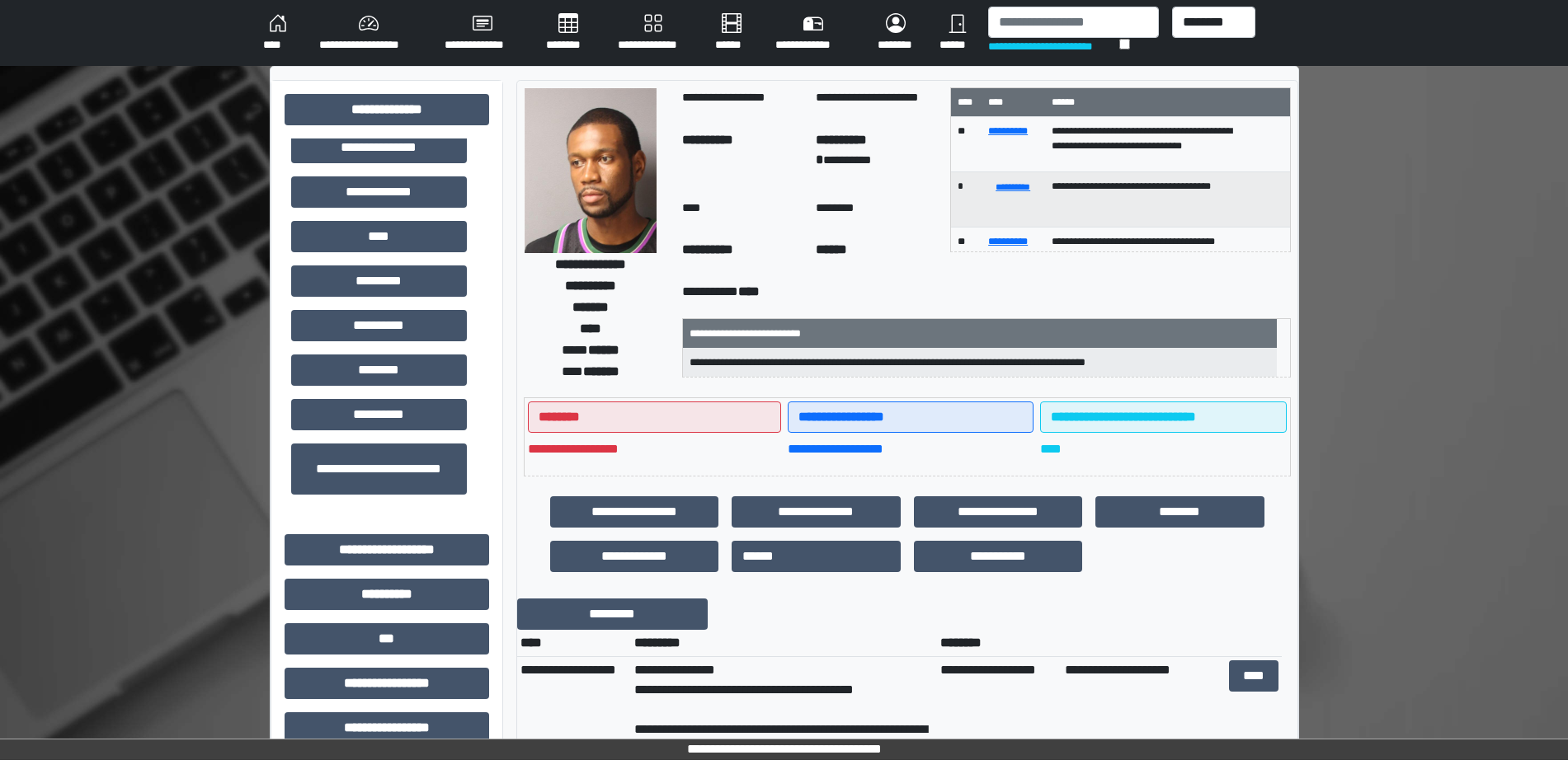 click on "**********" at bounding box center [1053, 46] 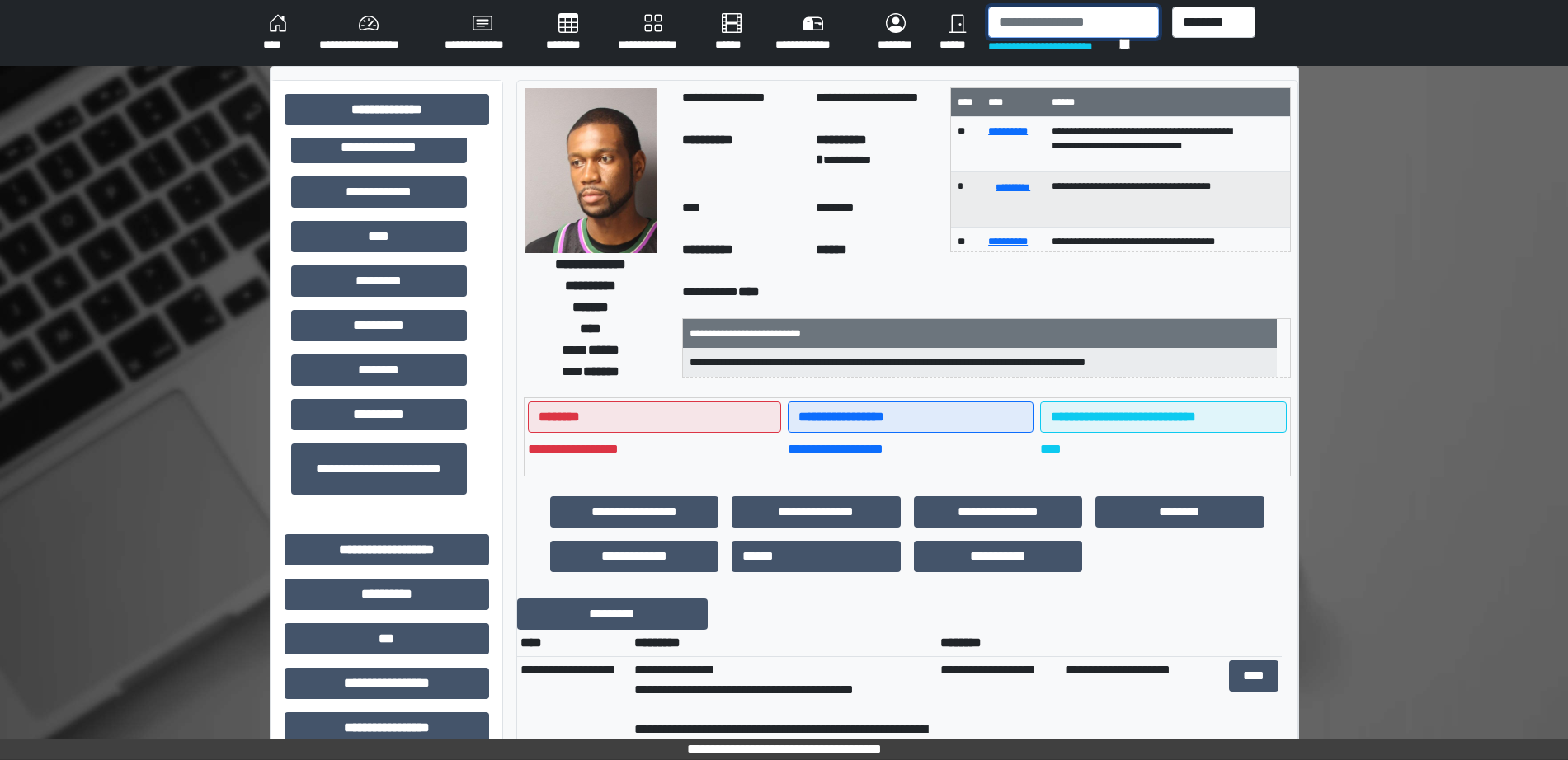 click at bounding box center [1073, 22] 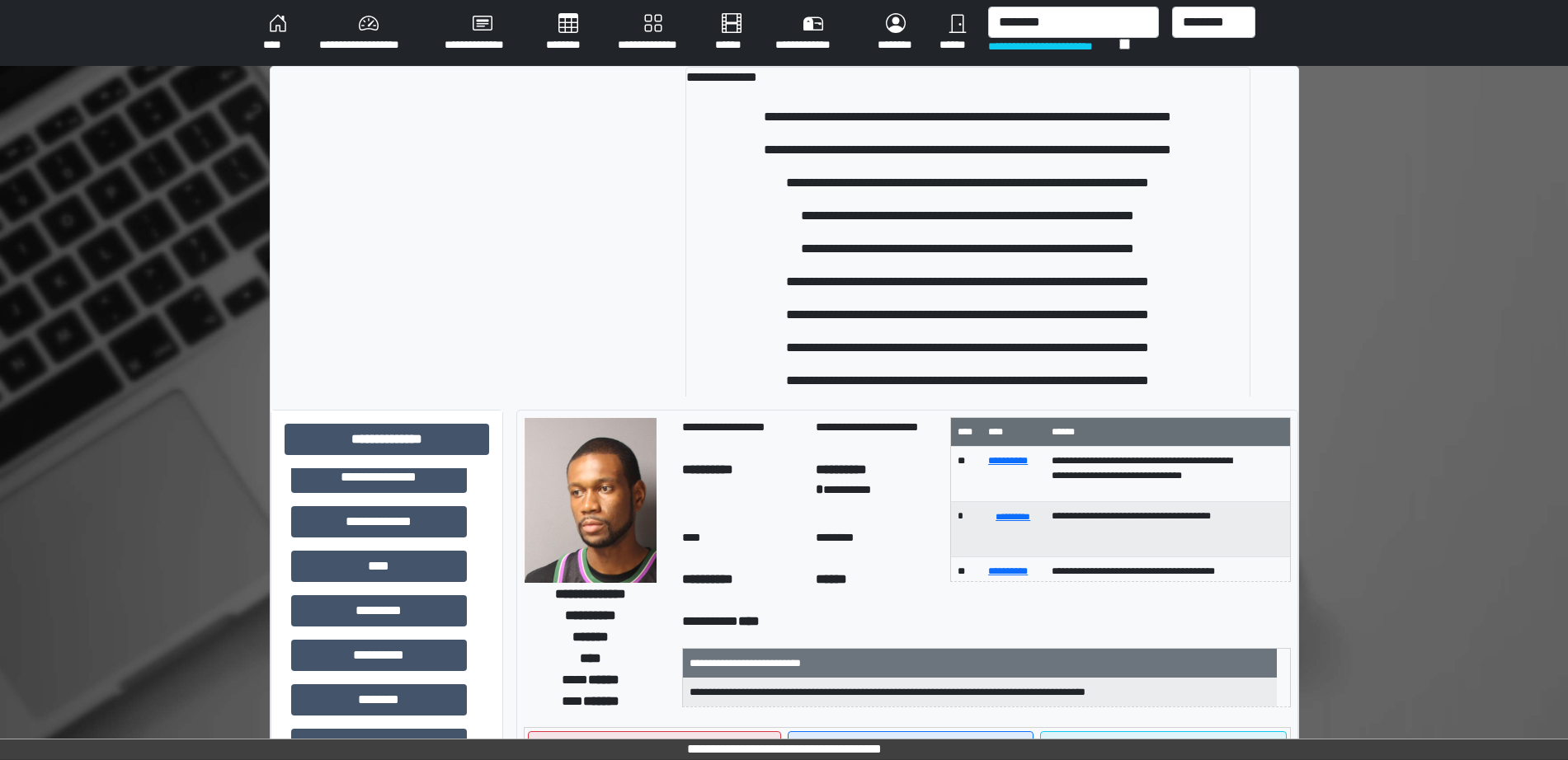 click on "**********" at bounding box center [1073, 33] 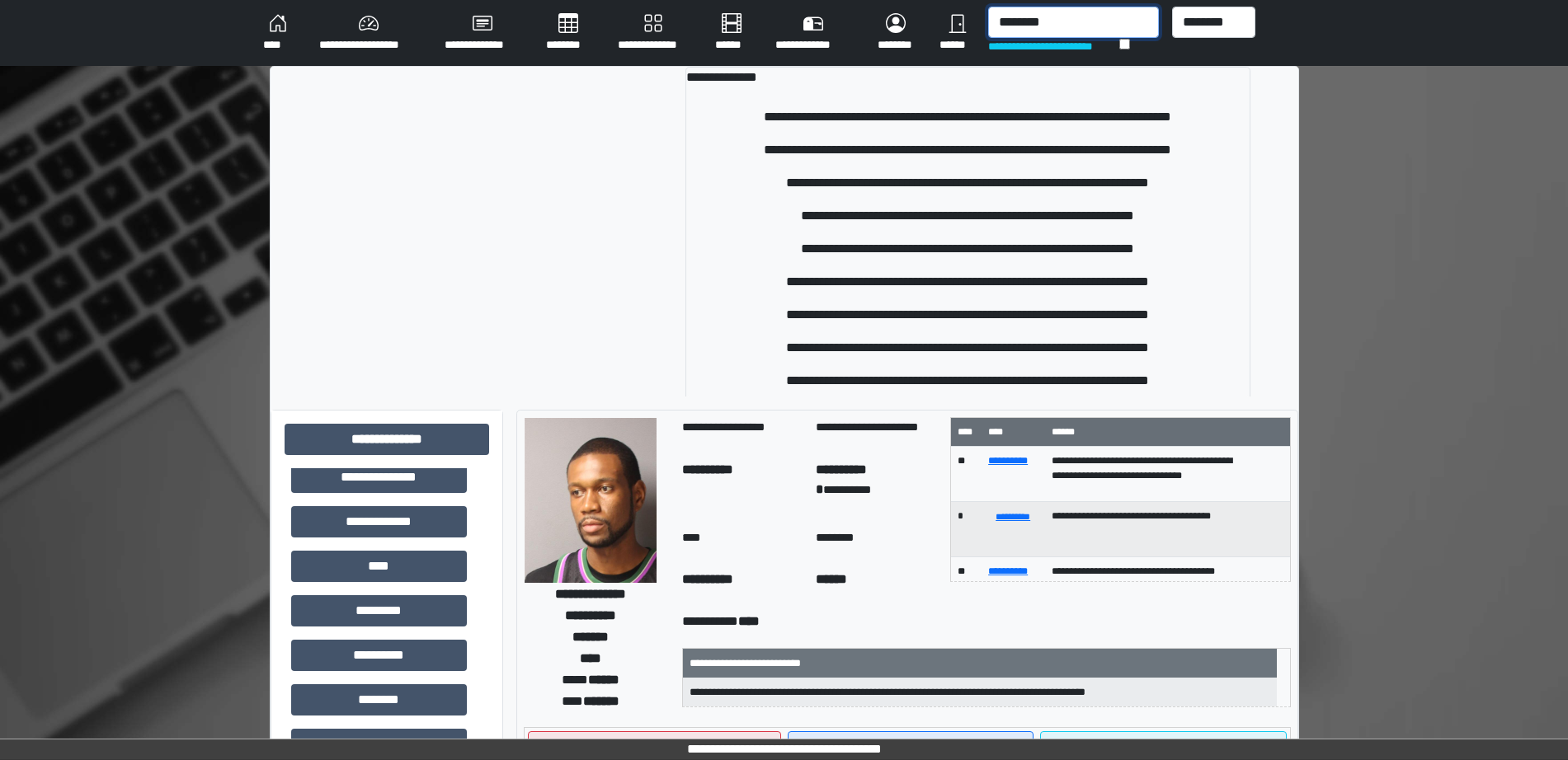 drag, startPoint x: 1110, startPoint y: 33, endPoint x: 731, endPoint y: -86, distance: 397.243 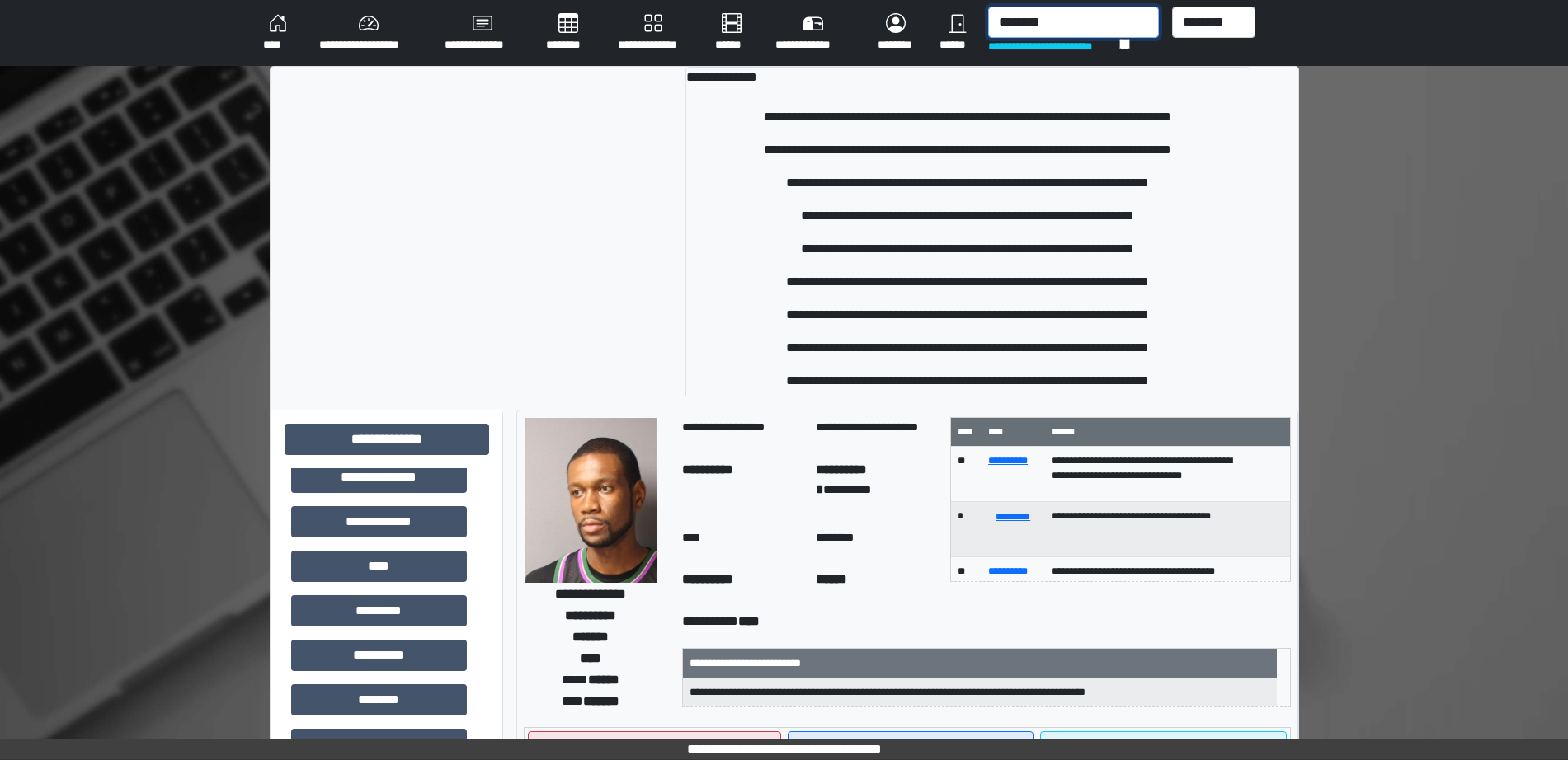 click on "**********" at bounding box center (784, 380) 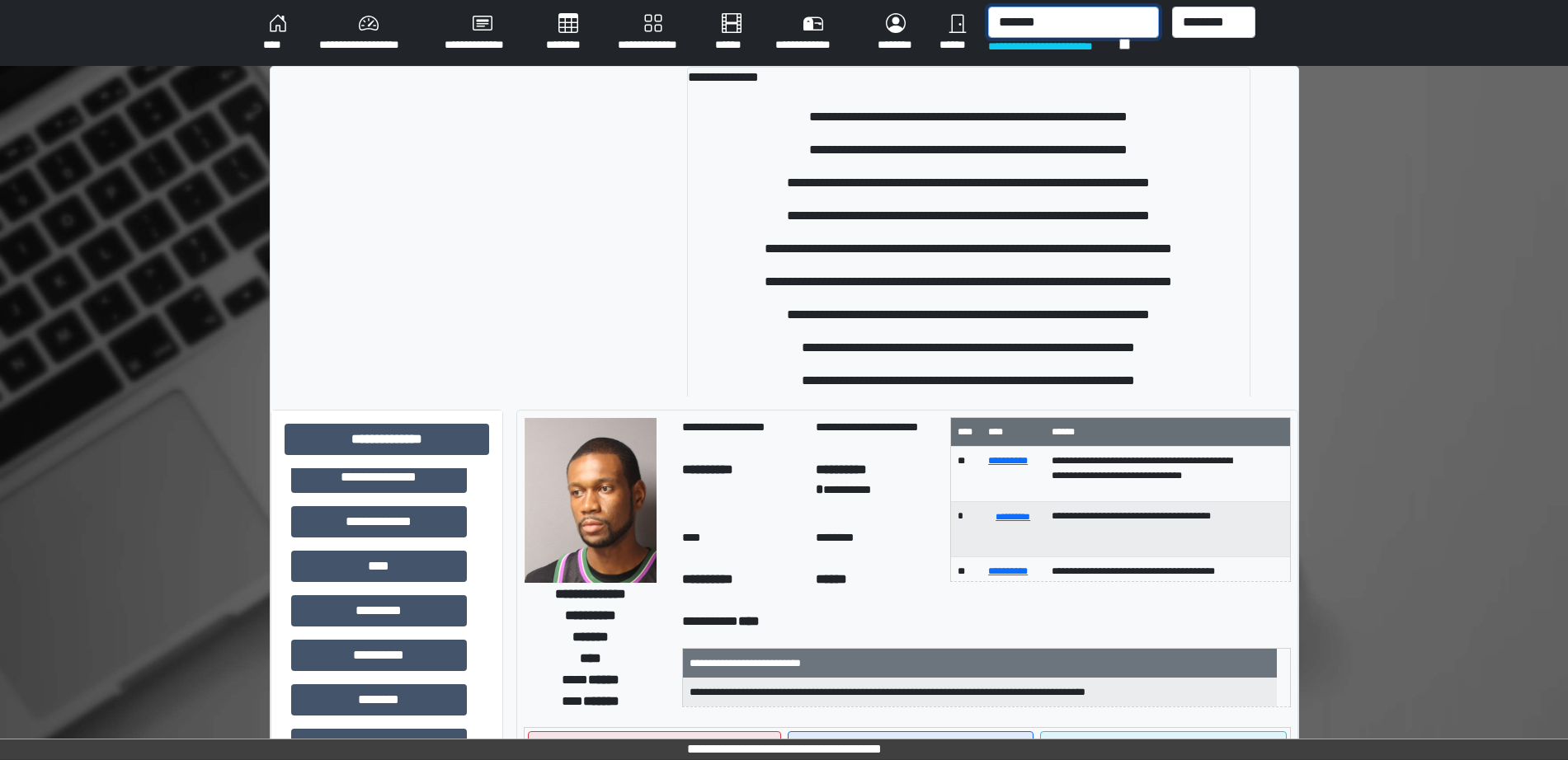 type on "********" 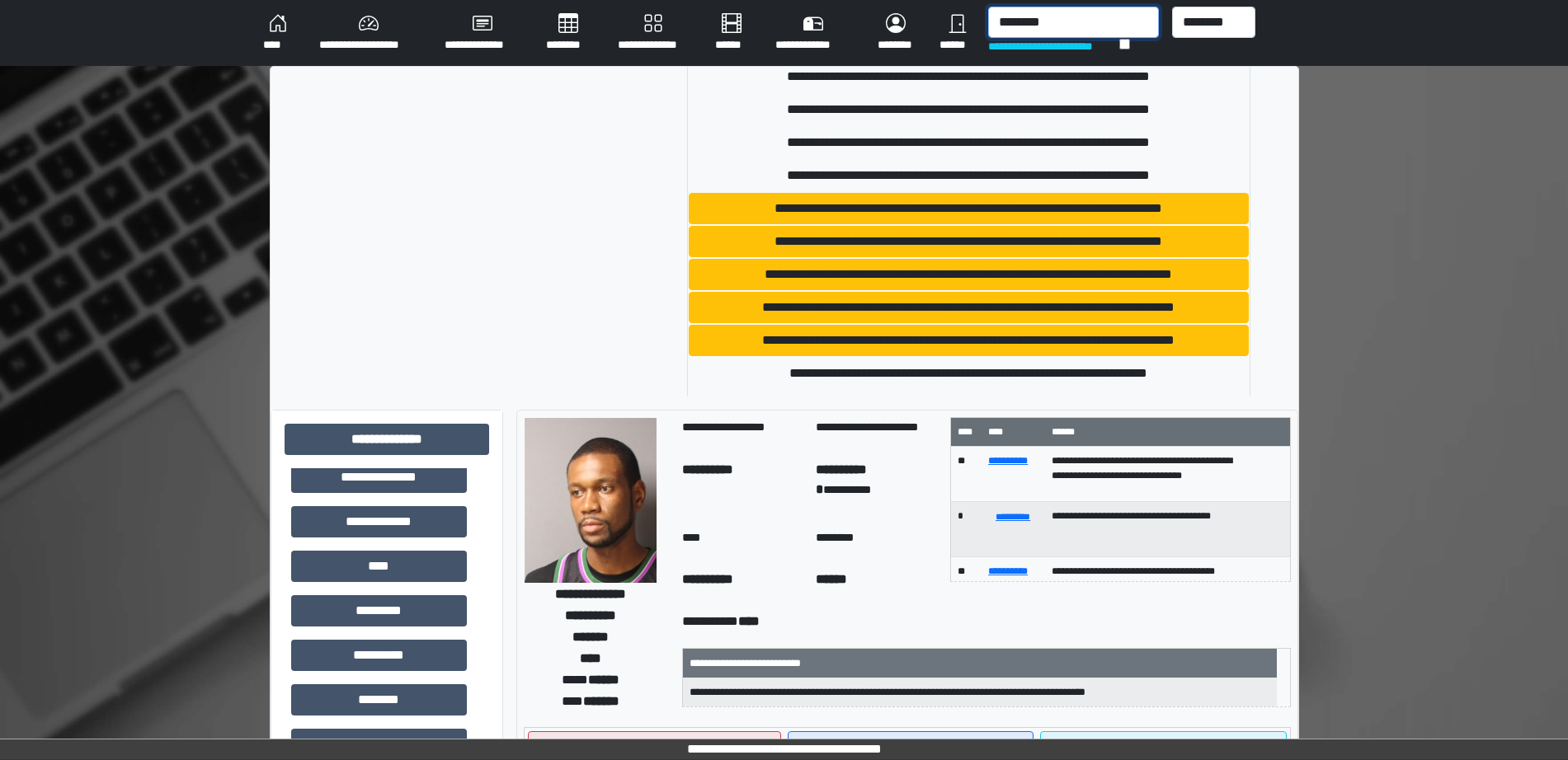 scroll, scrollTop: 206, scrollLeft: 0, axis: vertical 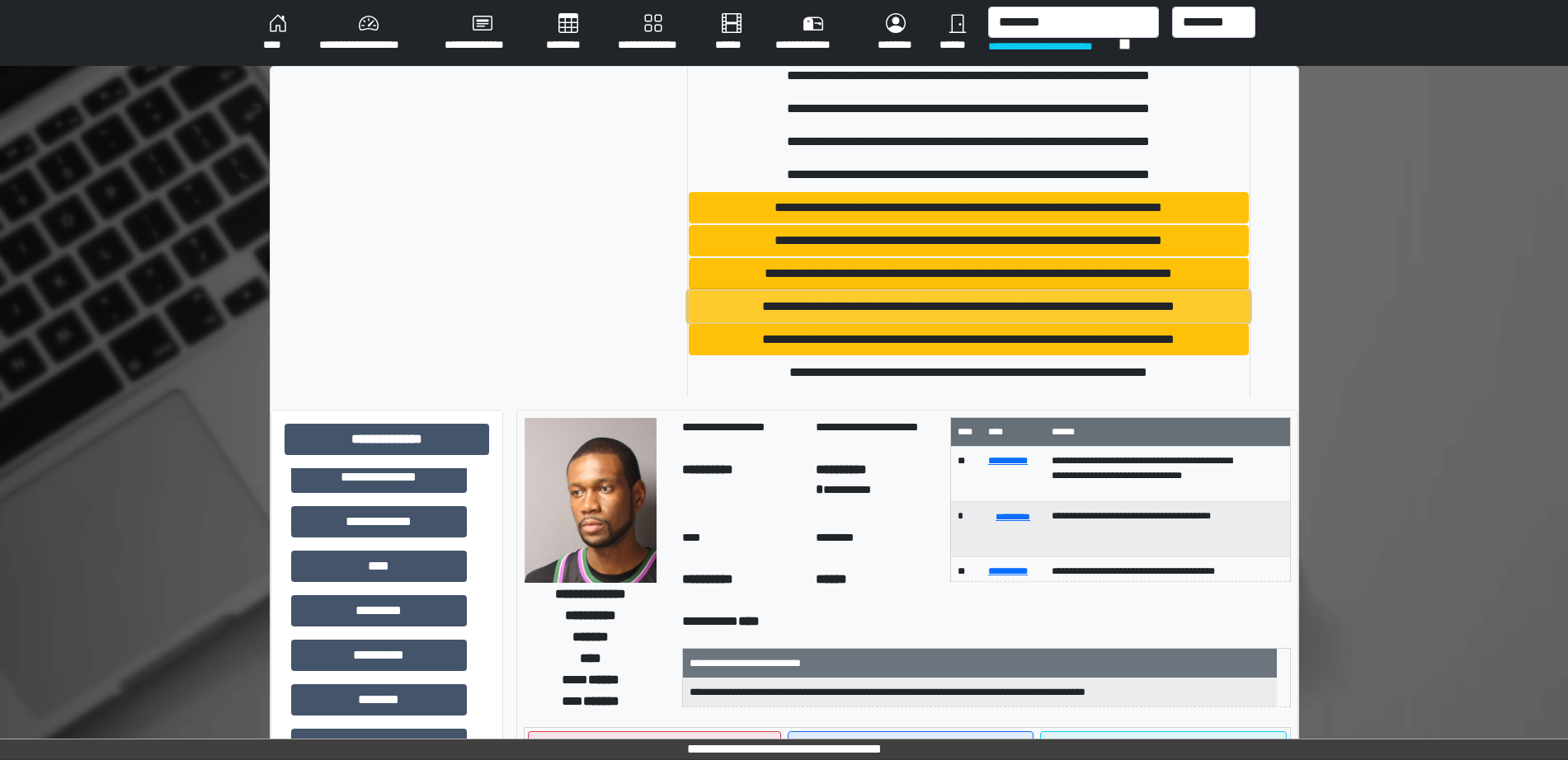 click on "**********" at bounding box center (968, 307) 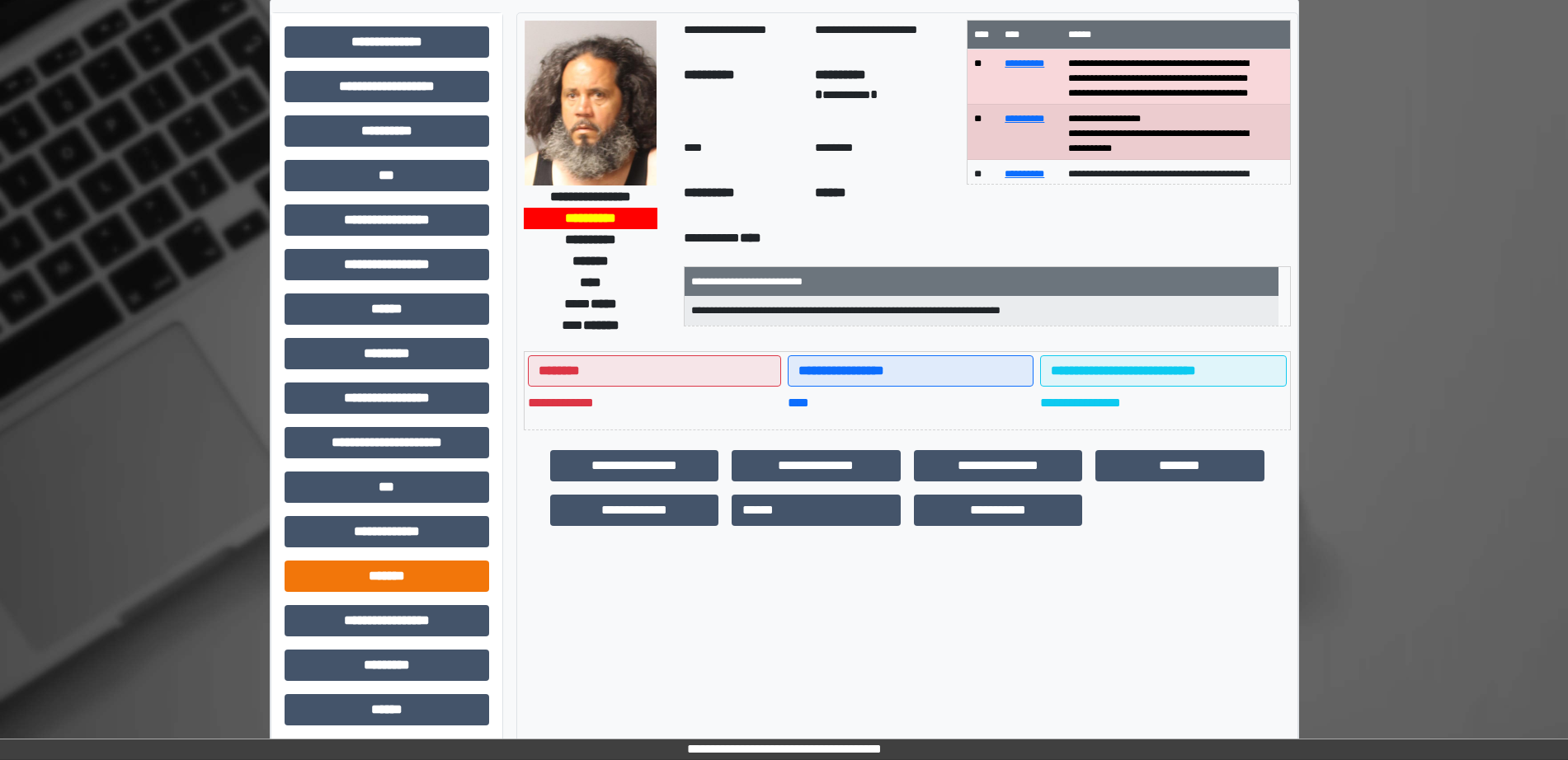 scroll, scrollTop: 103, scrollLeft: 0, axis: vertical 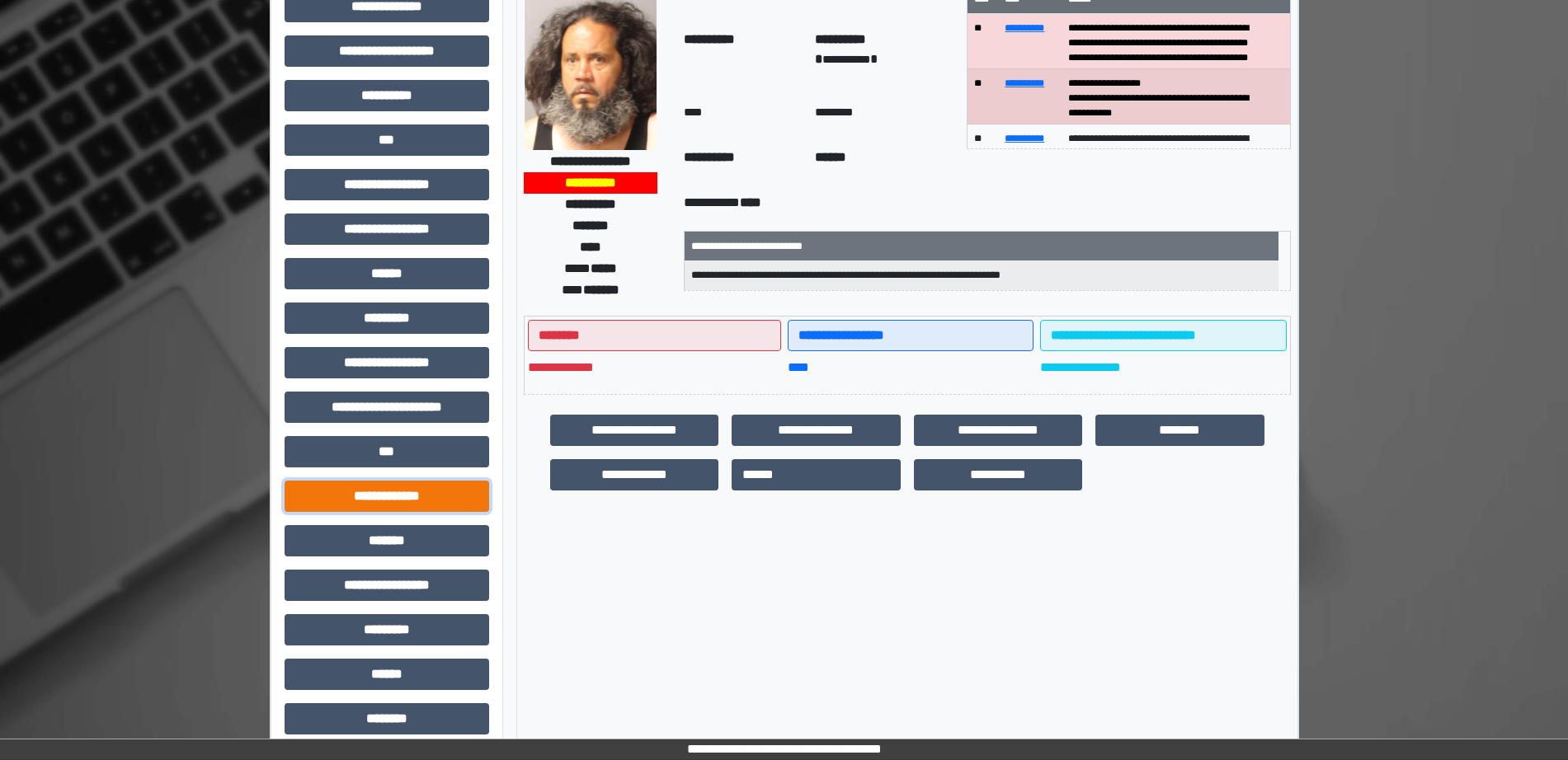 click on "**********" at bounding box center (387, 496) 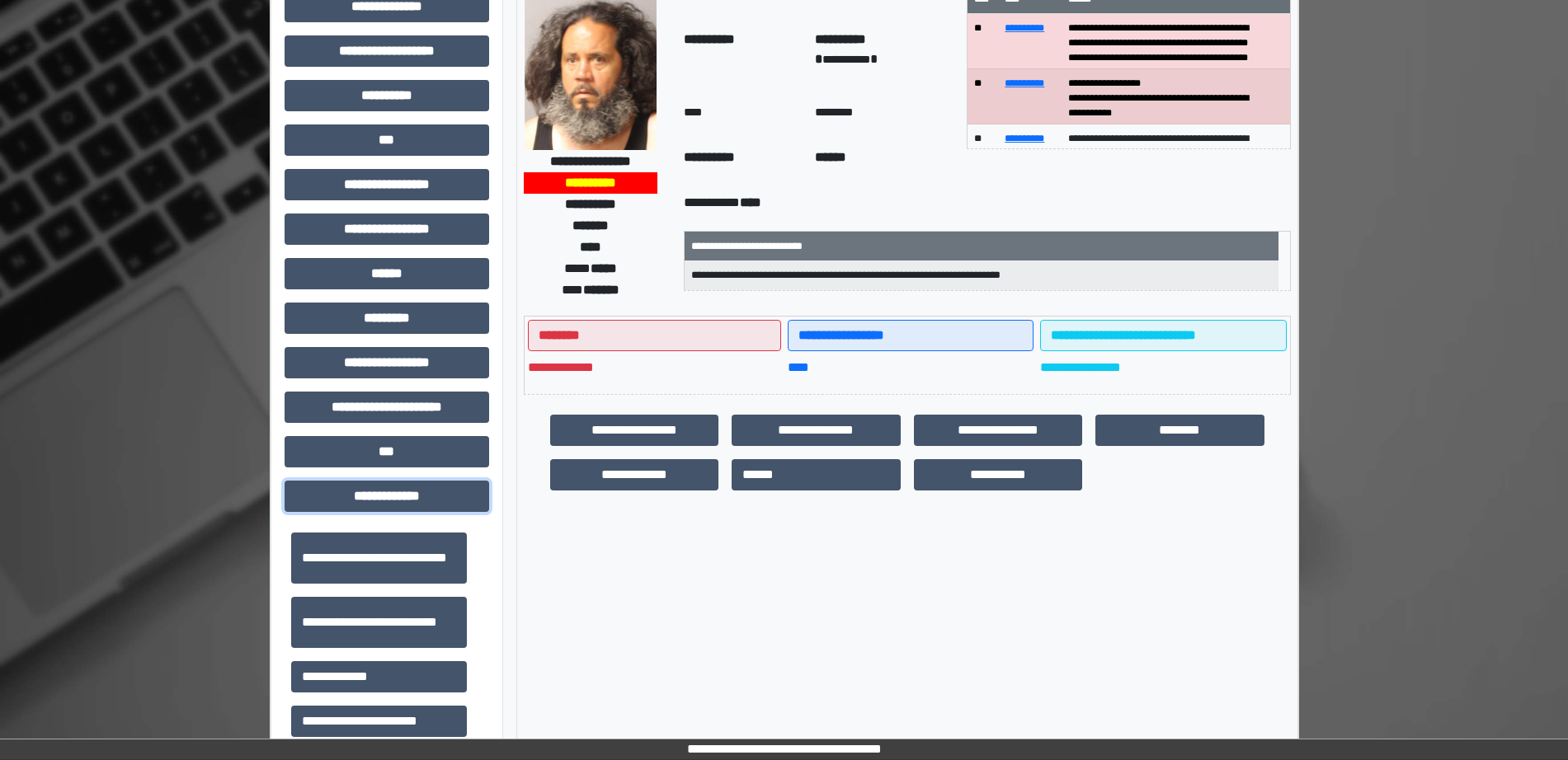 scroll, scrollTop: 309, scrollLeft: 0, axis: vertical 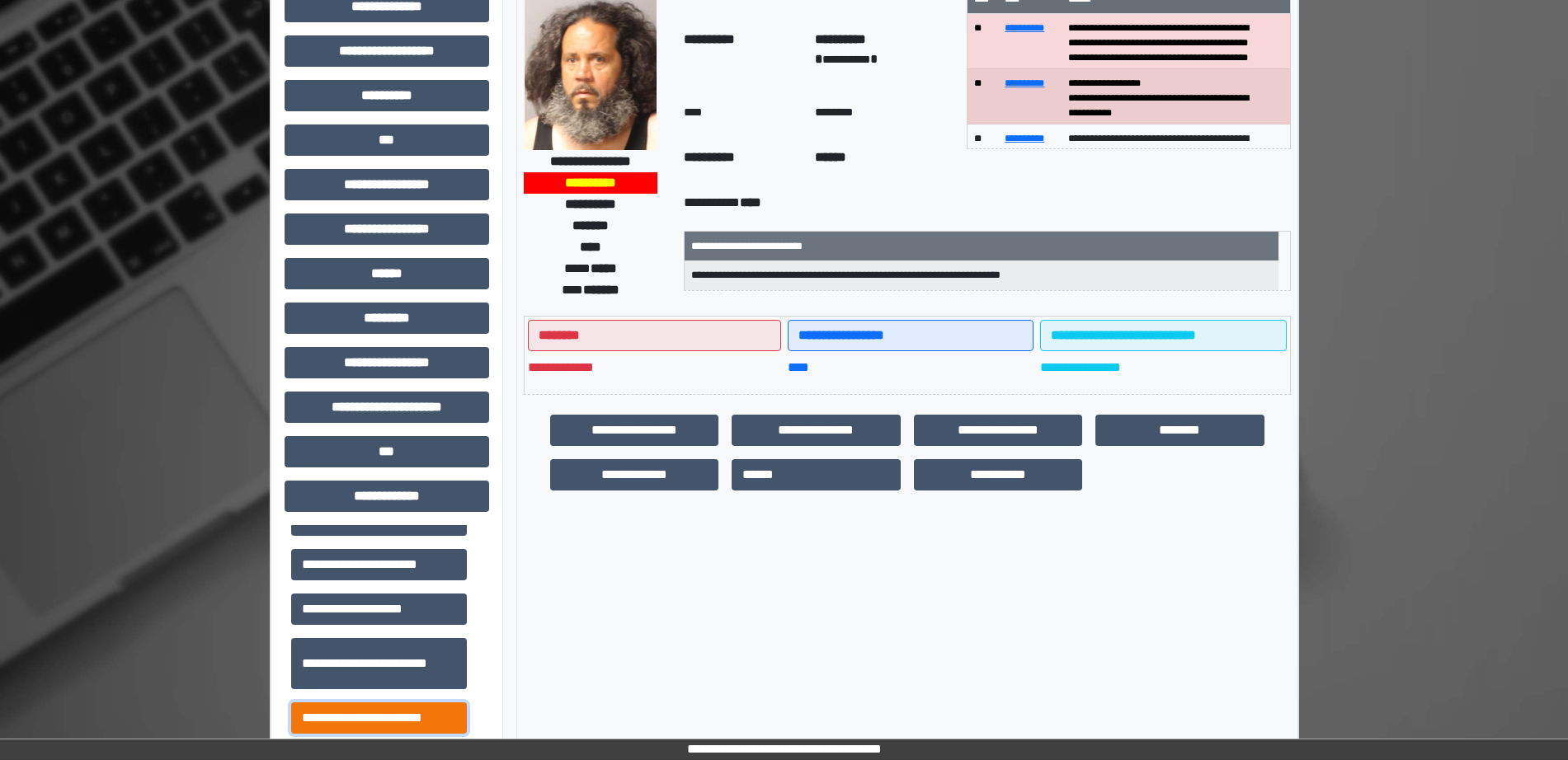 click on "**********" at bounding box center (379, 718) 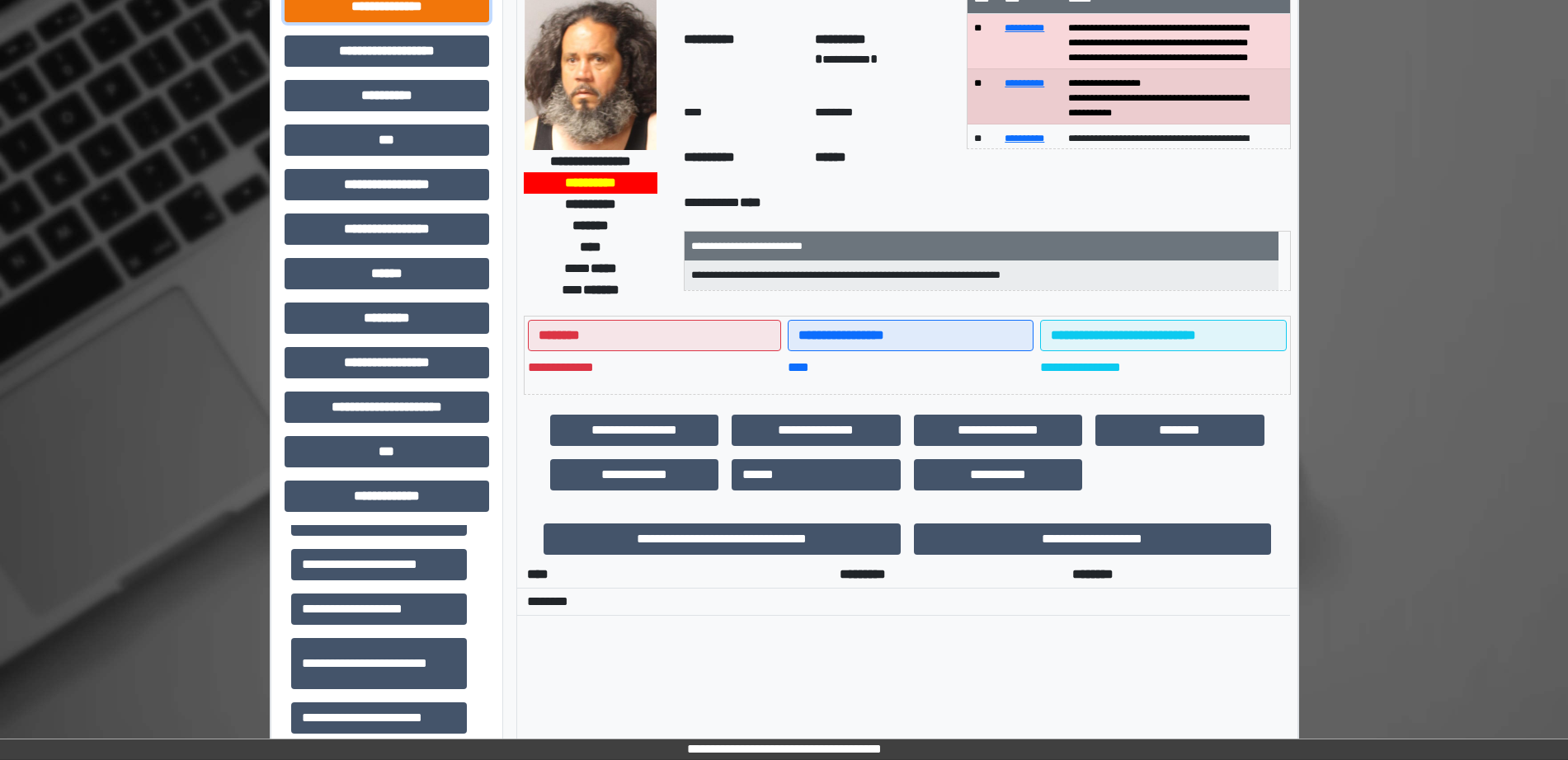 click on "**********" at bounding box center [387, 7] 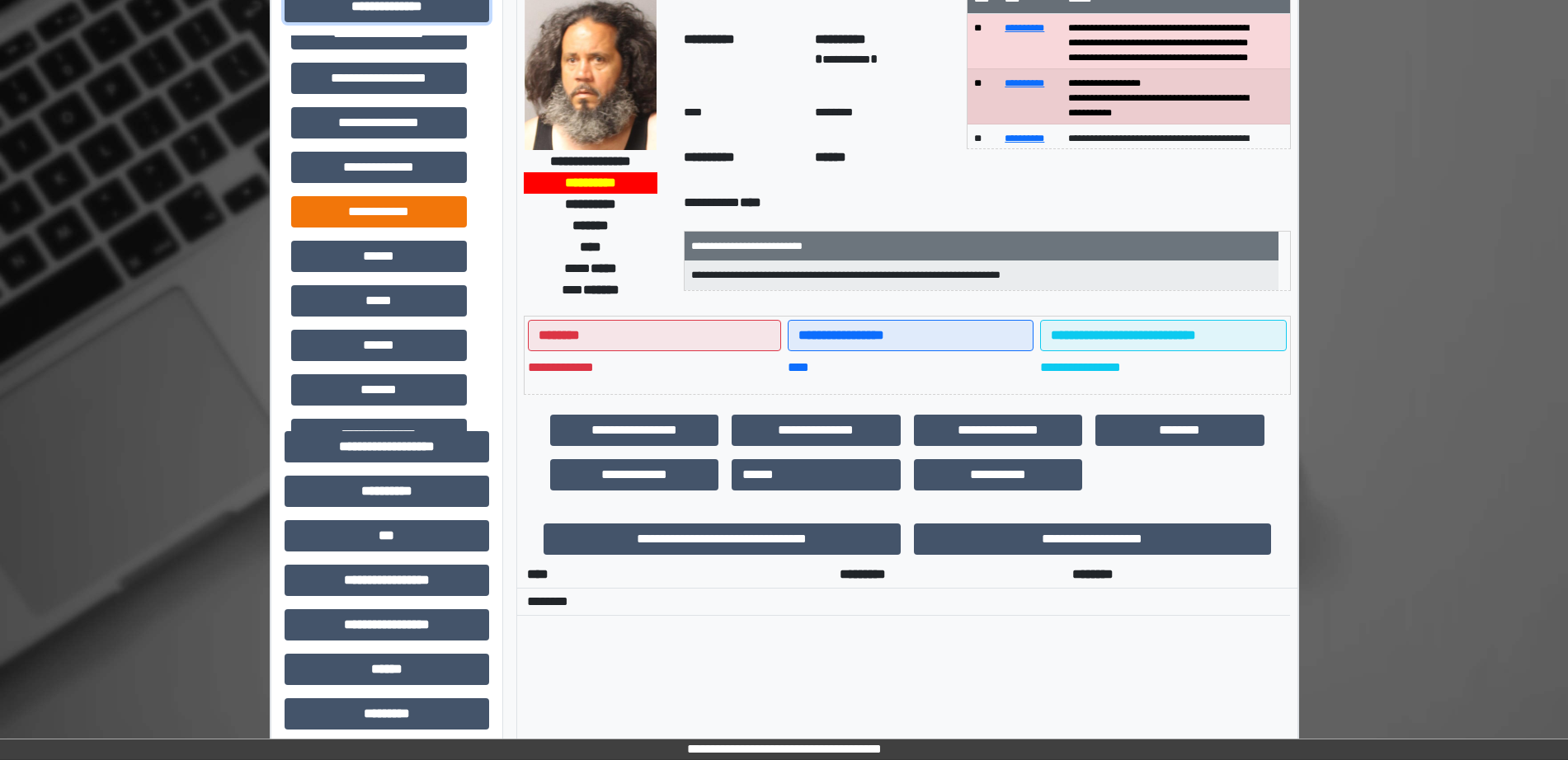 scroll, scrollTop: 206, scrollLeft: 0, axis: vertical 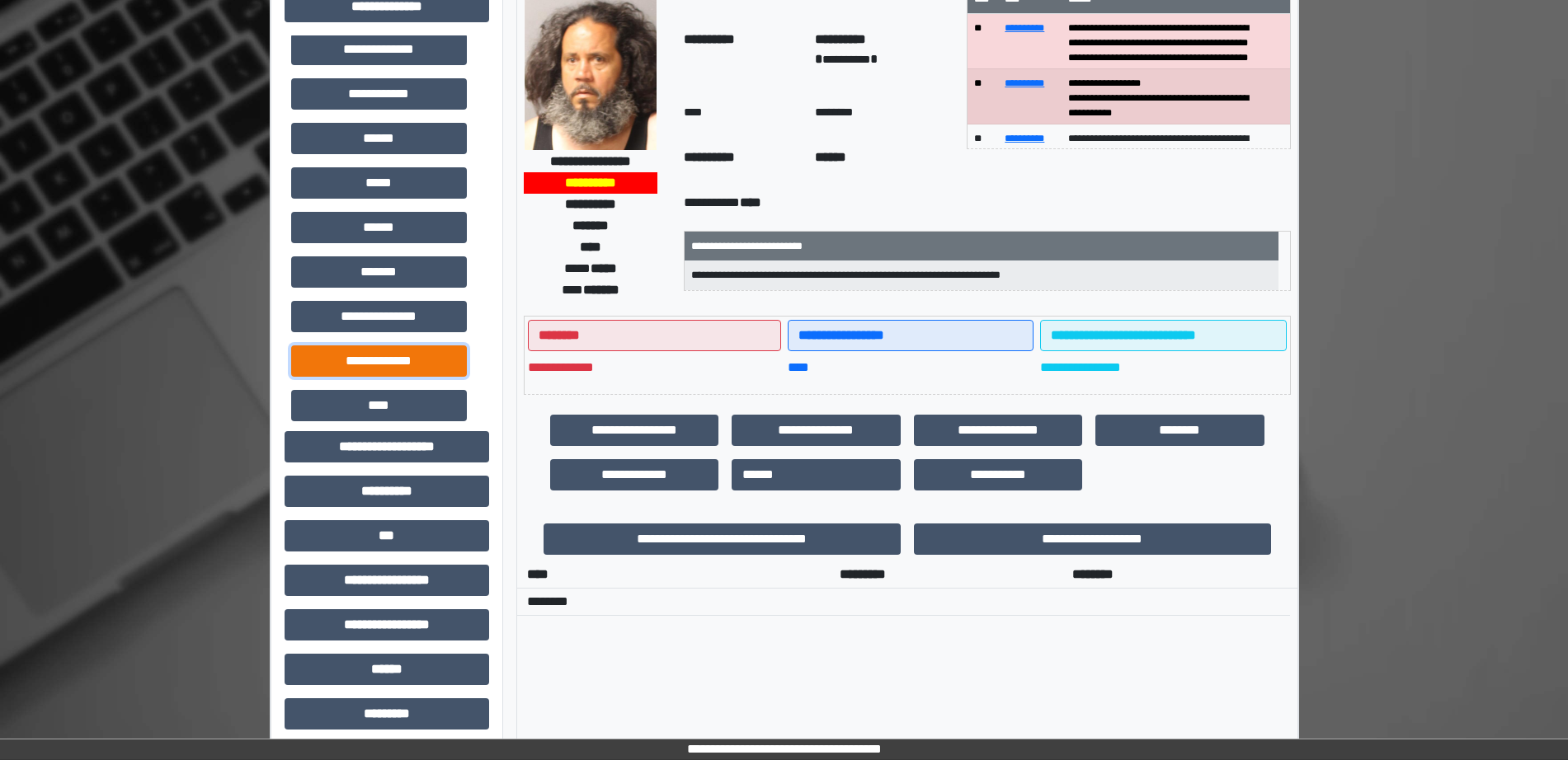click on "**********" at bounding box center (379, 361) 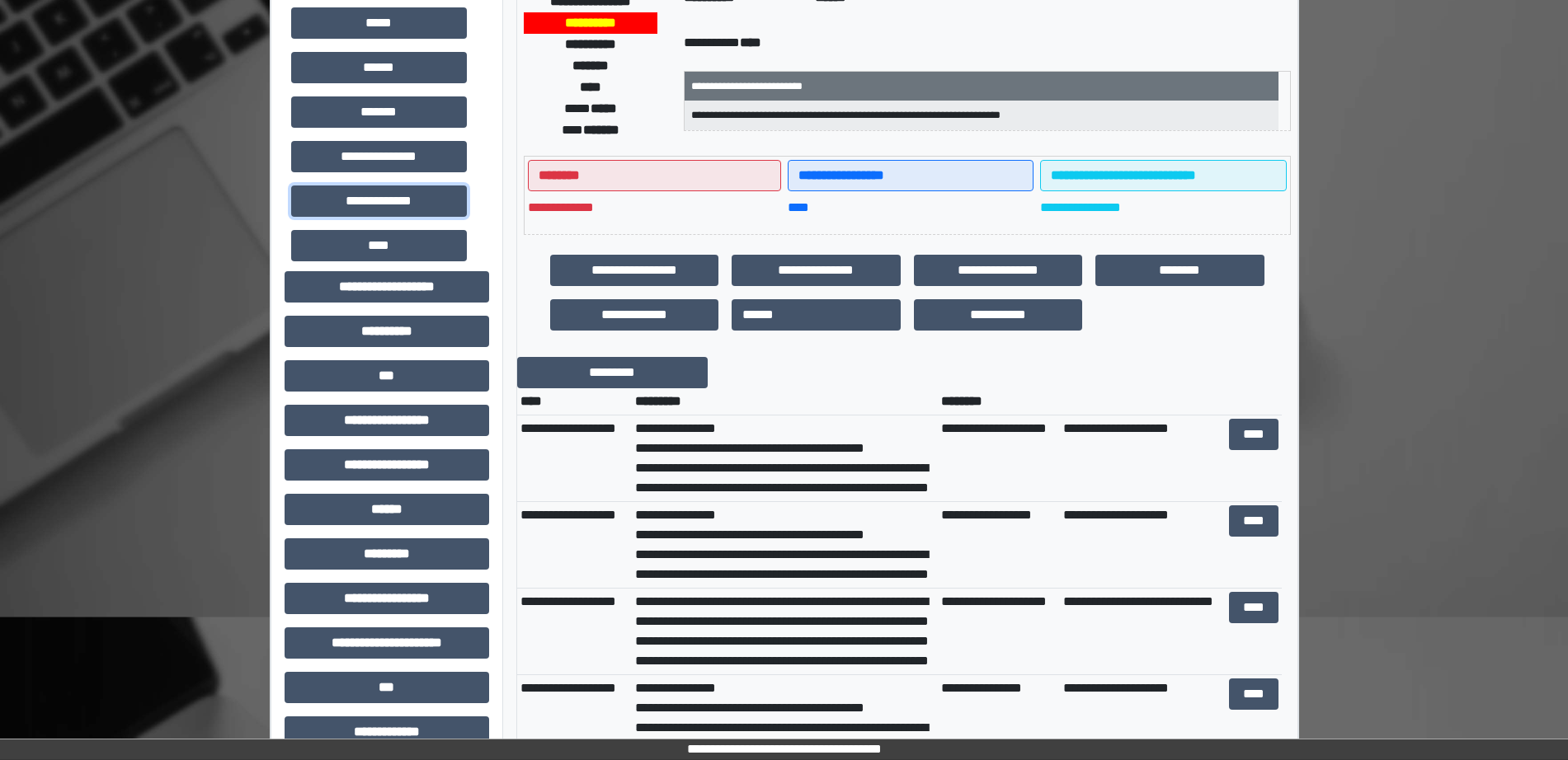 scroll, scrollTop: 347, scrollLeft: 0, axis: vertical 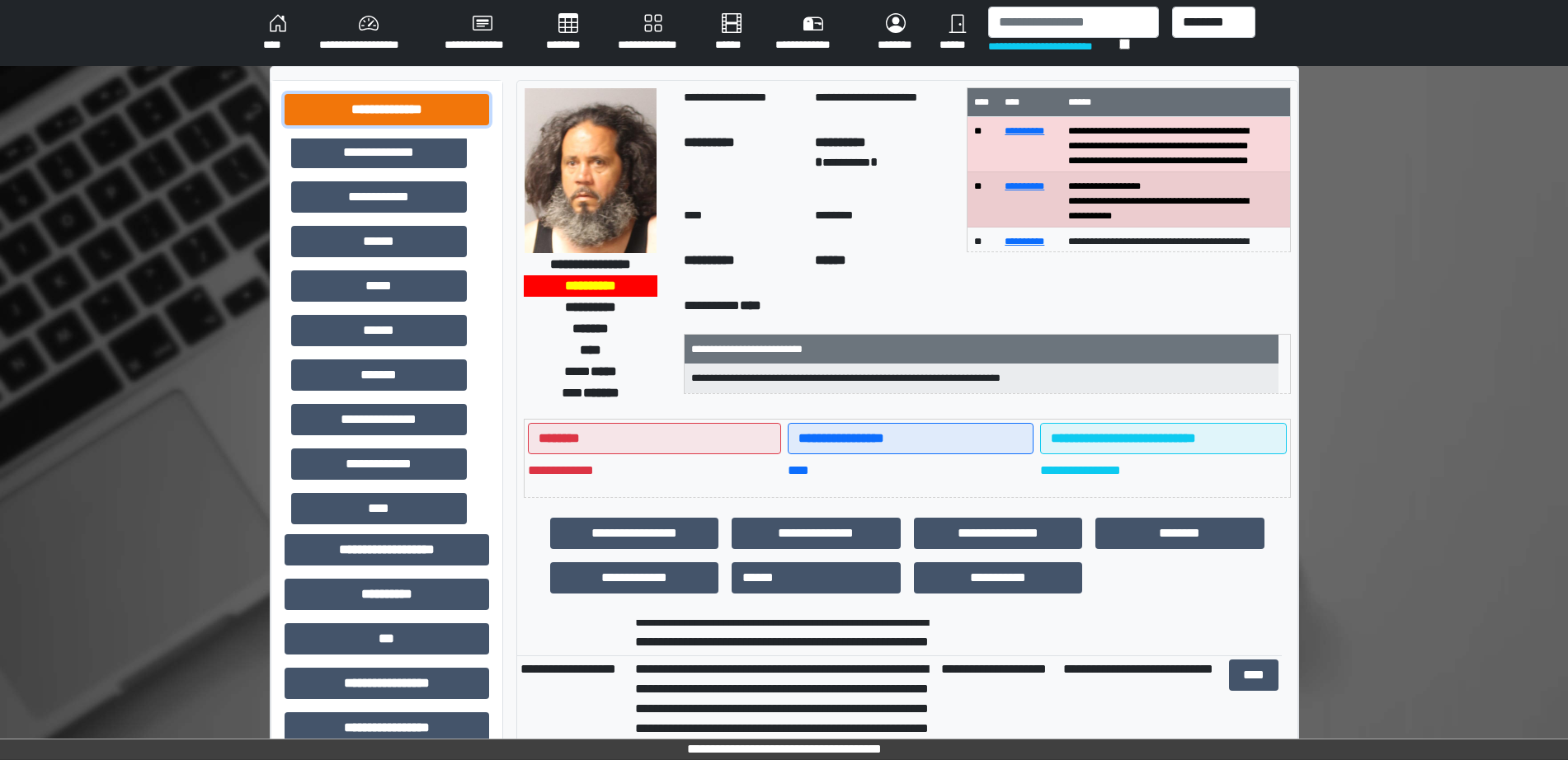 click on "**********" at bounding box center [387, 110] 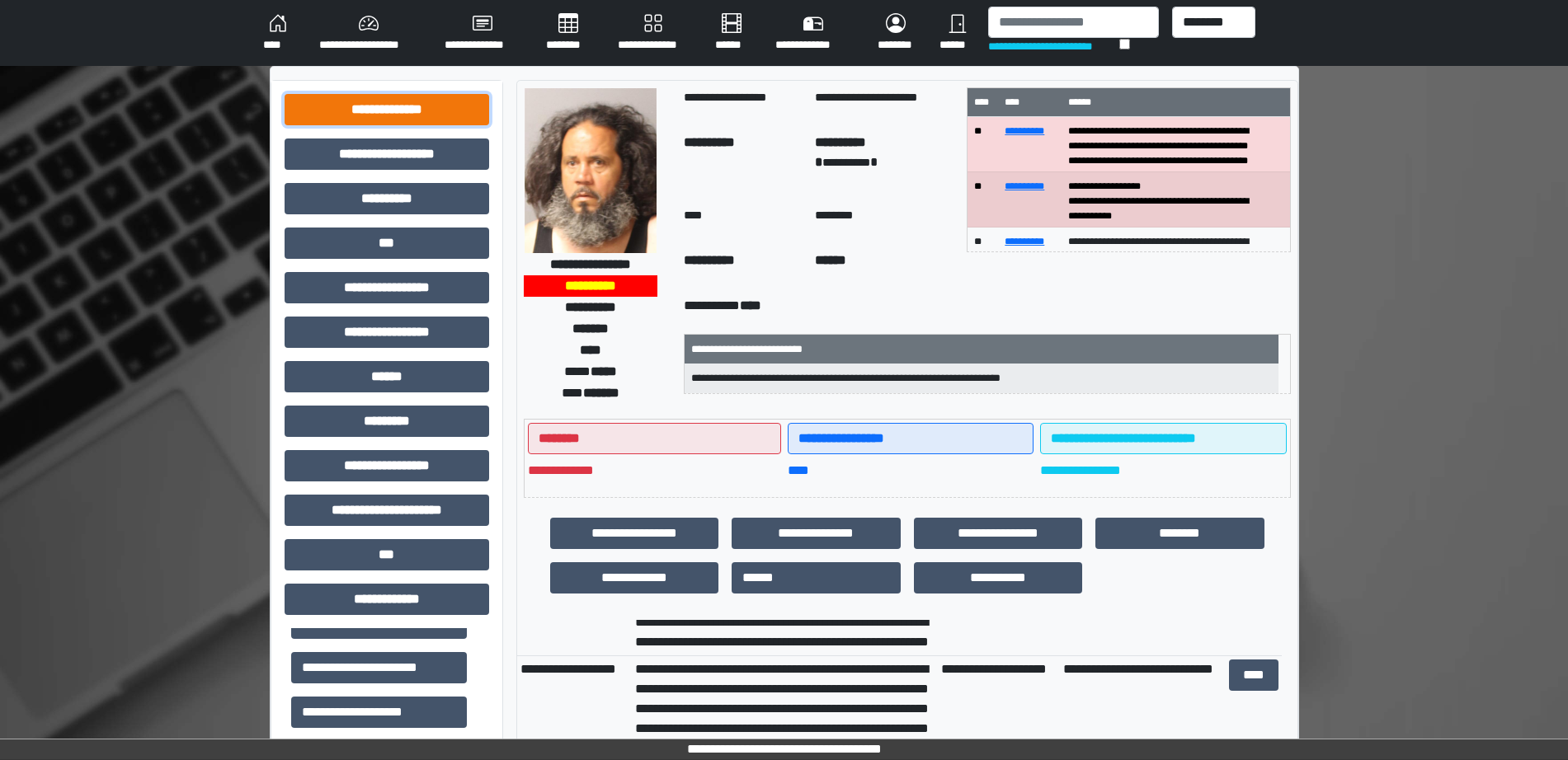 click on "**********" at bounding box center [387, 110] 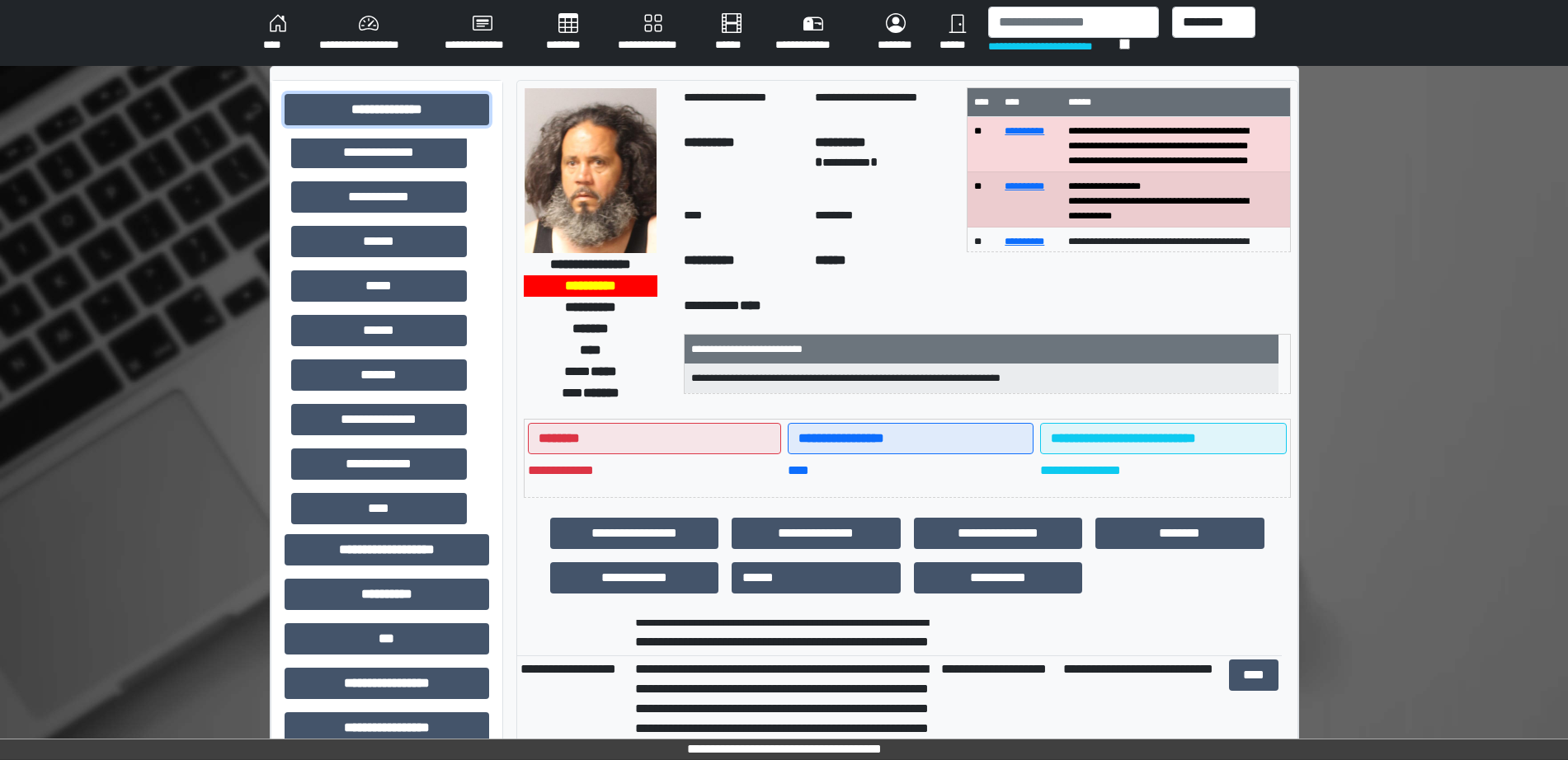 scroll, scrollTop: 309, scrollLeft: 0, axis: vertical 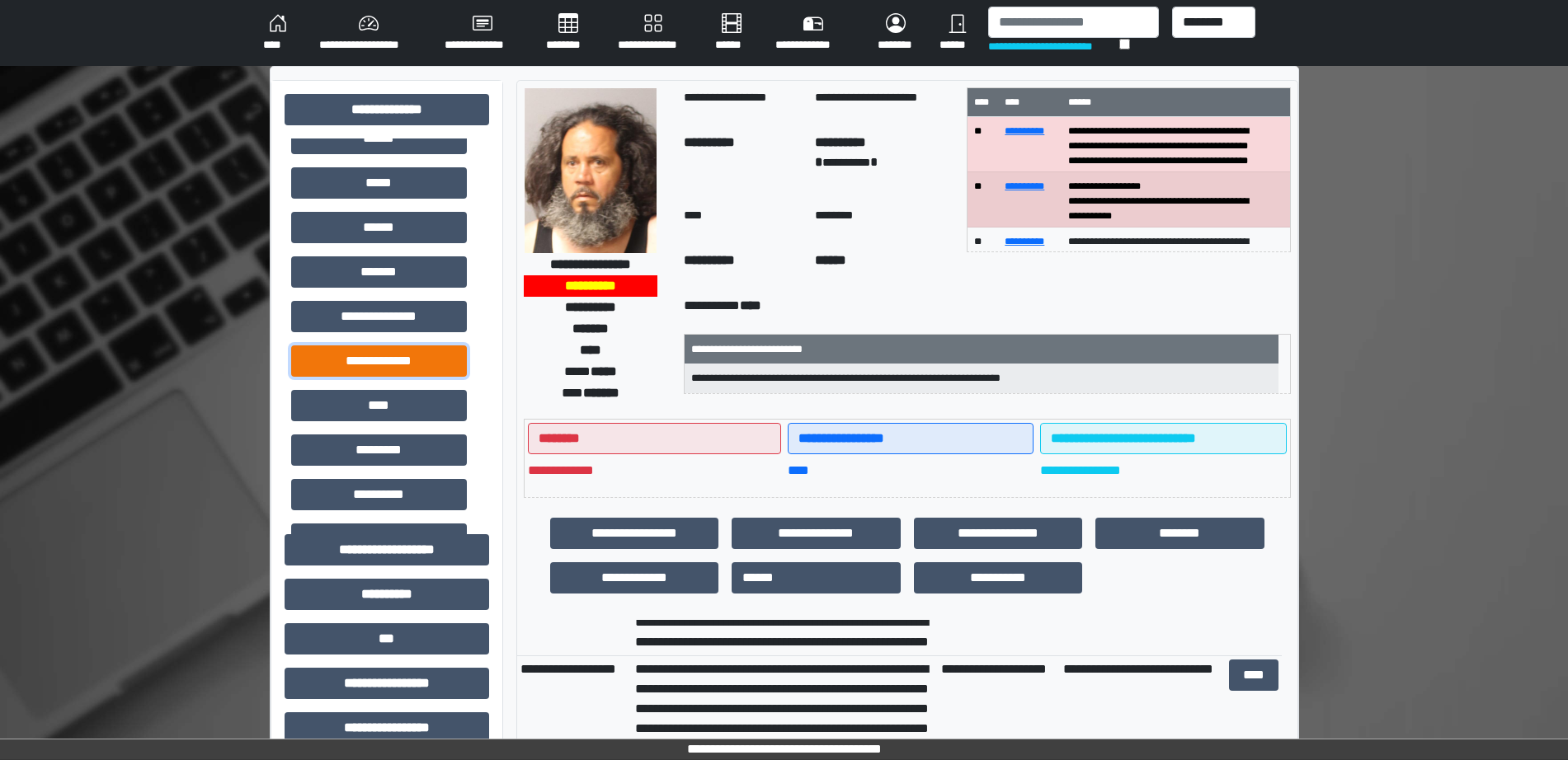 click on "**********" at bounding box center (379, 361) 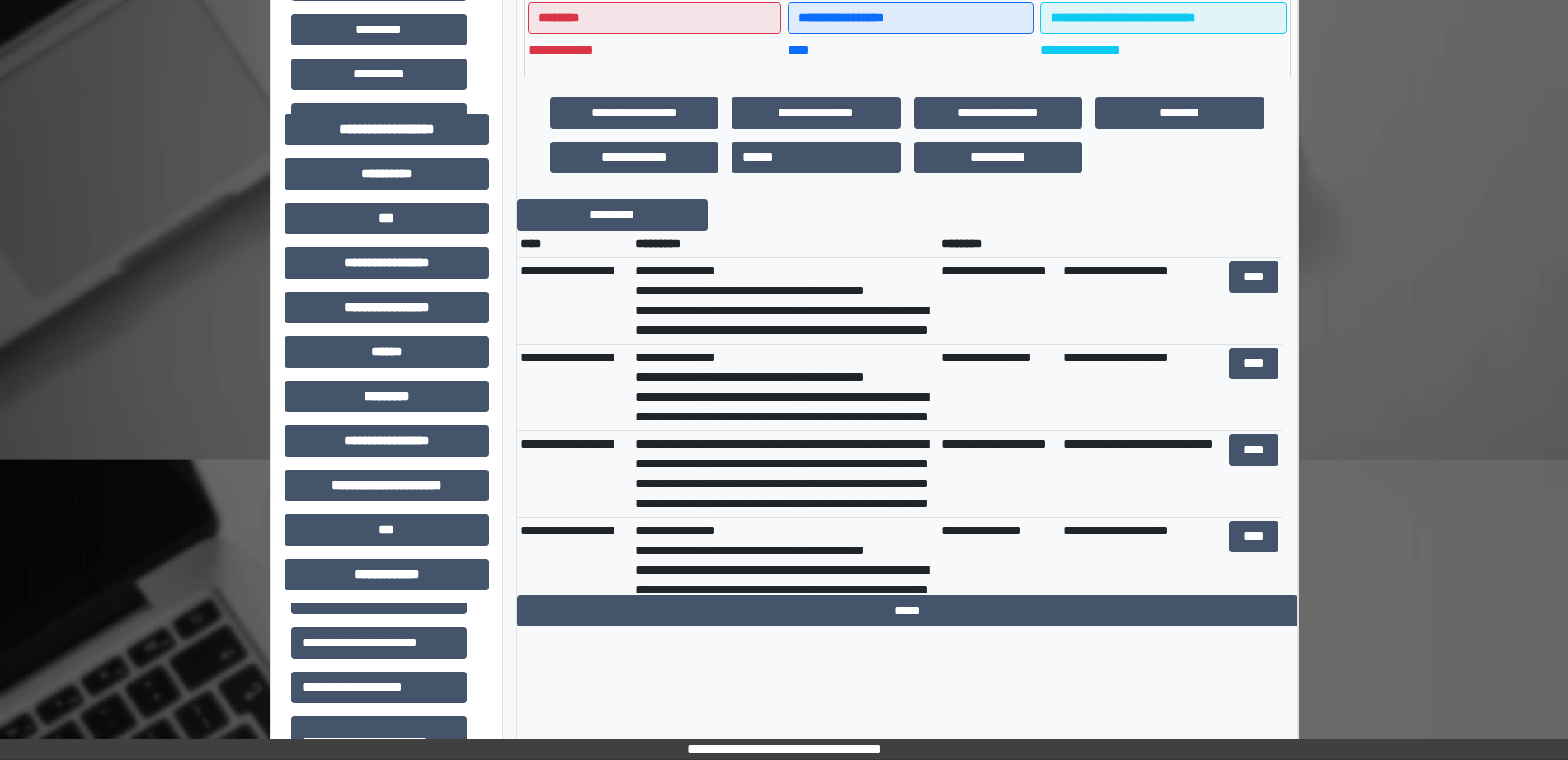 scroll, scrollTop: 425, scrollLeft: 0, axis: vertical 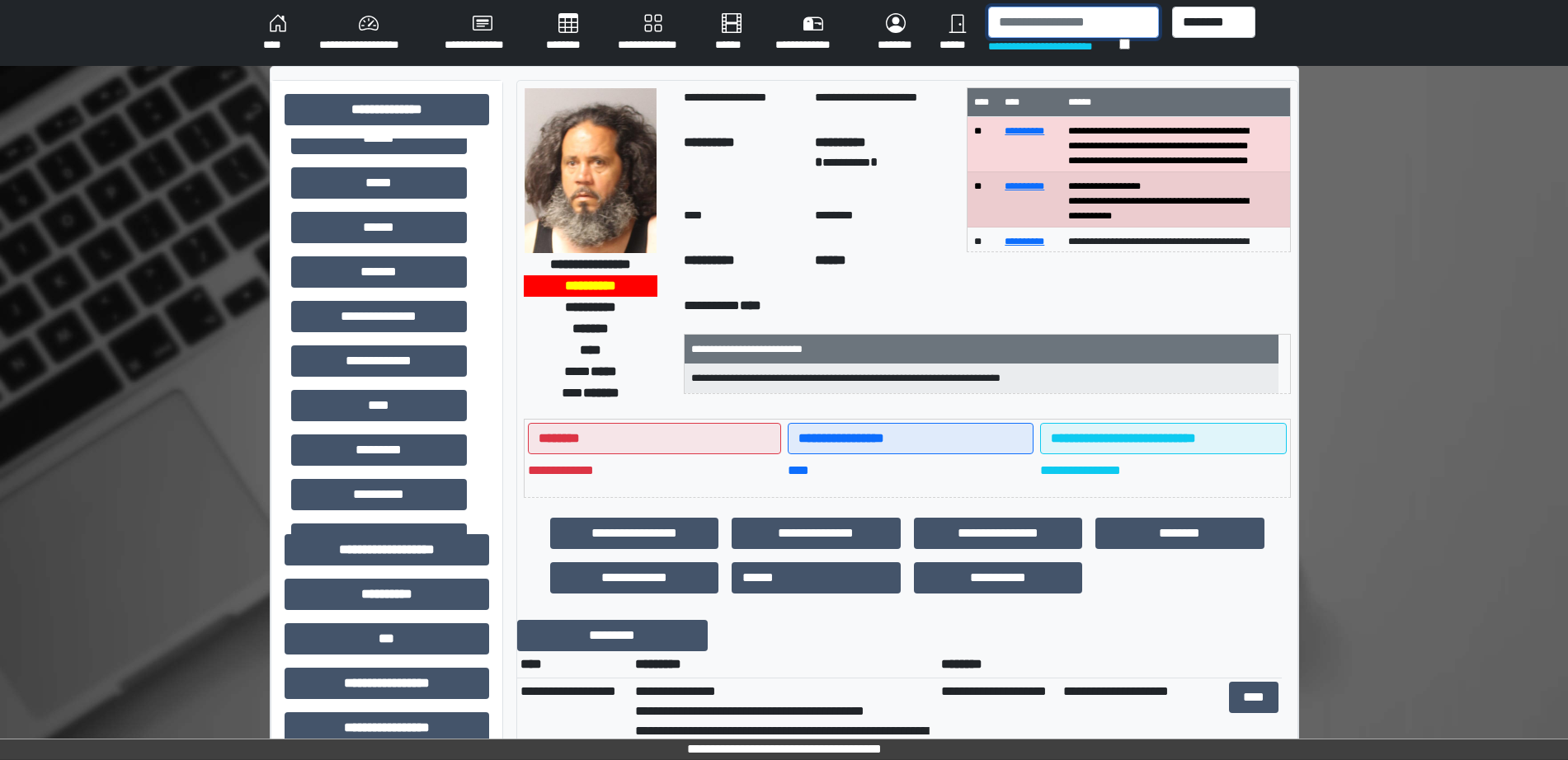 click at bounding box center (1073, 22) 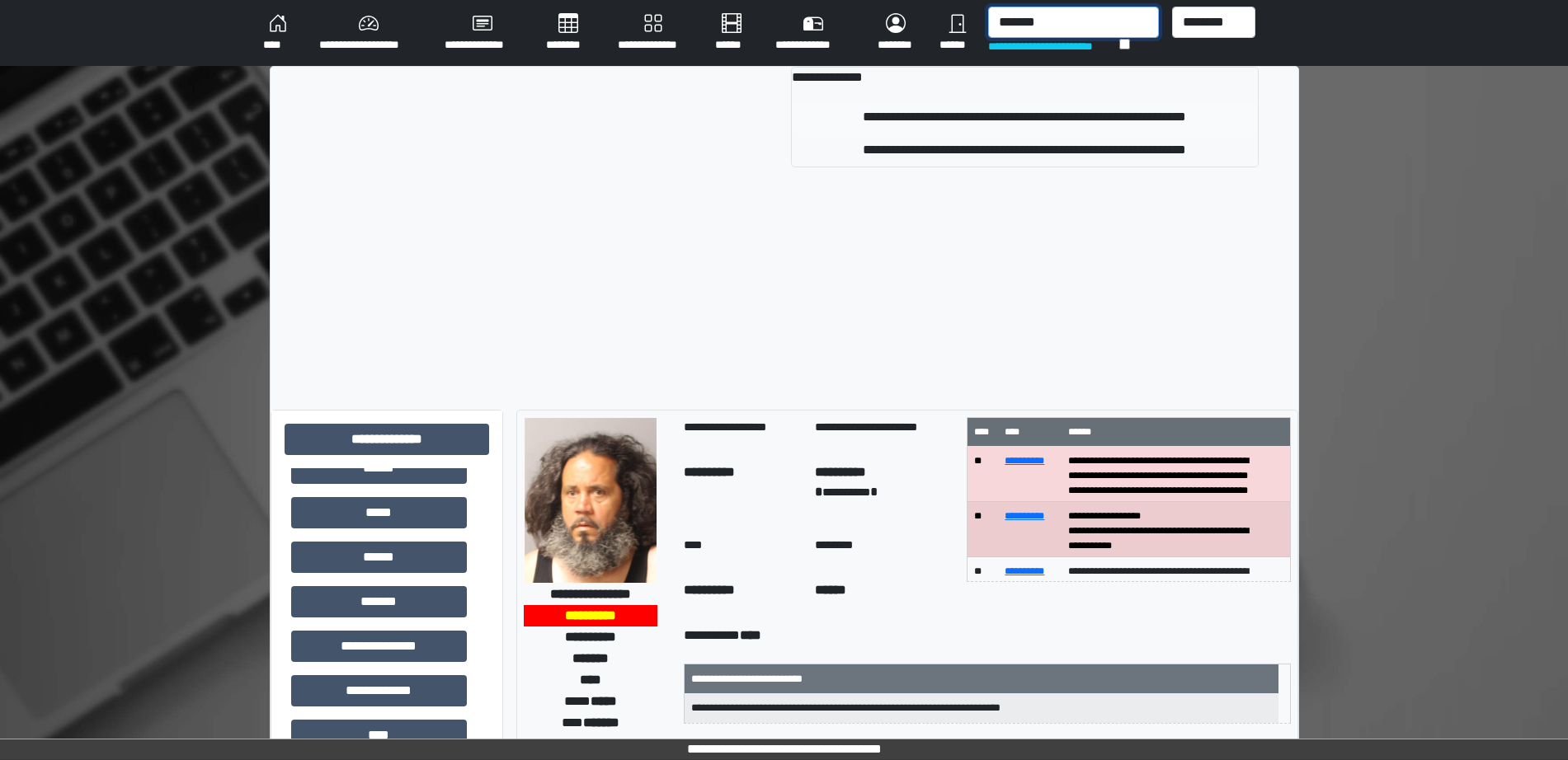type on "*******" 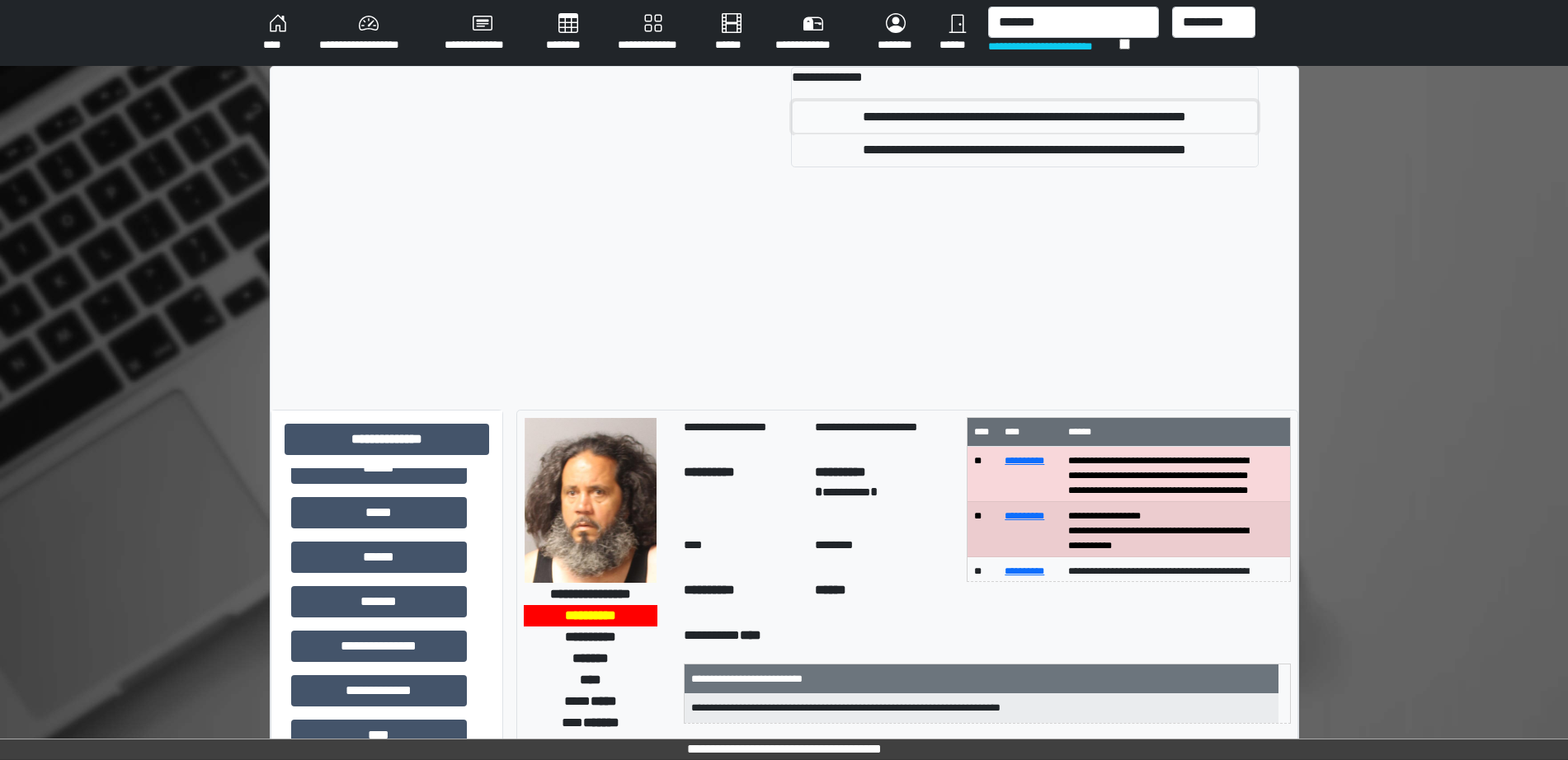 click on "**********" at bounding box center (1024, 117) 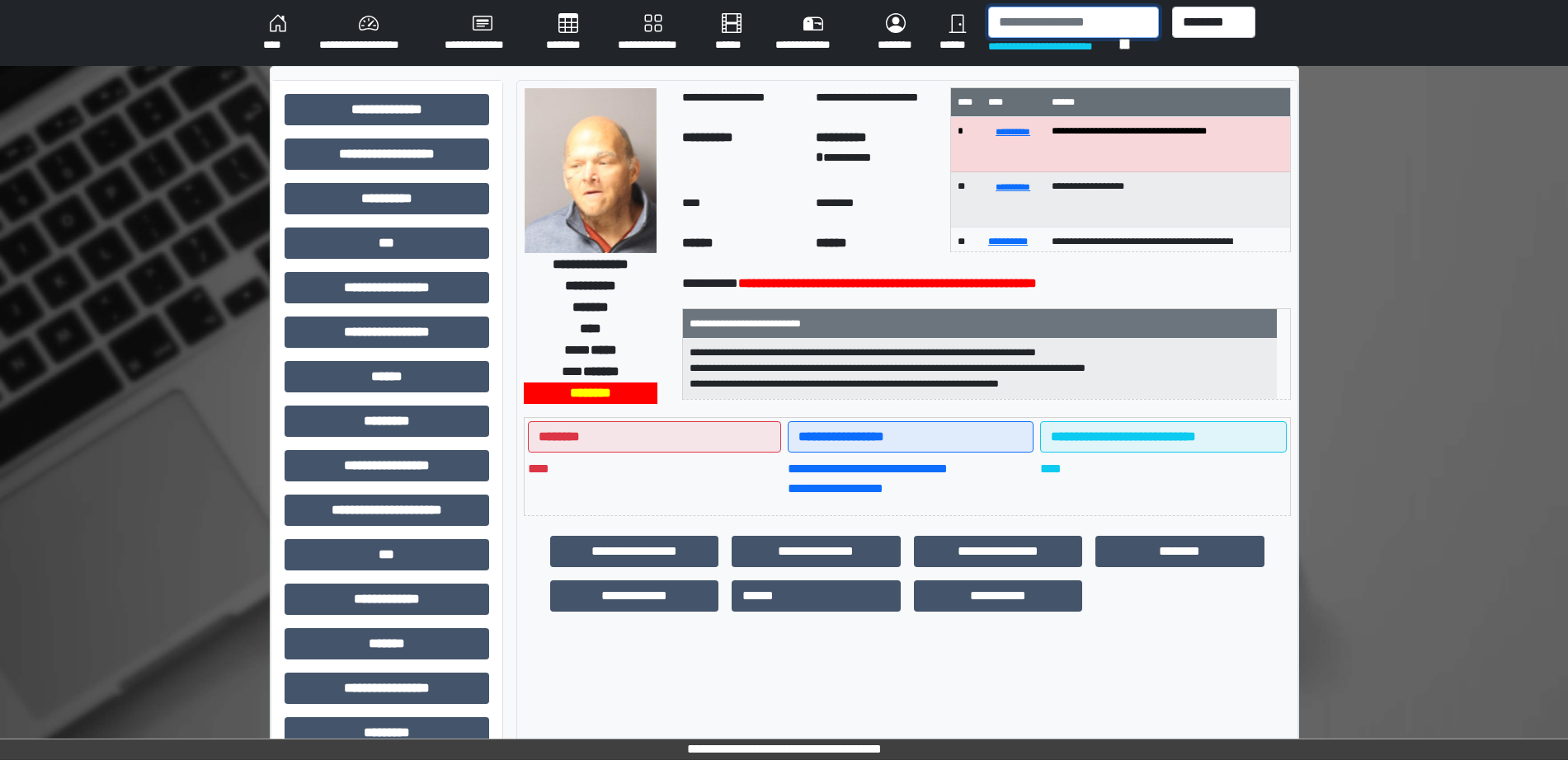 click at bounding box center (1073, 22) 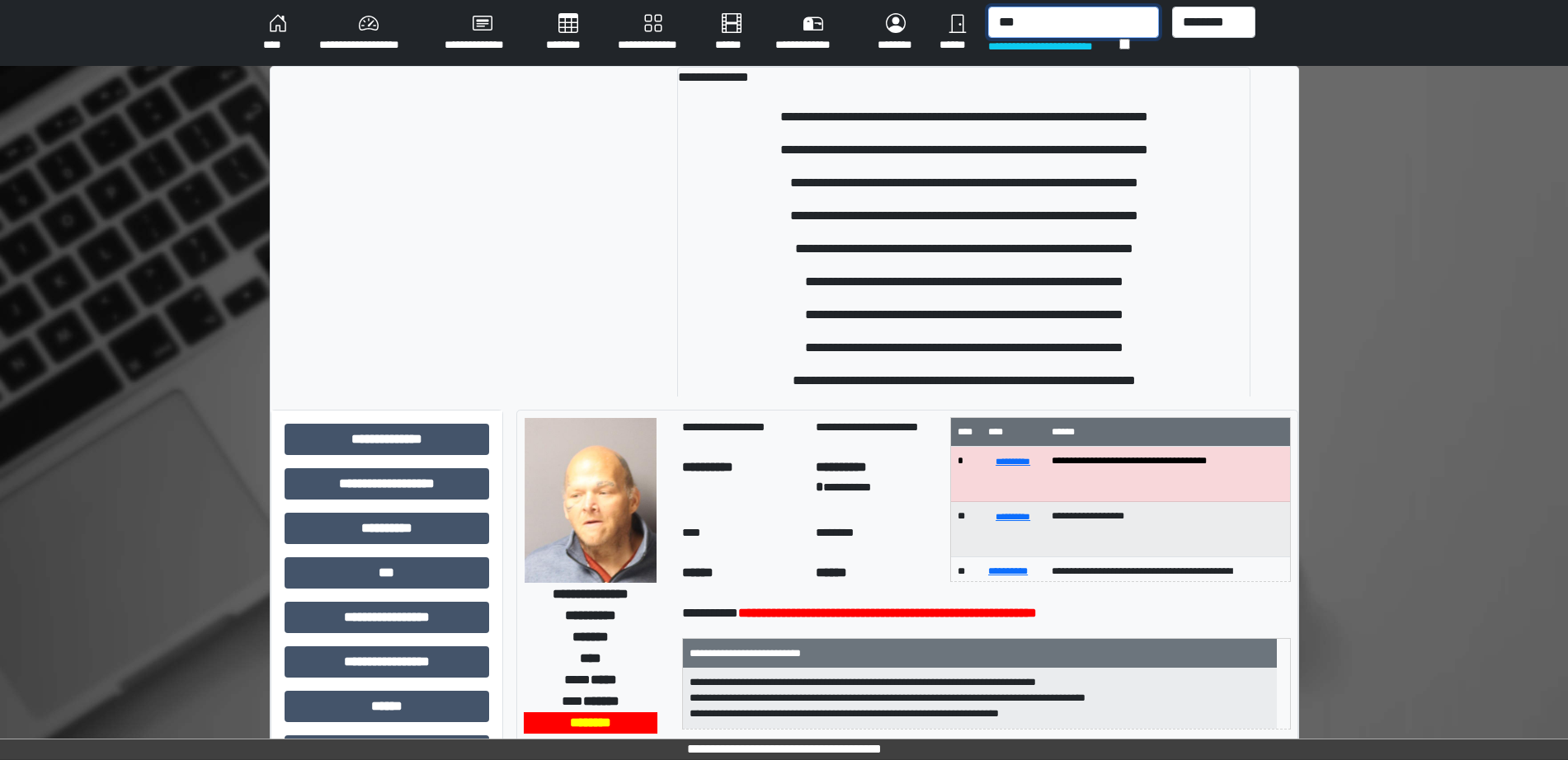 click on "***" at bounding box center [1073, 22] 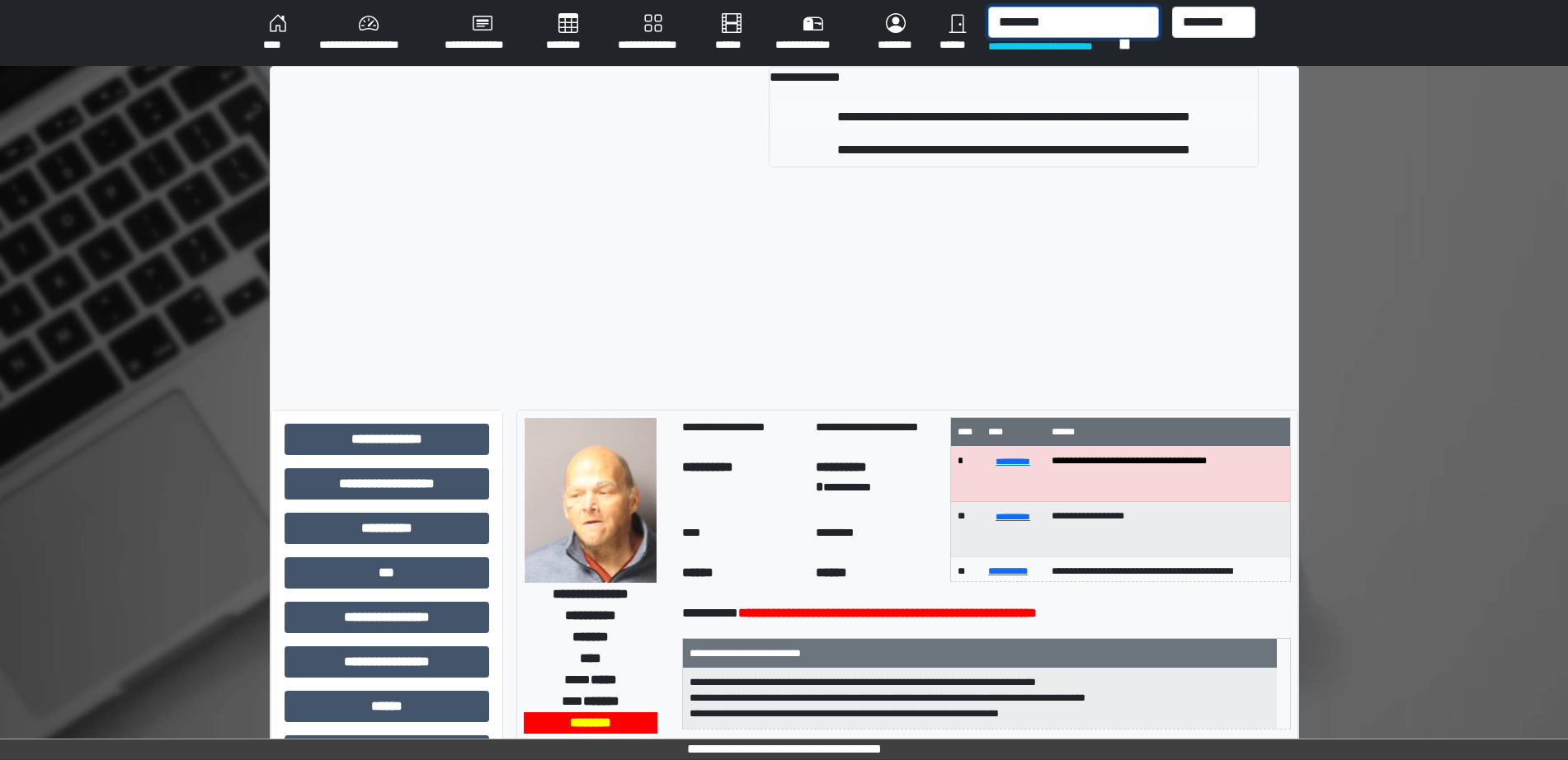 type on "********" 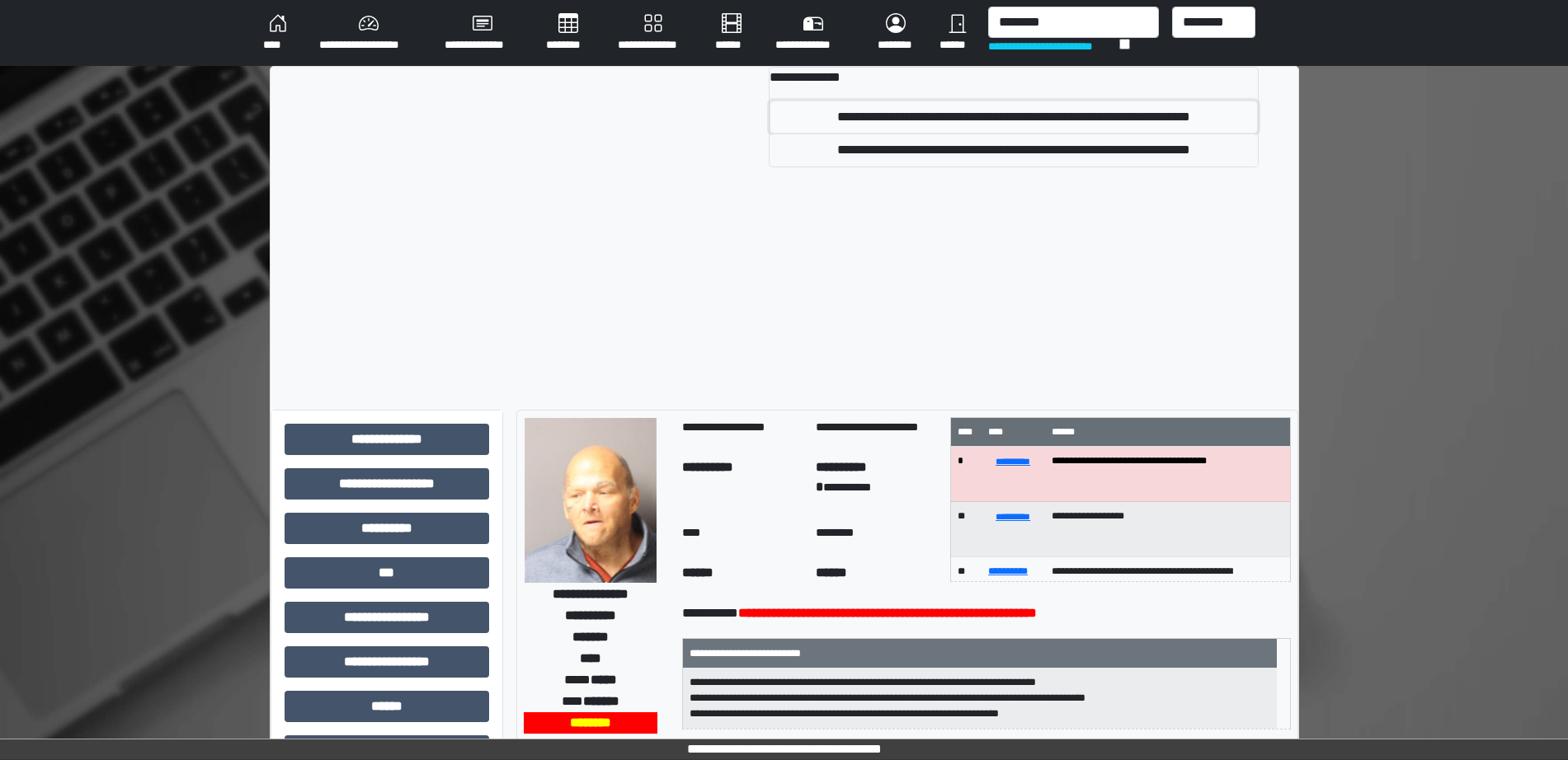 click on "**********" at bounding box center (1014, 117) 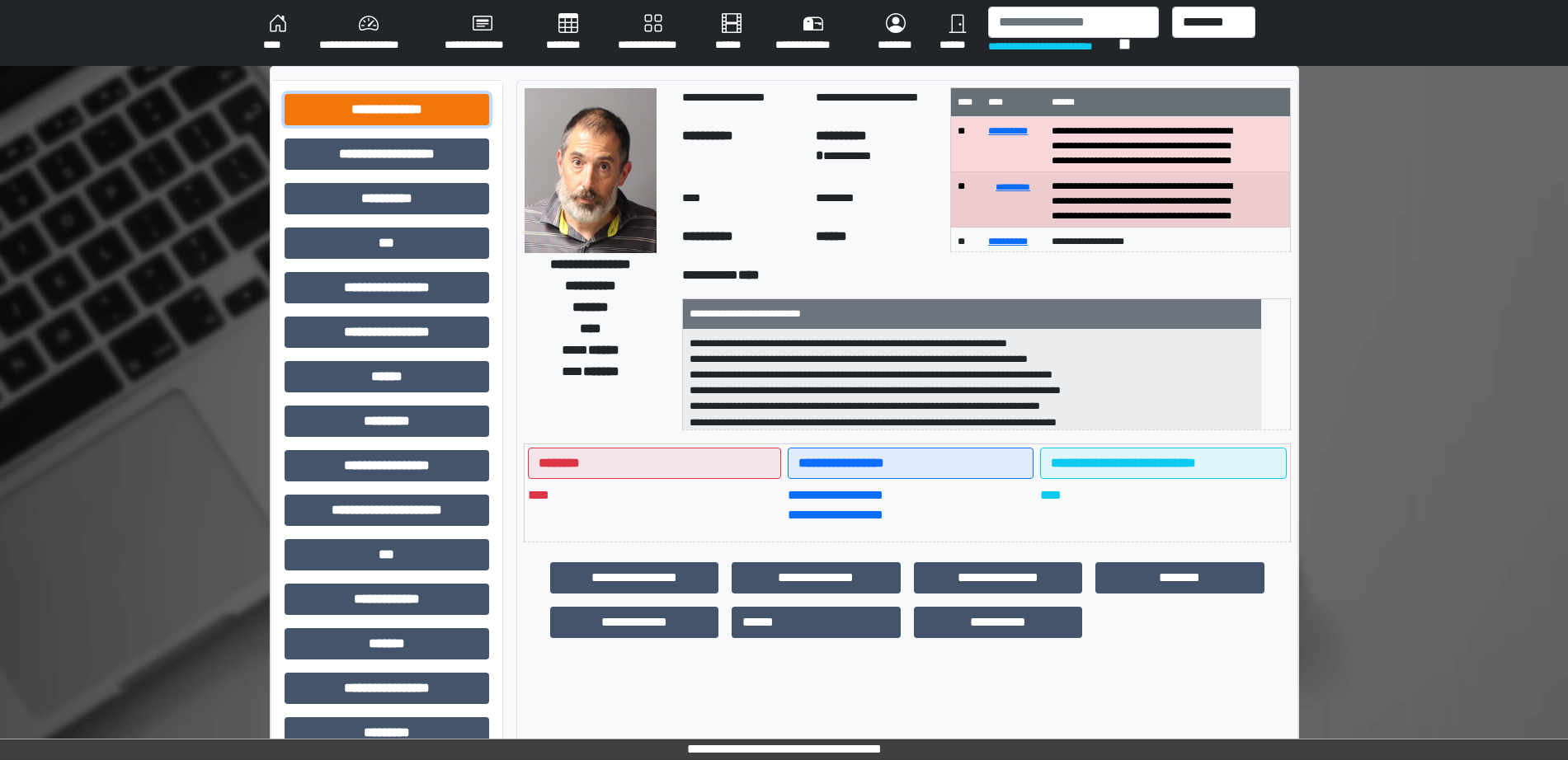 click on "**********" at bounding box center (387, 110) 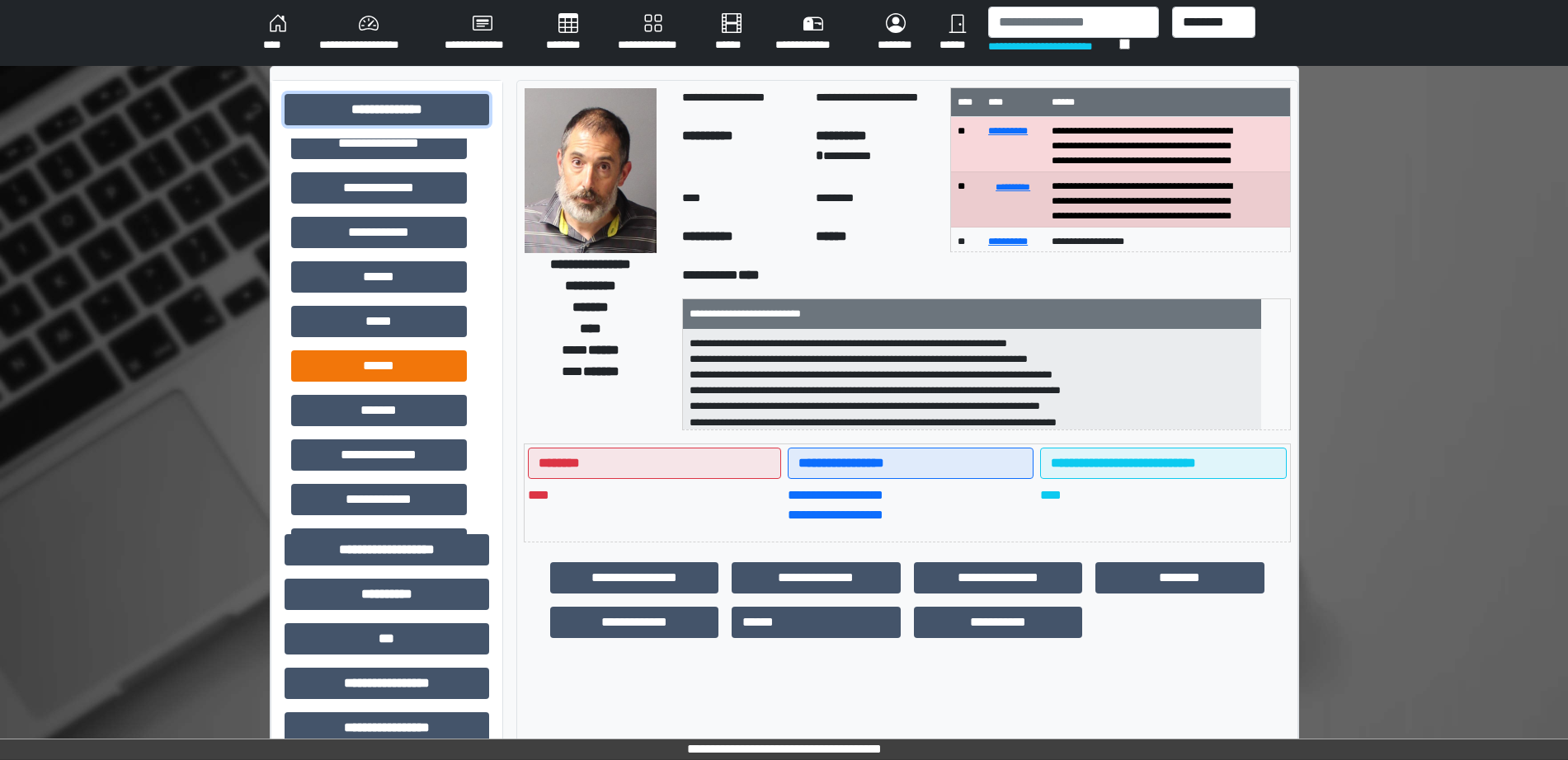 scroll, scrollTop: 206, scrollLeft: 0, axis: vertical 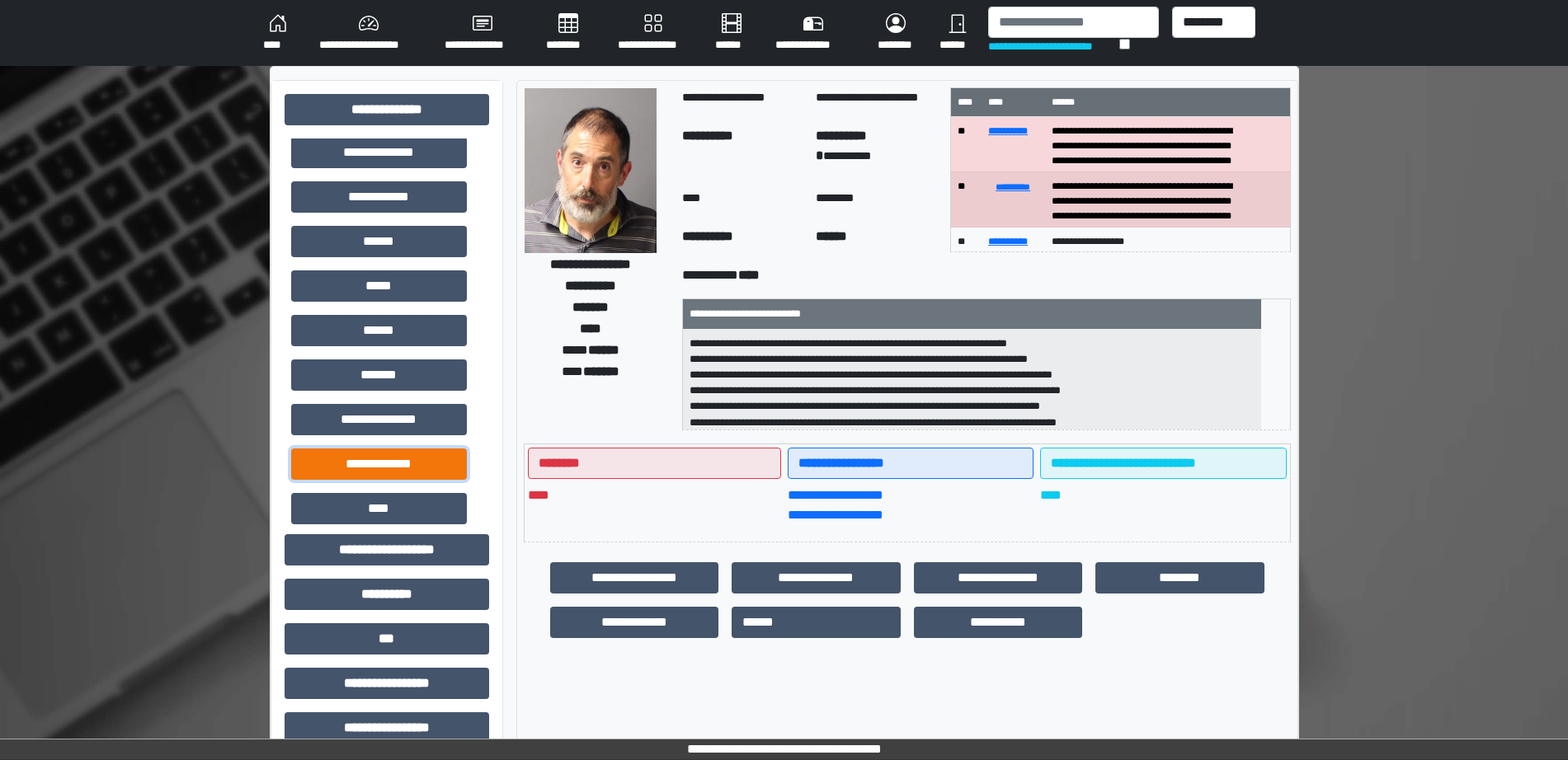 click on "**********" at bounding box center [379, 464] 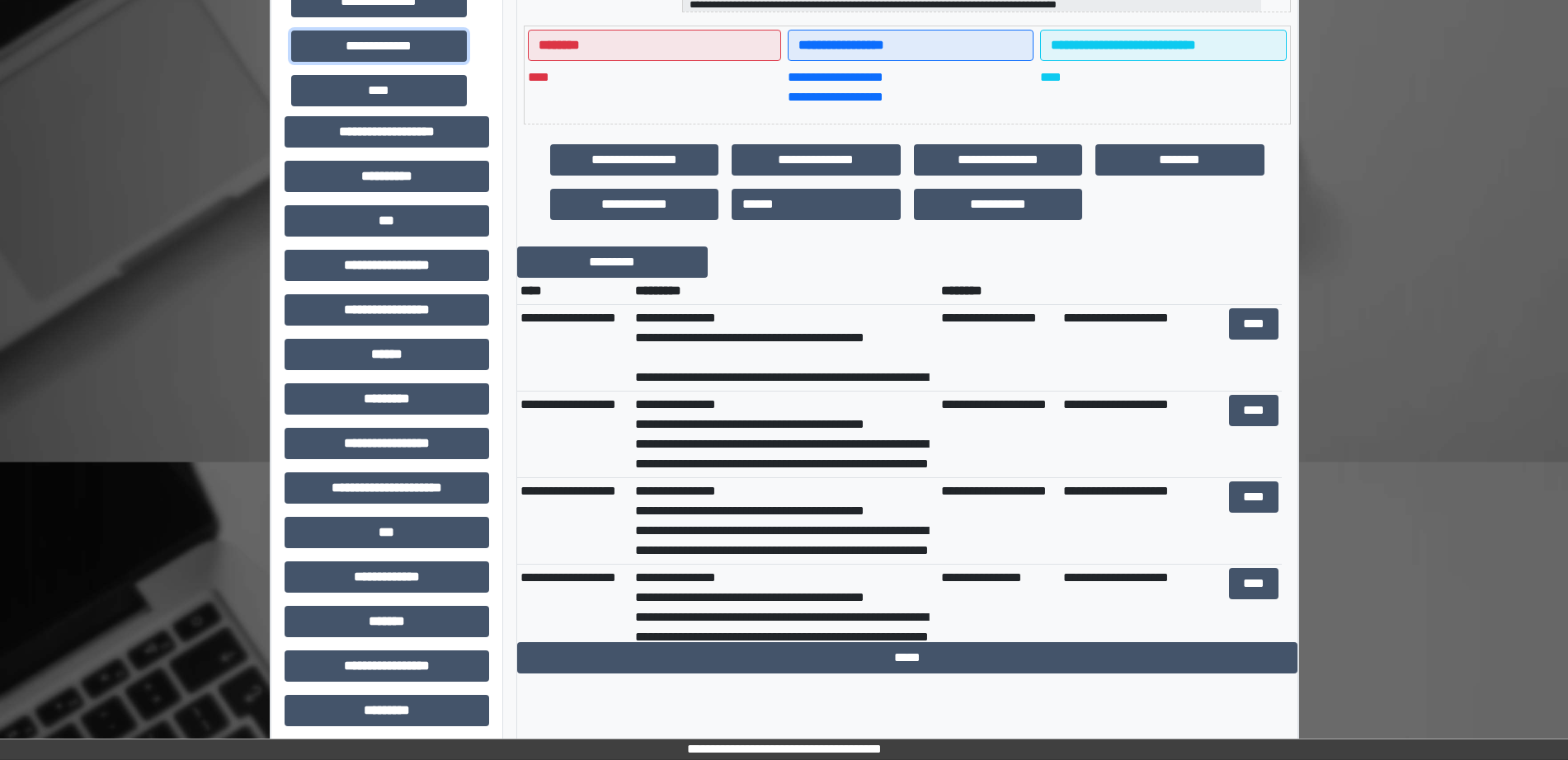 scroll, scrollTop: 420, scrollLeft: 0, axis: vertical 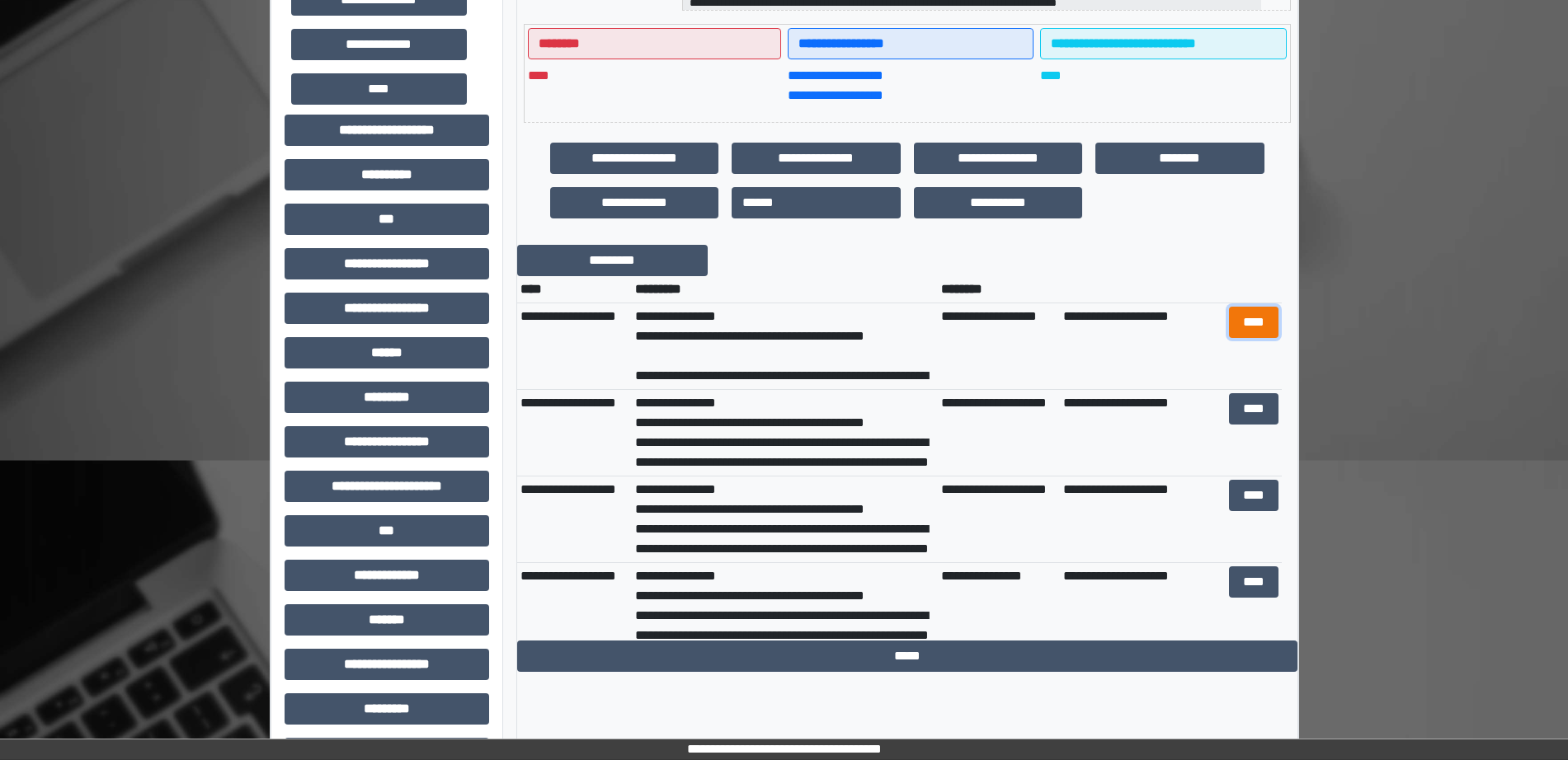 click on "****" at bounding box center [1254, 322] 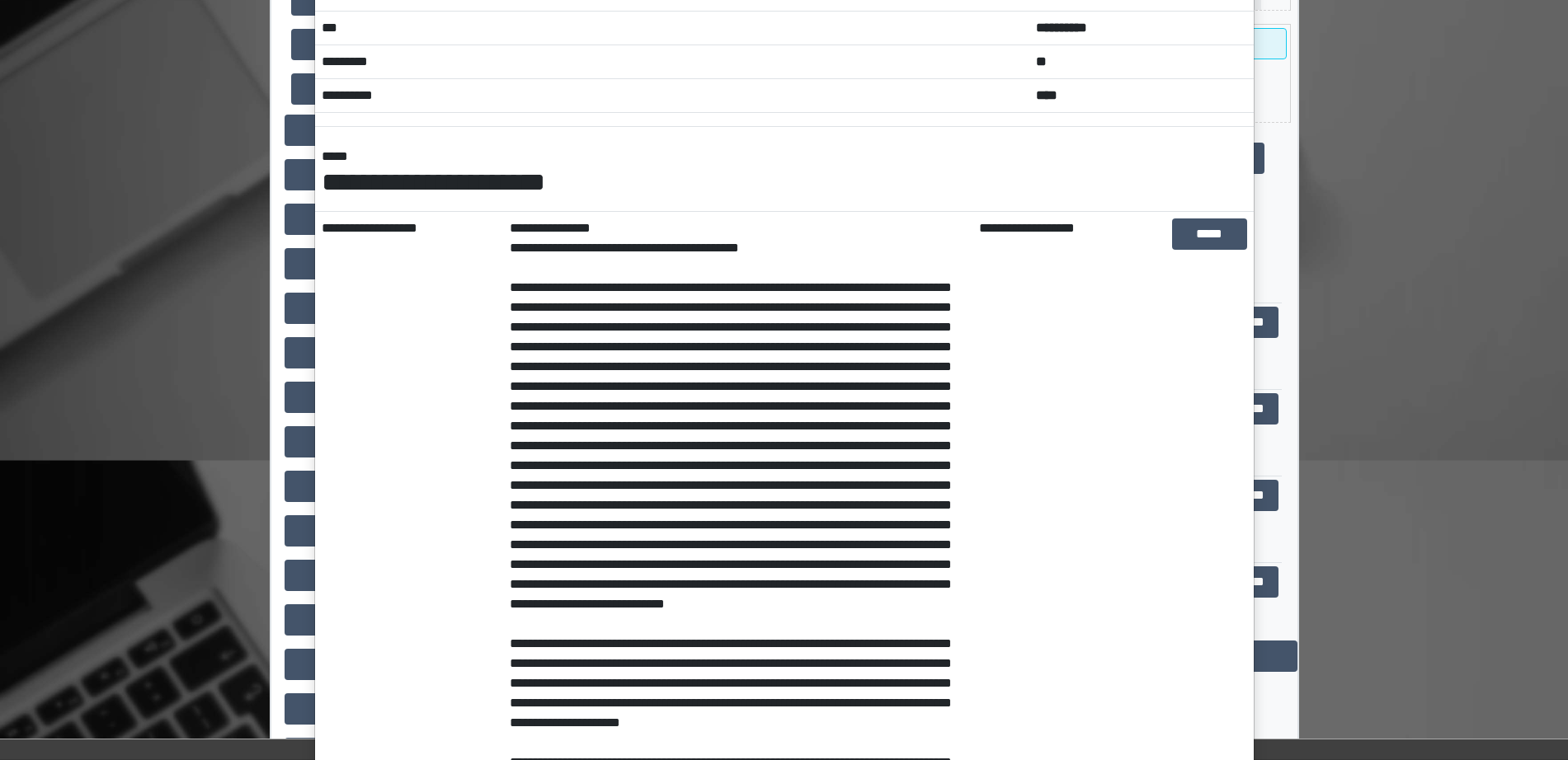 scroll, scrollTop: 0, scrollLeft: 0, axis: both 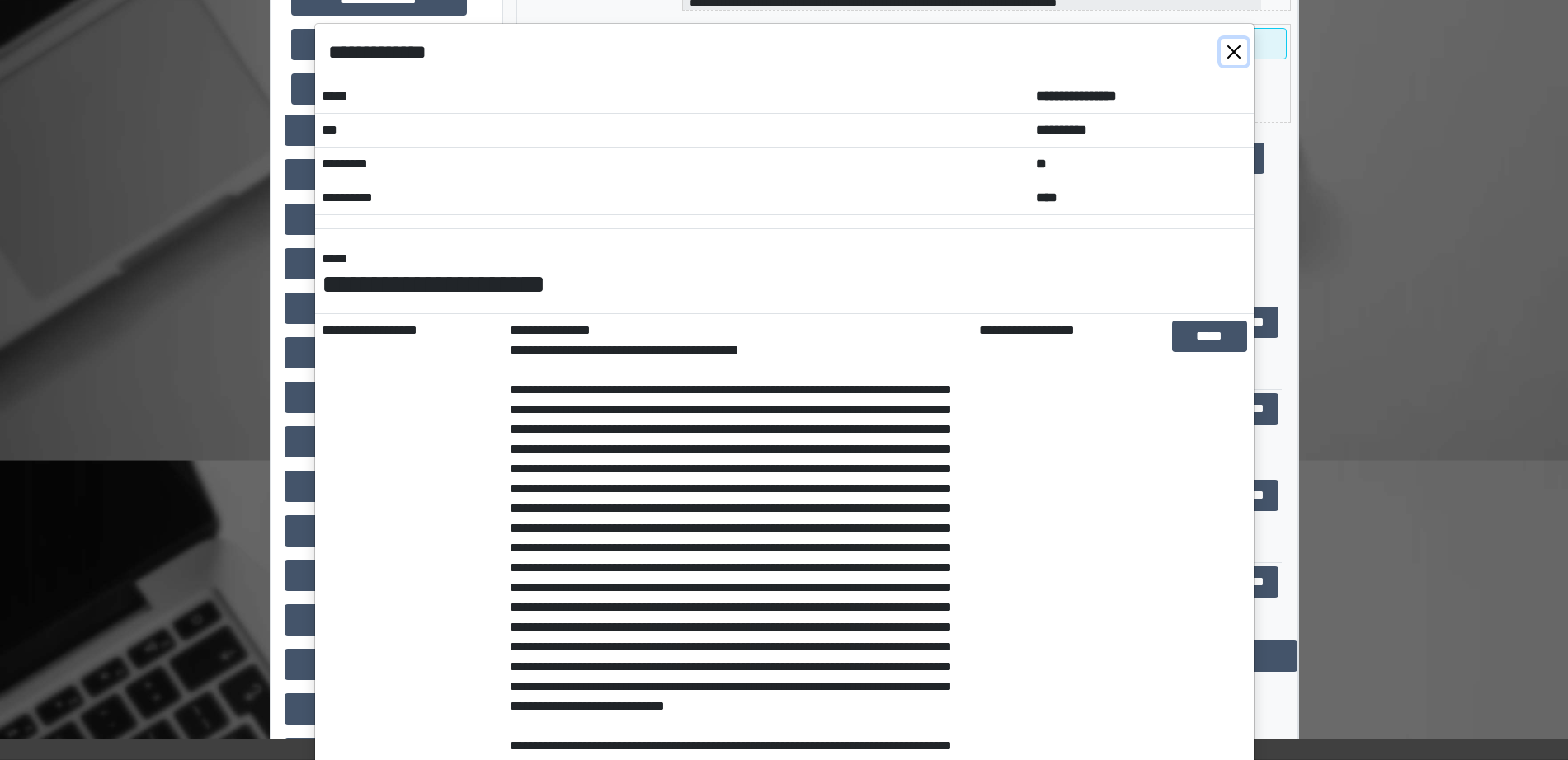 click at bounding box center [1234, 52] 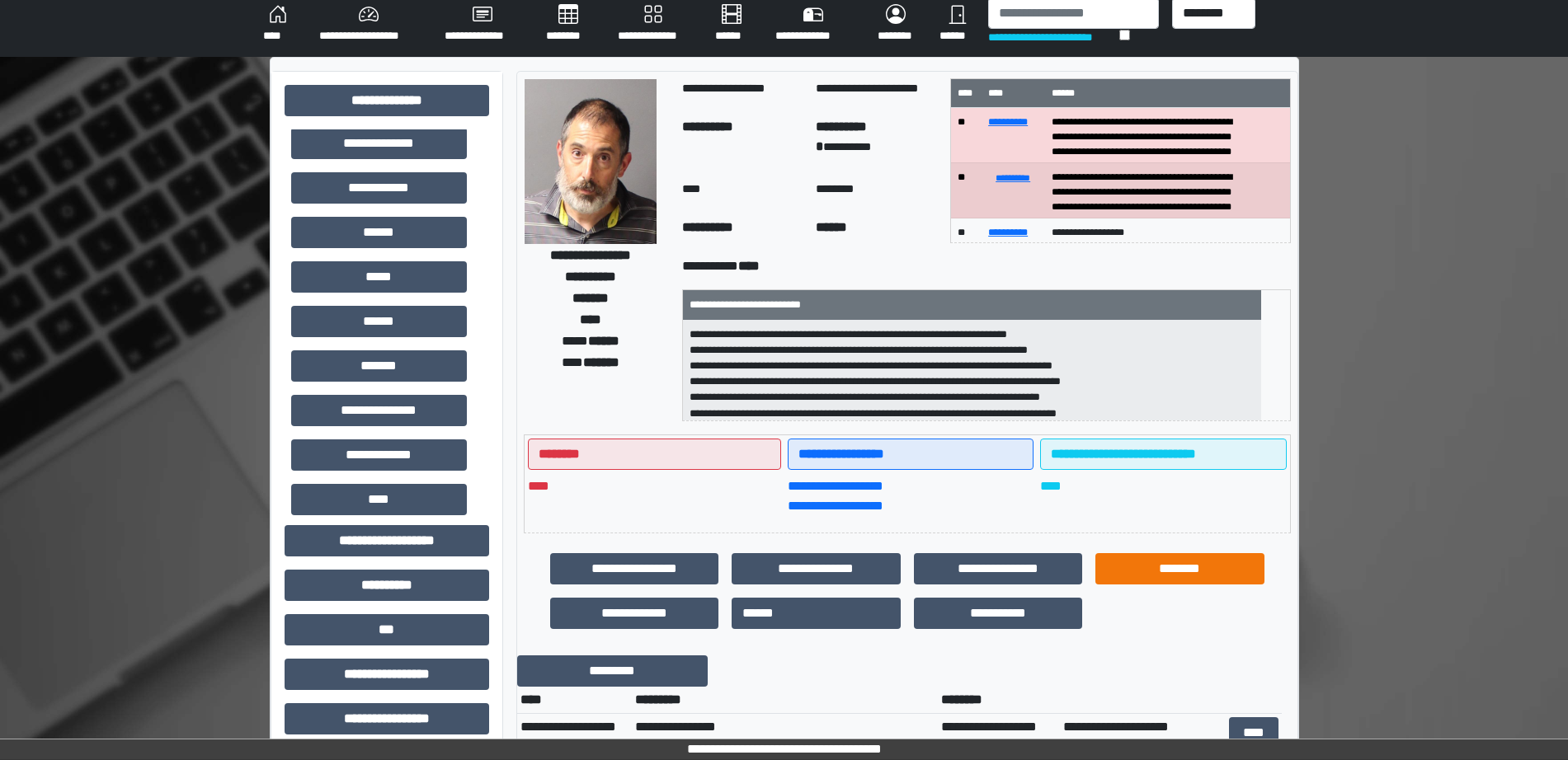 scroll, scrollTop: 7, scrollLeft: 0, axis: vertical 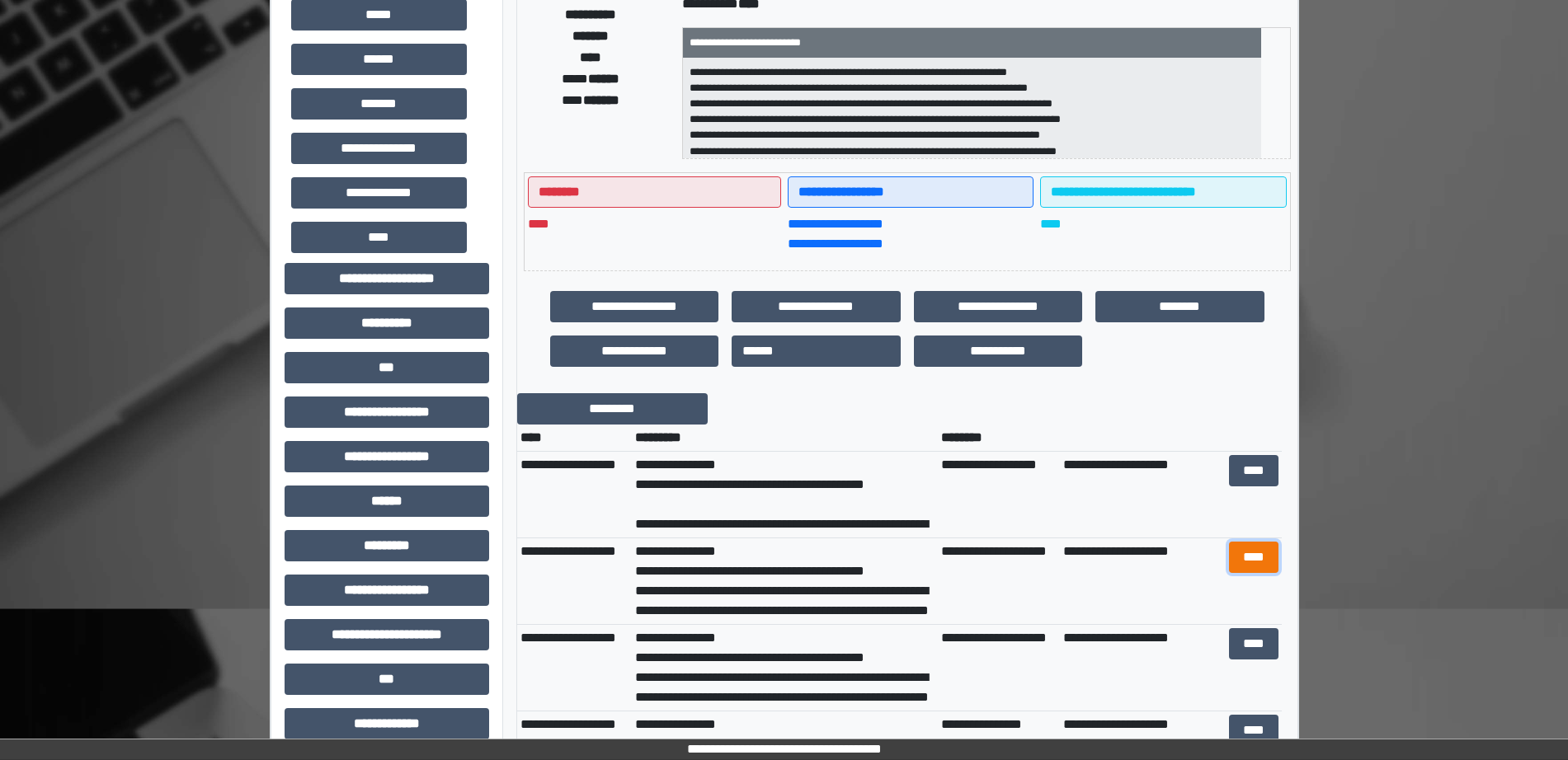 click on "****" at bounding box center (1254, 557) 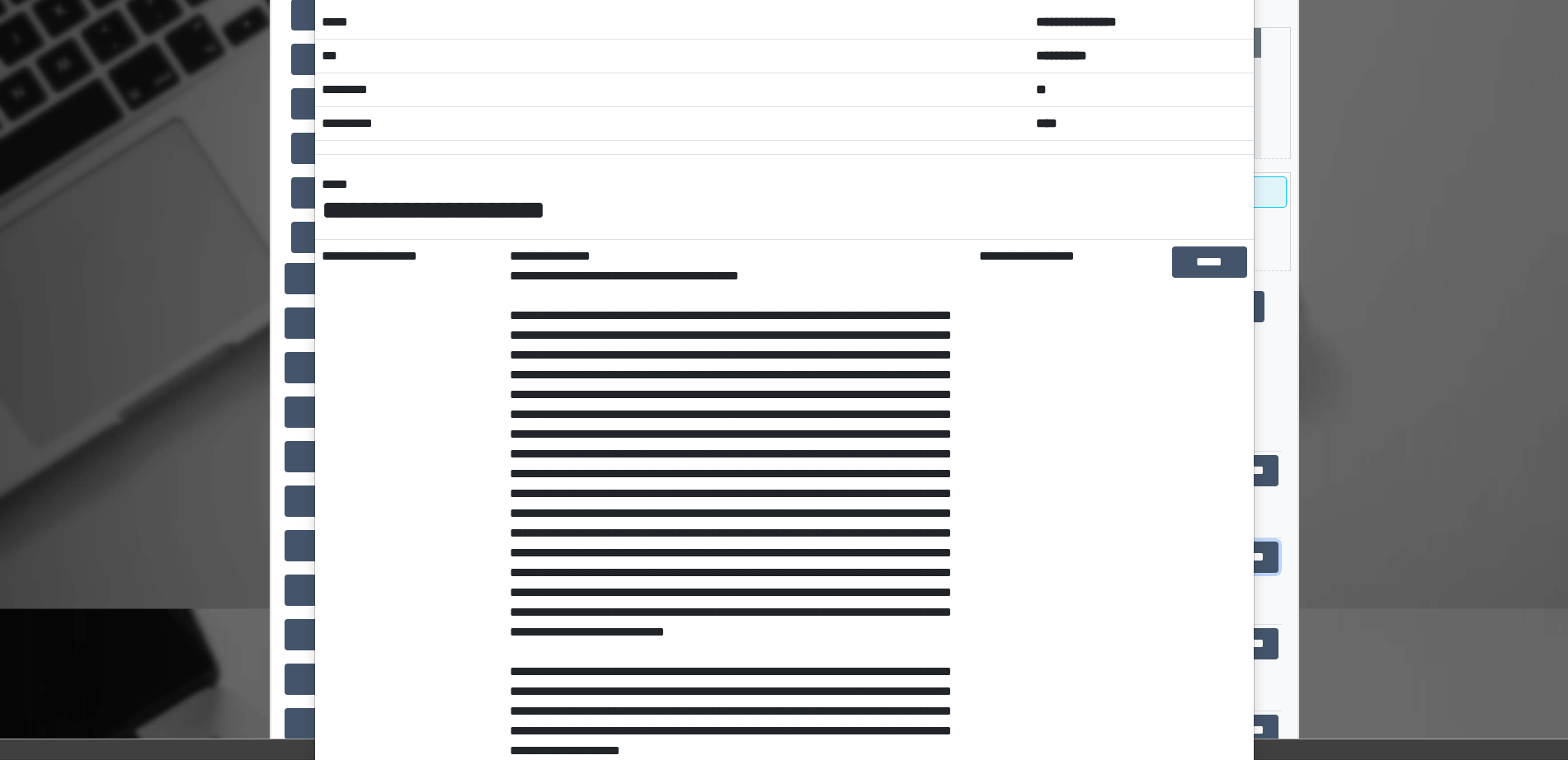 scroll, scrollTop: 0, scrollLeft: 0, axis: both 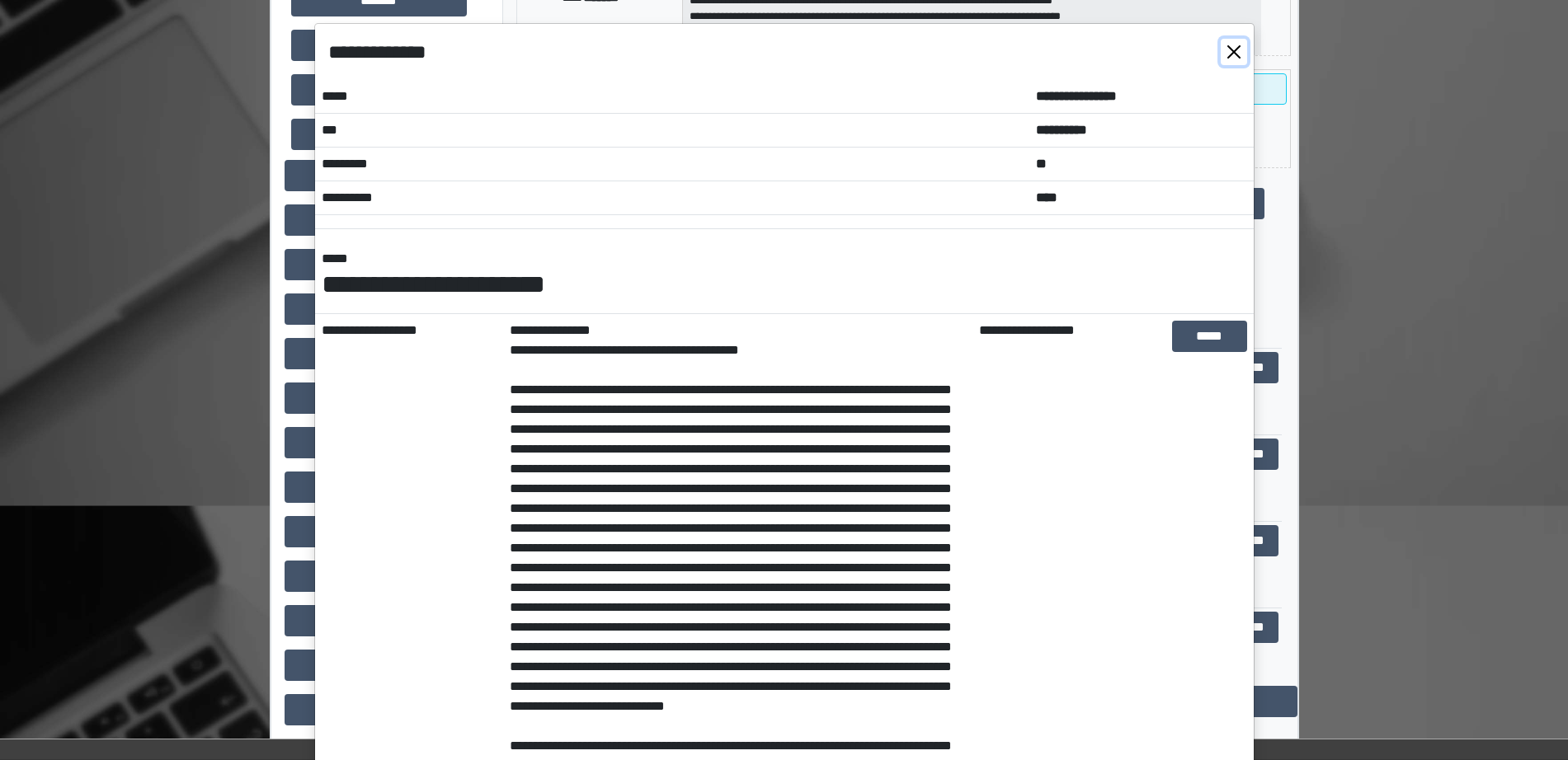 click at bounding box center [1234, 52] 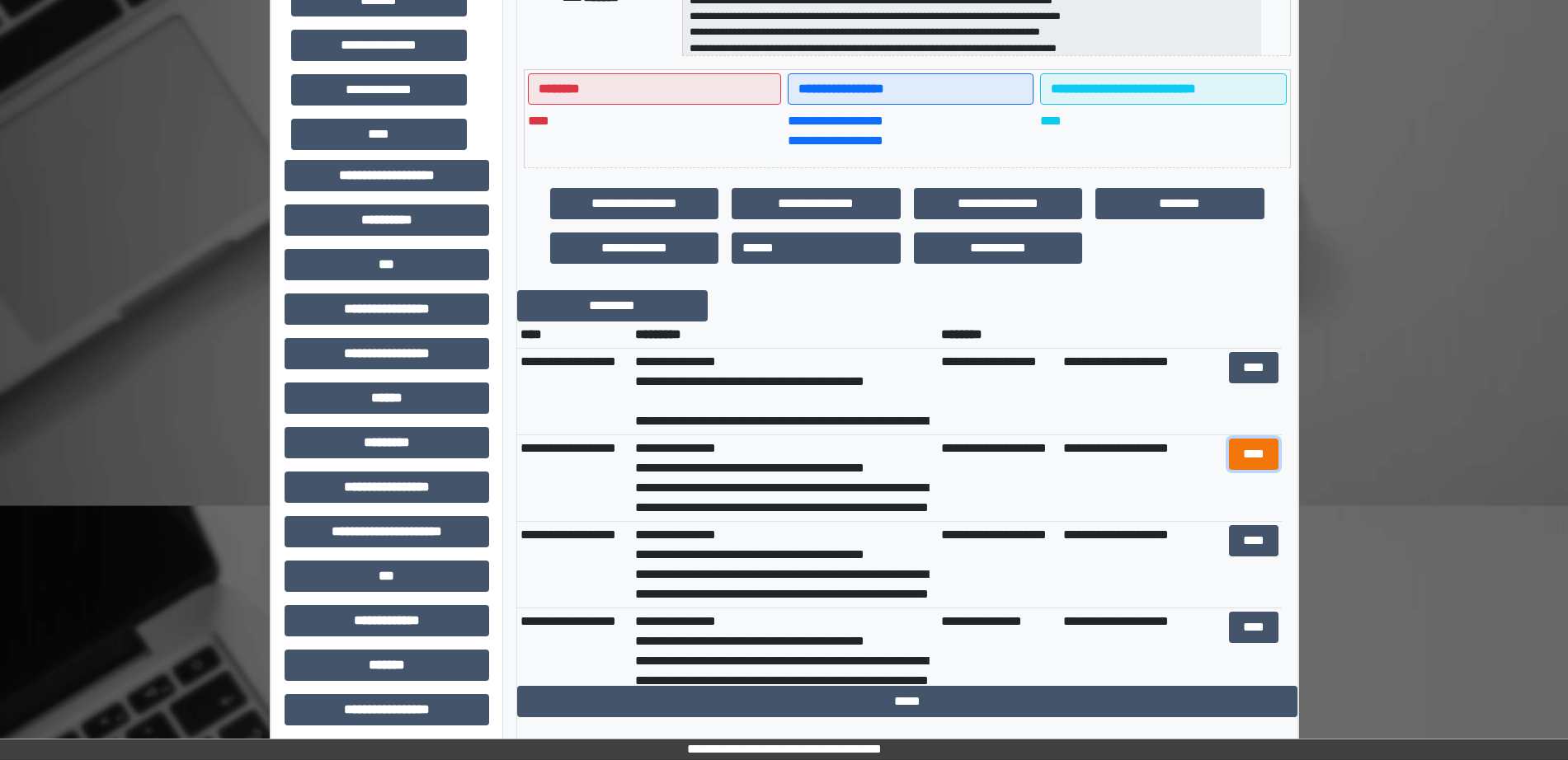 click on "****" at bounding box center [1254, 454] 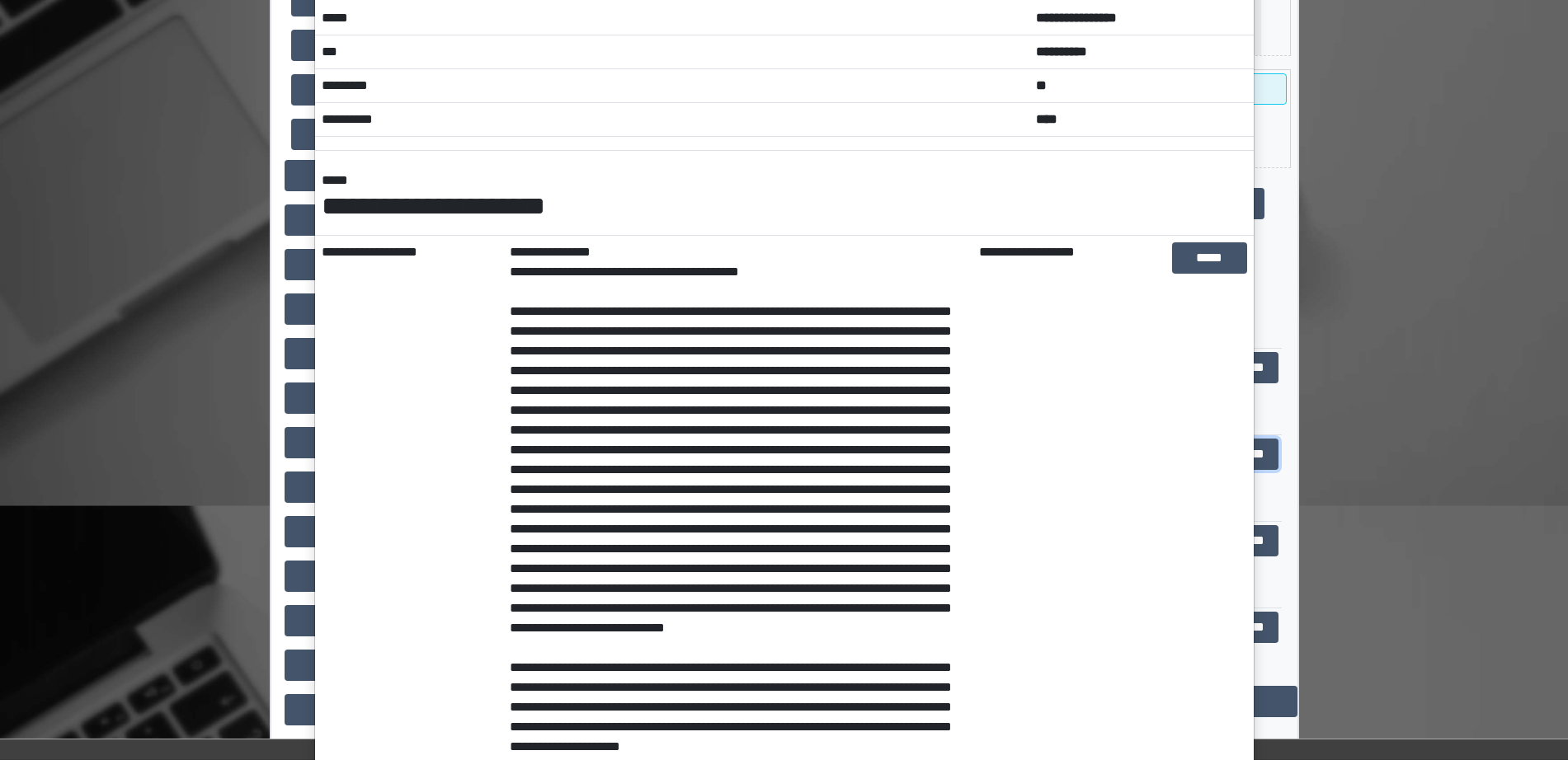 scroll, scrollTop: 0, scrollLeft: 0, axis: both 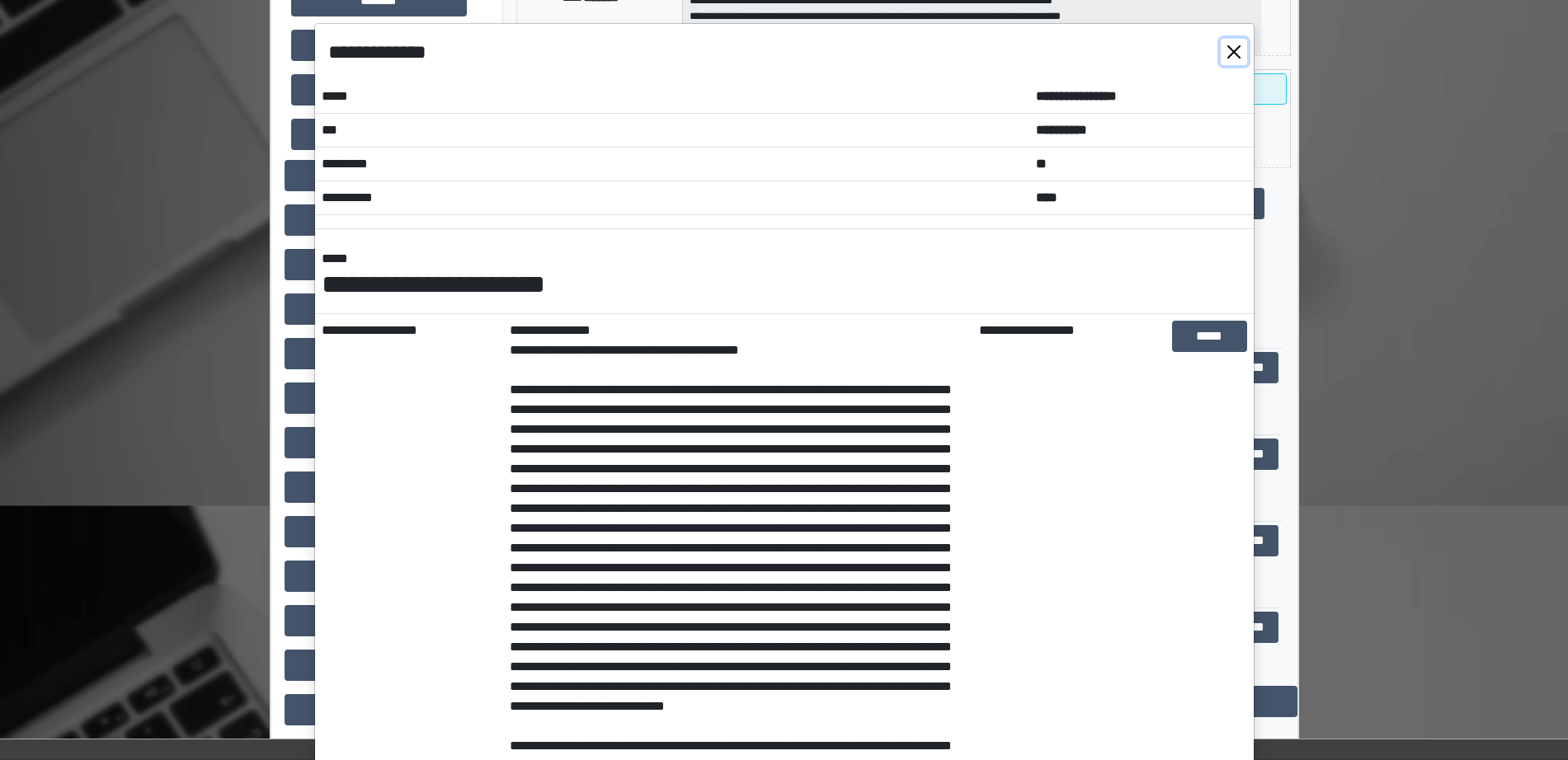 click at bounding box center [1234, 52] 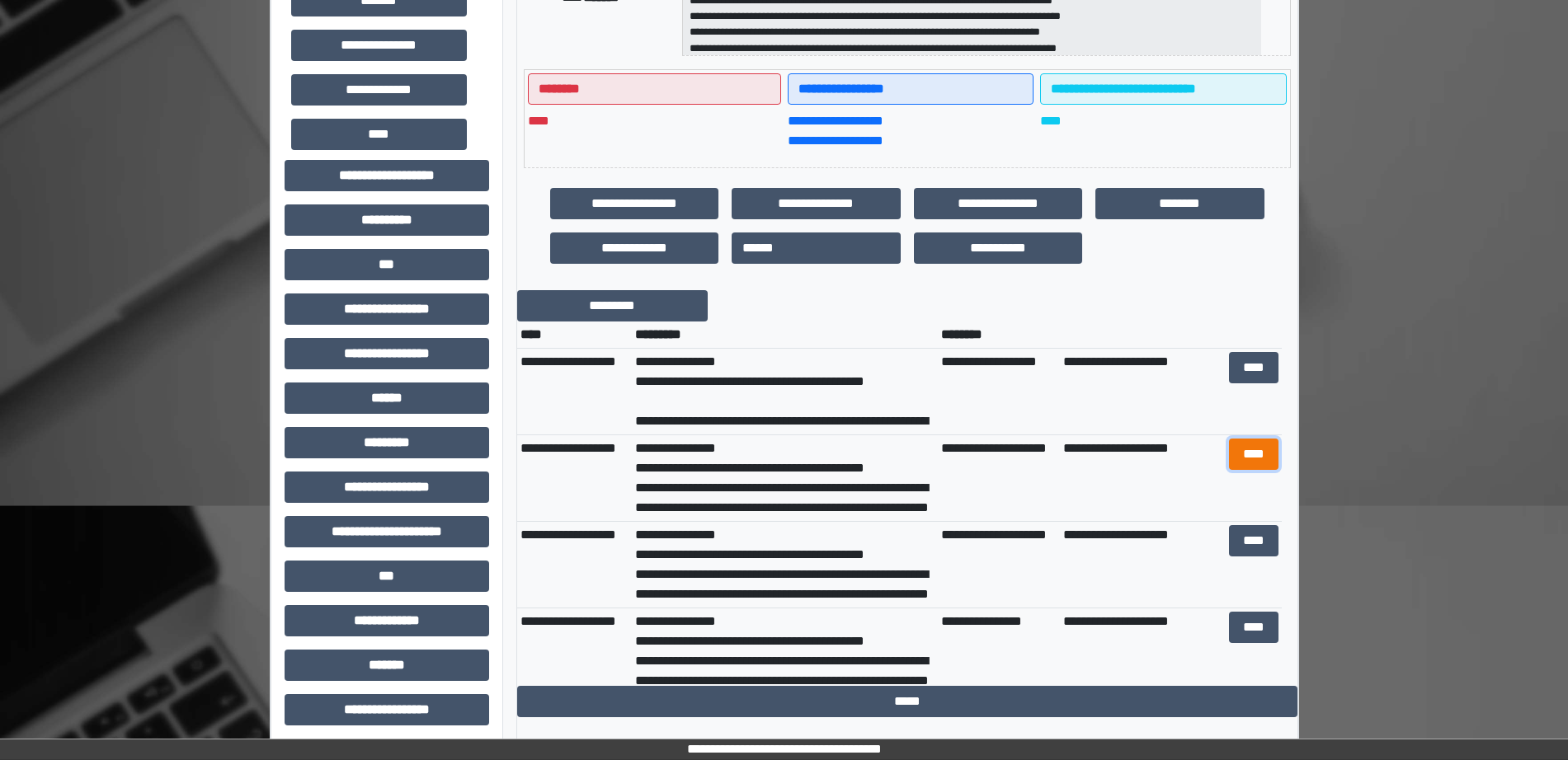 click on "****" at bounding box center (1254, 454) 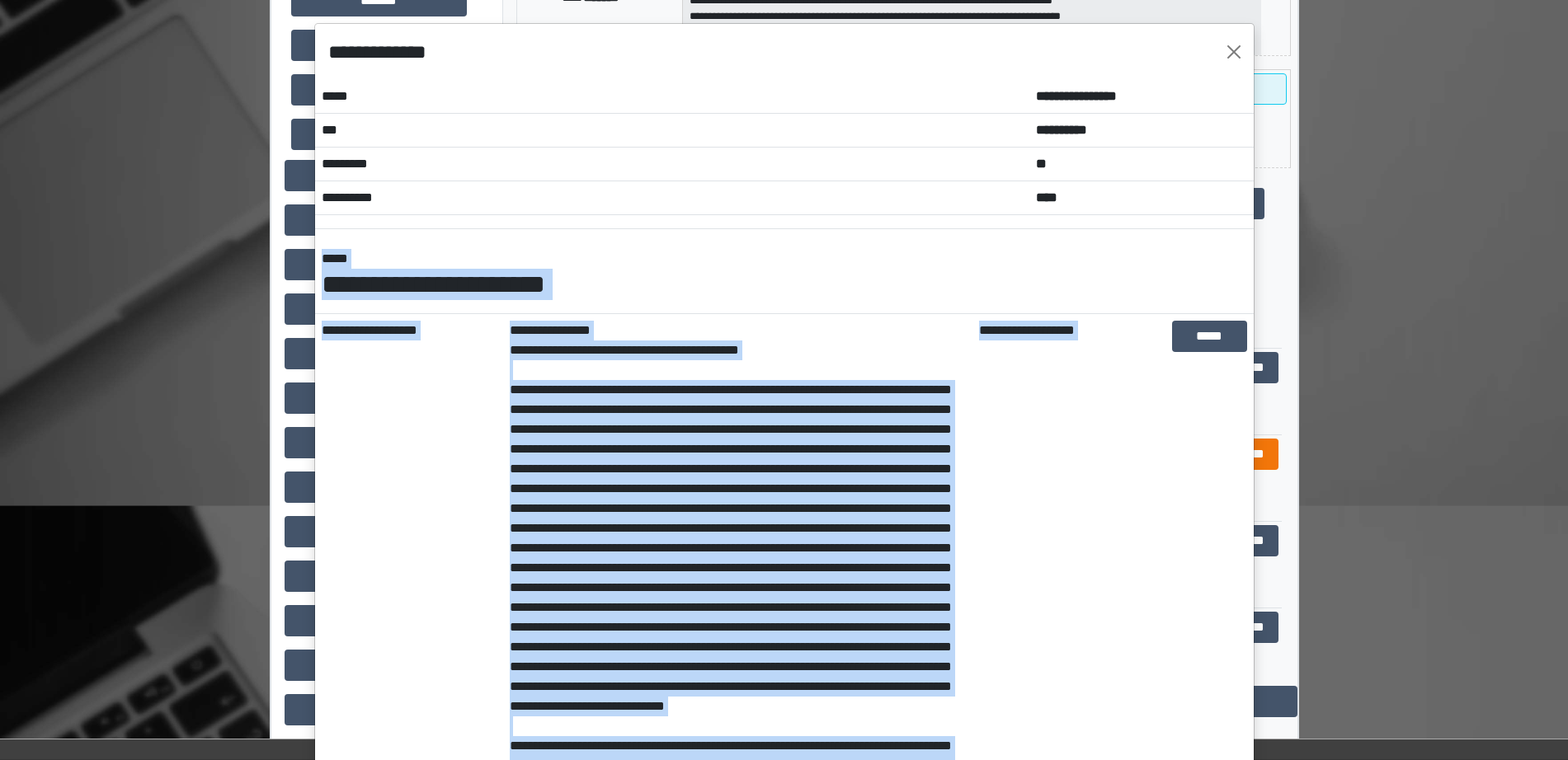 click on "**********" at bounding box center [784, 380] 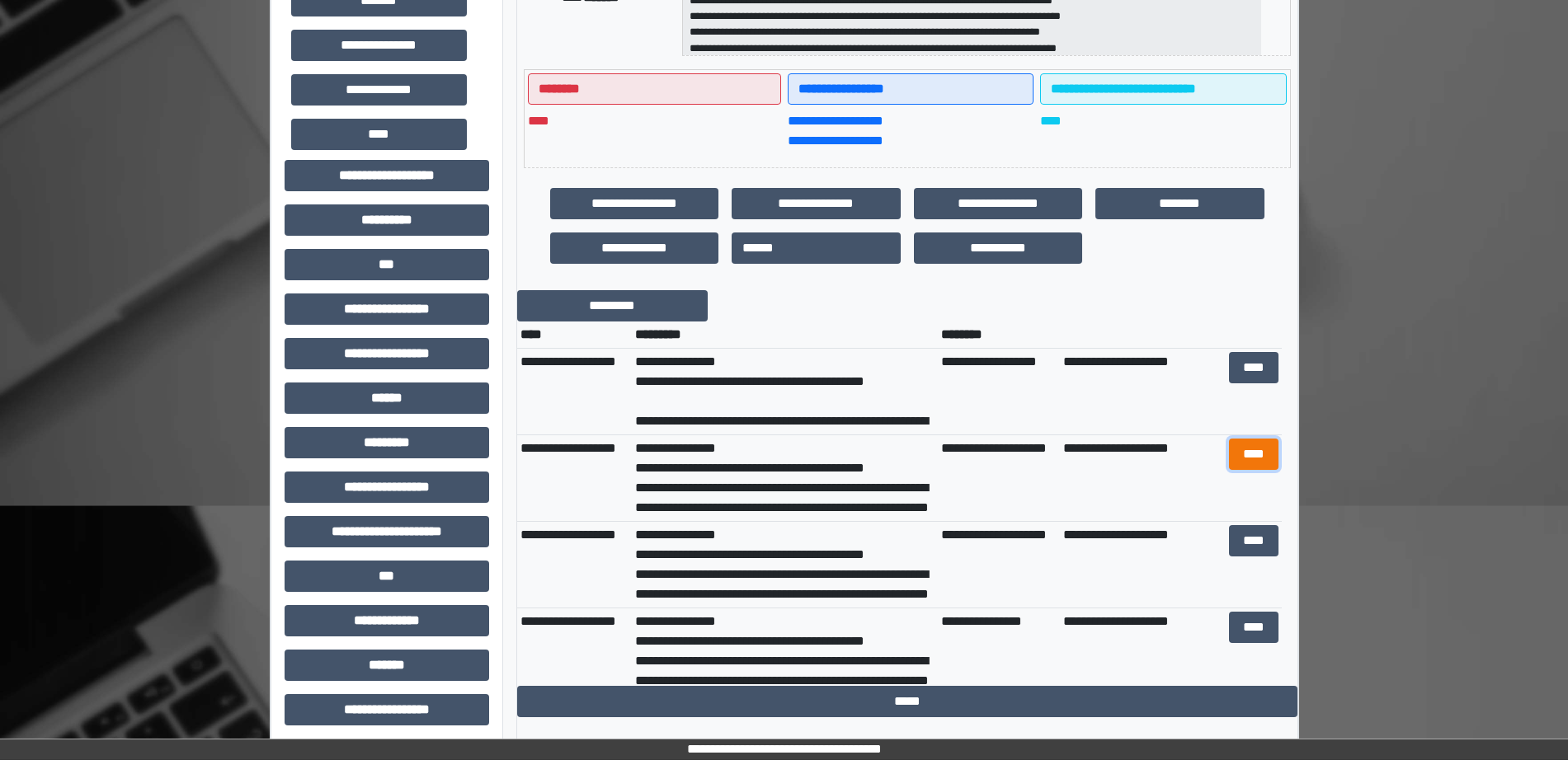 click on "****" at bounding box center [1254, 454] 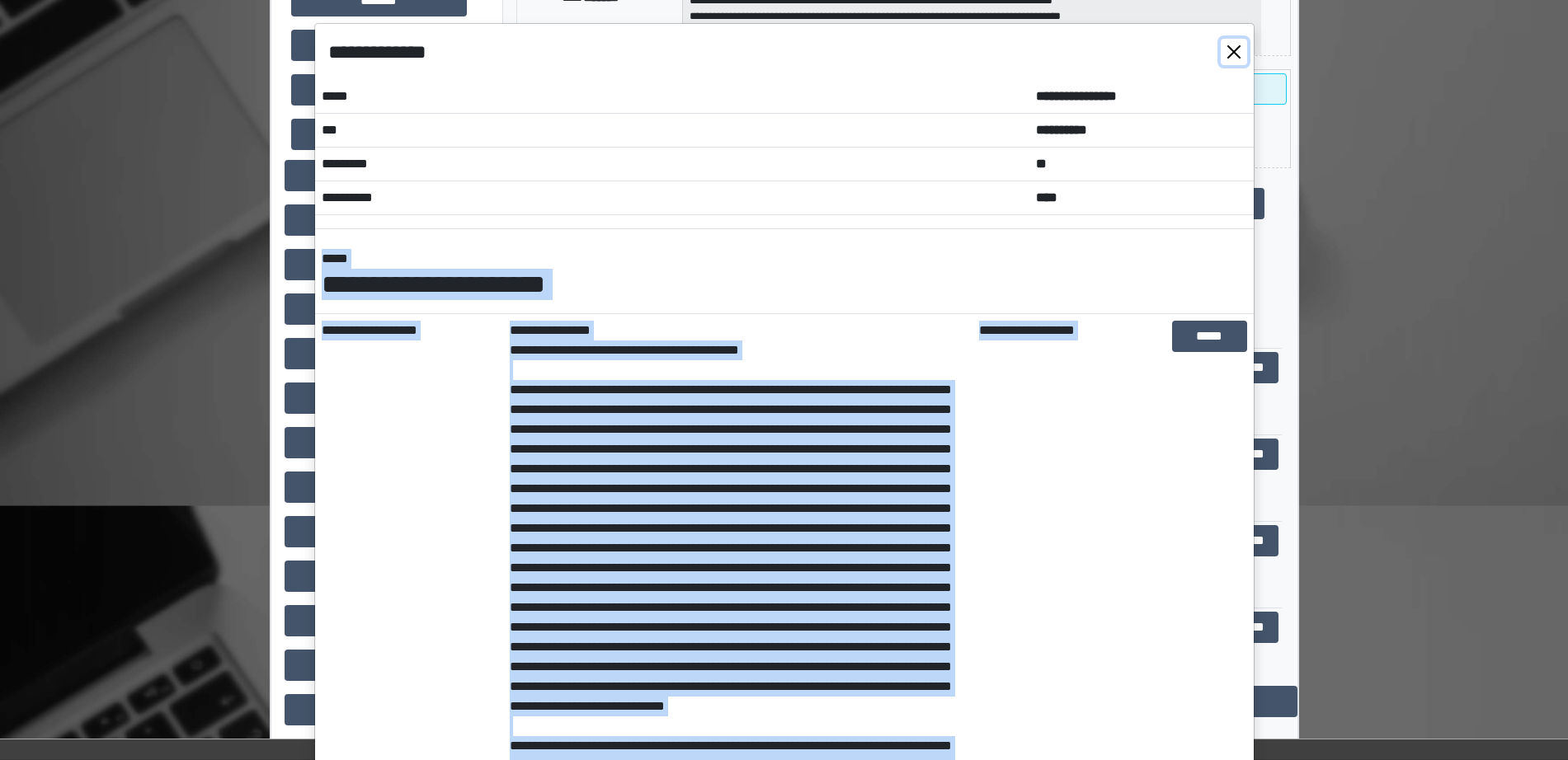 click at bounding box center (1234, 52) 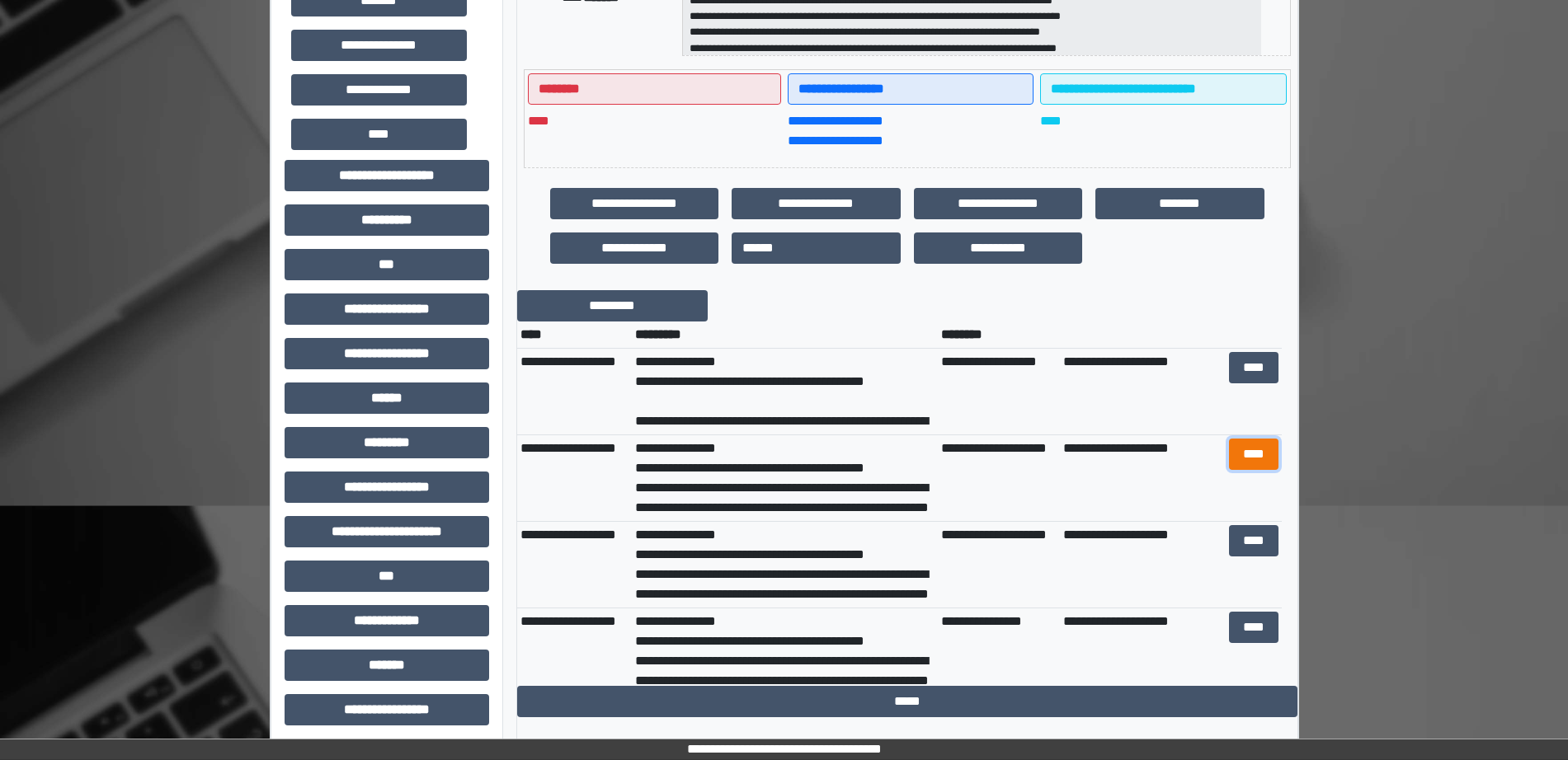 click on "****" at bounding box center (1254, 454) 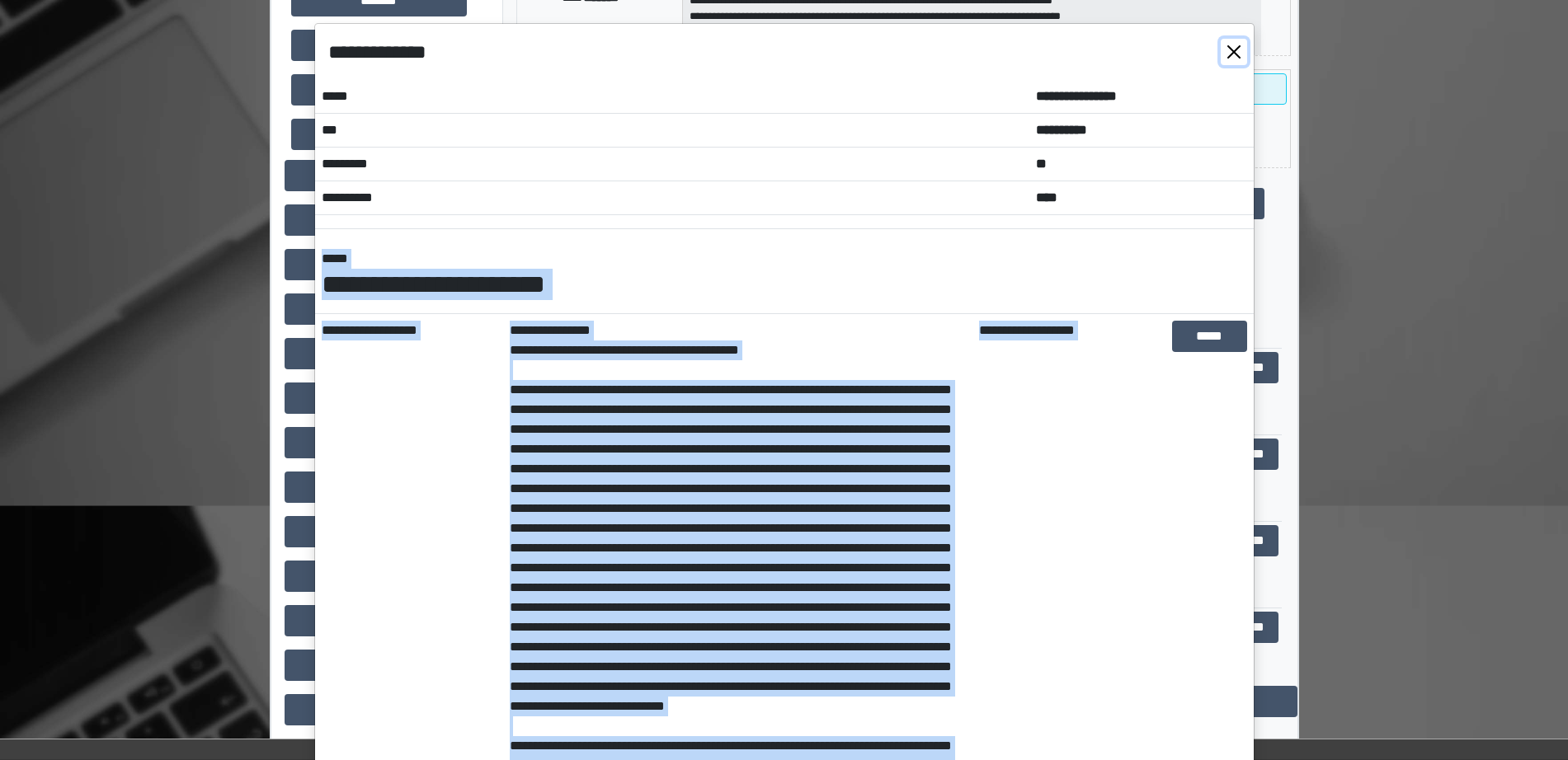 click at bounding box center [1234, 52] 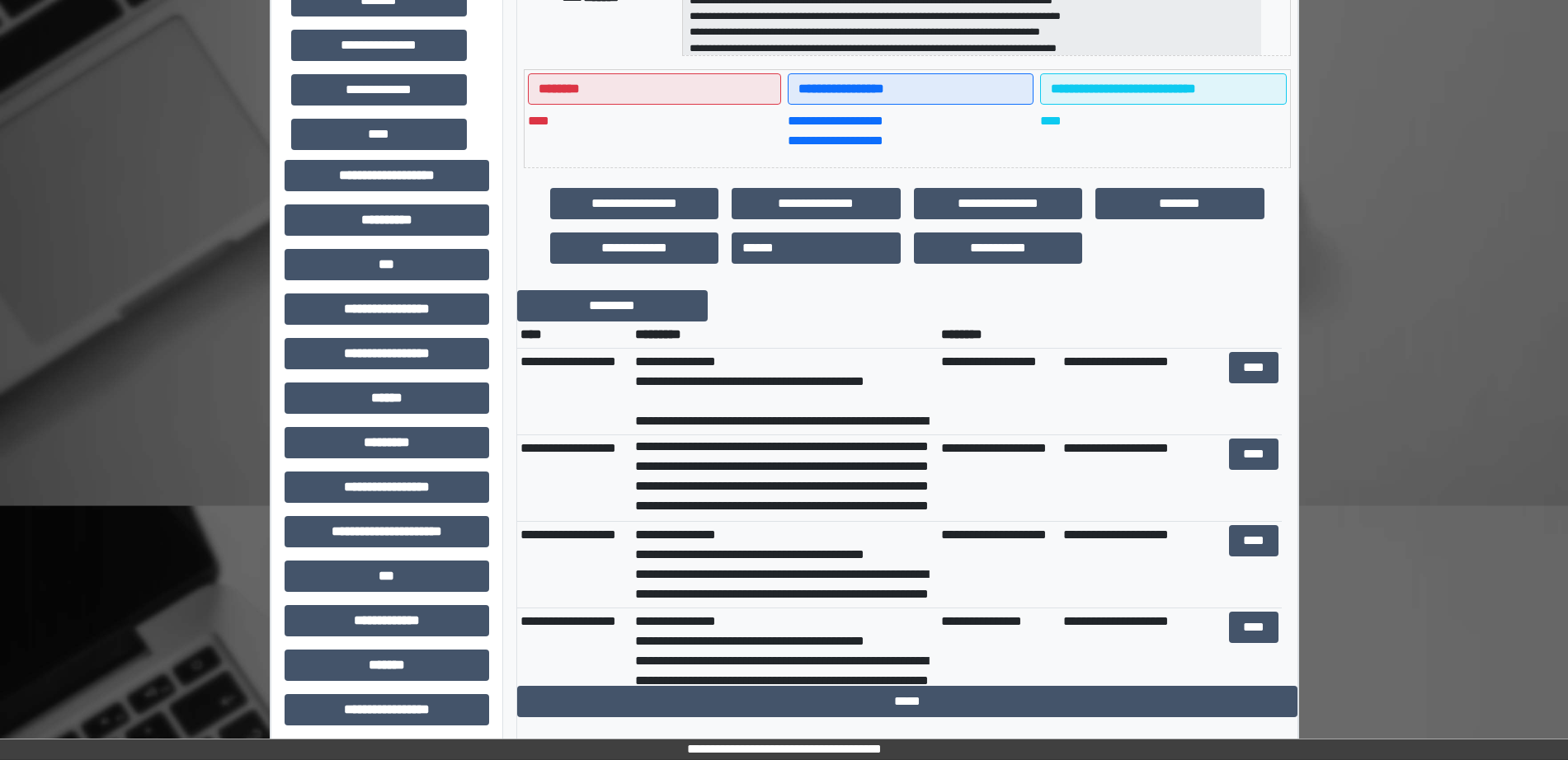 scroll, scrollTop: 412, scrollLeft: 0, axis: vertical 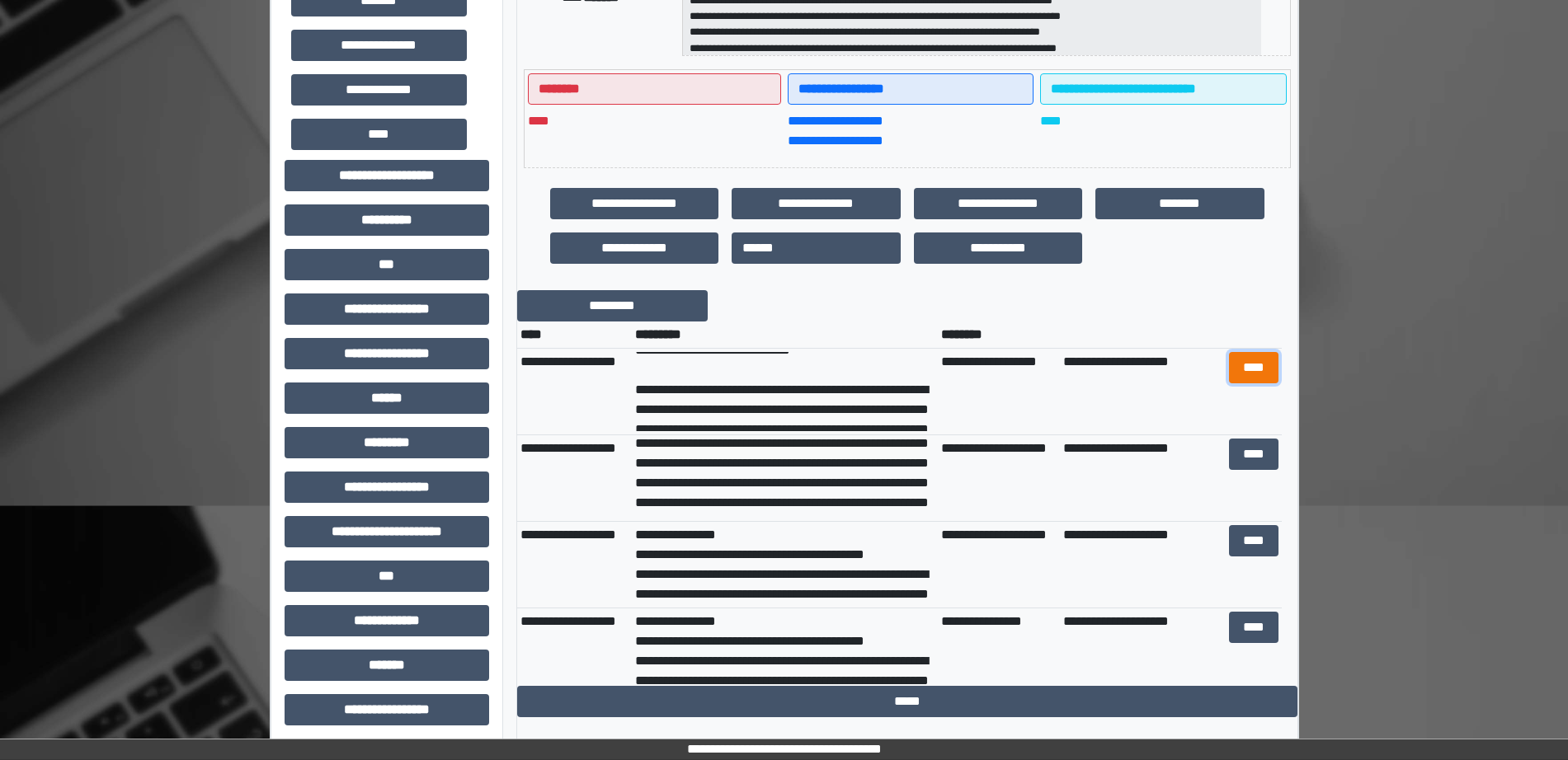 click on "****" at bounding box center (1254, 368) 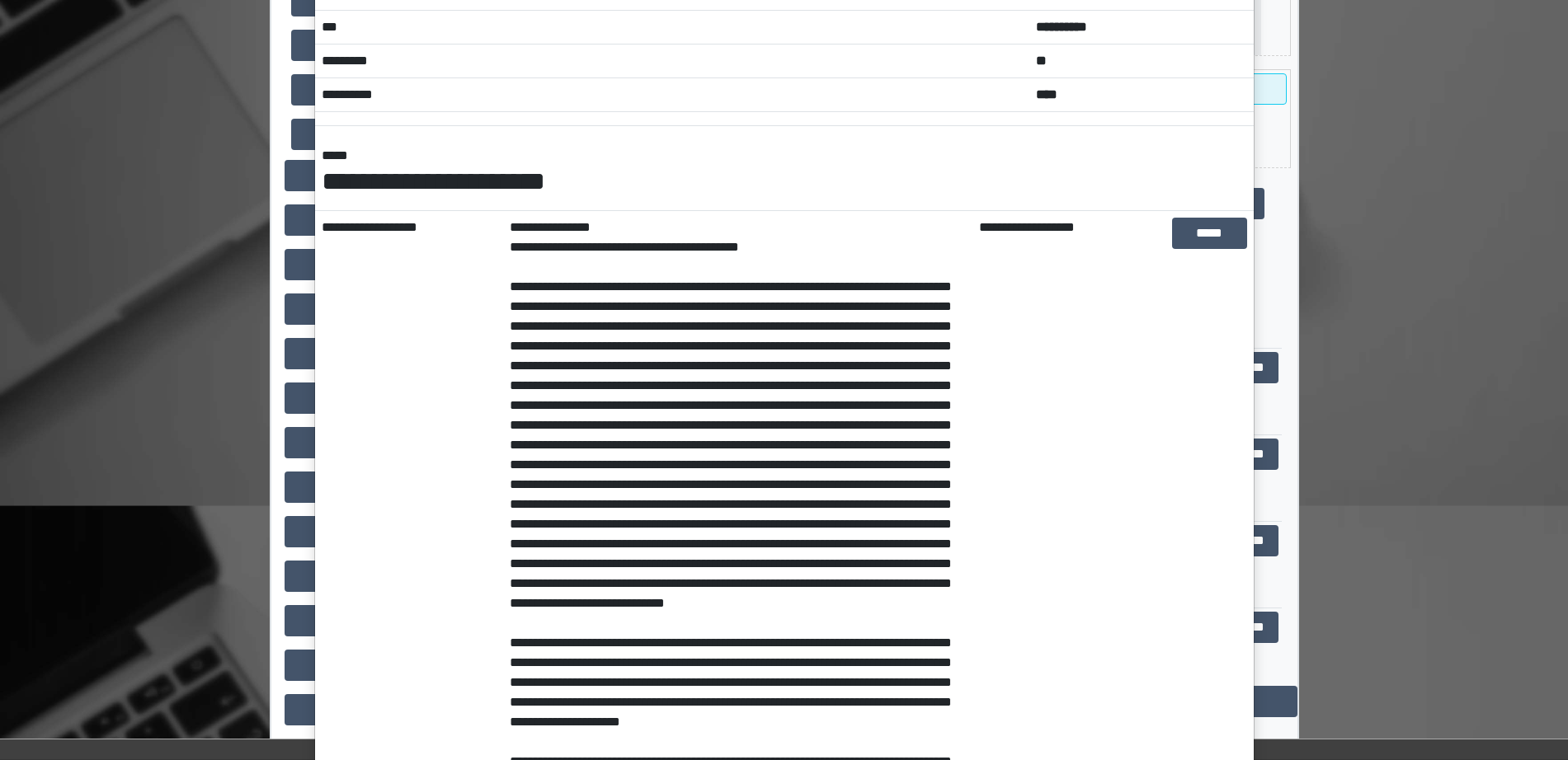 scroll, scrollTop: 0, scrollLeft: 0, axis: both 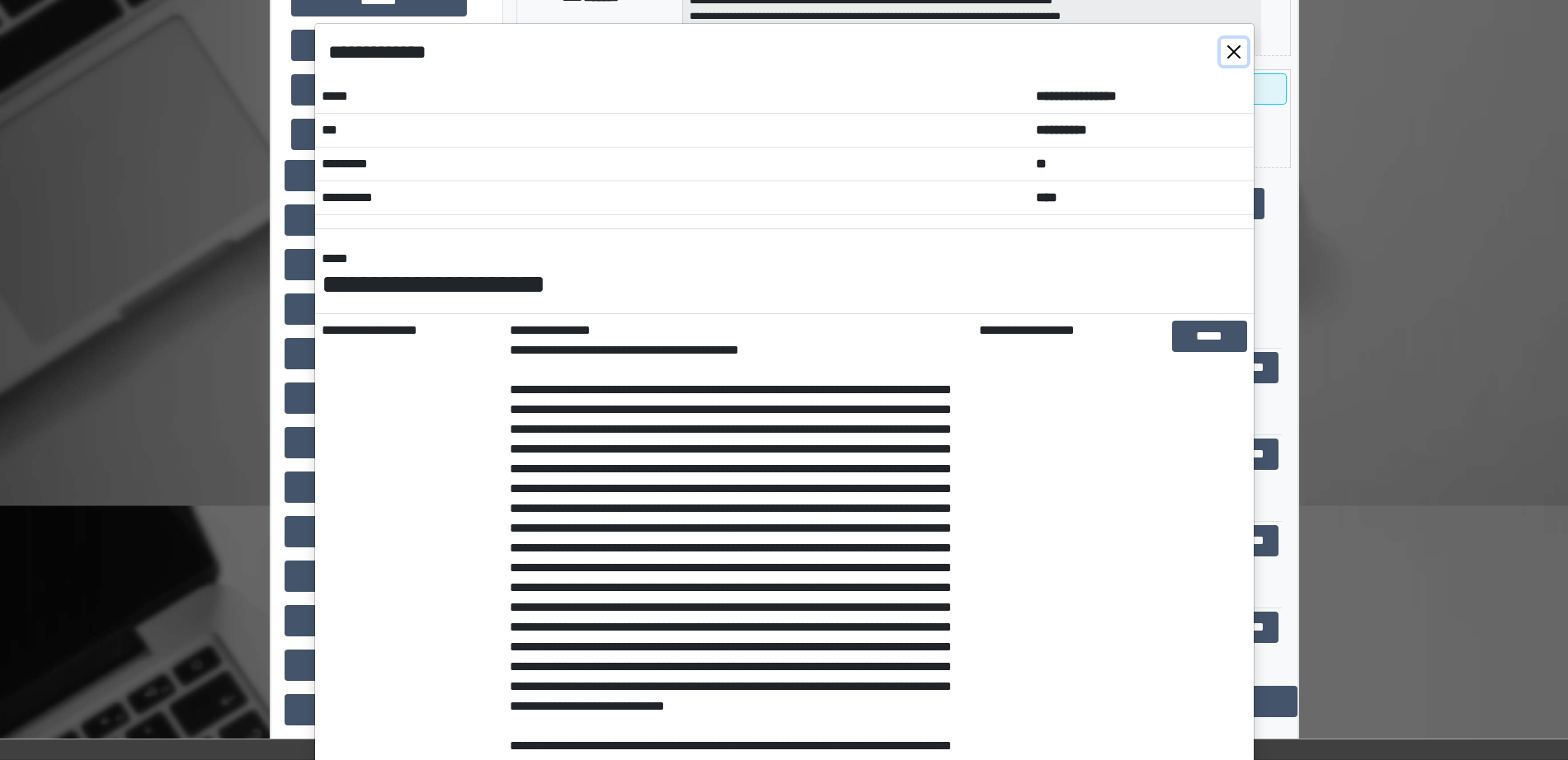 click at bounding box center (1234, 52) 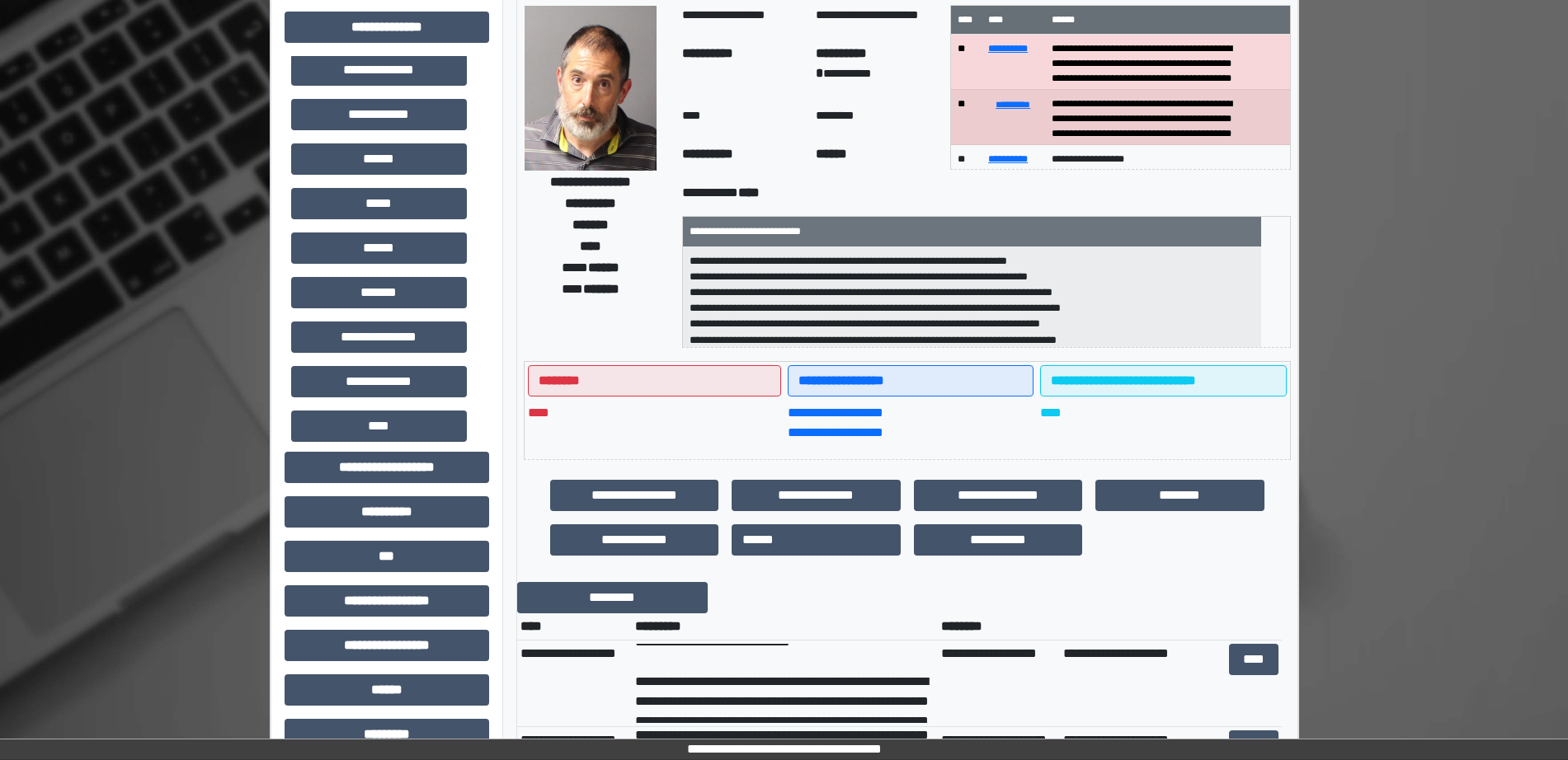 scroll, scrollTop: 82, scrollLeft: 0, axis: vertical 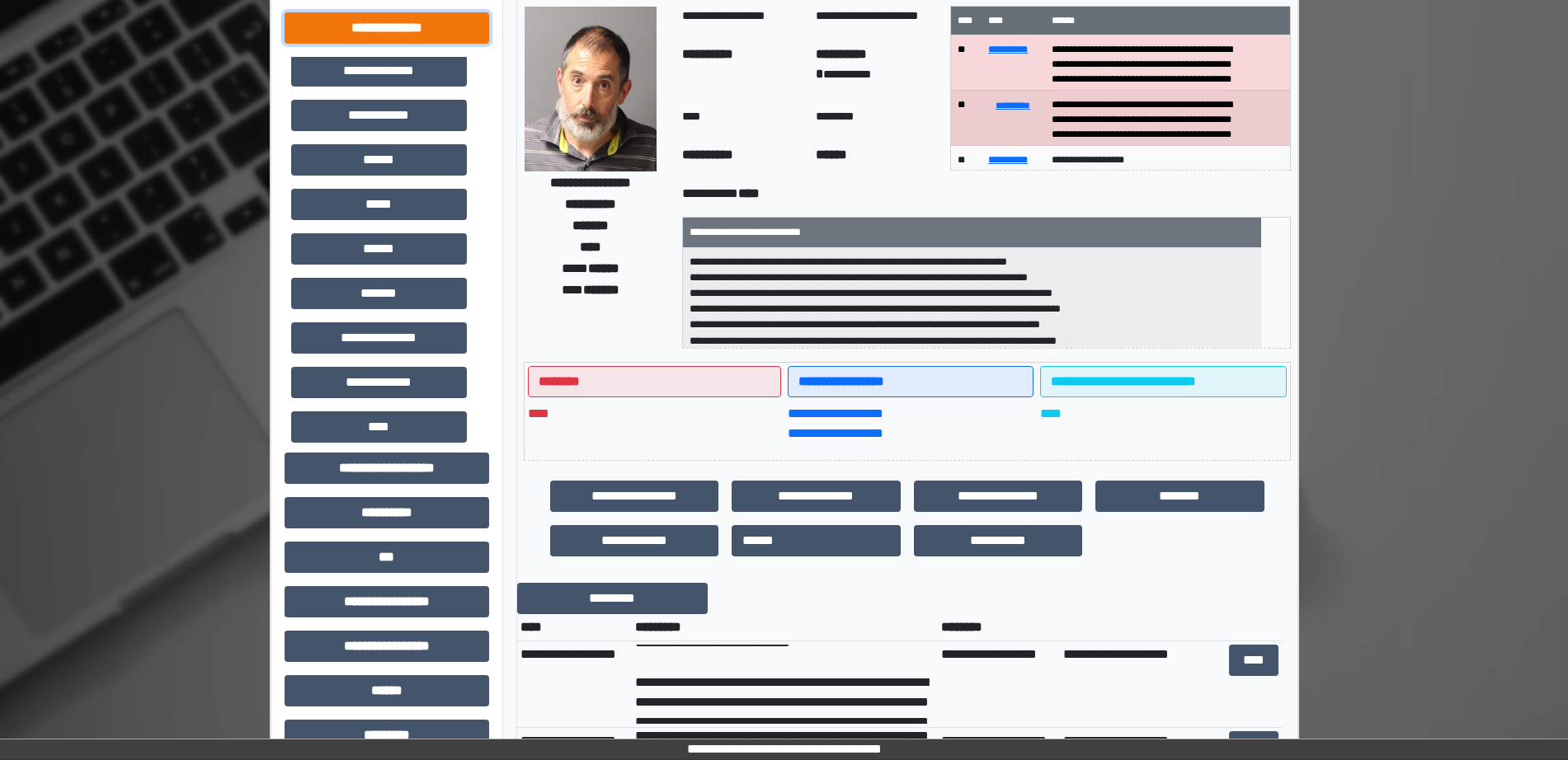 click on "**********" at bounding box center [387, 28] 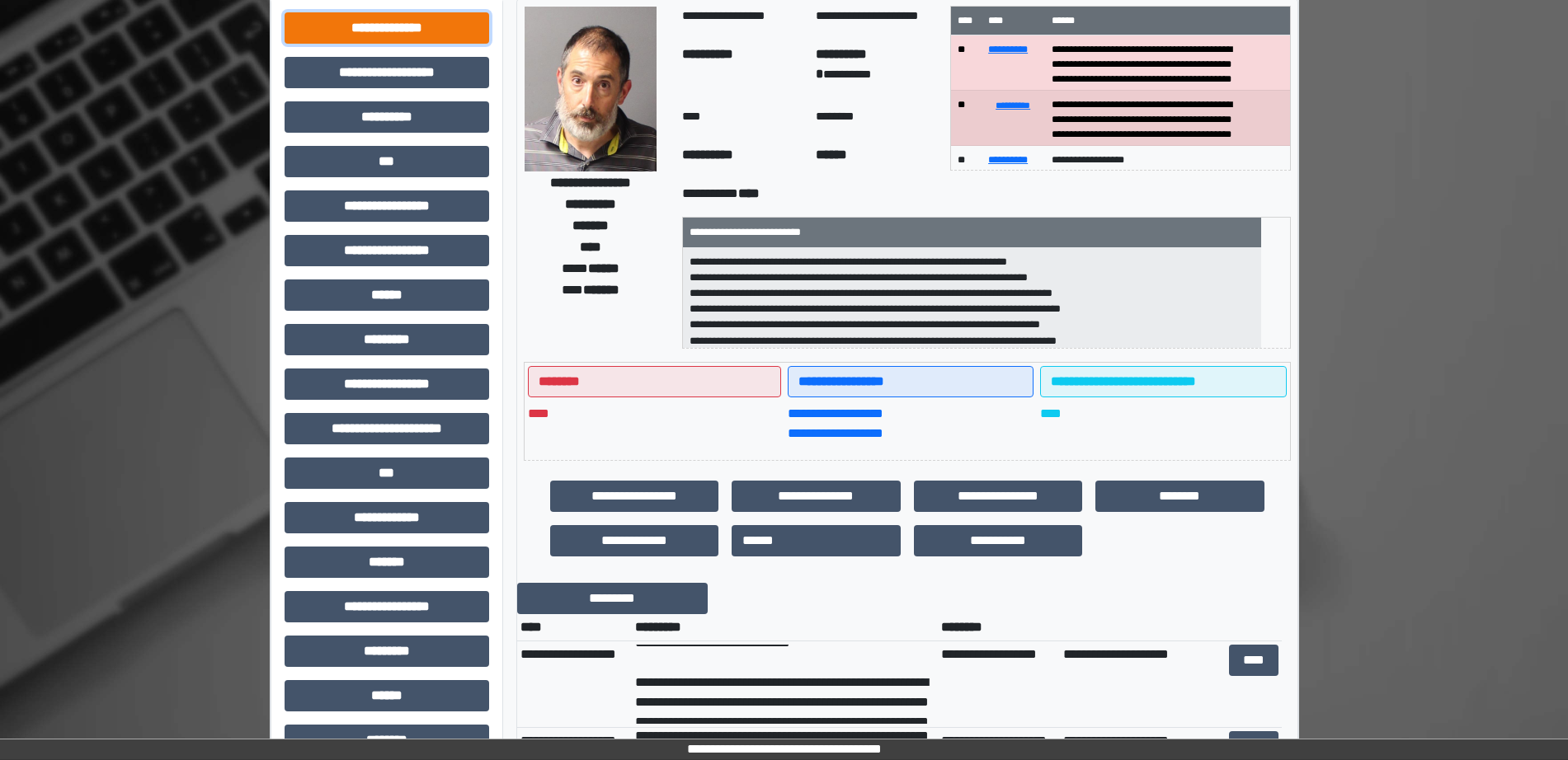 click on "**********" at bounding box center (387, 28) 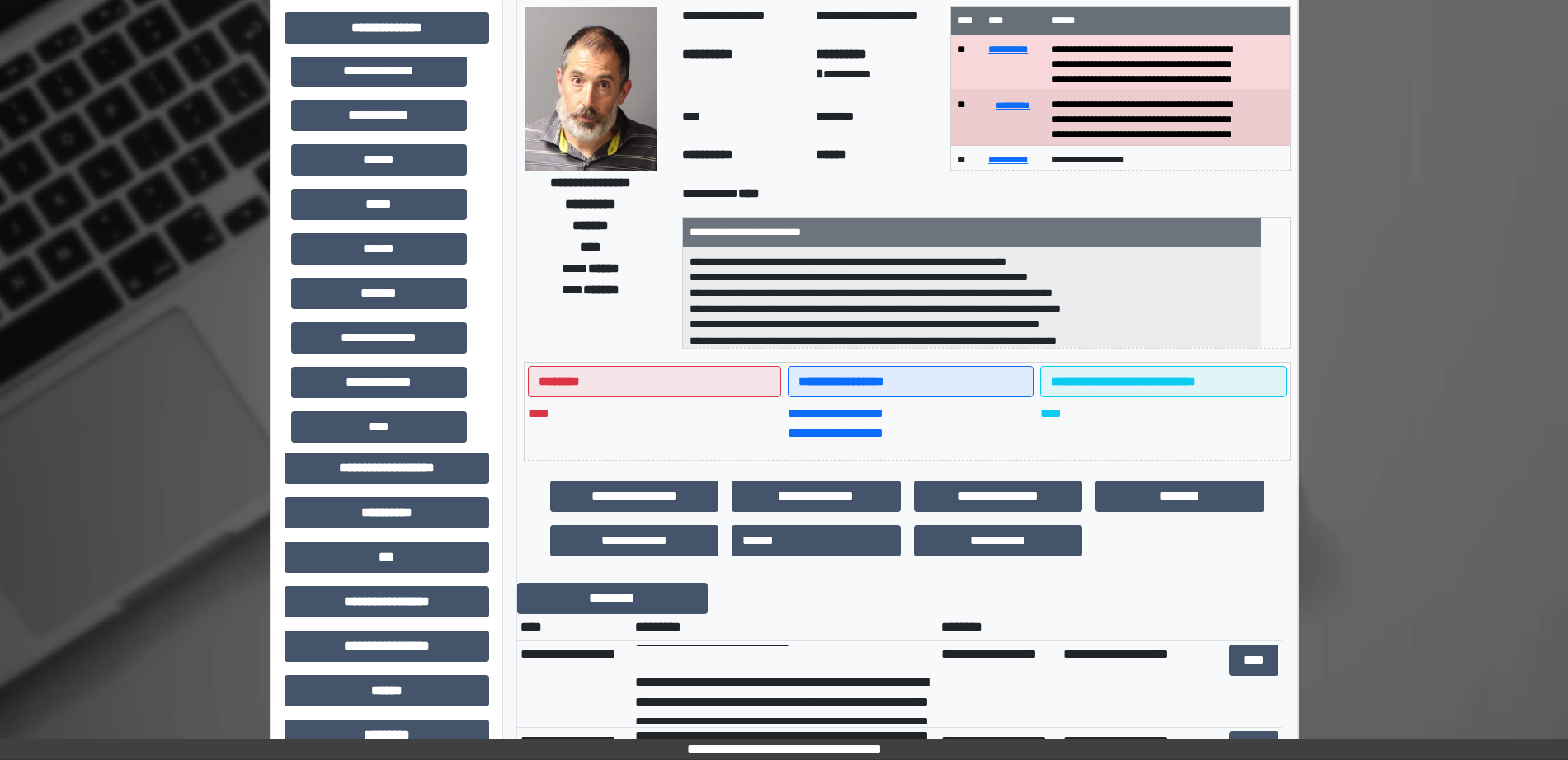 click on "**********" at bounding box center (379, 382) 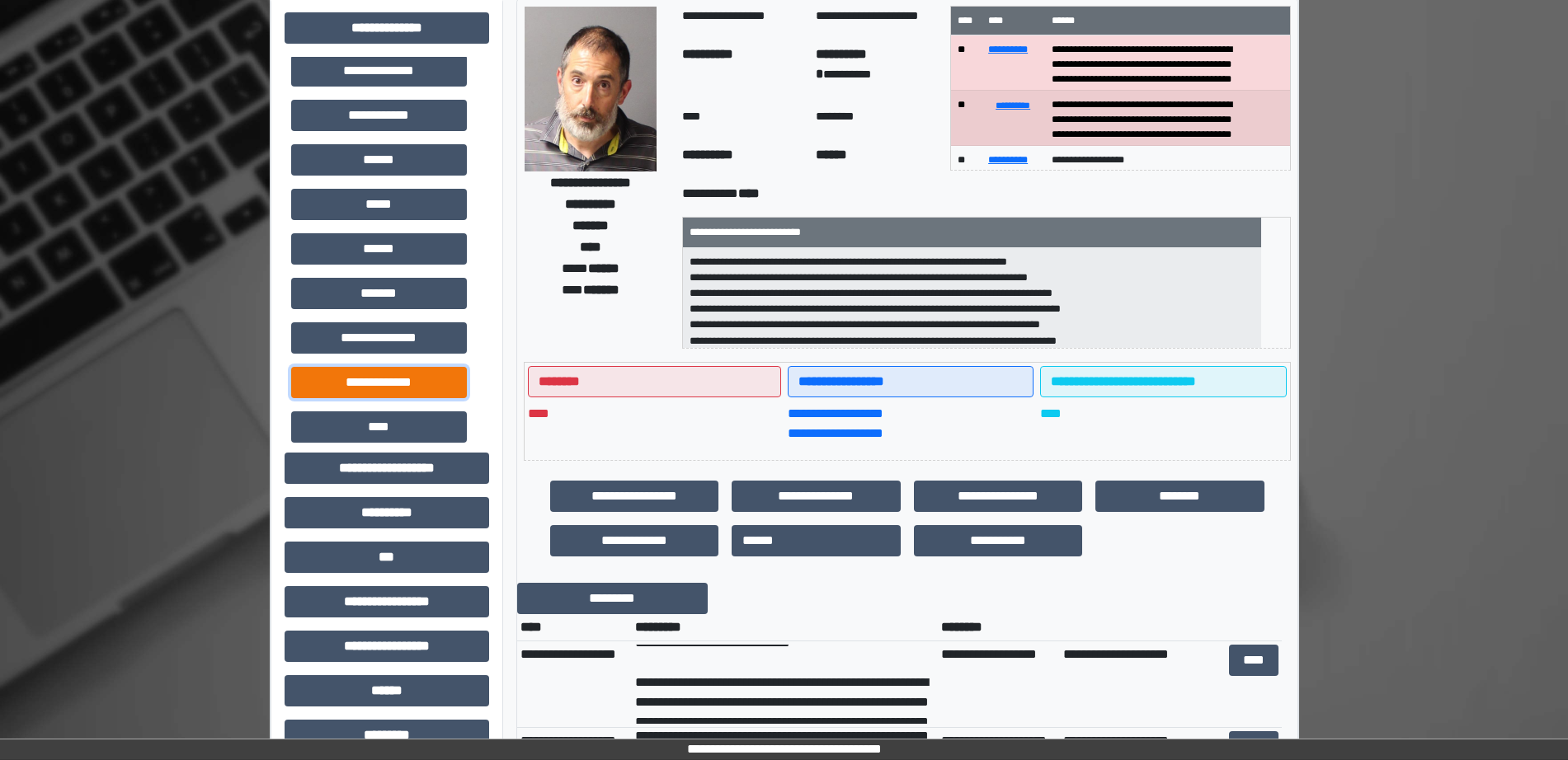click on "**********" at bounding box center (379, 382) 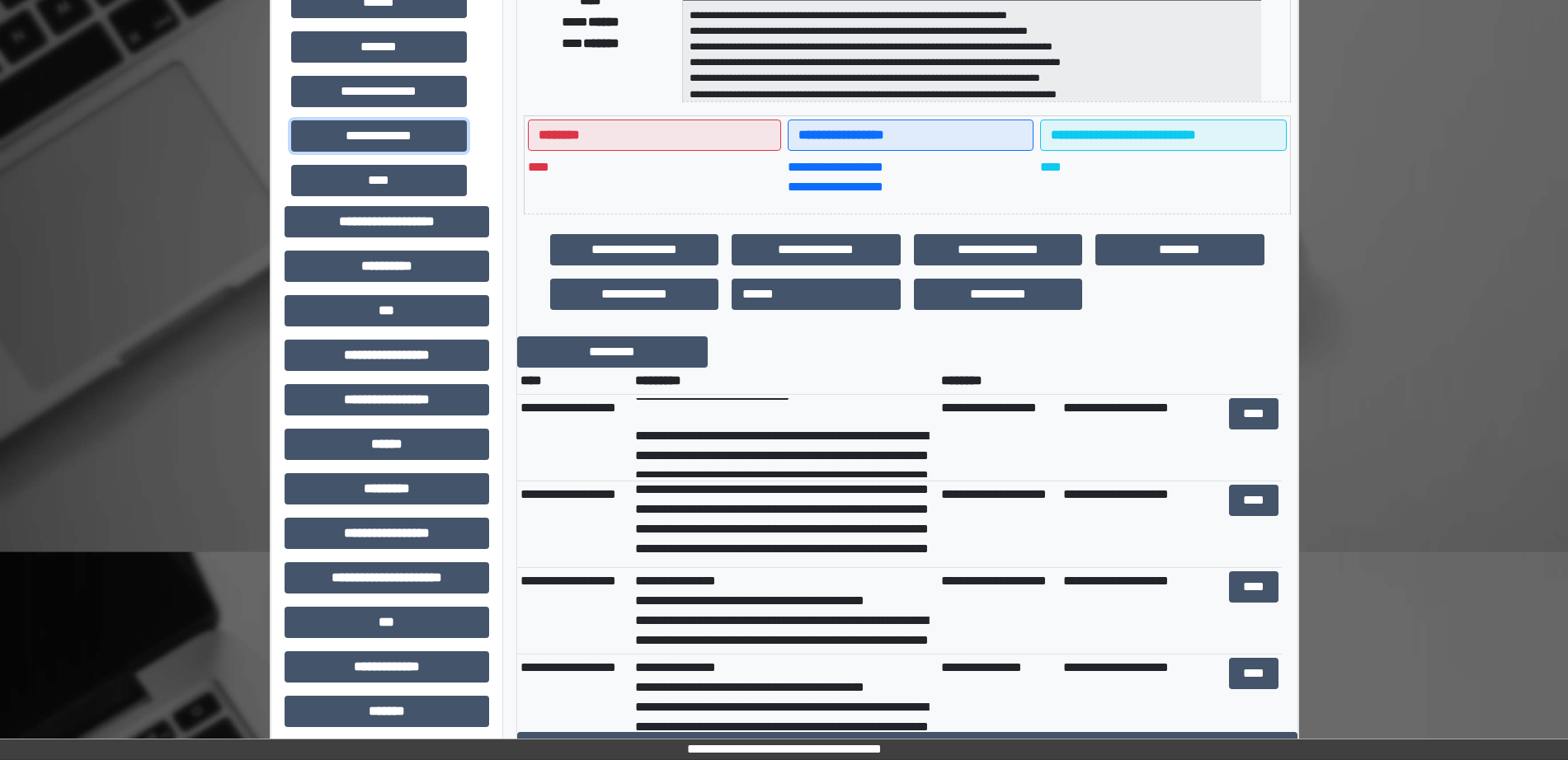 scroll, scrollTop: 337, scrollLeft: 0, axis: vertical 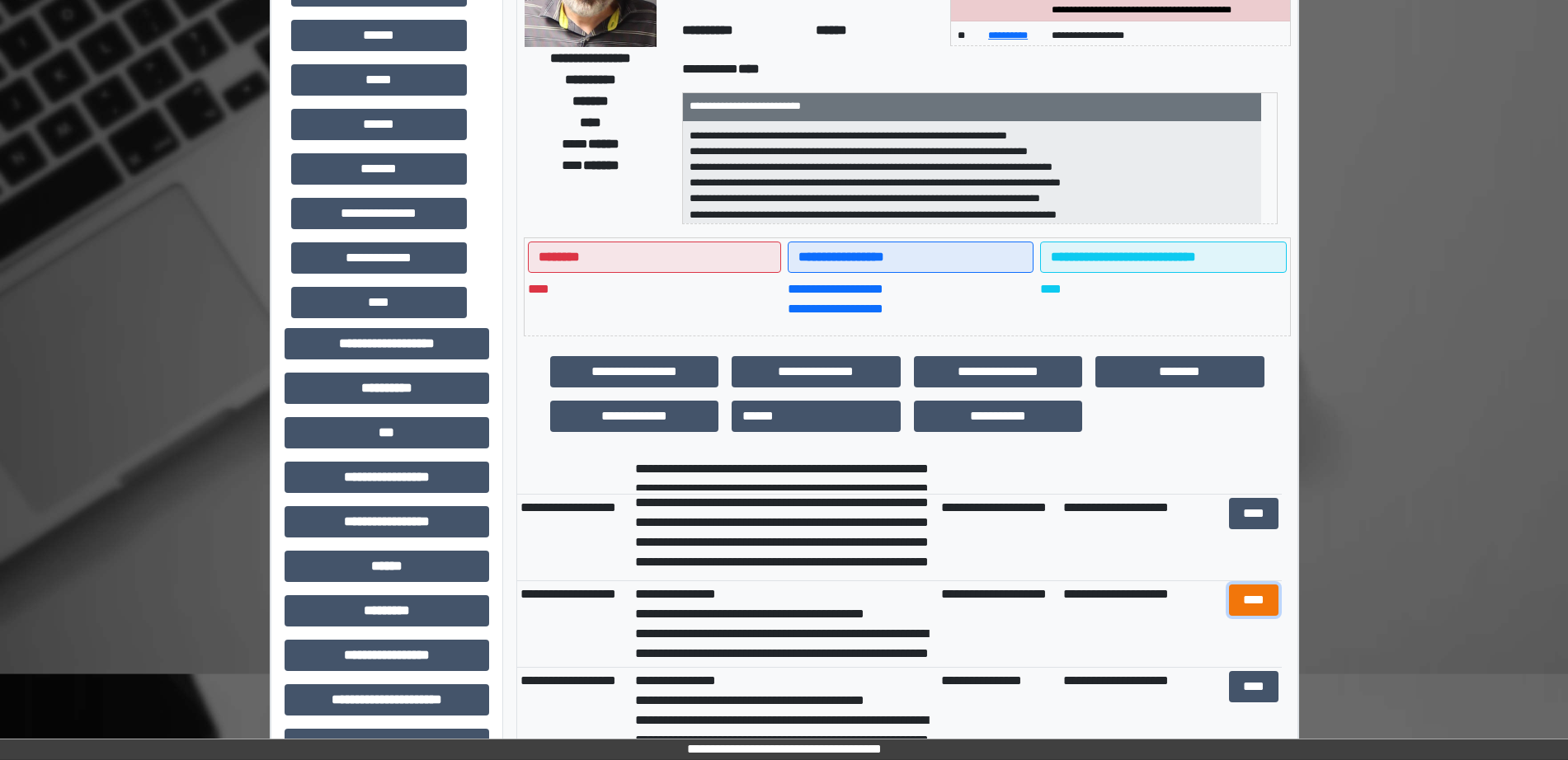 click on "****" at bounding box center (1254, 600) 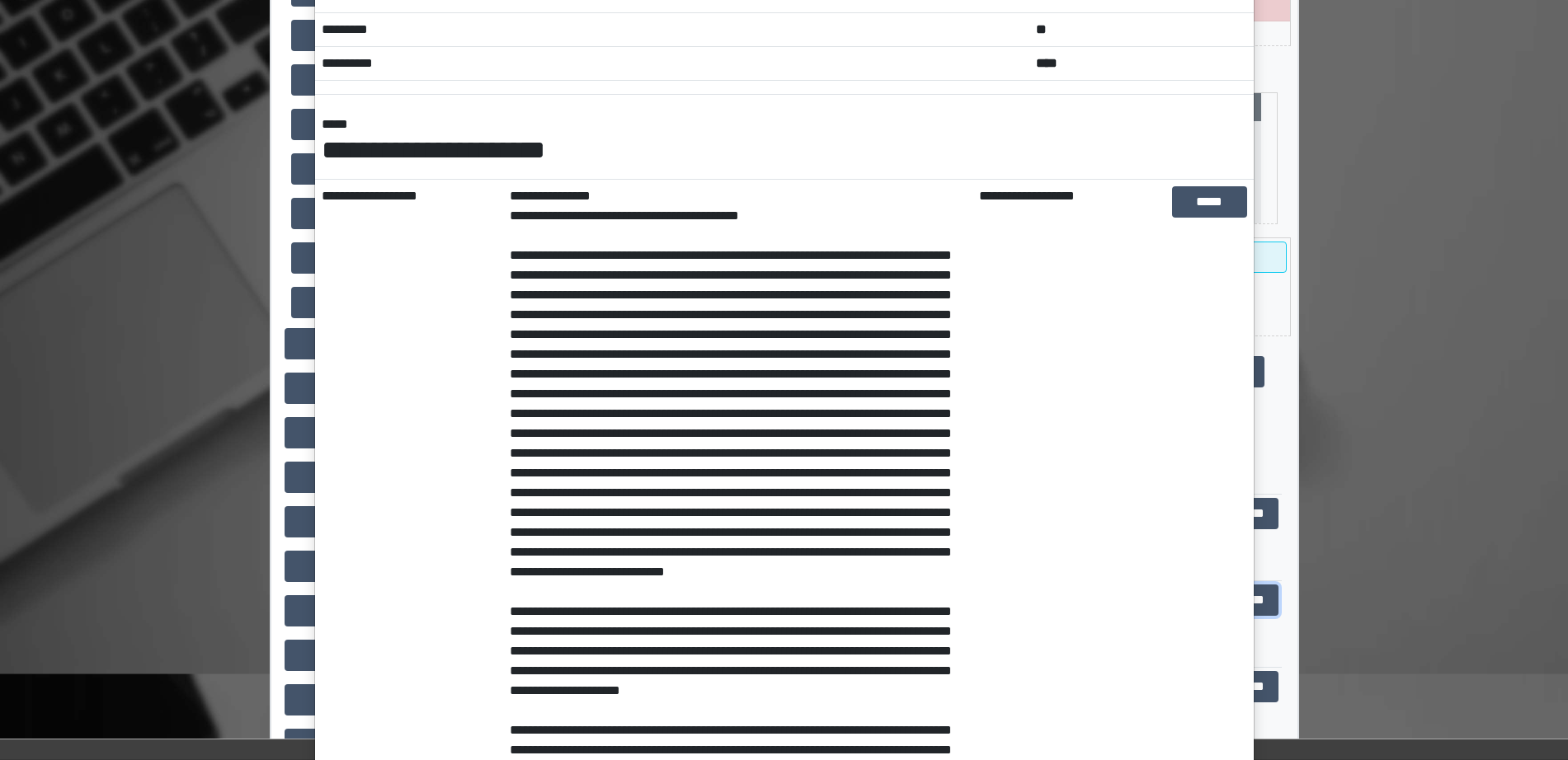 scroll, scrollTop: 0, scrollLeft: 0, axis: both 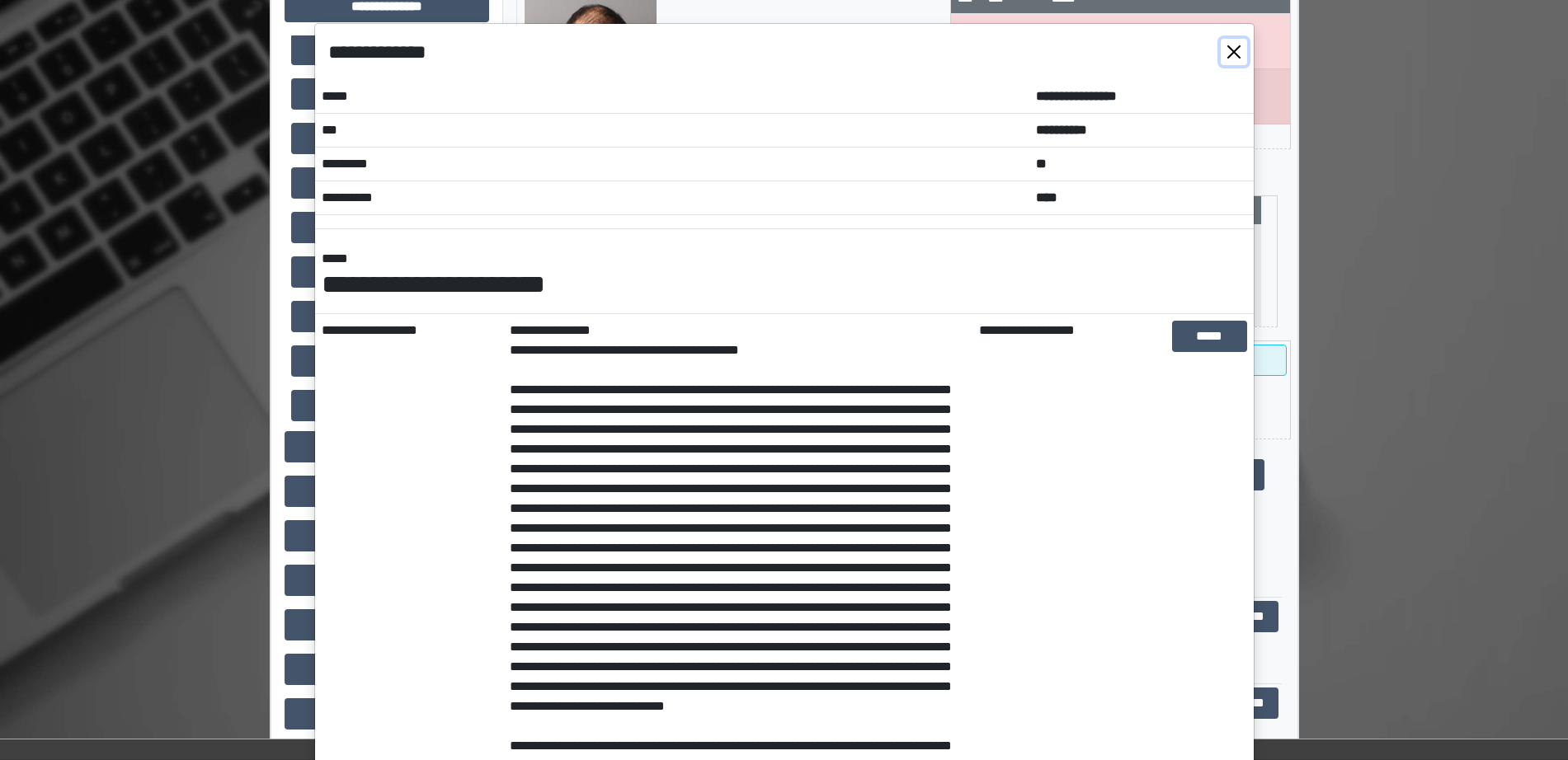 click at bounding box center (1234, 52) 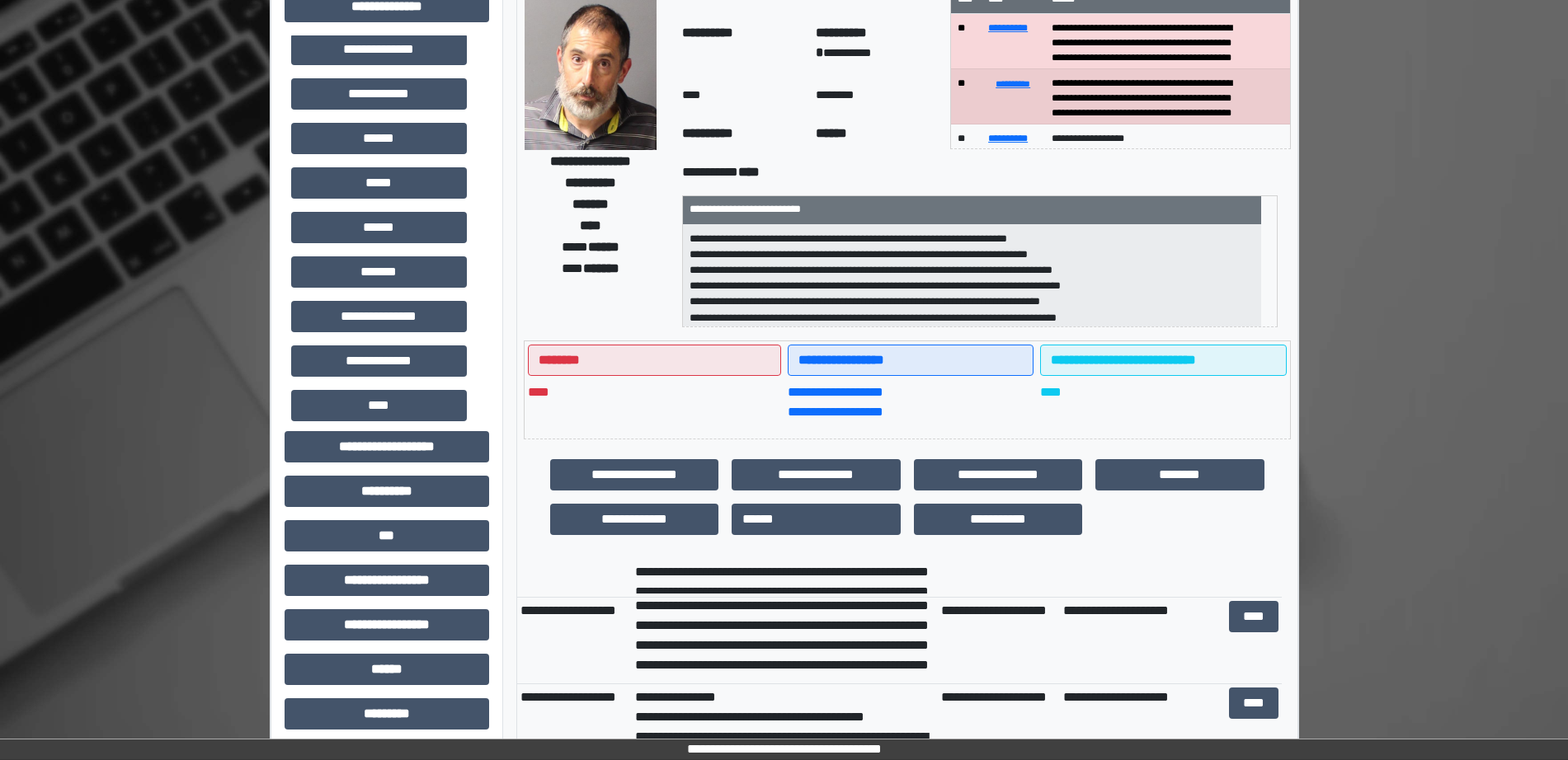 scroll, scrollTop: 0, scrollLeft: 0, axis: both 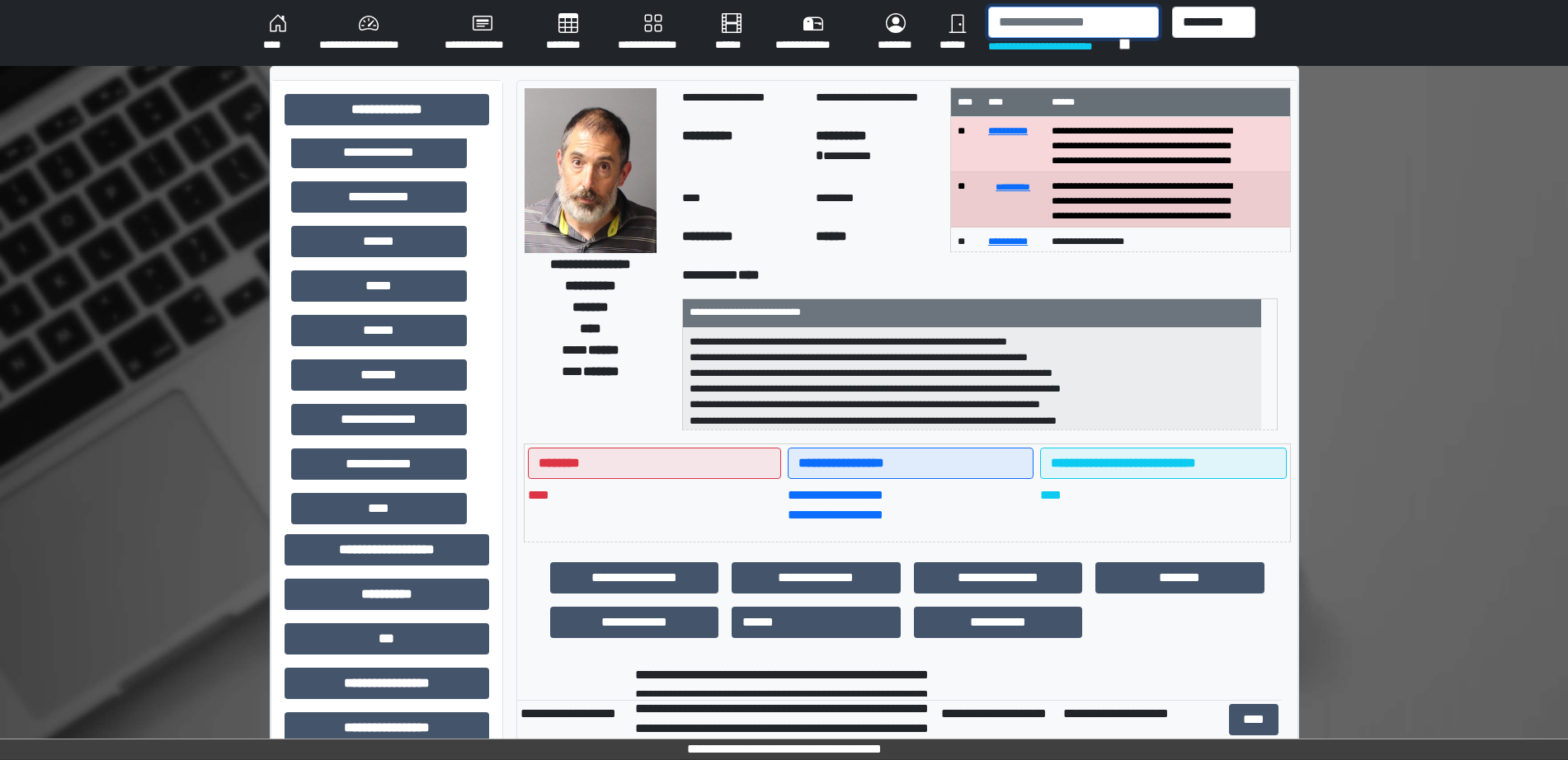 click at bounding box center [1073, 22] 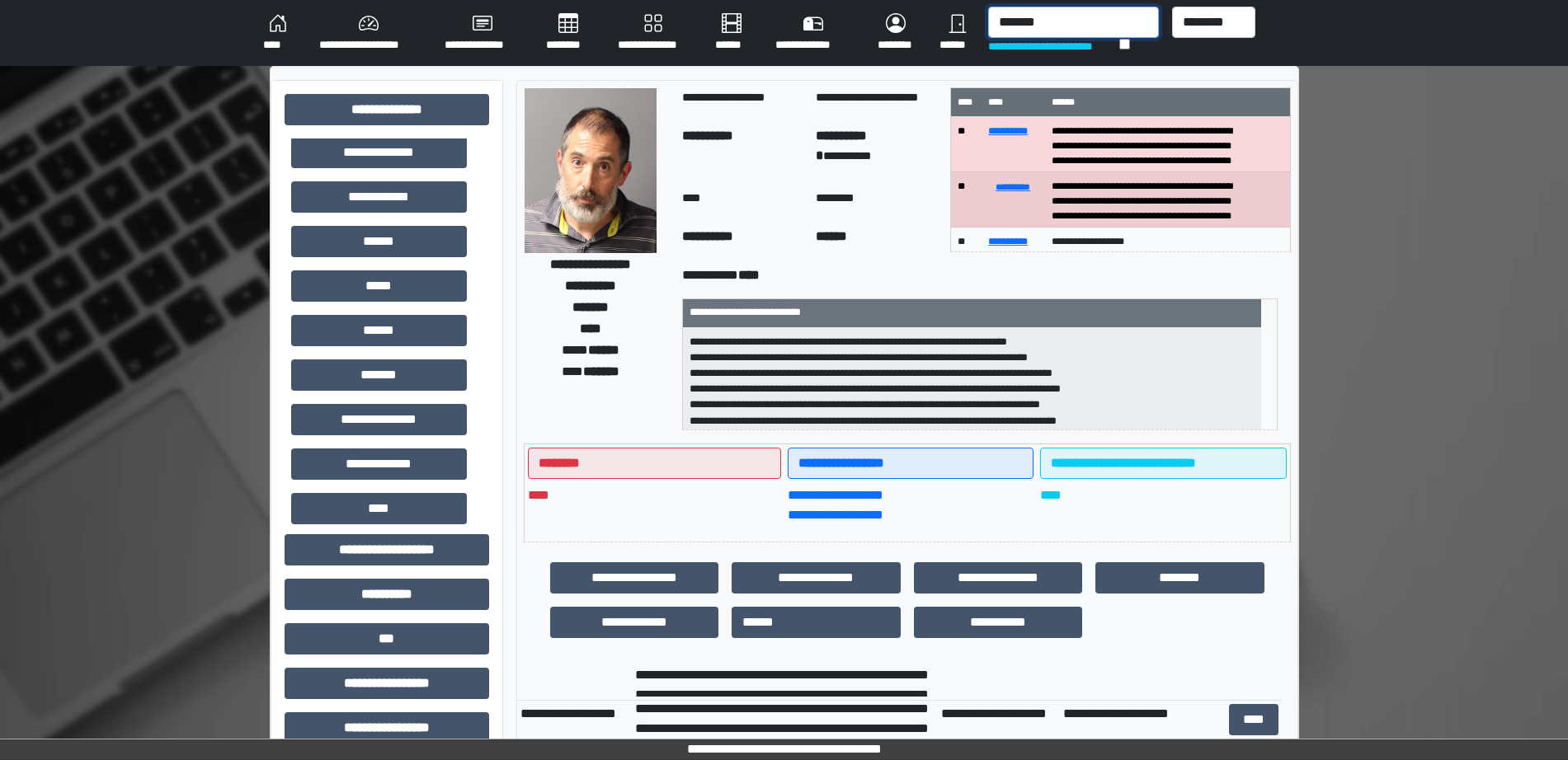 drag, startPoint x: 1082, startPoint y: 27, endPoint x: 868, endPoint y: -3, distance: 216.0926 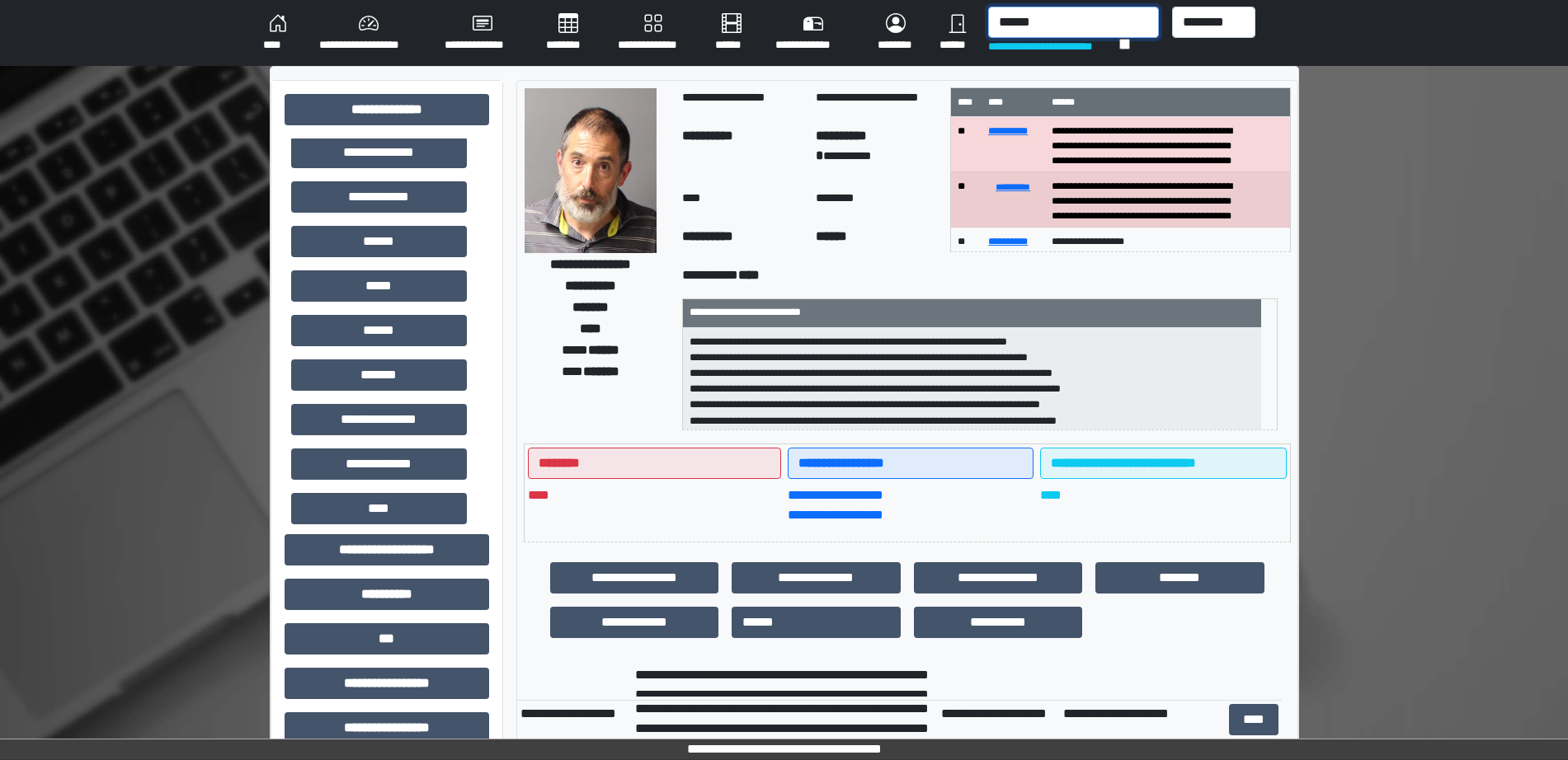 type on "*******" 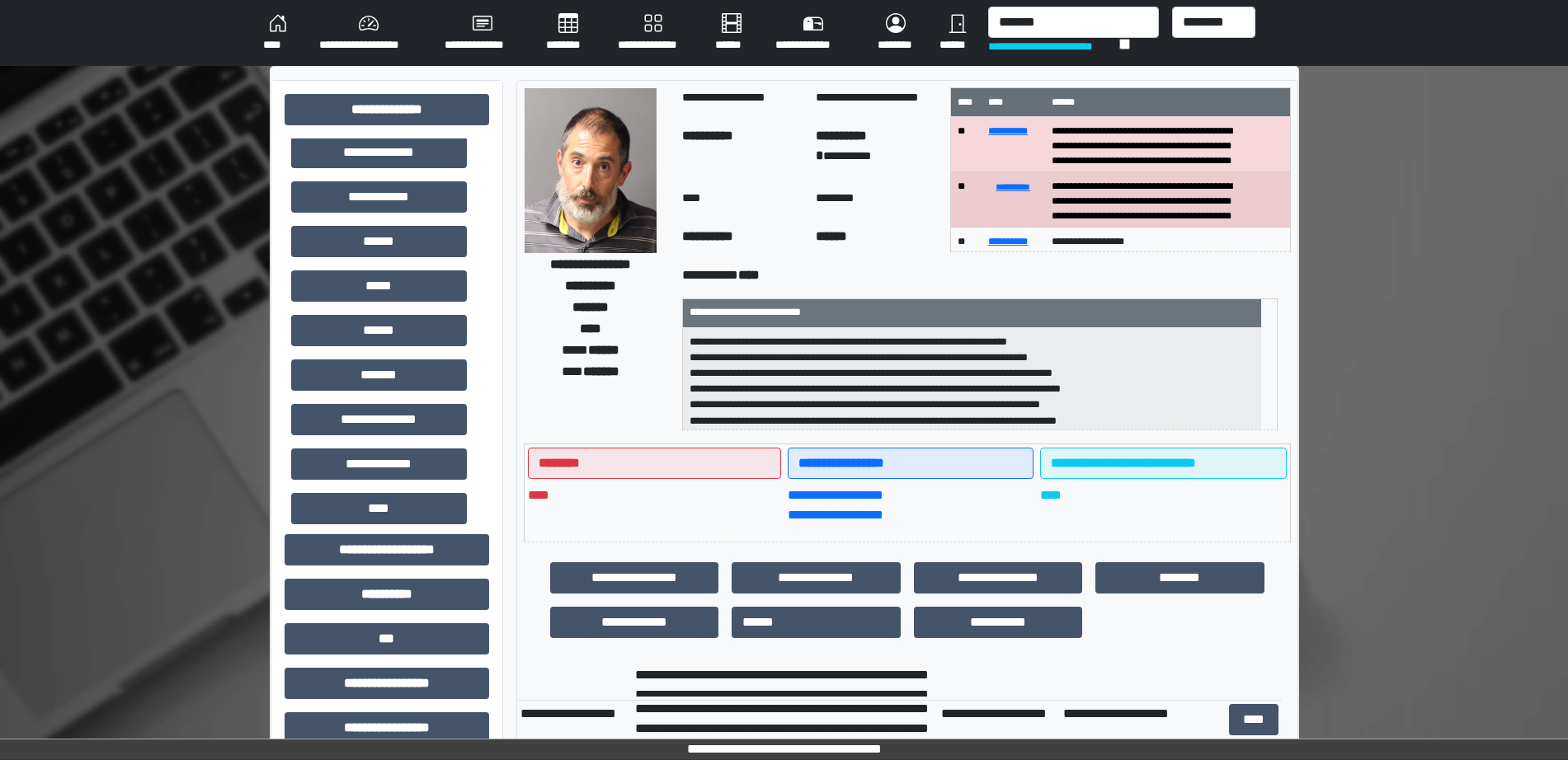 click on "****" at bounding box center [278, 33] 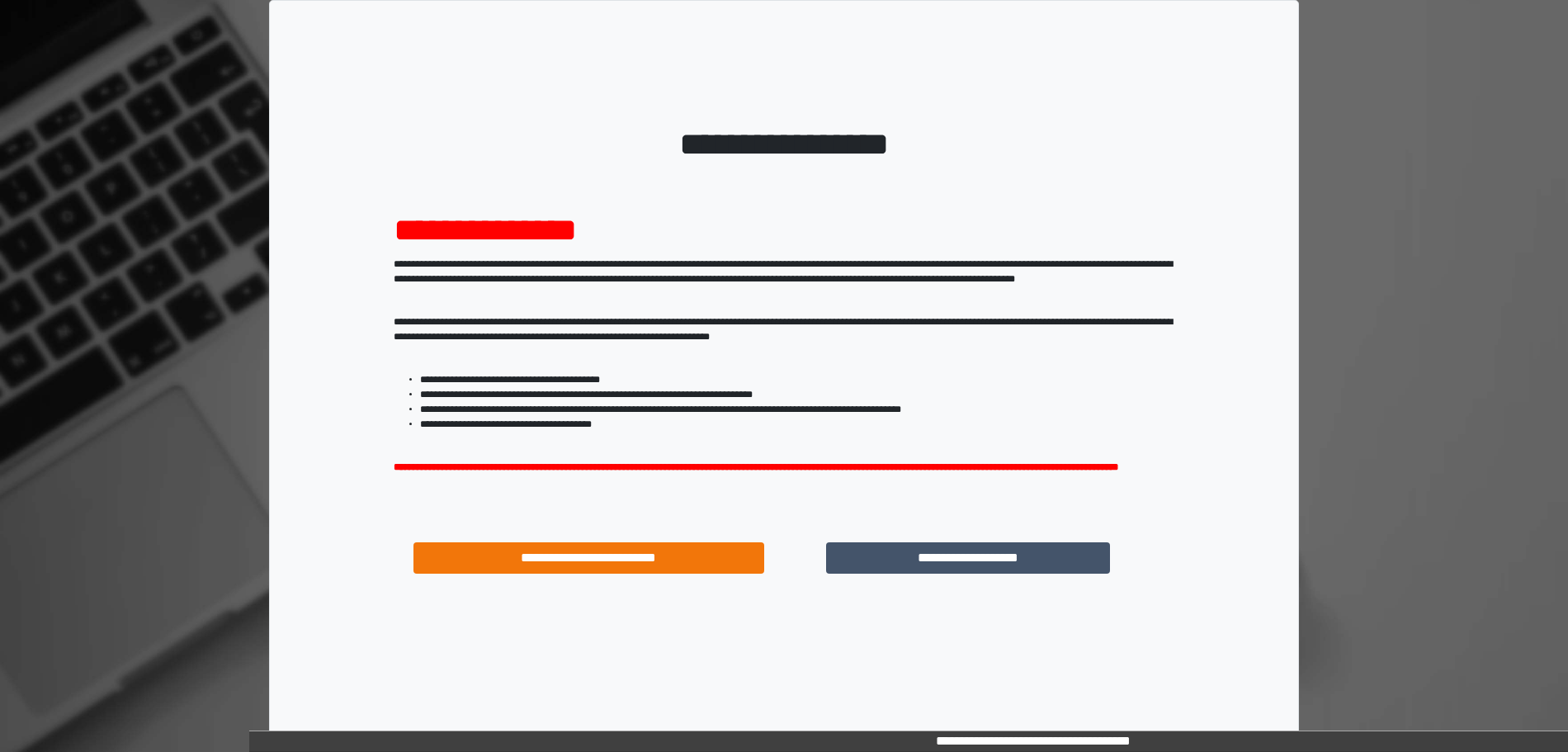 scroll, scrollTop: 0, scrollLeft: 0, axis: both 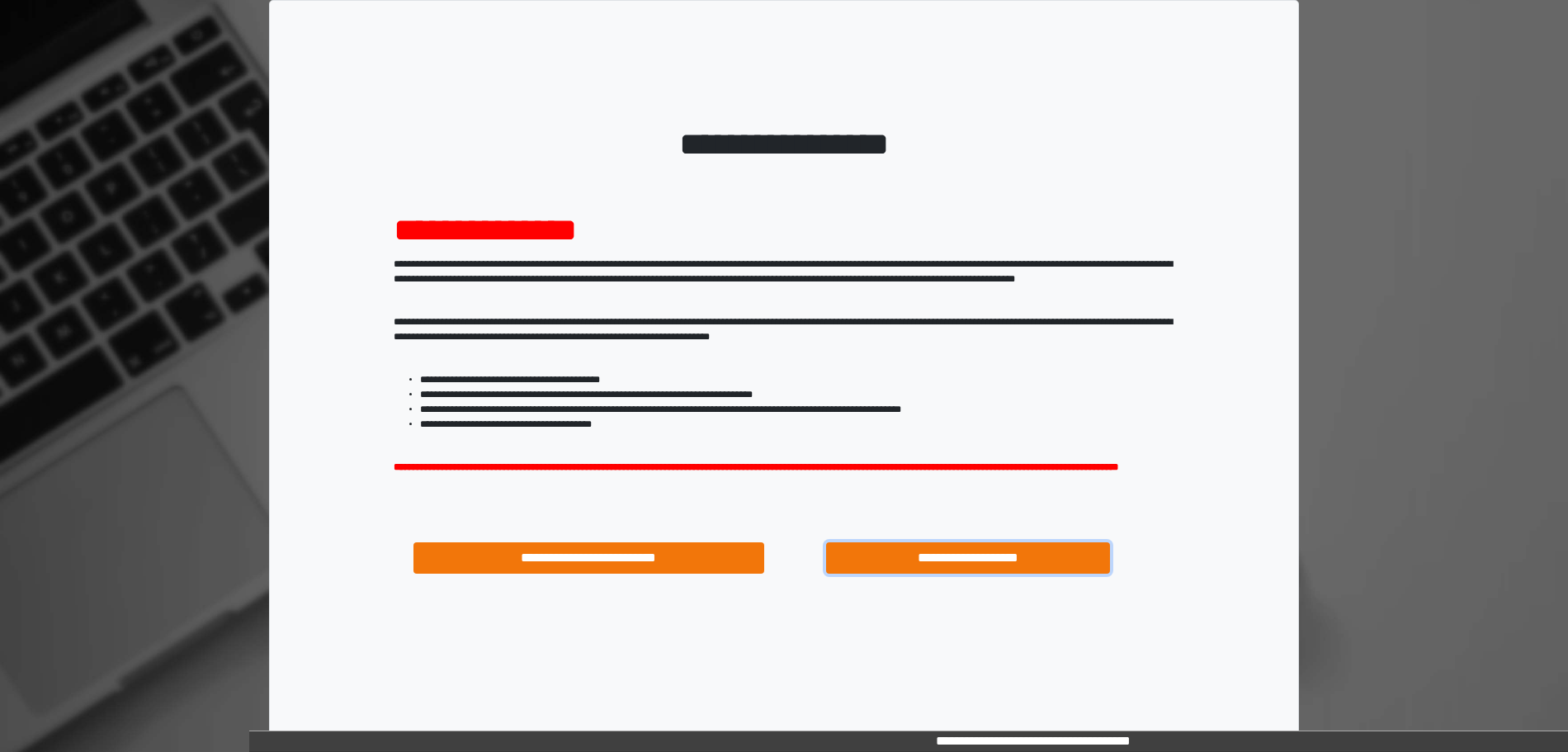 click on "**********" at bounding box center (968, 558) 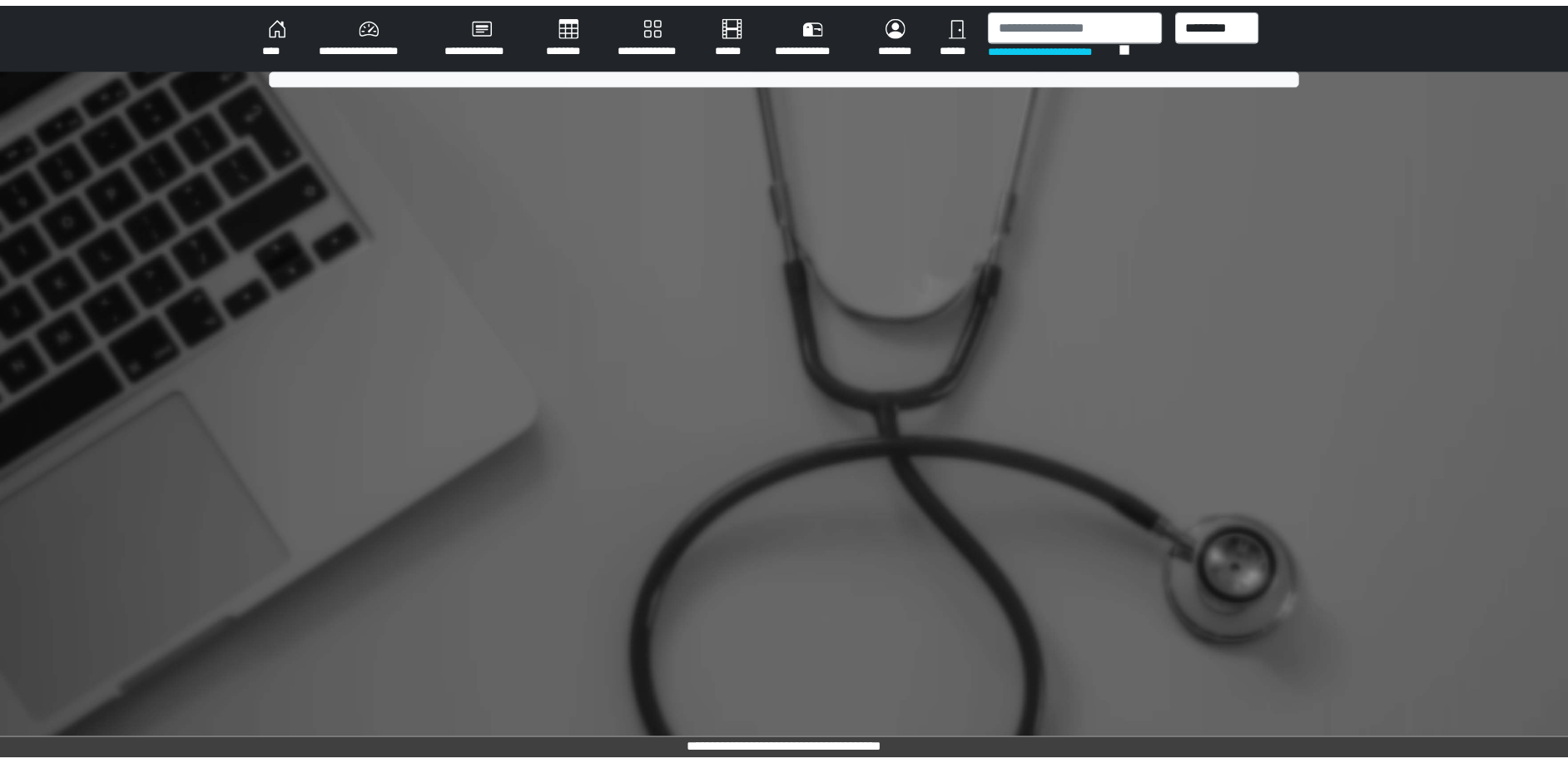 scroll, scrollTop: 0, scrollLeft: 0, axis: both 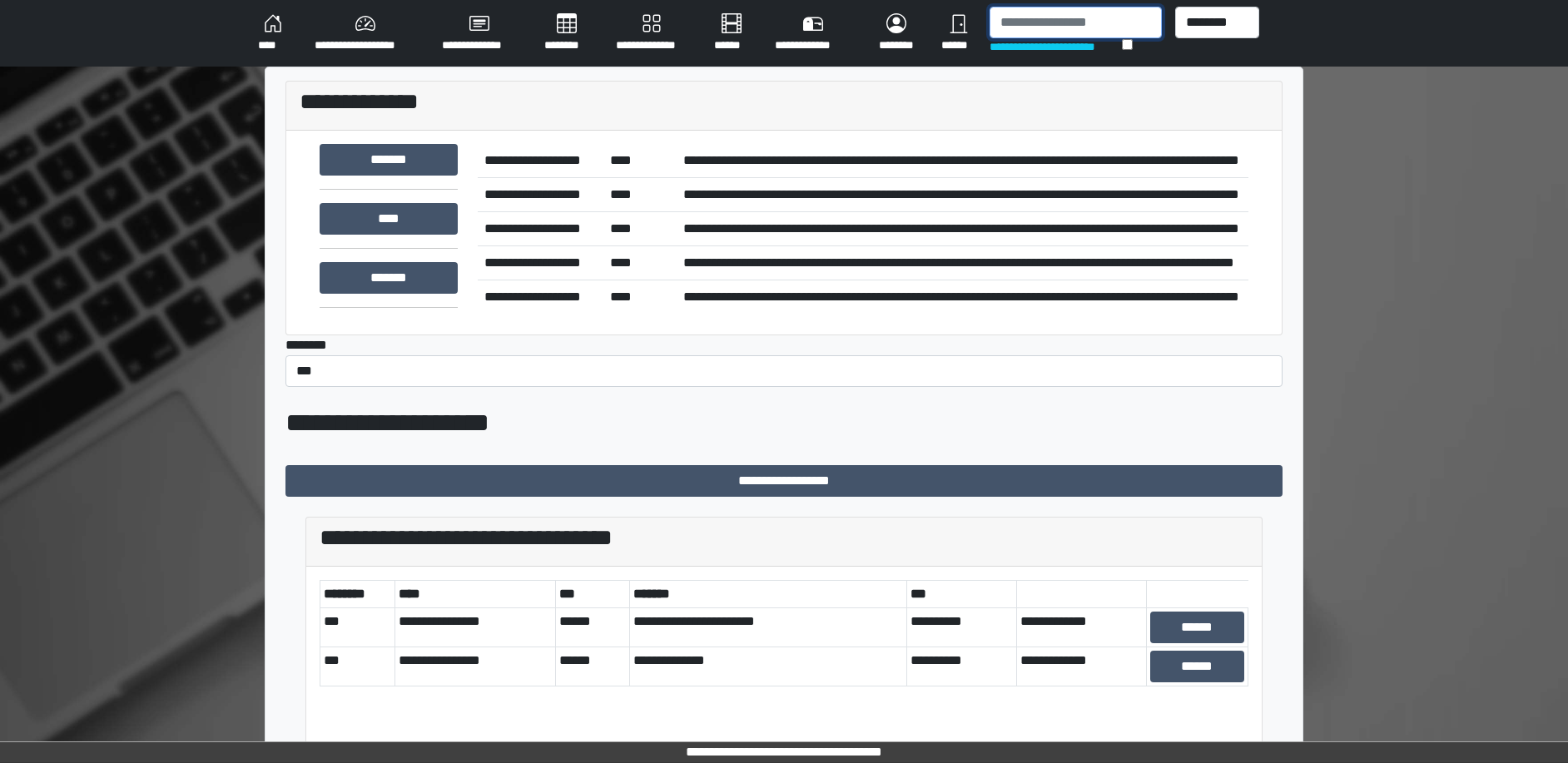 click at bounding box center (1075, 22) 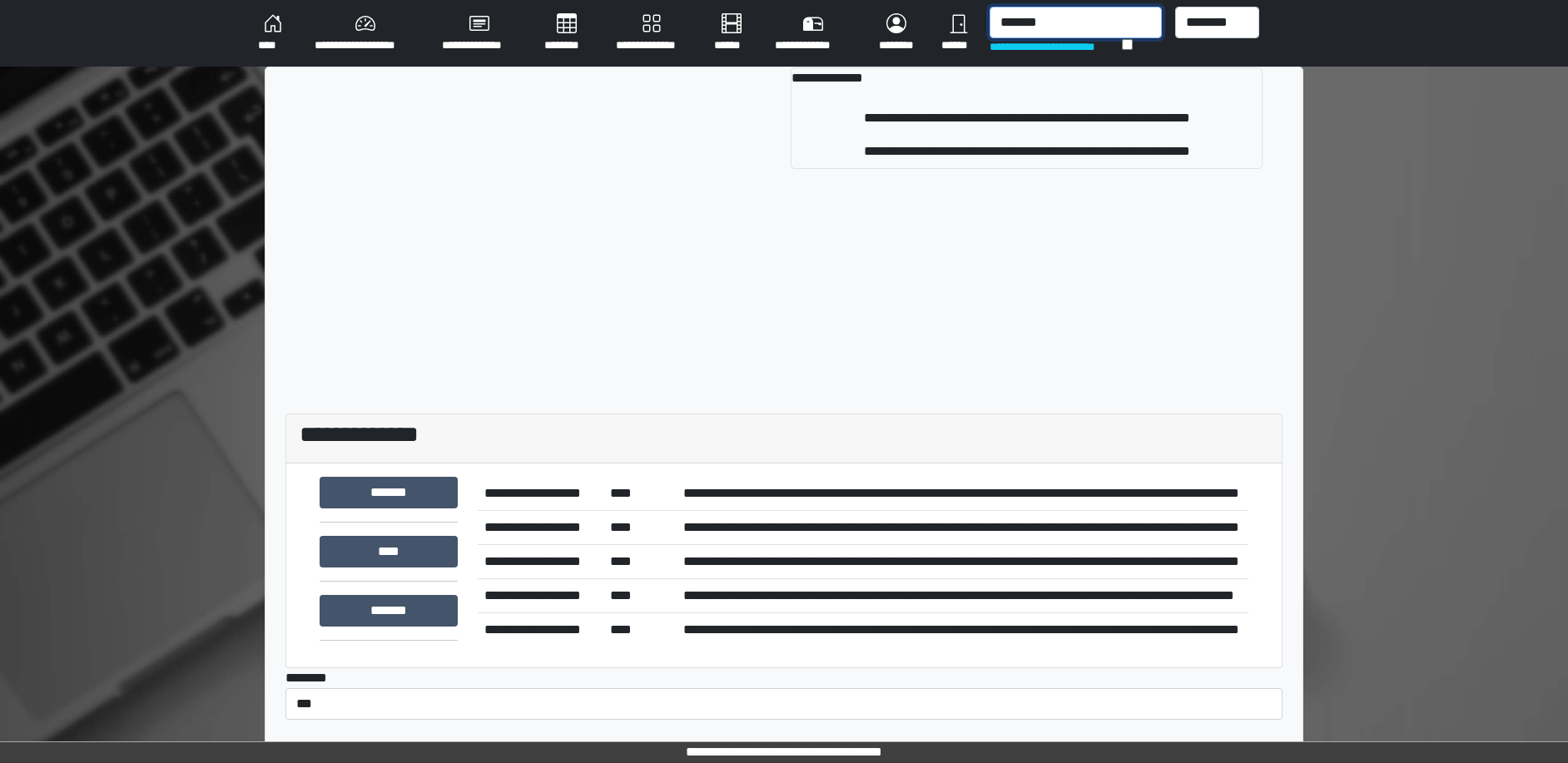 type on "*******" 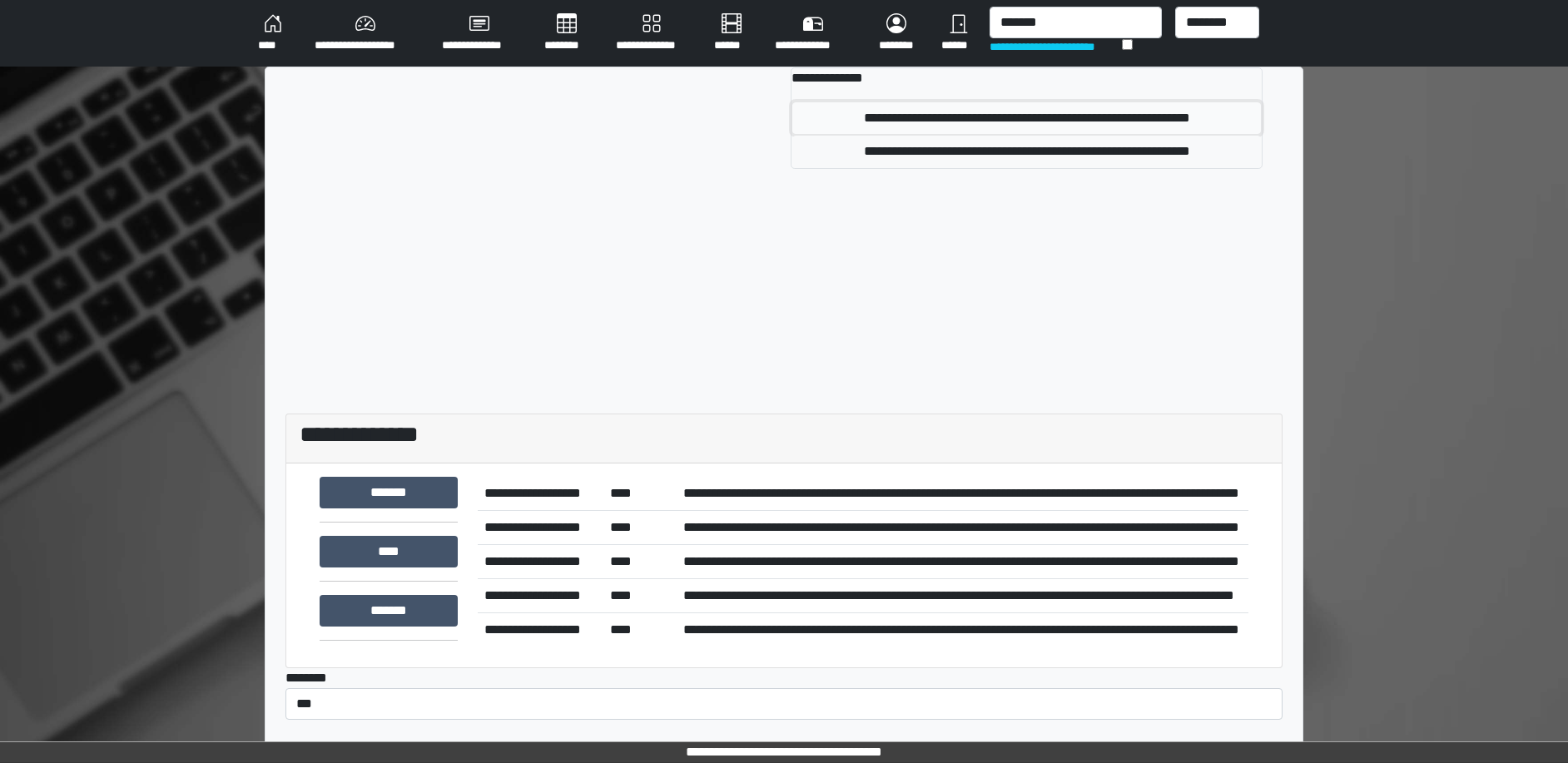 click on "**********" at bounding box center [1026, 118] 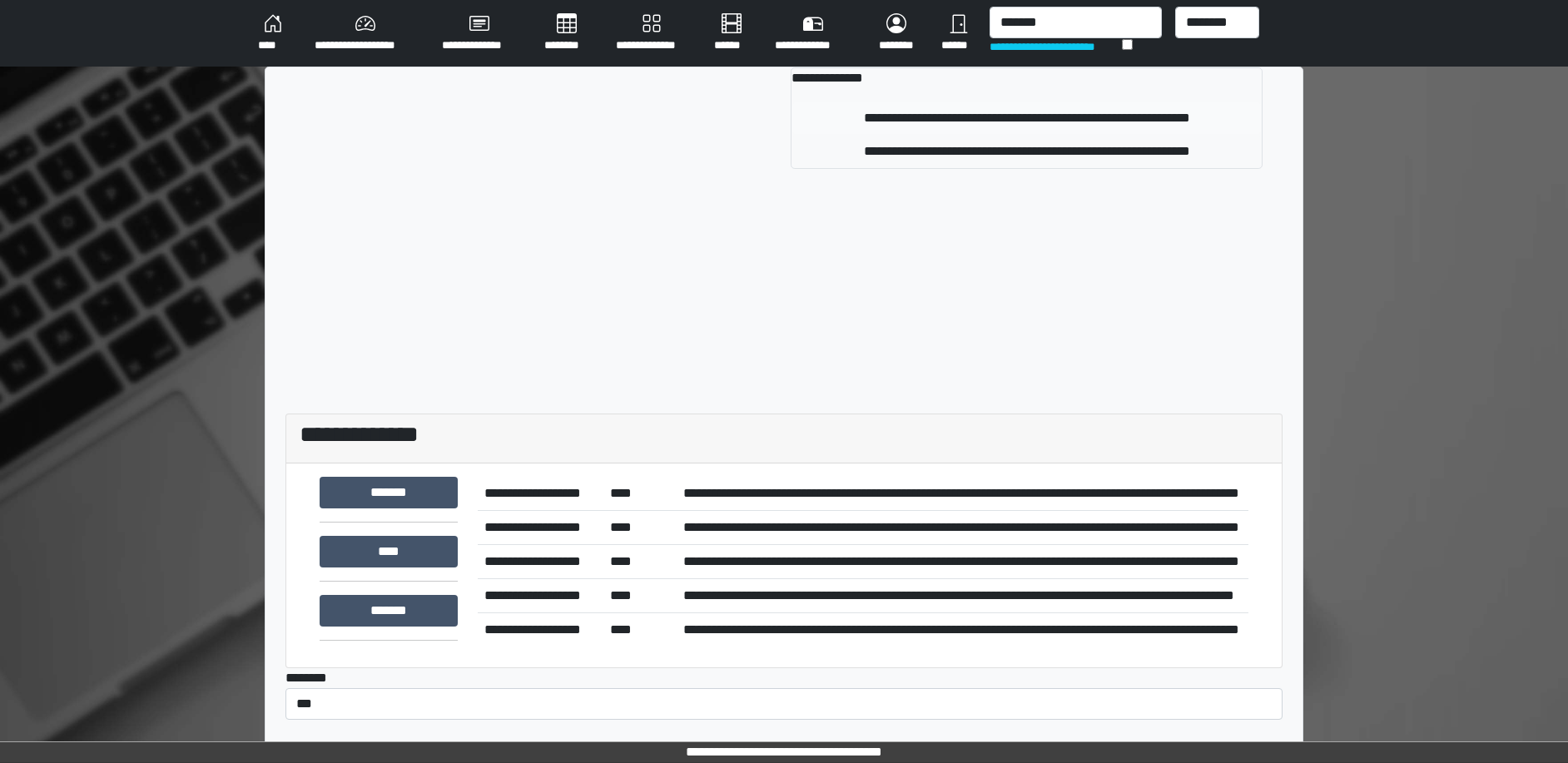 type 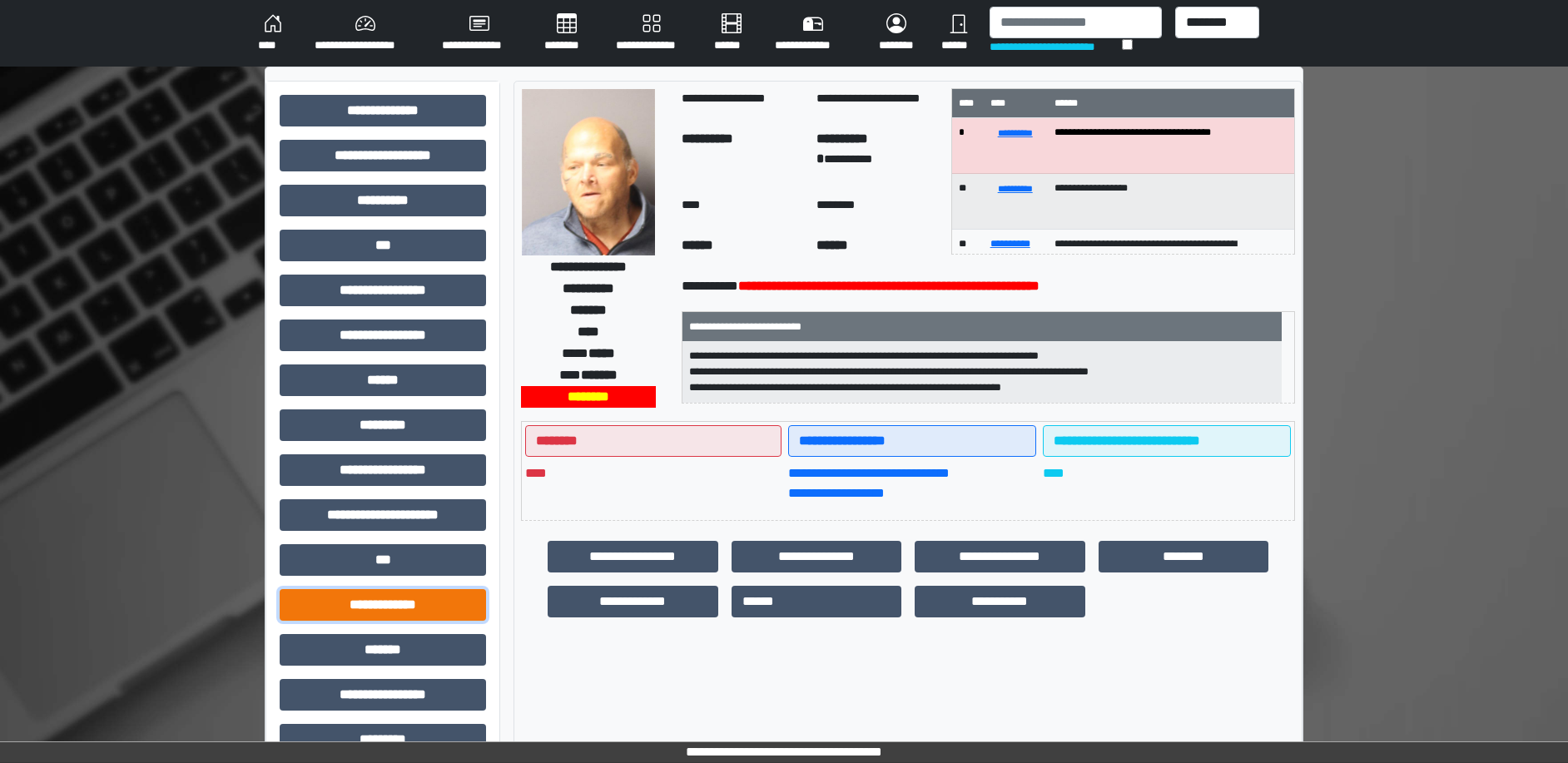 click on "**********" at bounding box center (383, 605) 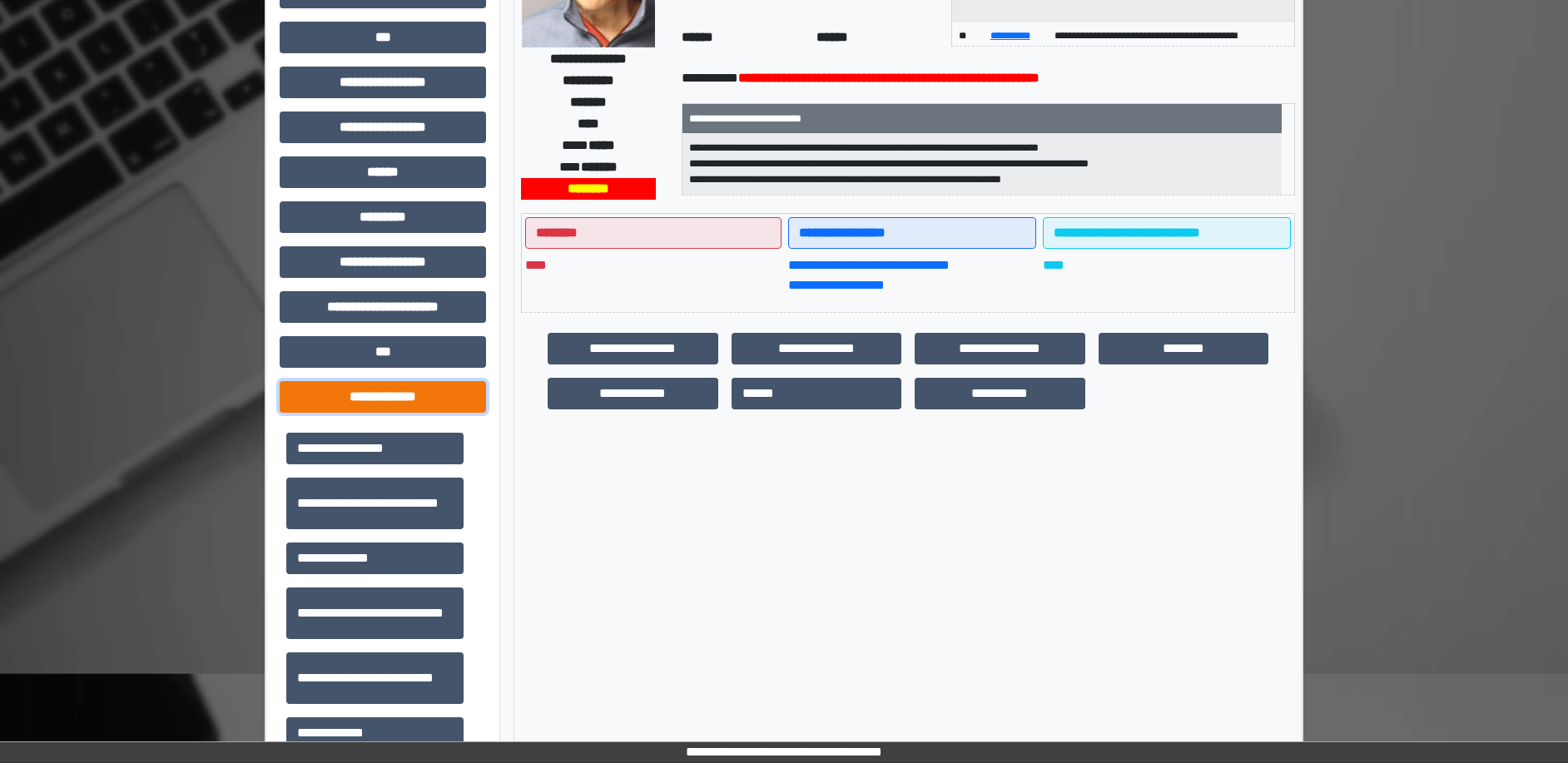 scroll, scrollTop: 416, scrollLeft: 0, axis: vertical 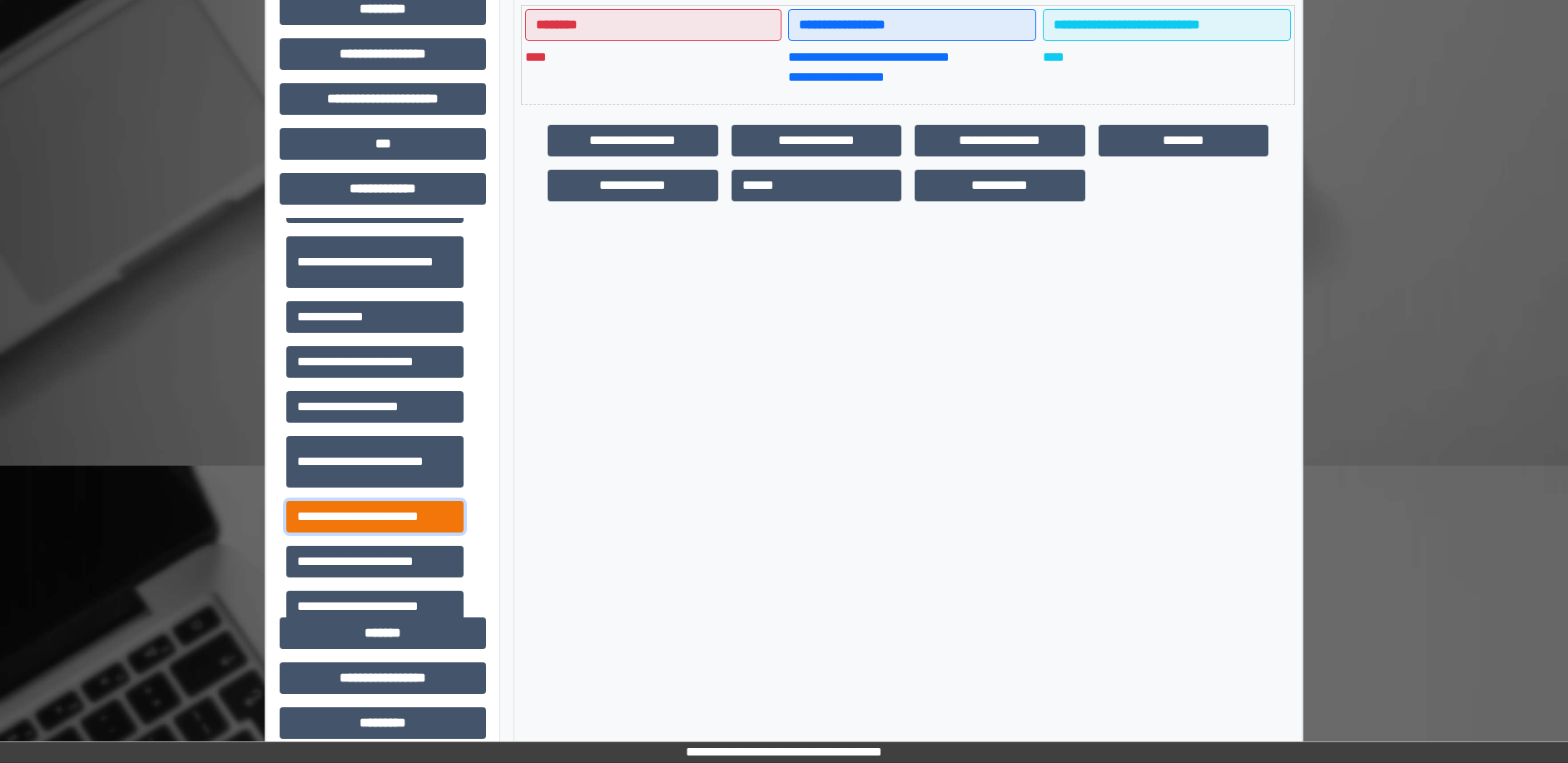 click on "**********" at bounding box center [375, 517] 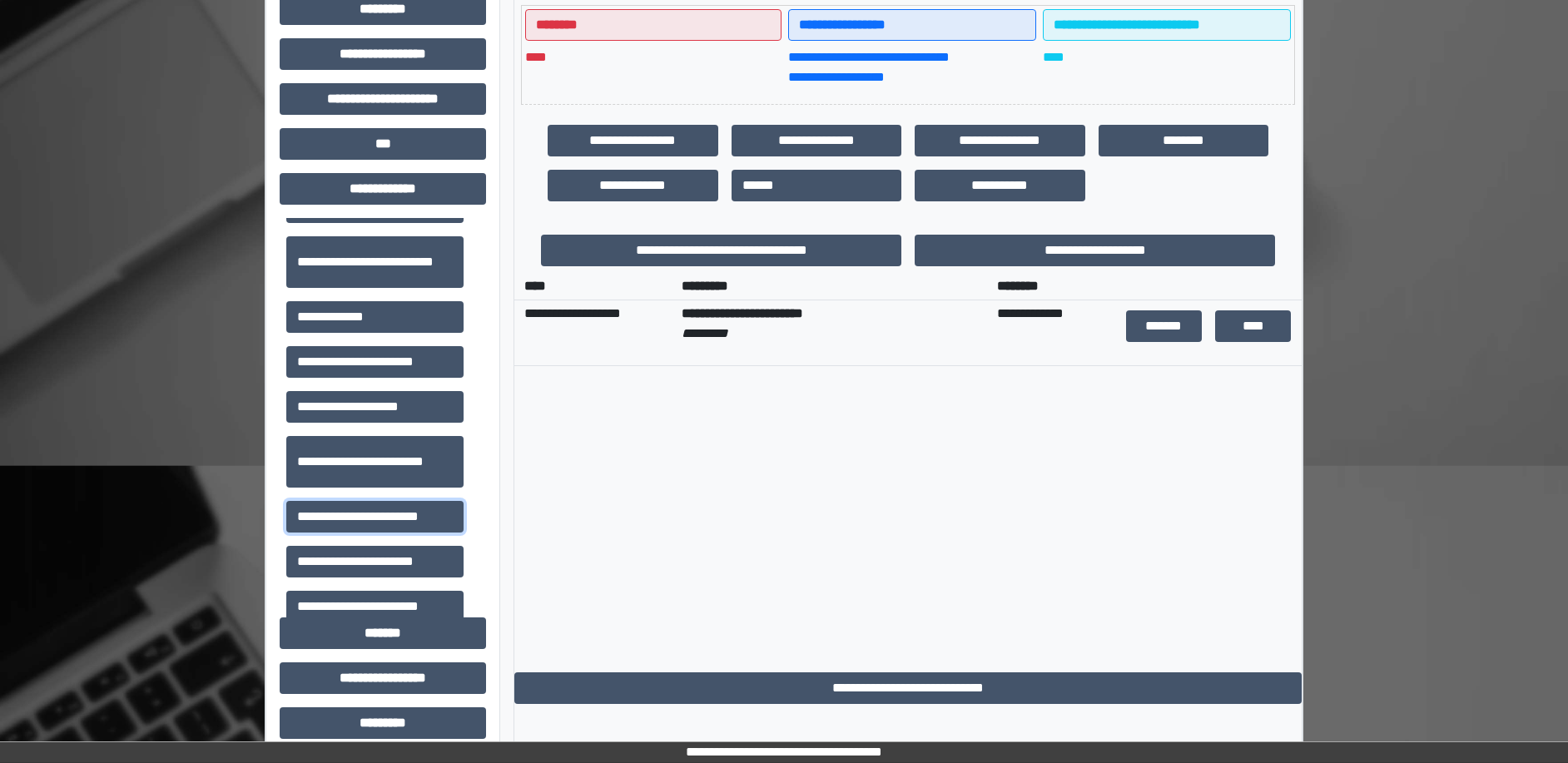 type 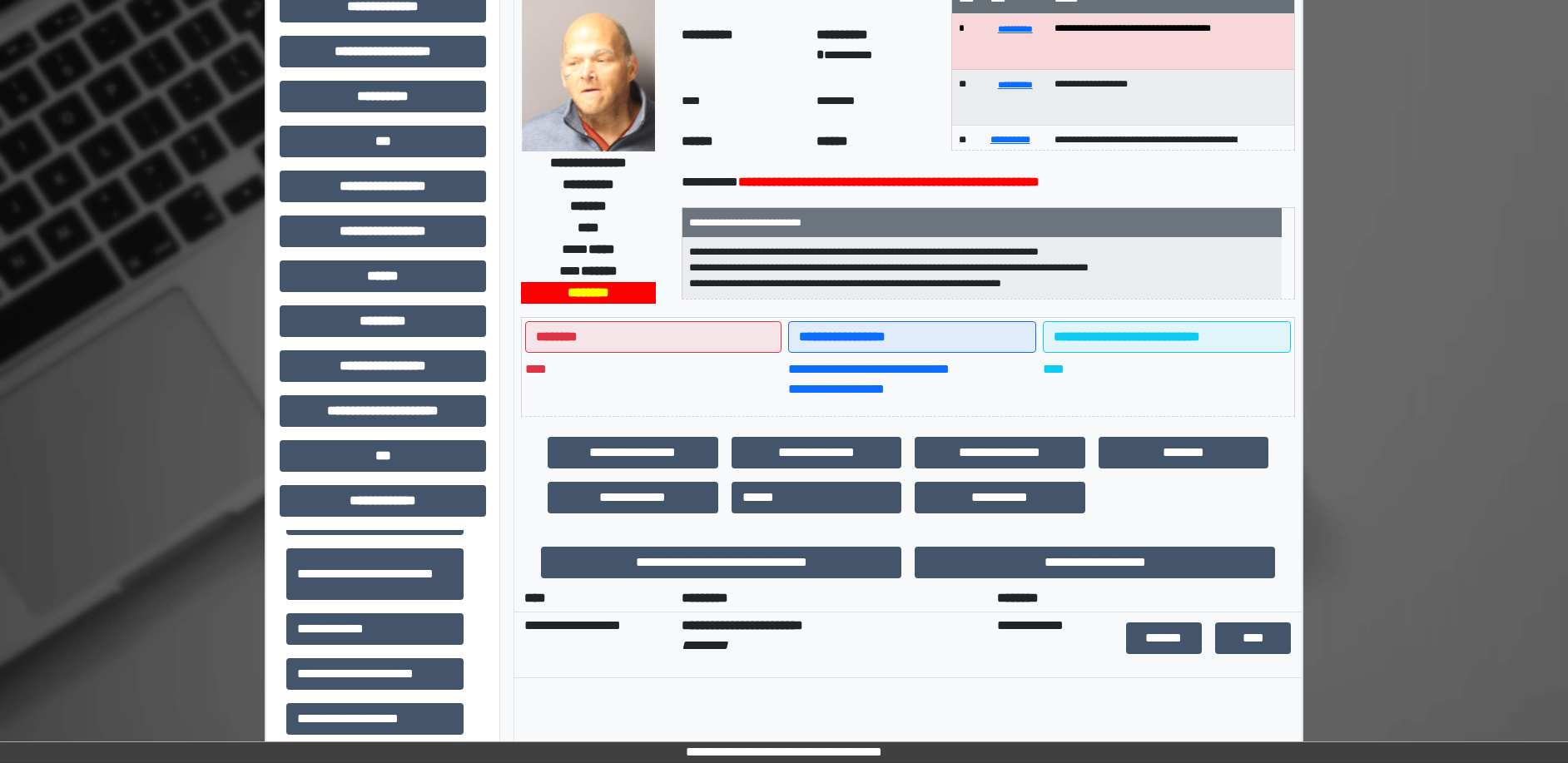 scroll, scrollTop: 0, scrollLeft: 0, axis: both 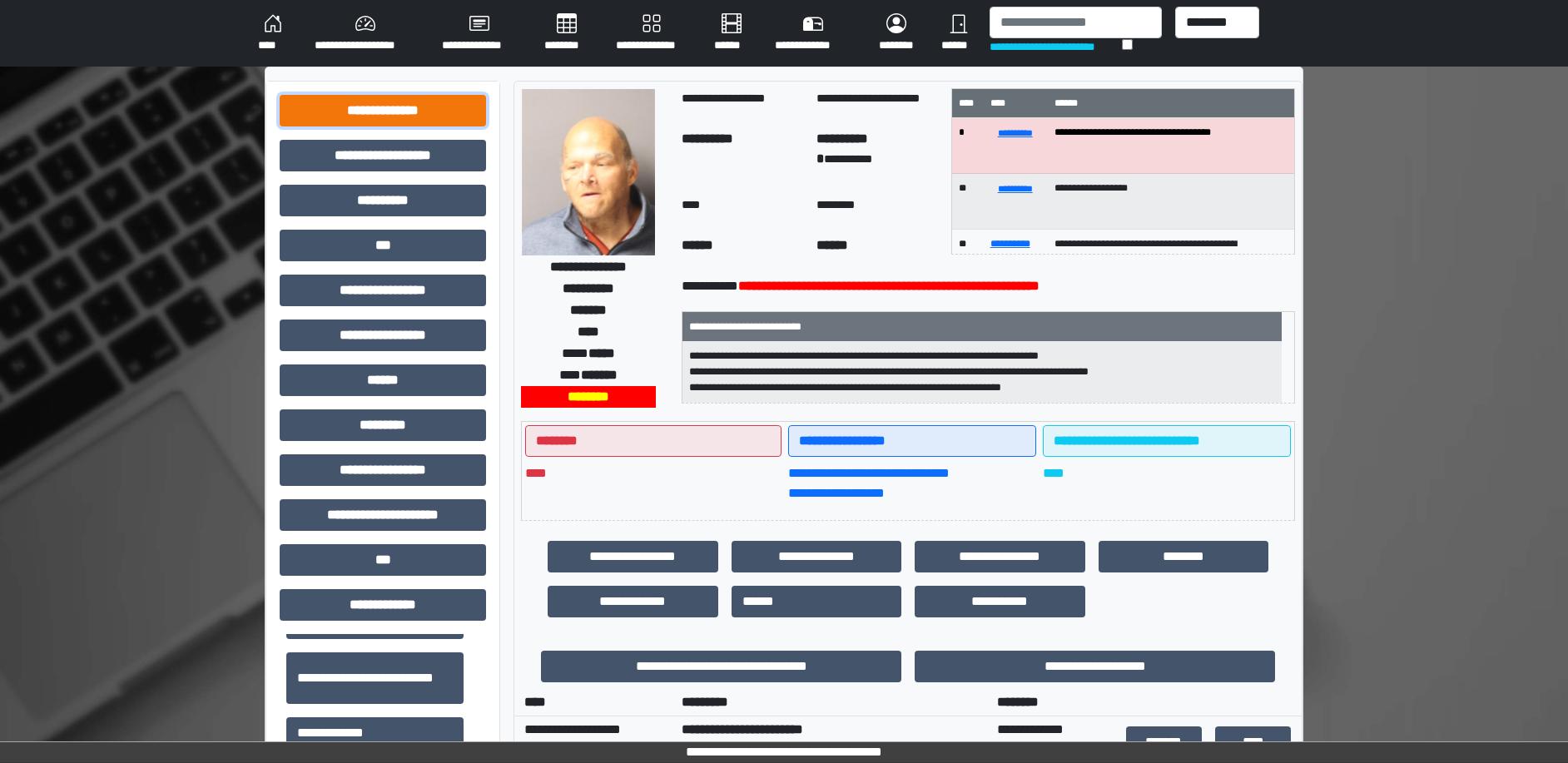 click on "**********" at bounding box center [383, 111] 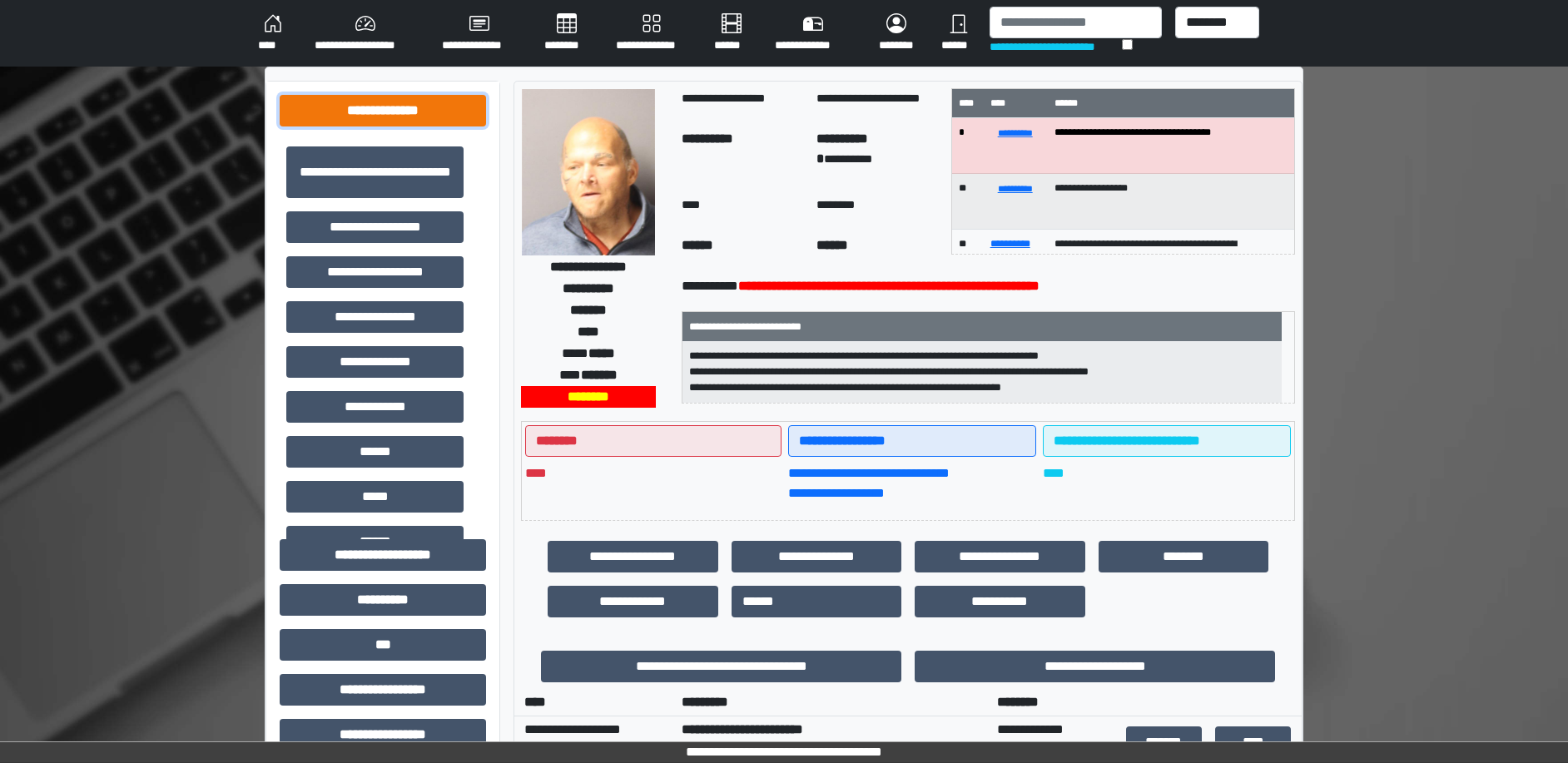 click on "**********" at bounding box center [383, 111] 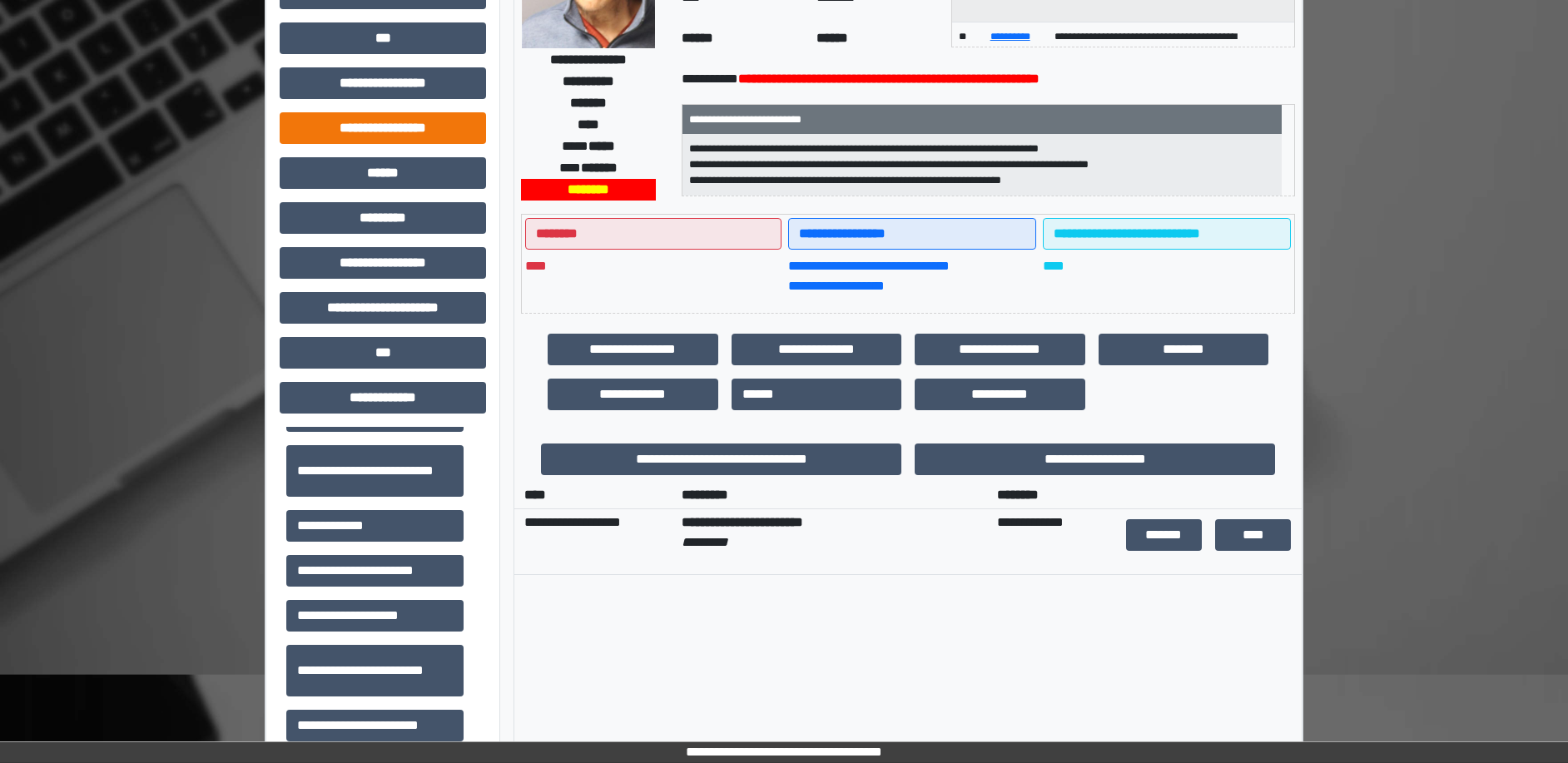 scroll, scrollTop: 208, scrollLeft: 0, axis: vertical 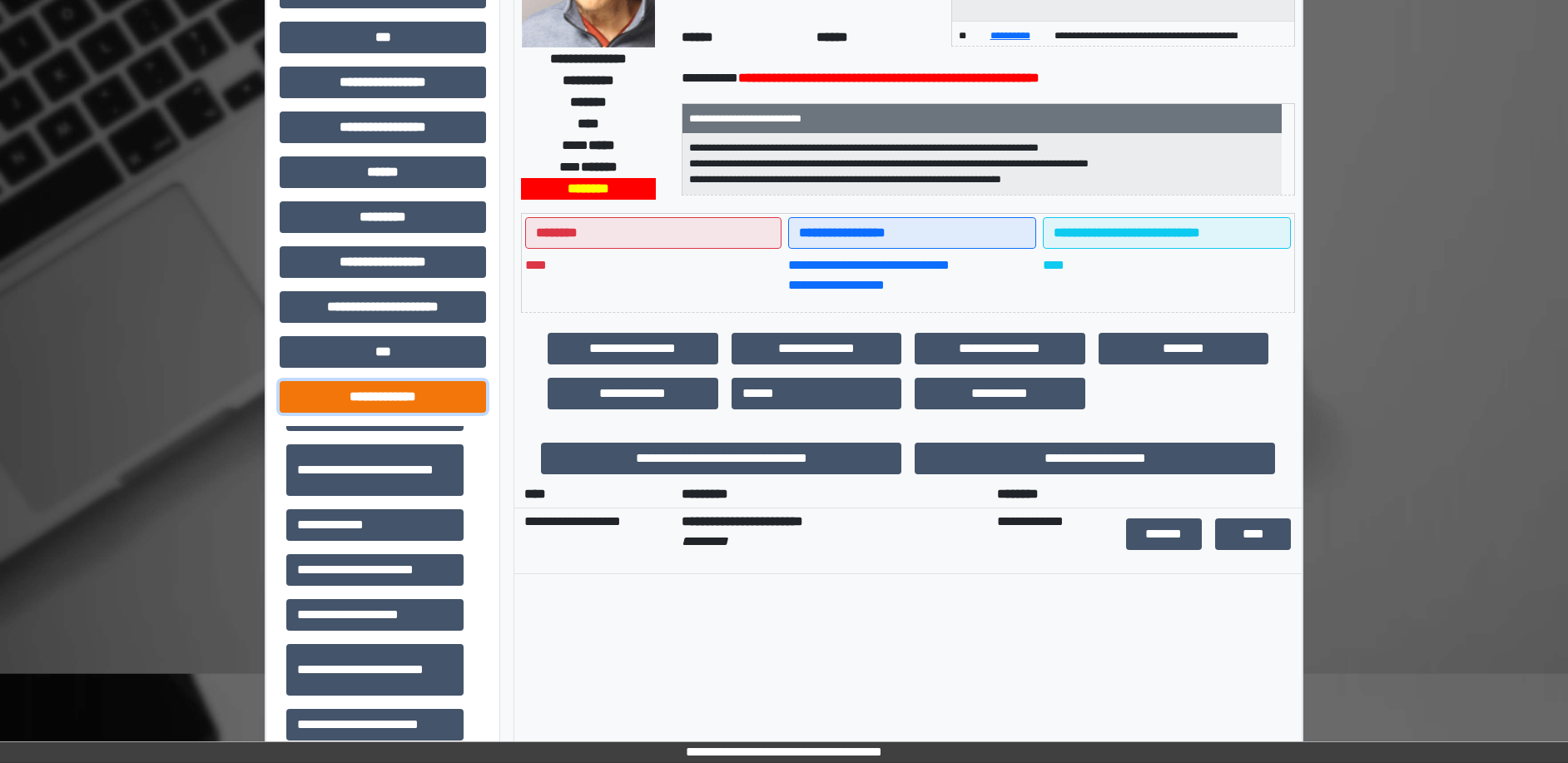 click on "**********" at bounding box center [383, 397] 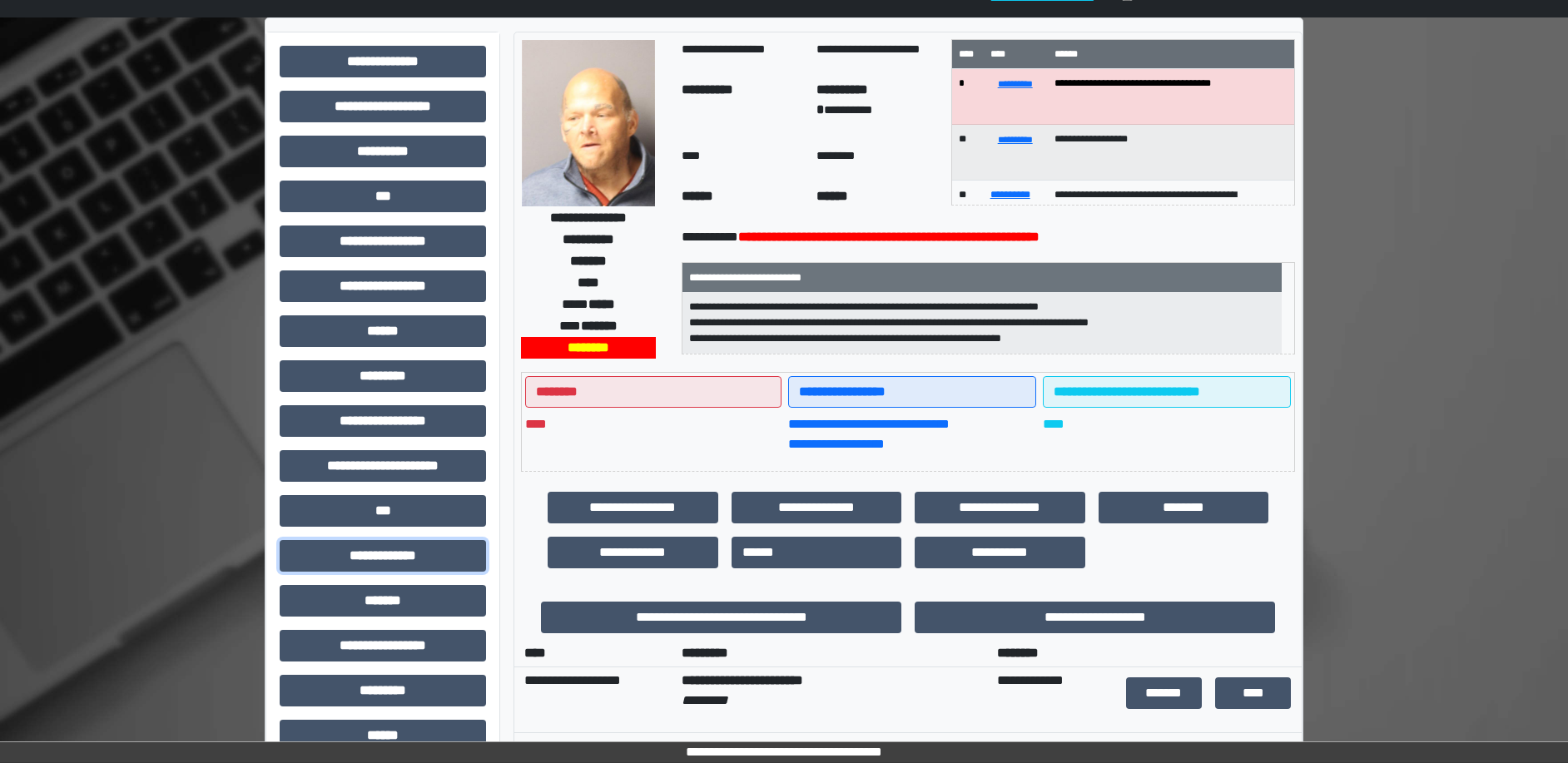 scroll, scrollTop: 0, scrollLeft: 0, axis: both 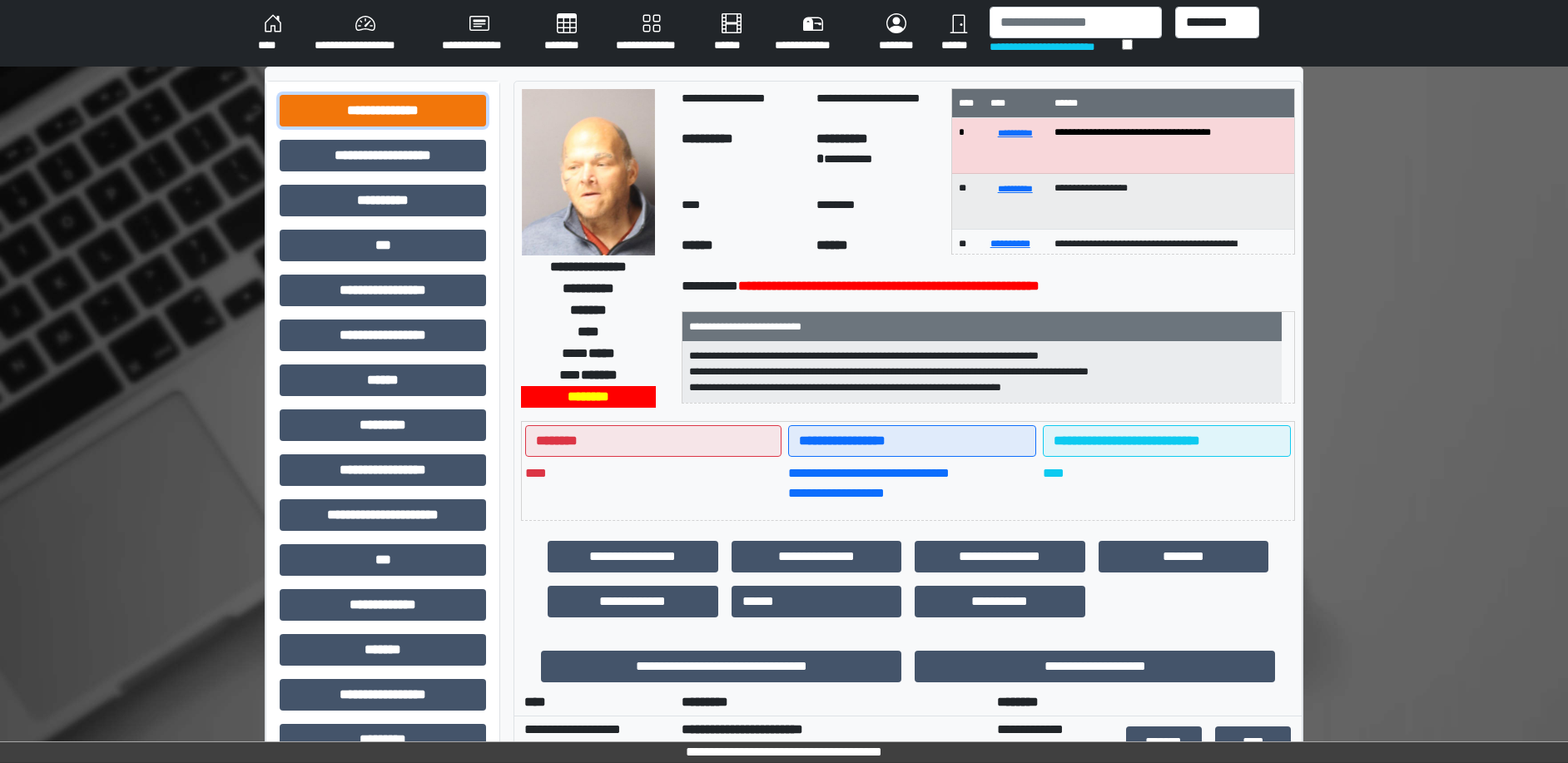 click on "**********" at bounding box center [383, 111] 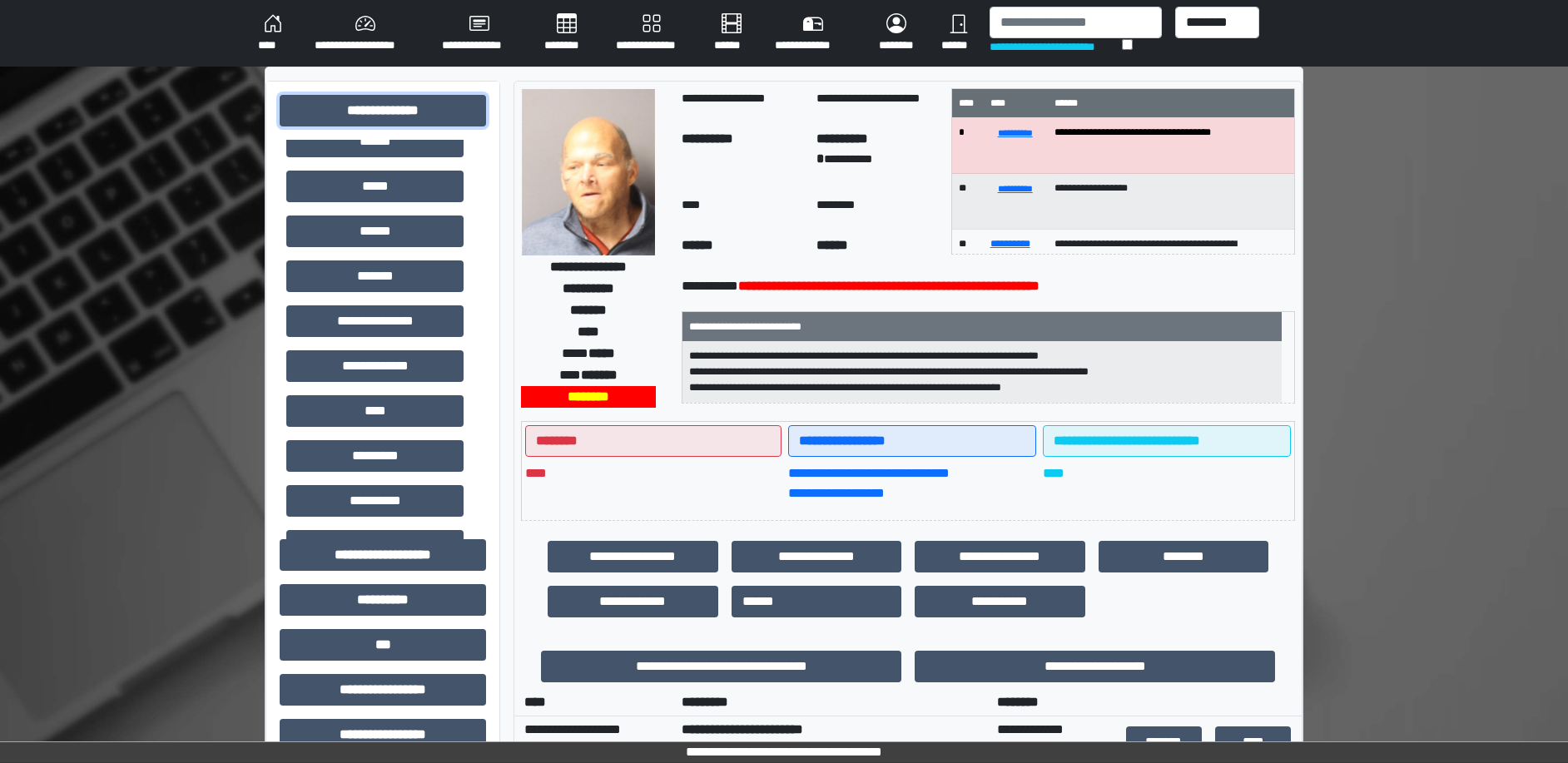scroll, scrollTop: 312, scrollLeft: 0, axis: vertical 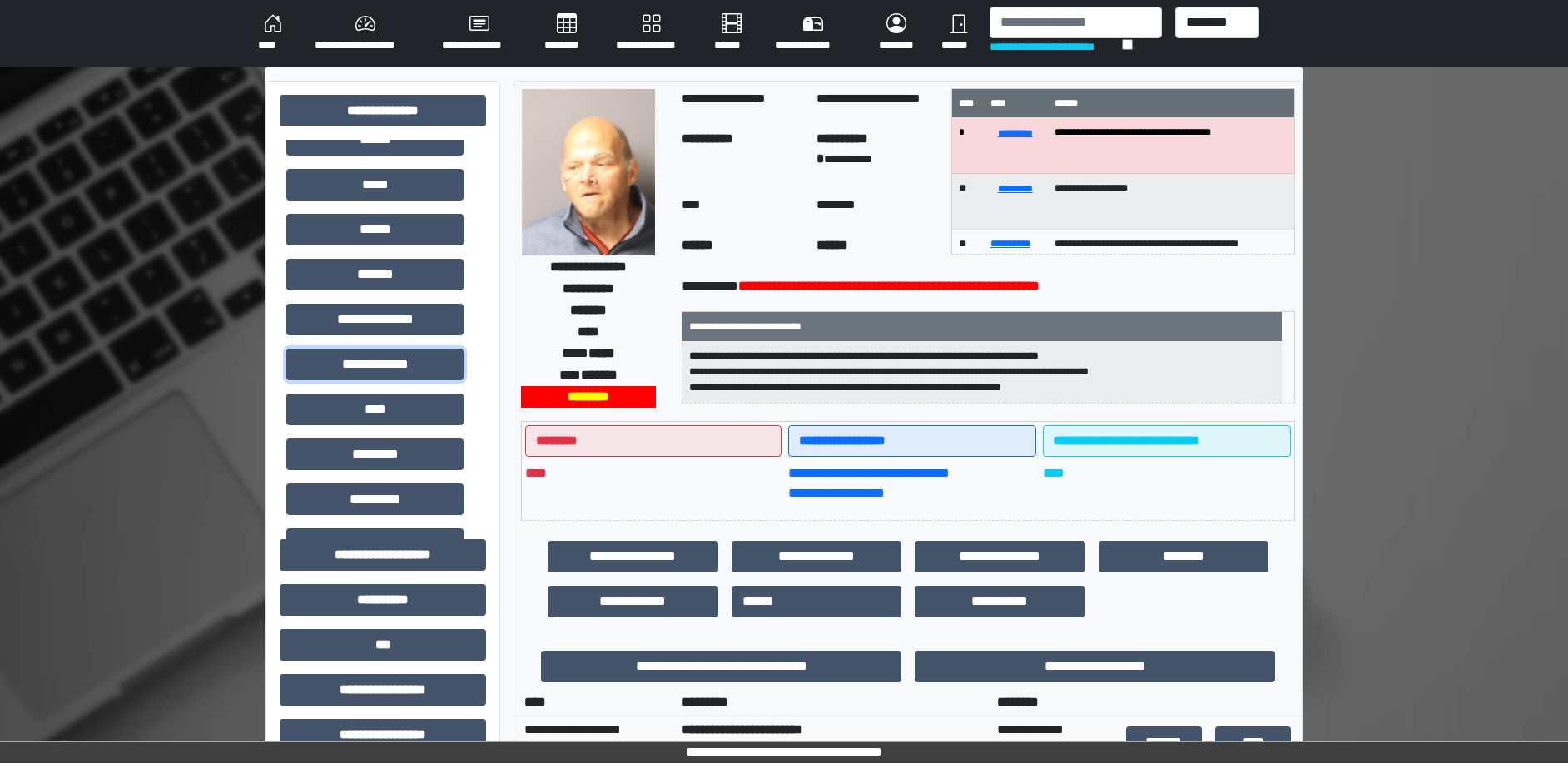 click on "**********" at bounding box center (375, 364) 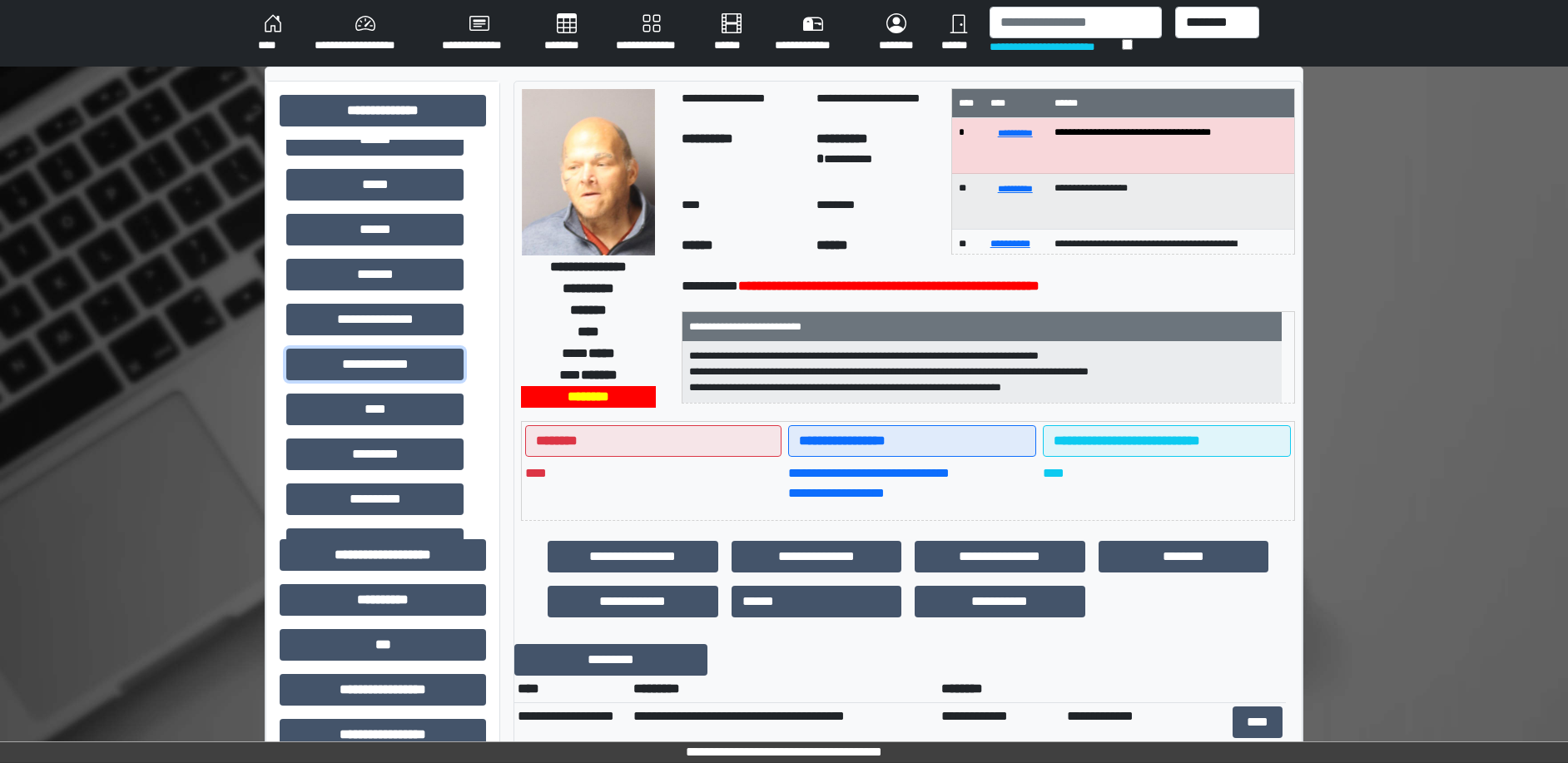 click on "**********" at bounding box center (375, 364) 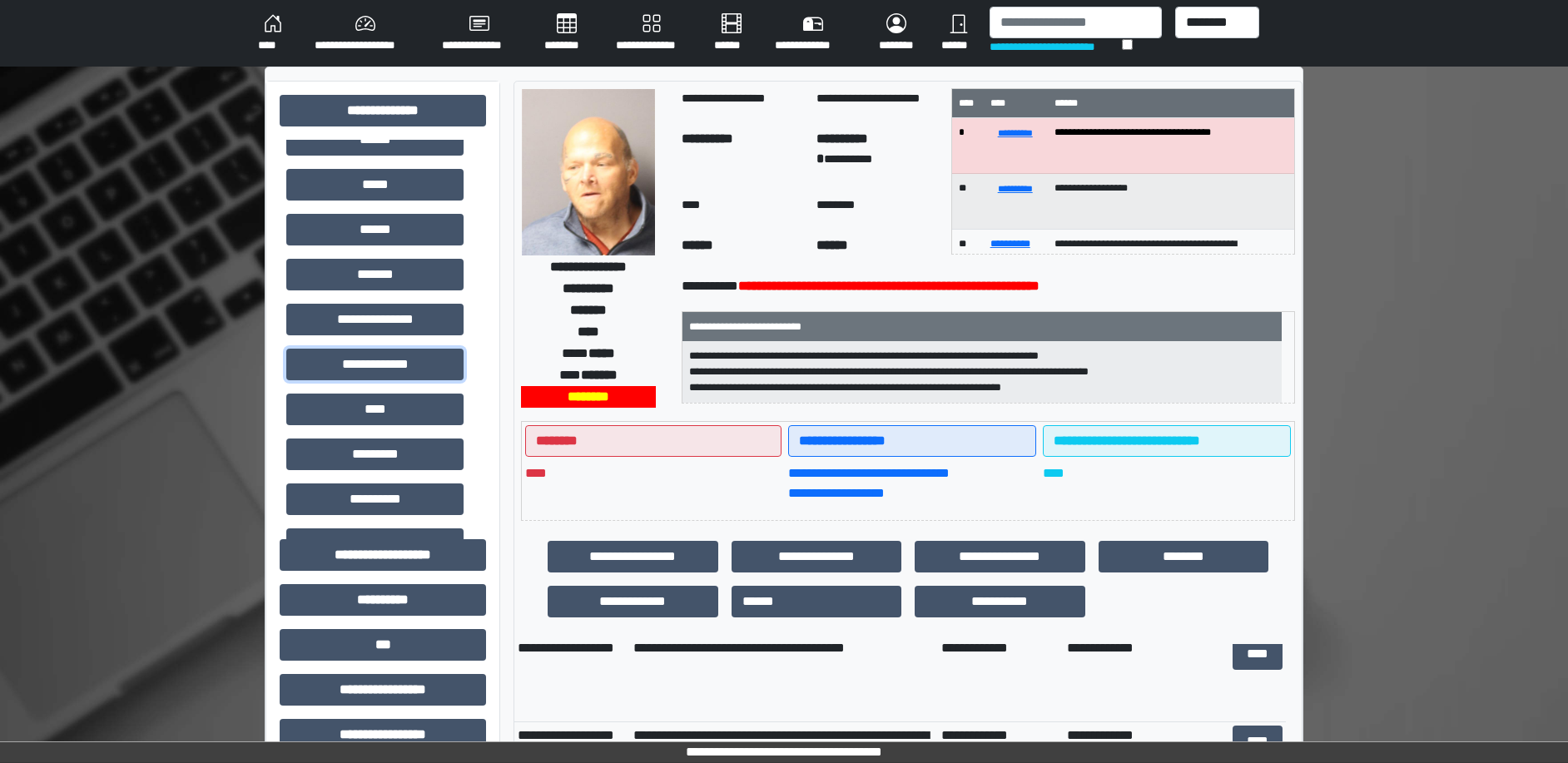 scroll, scrollTop: 104, scrollLeft: 0, axis: vertical 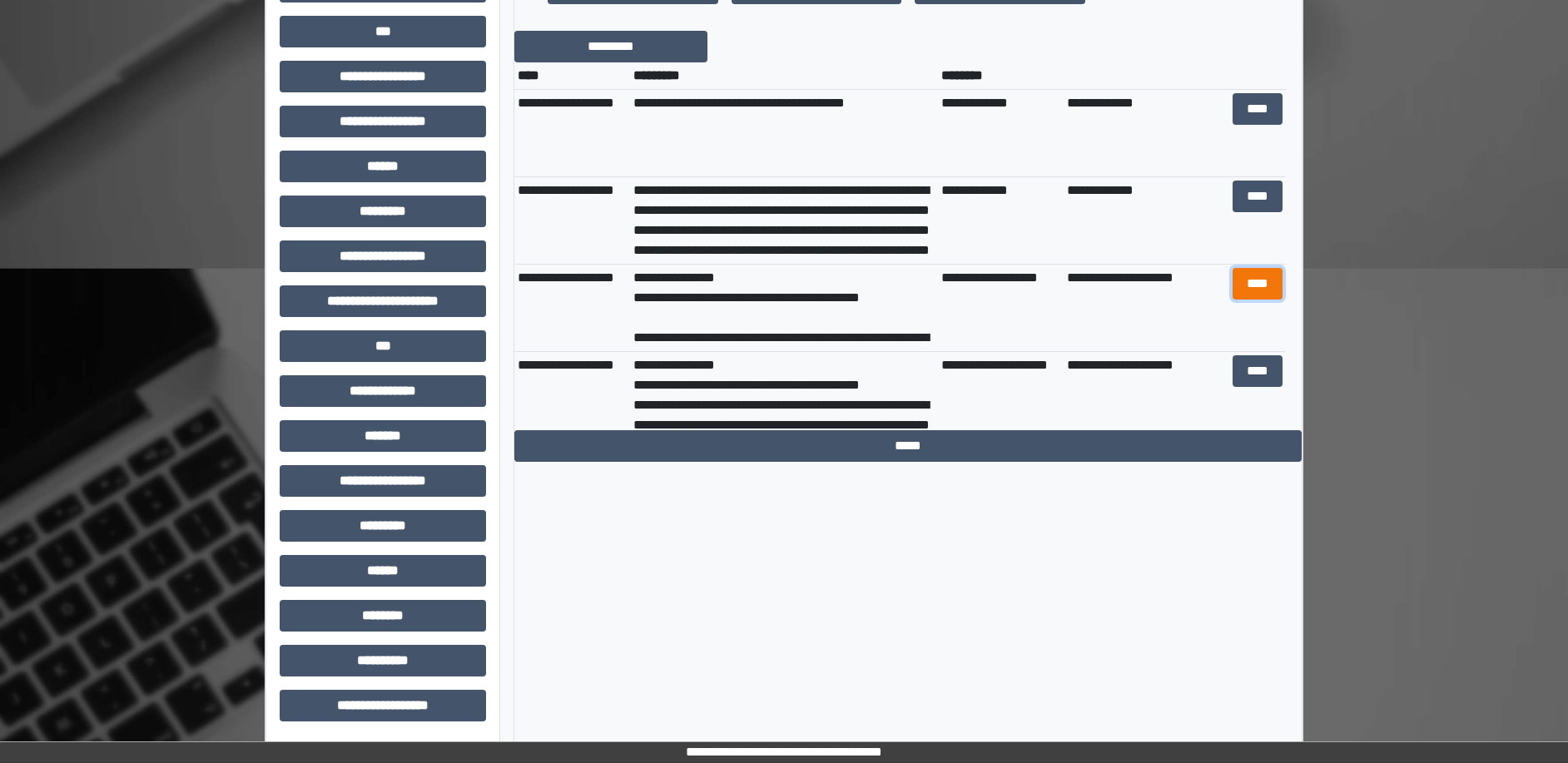 click on "****" at bounding box center (1258, 284) 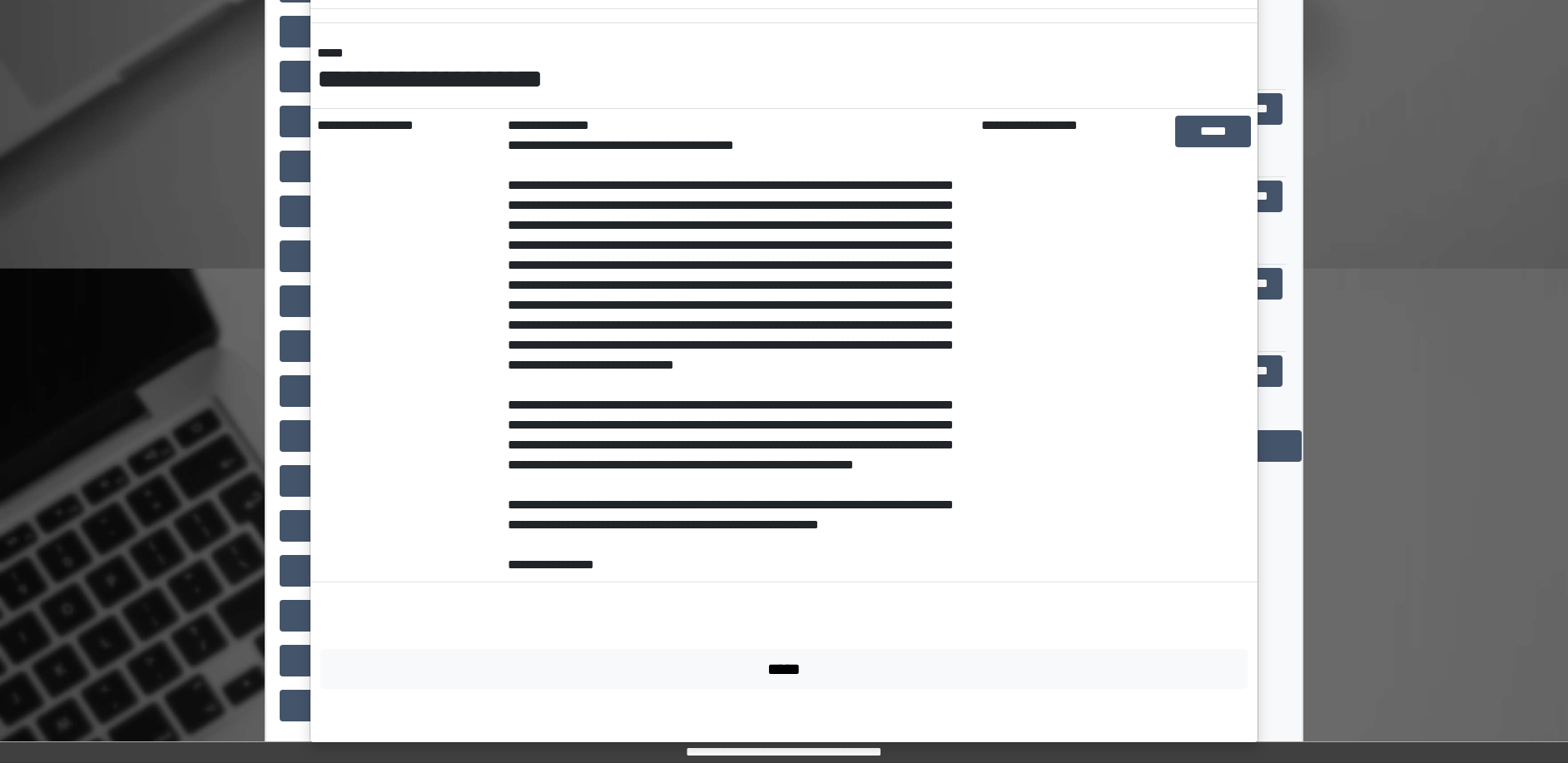 scroll, scrollTop: 0, scrollLeft: 0, axis: both 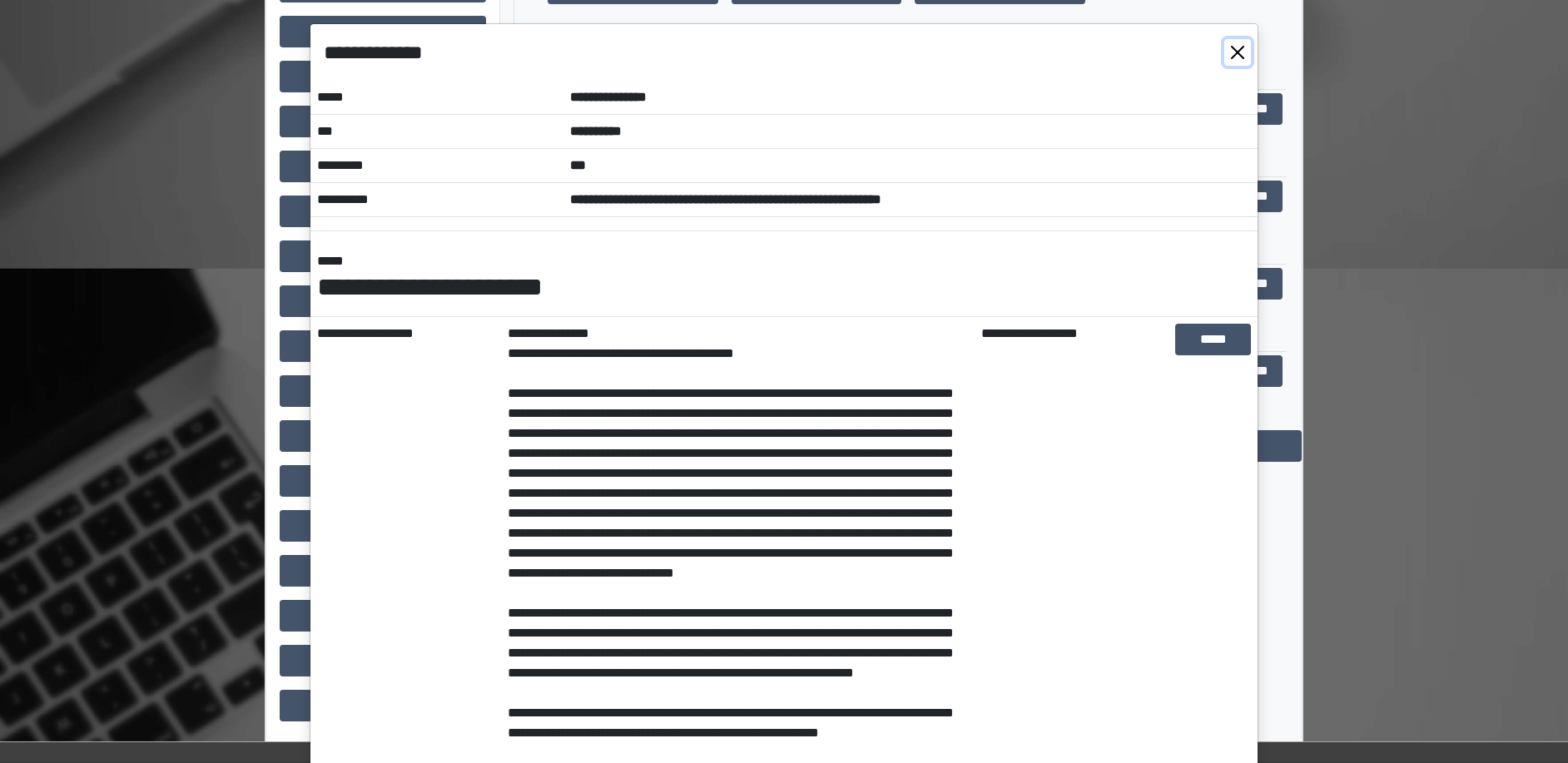 click at bounding box center [1238, 52] 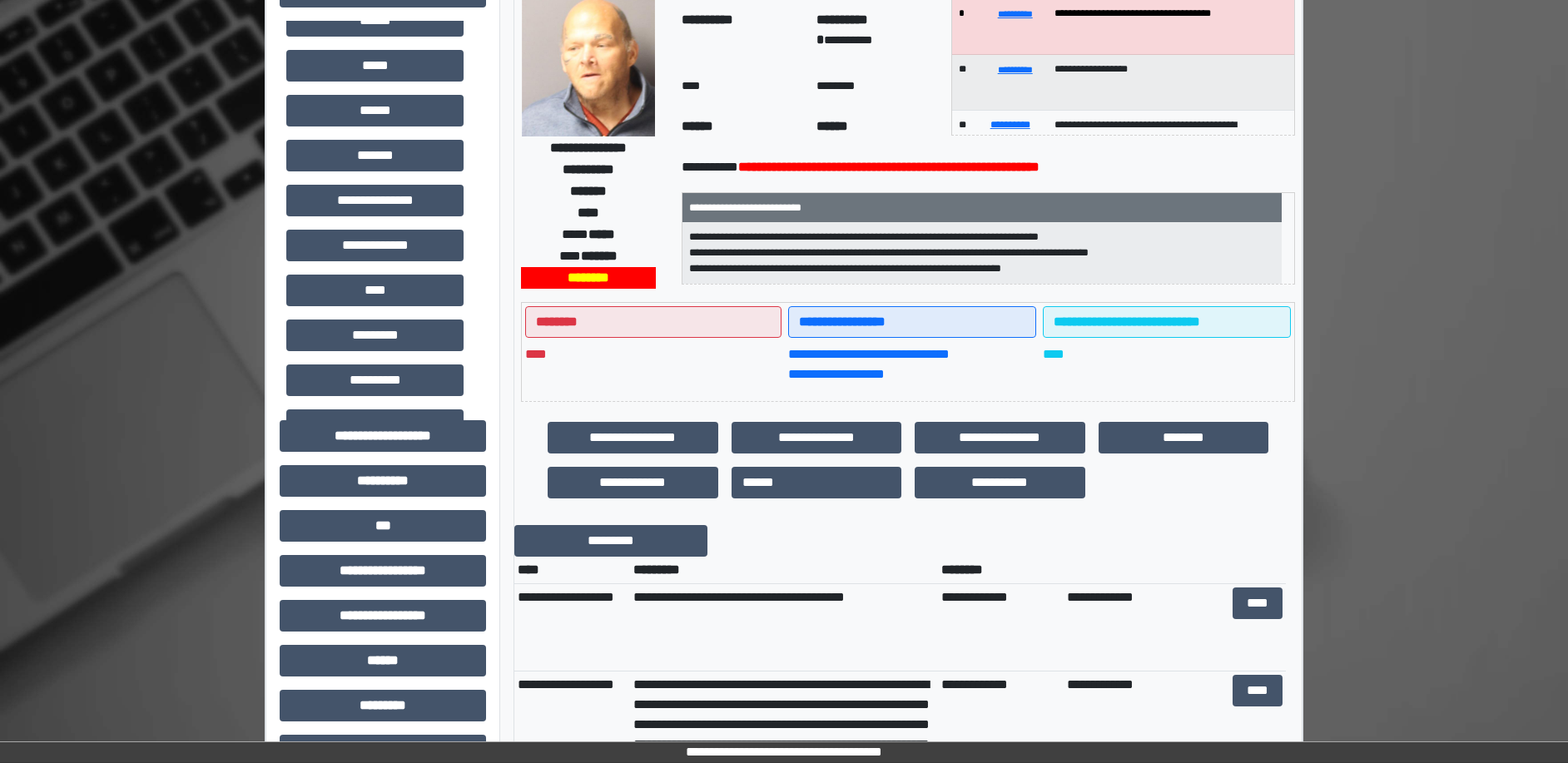 scroll, scrollTop: 0, scrollLeft: 0, axis: both 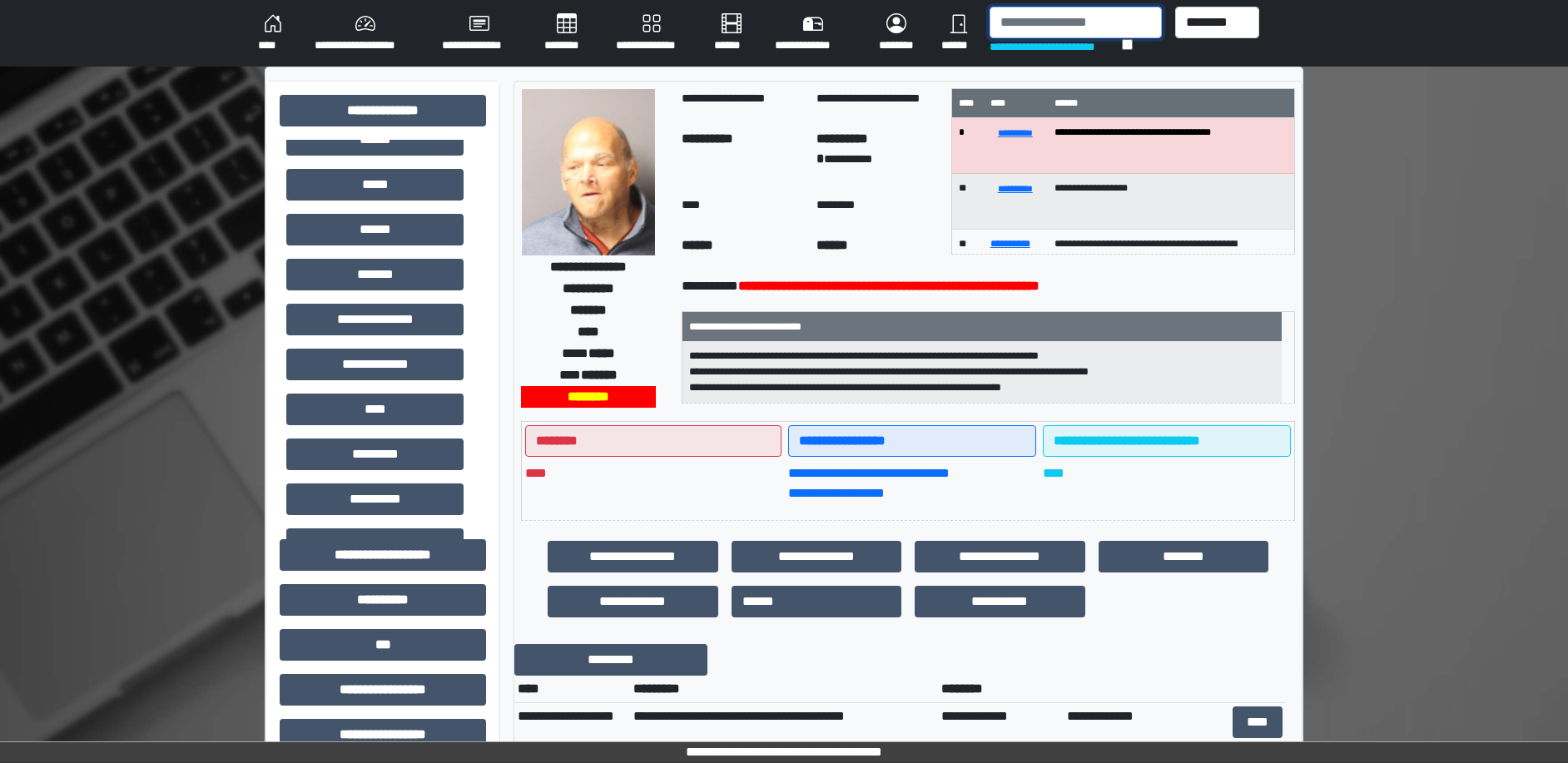 click at bounding box center [1075, 22] 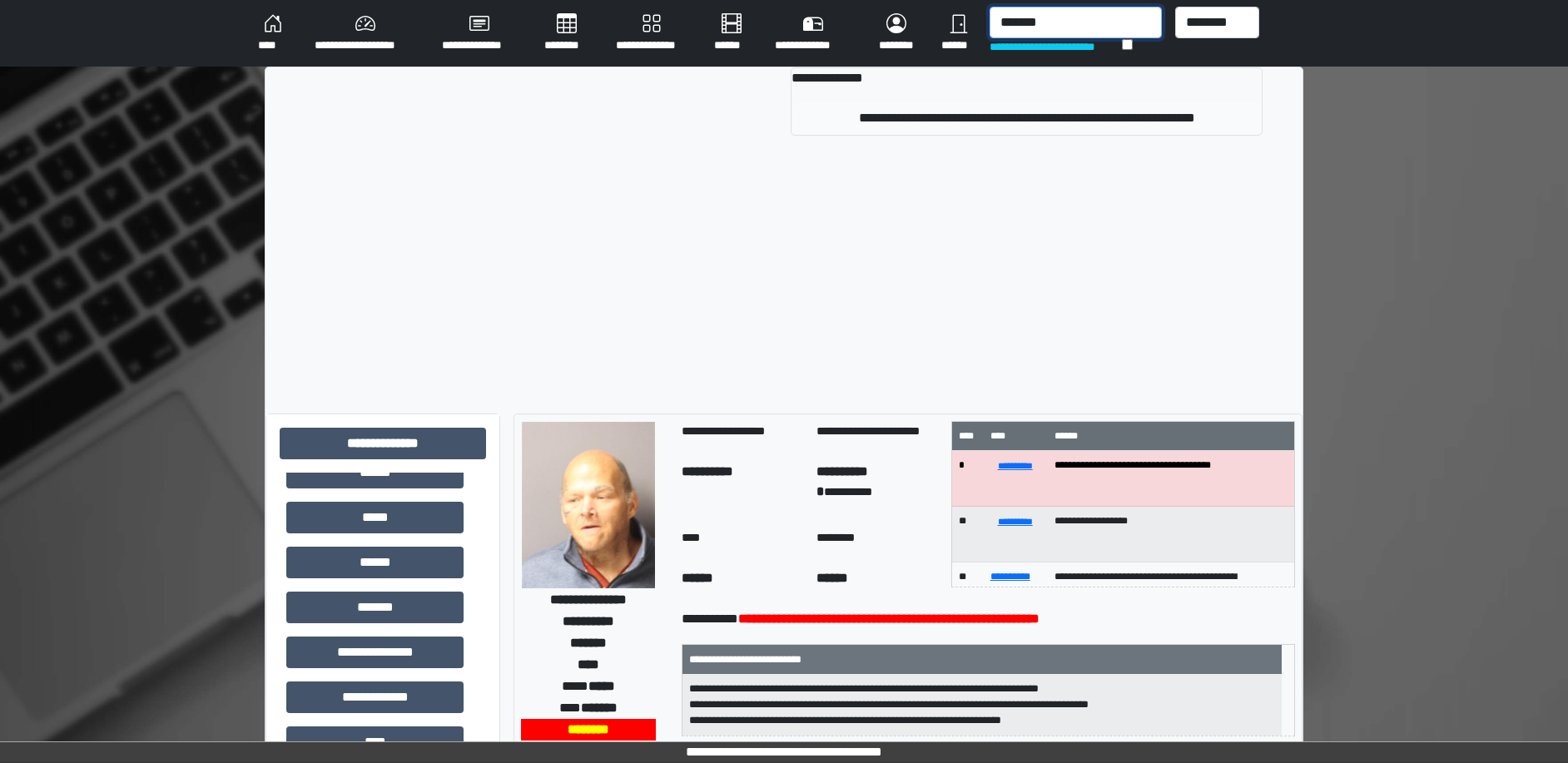 type on "*******" 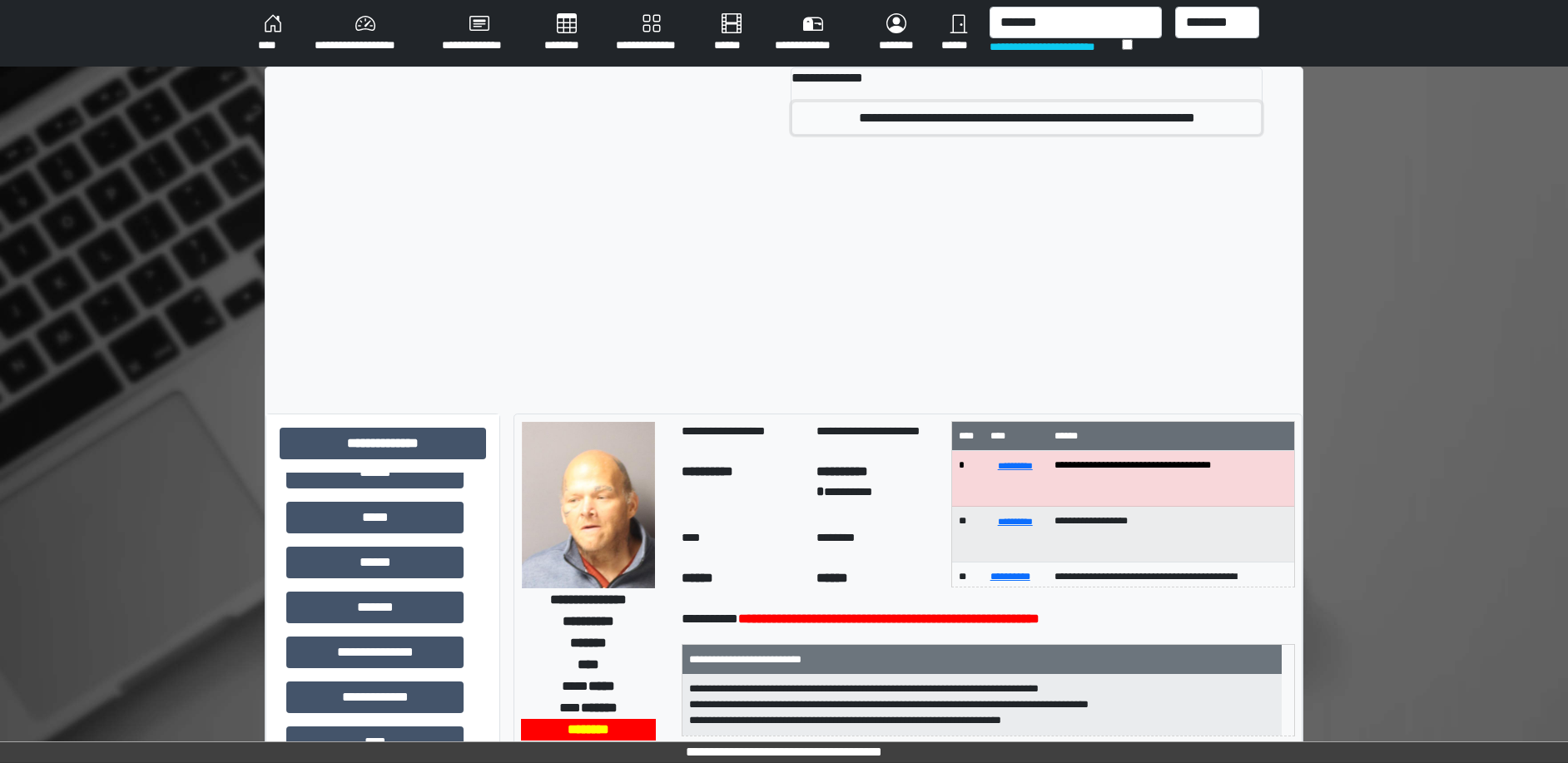 click on "**********" at bounding box center (1026, 118) 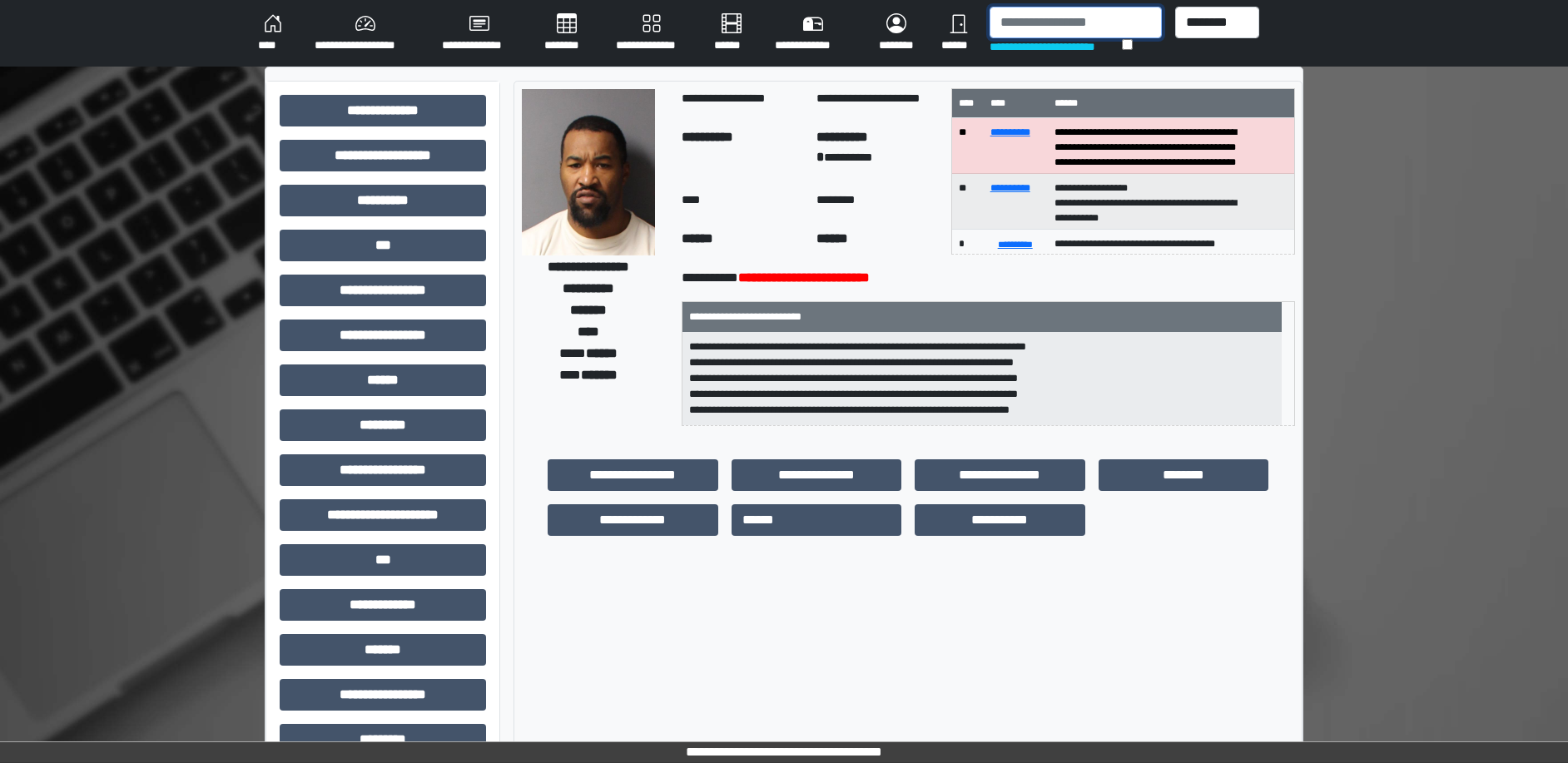 click at bounding box center (1075, 22) 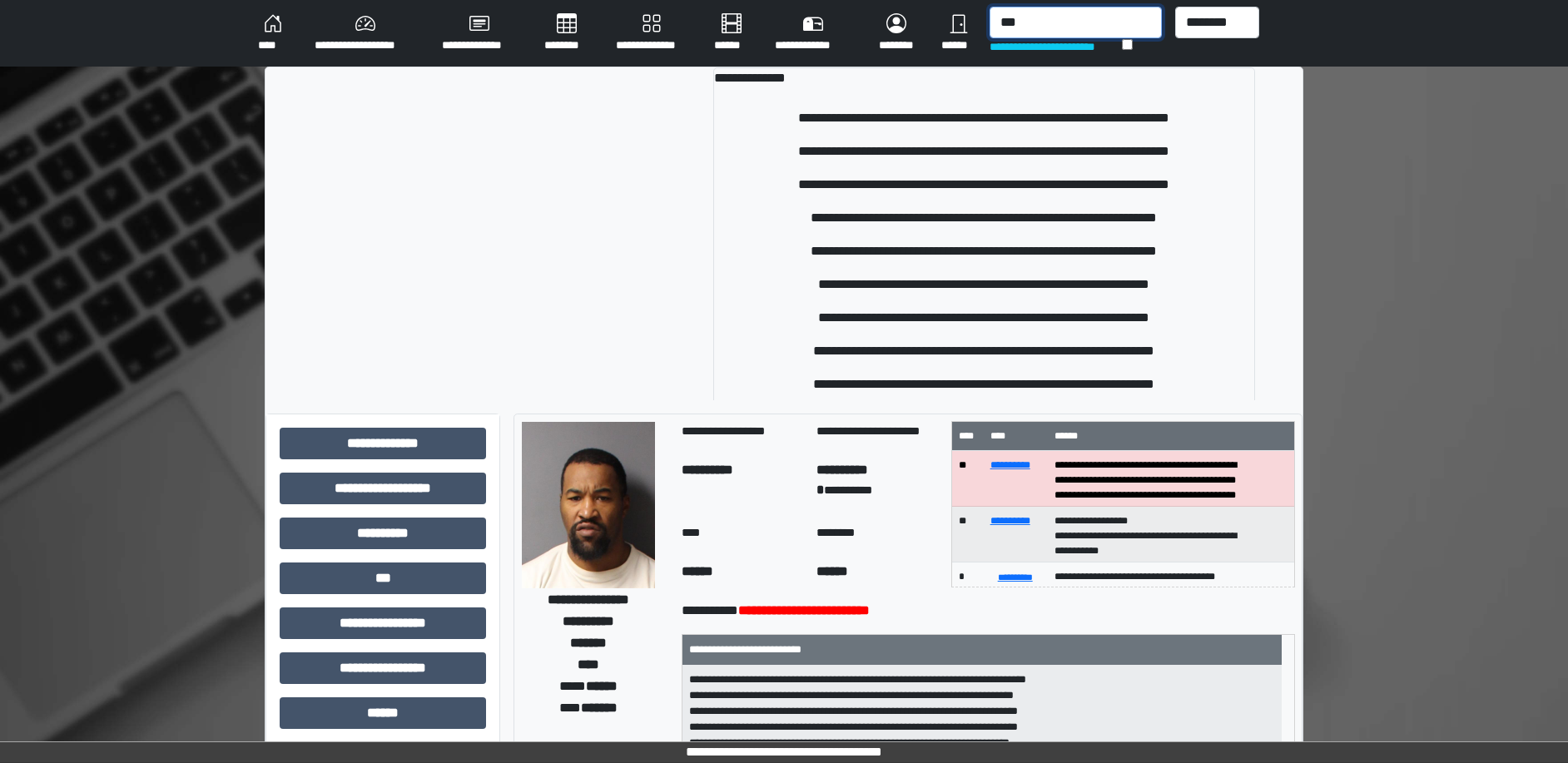 drag, startPoint x: 1040, startPoint y: 25, endPoint x: 996, endPoint y: 14, distance: 45.354162 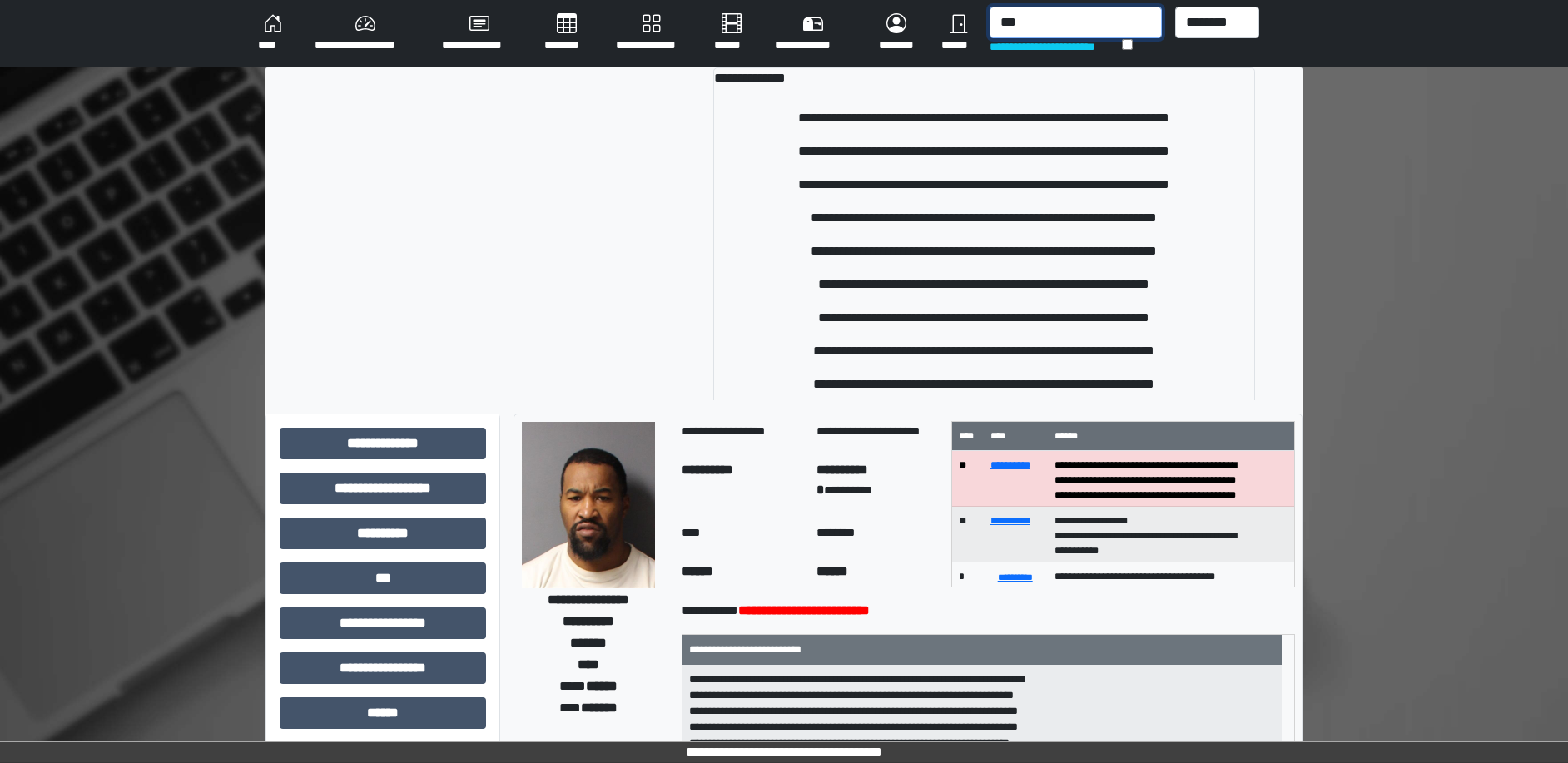 click on "***" at bounding box center (1075, 22) 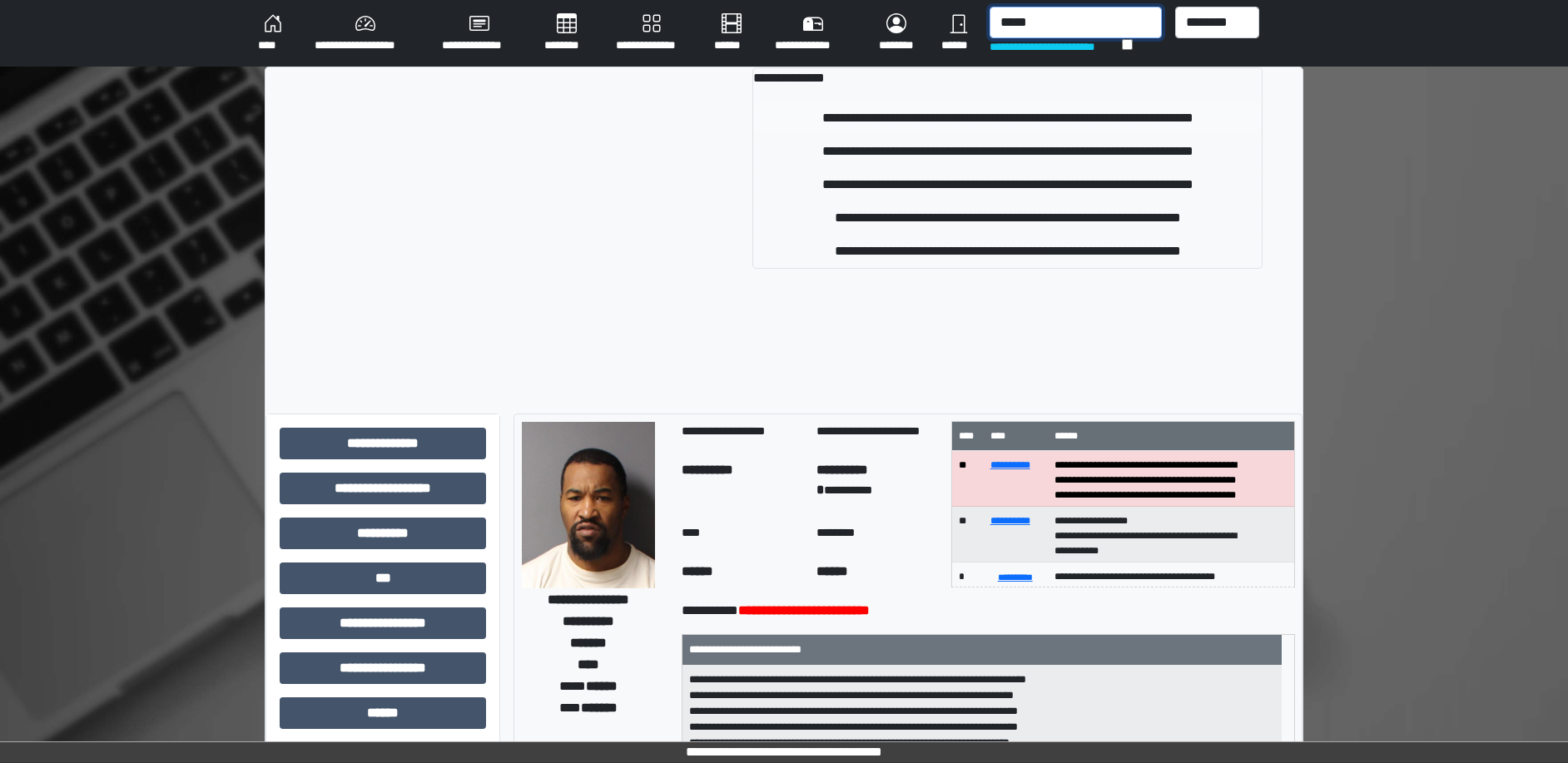 type on "*****" 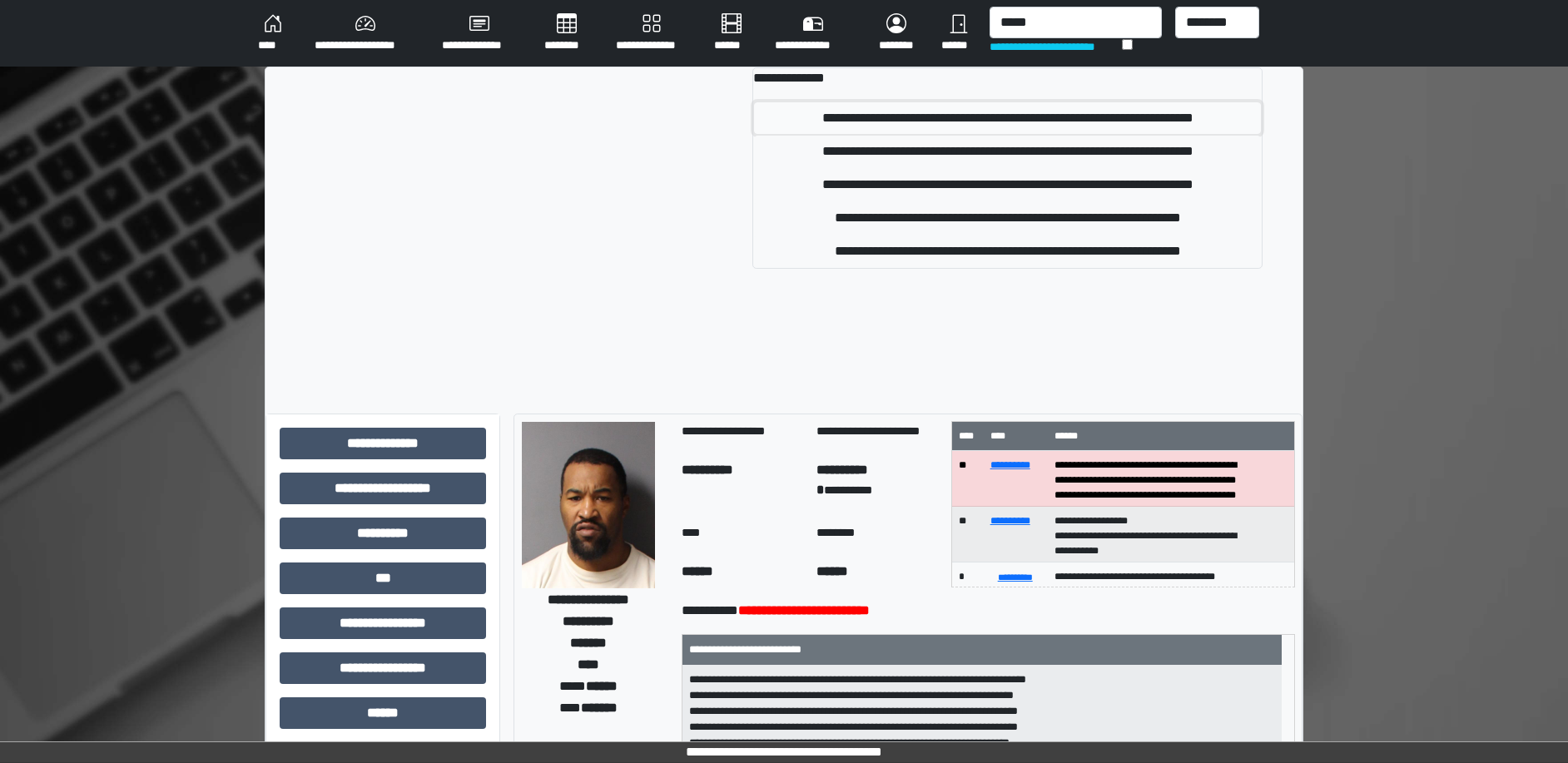 click on "**********" at bounding box center [1007, 118] 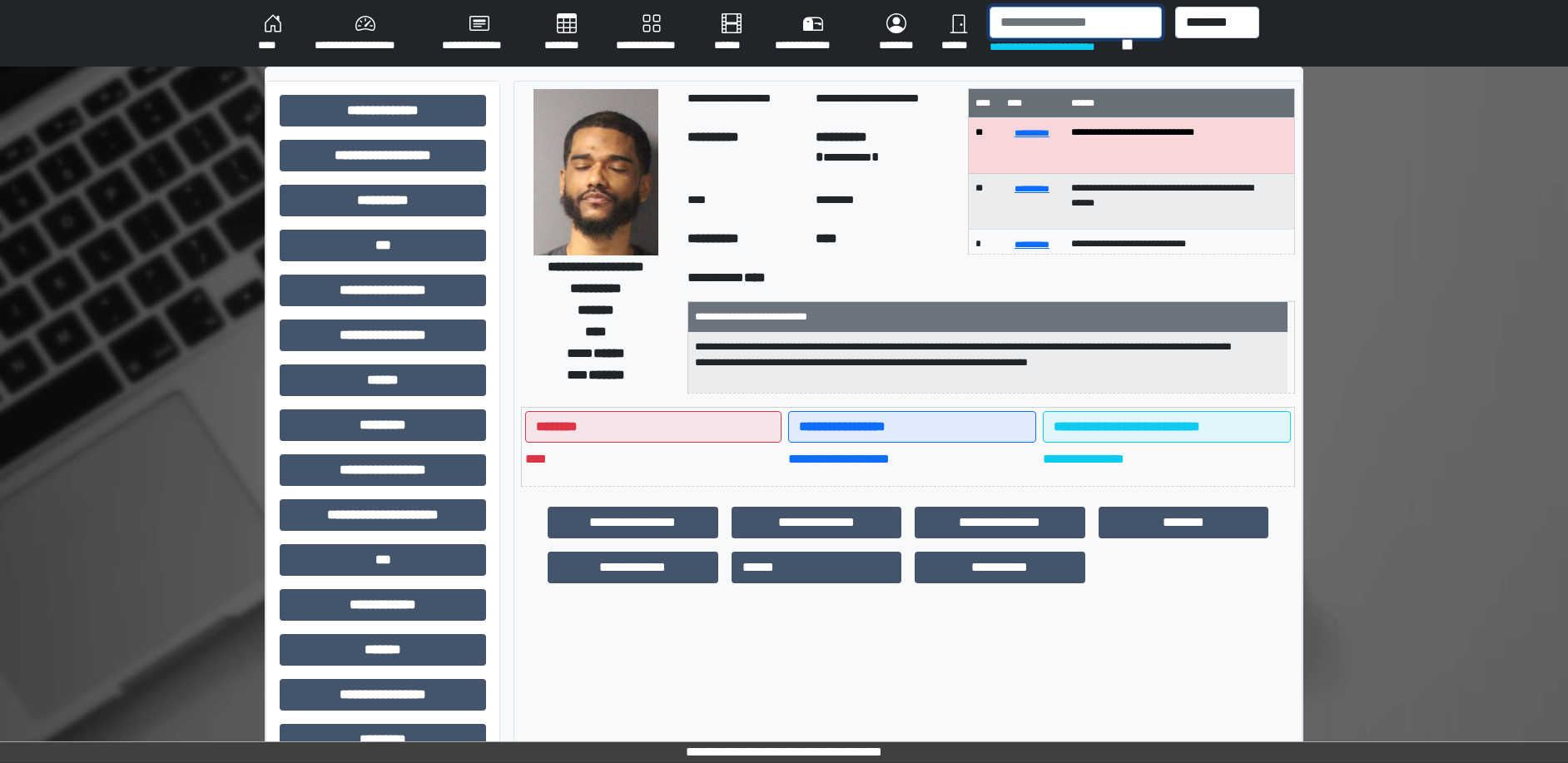 click at bounding box center [1075, 22] 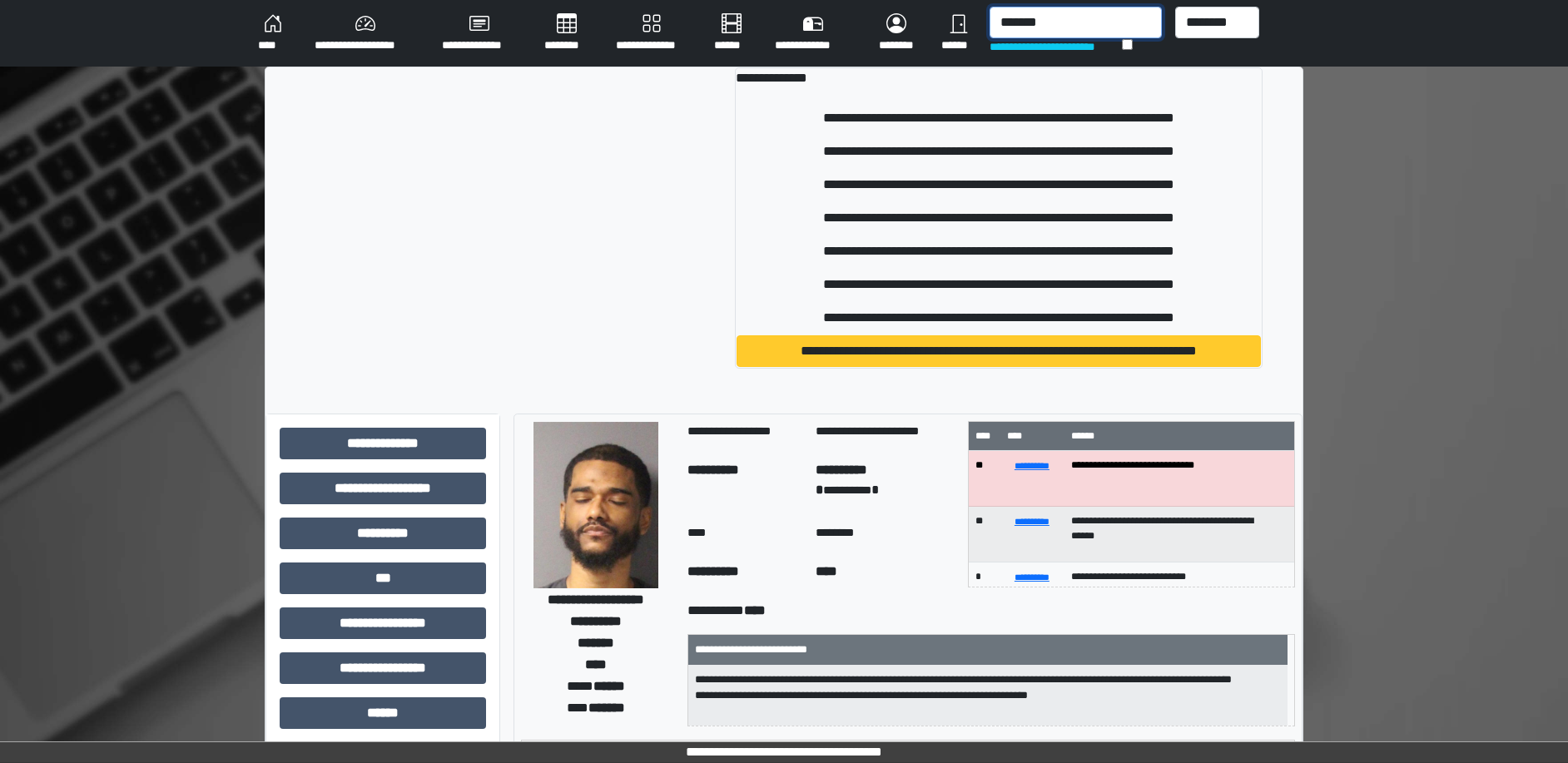 type on "*******" 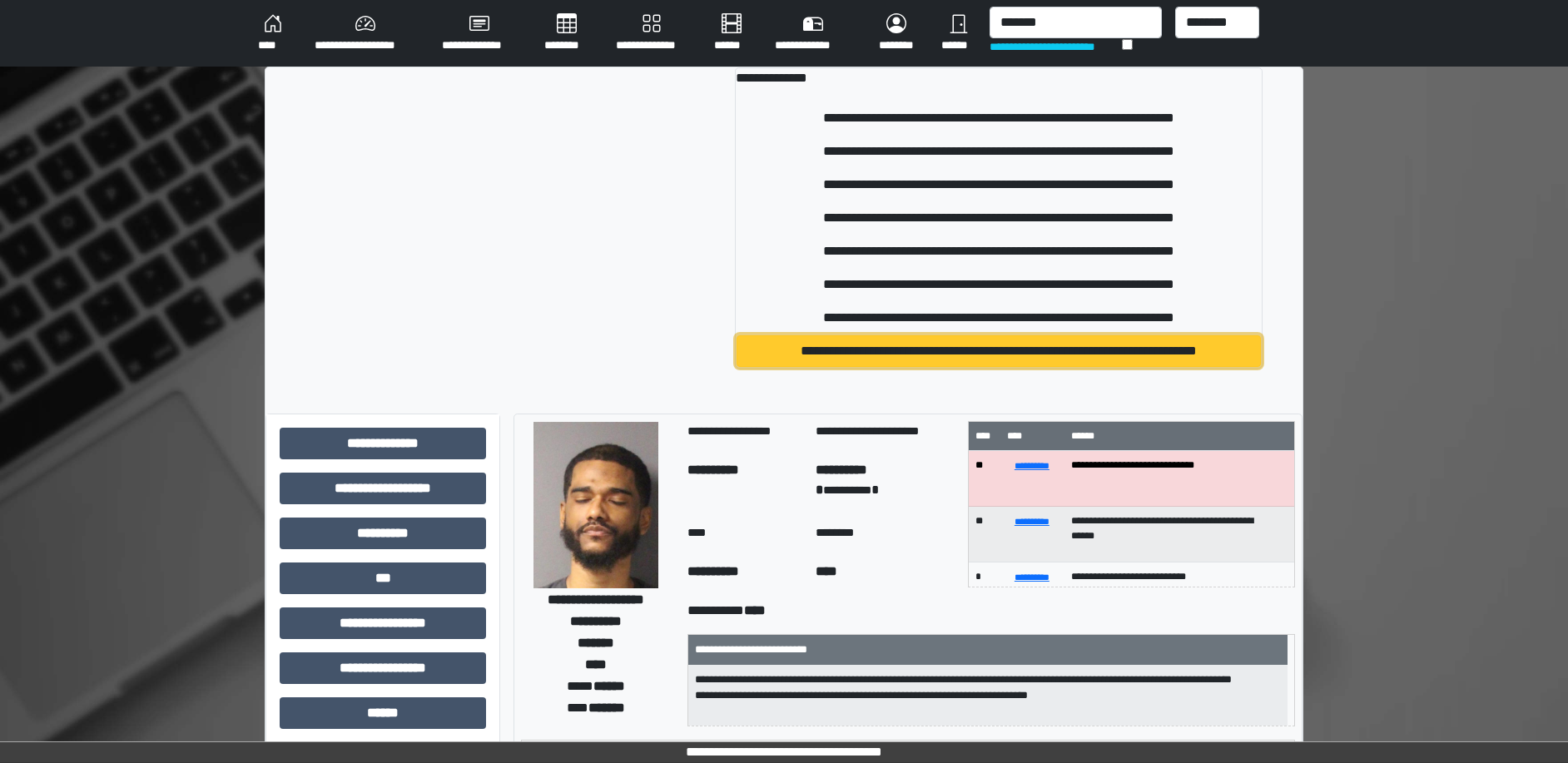 click on "**********" at bounding box center (999, 351) 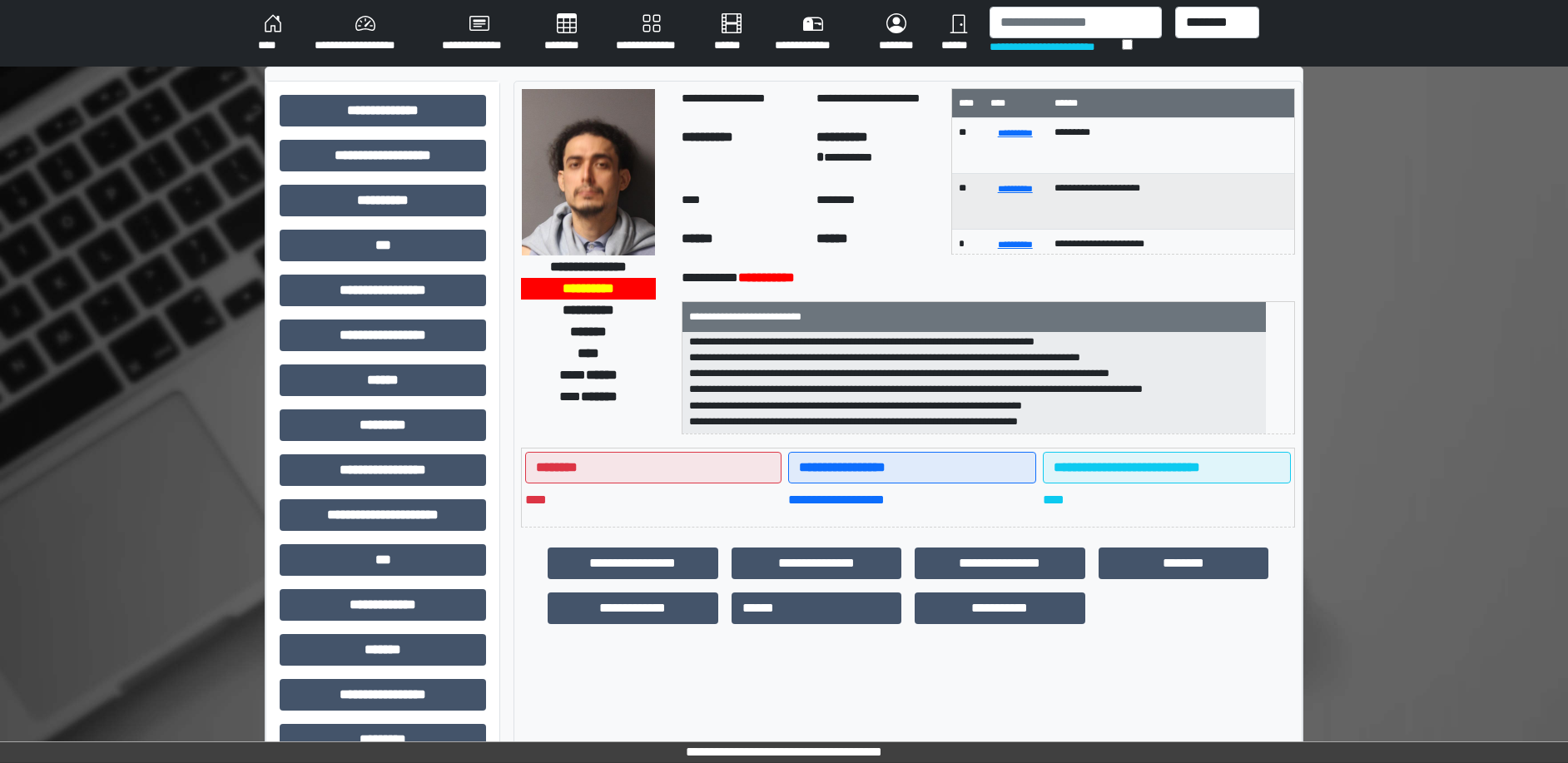 scroll, scrollTop: 0, scrollLeft: 0, axis: both 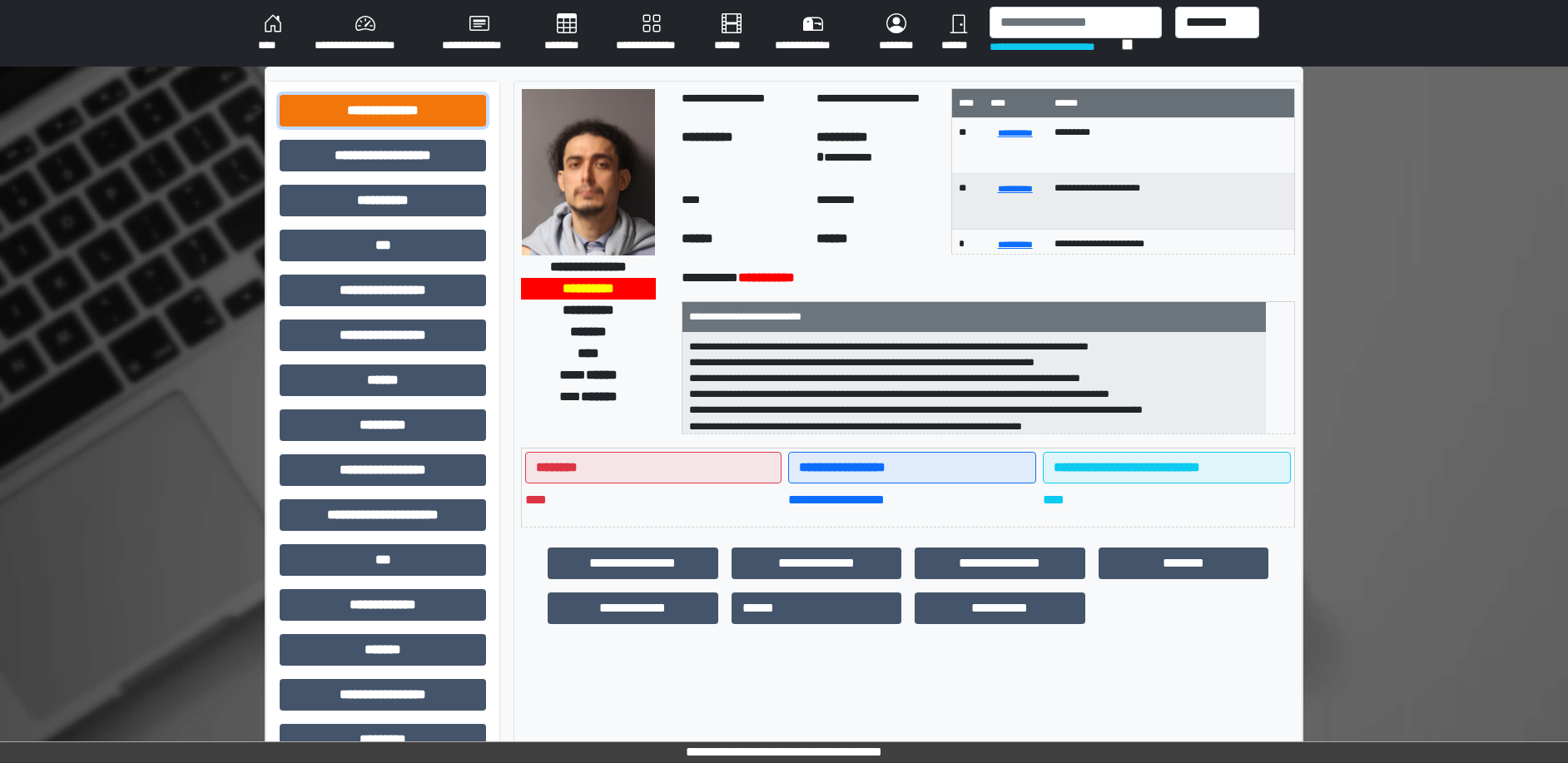 click on "**********" at bounding box center [383, 111] 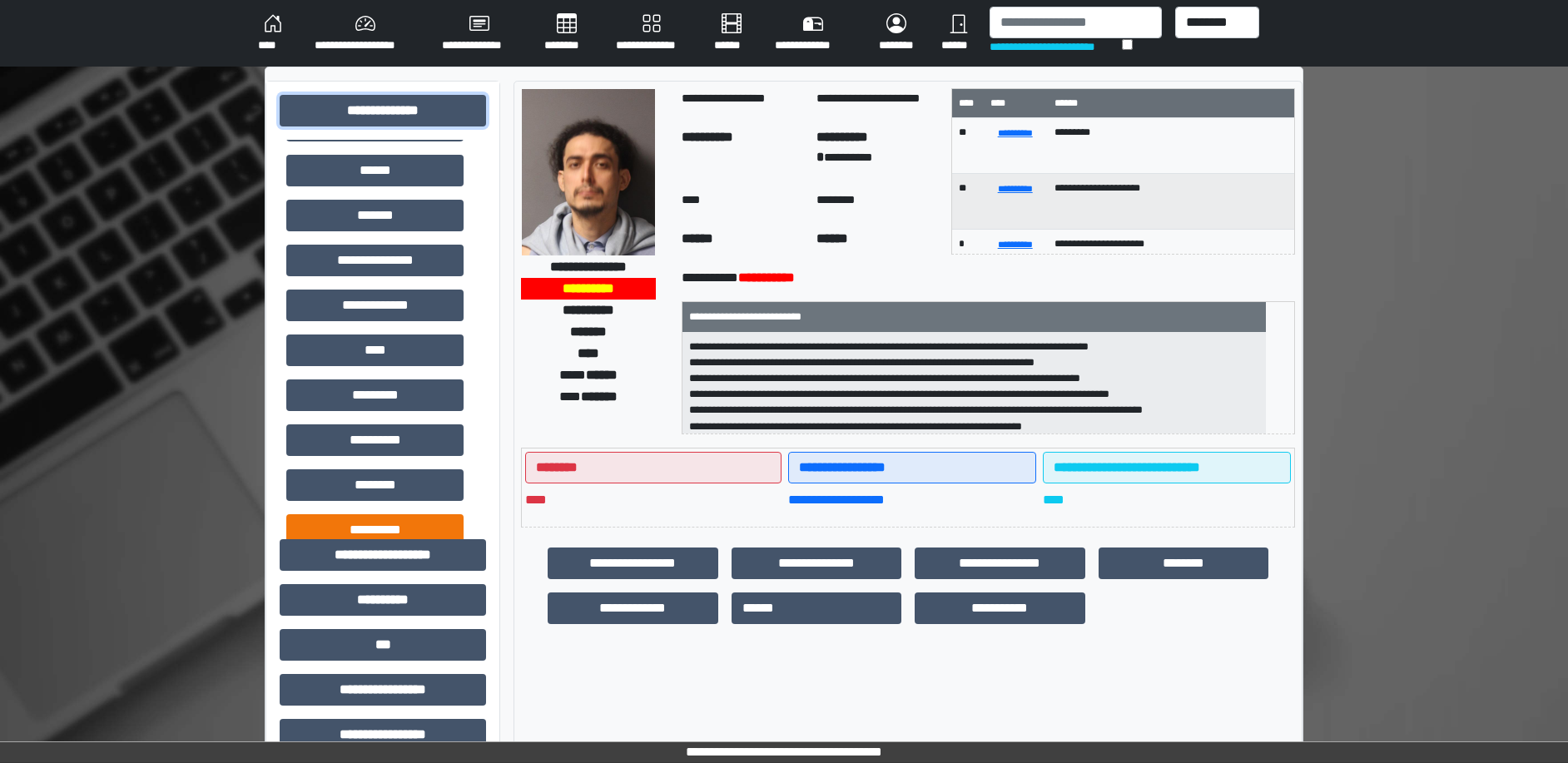 scroll, scrollTop: 416, scrollLeft: 0, axis: vertical 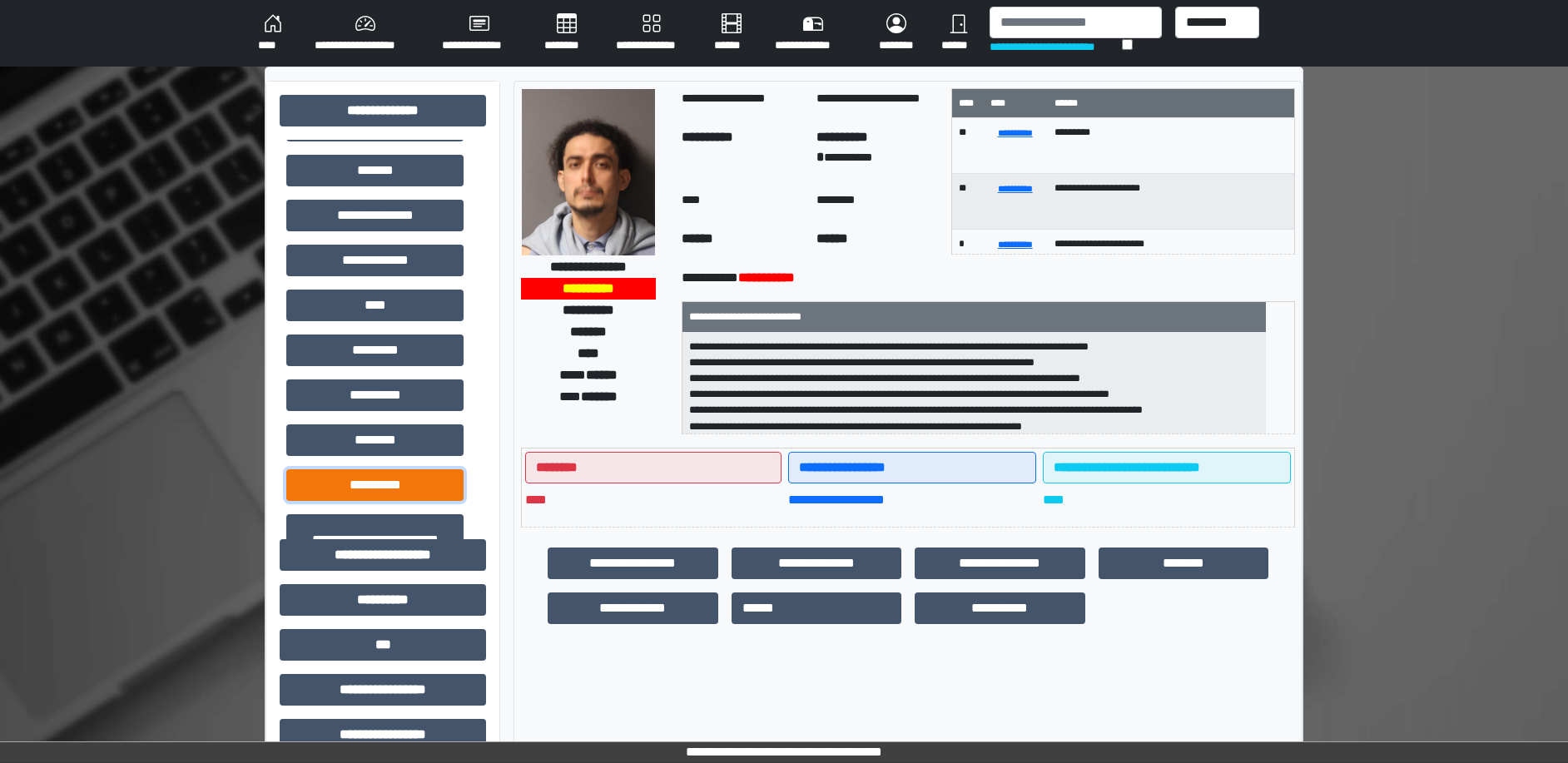 click on "**********" at bounding box center [375, 485] 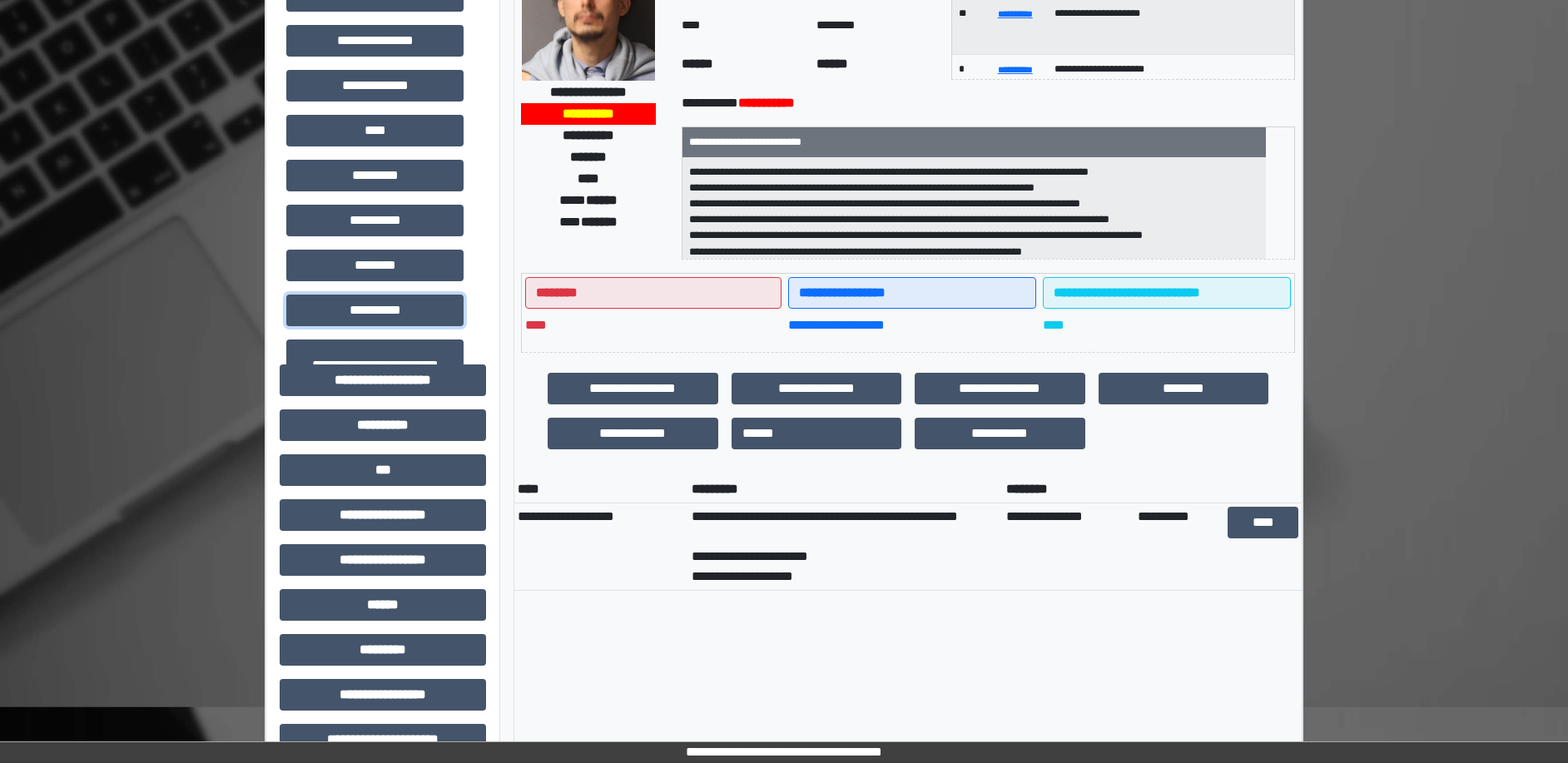 scroll, scrollTop: 208, scrollLeft: 0, axis: vertical 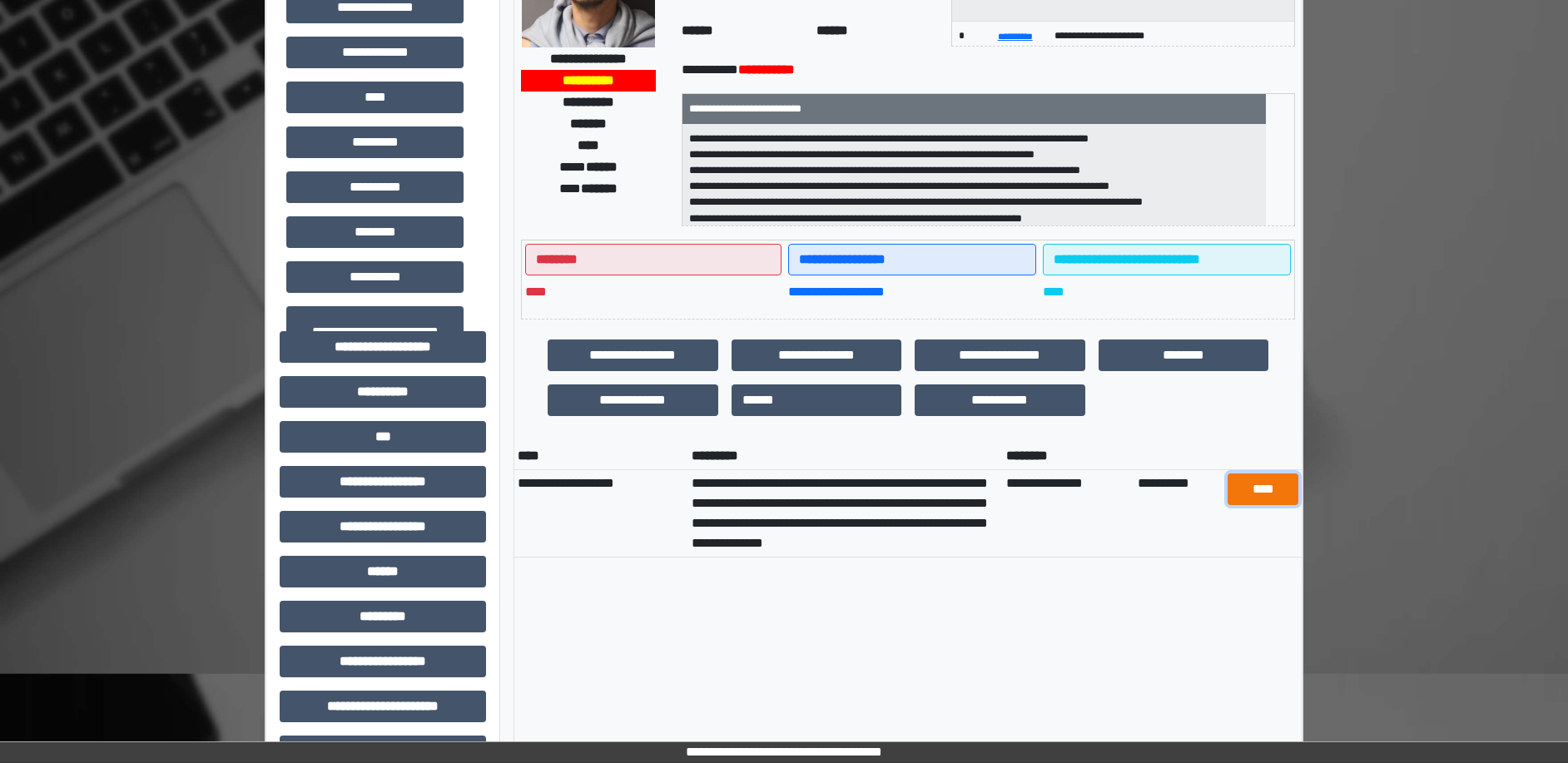 click on "****" at bounding box center [1263, 489] 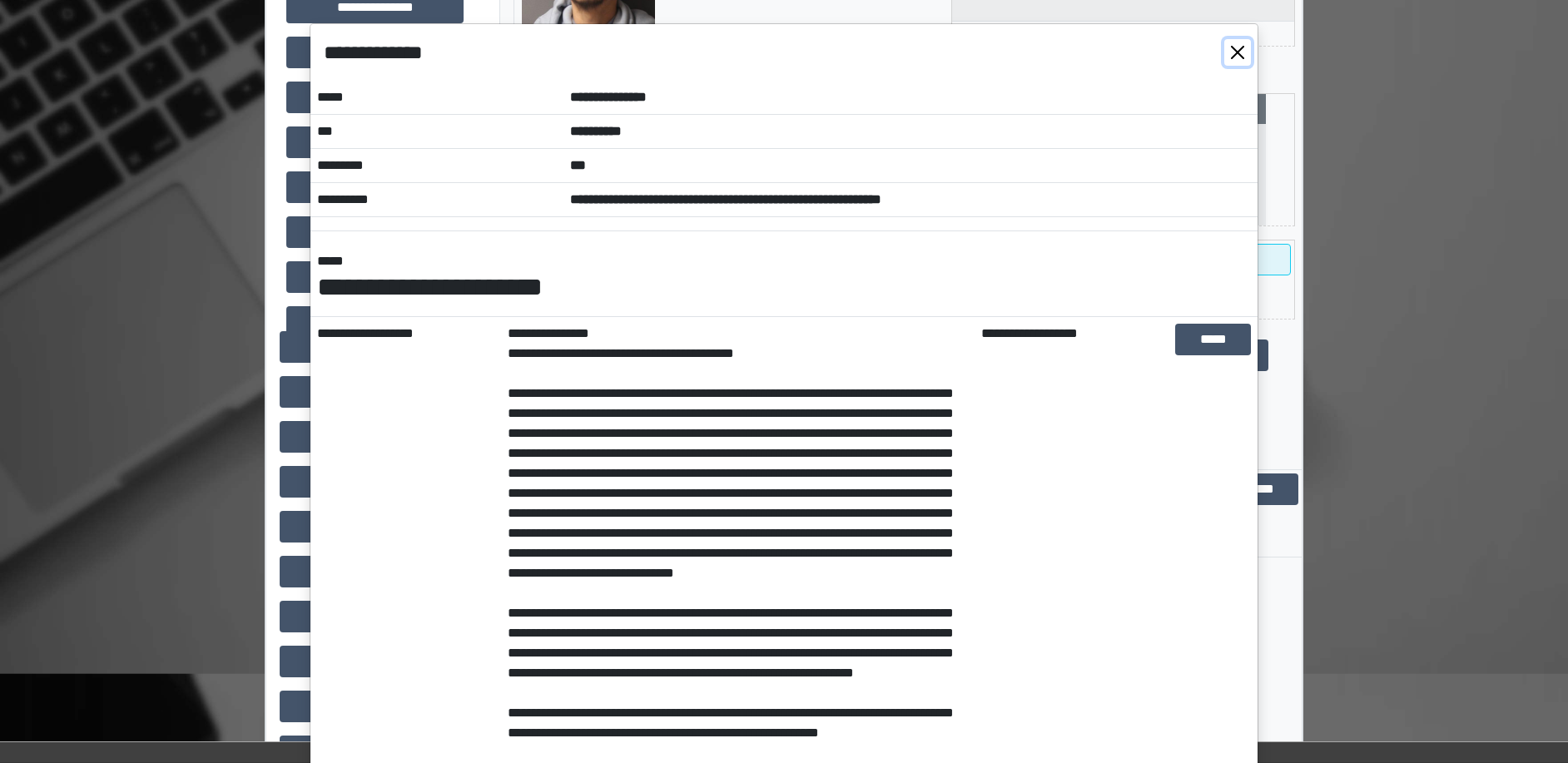 click at bounding box center [1238, 52] 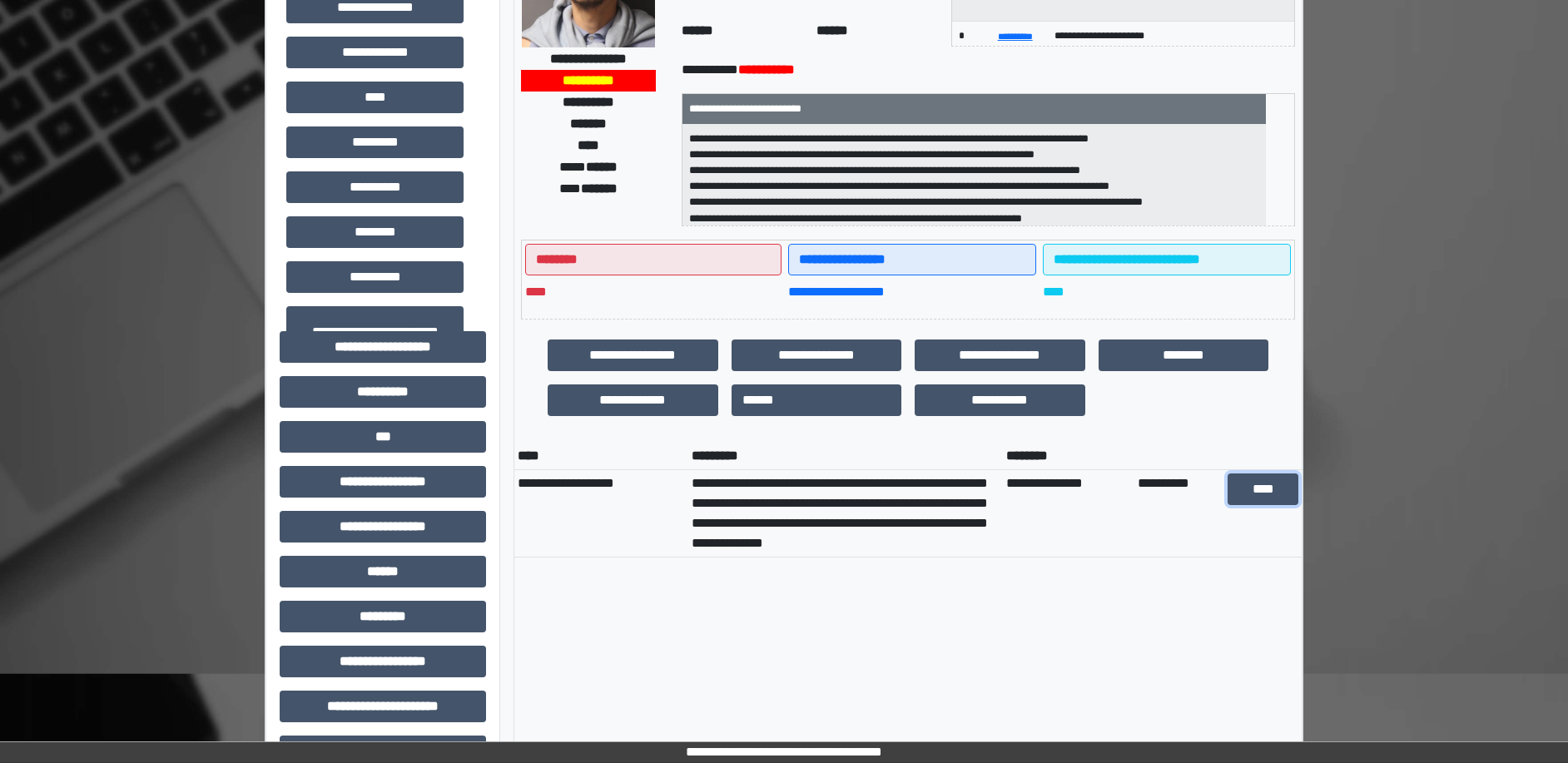click on "****" at bounding box center [1263, 489] 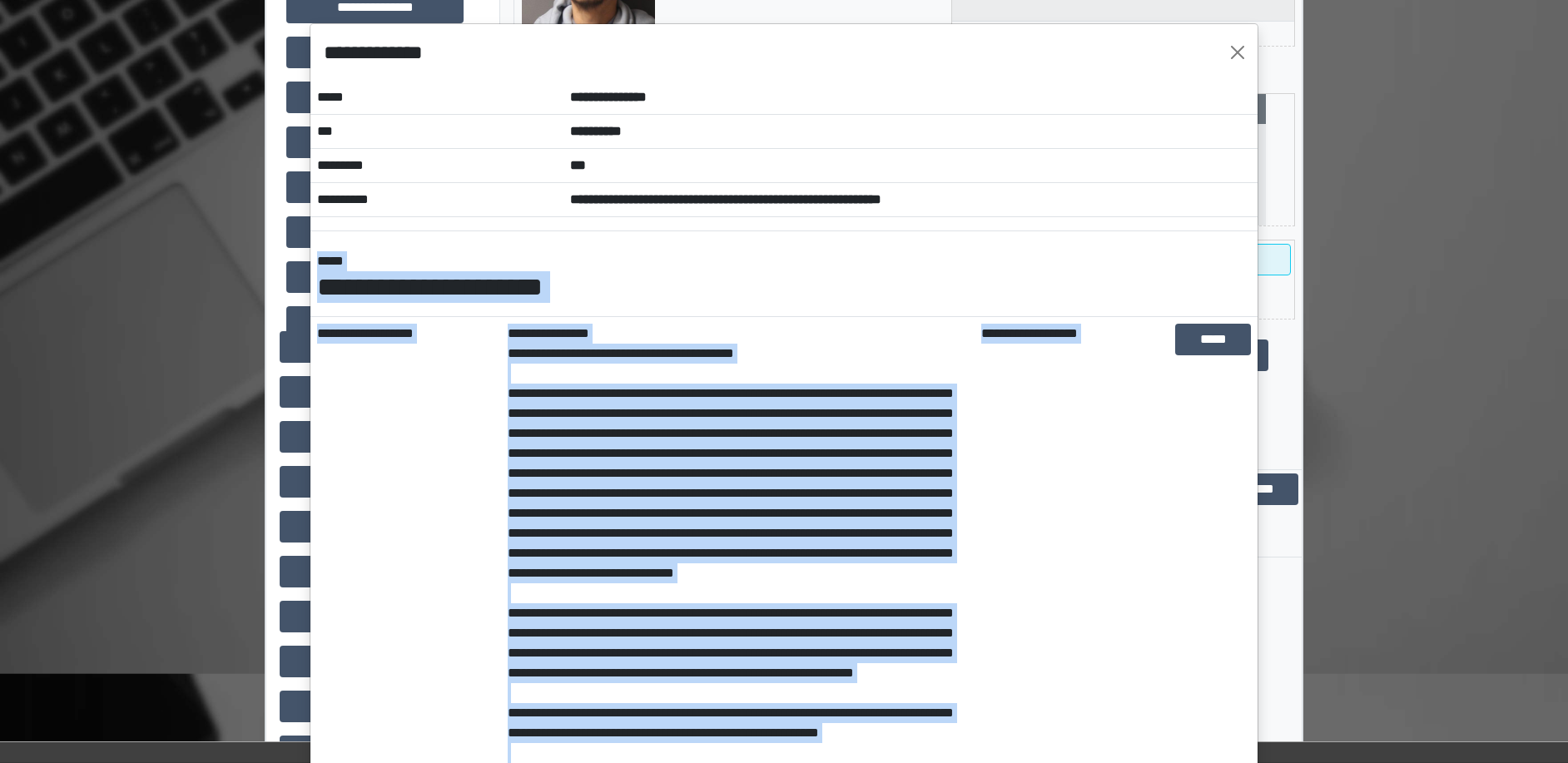 click on "**********" at bounding box center [784, 381] 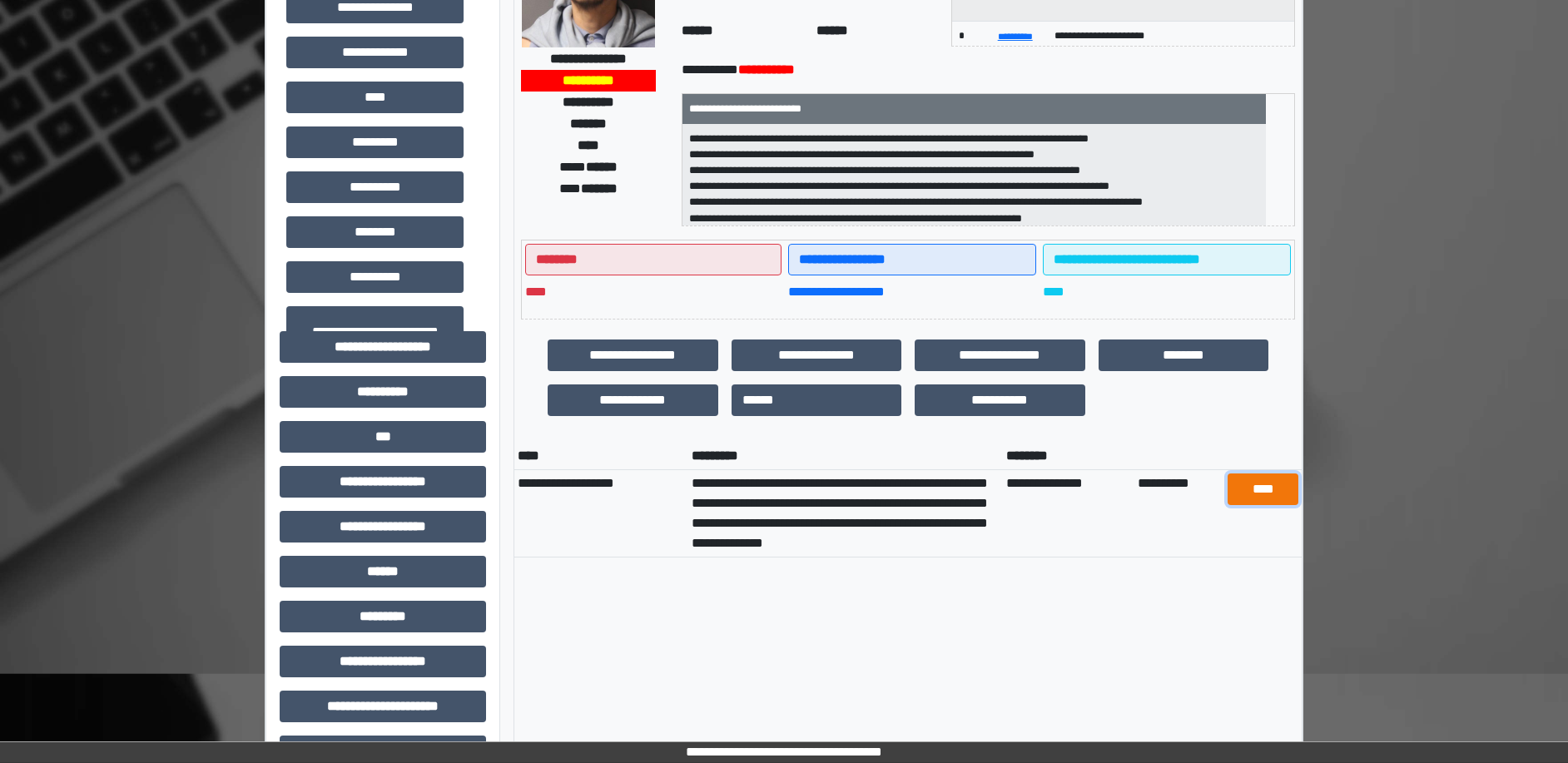click on "****" at bounding box center [1263, 489] 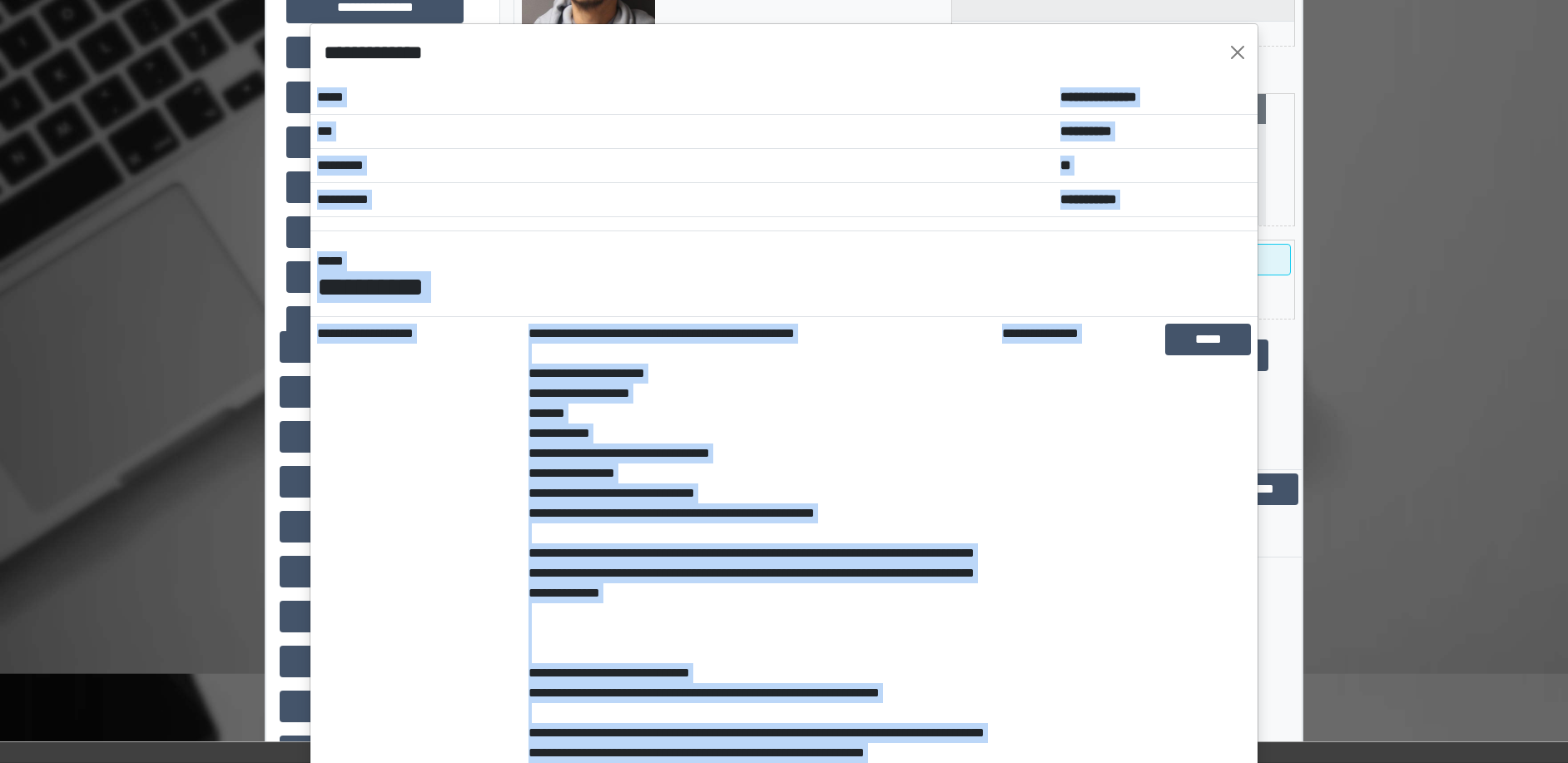 click on "*****" at bounding box center (1208, 3010) 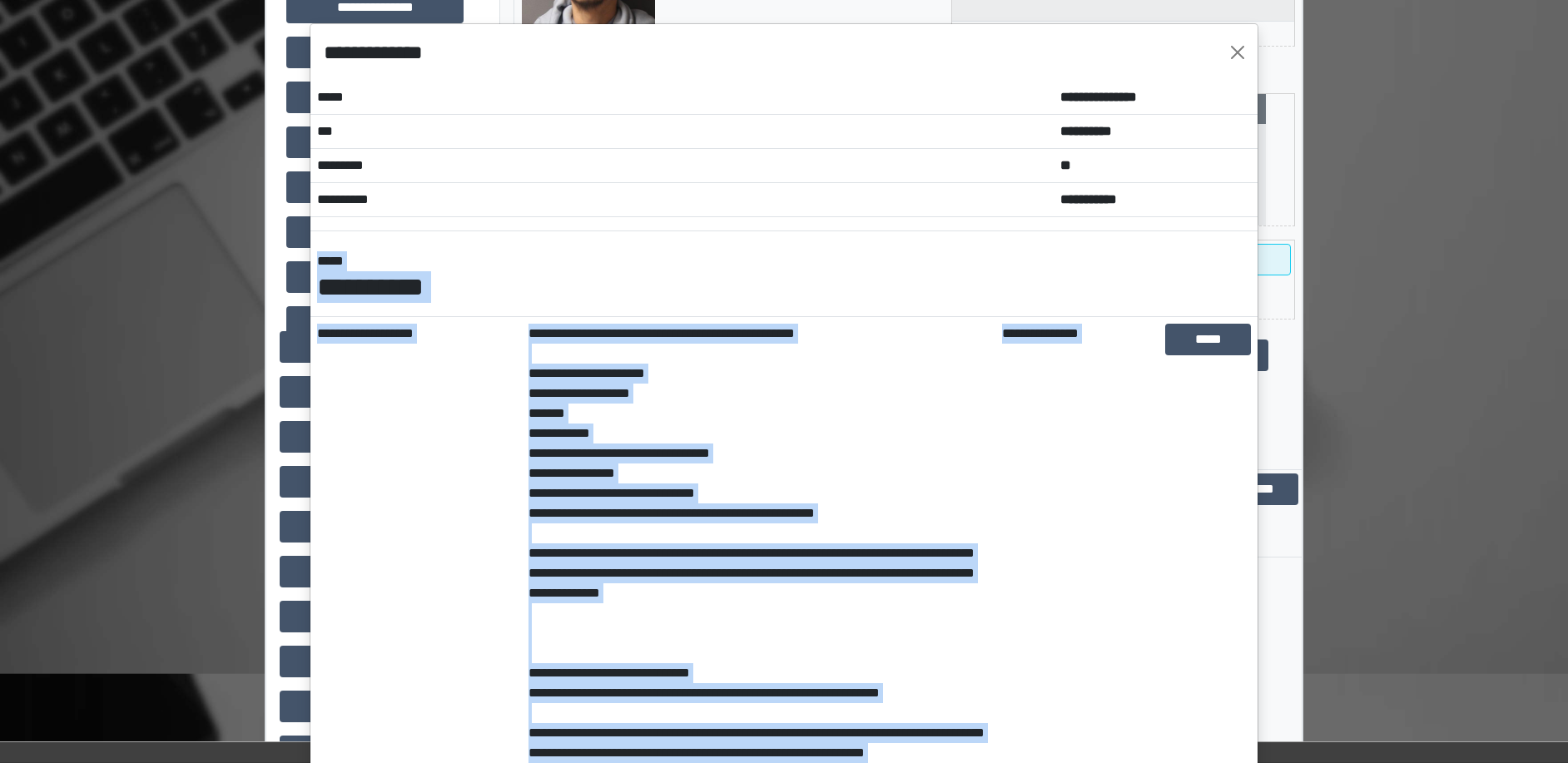 click on "*****" at bounding box center (1208, 3010) 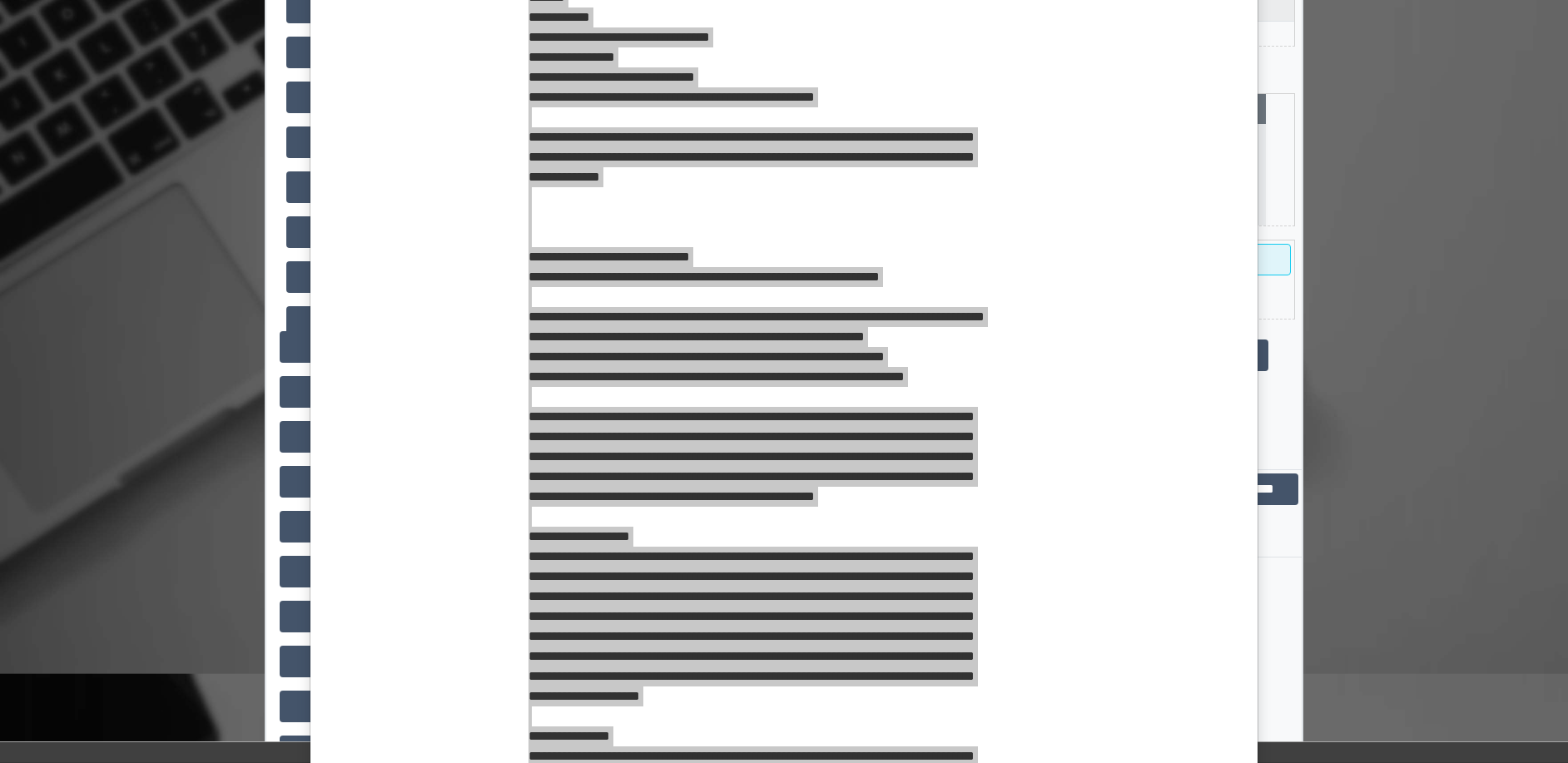 scroll, scrollTop: 0, scrollLeft: 0, axis: both 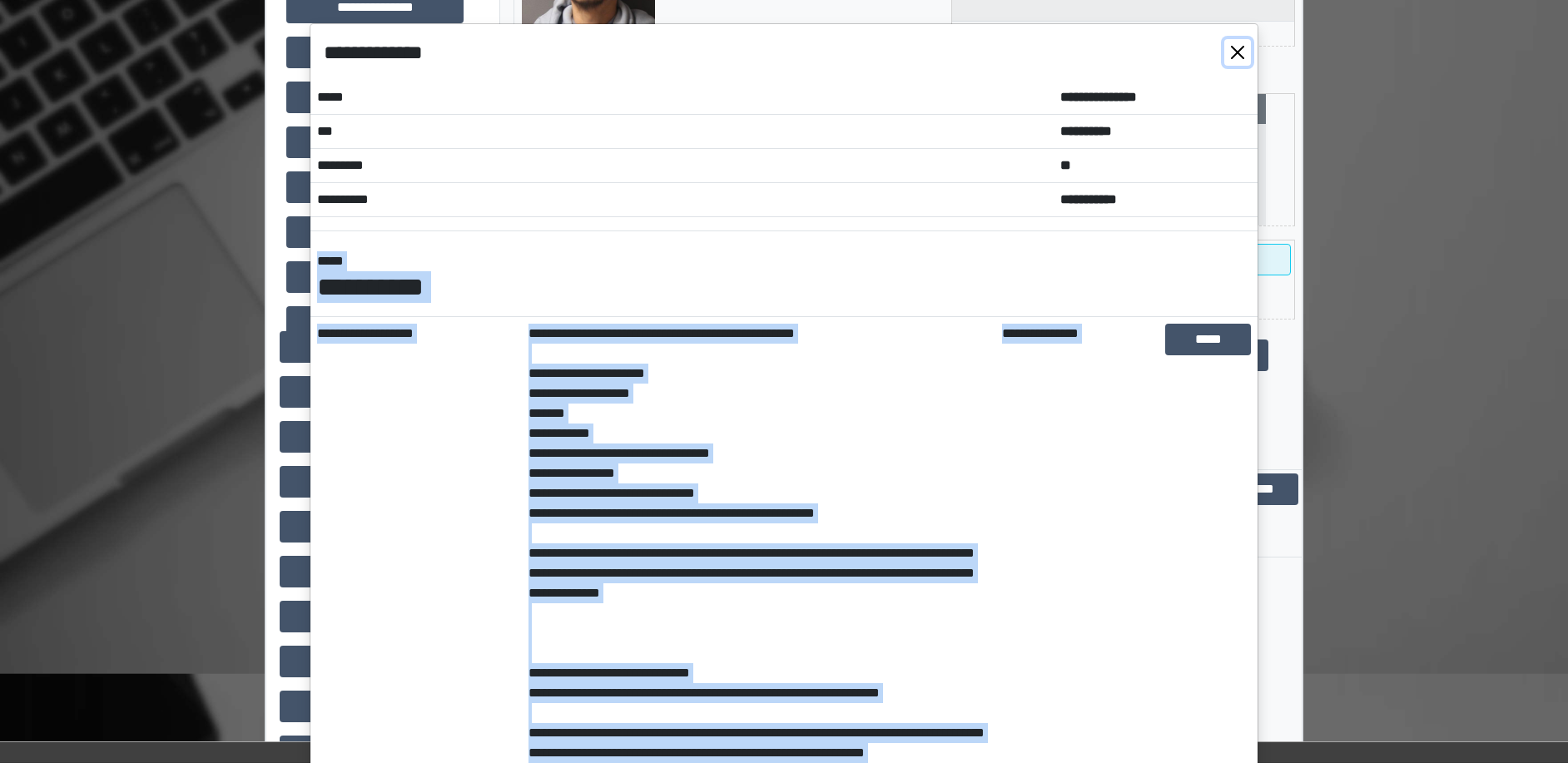 click at bounding box center [1238, 52] 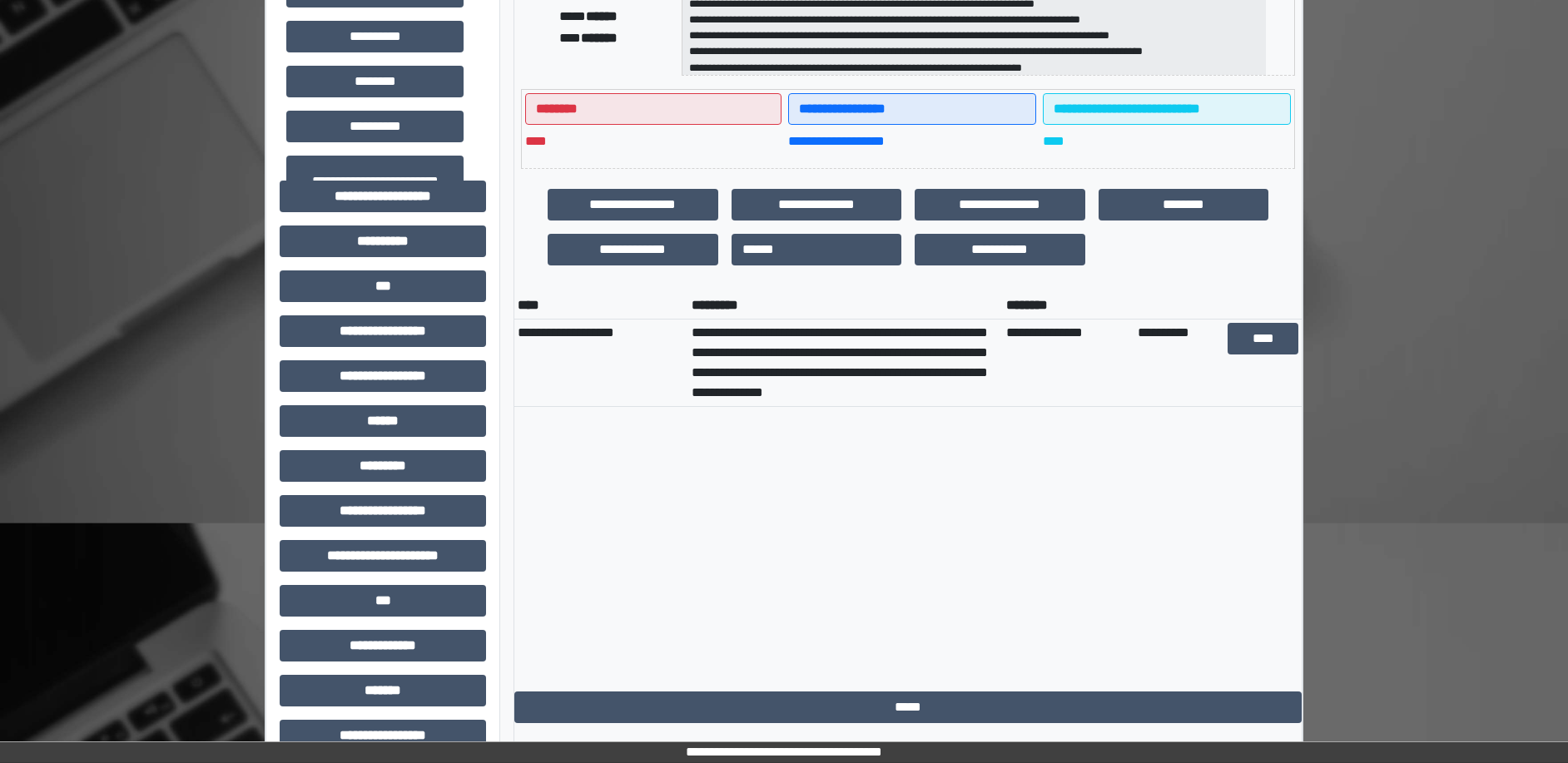 scroll, scrollTop: 416, scrollLeft: 0, axis: vertical 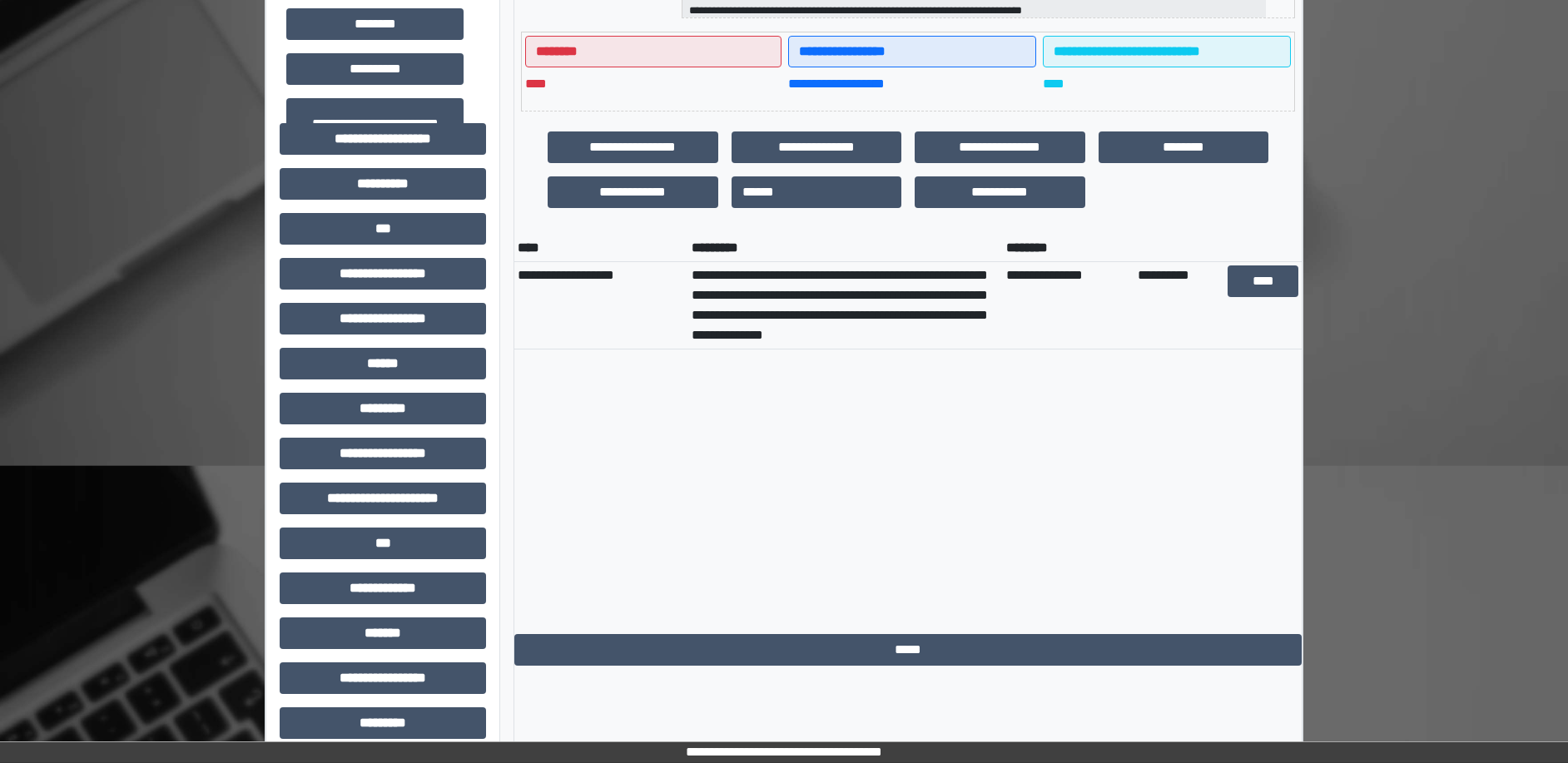 click on "**********" at bounding box center [383, 588] 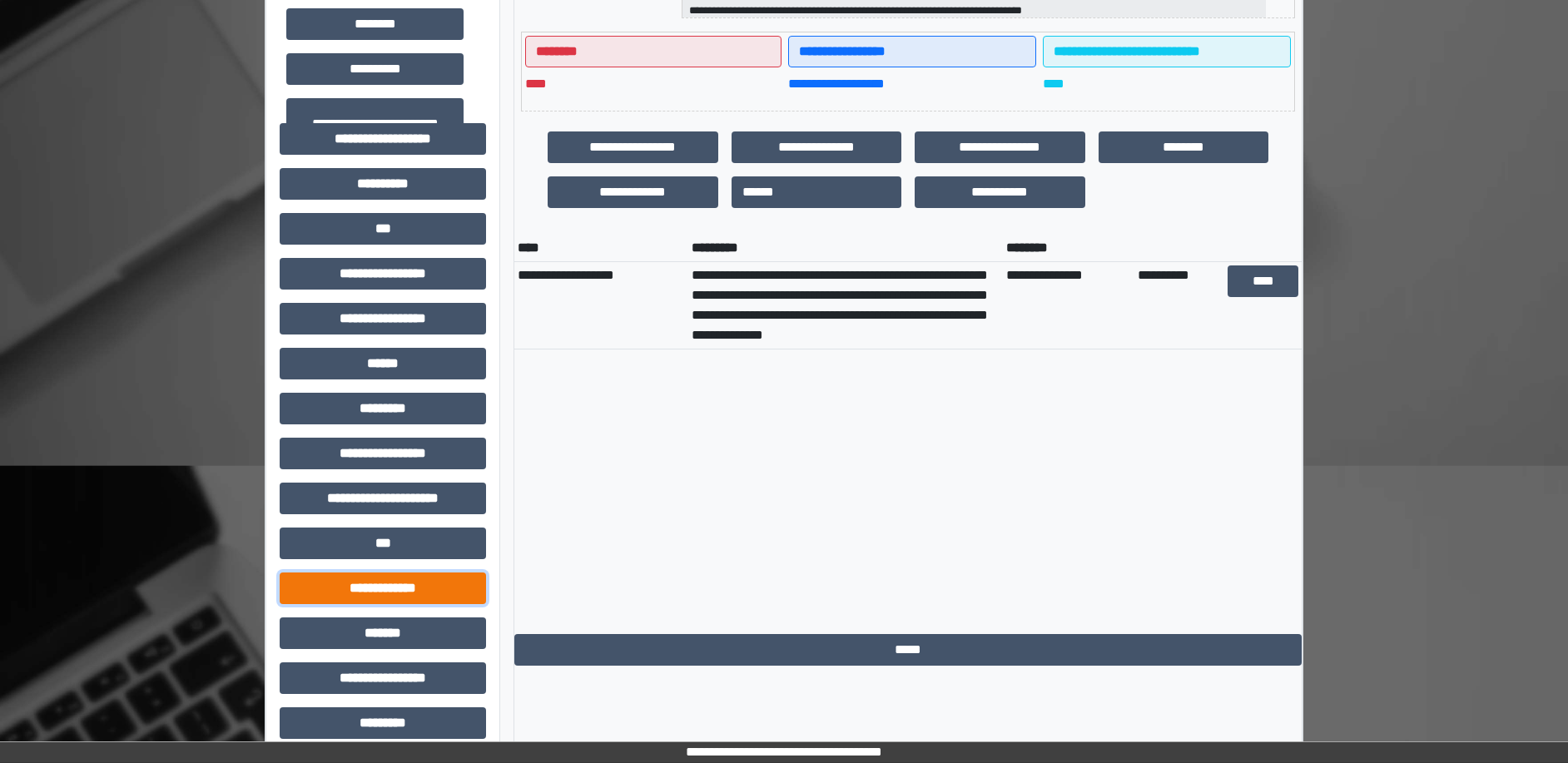 click on "**********" at bounding box center [383, 588] 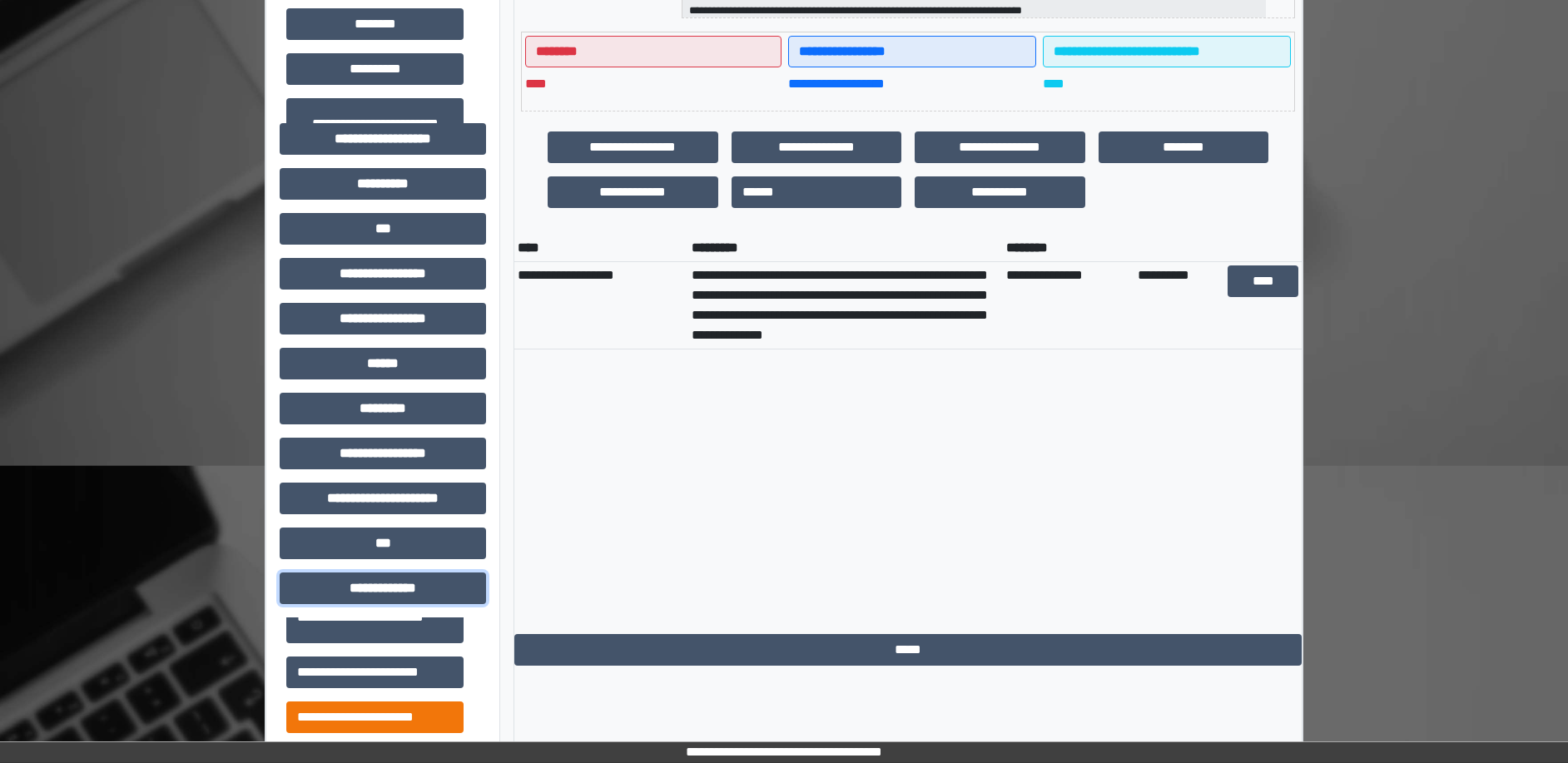 scroll, scrollTop: 416, scrollLeft: 0, axis: vertical 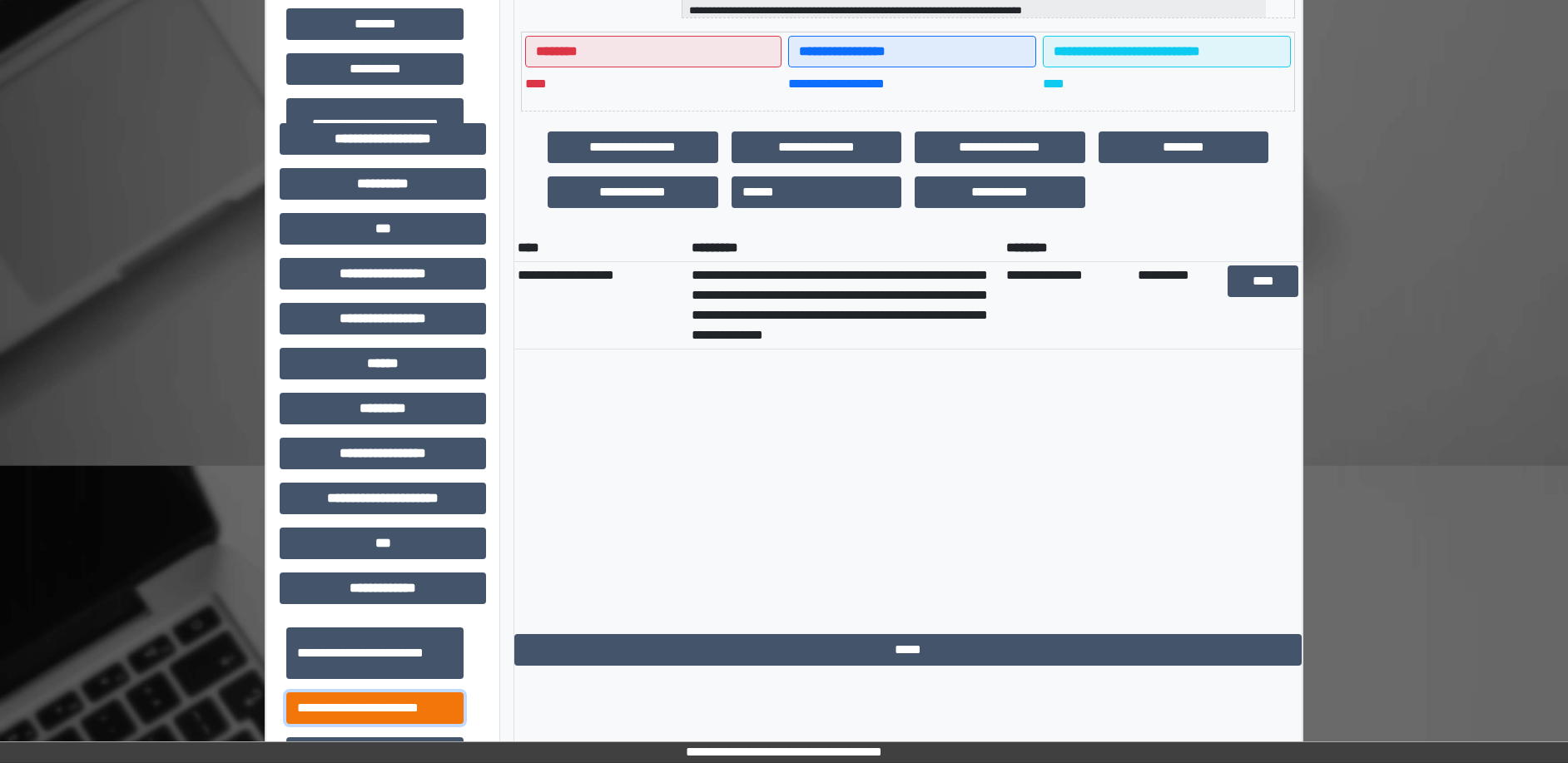 click on "**********" at bounding box center [375, 708] 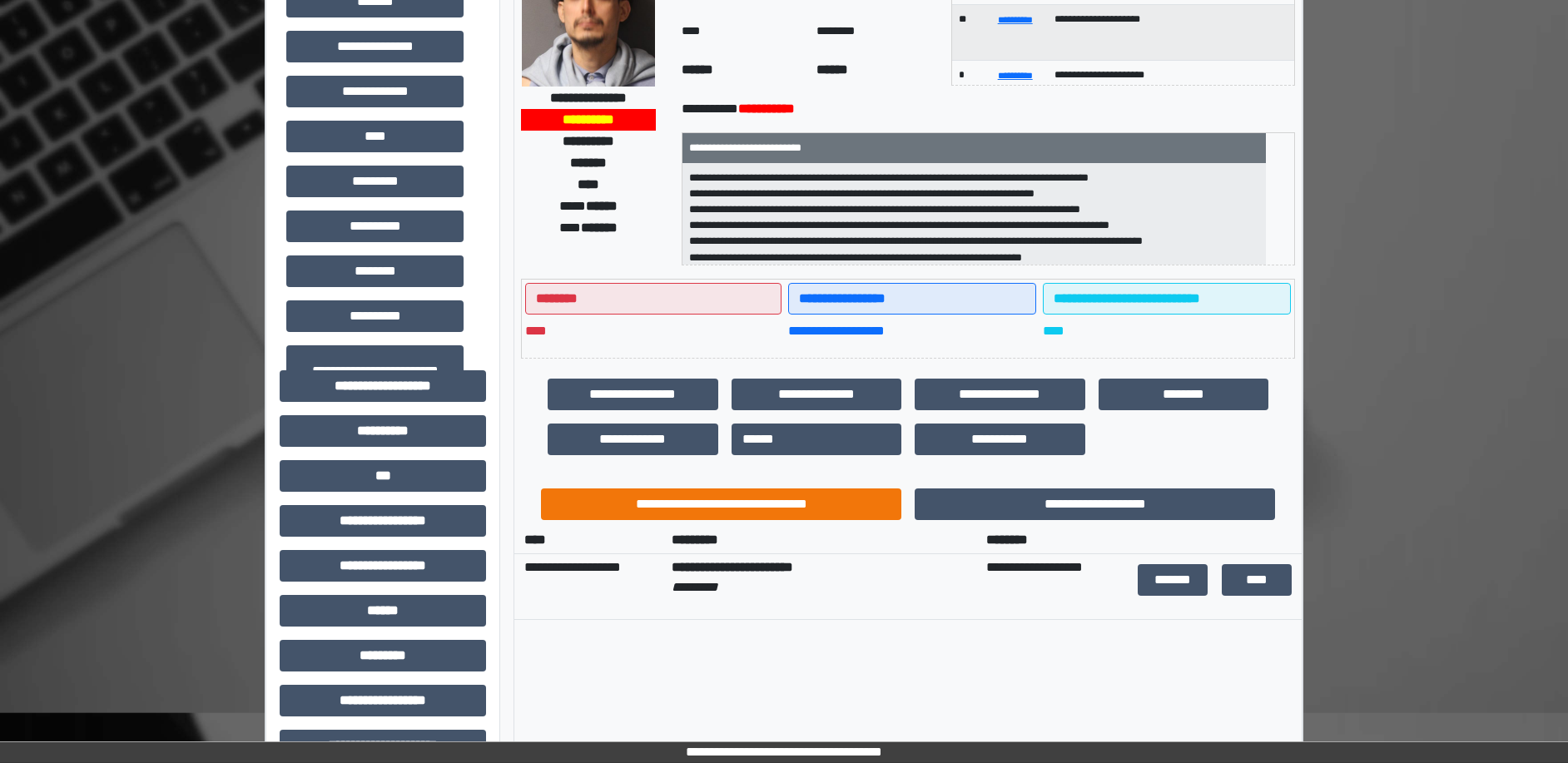 scroll, scrollTop: 0, scrollLeft: 0, axis: both 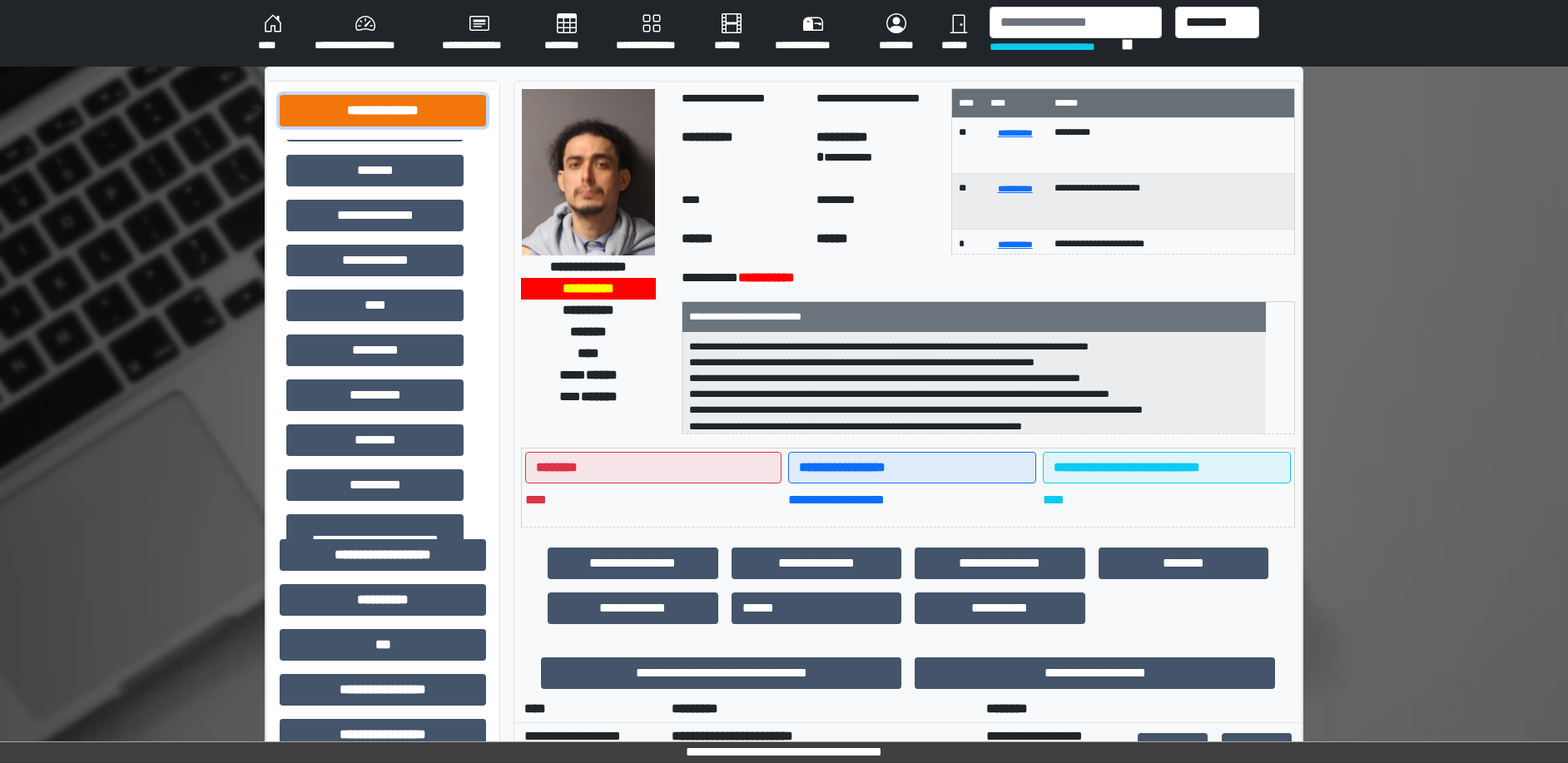 click on "**********" at bounding box center (383, 111) 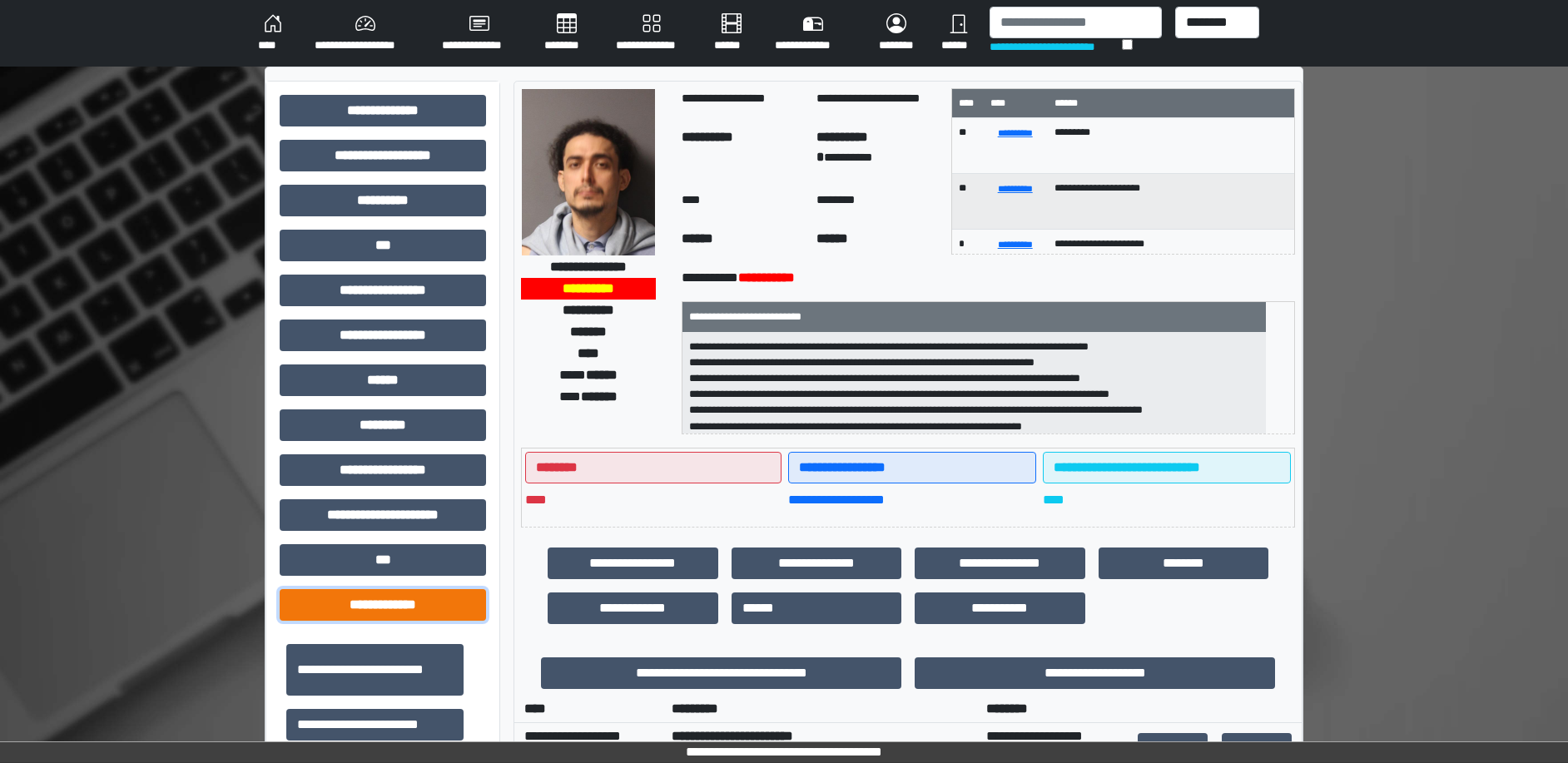 click on "**********" at bounding box center [383, 605] 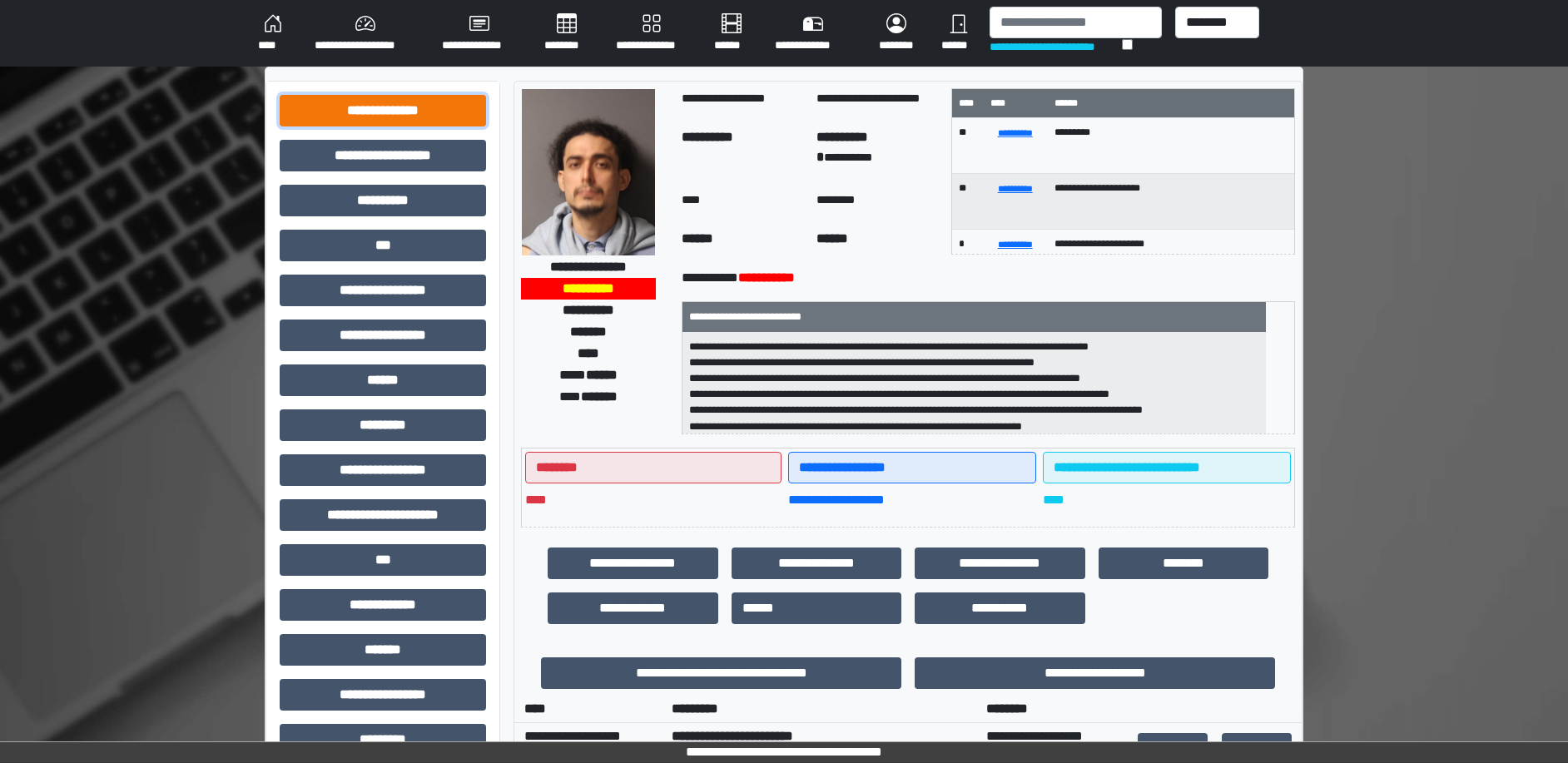click on "**********" at bounding box center (383, 111) 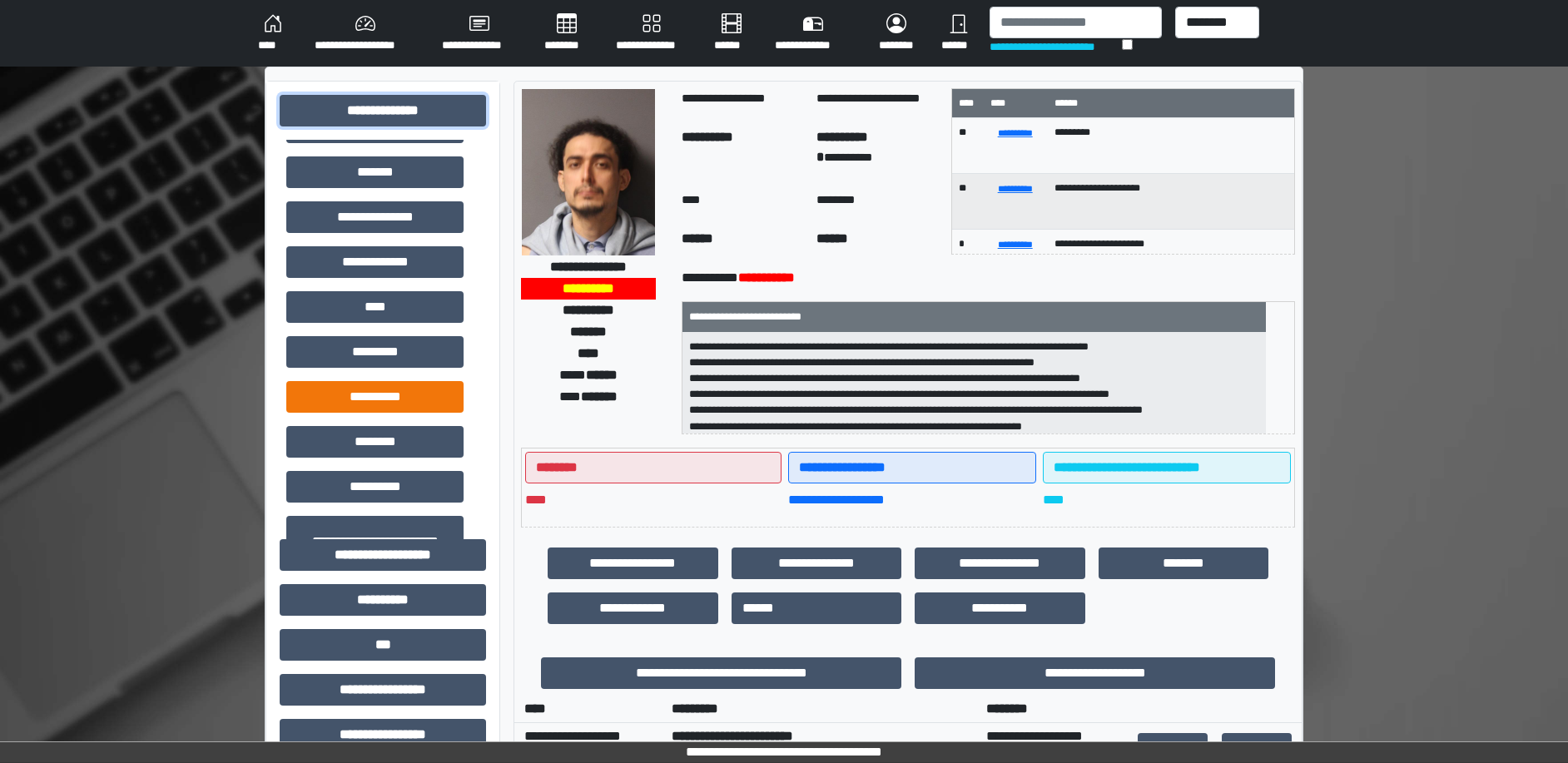 scroll, scrollTop: 379, scrollLeft: 0, axis: vertical 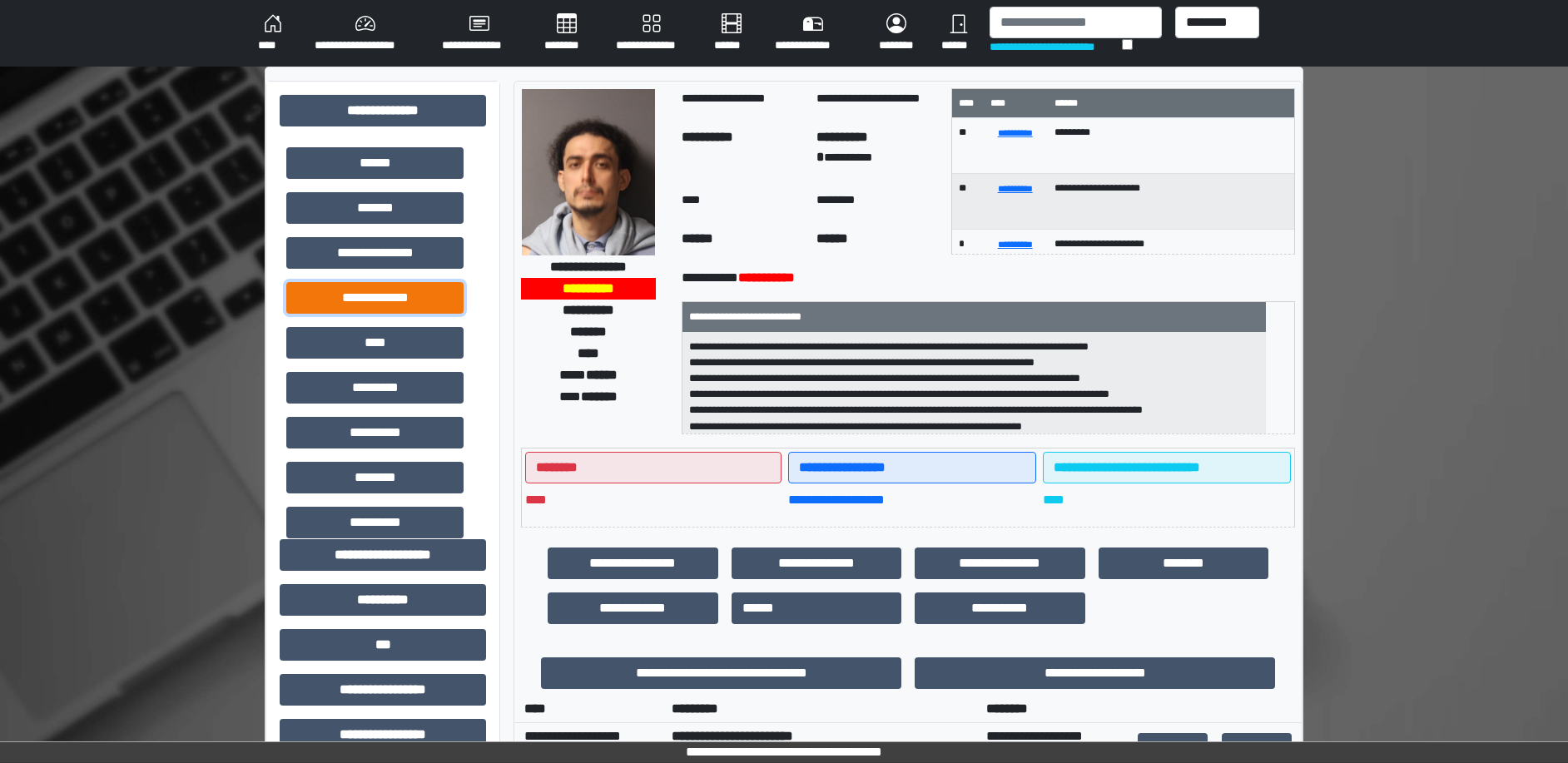 click on "**********" at bounding box center (375, 298) 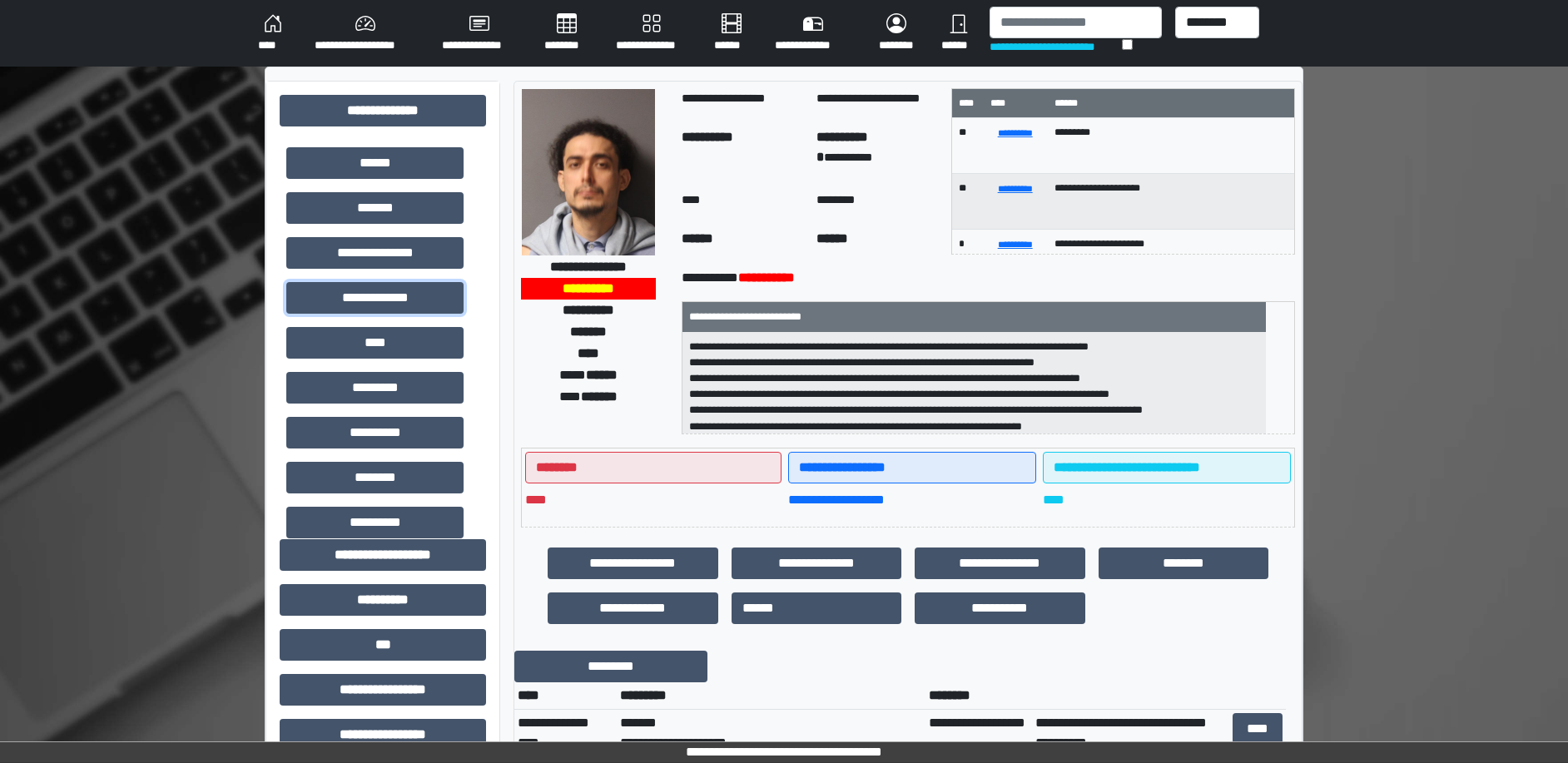 scroll, scrollTop: 312, scrollLeft: 0, axis: vertical 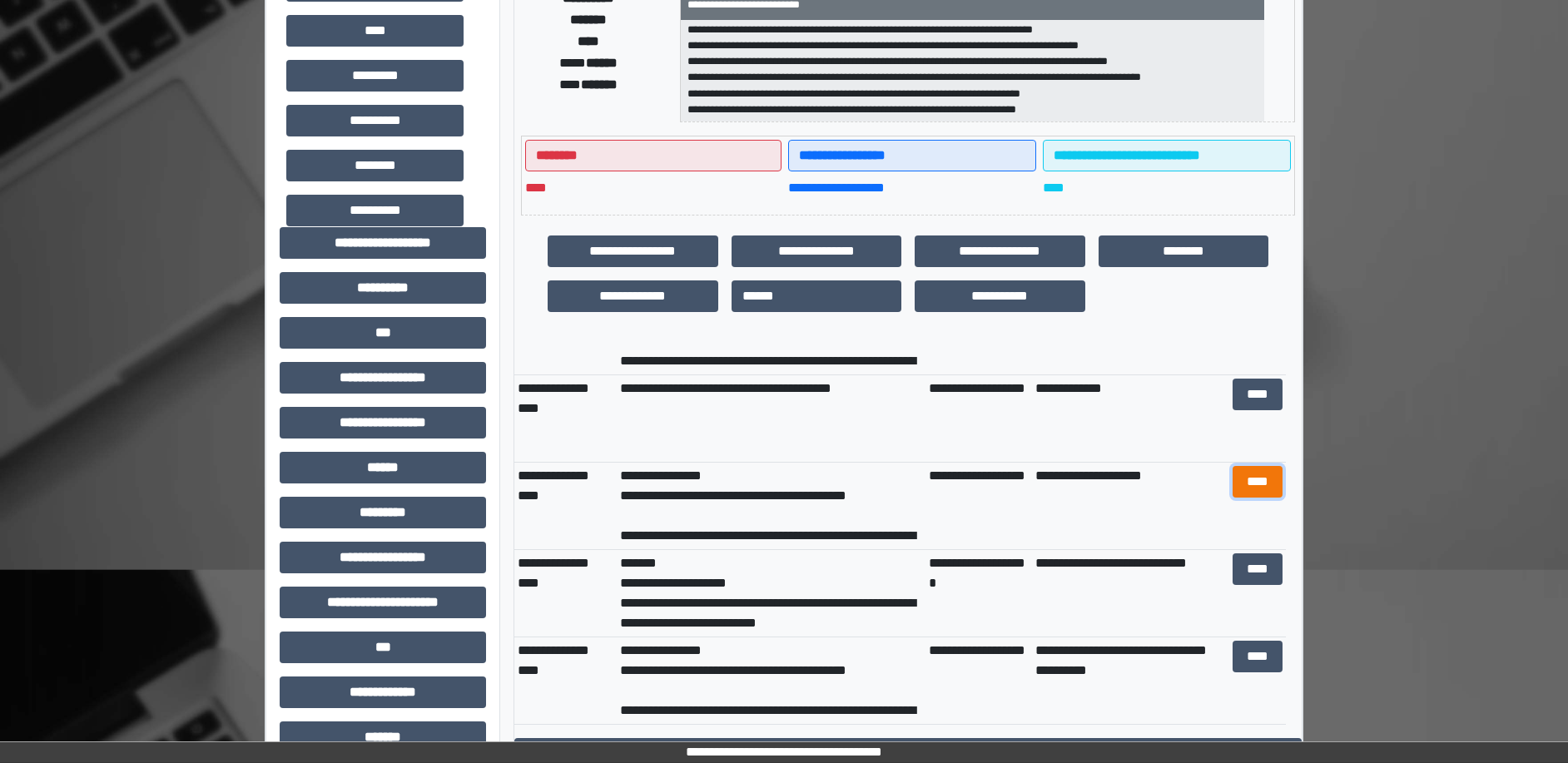 click on "****" at bounding box center [1258, 482] 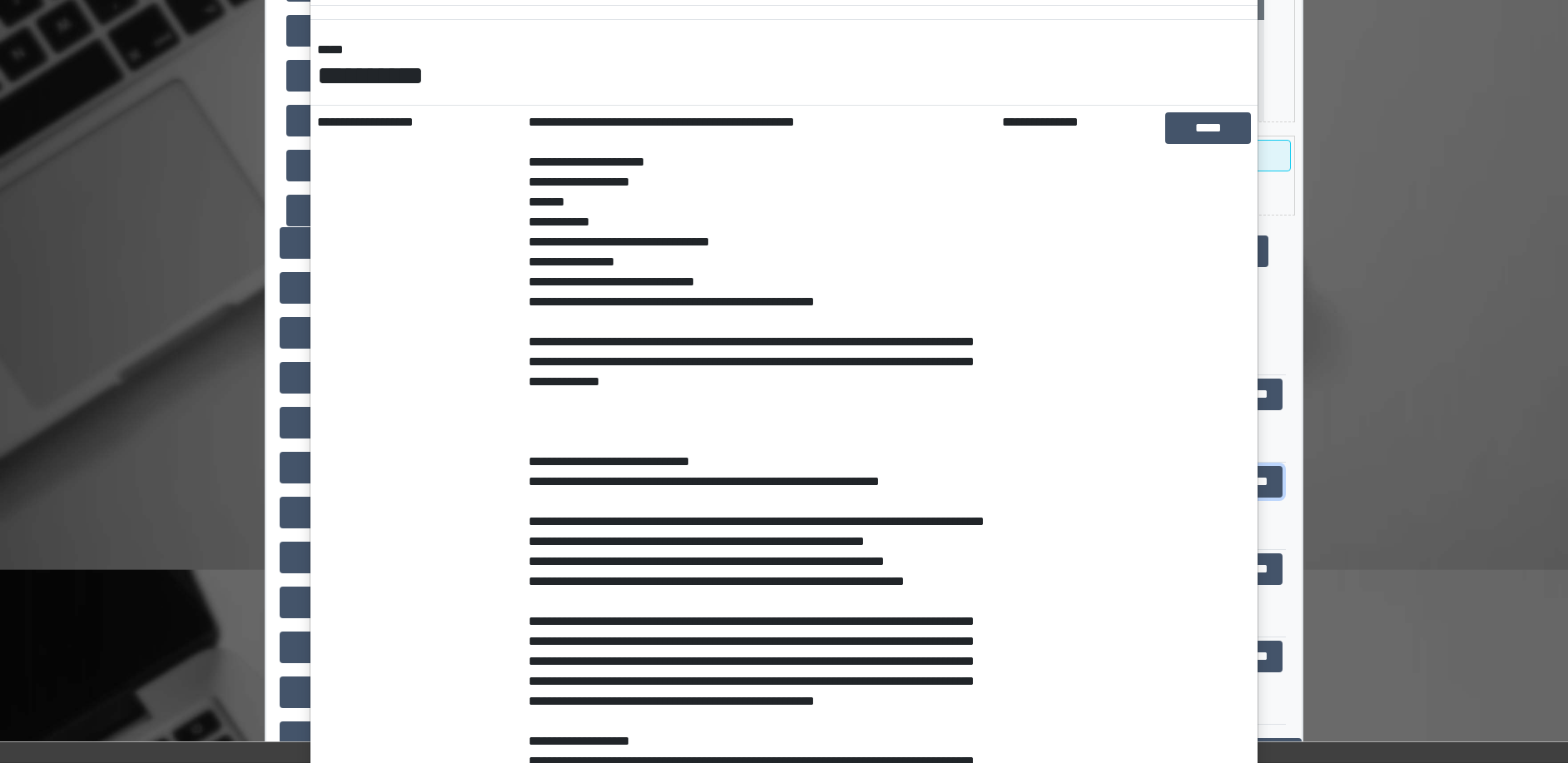 scroll, scrollTop: 0, scrollLeft: 0, axis: both 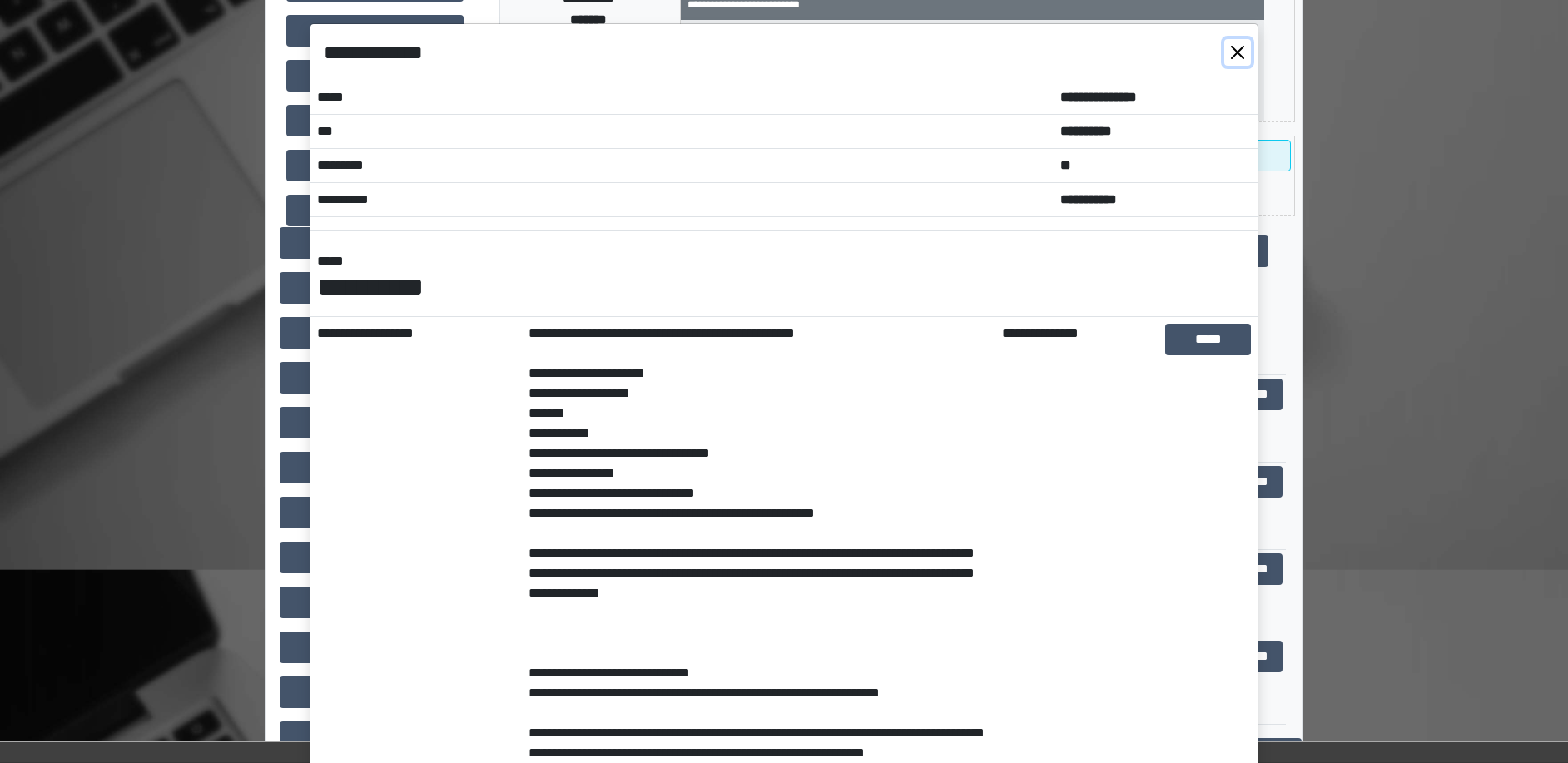 click at bounding box center (1238, 52) 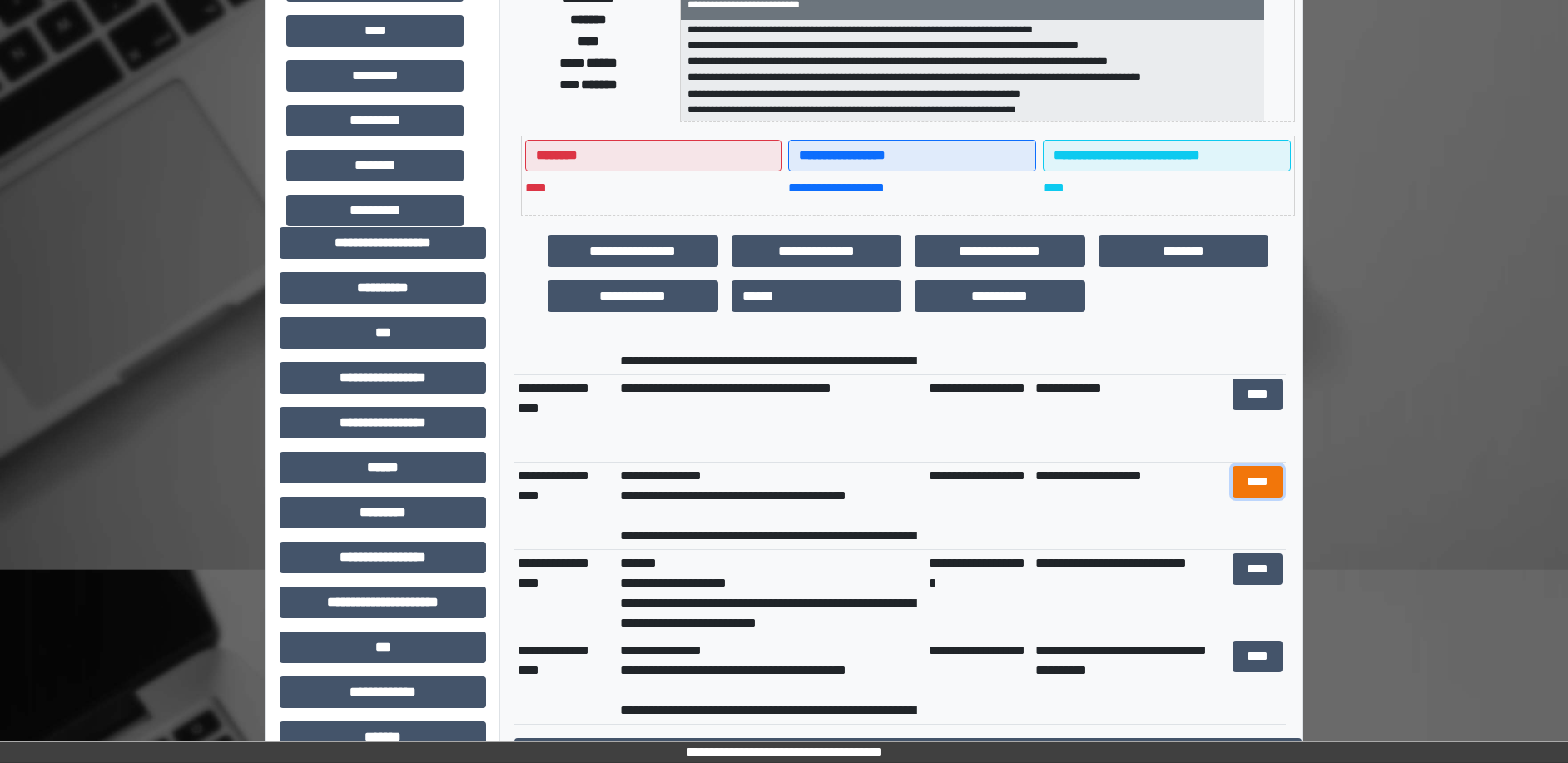 click on "****" at bounding box center [1258, 482] 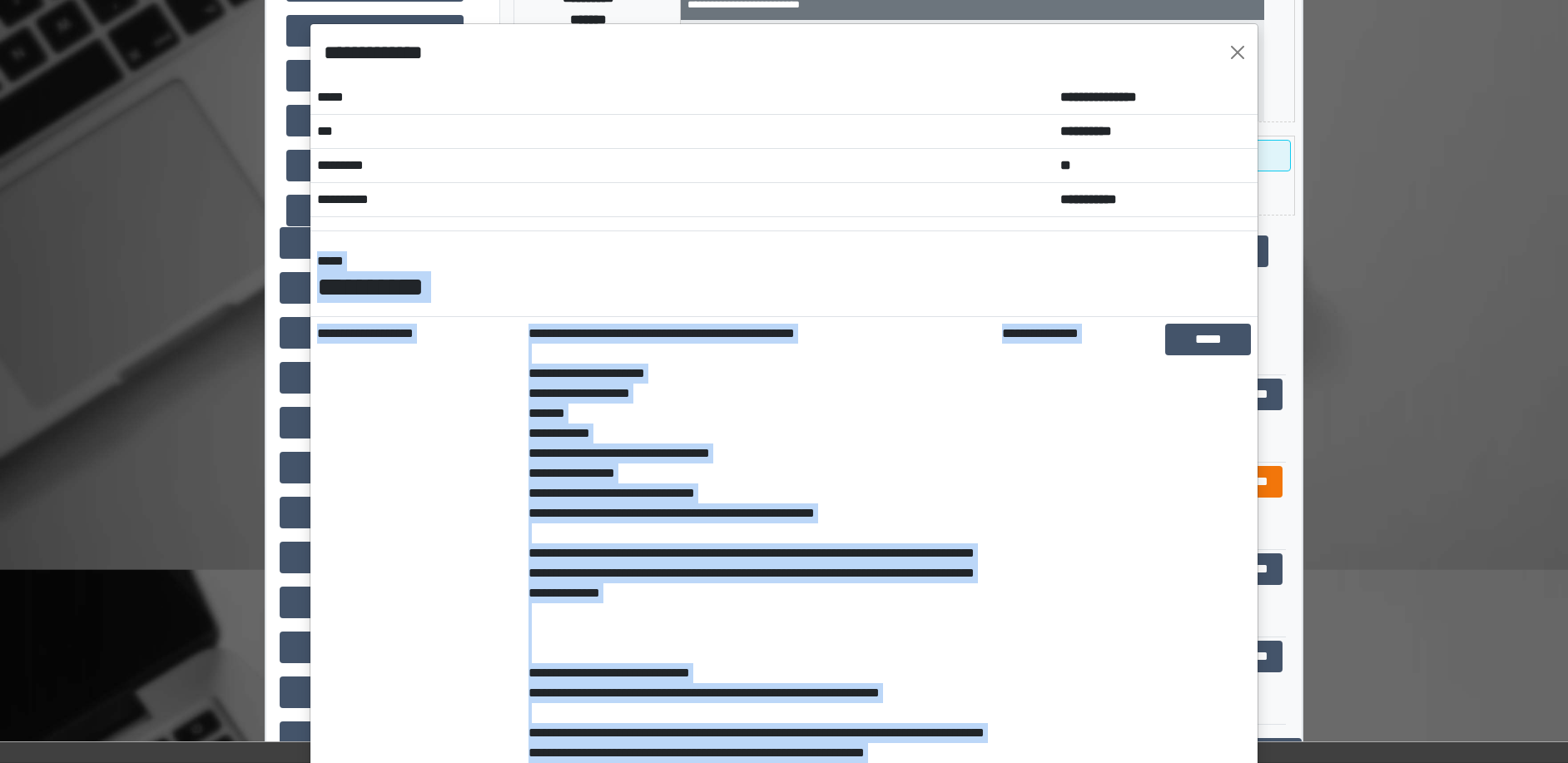 click on "**********" at bounding box center [784, 381] 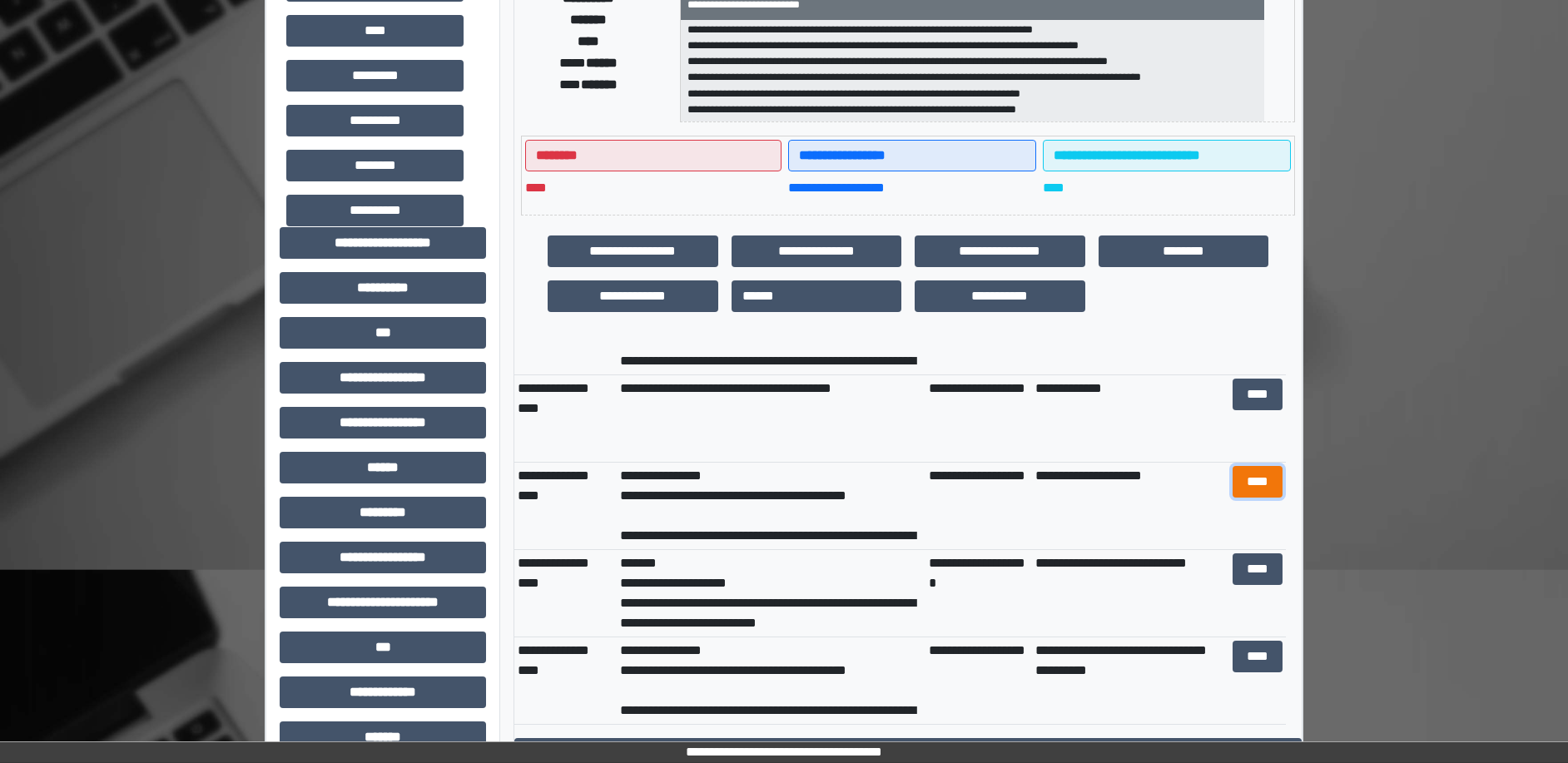 click on "****" at bounding box center (1258, 482) 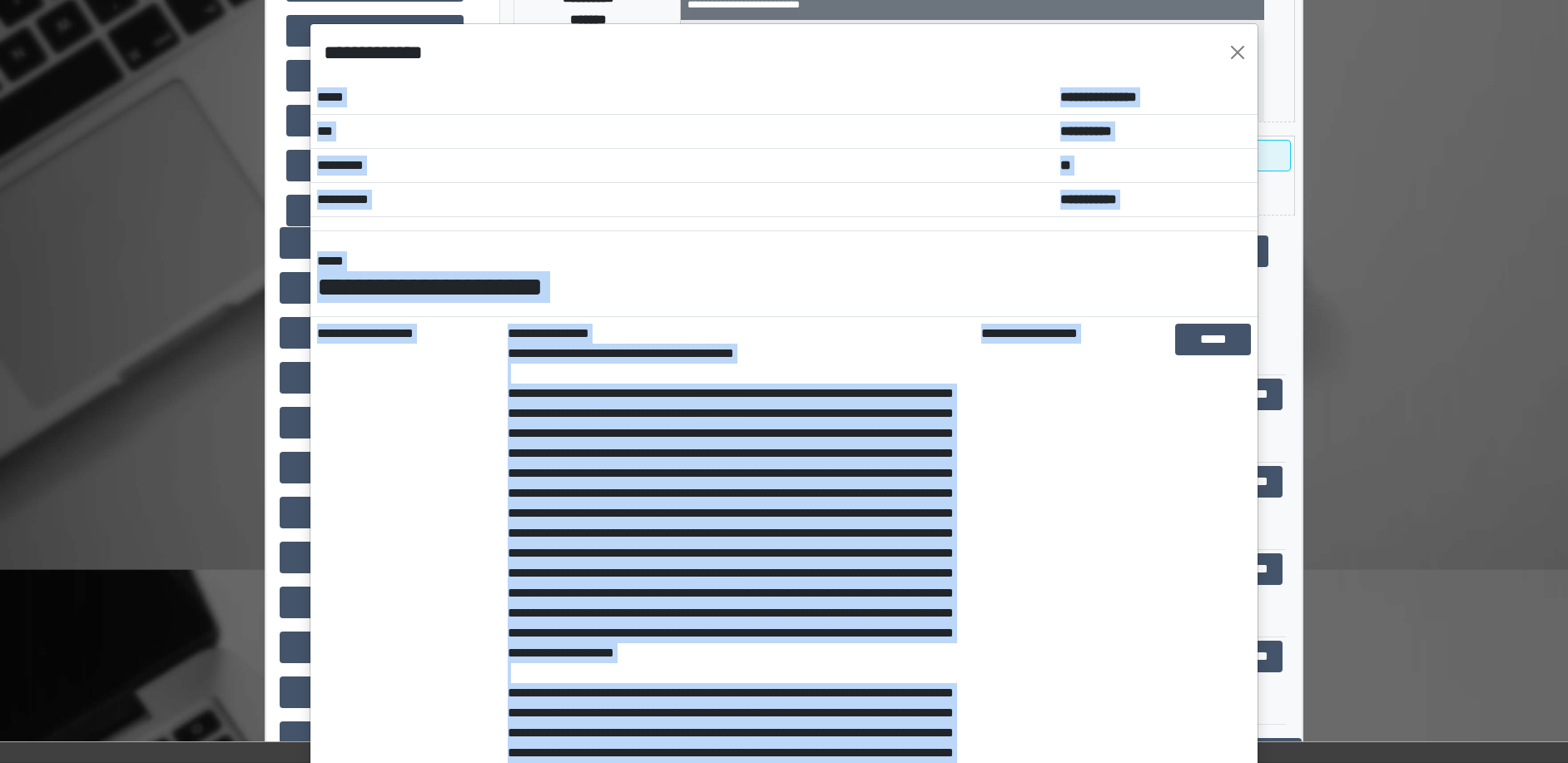 click on "*****" at bounding box center (1213, 603) 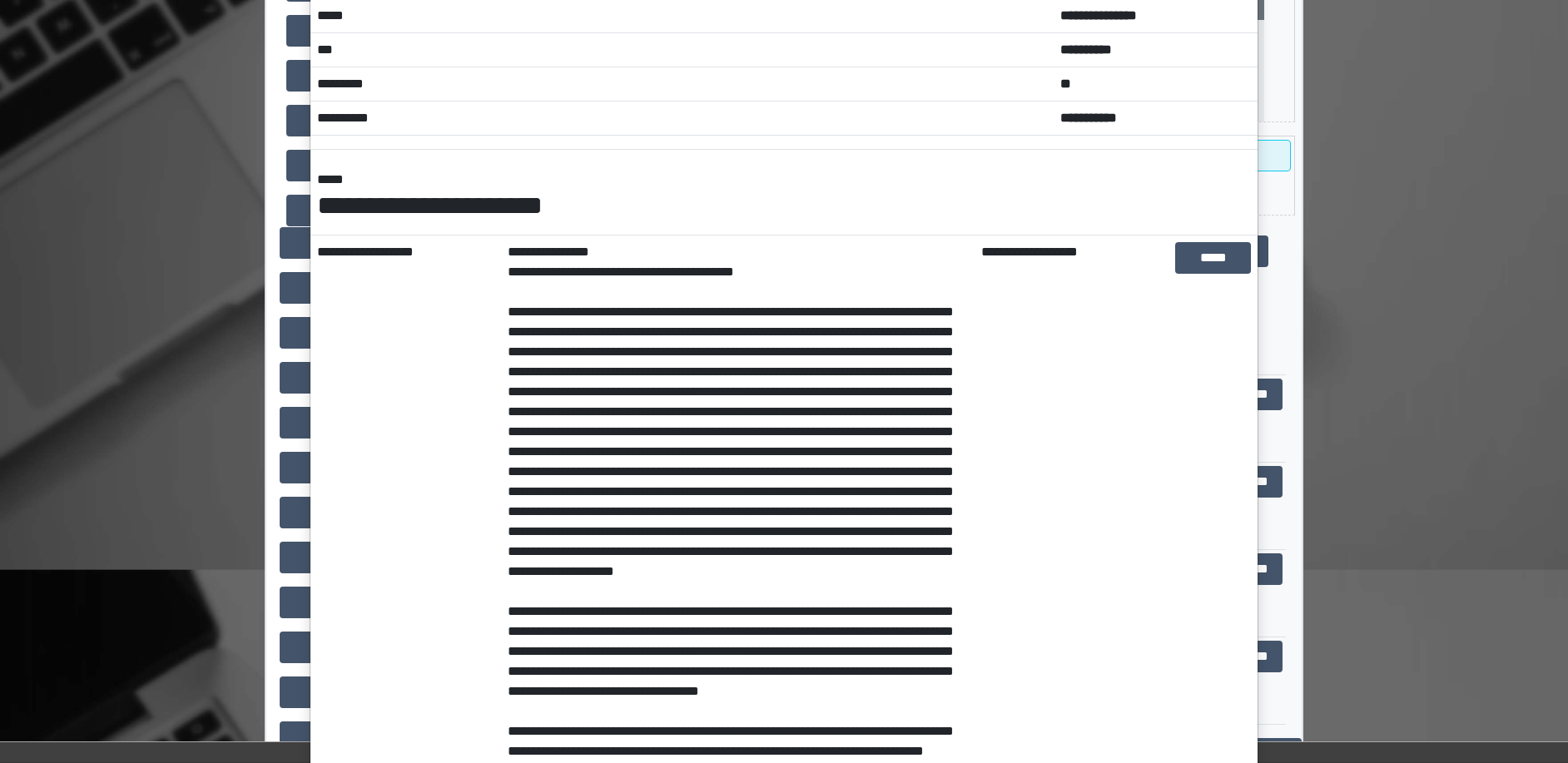 scroll, scrollTop: 0, scrollLeft: 0, axis: both 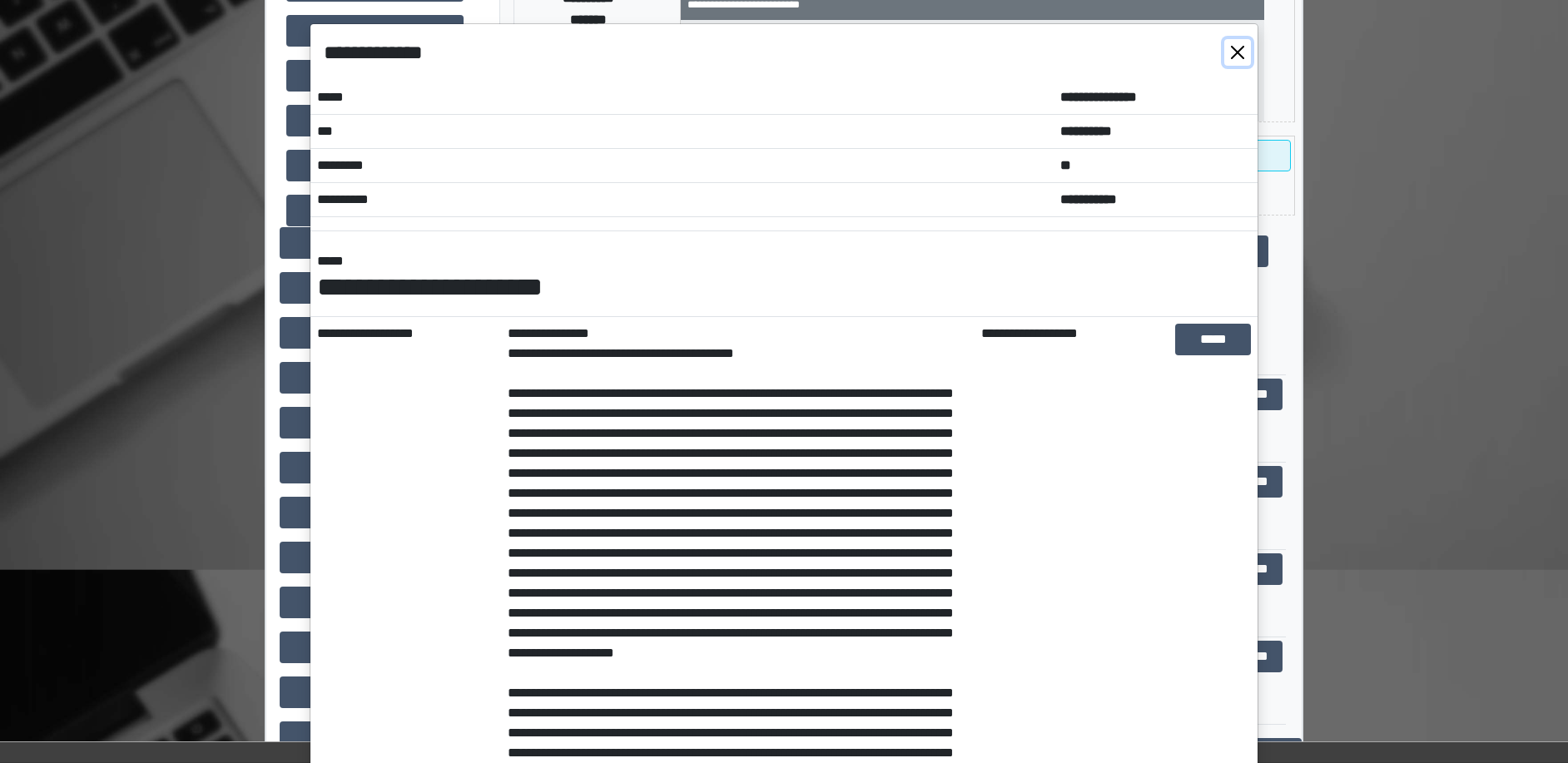 click at bounding box center [1238, 52] 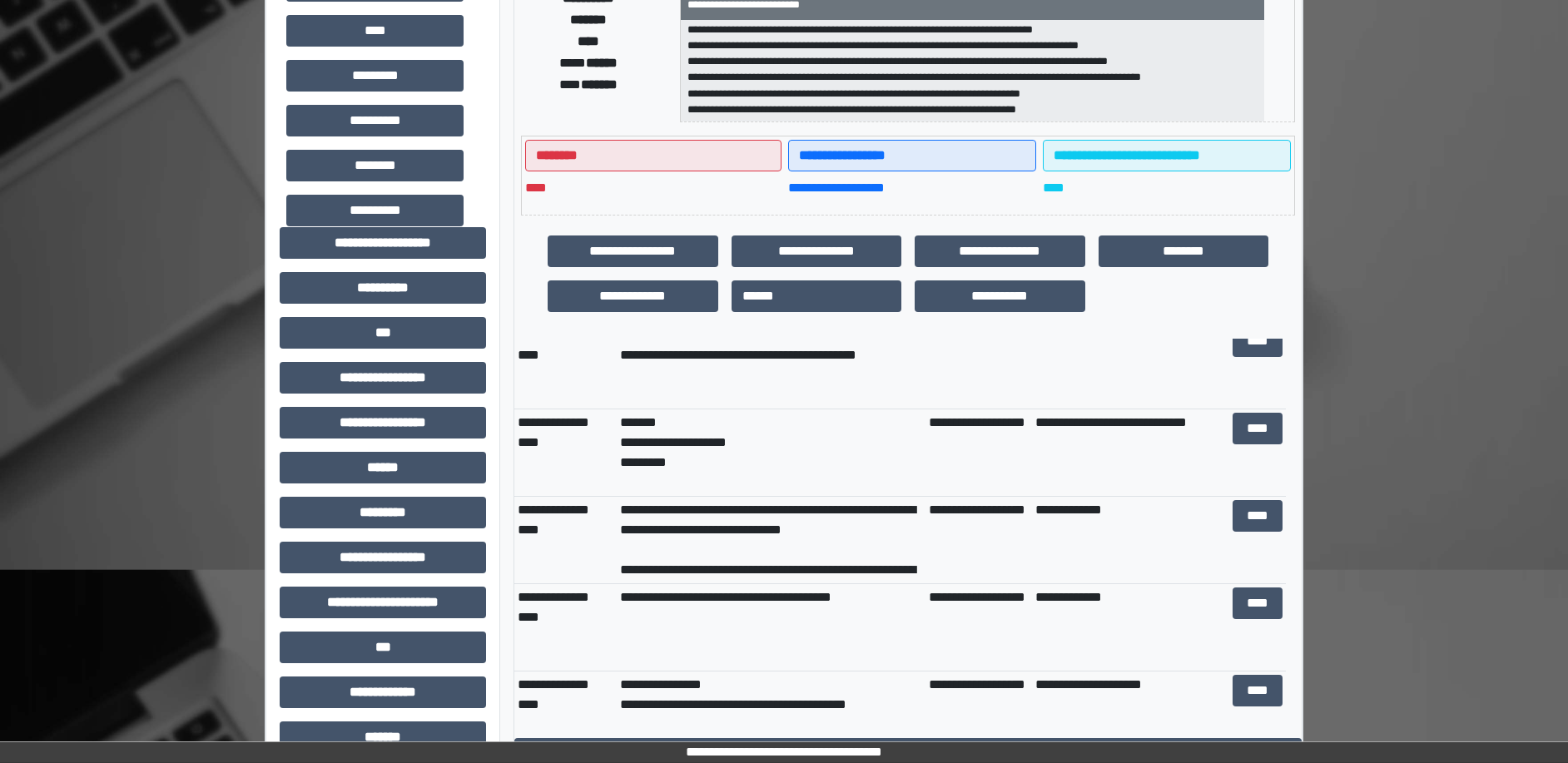 scroll, scrollTop: 1125, scrollLeft: 0, axis: vertical 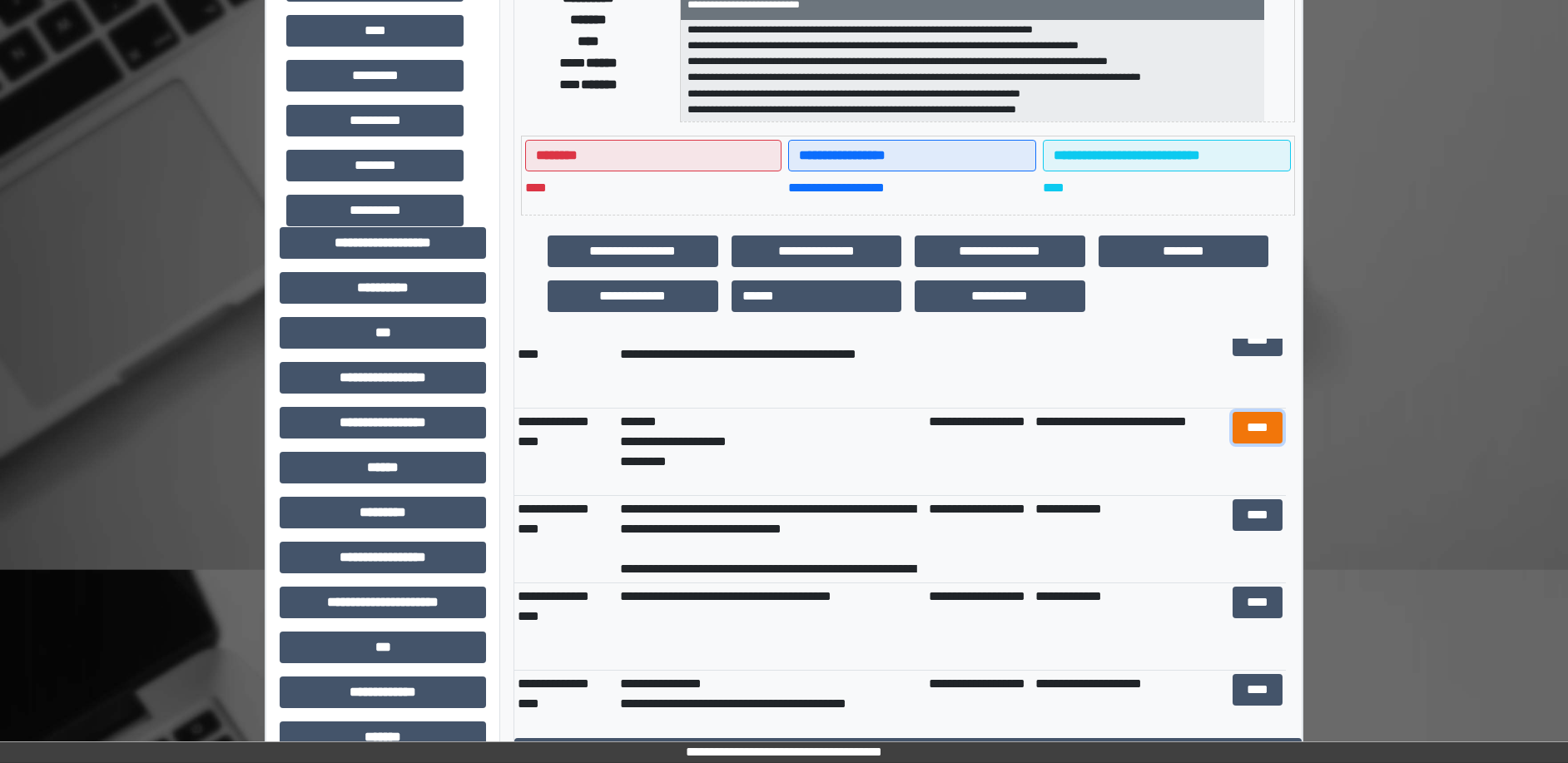 click on "****" at bounding box center (1258, 428) 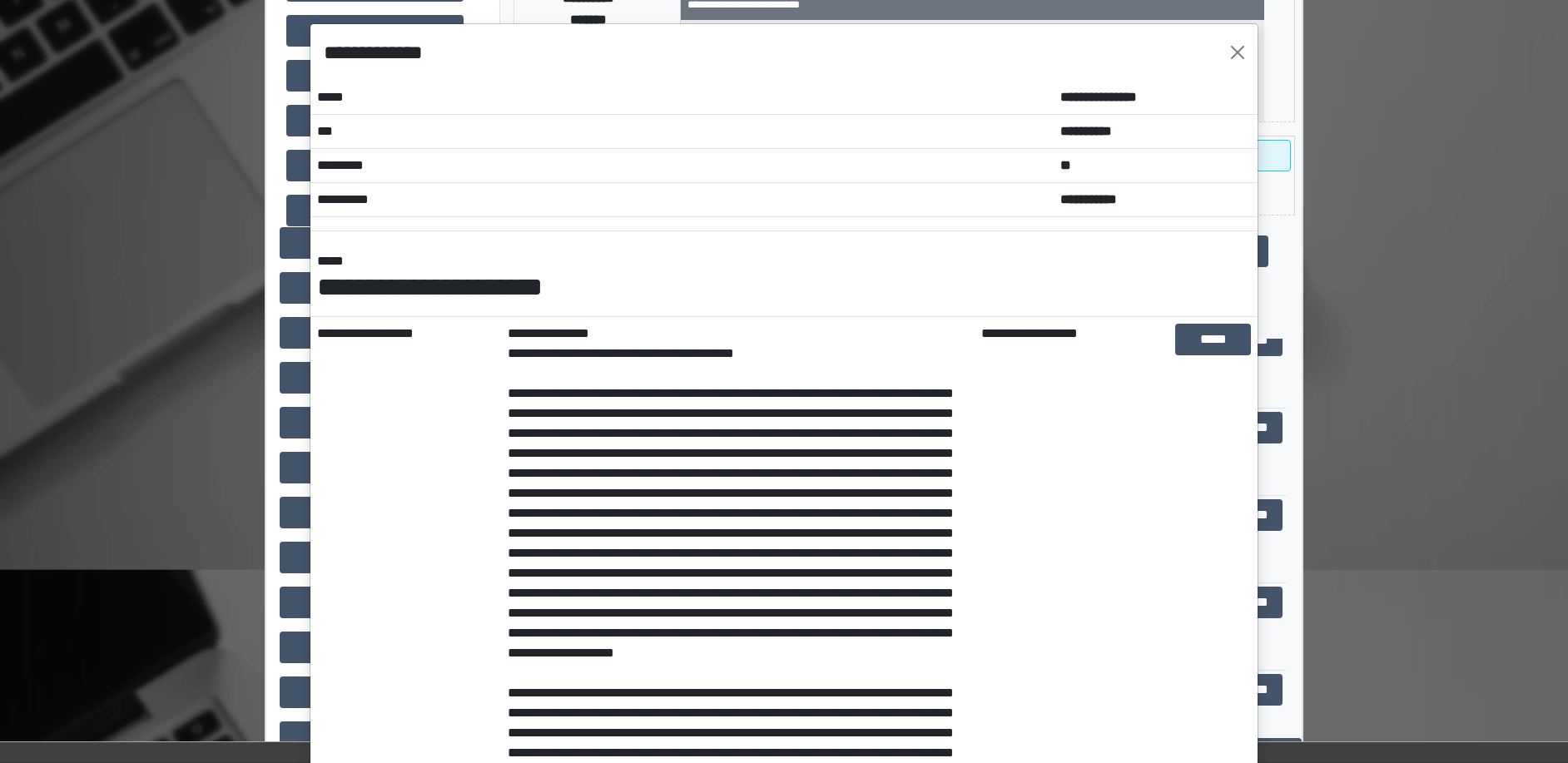 click on "**********" at bounding box center (784, 52) 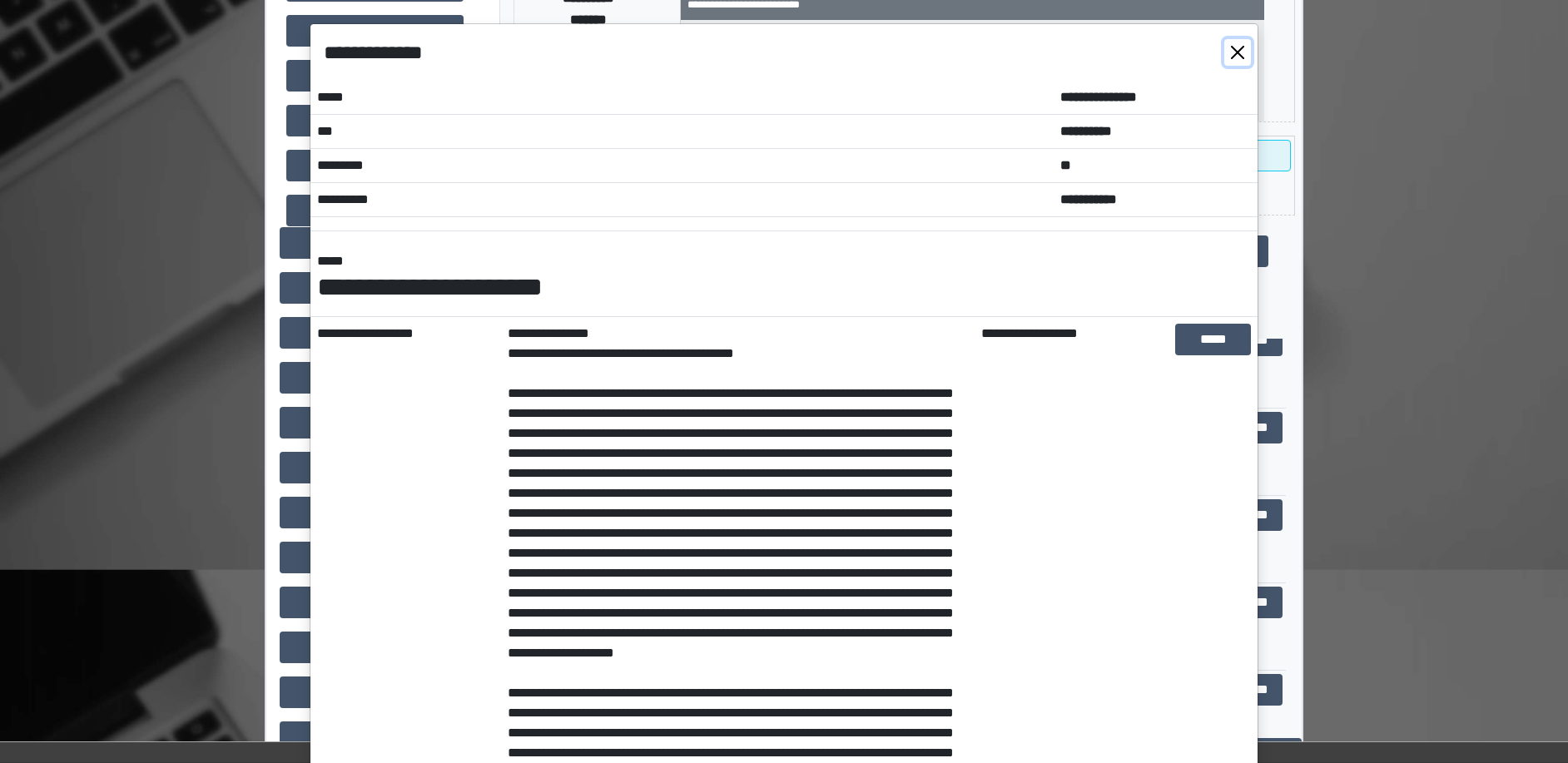 click at bounding box center [1238, 52] 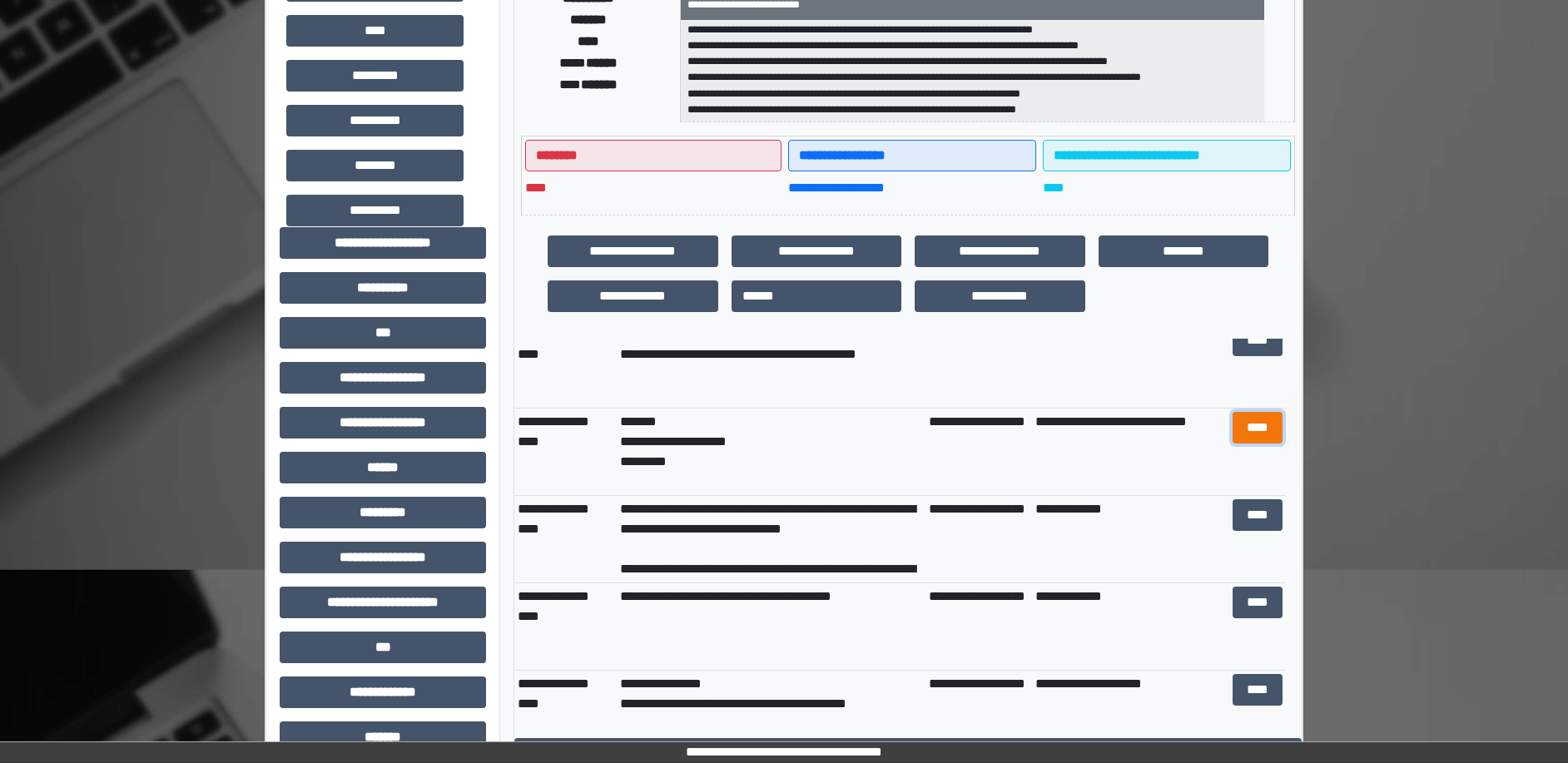 click on "****" at bounding box center [1258, 428] 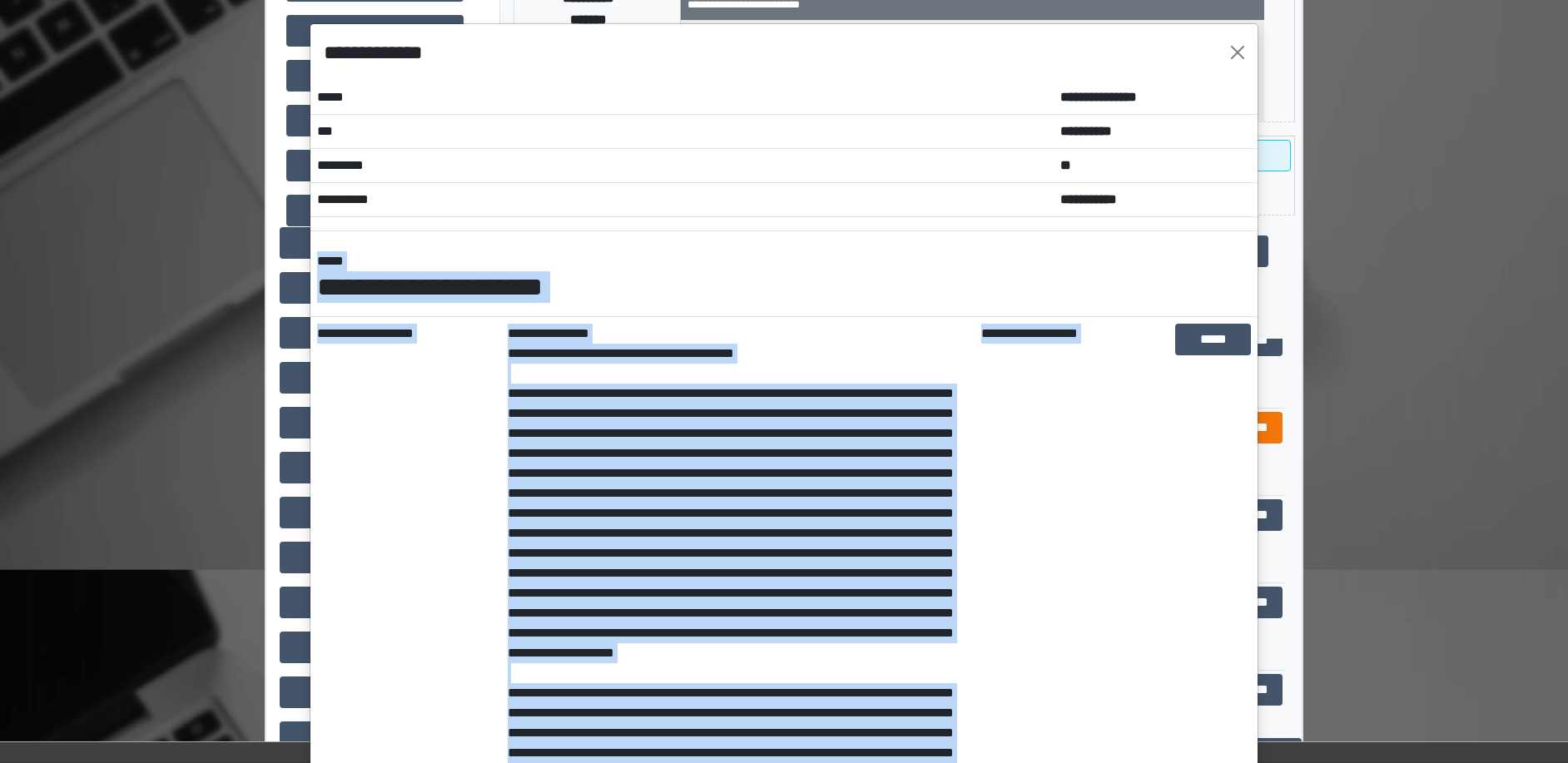 click on "**********" at bounding box center [784, 381] 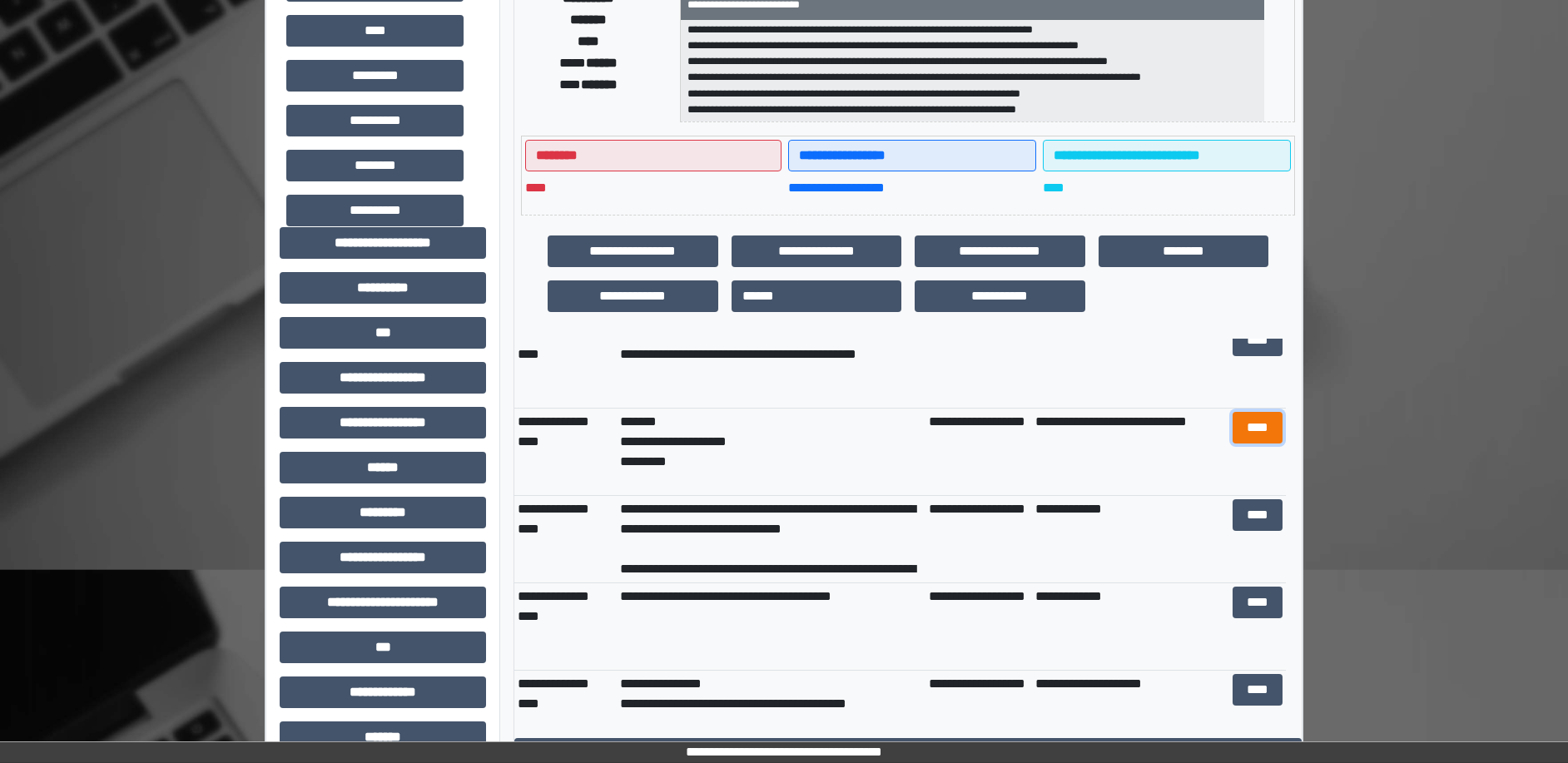 click on "****" at bounding box center (1258, 428) 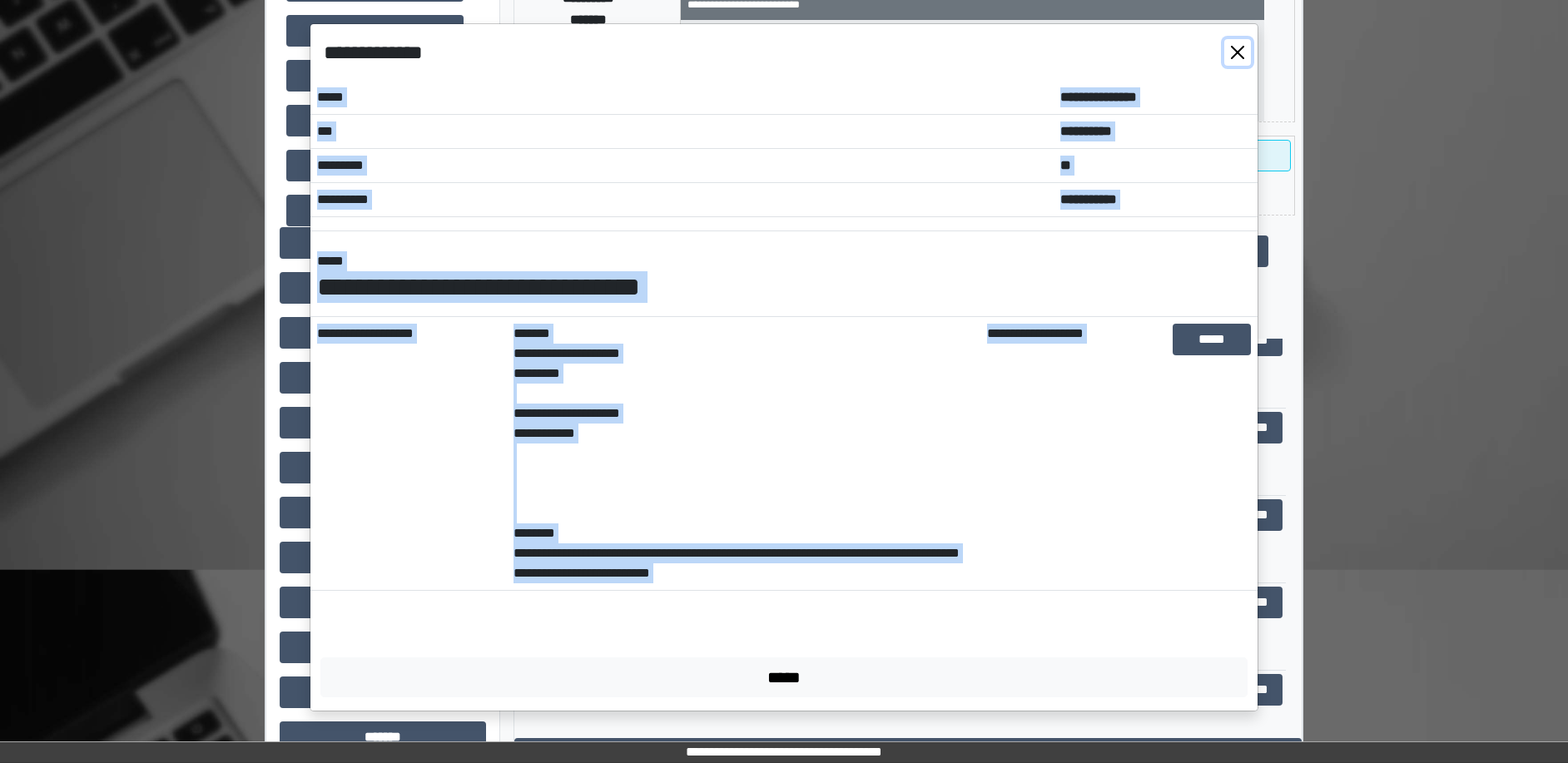 click at bounding box center [1238, 52] 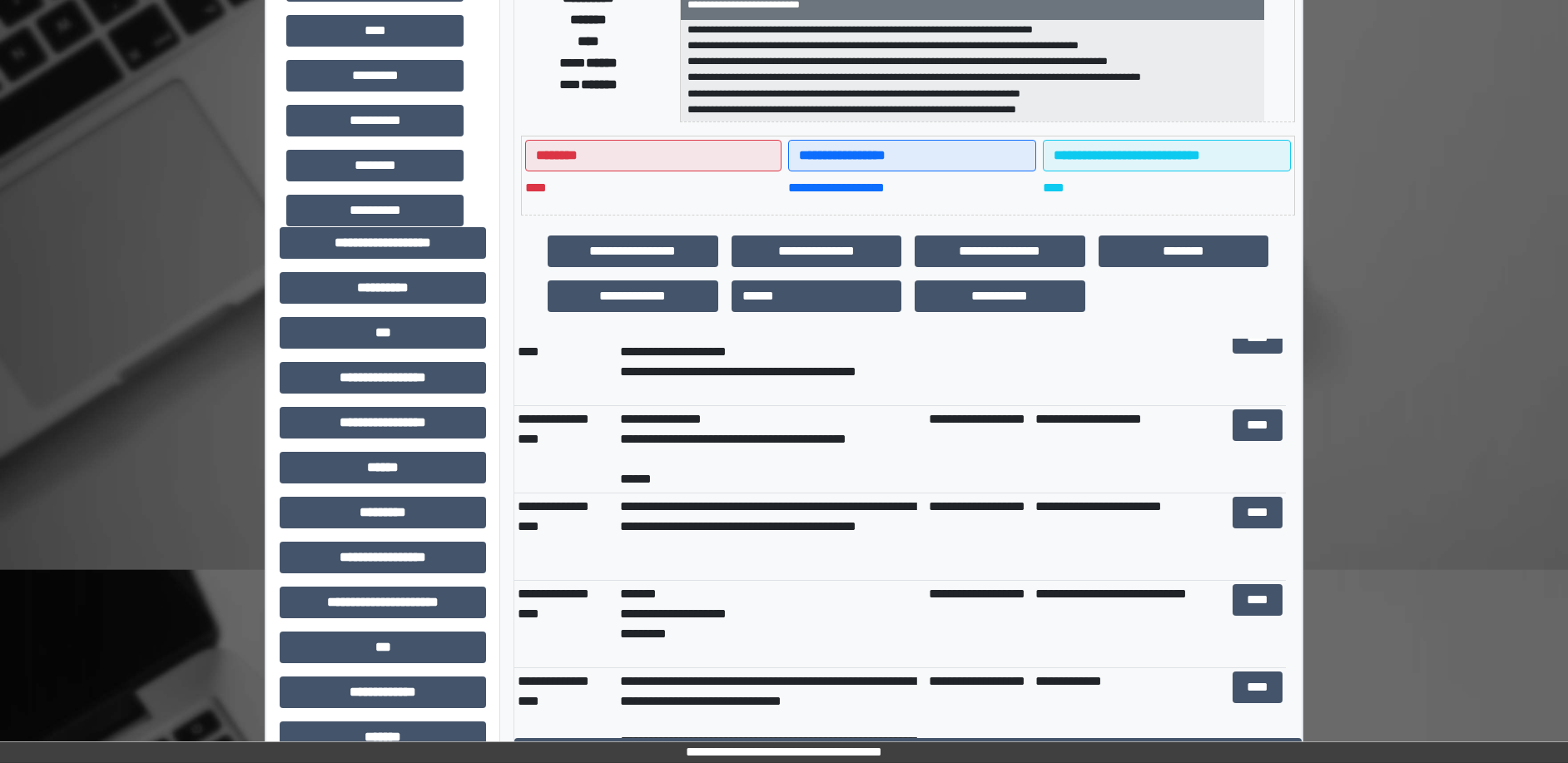 scroll, scrollTop: 917, scrollLeft: 0, axis: vertical 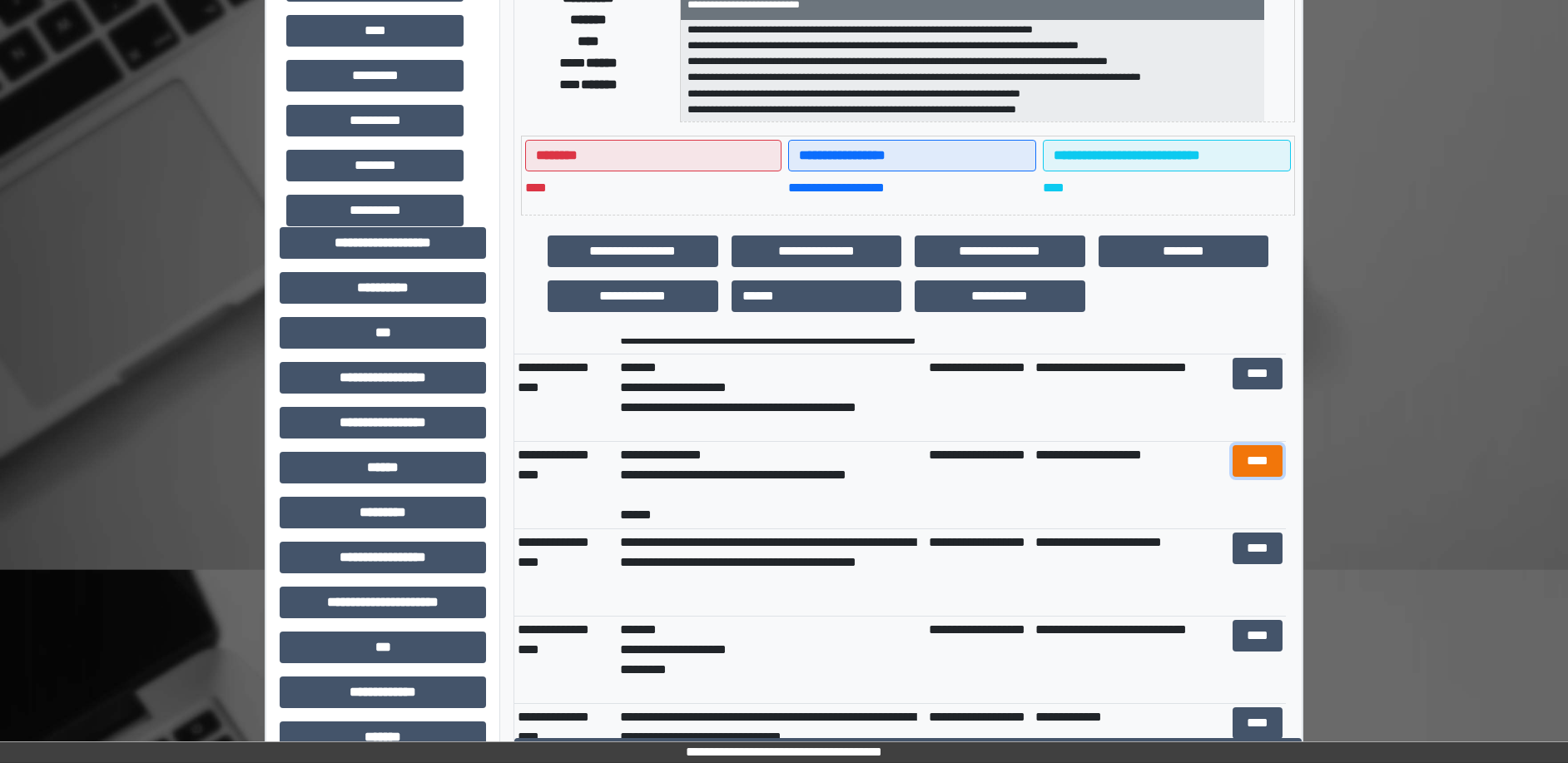 click on "****" at bounding box center [1258, 461] 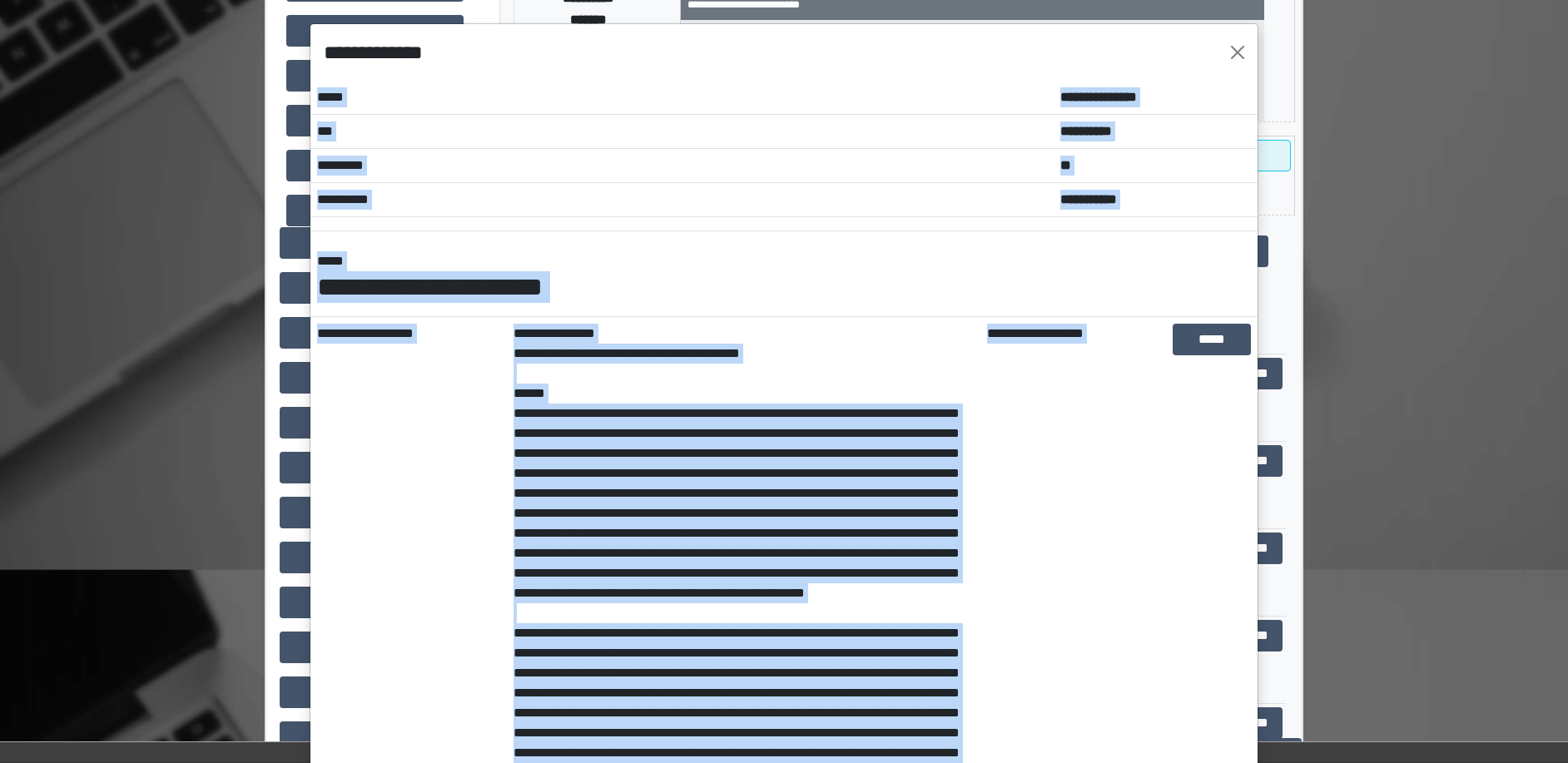 click on "*****" at bounding box center (1212, 843) 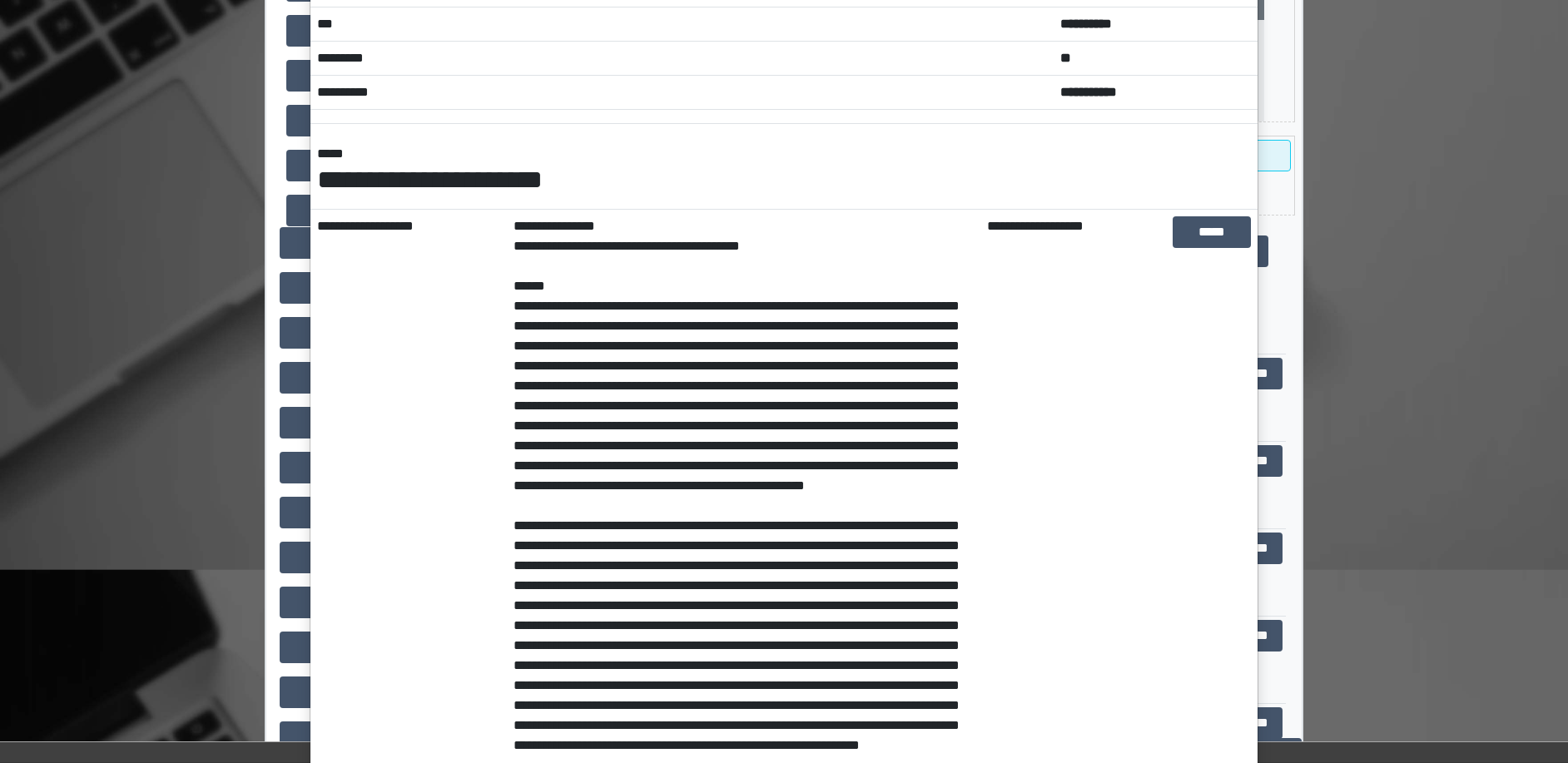 scroll, scrollTop: 0, scrollLeft: 0, axis: both 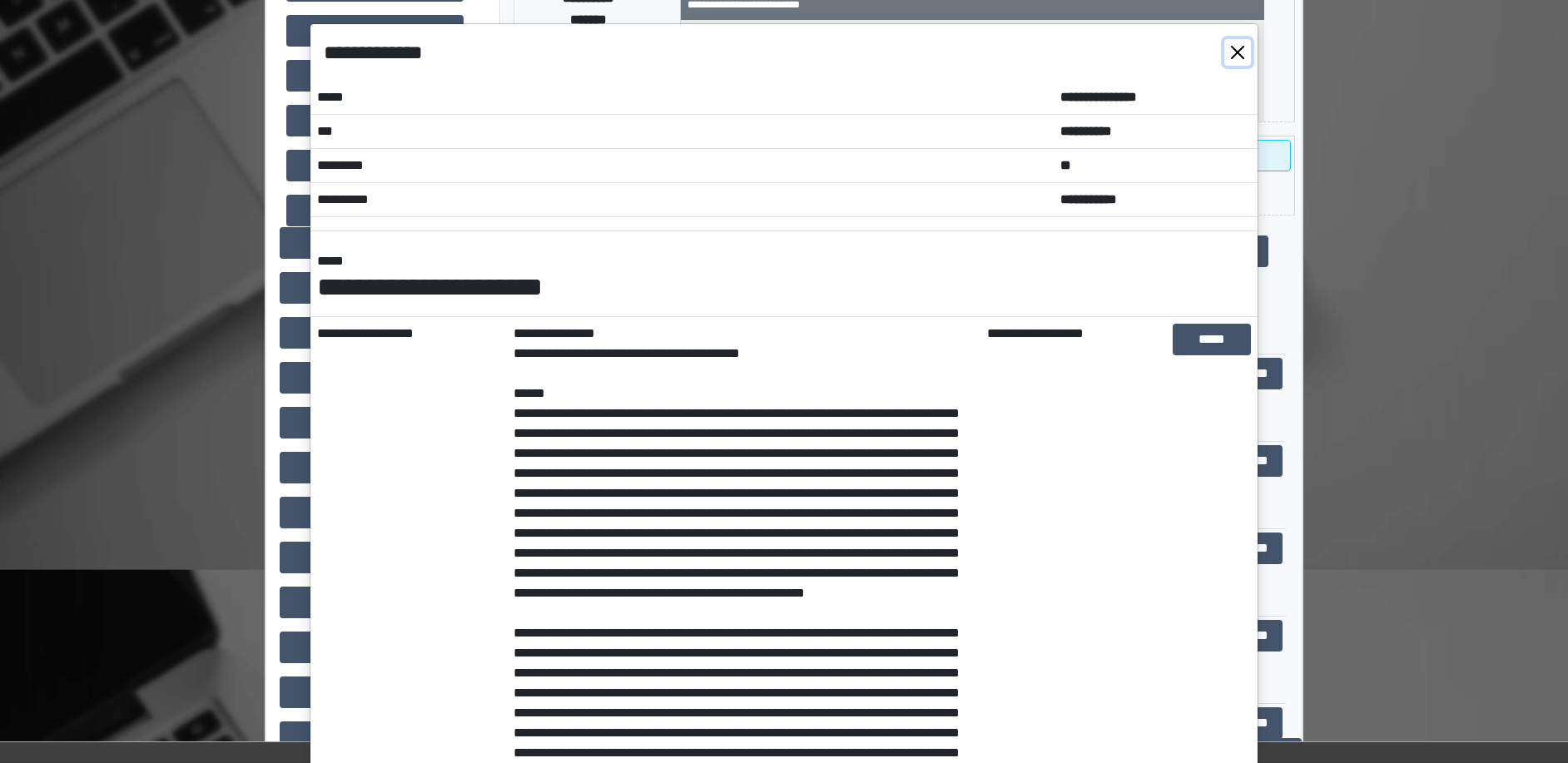 click at bounding box center (1238, 52) 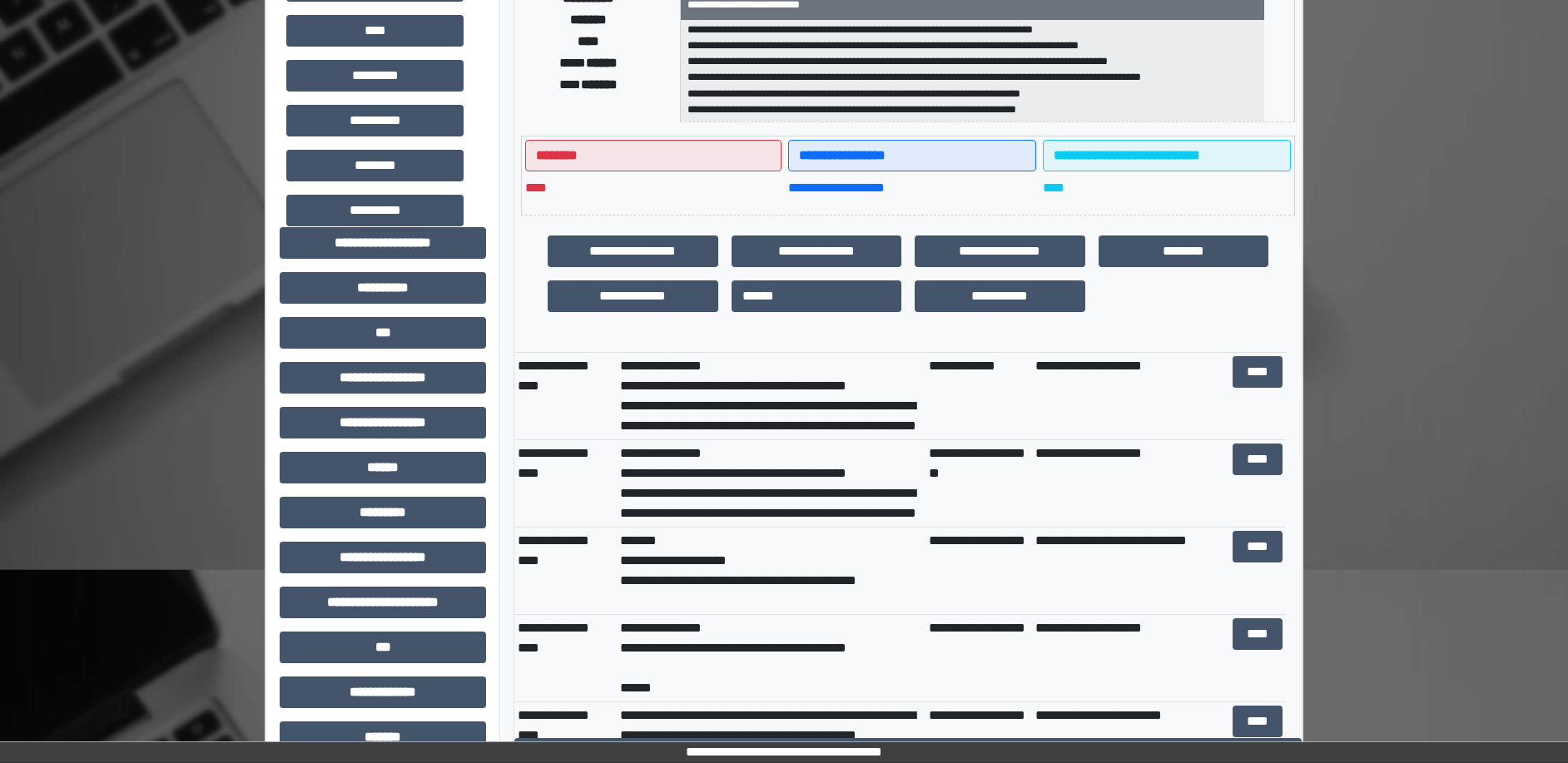 scroll, scrollTop: 709, scrollLeft: 0, axis: vertical 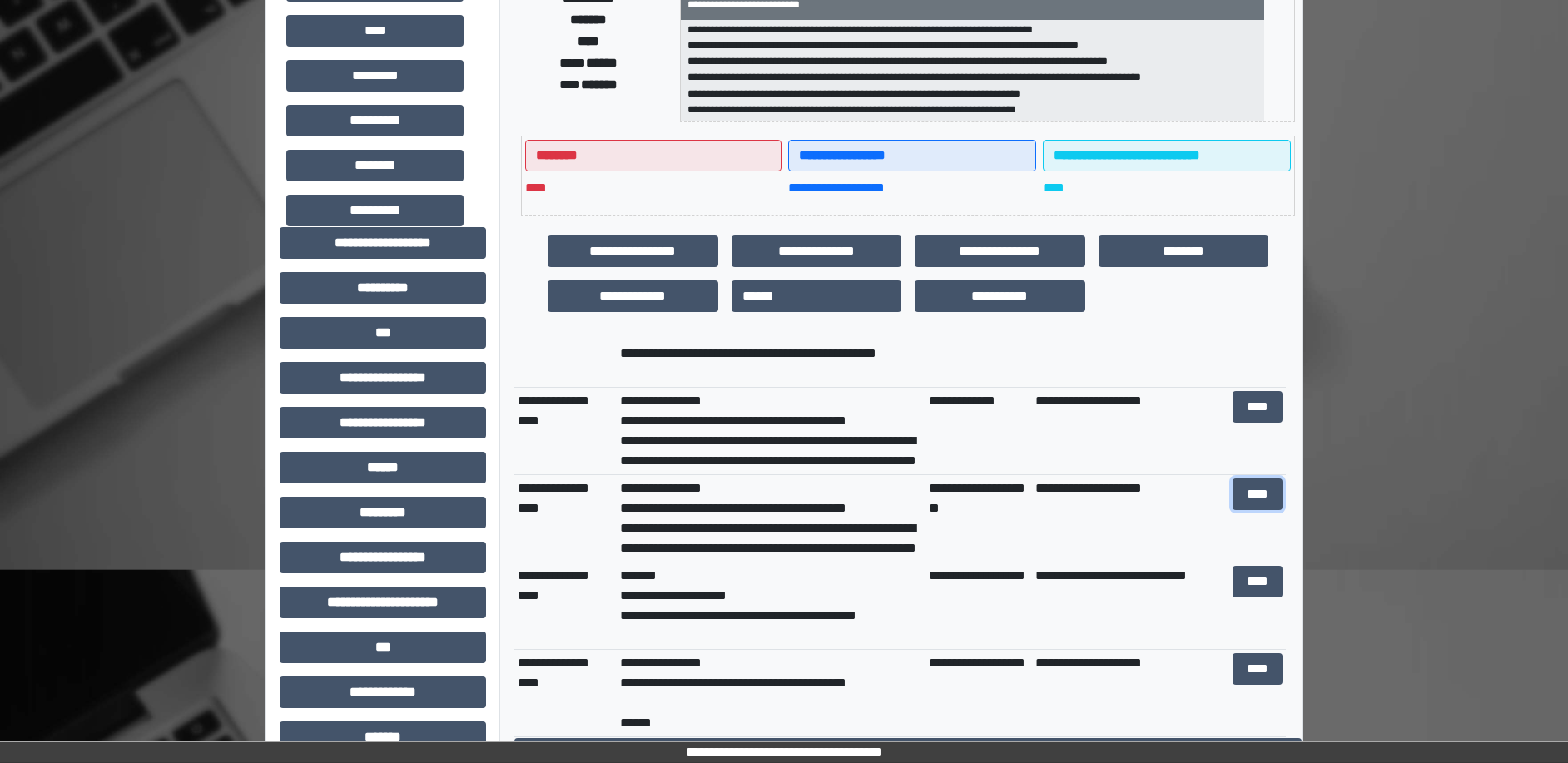 click on "****" at bounding box center [1258, 494] 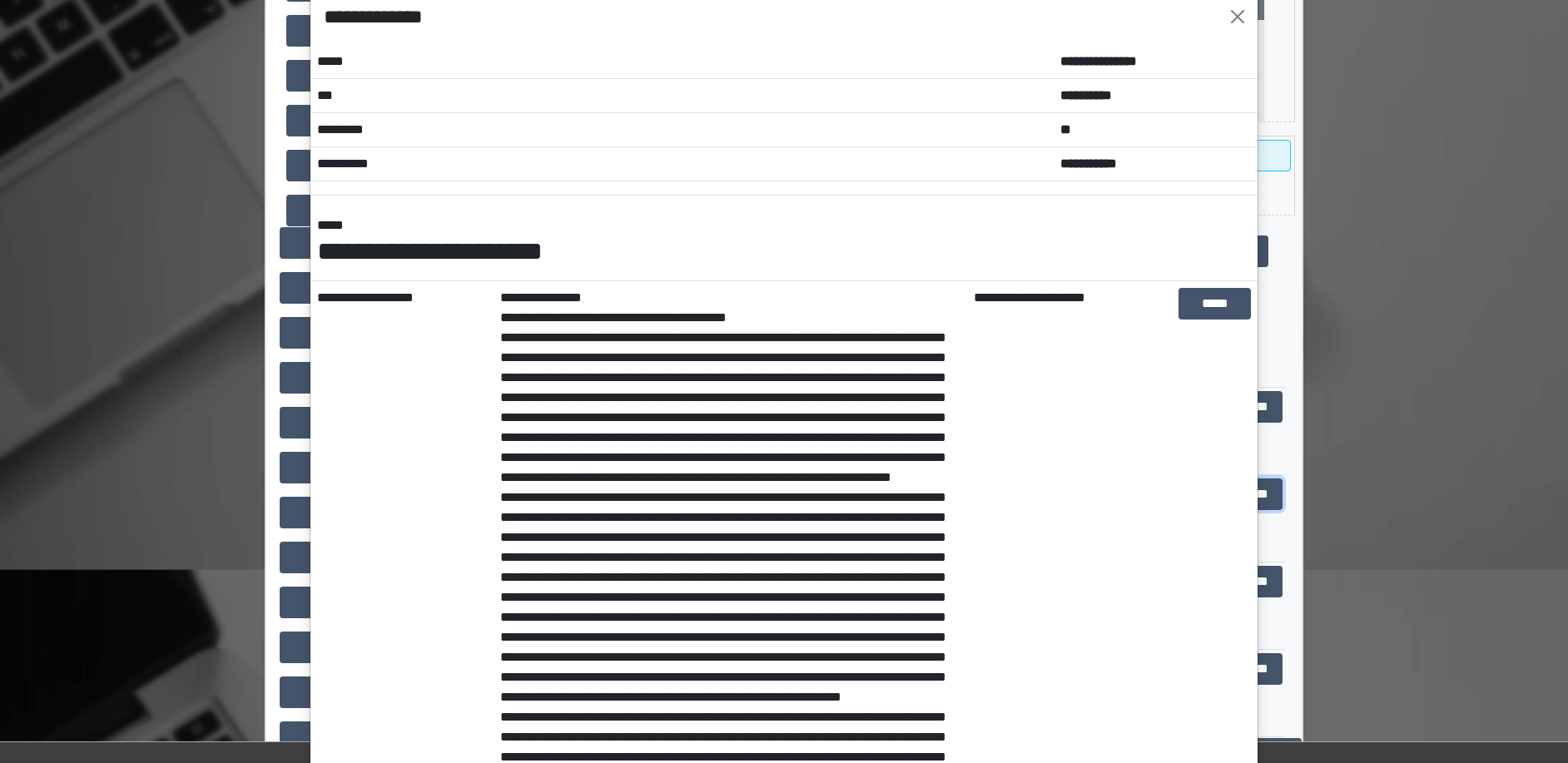 scroll, scrollTop: 0, scrollLeft: 0, axis: both 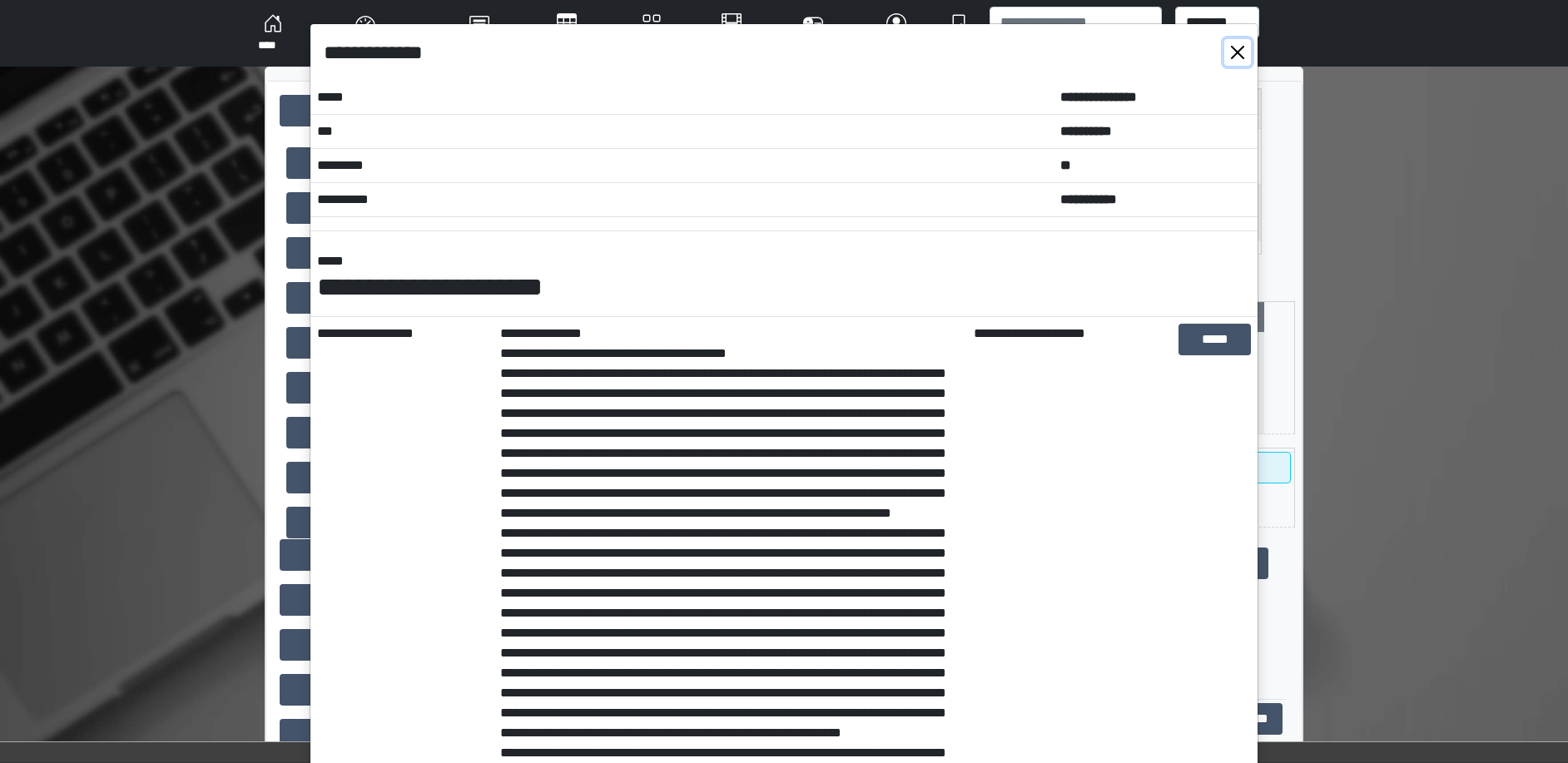 click at bounding box center [1238, 52] 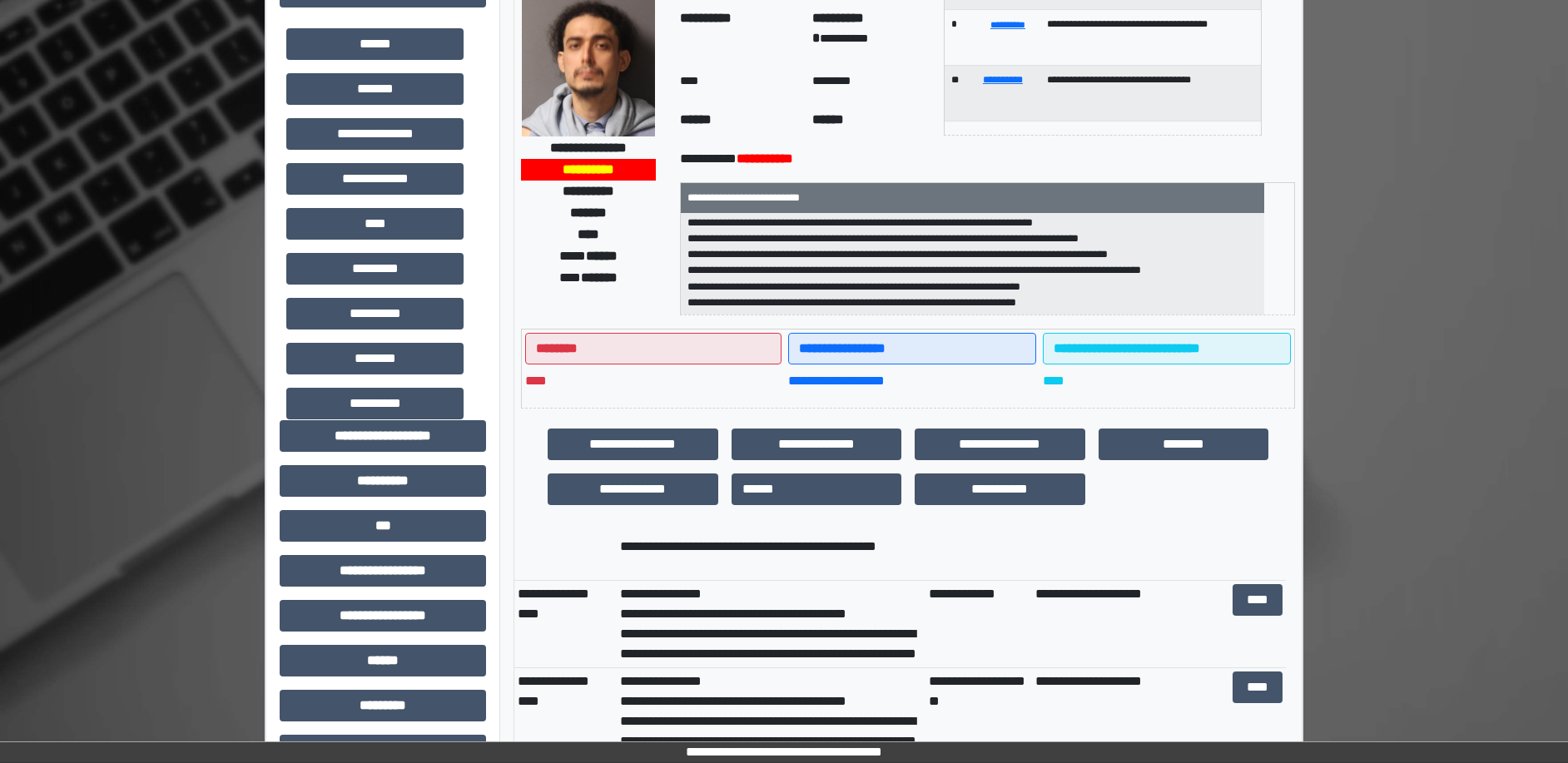 scroll, scrollTop: 312, scrollLeft: 0, axis: vertical 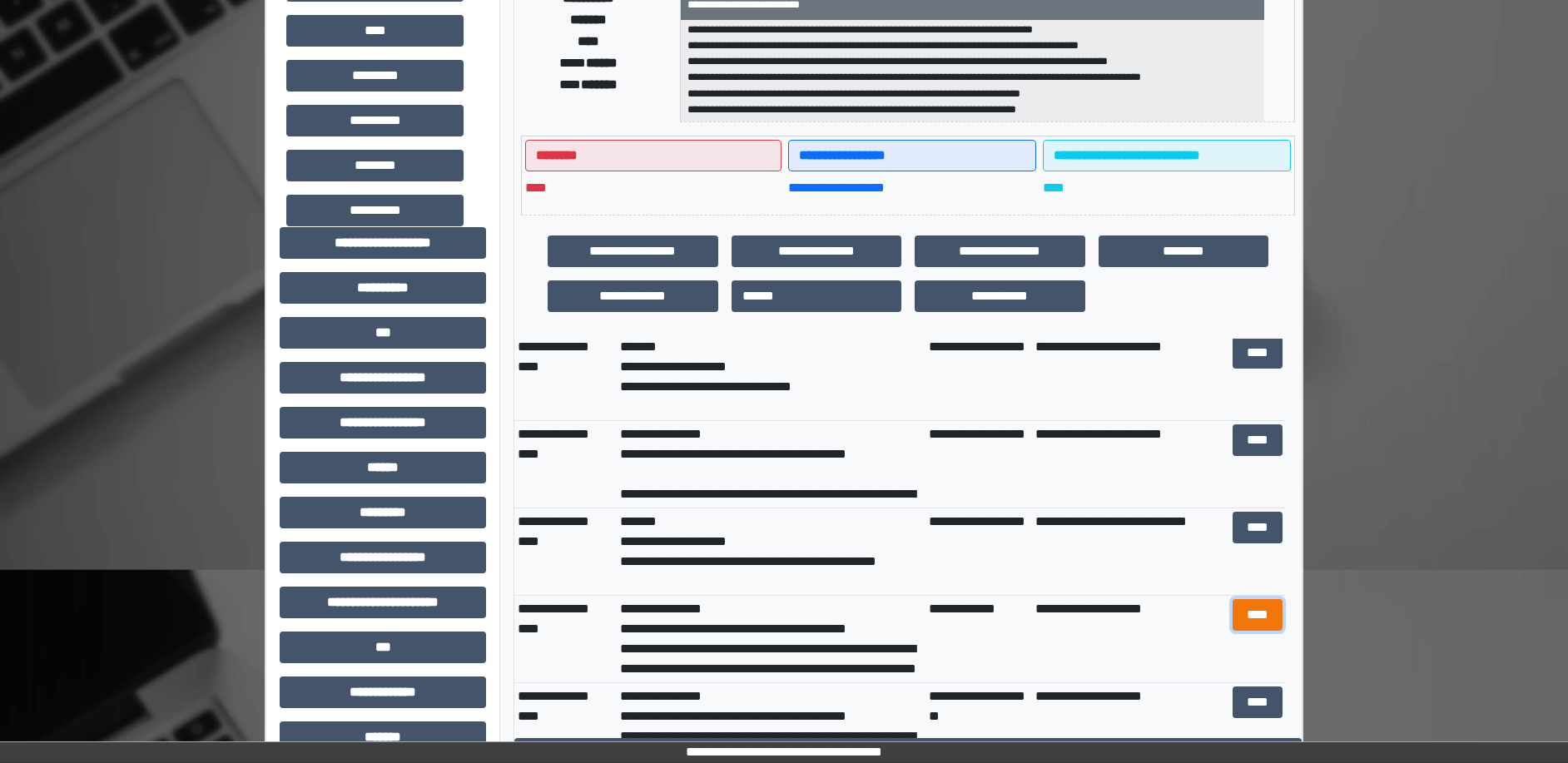click on "****" at bounding box center (1258, 615) 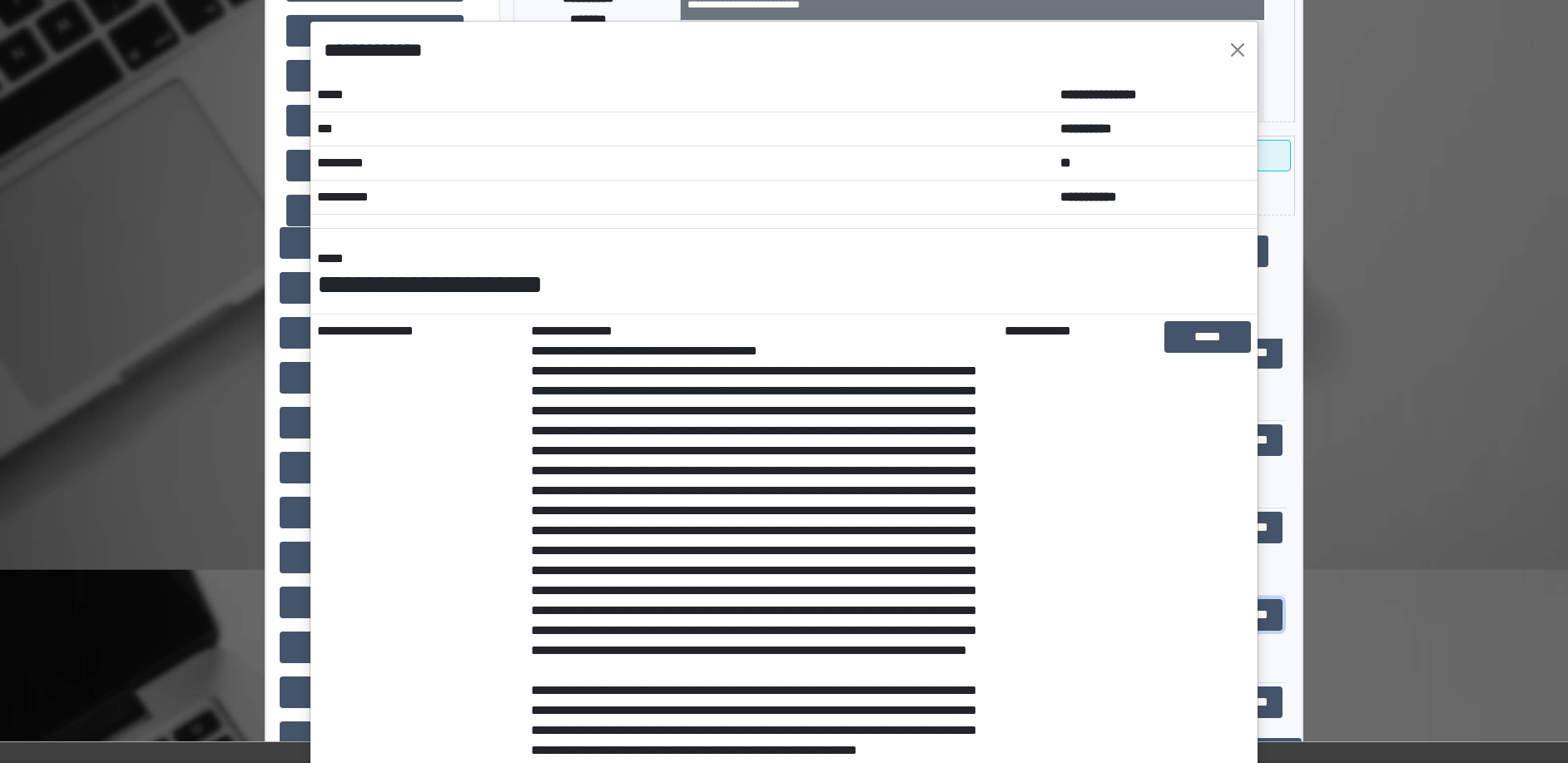 scroll, scrollTop: 0, scrollLeft: 0, axis: both 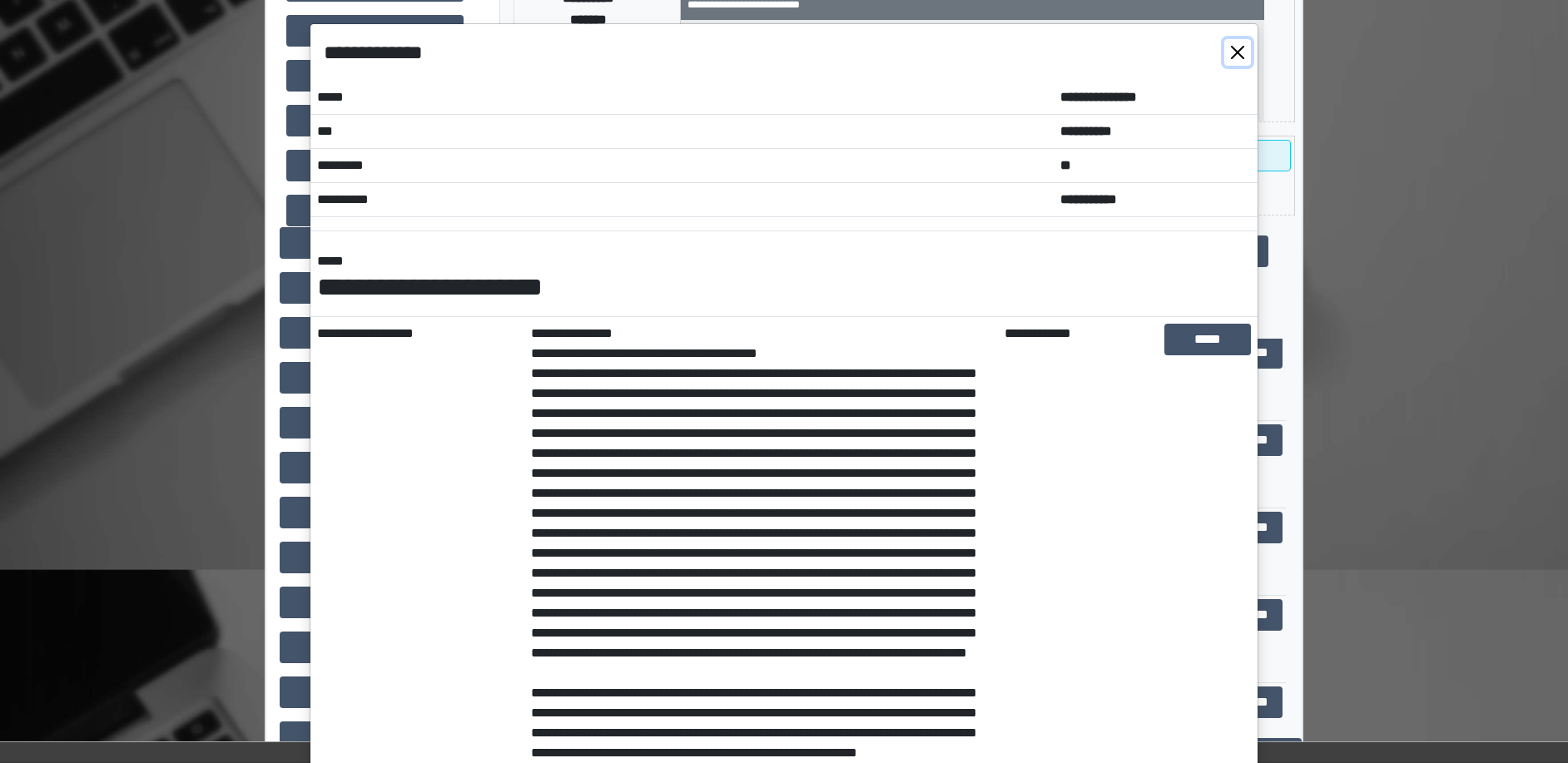 click at bounding box center (1238, 52) 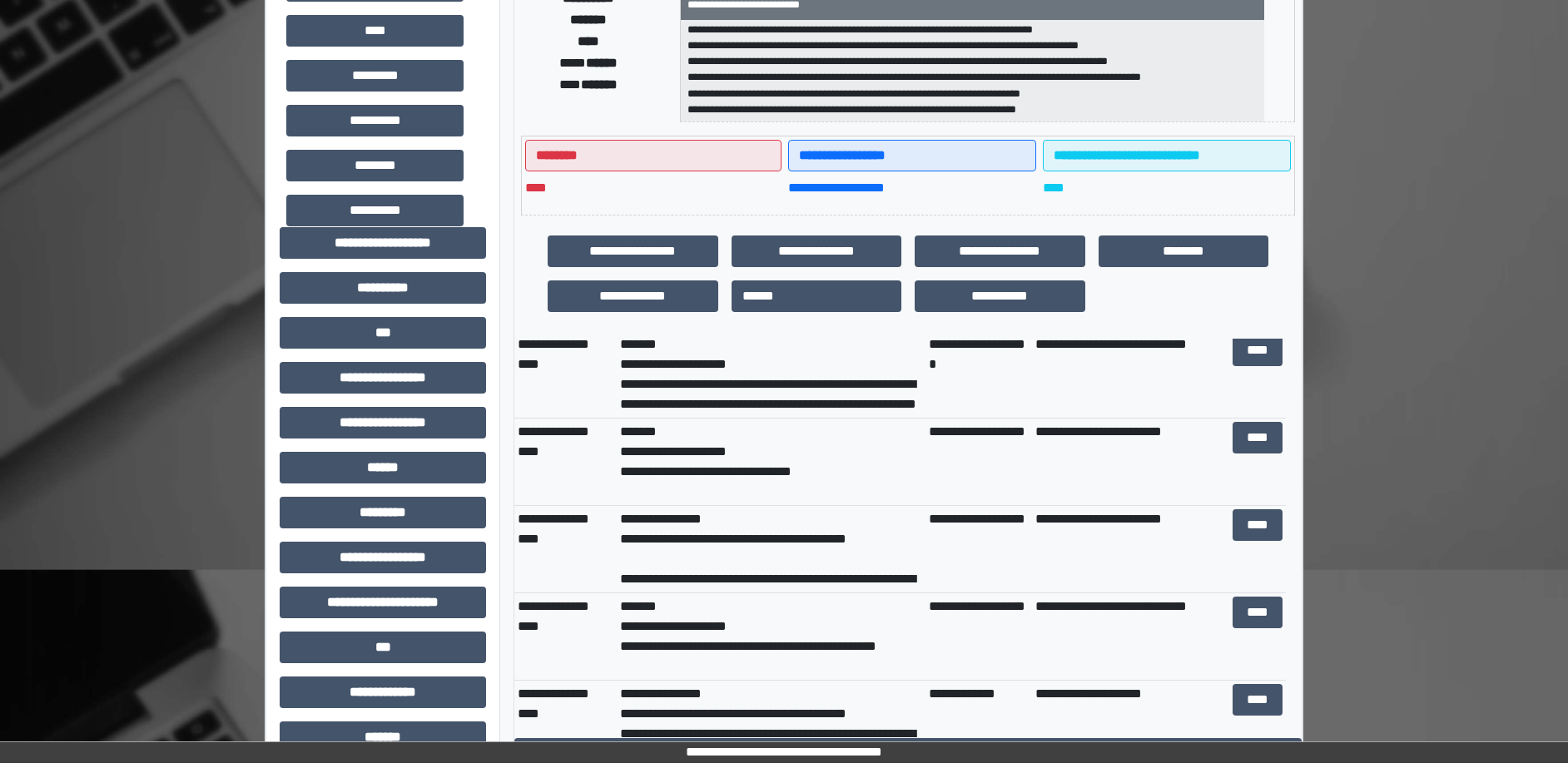 scroll, scrollTop: 520, scrollLeft: 0, axis: vertical 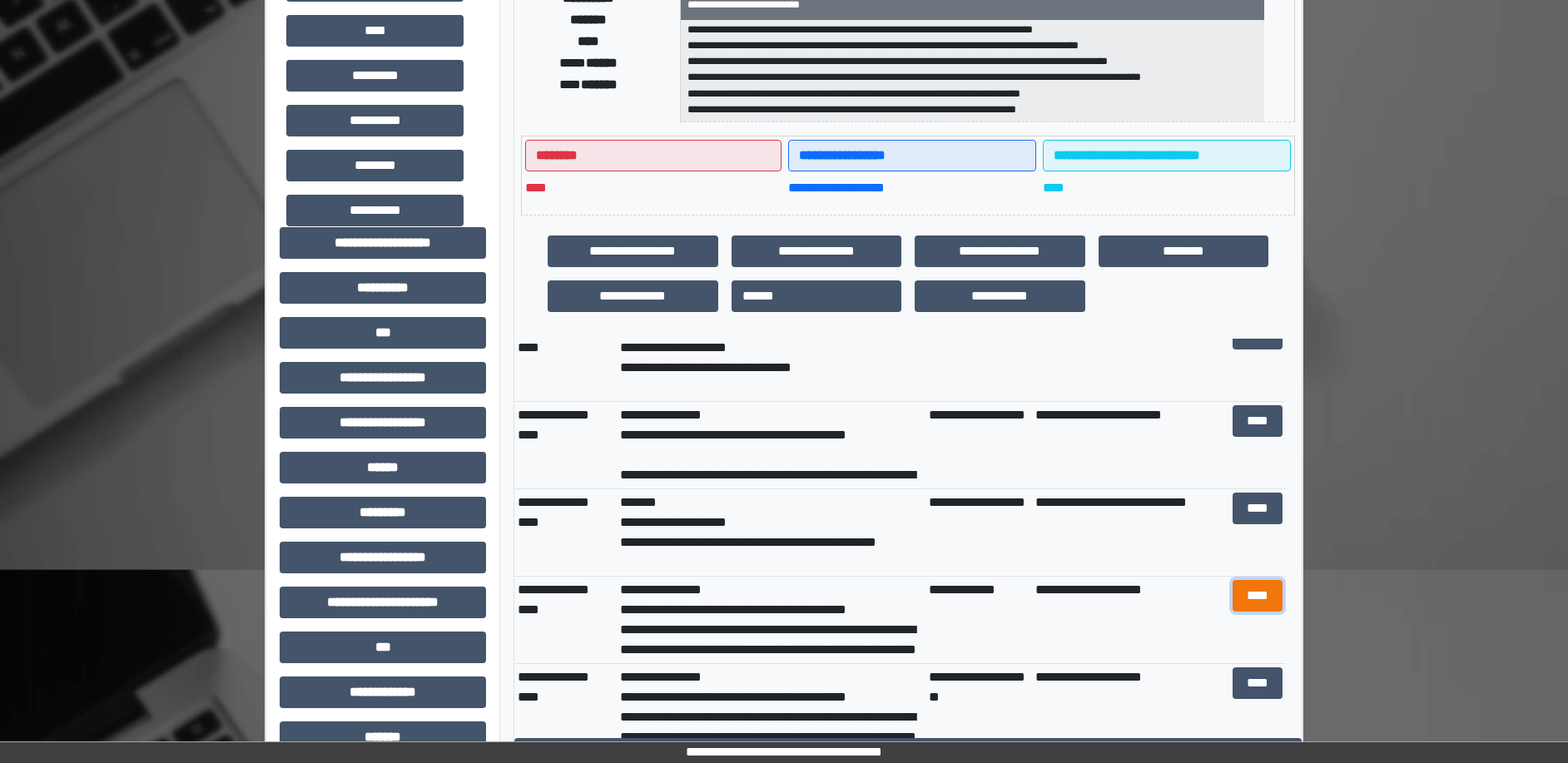 click on "****" at bounding box center [1258, 596] 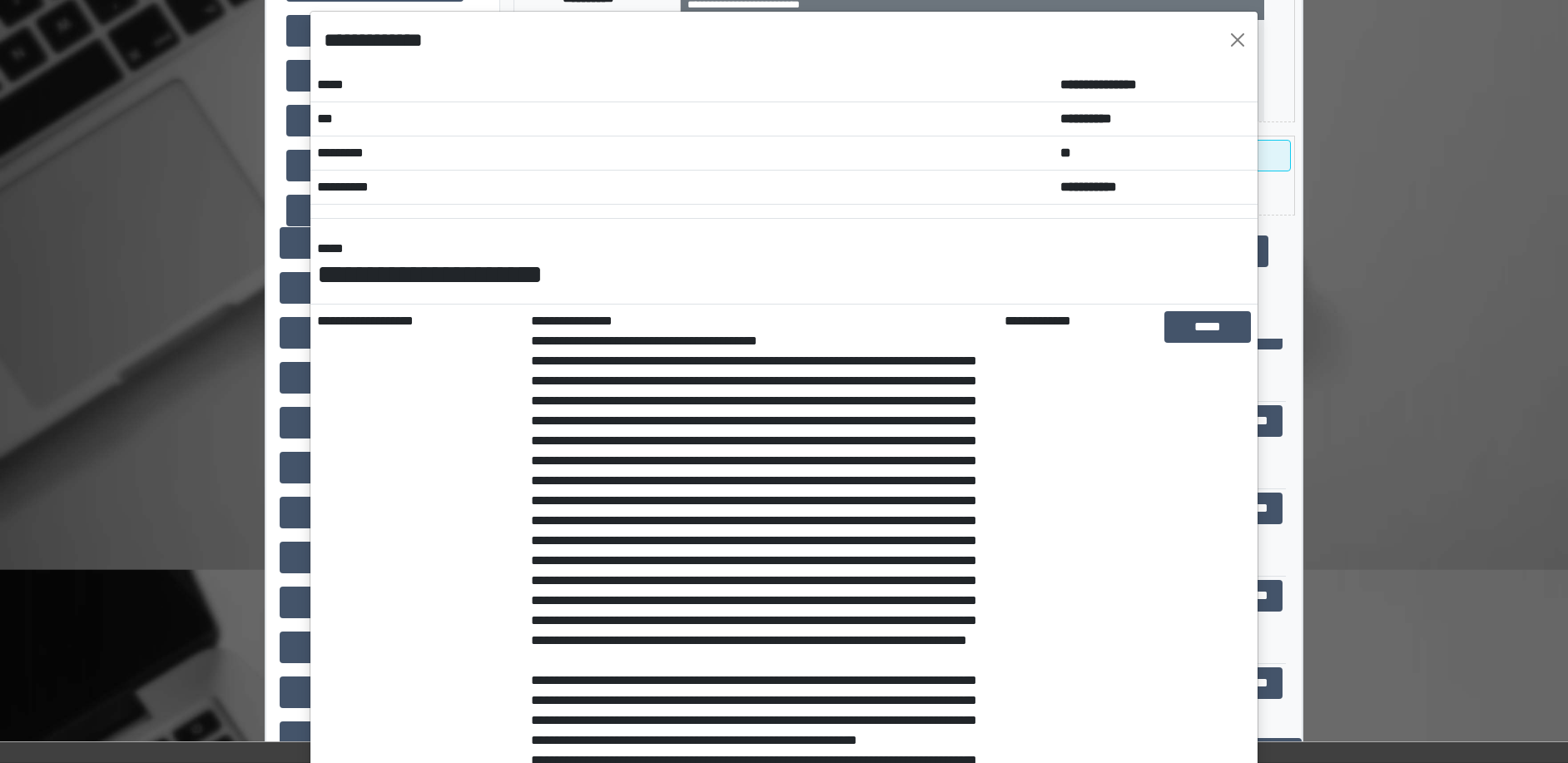 scroll, scrollTop: 0, scrollLeft: 0, axis: both 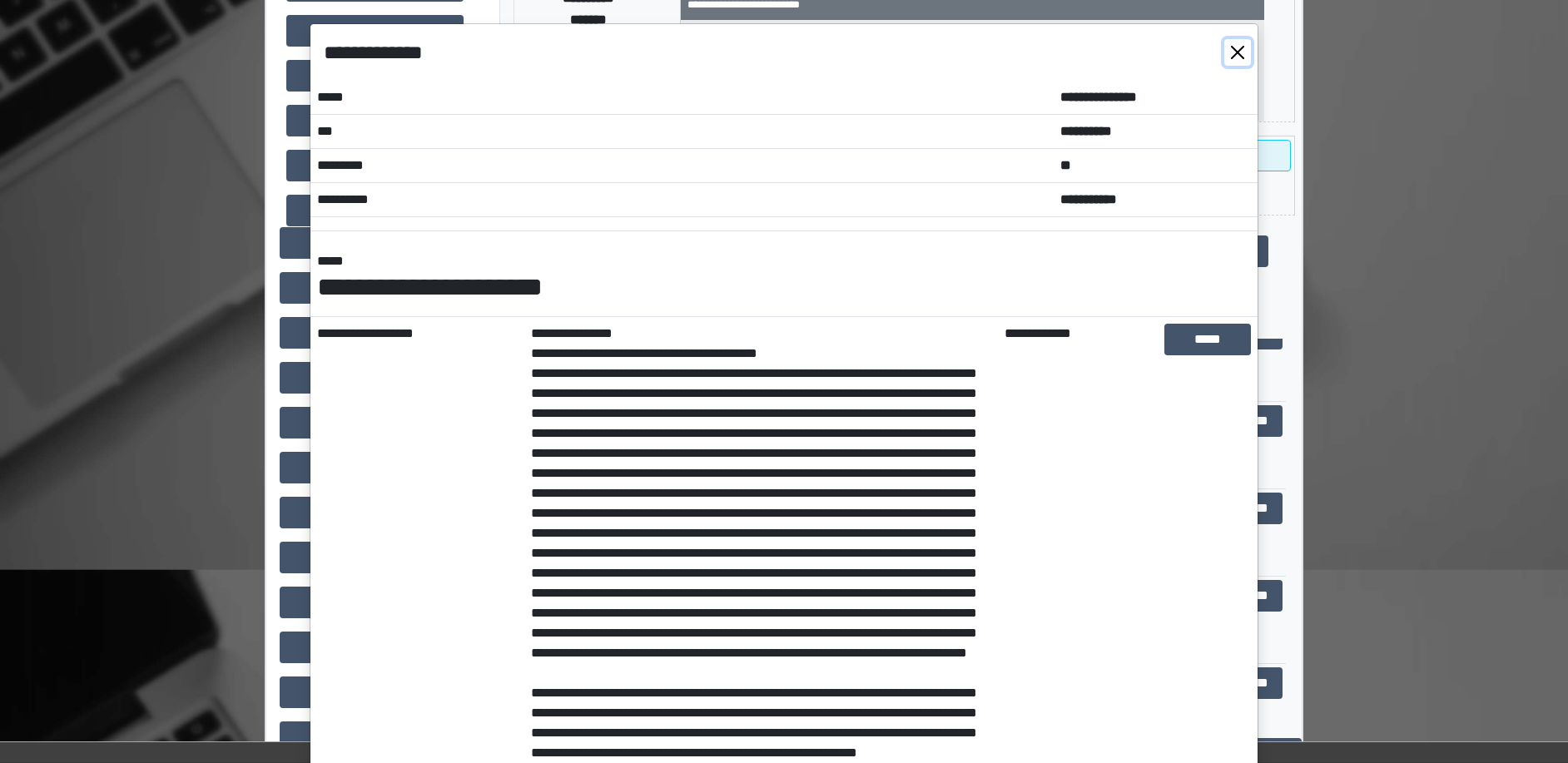 click at bounding box center (1238, 52) 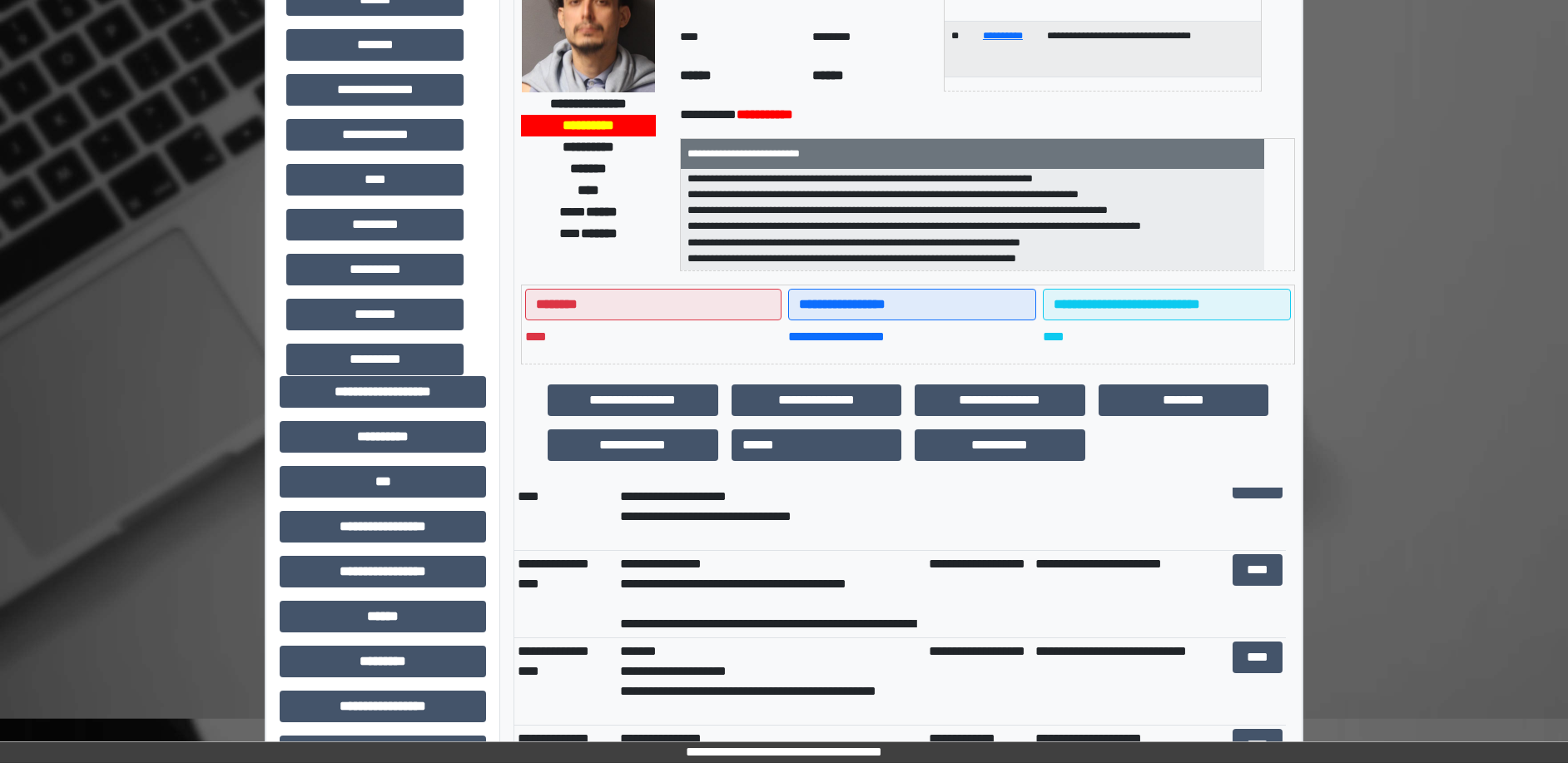 scroll, scrollTop: 0, scrollLeft: 0, axis: both 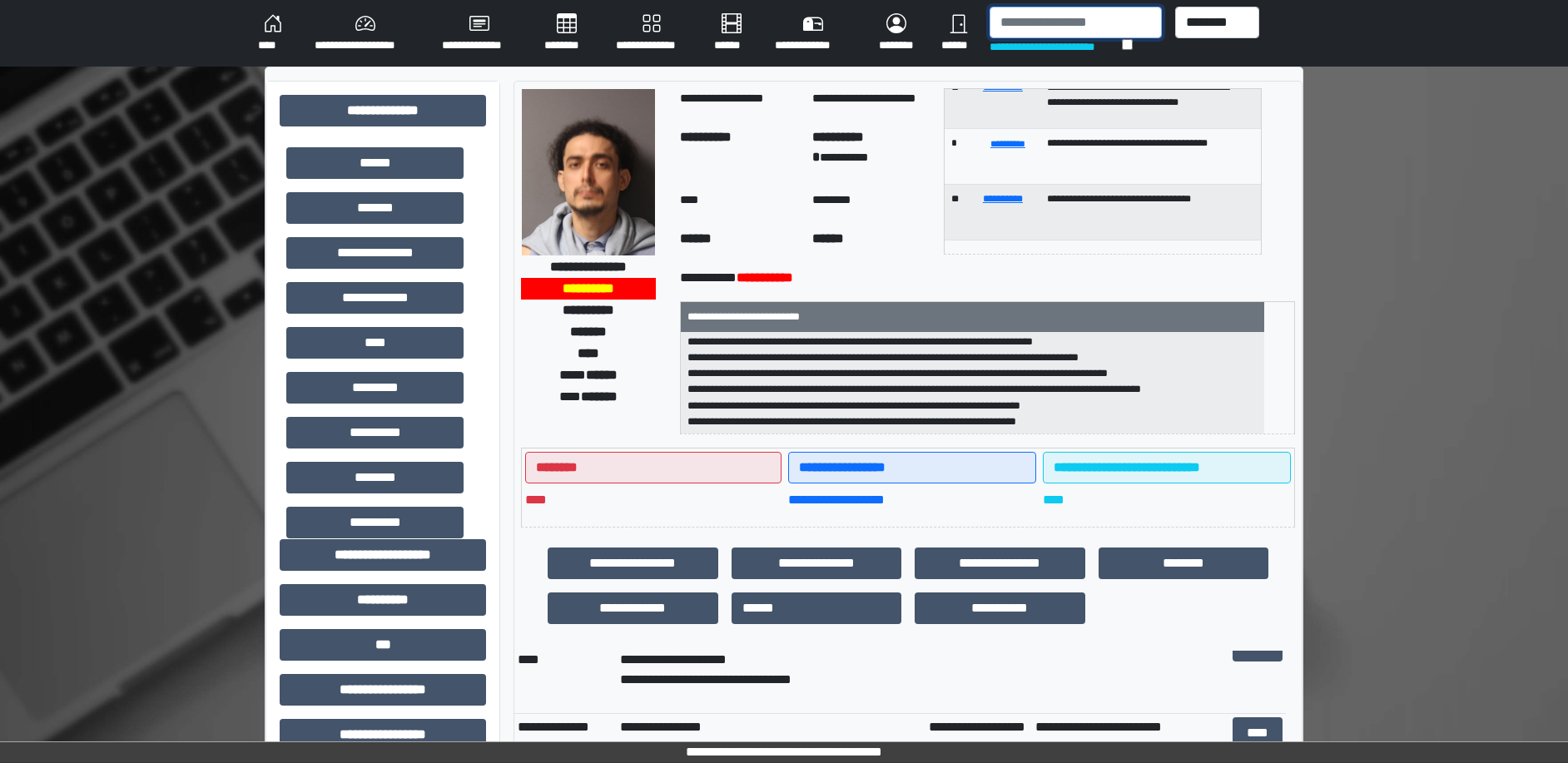 click at bounding box center (1075, 22) 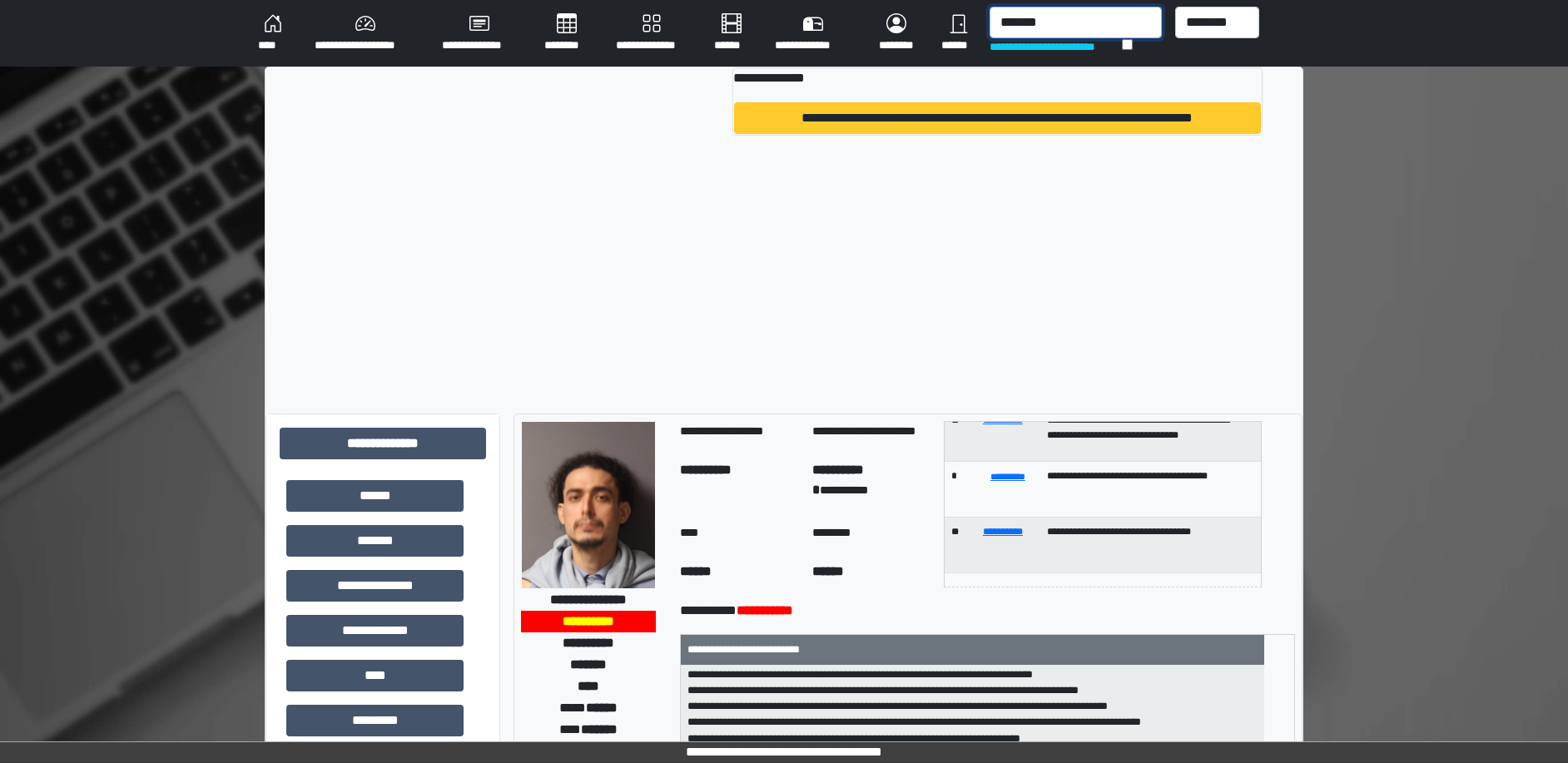 type on "*******" 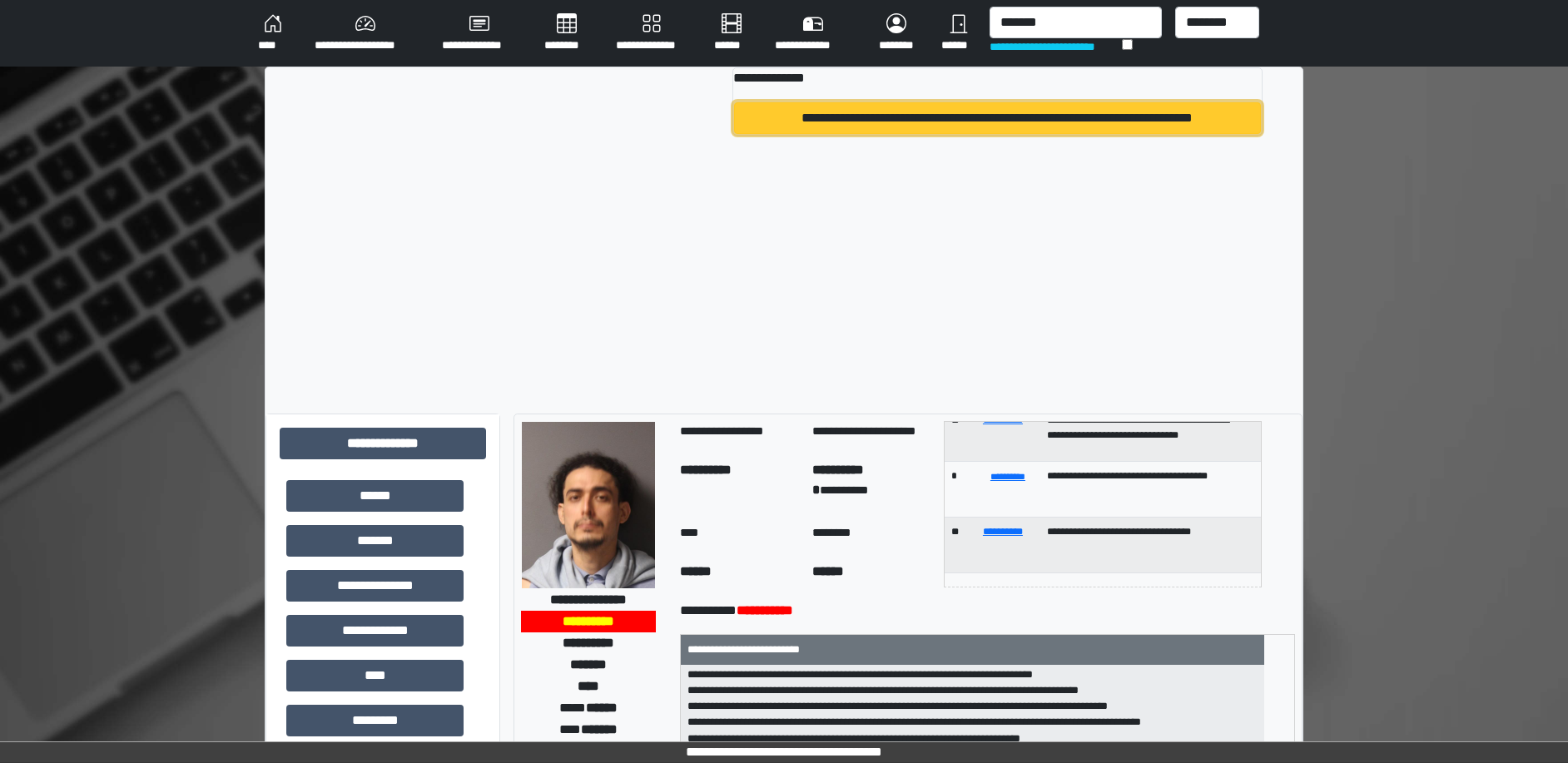 click on "**********" at bounding box center [997, 118] 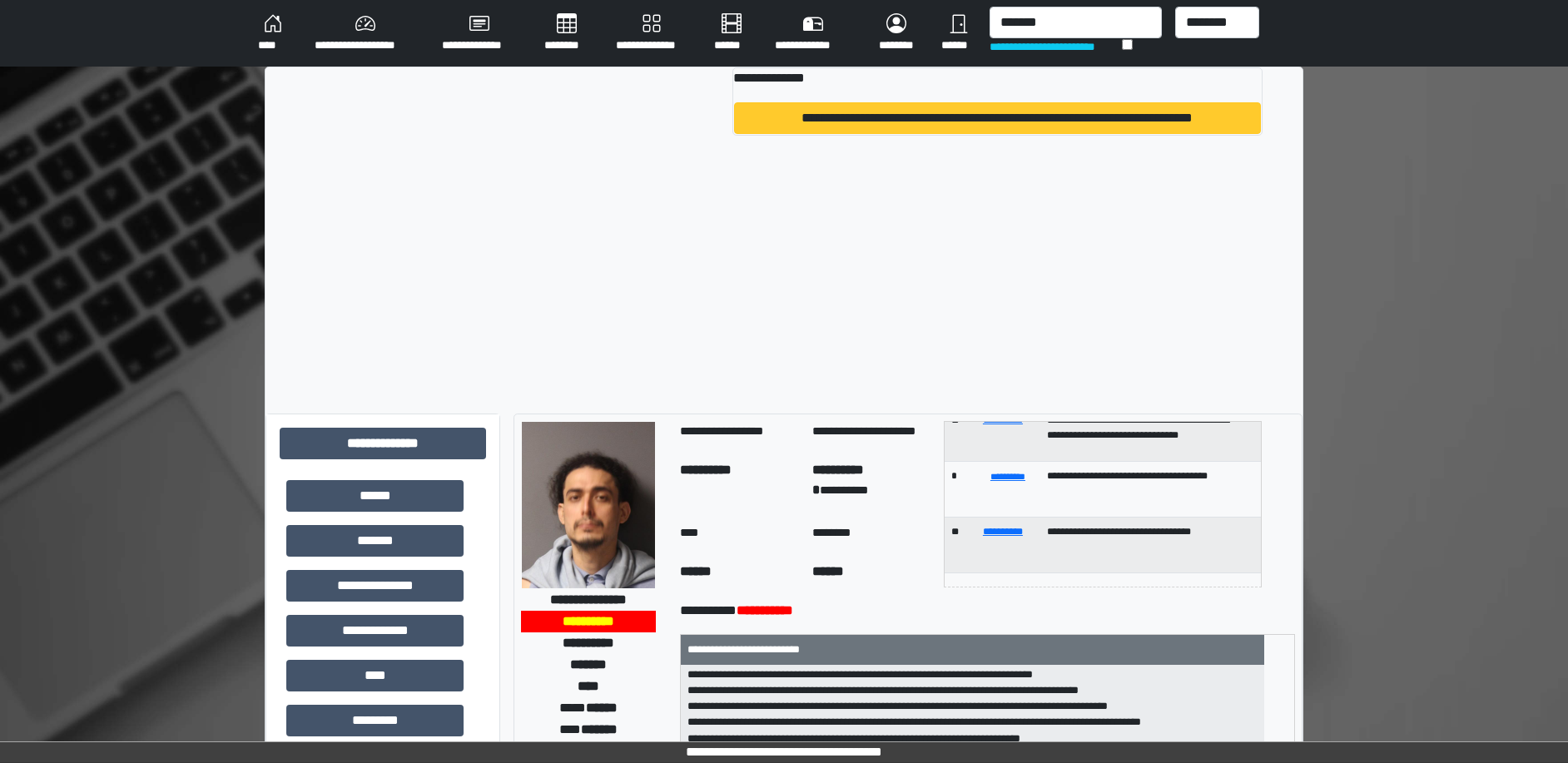 type 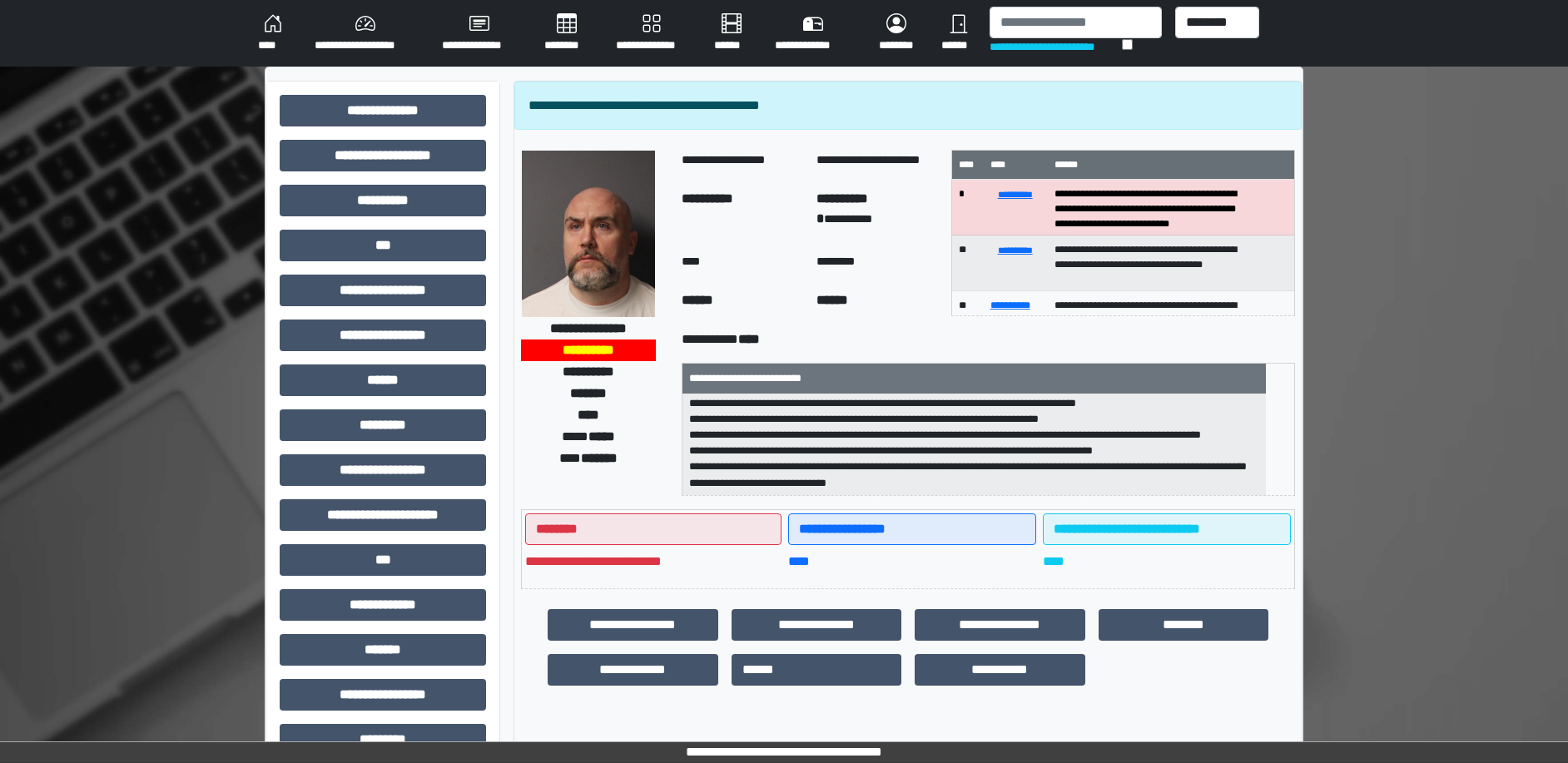 scroll, scrollTop: 116, scrollLeft: 0, axis: vertical 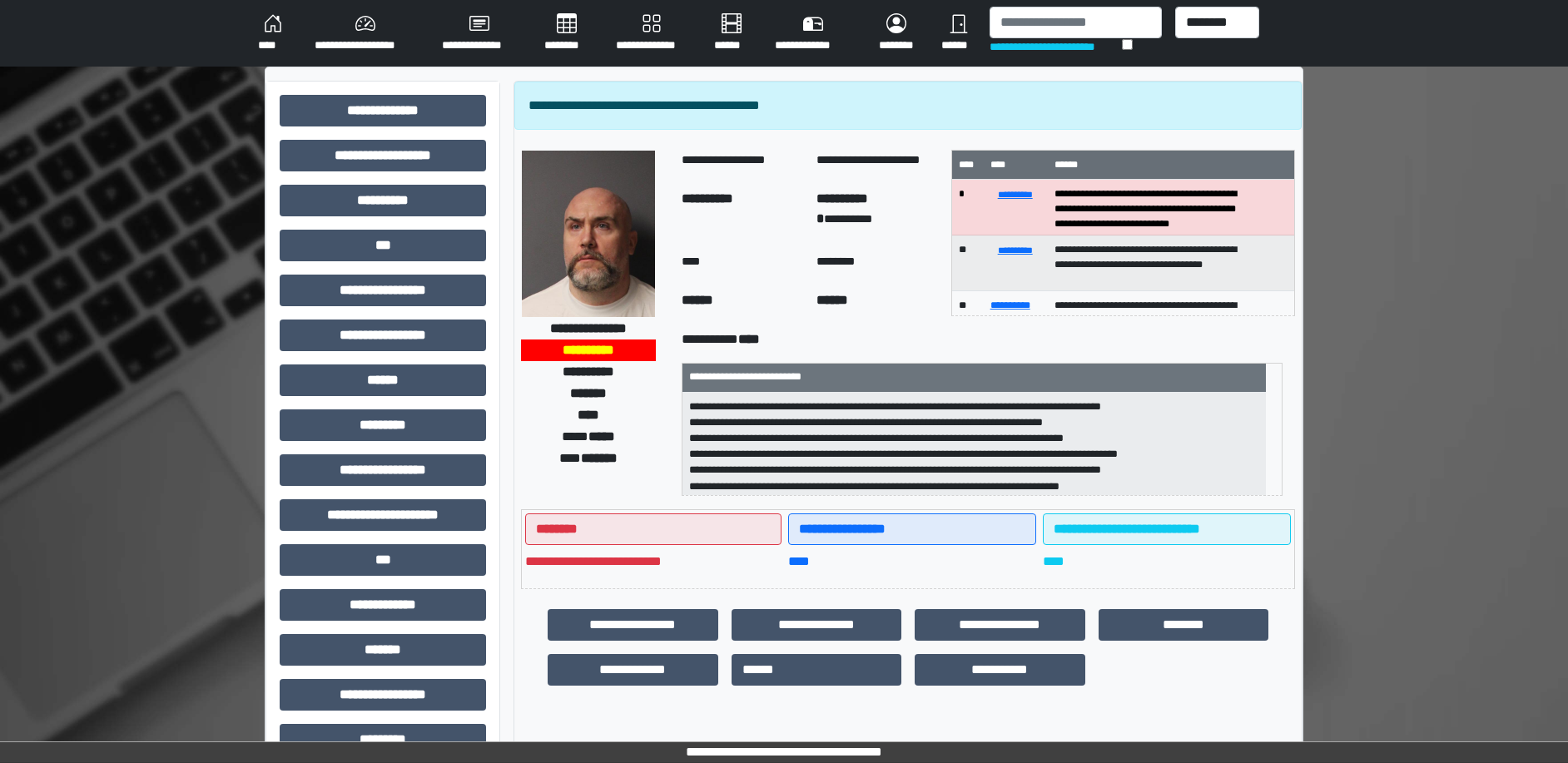 click on "**********" at bounding box center [633, 625] 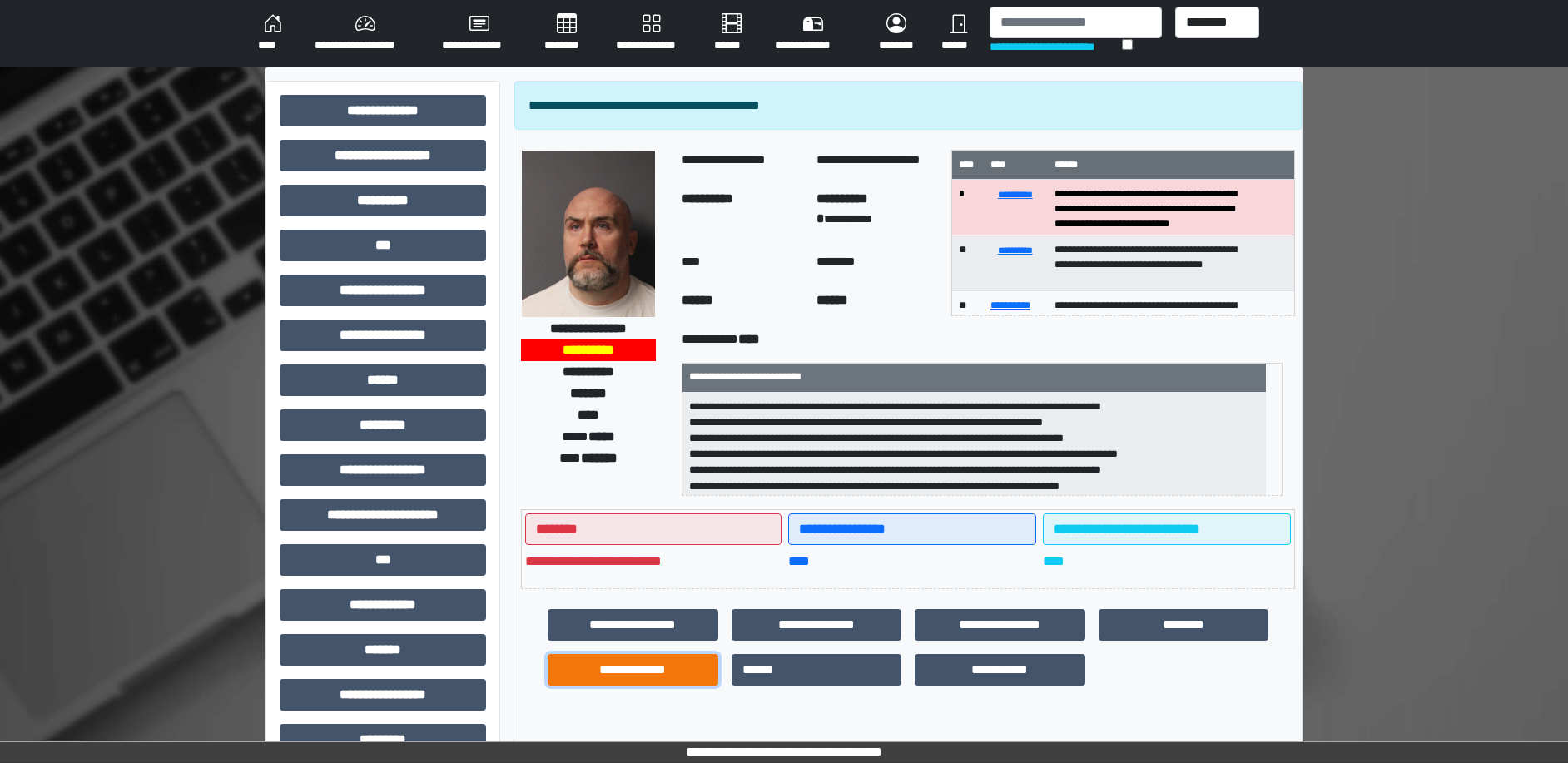 click on "**********" at bounding box center [633, 670] 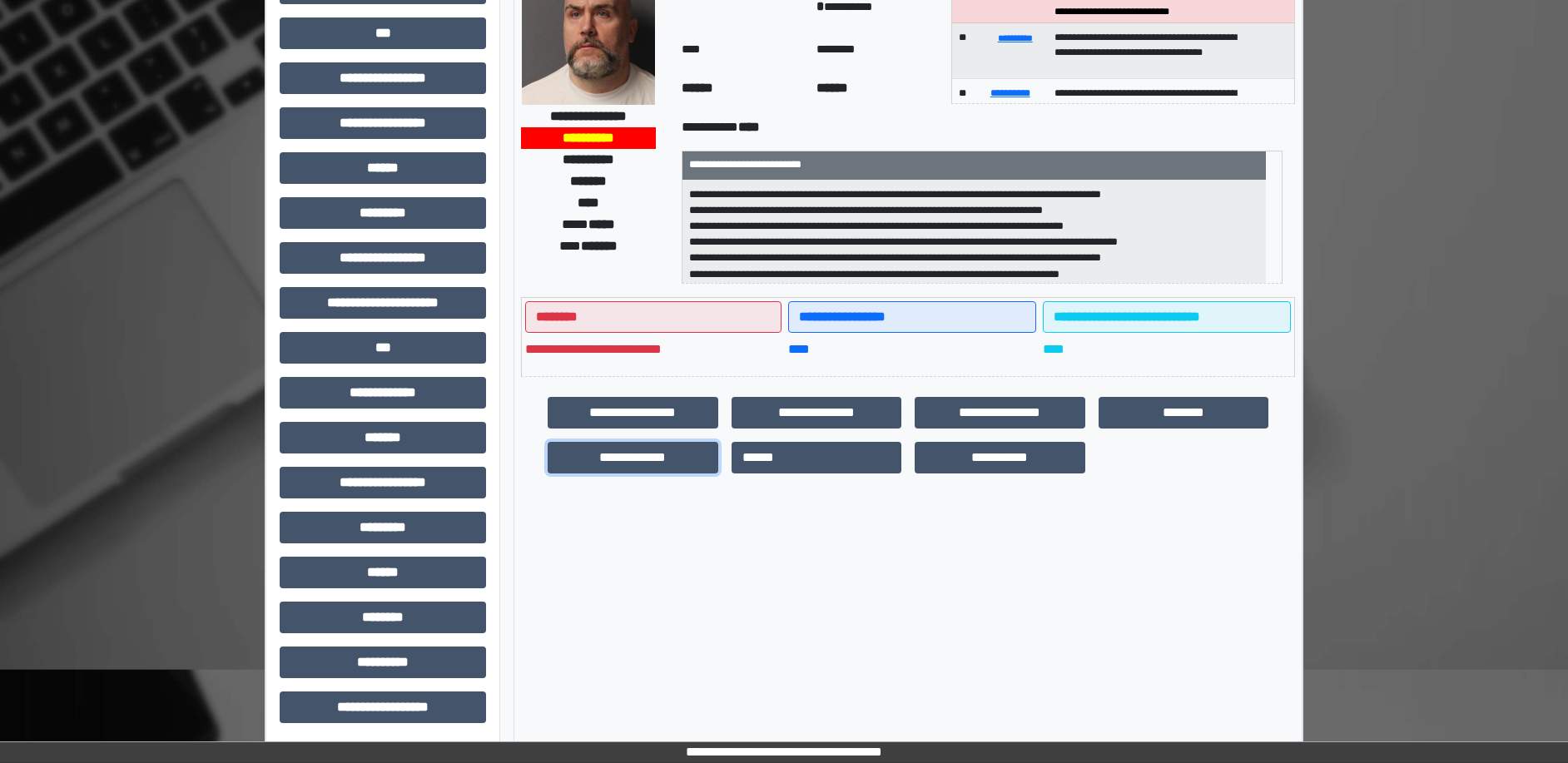 scroll, scrollTop: 214, scrollLeft: 0, axis: vertical 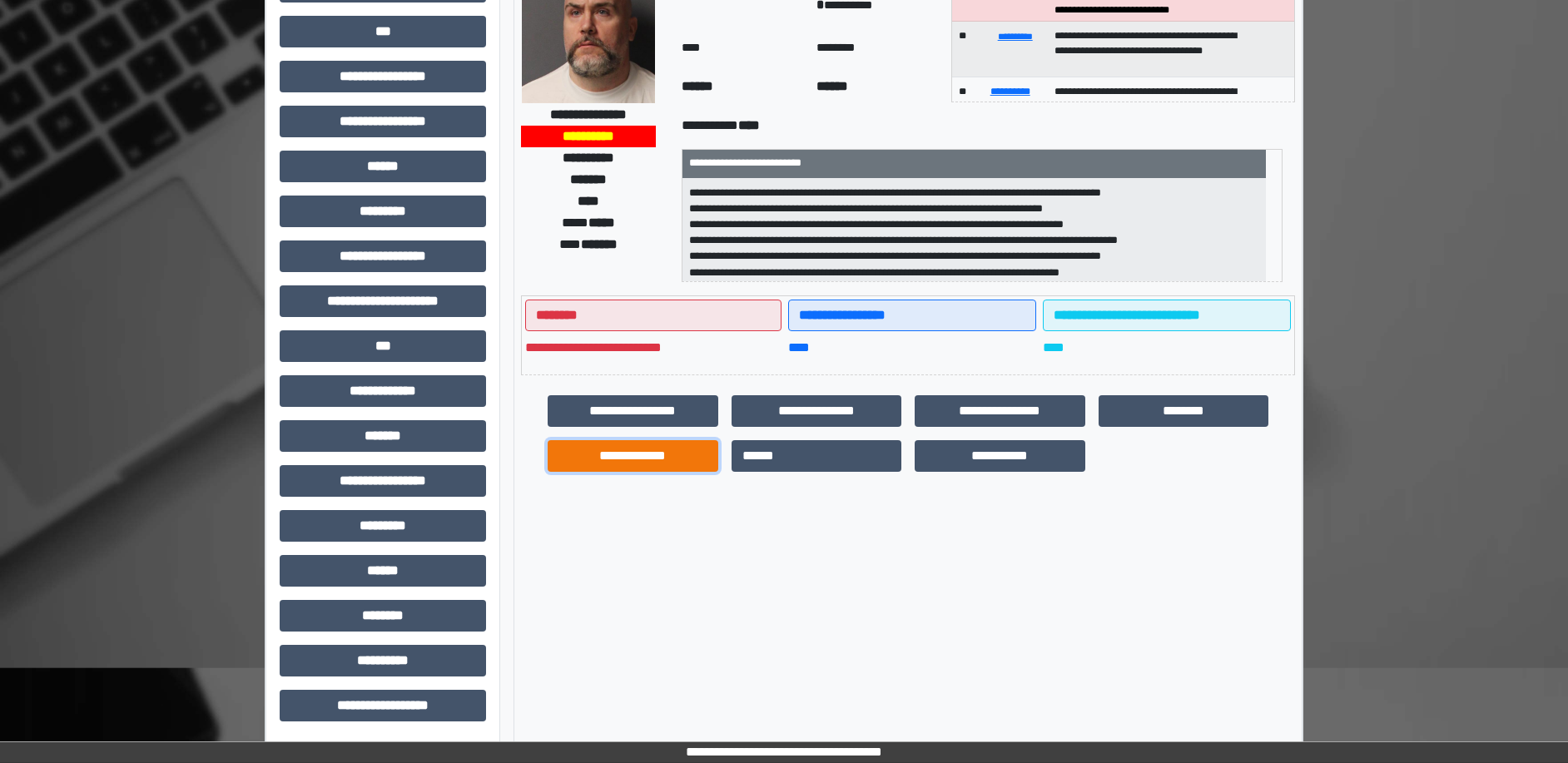 click on "**********" at bounding box center (633, 456) 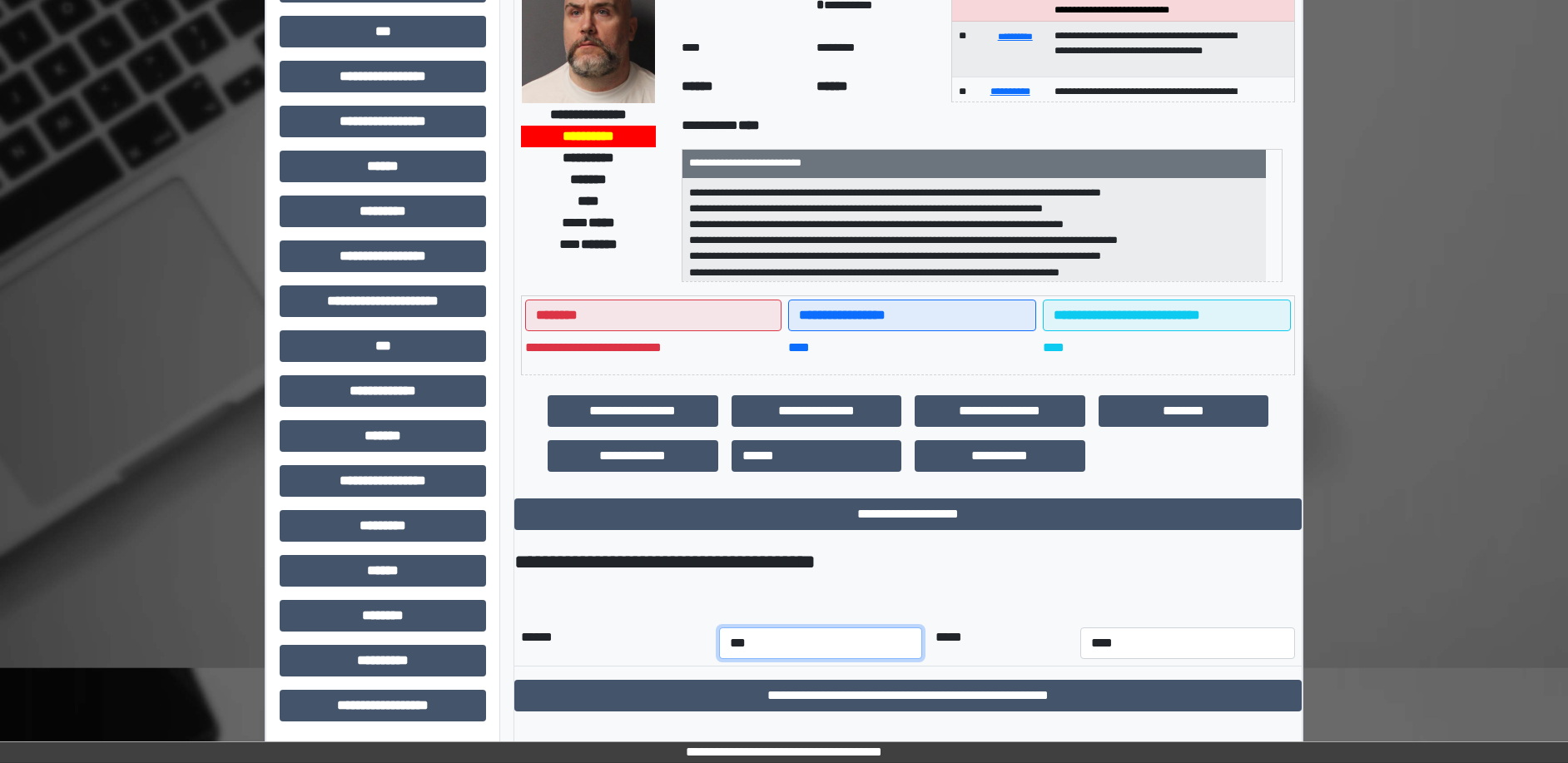 click on "***
***
***
***
***
***
***
***
***
***
***
***" at bounding box center (821, 643) 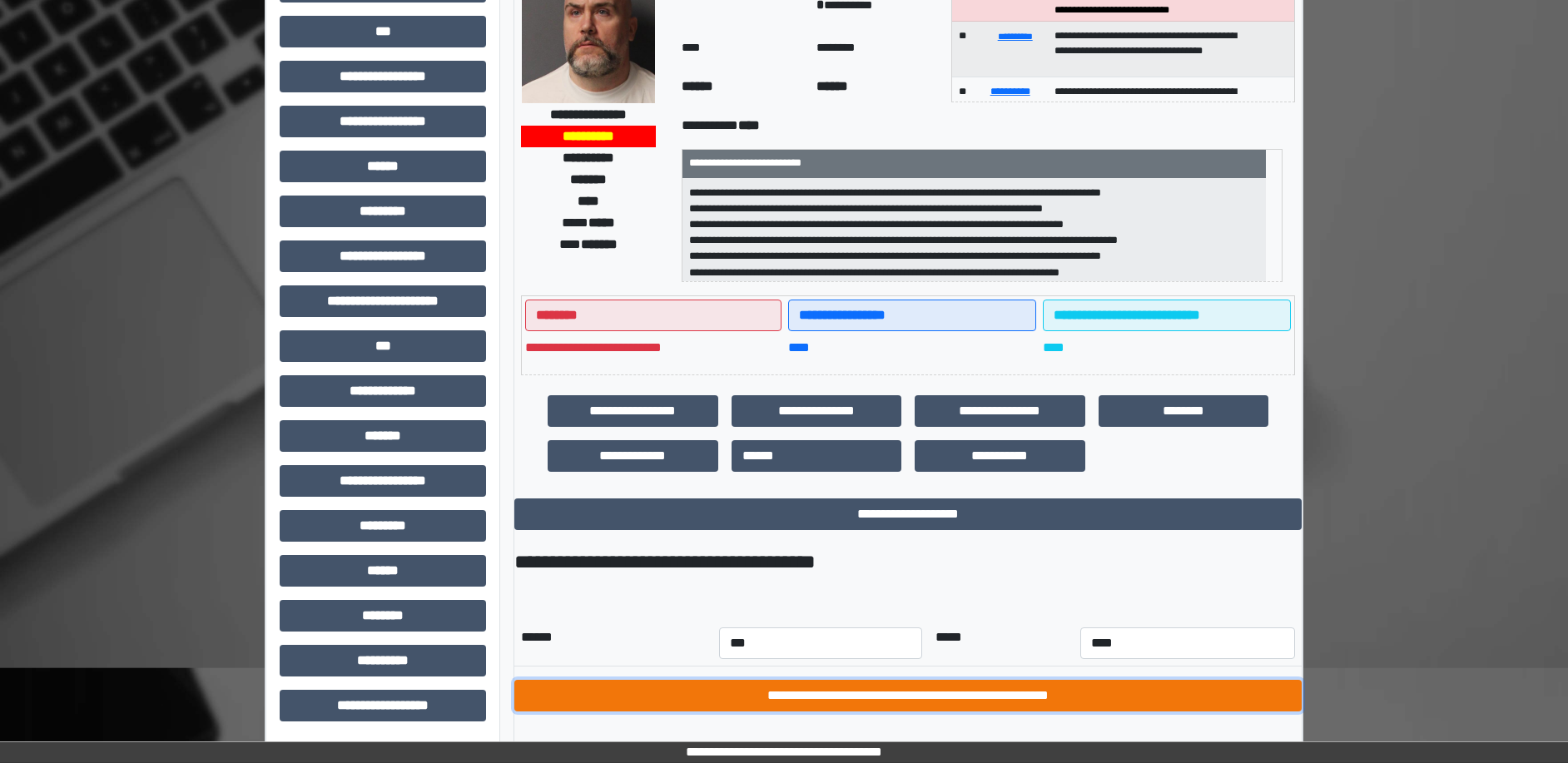 click on "**********" at bounding box center [908, 696] 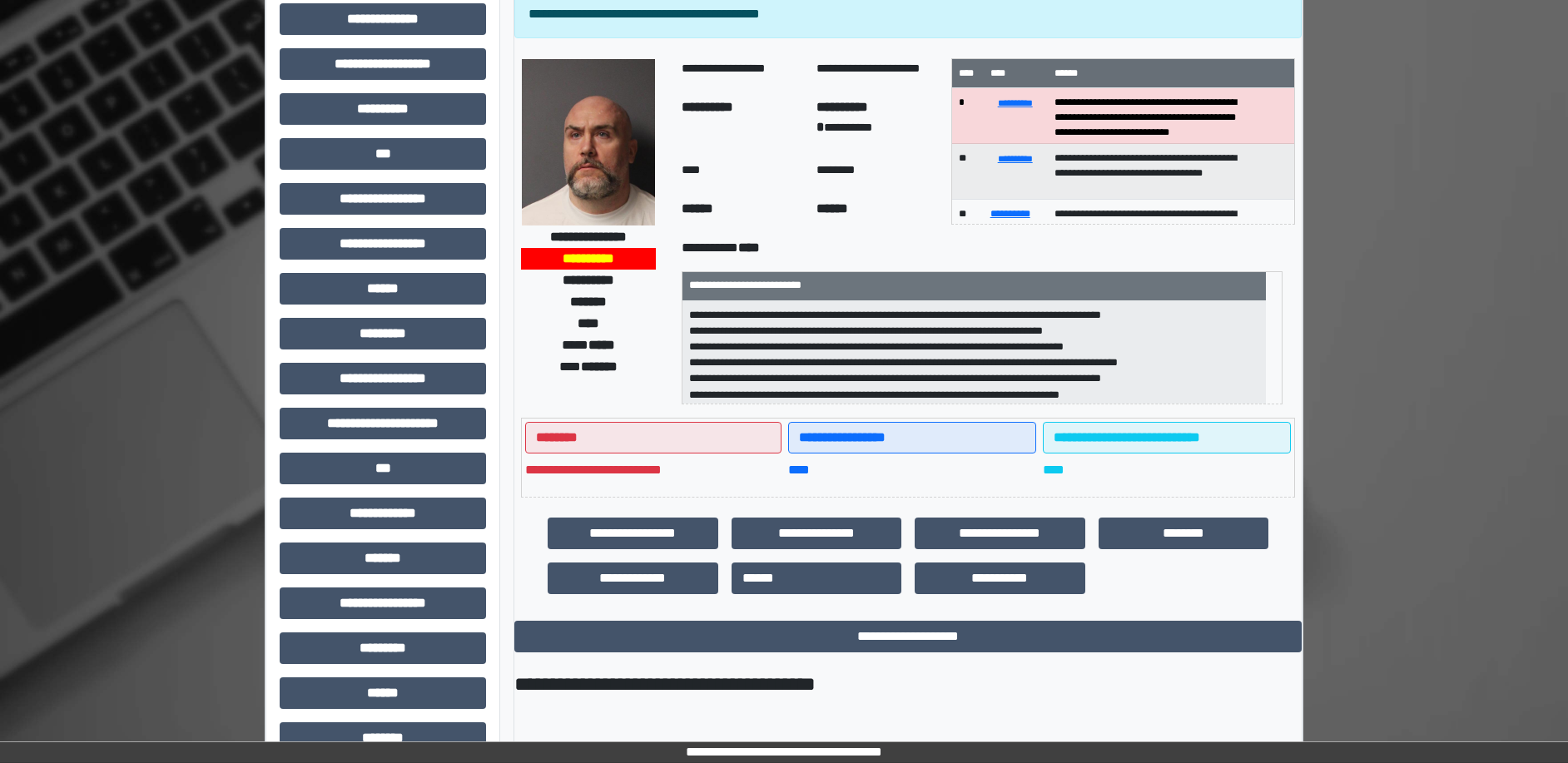 scroll, scrollTop: 0, scrollLeft: 0, axis: both 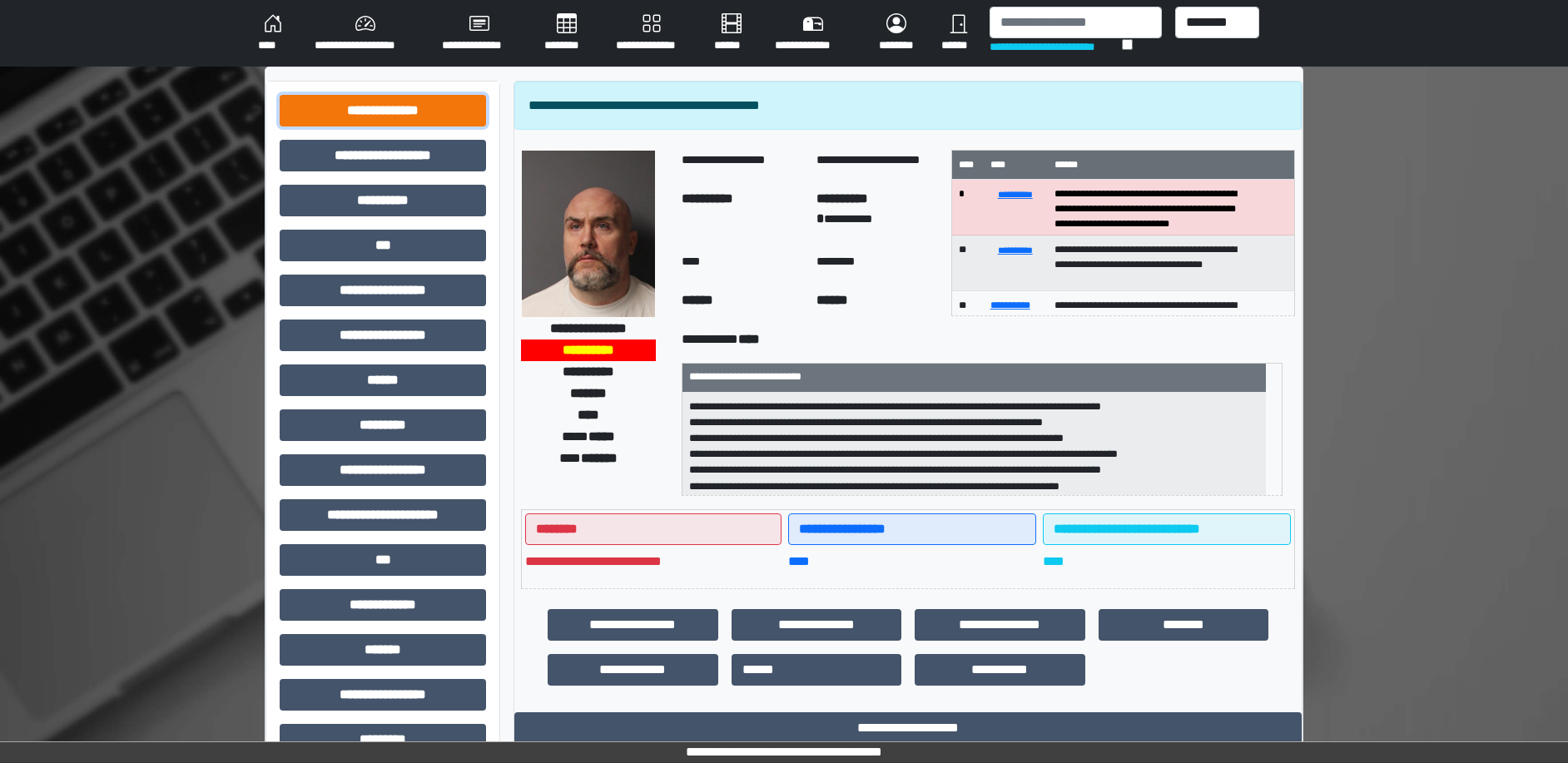 click on "**********" at bounding box center [383, 111] 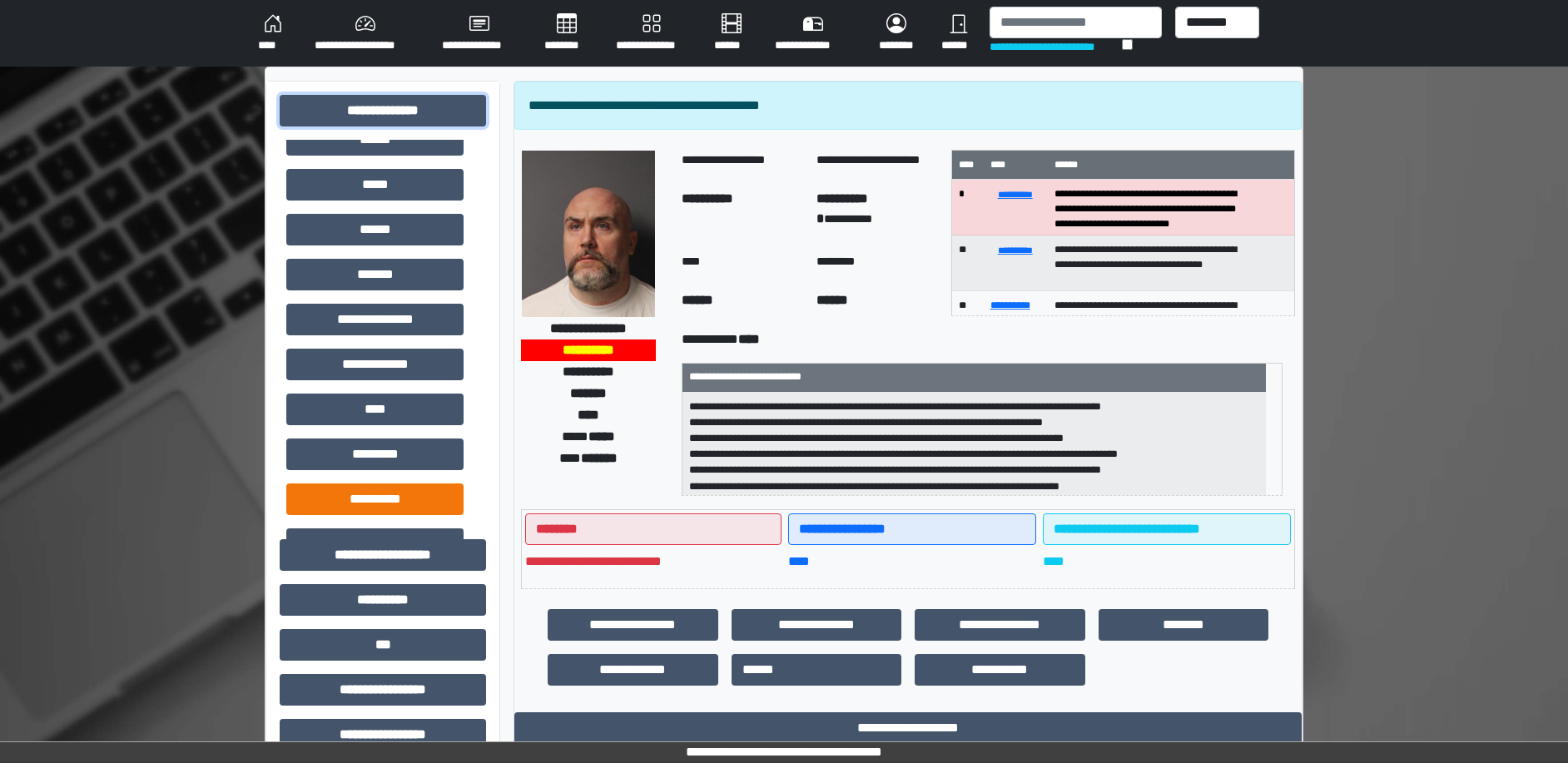 scroll, scrollTop: 416, scrollLeft: 0, axis: vertical 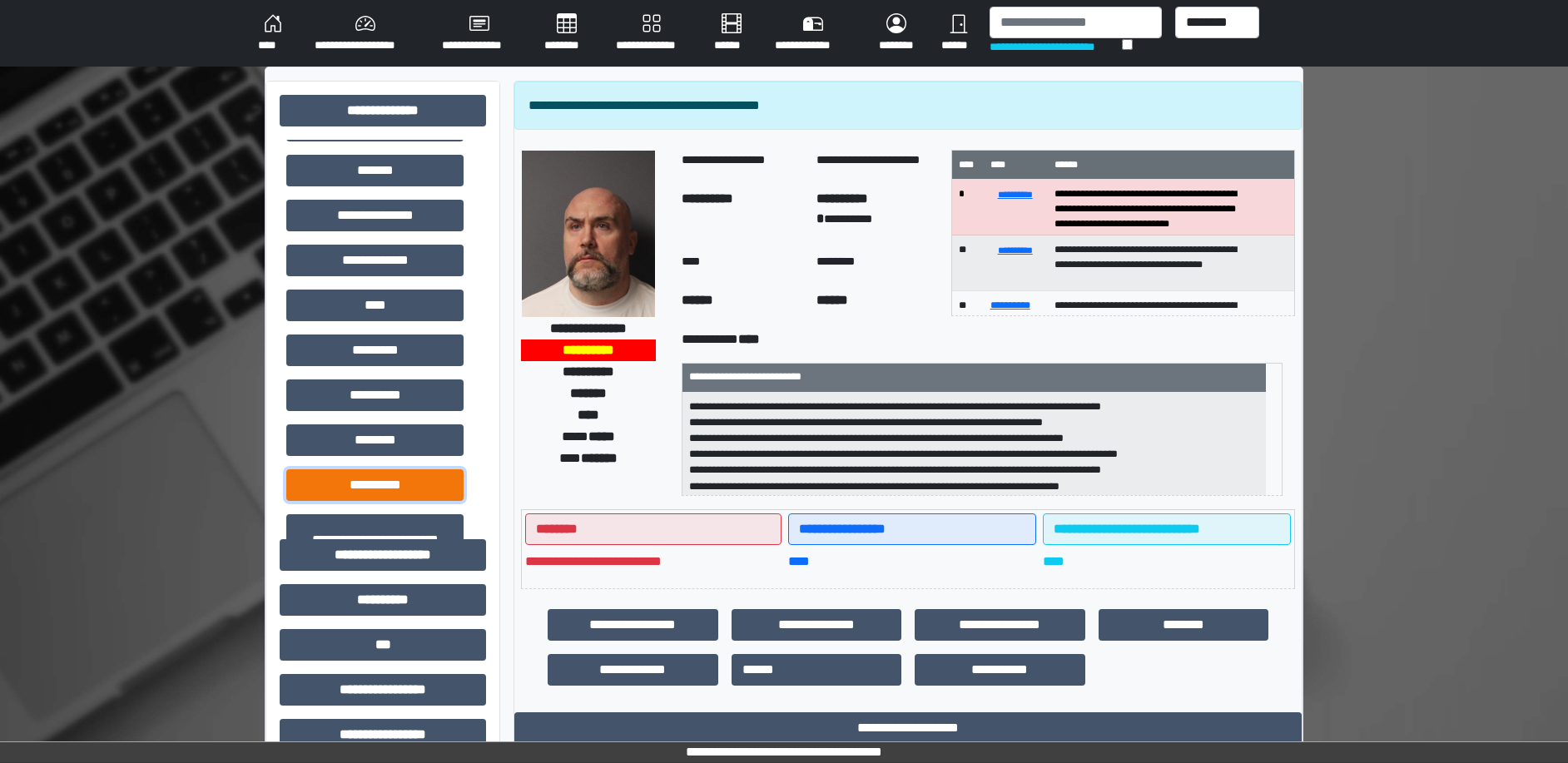 click on "**********" at bounding box center [375, 485] 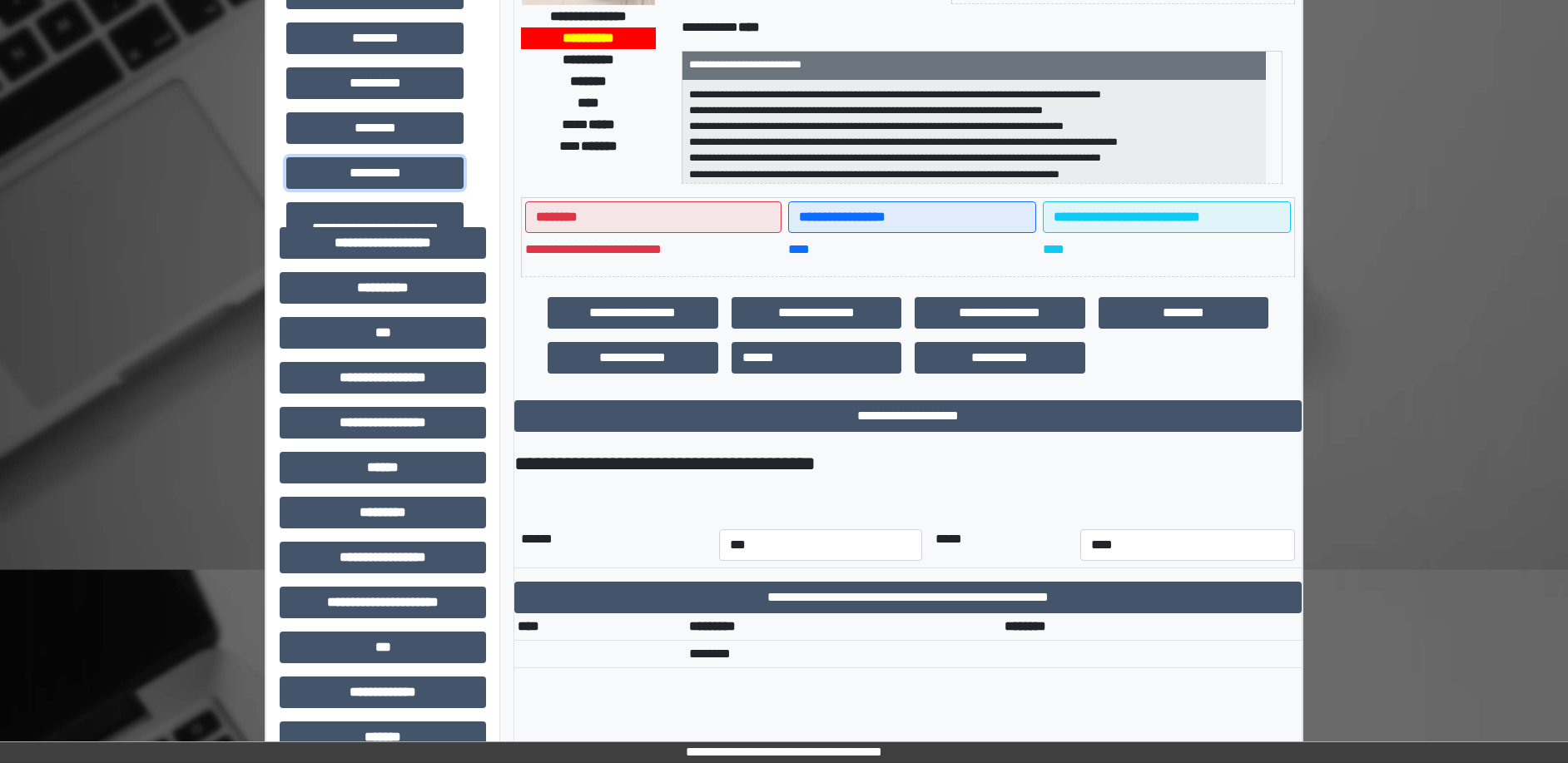 scroll, scrollTop: 416, scrollLeft: 0, axis: vertical 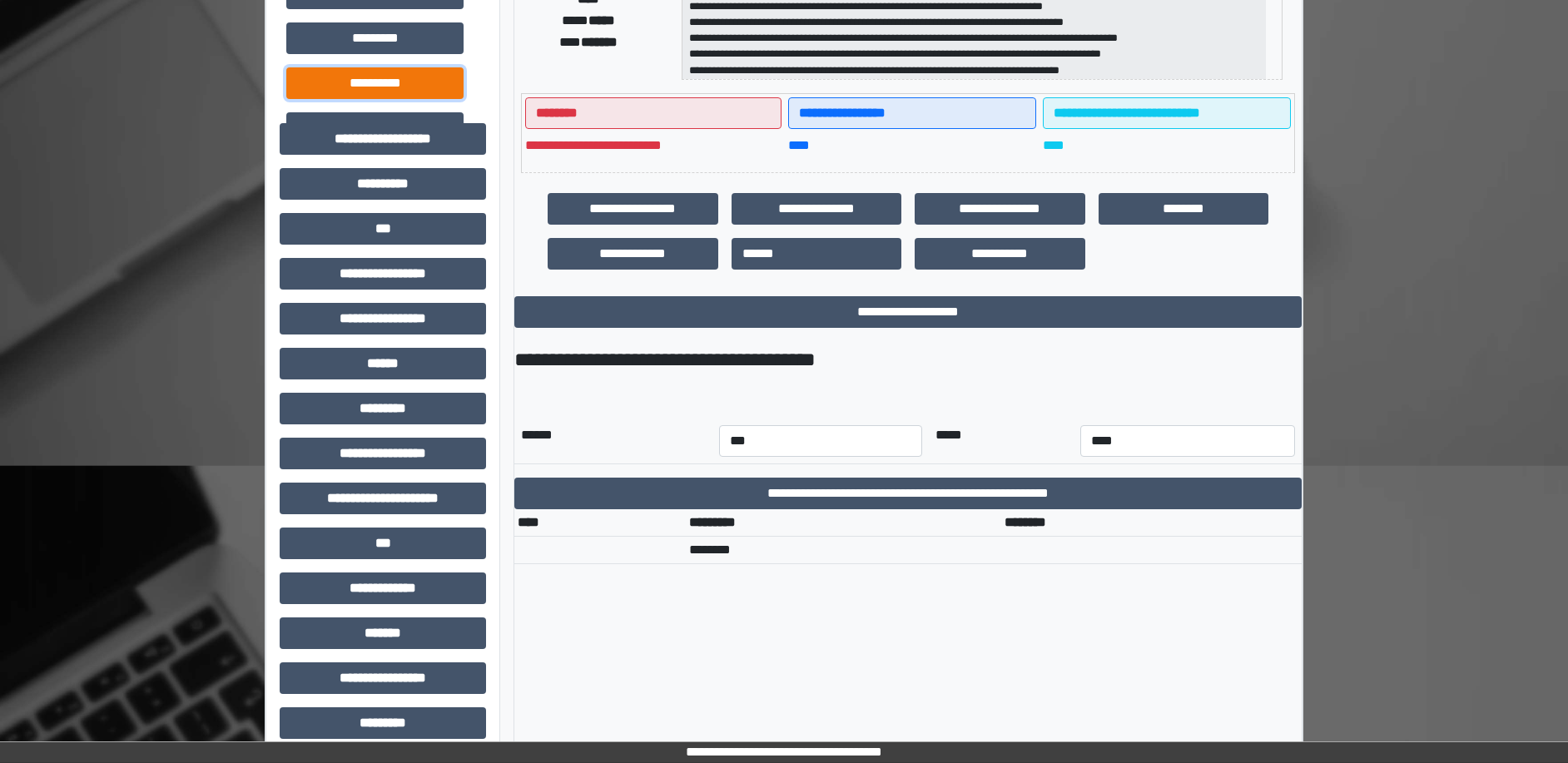 click on "**********" at bounding box center (375, 83) 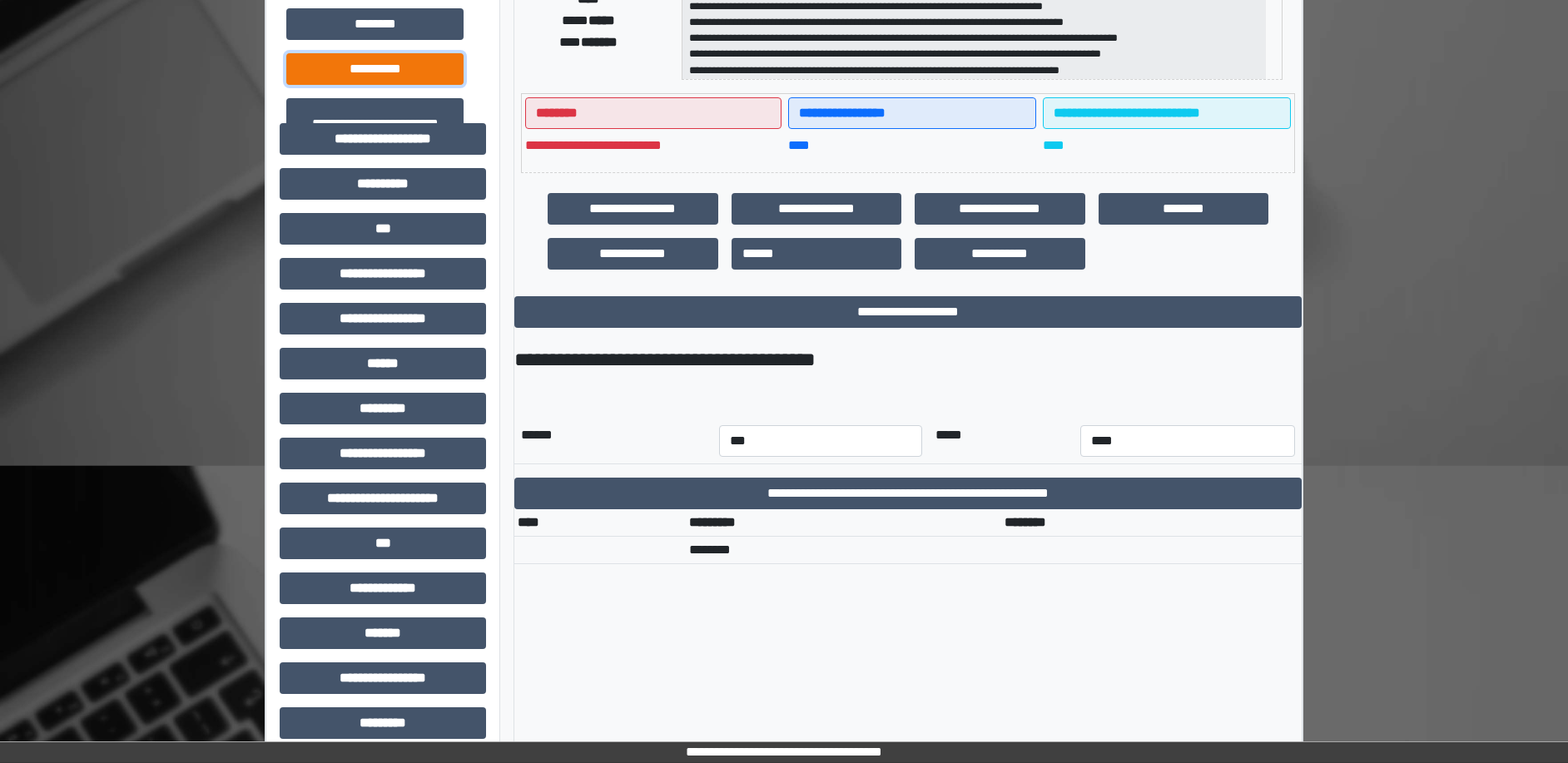 click on "**********" at bounding box center (375, 69) 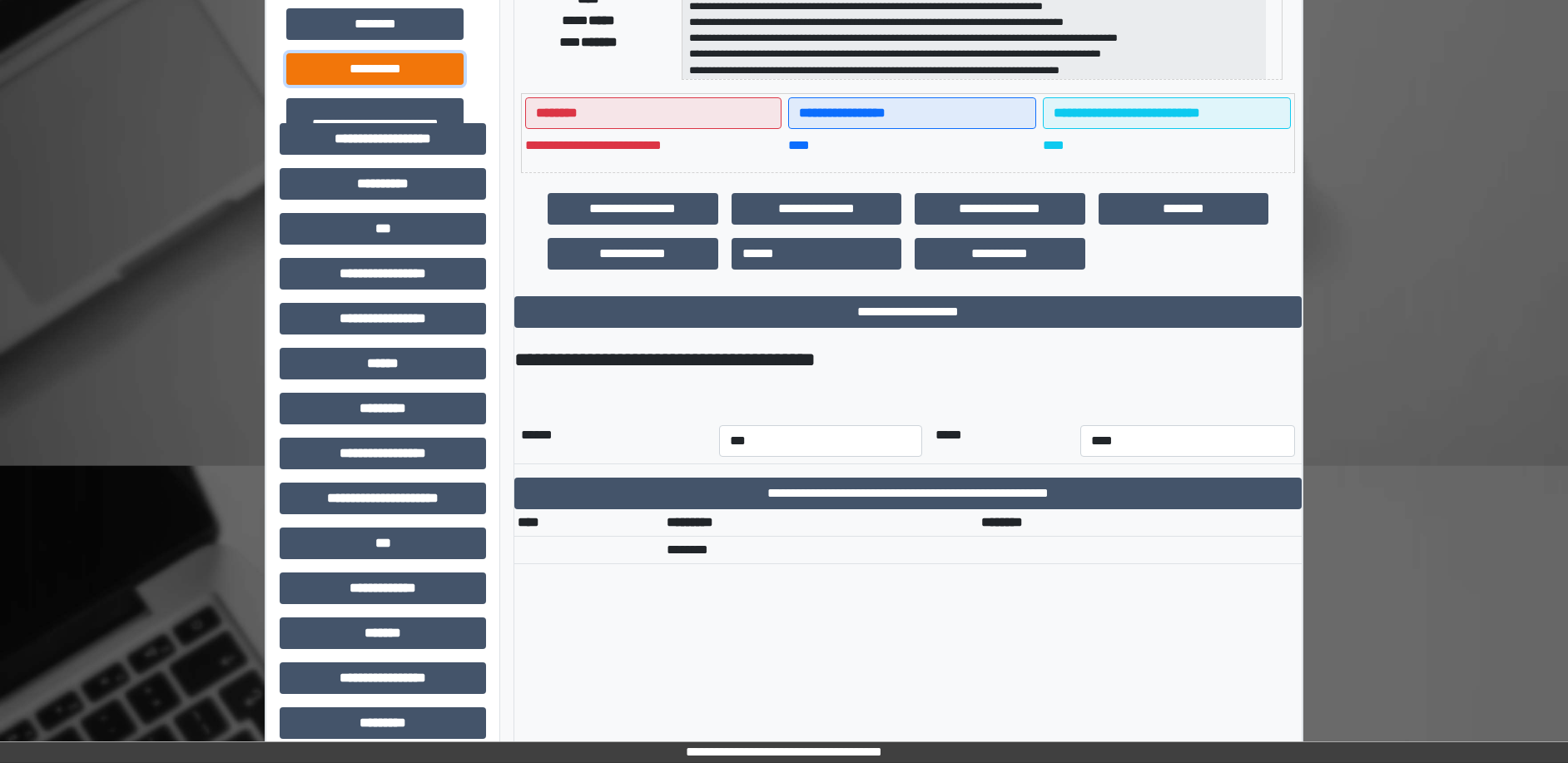 click on "**********" at bounding box center (375, 69) 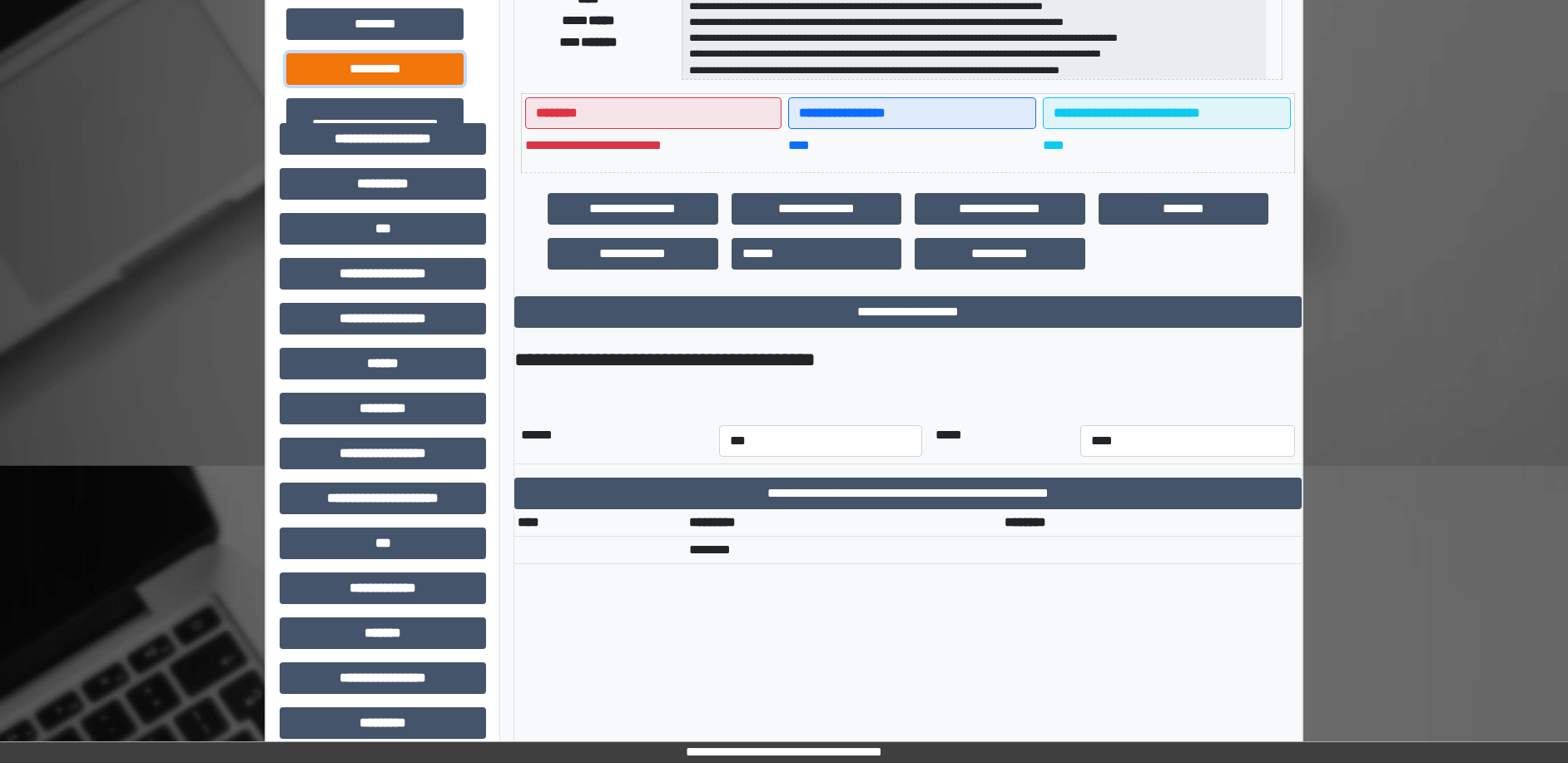 click on "**********" at bounding box center [375, 69] 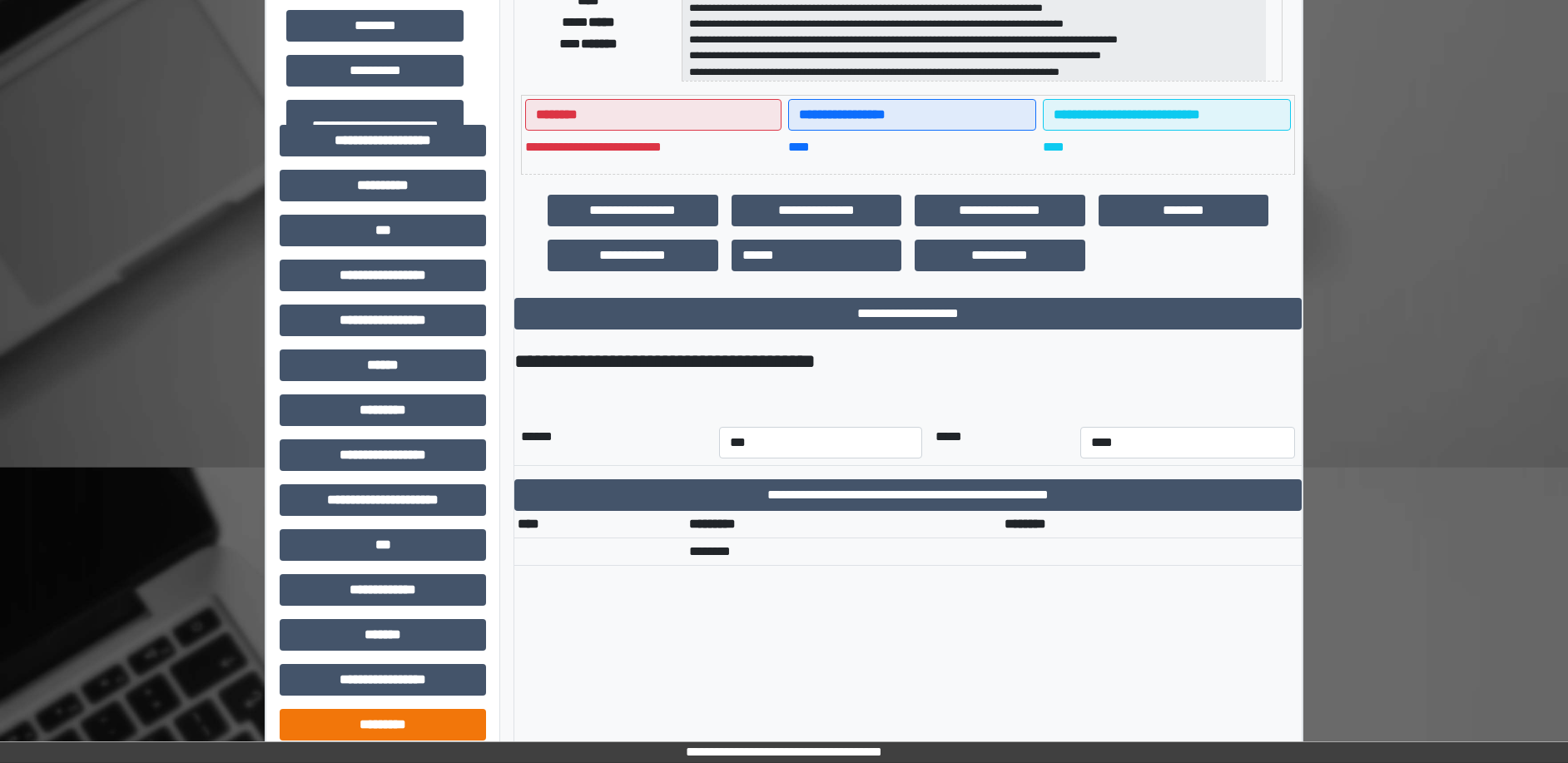 scroll, scrollTop: 613, scrollLeft: 0, axis: vertical 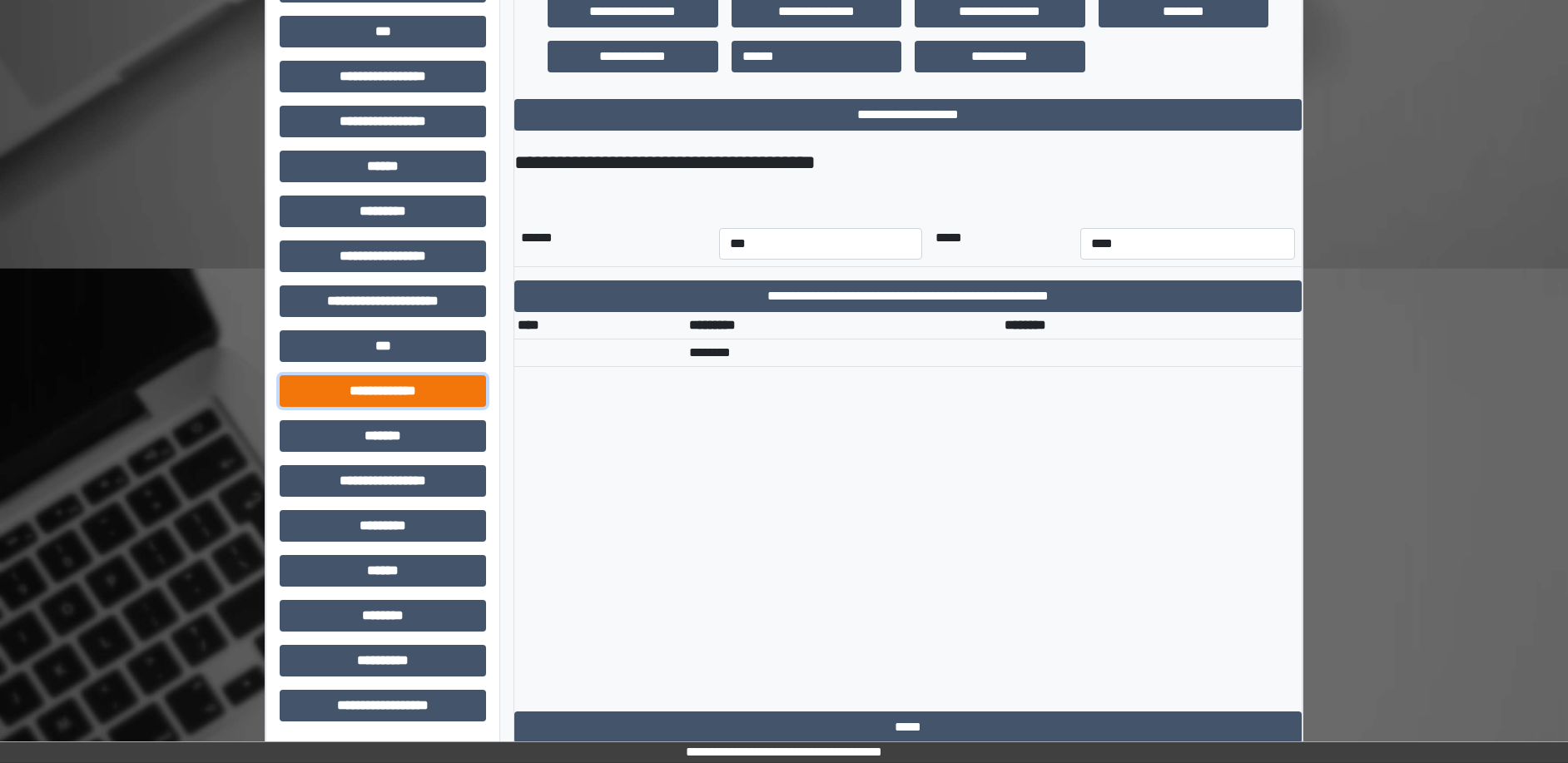 click on "**********" at bounding box center [383, 391] 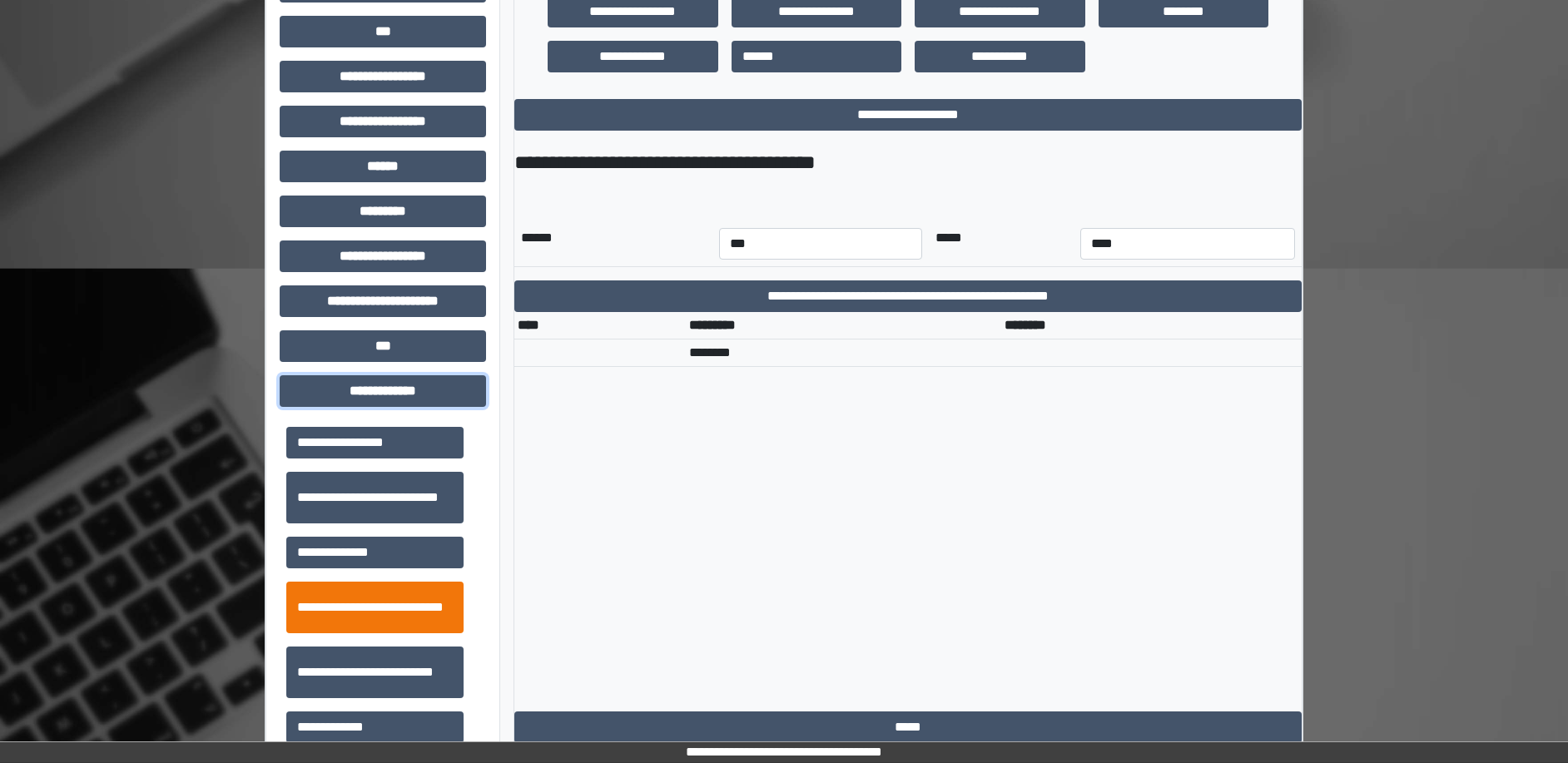 scroll, scrollTop: 312, scrollLeft: 0, axis: vertical 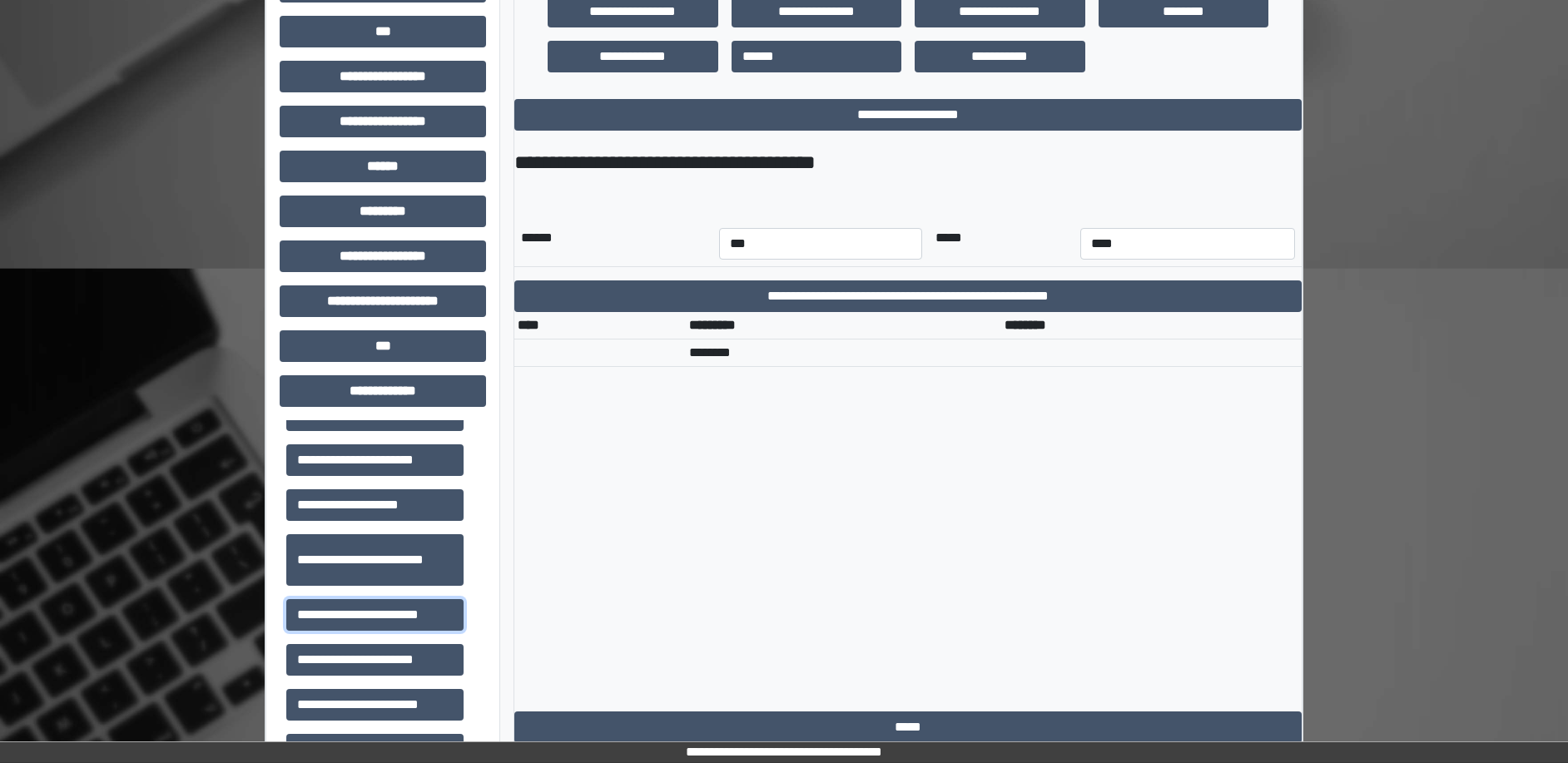 click on "**********" at bounding box center (375, 615) 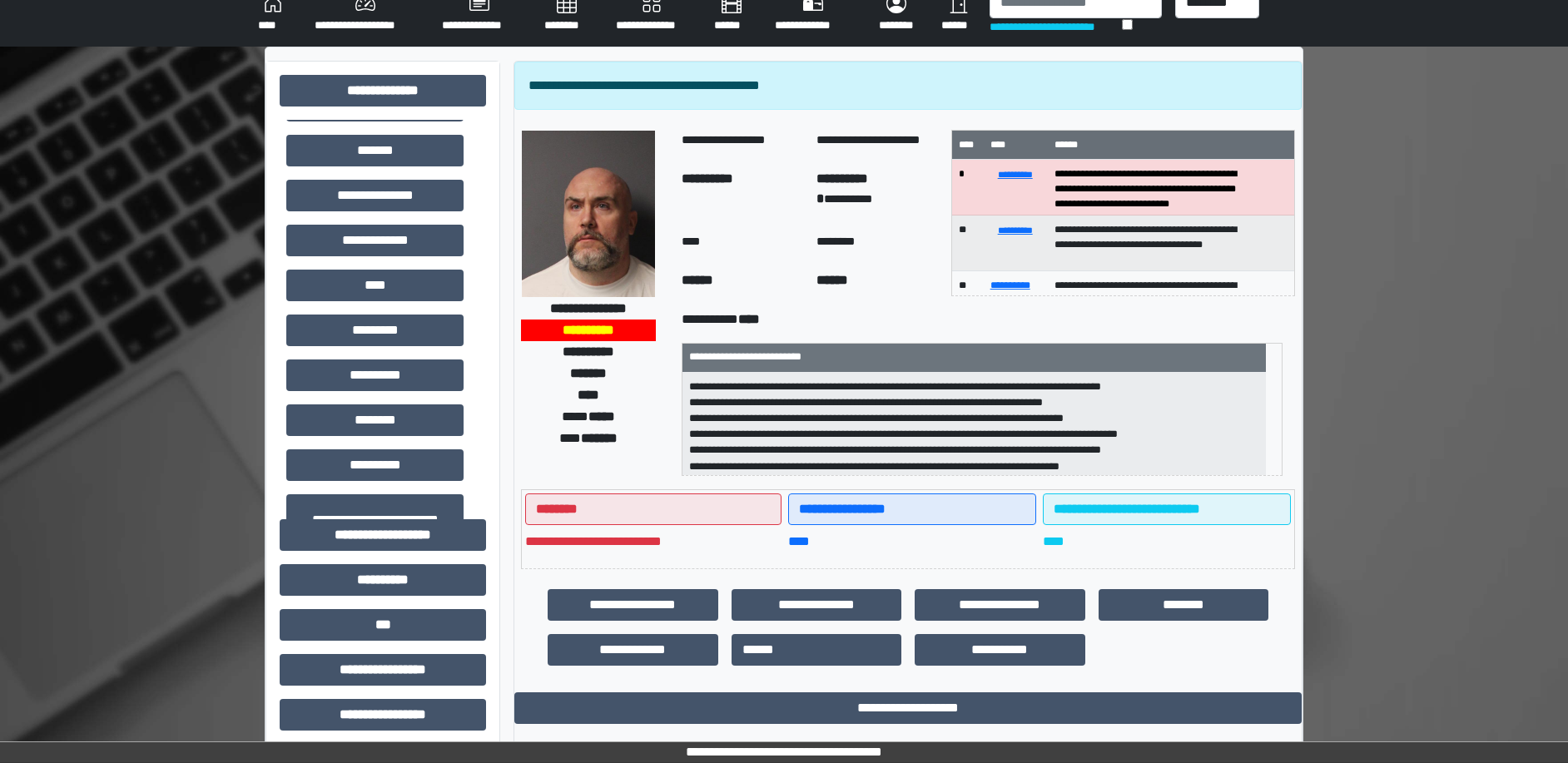 scroll, scrollTop: 0, scrollLeft: 0, axis: both 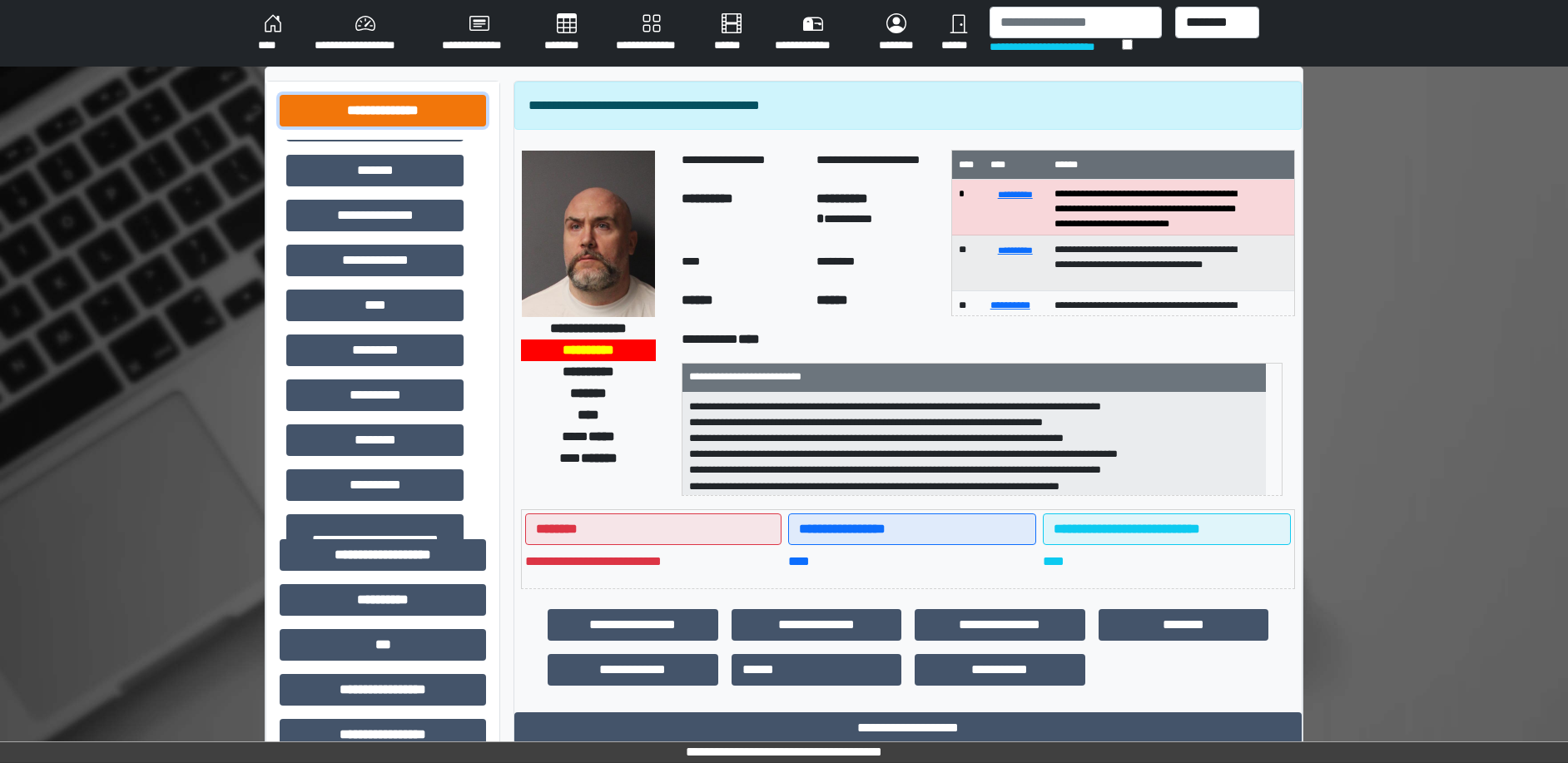 click on "**********" at bounding box center (383, 111) 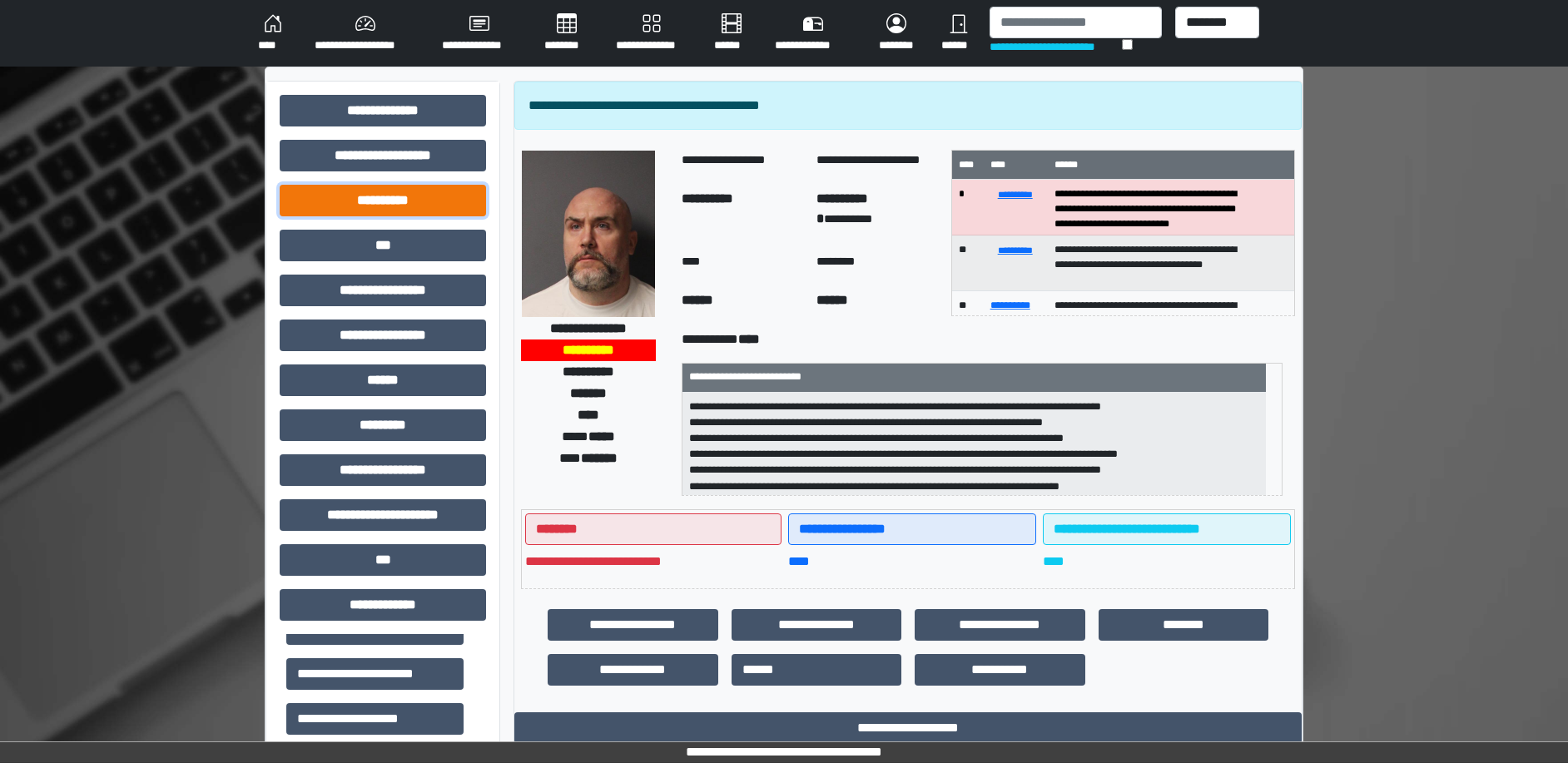 click on "**********" at bounding box center [383, 201] 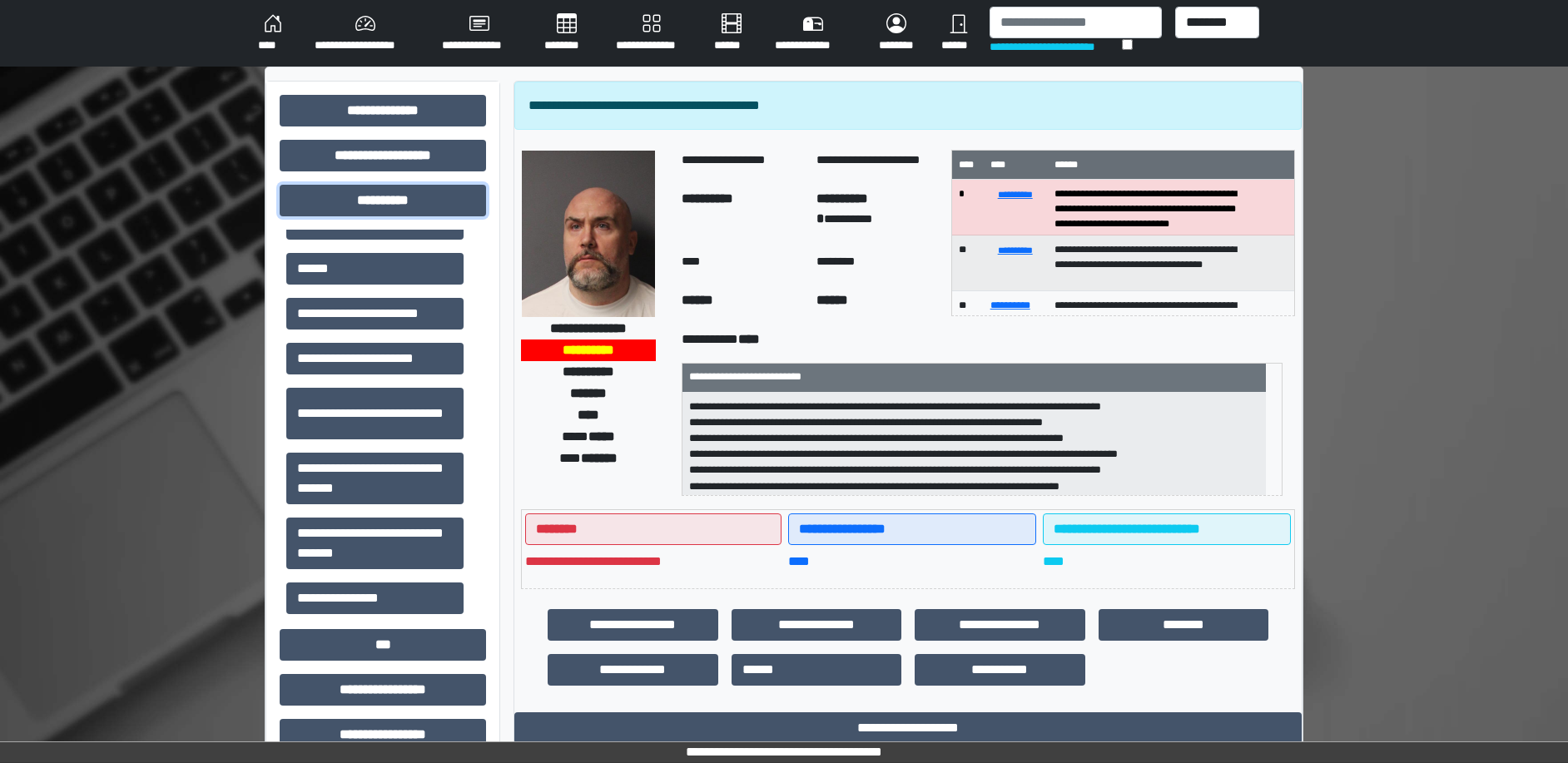 scroll, scrollTop: 168, scrollLeft: 0, axis: vertical 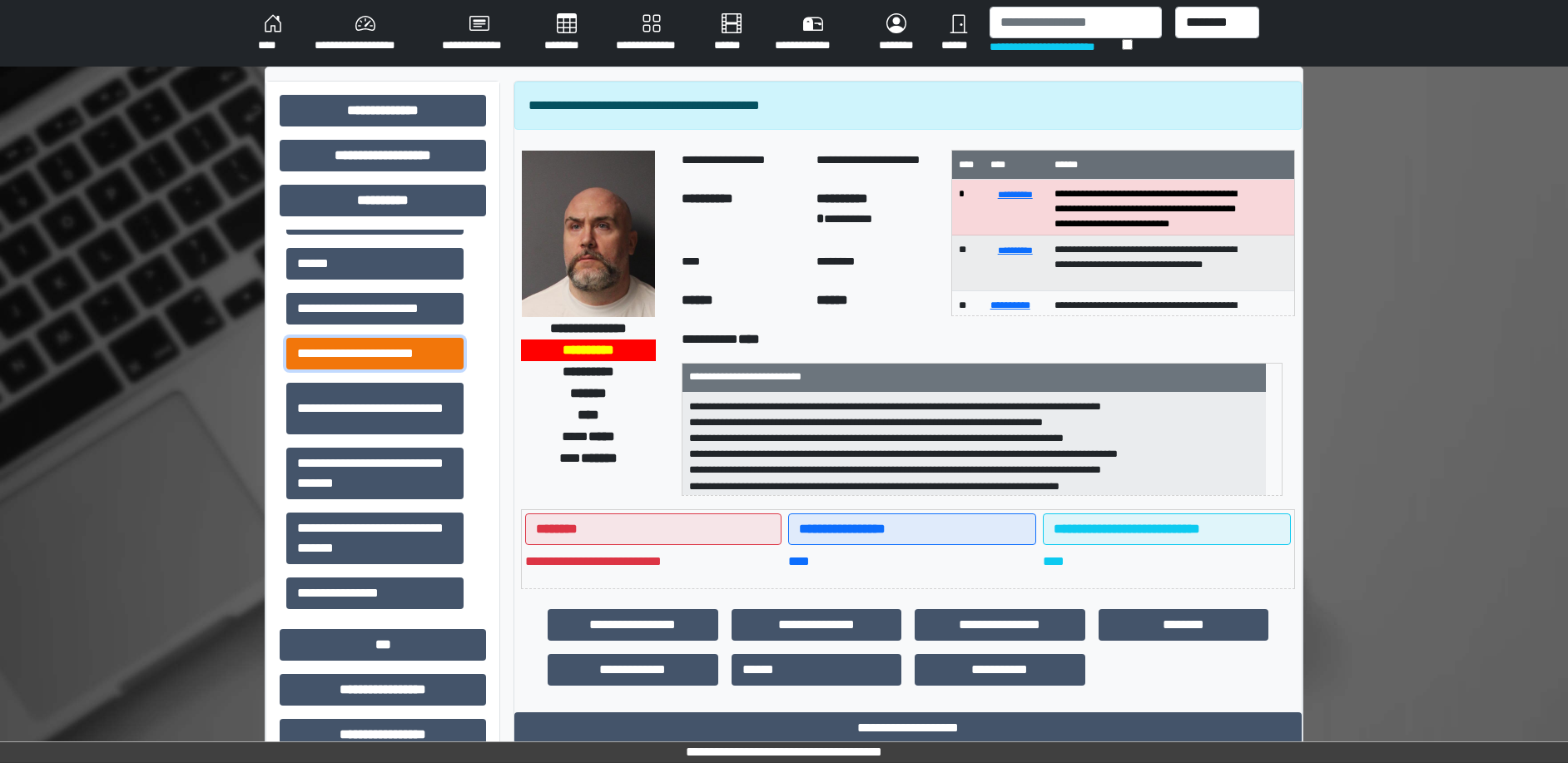 click on "**********" at bounding box center [375, 354] 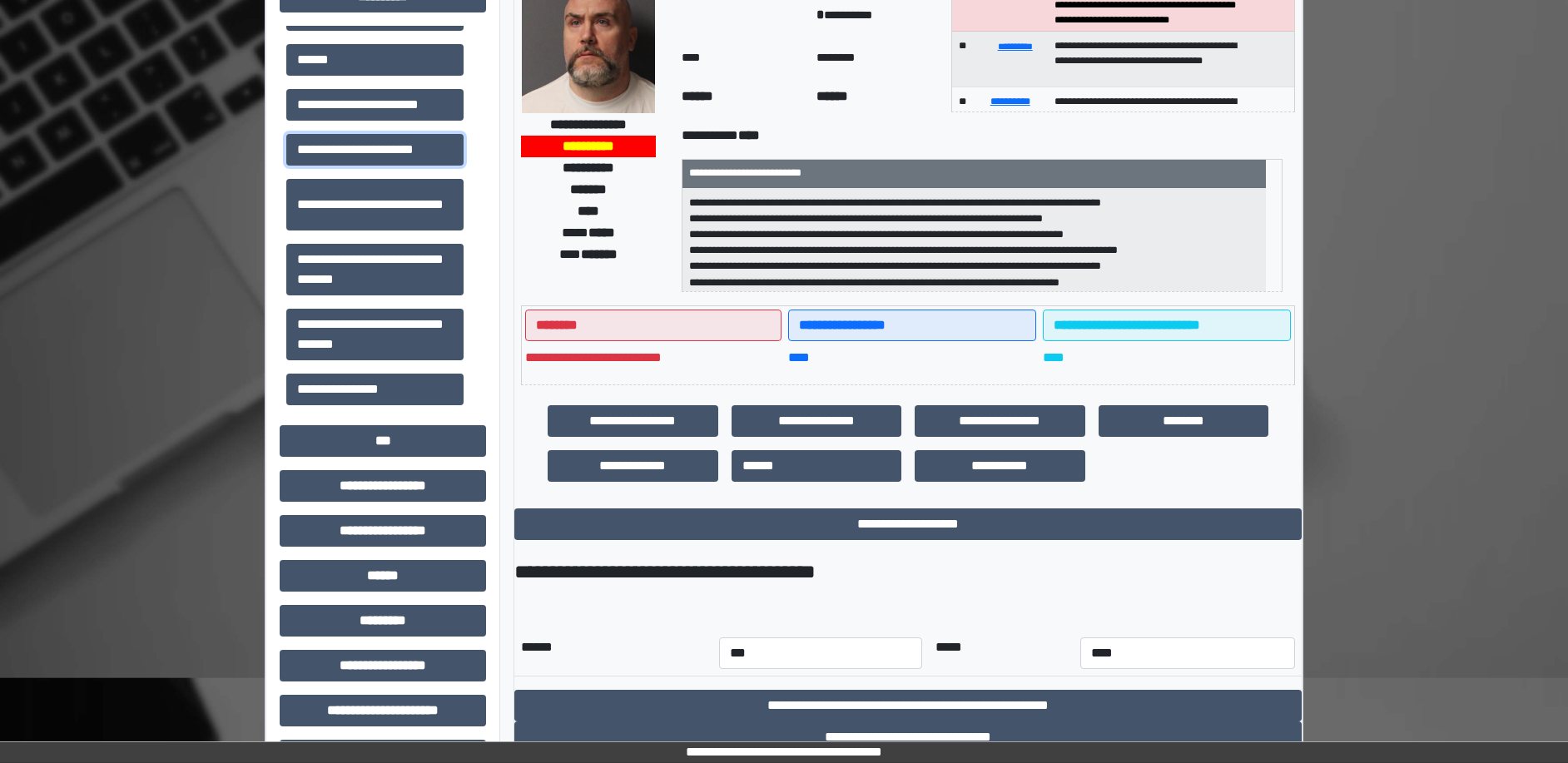 scroll, scrollTop: 0, scrollLeft: 0, axis: both 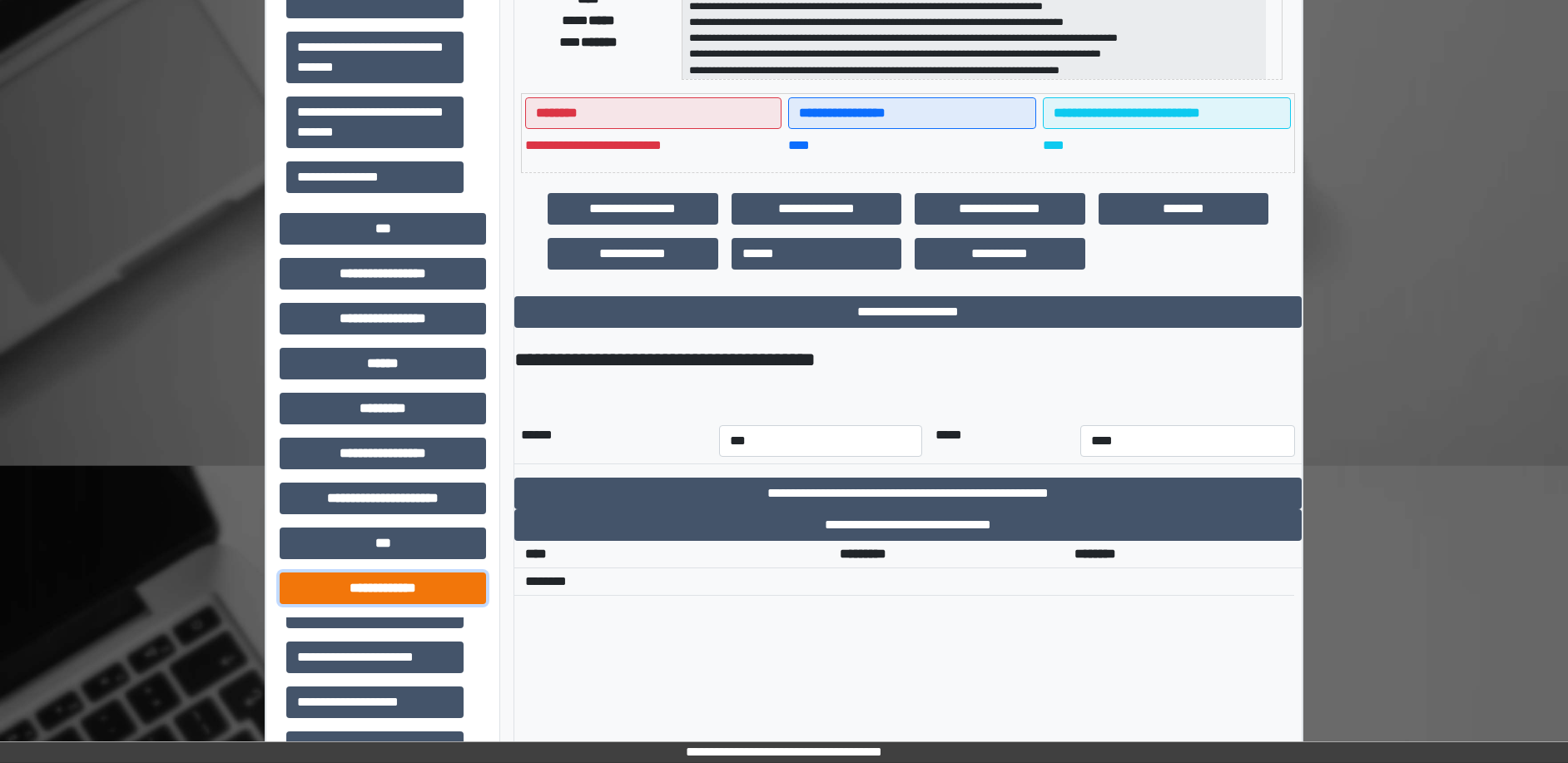 click on "**********" at bounding box center (383, 588) 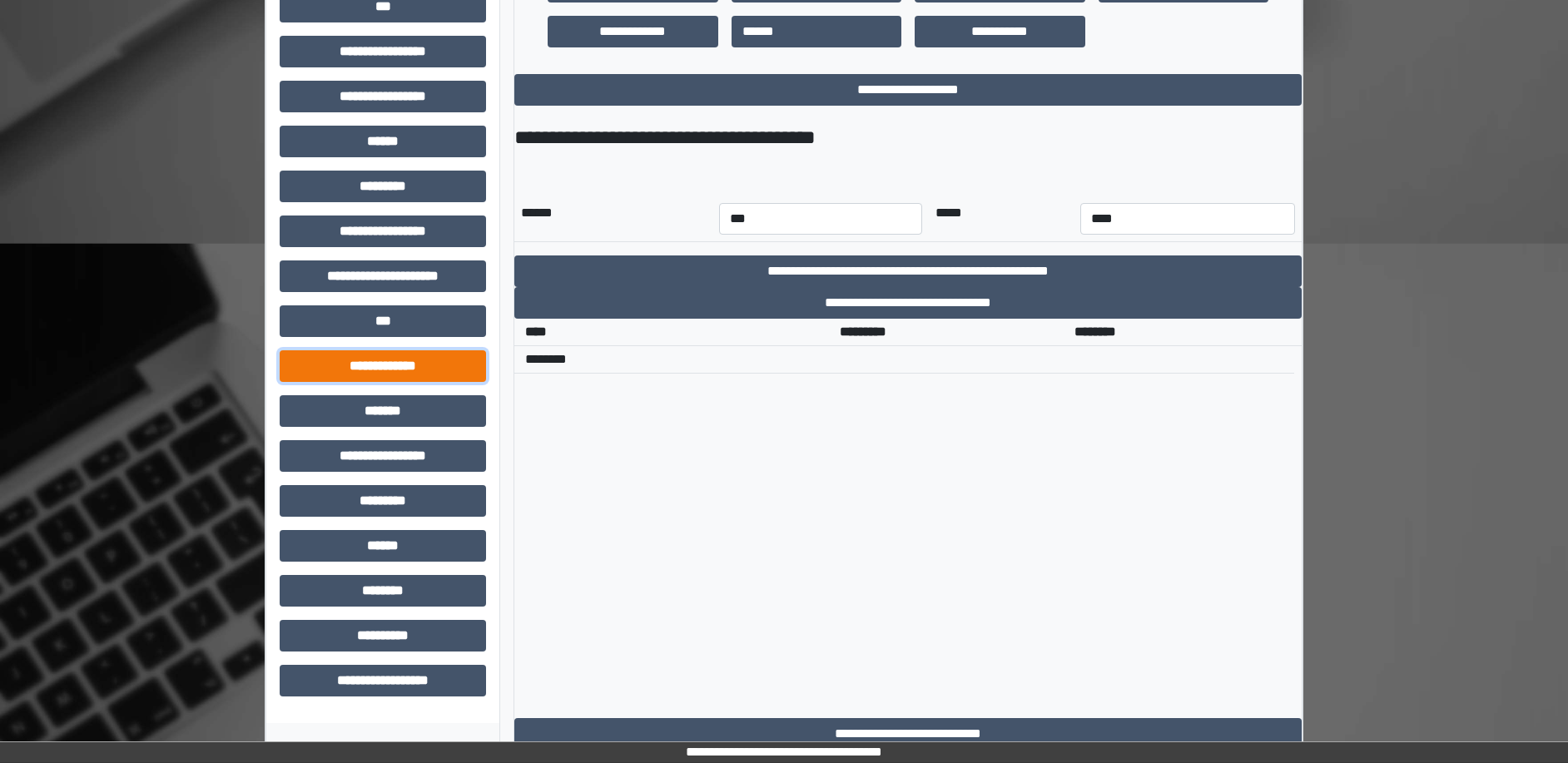 scroll, scrollTop: 640, scrollLeft: 0, axis: vertical 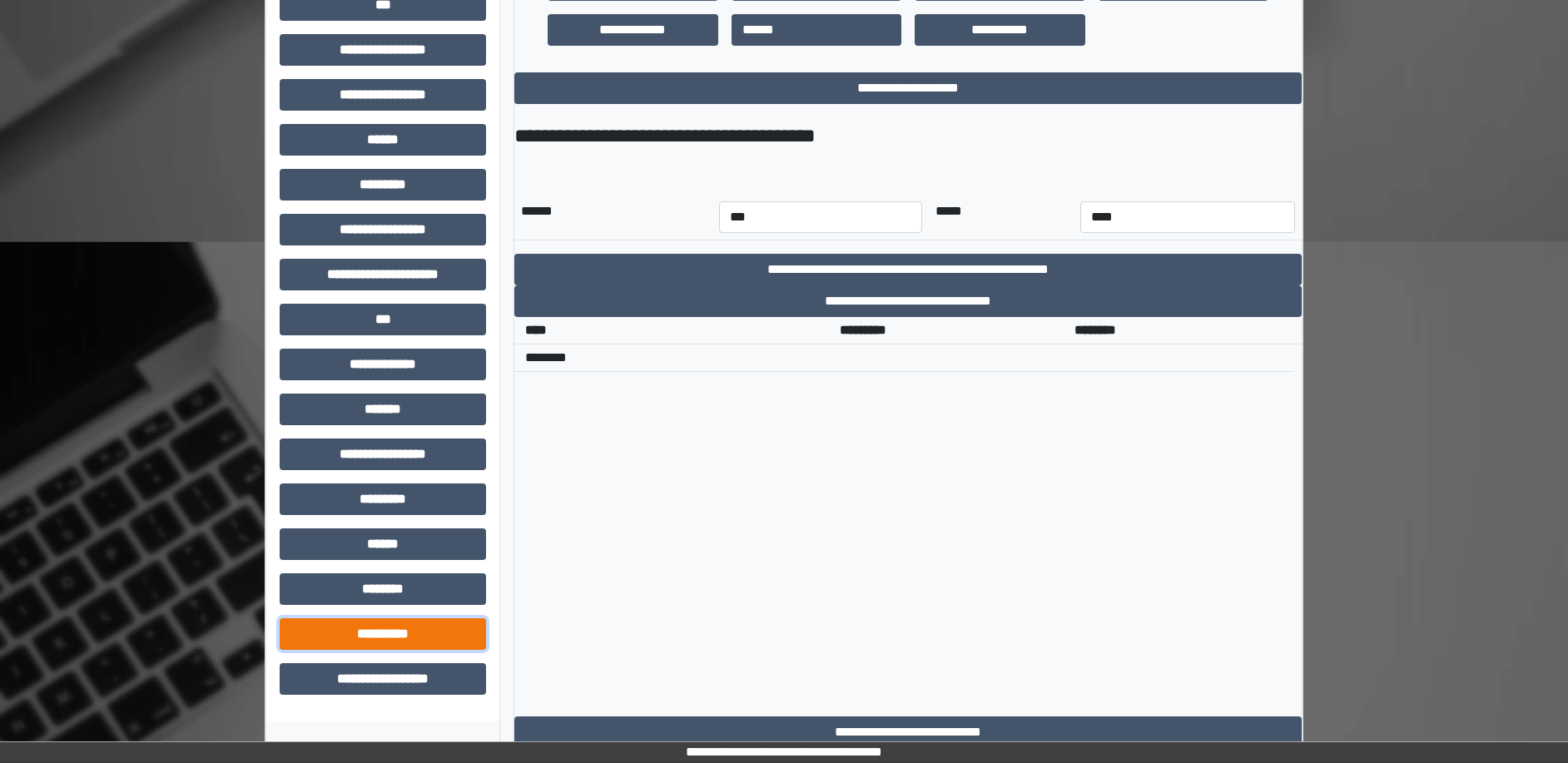 click on "**********" at bounding box center (383, 634) 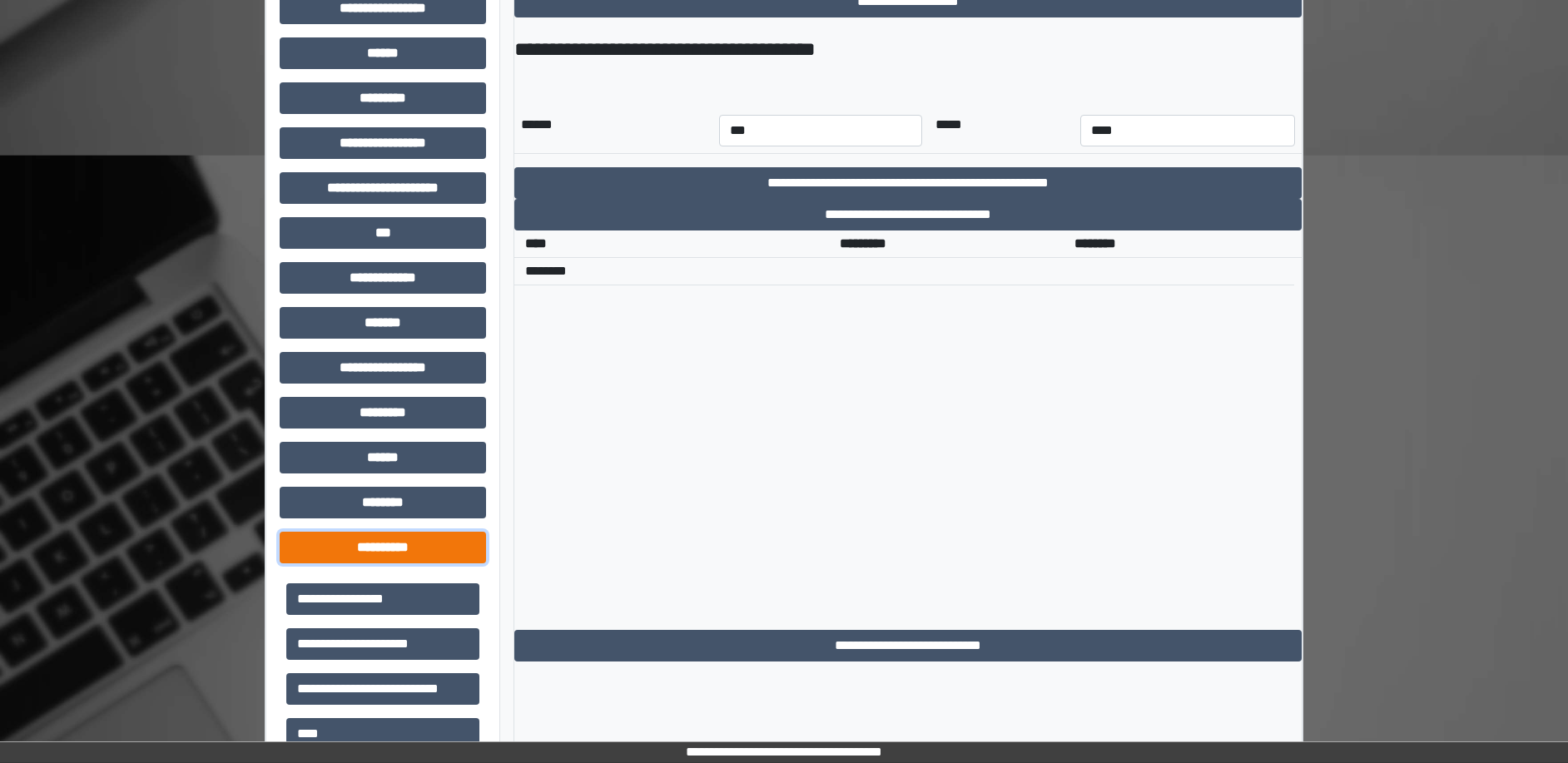 scroll, scrollTop: 871, scrollLeft: 0, axis: vertical 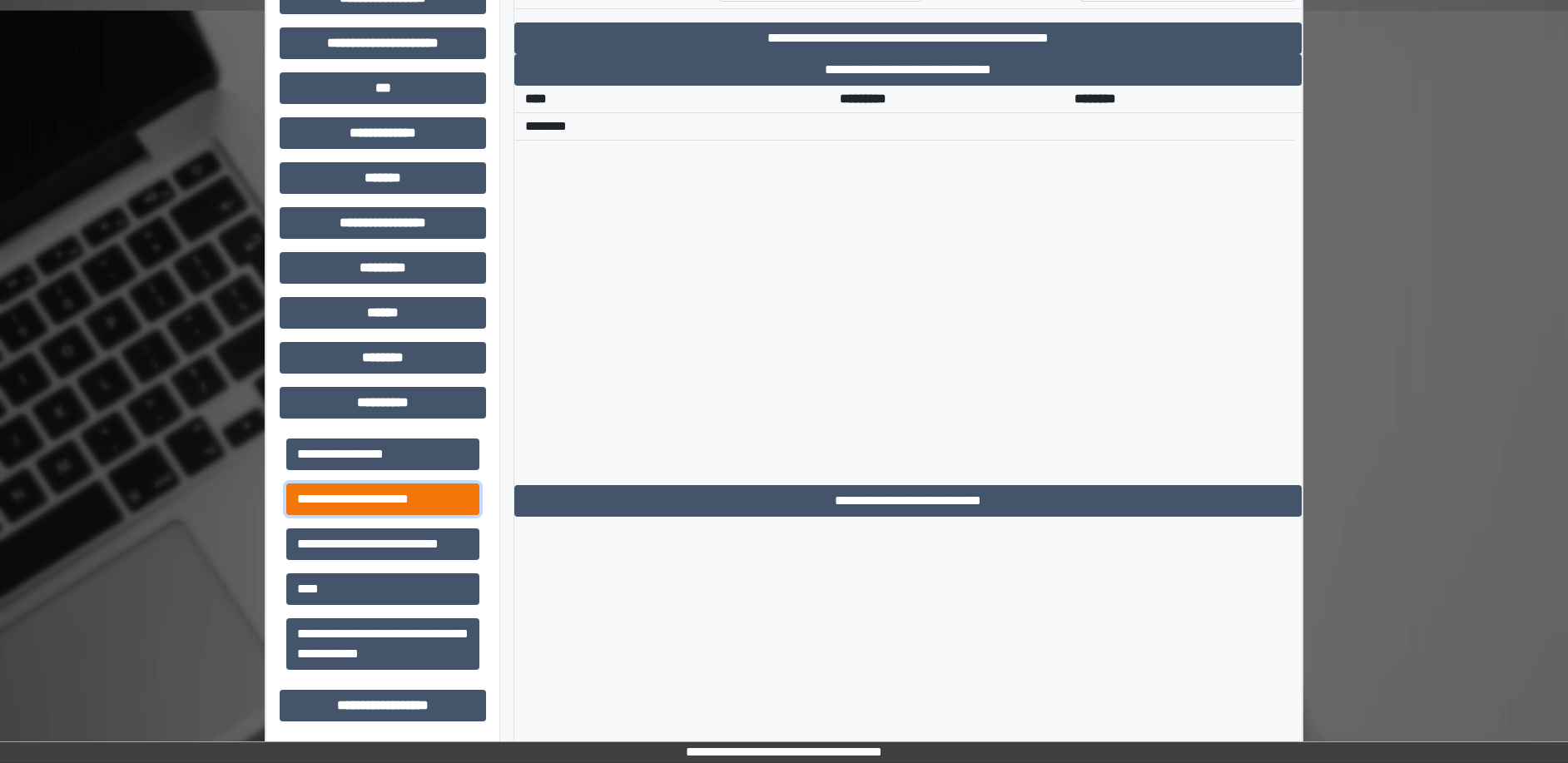 click on "**********" at bounding box center (383, 499) 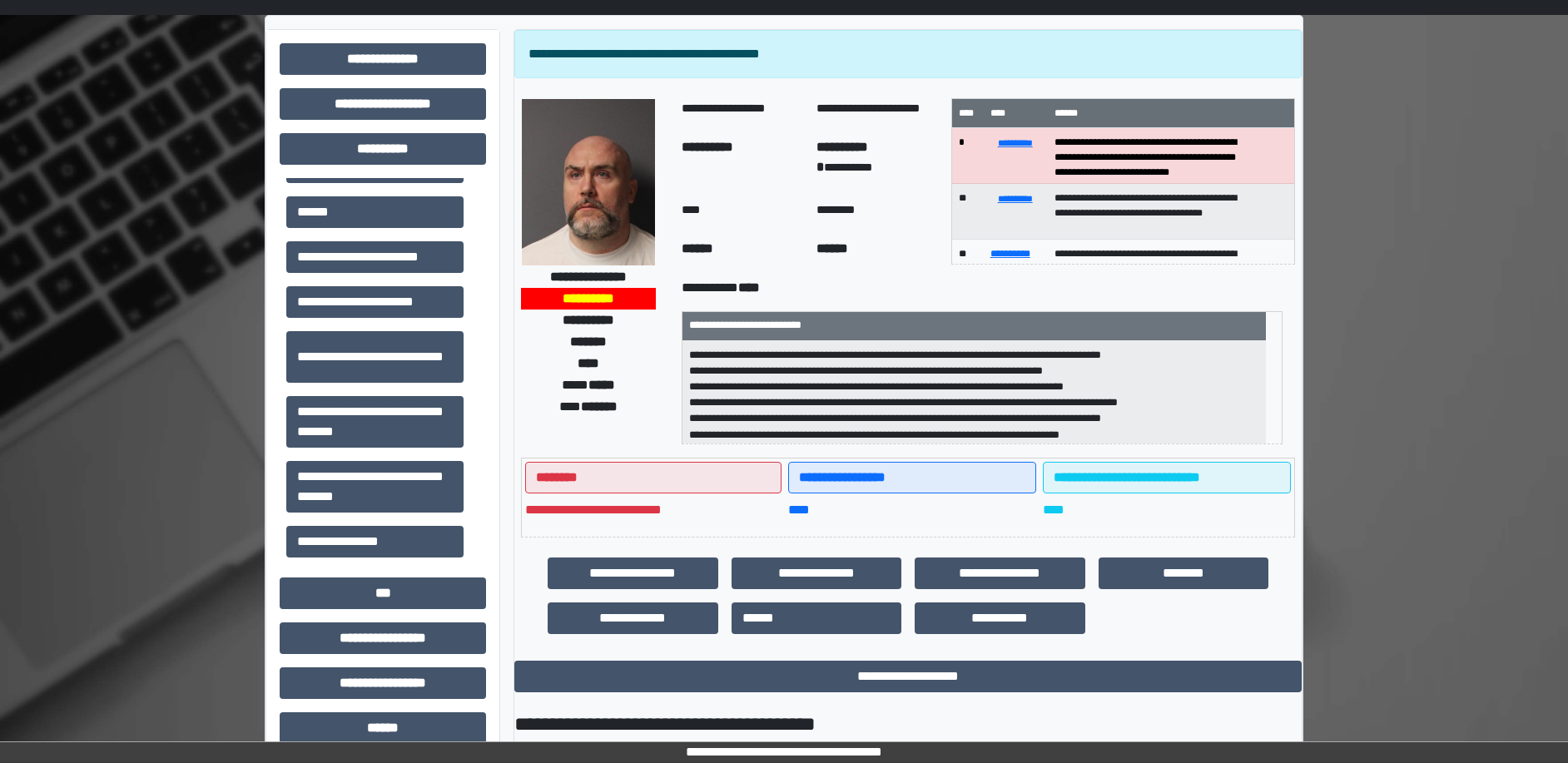 scroll, scrollTop: 39, scrollLeft: 0, axis: vertical 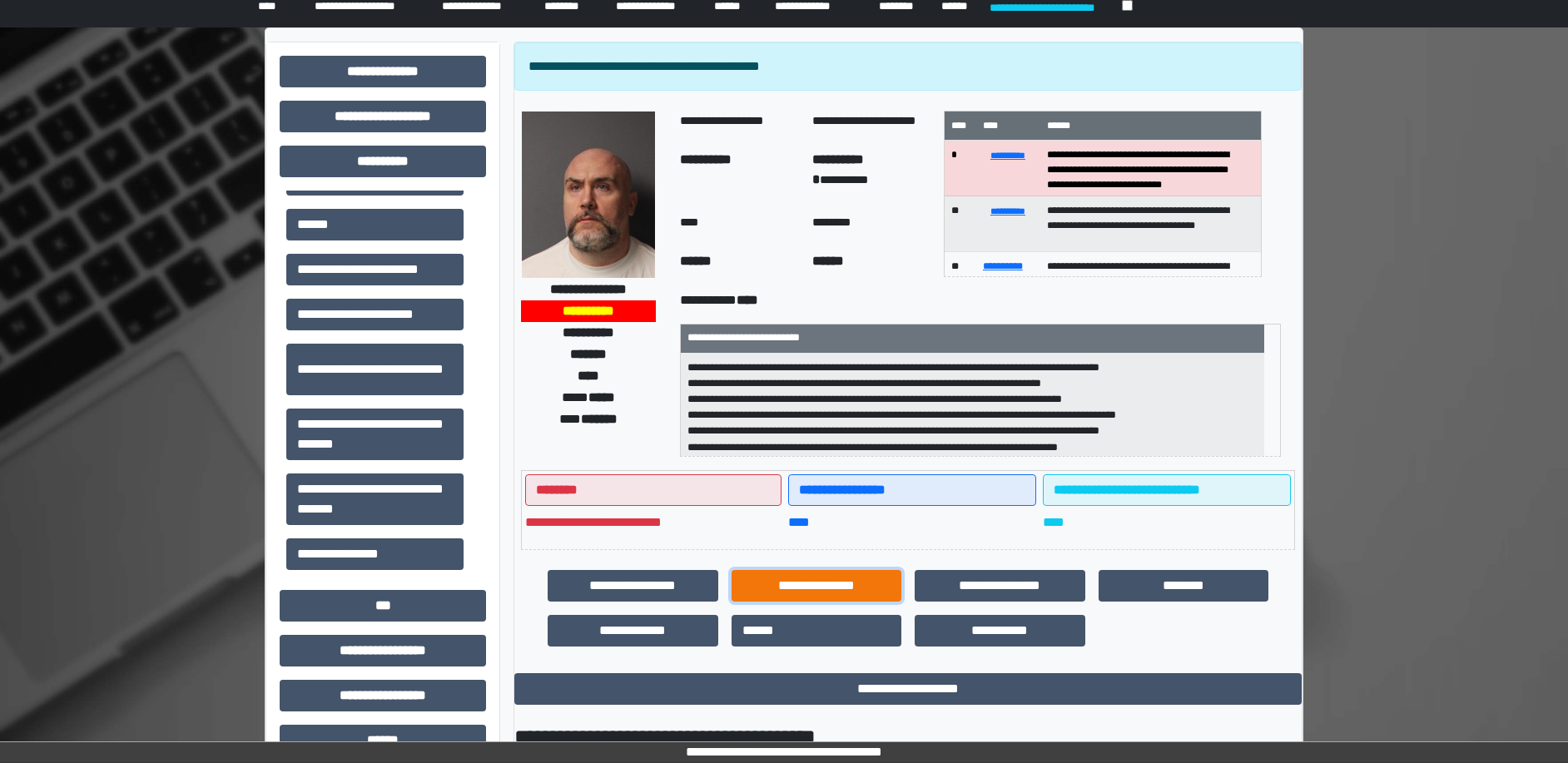 click on "**********" at bounding box center (816, 586) 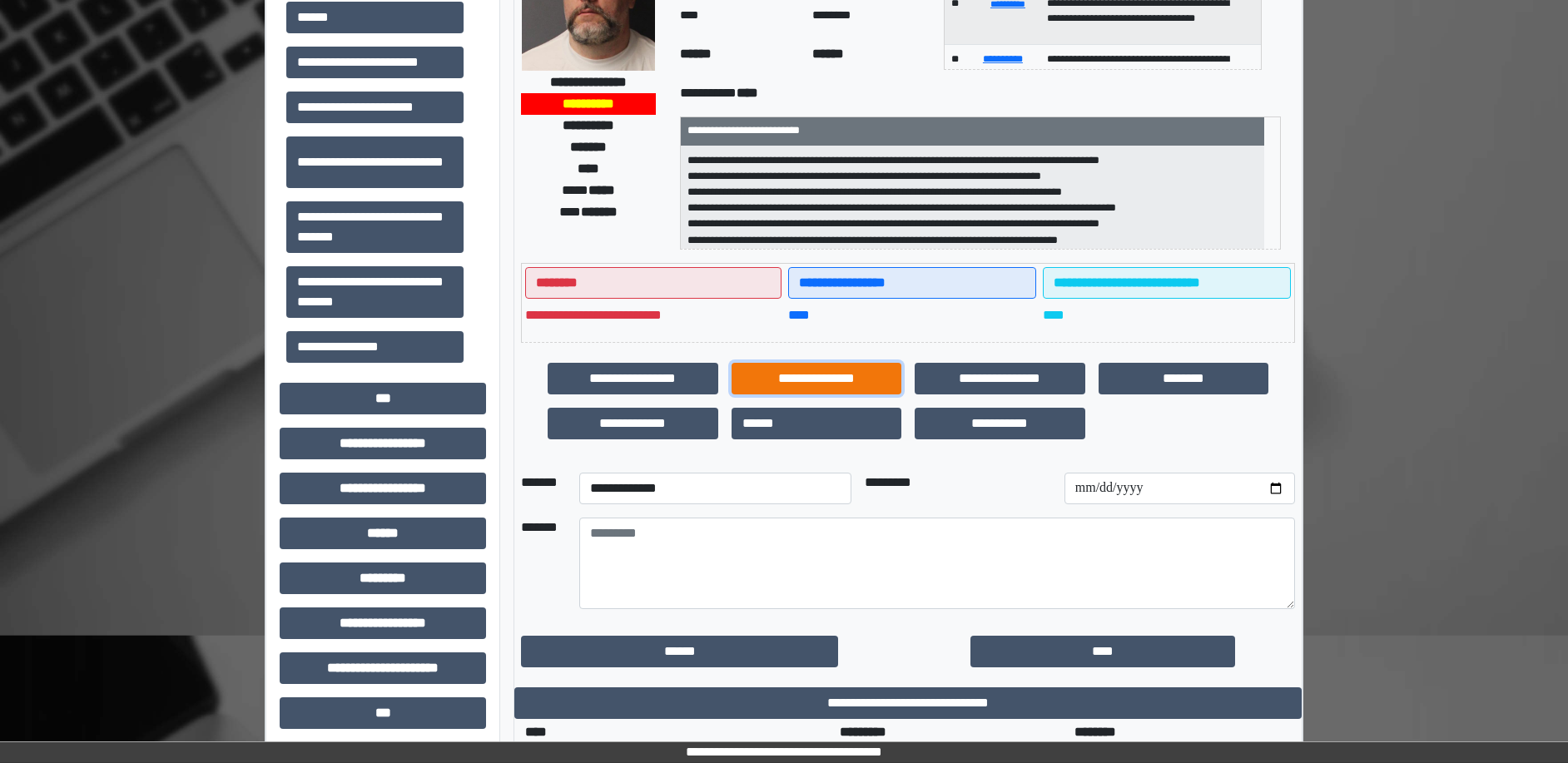 scroll, scrollTop: 247, scrollLeft: 0, axis: vertical 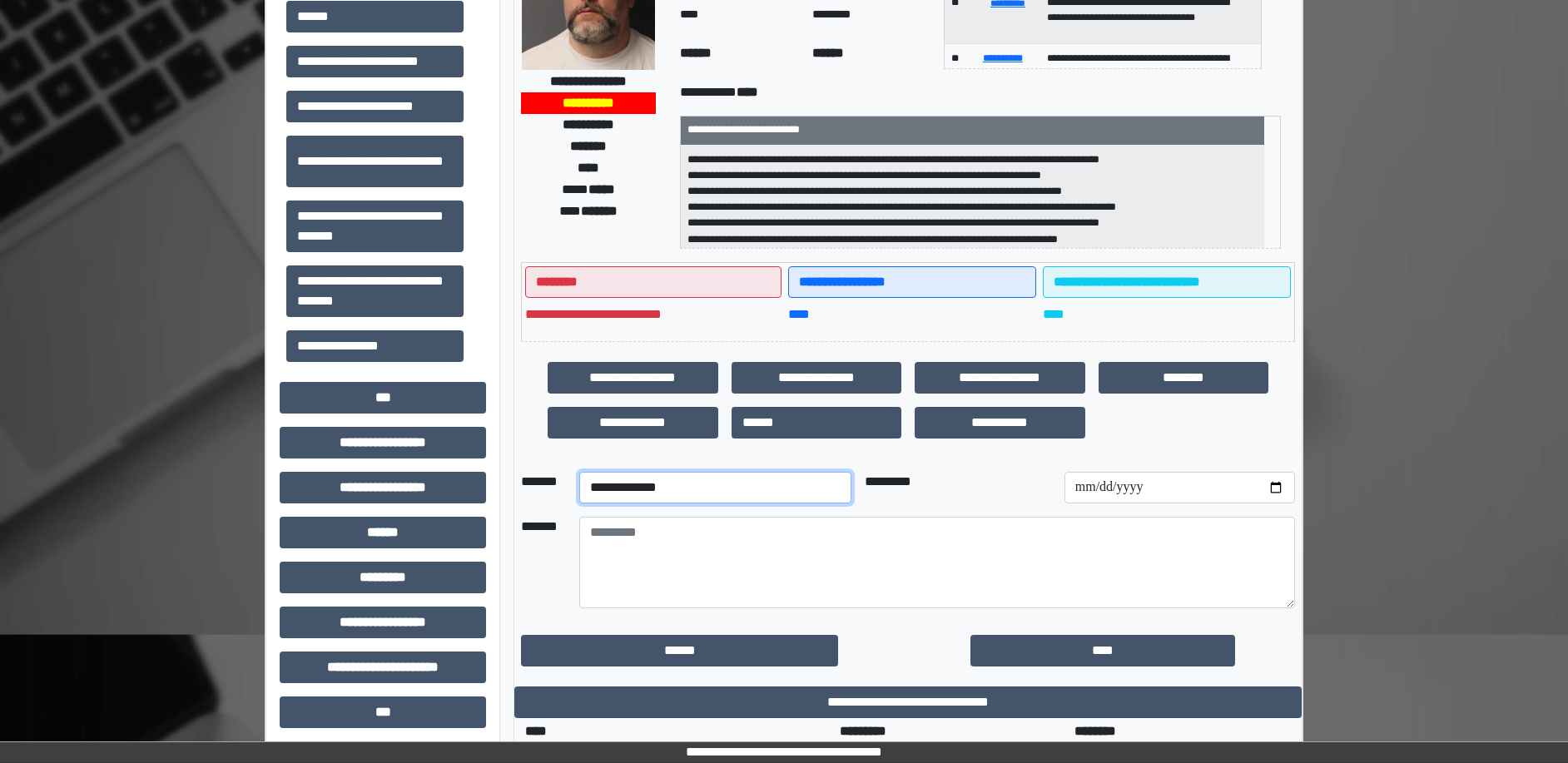 click on "**********" at bounding box center (715, 488) 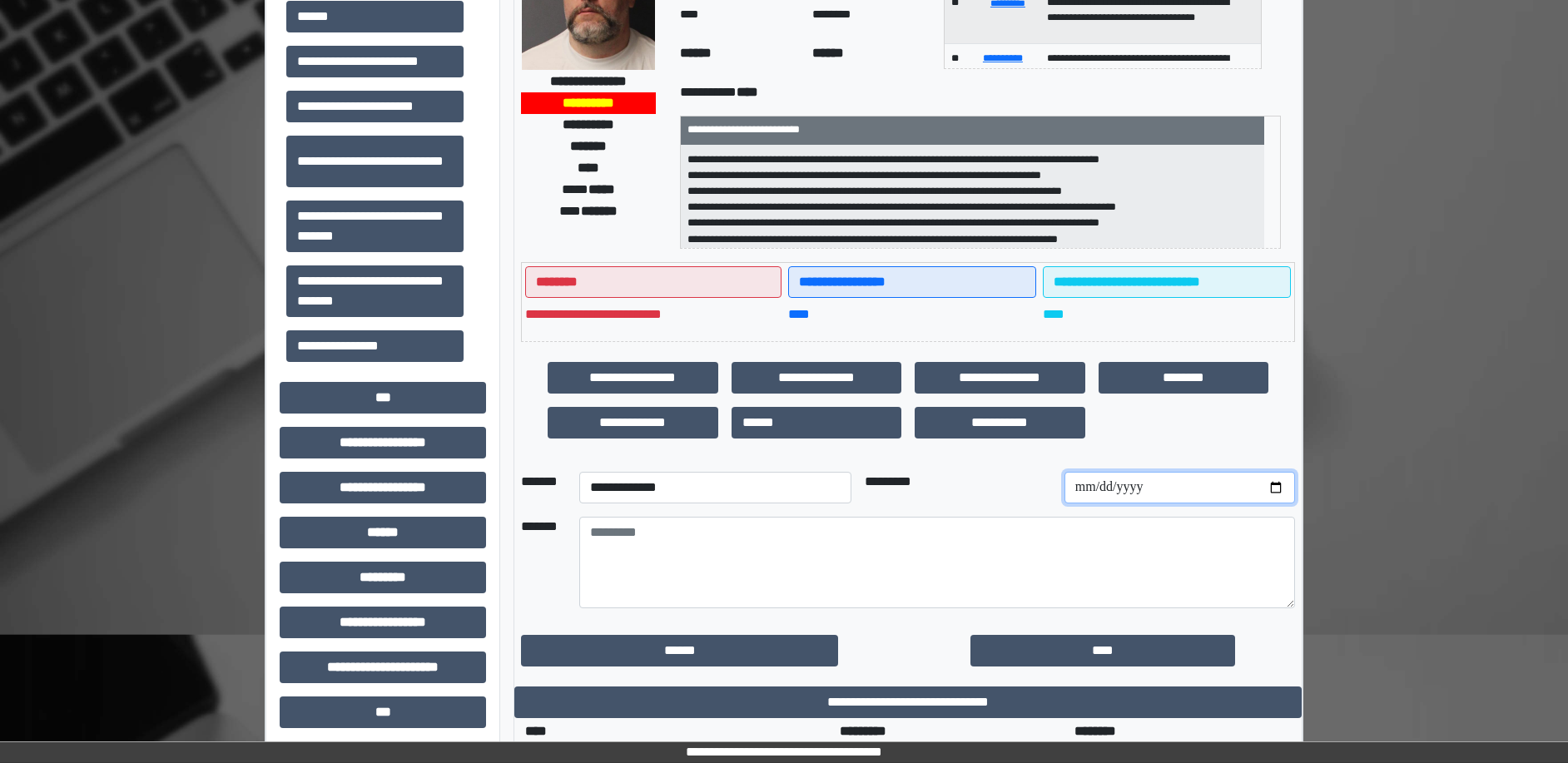 click at bounding box center (1179, 488) 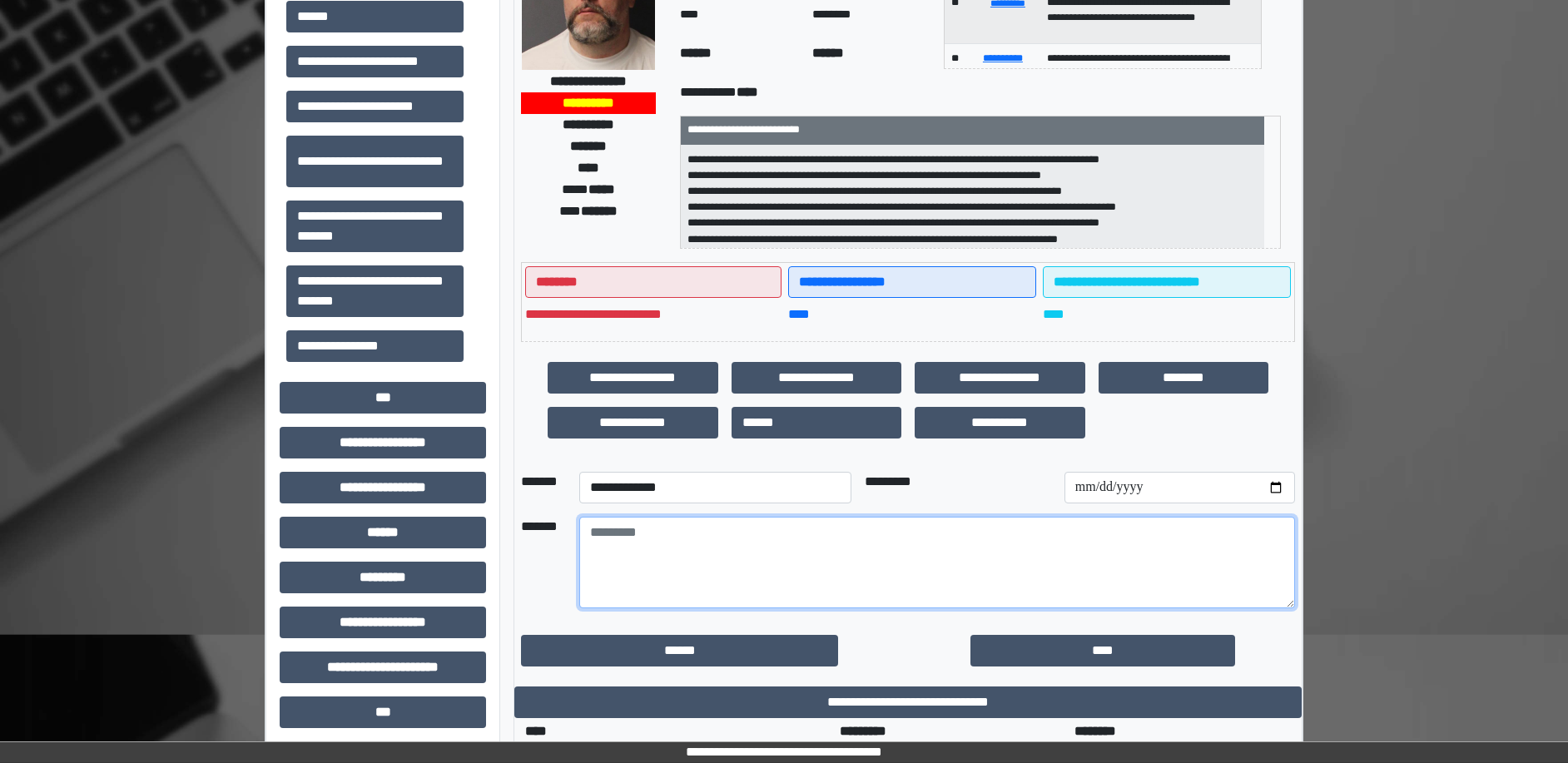 click at bounding box center [937, 562] 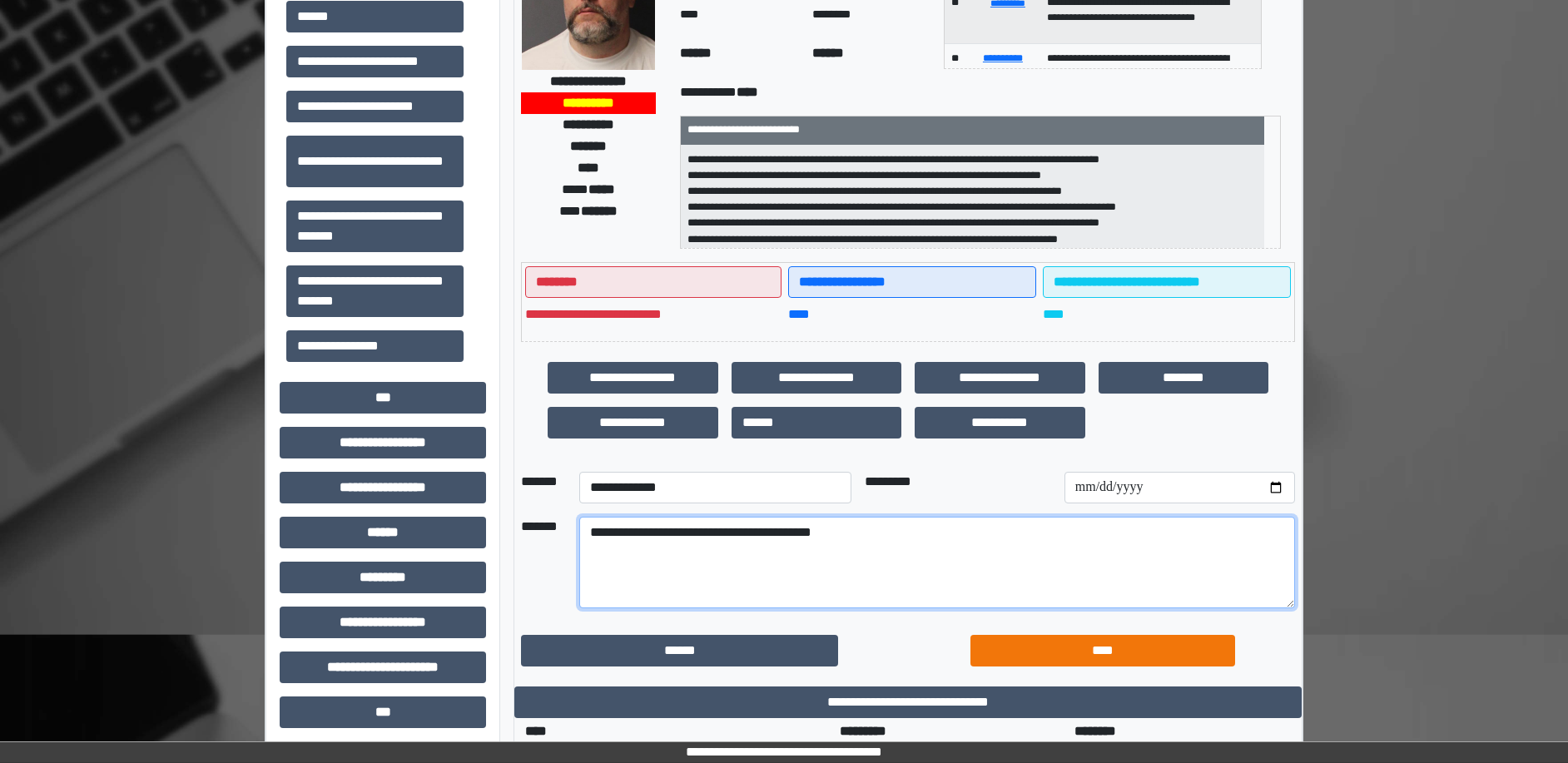 type on "**********" 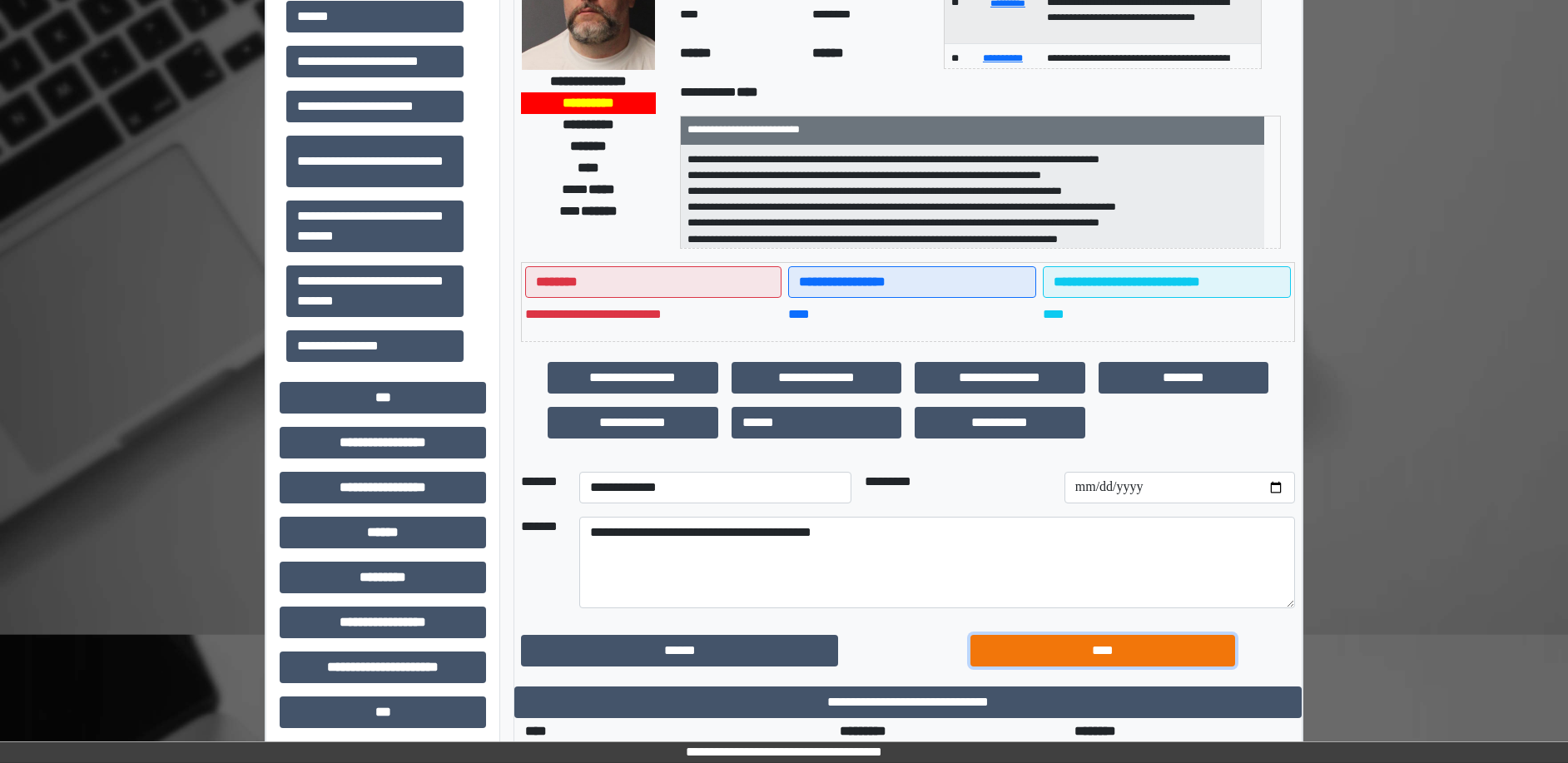 click on "****" at bounding box center (1103, 651) 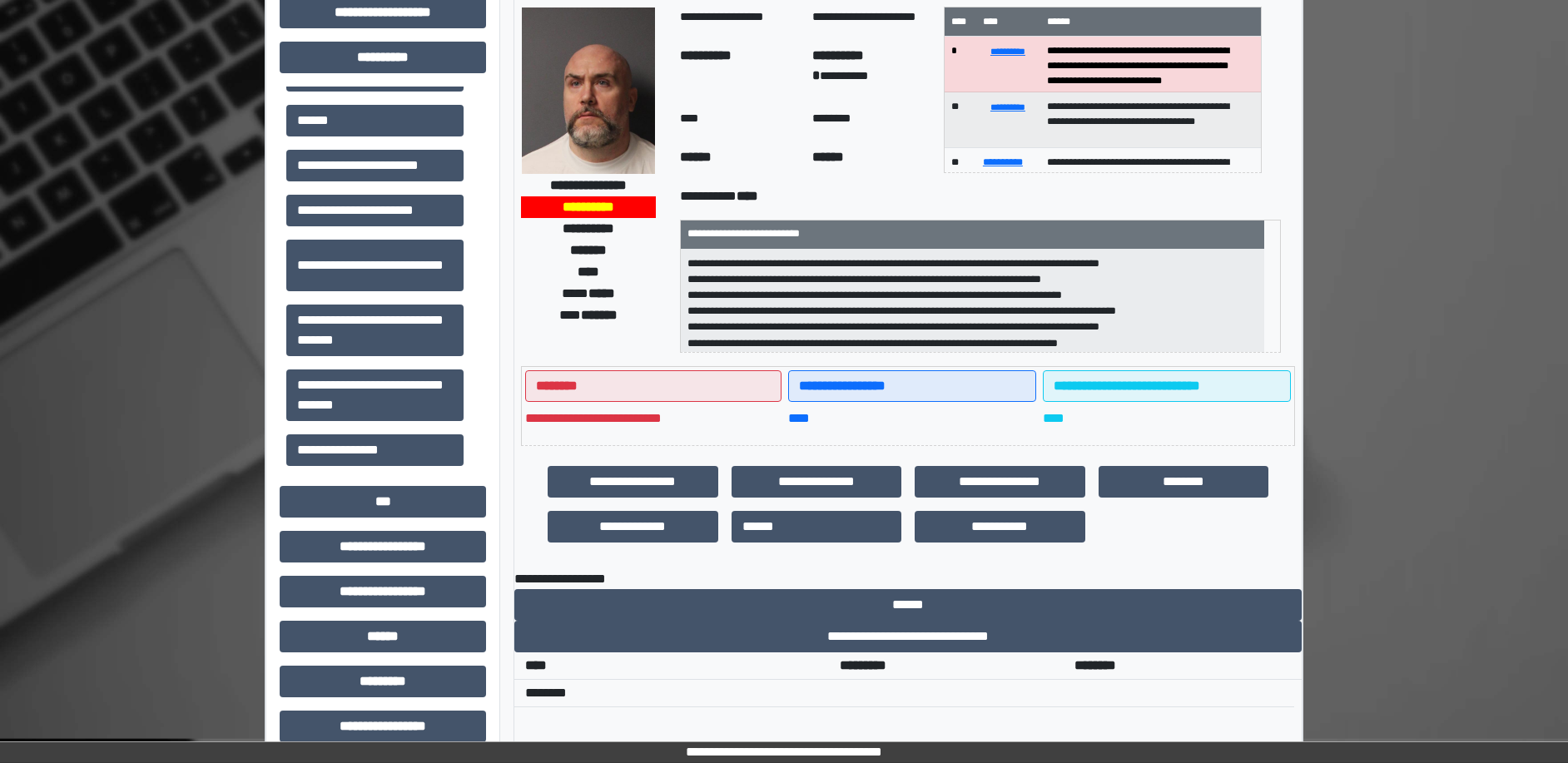 scroll, scrollTop: 39, scrollLeft: 0, axis: vertical 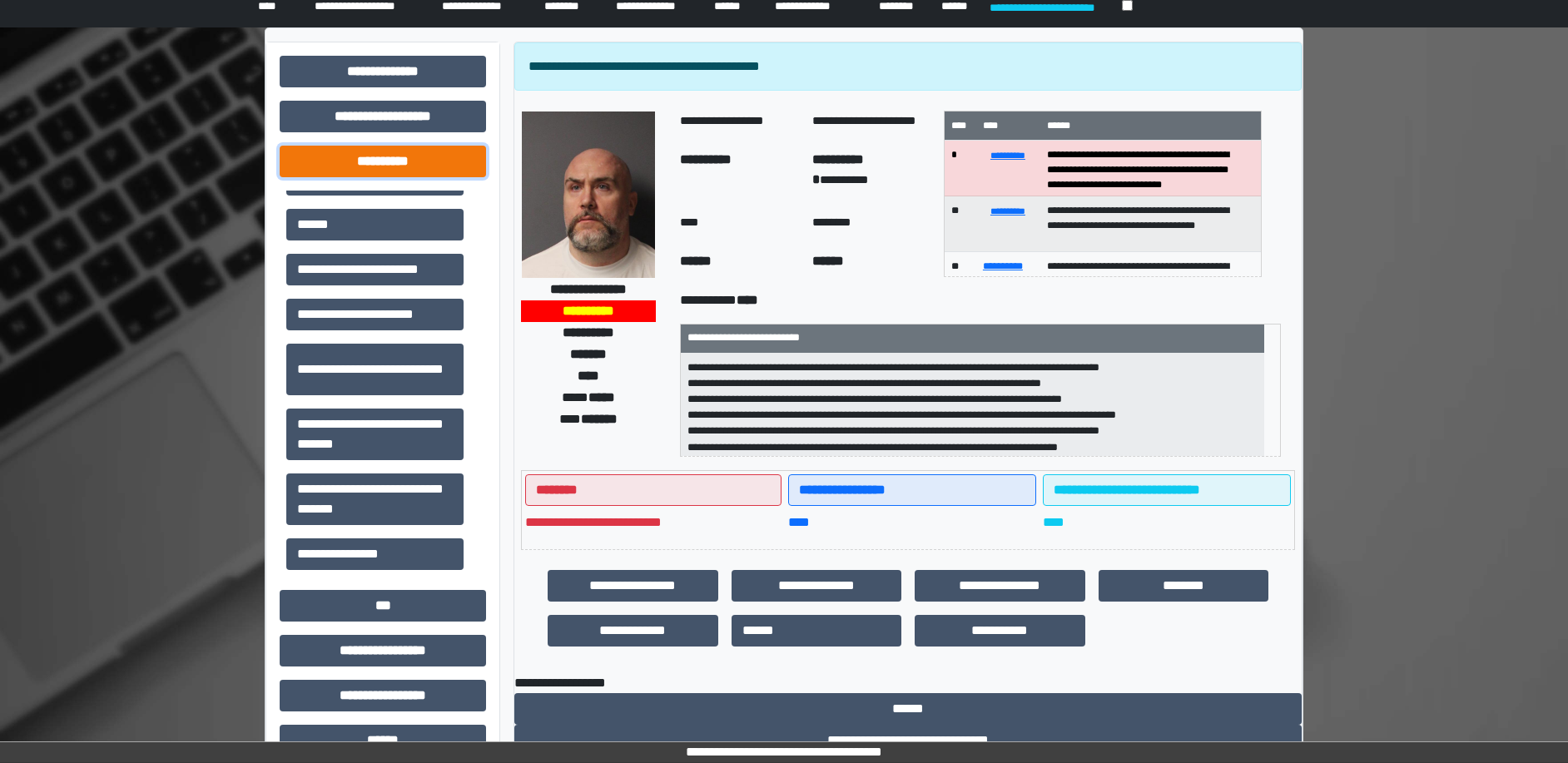 click on "**********" at bounding box center (383, 161) 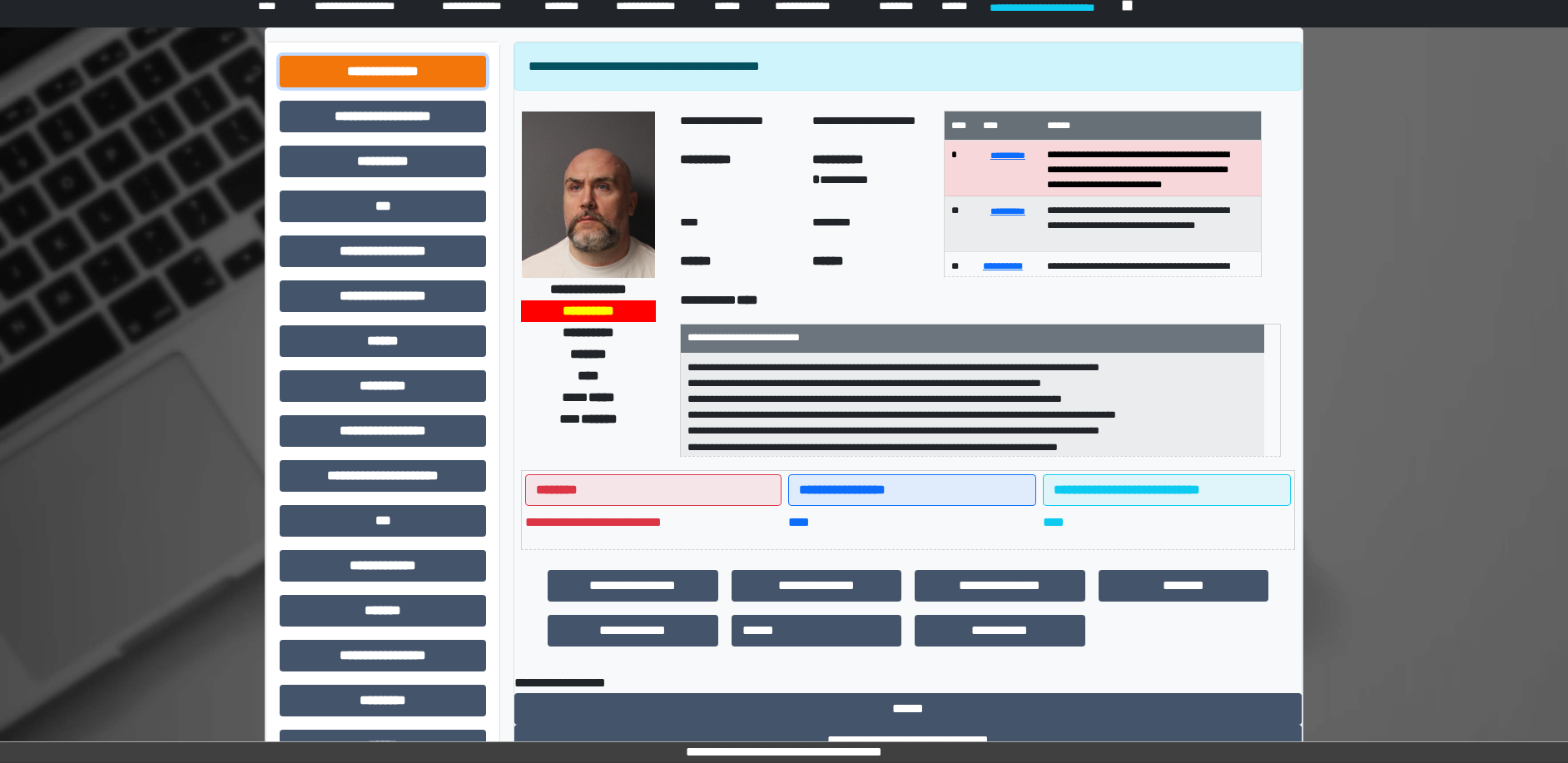 click on "**********" at bounding box center (383, 72) 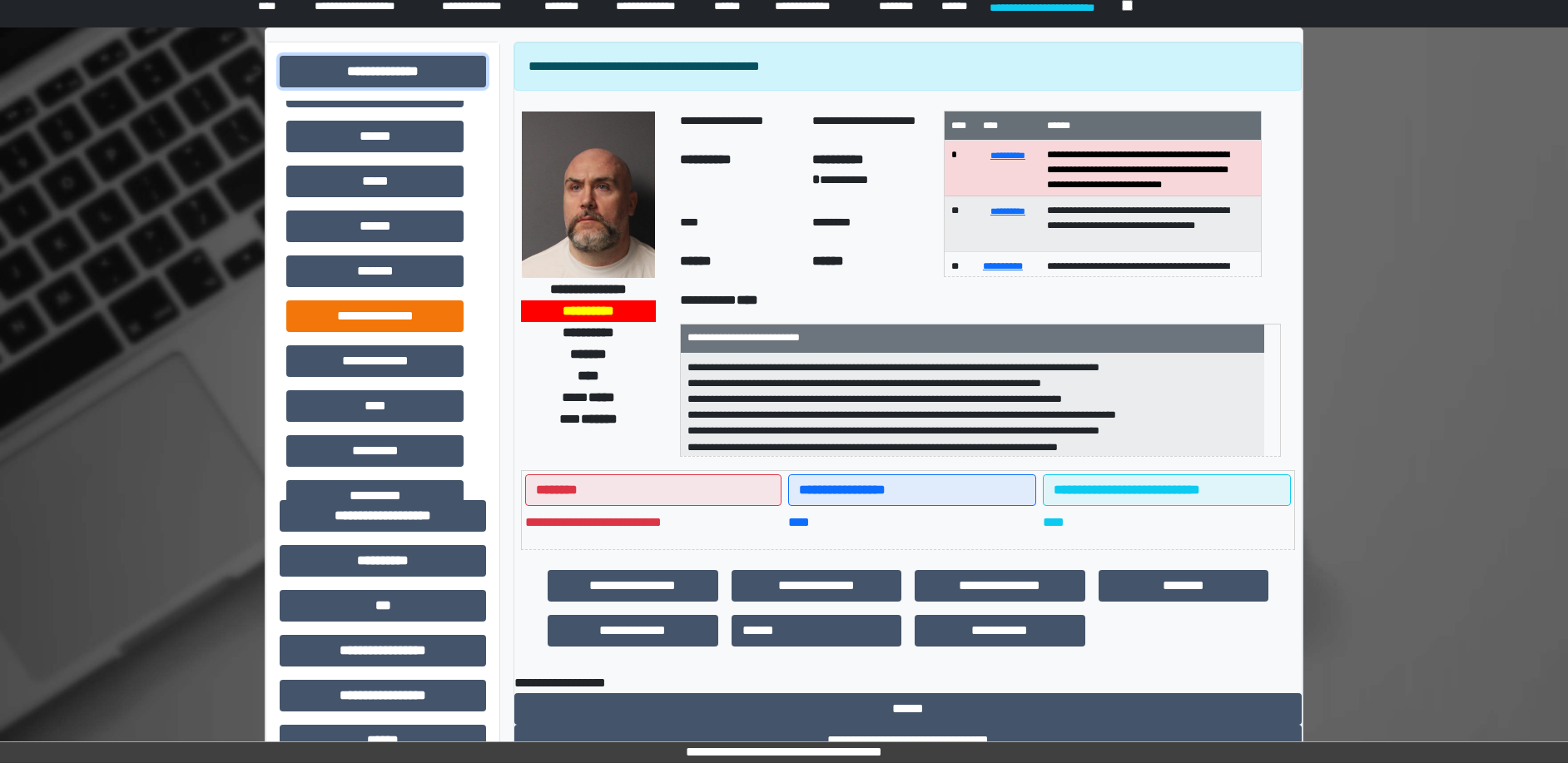 scroll, scrollTop: 275, scrollLeft: 0, axis: vertical 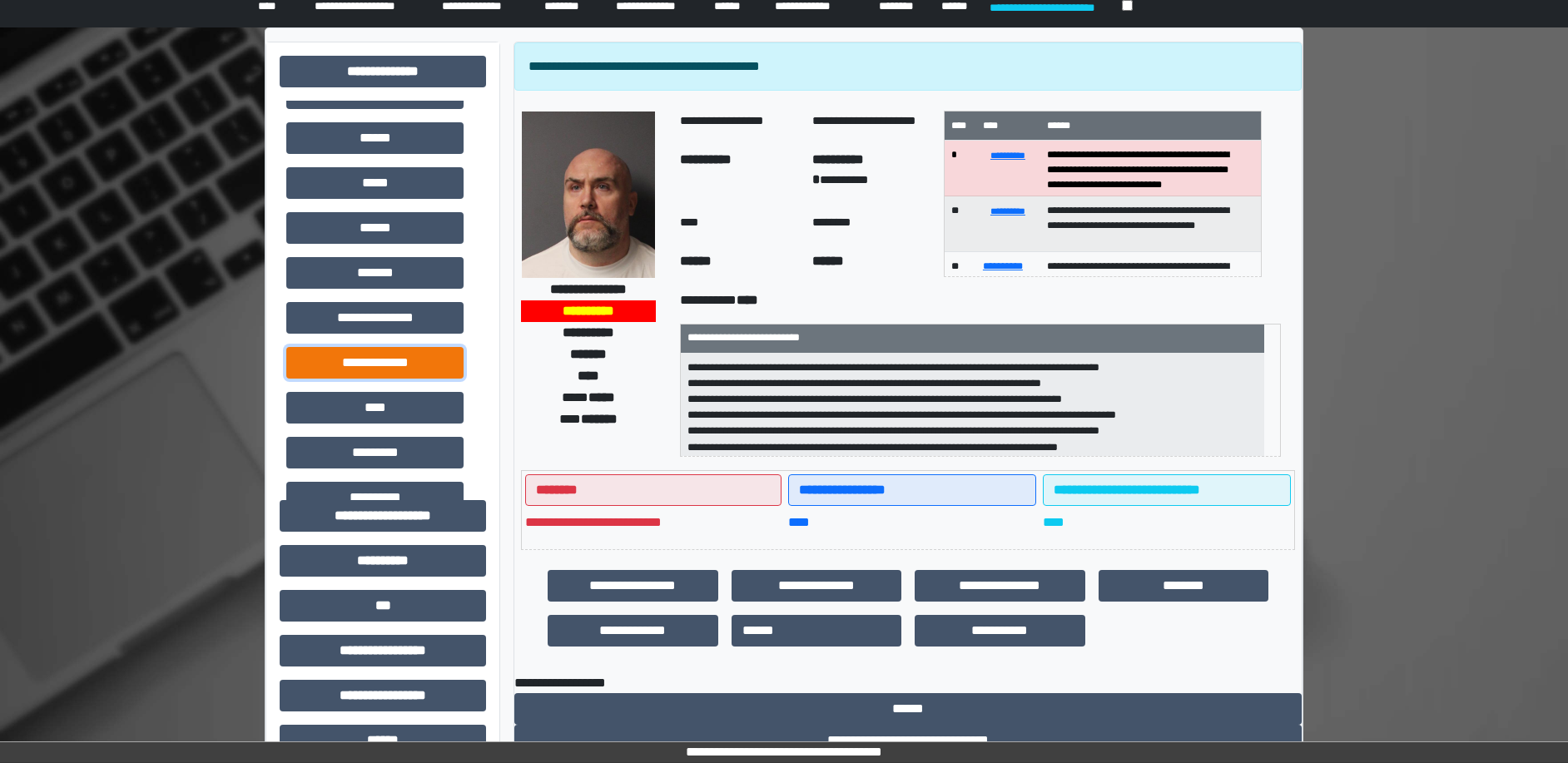 click on "**********" at bounding box center [375, 363] 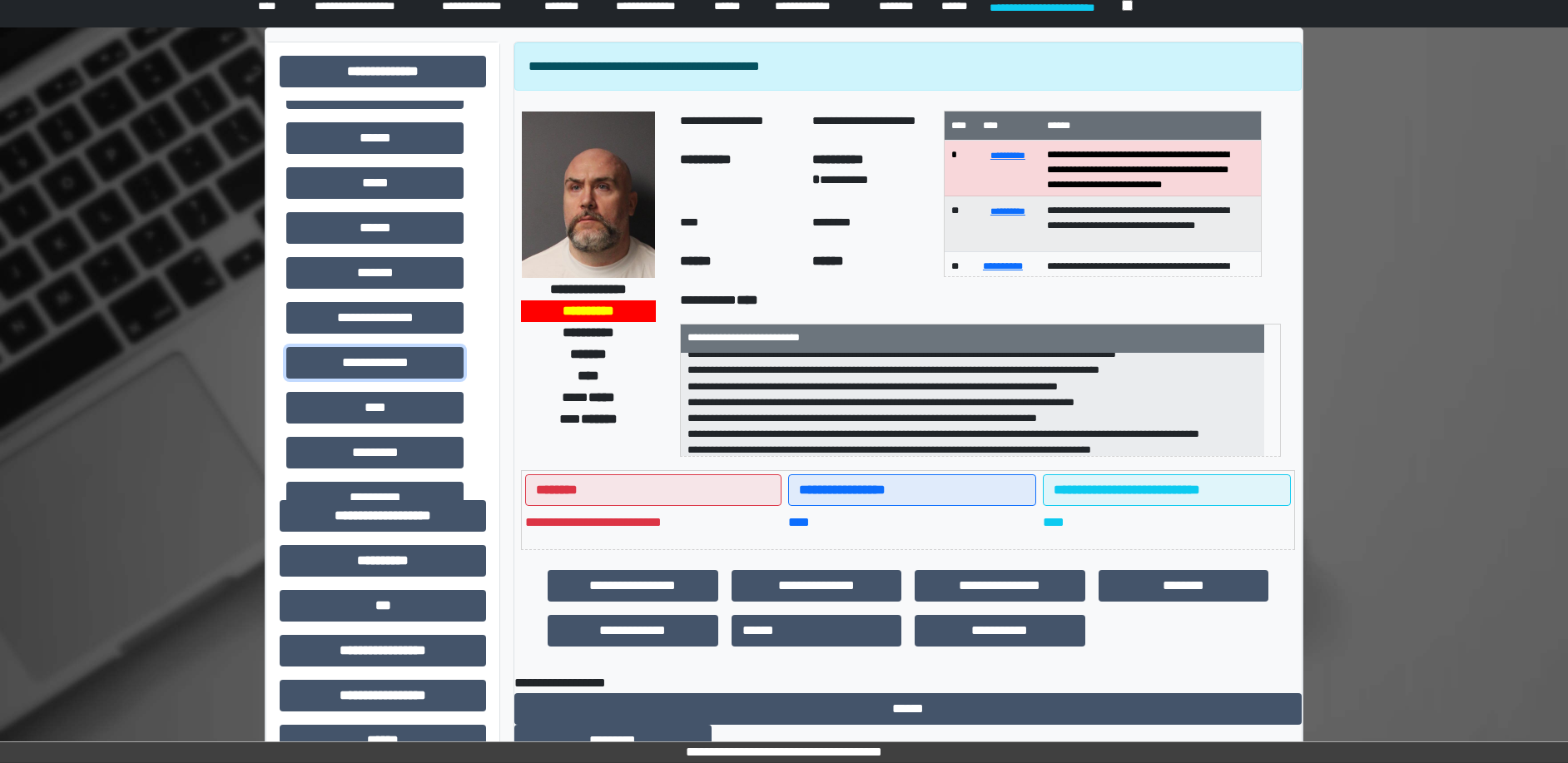 scroll, scrollTop: 116, scrollLeft: 0, axis: vertical 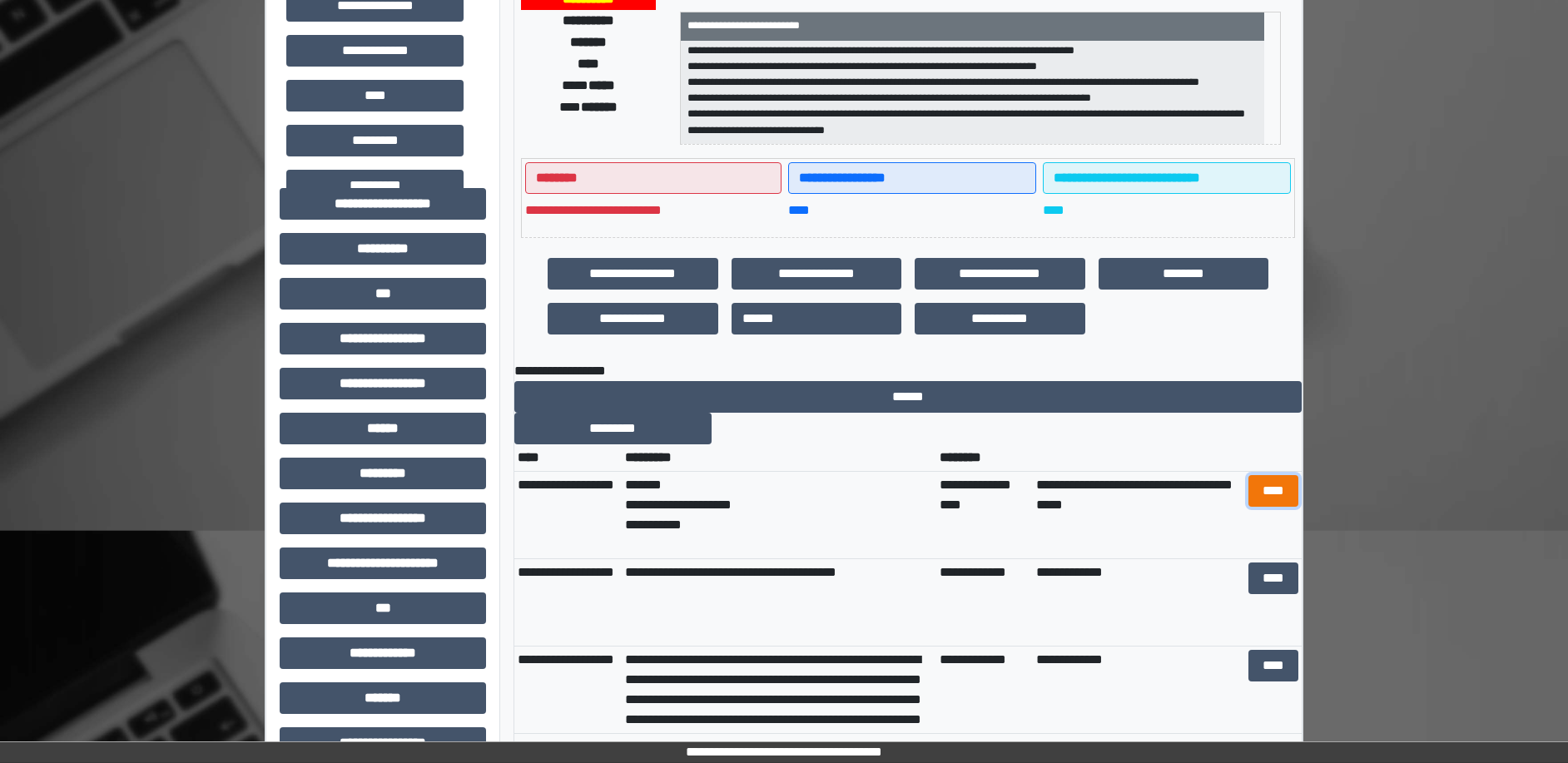 click on "****" at bounding box center [1273, 491] 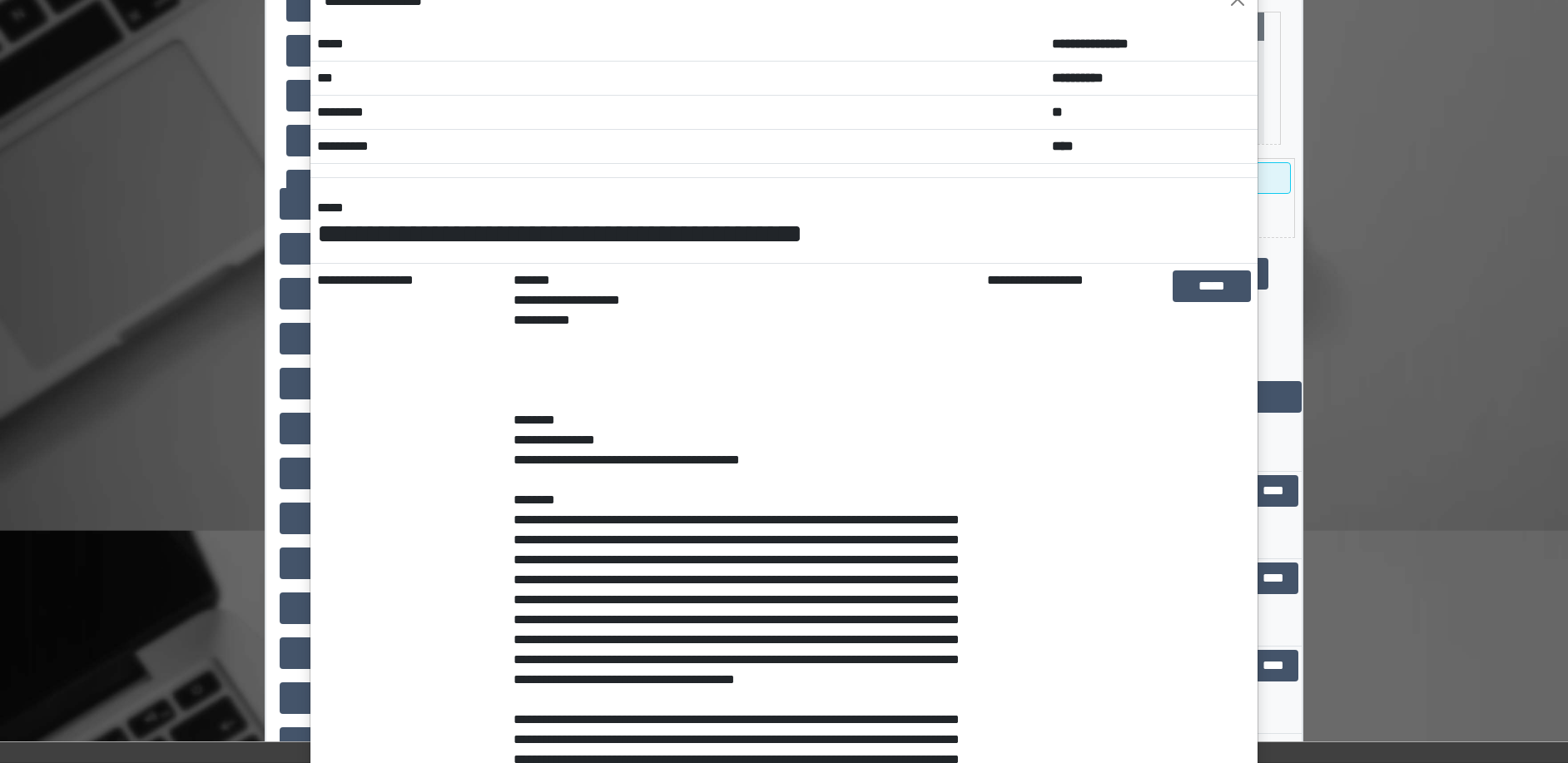 scroll, scrollTop: 0, scrollLeft: 0, axis: both 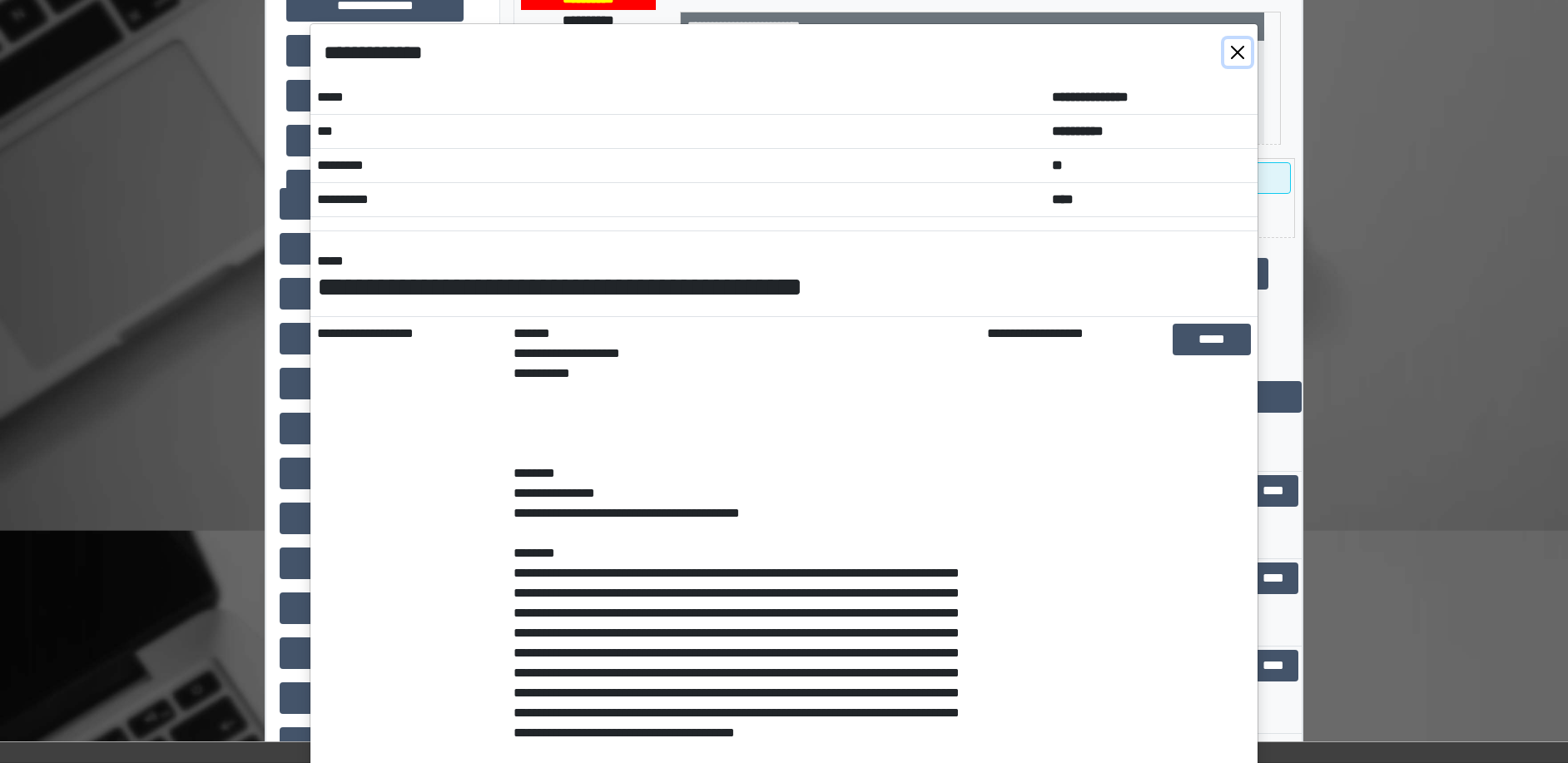 click at bounding box center [1238, 52] 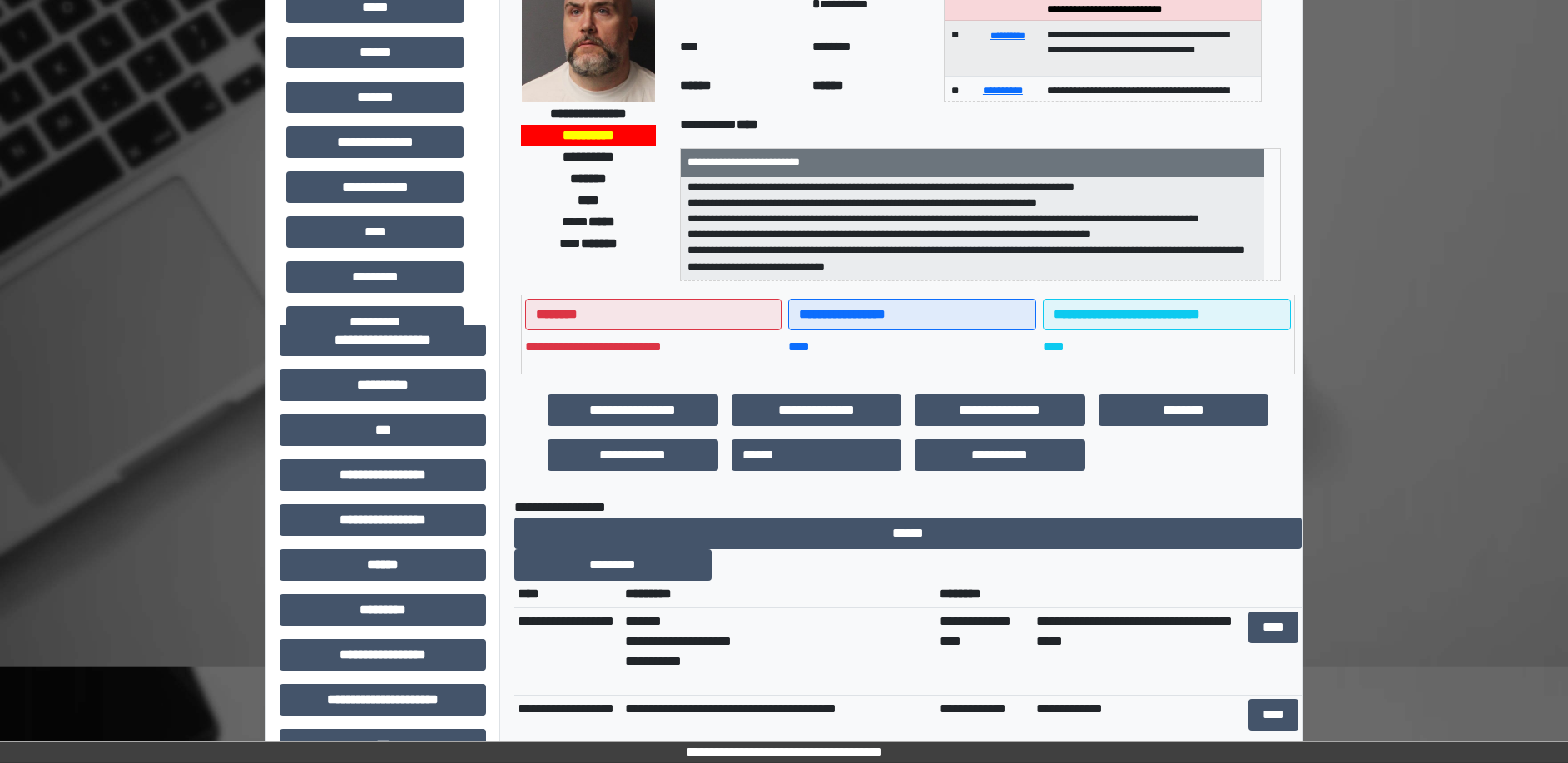 scroll, scrollTop: 0, scrollLeft: 0, axis: both 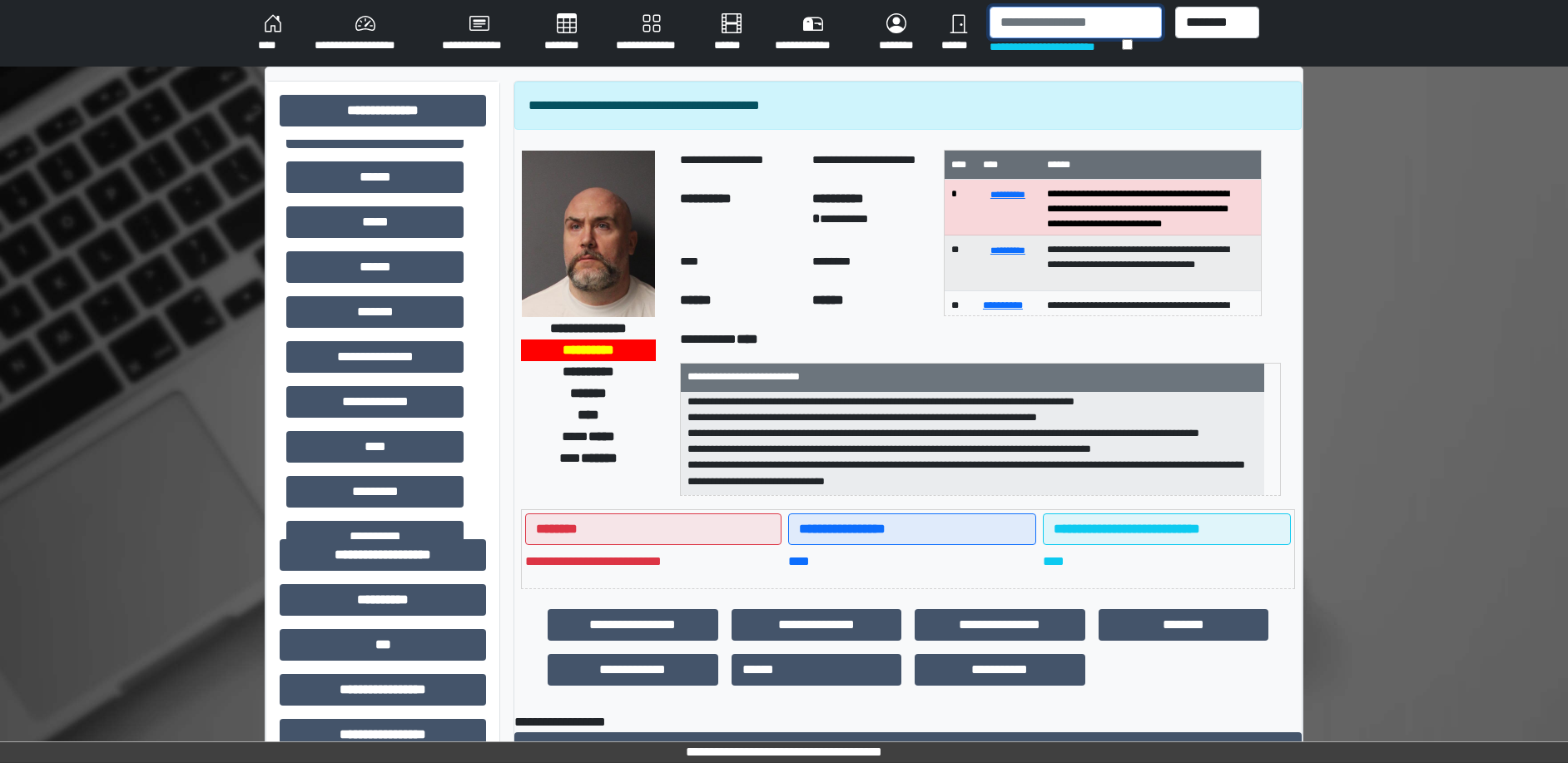 click at bounding box center [1075, 22] 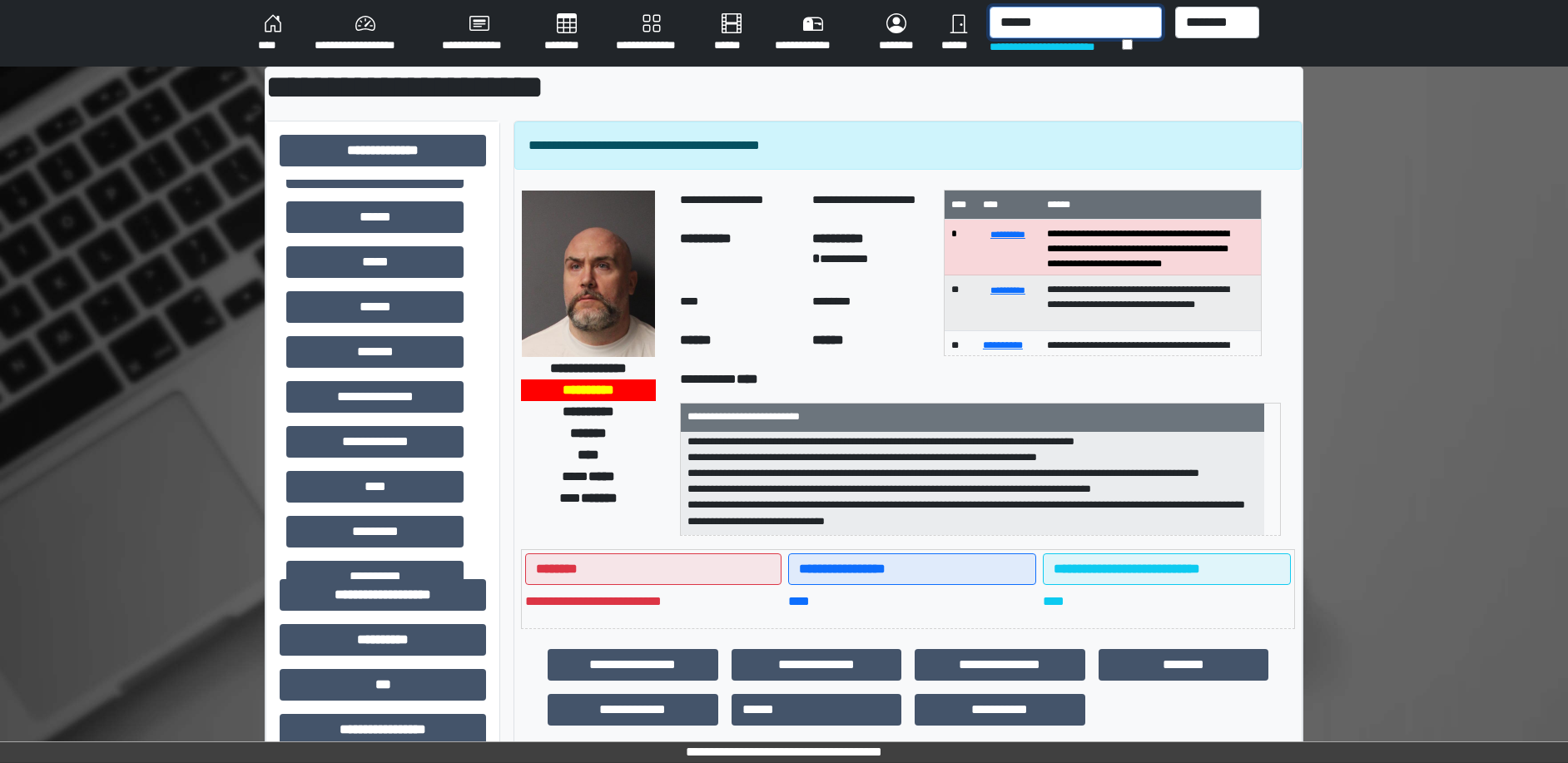 drag, startPoint x: 1085, startPoint y: 26, endPoint x: 786, endPoint y: 12, distance: 299.32758 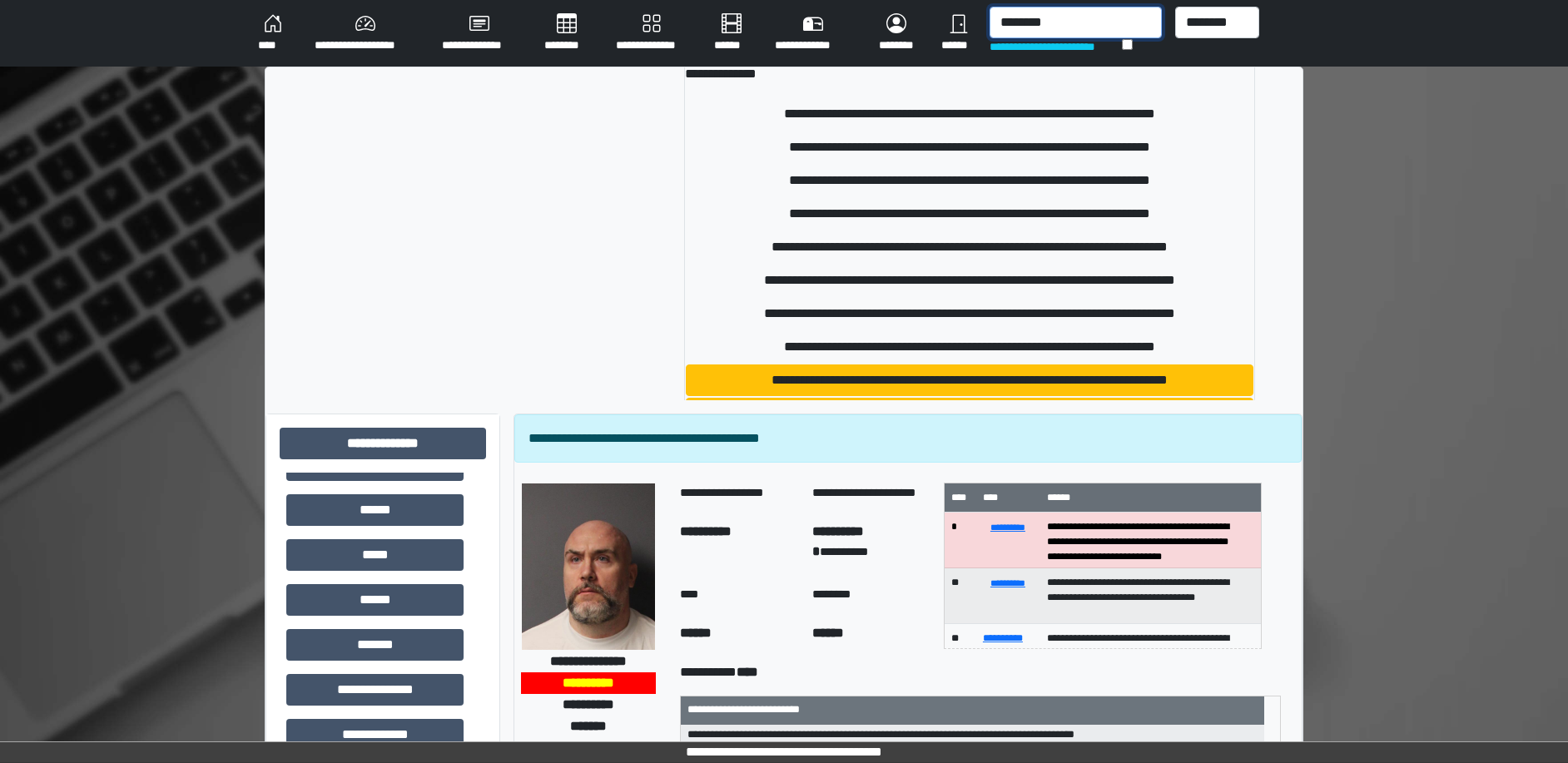 scroll, scrollTop: 0, scrollLeft: 0, axis: both 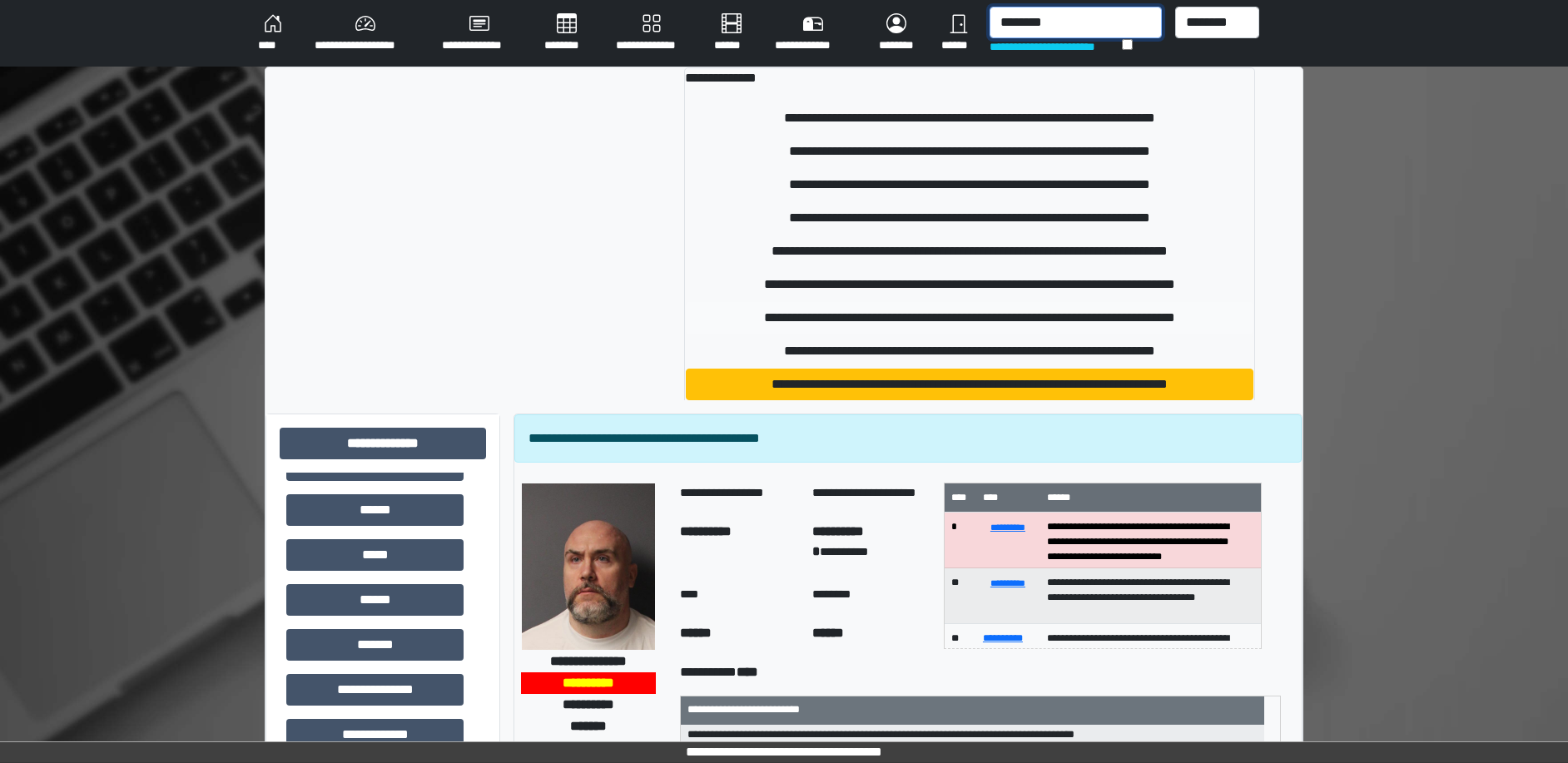 type on "********" 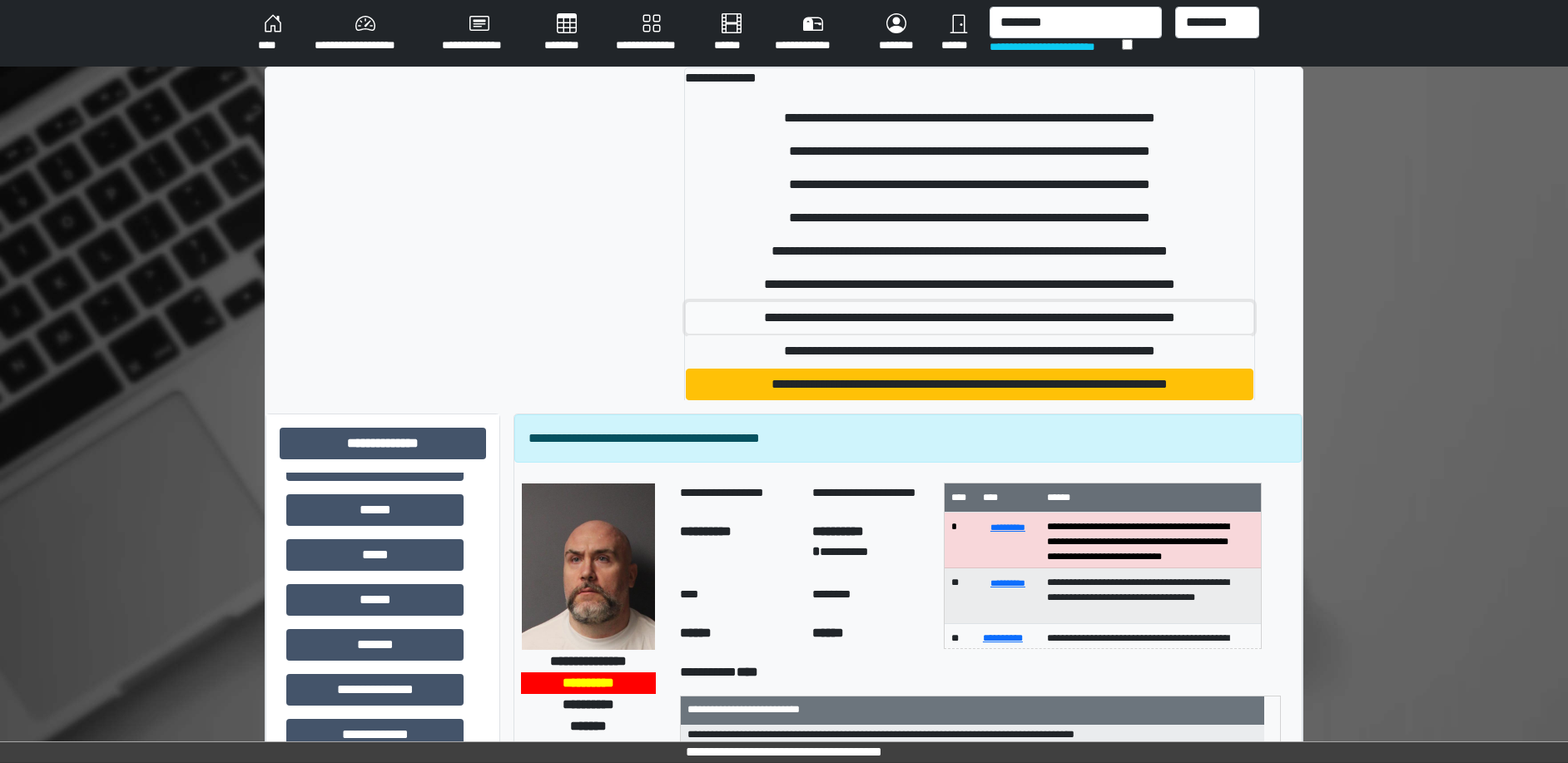 click on "**********" at bounding box center [970, 318] 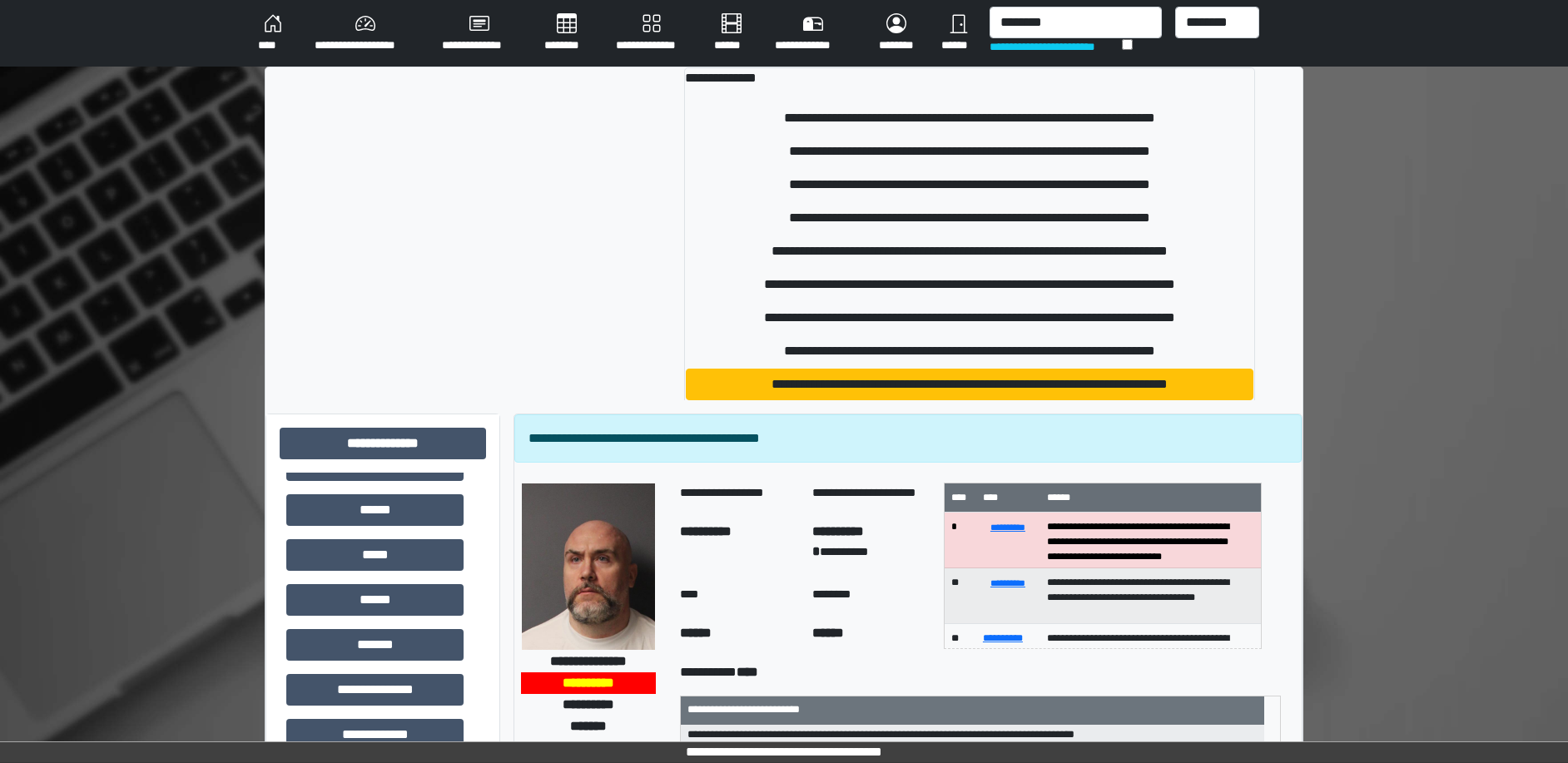 type 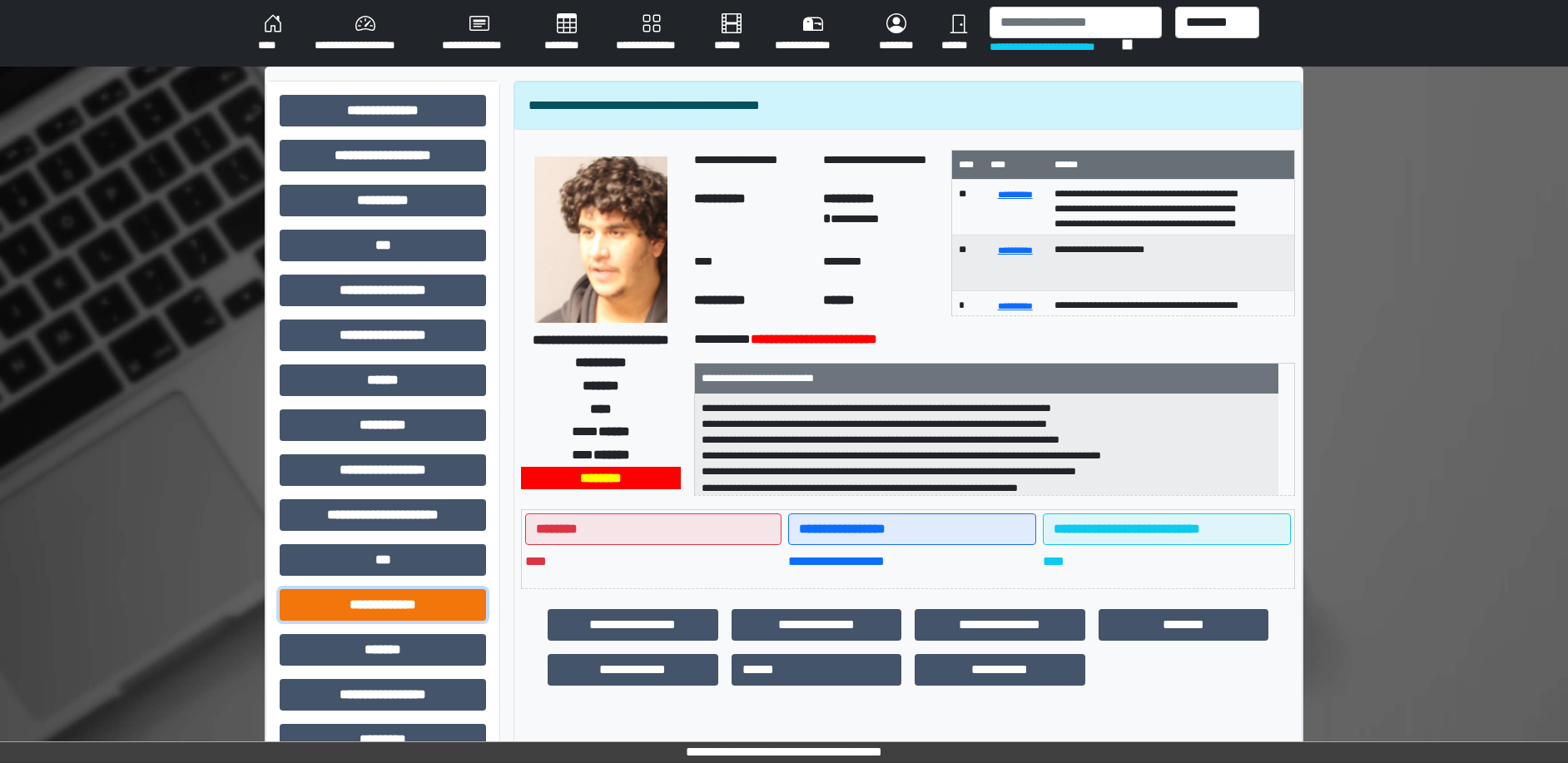 click on "**********" at bounding box center [383, 605] 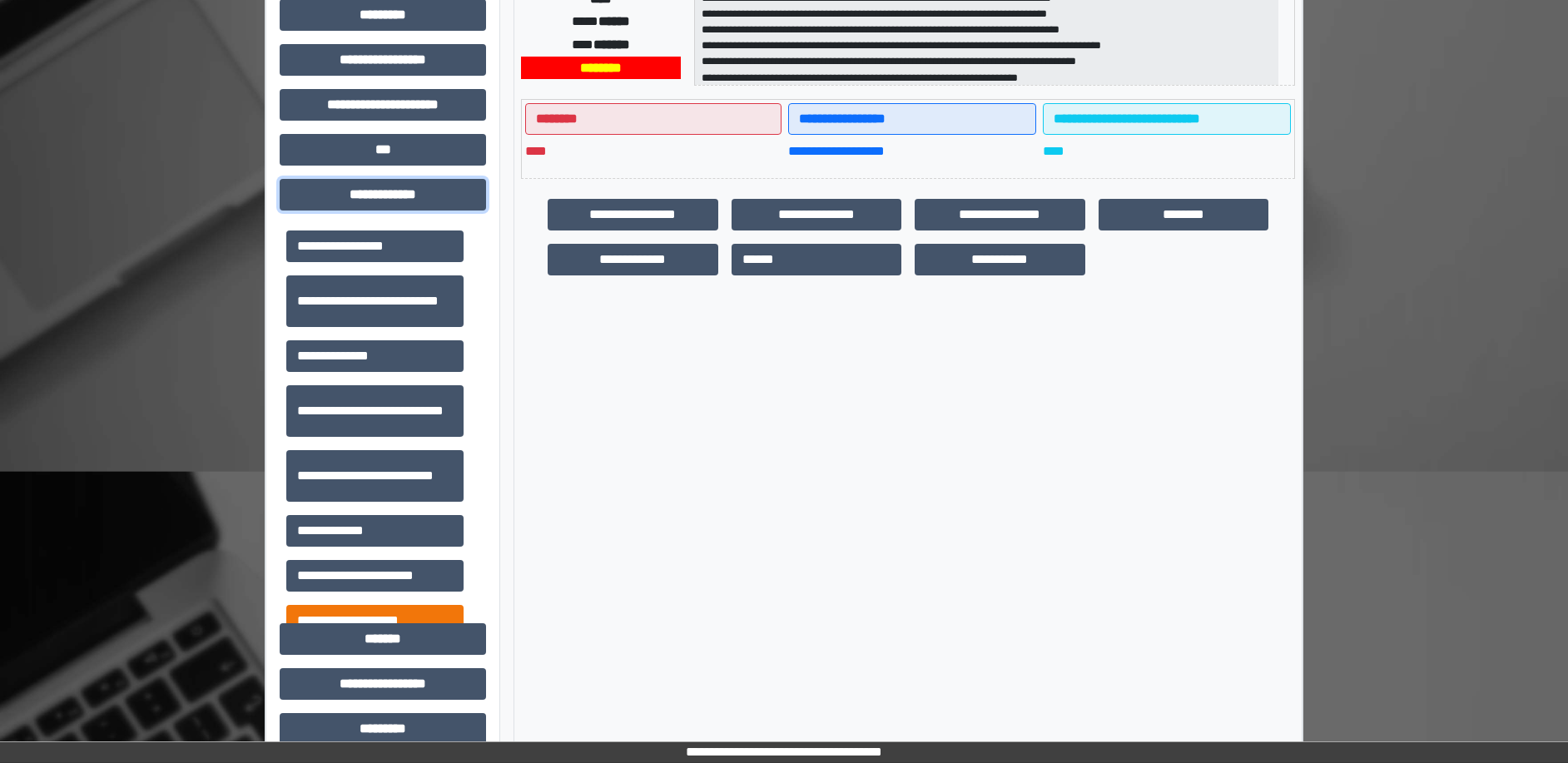scroll, scrollTop: 416, scrollLeft: 0, axis: vertical 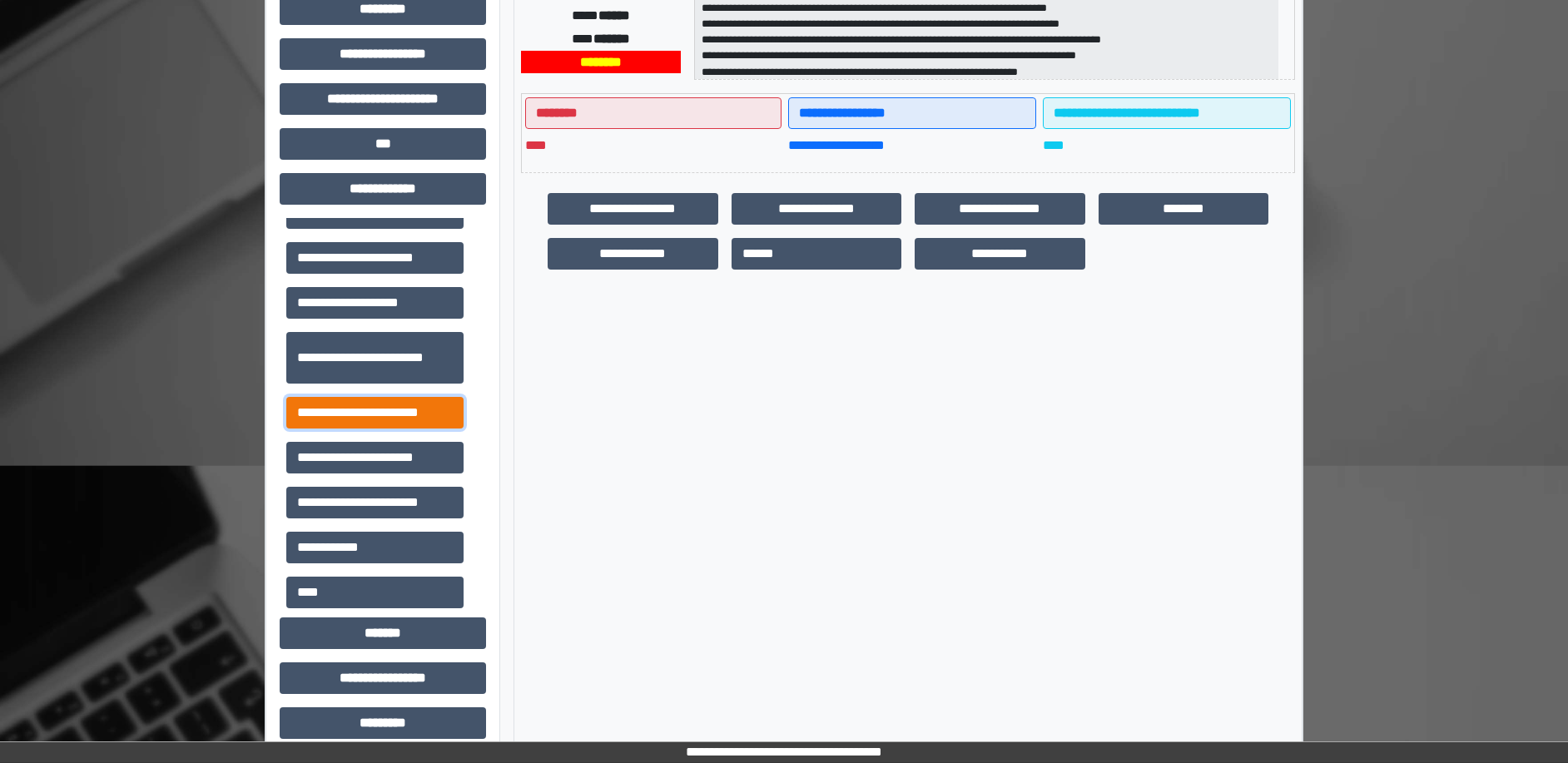click on "**********" at bounding box center (375, 413) 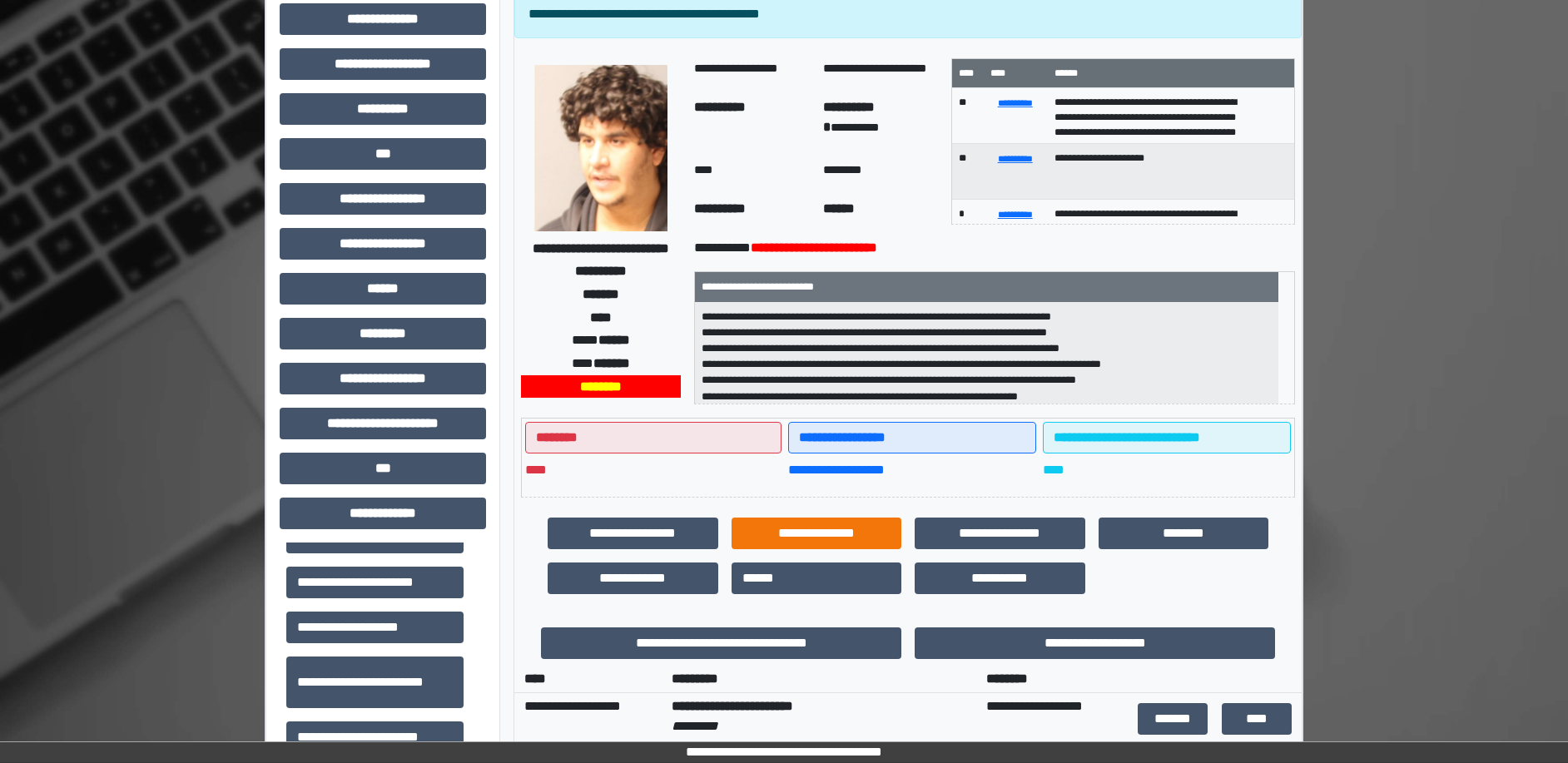 scroll, scrollTop: 0, scrollLeft: 0, axis: both 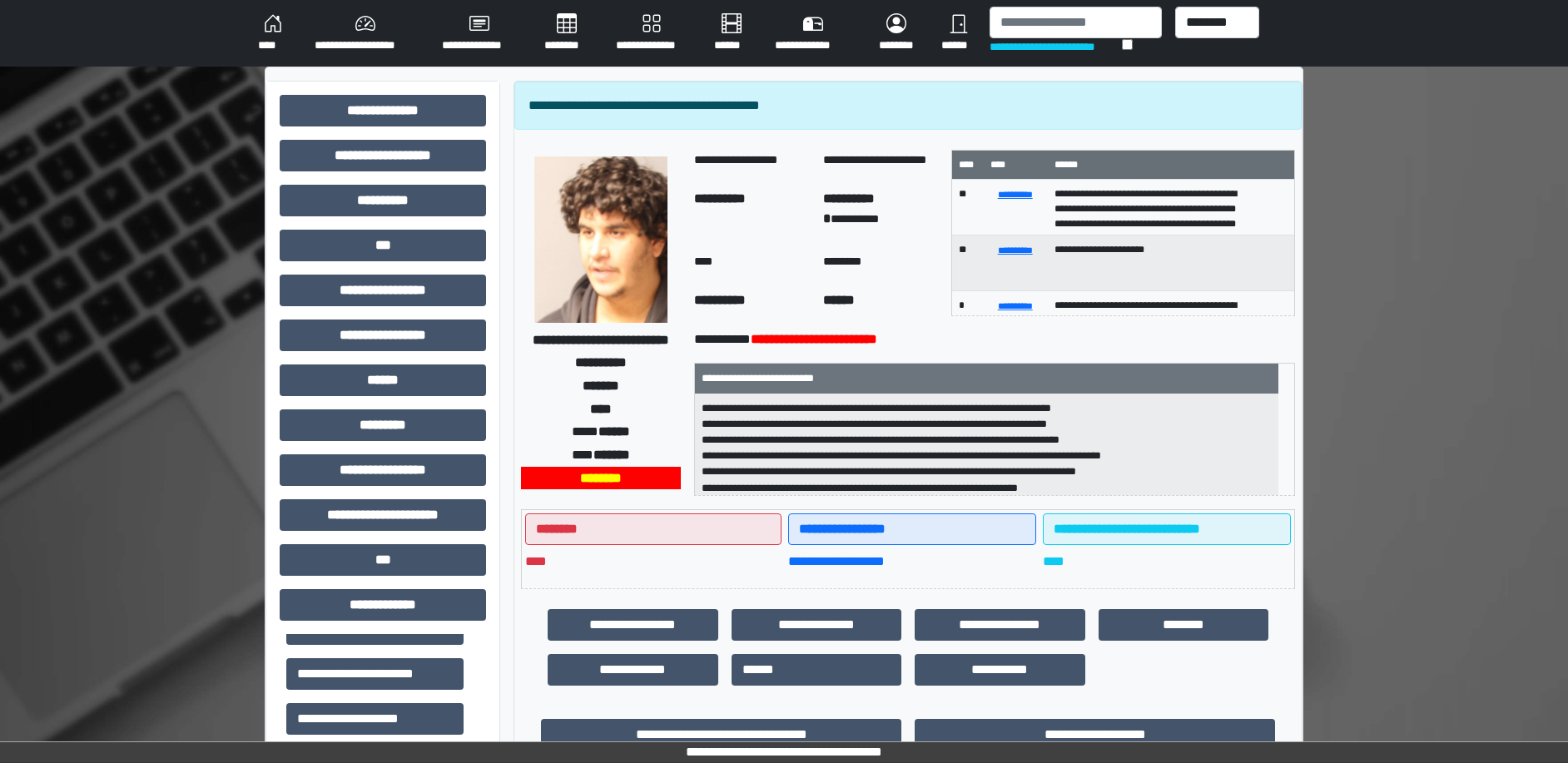 click on "**********" at bounding box center (383, 605) 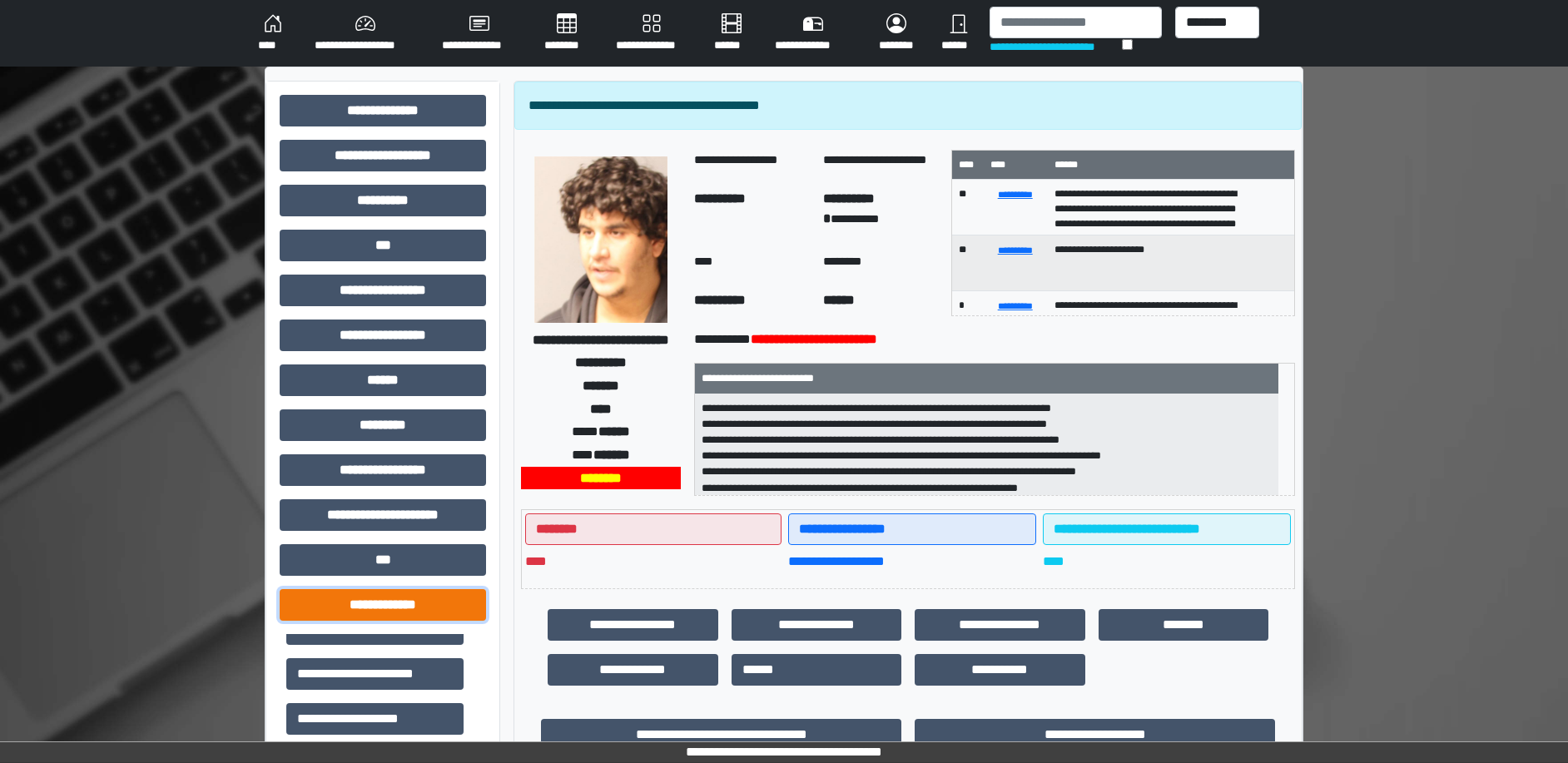 click on "**********" at bounding box center (383, 605) 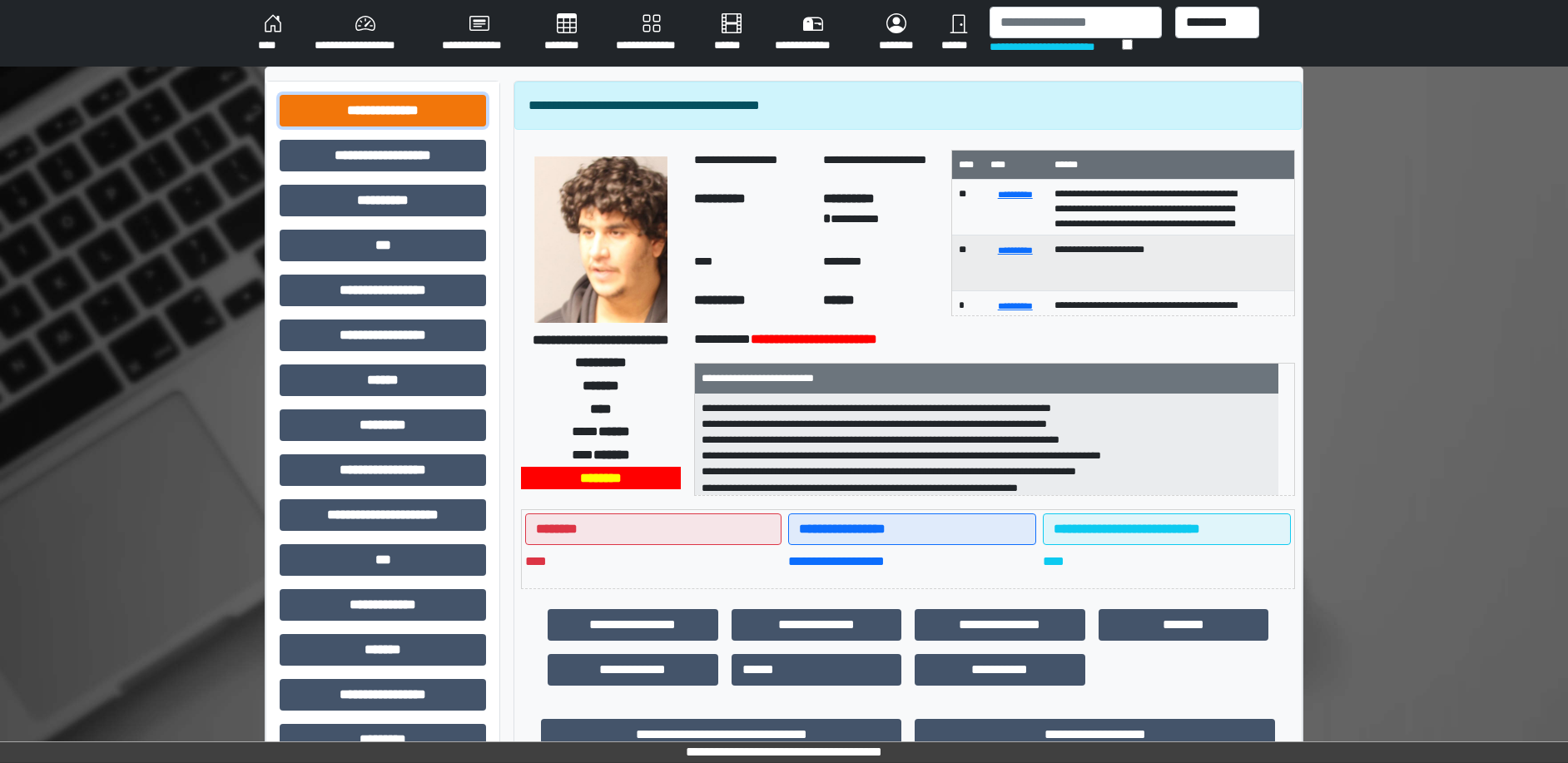 click on "**********" at bounding box center [383, 111] 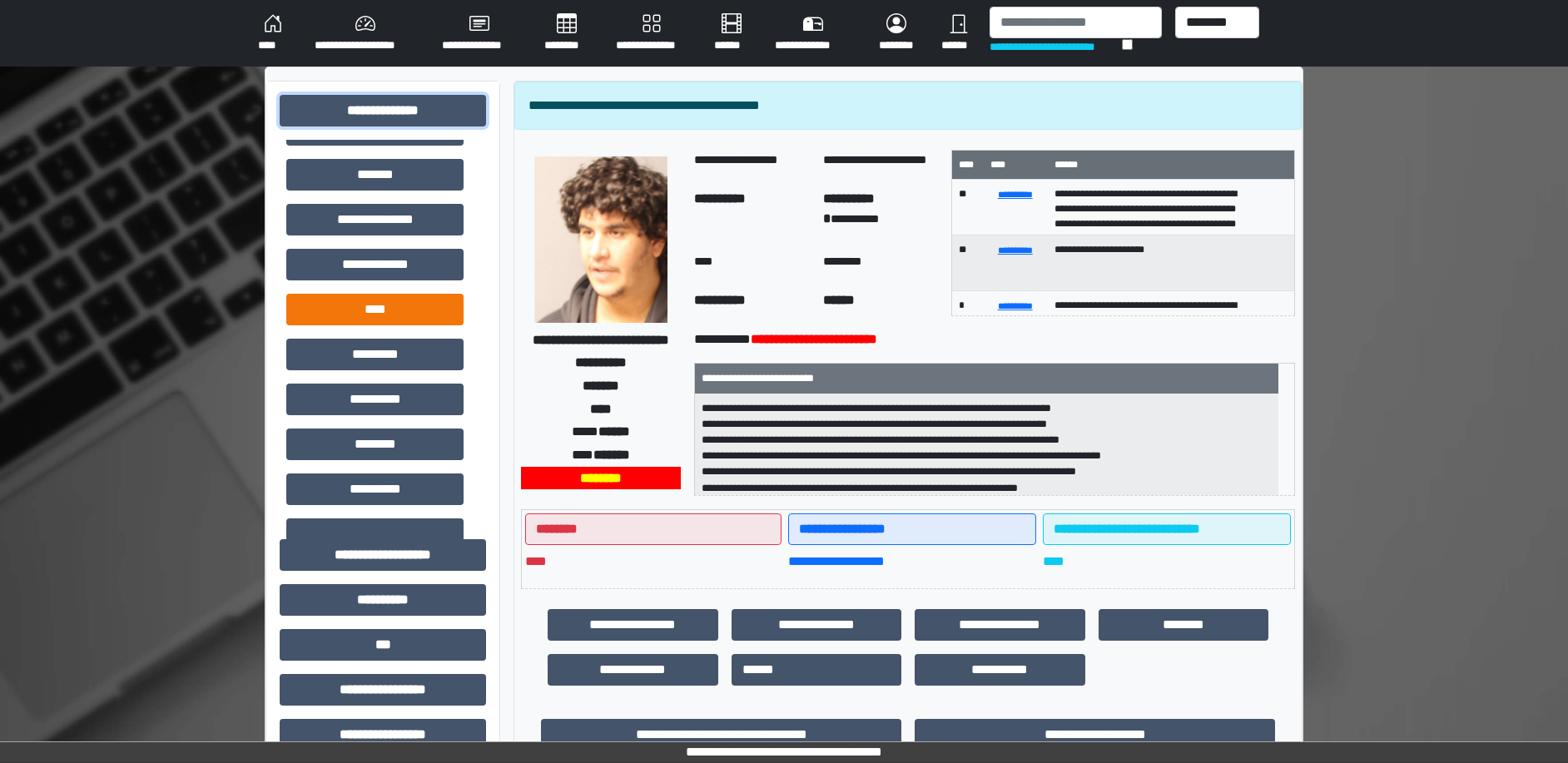 scroll, scrollTop: 416, scrollLeft: 0, axis: vertical 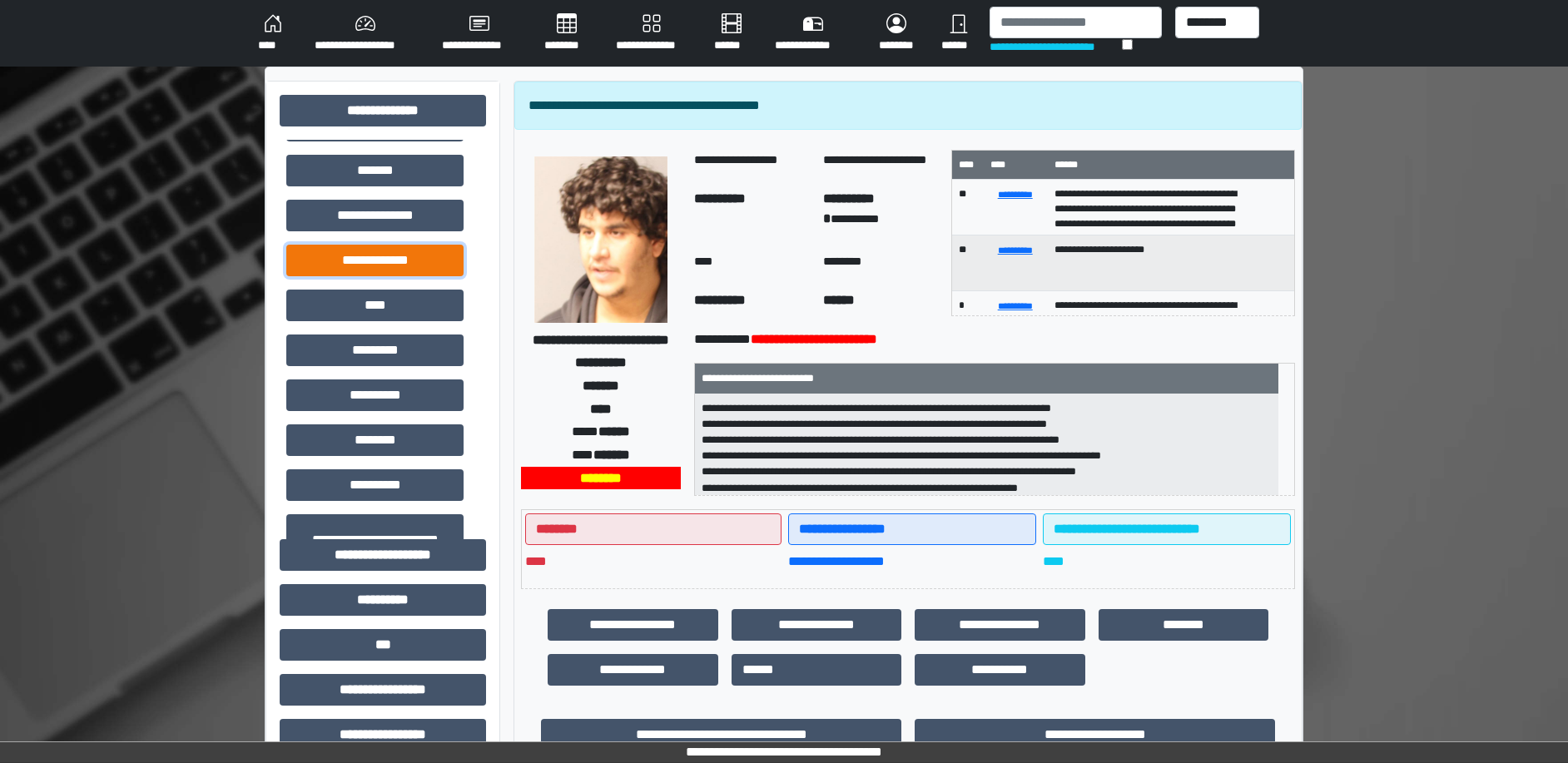 click on "**********" at bounding box center (375, 260) 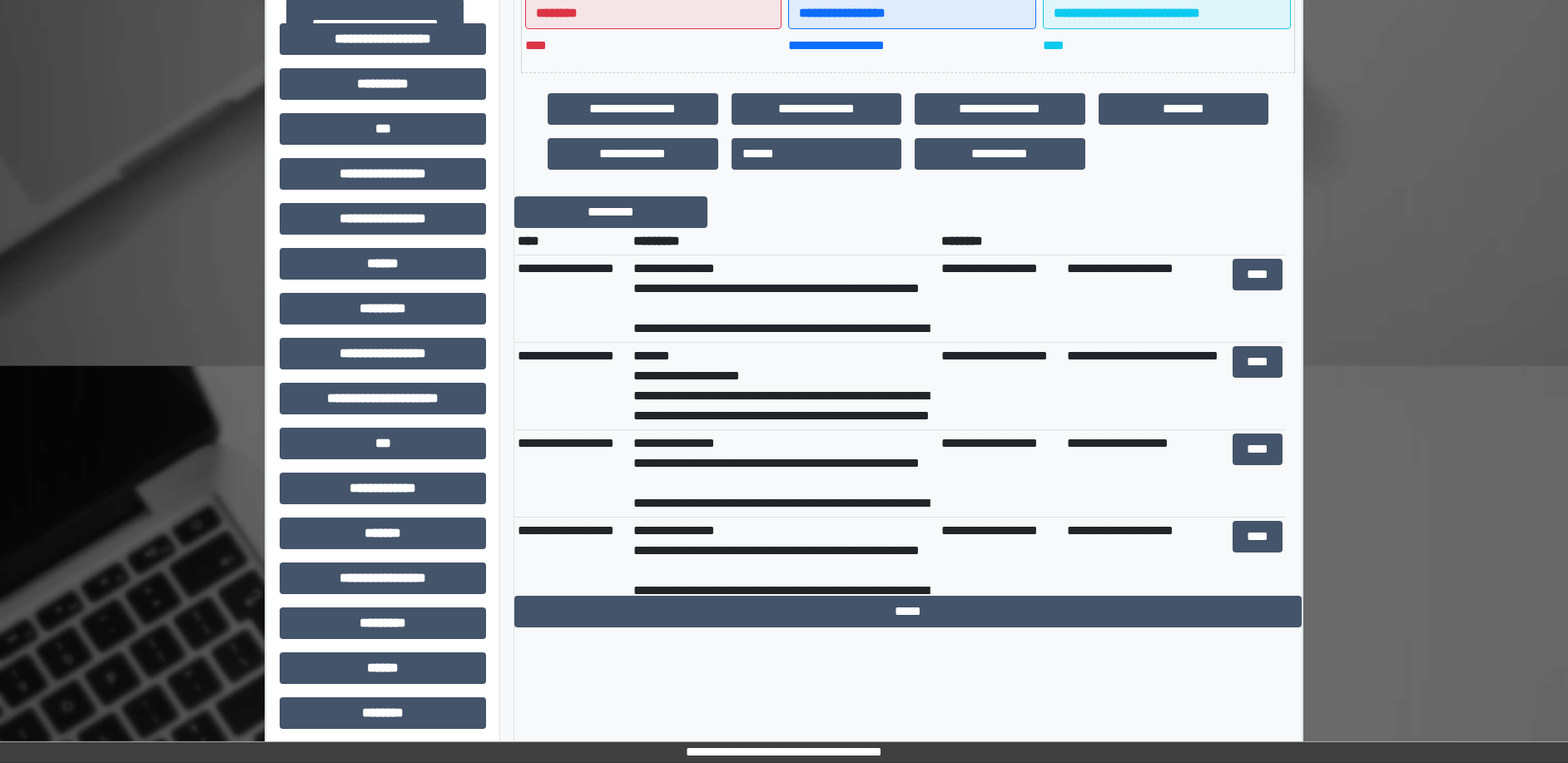scroll, scrollTop: 520, scrollLeft: 0, axis: vertical 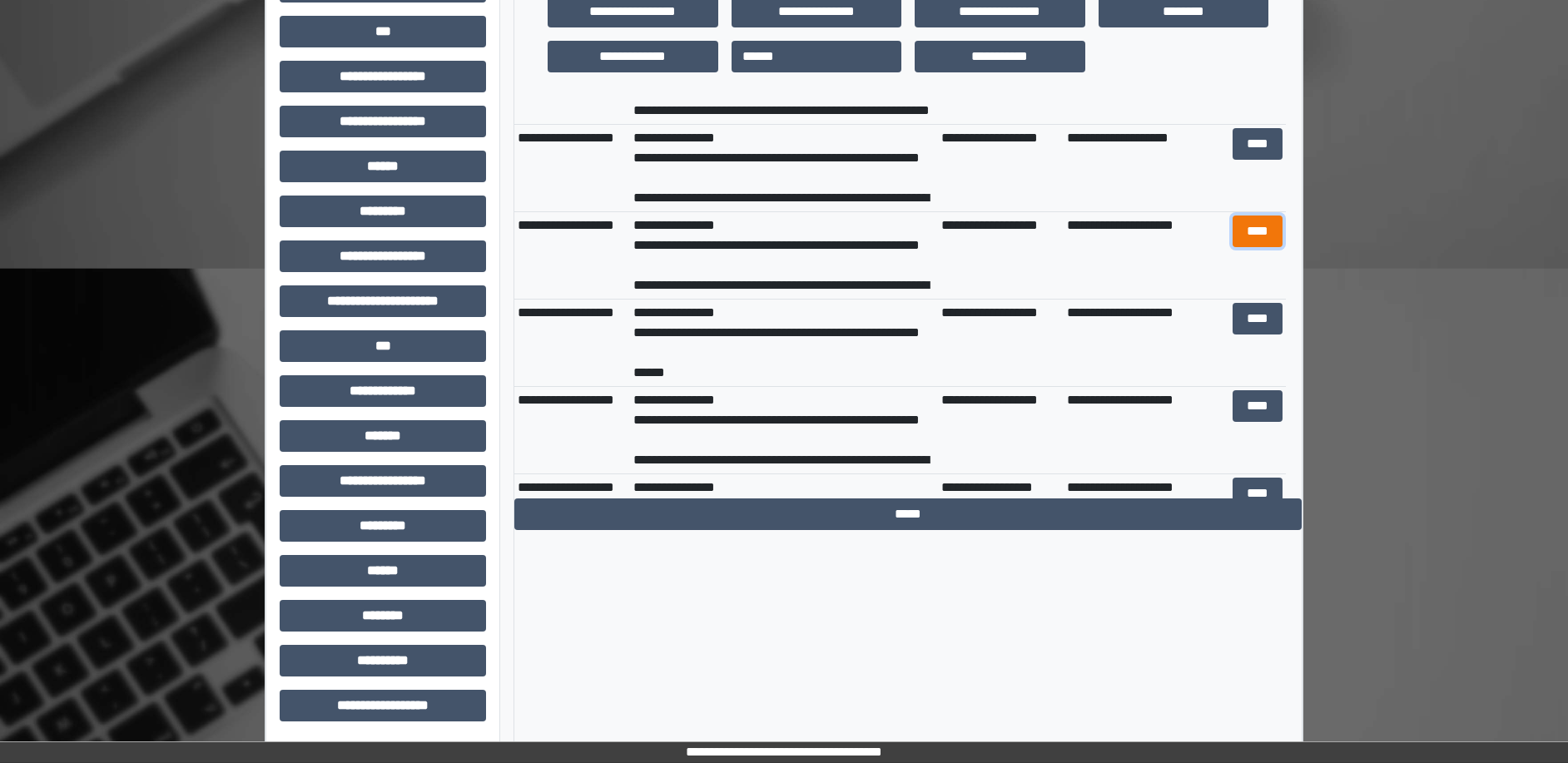 click on "****" at bounding box center [1258, 231] 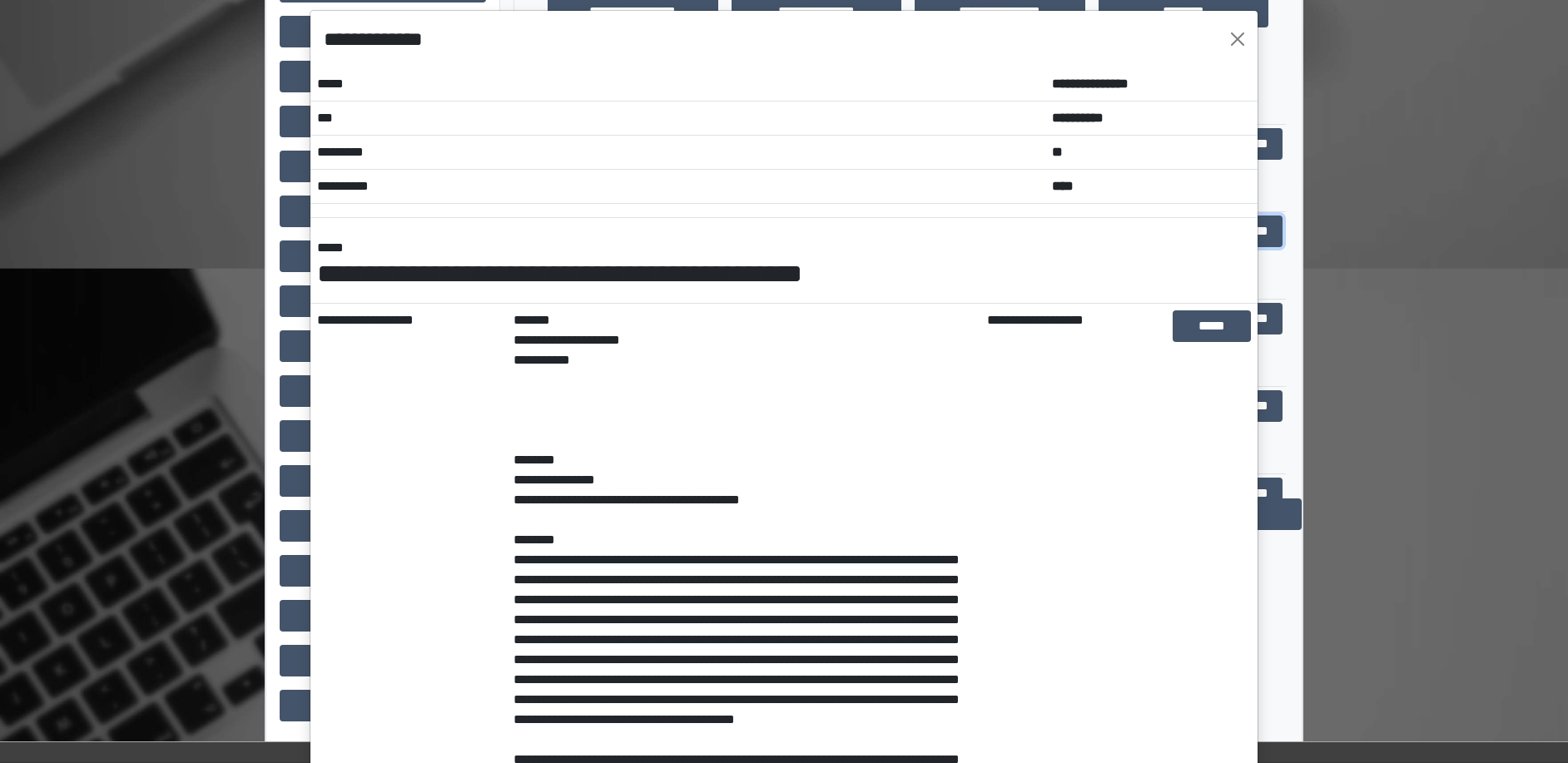 scroll, scrollTop: 0, scrollLeft: 0, axis: both 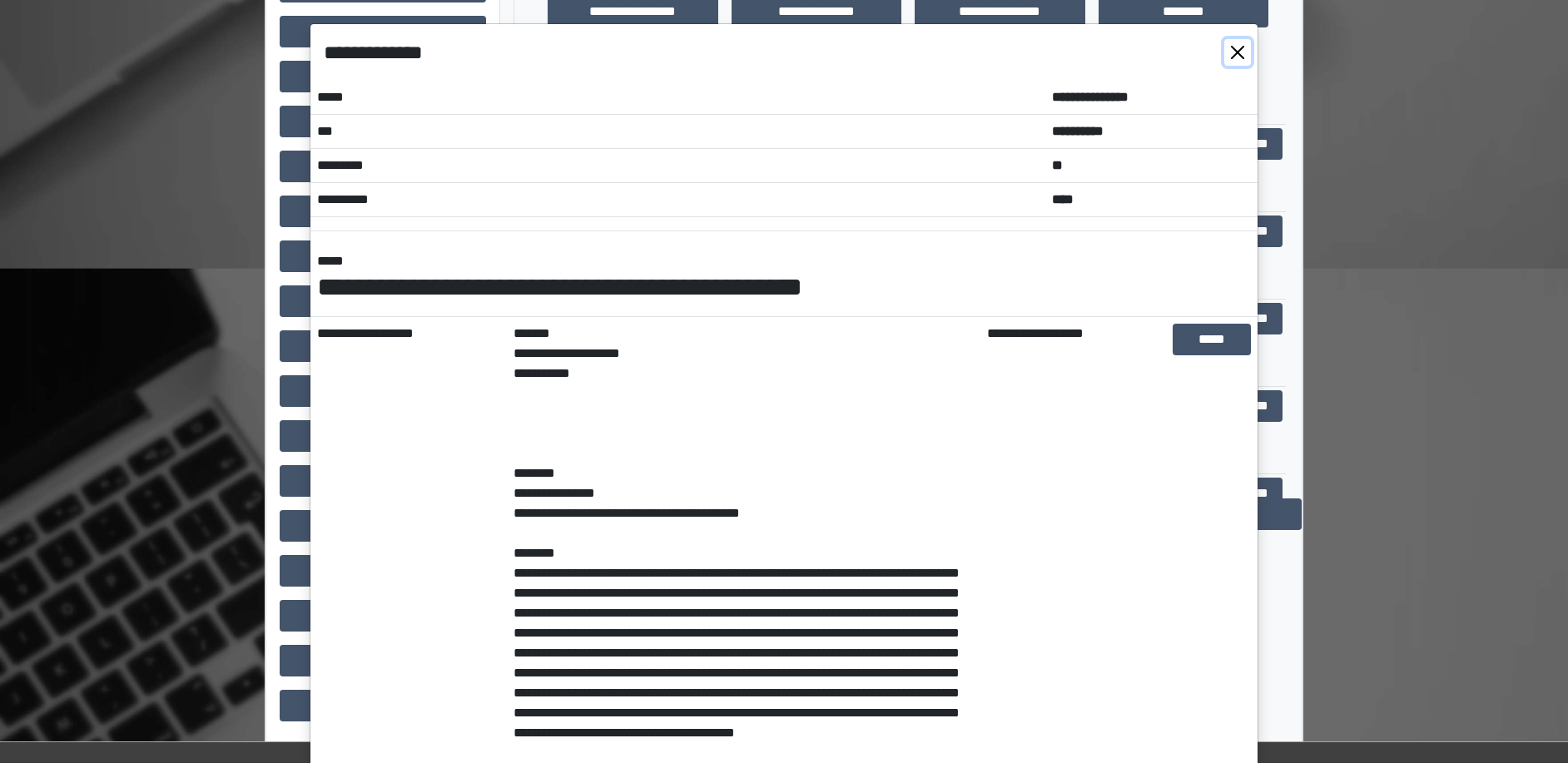 click at bounding box center (1238, 52) 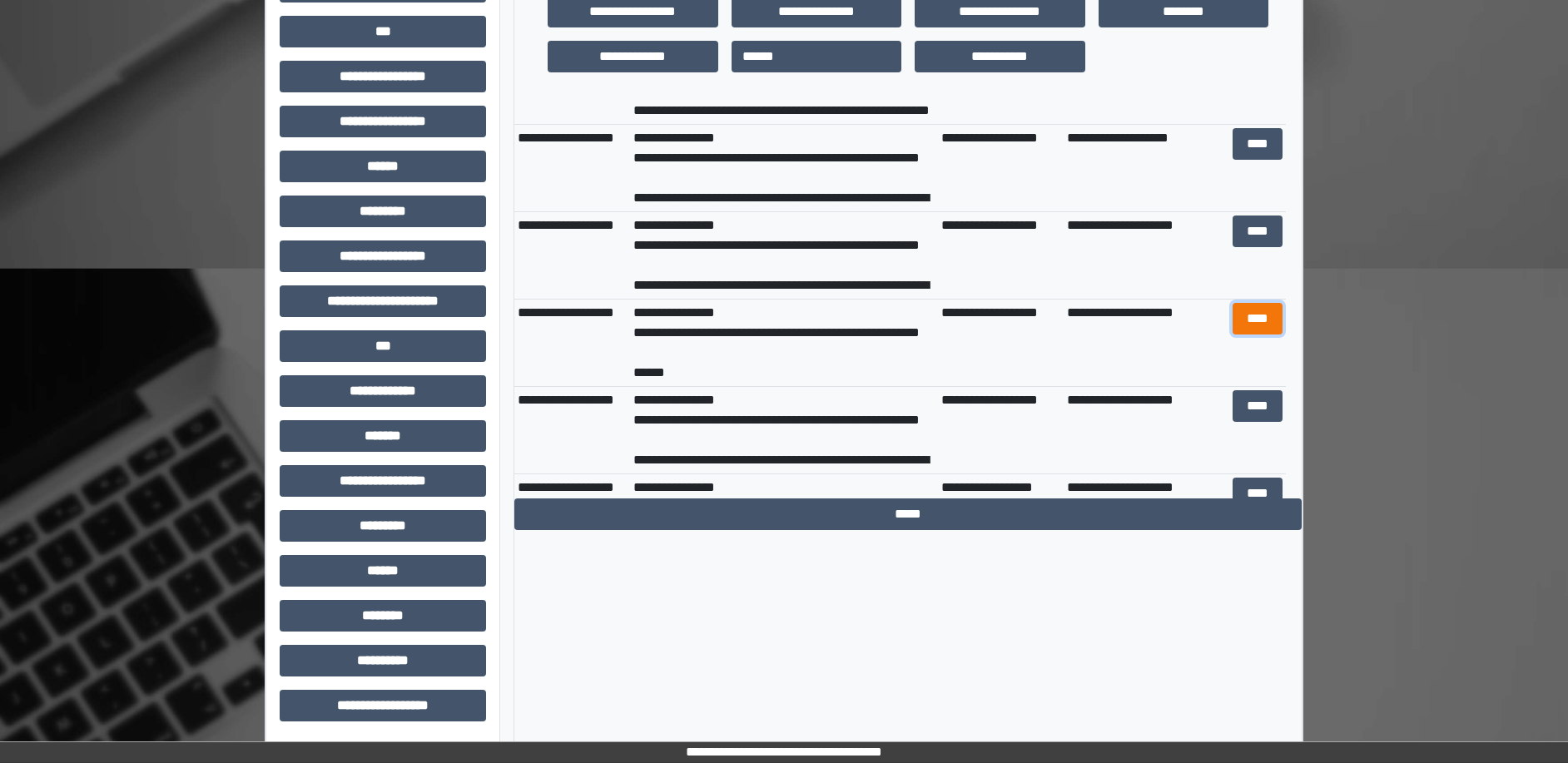 click on "****" at bounding box center [1258, 319] 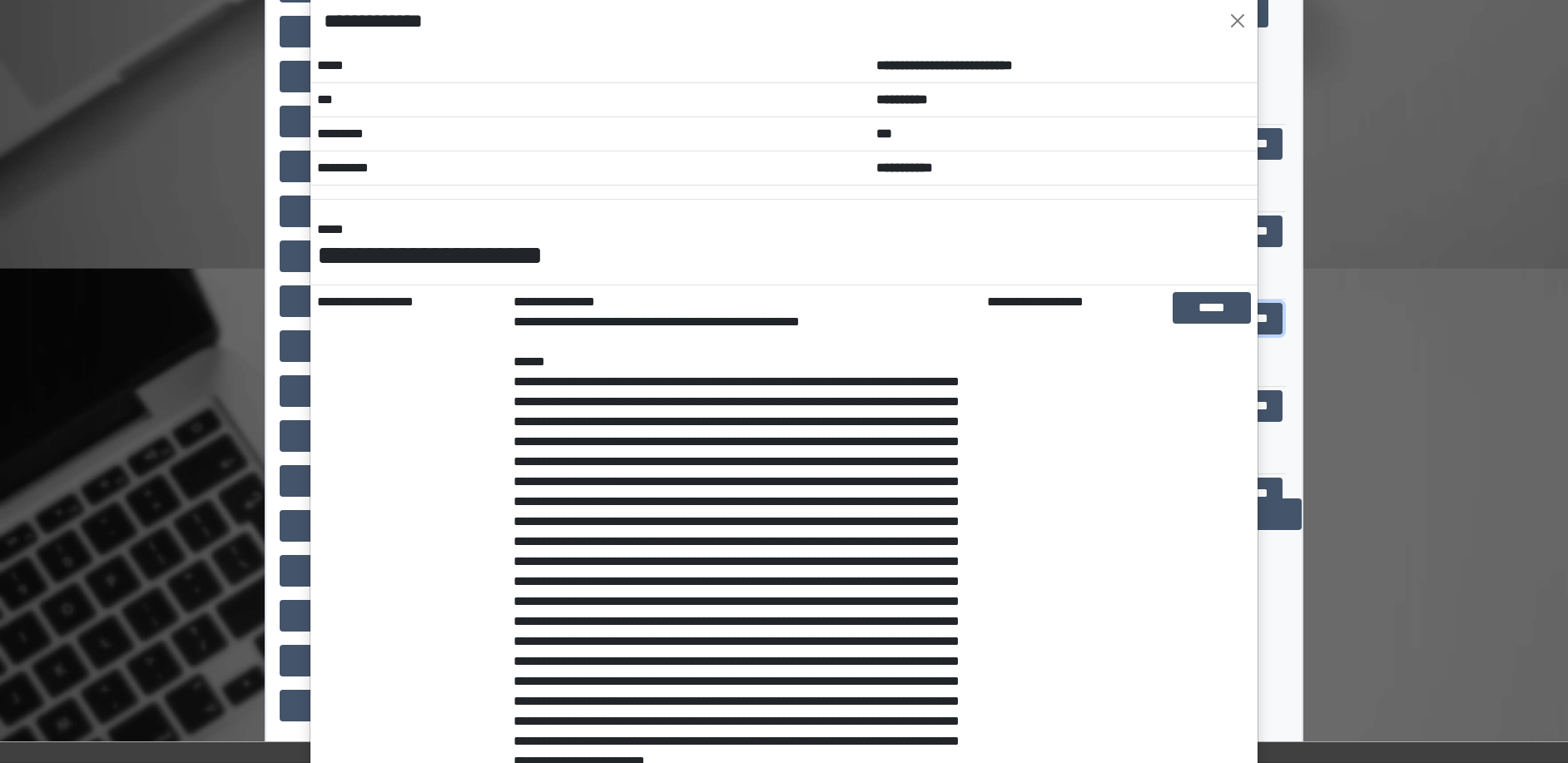 scroll, scrollTop: 0, scrollLeft: 0, axis: both 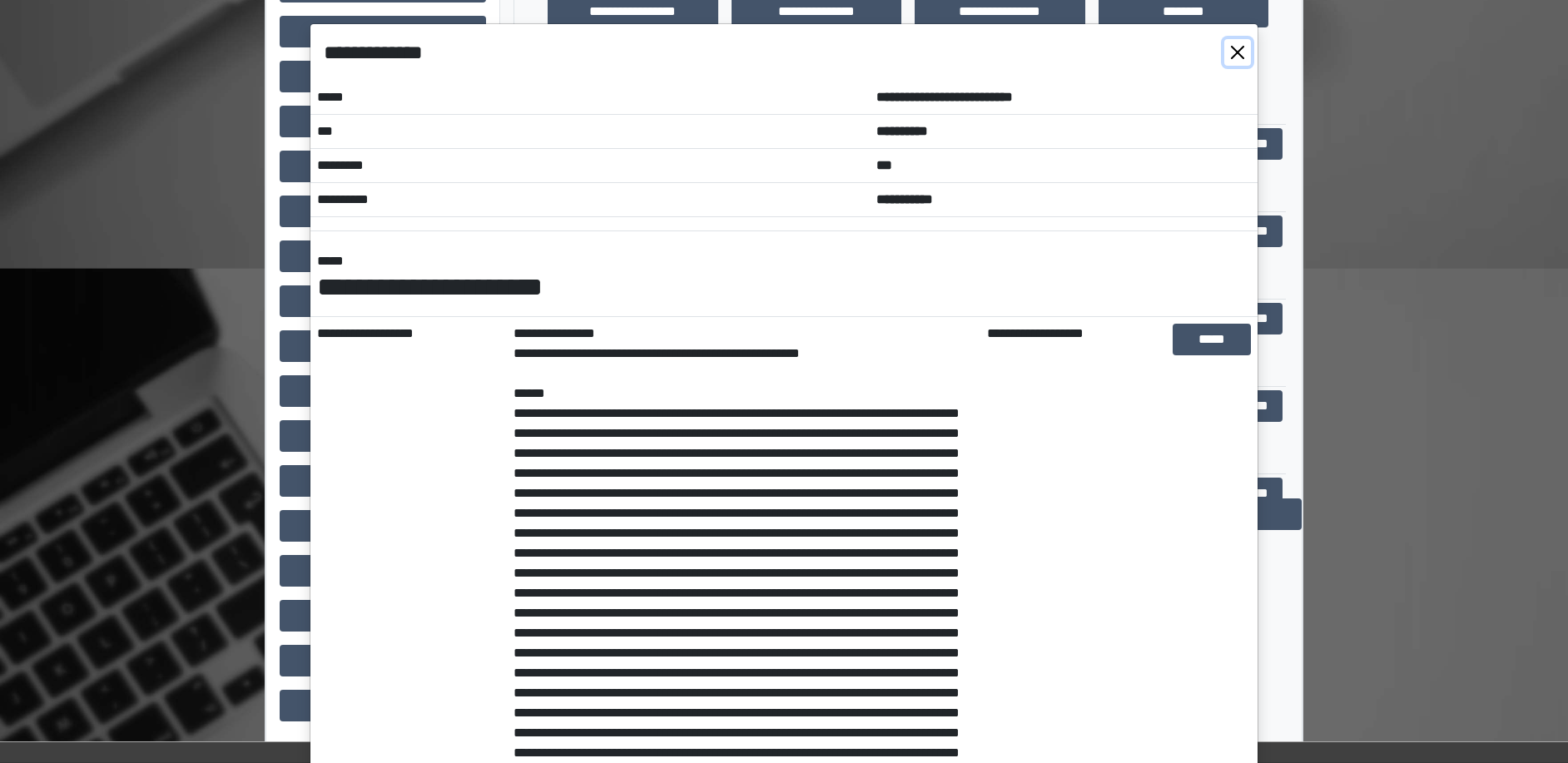 click at bounding box center [1238, 52] 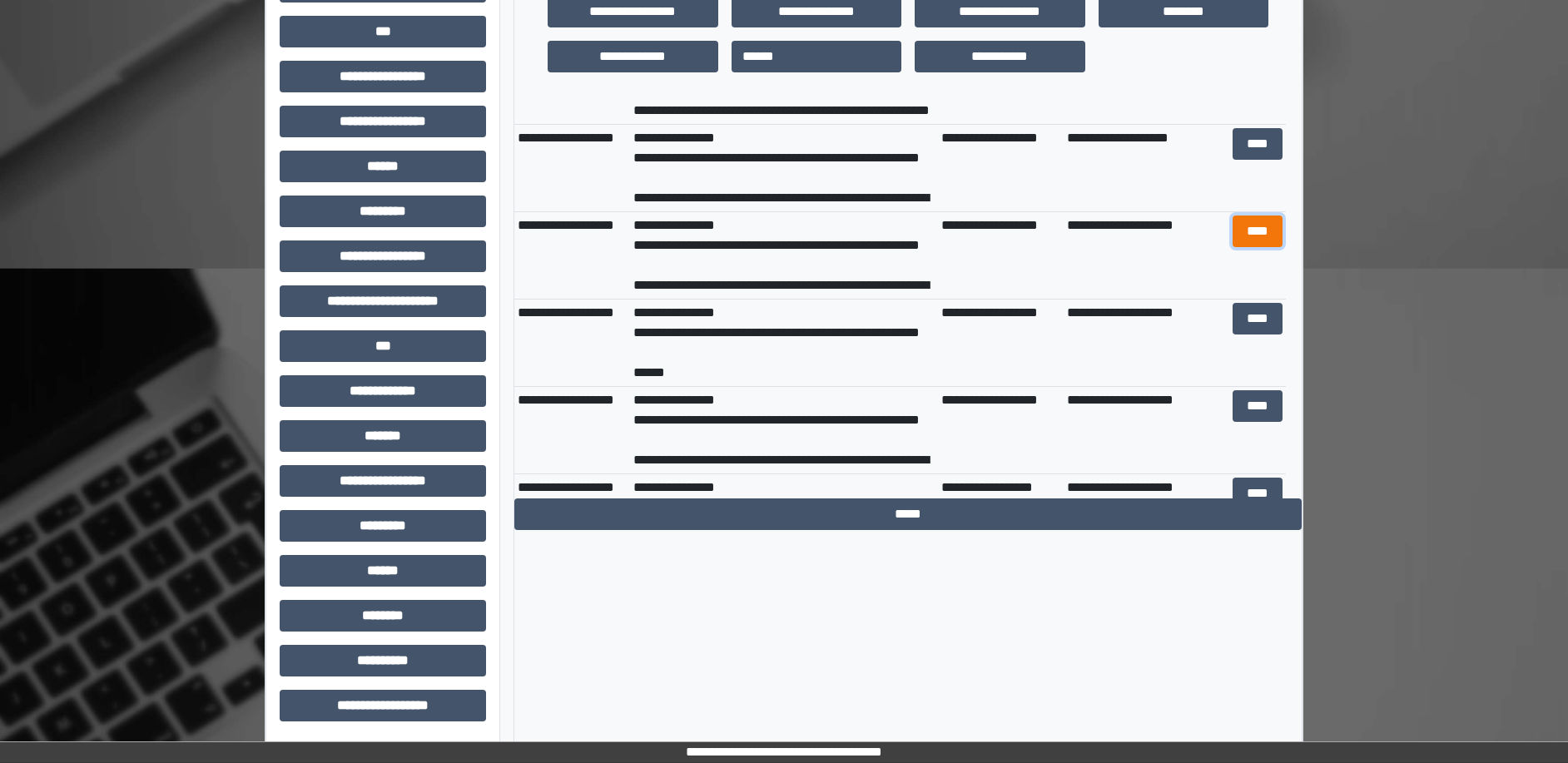 click on "****" at bounding box center [1258, 231] 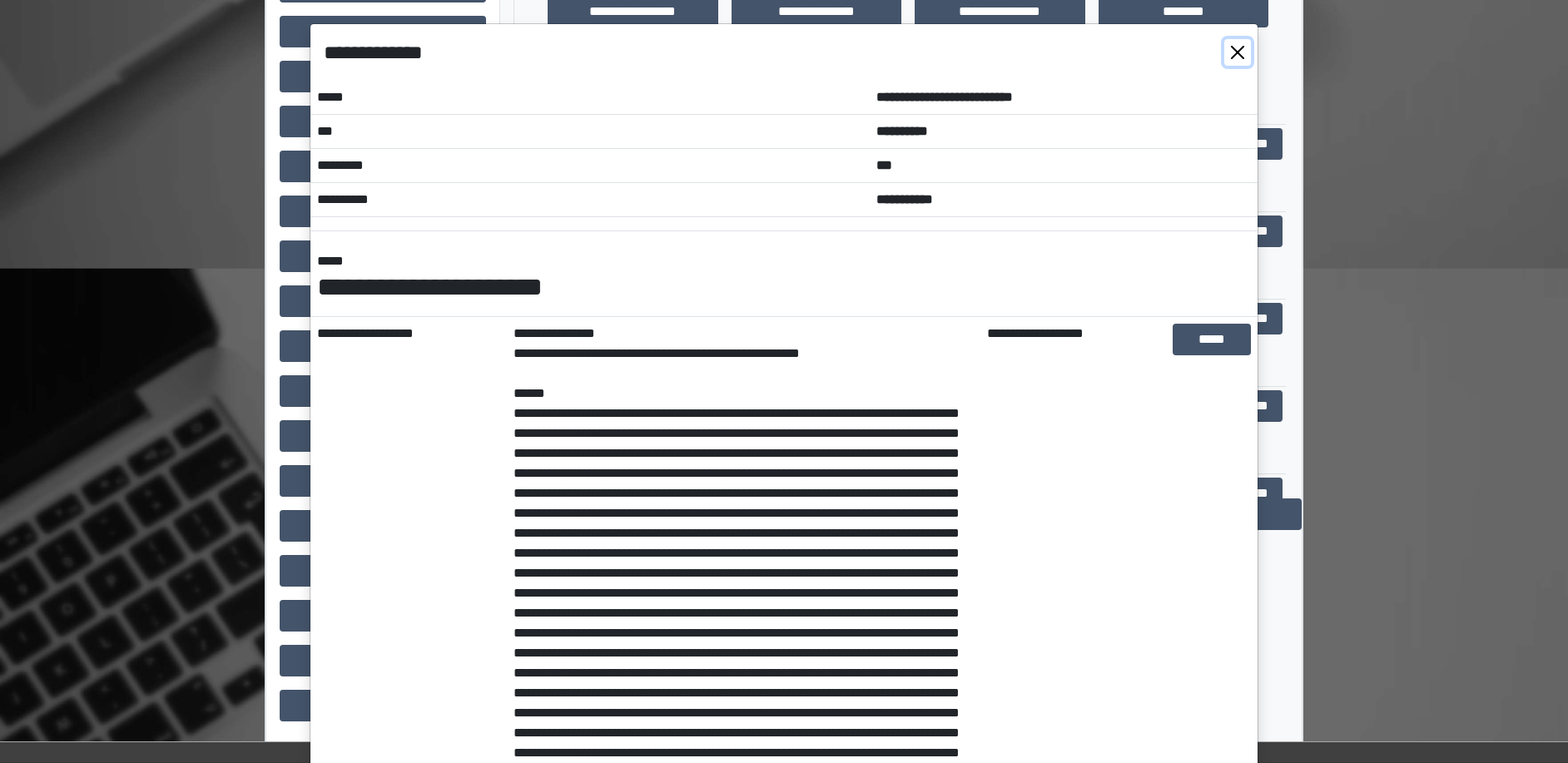 click at bounding box center [1238, 52] 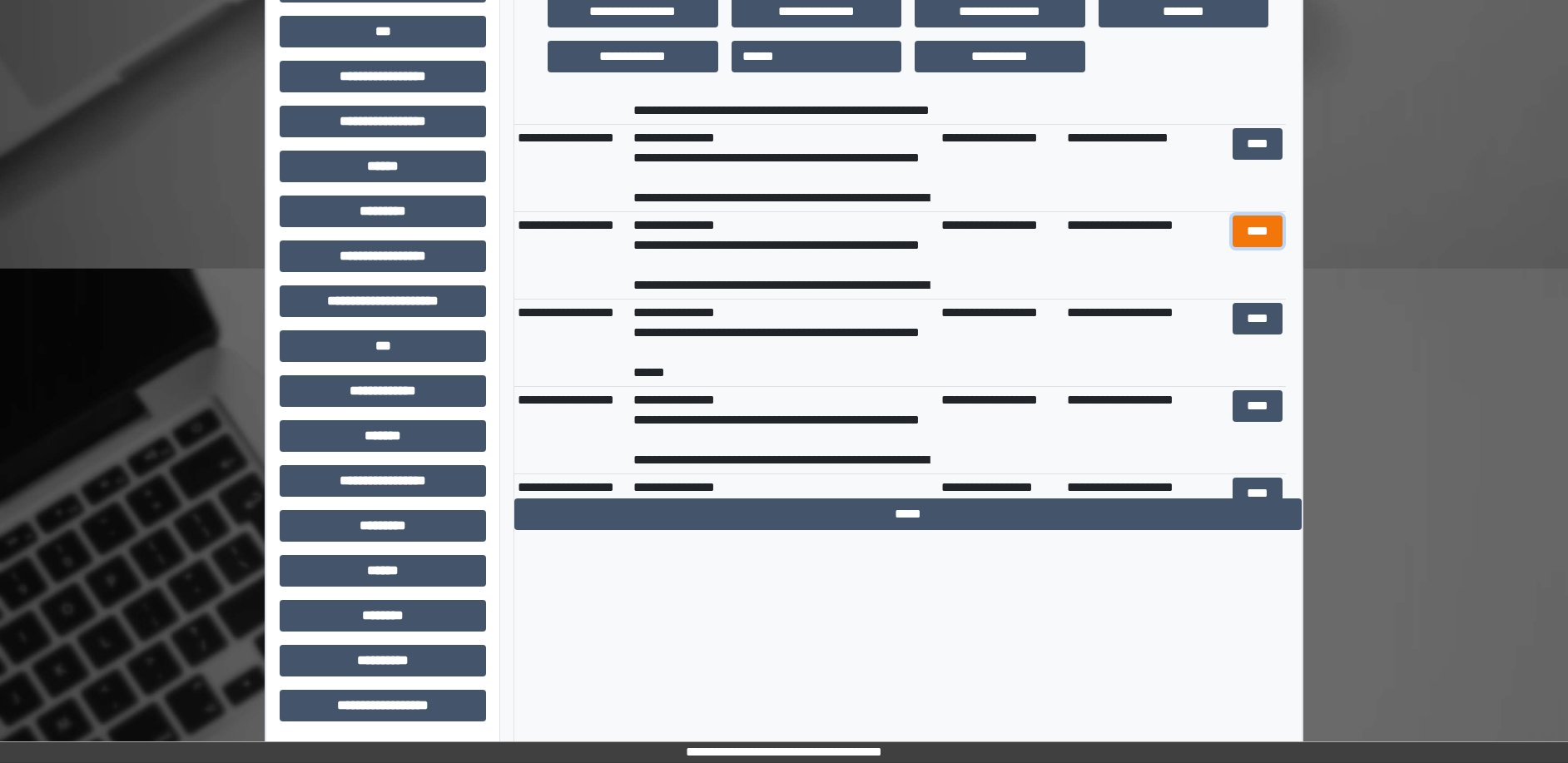 click on "****" at bounding box center [1258, 231] 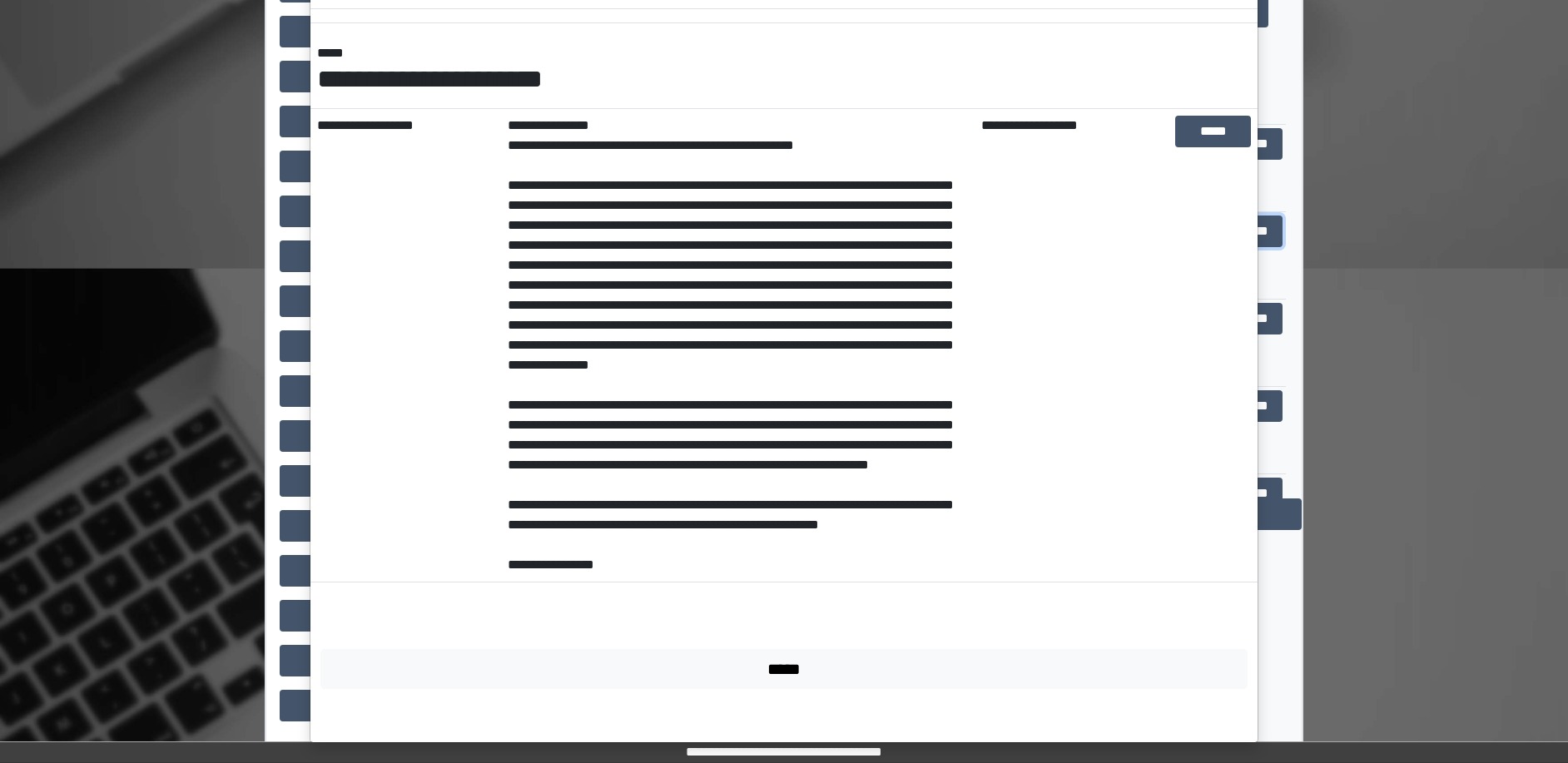 scroll, scrollTop: 0, scrollLeft: 0, axis: both 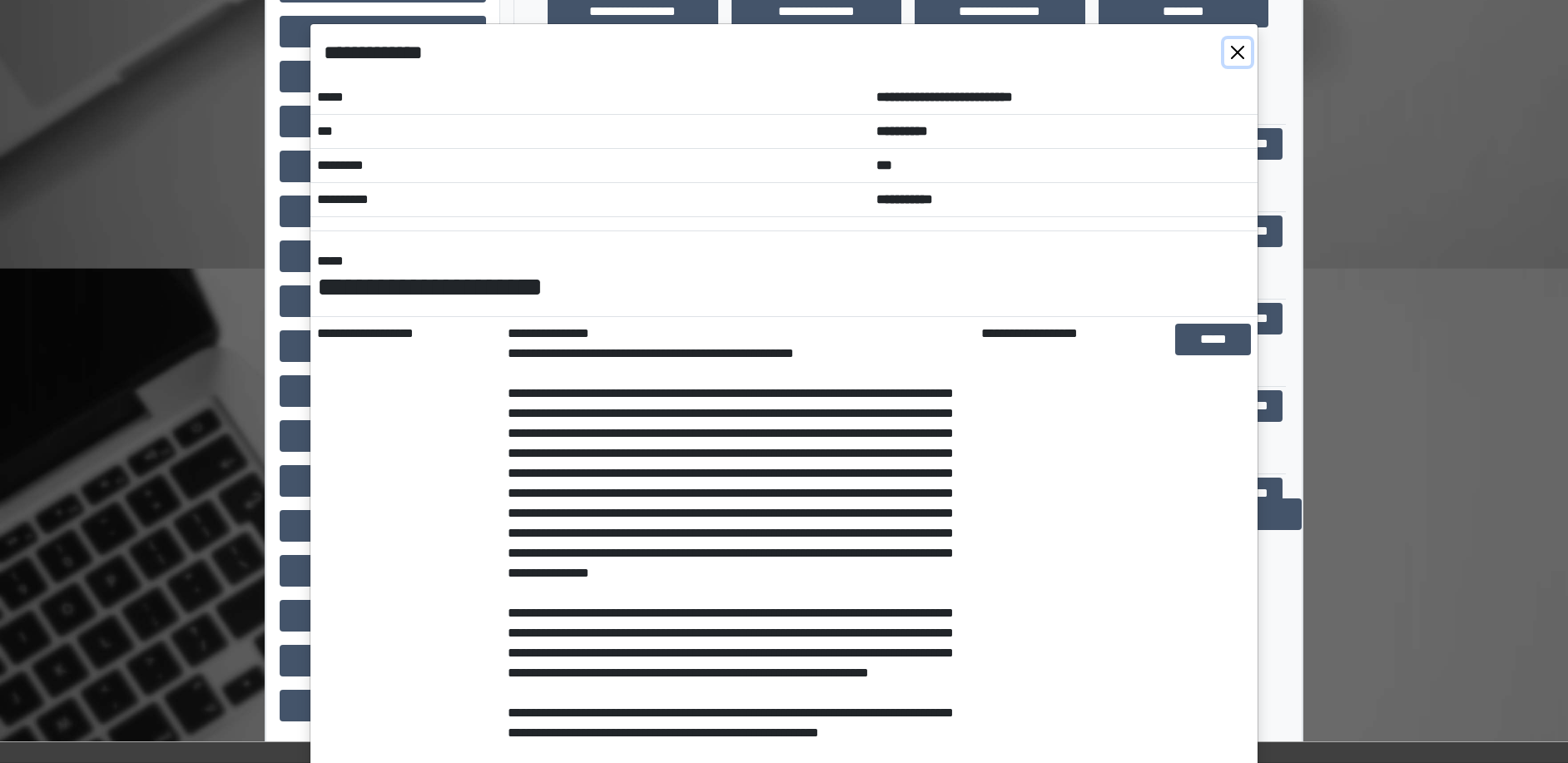 click at bounding box center [1238, 52] 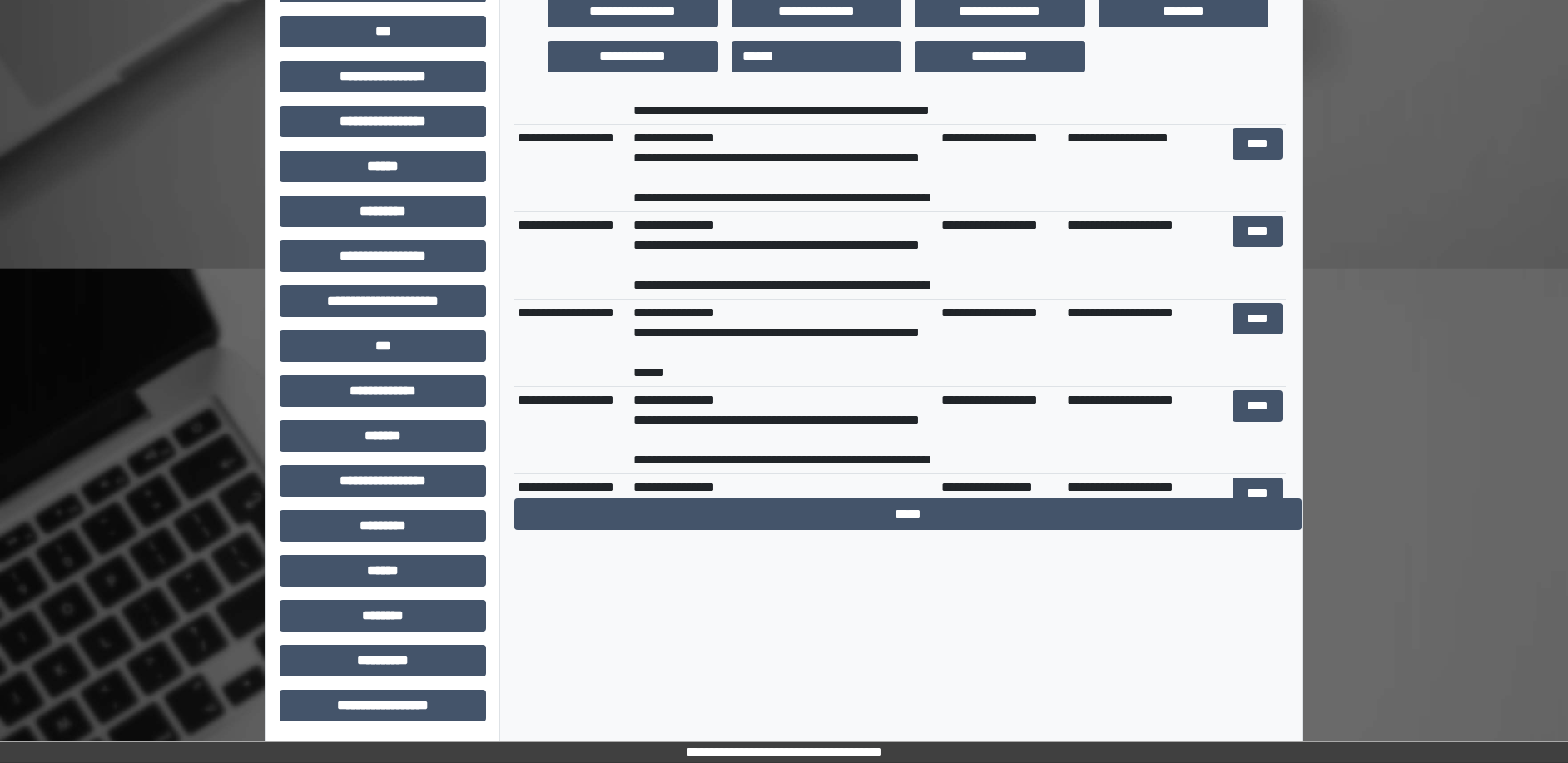 scroll, scrollTop: 0, scrollLeft: 0, axis: both 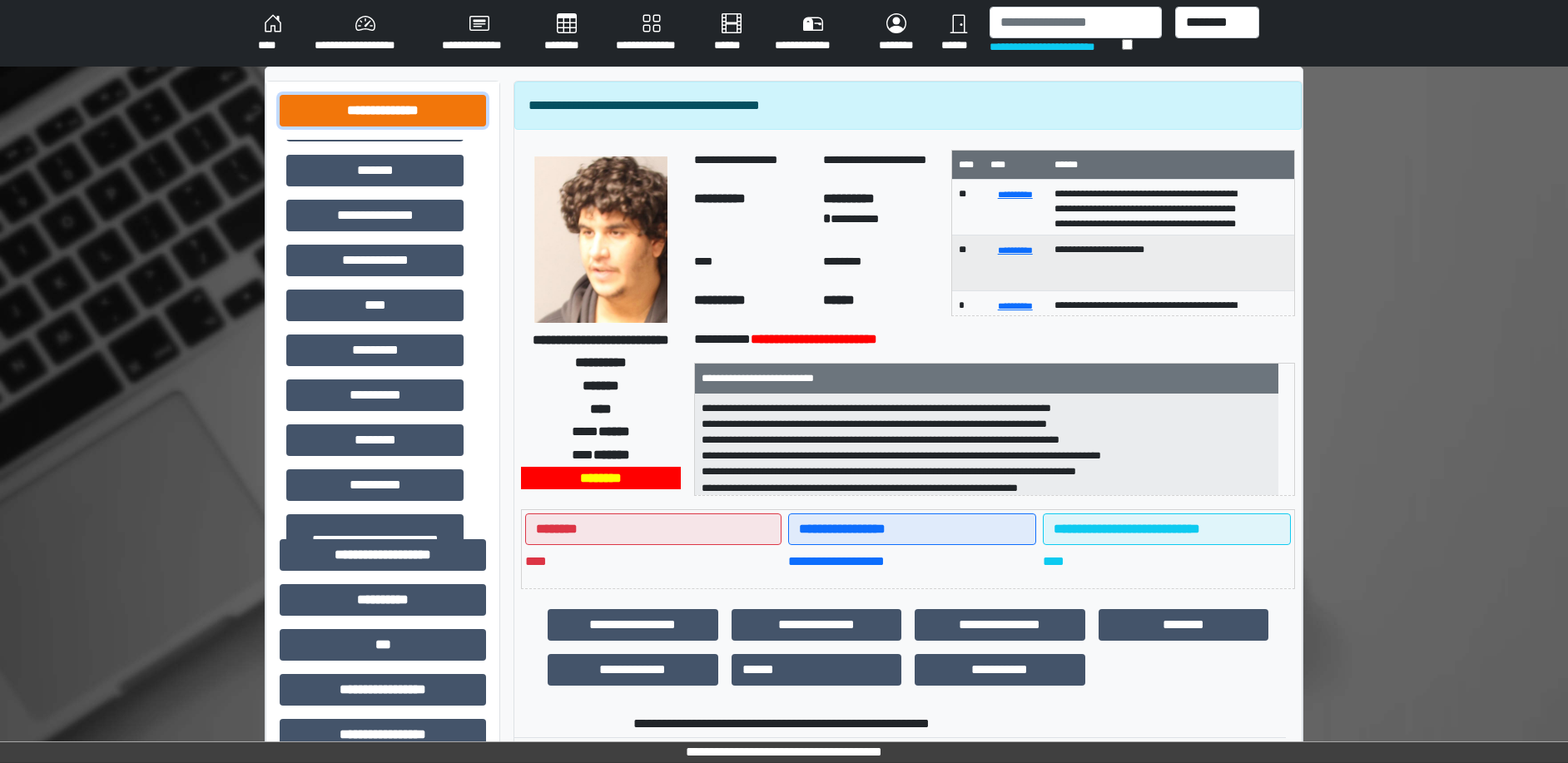 click on "**********" at bounding box center [383, 111] 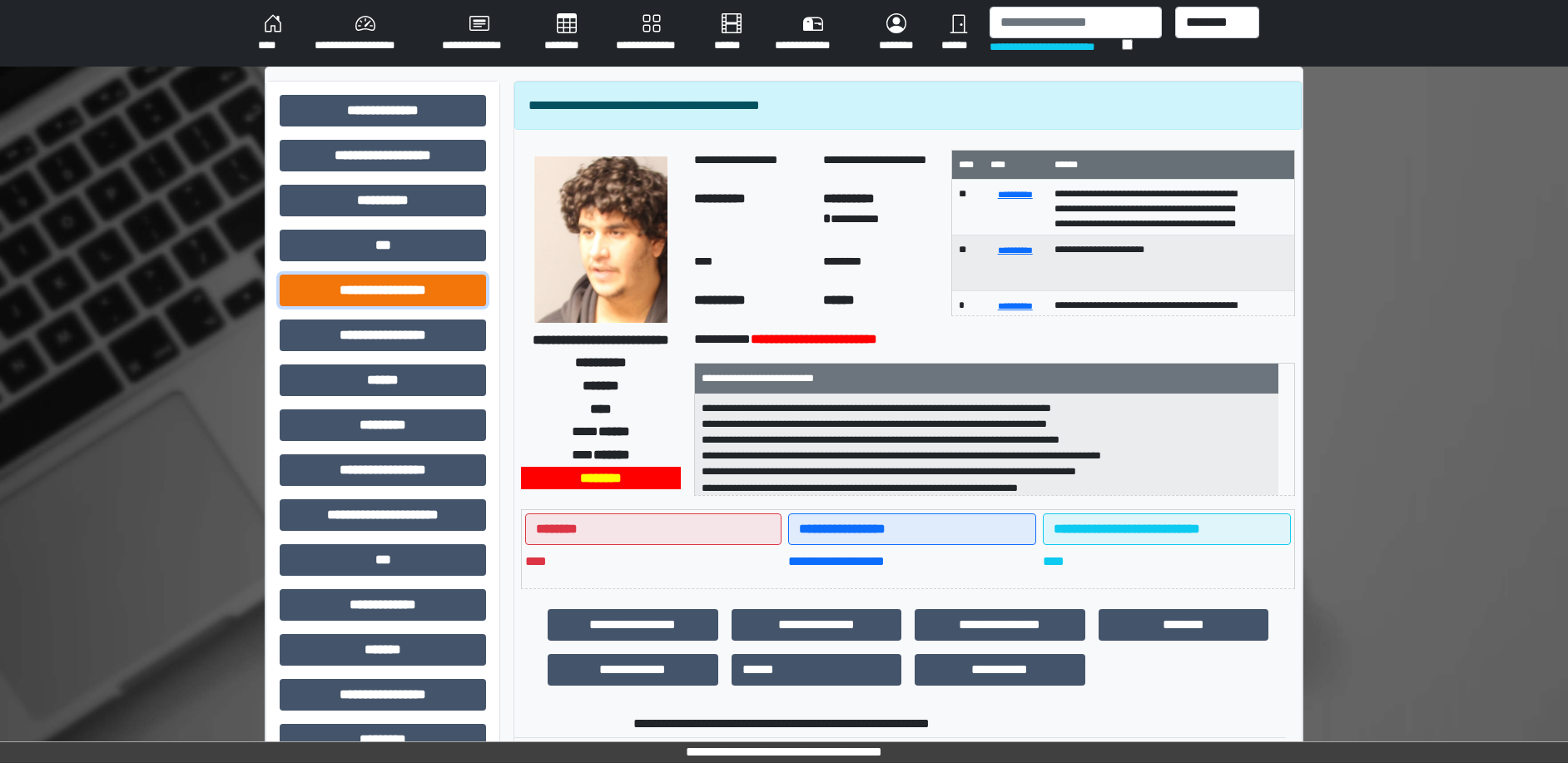 click on "**********" at bounding box center [383, 290] 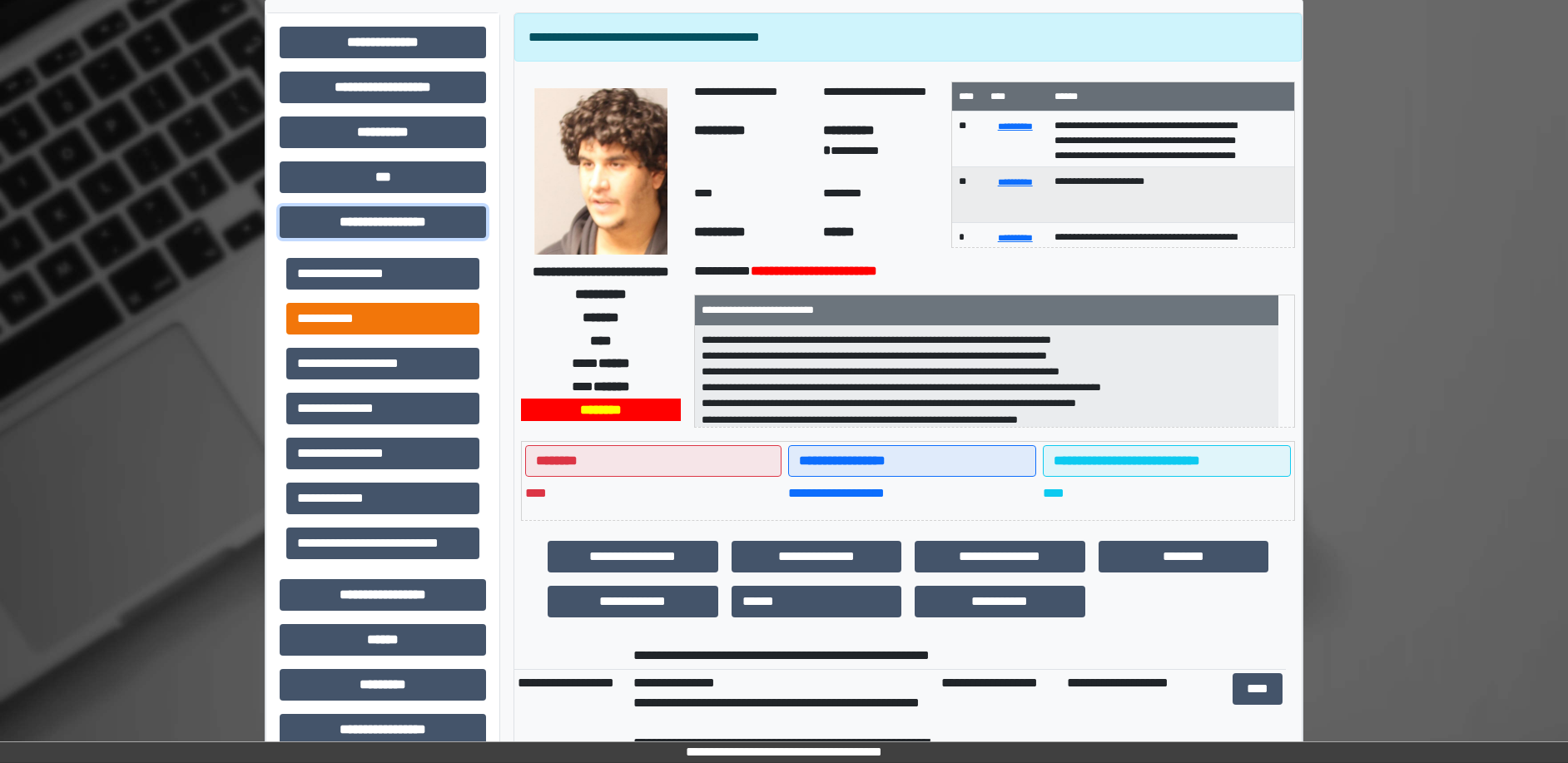 scroll, scrollTop: 104, scrollLeft: 0, axis: vertical 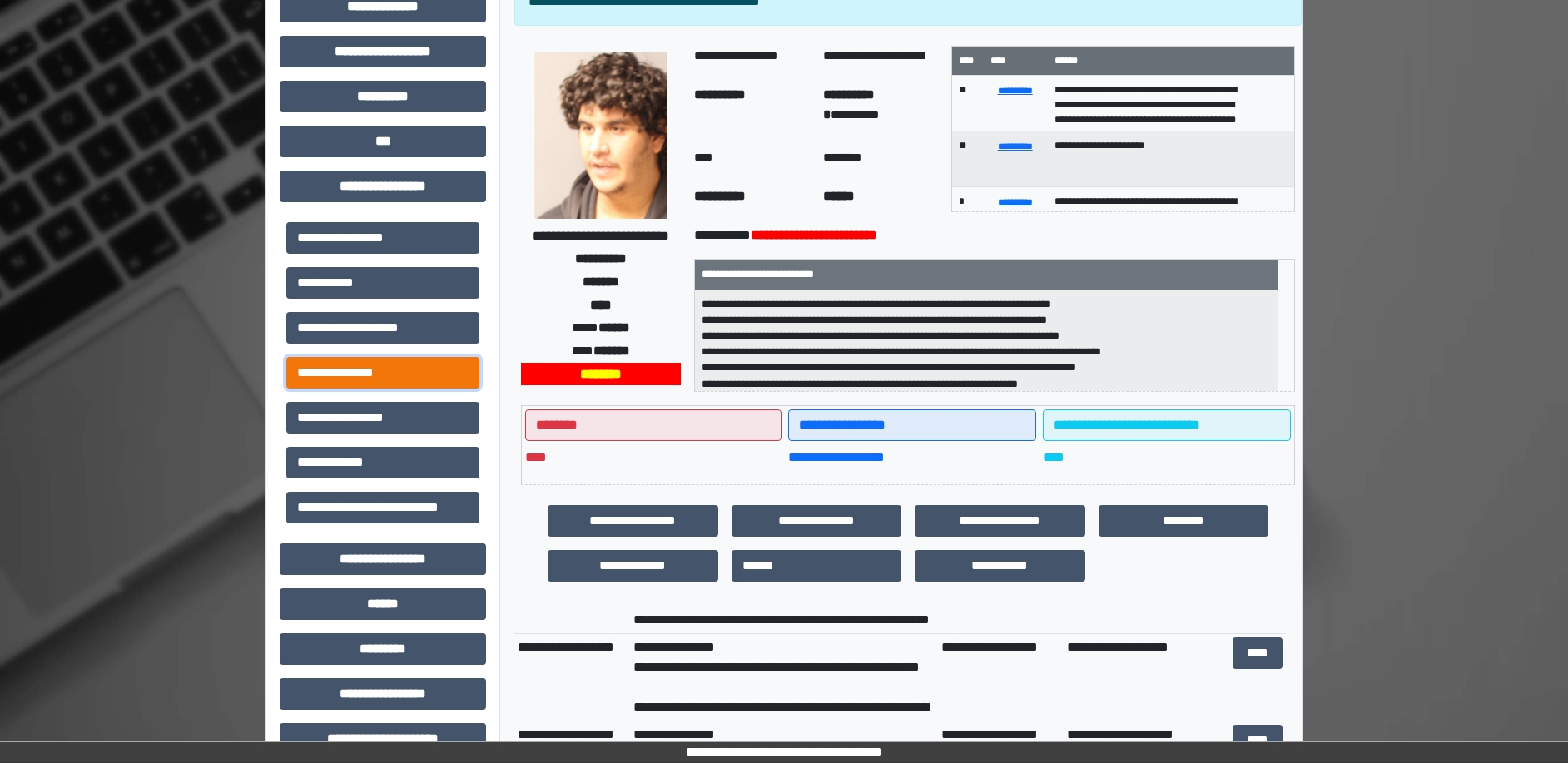 click on "**********" at bounding box center [383, 373] 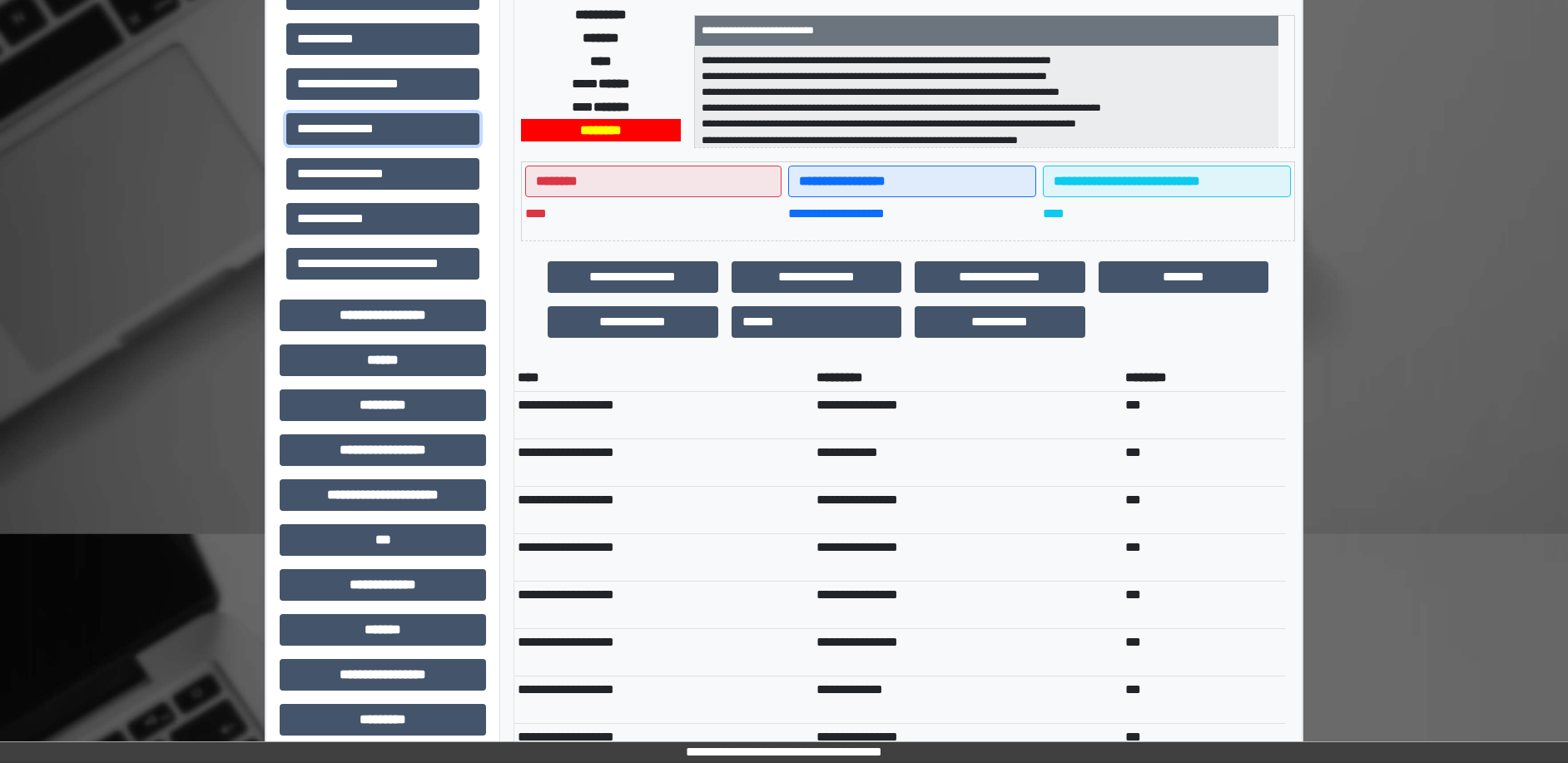 scroll, scrollTop: 312, scrollLeft: 0, axis: vertical 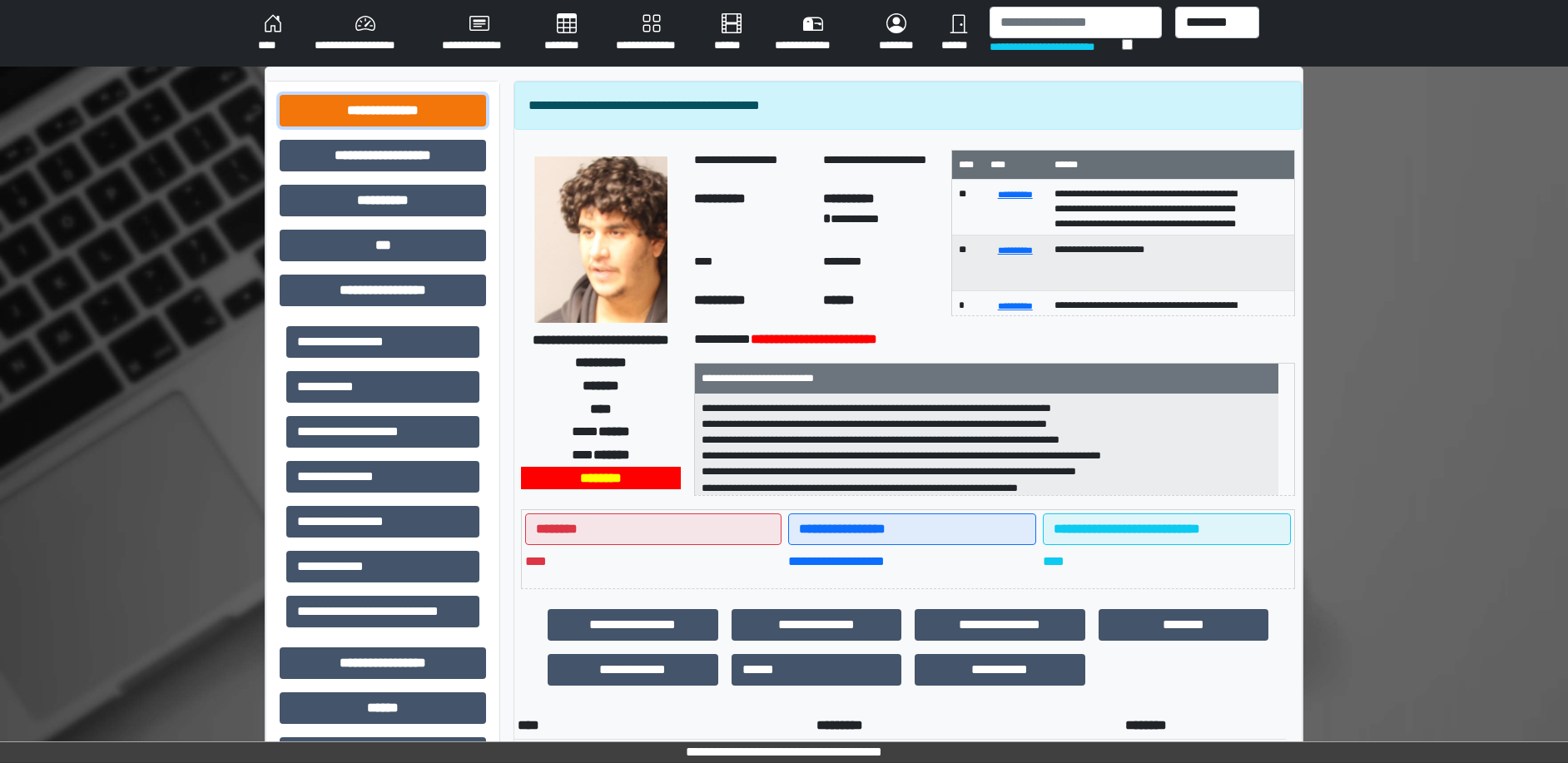 click on "**********" at bounding box center [383, 111] 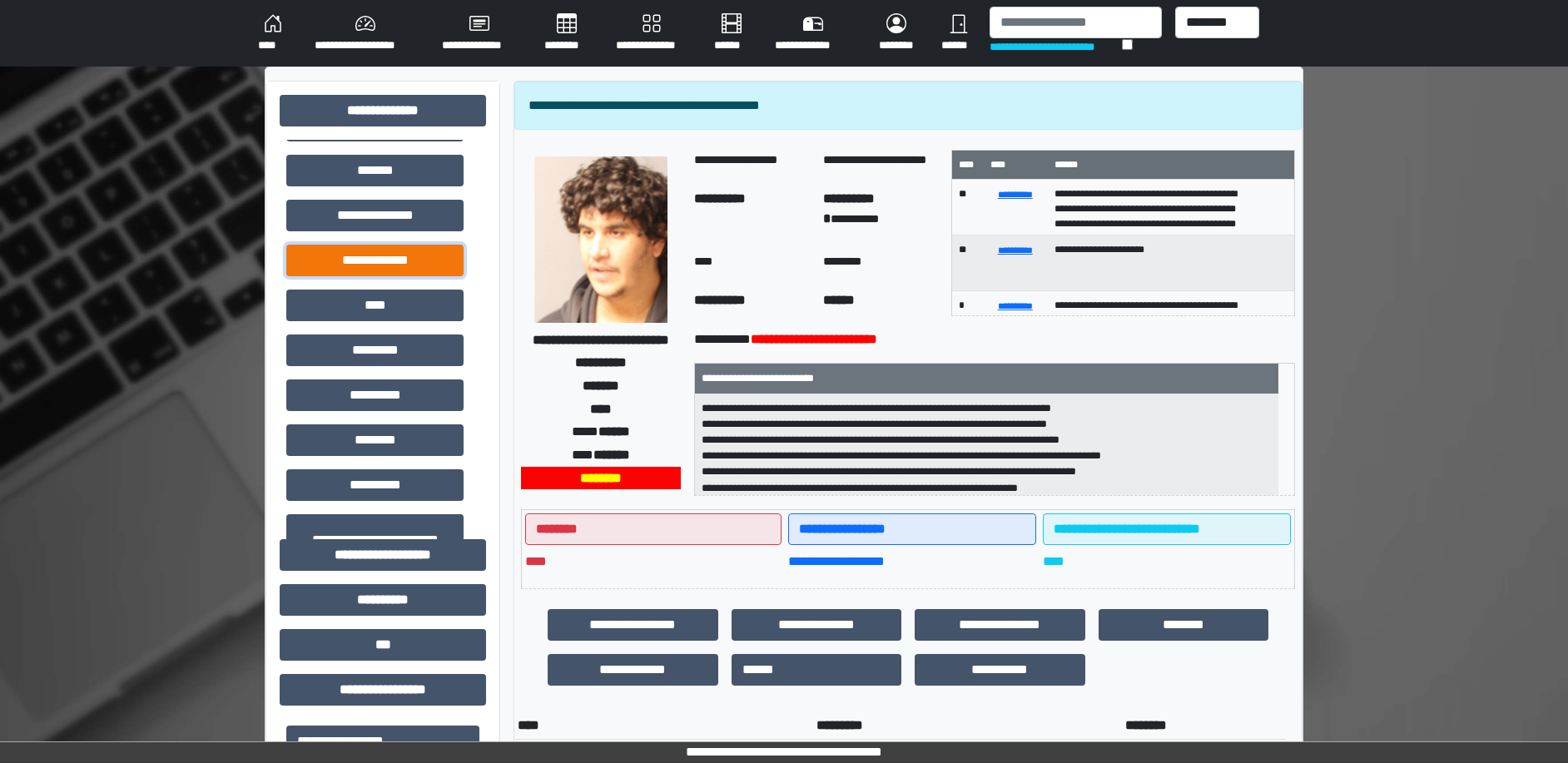 click on "**********" at bounding box center [375, 260] 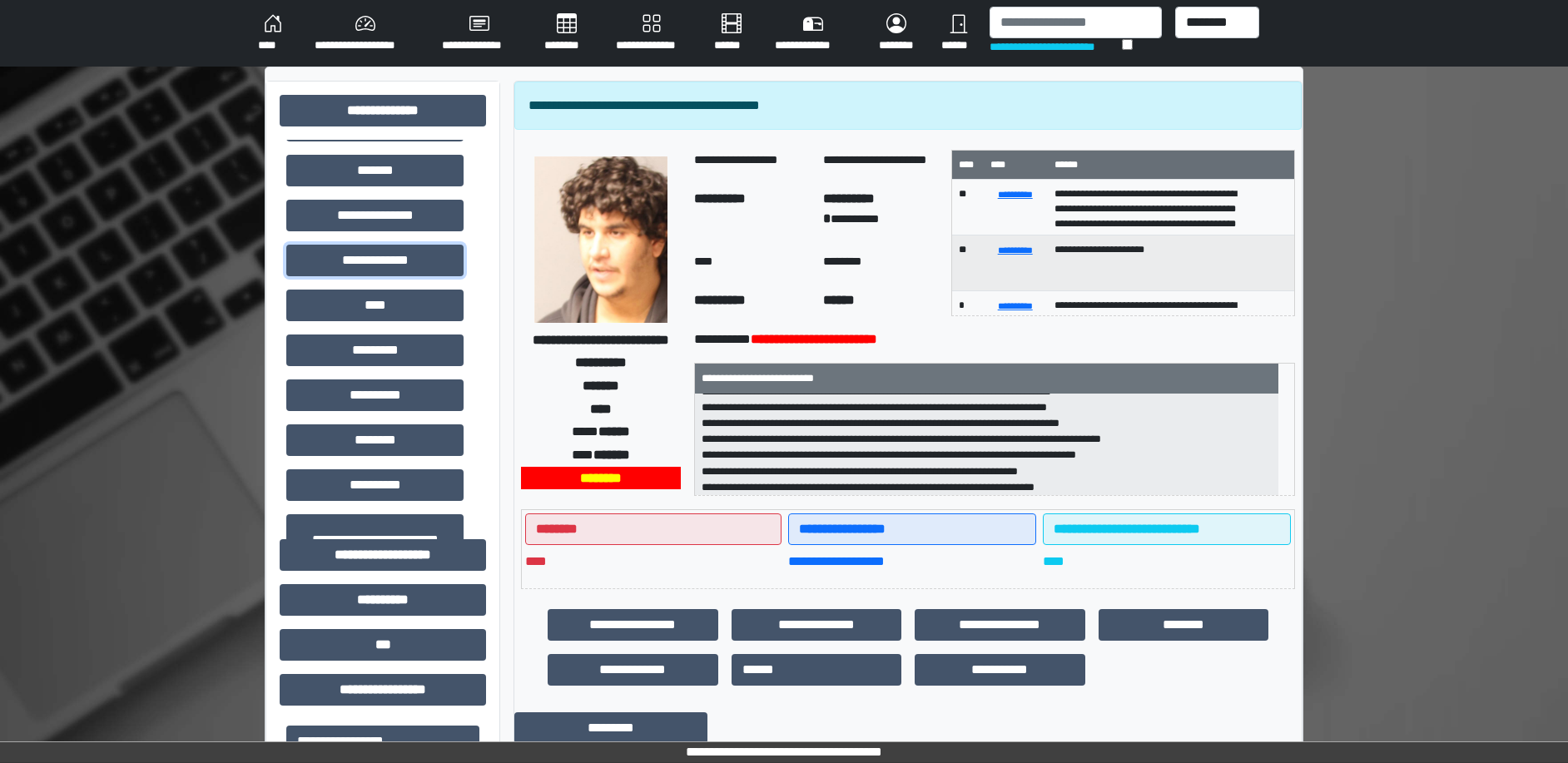 scroll, scrollTop: 21, scrollLeft: 0, axis: vertical 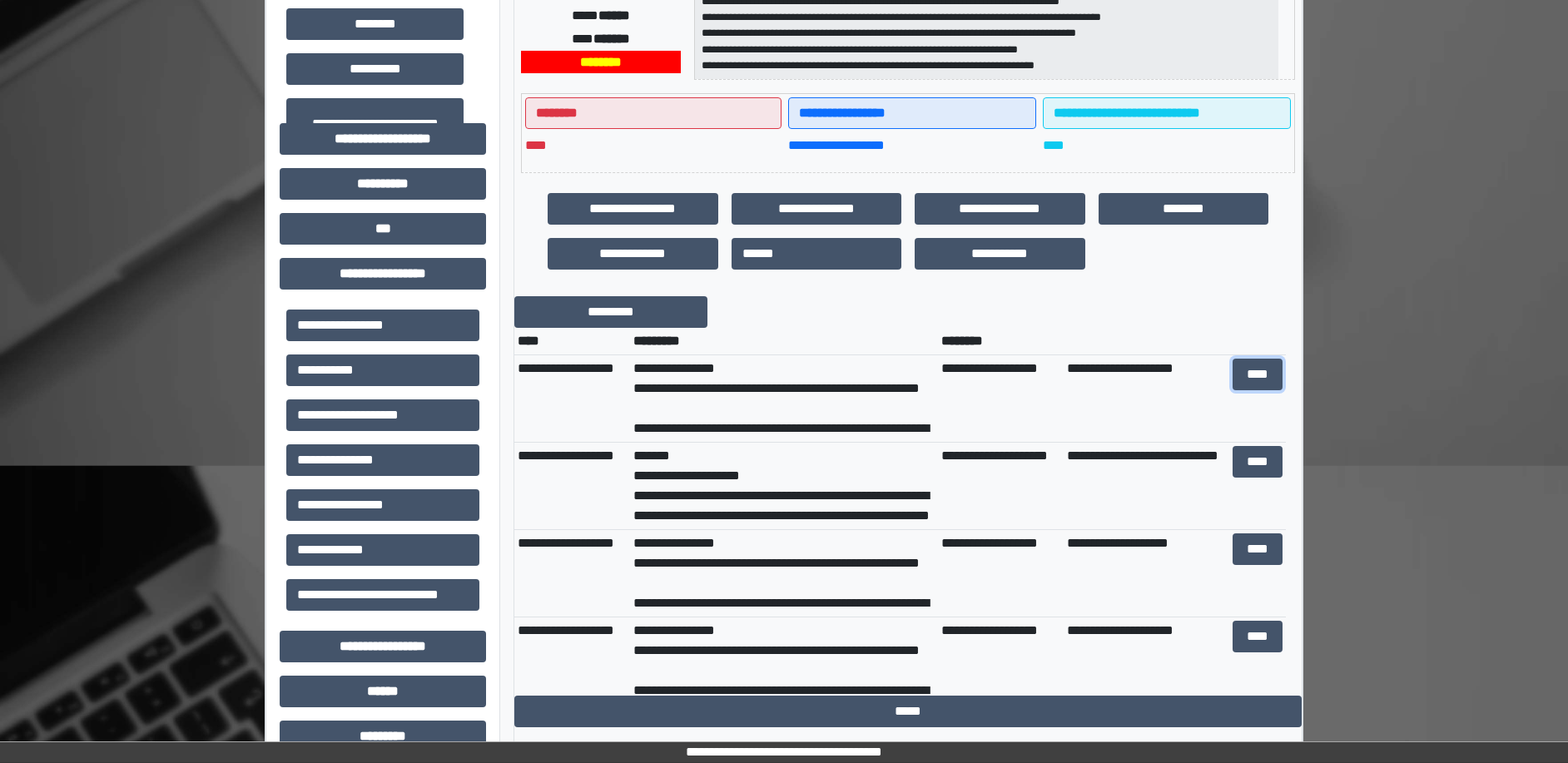 click on "****" at bounding box center (1258, 374) 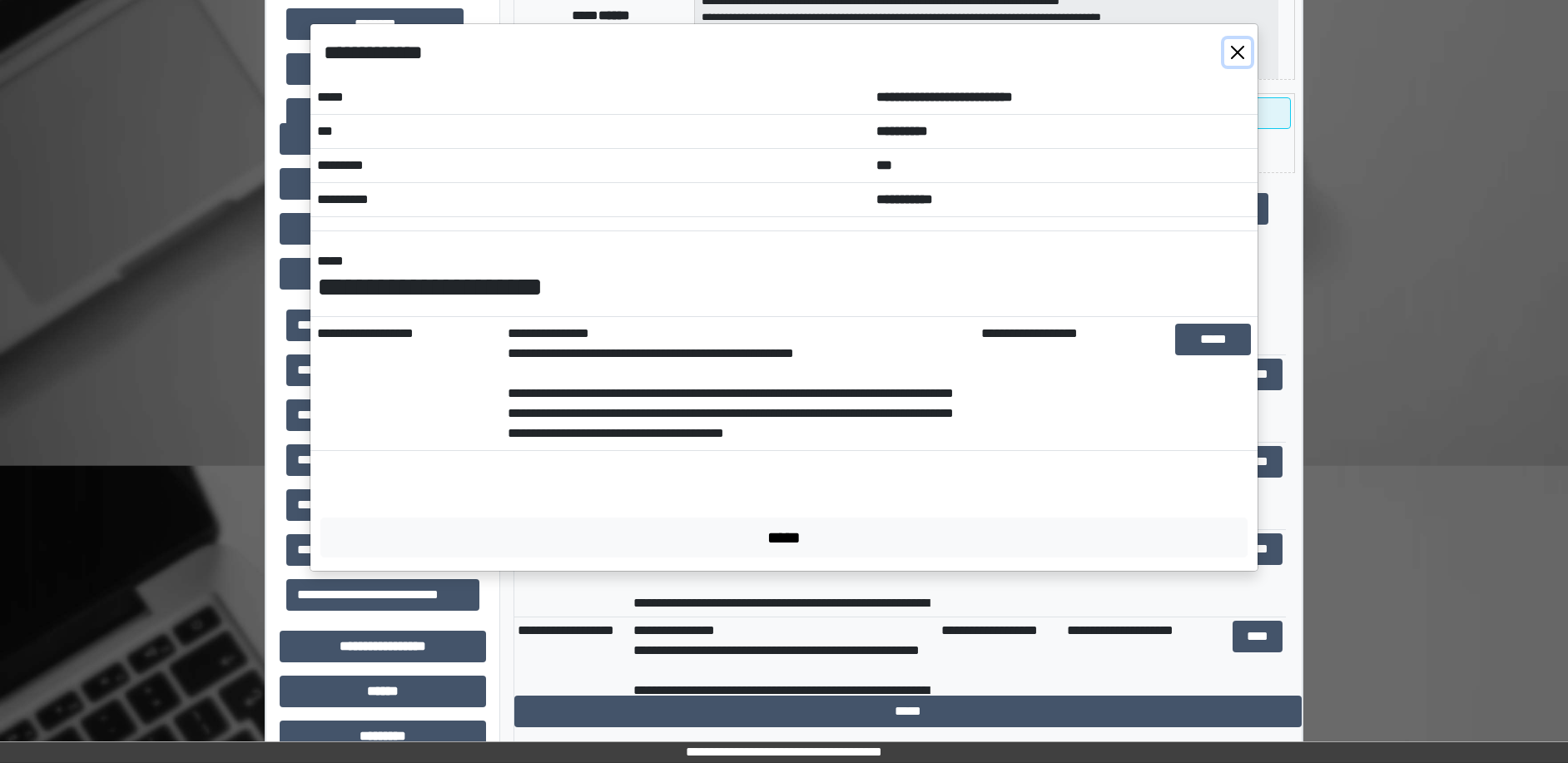 click at bounding box center [1238, 52] 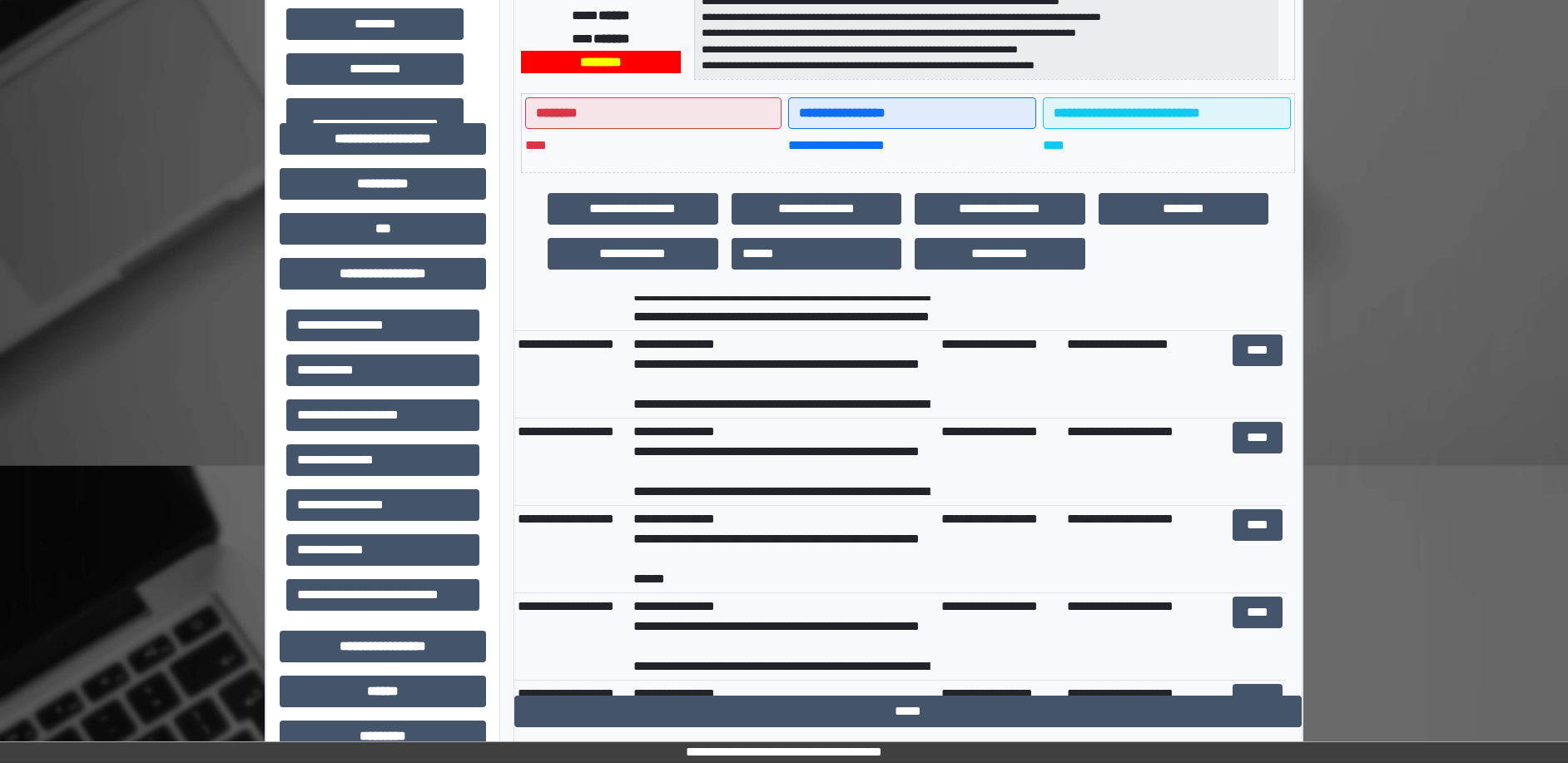 scroll, scrollTop: 208, scrollLeft: 0, axis: vertical 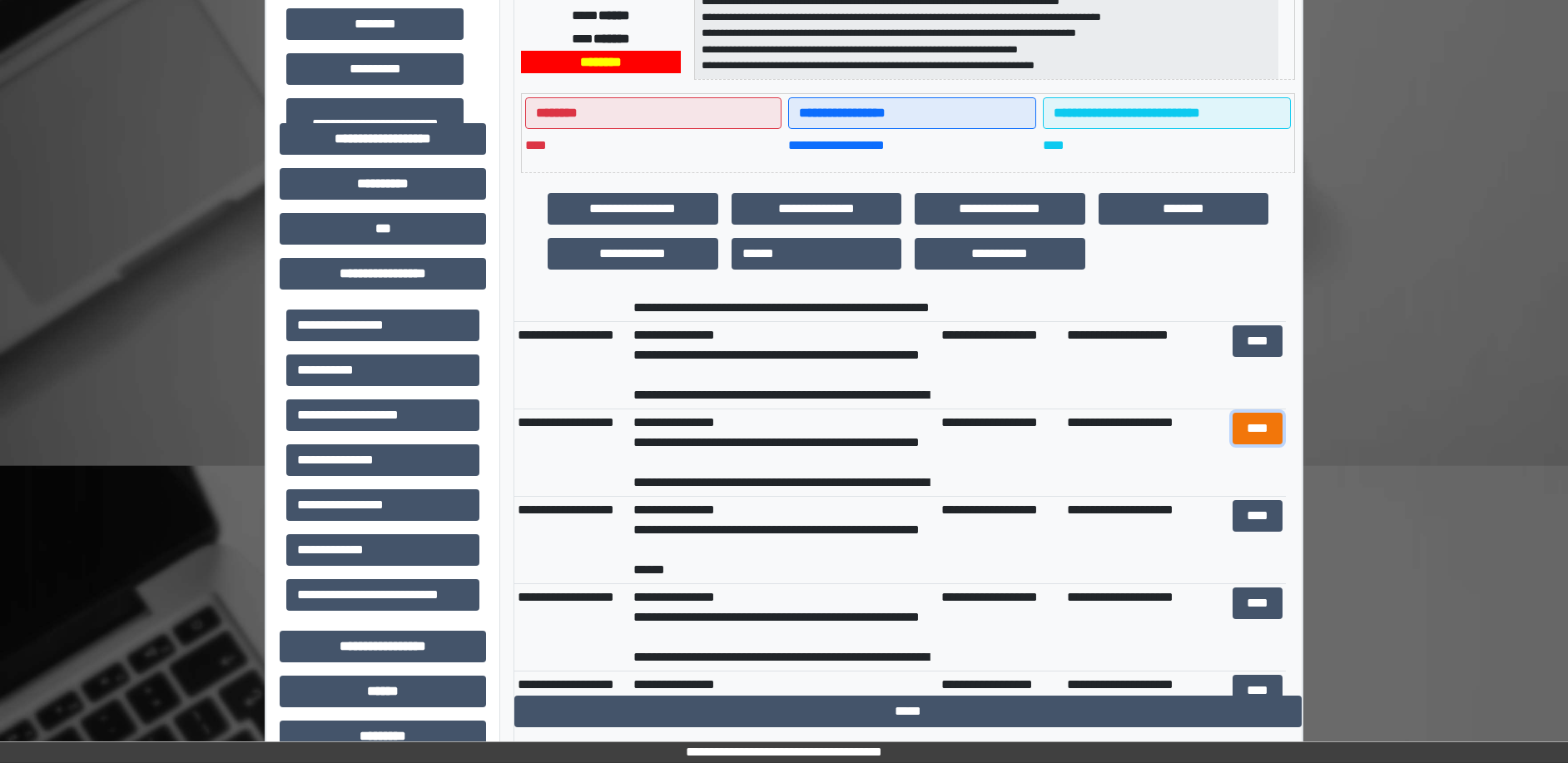 click on "****" at bounding box center [1258, 429] 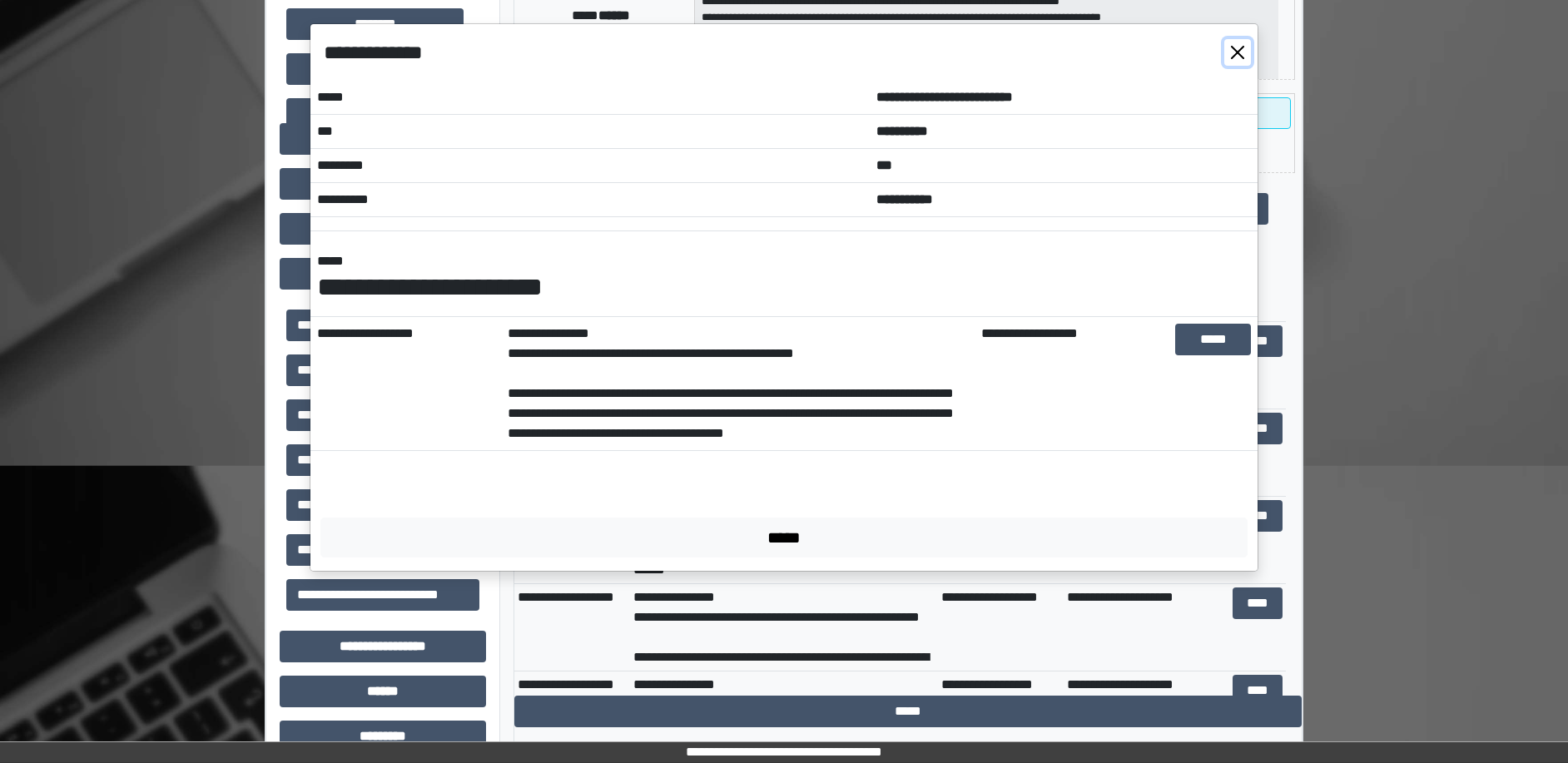 click at bounding box center (1238, 52) 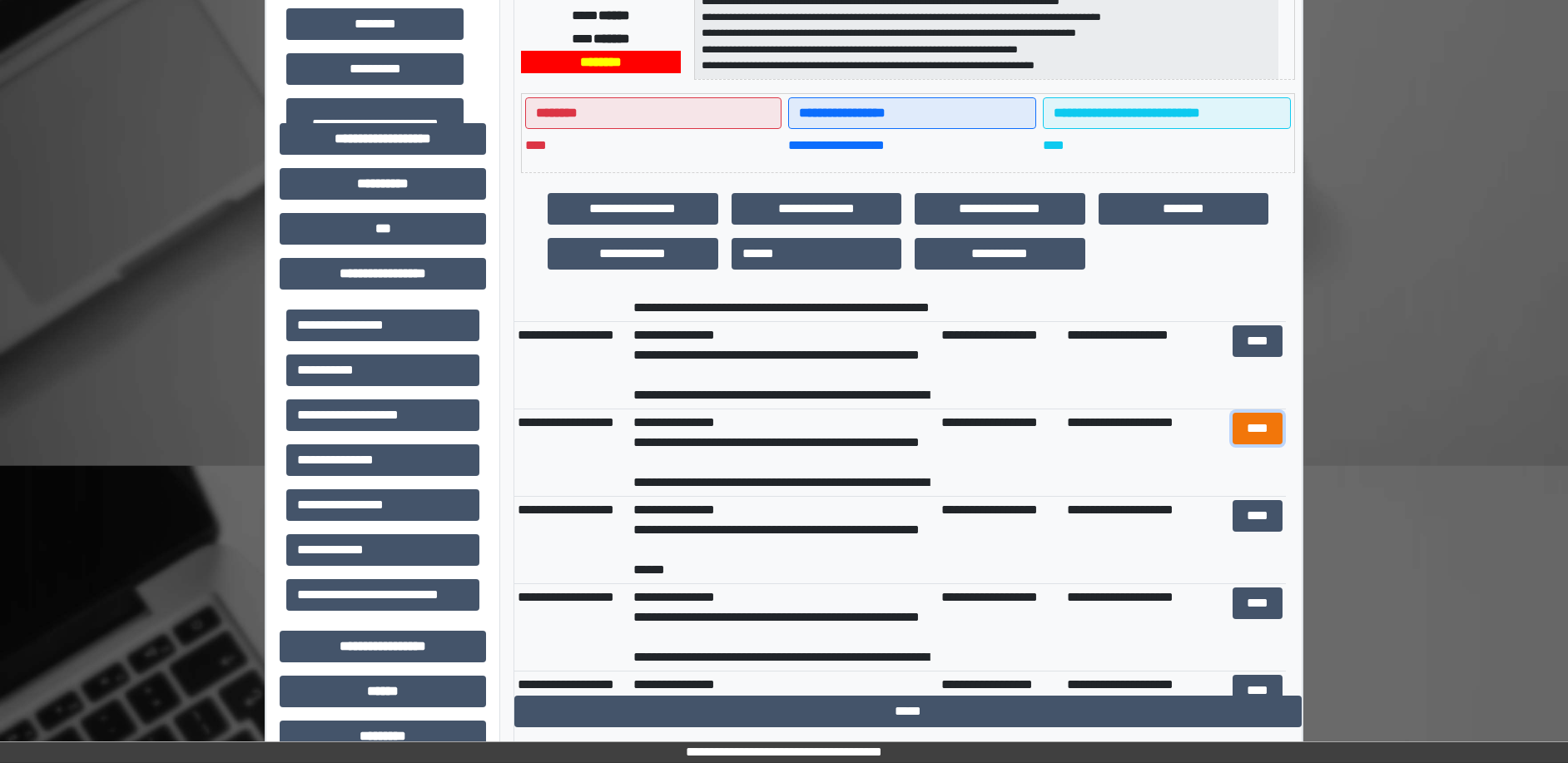 click on "****" at bounding box center (1258, 429) 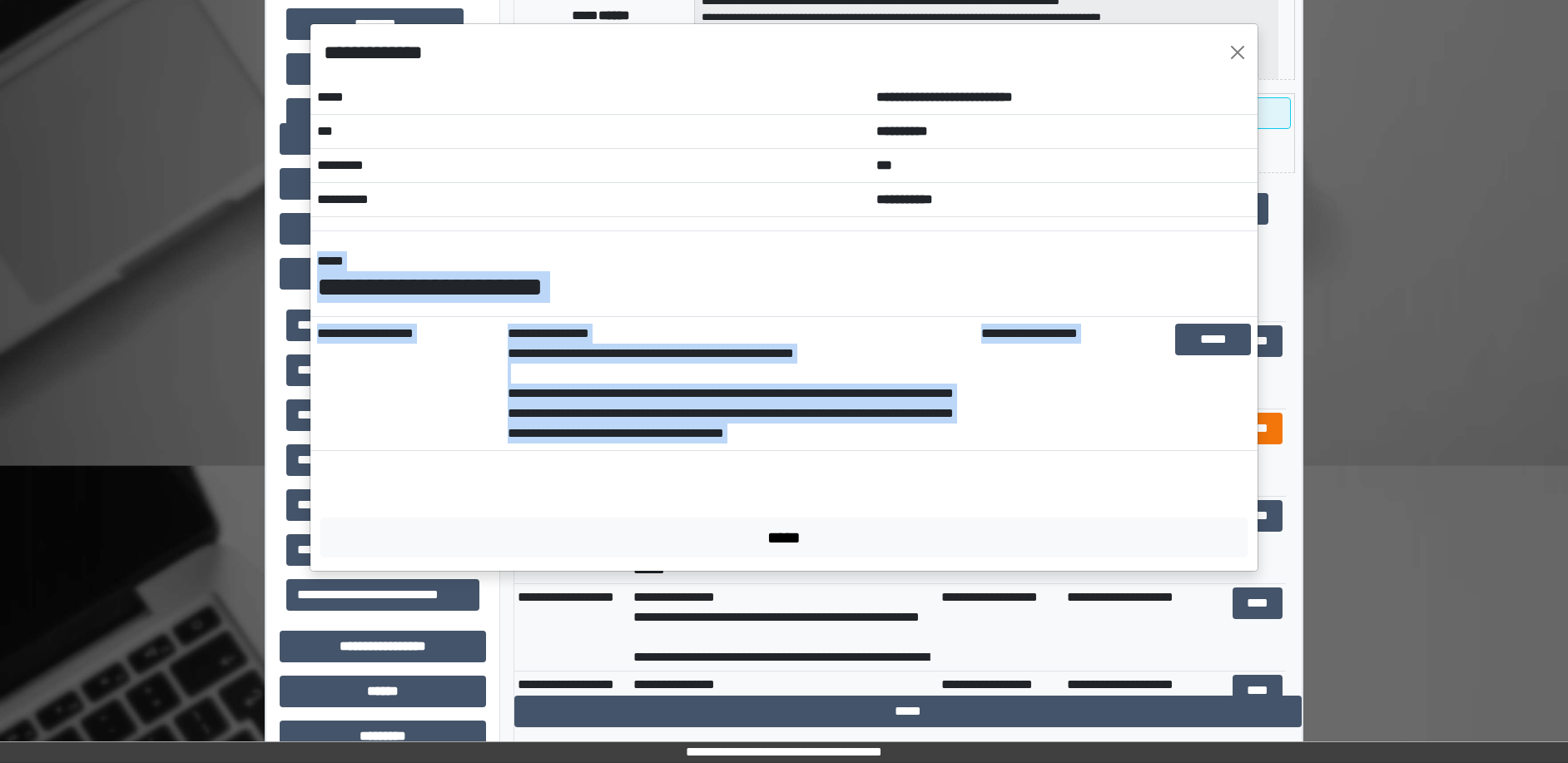 click on "*****" at bounding box center (1213, 384) 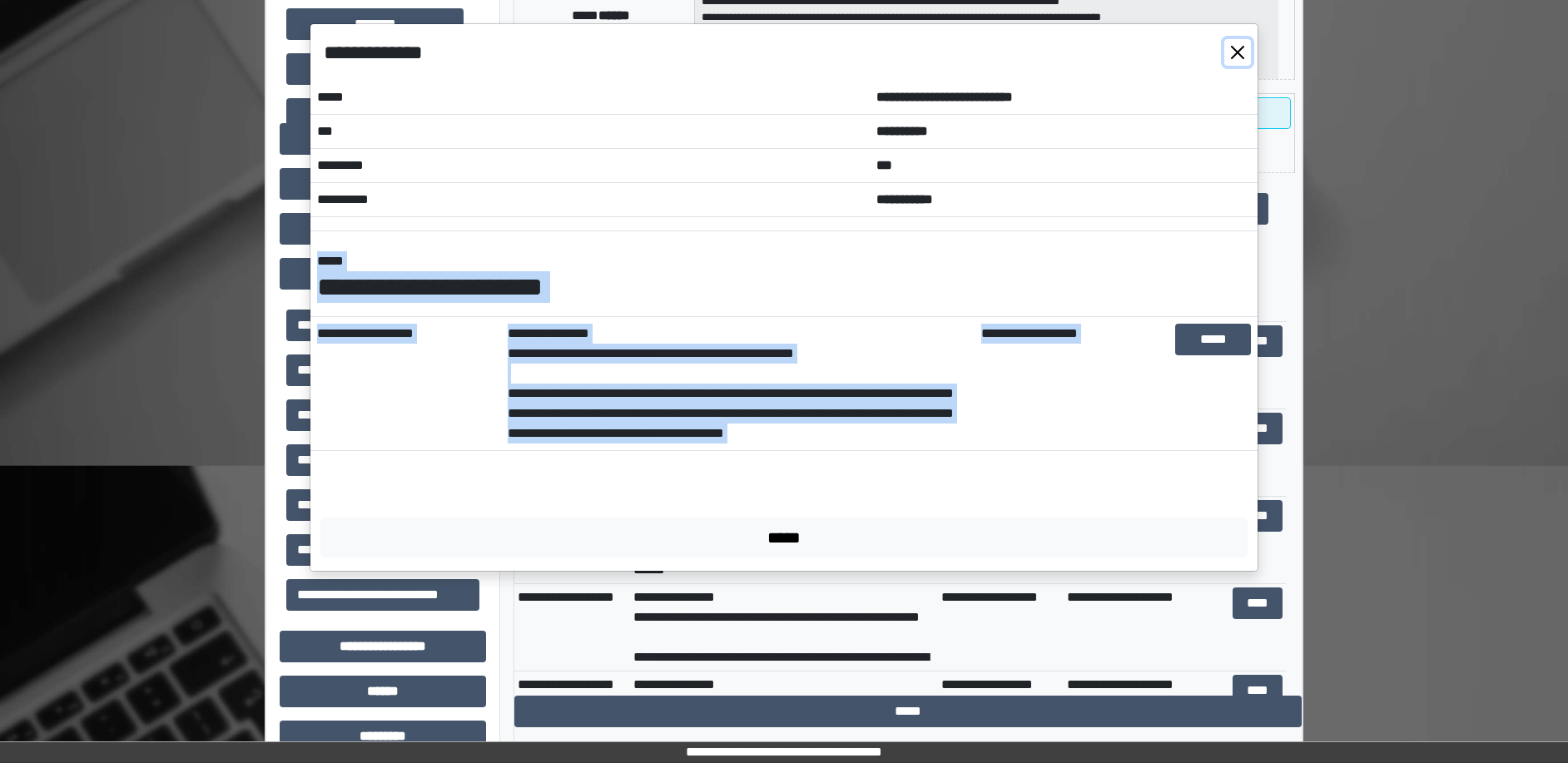 click at bounding box center (1238, 52) 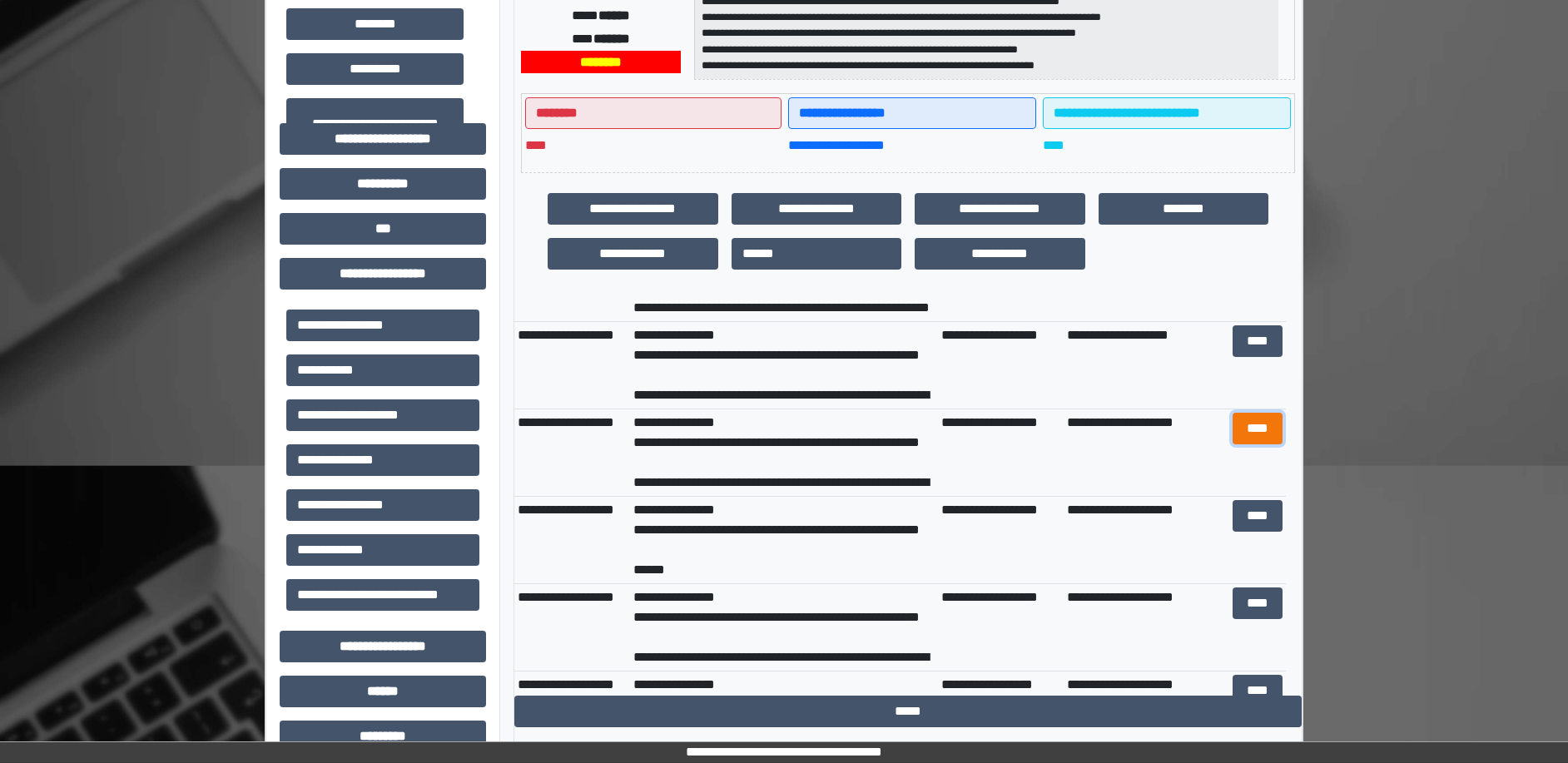 click on "****" at bounding box center (1258, 429) 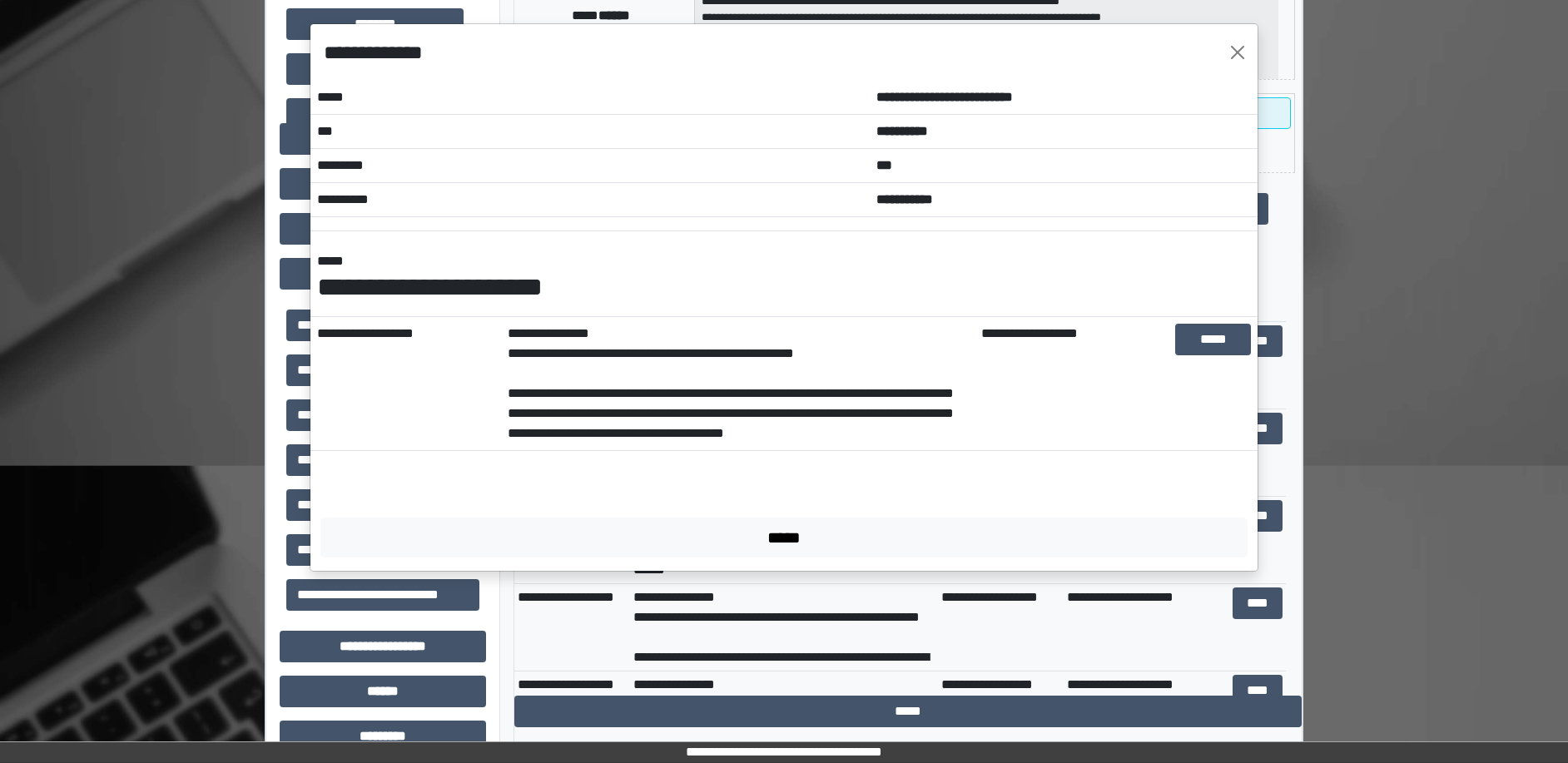click on "**********" at bounding box center (784, 52) 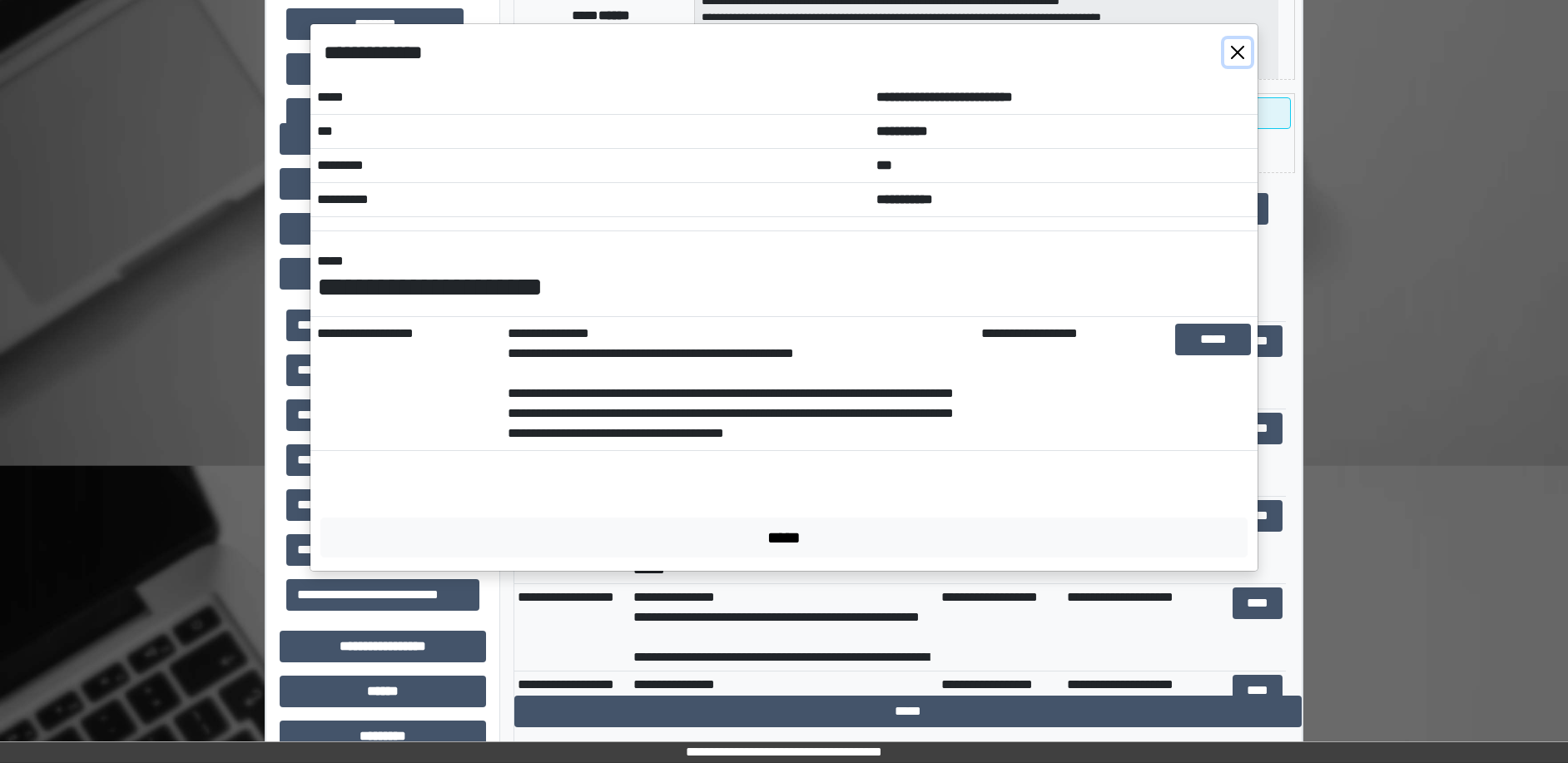 click at bounding box center (1238, 52) 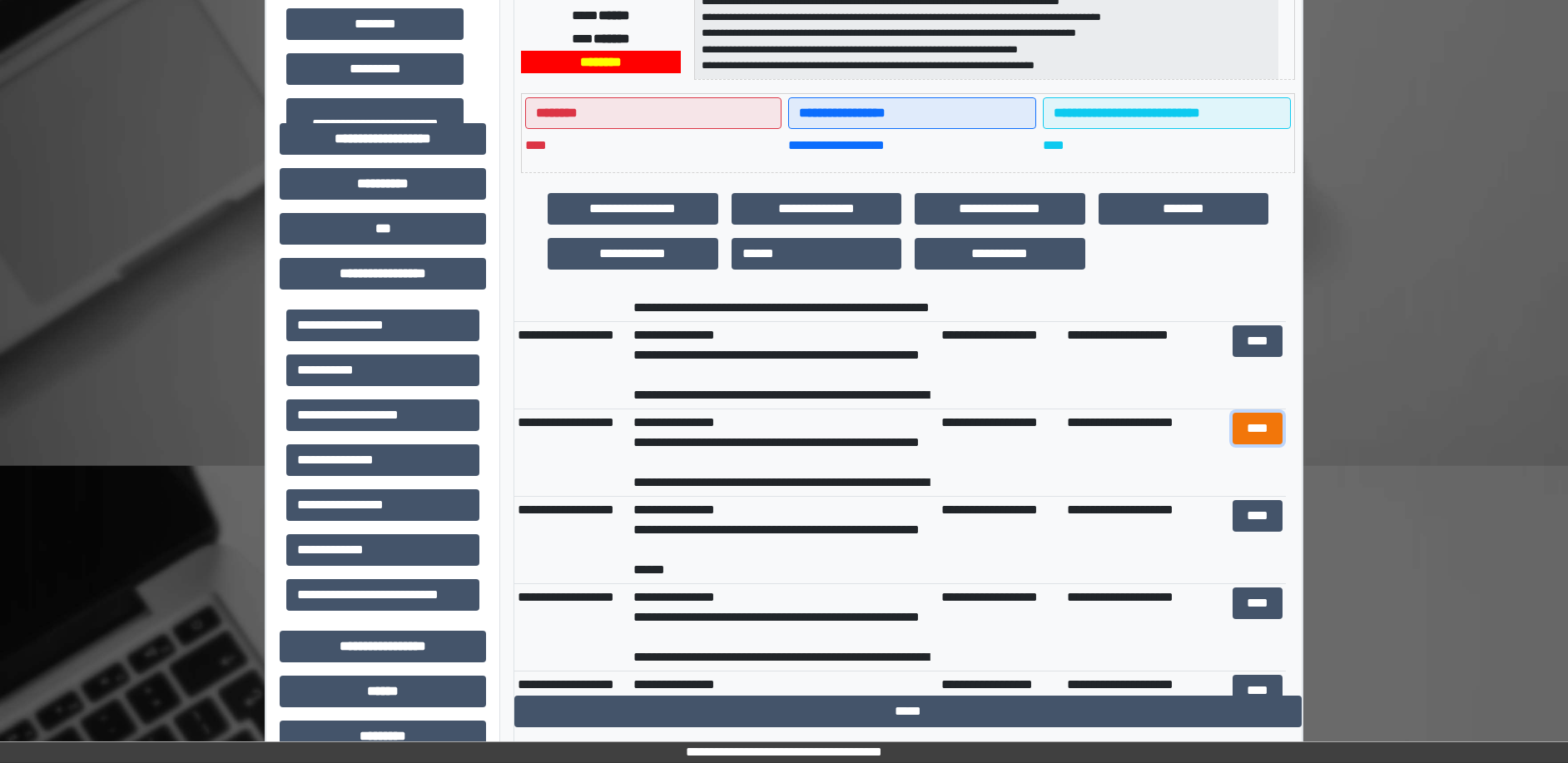click on "****" at bounding box center [1258, 429] 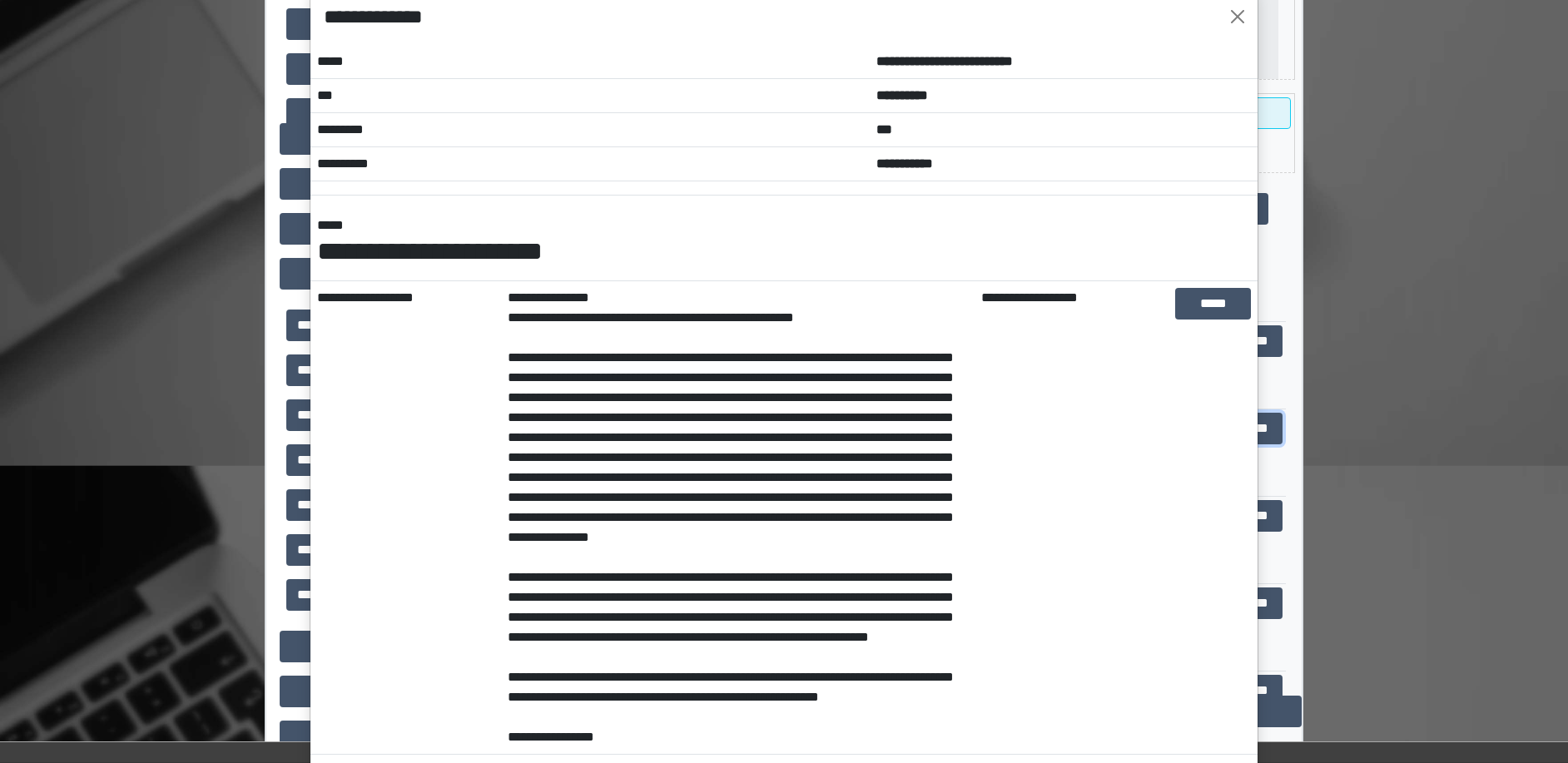 scroll, scrollTop: 0, scrollLeft: 0, axis: both 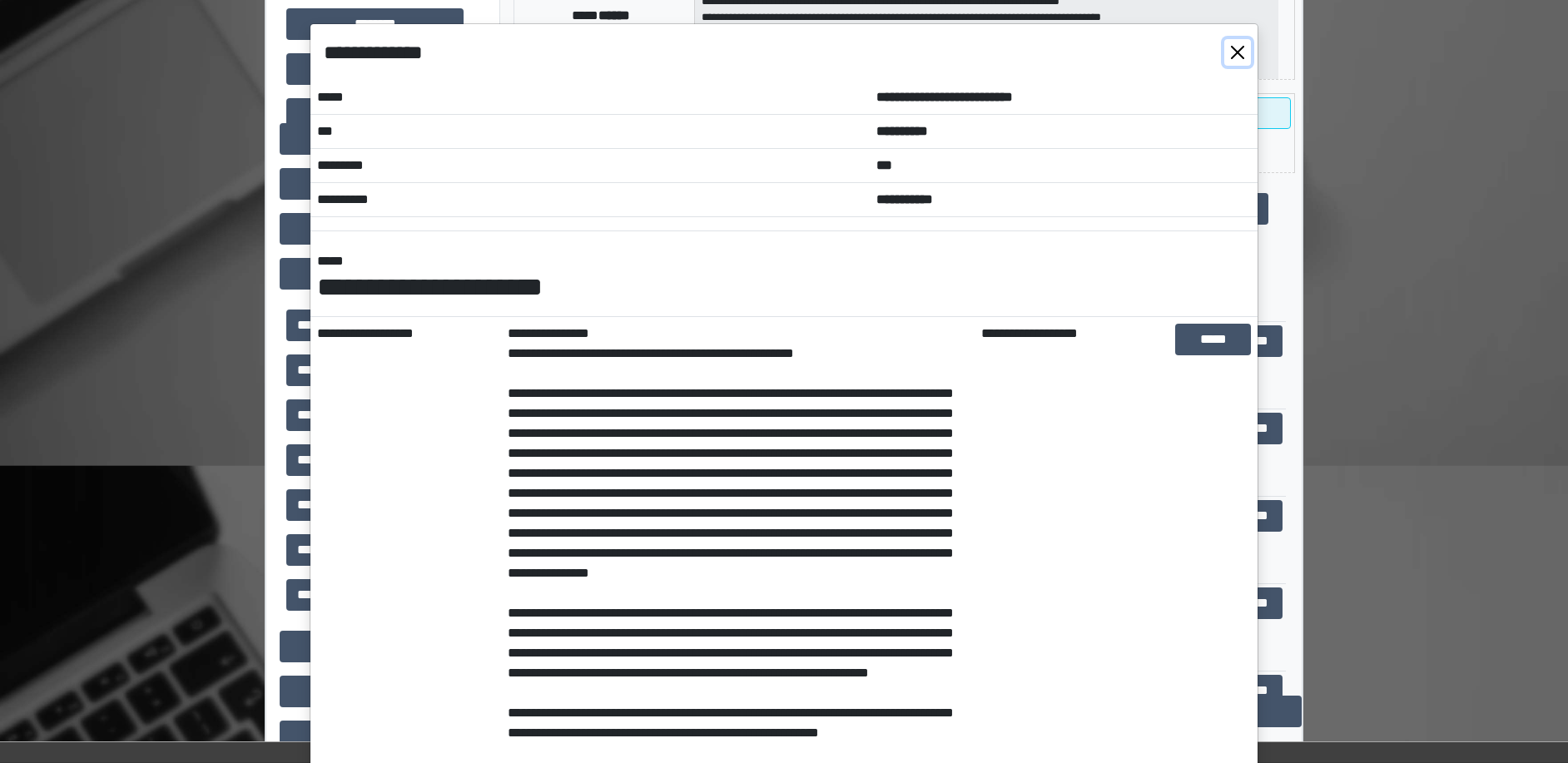 click at bounding box center [1238, 52] 